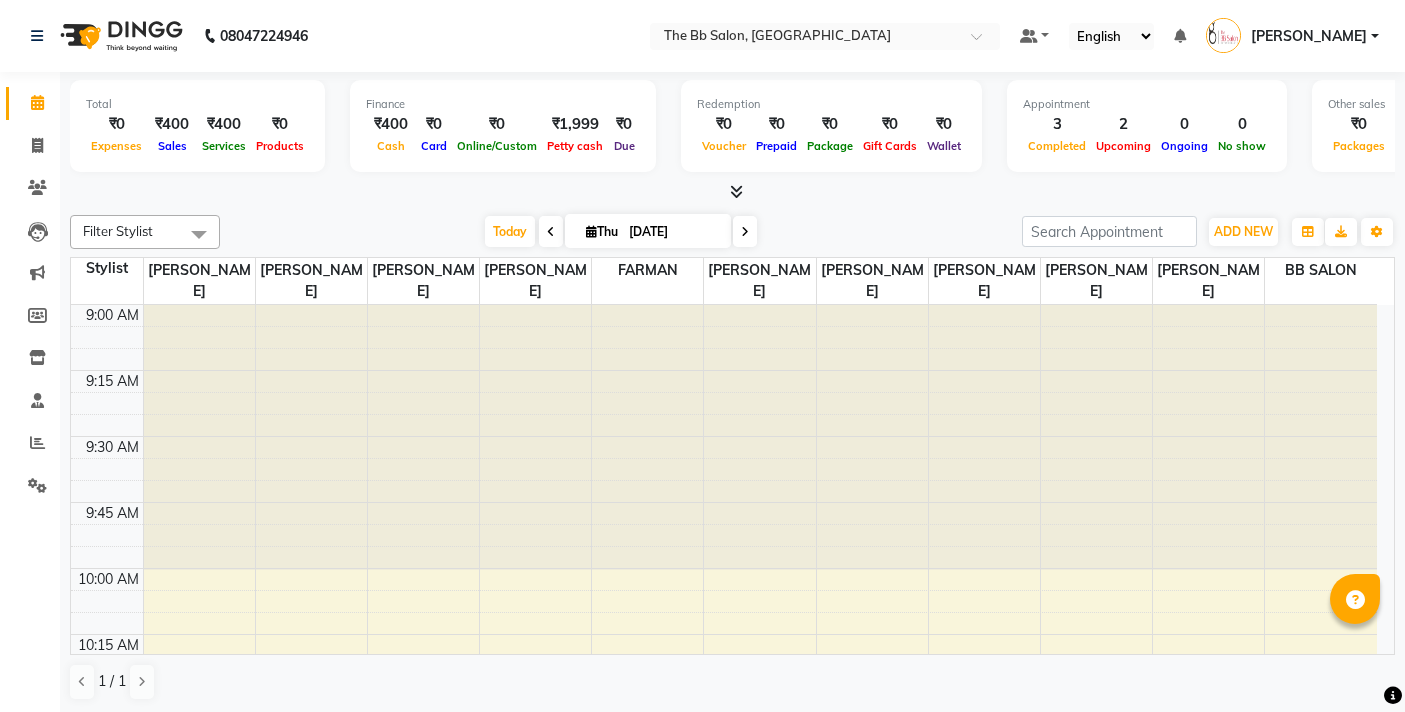 scroll, scrollTop: 0, scrollLeft: 0, axis: both 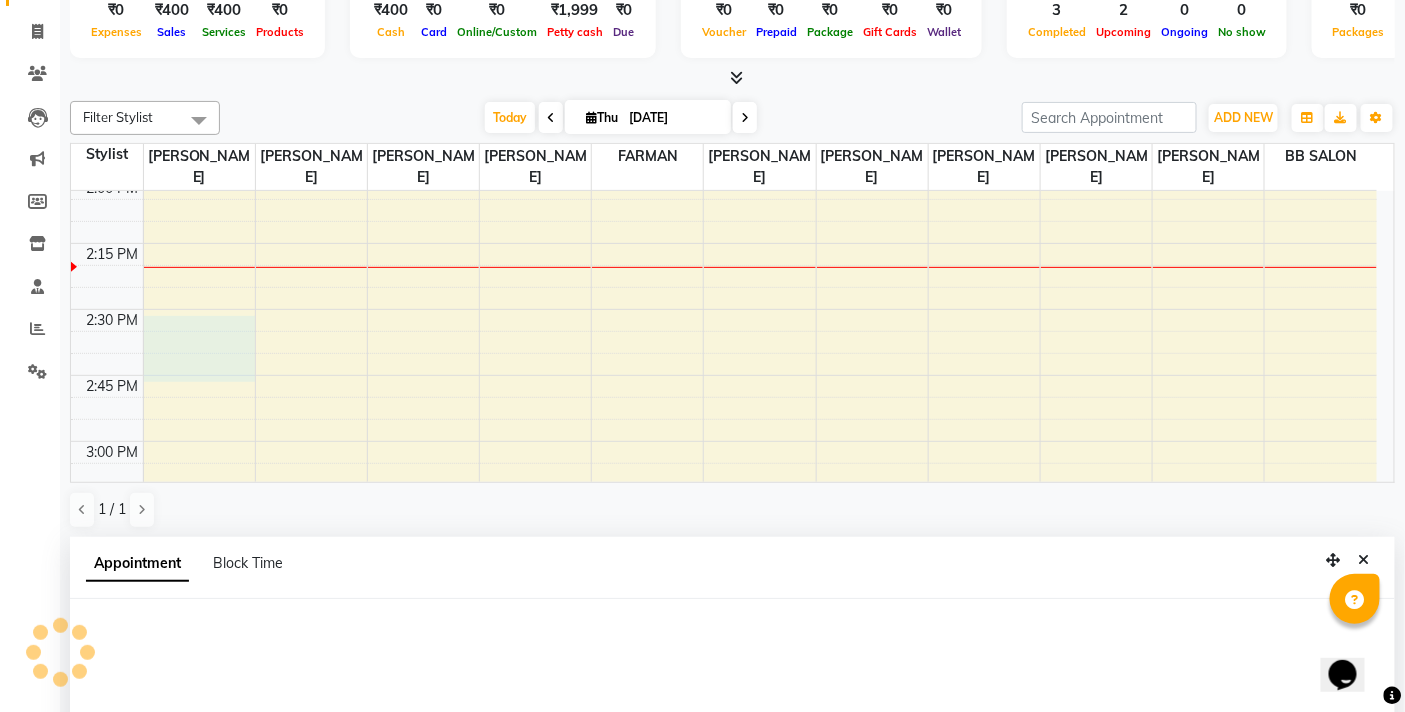 select on "83660" 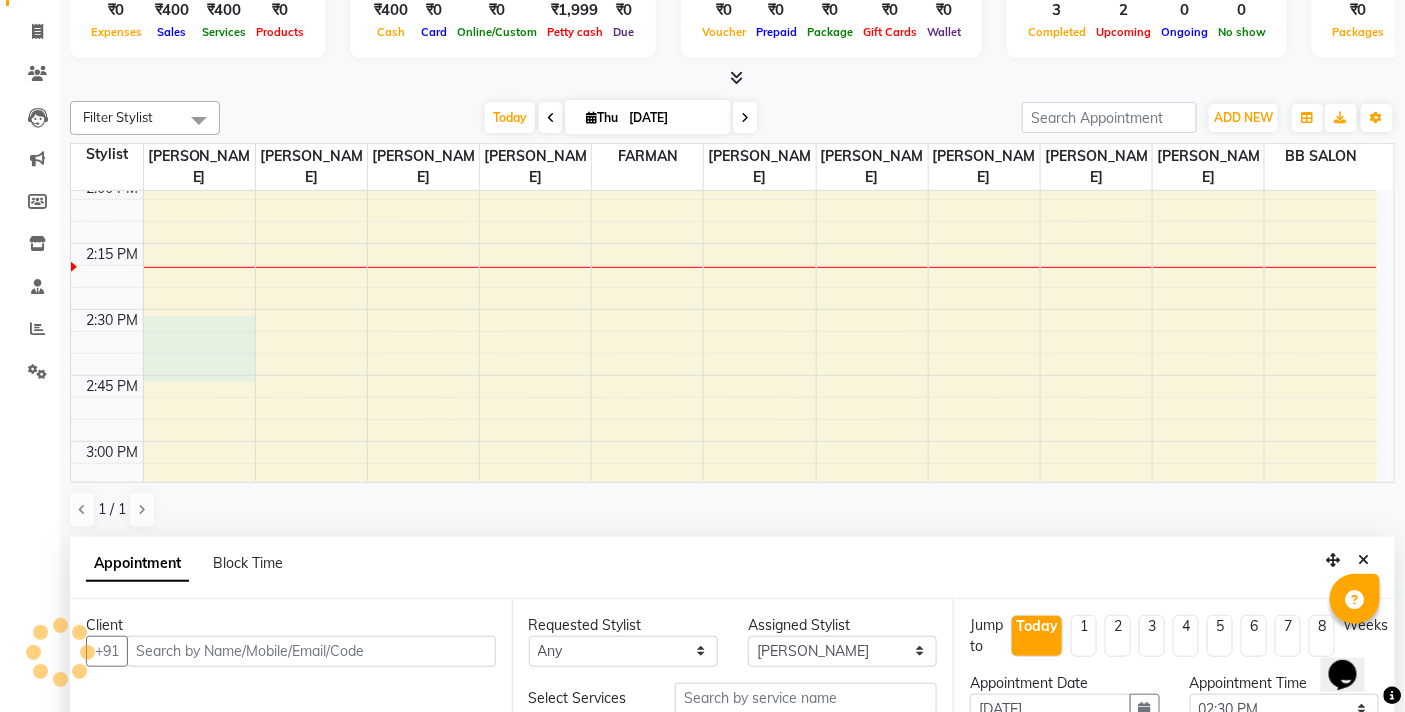 scroll, scrollTop: 392, scrollLeft: 0, axis: vertical 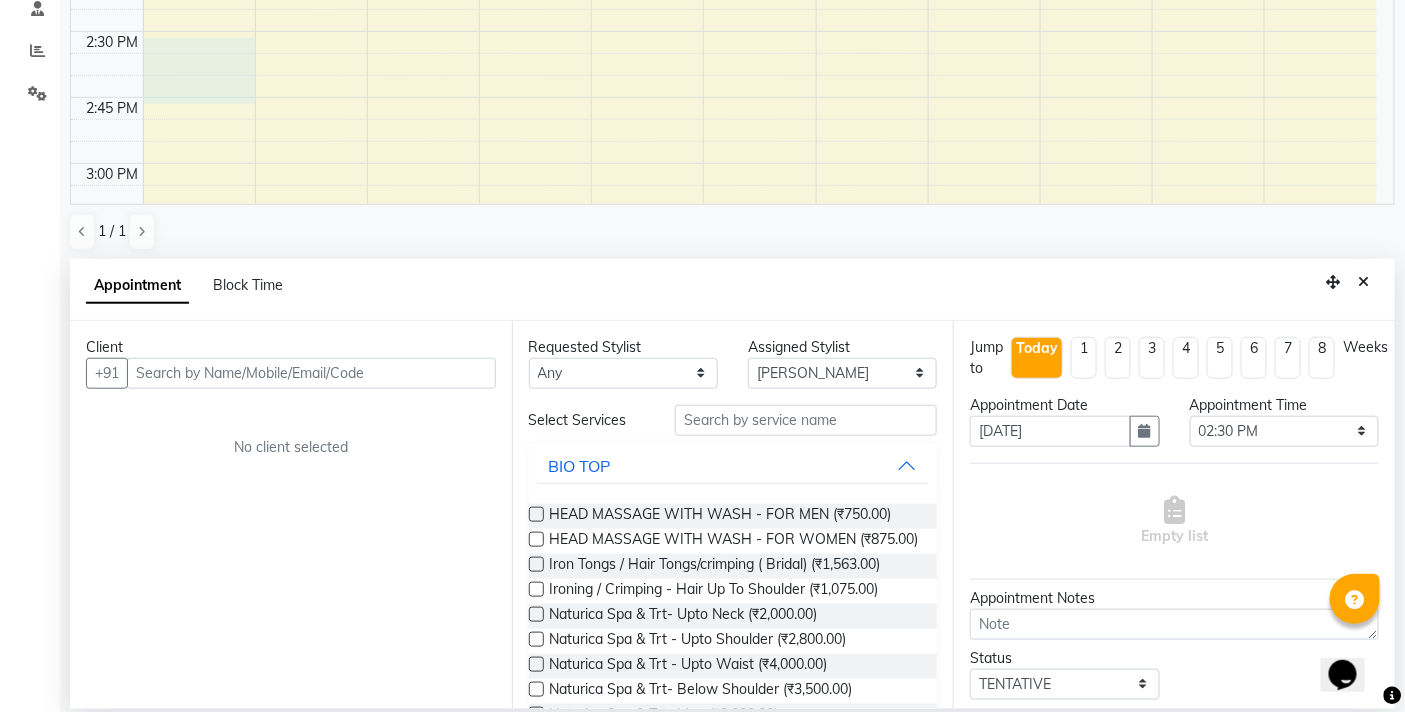 click at bounding box center (311, 373) 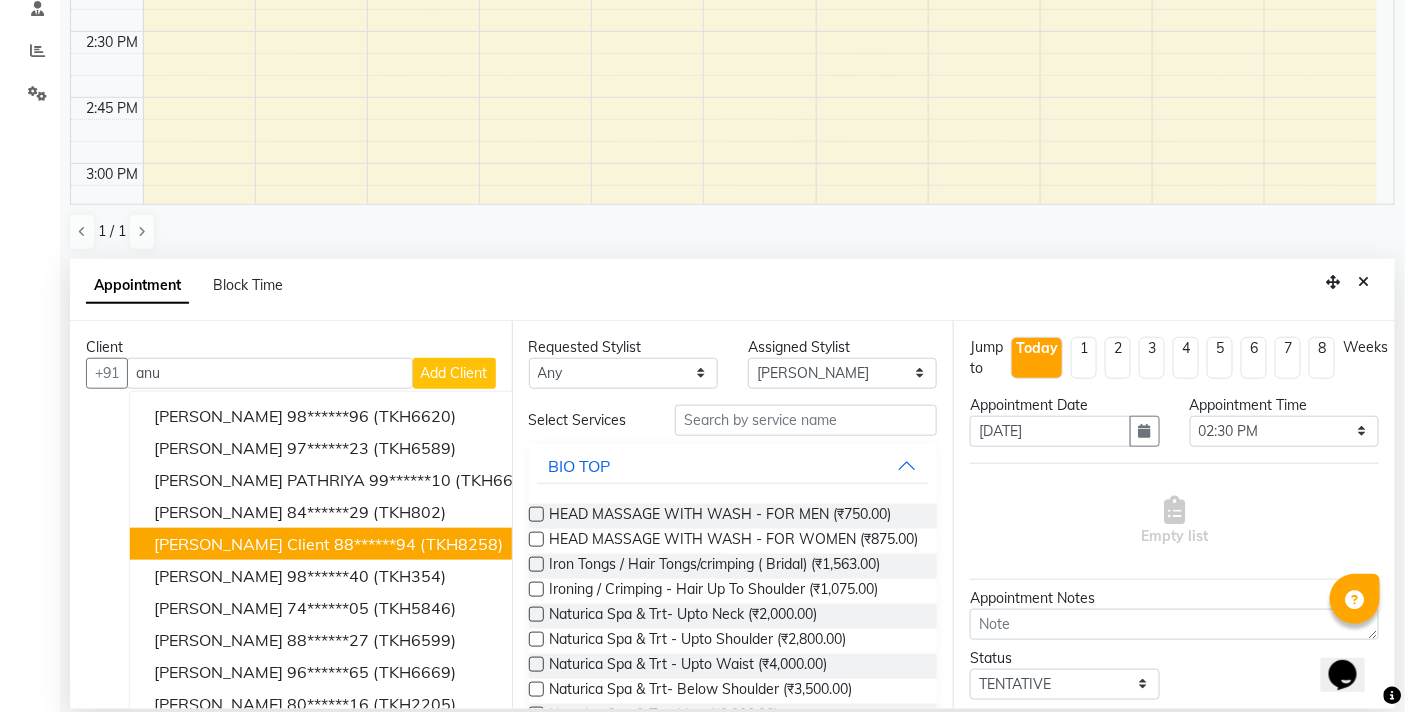 scroll, scrollTop: 36, scrollLeft: 0, axis: vertical 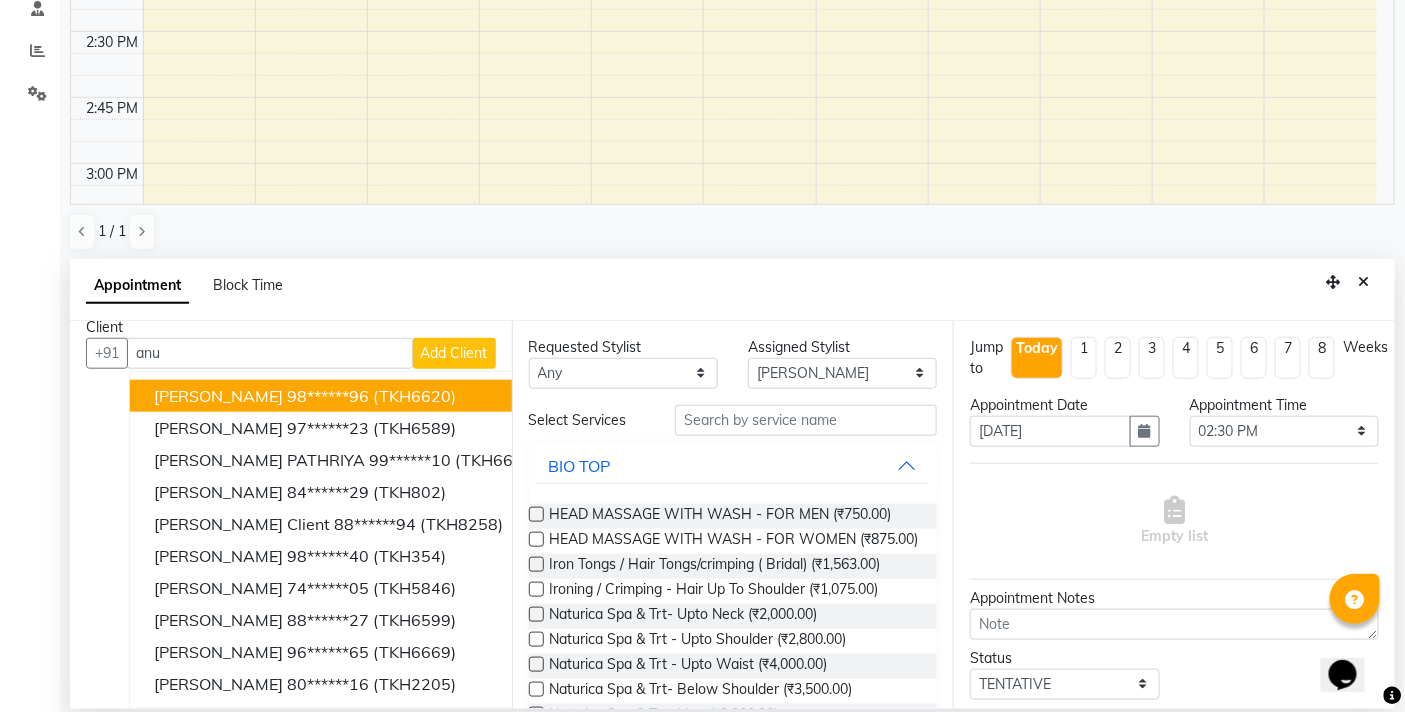 click on "ANUJA  98******96 (TKH6620)" at bounding box center [348, 396] 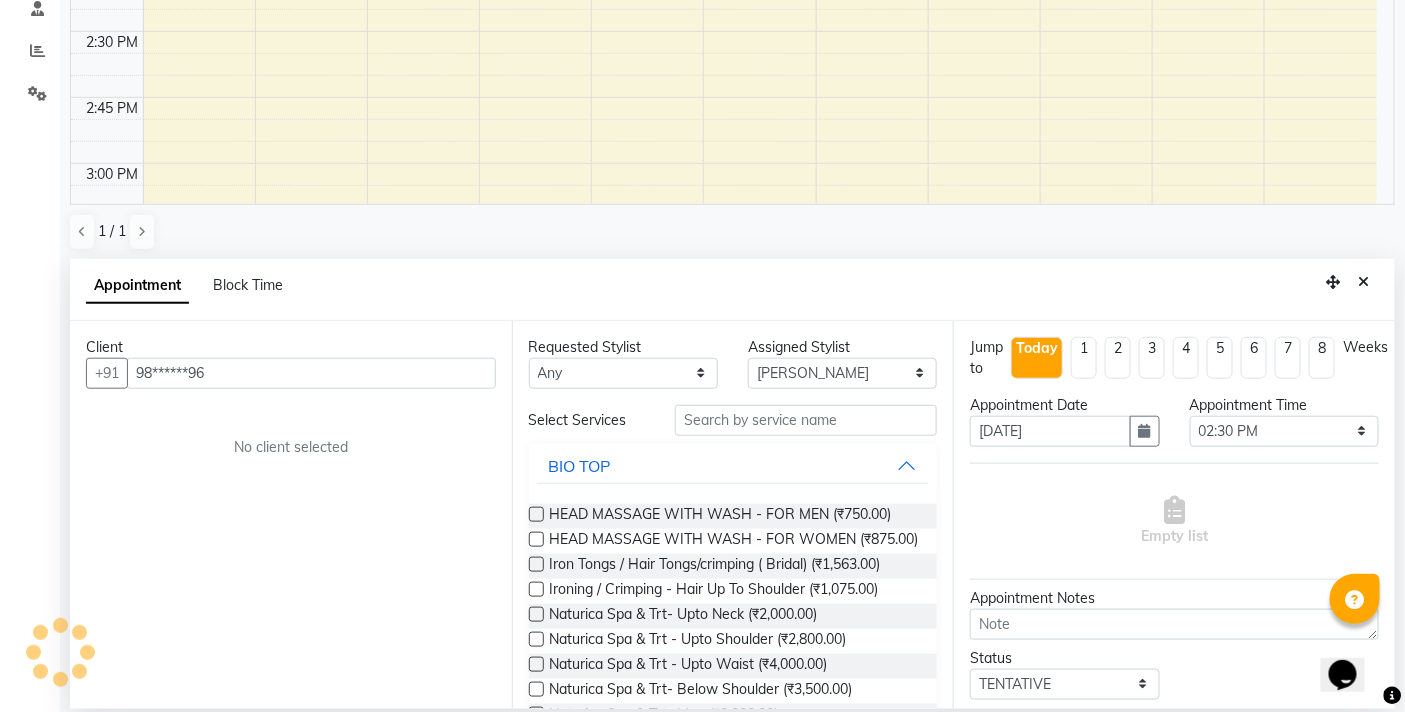 scroll, scrollTop: 0, scrollLeft: 0, axis: both 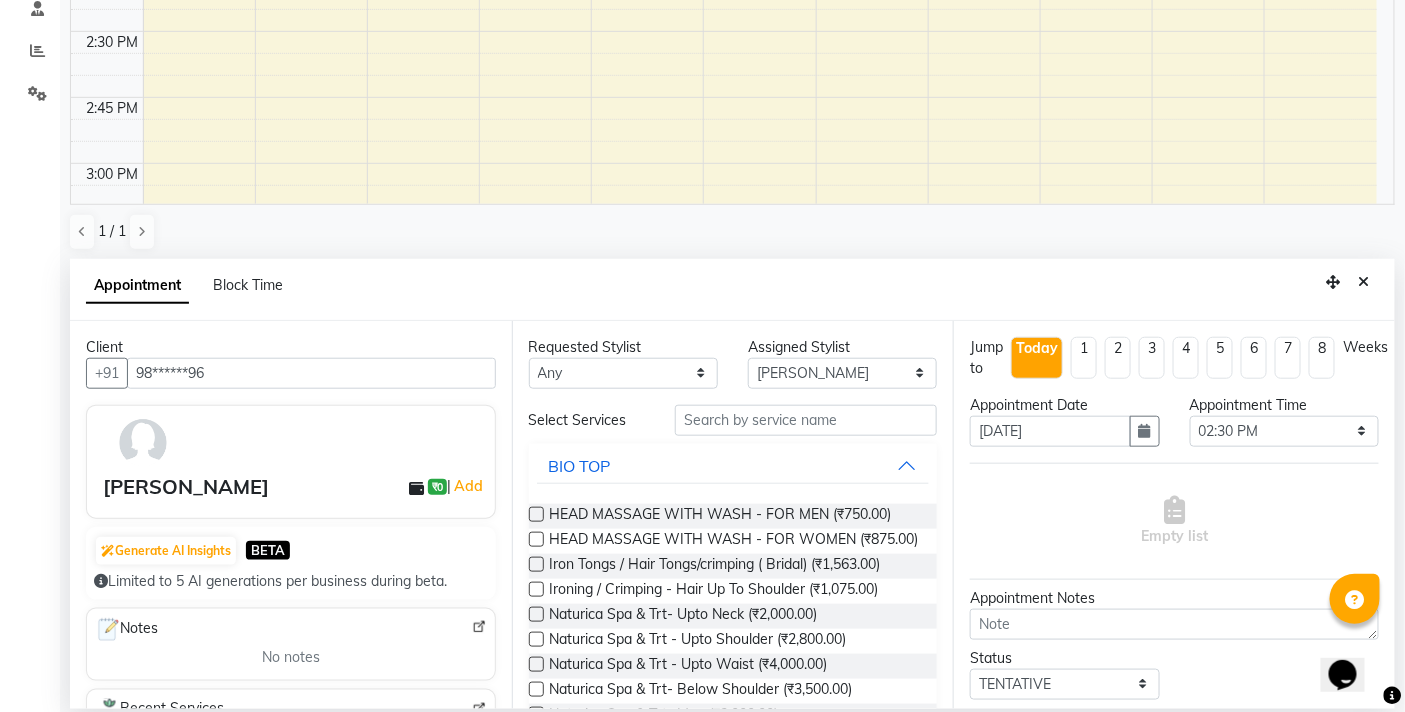 click on "98******96" at bounding box center [311, 373] 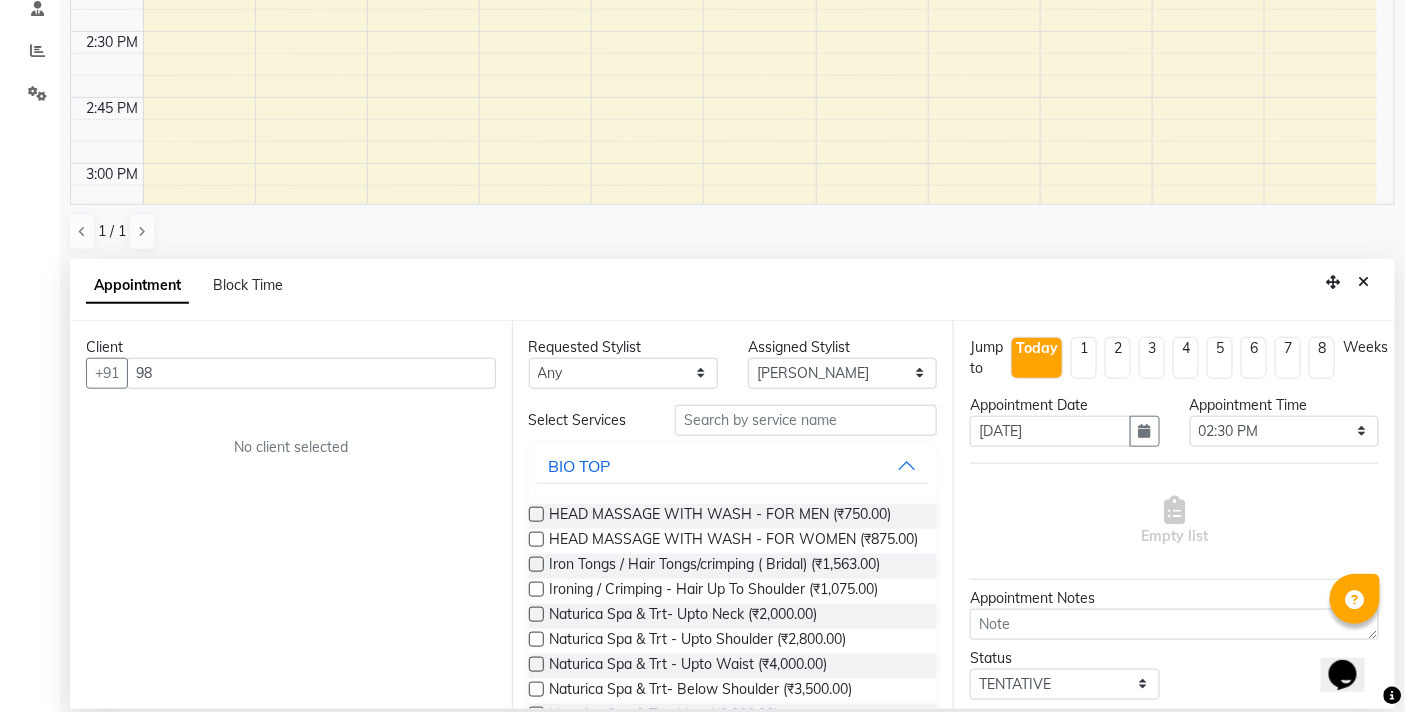 type on "9" 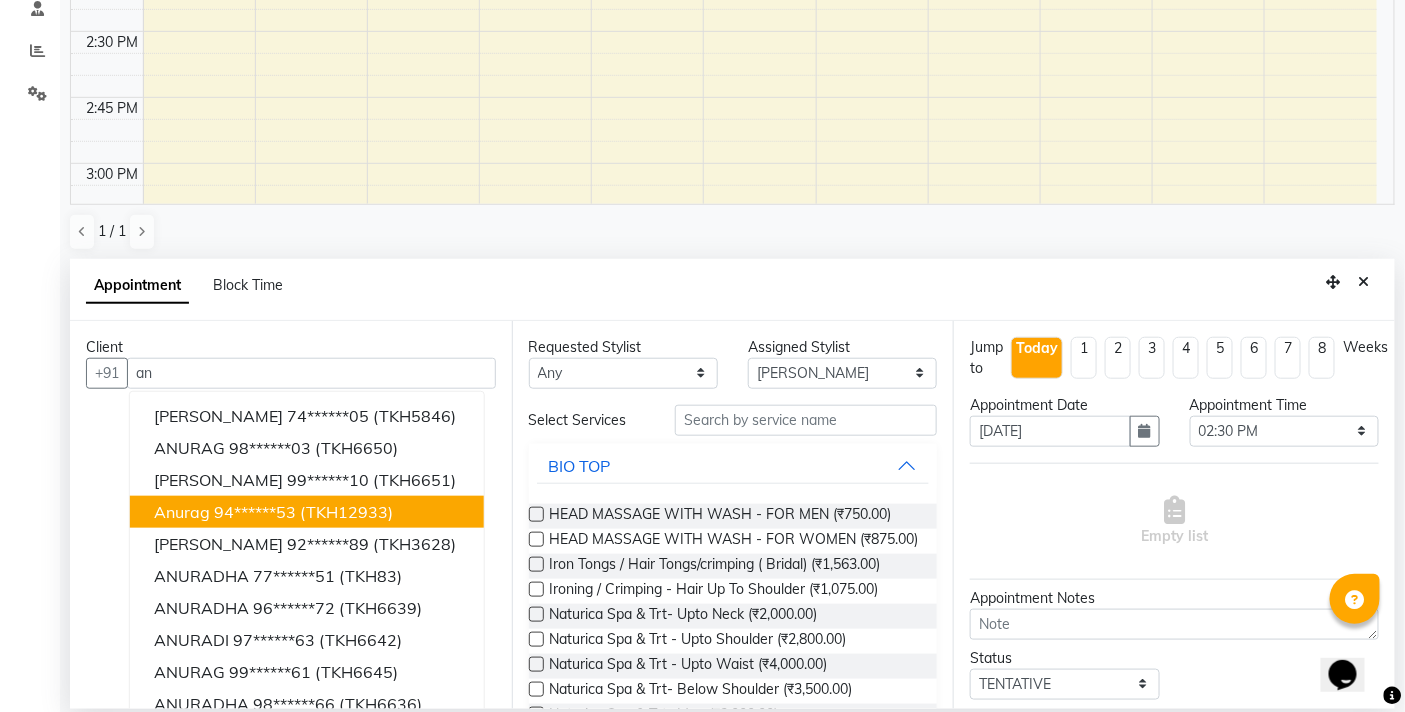 type on "a" 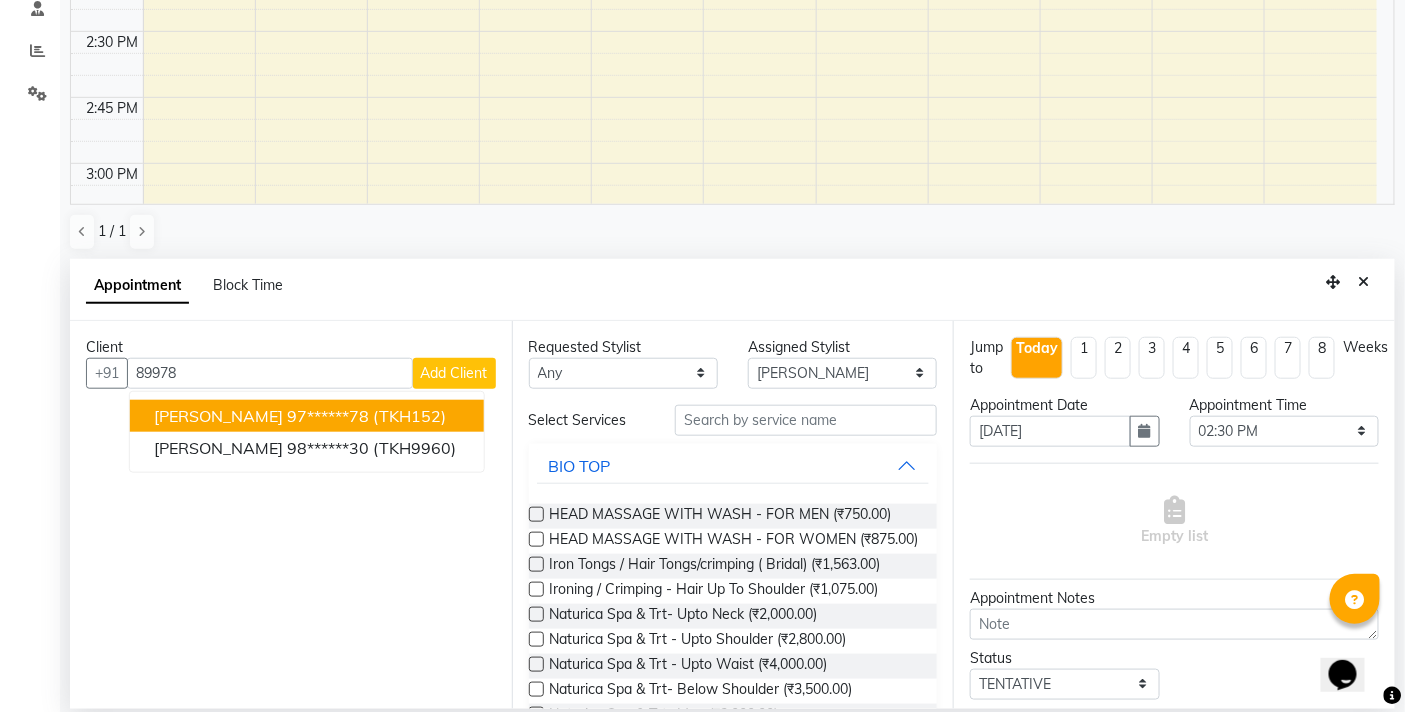 click on "(TKH152)" at bounding box center (409, 416) 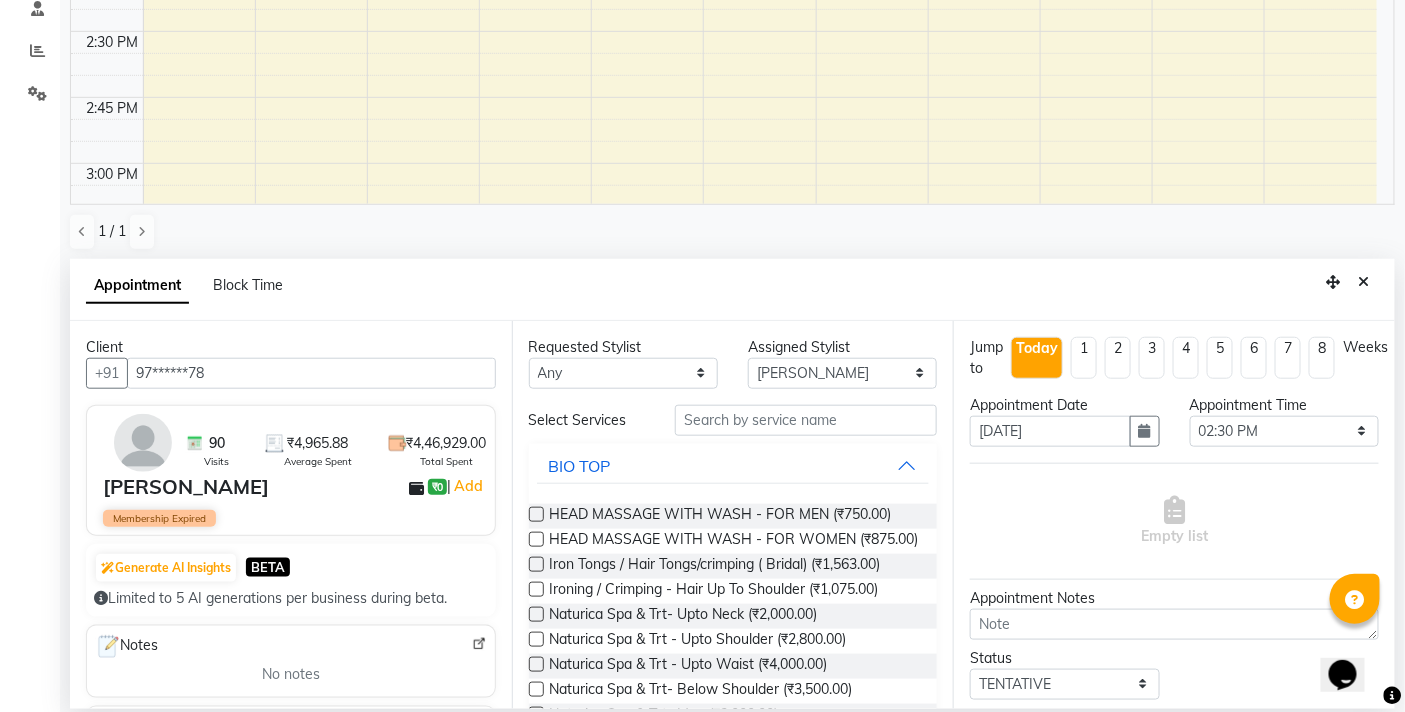 type on "97******78" 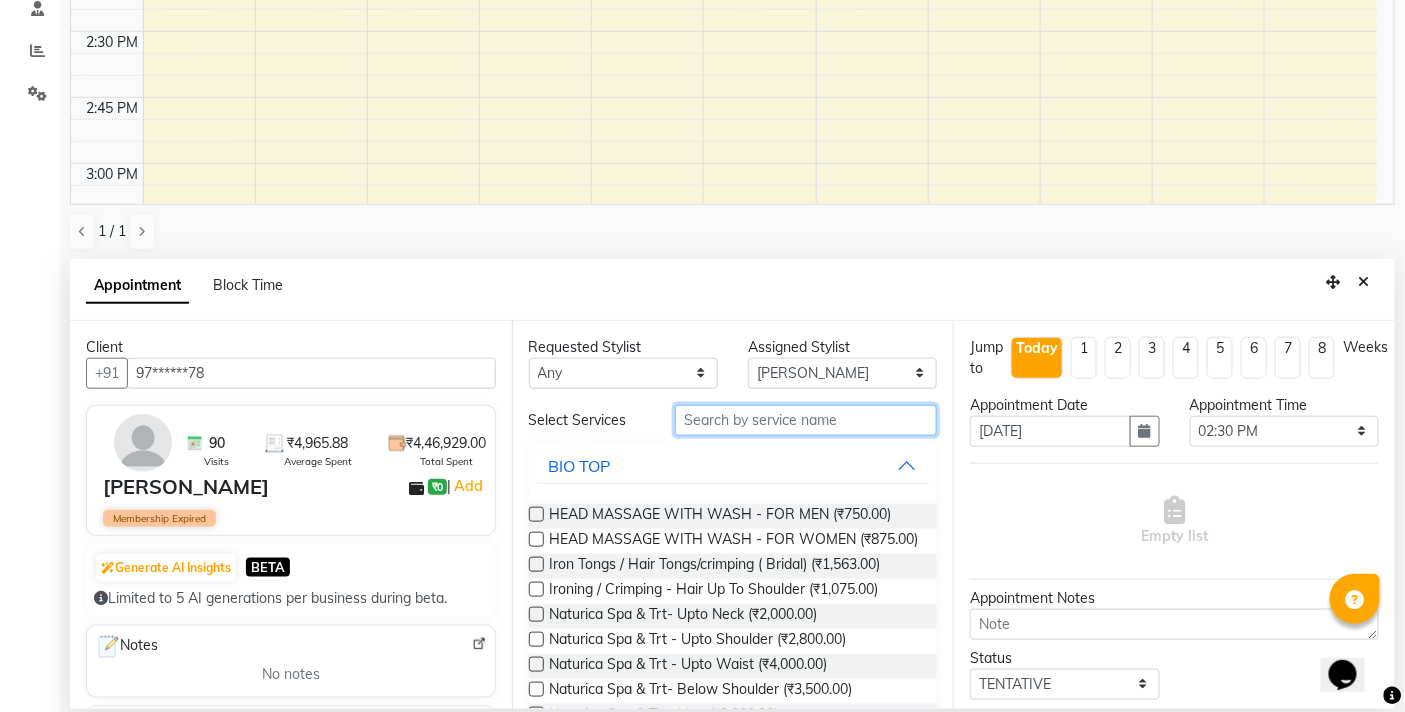 click at bounding box center (806, 420) 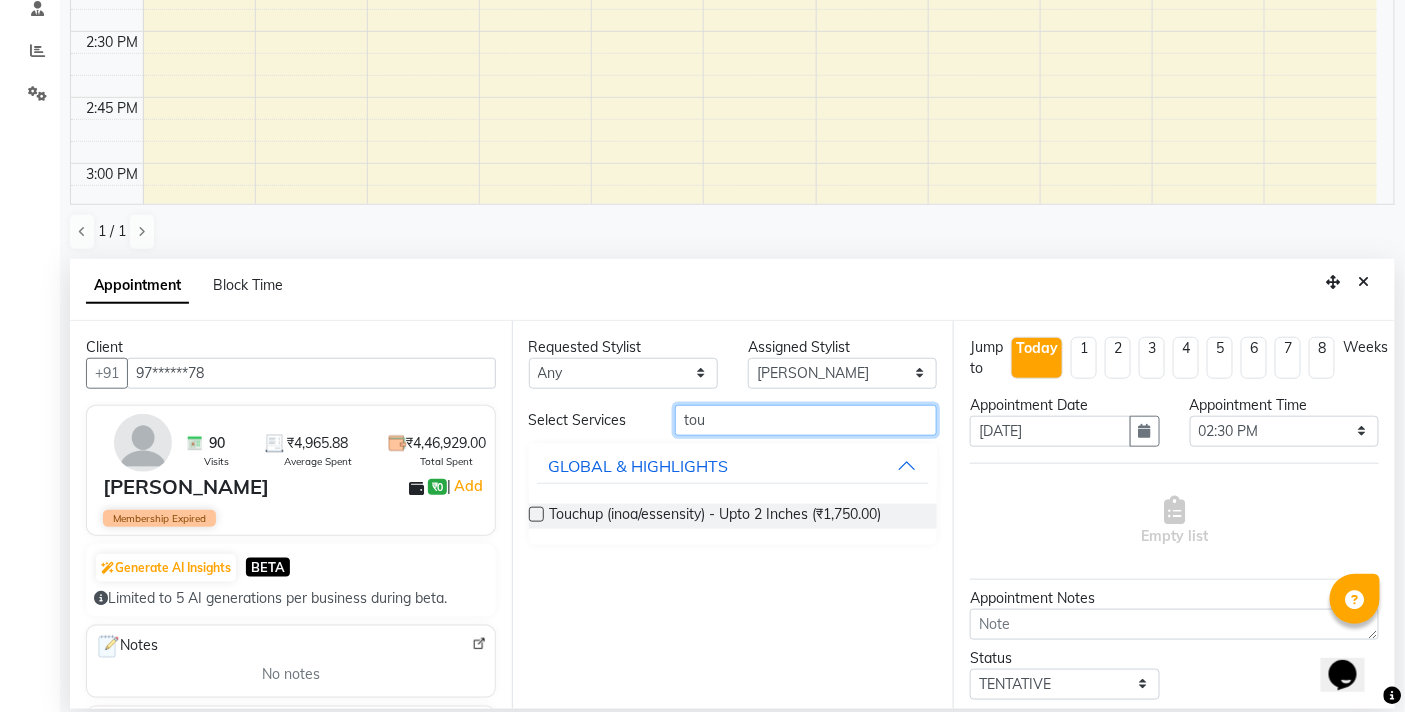 type on "tou" 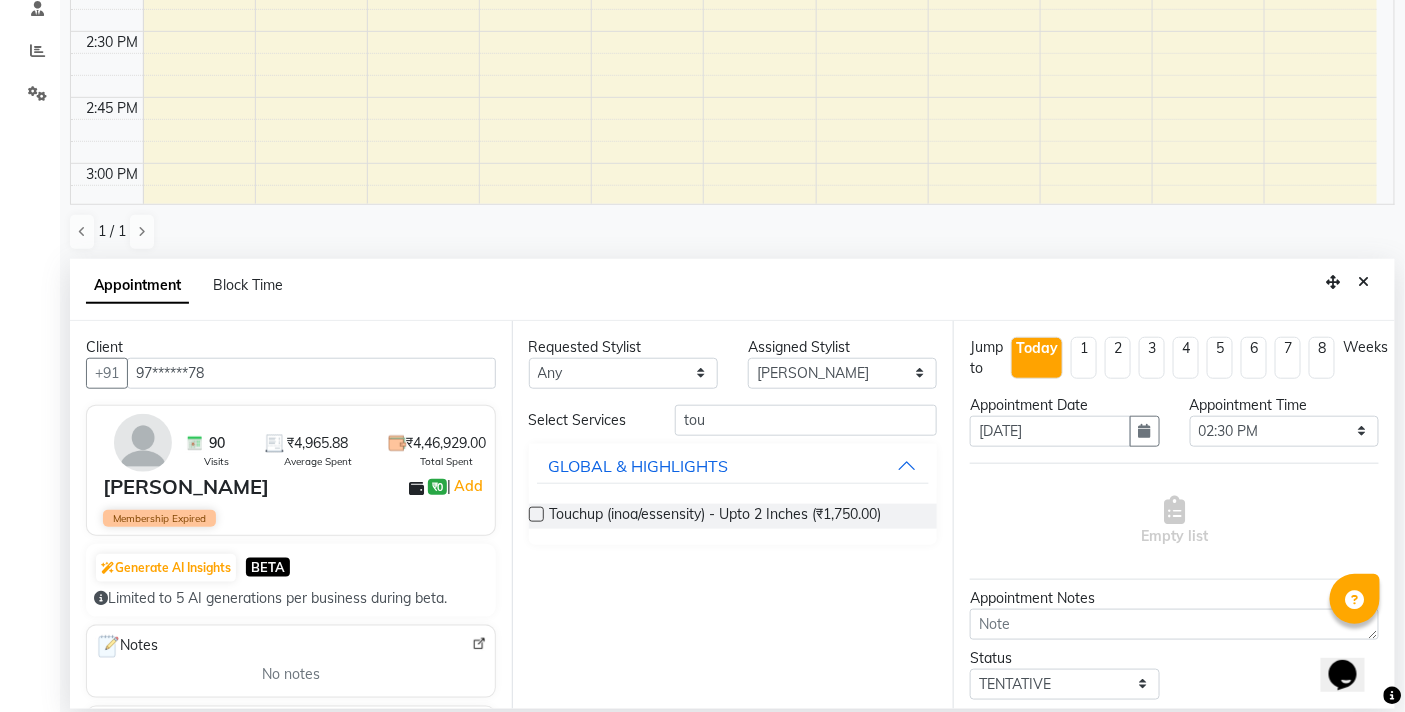 click at bounding box center (536, 514) 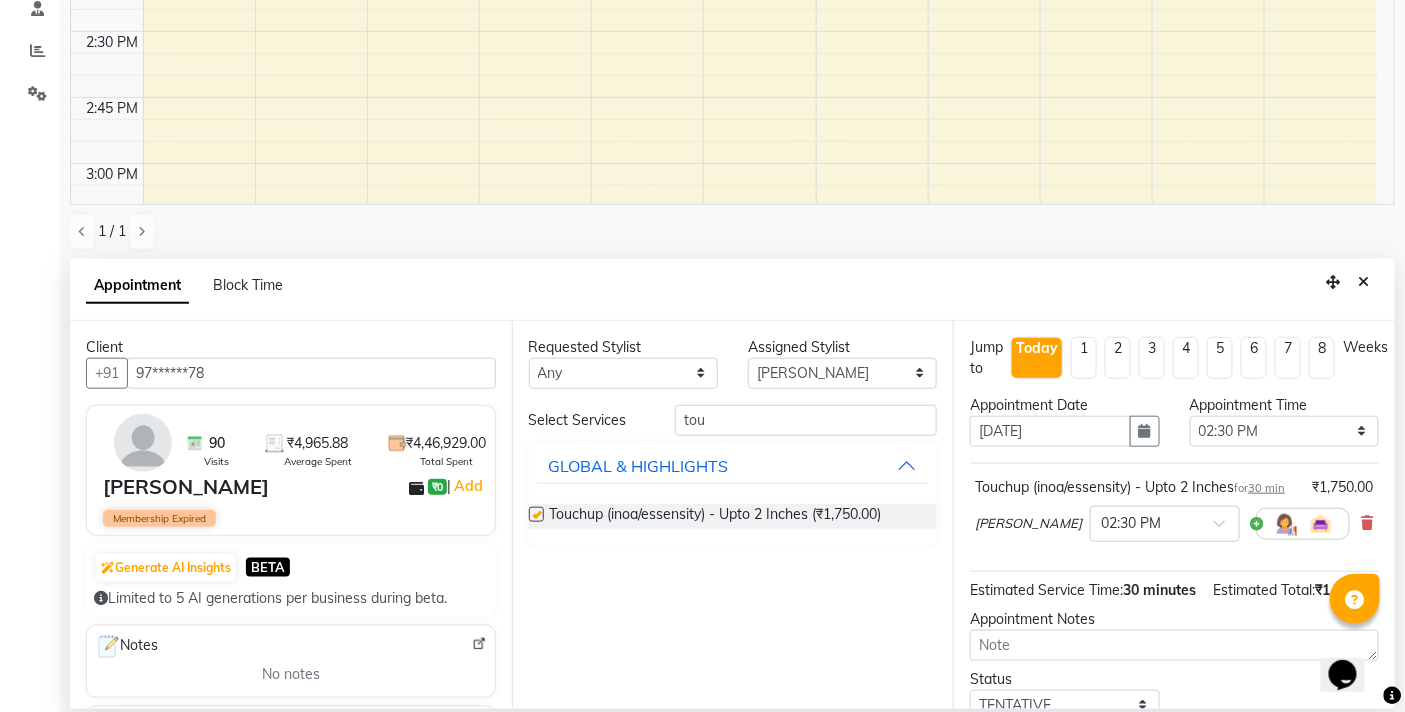 checkbox on "false" 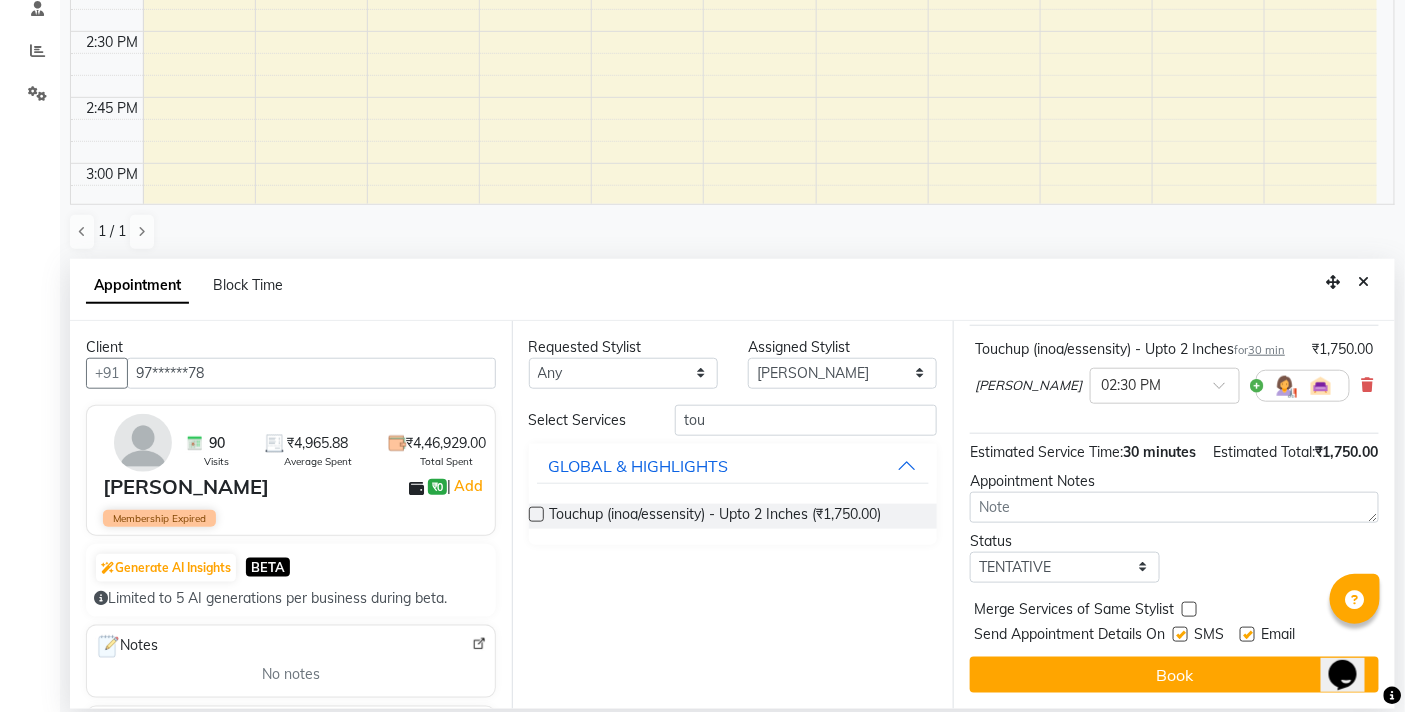 scroll, scrollTop: 180, scrollLeft: 0, axis: vertical 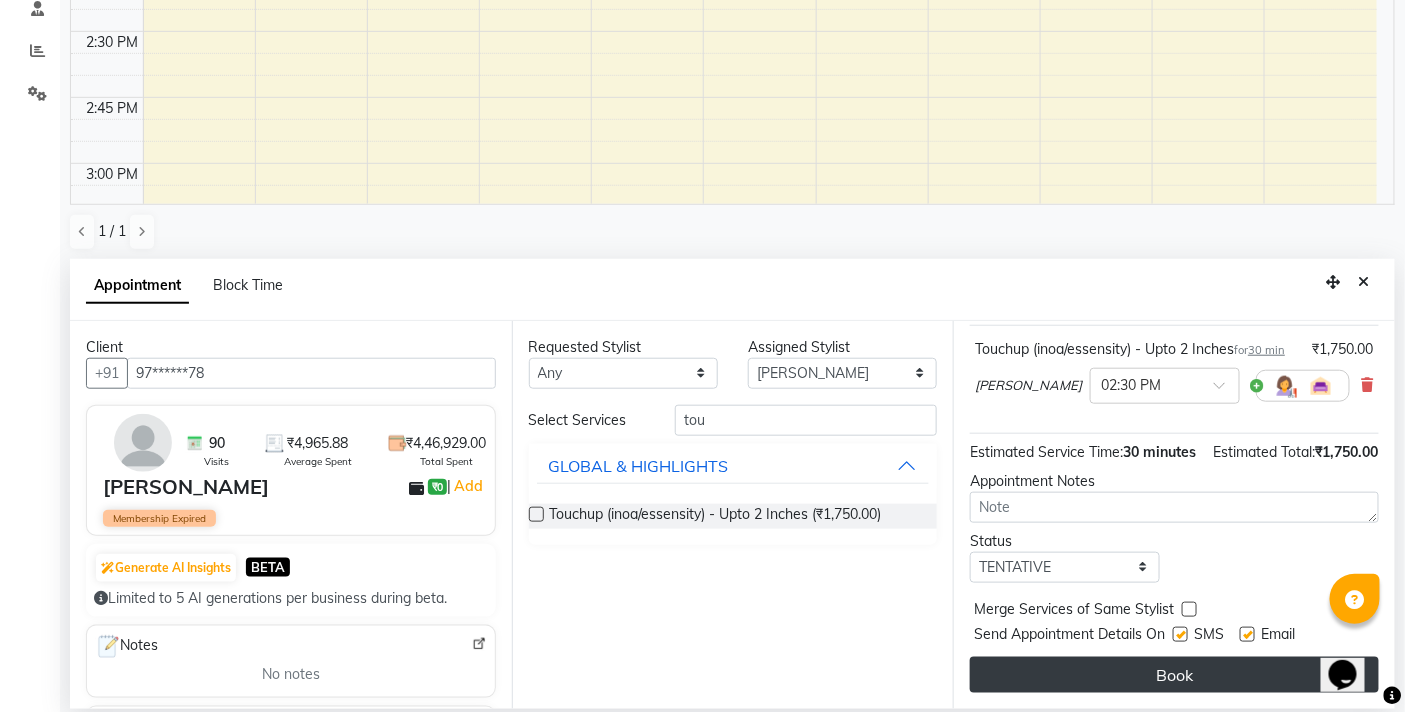 click on "Book" at bounding box center (1174, 675) 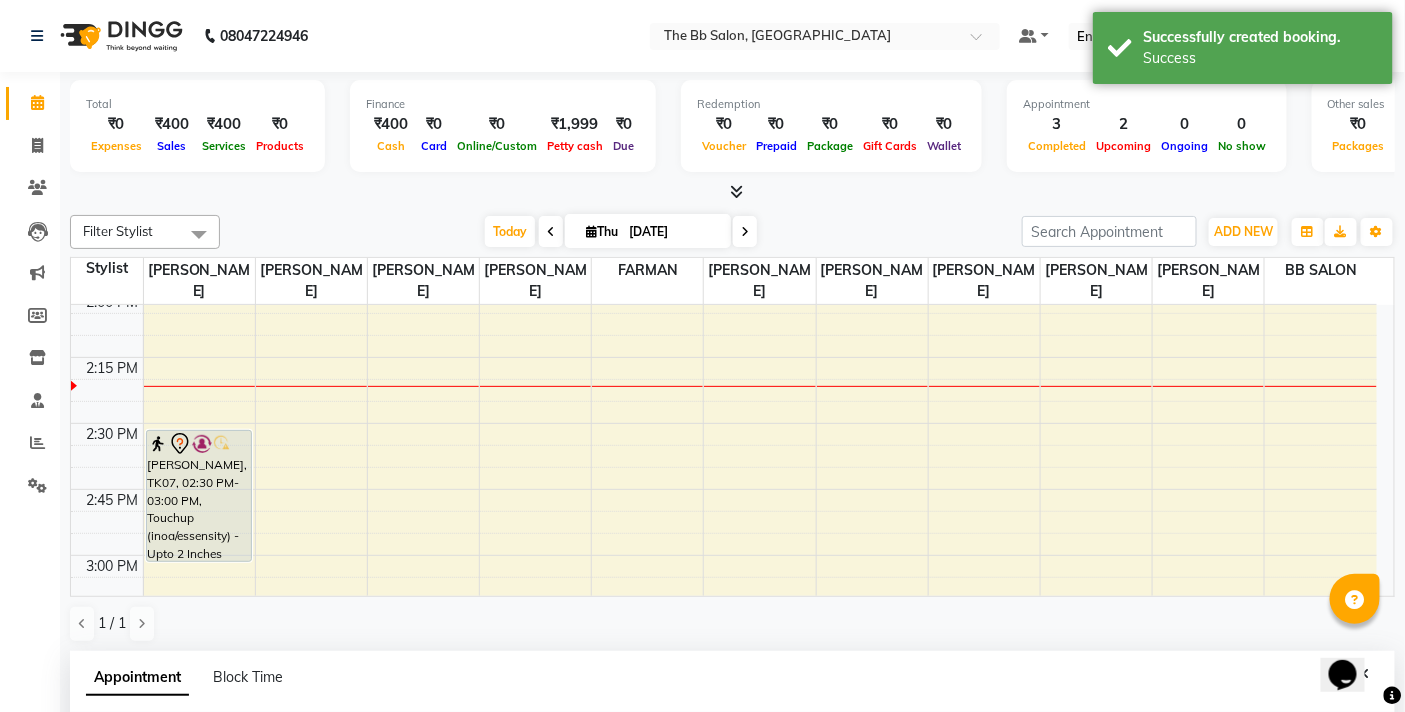 scroll, scrollTop: 333, scrollLeft: 0, axis: vertical 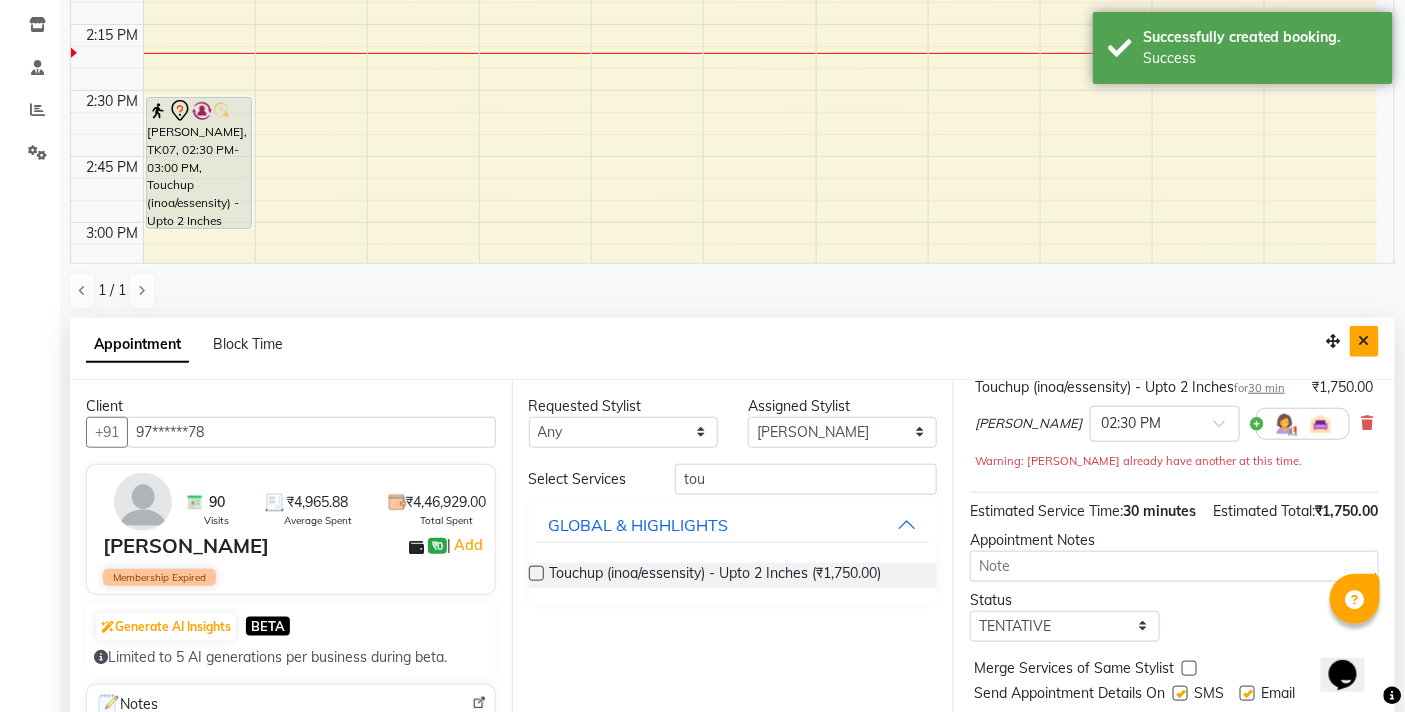 click at bounding box center (1364, 341) 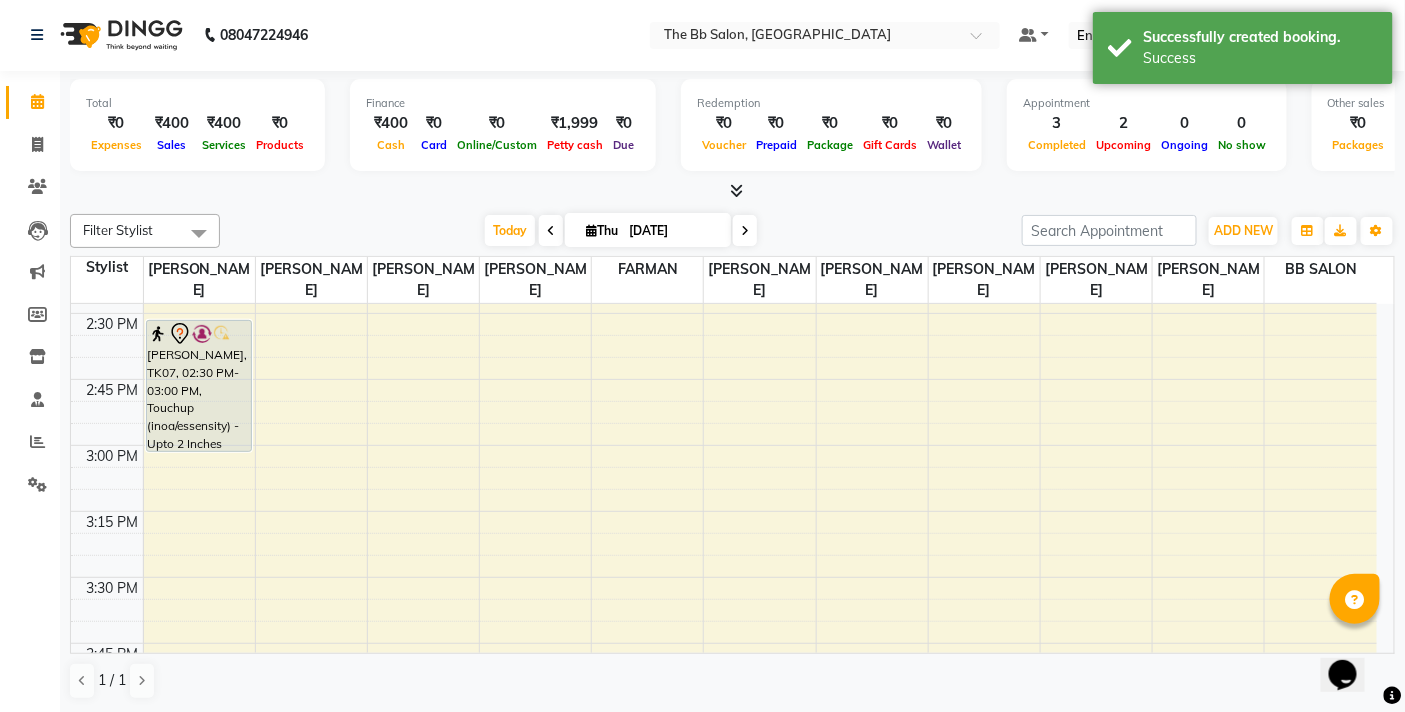 scroll, scrollTop: 1444, scrollLeft: 0, axis: vertical 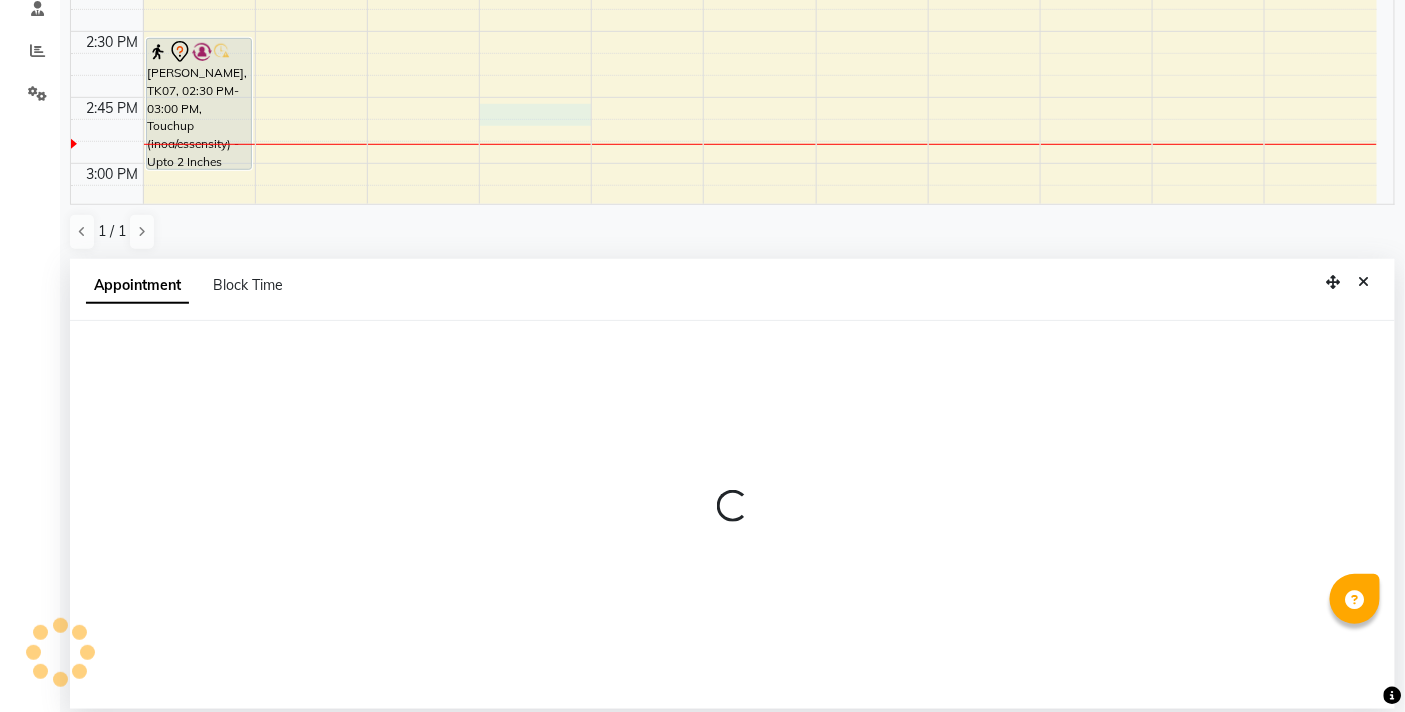 select on "84071" 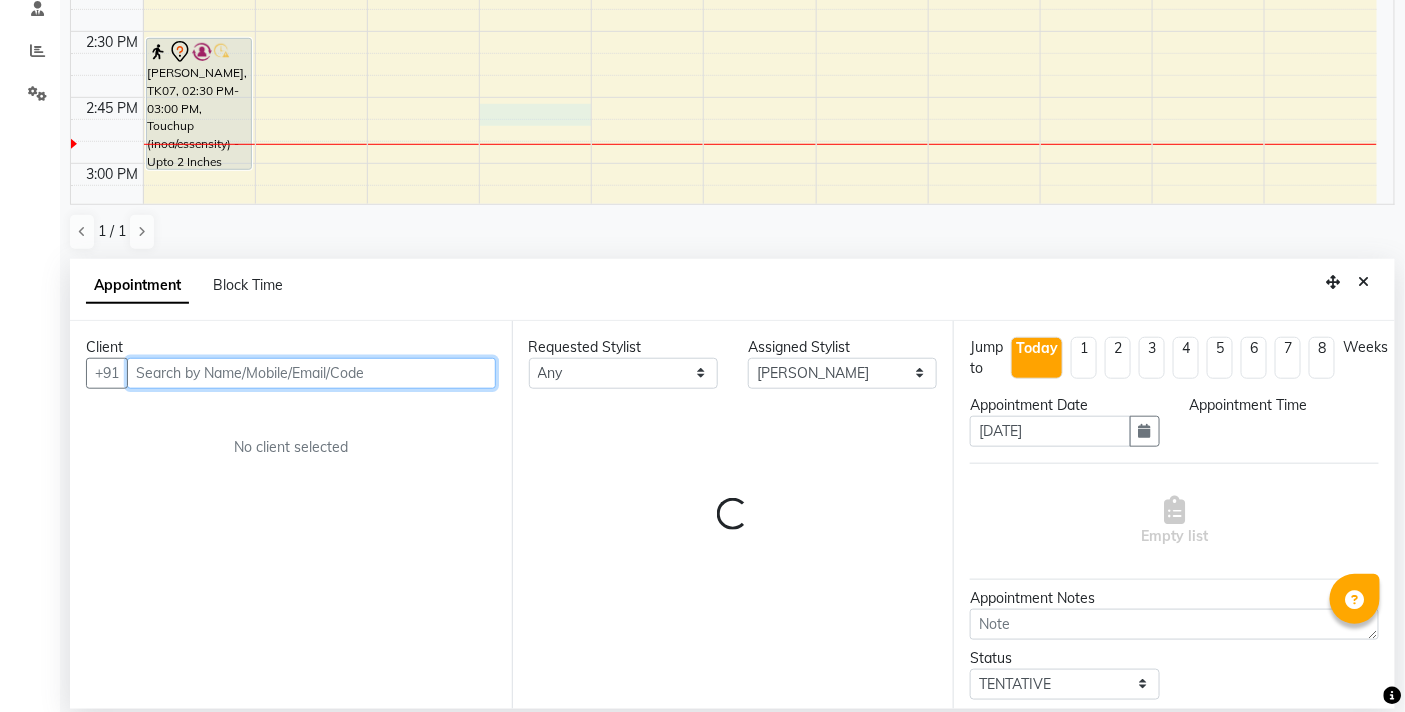 select on "885" 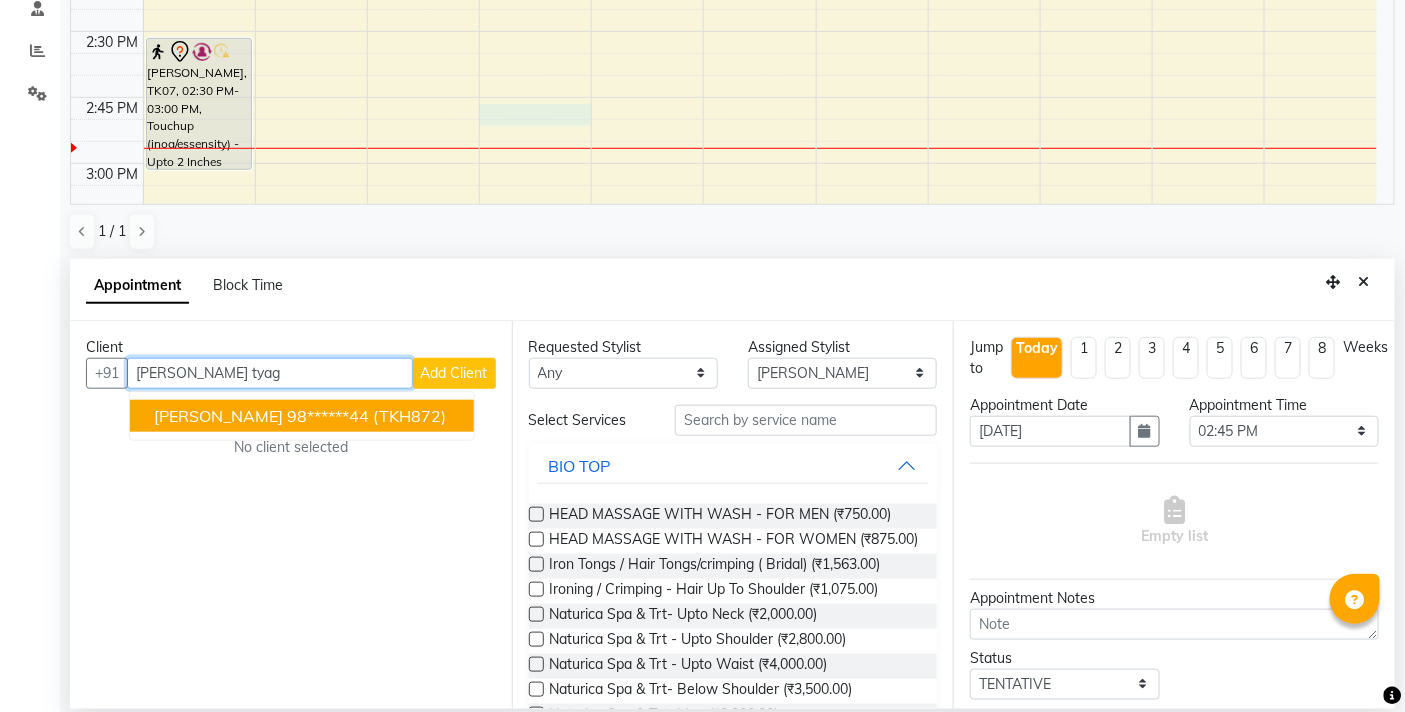 click on "[PERSON_NAME]" at bounding box center (218, 416) 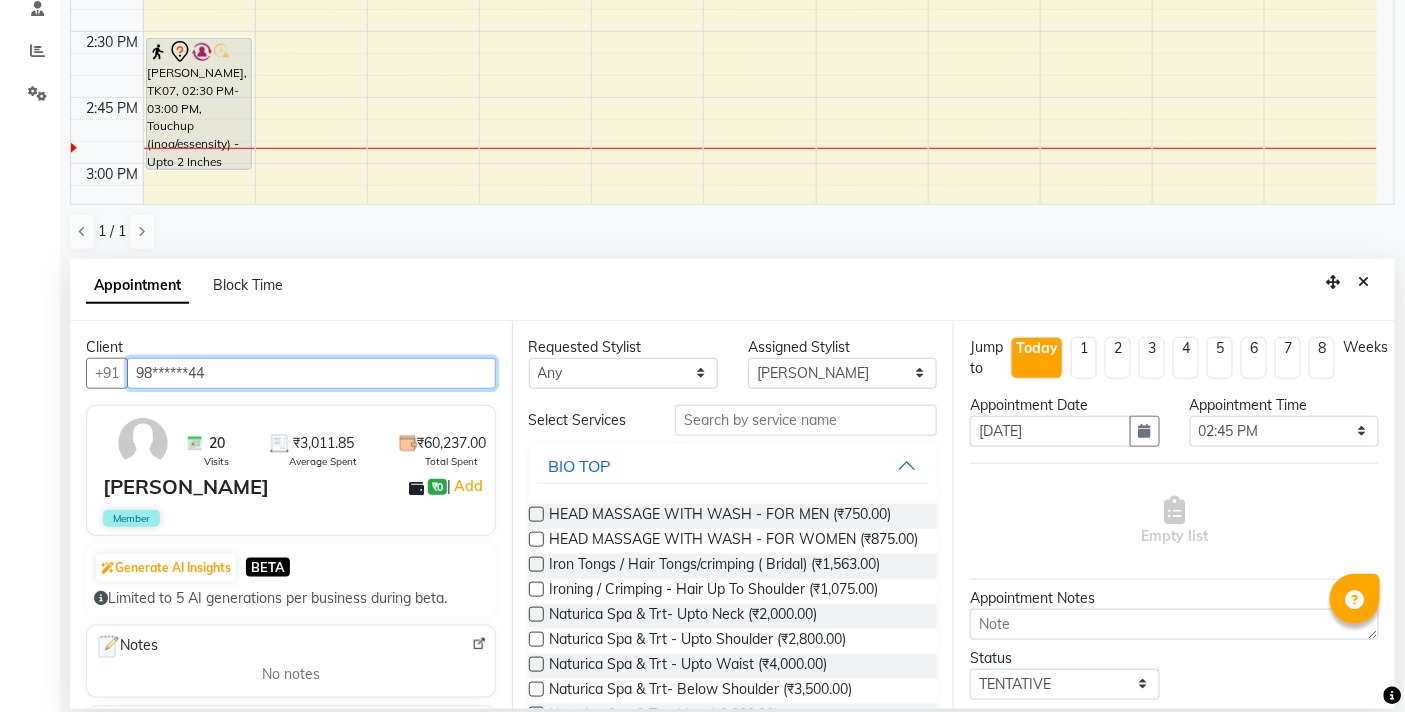 type on "98******44" 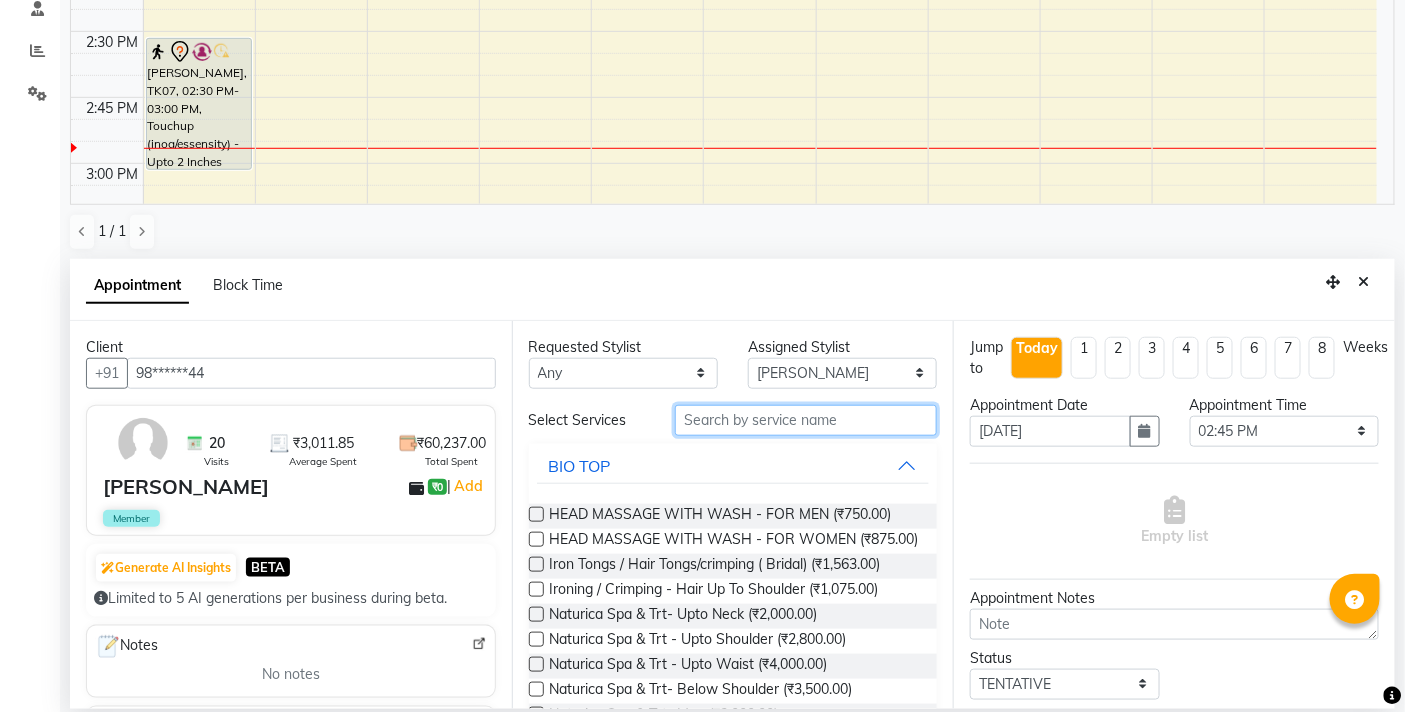 click at bounding box center [806, 420] 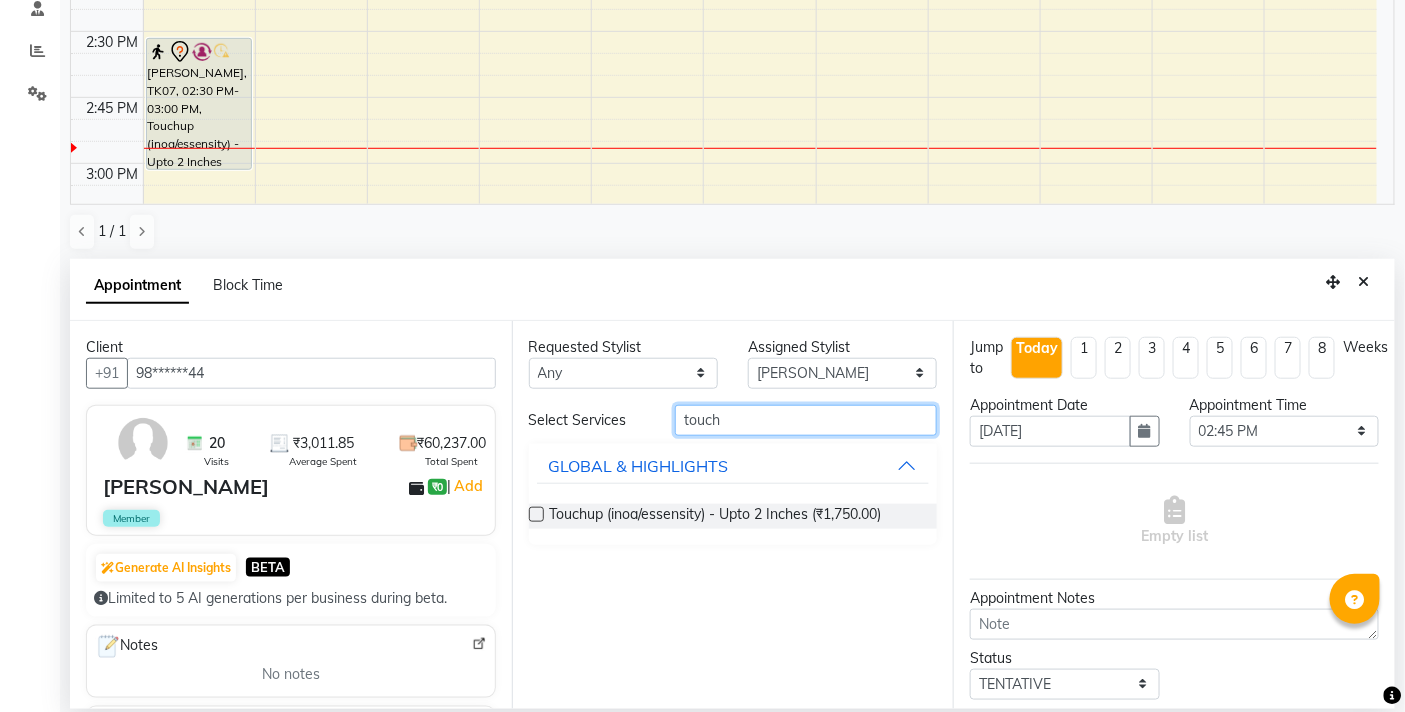 type on "touch" 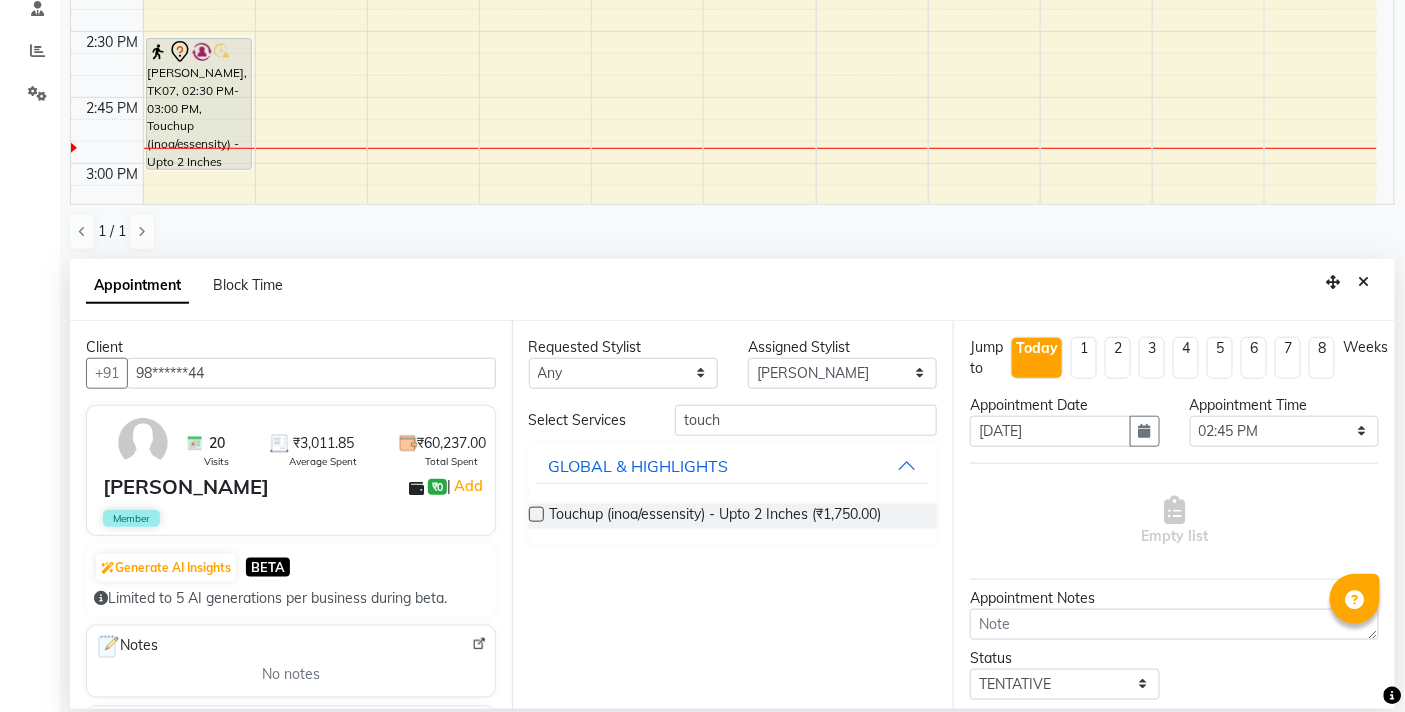 click at bounding box center (536, 514) 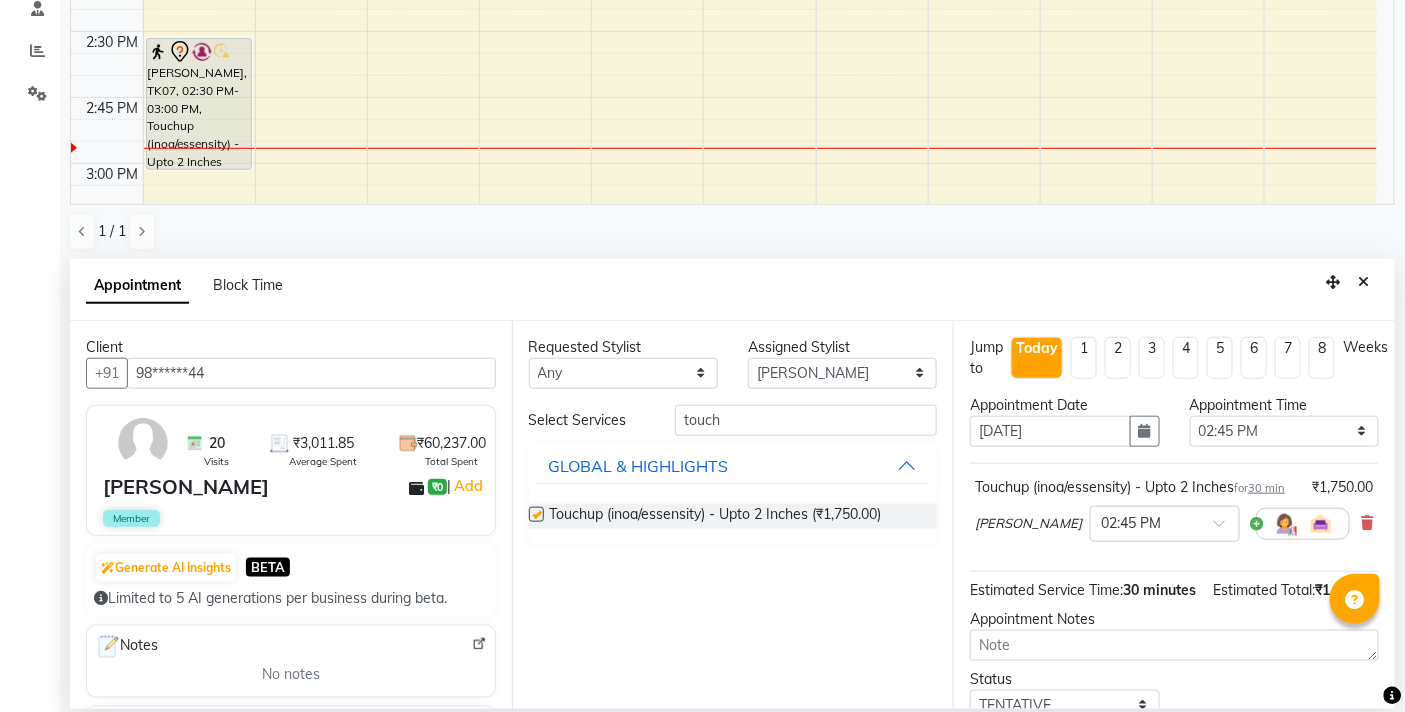 checkbox on "false" 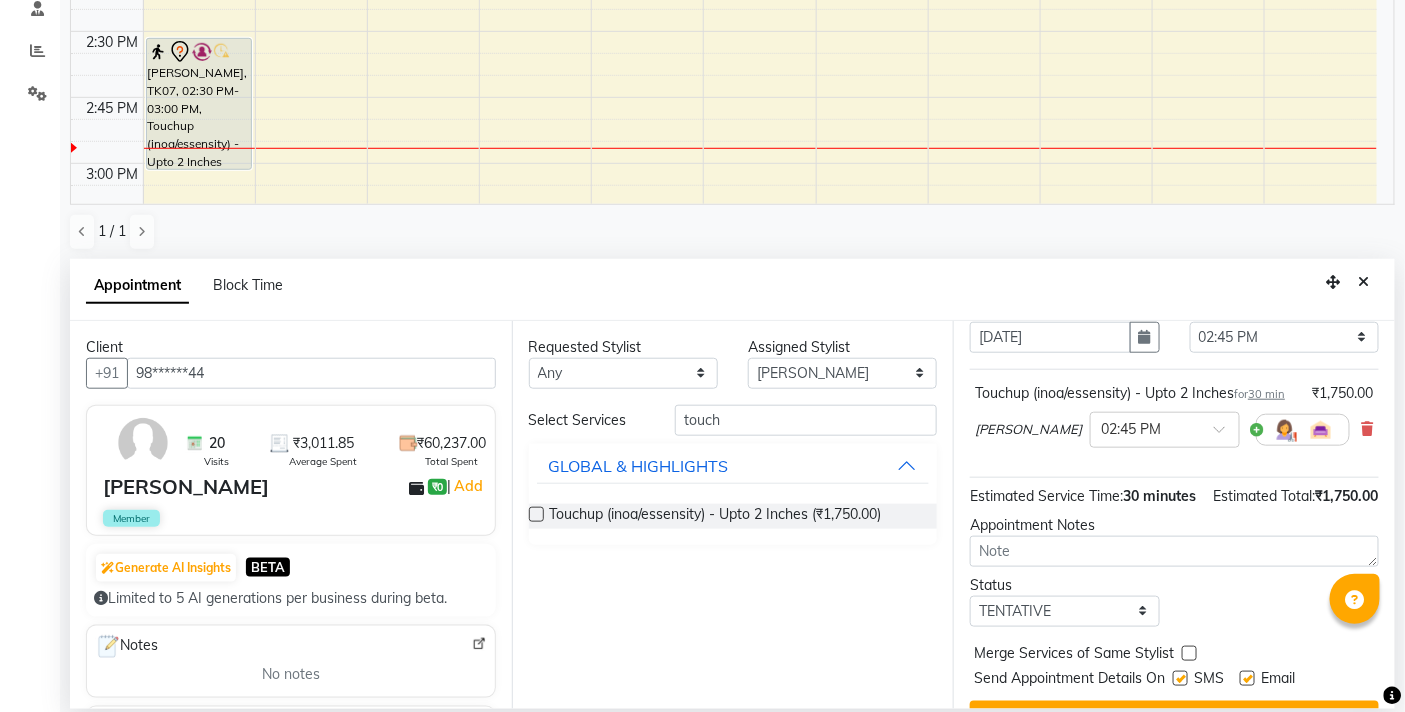 scroll, scrollTop: 183, scrollLeft: 0, axis: vertical 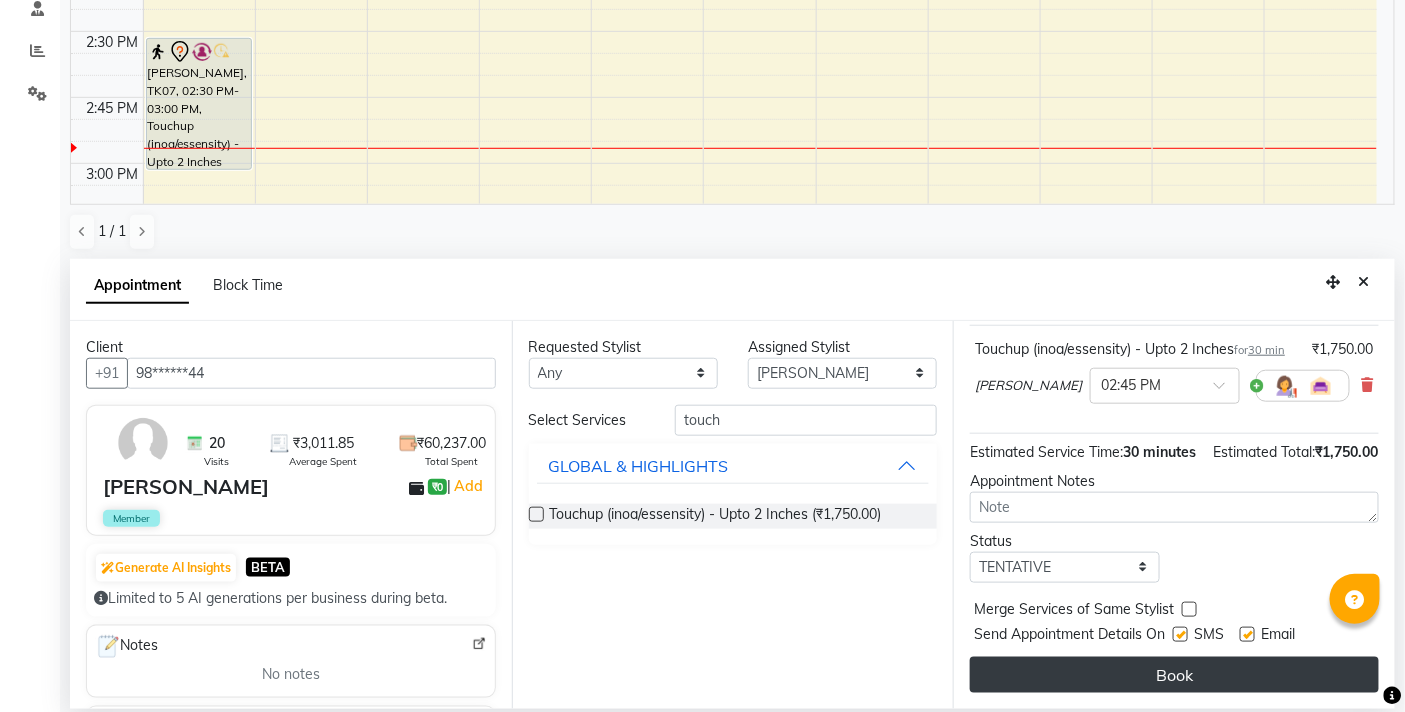 click on "Book" at bounding box center (1174, 675) 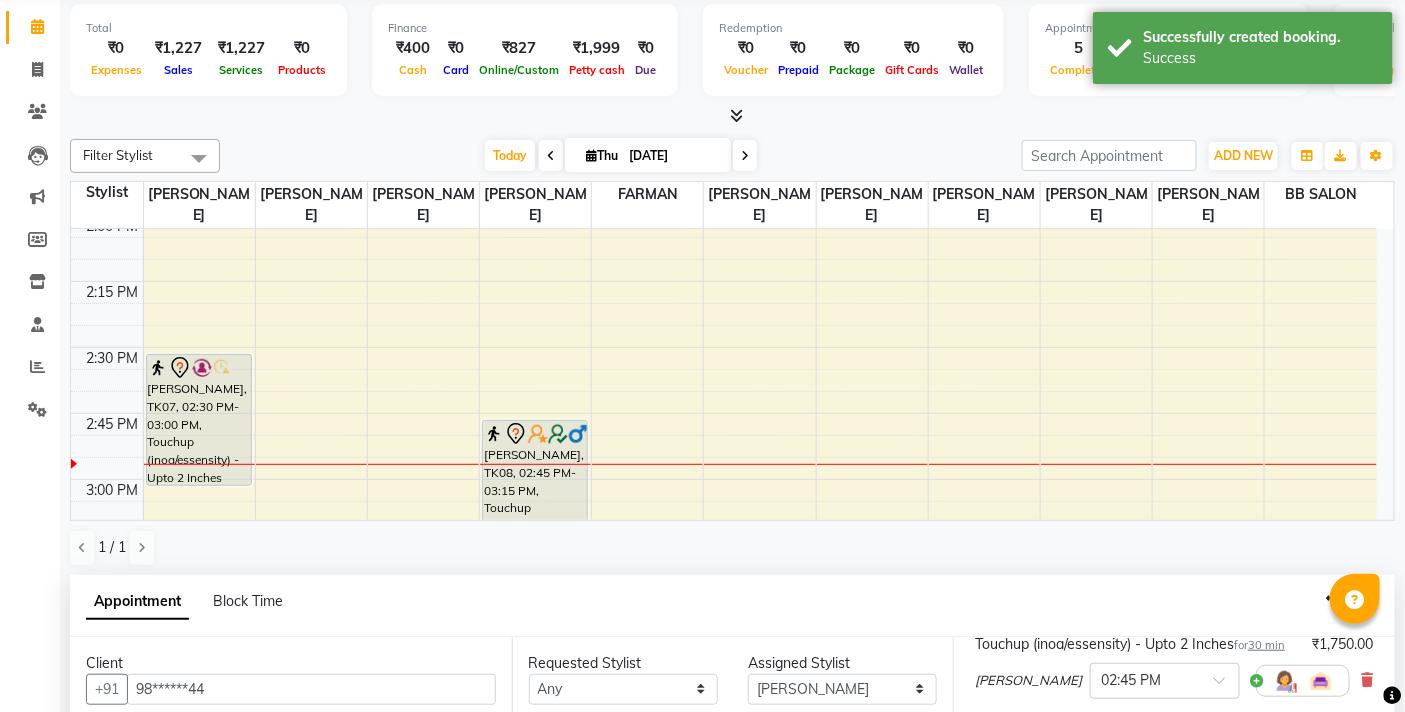scroll, scrollTop: 0, scrollLeft: 0, axis: both 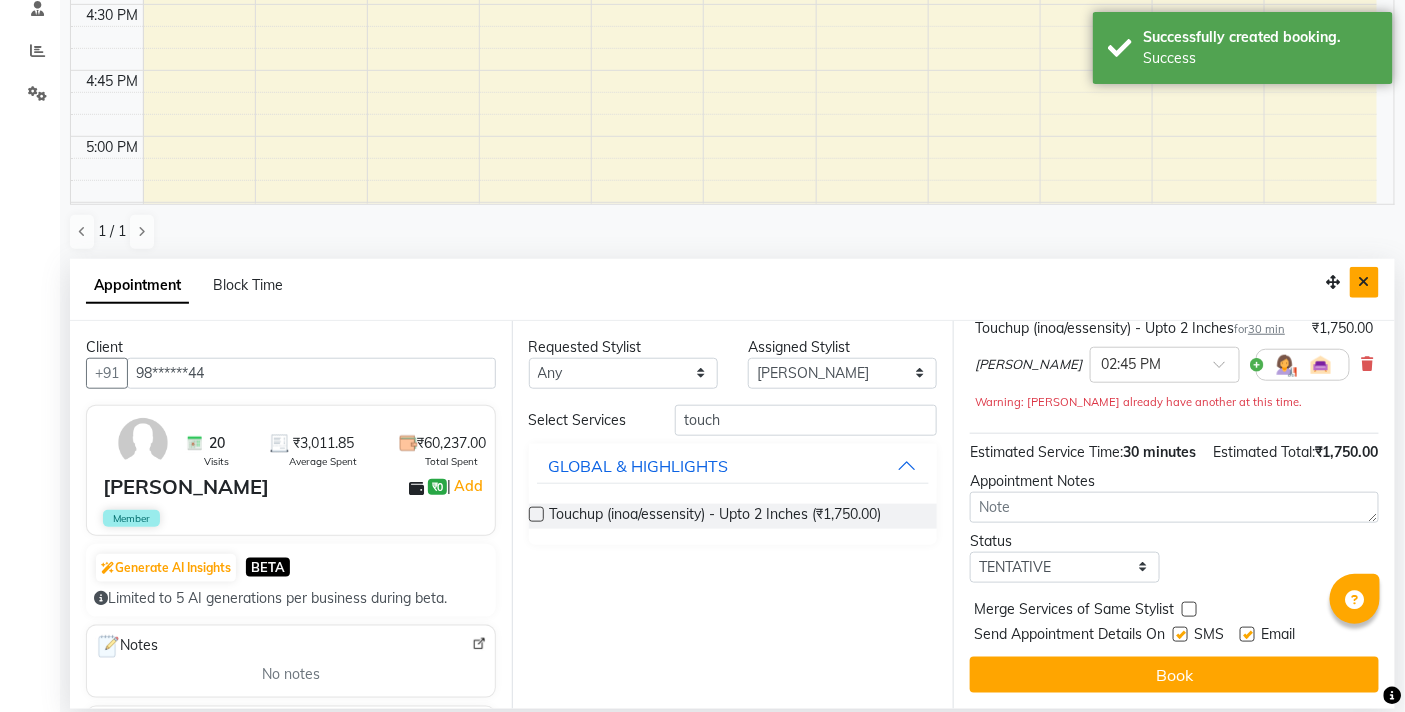 click at bounding box center (1364, 282) 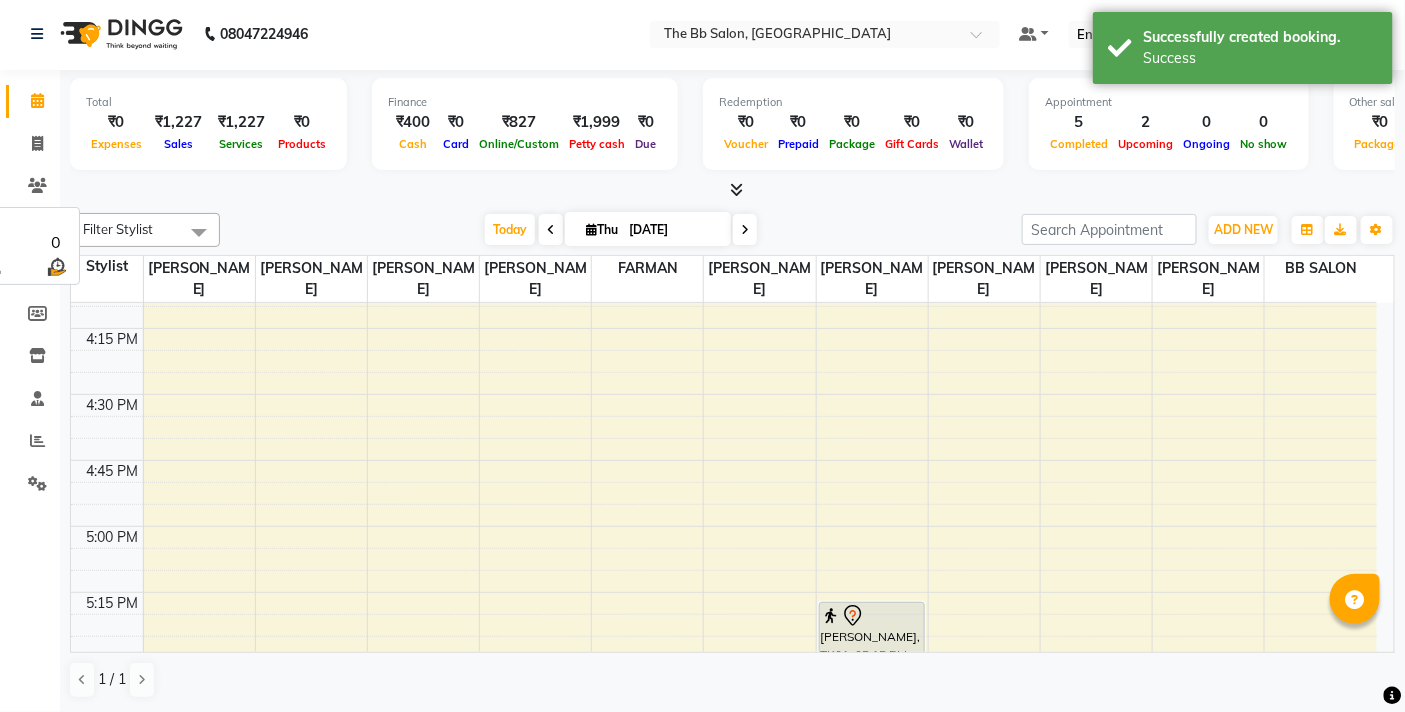 scroll, scrollTop: 1, scrollLeft: 0, axis: vertical 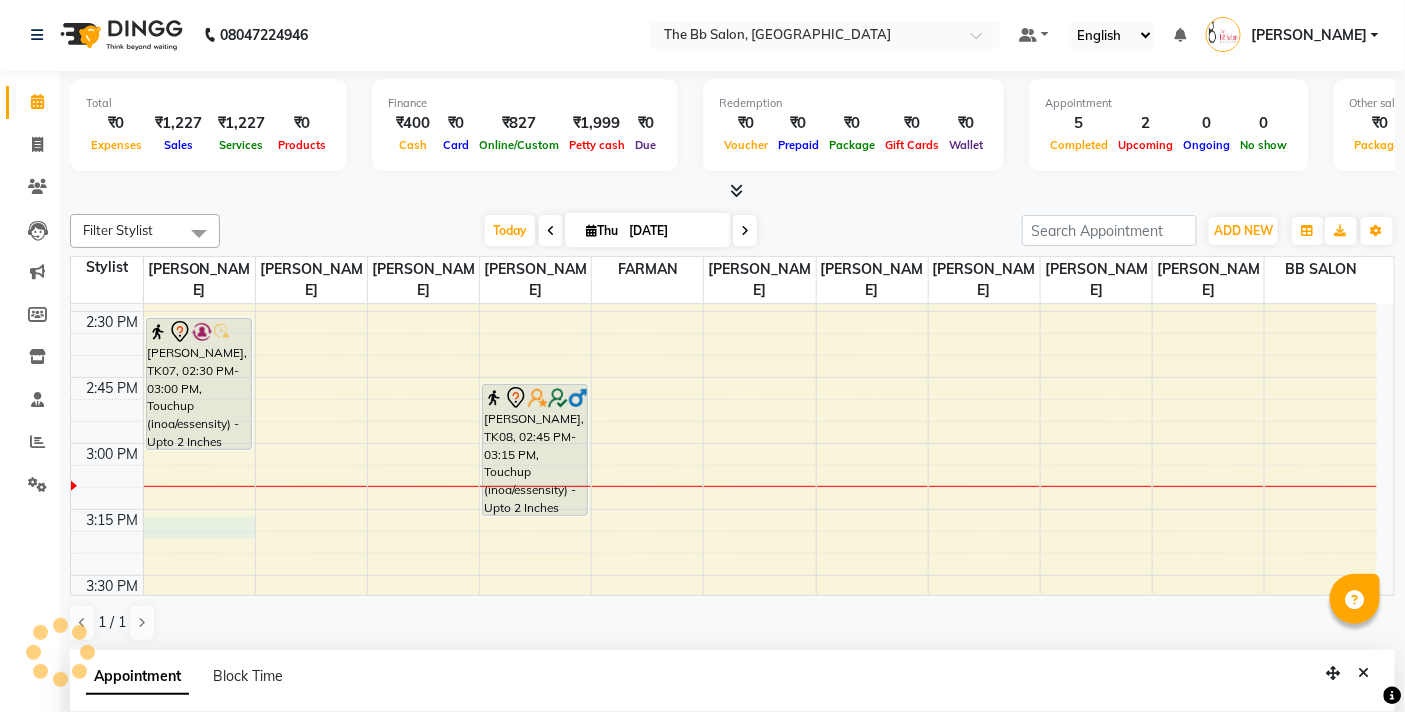 select on "83660" 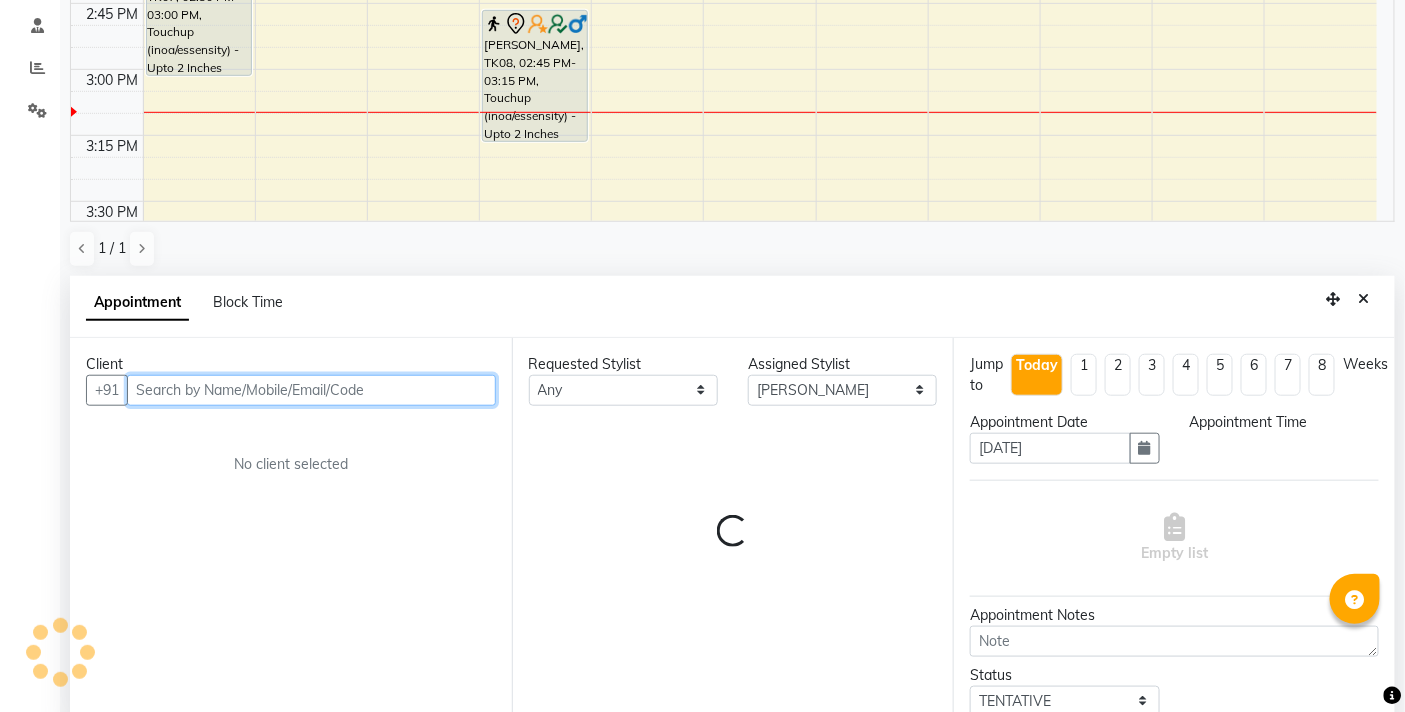 select on "915" 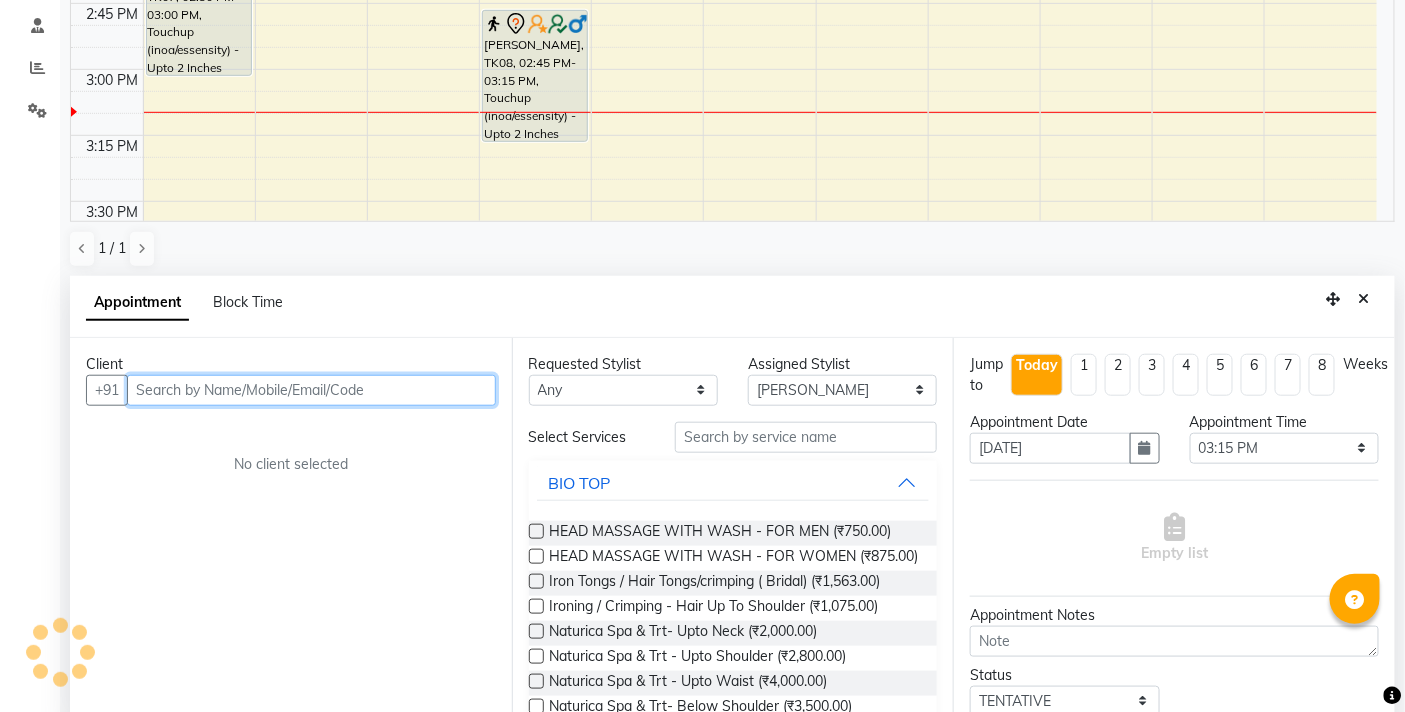 scroll, scrollTop: 392, scrollLeft: 0, axis: vertical 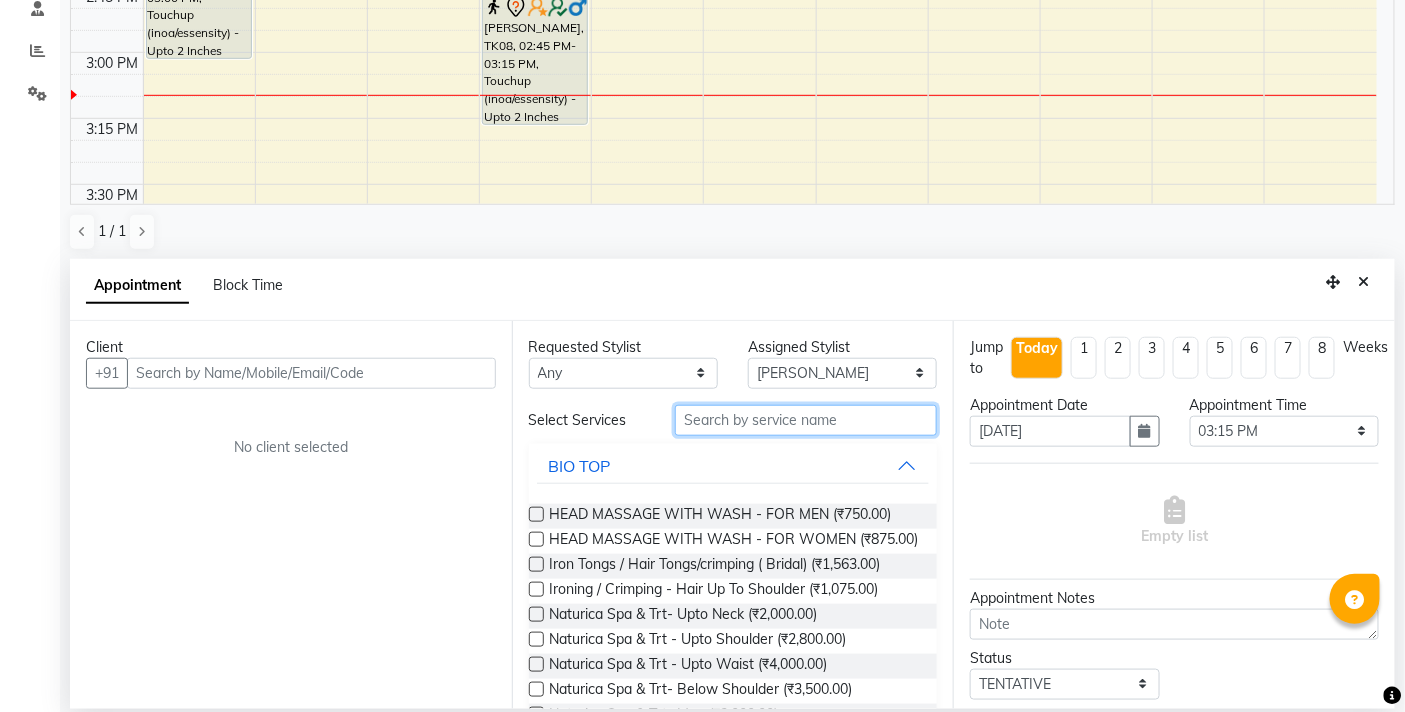 click at bounding box center (806, 420) 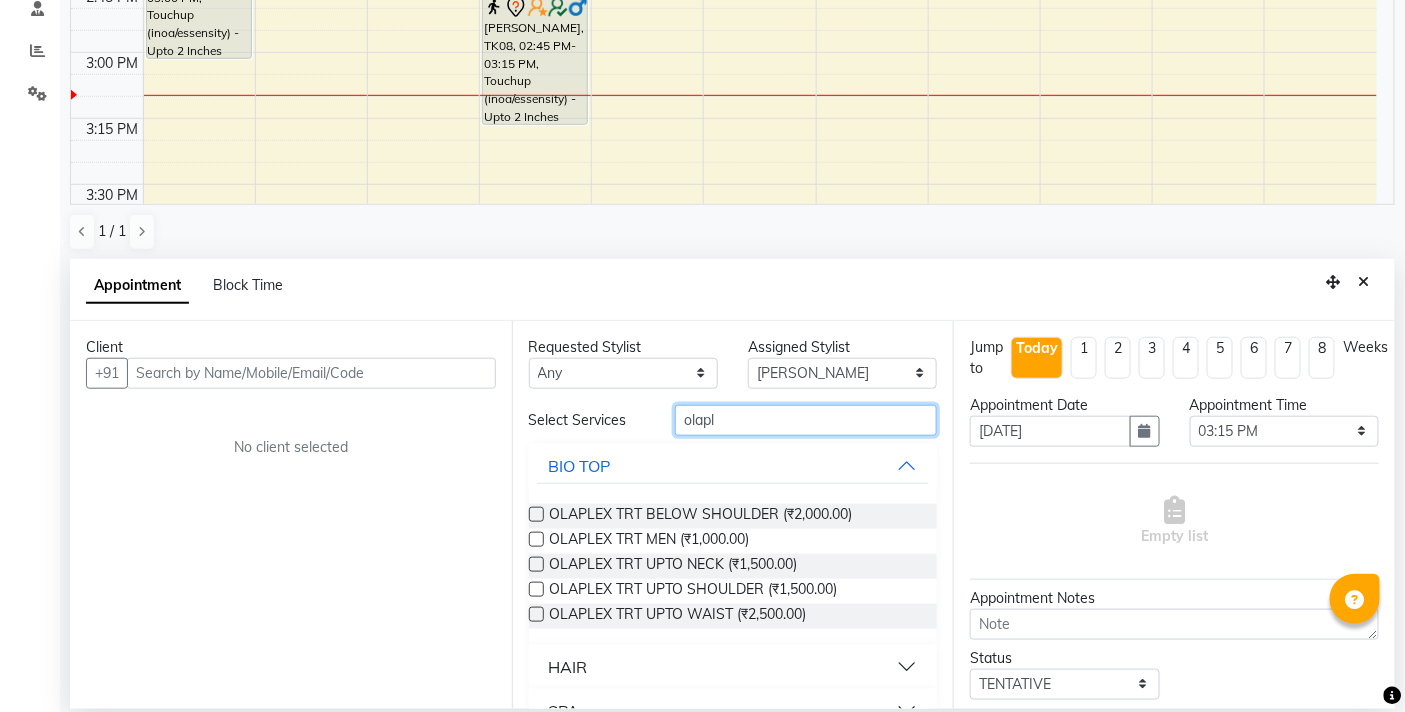 type on "olapl" 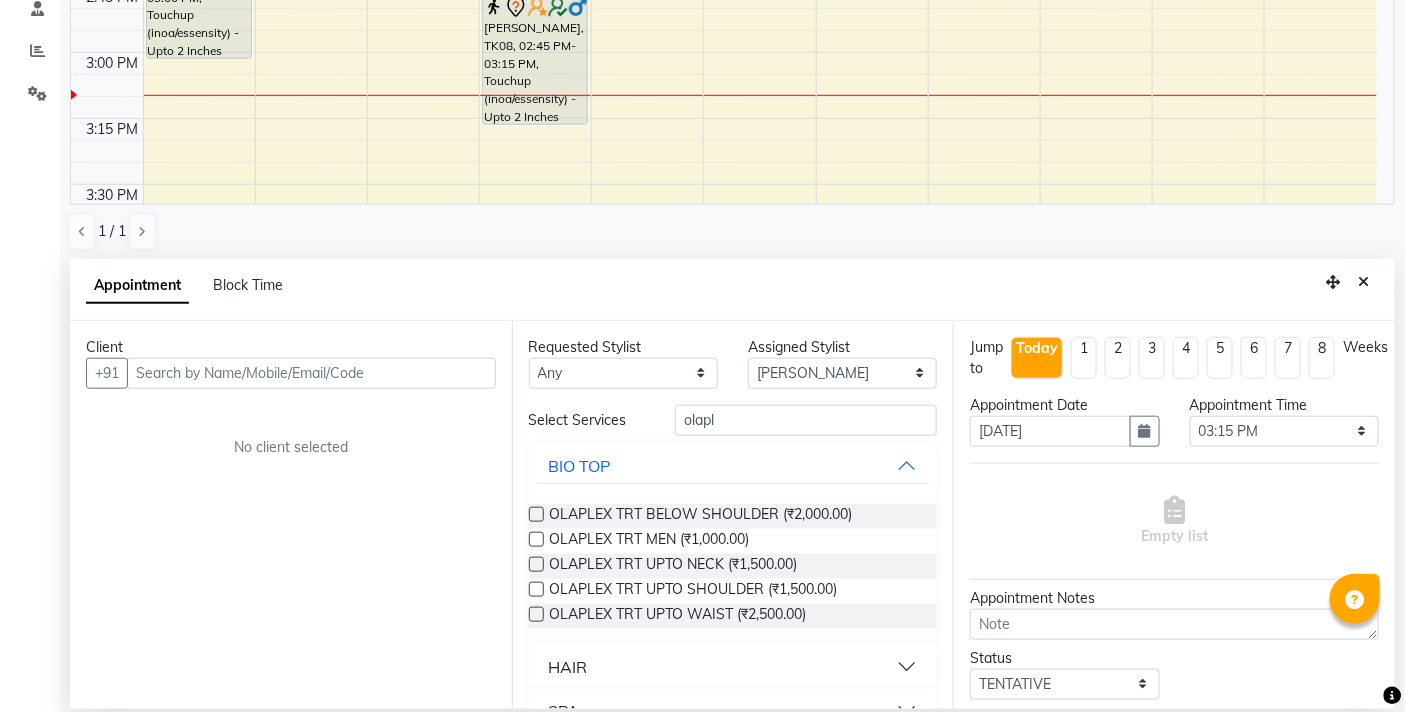 click on "HAIR" at bounding box center (568, 667) 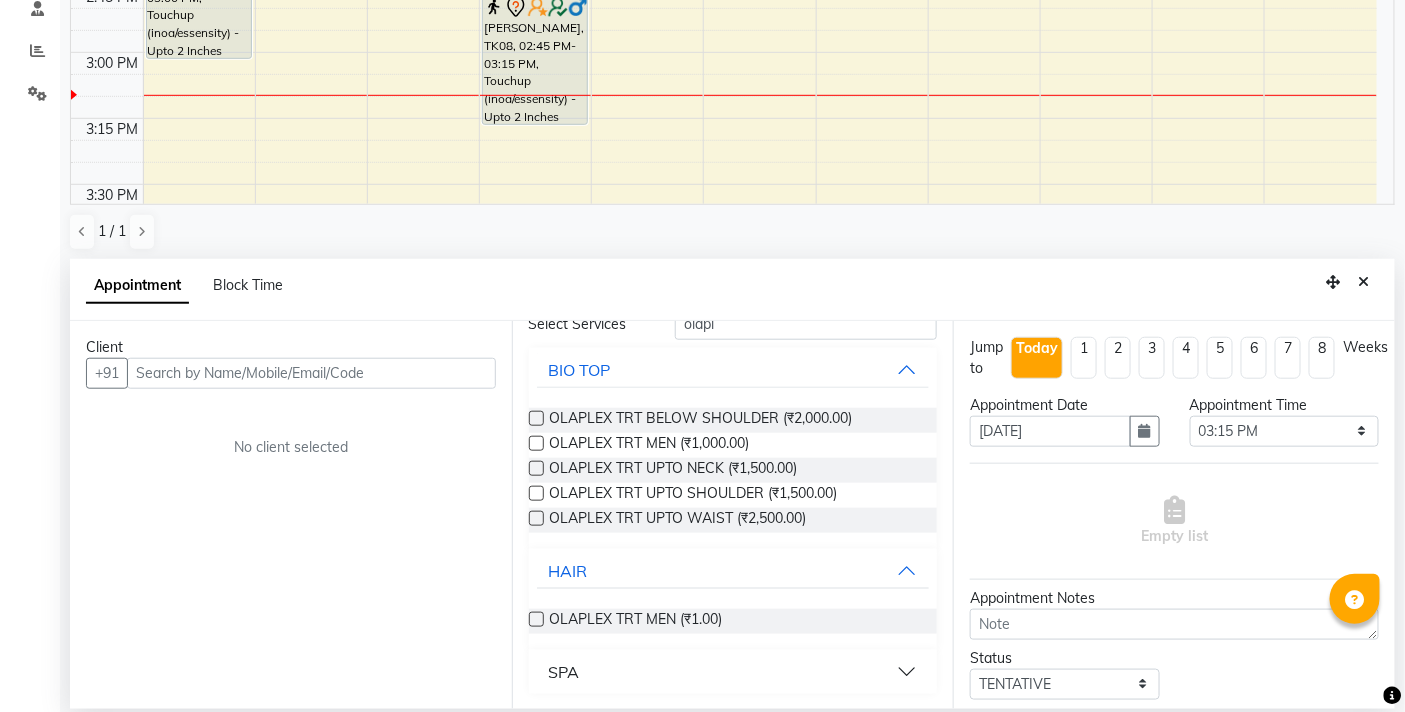 click on "SPA" at bounding box center (564, 672) 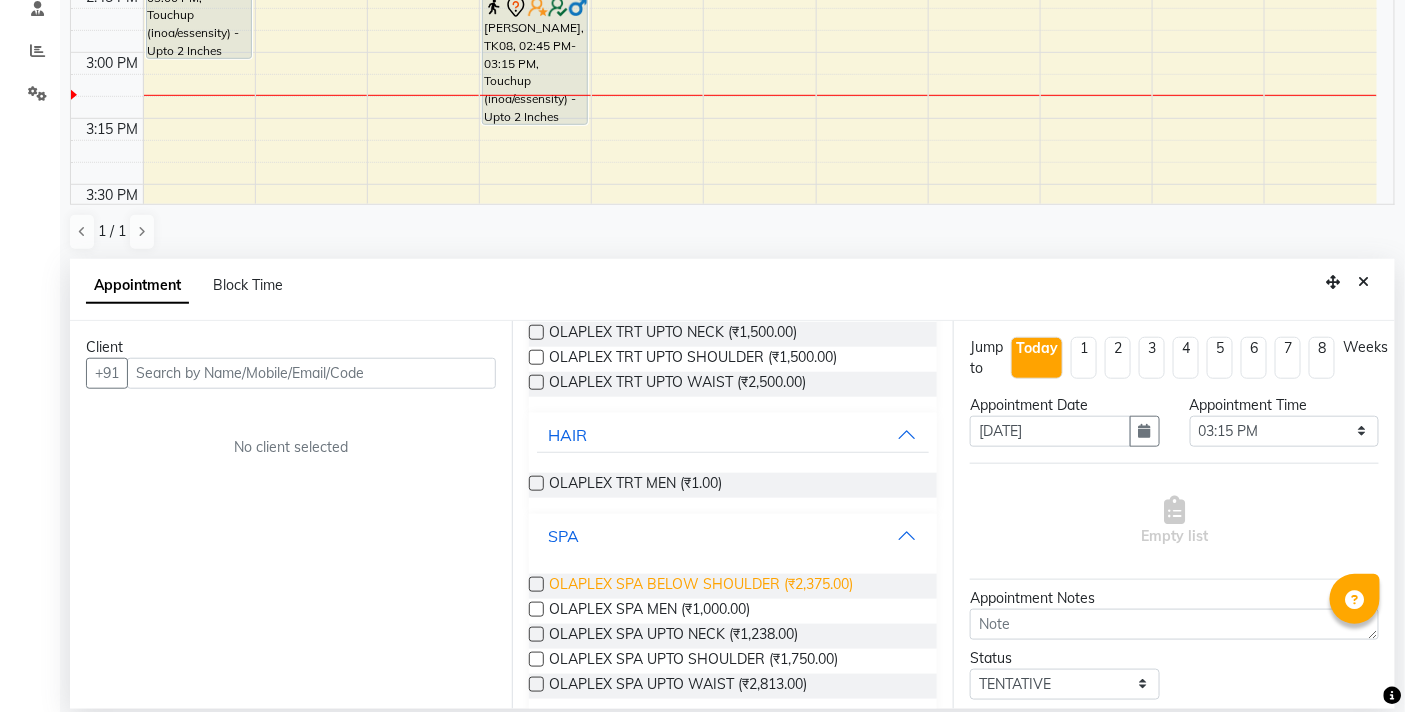 scroll, scrollTop: 253, scrollLeft: 0, axis: vertical 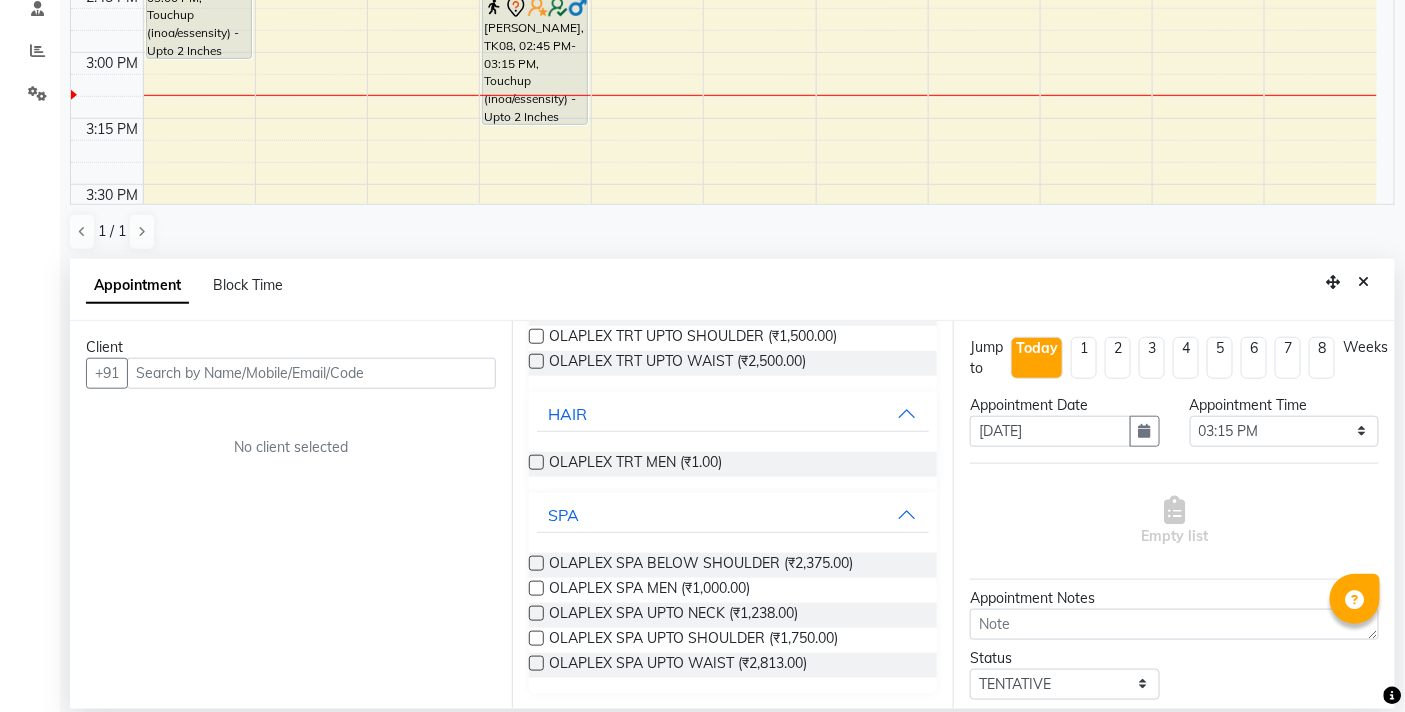 click at bounding box center [536, 638] 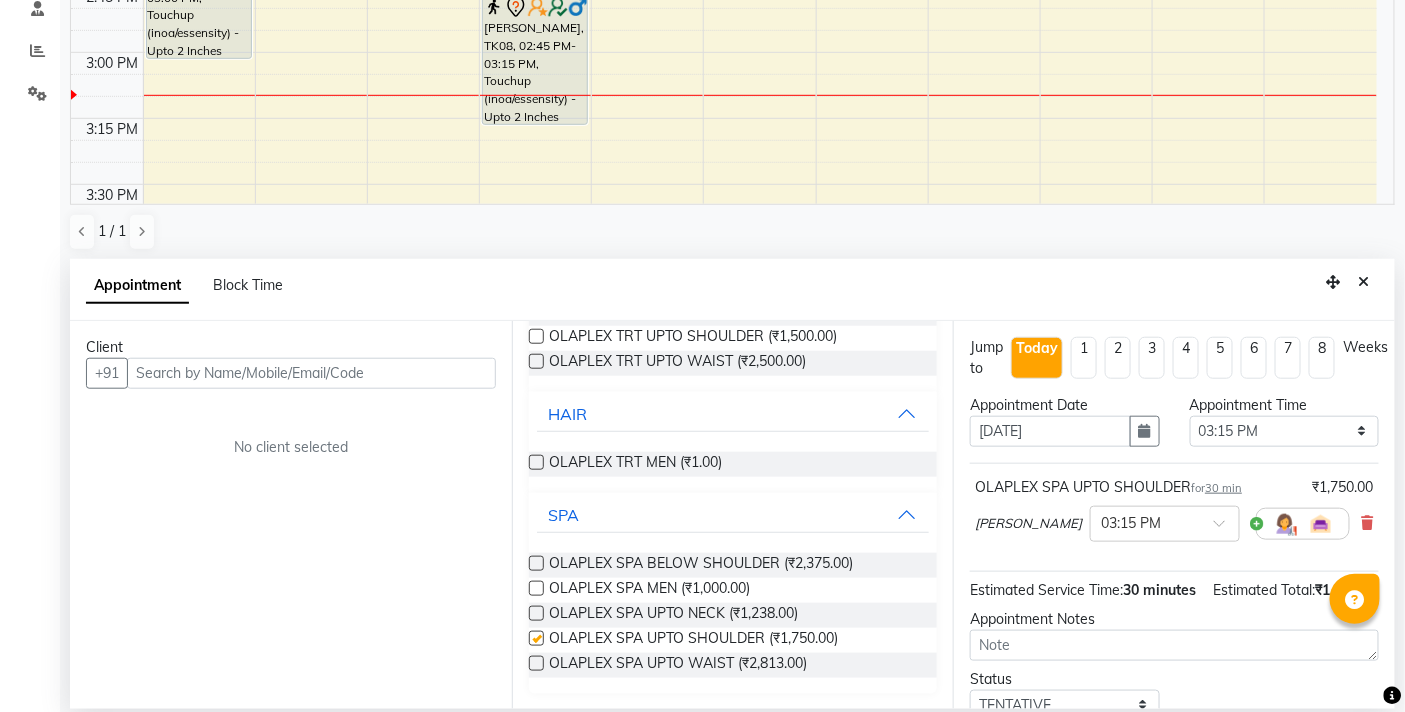 checkbox on "false" 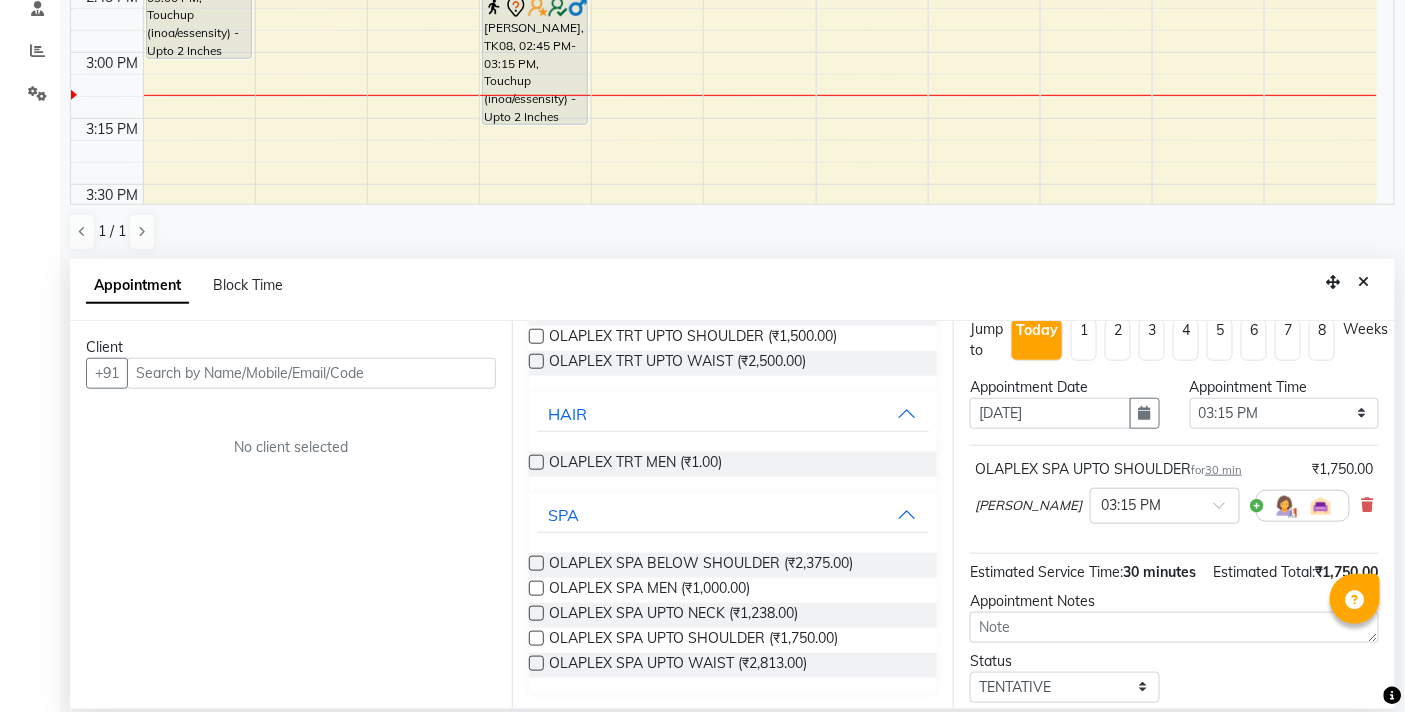 scroll, scrollTop: 0, scrollLeft: 0, axis: both 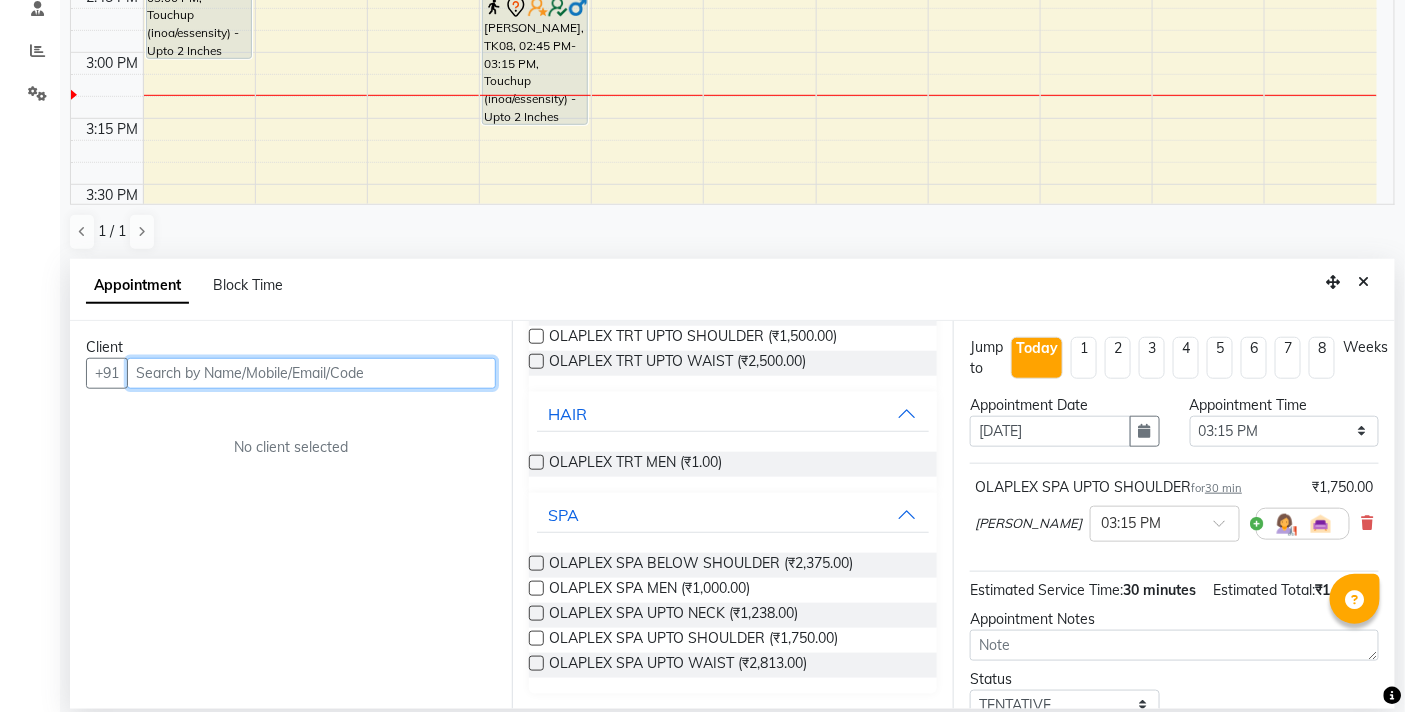 click at bounding box center [311, 373] 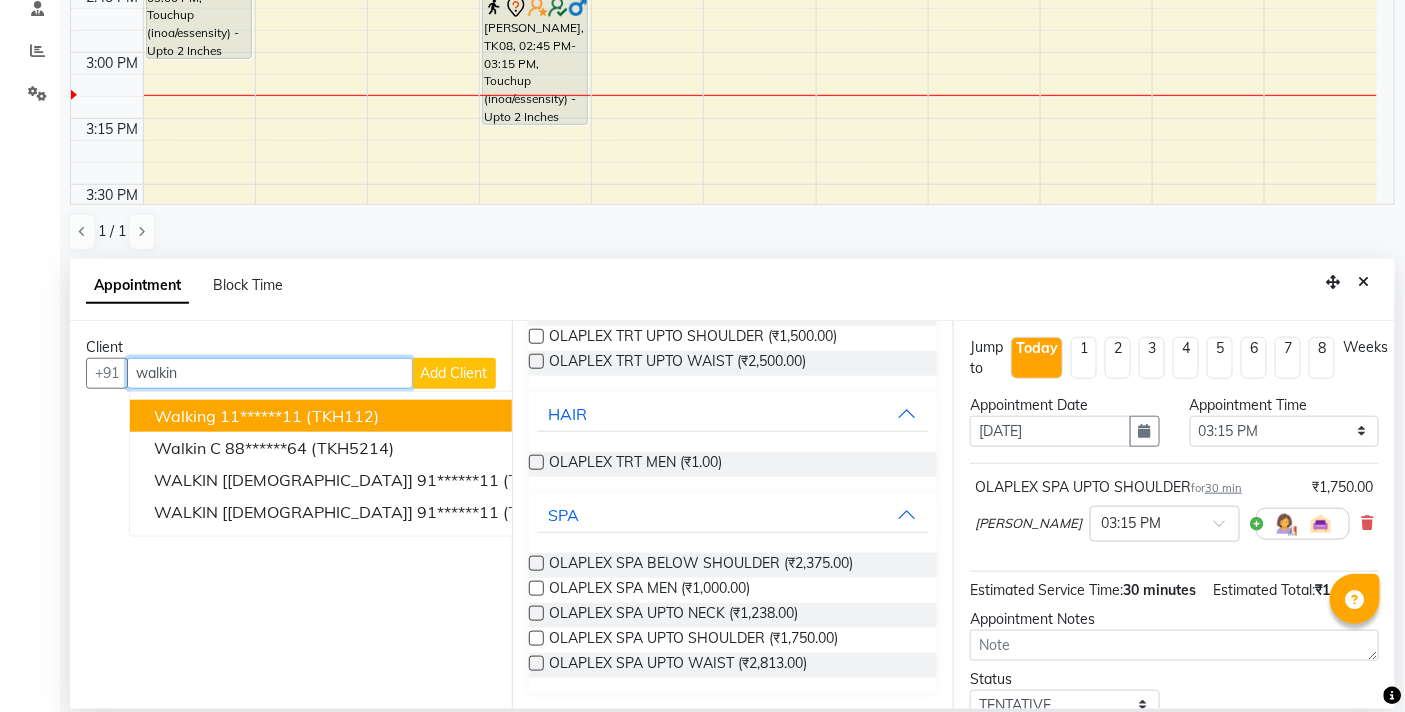 click on "11******11" at bounding box center [261, 416] 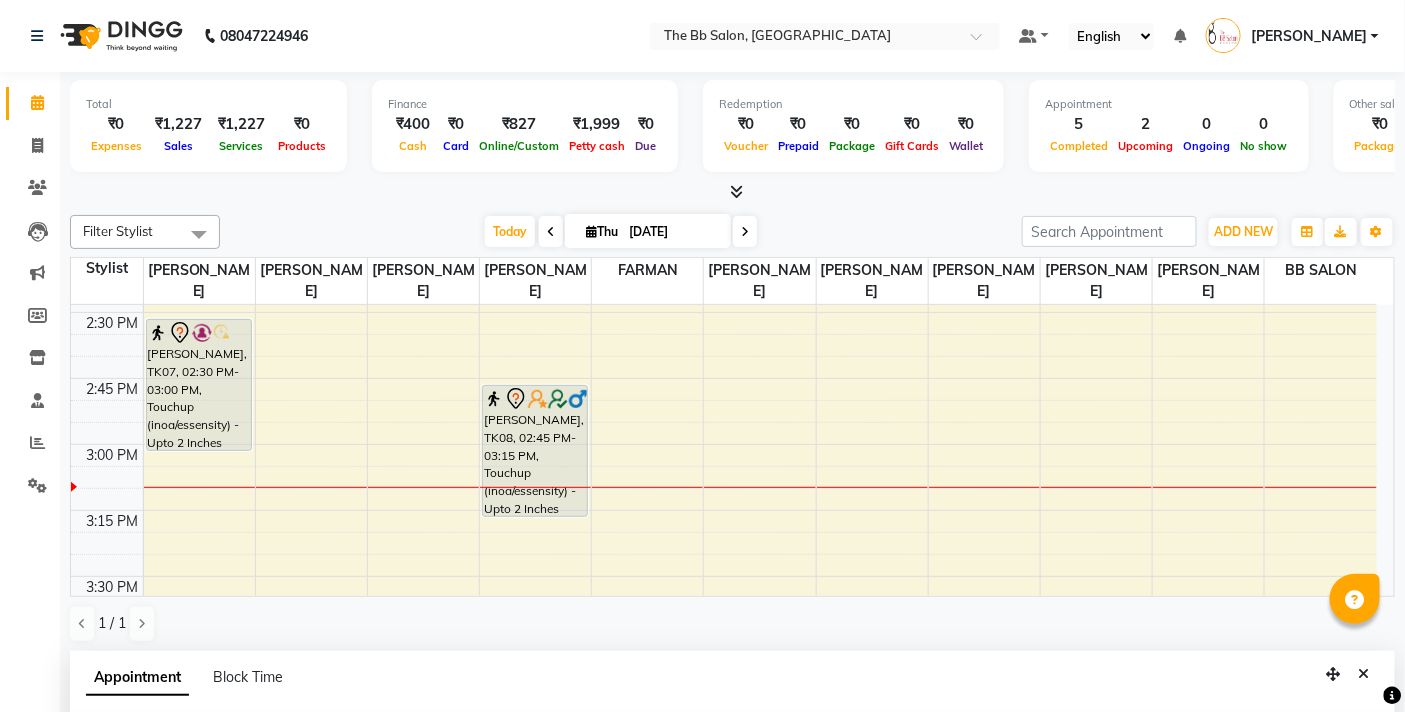 scroll, scrollTop: 392, scrollLeft: 0, axis: vertical 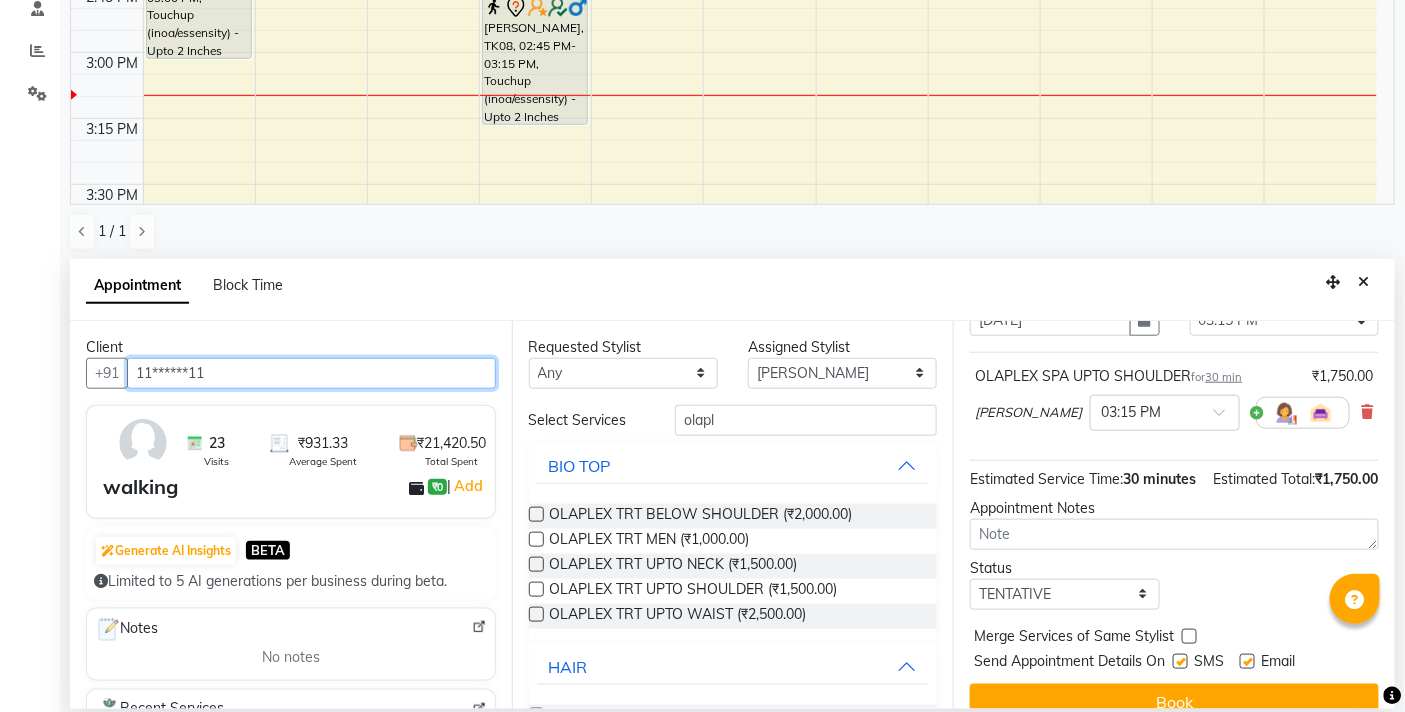 type on "11******11" 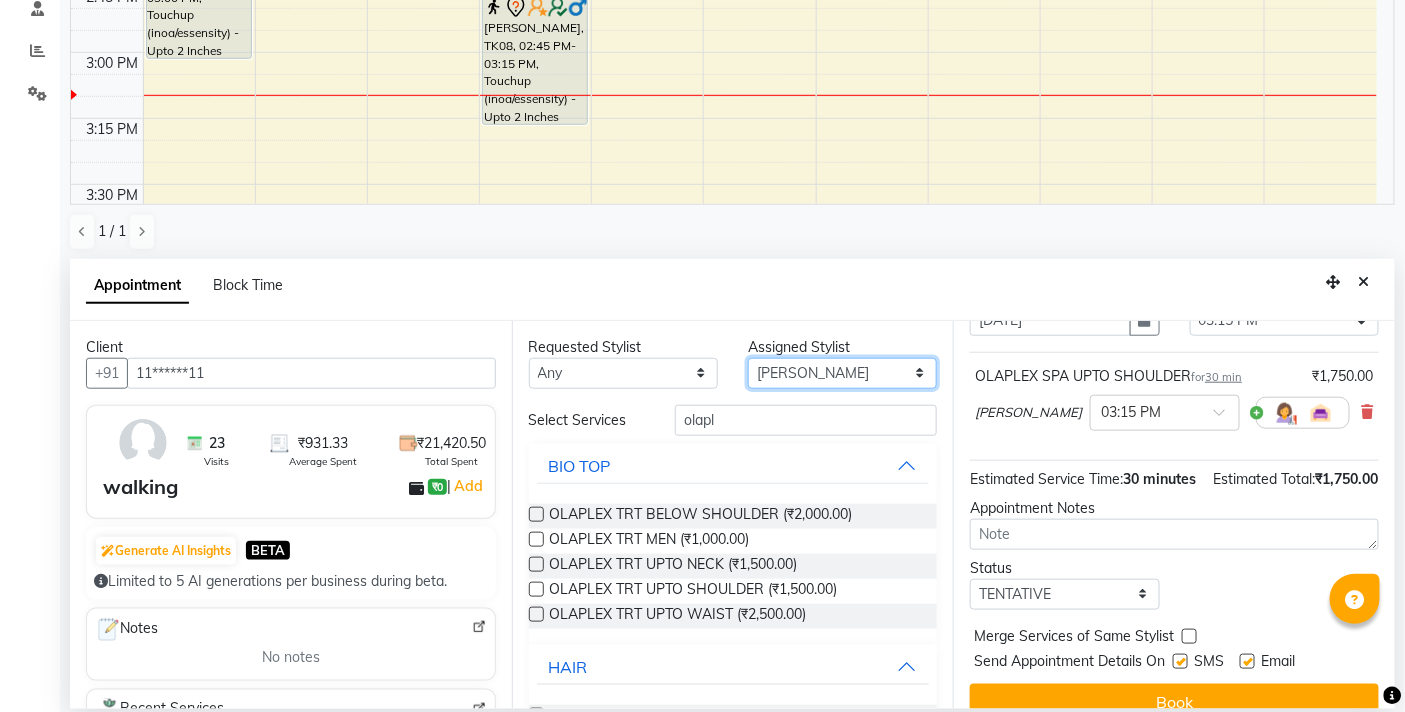 click on "Select BB SALON DIPALI EKTA FARMAN GOUSIYA SHAIKH MANGESH TAVARE Nazim Shaikh Rupesh Chavan Sanjay Pawar SHILPA YADAV WILSON" at bounding box center [842, 373] 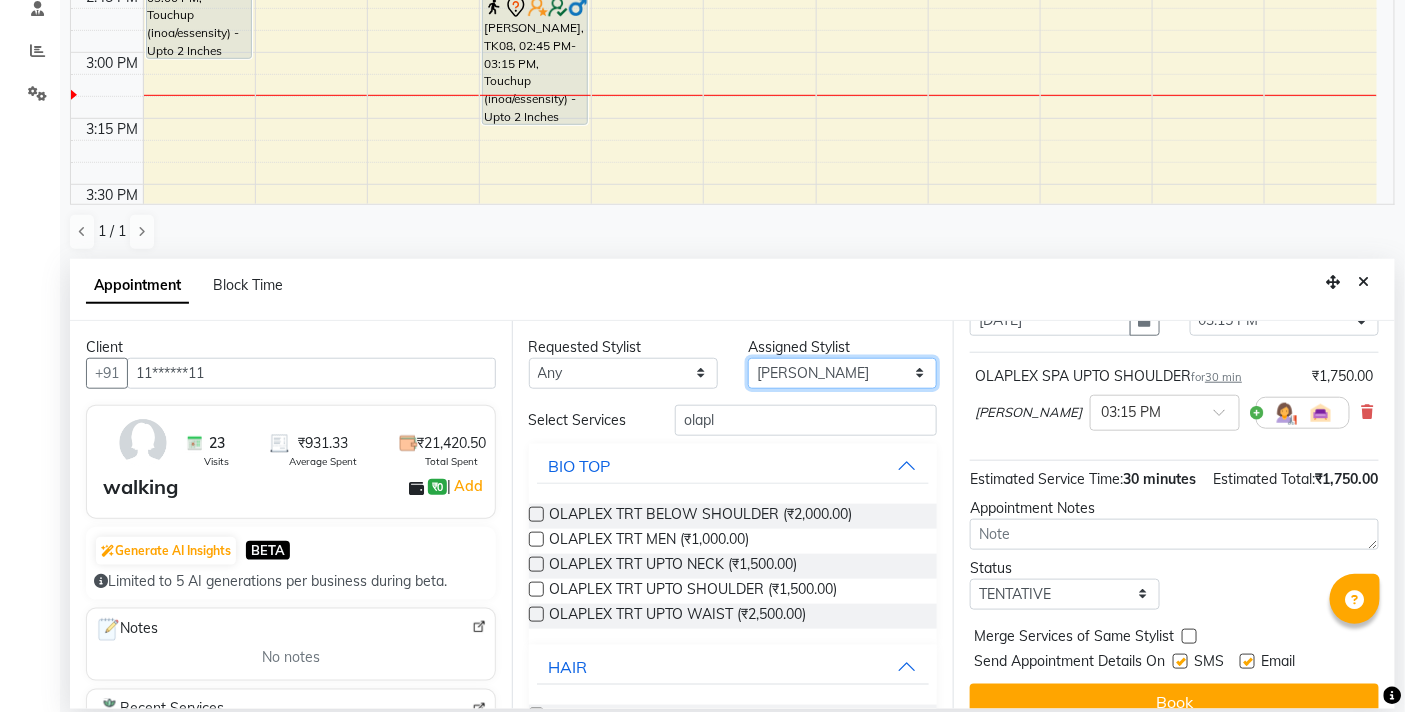 click on "Select BB SALON DIPALI EKTA FARMAN GOUSIYA SHAIKH MANGESH TAVARE Nazim Shaikh Rupesh Chavan Sanjay Pawar SHILPA YADAV WILSON" at bounding box center [842, 373] 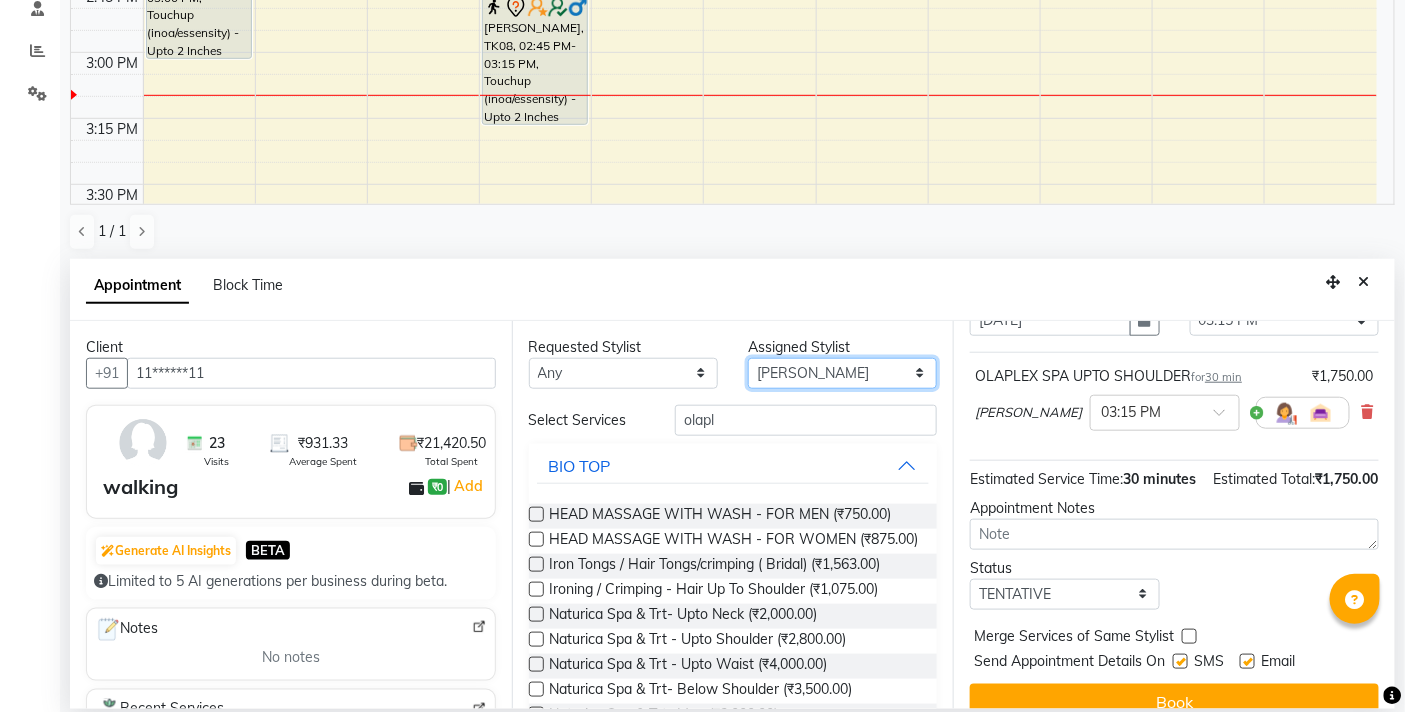 click on "Select BB SALON DIPALI EKTA FARMAN GOUSIYA SHAIKH MANGESH TAVARE Nazim Shaikh Rupesh Chavan Sanjay Pawar SHILPA YADAV WILSON" at bounding box center (842, 373) 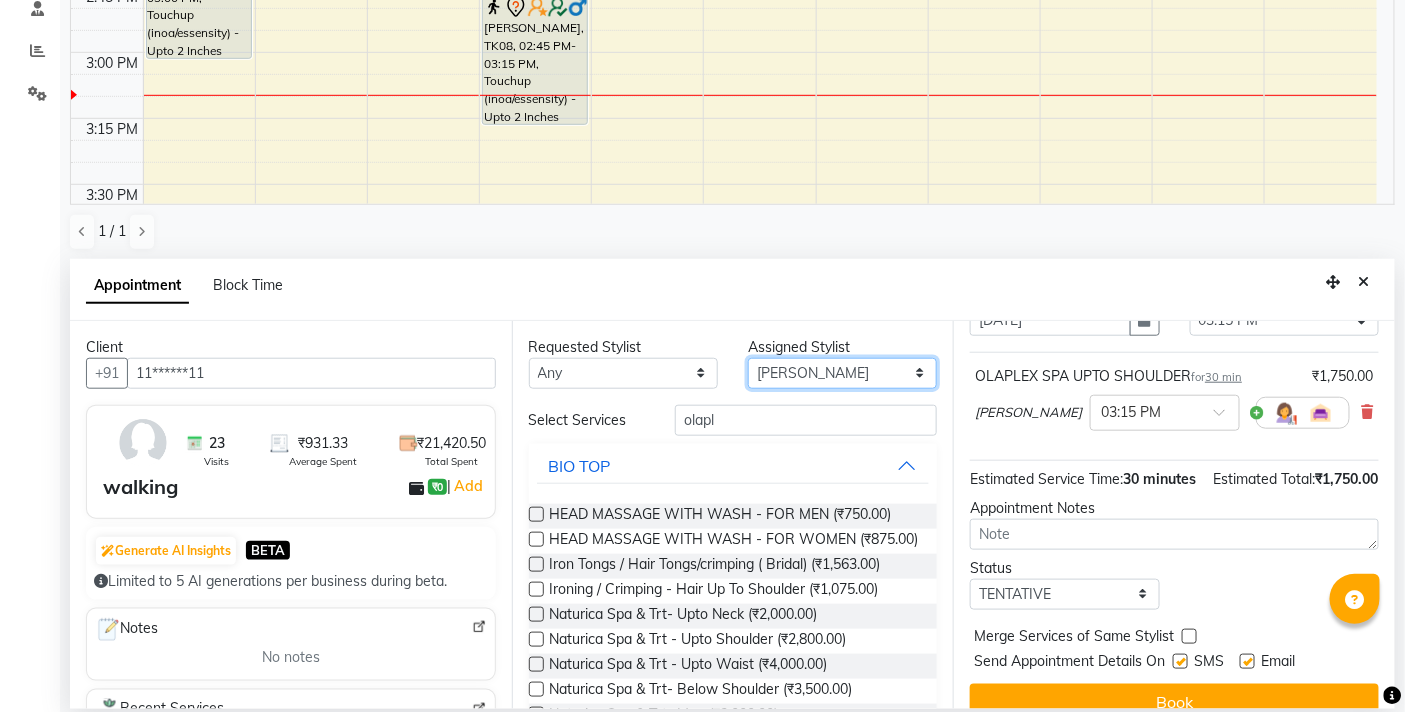 click on "Select BB SALON DIPALI EKTA FARMAN GOUSIYA SHAIKH MANGESH TAVARE Nazim Shaikh Rupesh Chavan Sanjay Pawar SHILPA YADAV WILSON" at bounding box center [842, 373] 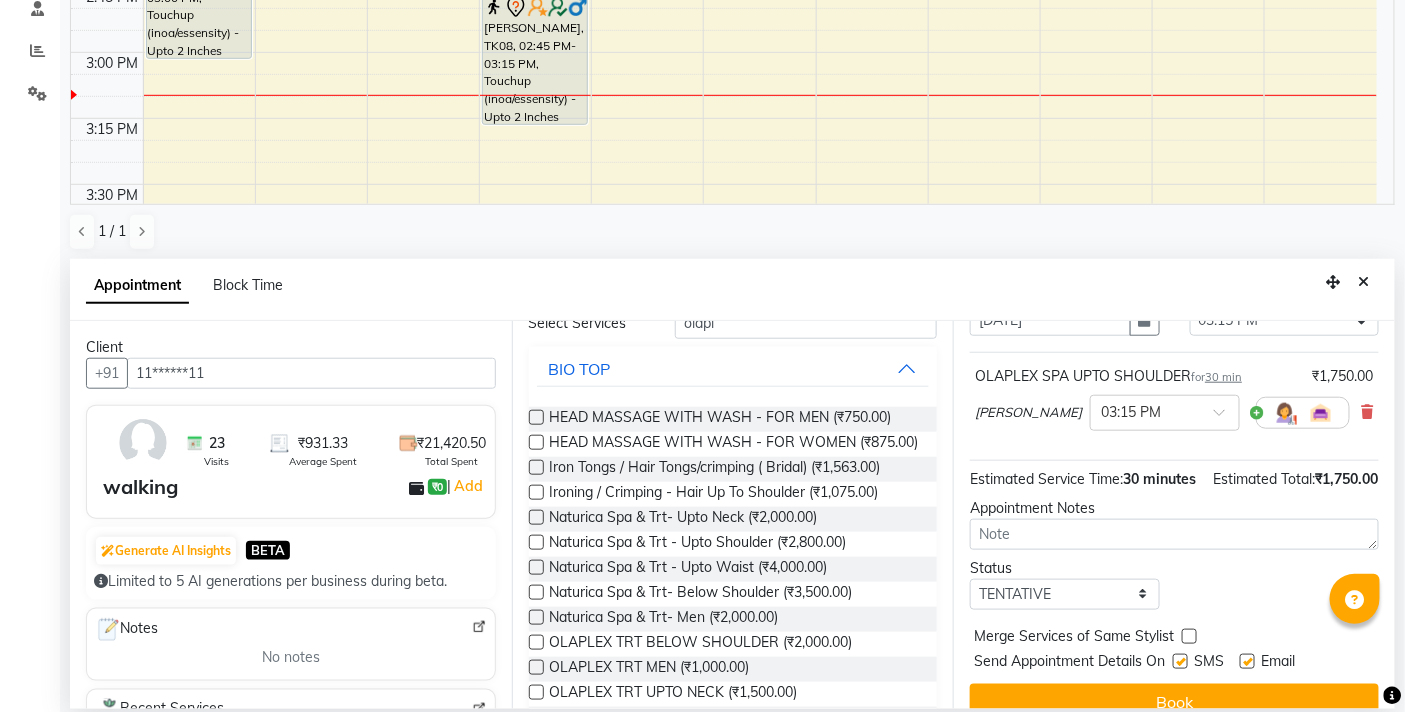 scroll, scrollTop: 0, scrollLeft: 0, axis: both 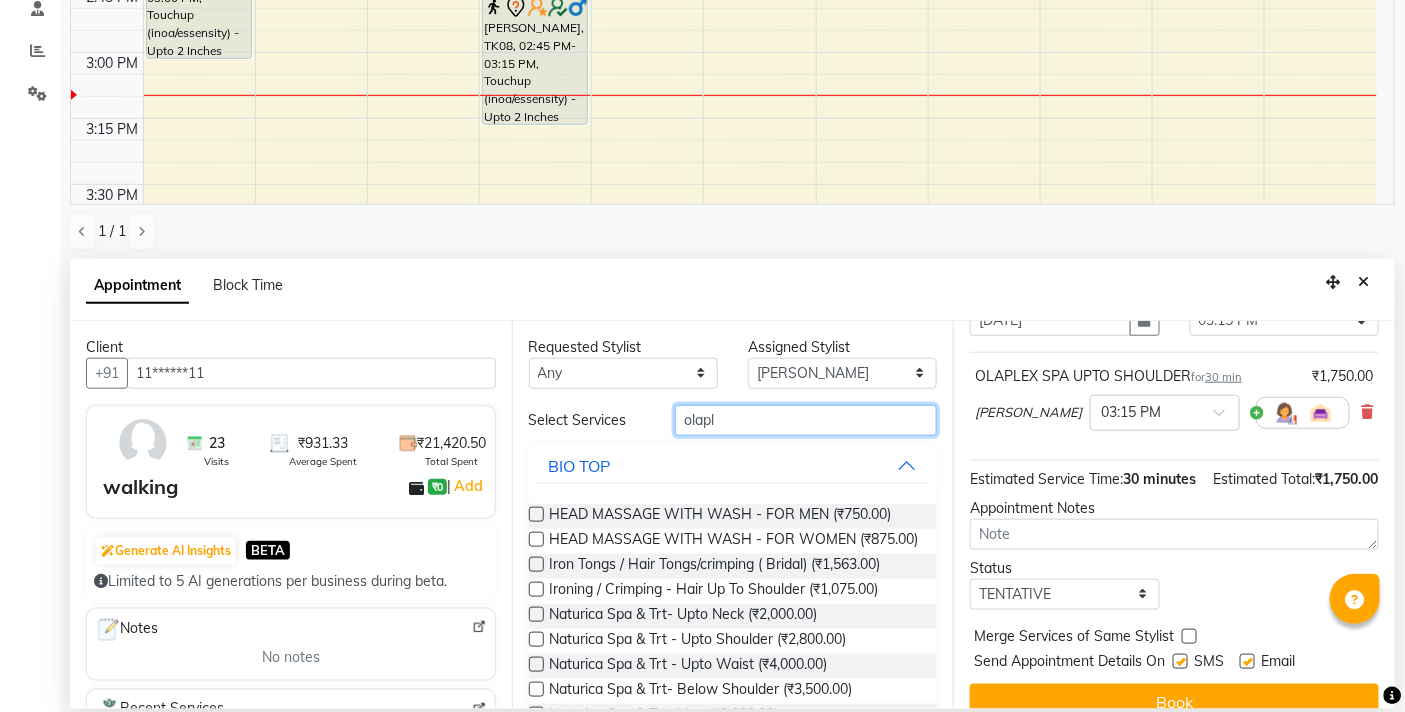 drag, startPoint x: 734, startPoint y: 425, endPoint x: 595, endPoint y: 433, distance: 139.23003 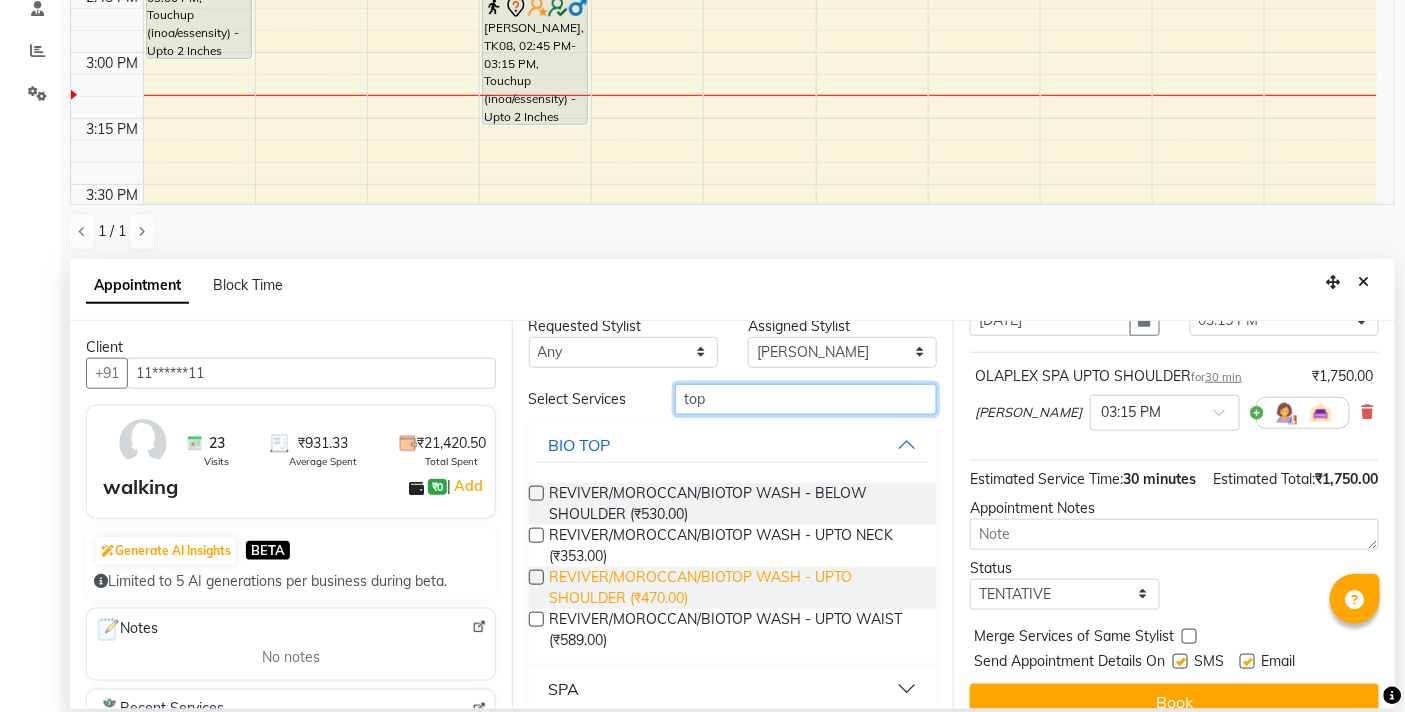 scroll, scrollTop: 38, scrollLeft: 0, axis: vertical 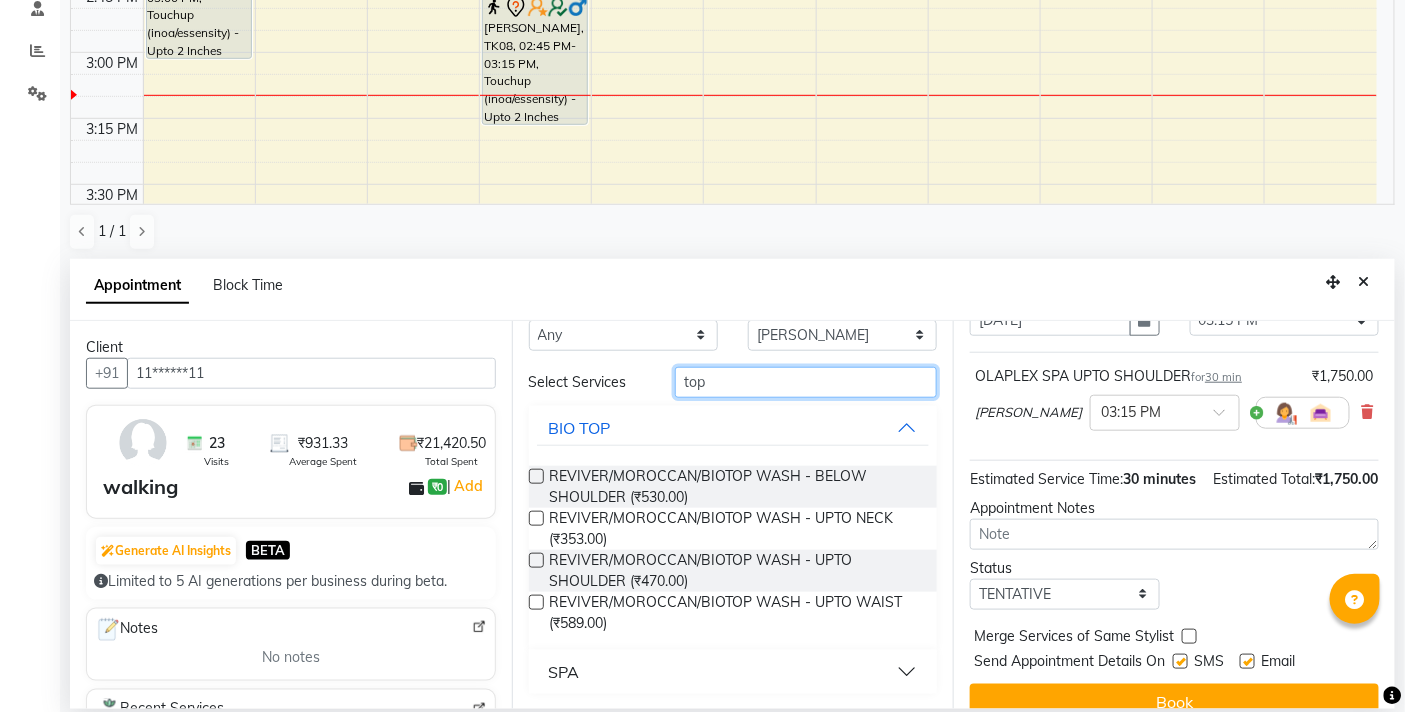 type on "top" 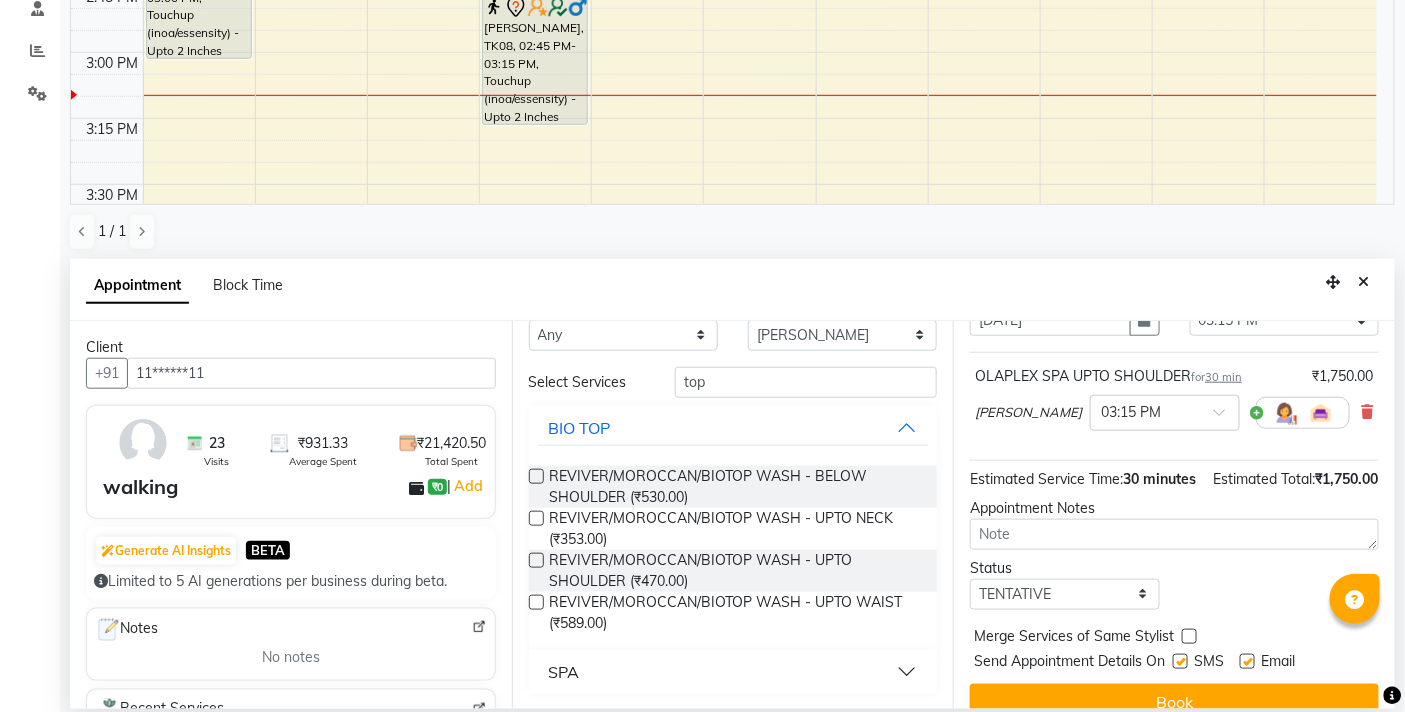 click on "SPA" at bounding box center (733, 672) 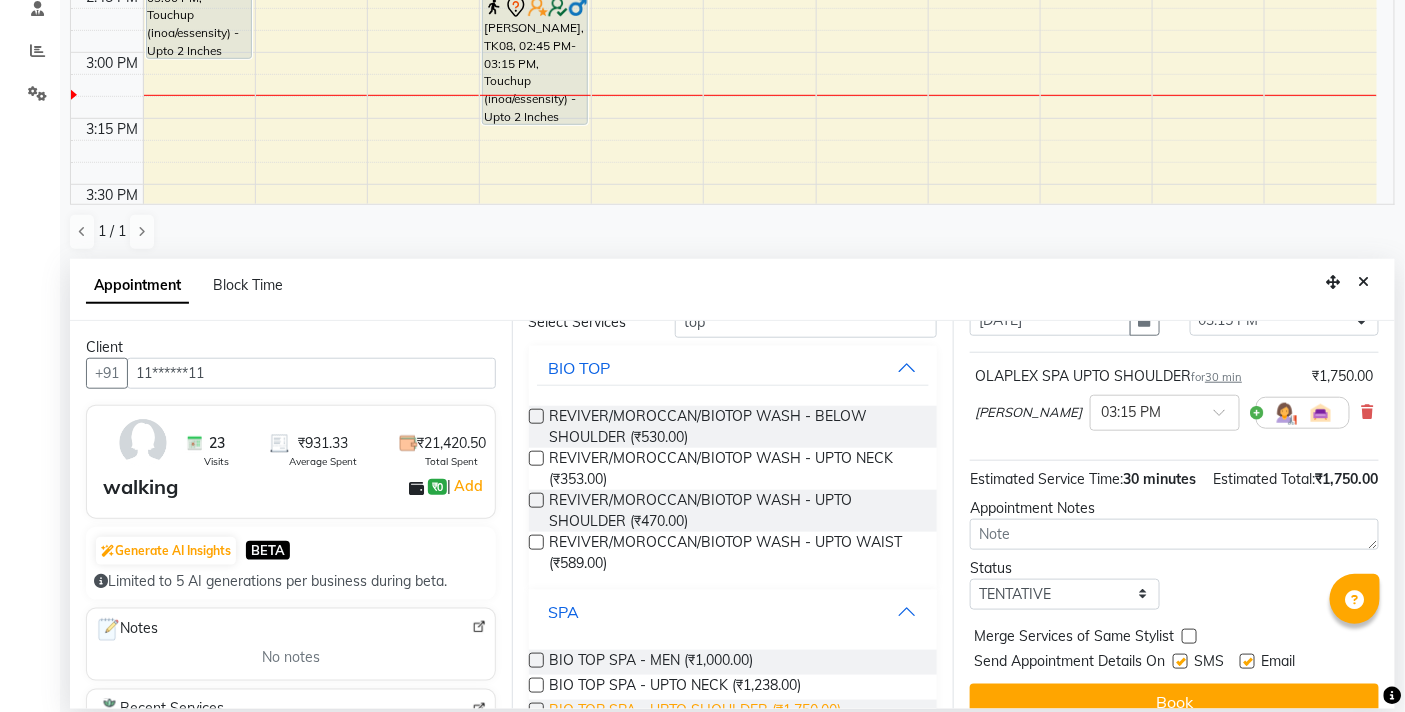 scroll, scrollTop: 195, scrollLeft: 0, axis: vertical 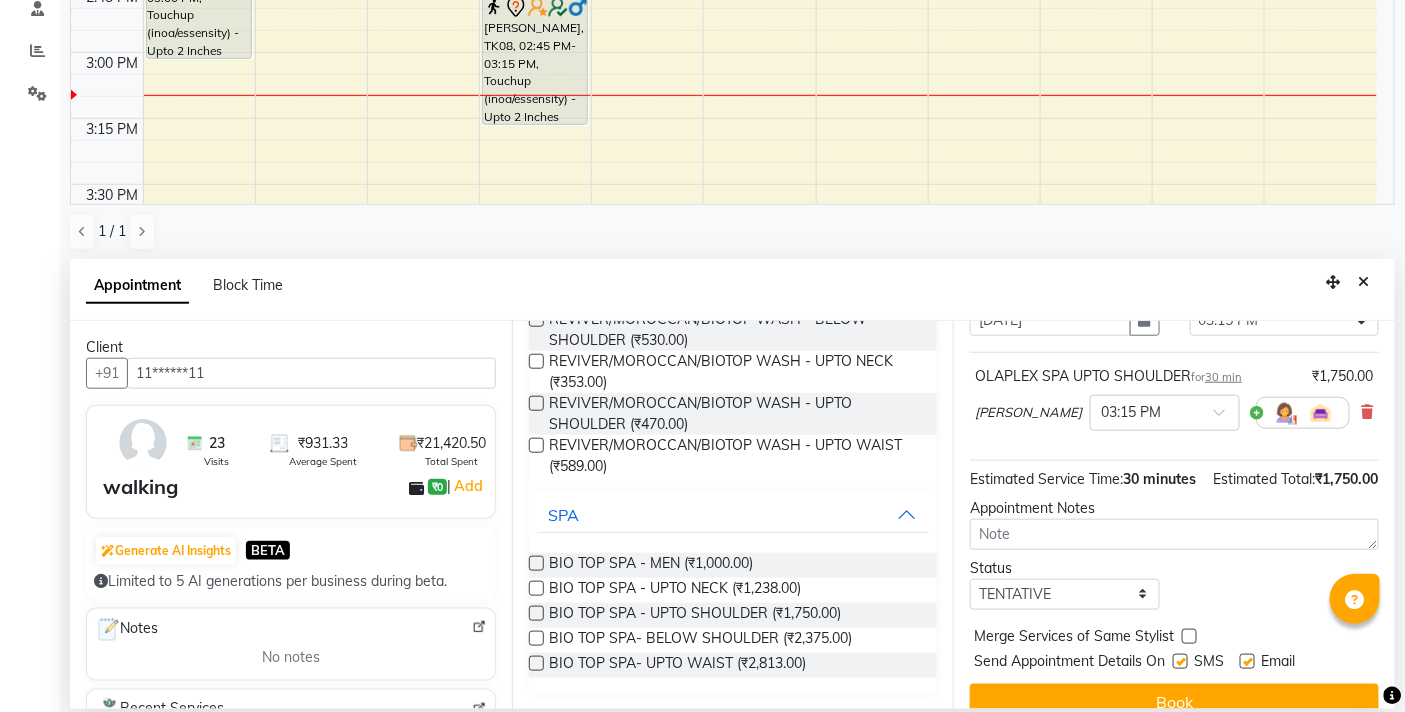click at bounding box center [536, 663] 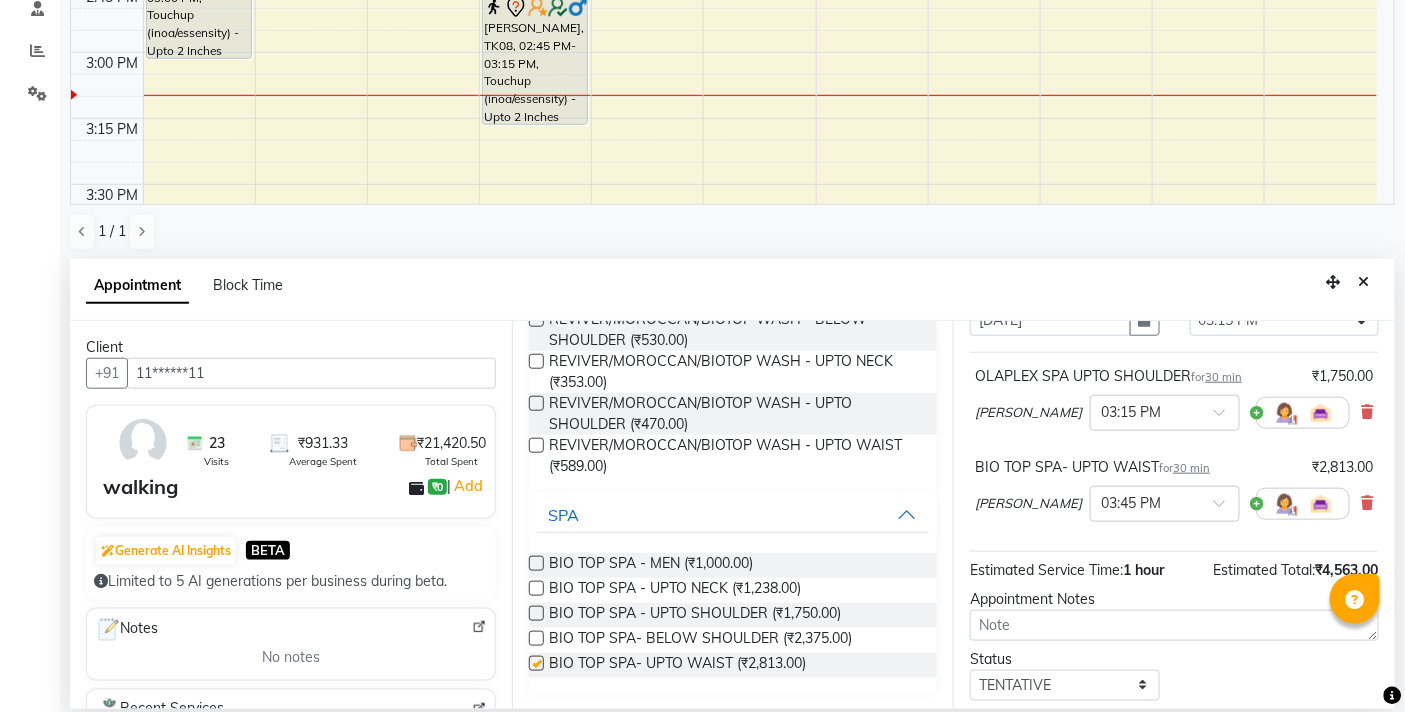 checkbox on "false" 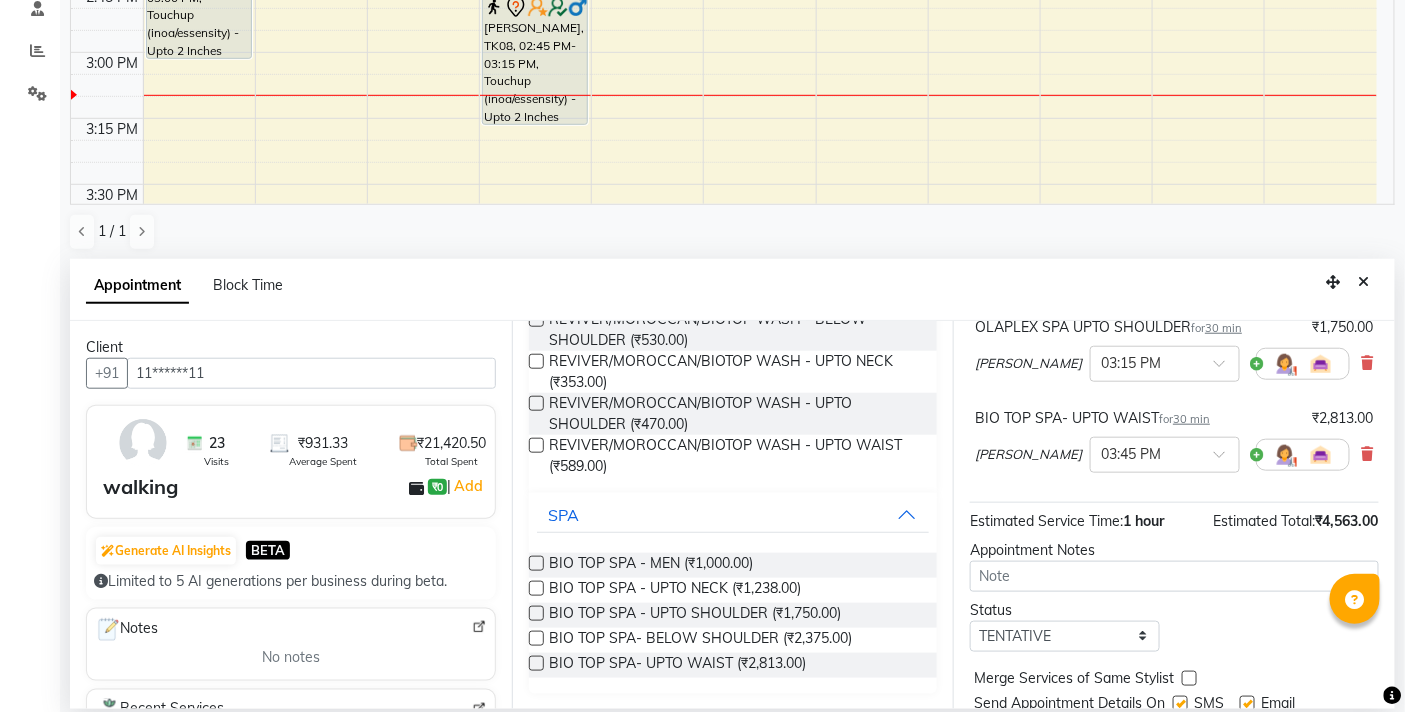 scroll, scrollTop: 228, scrollLeft: 0, axis: vertical 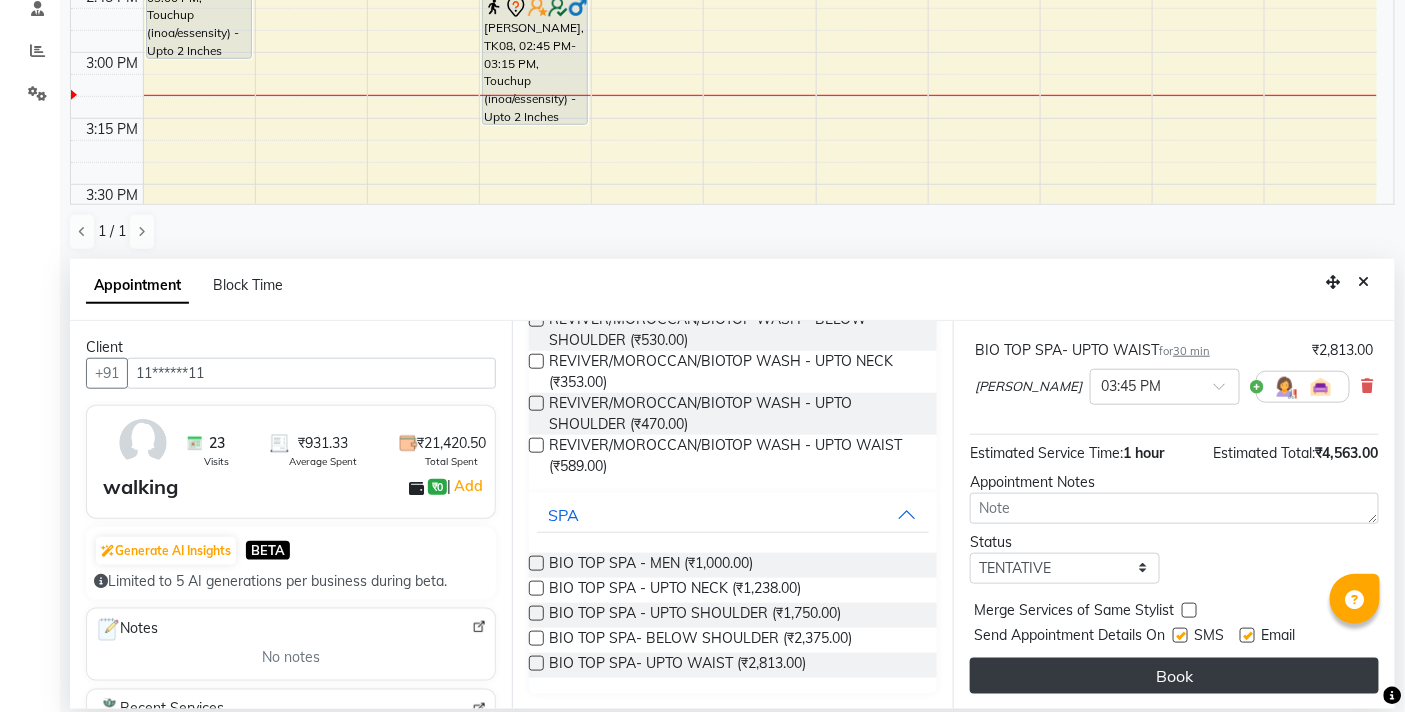 click on "Book" at bounding box center (1174, 676) 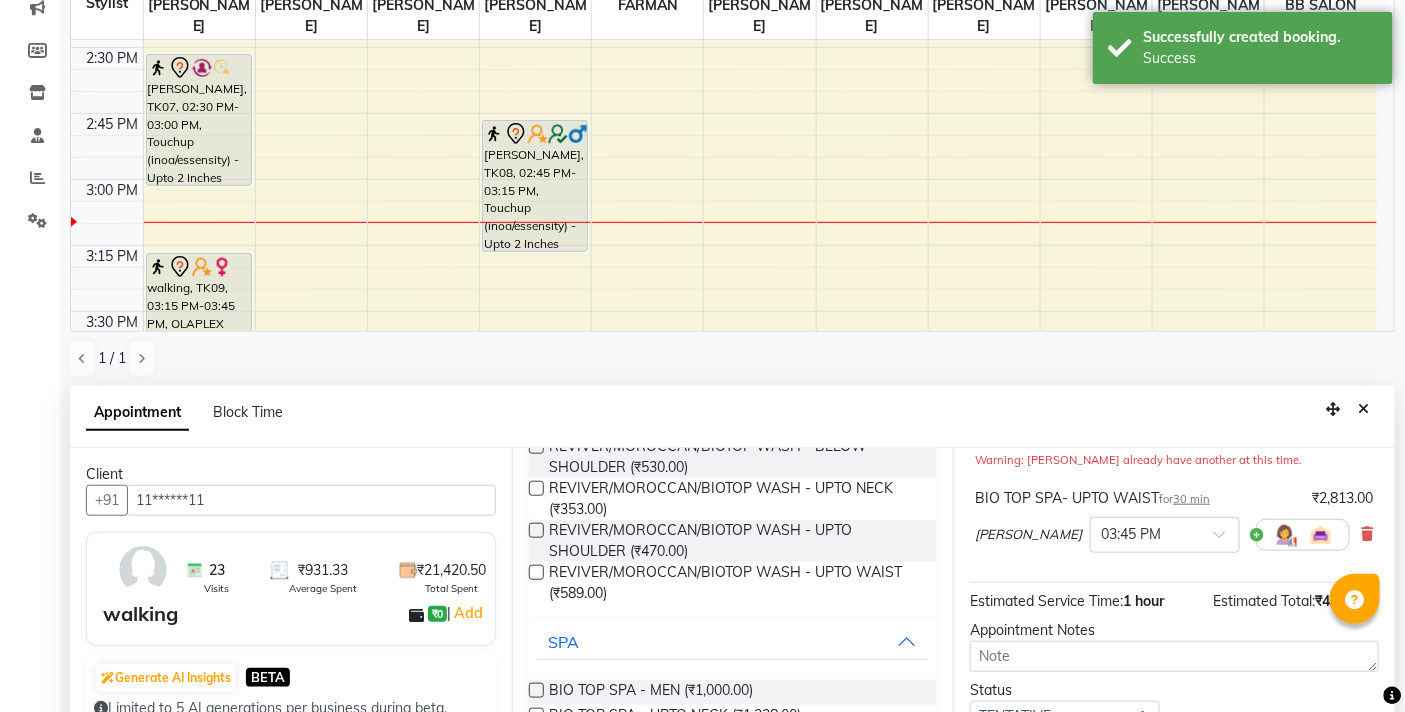 scroll, scrollTop: 392, scrollLeft: 0, axis: vertical 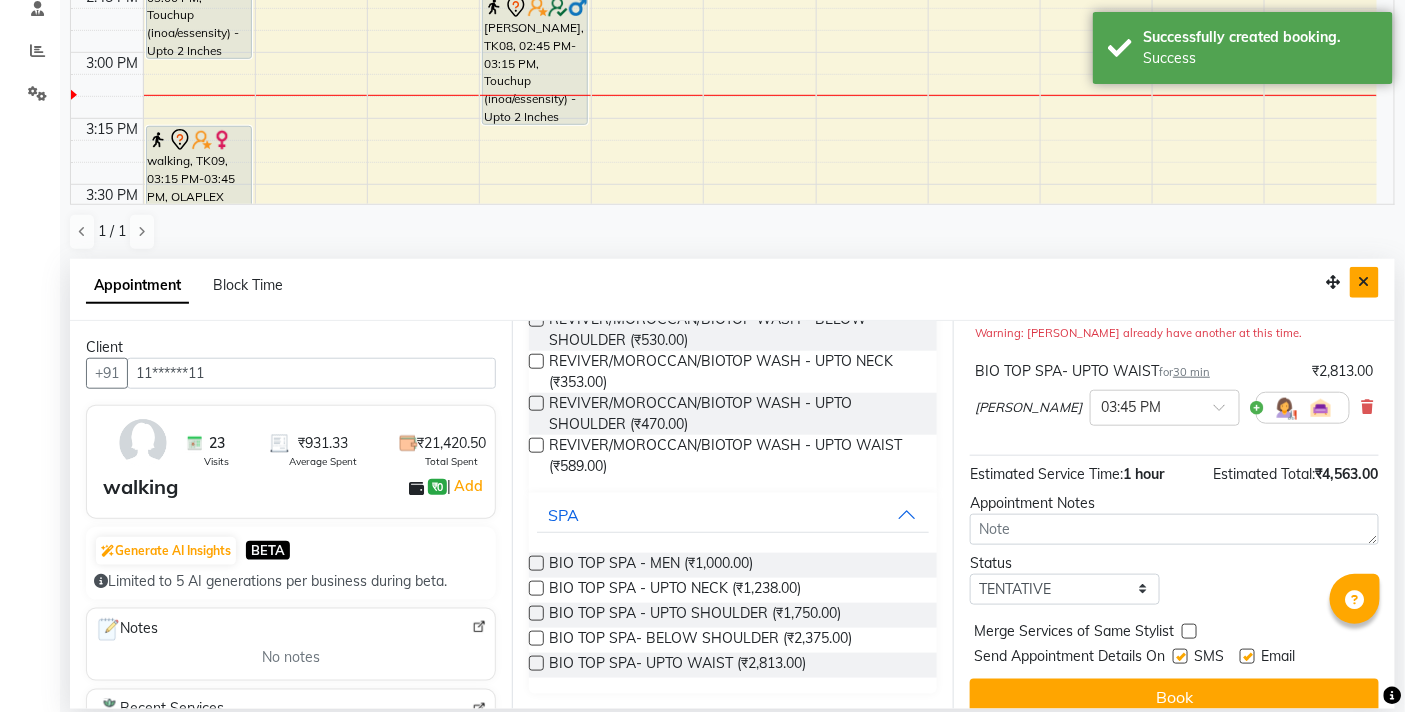 click at bounding box center (1364, 282) 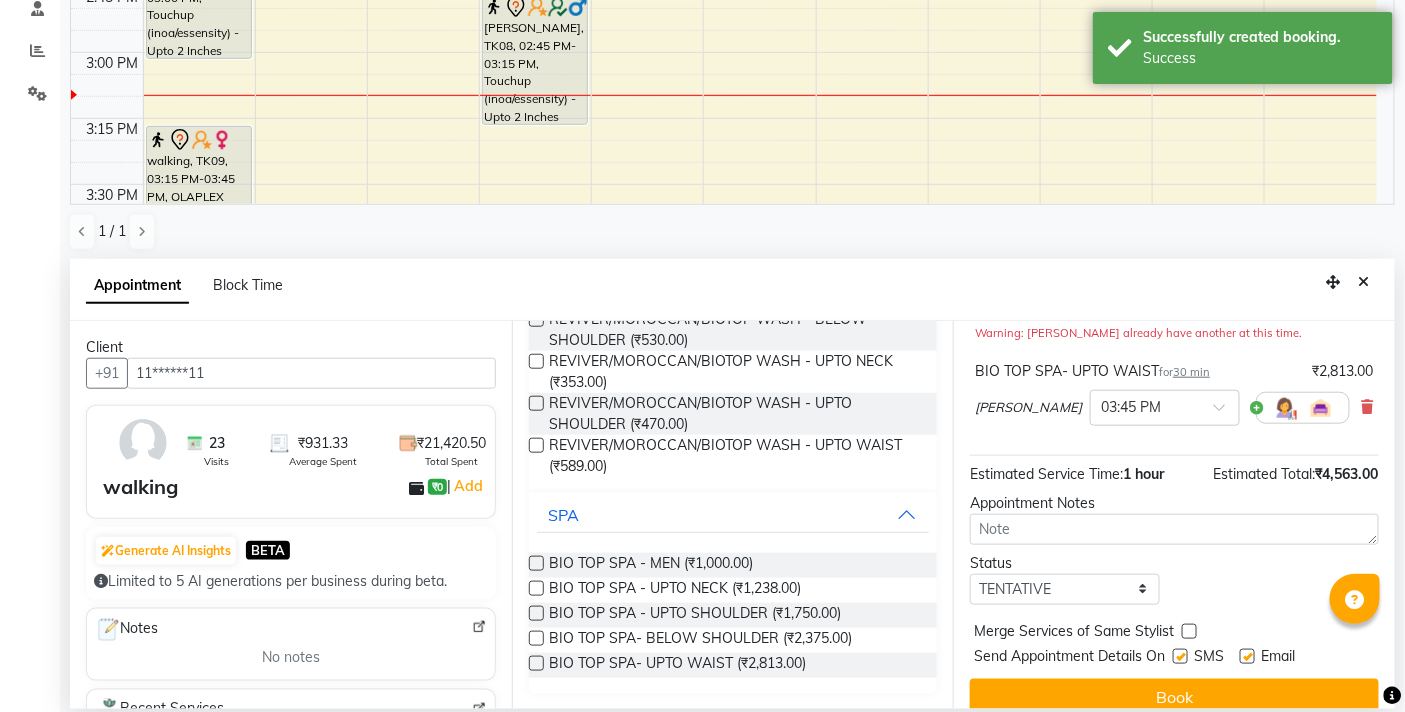 scroll, scrollTop: 1, scrollLeft: 0, axis: vertical 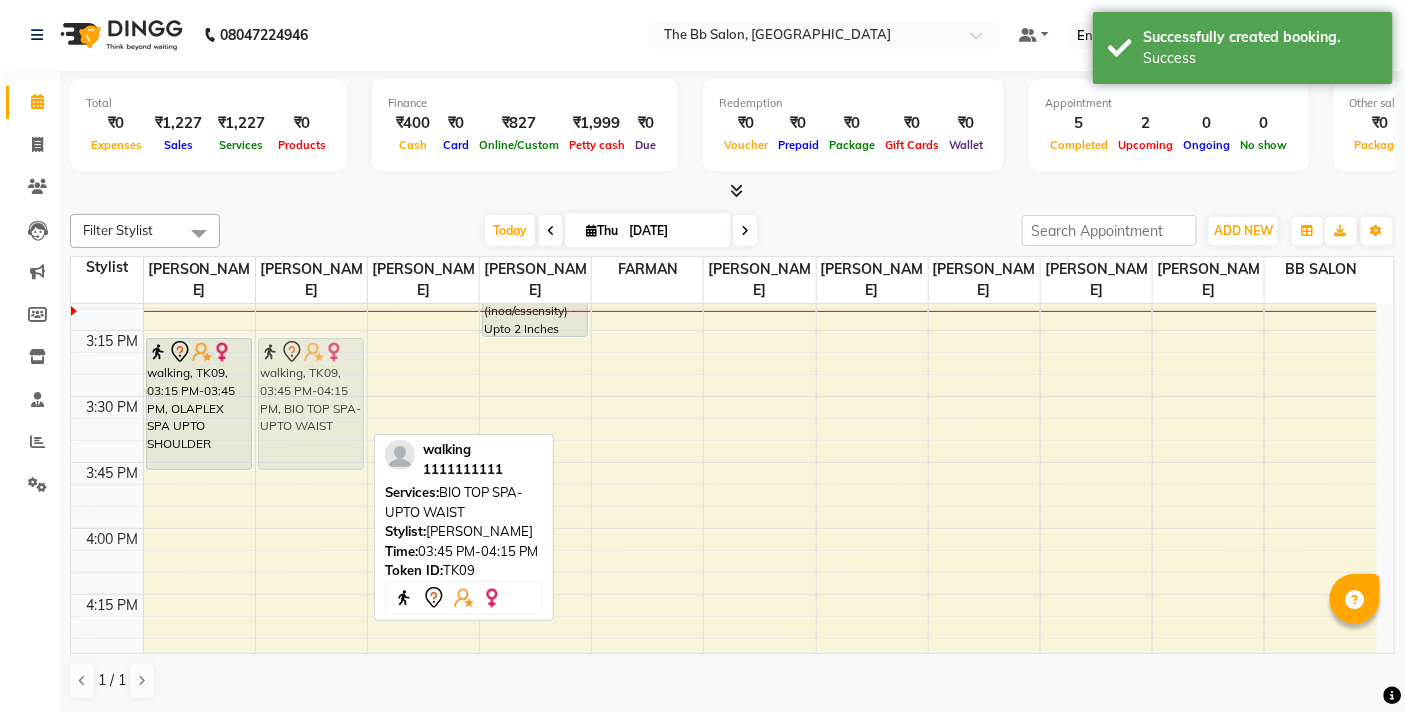 drag, startPoint x: 306, startPoint y: 466, endPoint x: 308, endPoint y: 376, distance: 90.02222 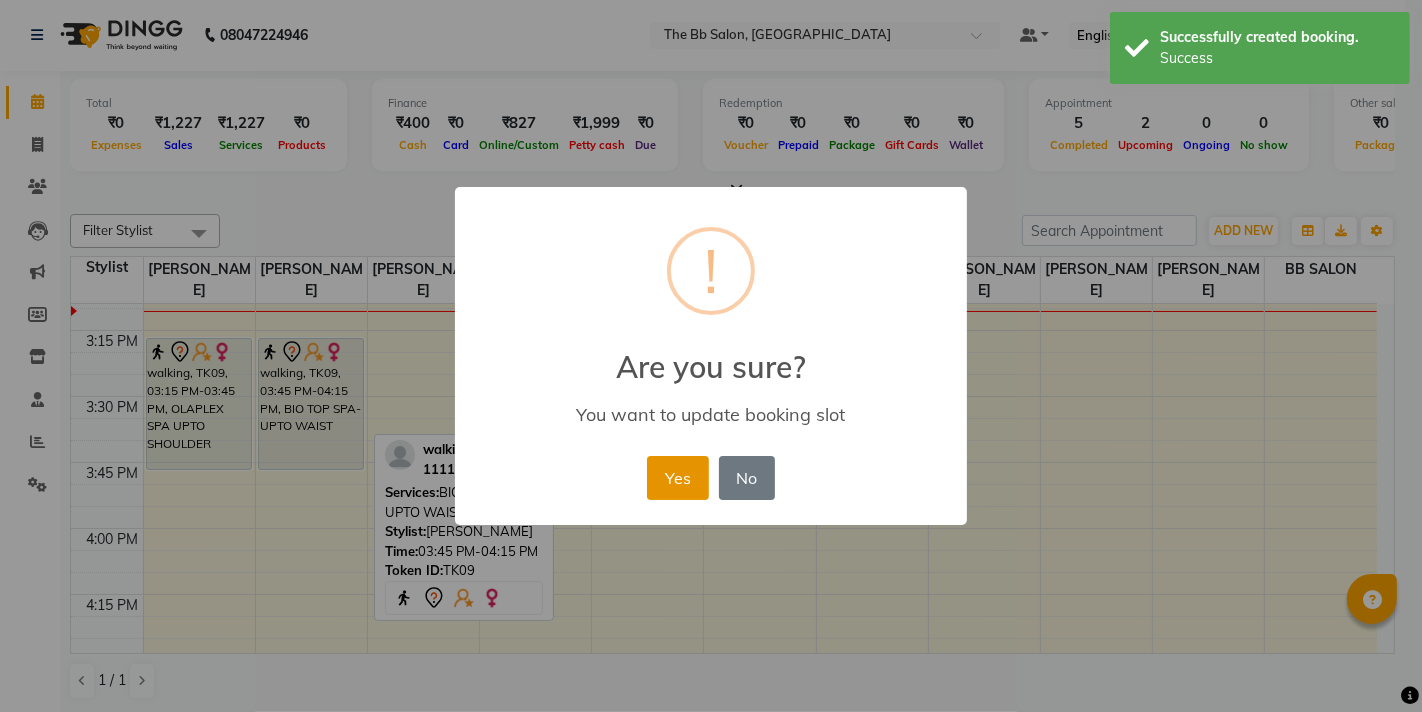 click on "Yes" at bounding box center [677, 478] 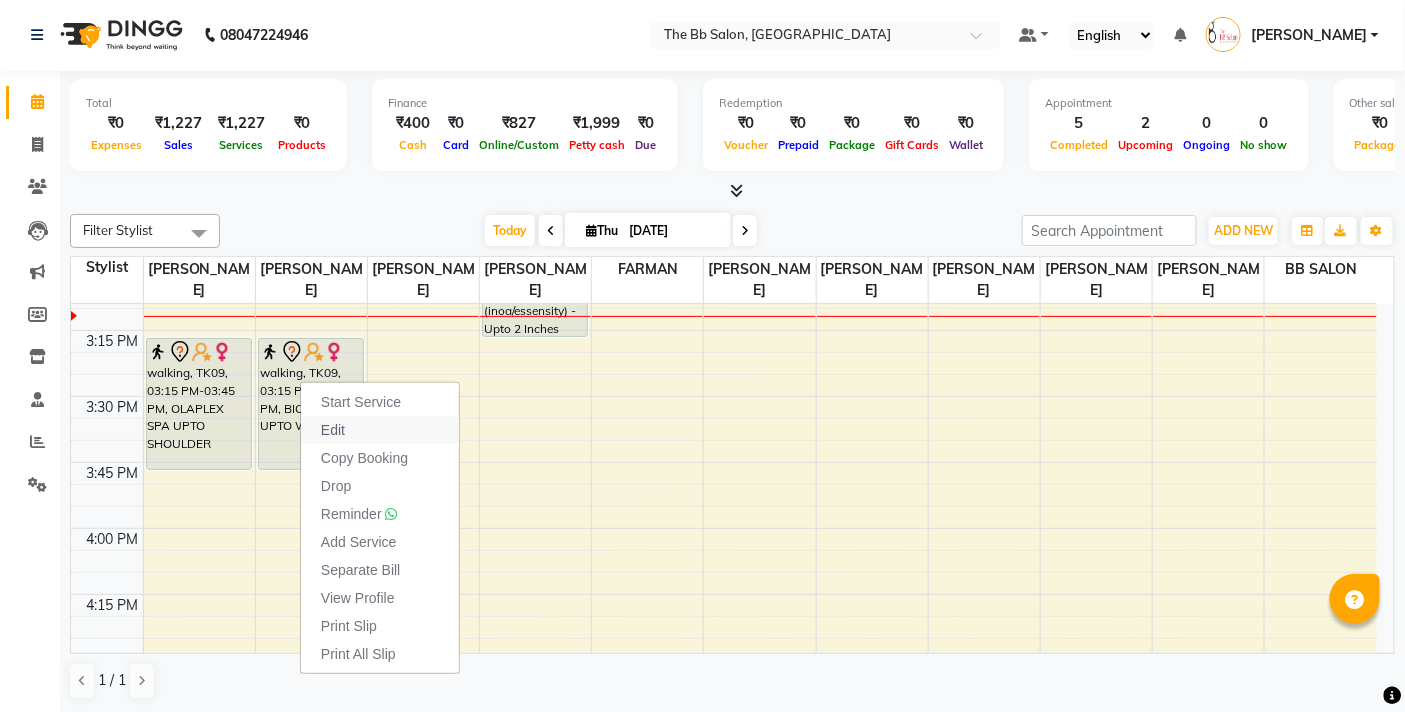 click on "Edit" at bounding box center [333, 430] 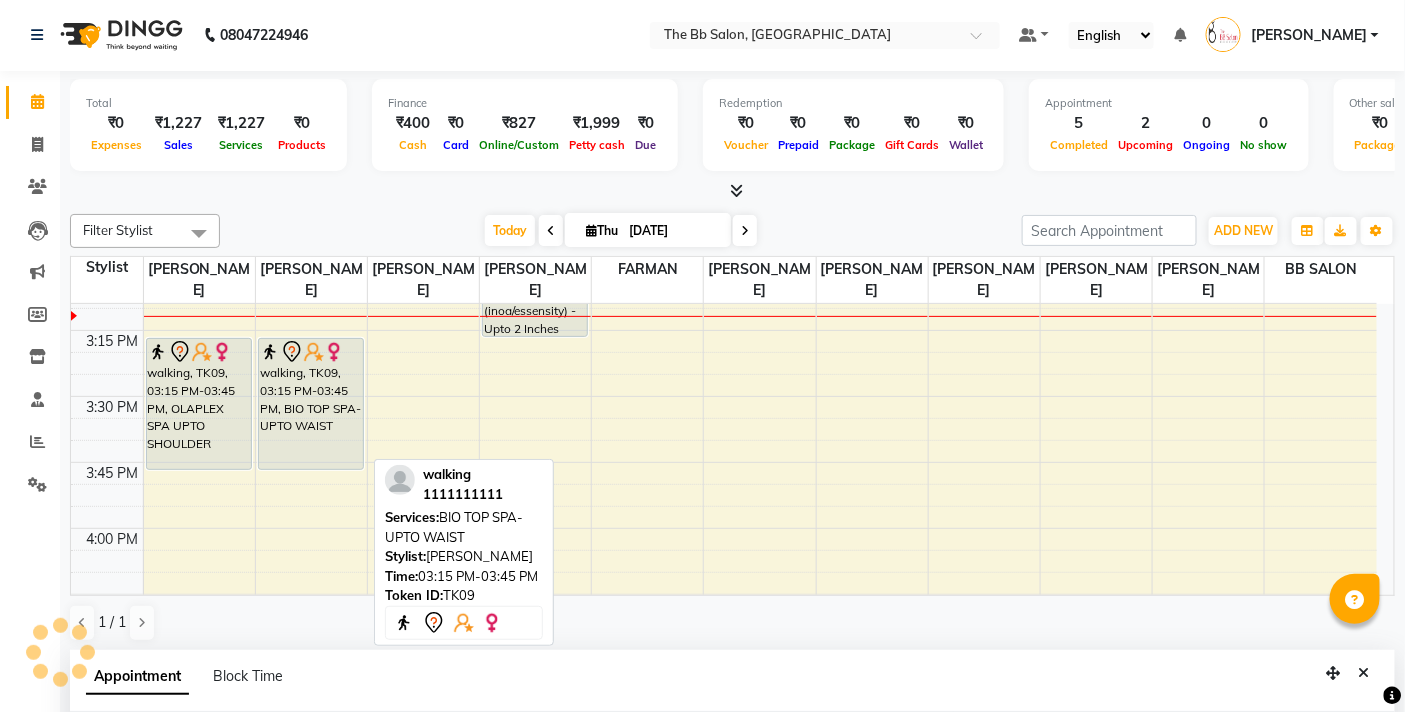 type on "[DATE]" 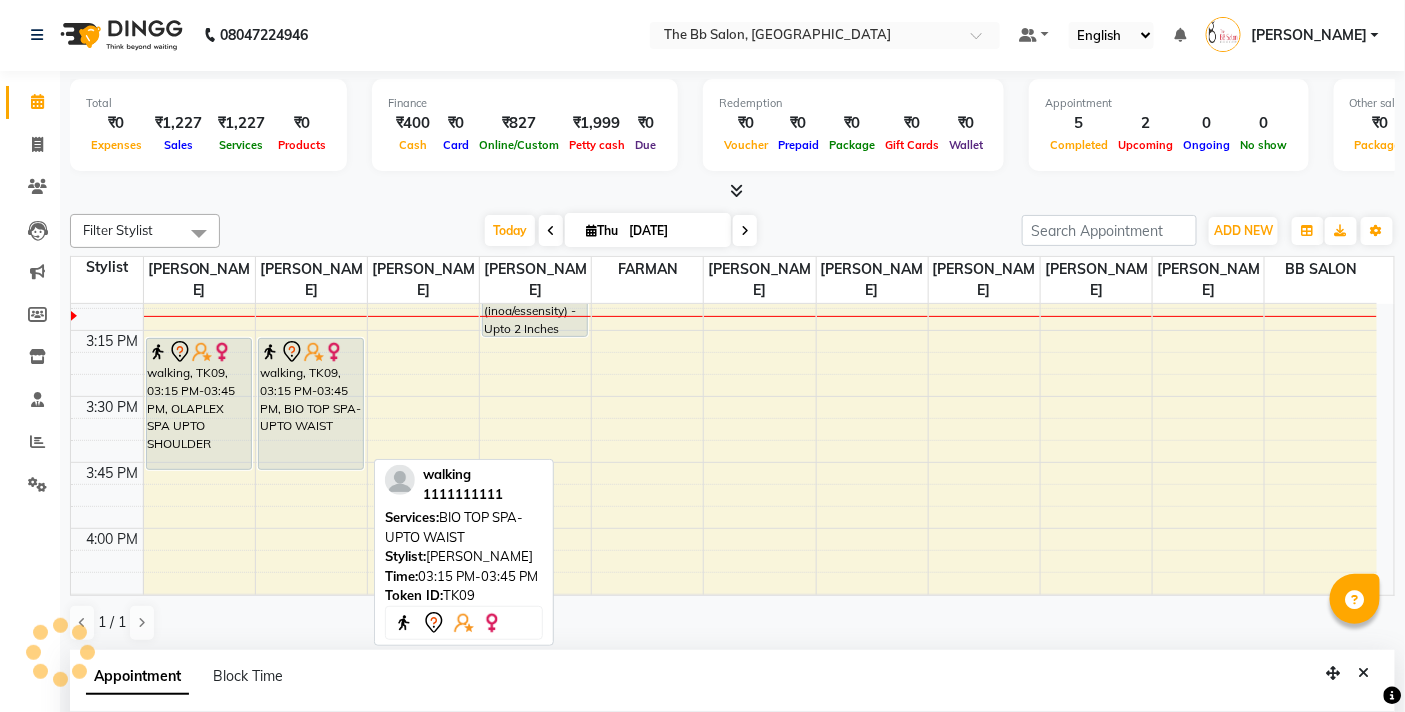 scroll, scrollTop: 255, scrollLeft: 0, axis: vertical 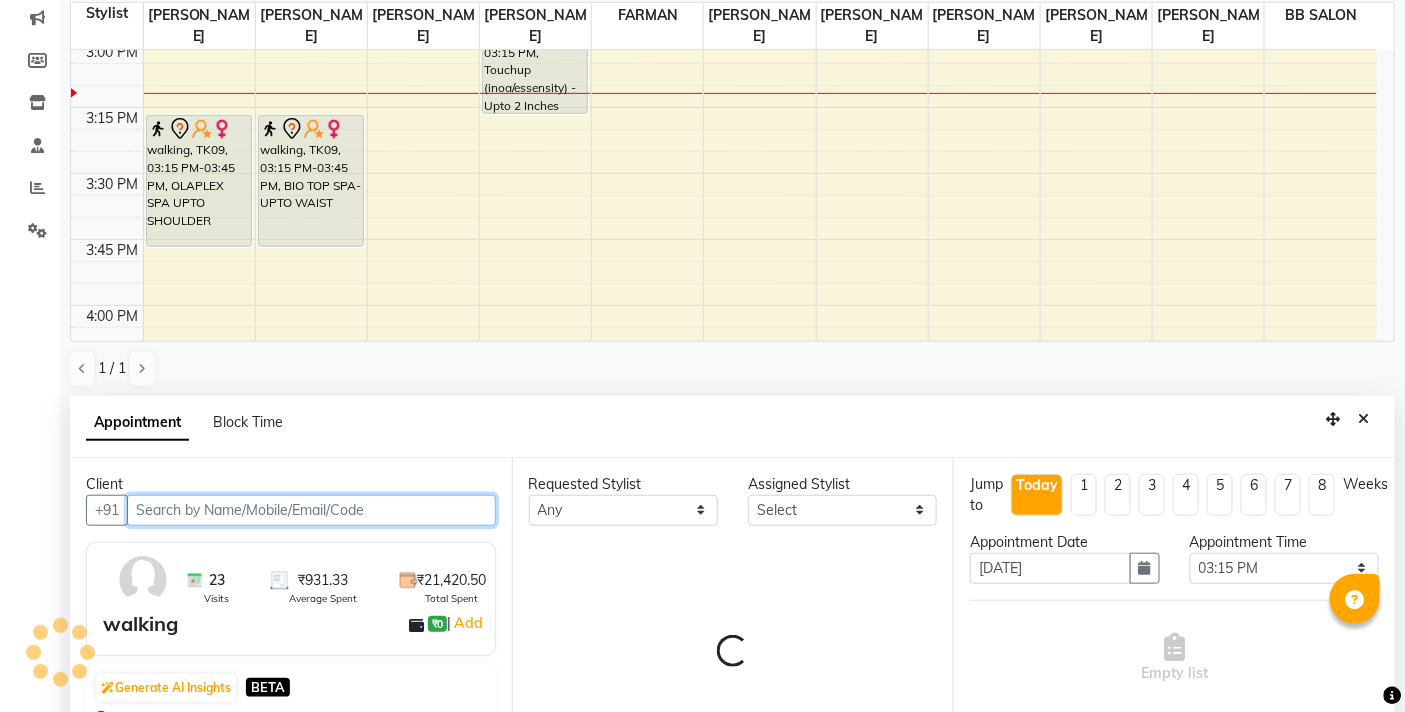select on "83658" 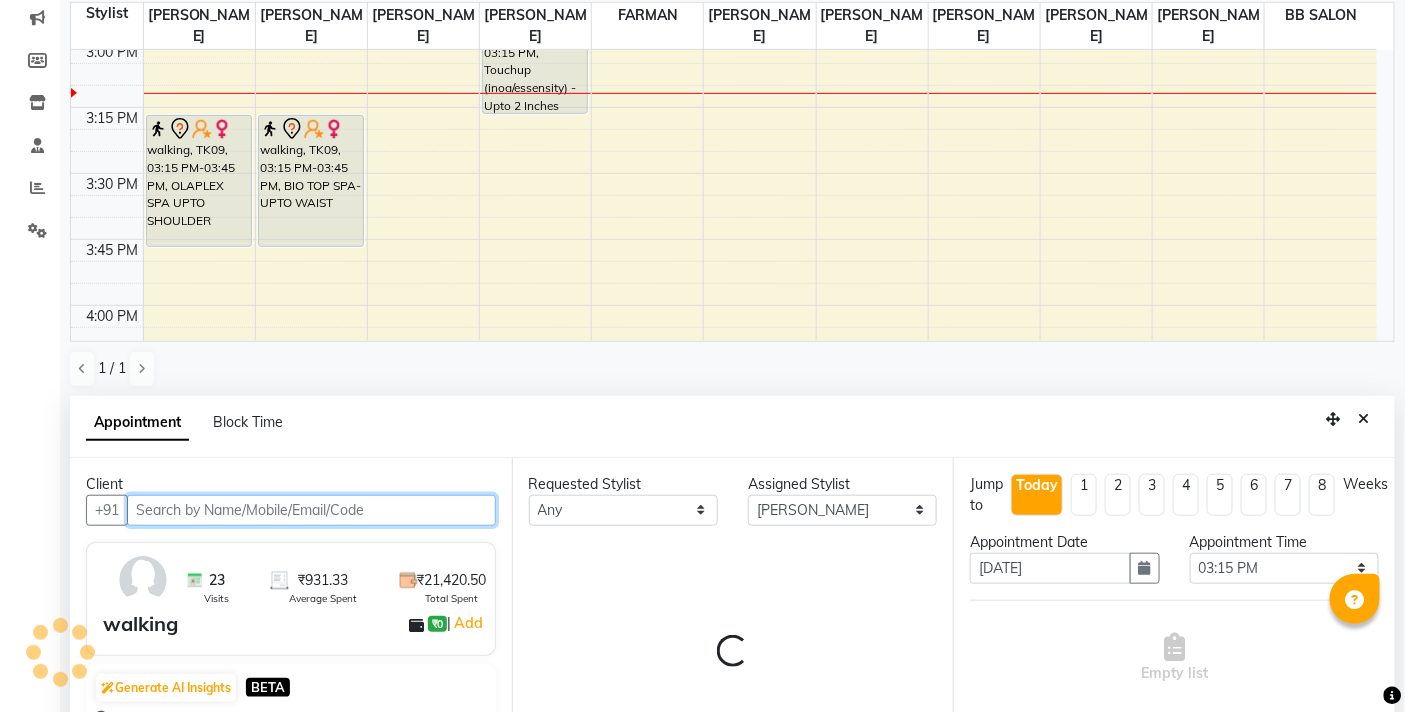 select on "3065" 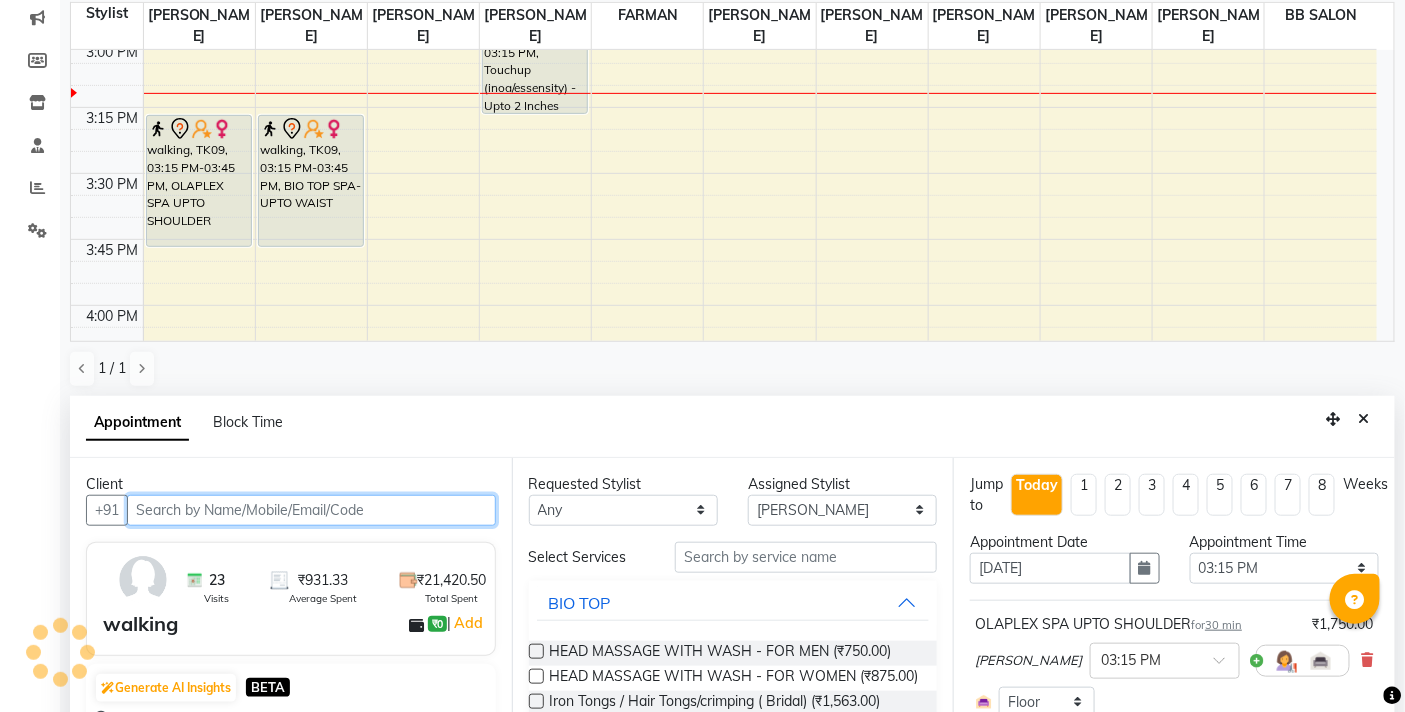 scroll, scrollTop: 392, scrollLeft: 0, axis: vertical 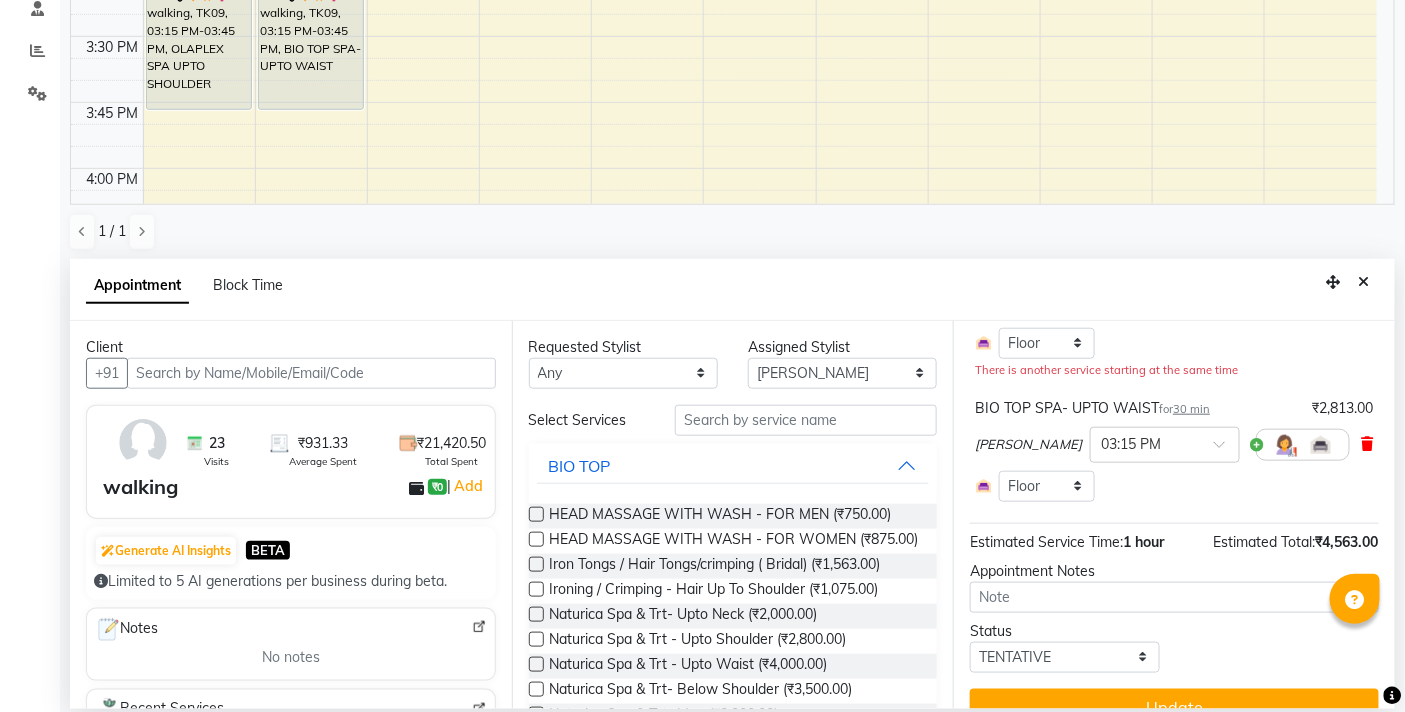 click at bounding box center (1368, 444) 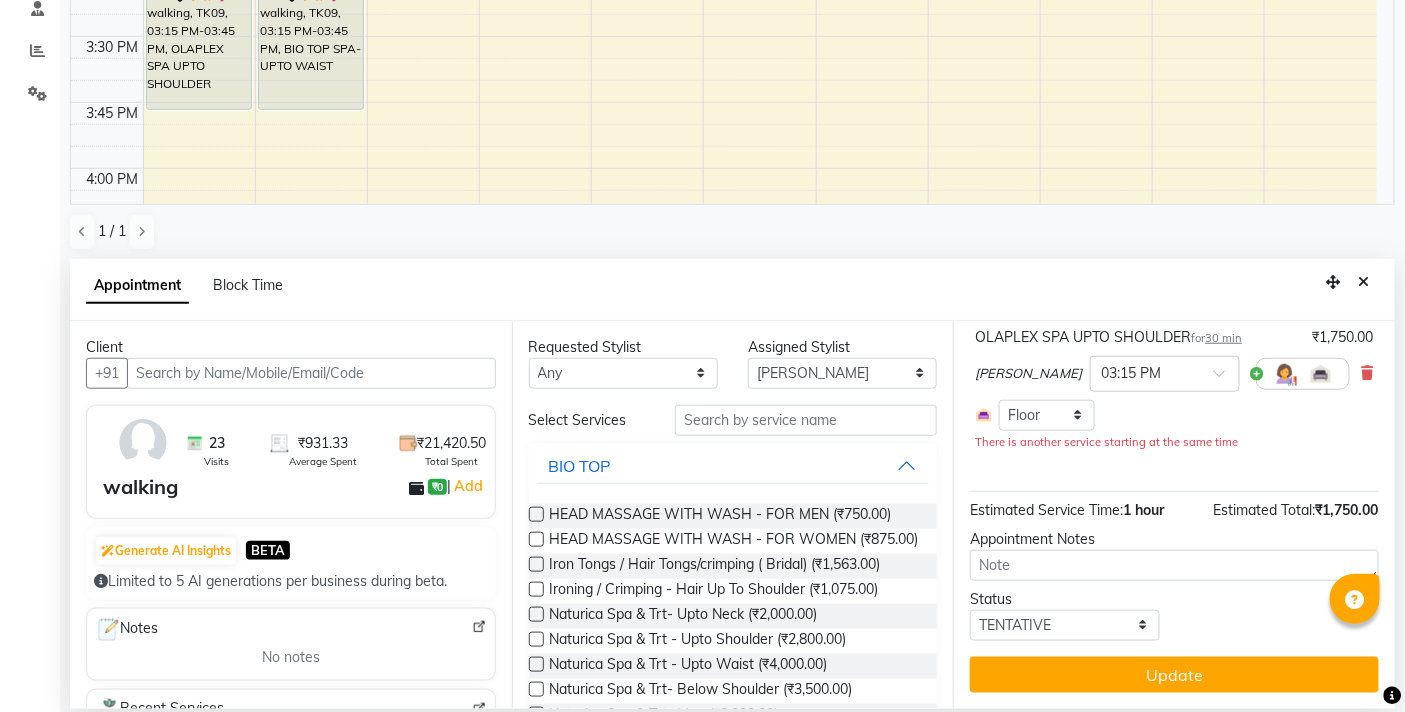 scroll, scrollTop: 150, scrollLeft: 0, axis: vertical 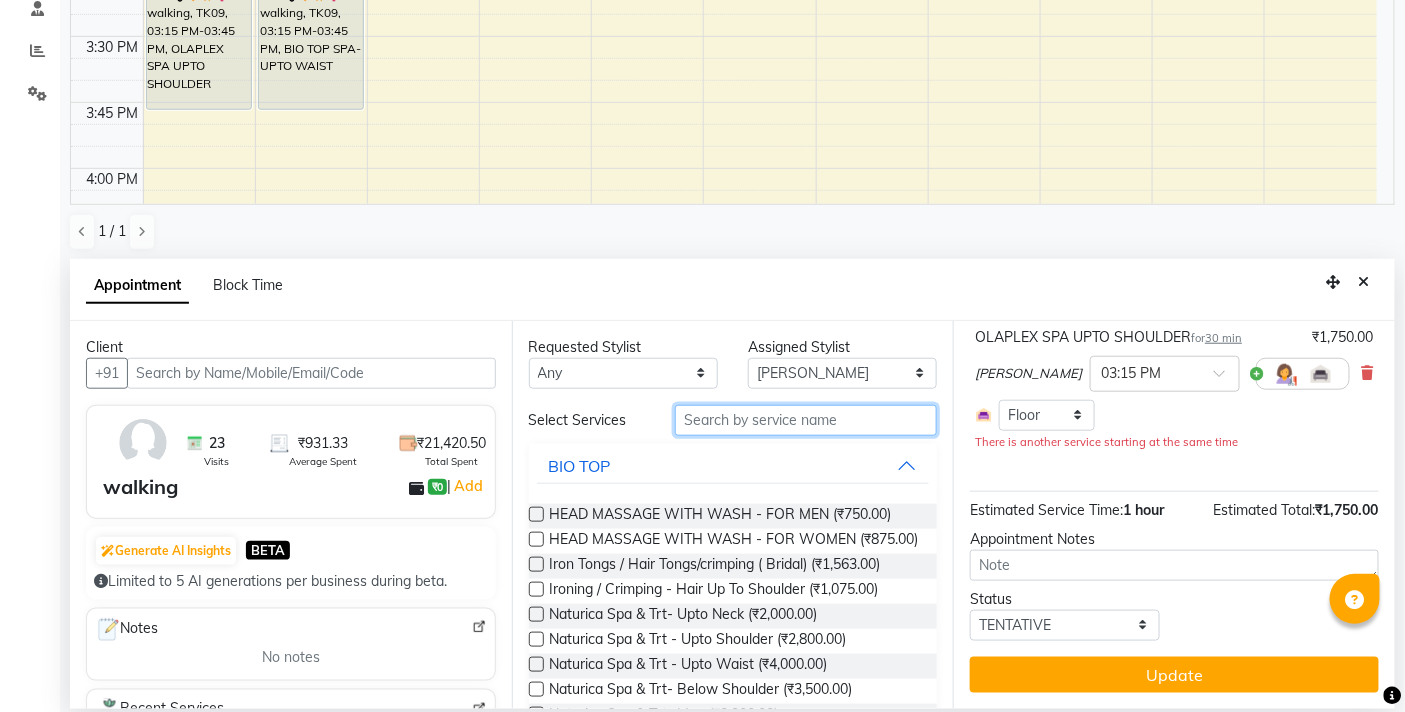click at bounding box center (806, 420) 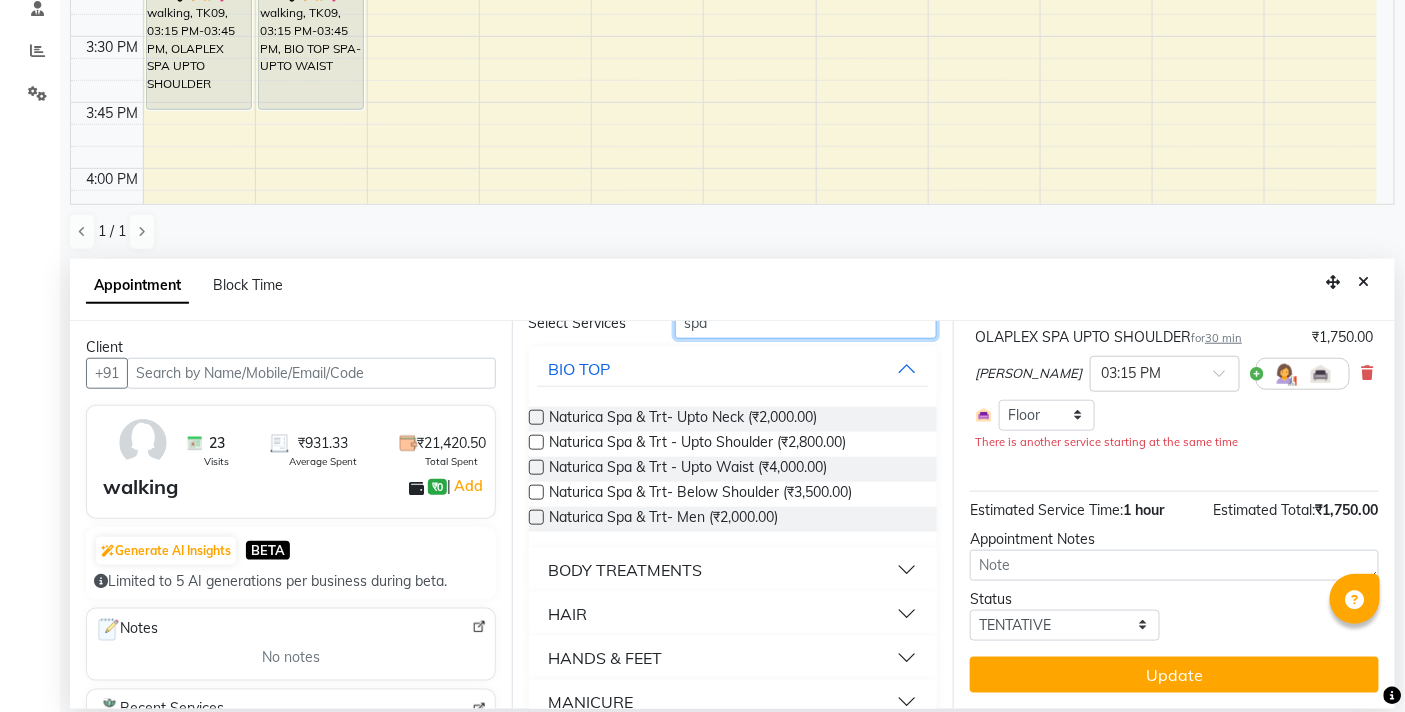 scroll, scrollTop: 260, scrollLeft: 0, axis: vertical 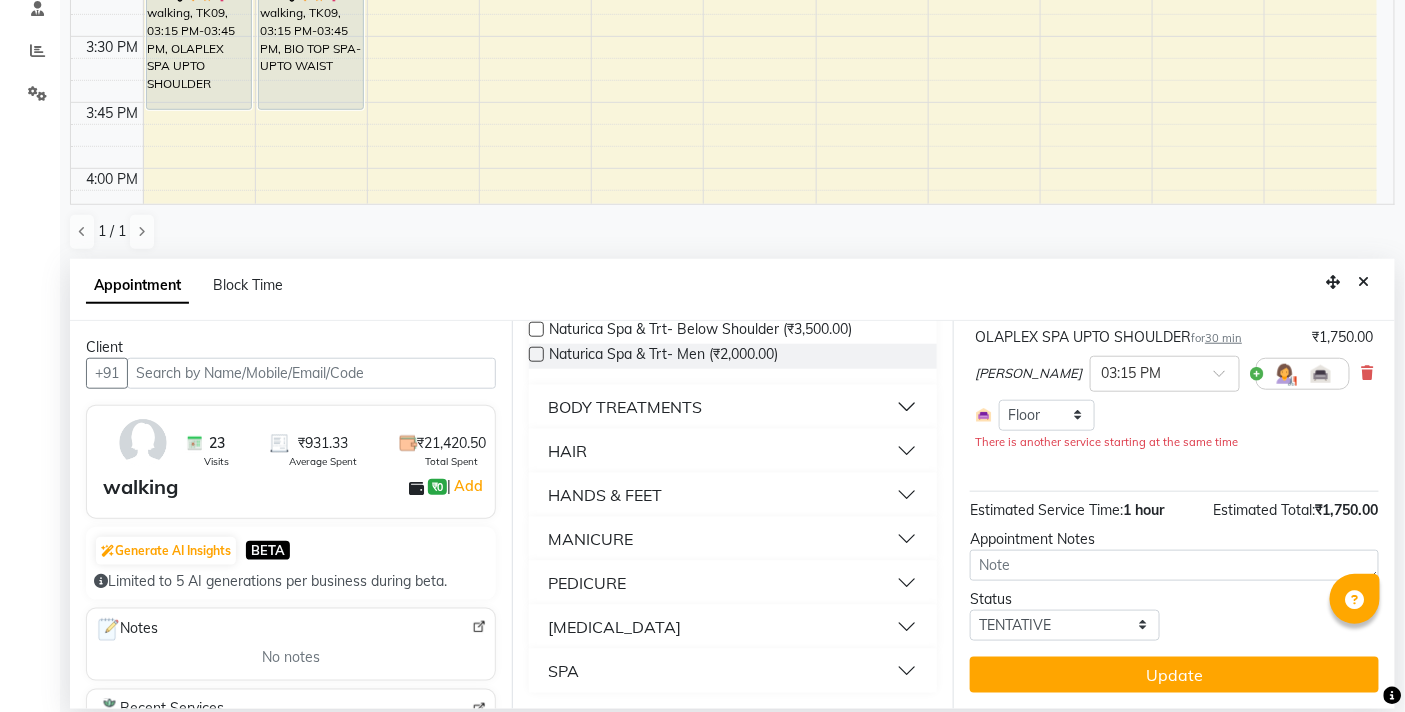 type on "spa" 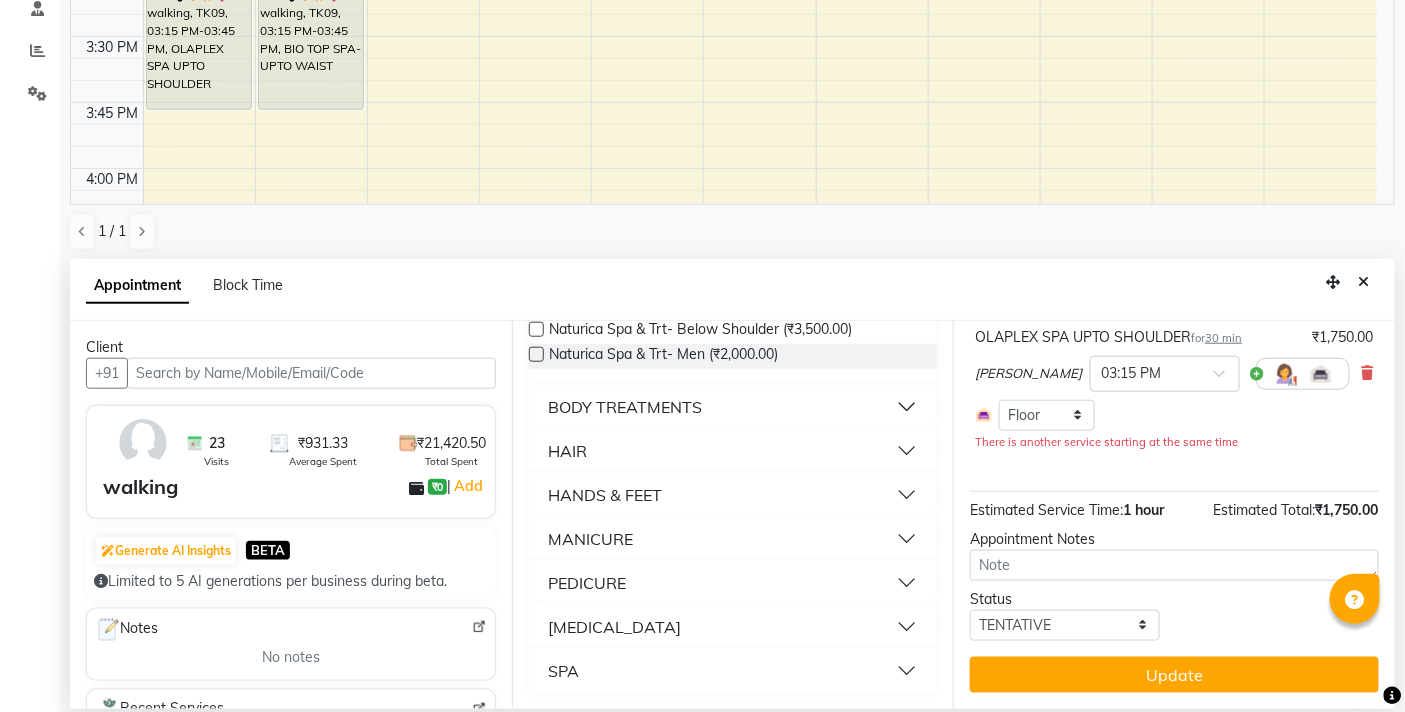 drag, startPoint x: 565, startPoint y: 672, endPoint x: 583, endPoint y: 672, distance: 18 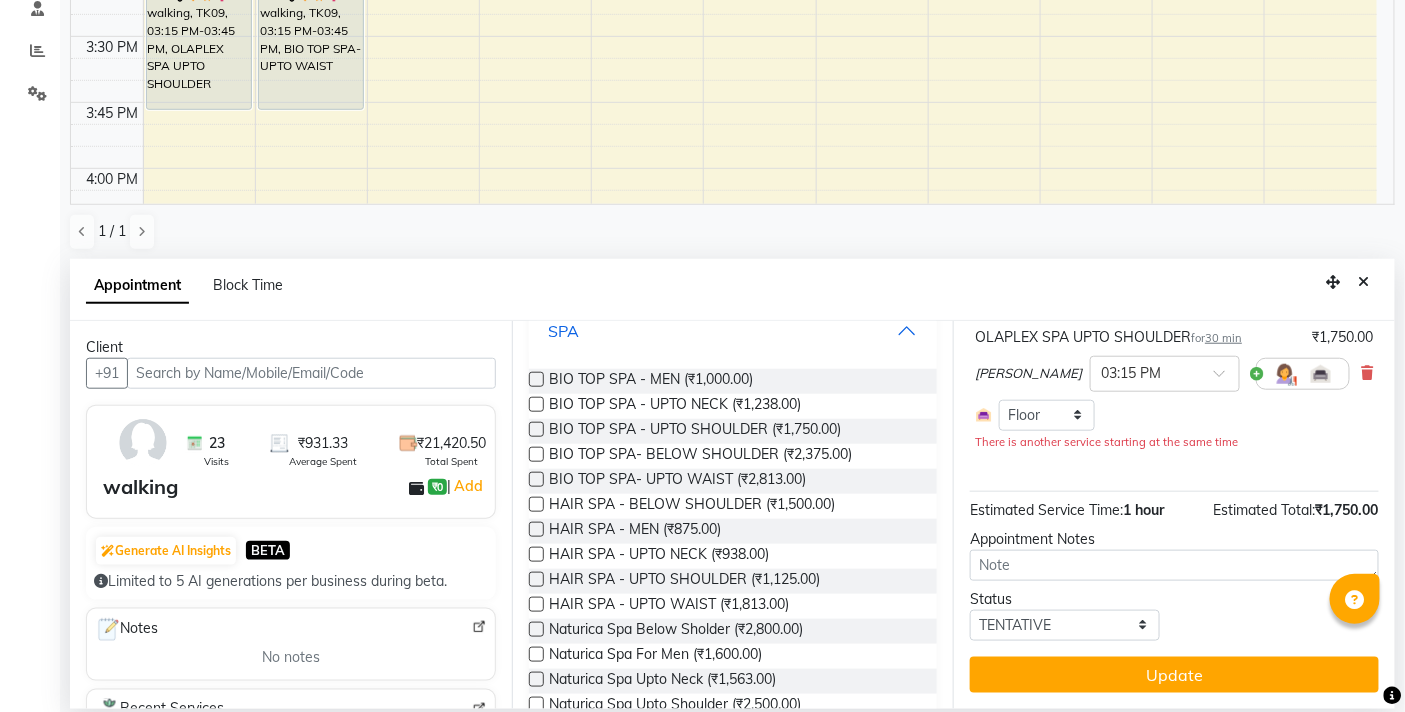 scroll, scrollTop: 815, scrollLeft: 0, axis: vertical 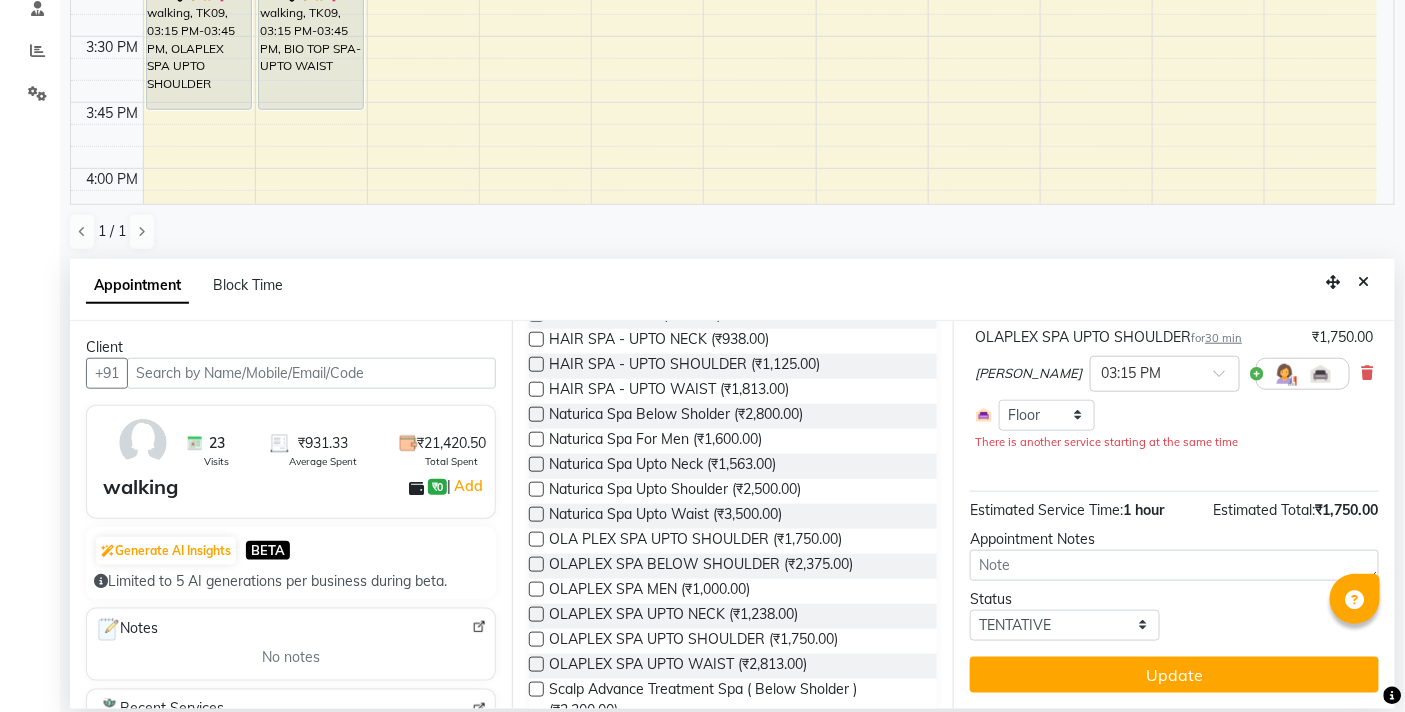 click at bounding box center (536, 389) 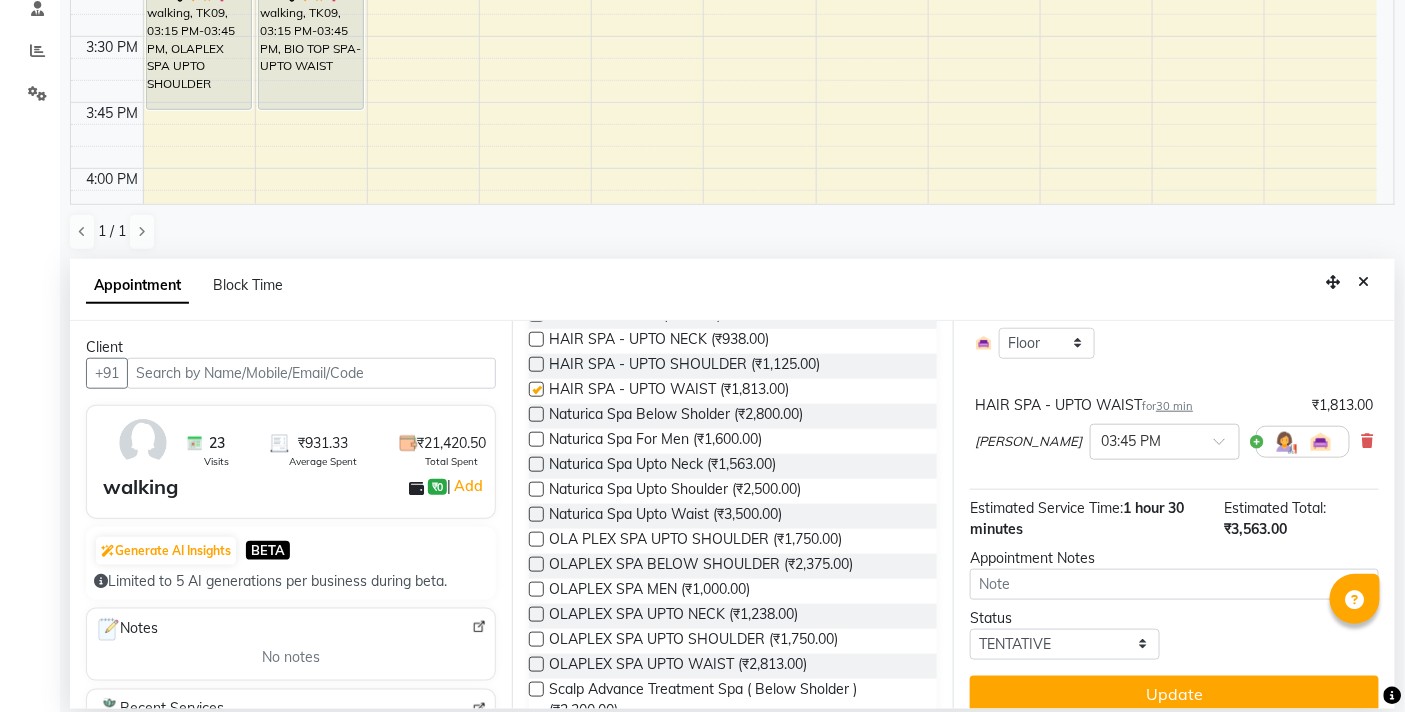 checkbox on "false" 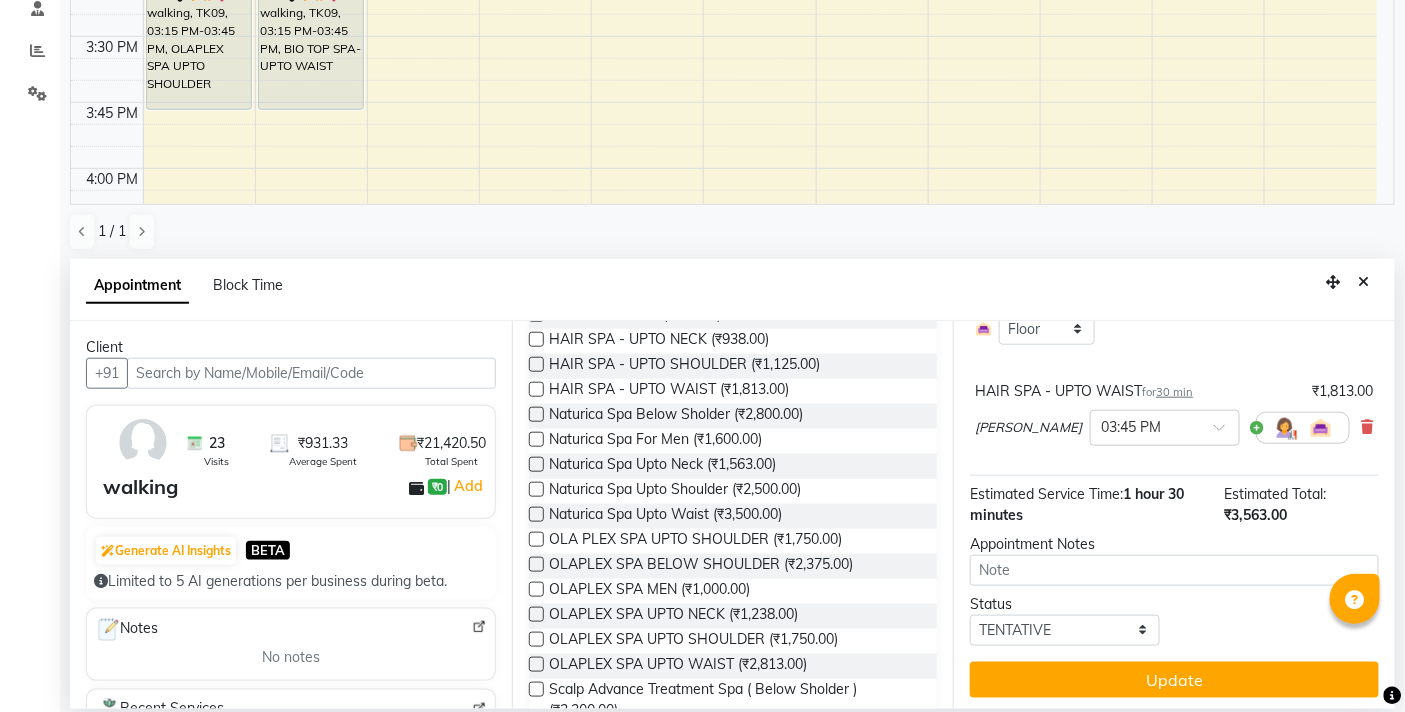 scroll, scrollTop: 241, scrollLeft: 0, axis: vertical 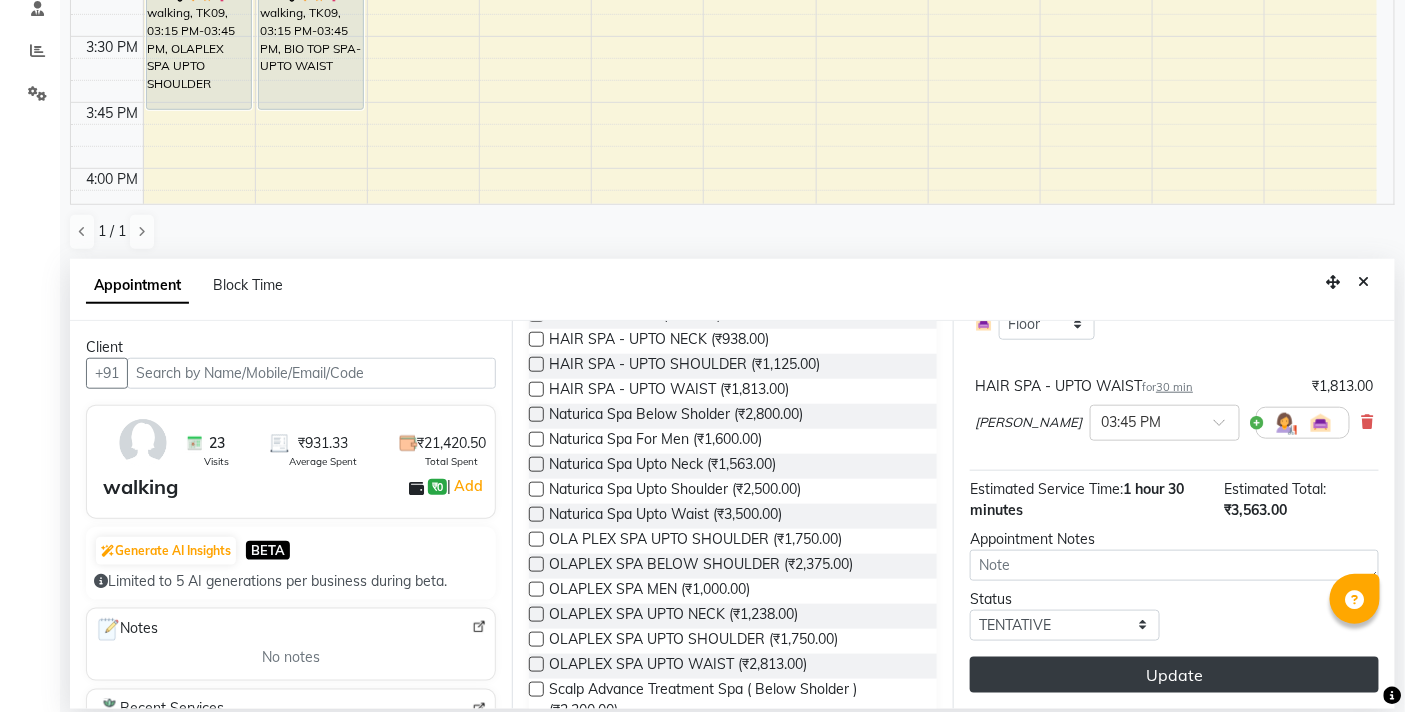 click on "Update" at bounding box center [1174, 675] 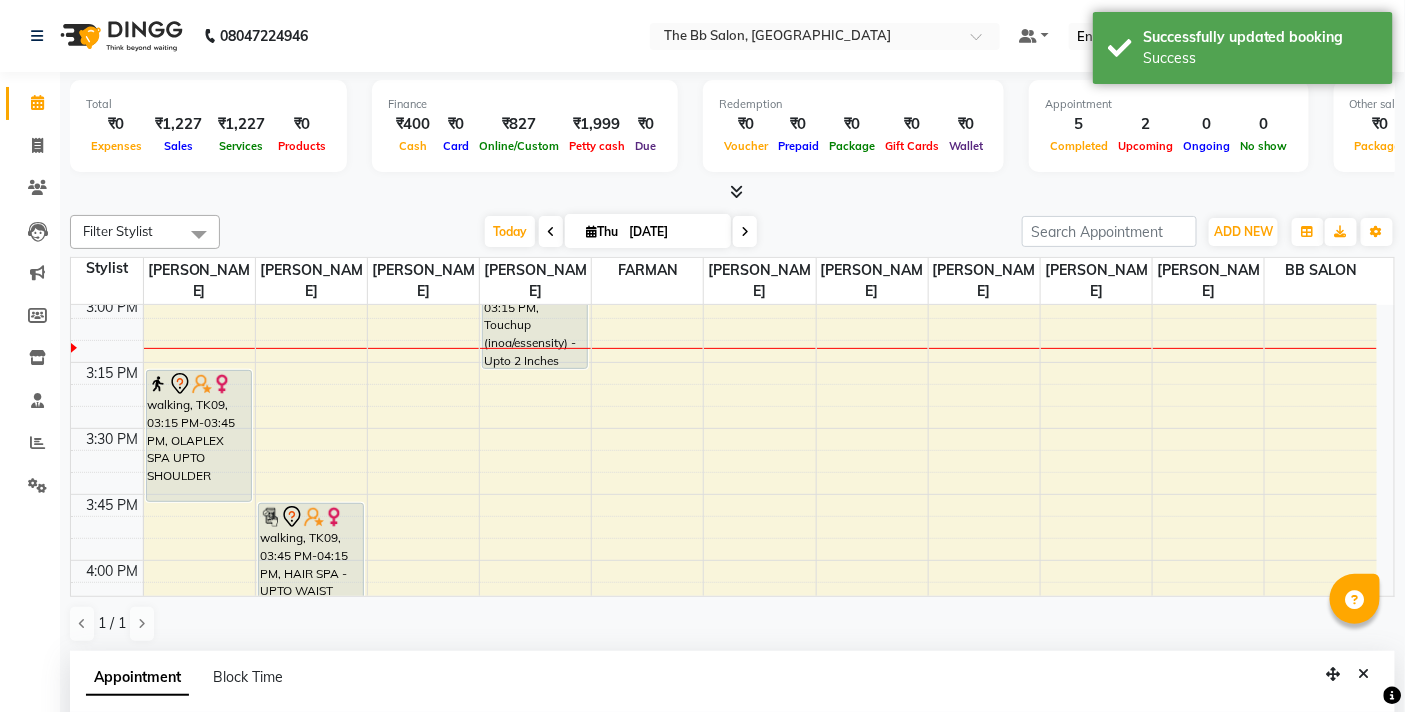 scroll, scrollTop: 111, scrollLeft: 0, axis: vertical 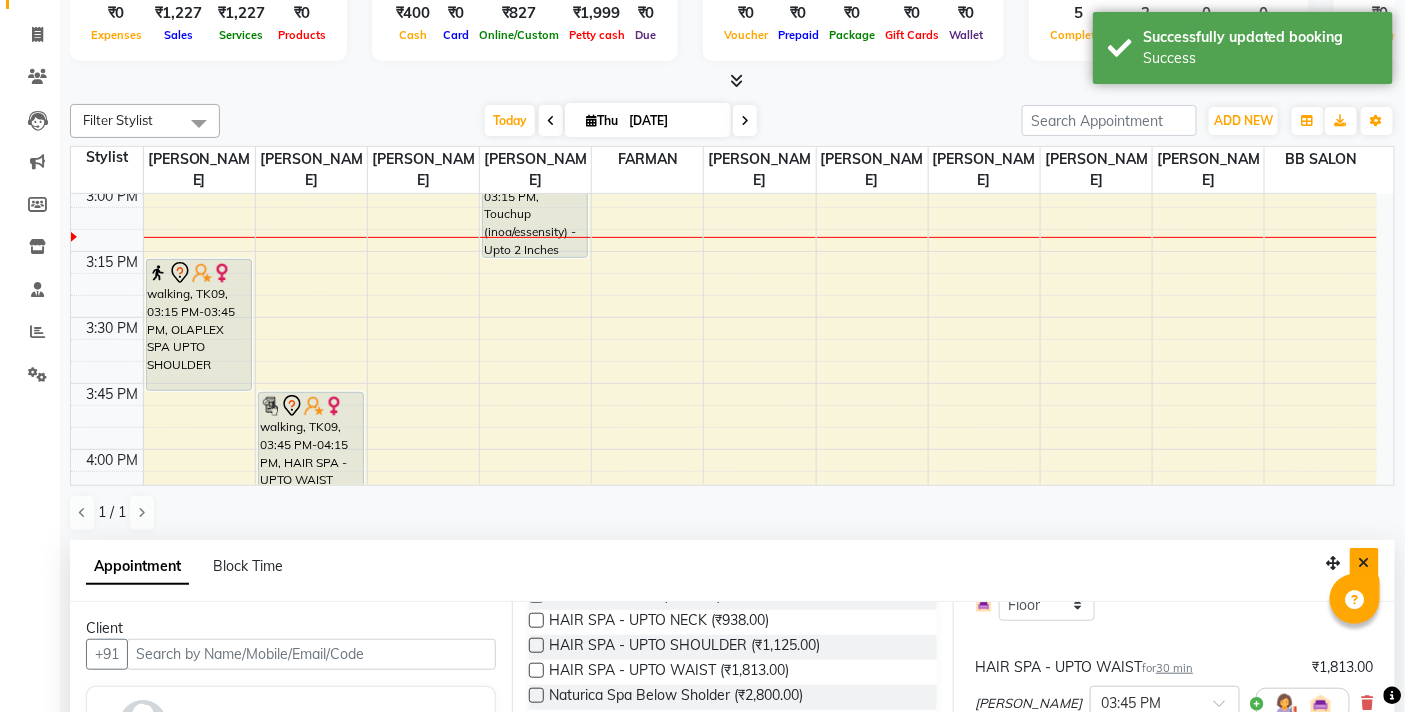 click at bounding box center (1364, 563) 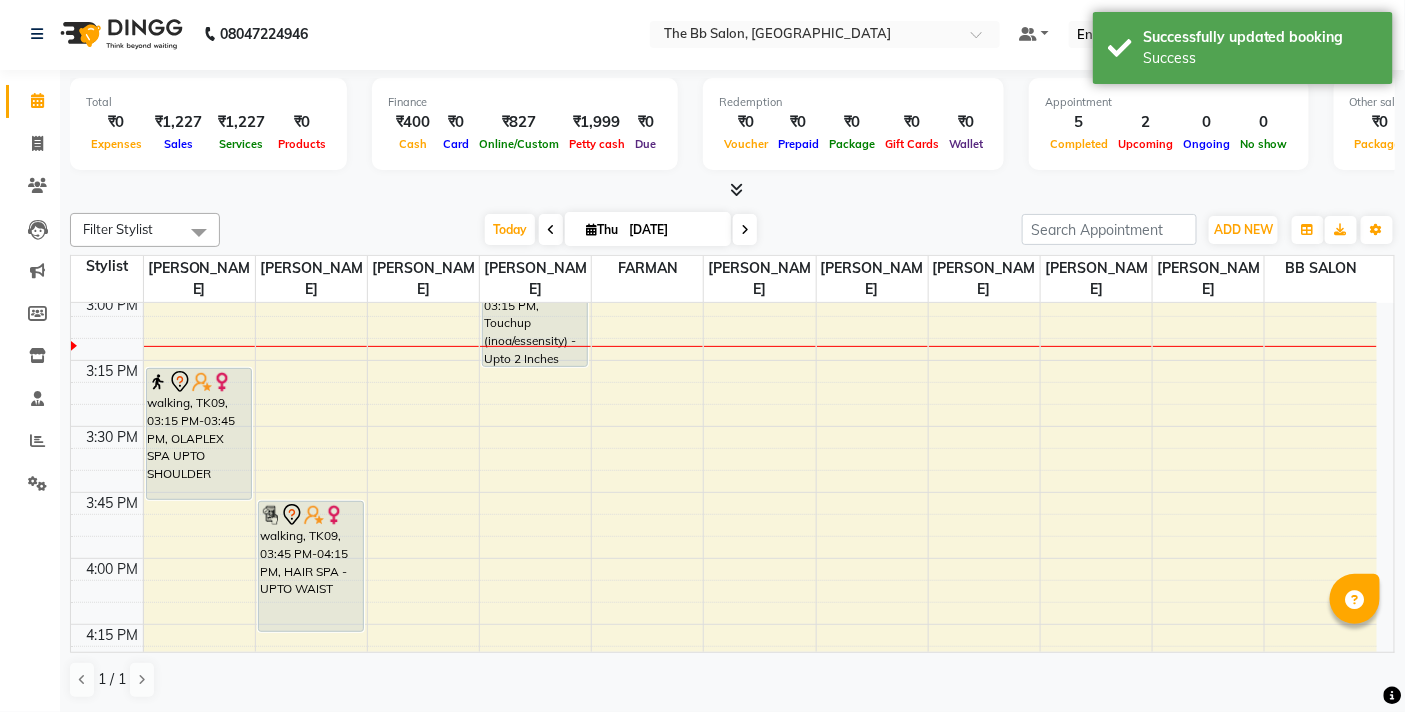 scroll, scrollTop: 1, scrollLeft: 0, axis: vertical 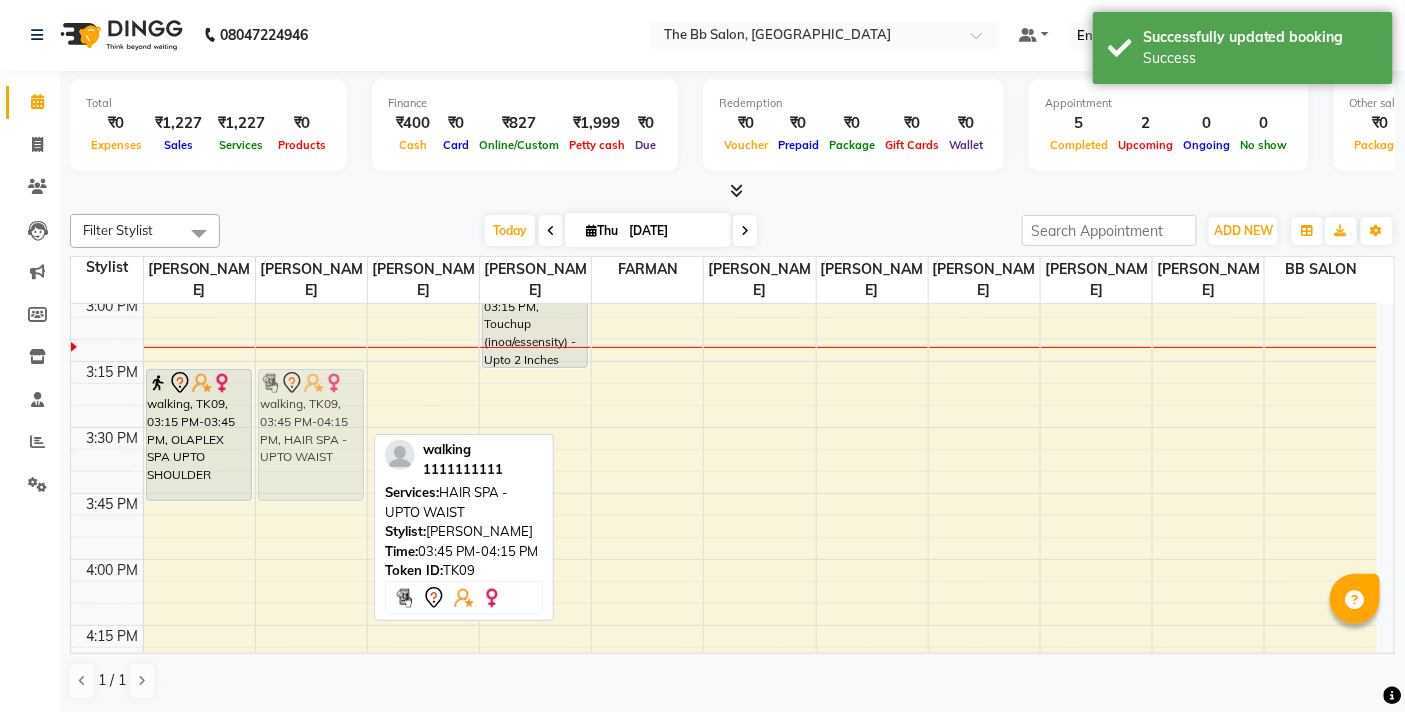 drag, startPoint x: 305, startPoint y: 540, endPoint x: 305, endPoint y: 400, distance: 140 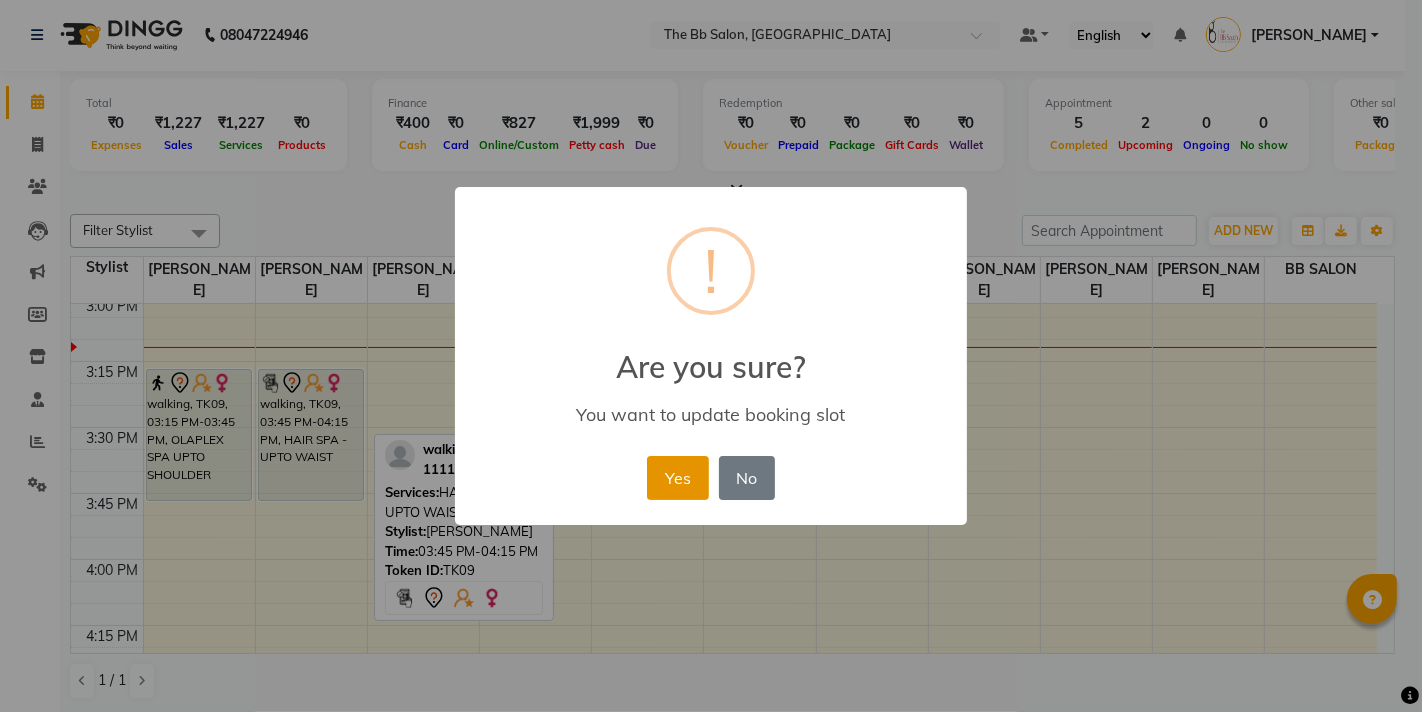 click on "Yes" at bounding box center [677, 478] 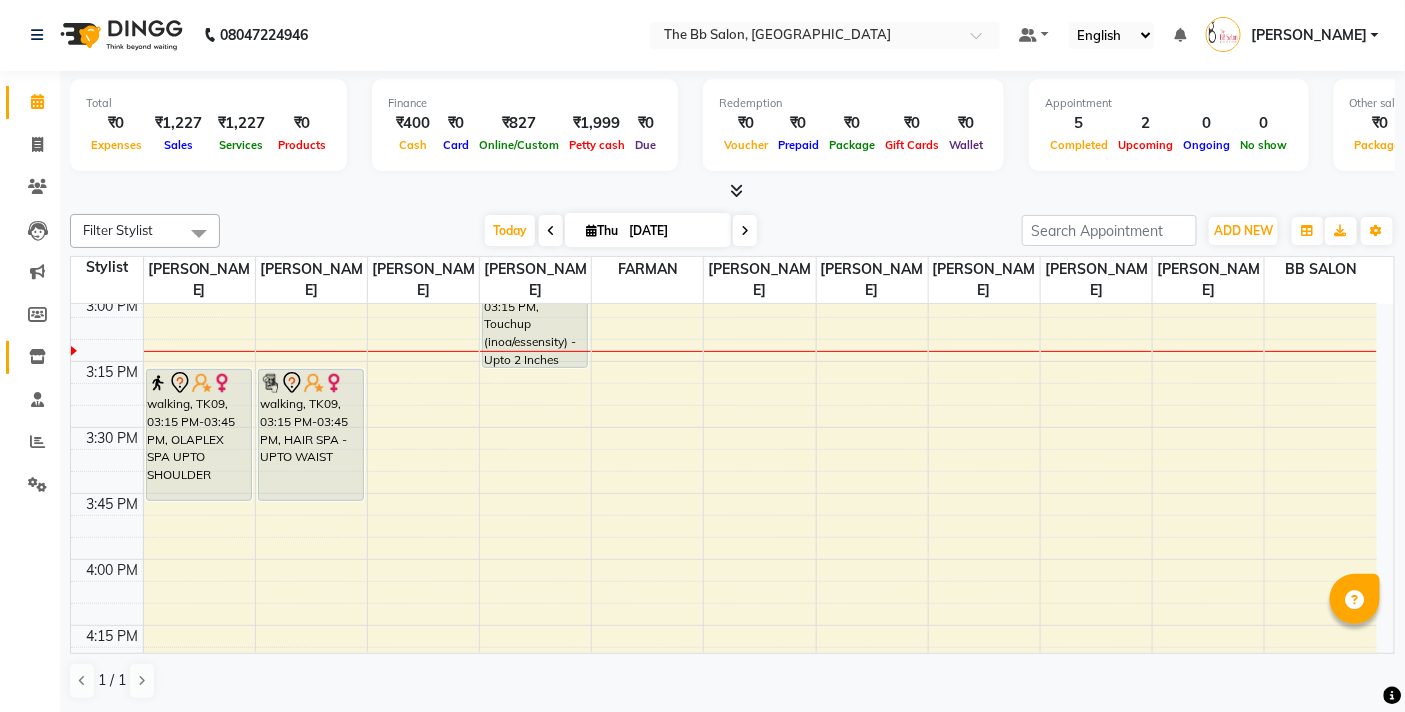 click 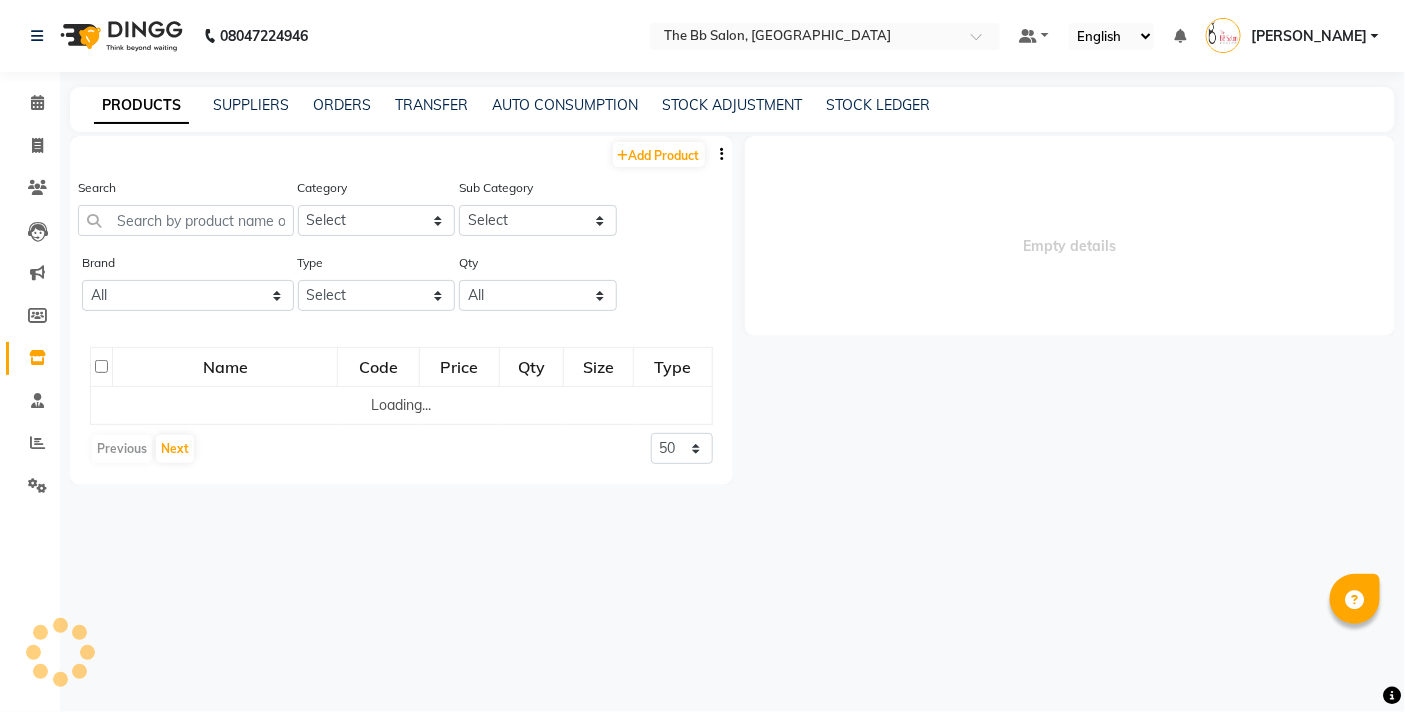 scroll, scrollTop: 0, scrollLeft: 0, axis: both 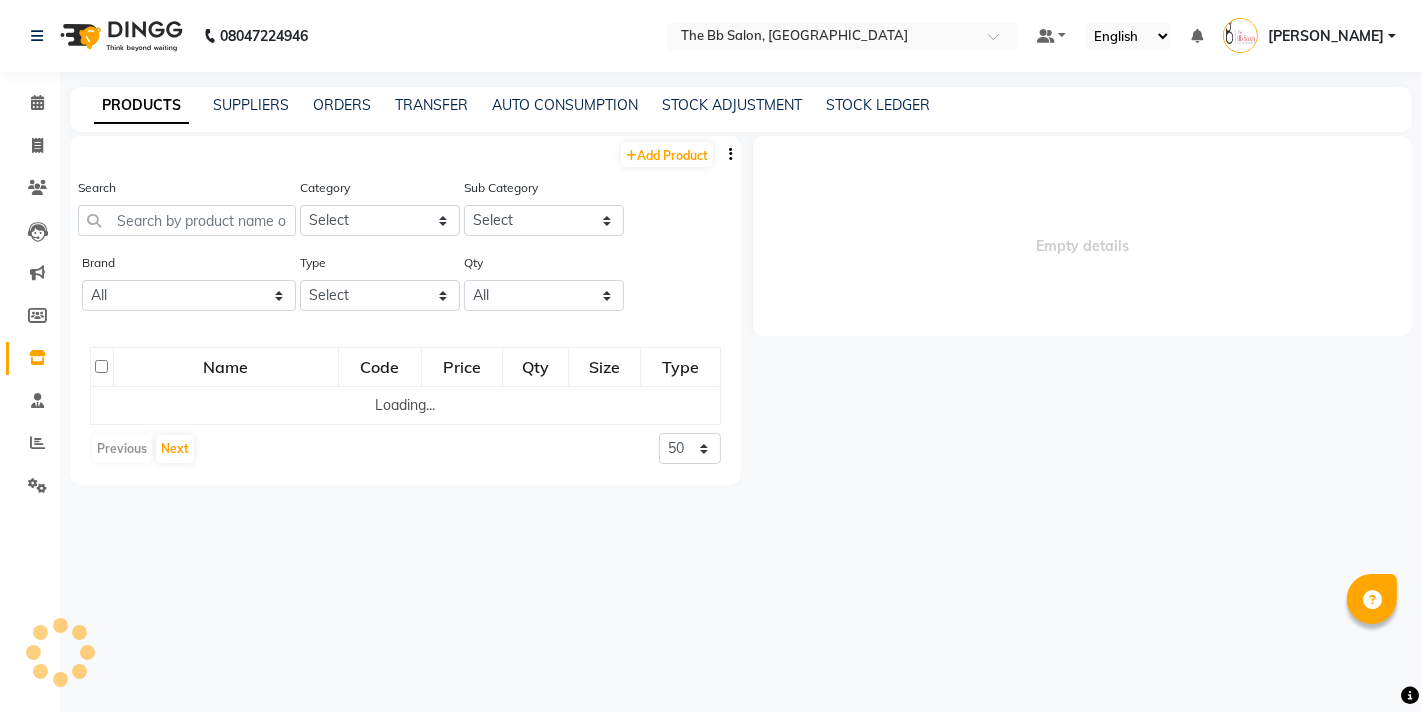 select 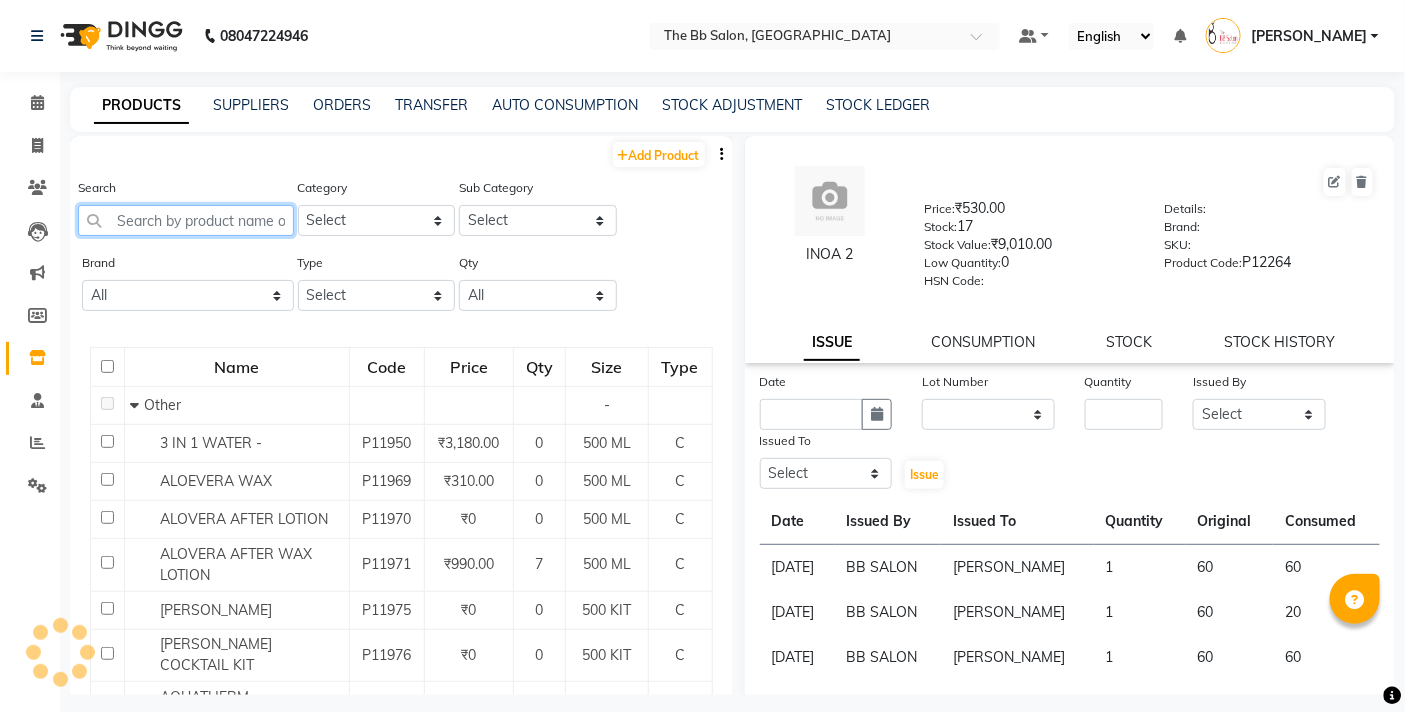 click 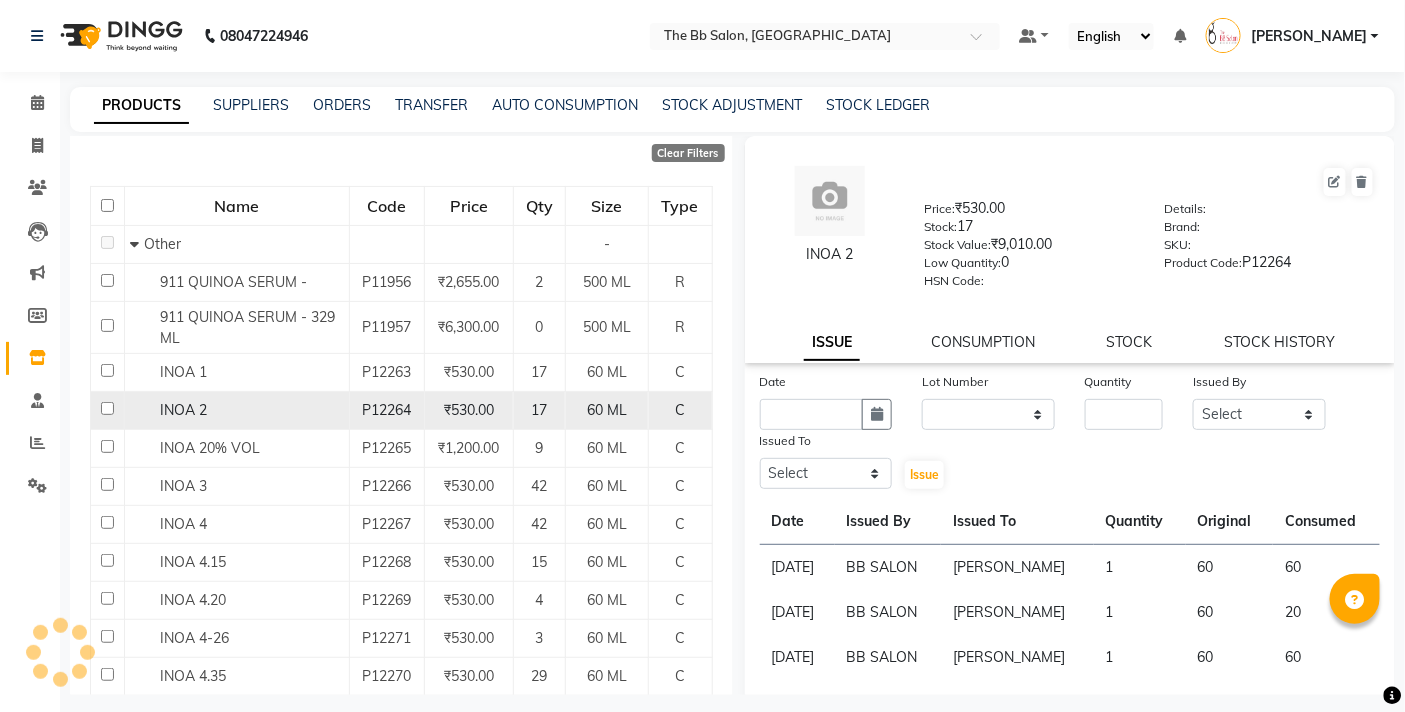 scroll, scrollTop: 222, scrollLeft: 0, axis: vertical 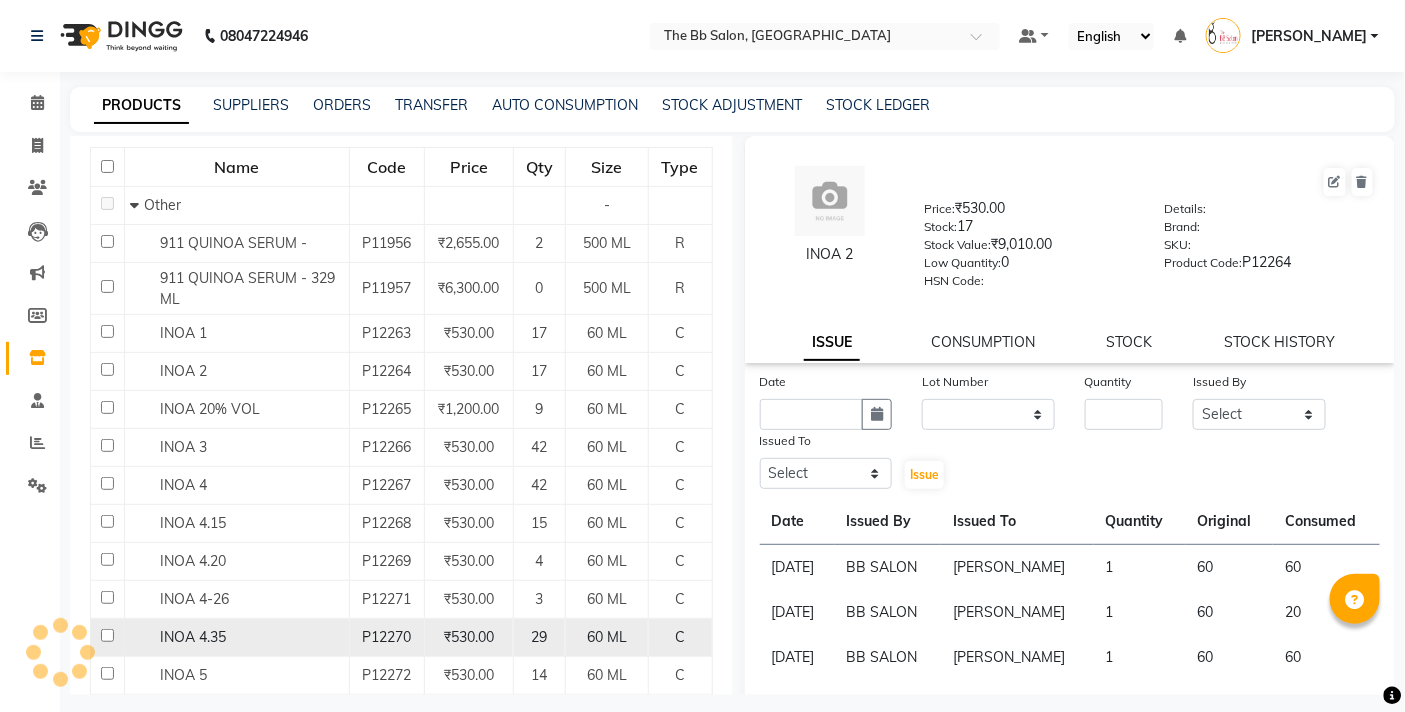 type on "inoa" 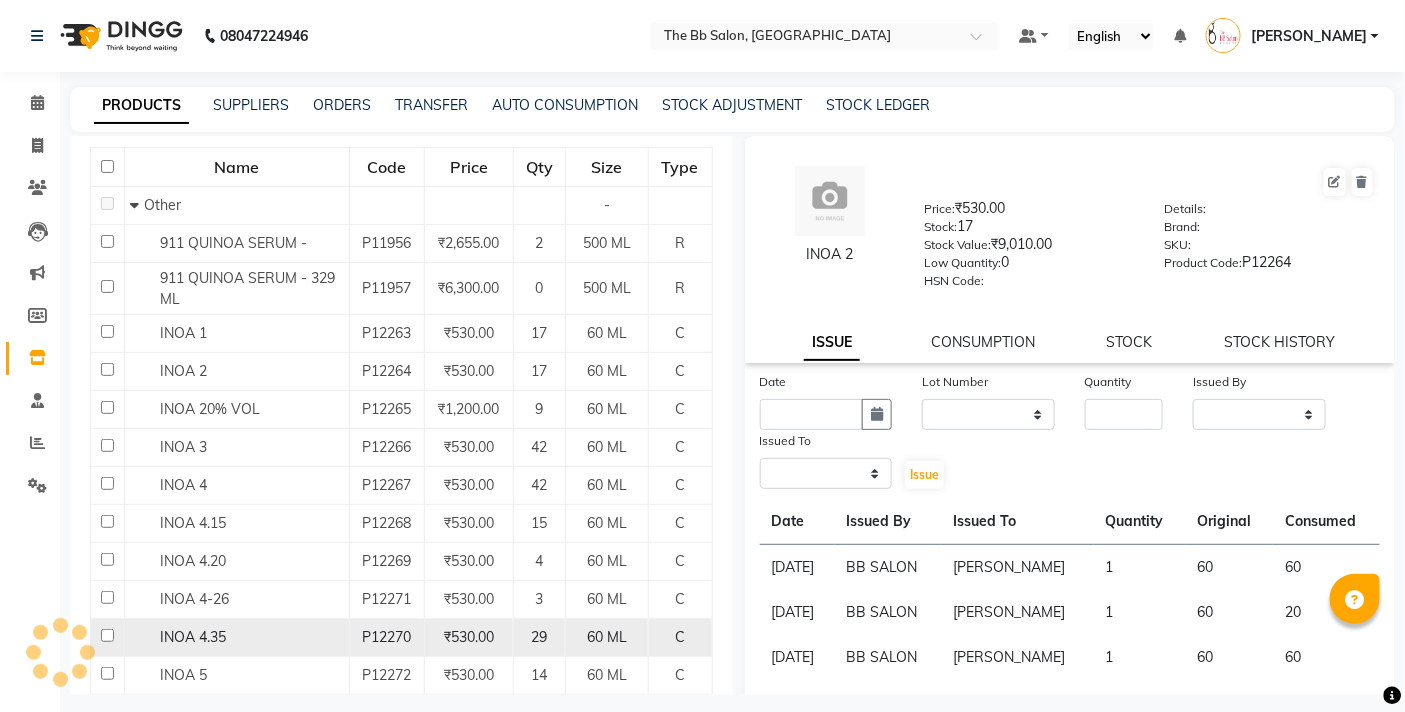 select 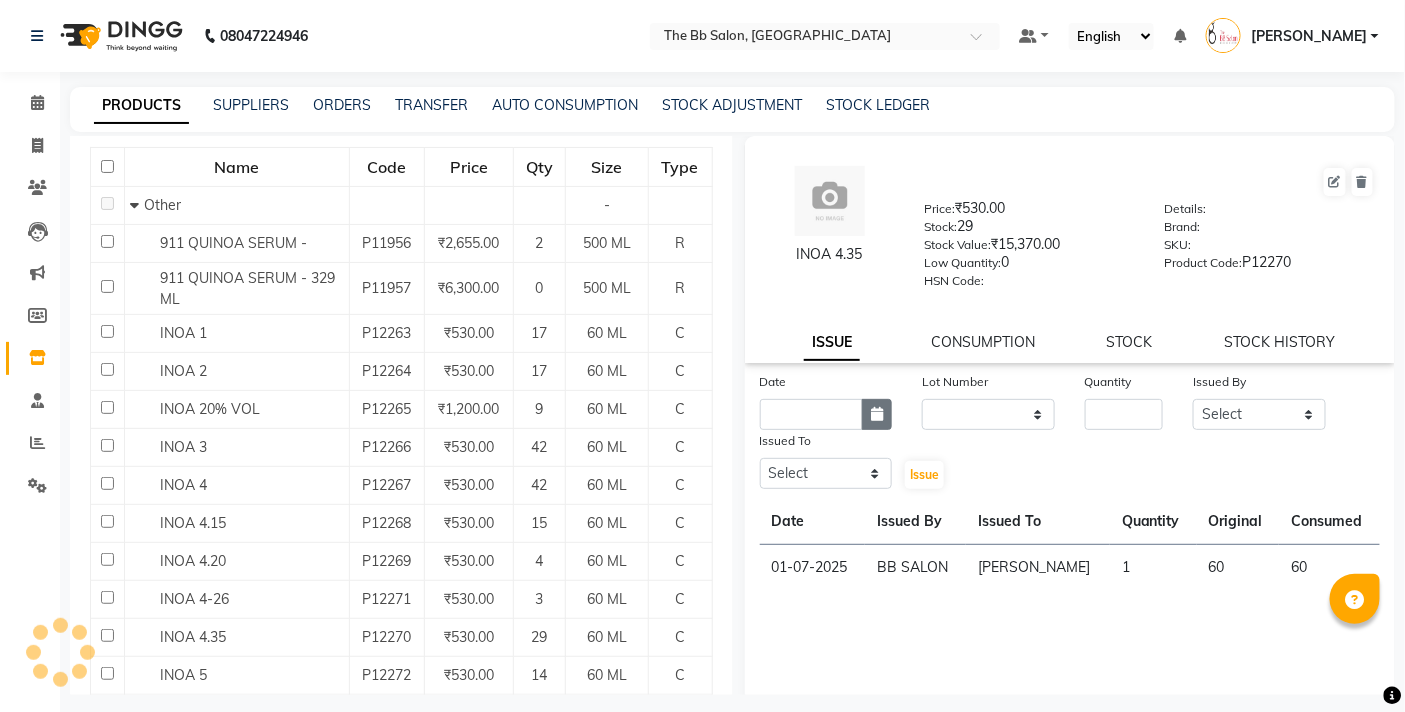 click 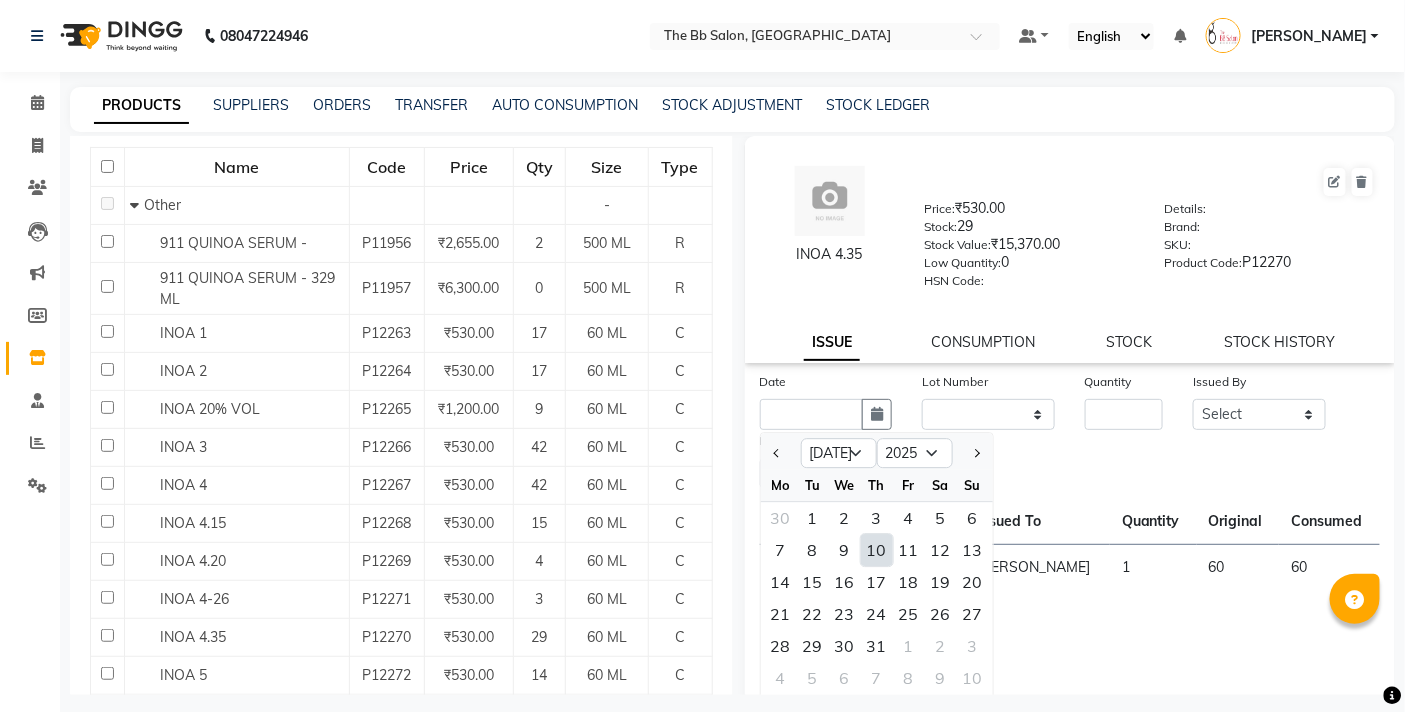 drag, startPoint x: 877, startPoint y: 556, endPoint x: 991, endPoint y: 451, distance: 154.98709 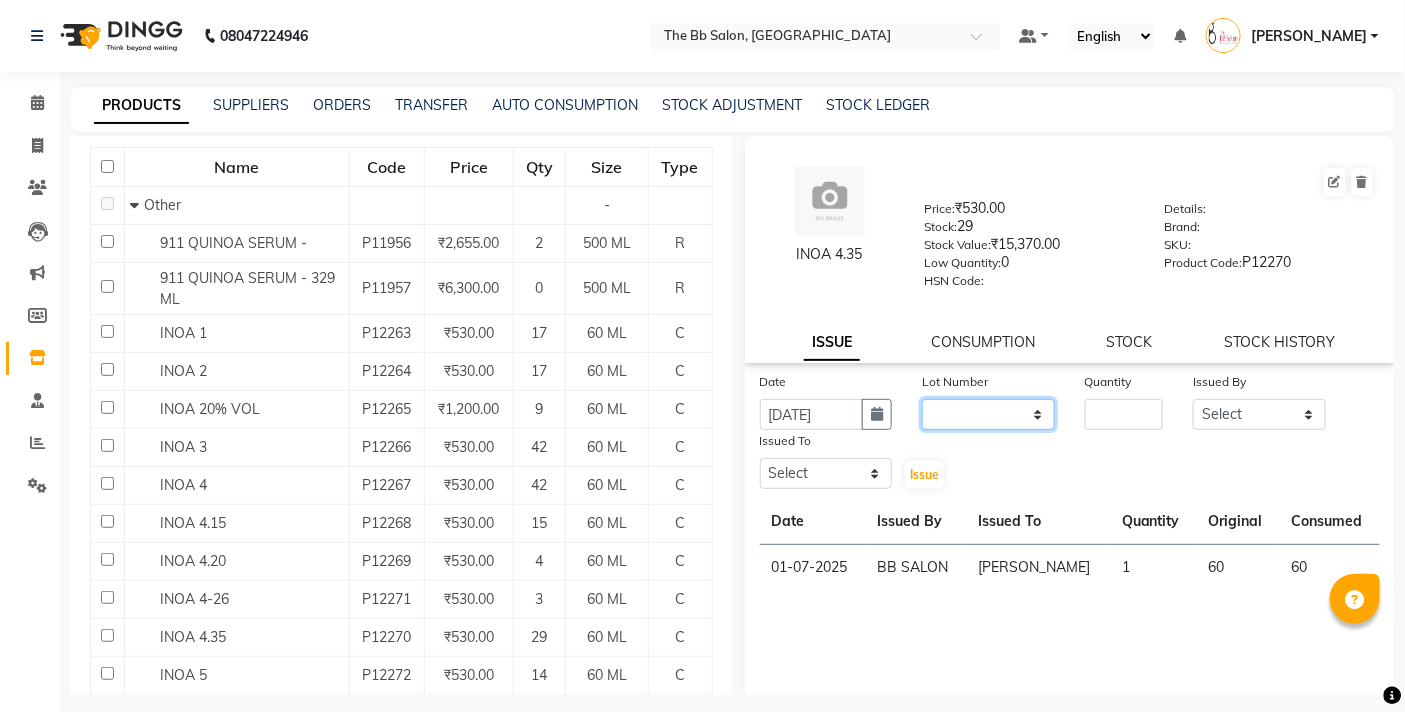 click on "None" 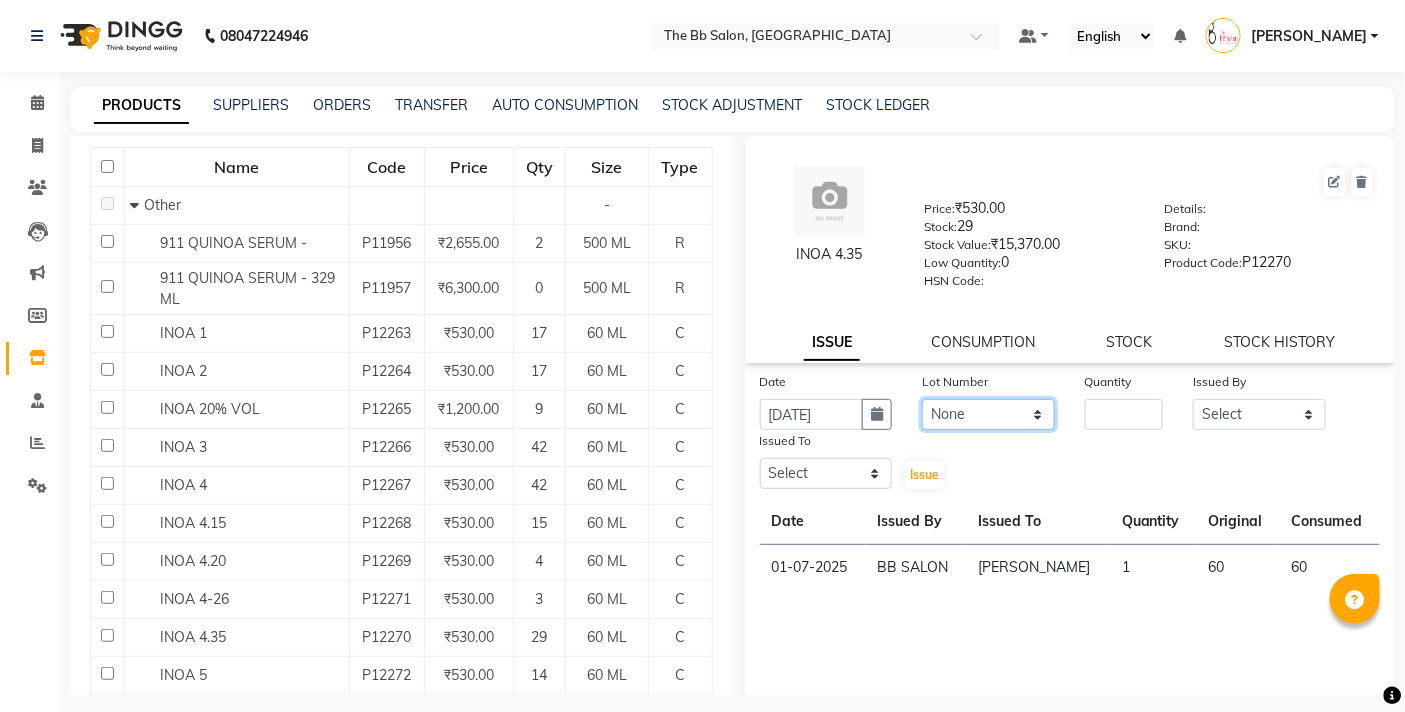 click on "None" 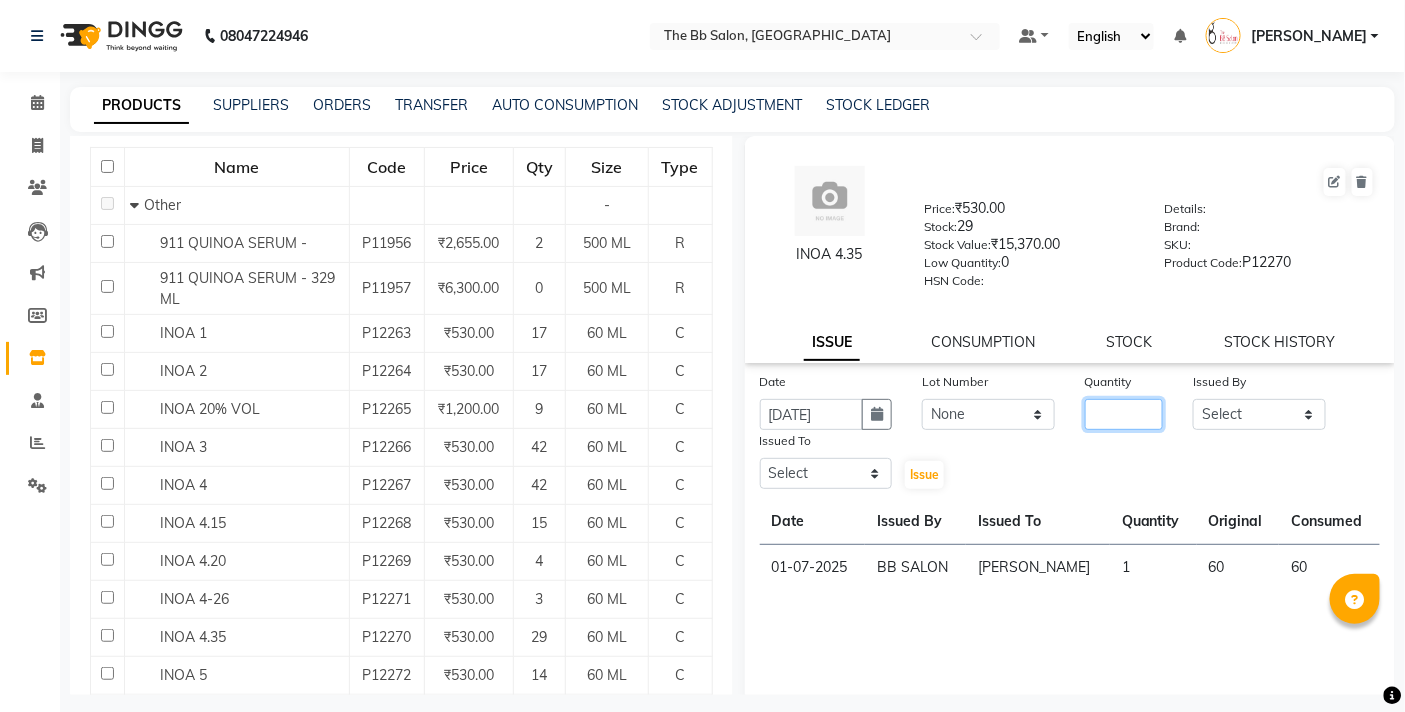 click 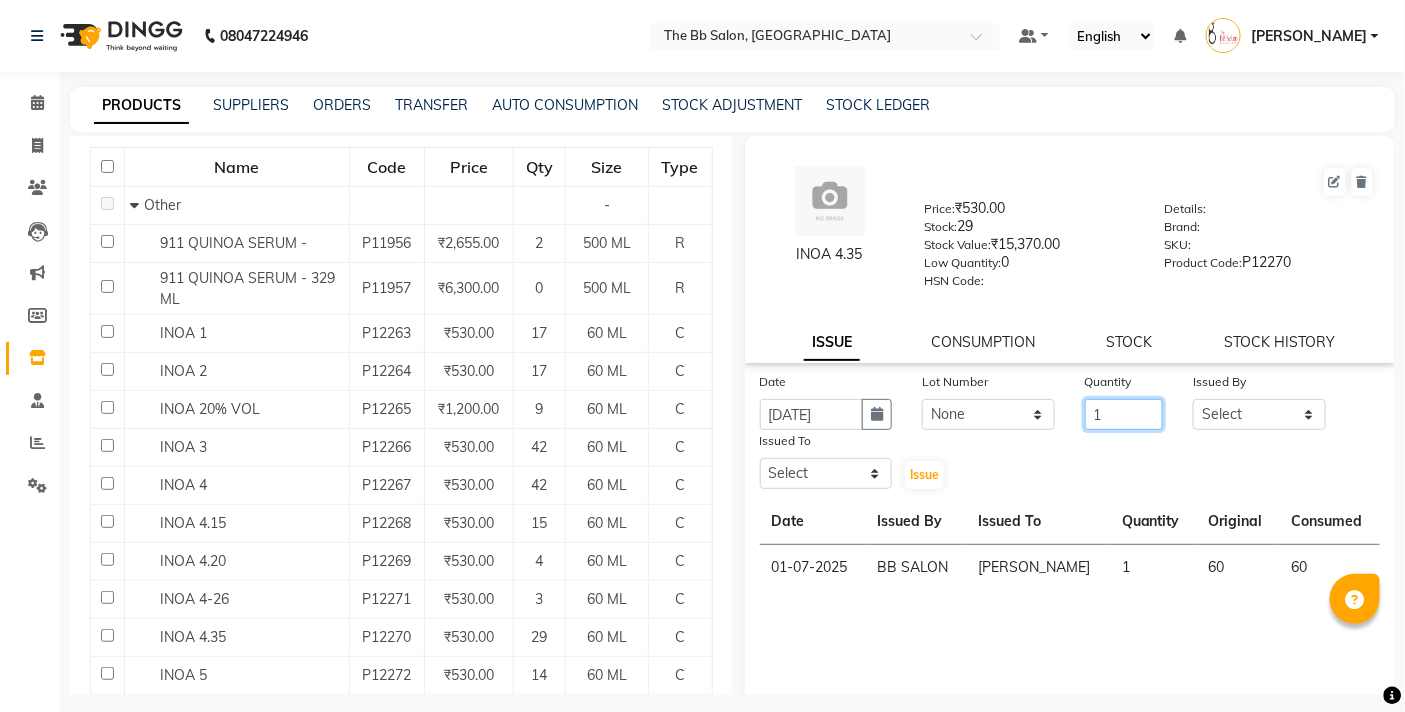 type on "1" 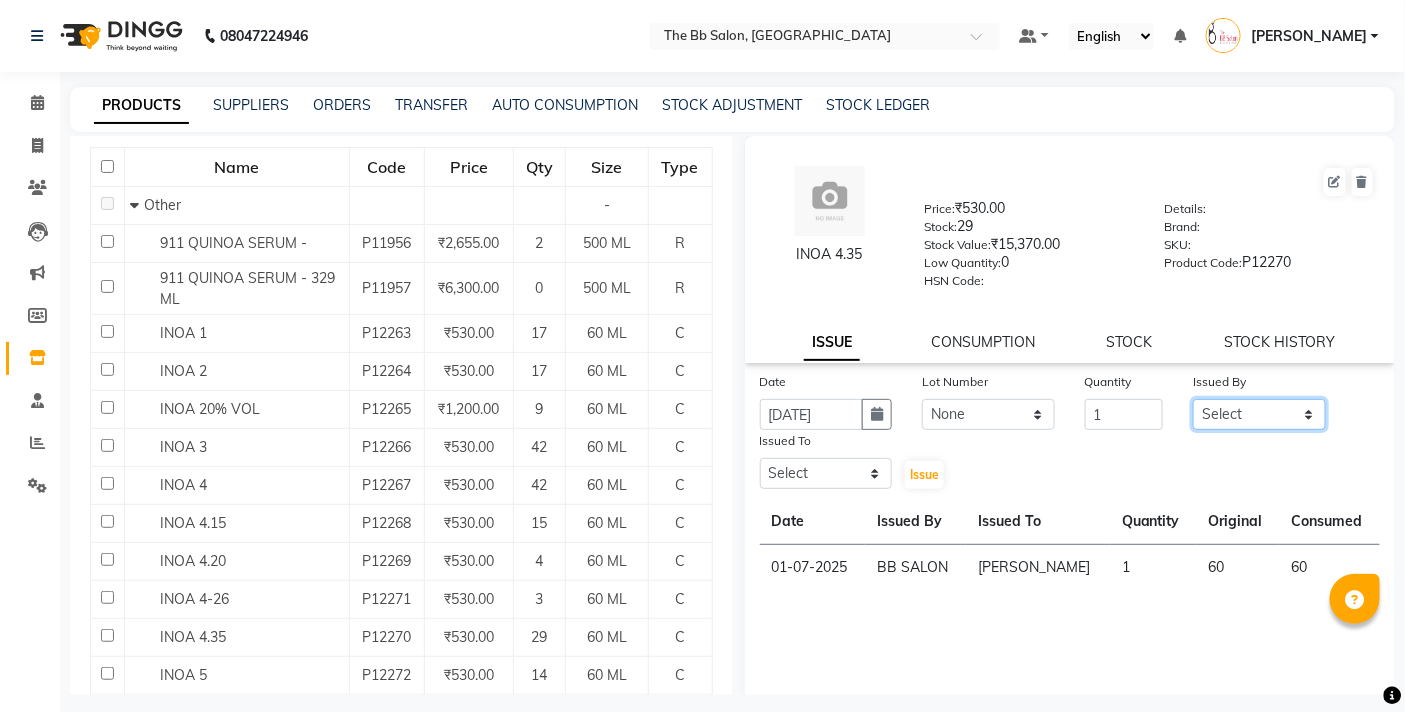 click on "Select BB SALON DIPALI EKTA FARMAN GOPAL GOUSIYA SHAIKH MANGESH TAVARE Mrugesh Kamble Nazim Shaikh ROHAN  Rupesh Chavan Sanjay Pawar SANTOSH SHILPA YADAV Ujjwal Bisht WILSON ZAHIDA" 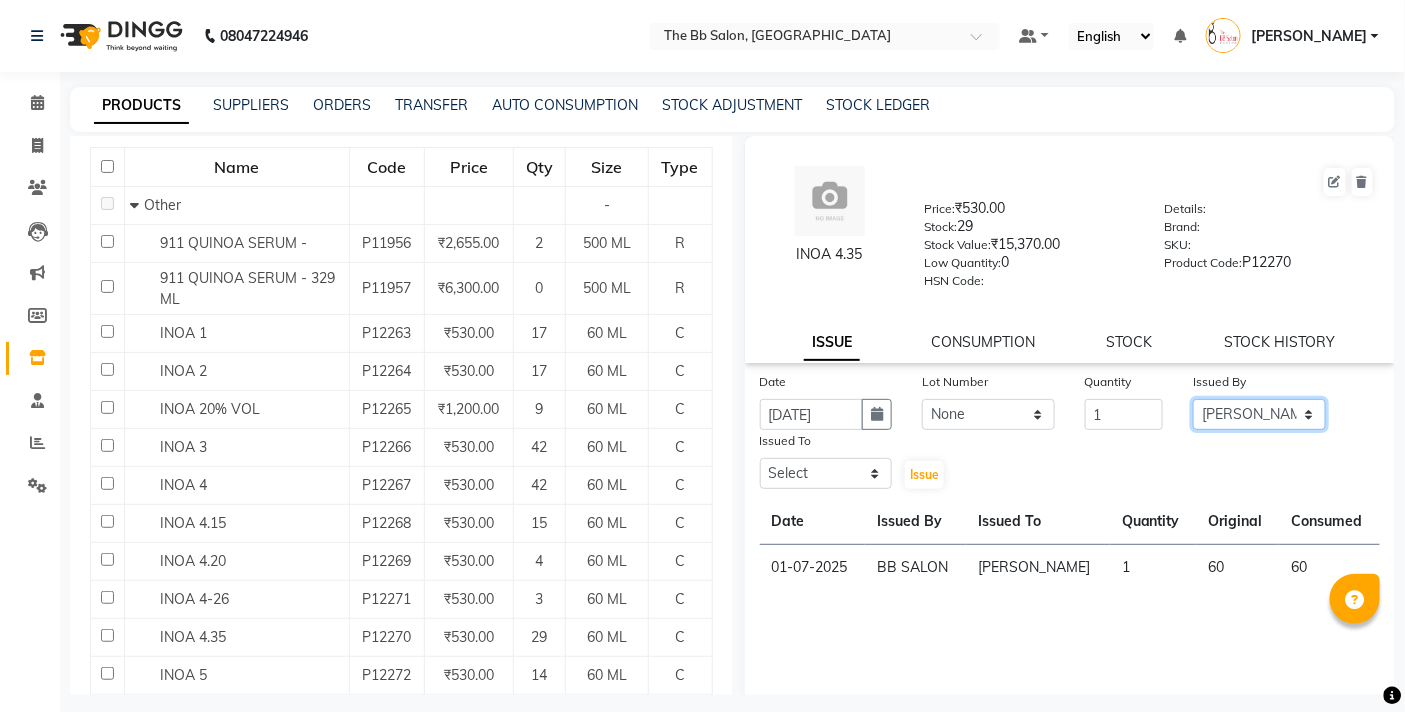 click on "Select BB SALON DIPALI EKTA FARMAN GOPAL GOUSIYA SHAIKH MANGESH TAVARE Mrugesh Kamble Nazim Shaikh ROHAN  Rupesh Chavan Sanjay Pawar SANTOSH SHILPA YADAV Ujjwal Bisht WILSON ZAHIDA" 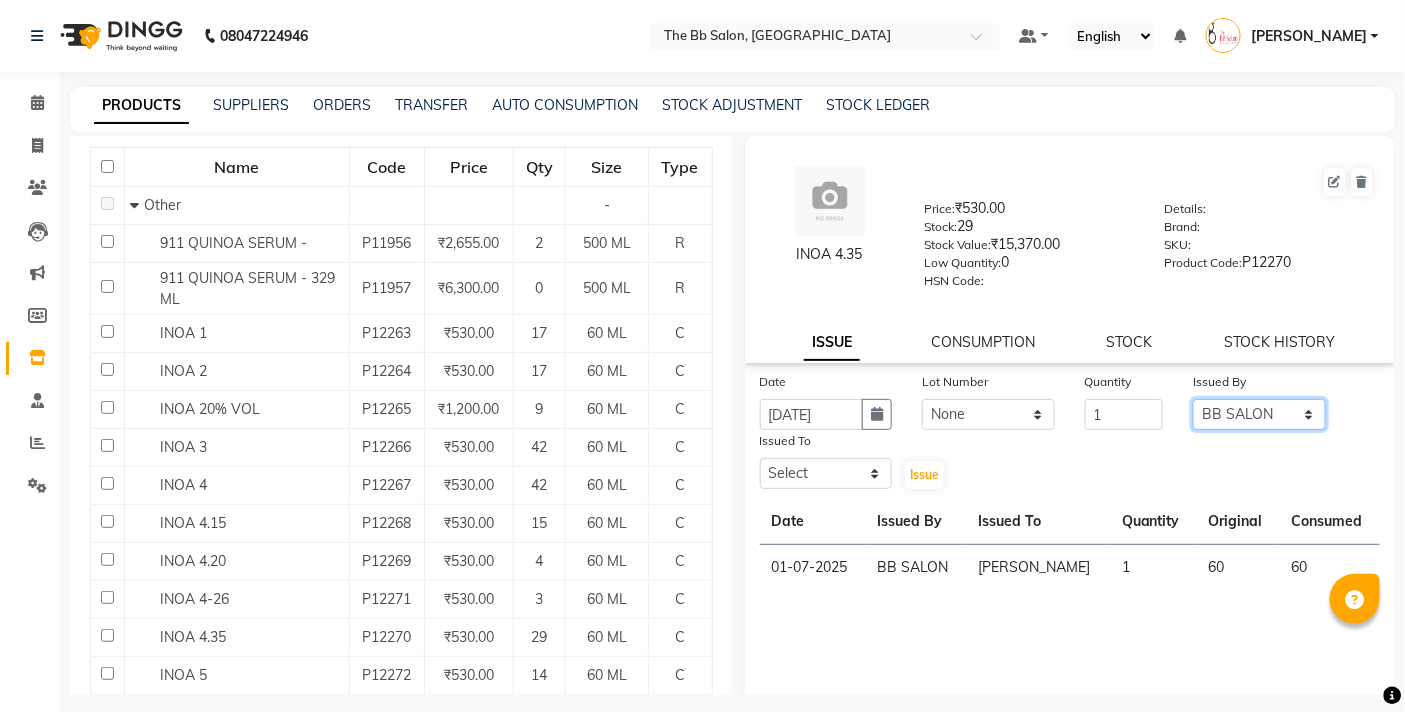 click on "Select BB SALON DIPALI EKTA FARMAN GOPAL GOUSIYA SHAIKH MANGESH TAVARE Mrugesh Kamble Nazim Shaikh ROHAN  Rupesh Chavan Sanjay Pawar SANTOSH SHILPA YADAV Ujjwal Bisht WILSON ZAHIDA" 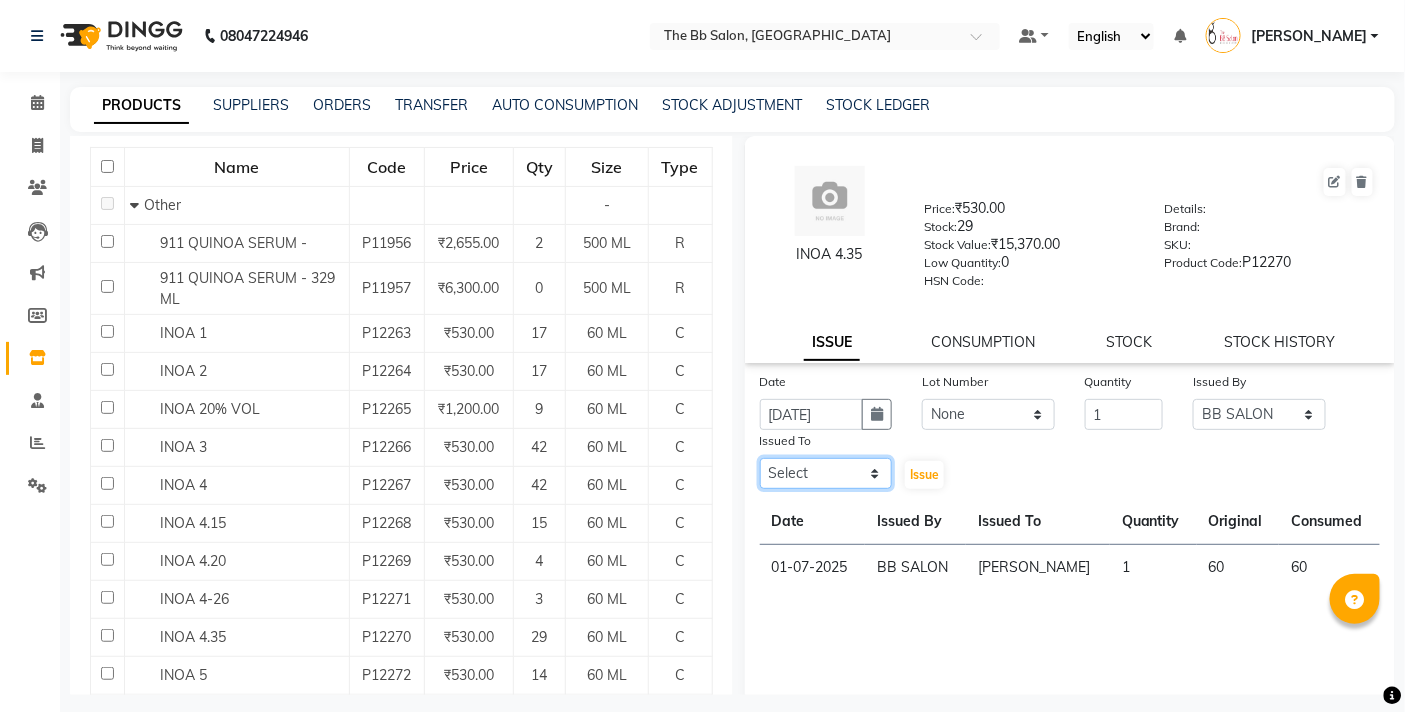 click on "Select BB SALON DIPALI EKTA FARMAN GOPAL GOUSIYA SHAIKH MANGESH TAVARE Mrugesh Kamble Nazim Shaikh ROHAN  Rupesh Chavan Sanjay Pawar SANTOSH SHILPA YADAV Ujjwal Bisht WILSON ZAHIDA" 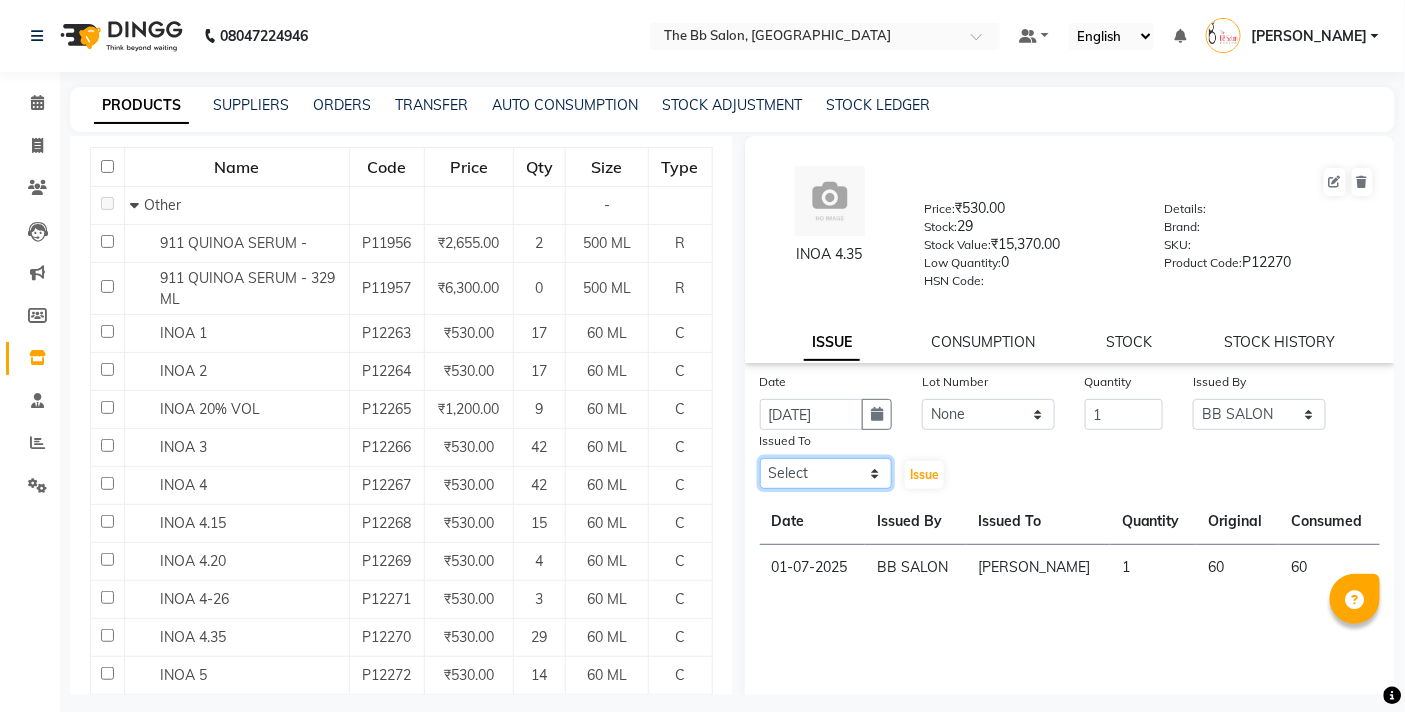 select on "83660" 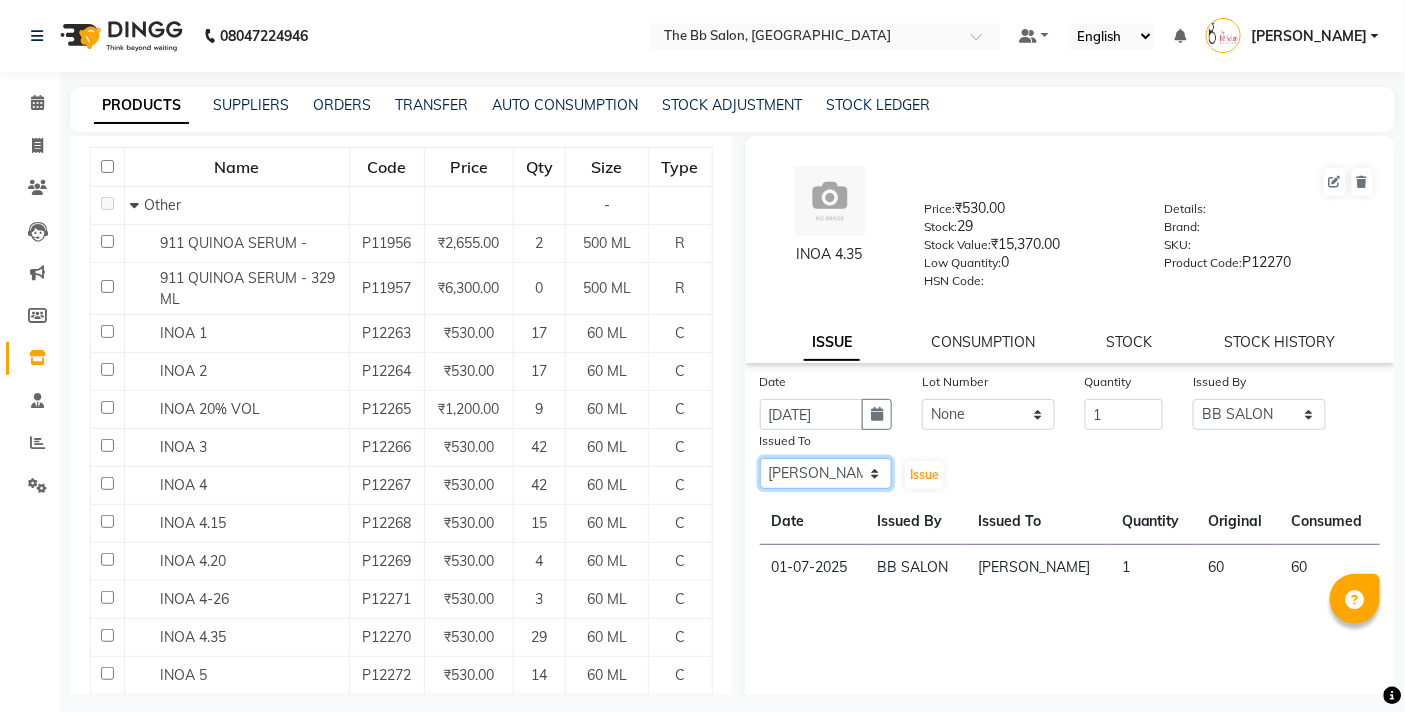 click on "Select BB SALON DIPALI EKTA FARMAN GOPAL GOUSIYA SHAIKH MANGESH TAVARE Mrugesh Kamble Nazim Shaikh ROHAN  Rupesh Chavan Sanjay Pawar SANTOSH SHILPA YADAV Ujjwal Bisht WILSON ZAHIDA" 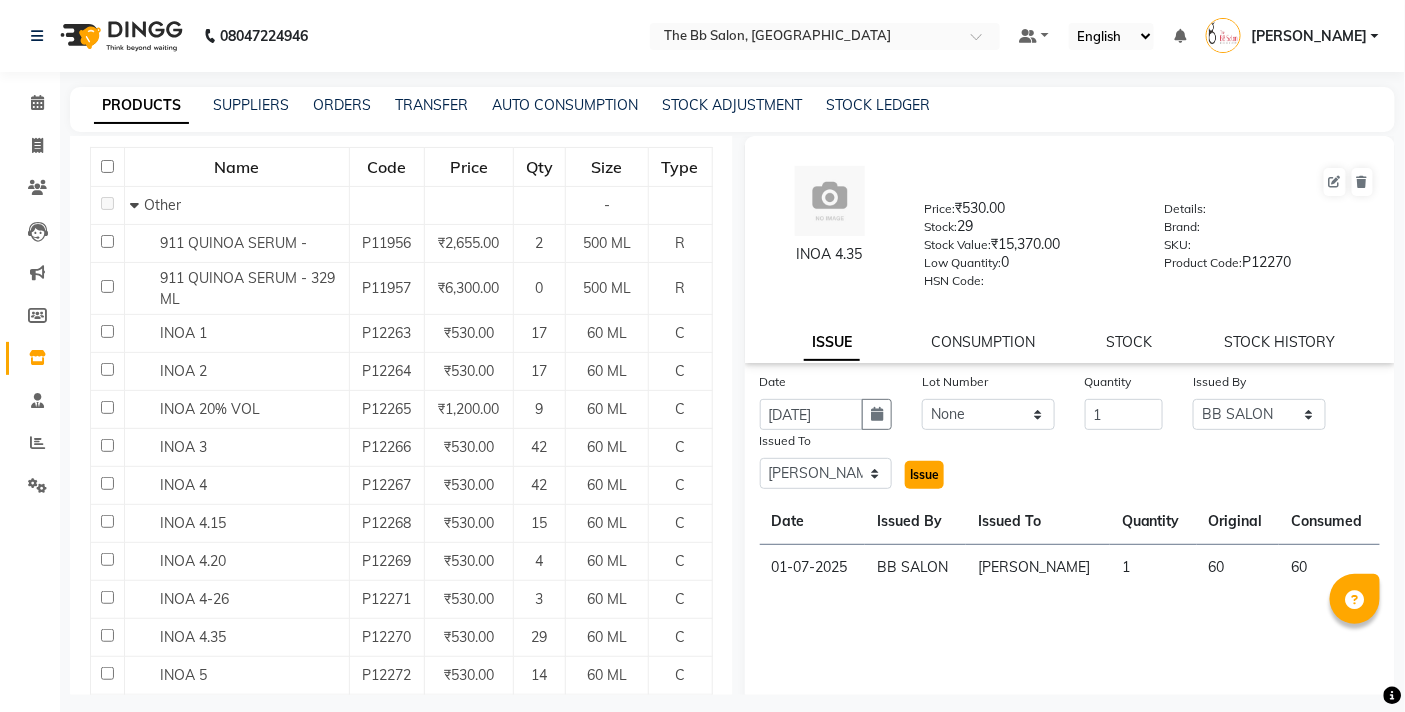 click on "Issue" 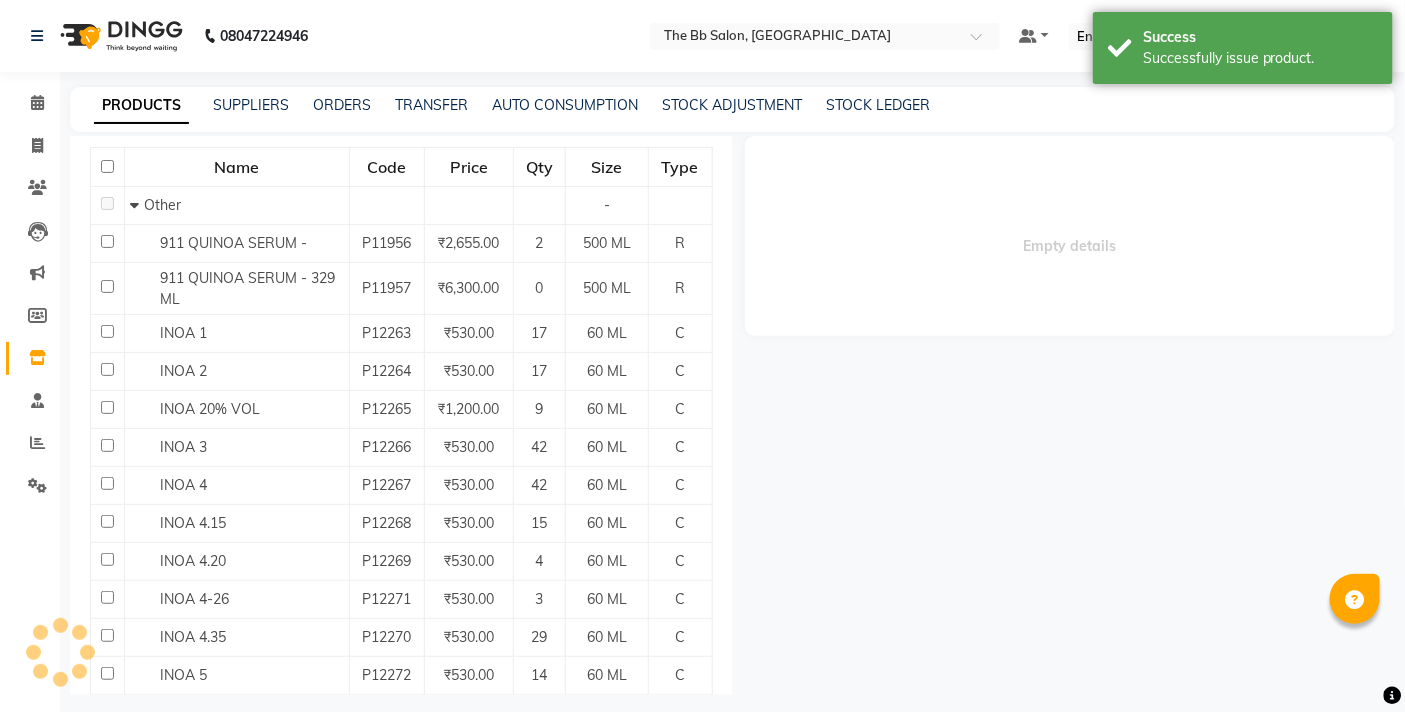 select 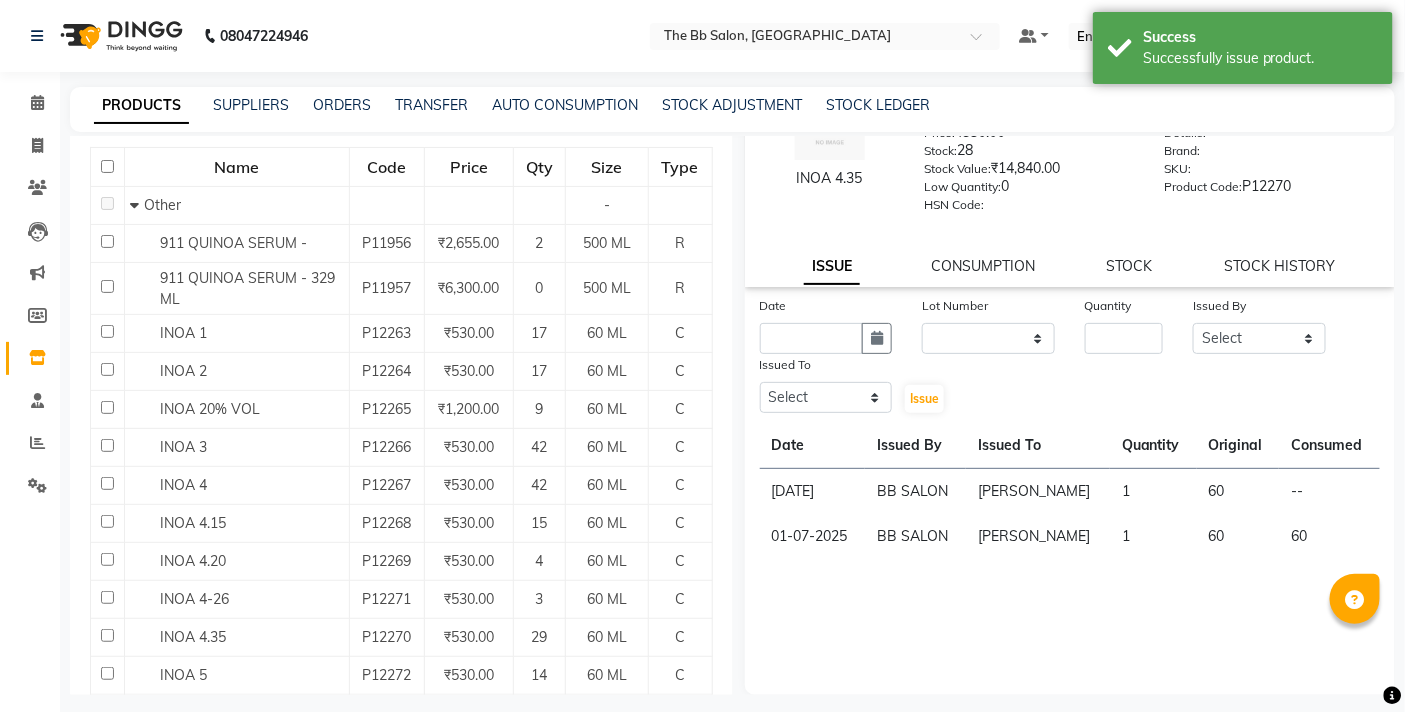 scroll, scrollTop: 0, scrollLeft: 0, axis: both 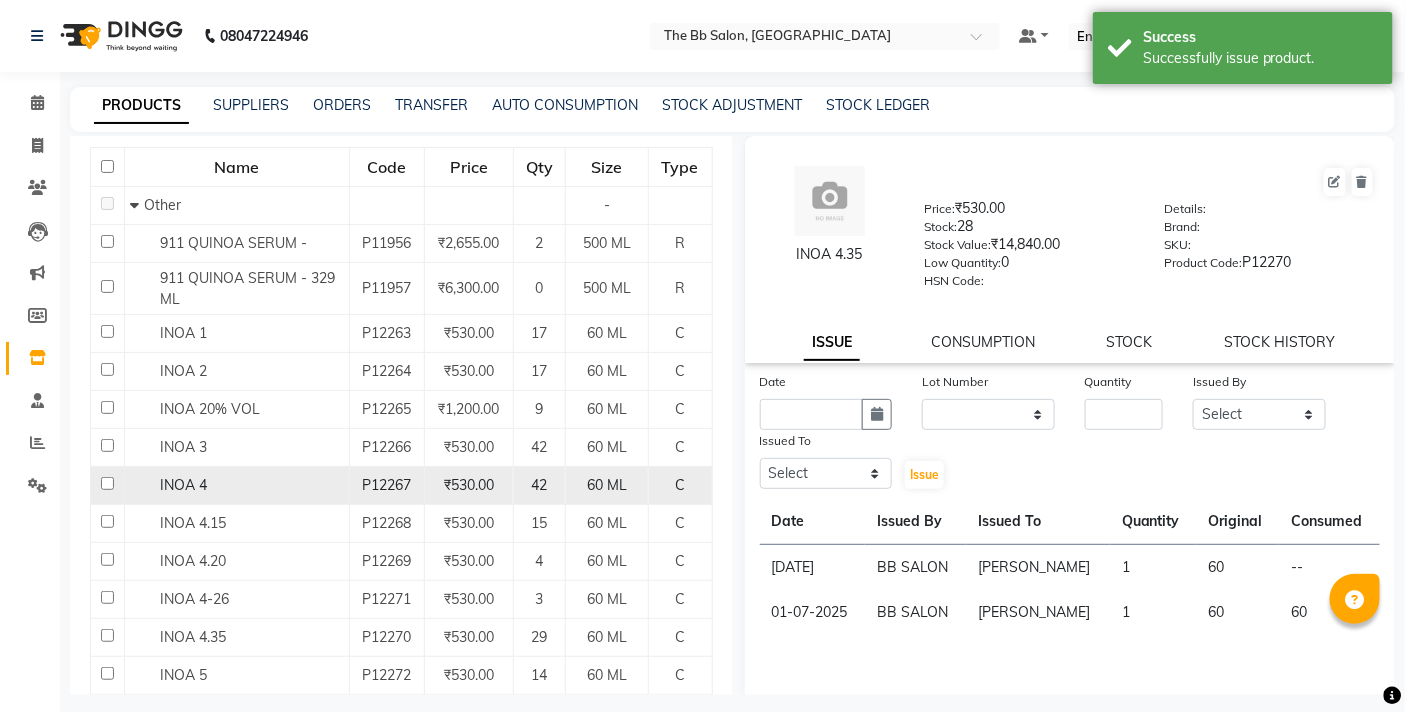 click on "INOA 4" 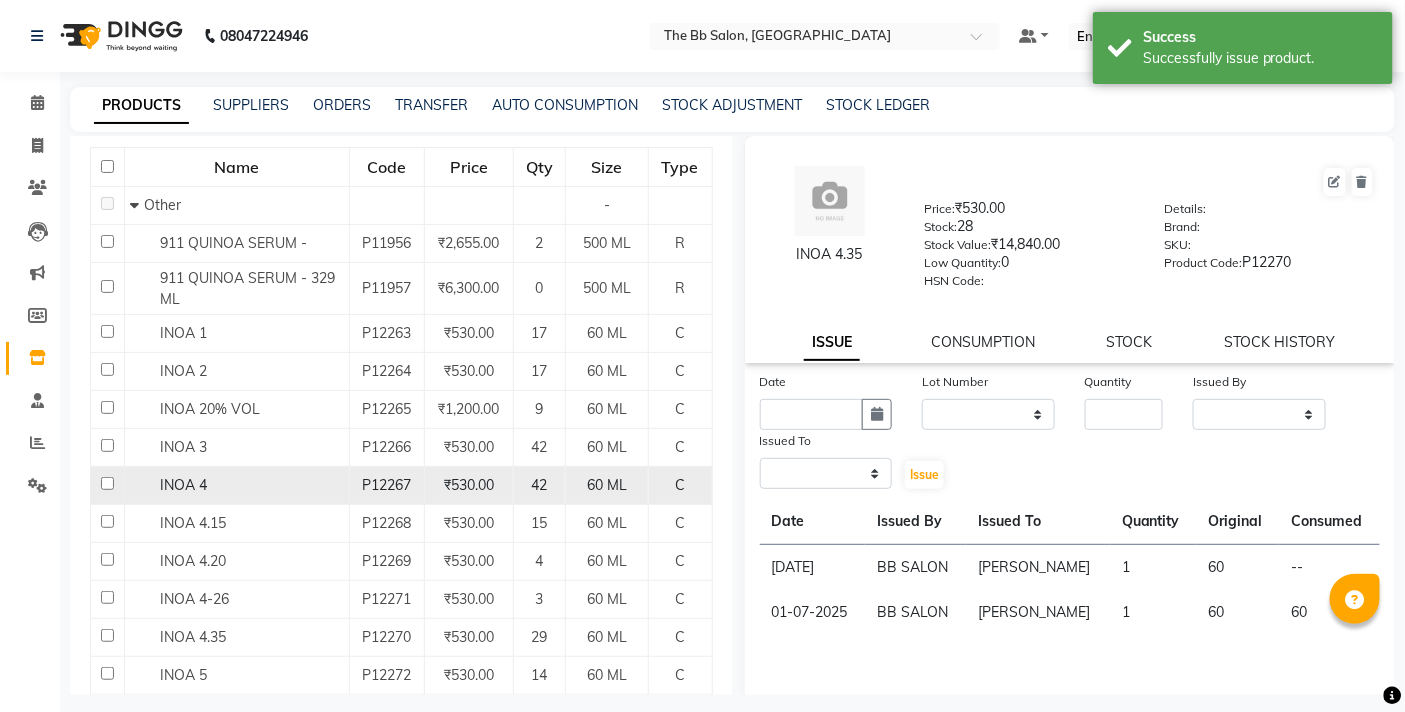 select 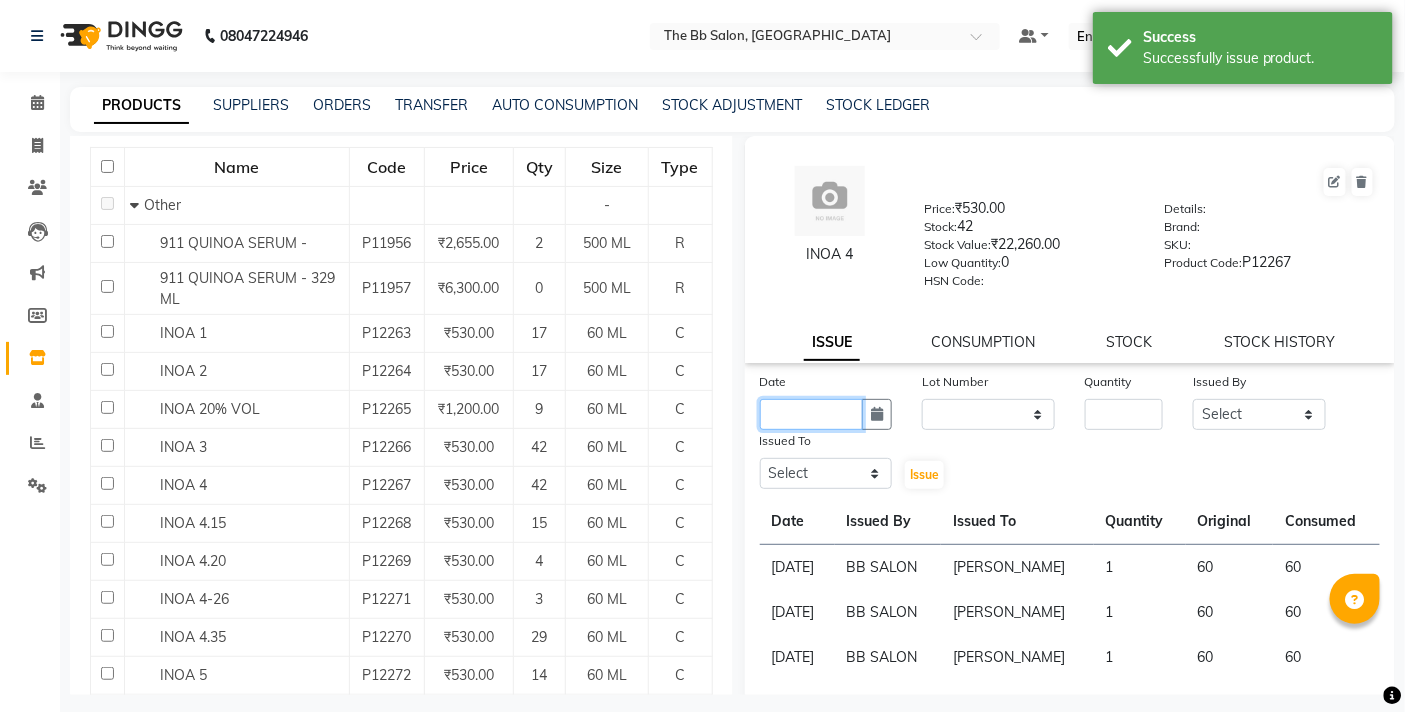 click 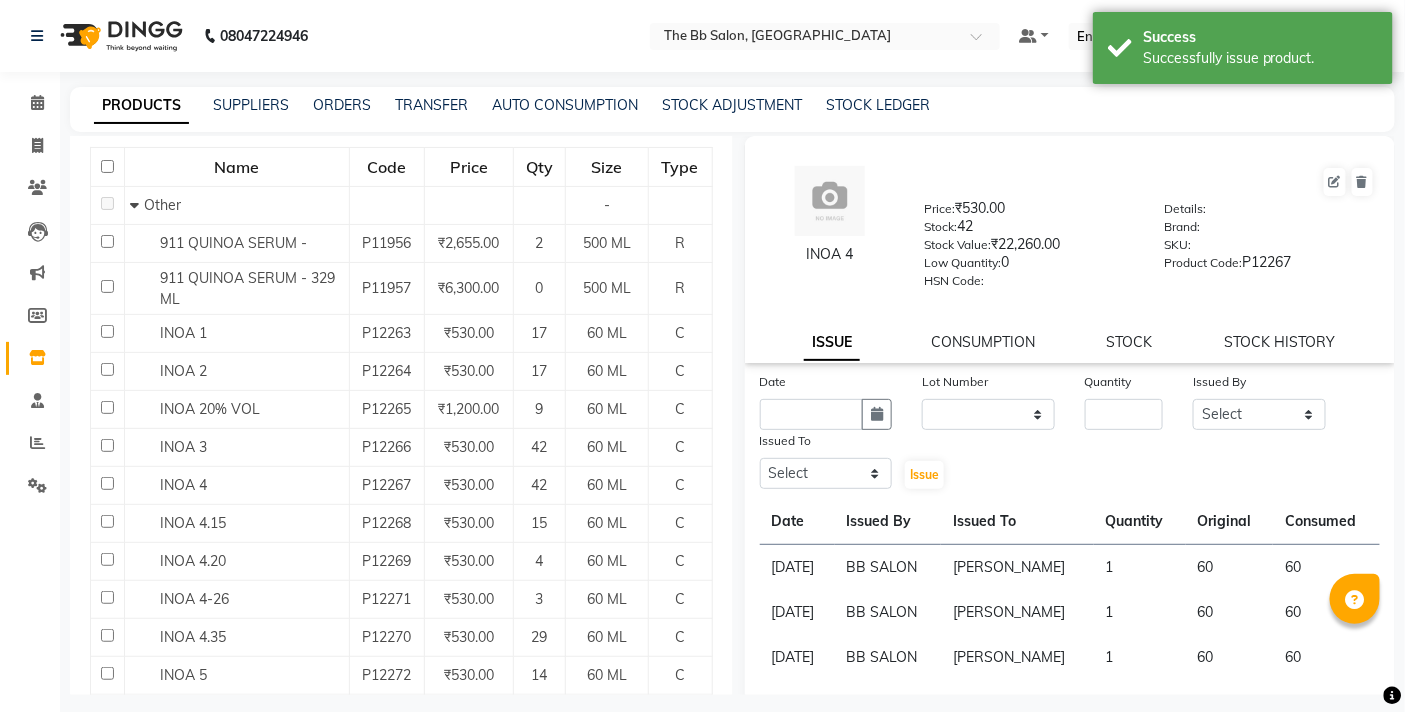 select on "7" 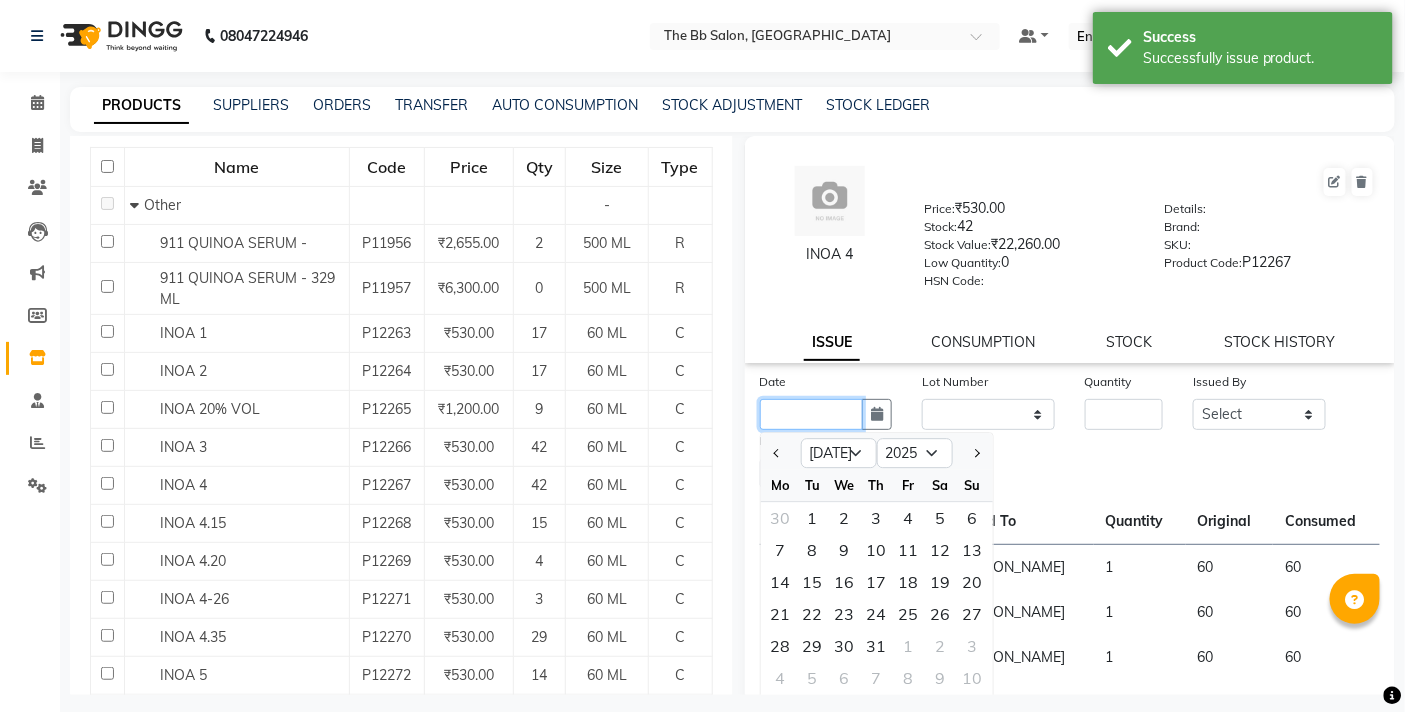 click 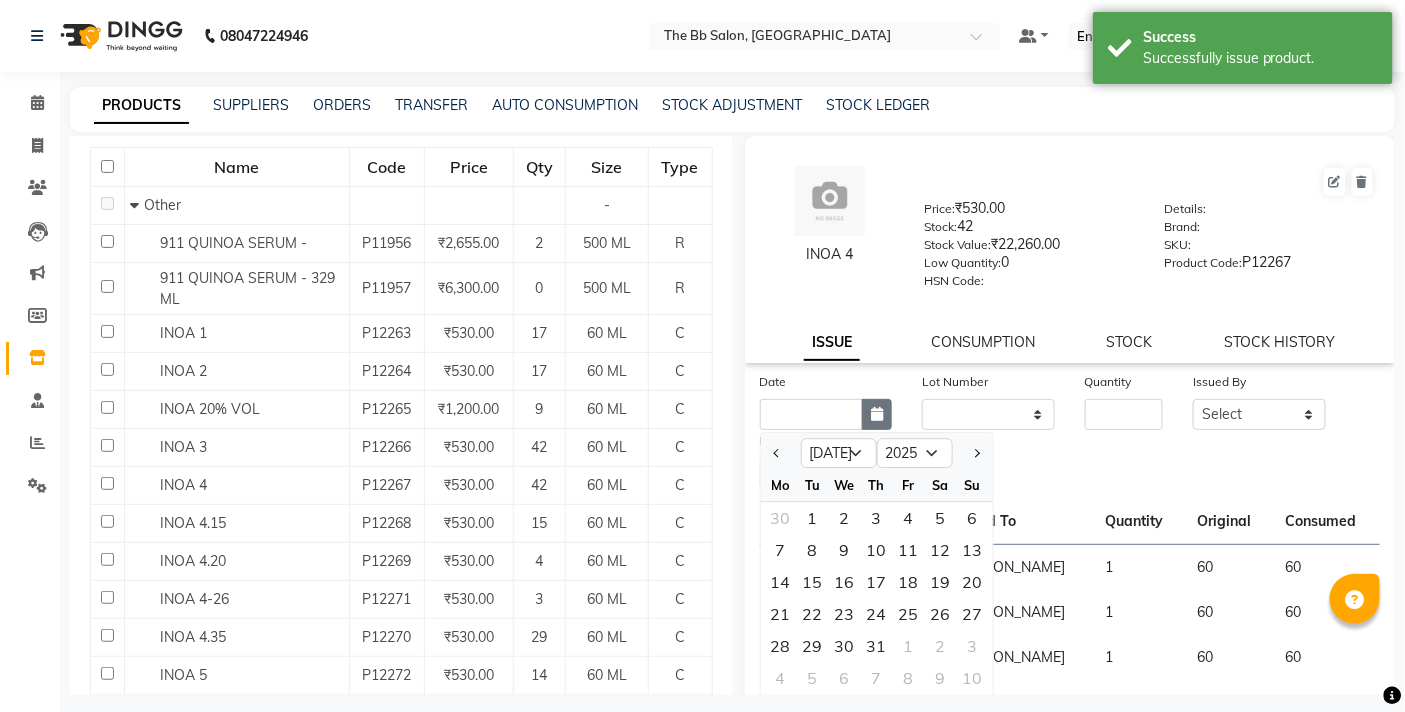 click 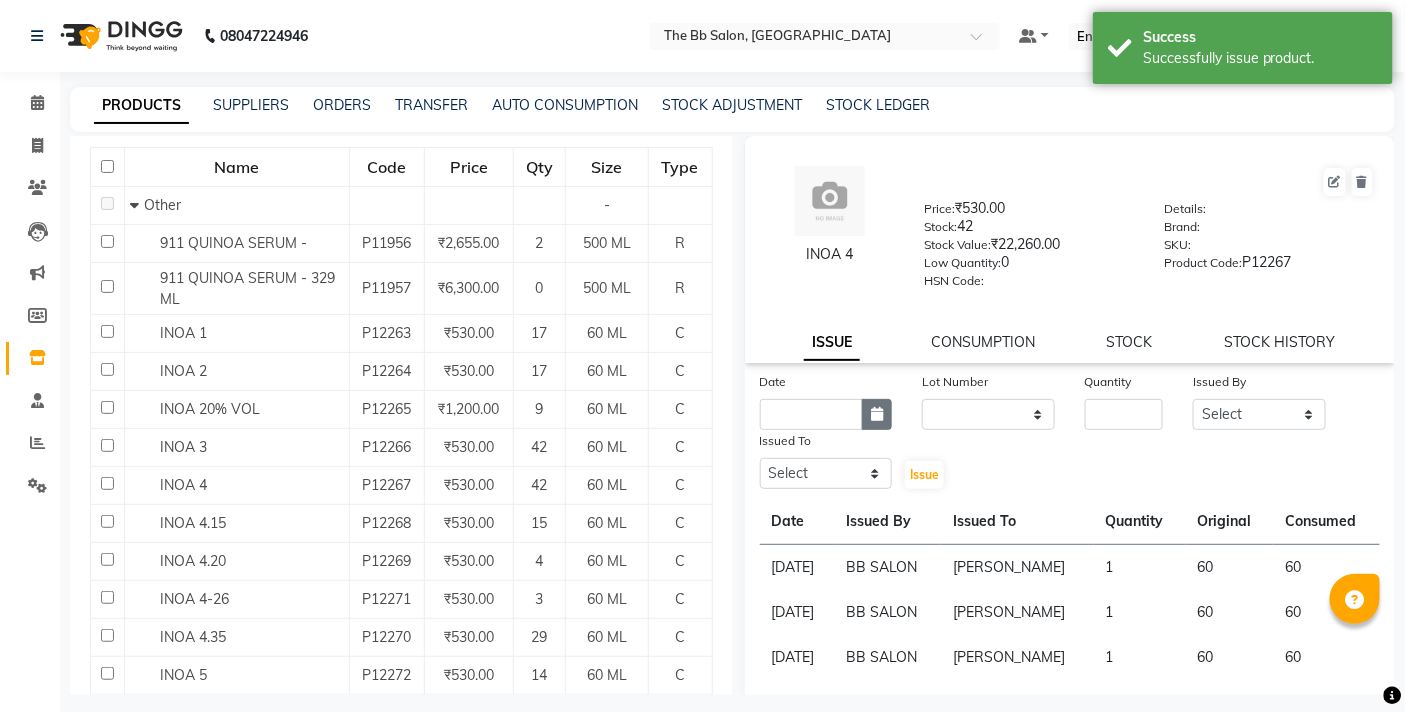click 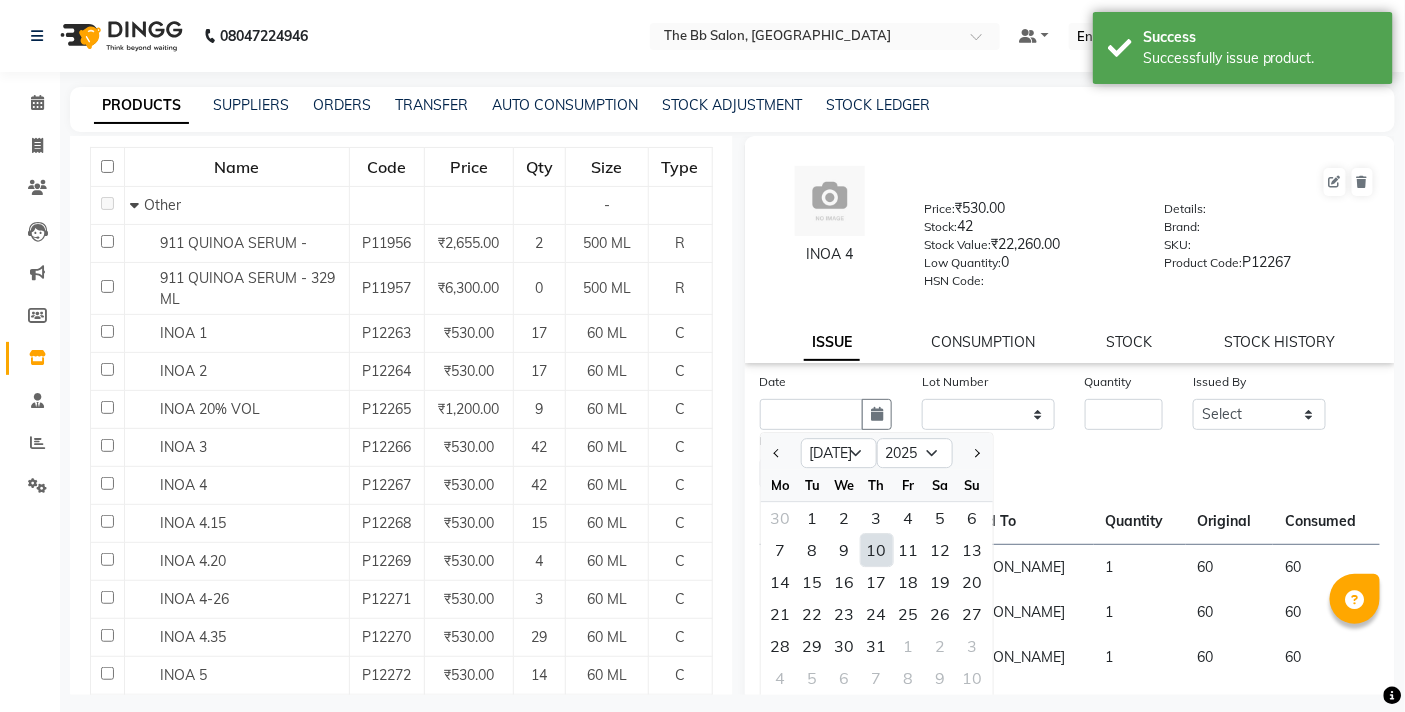 click on "10" 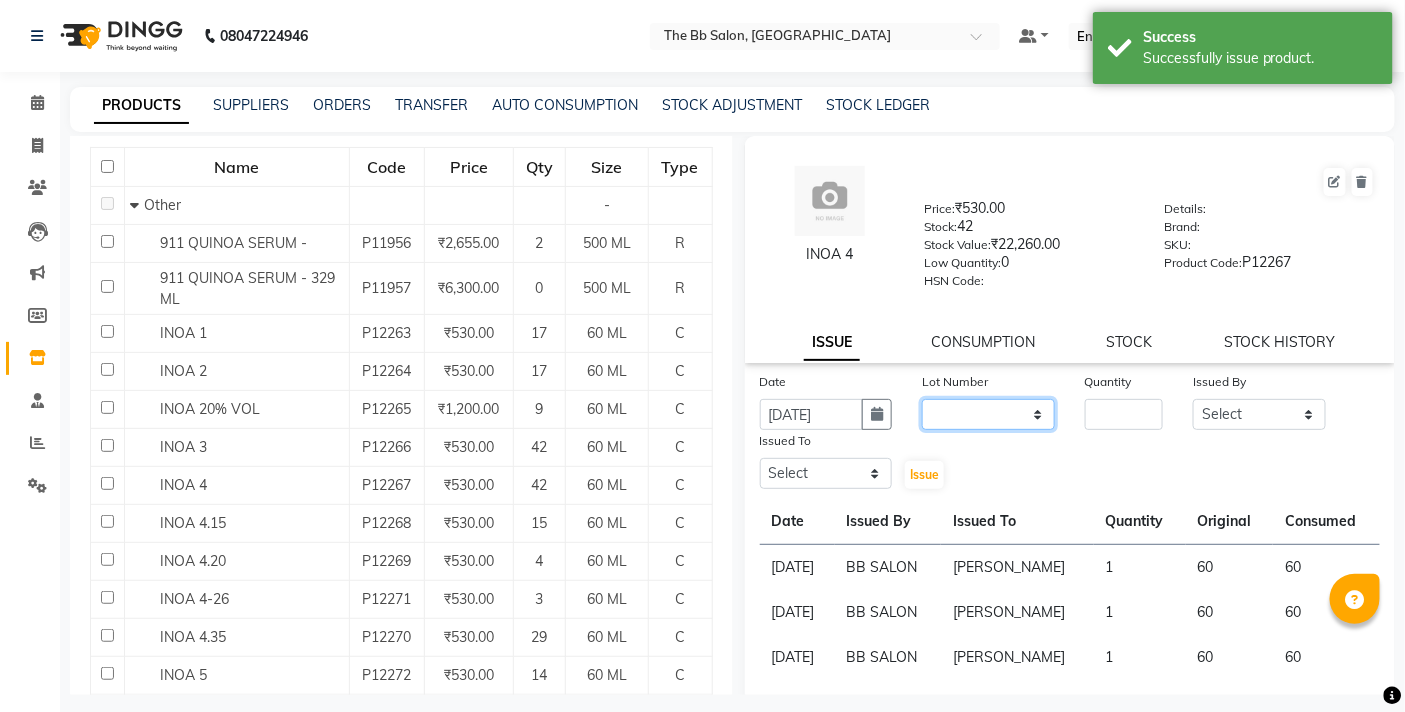 drag, startPoint x: 995, startPoint y: 411, endPoint x: 992, endPoint y: 430, distance: 19.235384 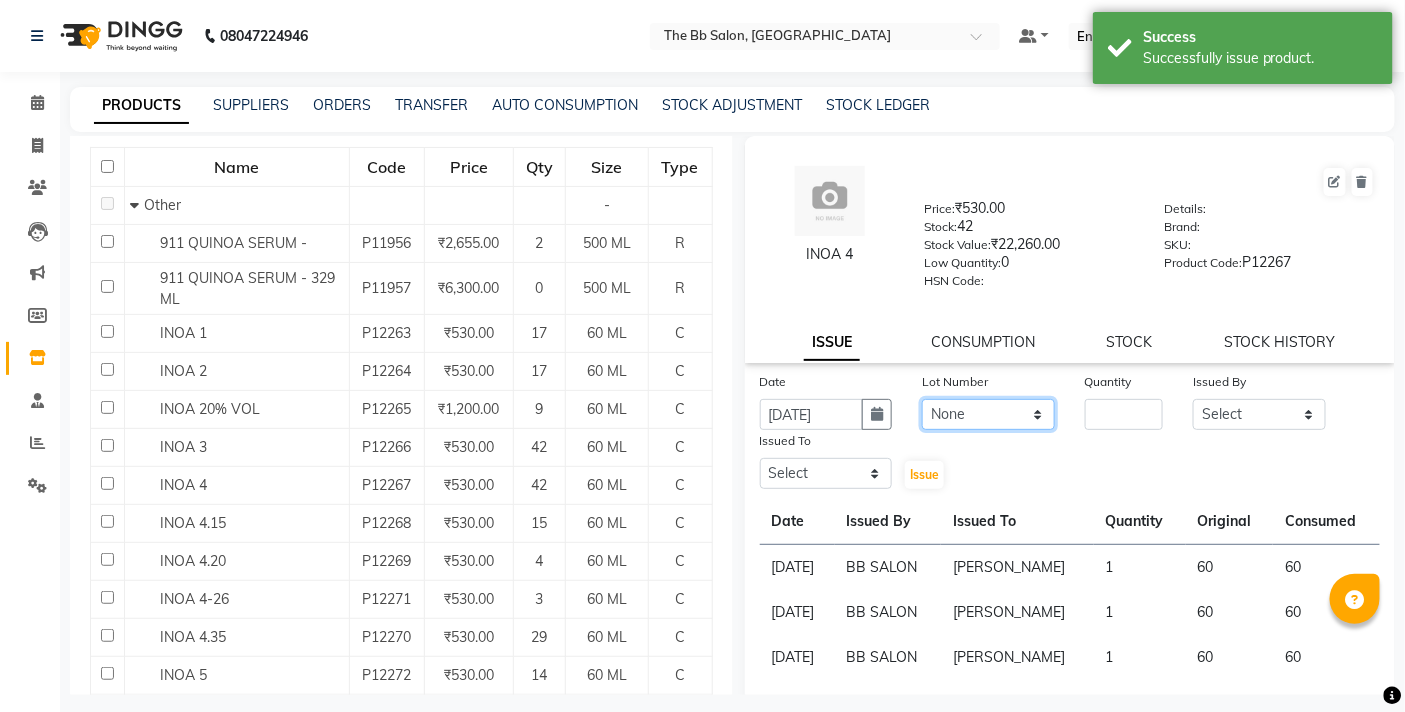 click on "None" 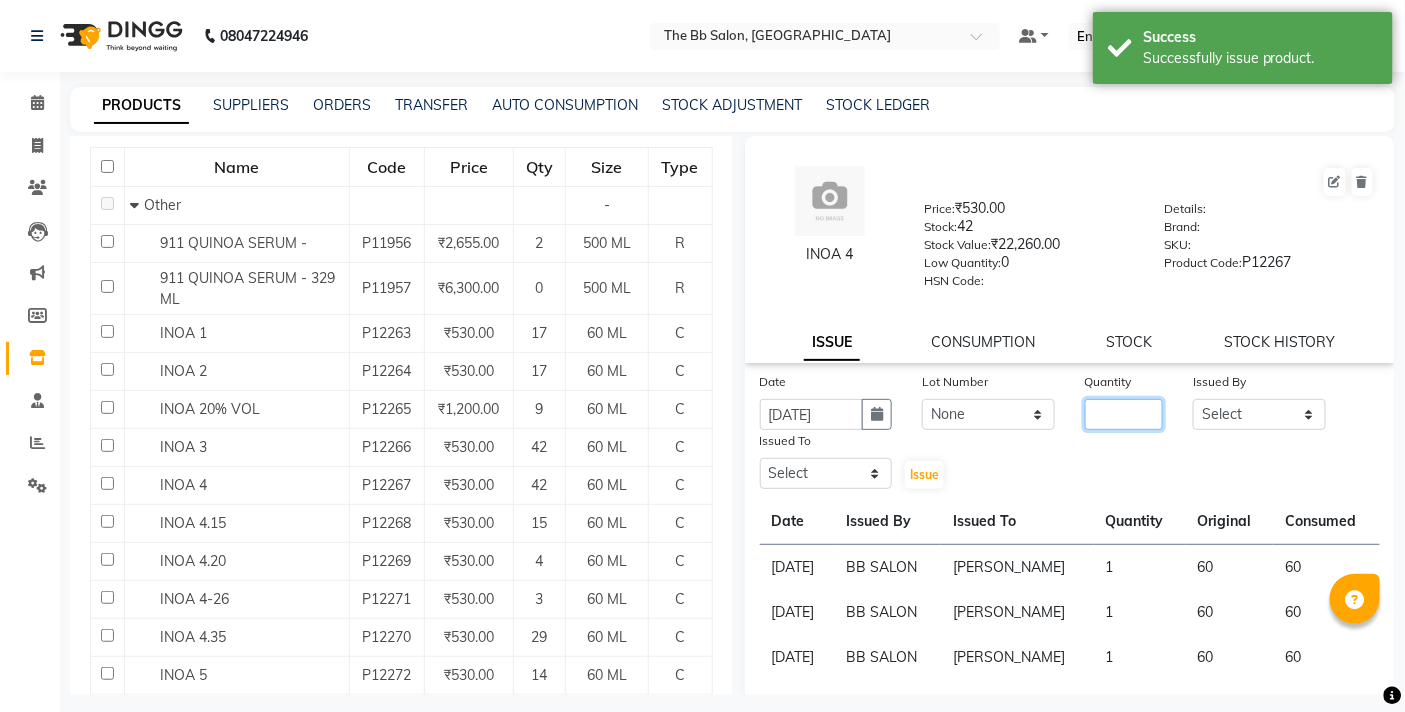 click 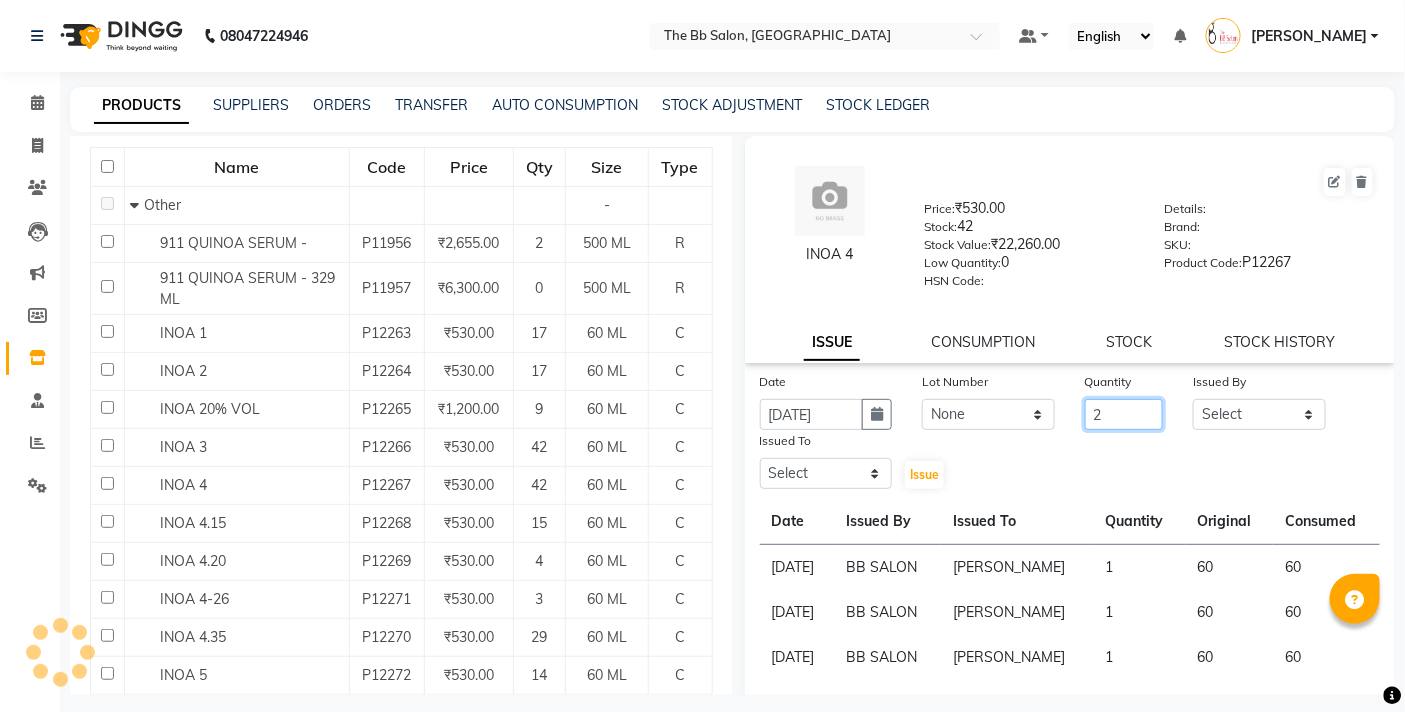 type on "2" 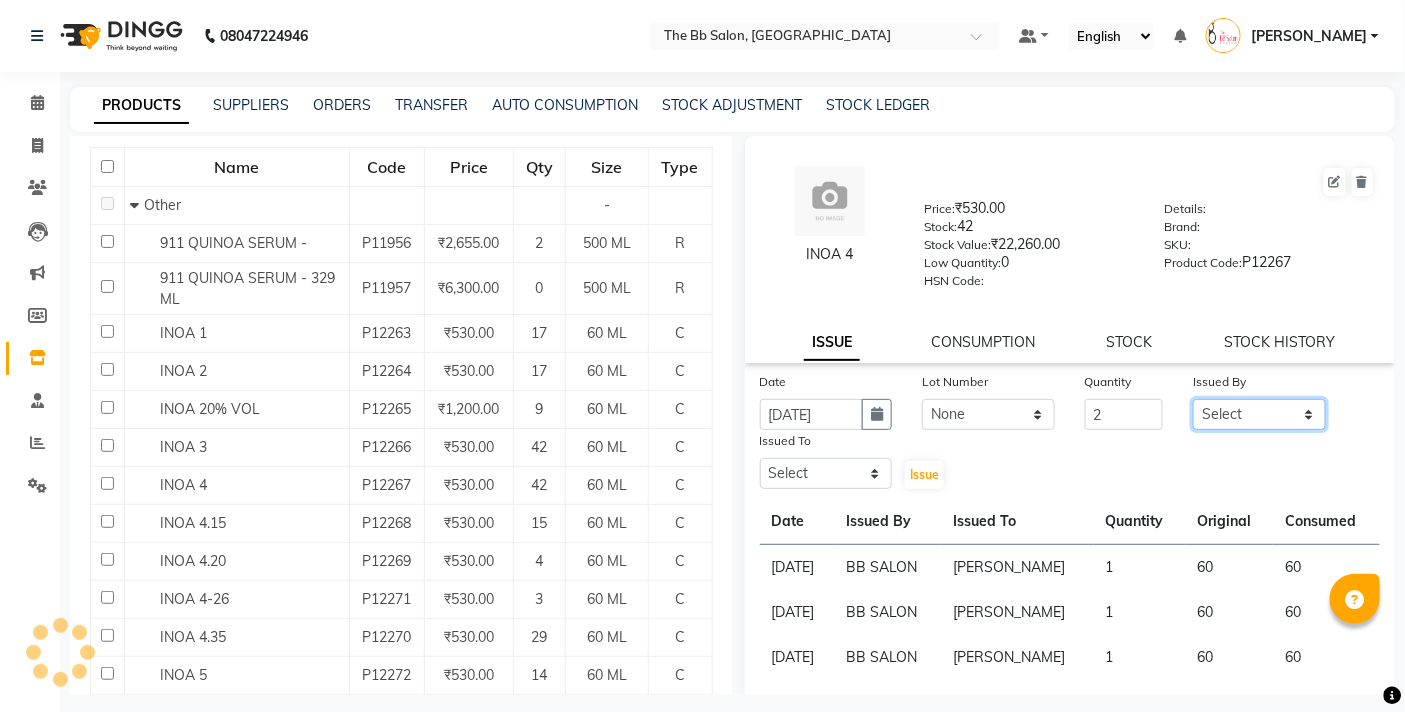 click on "Select BB SALON DIPALI EKTA FARMAN GOPAL GOUSIYA SHAIKH MANGESH TAVARE Mrugesh Kamble Nazim Shaikh ROHAN  Rupesh Chavan Sanjay Pawar SANTOSH SHILPA YADAV Ujjwal Bisht WILSON ZAHIDA" 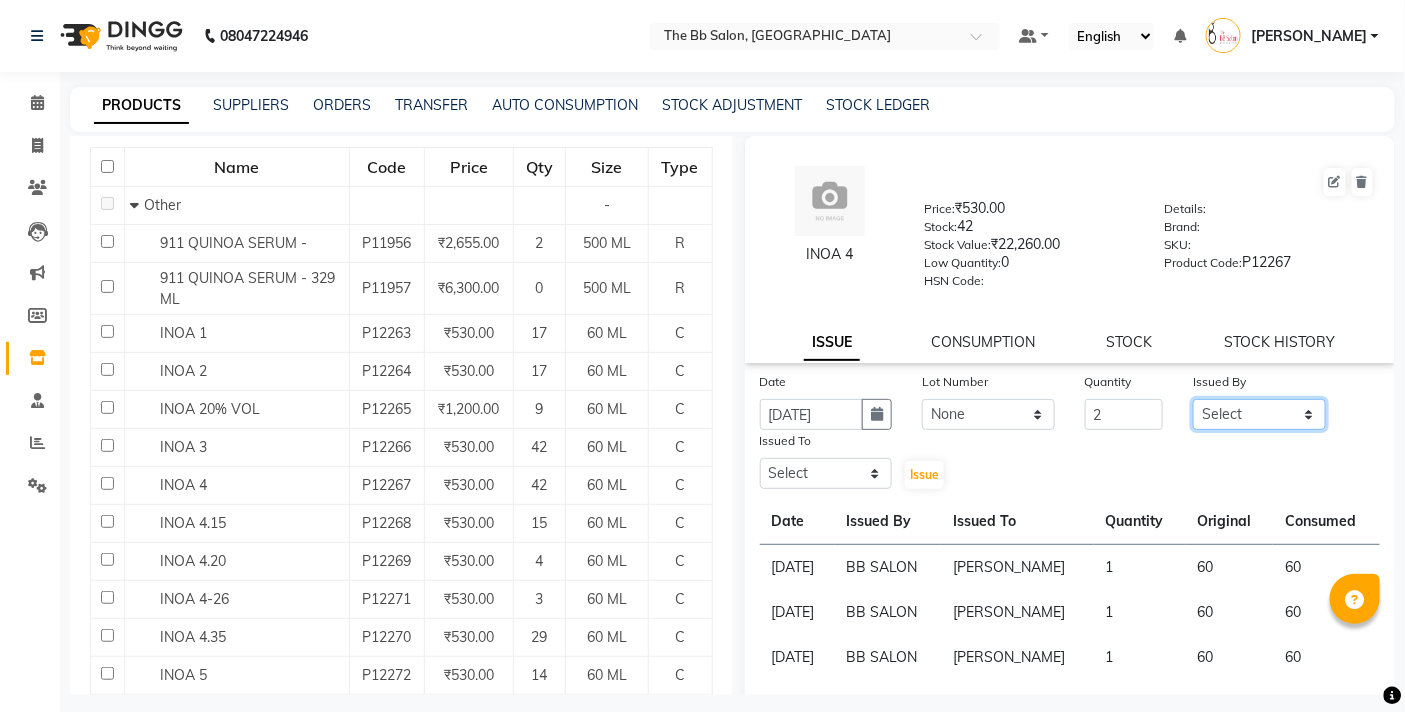 select on "83509" 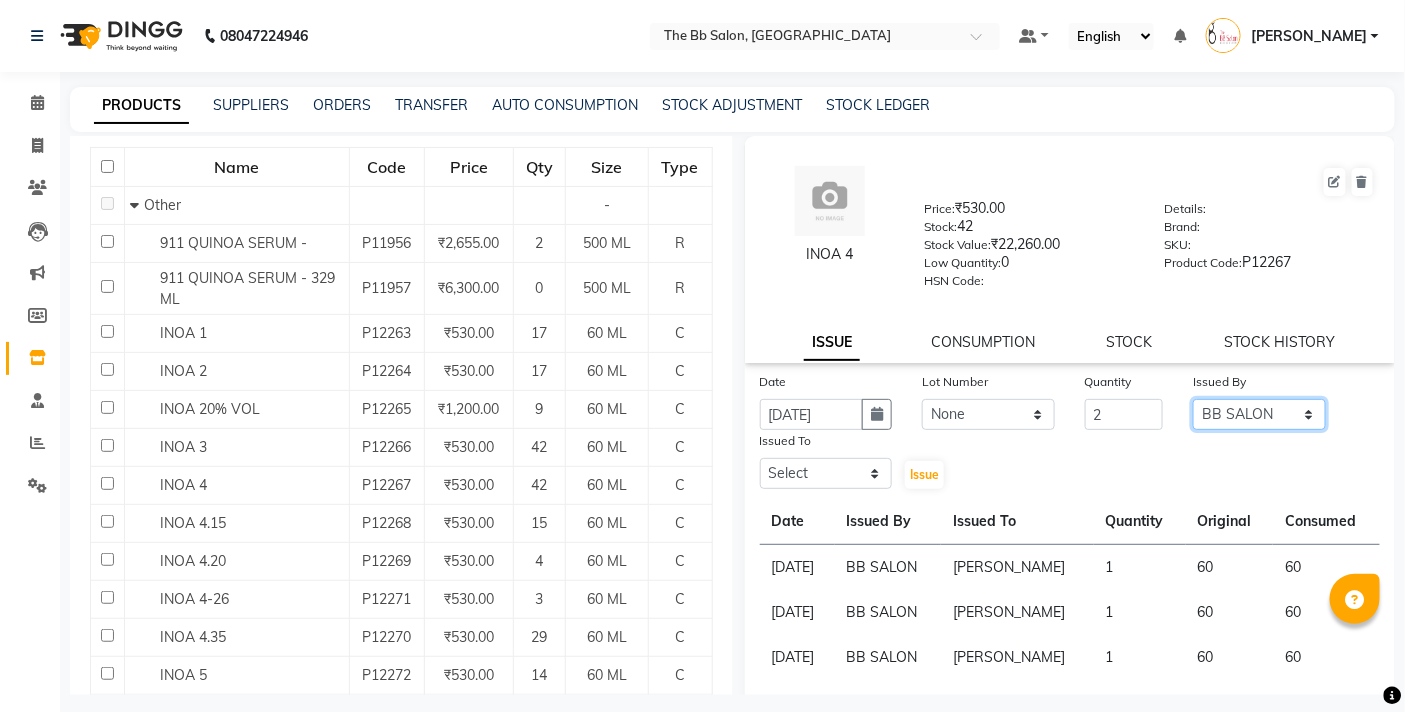 click on "Select BB SALON DIPALI EKTA FARMAN GOPAL GOUSIYA SHAIKH MANGESH TAVARE Mrugesh Kamble Nazim Shaikh ROHAN  Rupesh Chavan Sanjay Pawar SANTOSH SHILPA YADAV Ujjwal Bisht WILSON ZAHIDA" 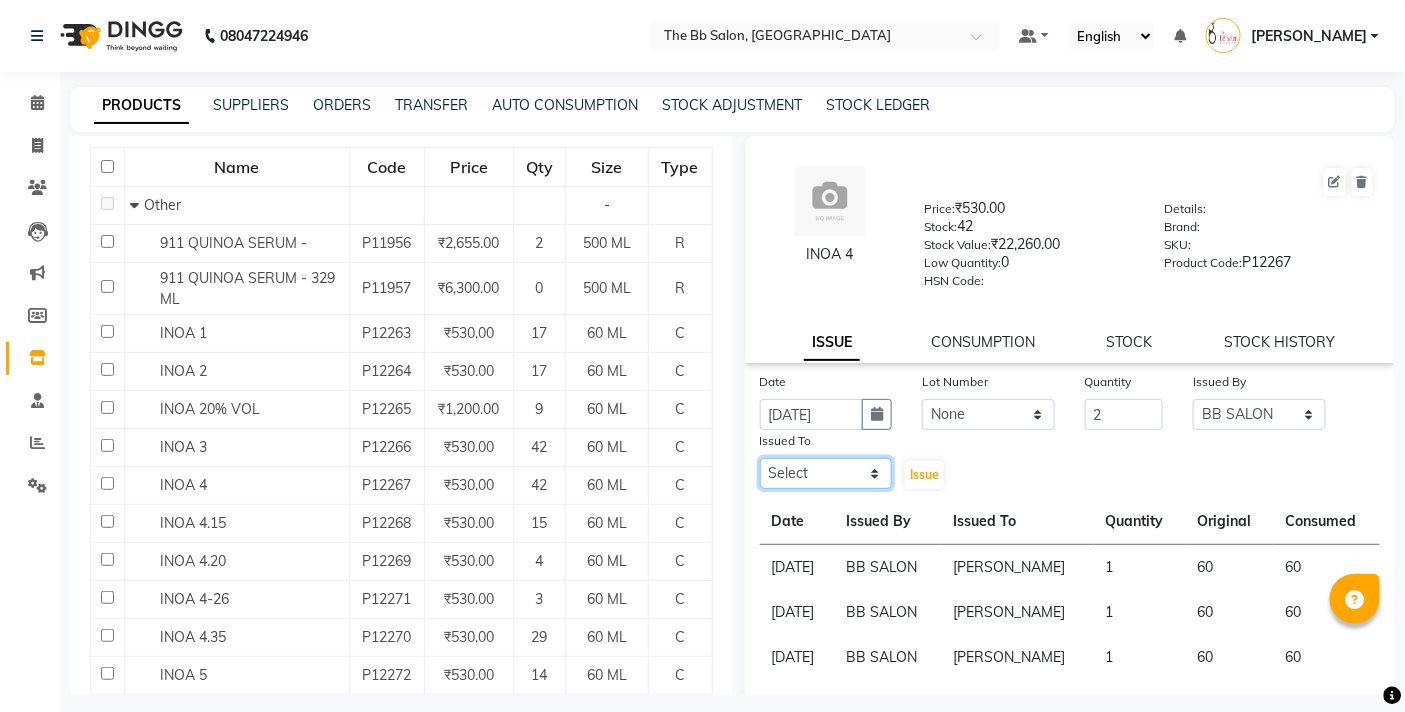 click on "Select BB SALON DIPALI EKTA FARMAN GOPAL GOUSIYA SHAIKH MANGESH TAVARE Mrugesh Kamble Nazim Shaikh ROHAN  Rupesh Chavan Sanjay Pawar SANTOSH SHILPA YADAV Ujjwal Bisht WILSON ZAHIDA" 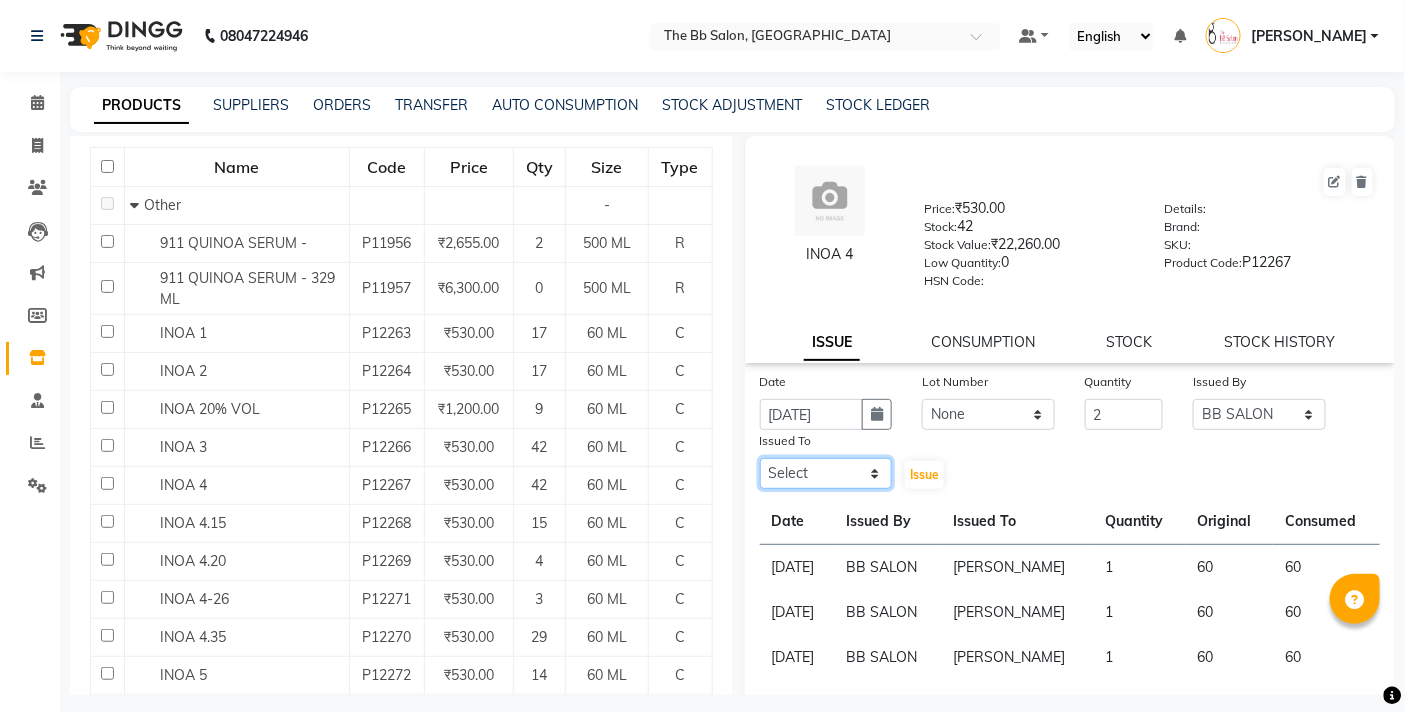 select on "84071" 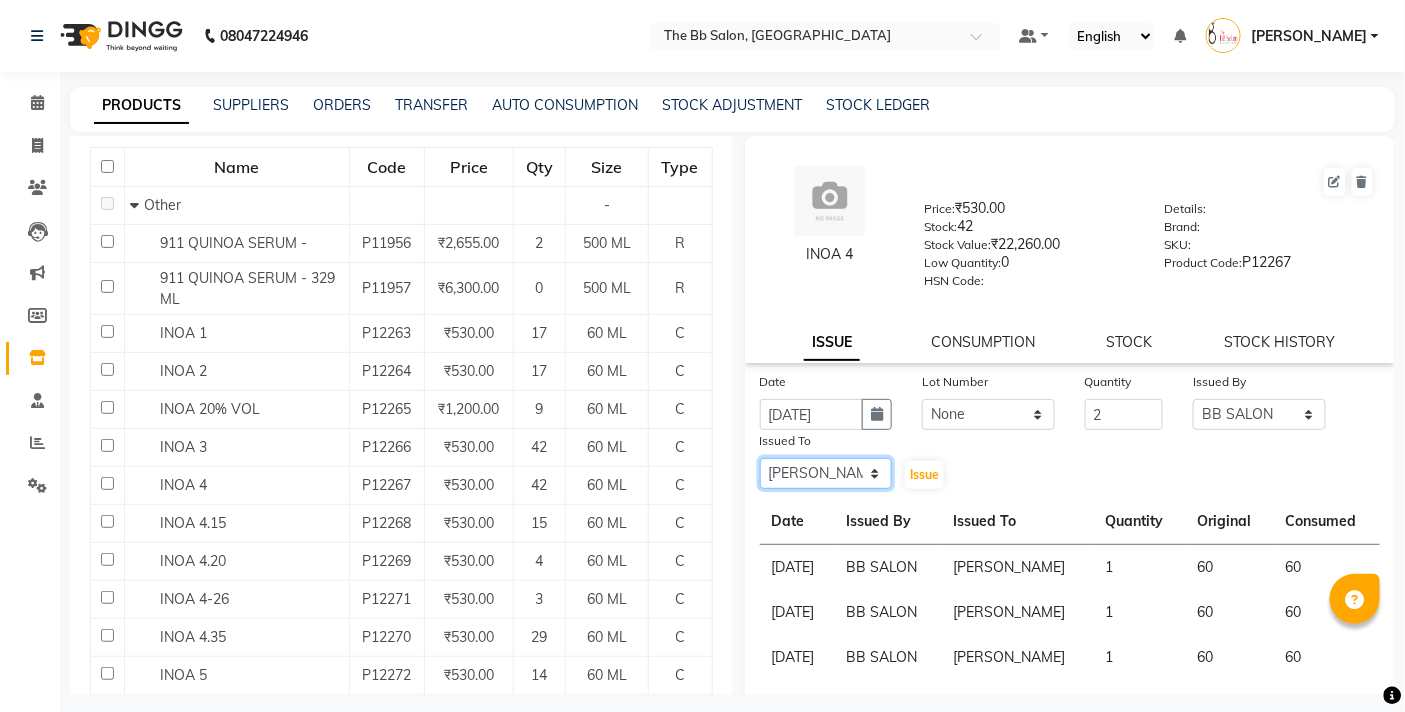 click on "Select BB SALON DIPALI EKTA FARMAN GOPAL GOUSIYA SHAIKH MANGESH TAVARE Mrugesh Kamble Nazim Shaikh ROHAN  Rupesh Chavan Sanjay Pawar SANTOSH SHILPA YADAV Ujjwal Bisht WILSON ZAHIDA" 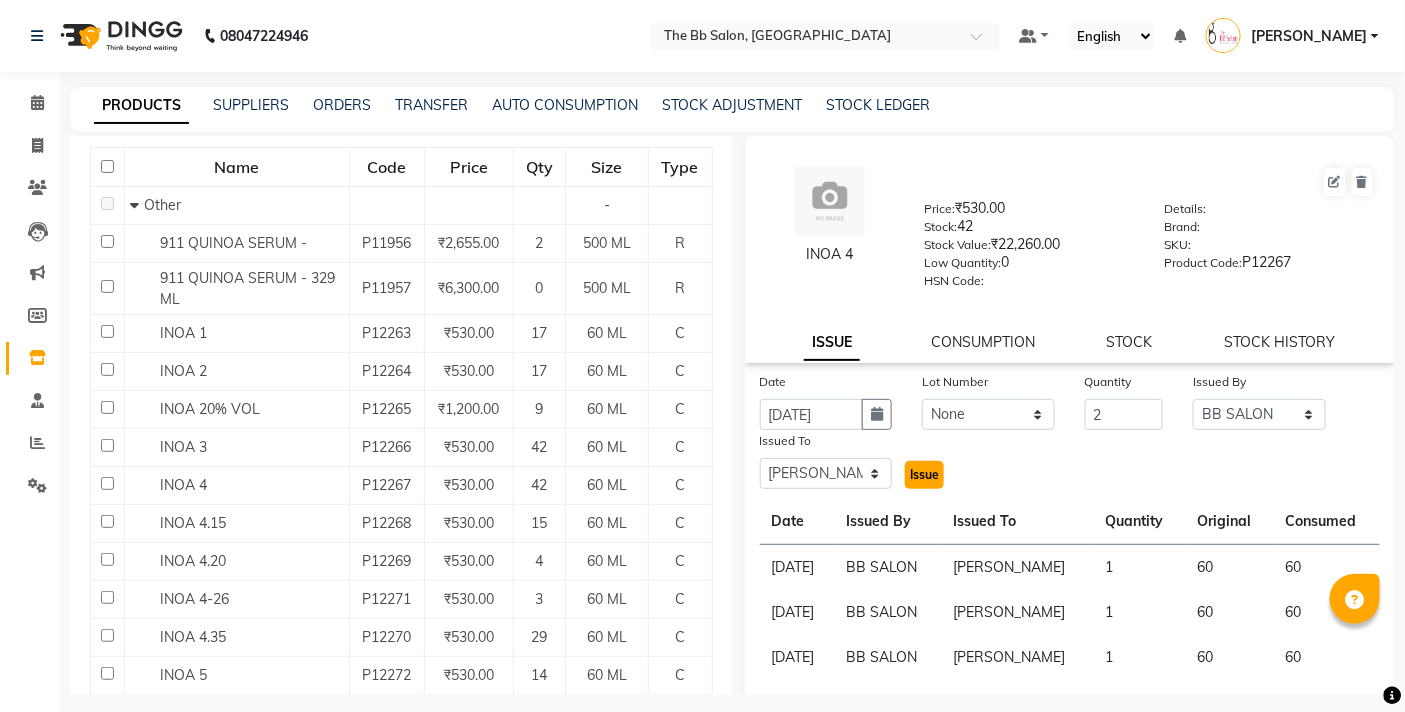 click on "Issue" 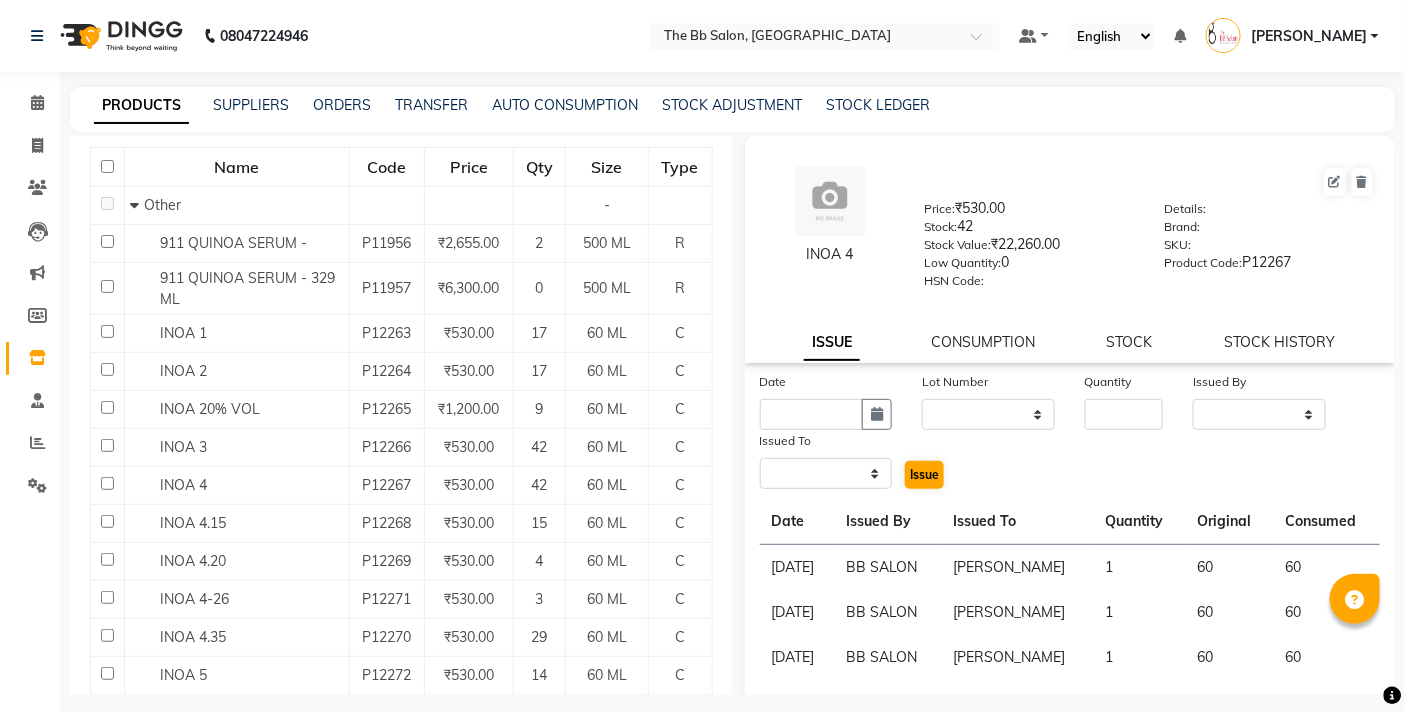 select 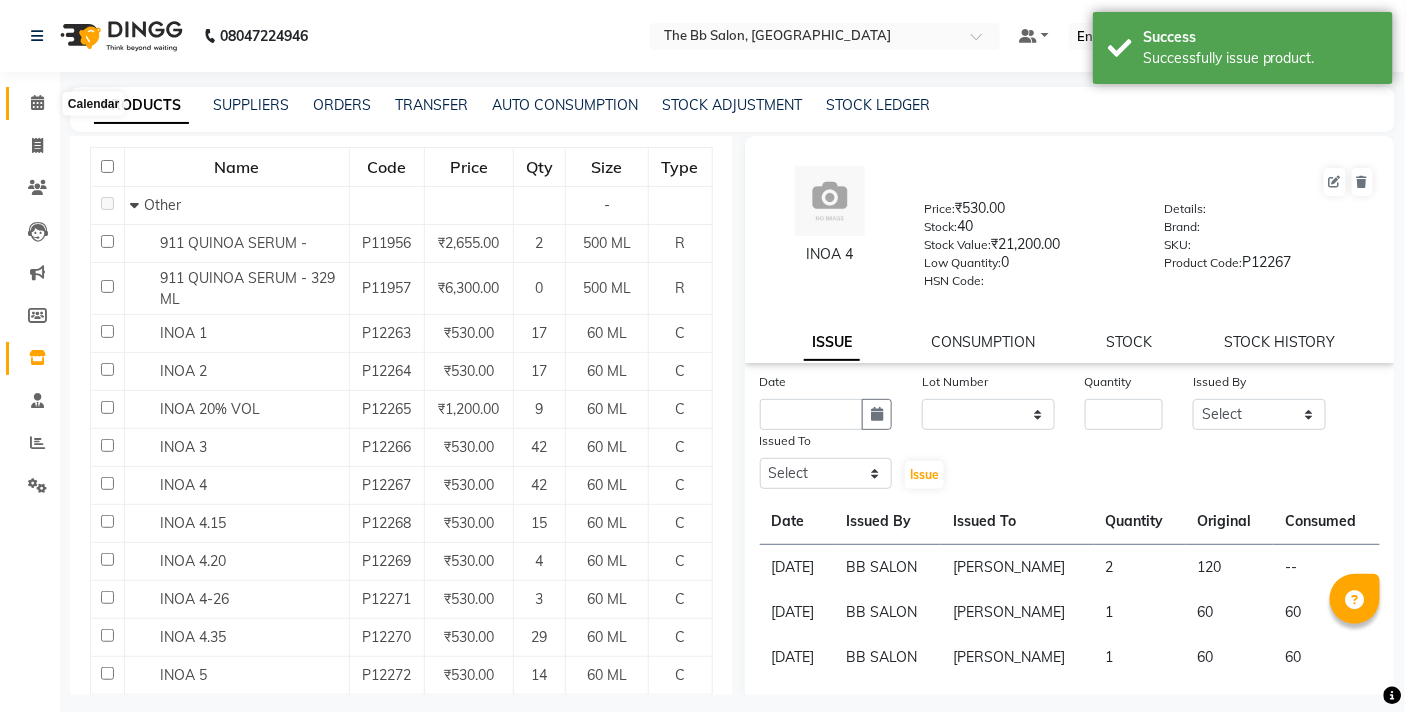 click 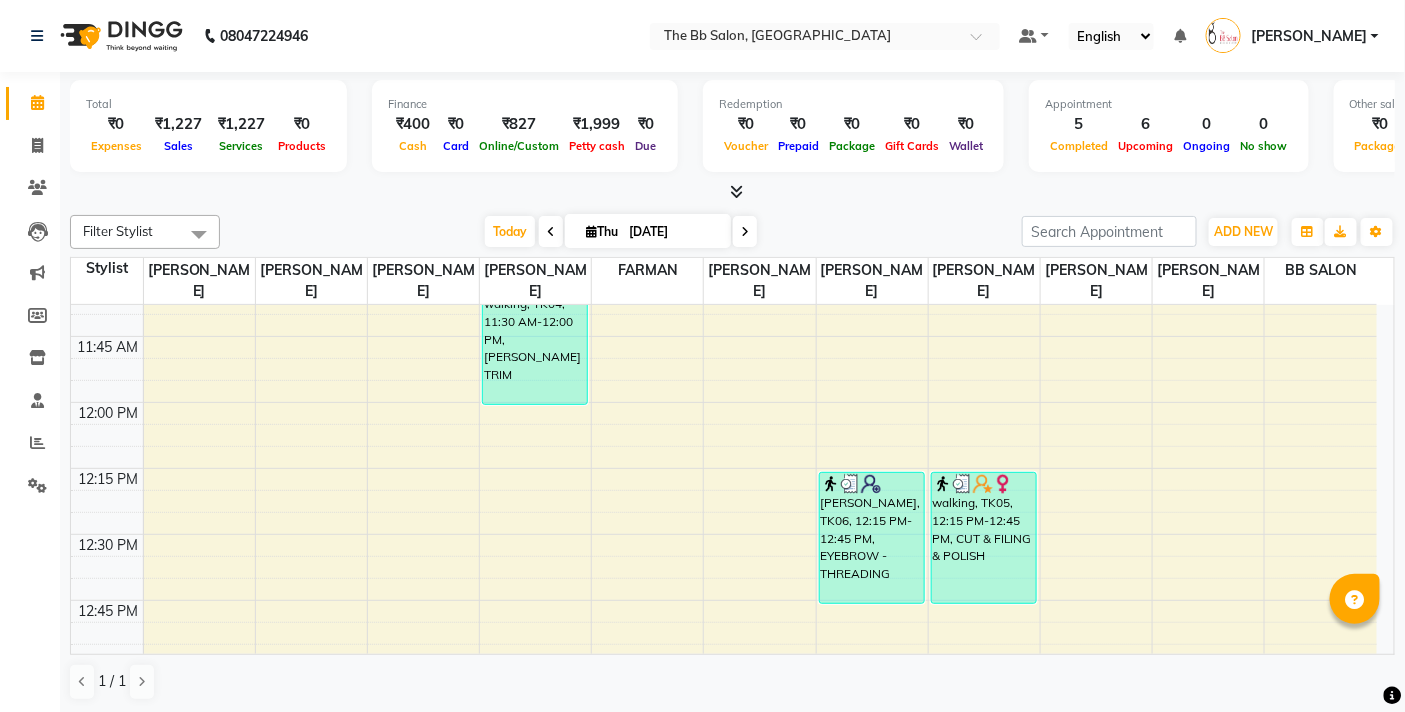 scroll, scrollTop: 888, scrollLeft: 0, axis: vertical 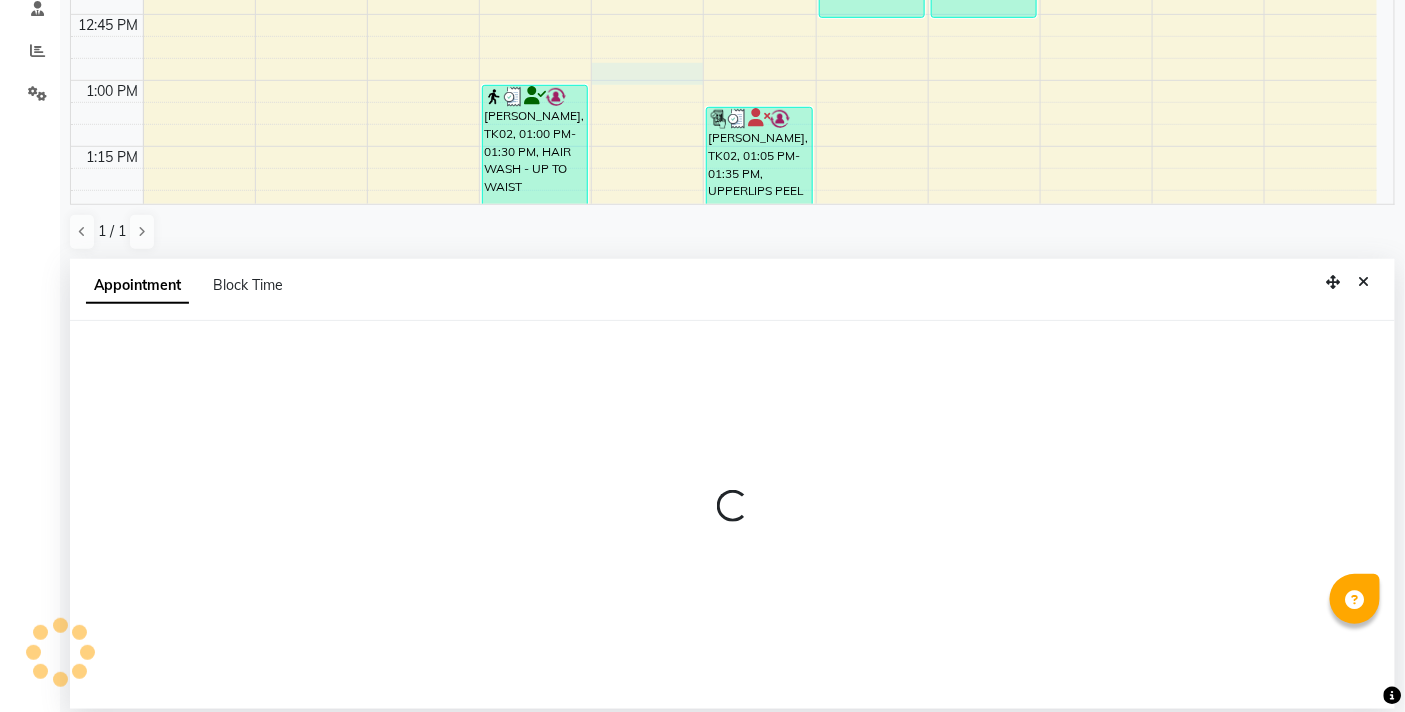 select on "83521" 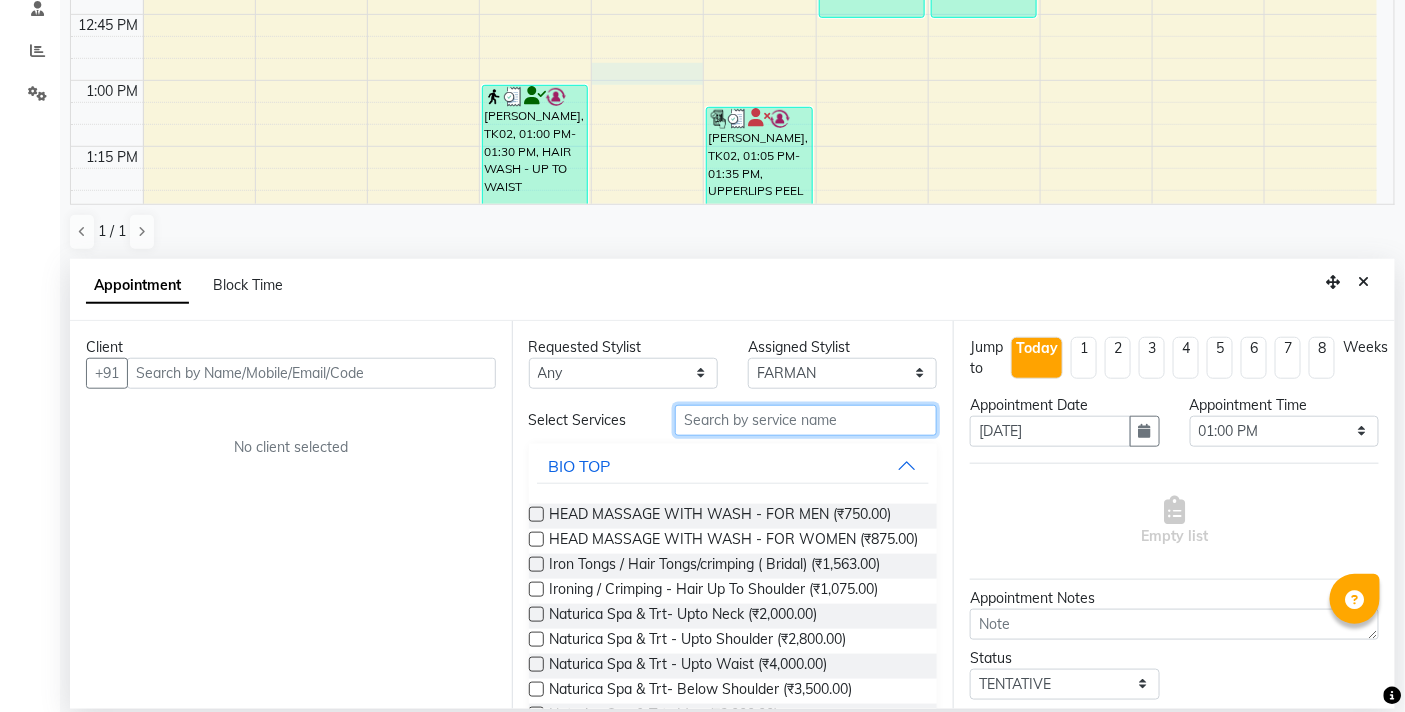 click at bounding box center (806, 420) 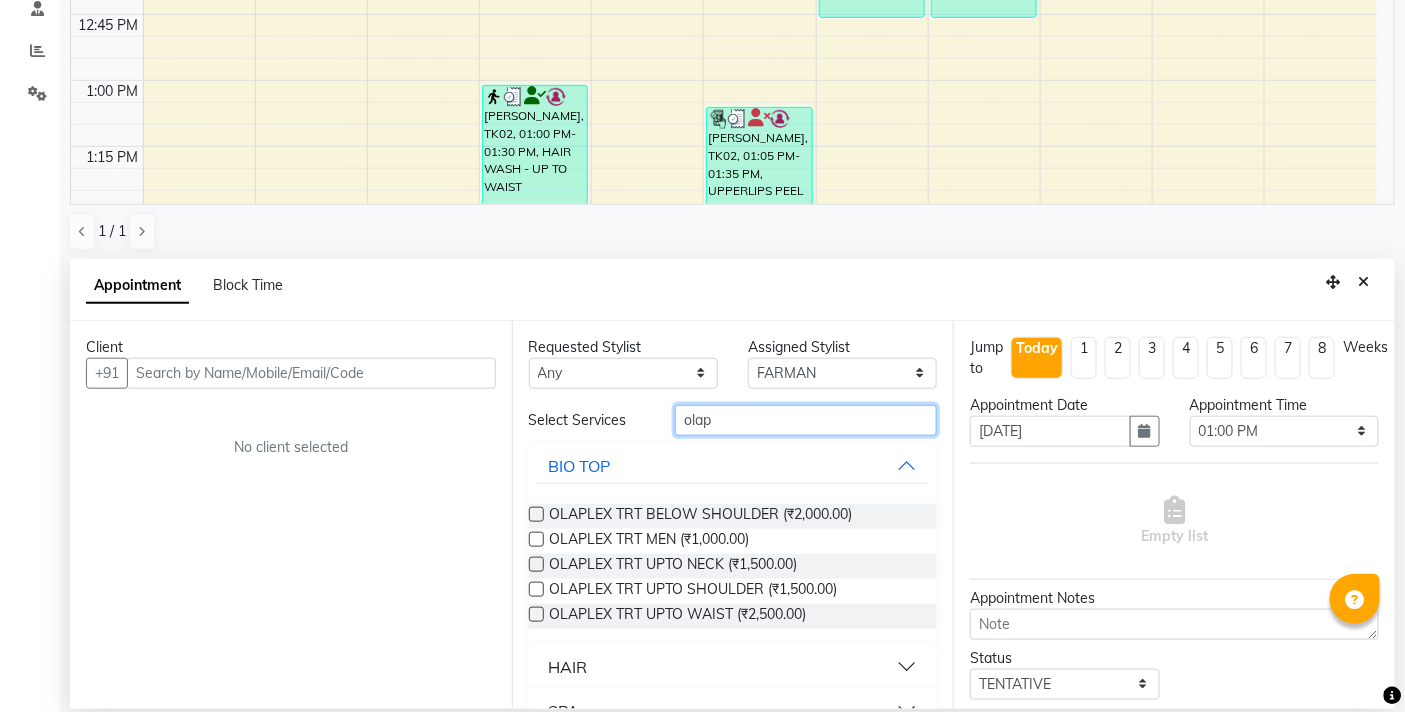 type on "olap" 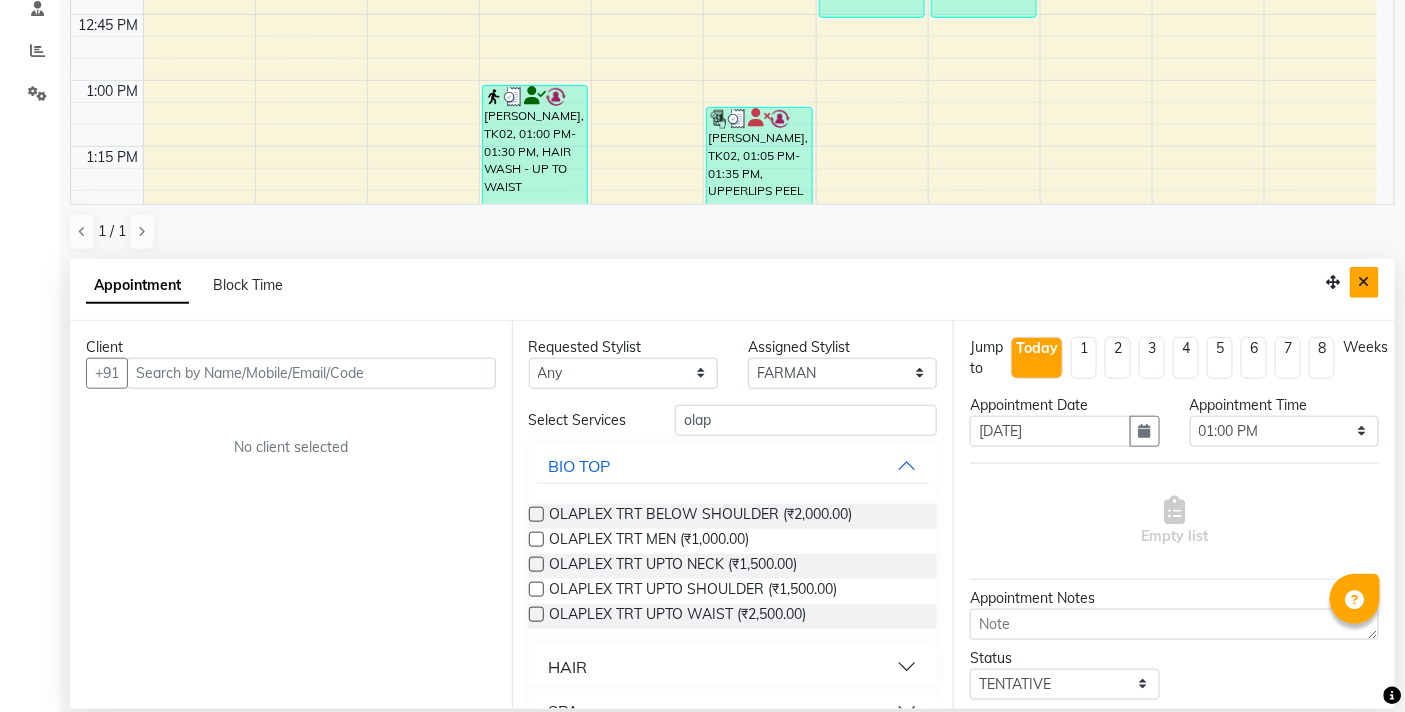 click at bounding box center [1364, 282] 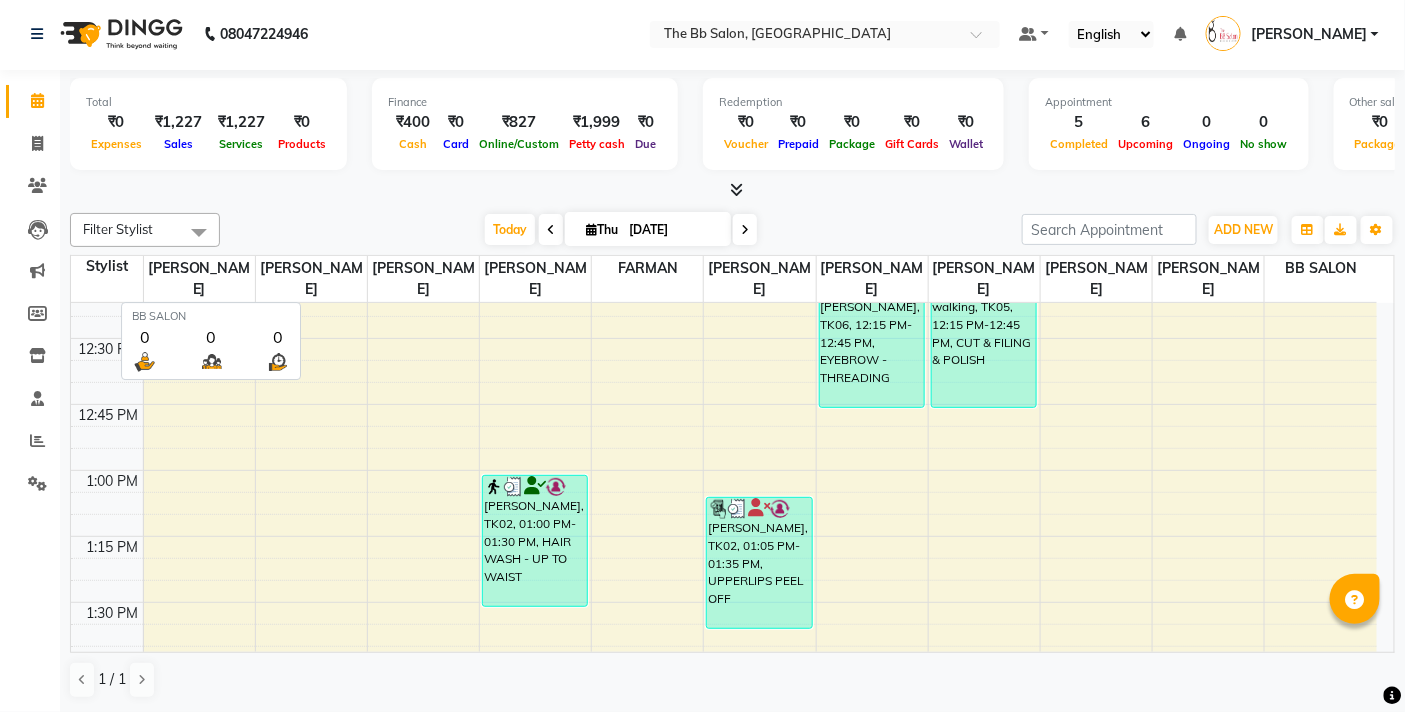 scroll, scrollTop: 1, scrollLeft: 0, axis: vertical 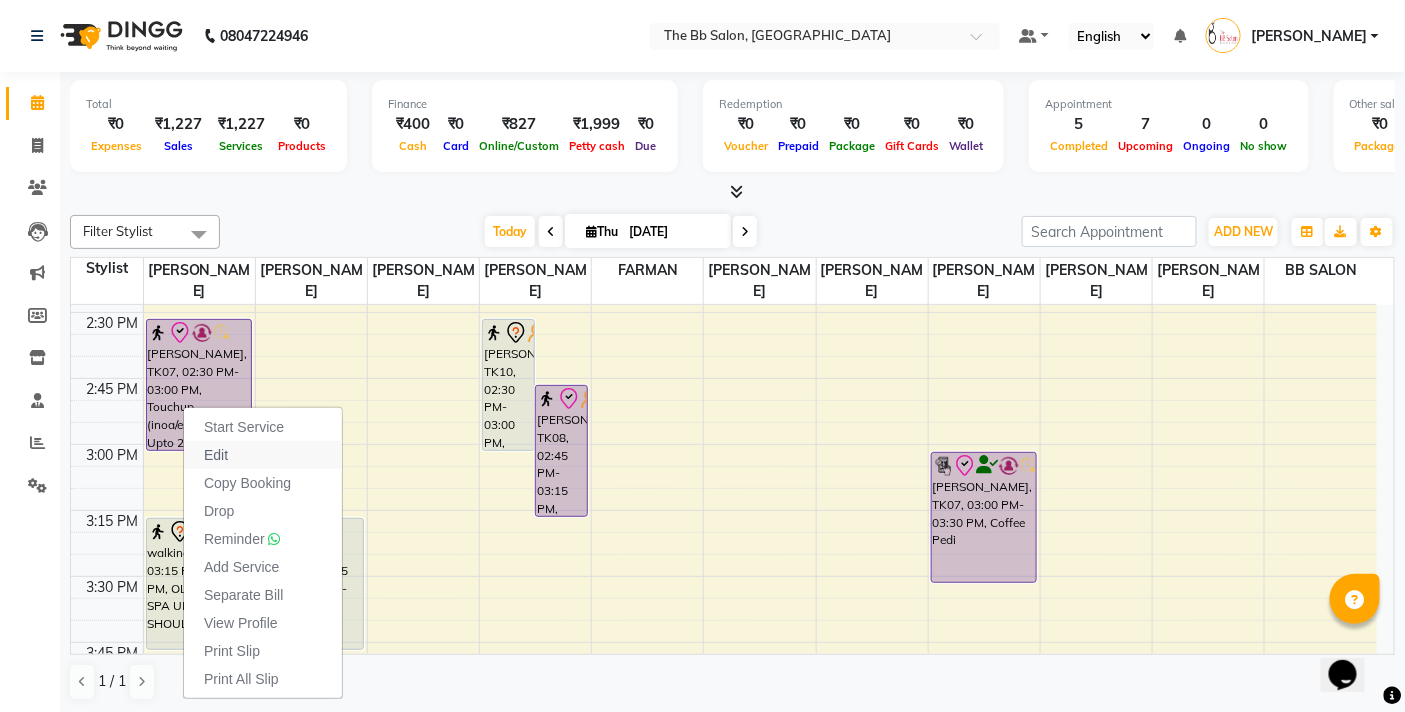 click on "Edit" at bounding box center [216, 455] 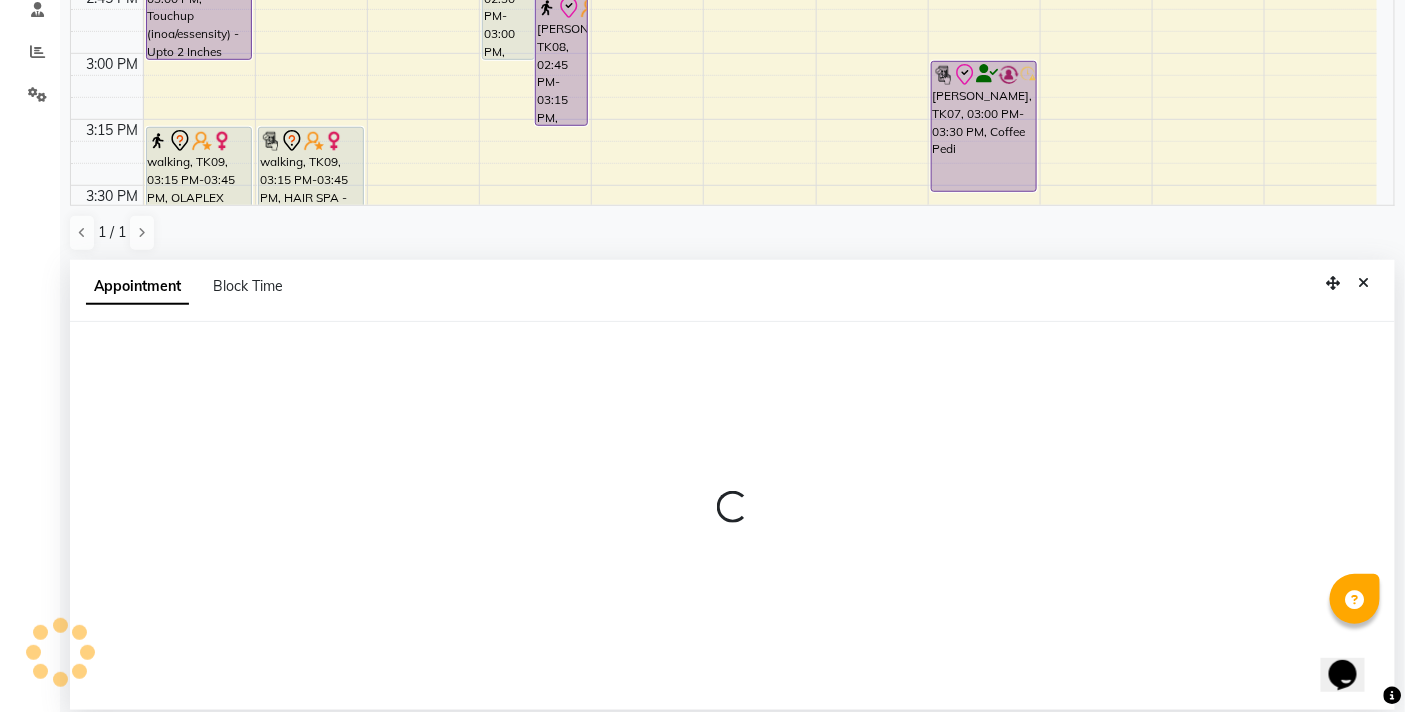 scroll, scrollTop: 392, scrollLeft: 0, axis: vertical 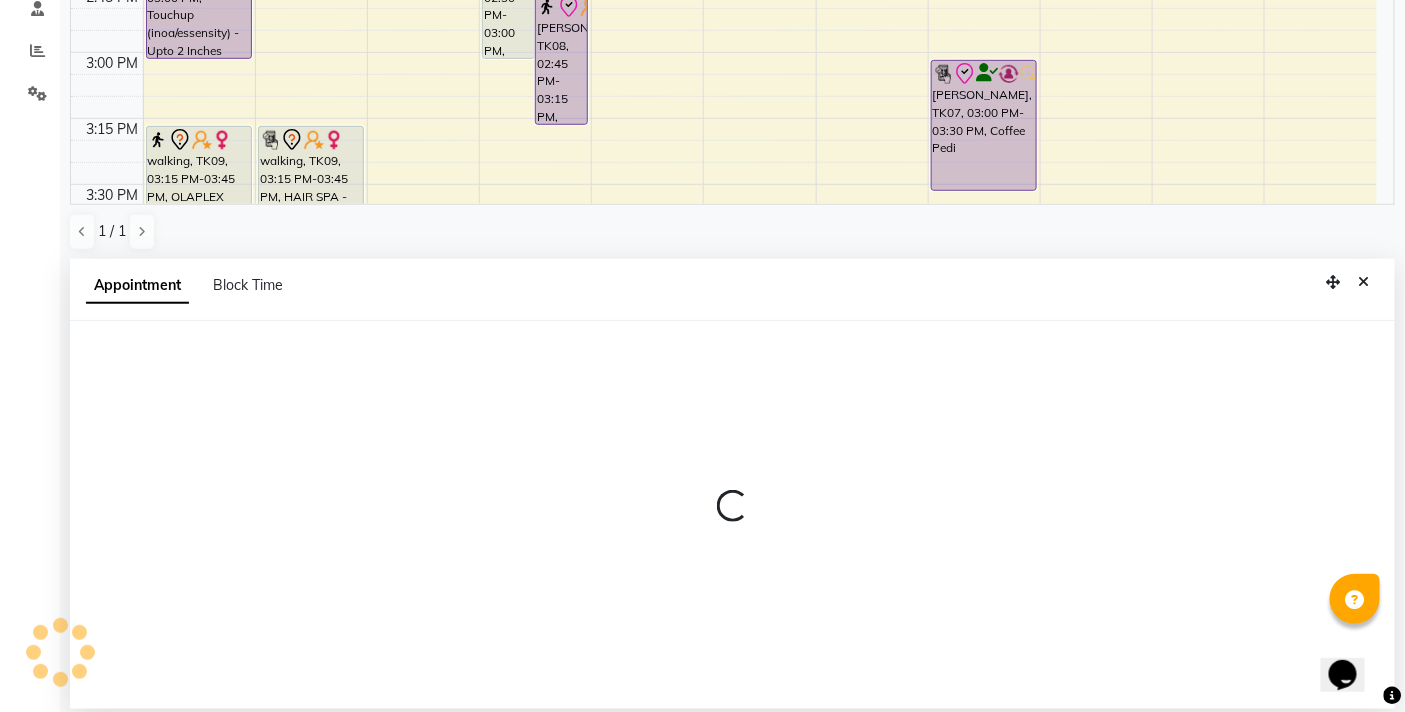 select on "check-in" 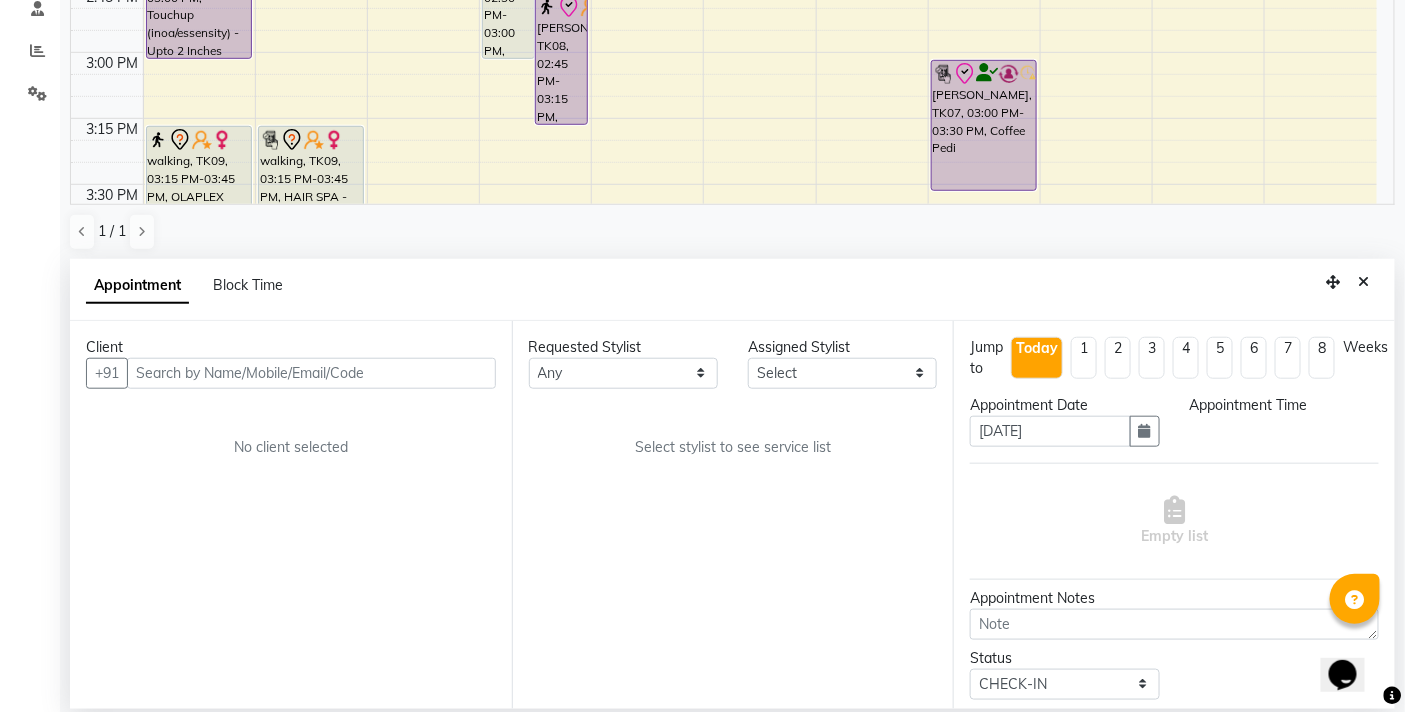 select on "83524" 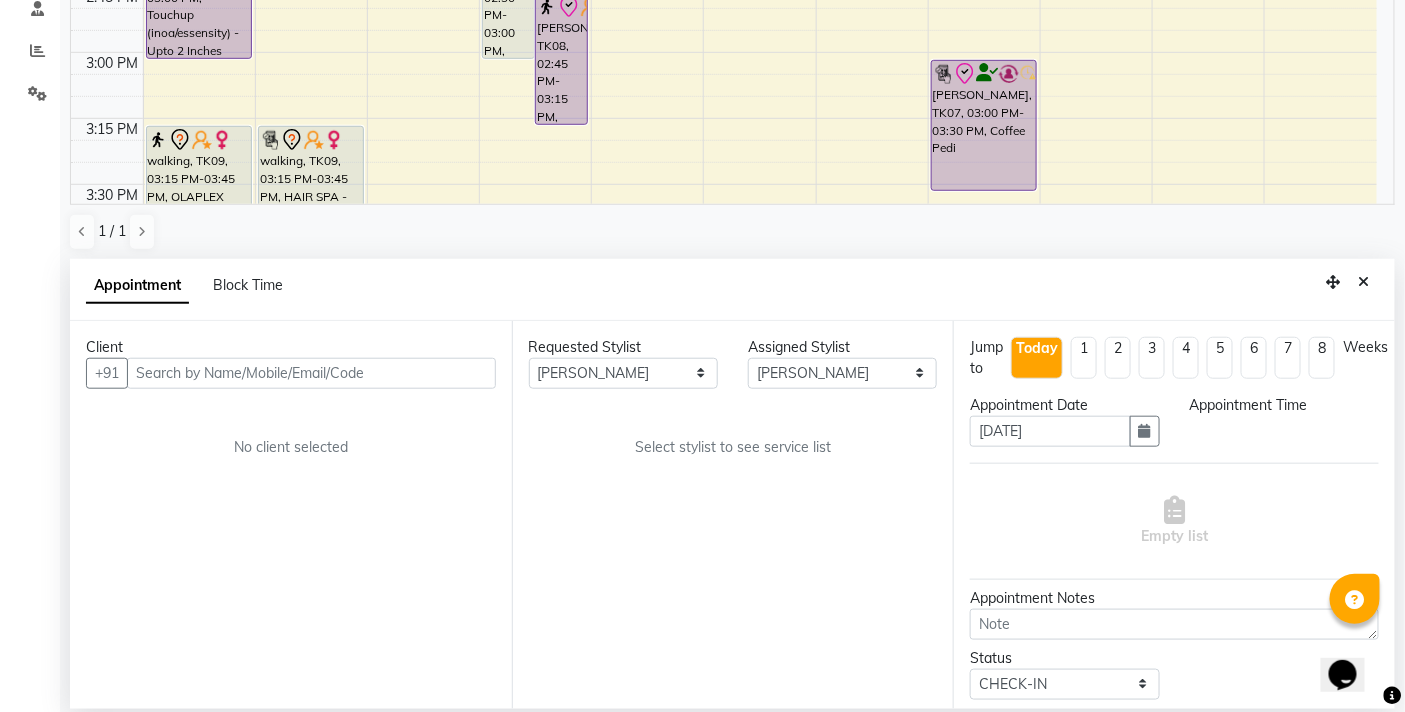 scroll, scrollTop: 1592, scrollLeft: 0, axis: vertical 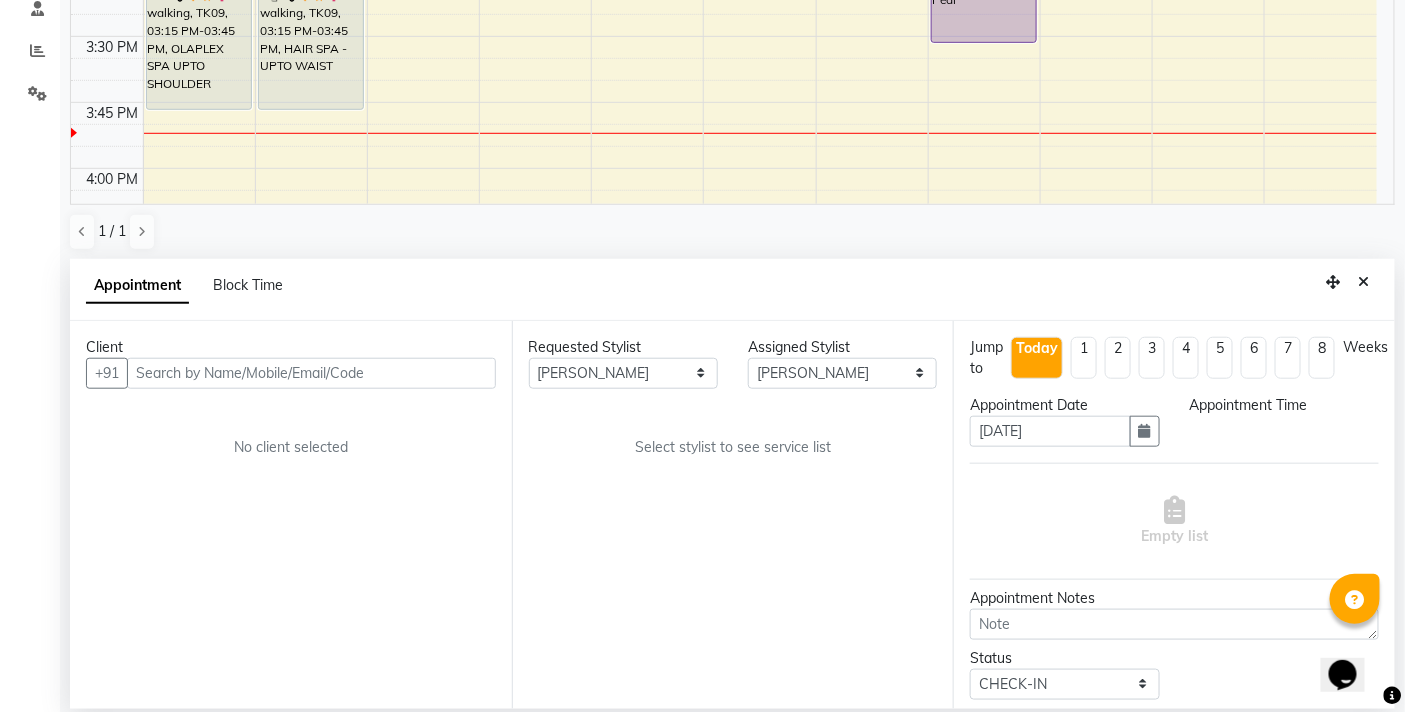select on "870" 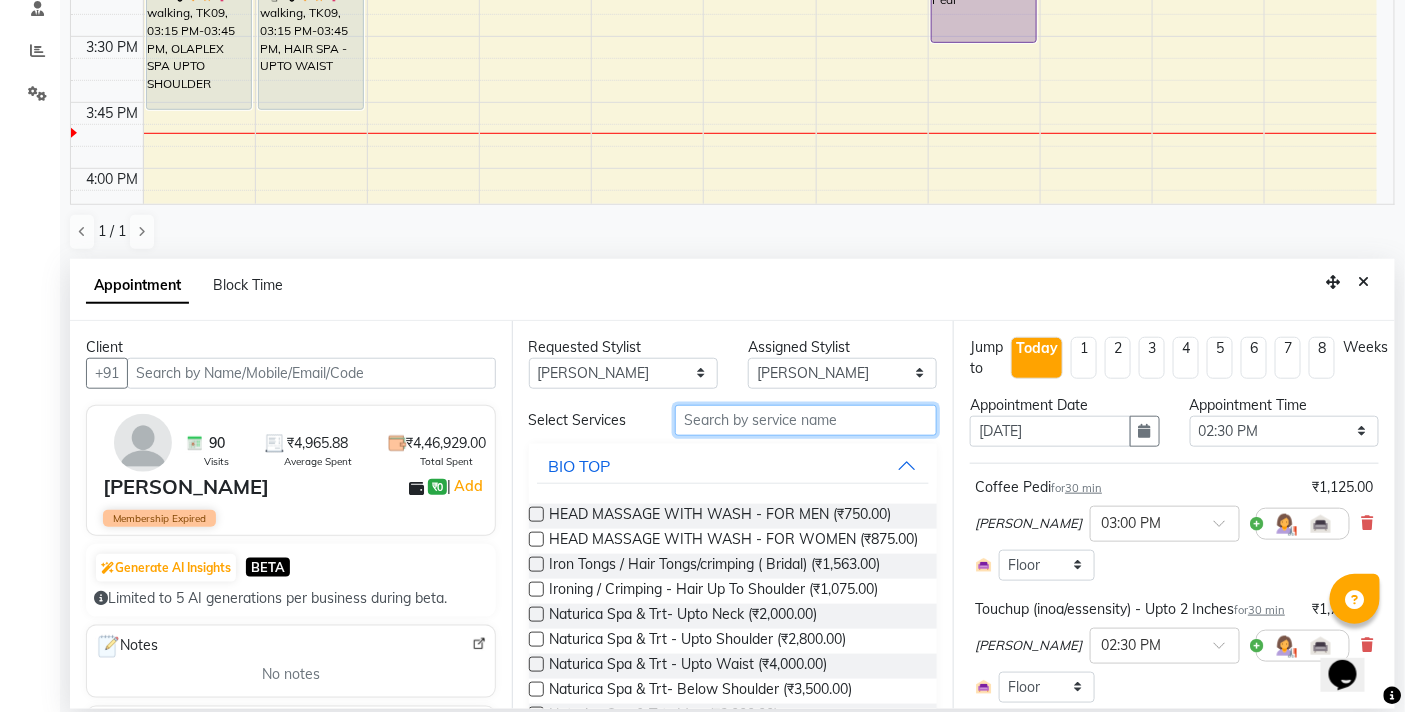 click at bounding box center [806, 420] 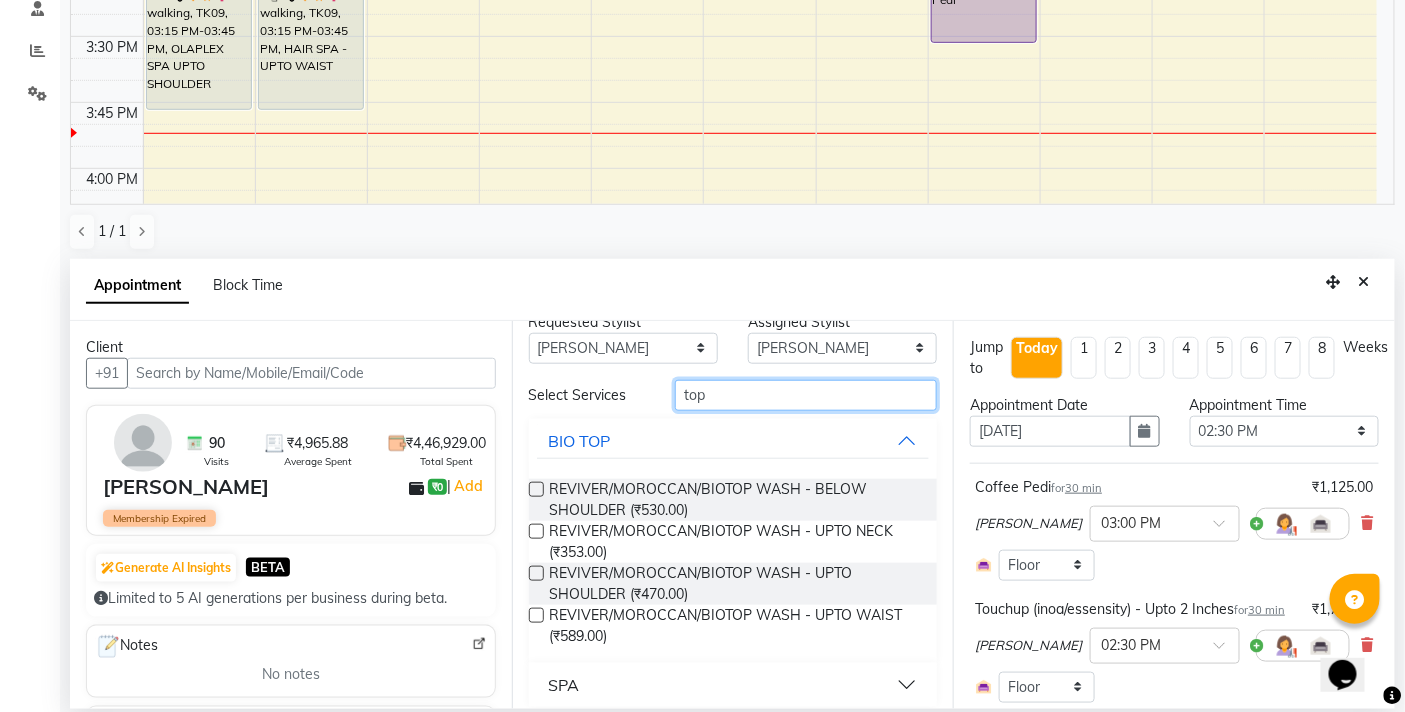 scroll, scrollTop: 38, scrollLeft: 0, axis: vertical 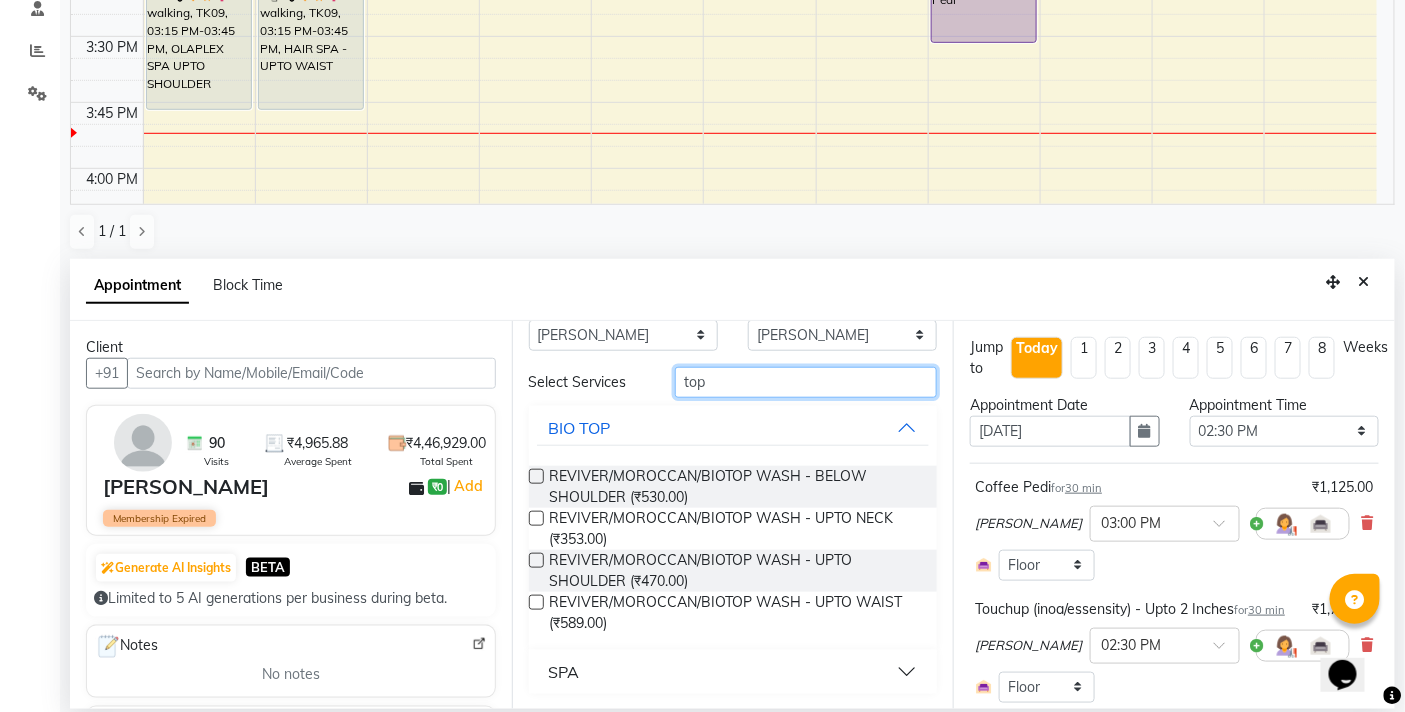 type on "top" 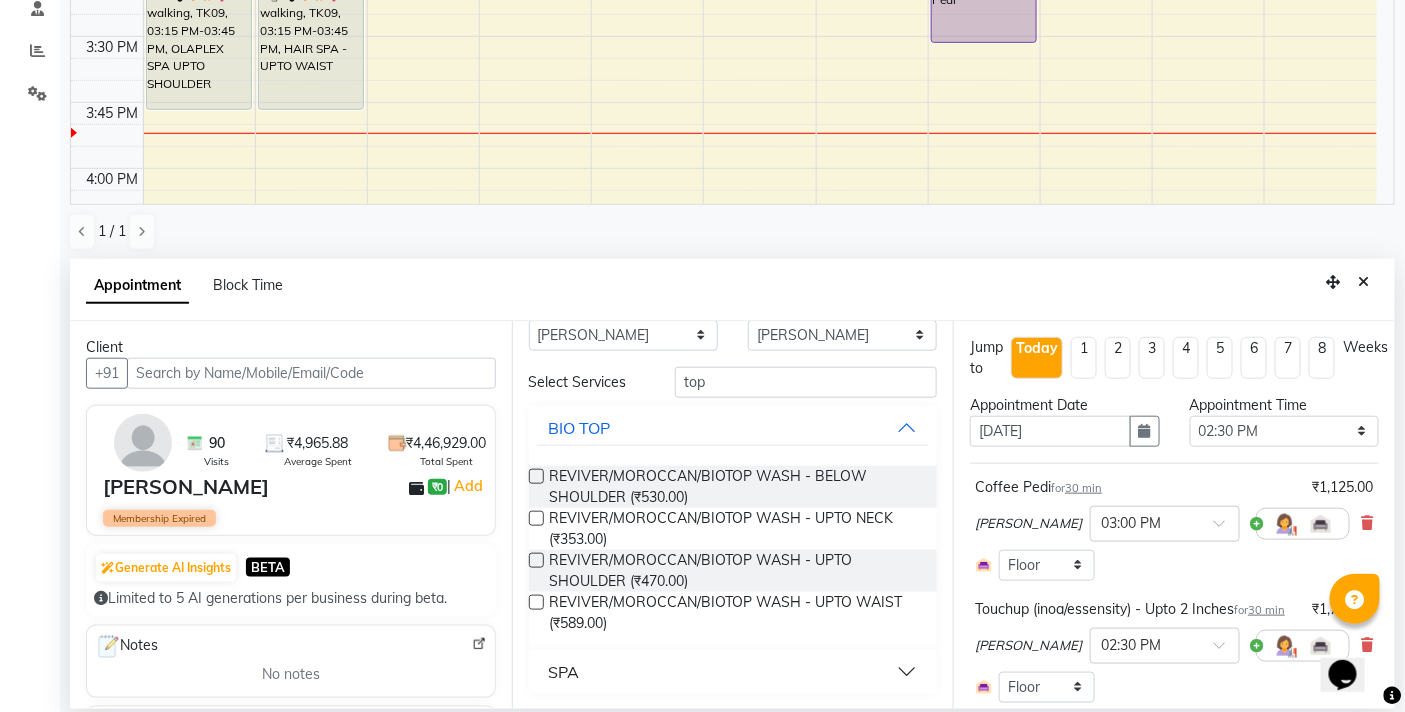 click on "SPA" at bounding box center [733, 672] 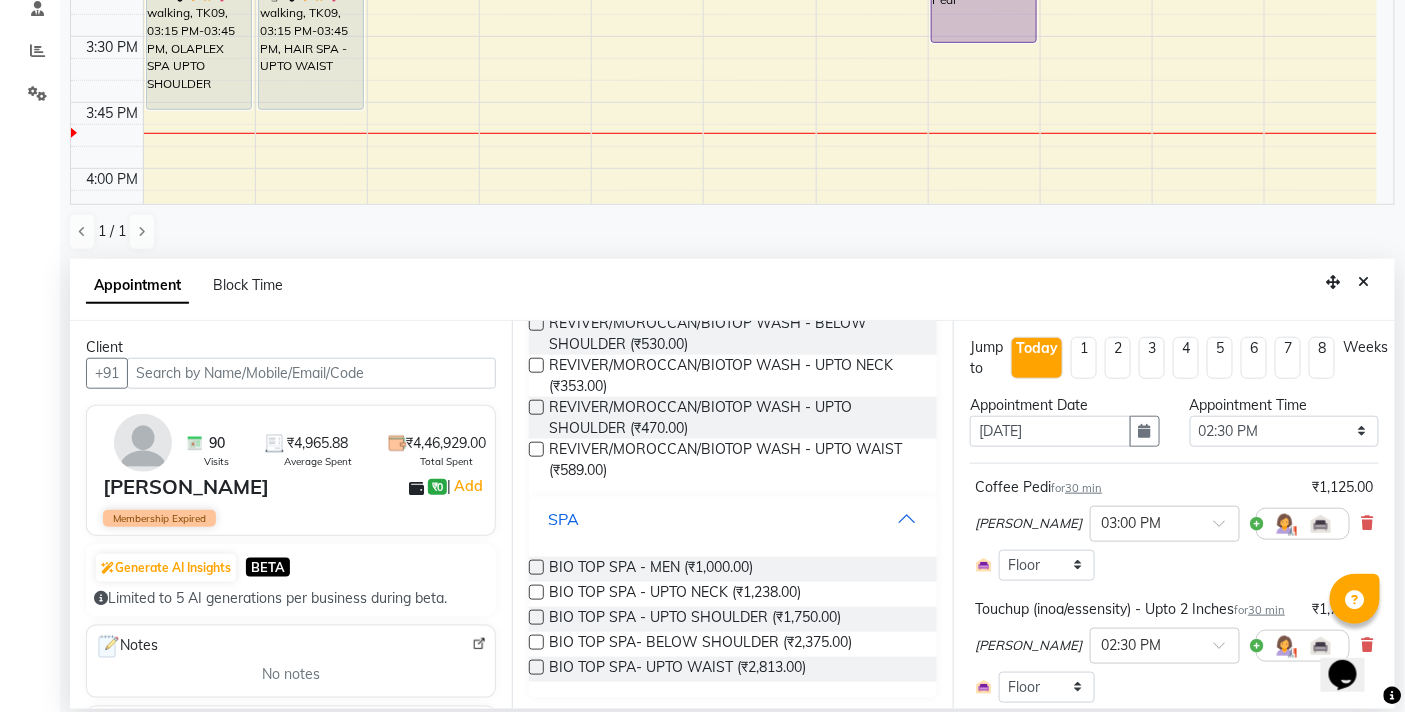 scroll, scrollTop: 195, scrollLeft: 0, axis: vertical 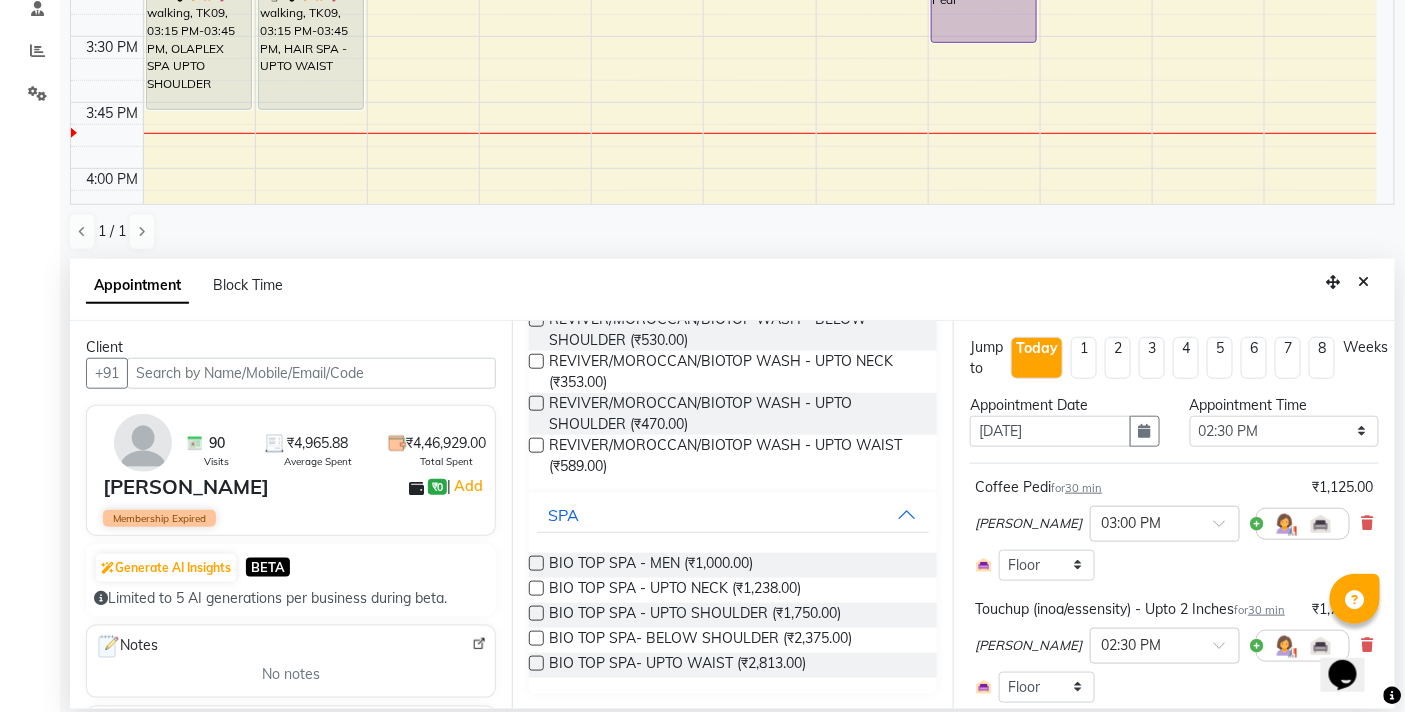 click at bounding box center (536, 638) 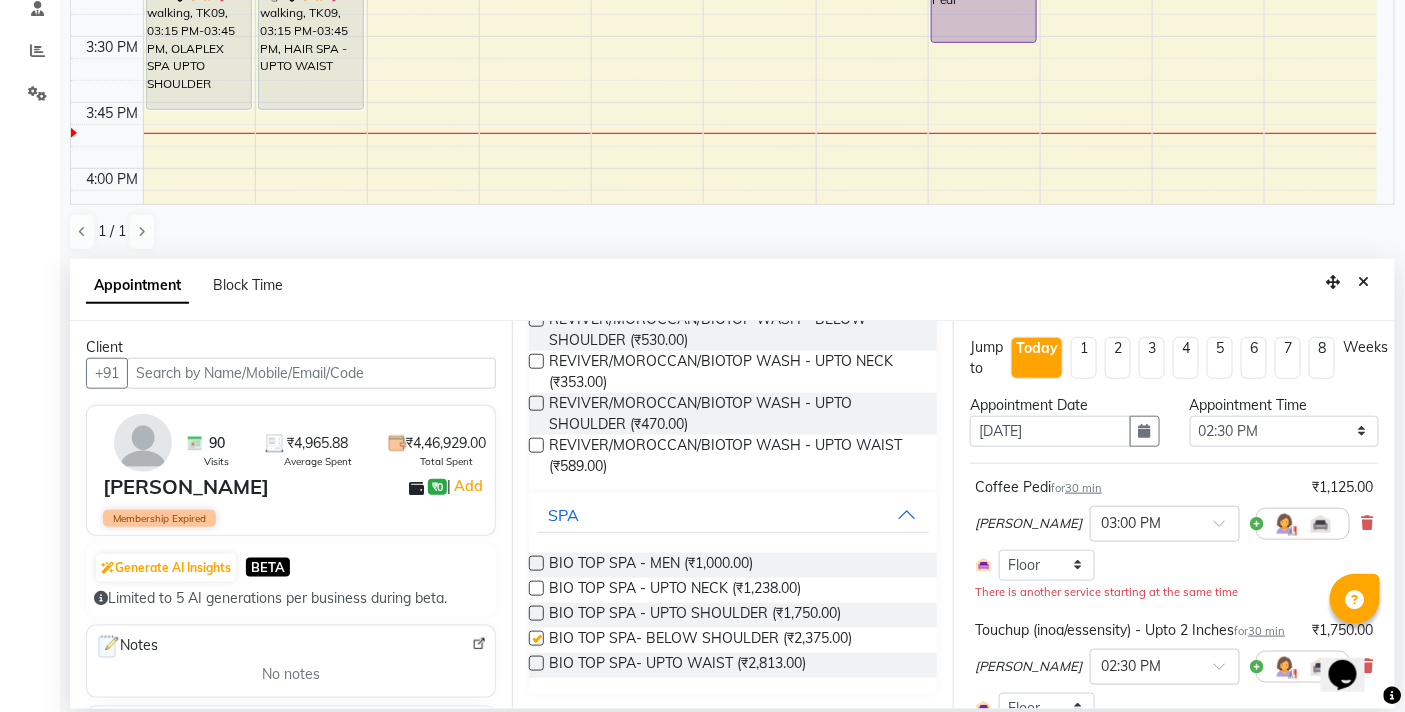 checkbox on "false" 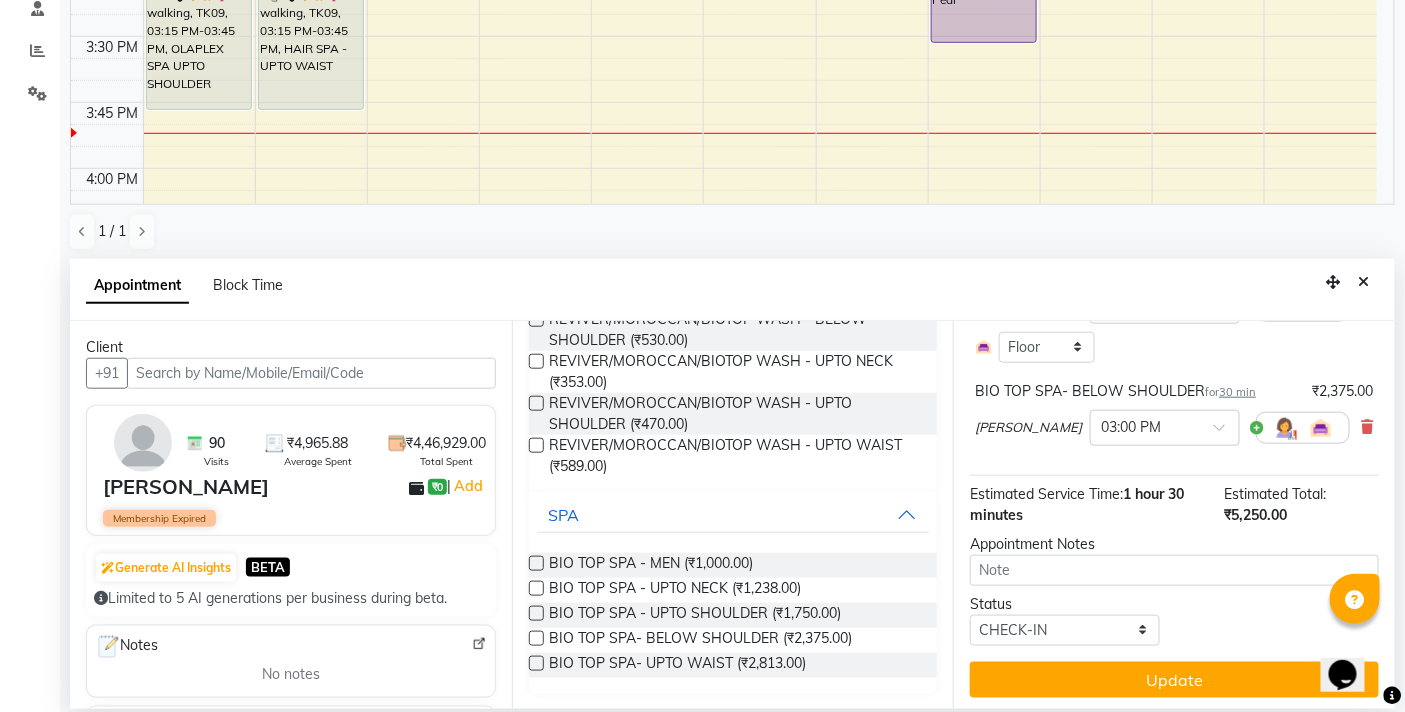 scroll, scrollTop: 386, scrollLeft: 0, axis: vertical 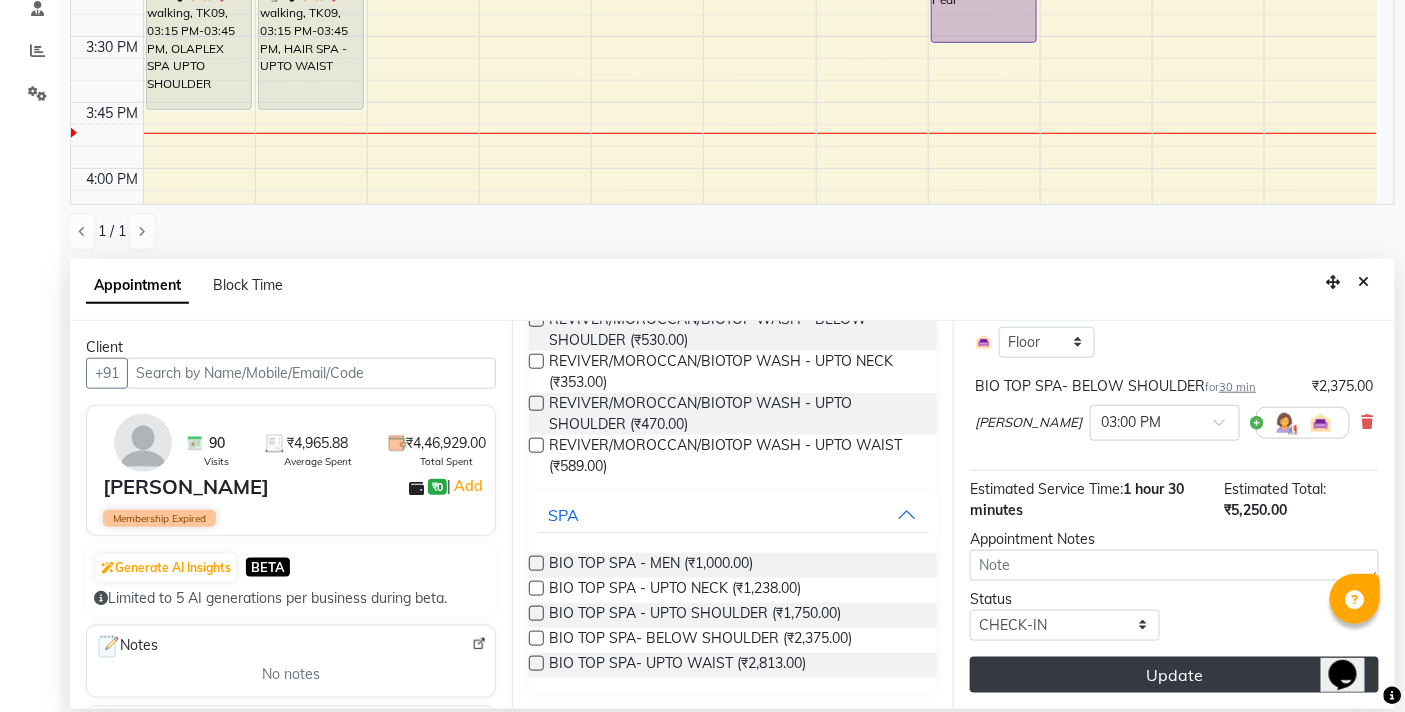 click on "Update" at bounding box center [1174, 675] 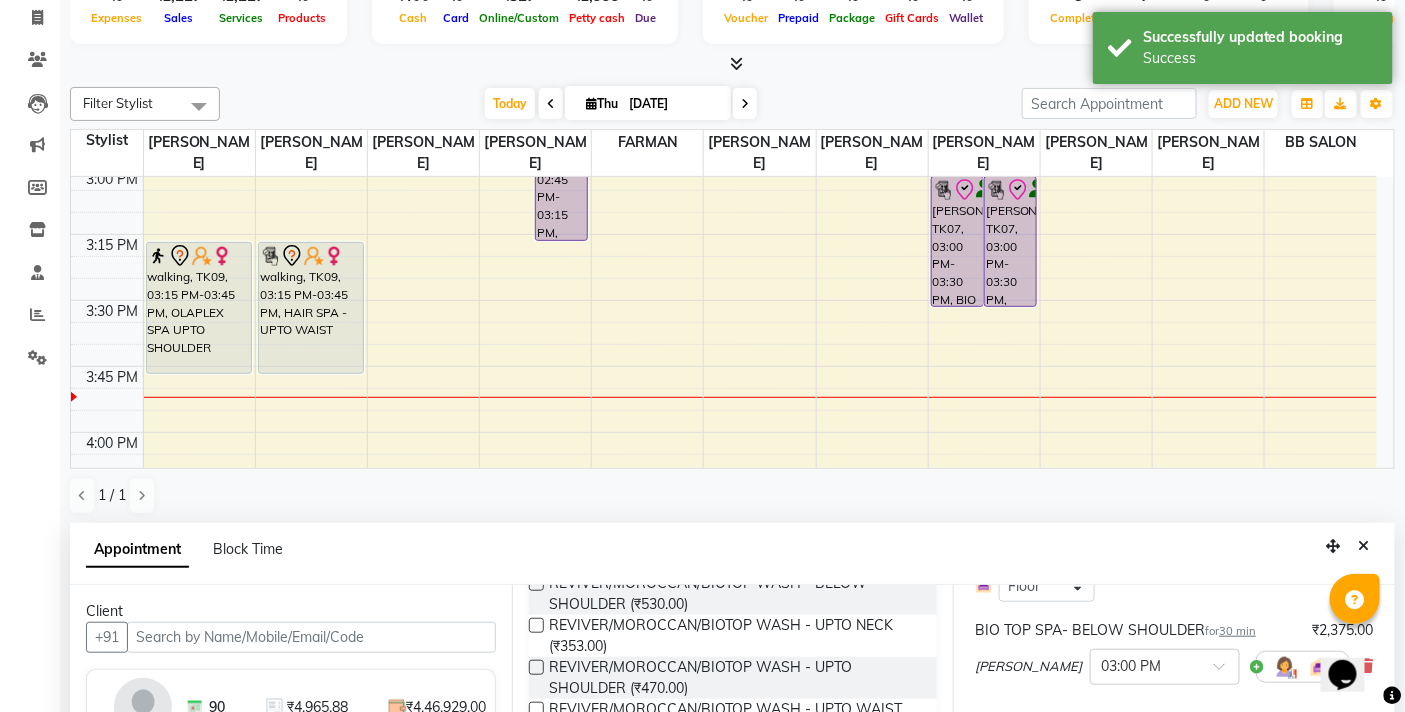 scroll, scrollTop: 392, scrollLeft: 0, axis: vertical 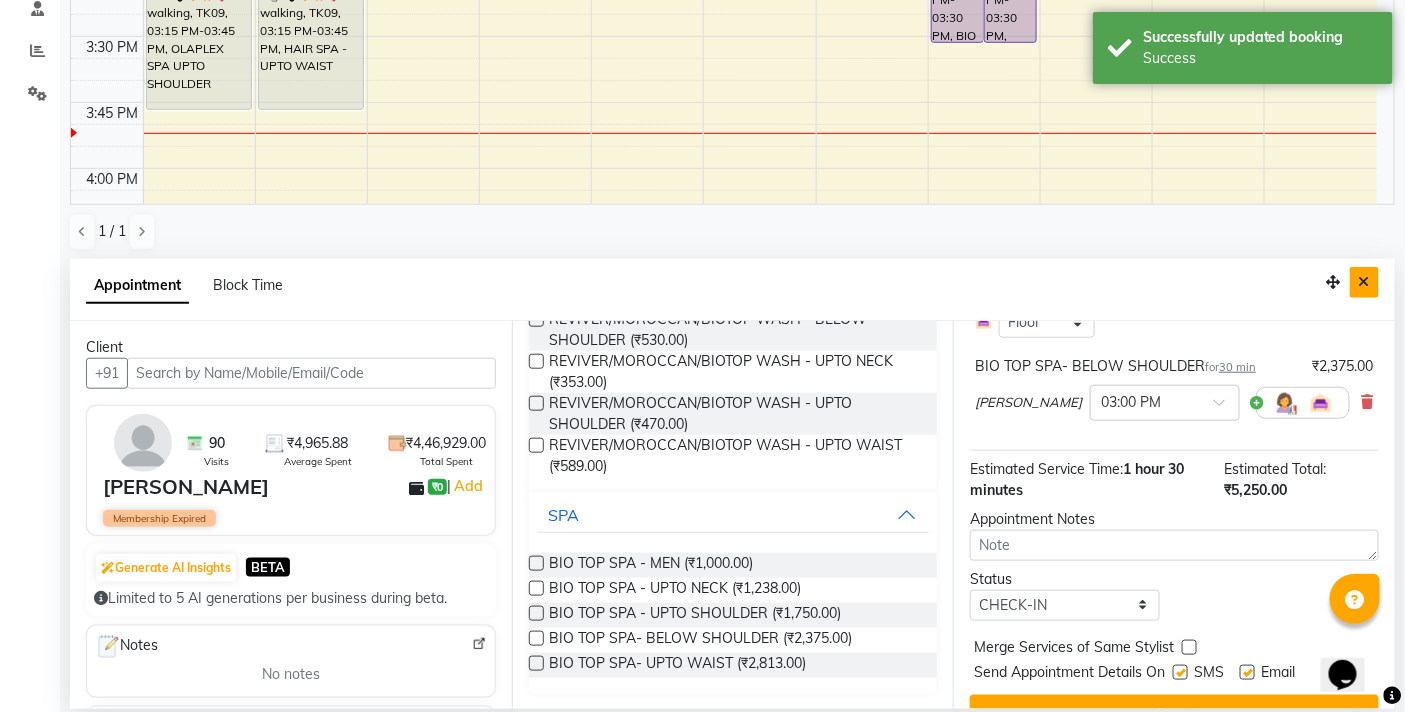 click at bounding box center (1364, 282) 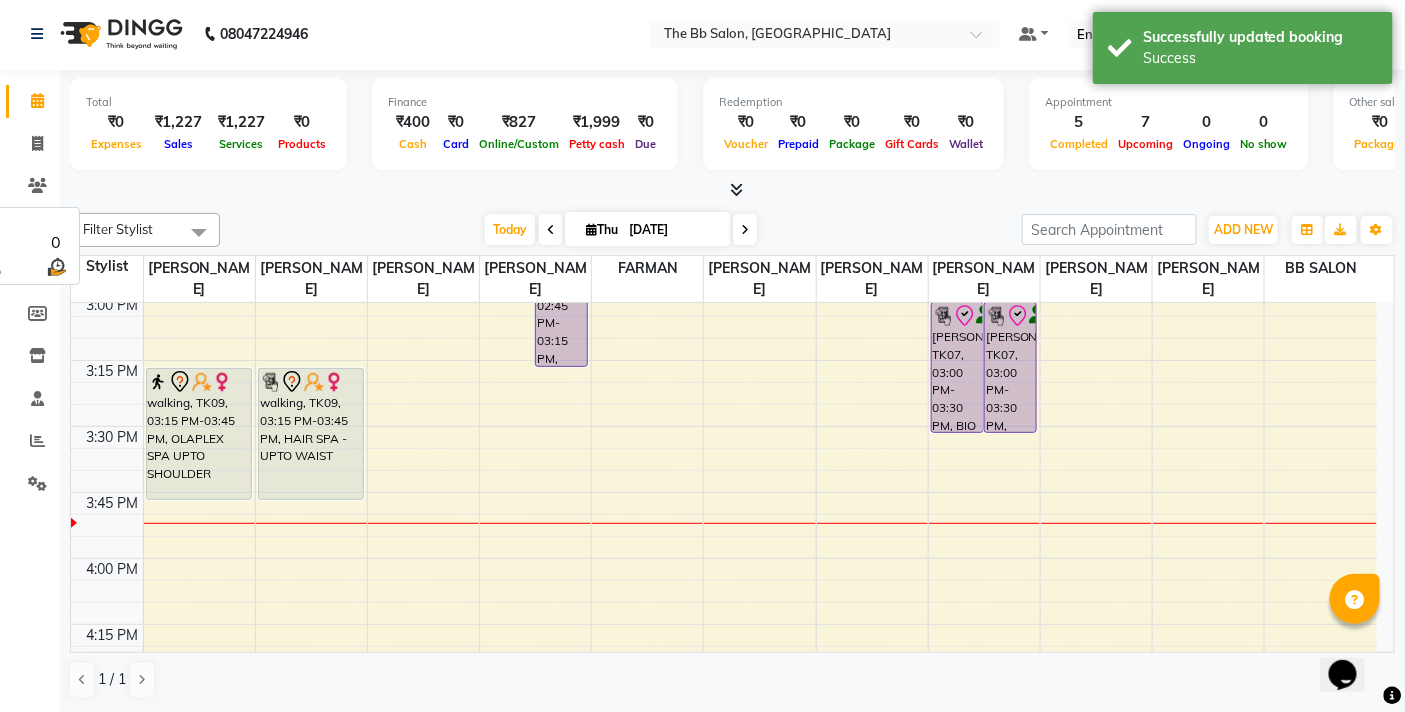 scroll, scrollTop: 1, scrollLeft: 0, axis: vertical 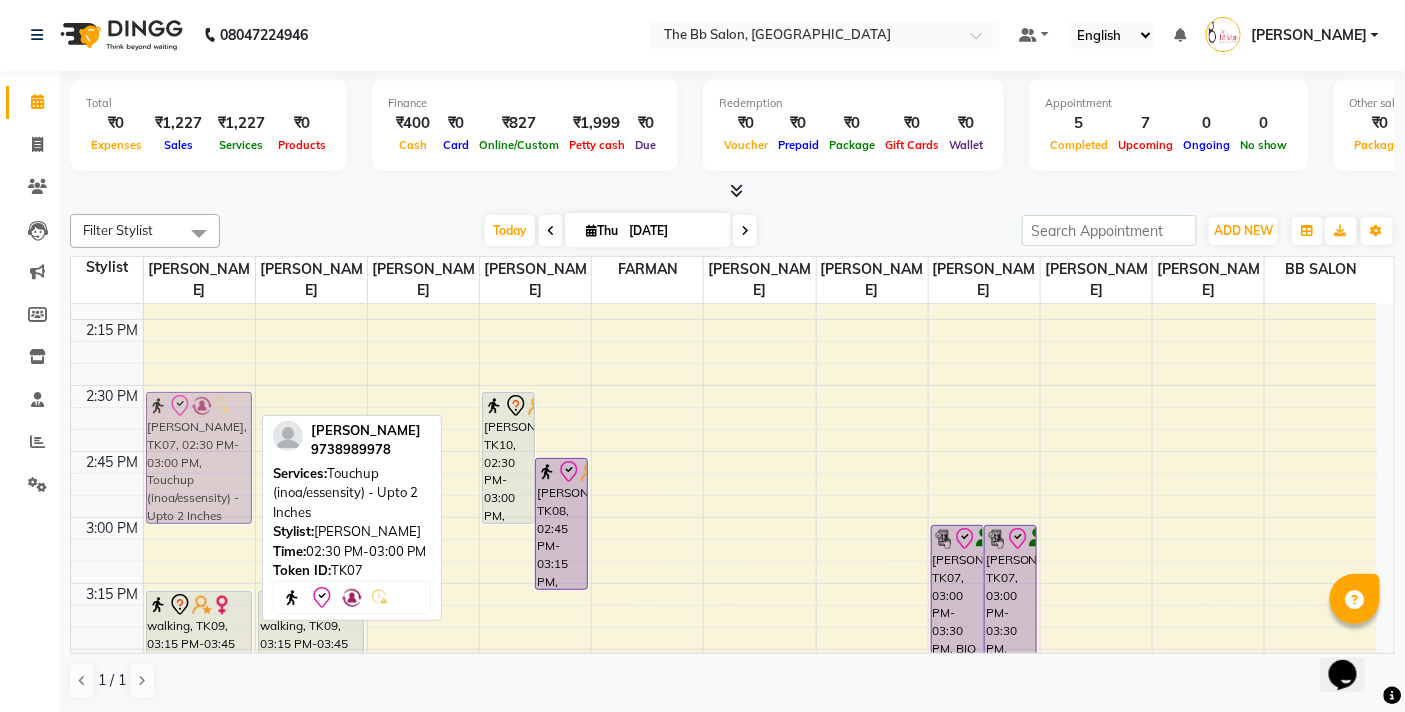 click on "ANU RANJITA, TK07, 02:30 PM-03:00 PM, Touchup (inoa/essensity) - Upto 2 Inches             walking, TK09, 03:15 PM-03:45 PM, OLAPLEX SPA UPTO SHOULDER
ANU RANJITA, TK07, 02:30 PM-03:00 PM, Touchup (inoa/essensity) - Upto 2 Inches" at bounding box center (199, 781) 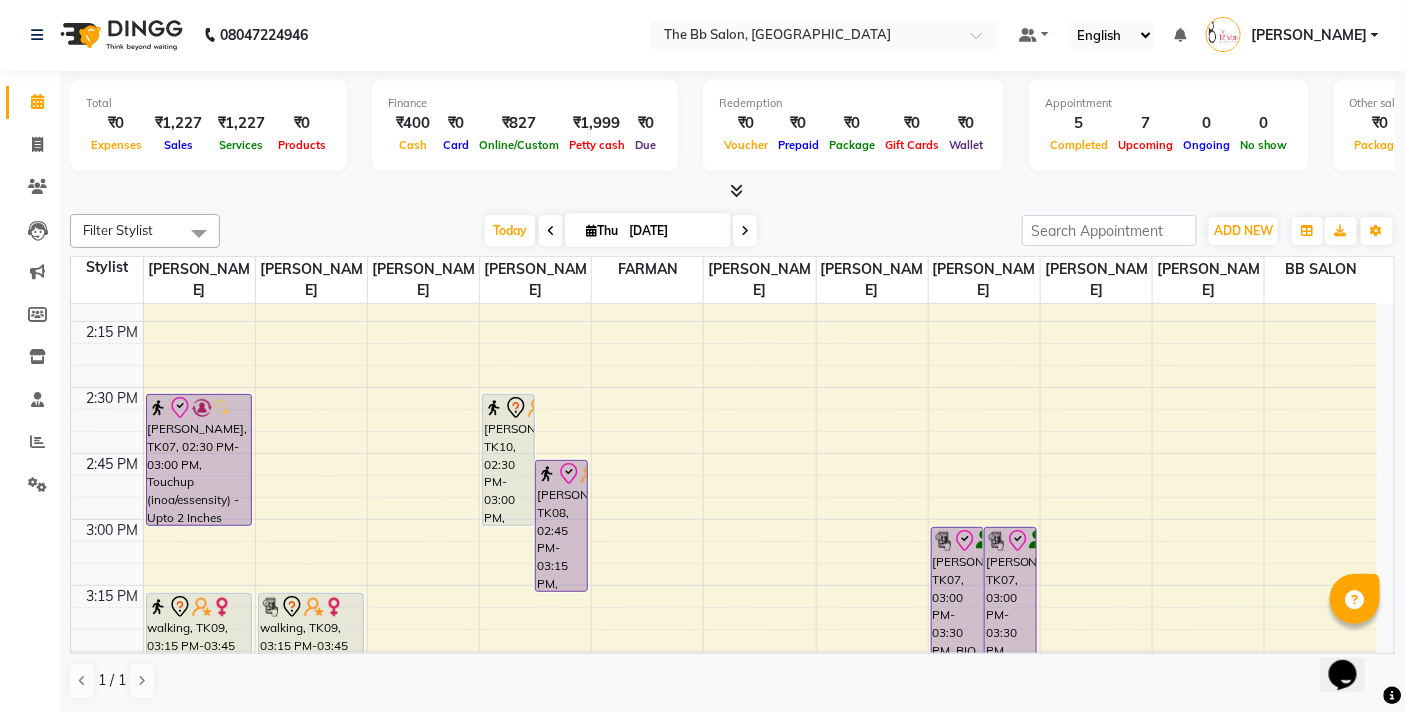 scroll, scrollTop: 1370, scrollLeft: 0, axis: vertical 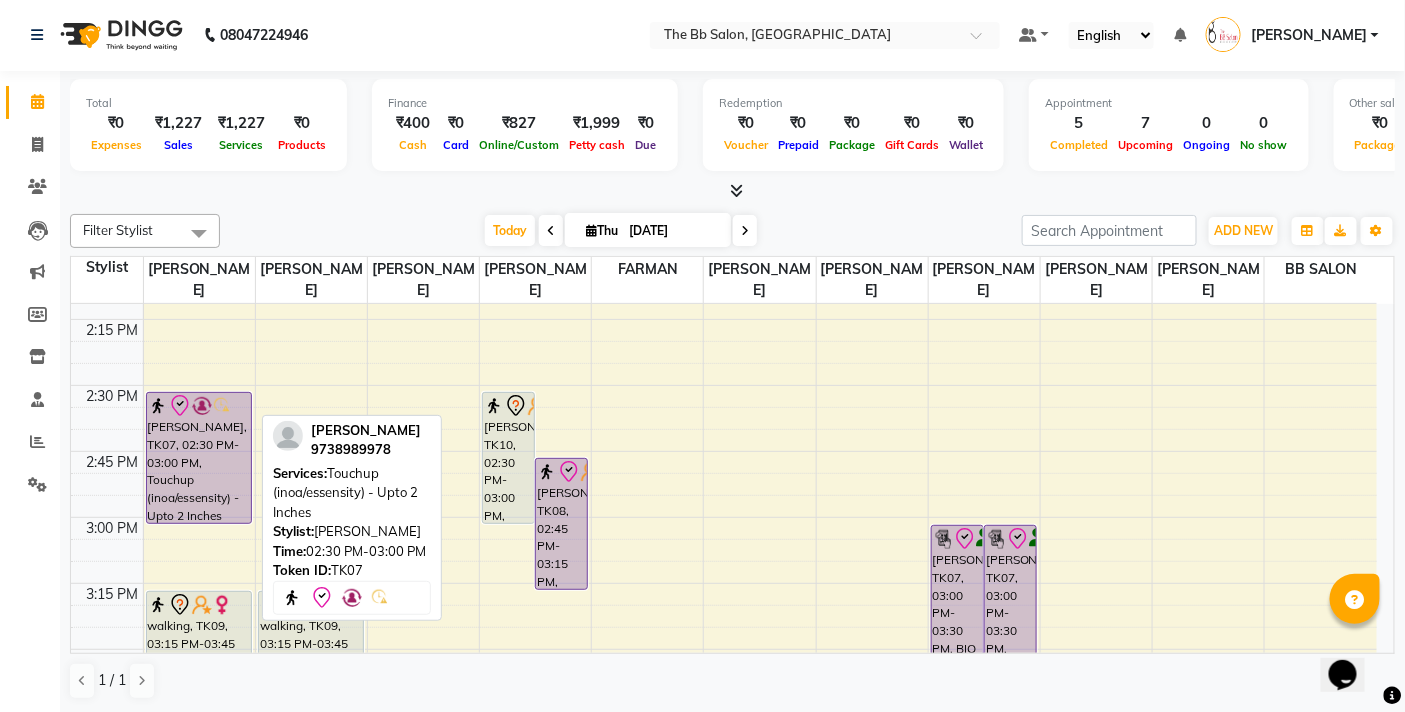 click on "[PERSON_NAME], TK07, 02:30 PM-03:00 PM, Touchup (inoa/essensity) - Upto 2 Inches" at bounding box center (199, 458) 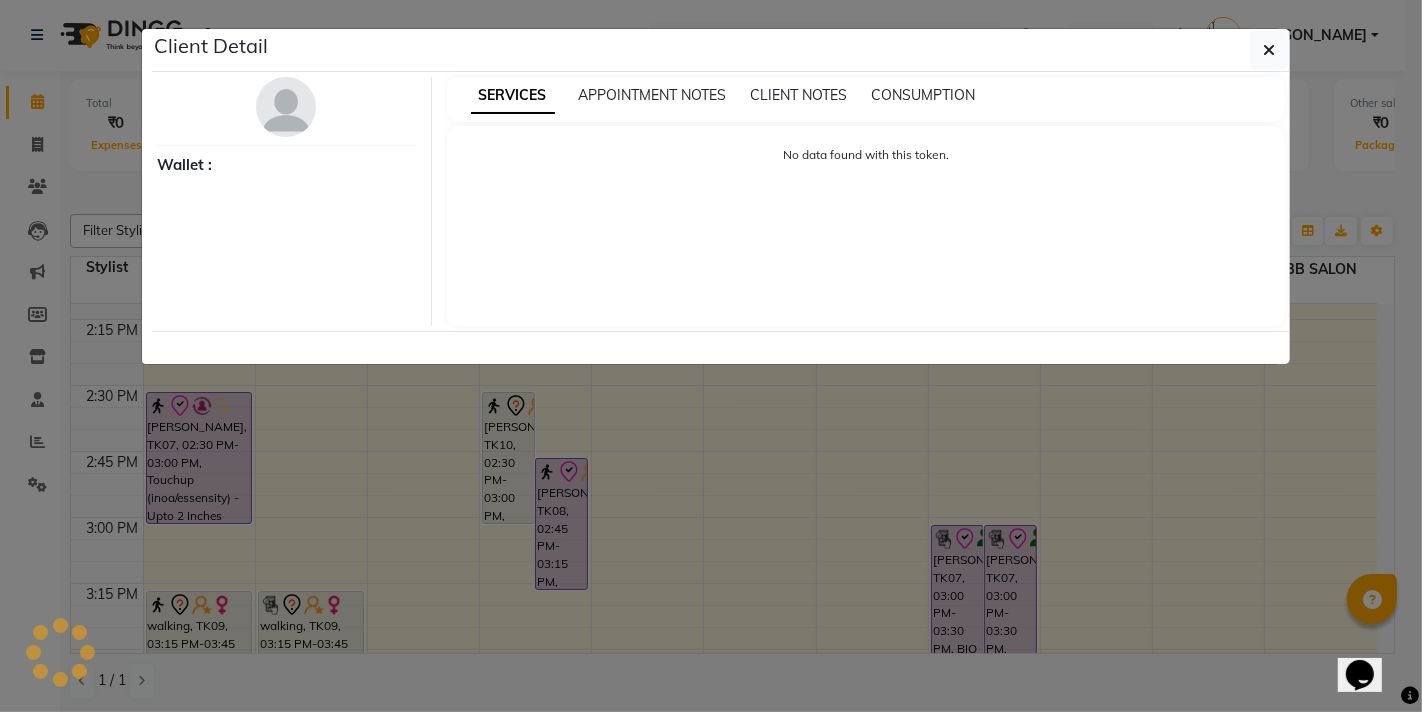 select on "8" 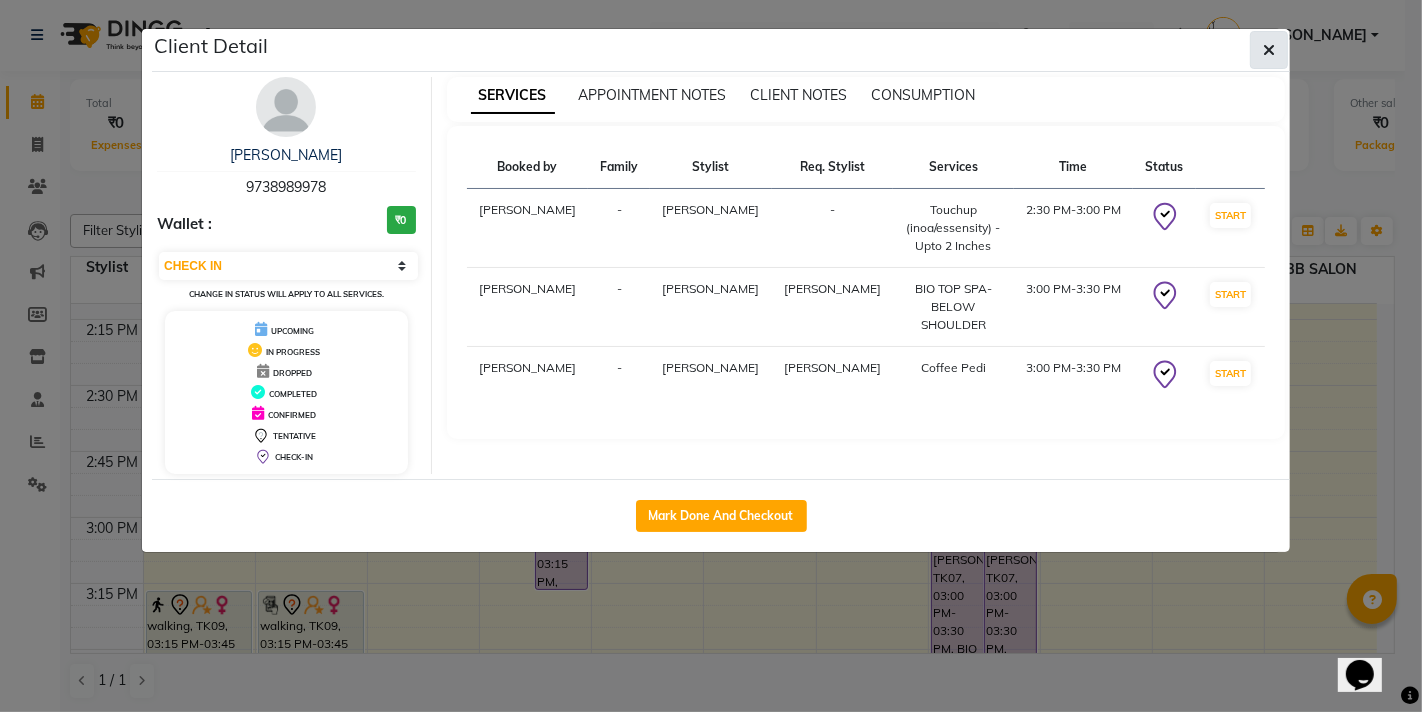 click 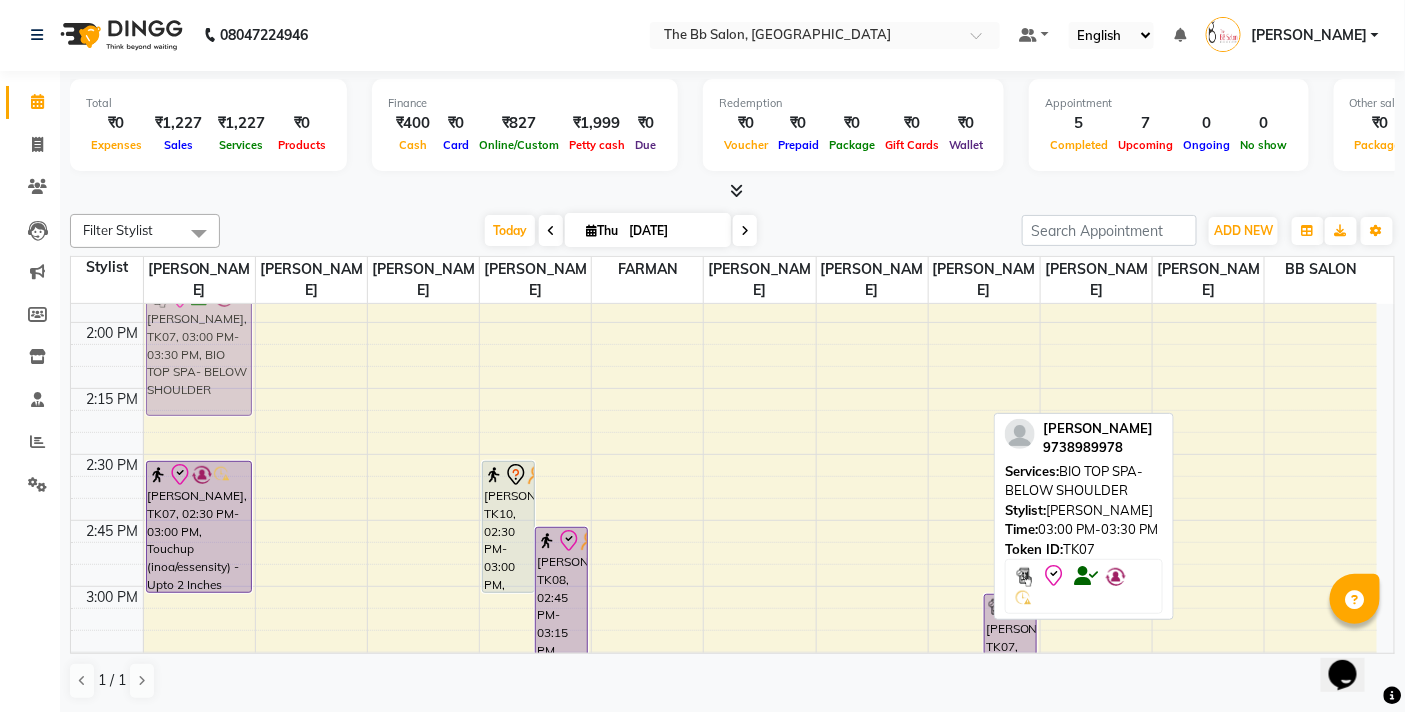 scroll, scrollTop: 1300, scrollLeft: 0, axis: vertical 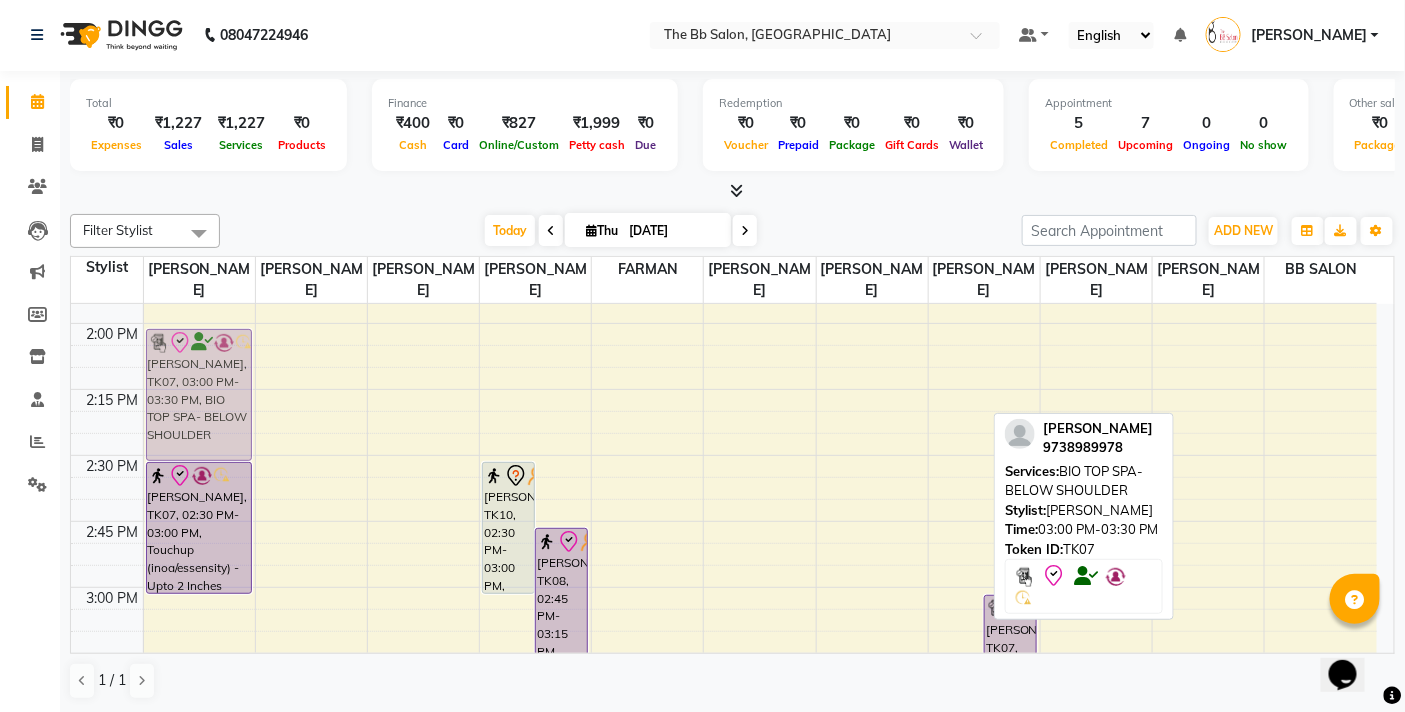 drag, startPoint x: 956, startPoint y: 594, endPoint x: 172, endPoint y: 398, distance: 808.1287 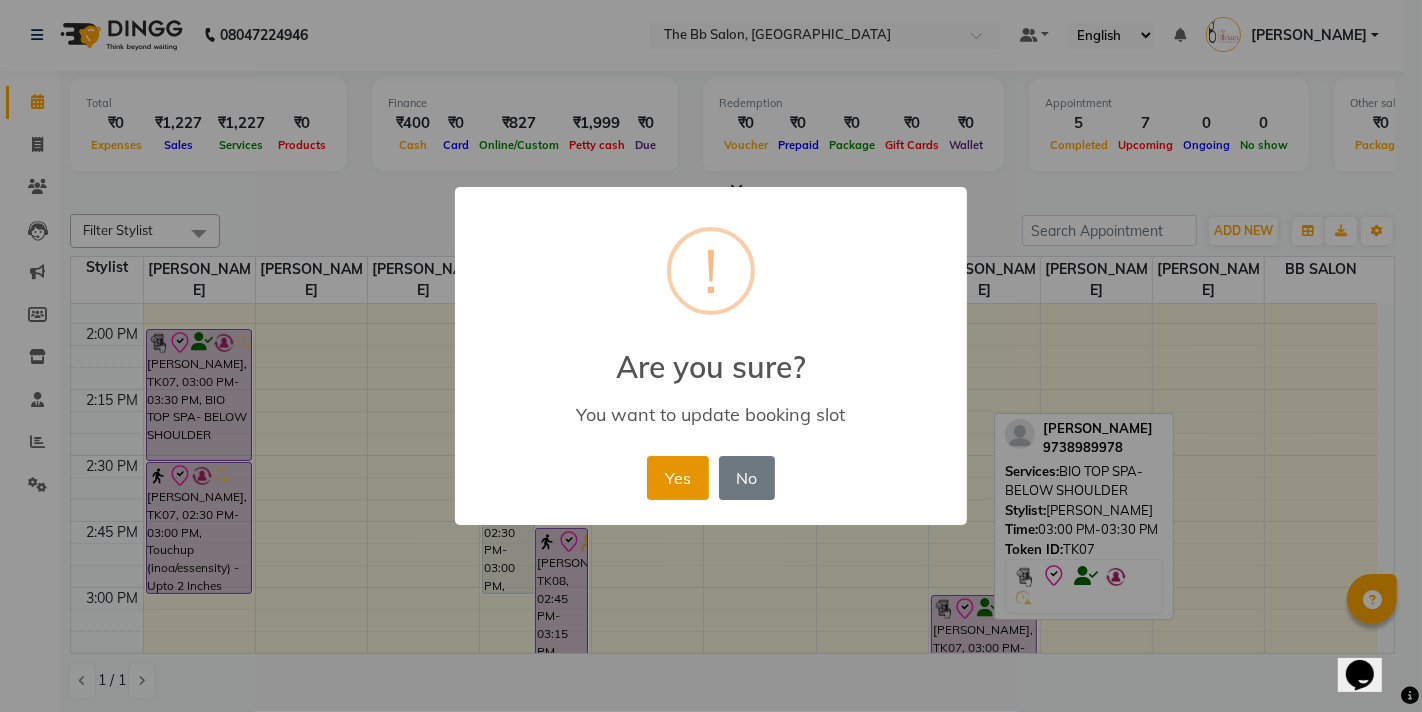click on "Yes" at bounding box center [677, 478] 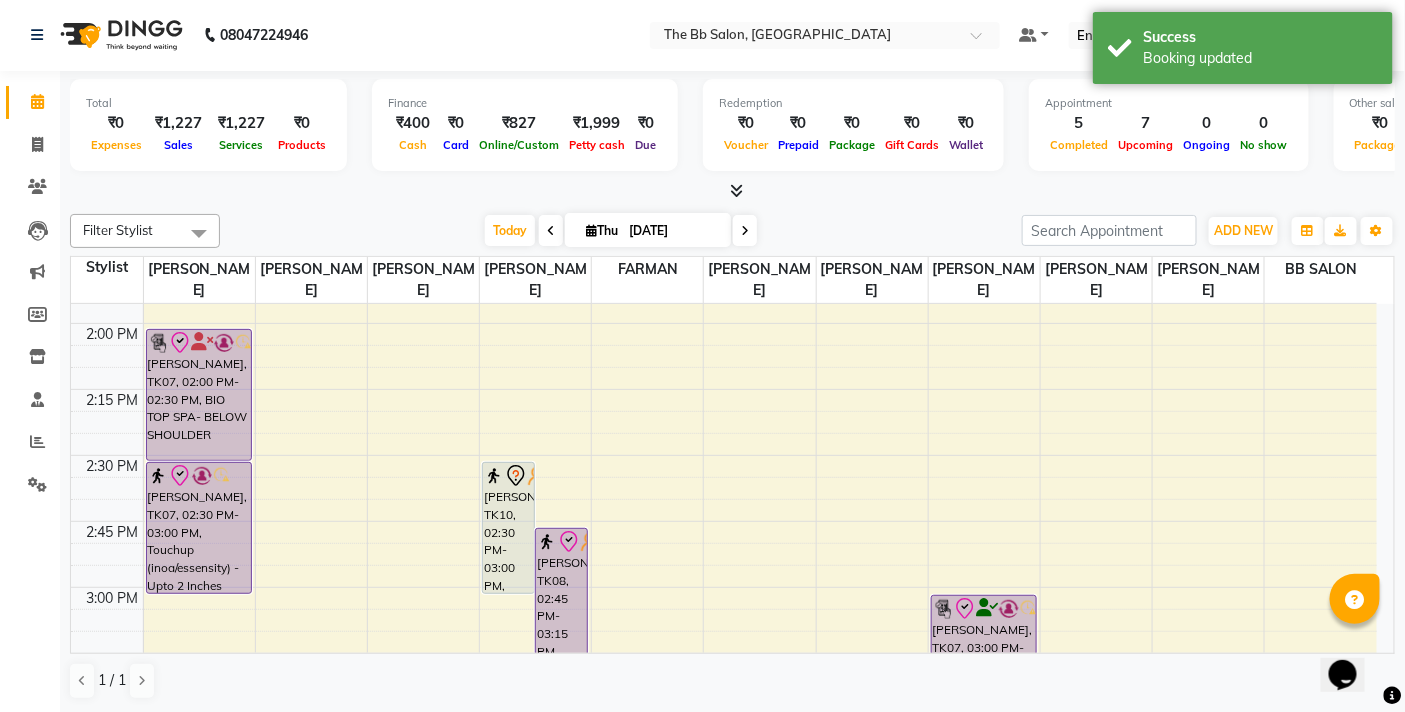 scroll, scrollTop: 1411, scrollLeft: 0, axis: vertical 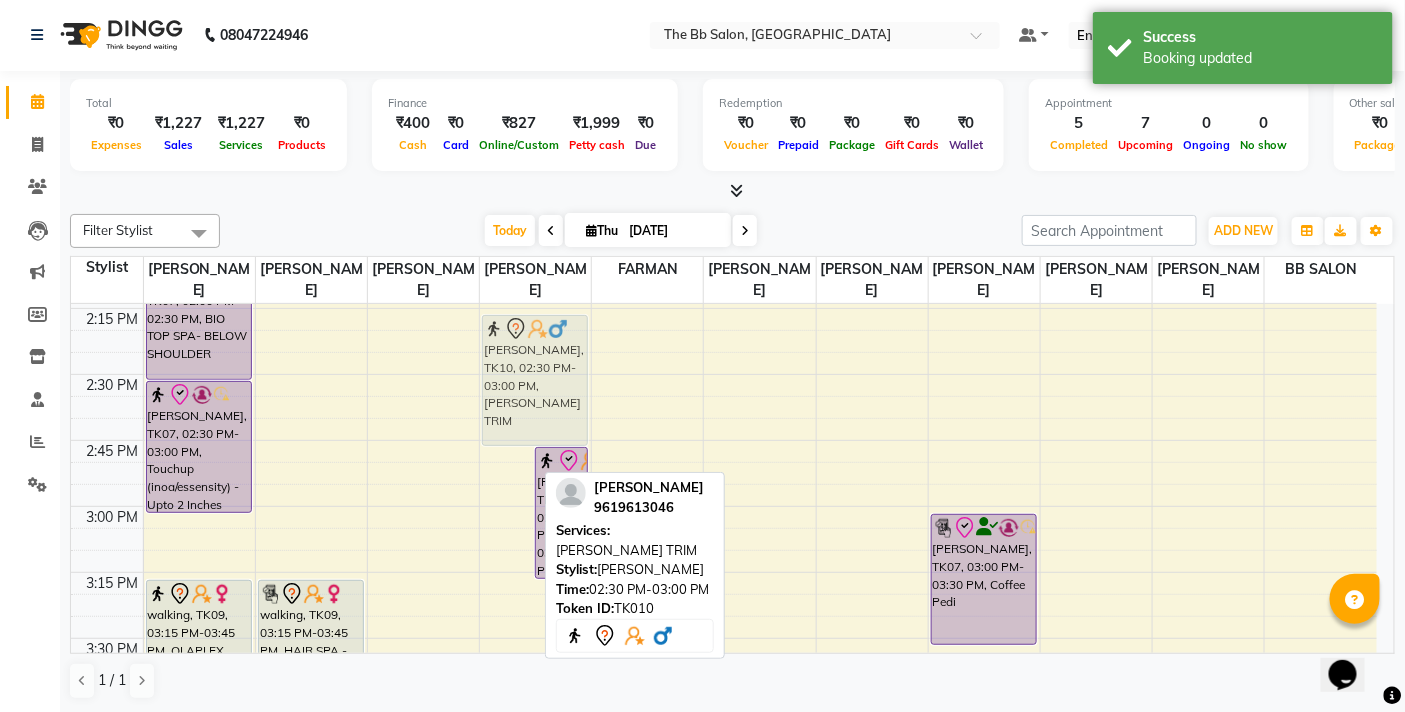 drag, startPoint x: 497, startPoint y: 384, endPoint x: 528, endPoint y: 334, distance: 58.830265 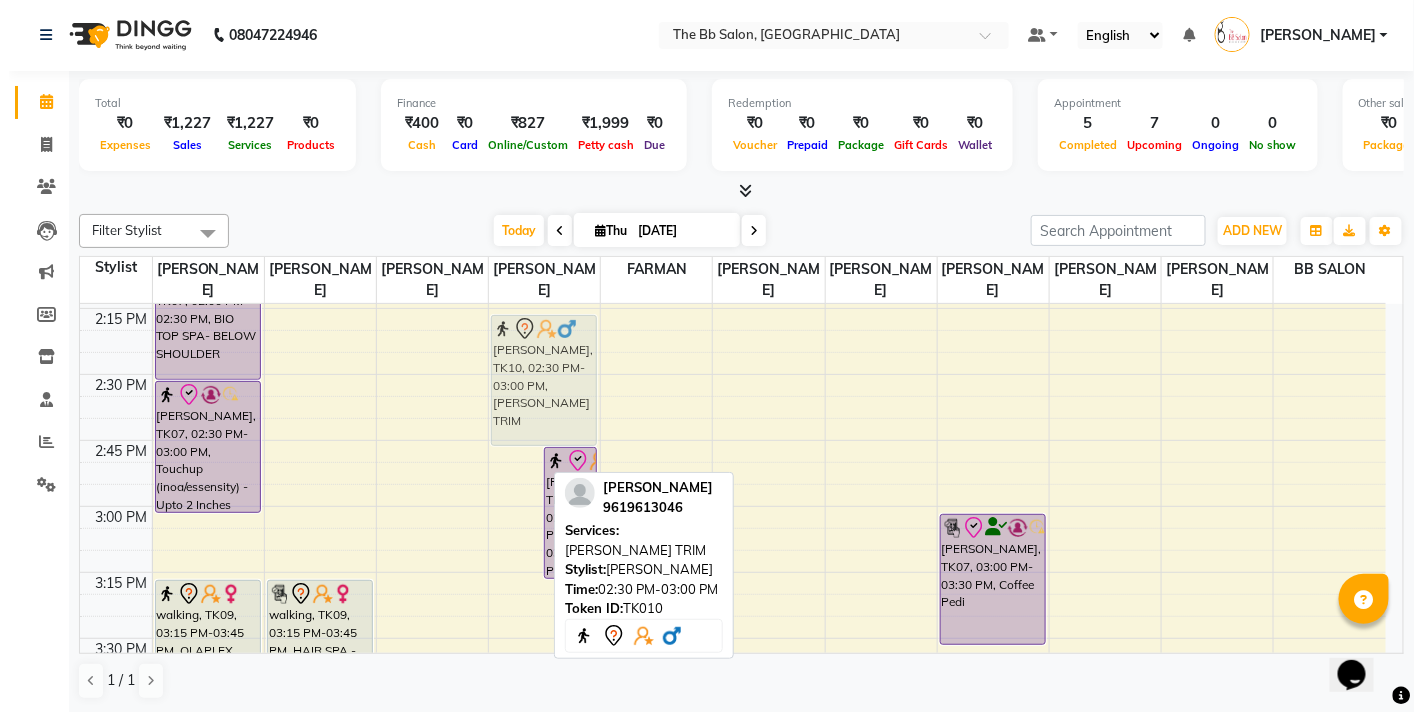 scroll, scrollTop: 1378, scrollLeft: 0, axis: vertical 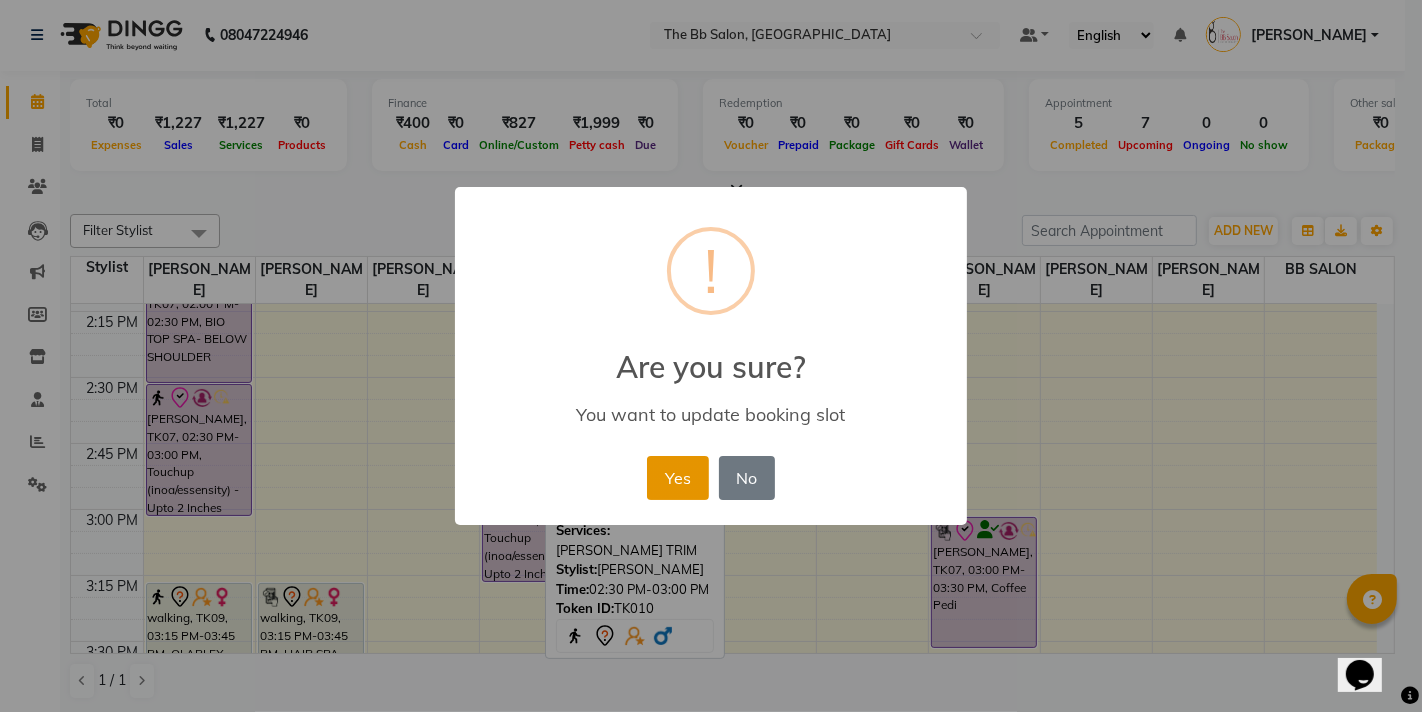 click on "Yes" at bounding box center (677, 478) 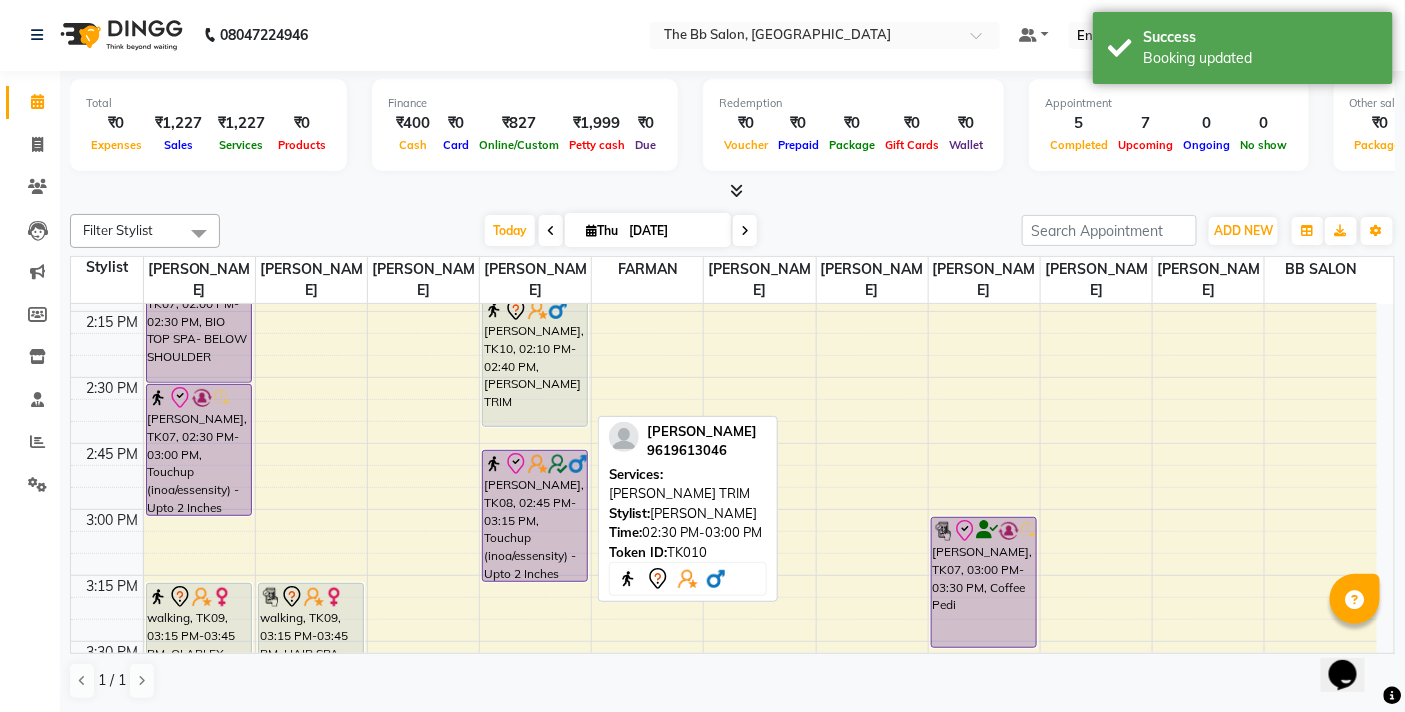click on "[PERSON_NAME], TK10, 02:10 PM-02:40 PM, [PERSON_NAME] TRIM" at bounding box center (535, 361) 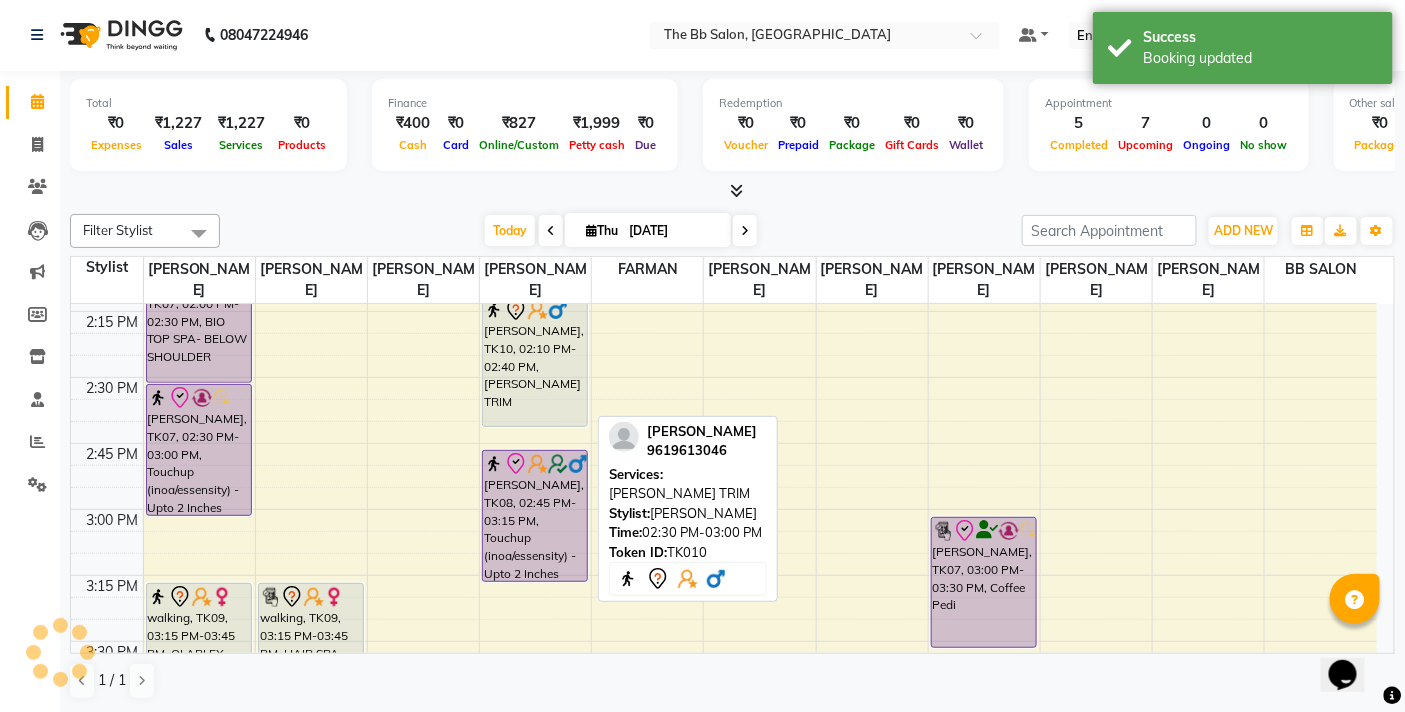 click on "[PERSON_NAME], TK10, 02:10 PM-02:40 PM, [PERSON_NAME] TRIM" at bounding box center [535, 361] 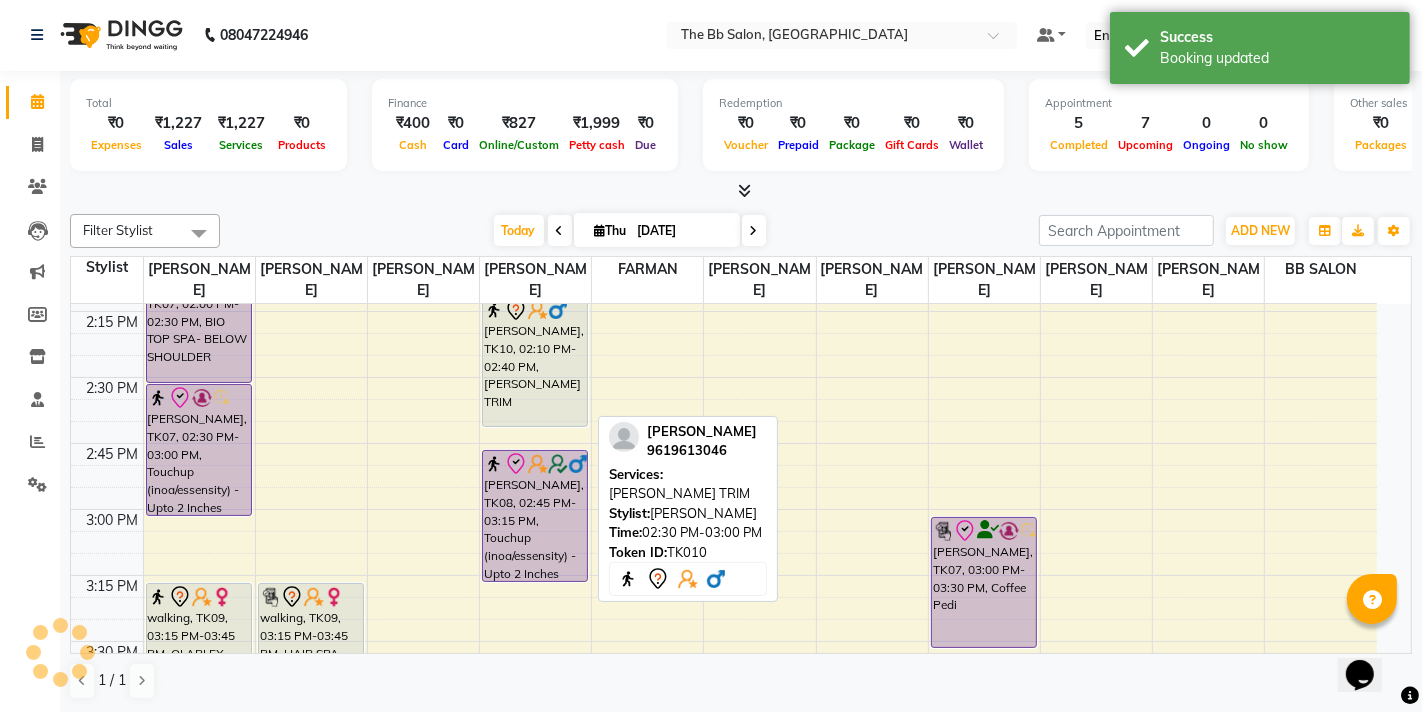 select on "7" 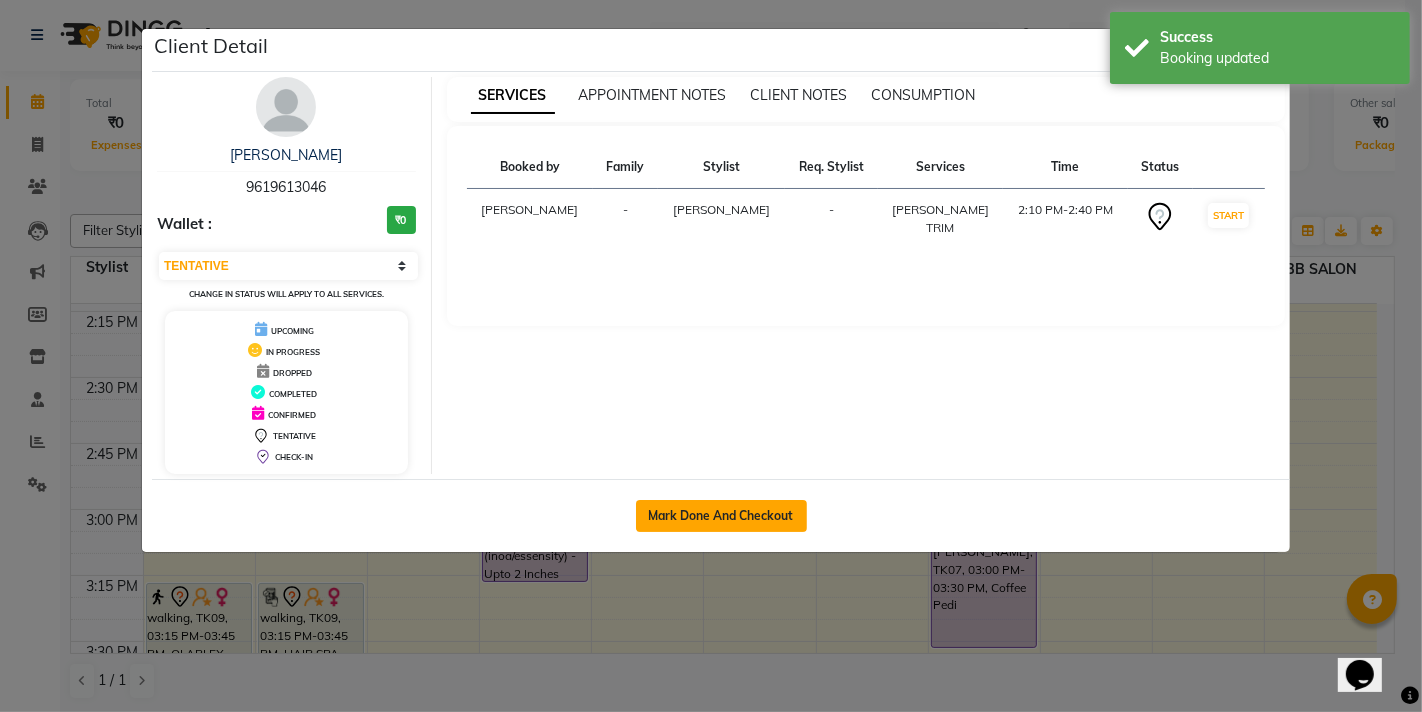 click on "Mark Done And Checkout" 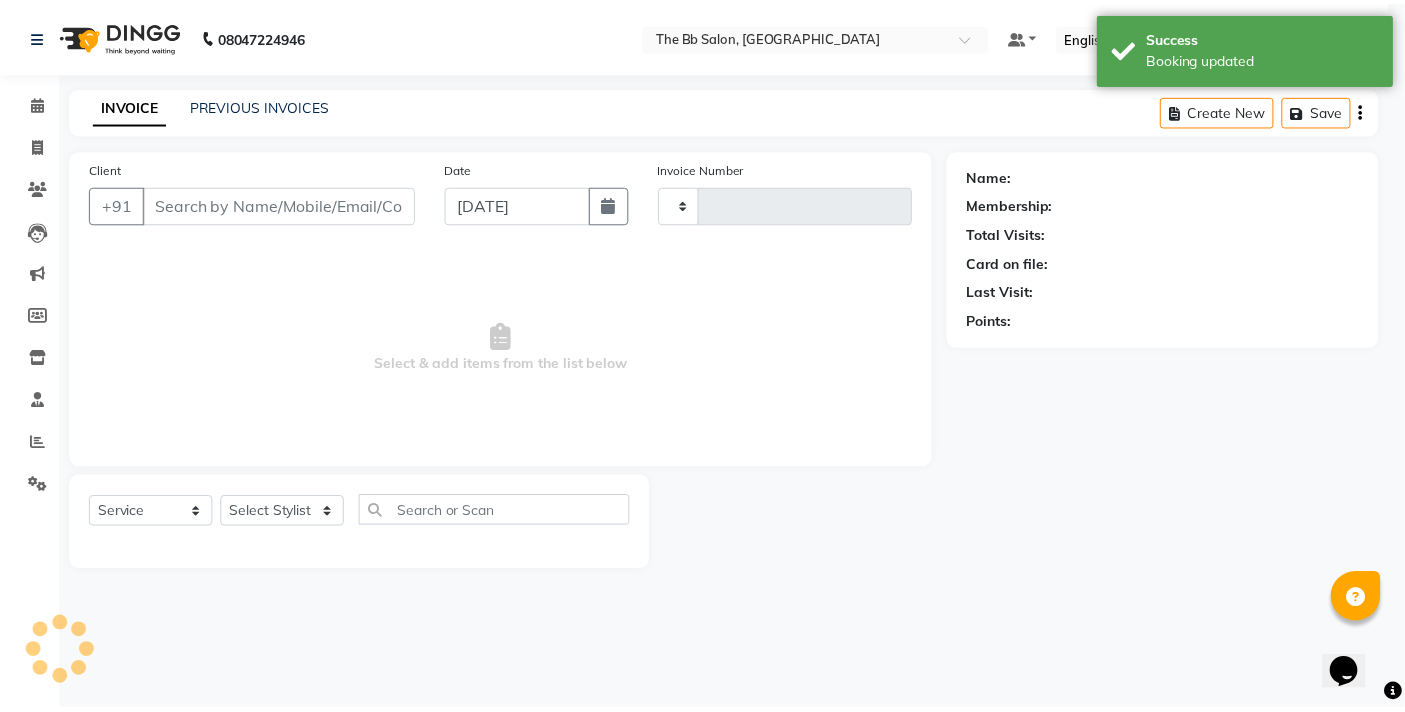 scroll, scrollTop: 0, scrollLeft: 0, axis: both 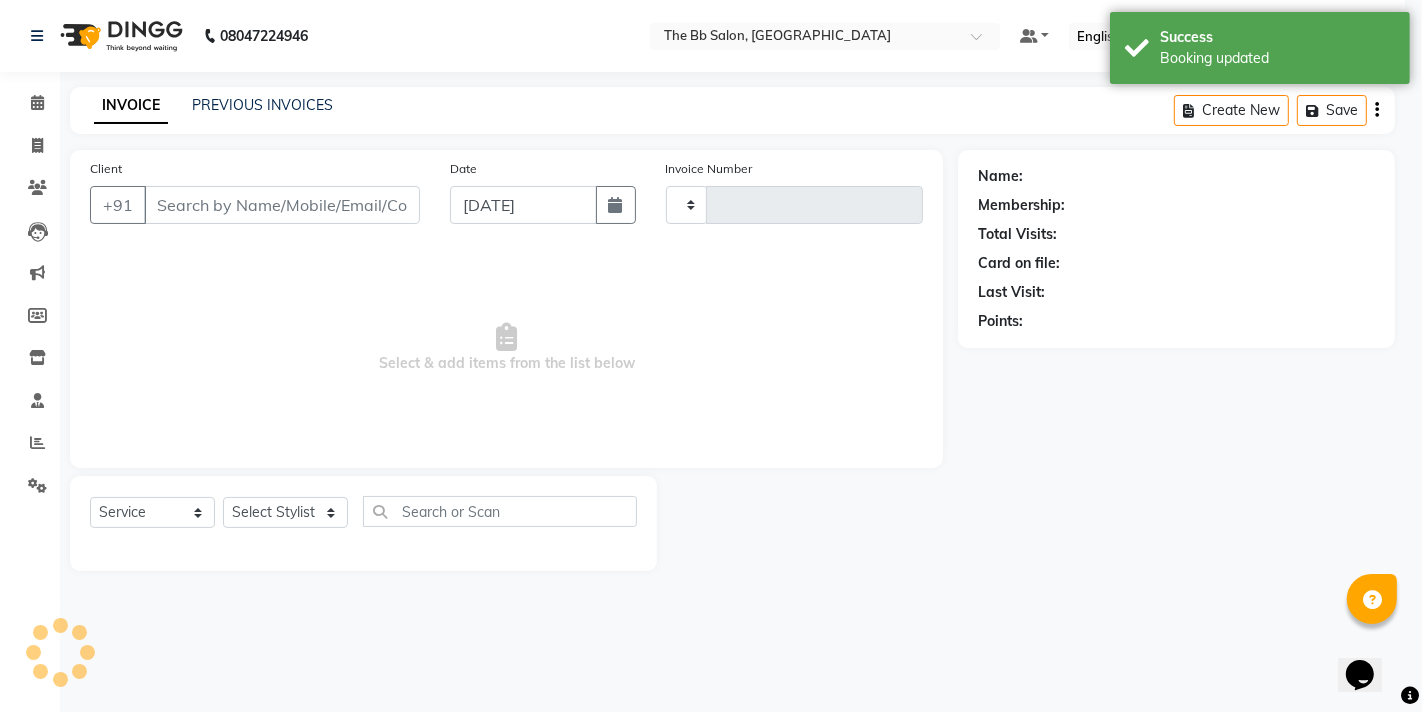 type on "2258" 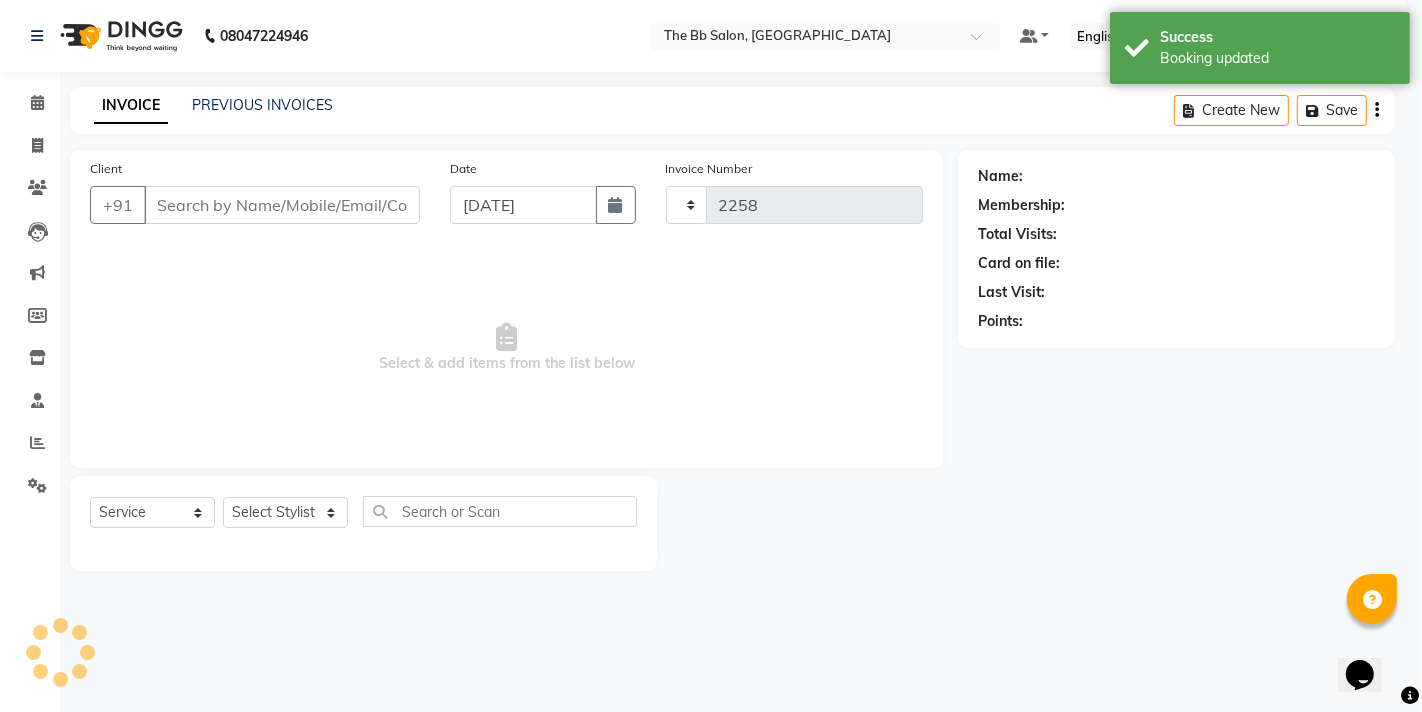 select on "6231" 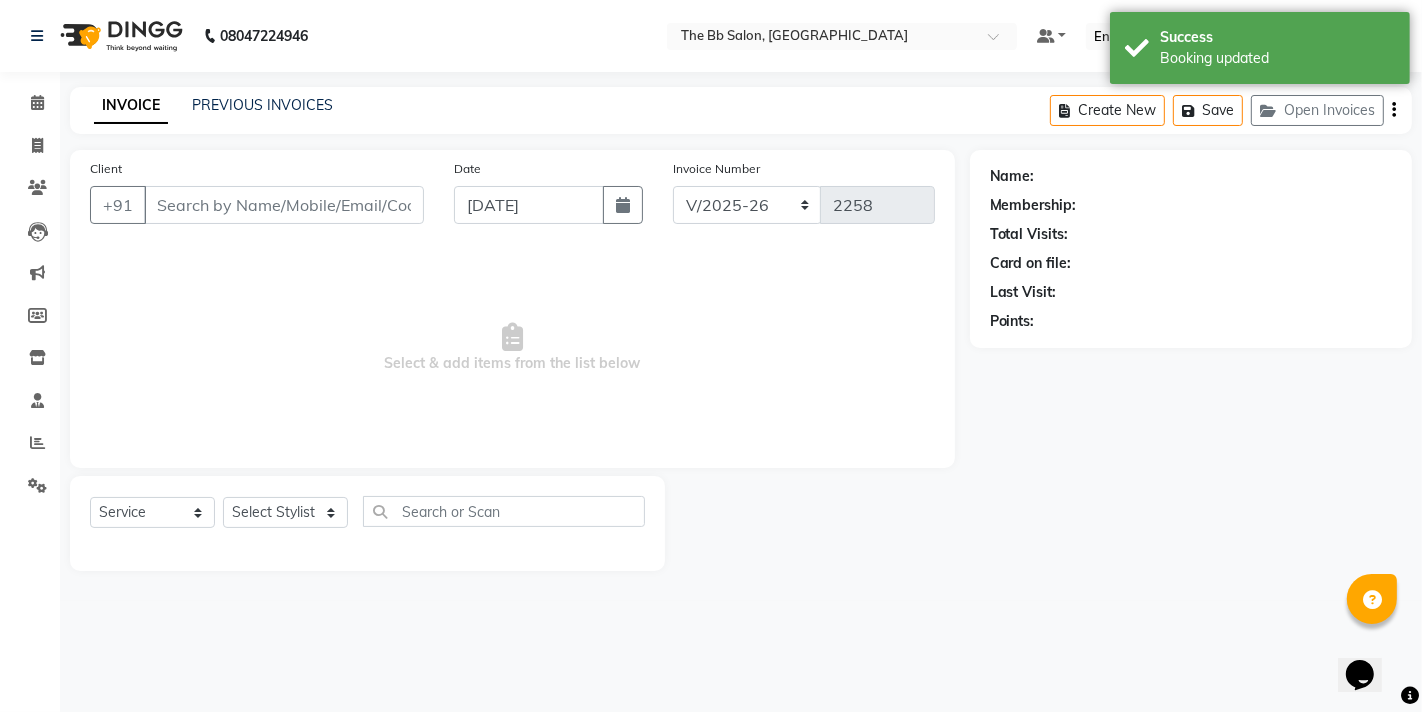 type on "96******46" 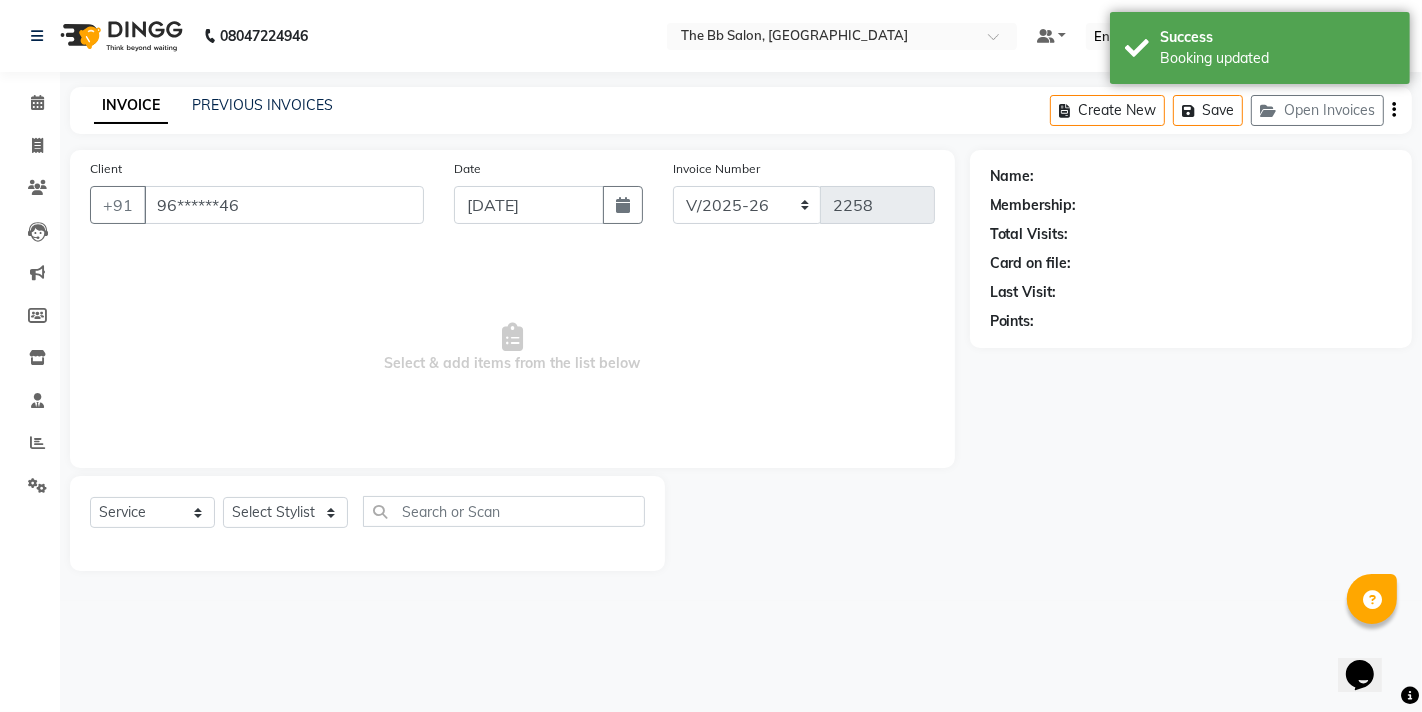 select on "84071" 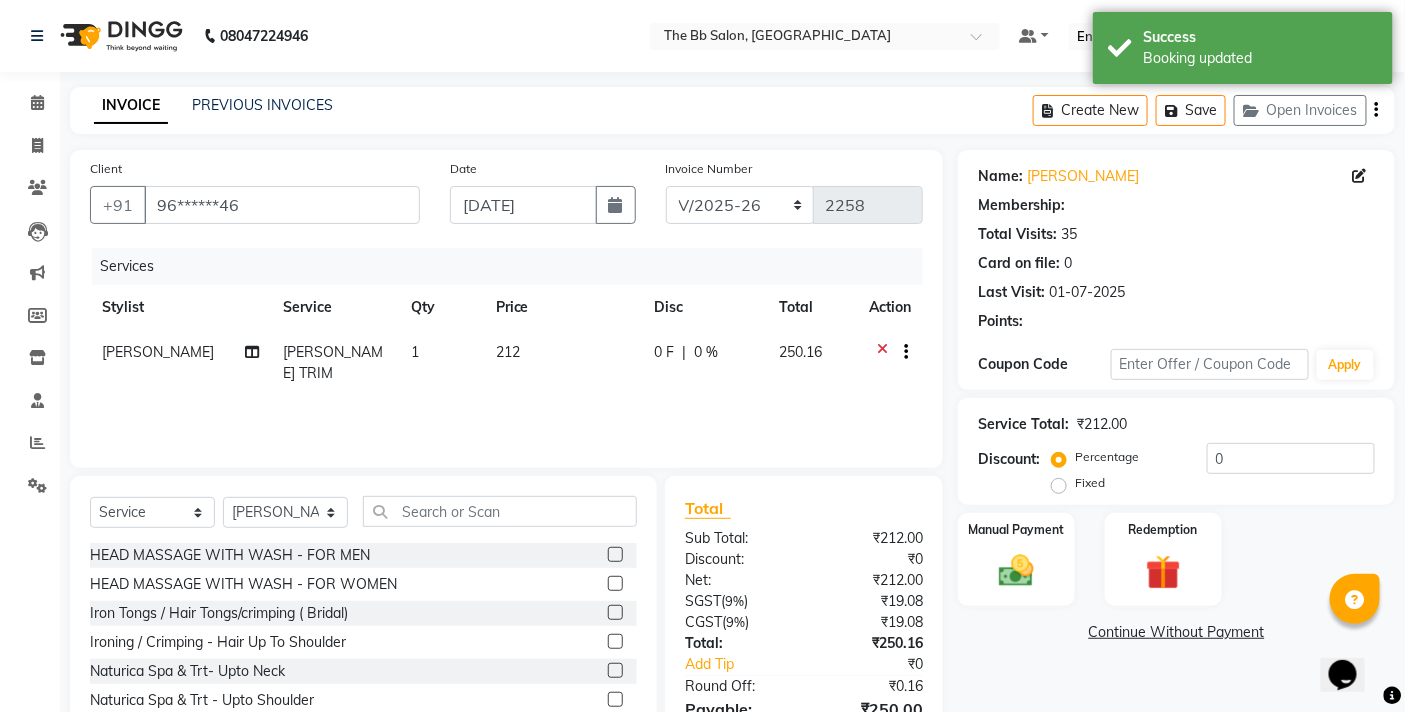 select on "1: Object" 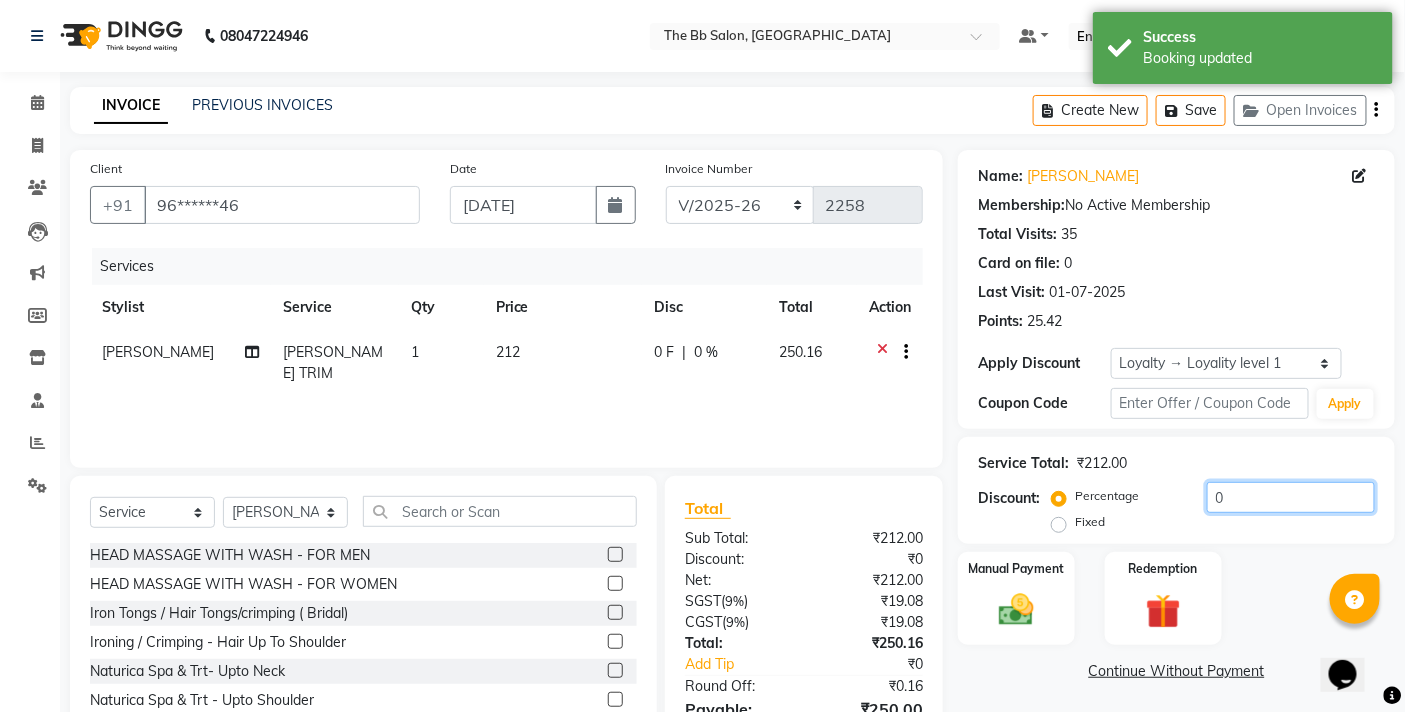 click on "0" 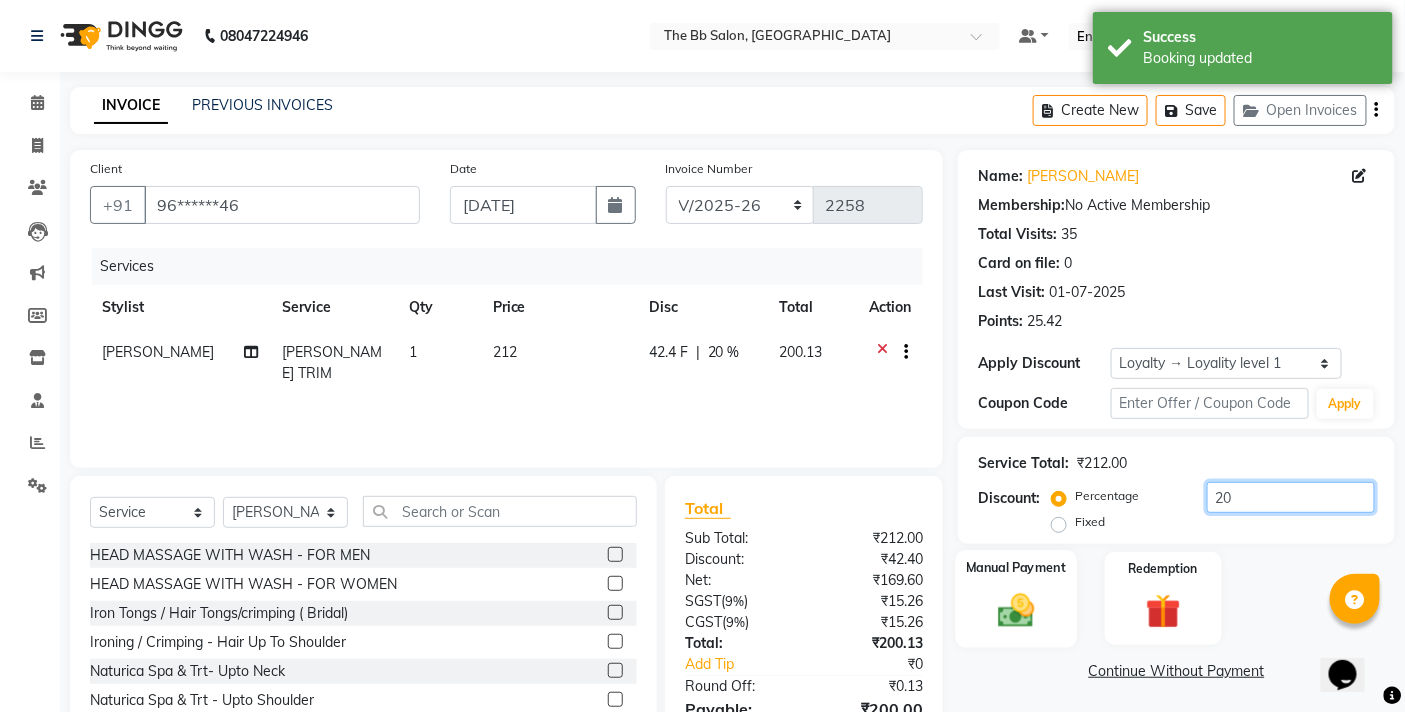 type on "20" 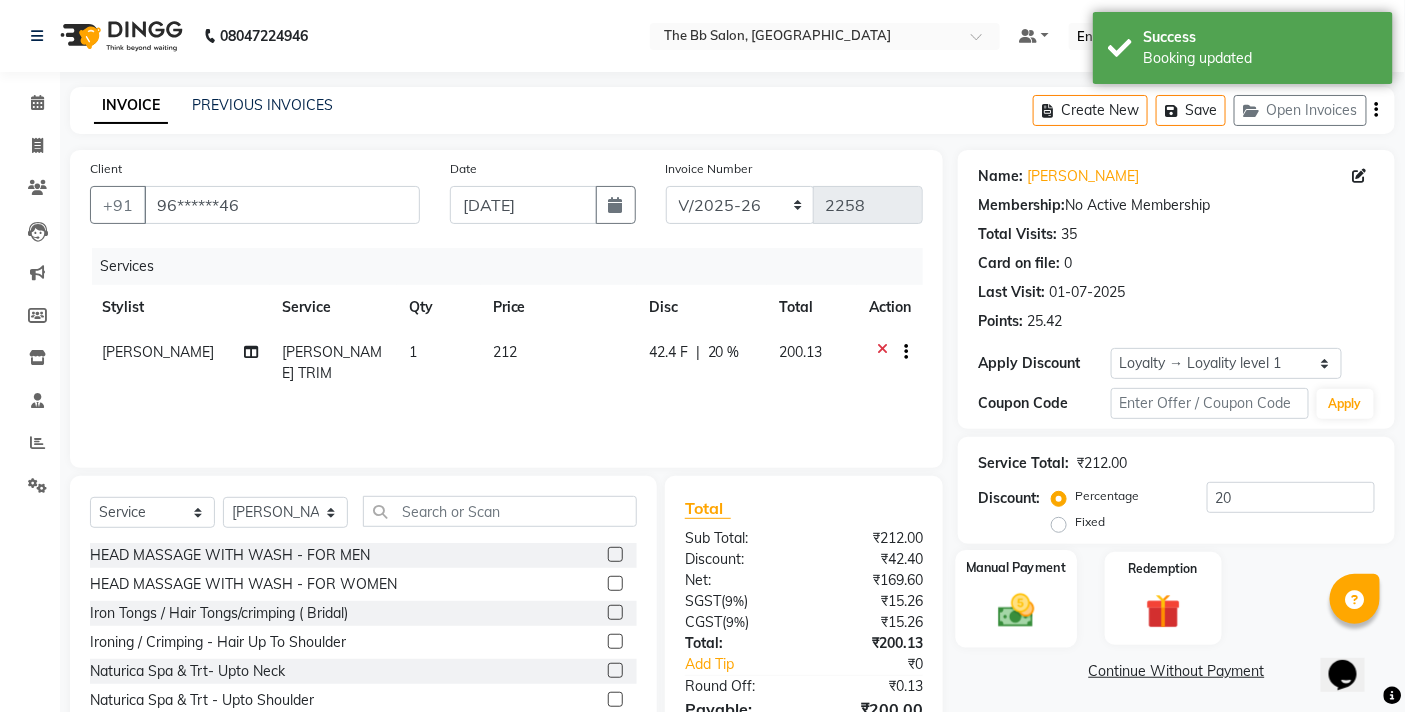 click 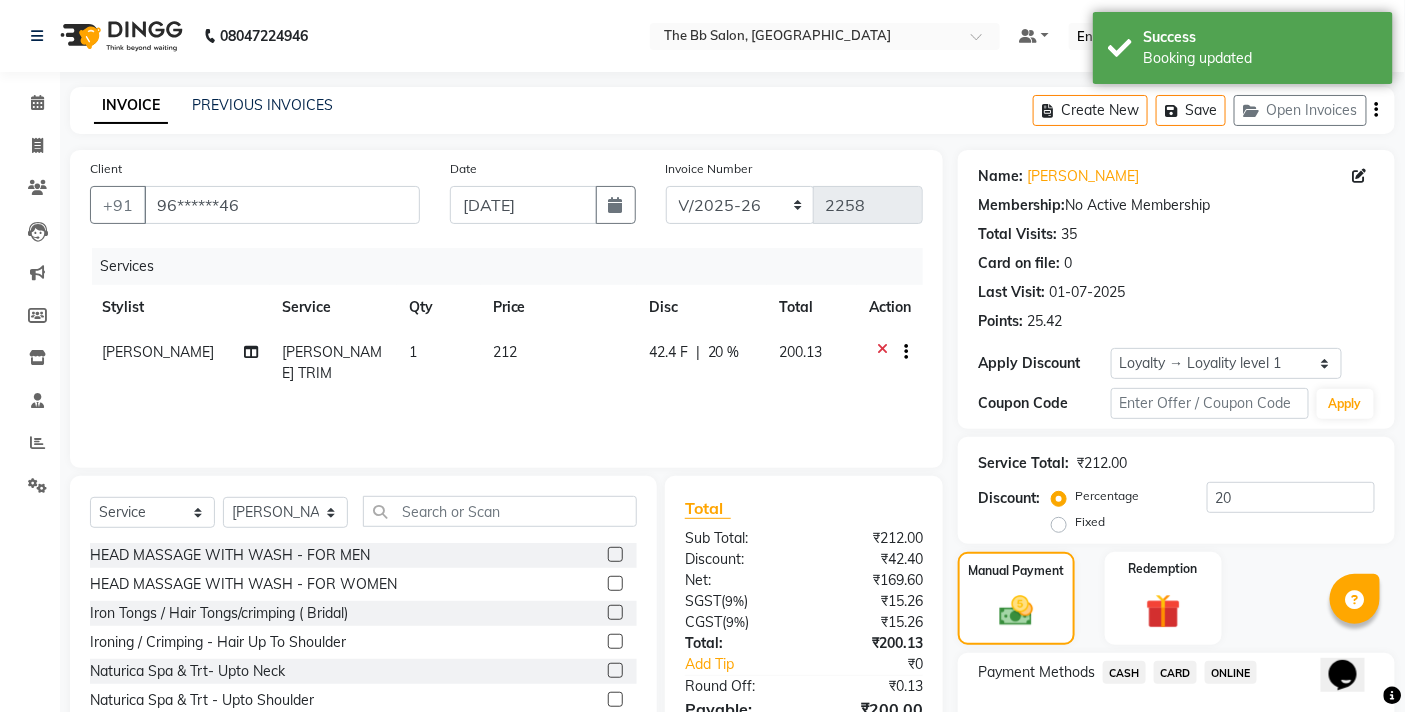 scroll, scrollTop: 132, scrollLeft: 0, axis: vertical 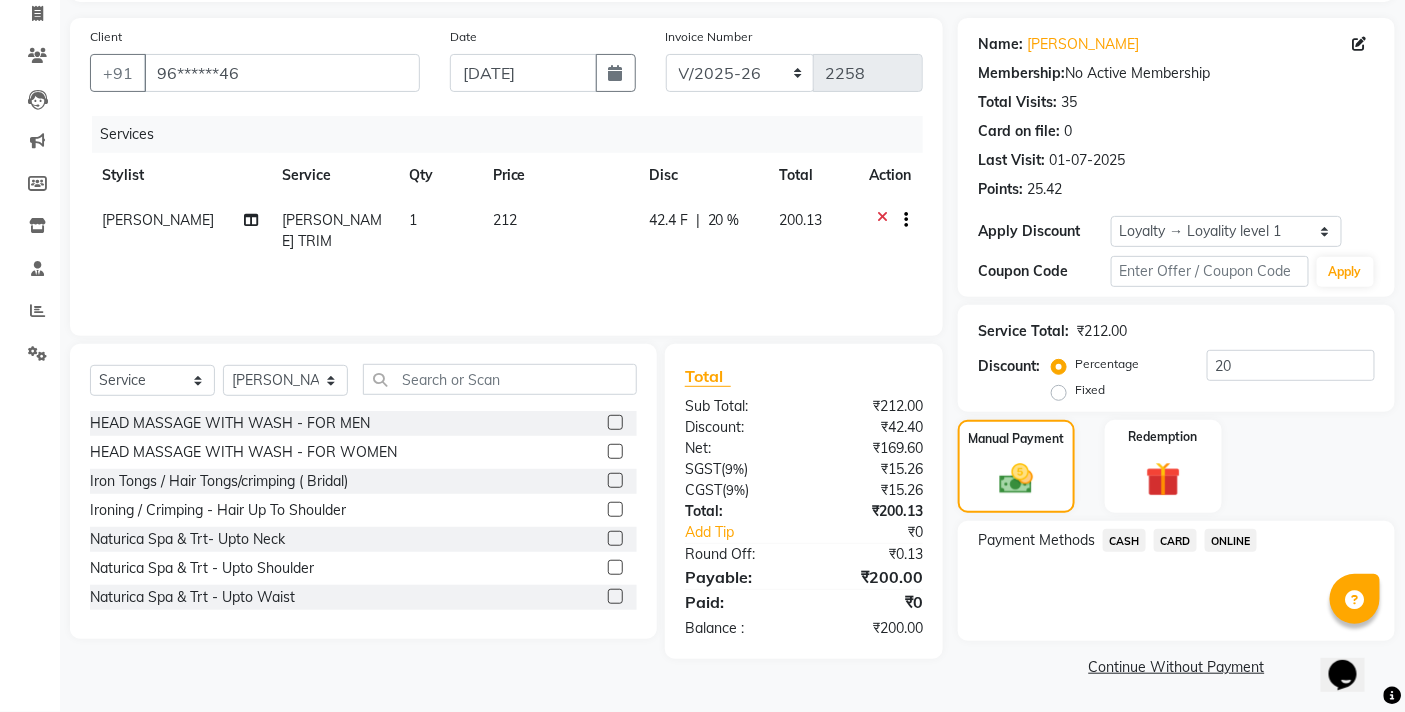 click on "ONLINE" 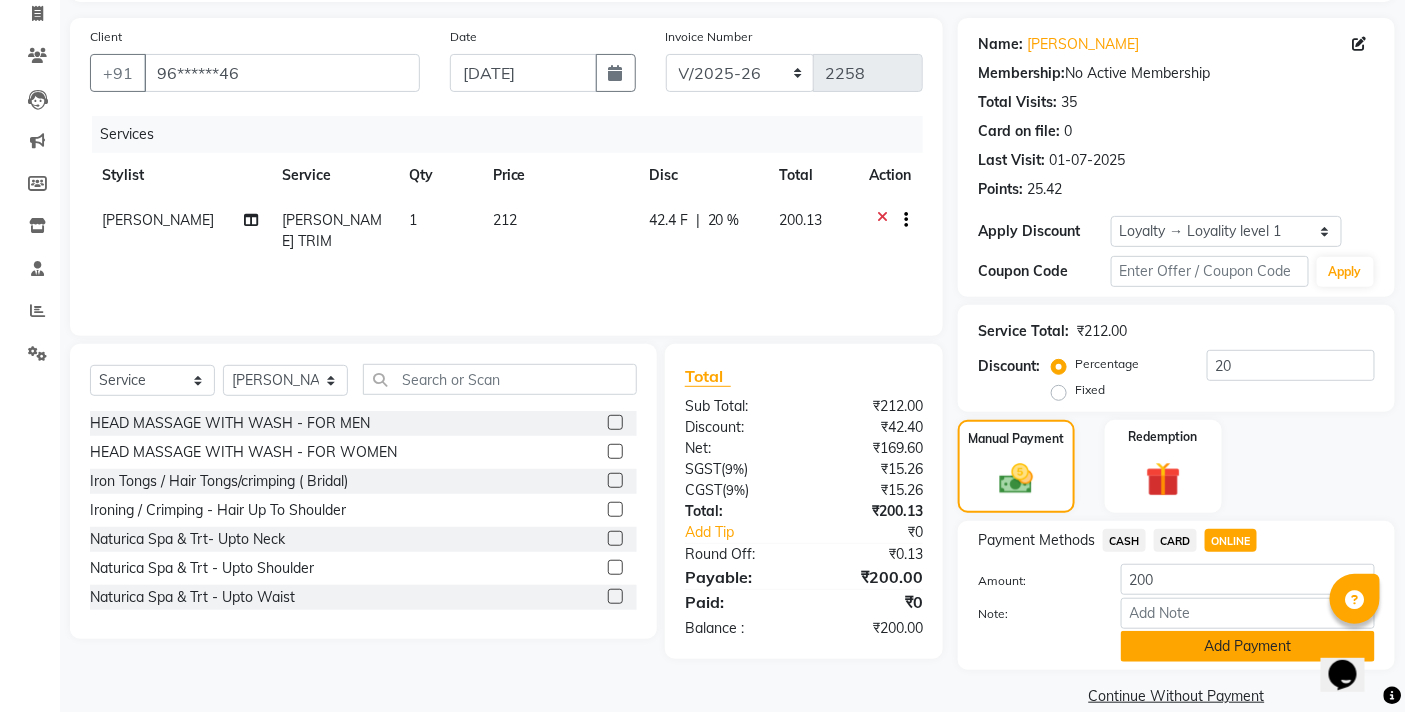 click on "Add Payment" 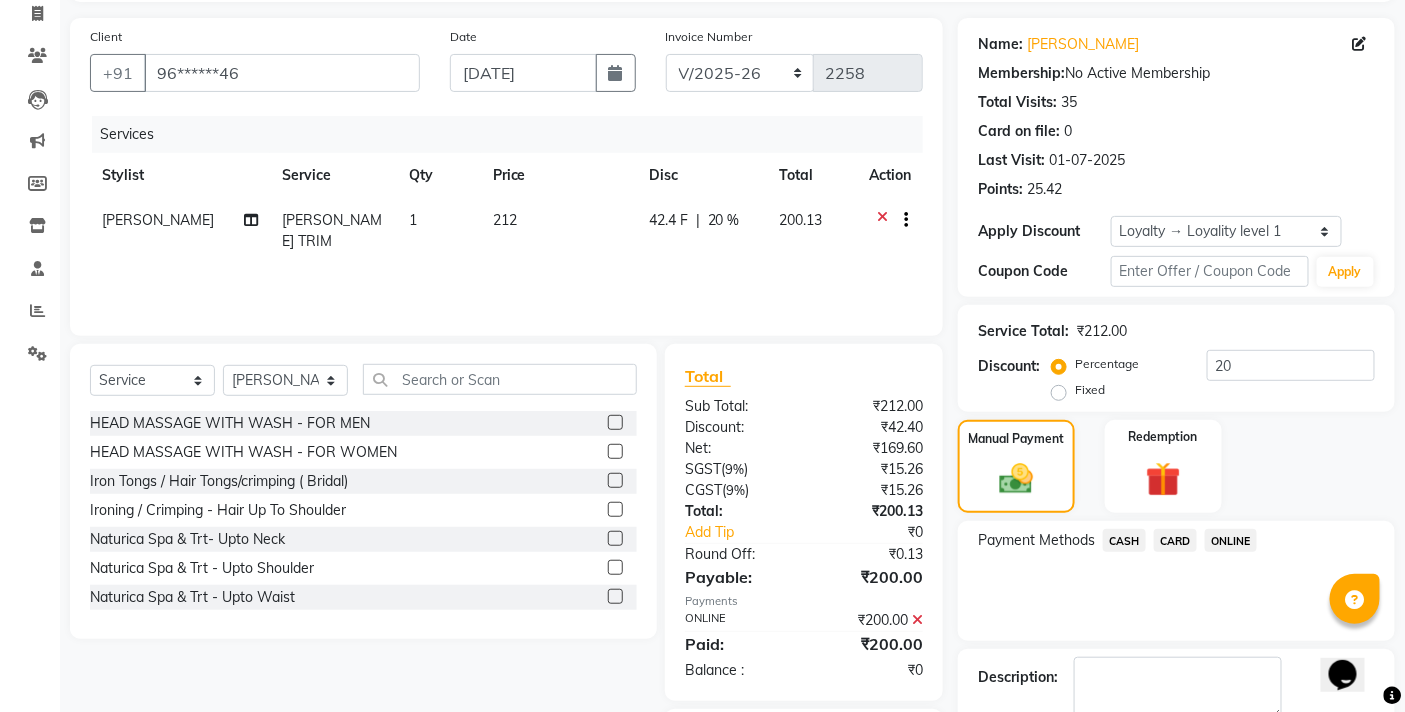 scroll, scrollTop: 250, scrollLeft: 0, axis: vertical 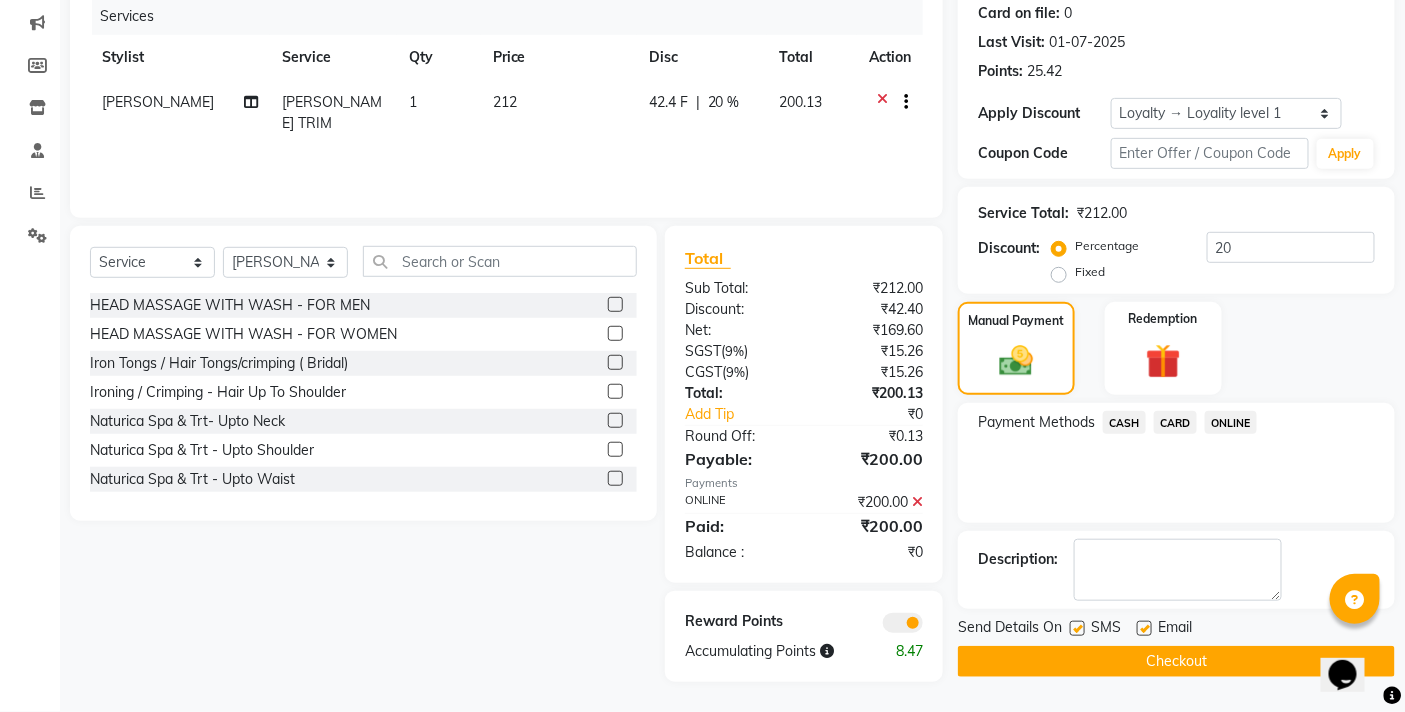 click on "Checkout" 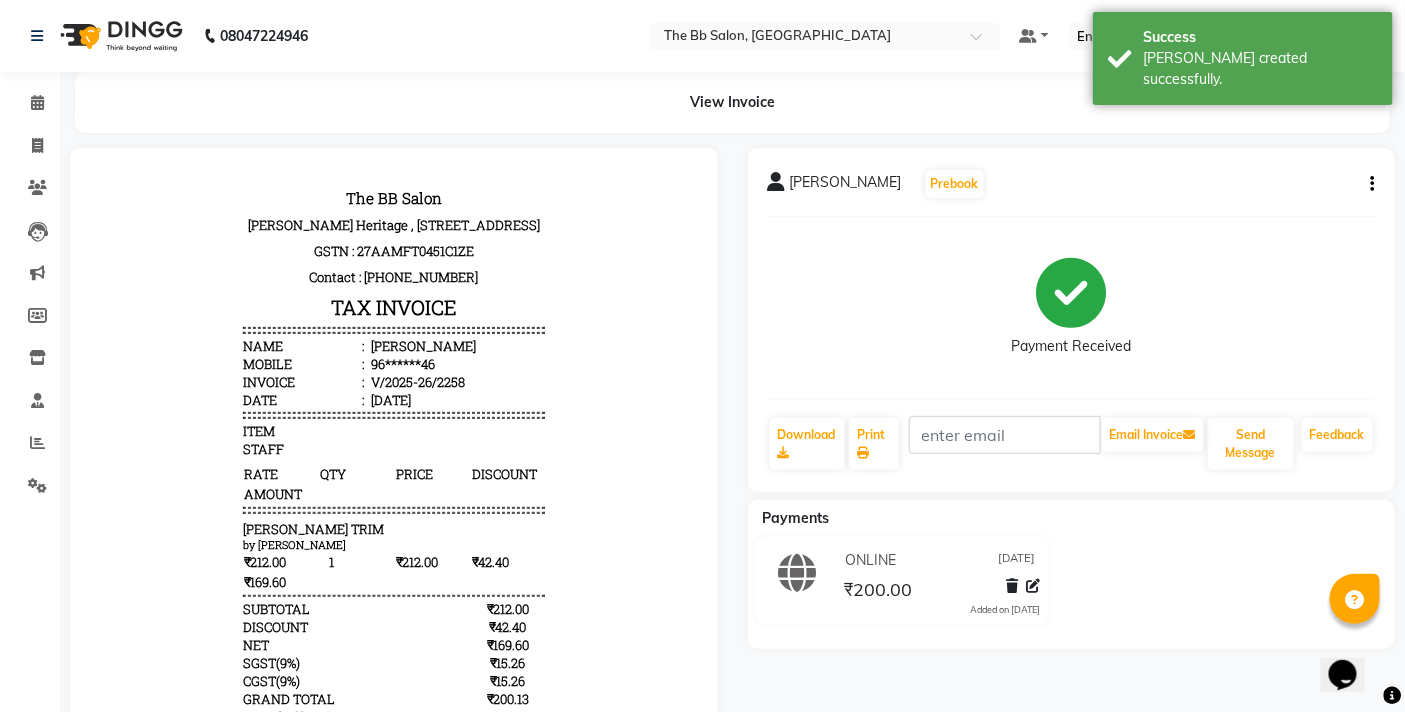 scroll, scrollTop: 0, scrollLeft: 0, axis: both 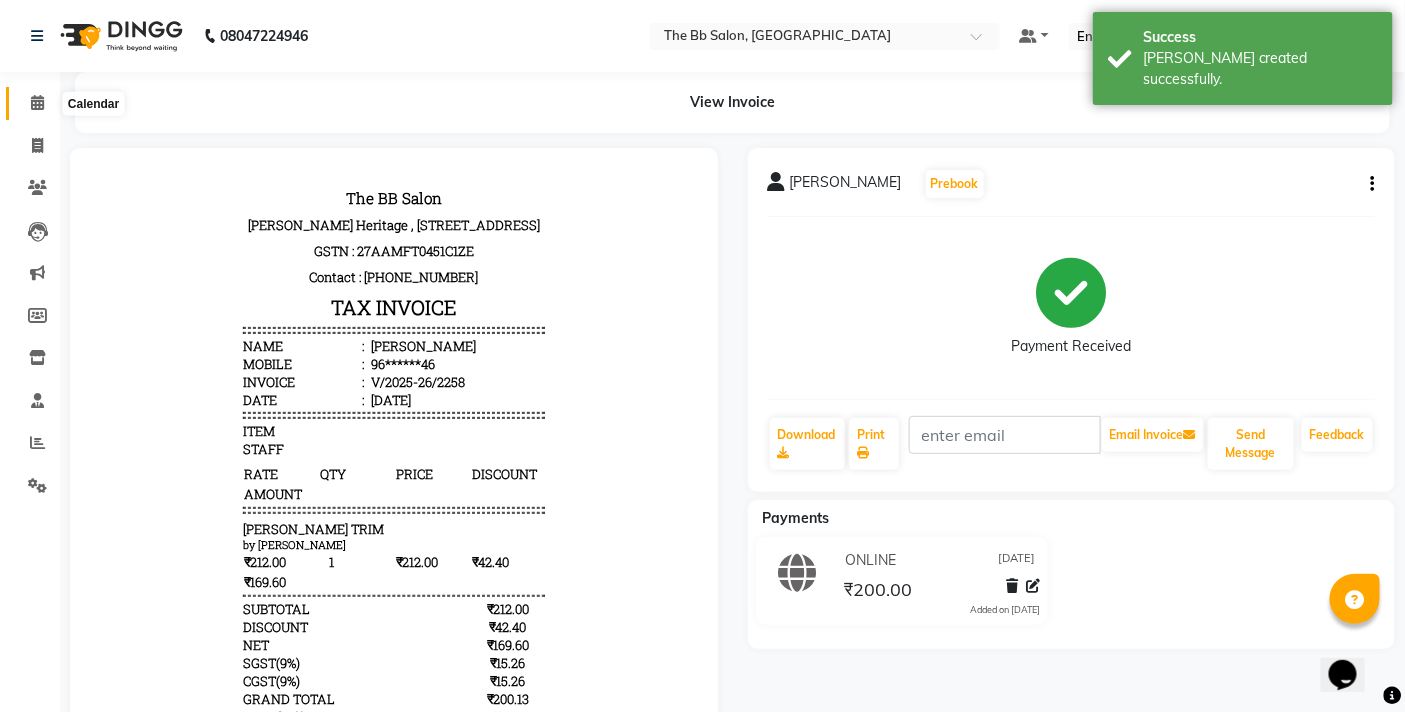 click 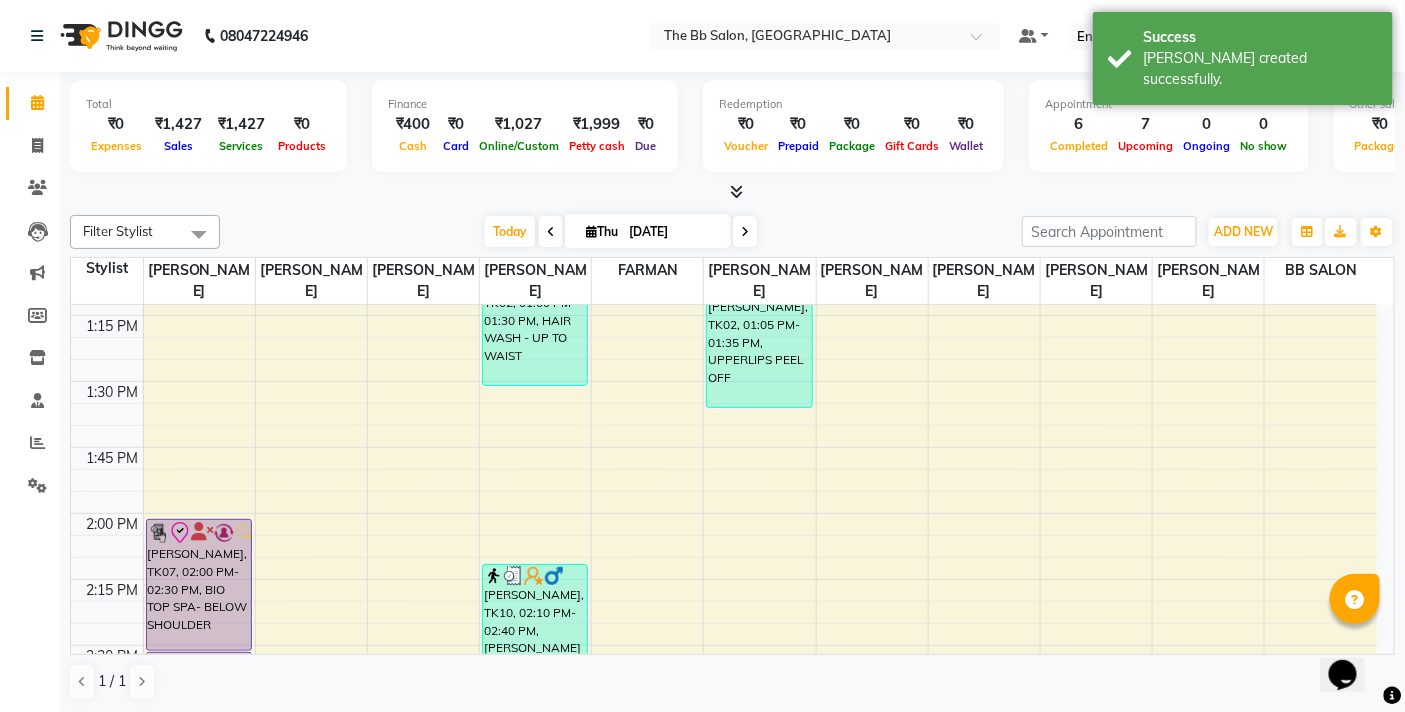 scroll, scrollTop: 1222, scrollLeft: 0, axis: vertical 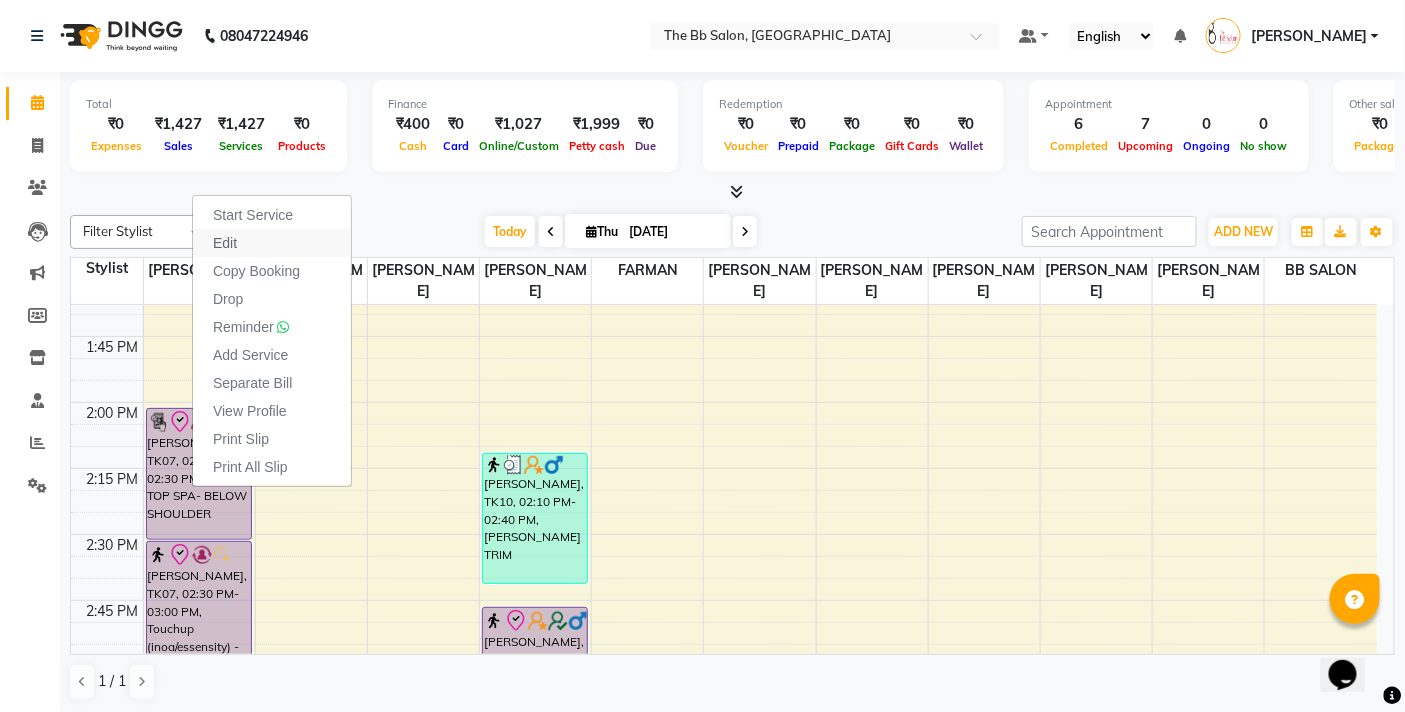 click on "Edit" at bounding box center [272, 243] 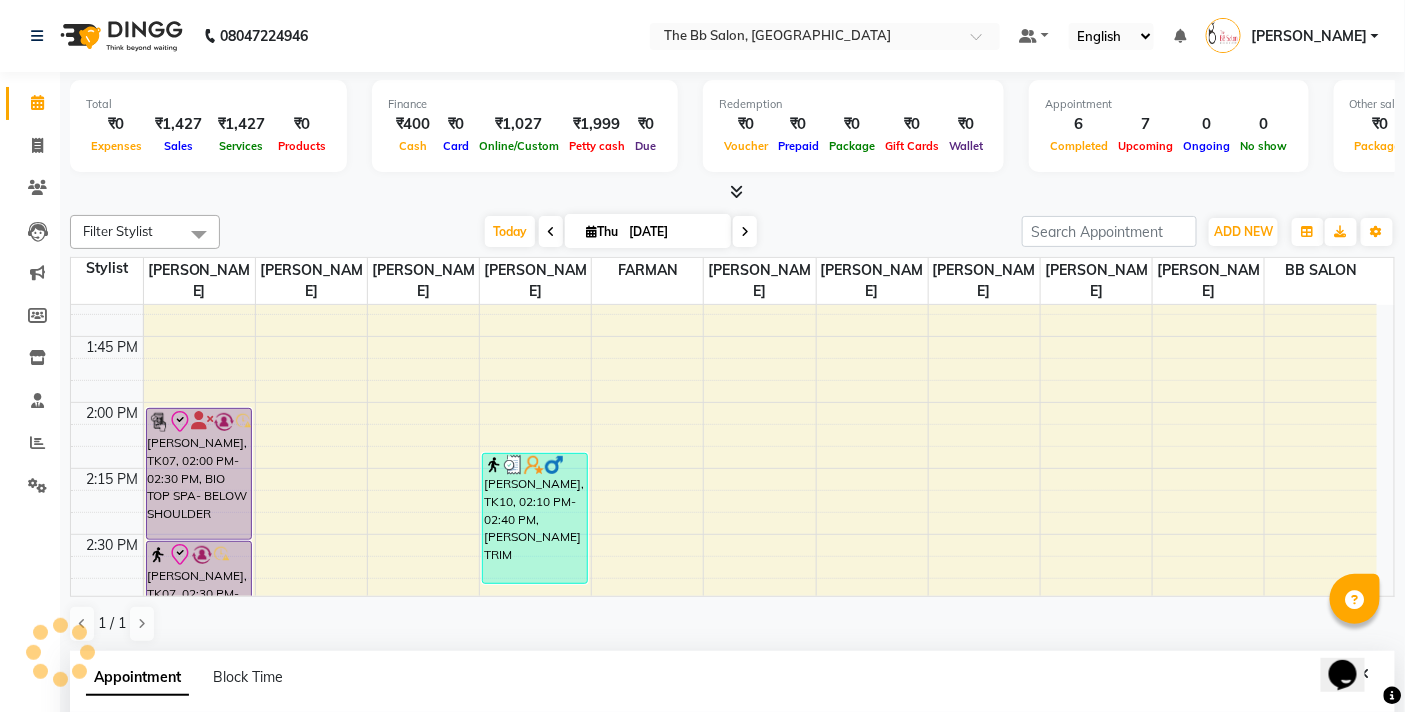 select on "83524" 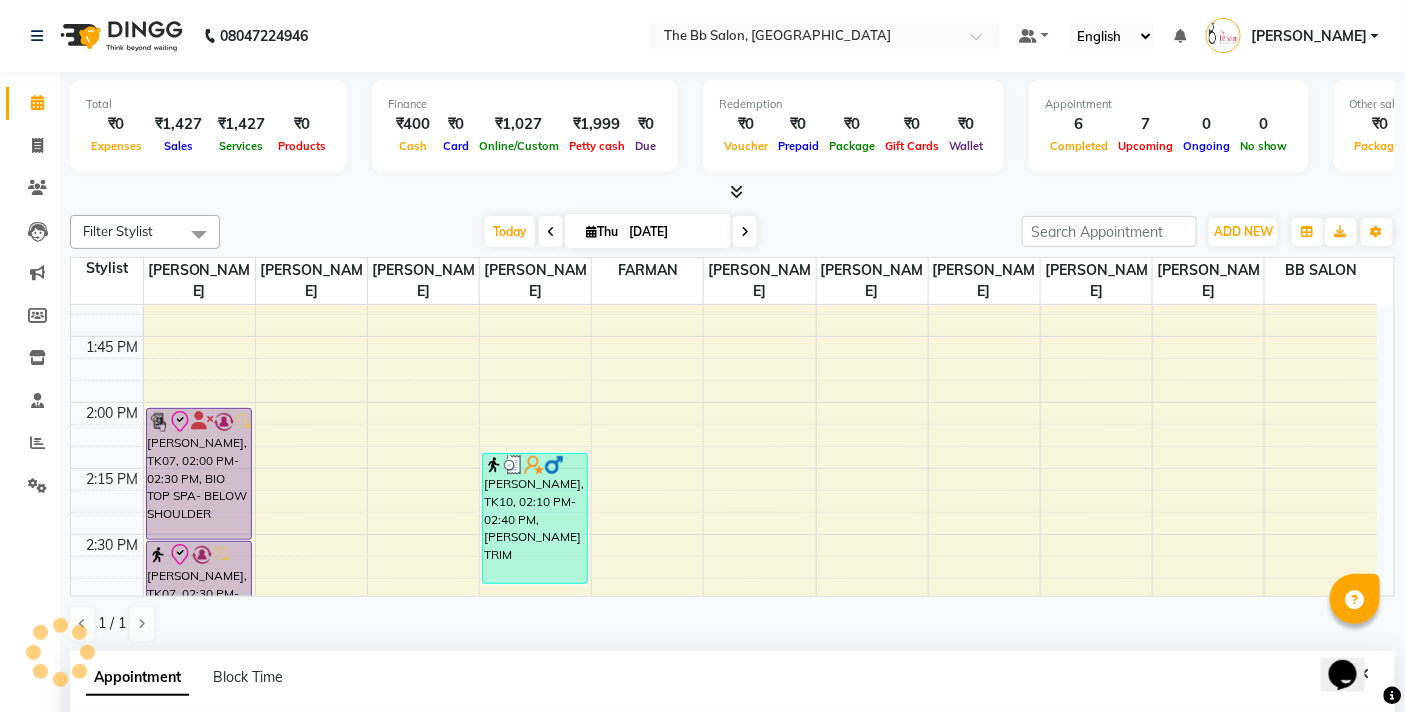 scroll, scrollTop: 392, scrollLeft: 0, axis: vertical 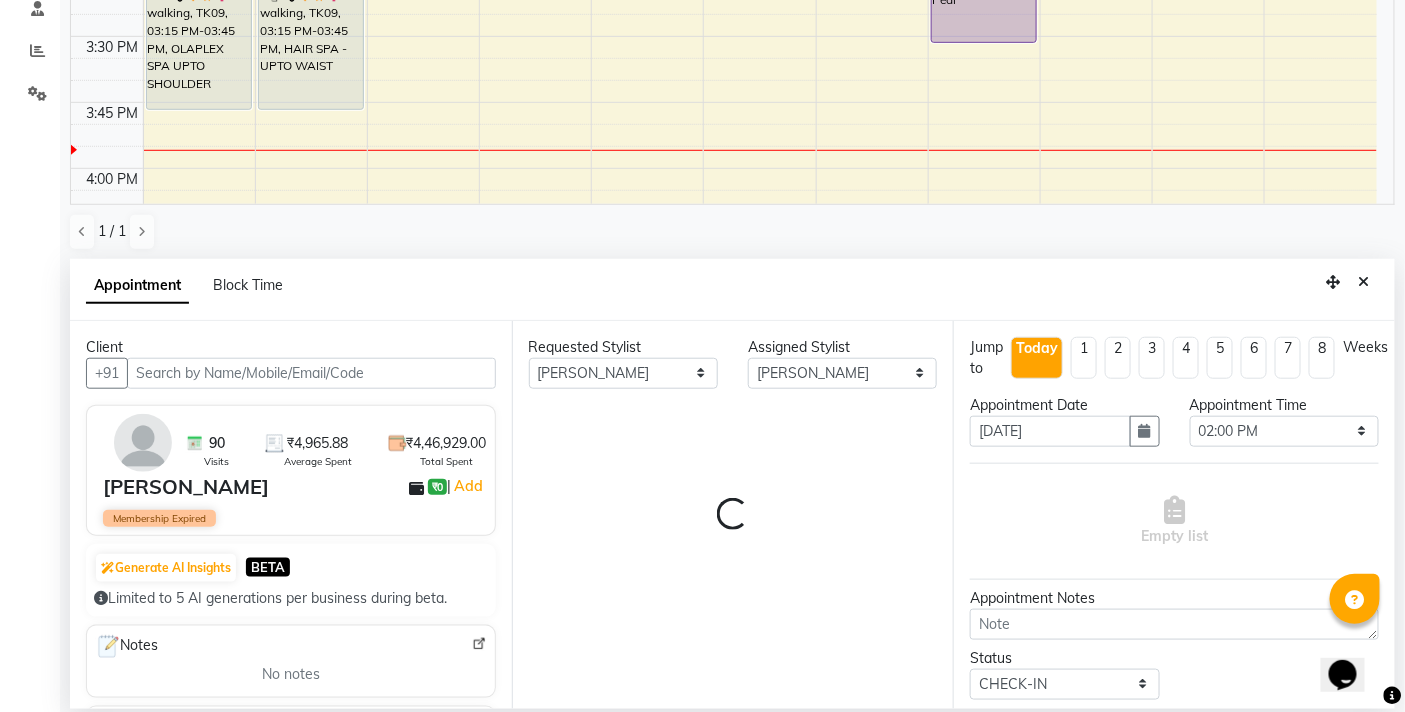 select on "3065" 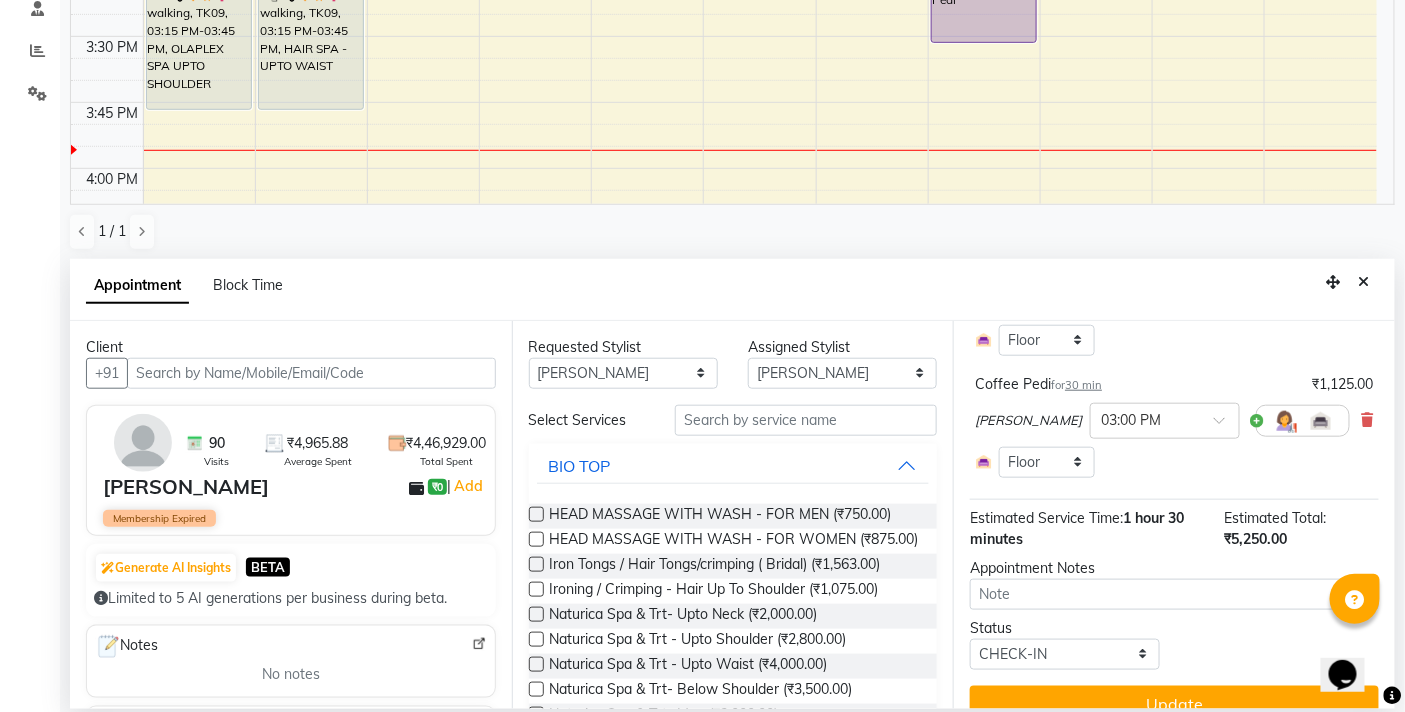 scroll, scrollTop: 396, scrollLeft: 0, axis: vertical 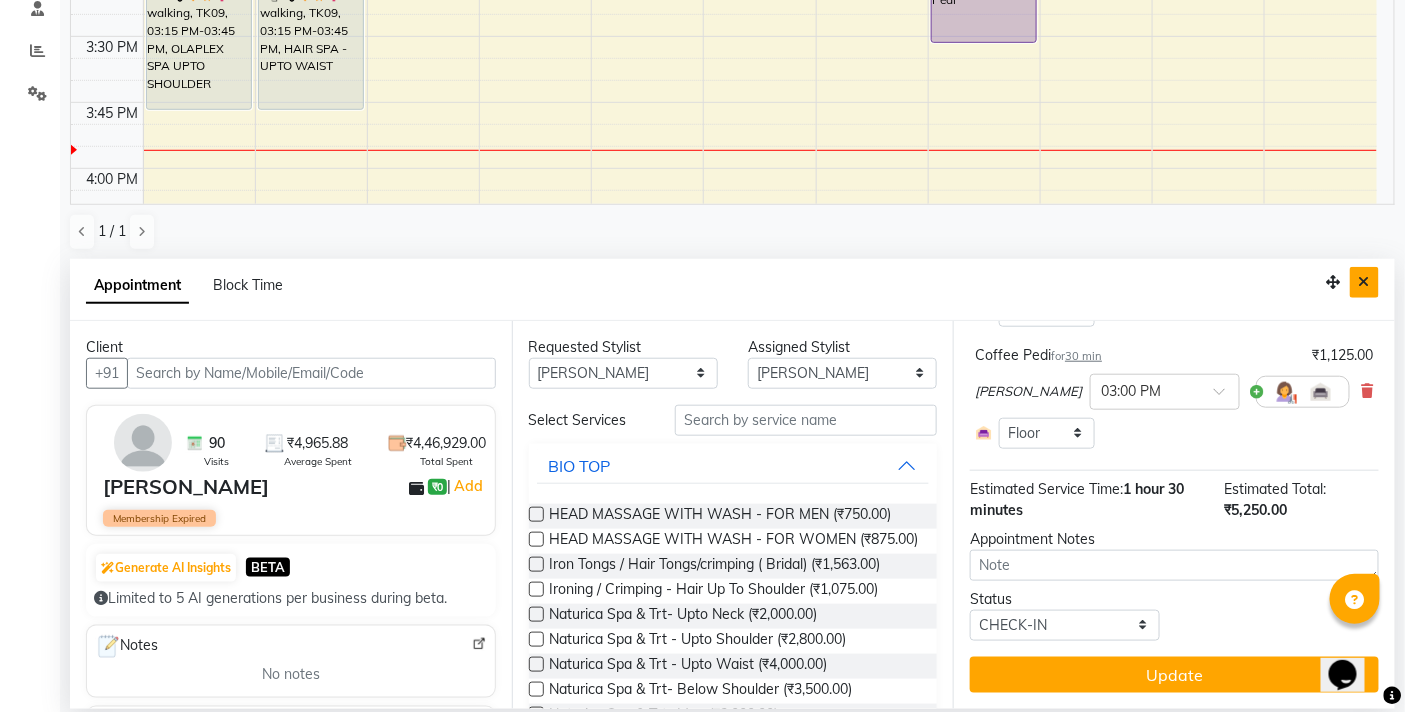 click at bounding box center [1364, 282] 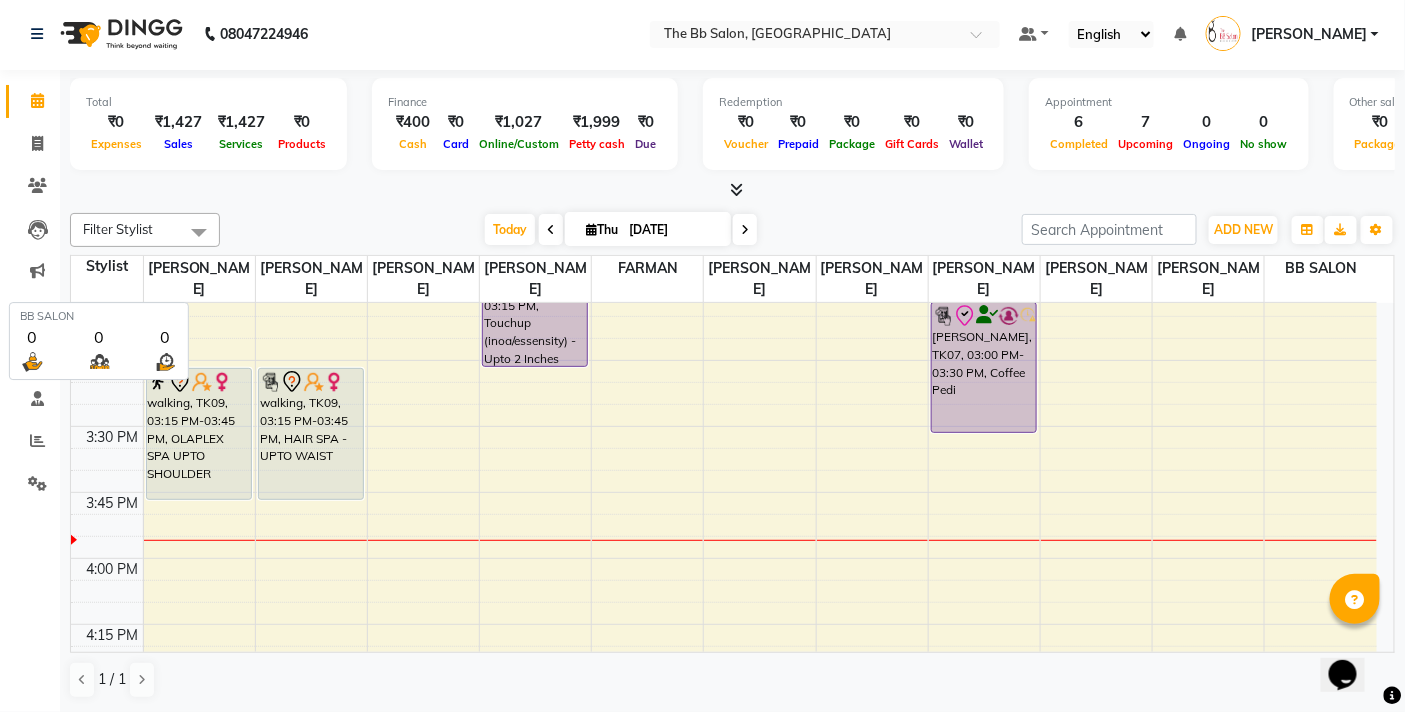 scroll, scrollTop: 1, scrollLeft: 0, axis: vertical 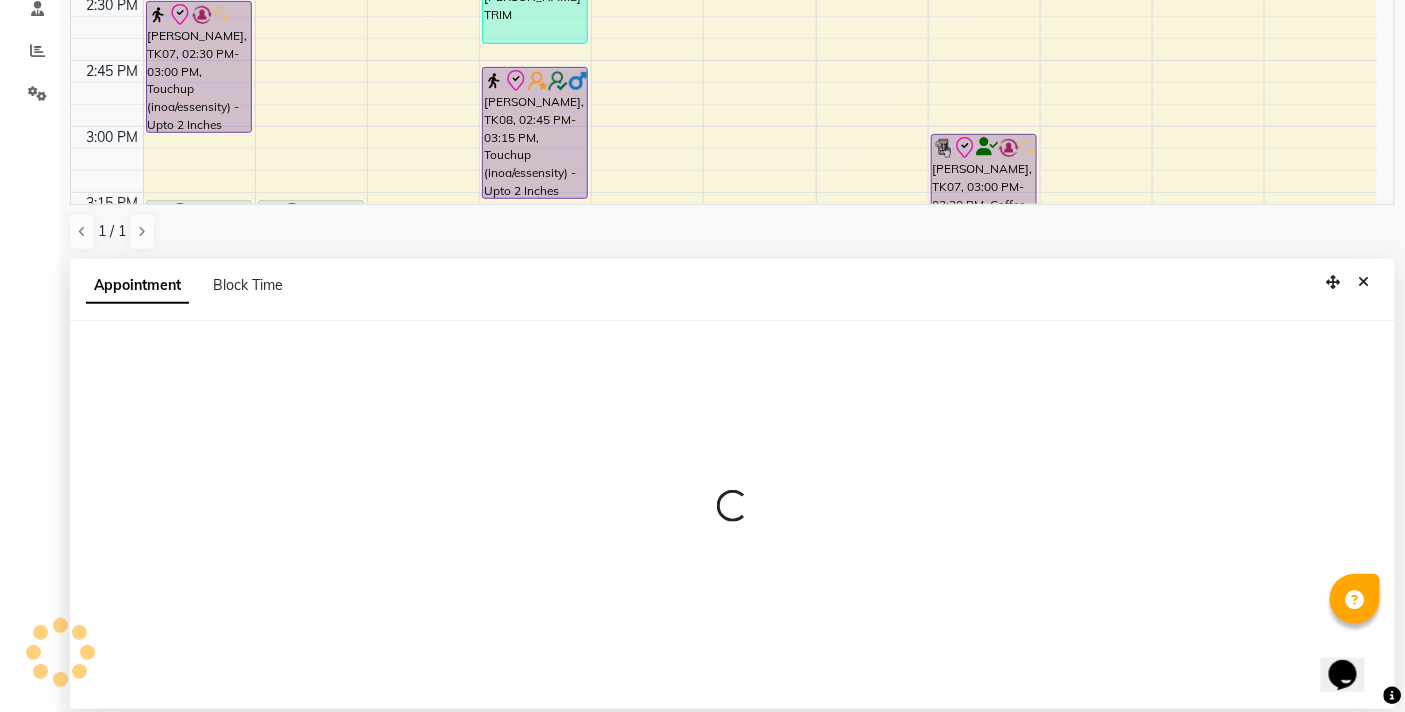 select on "83516" 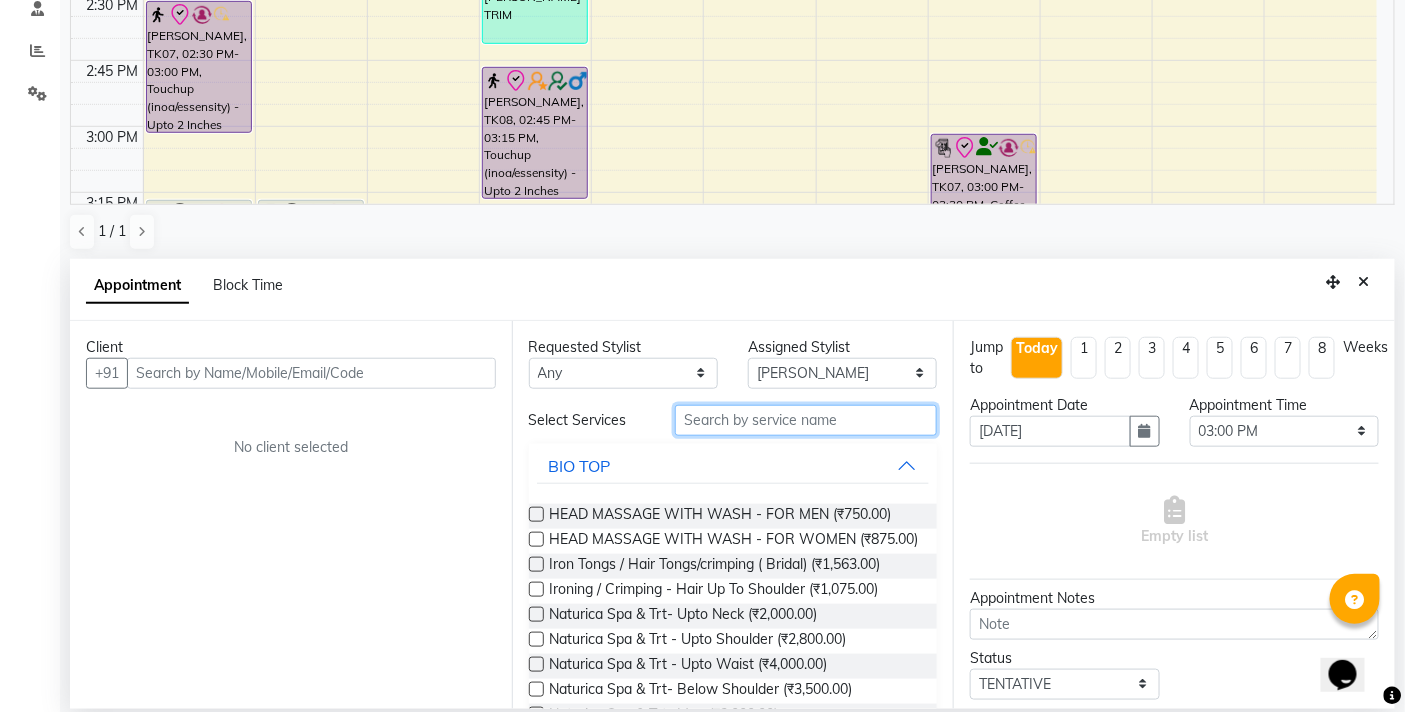 click at bounding box center (806, 420) 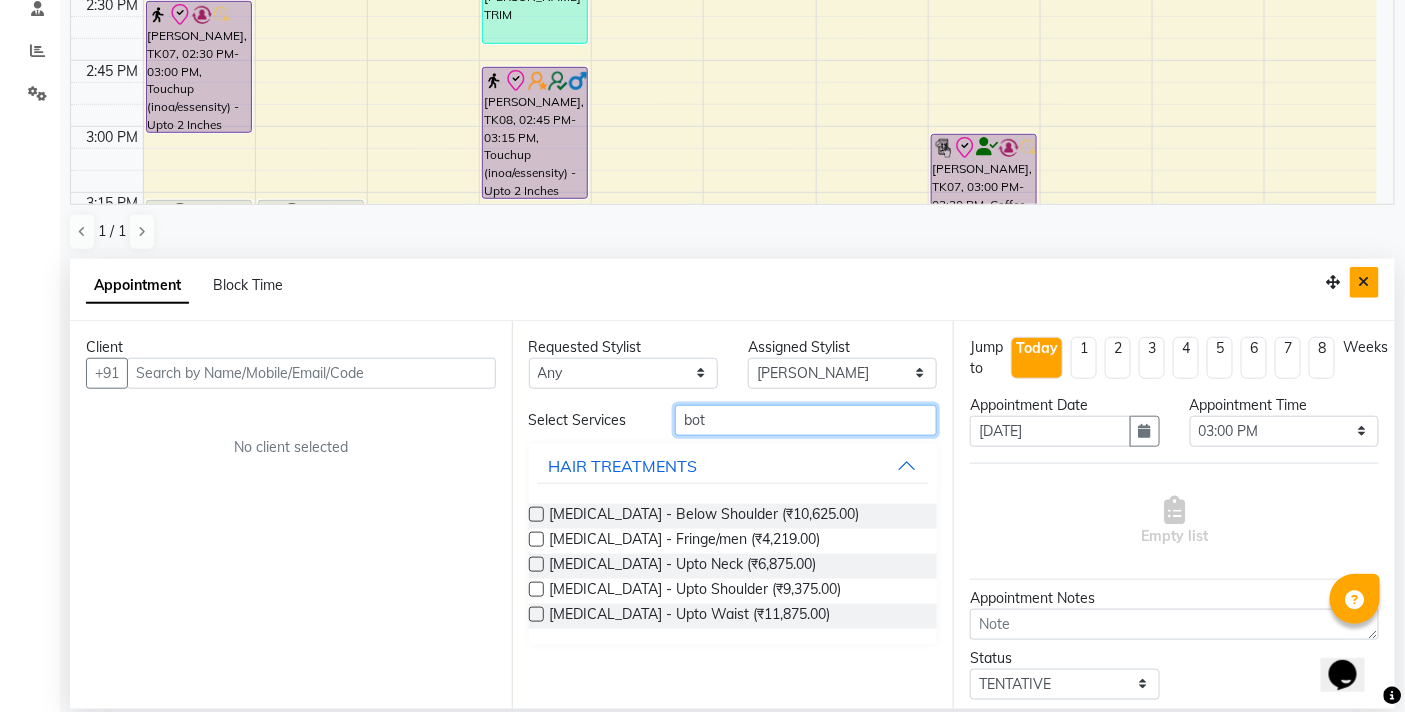 type on "bot" 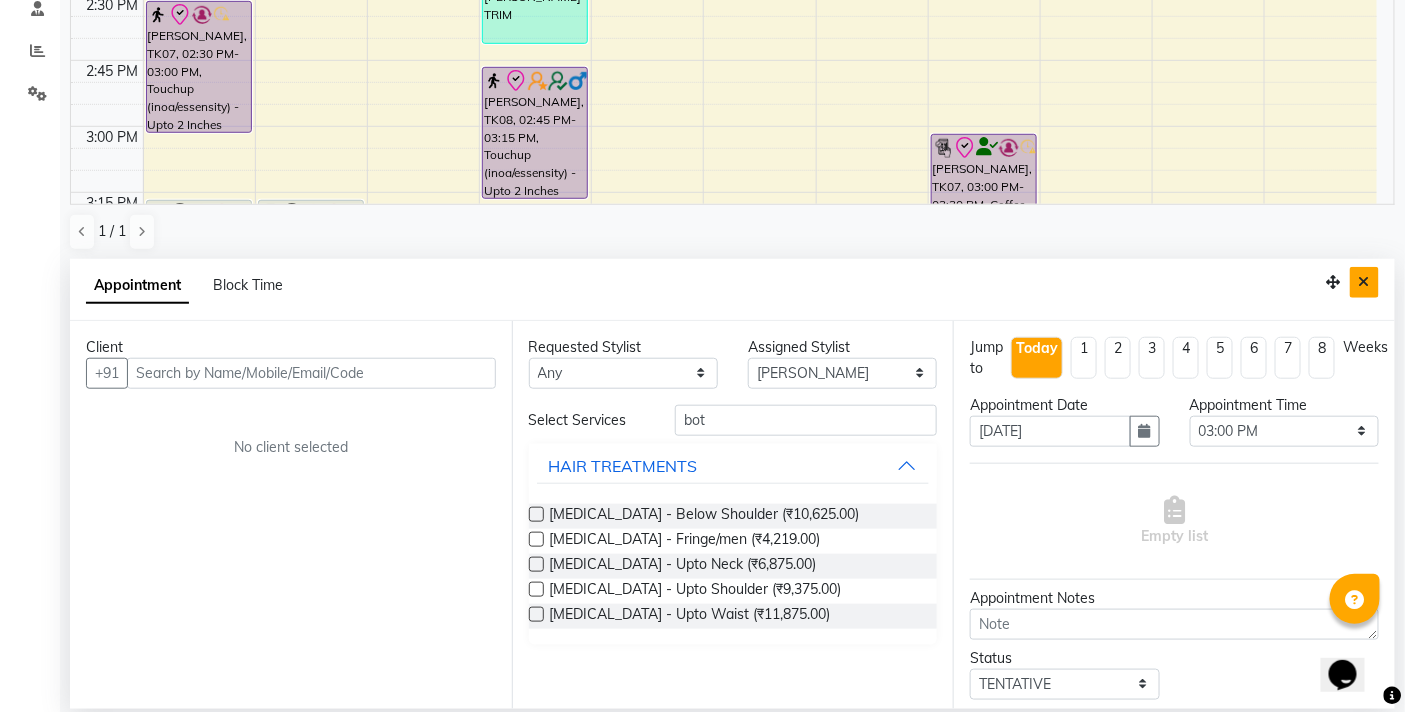 click at bounding box center [1364, 282] 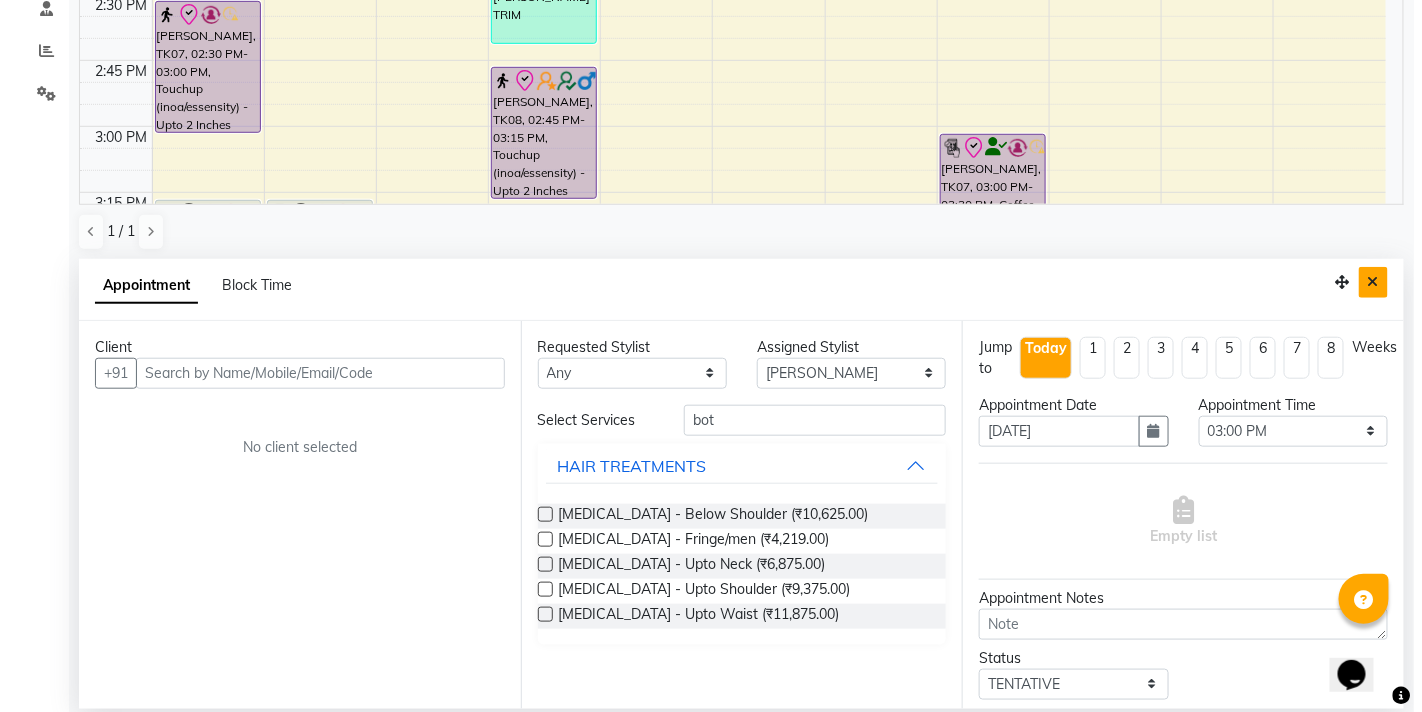 scroll, scrollTop: 1, scrollLeft: 0, axis: vertical 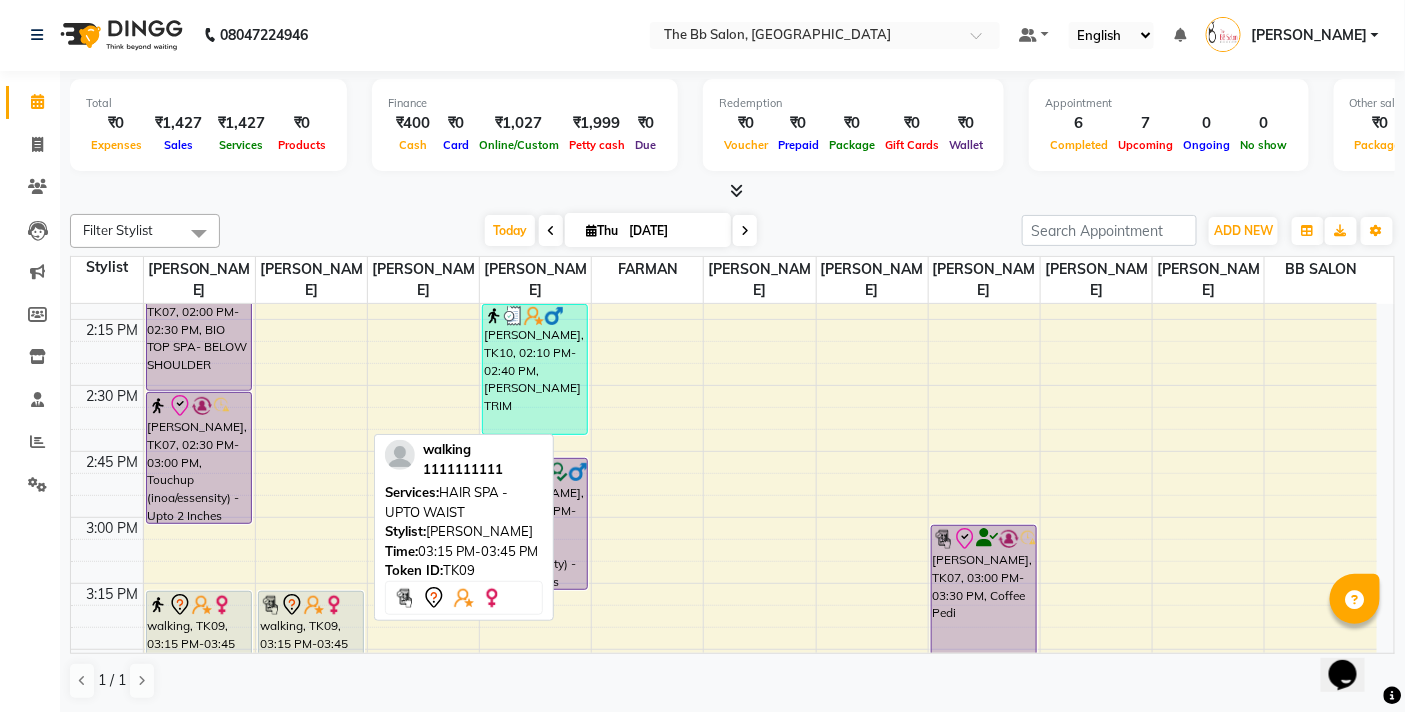 click on "walking, TK09, 03:15 PM-03:45 PM, HAIR SPA - UPTO WAIST" at bounding box center (311, 657) 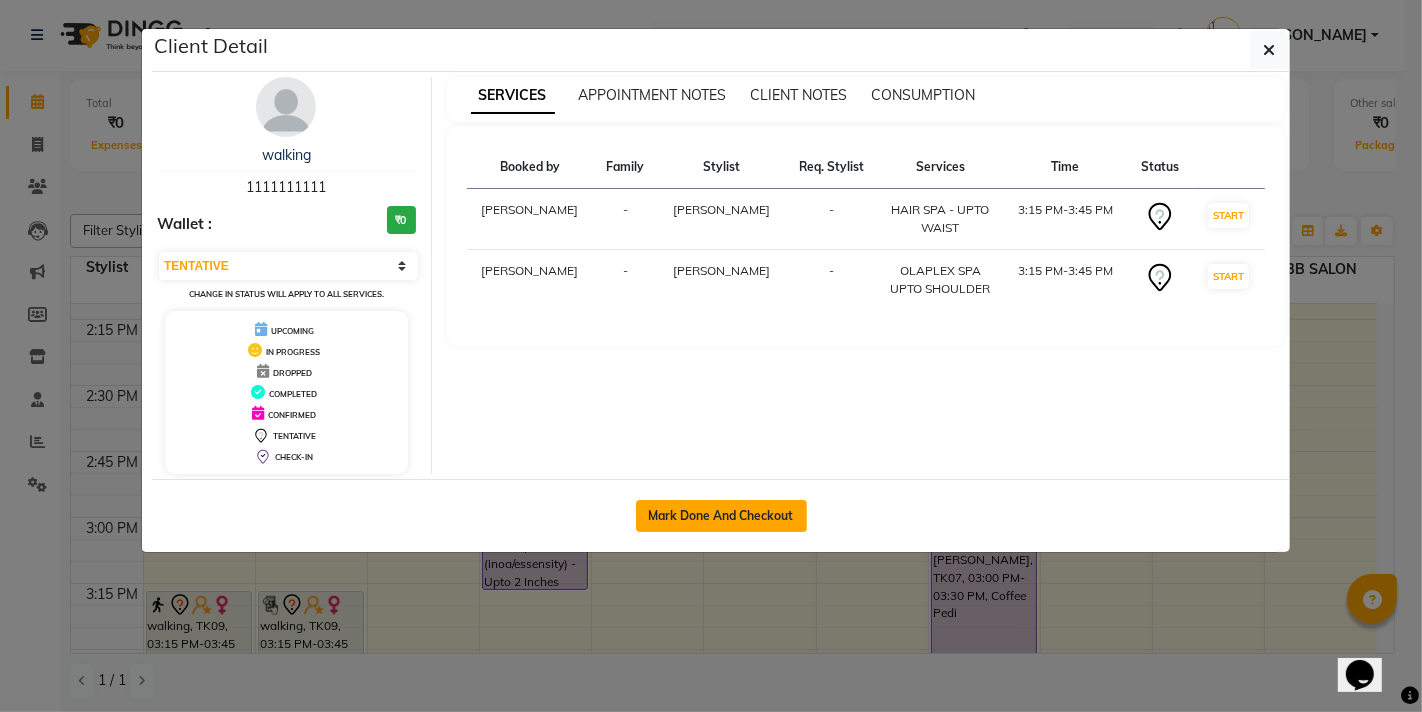 click on "Mark Done And Checkout" 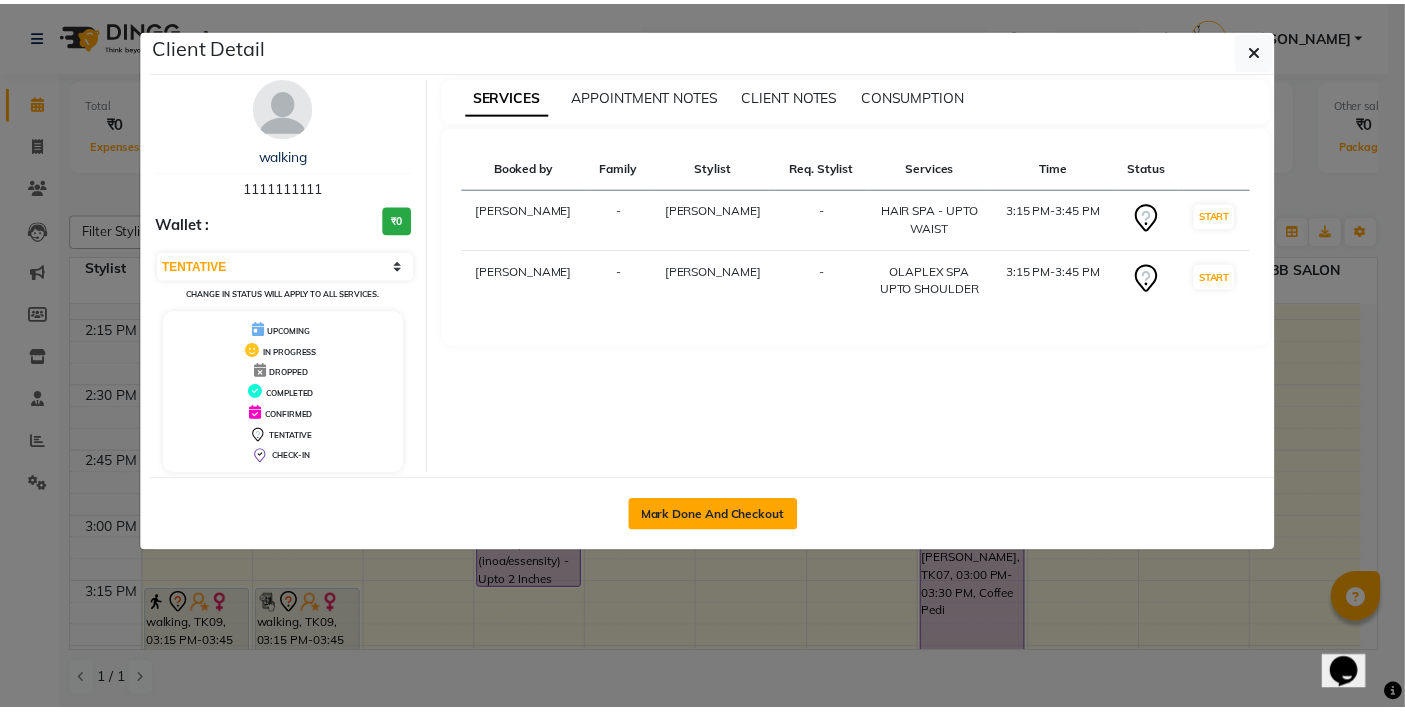 scroll, scrollTop: 0, scrollLeft: 0, axis: both 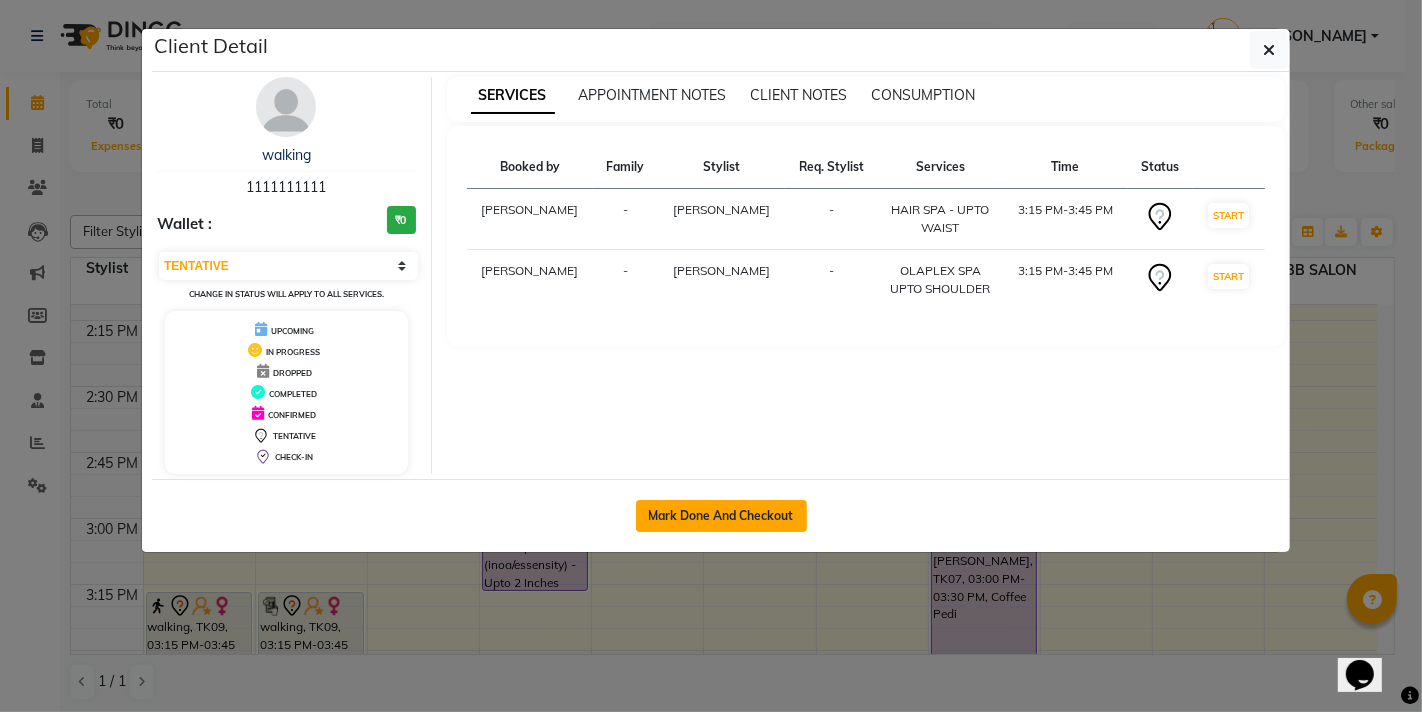 select on "service" 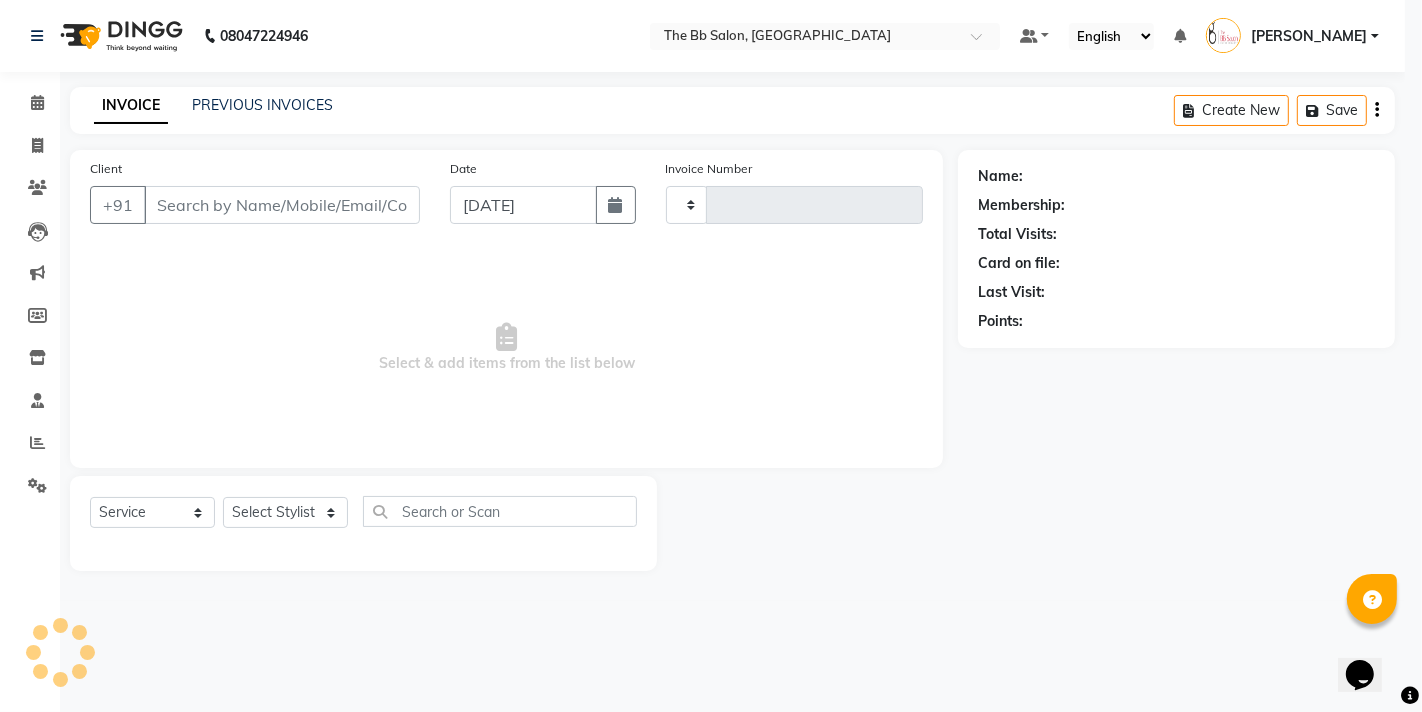 type on "2259" 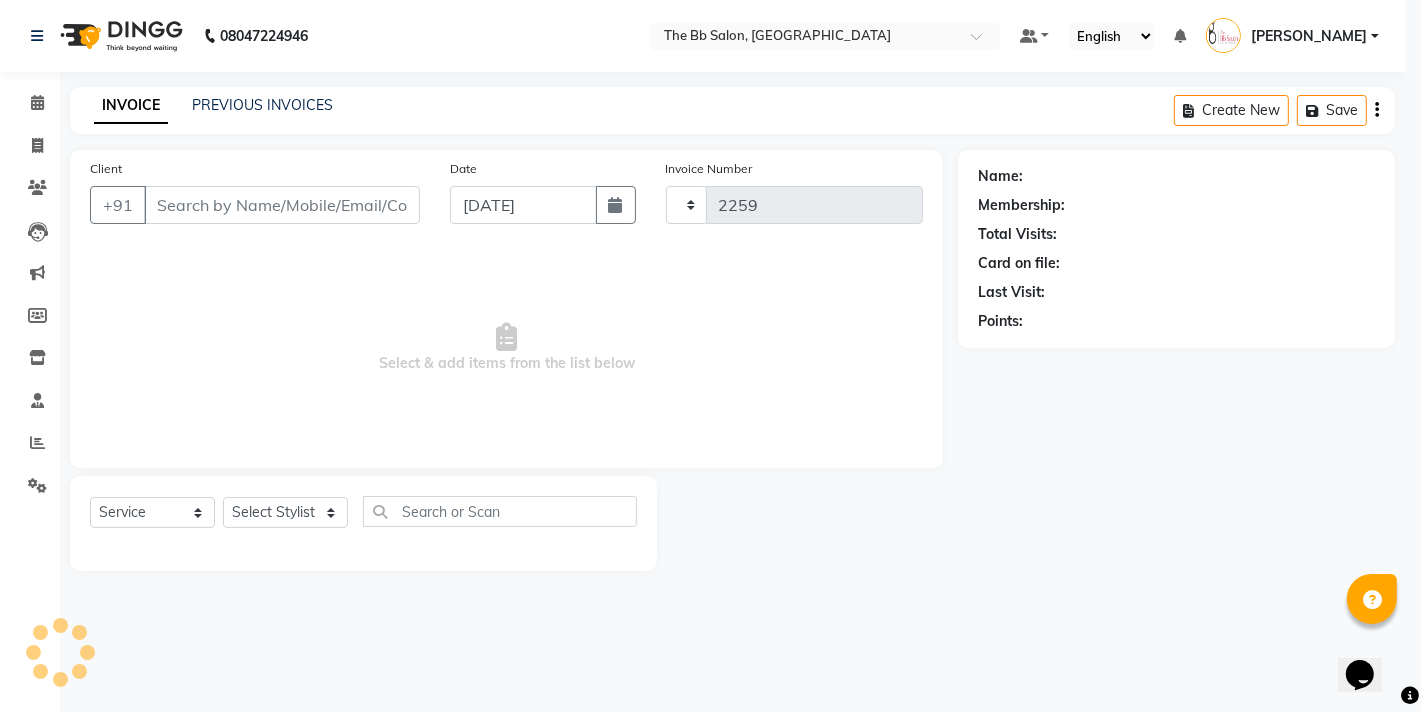 select on "6231" 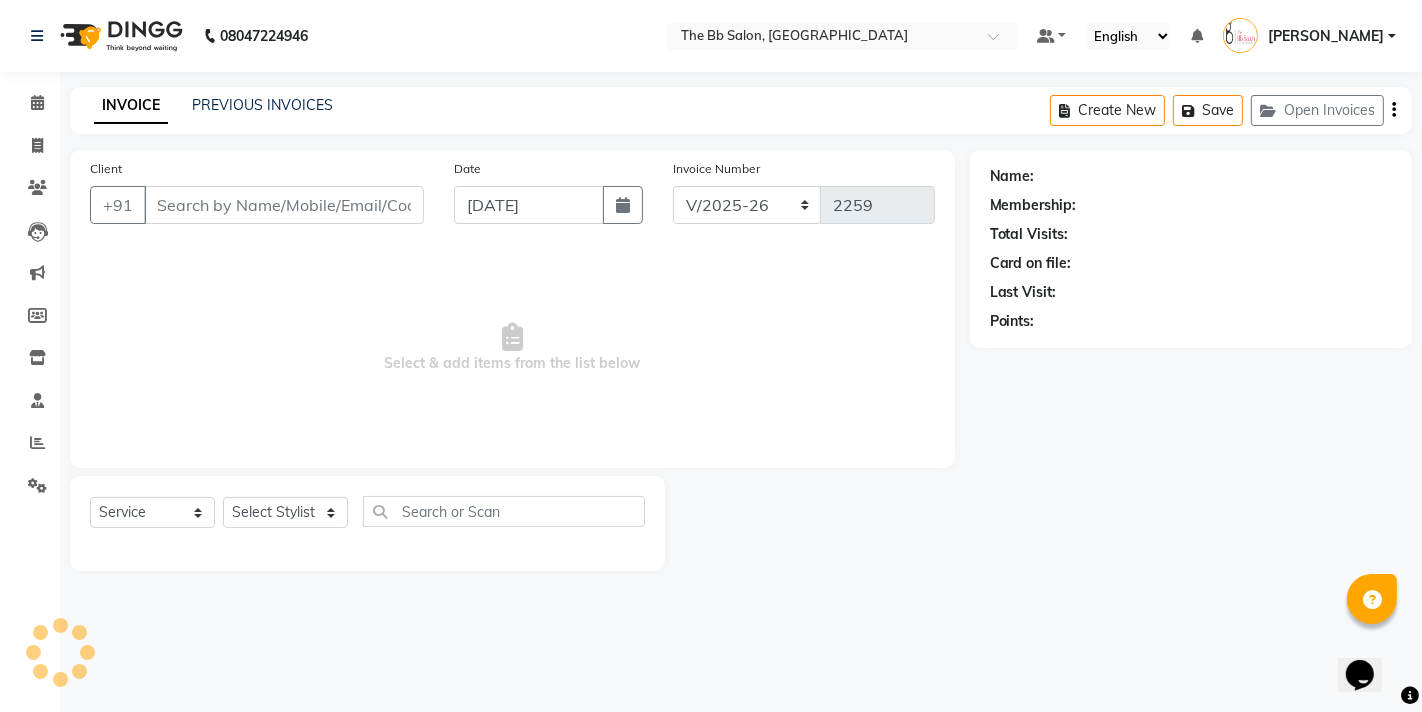 type on "11******11" 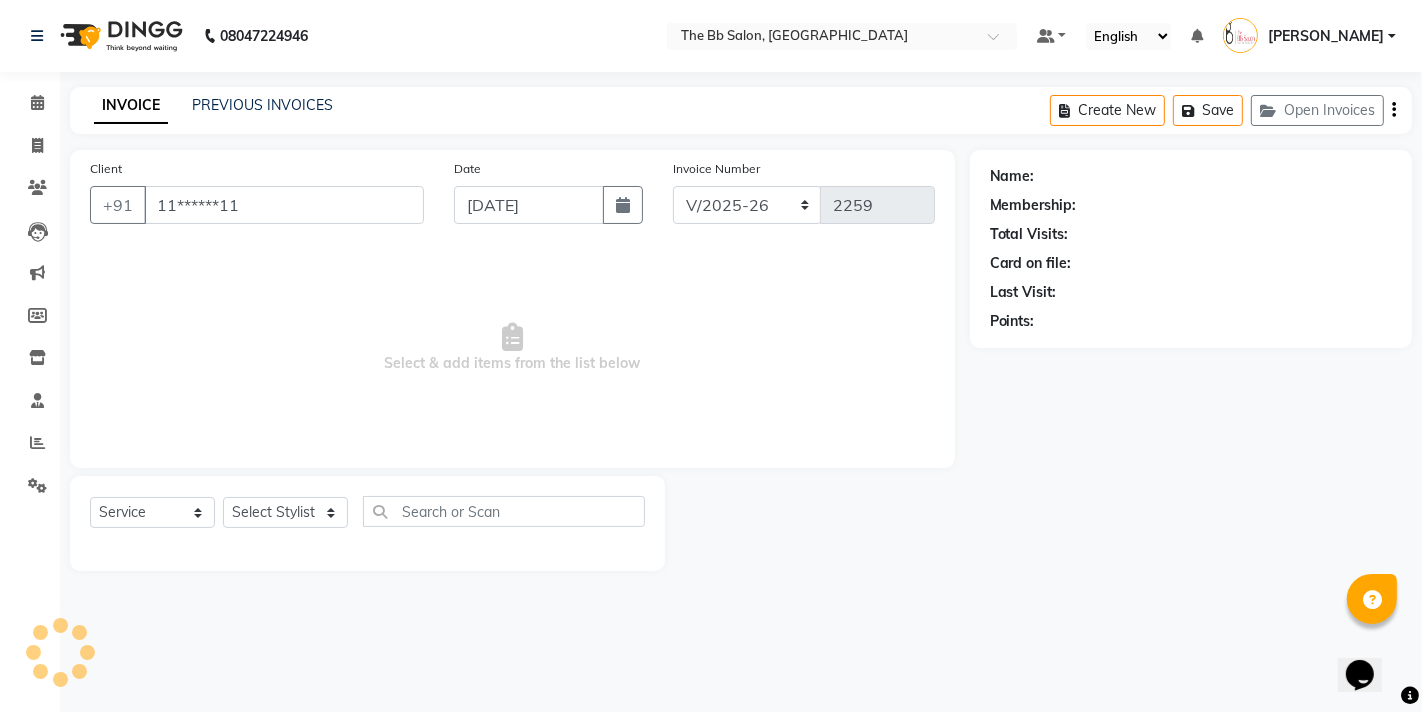 select on "83658" 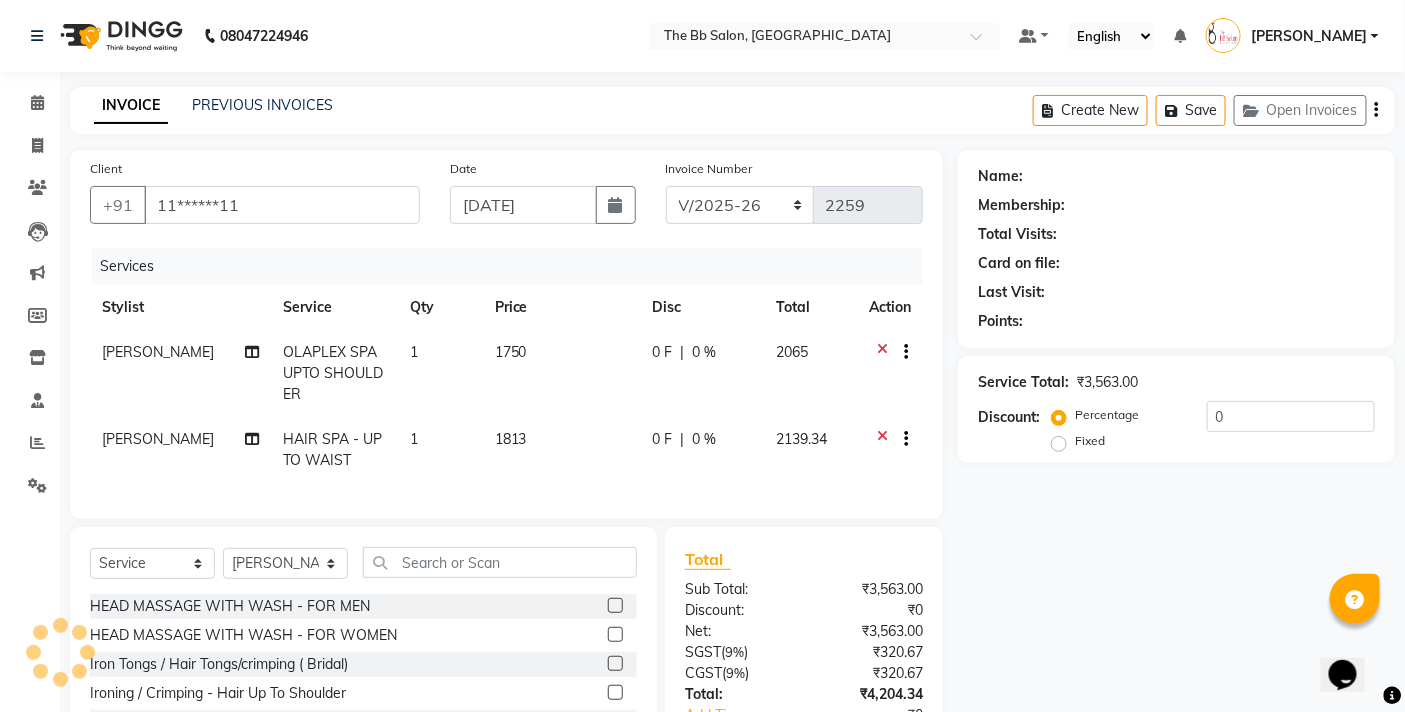 select on "1: Object" 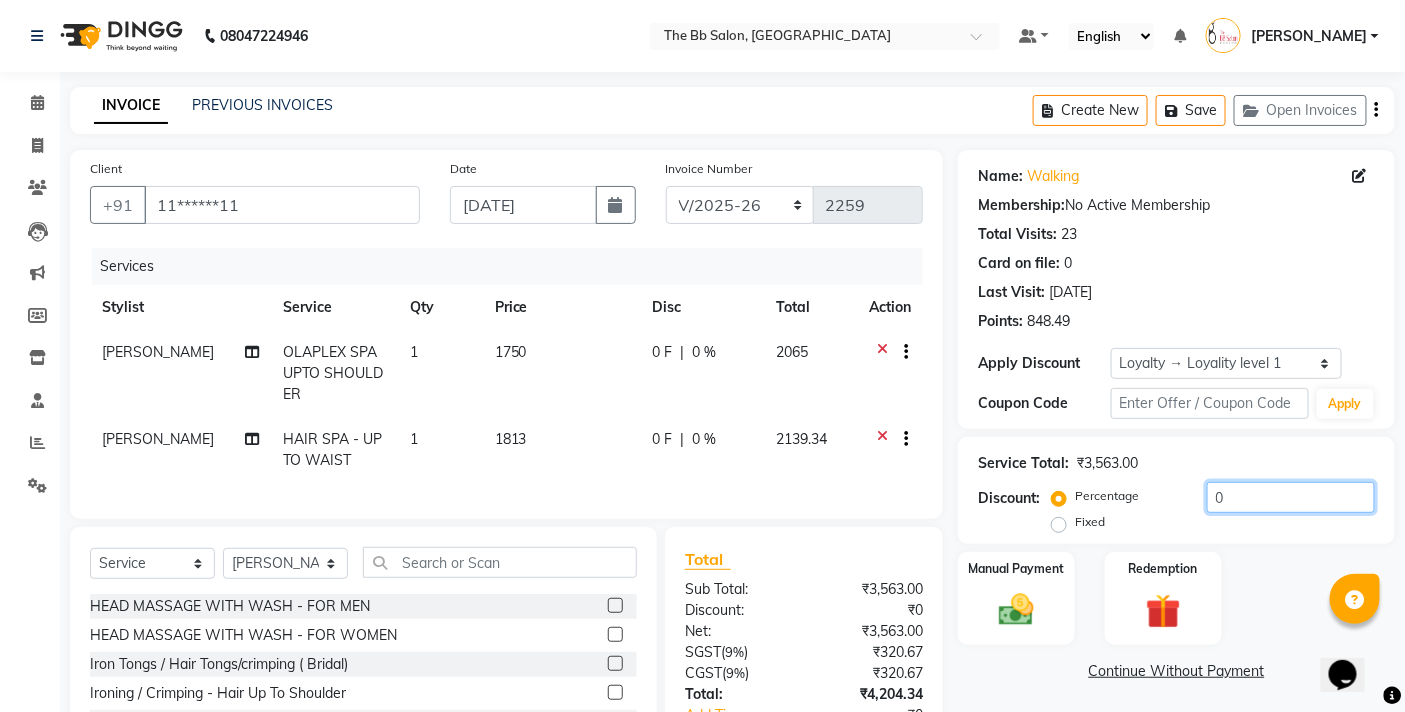 click on "0" 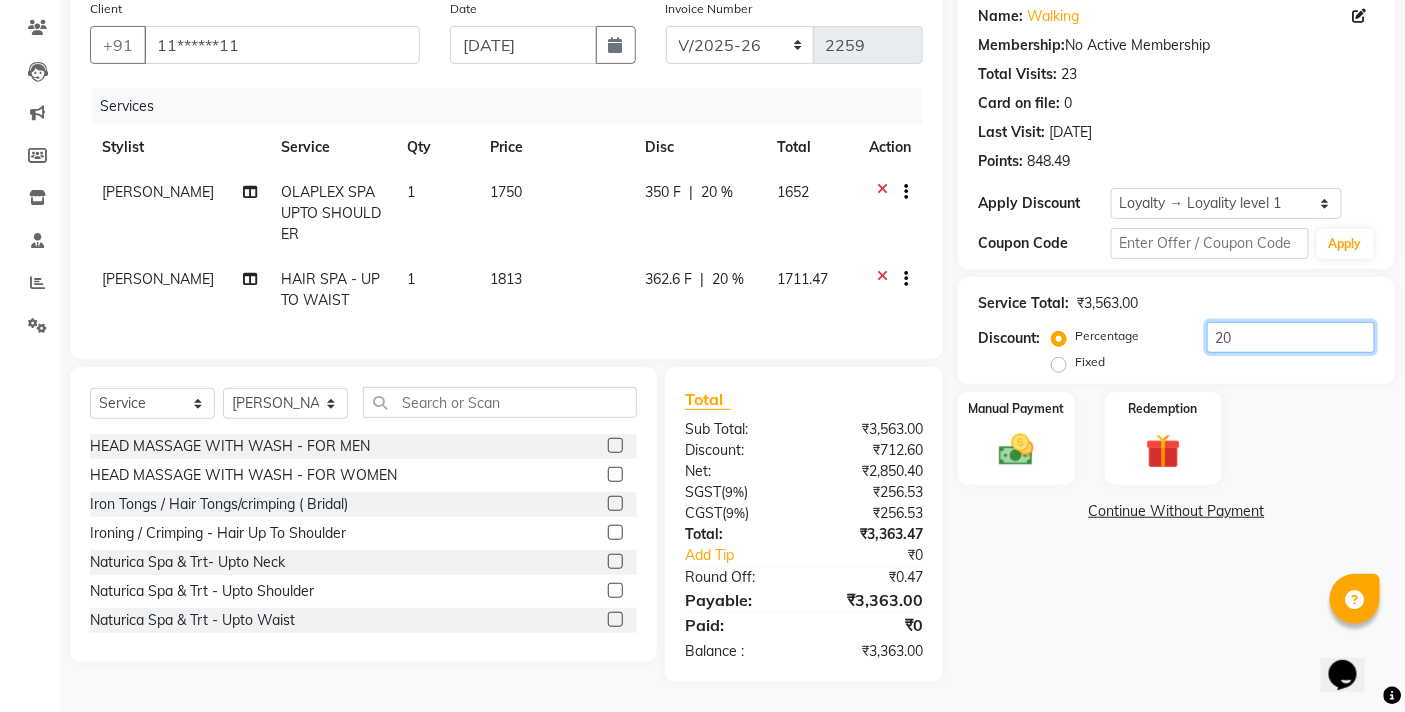scroll, scrollTop: 0, scrollLeft: 0, axis: both 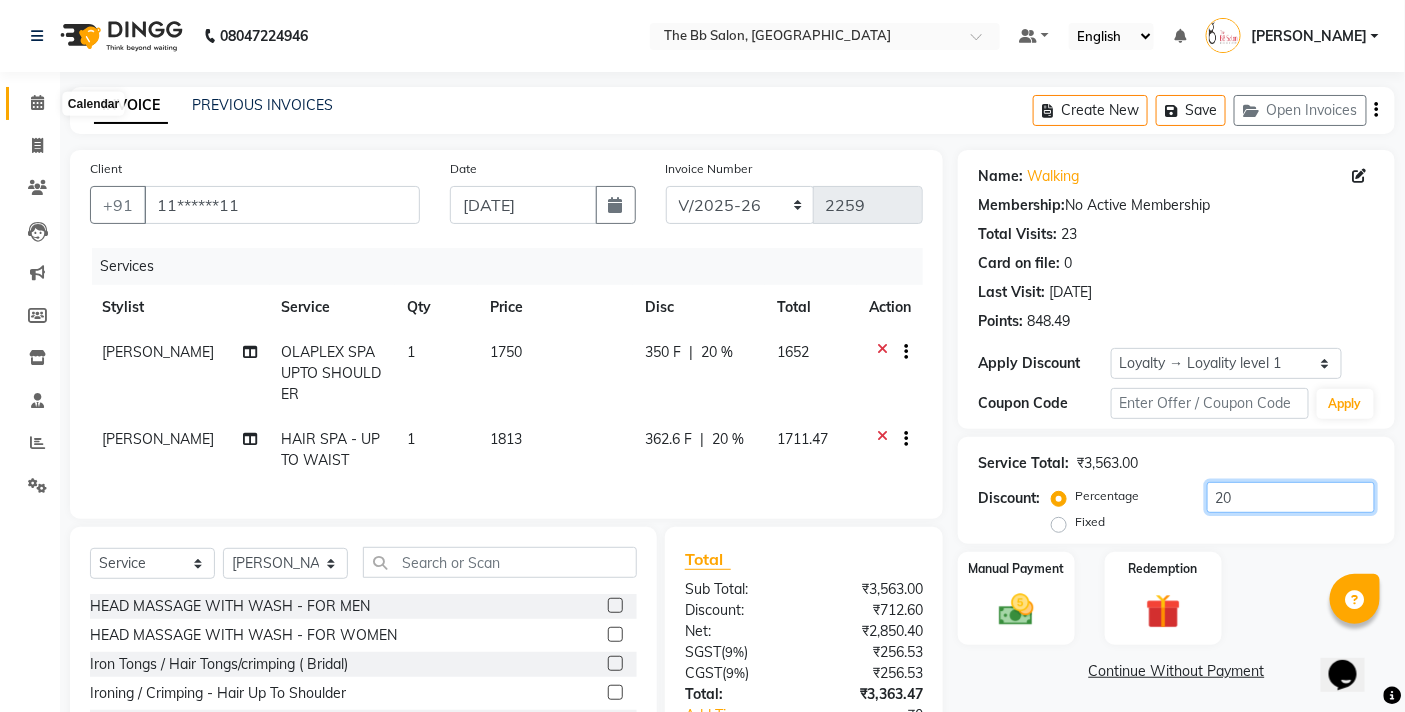 type on "20" 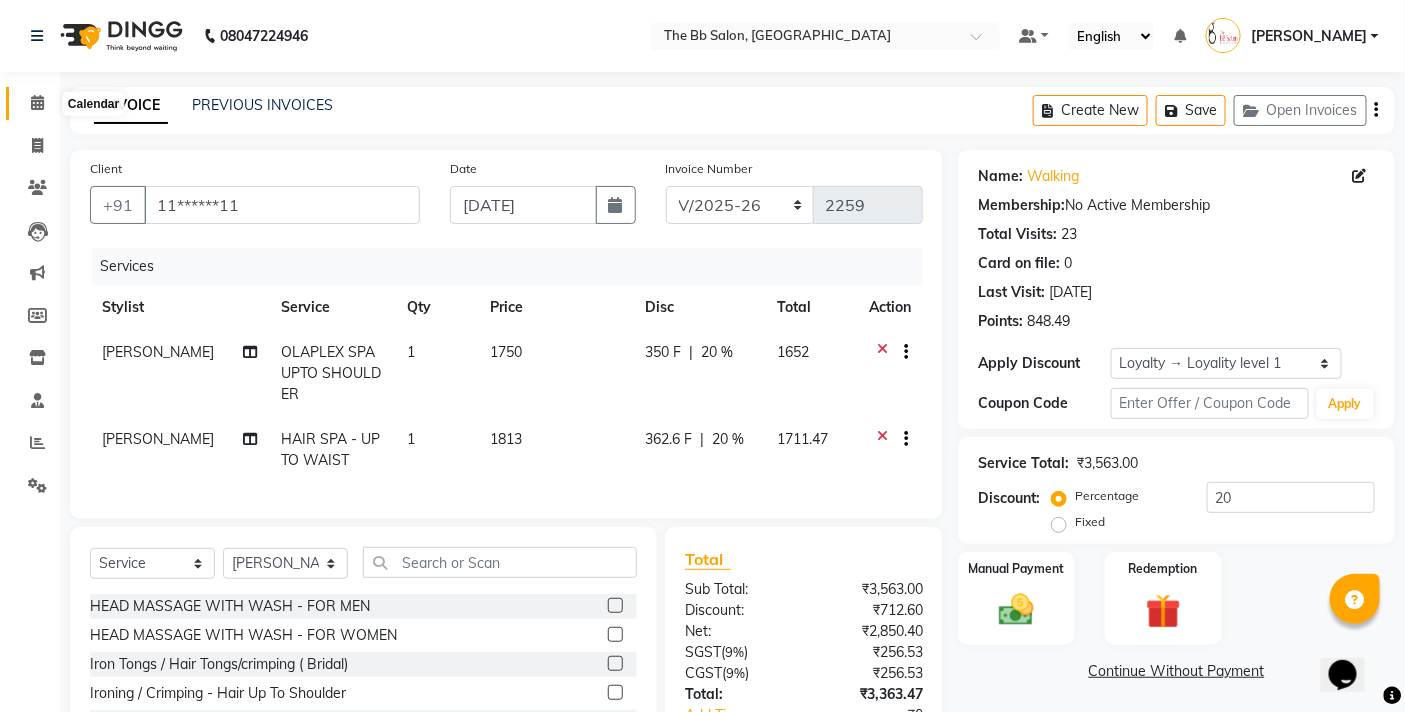 click 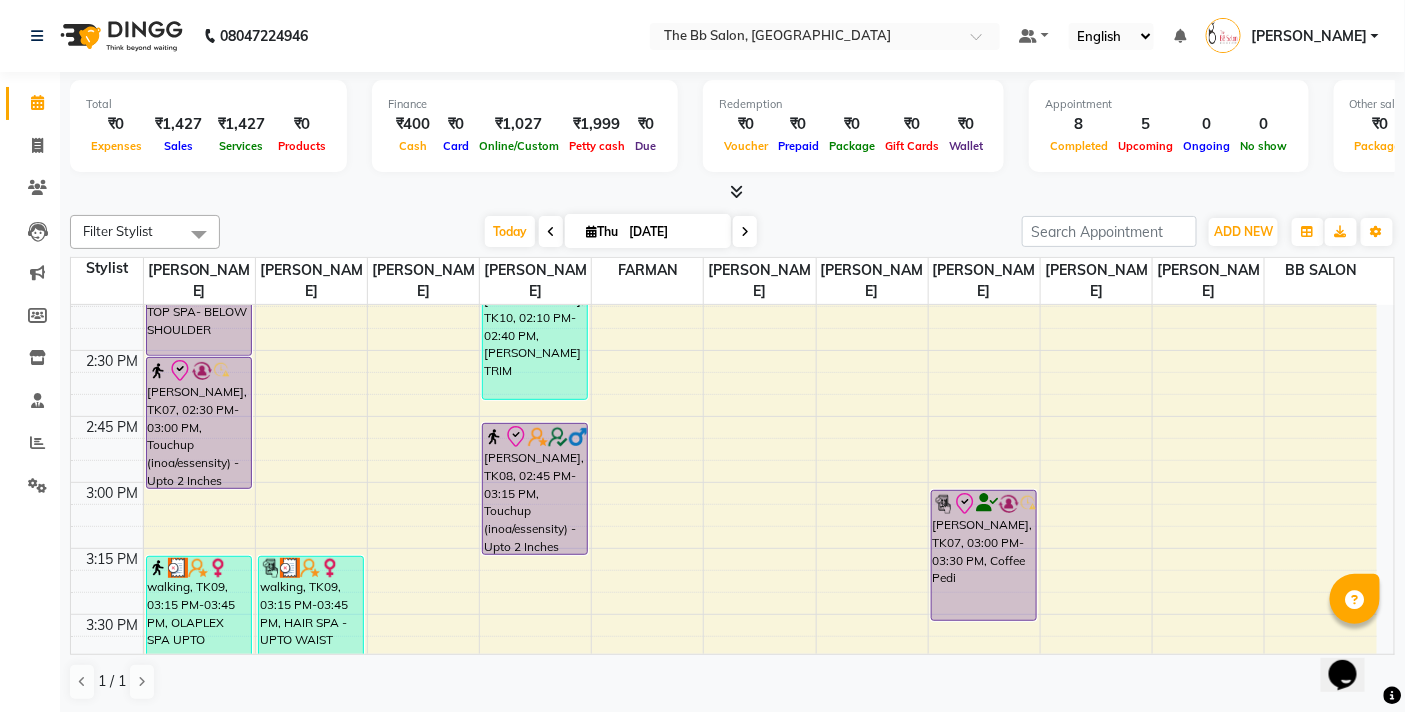 scroll, scrollTop: 1444, scrollLeft: 0, axis: vertical 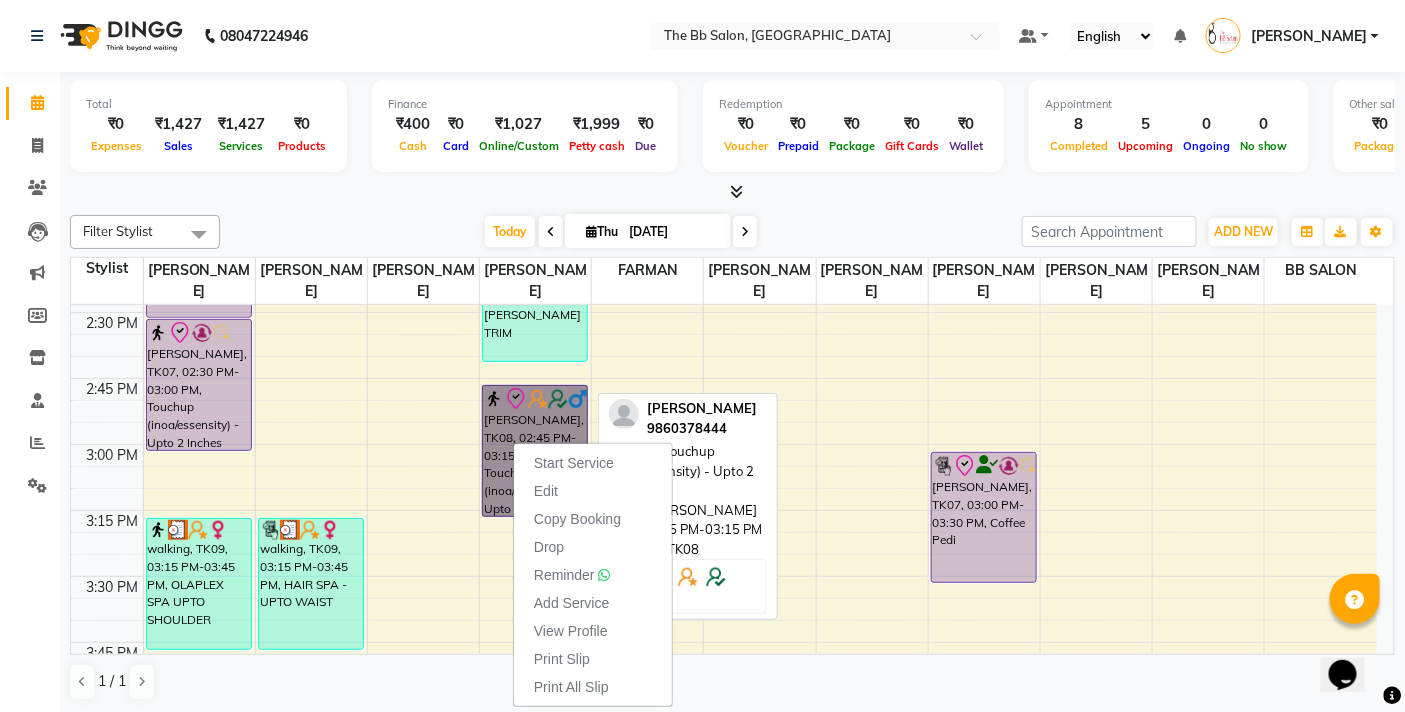 click on "[PERSON_NAME], TK08, 02:45 PM-03:15 PM, Touchup (inoa/essensity) - Upto 2 Inches" at bounding box center [535, 451] 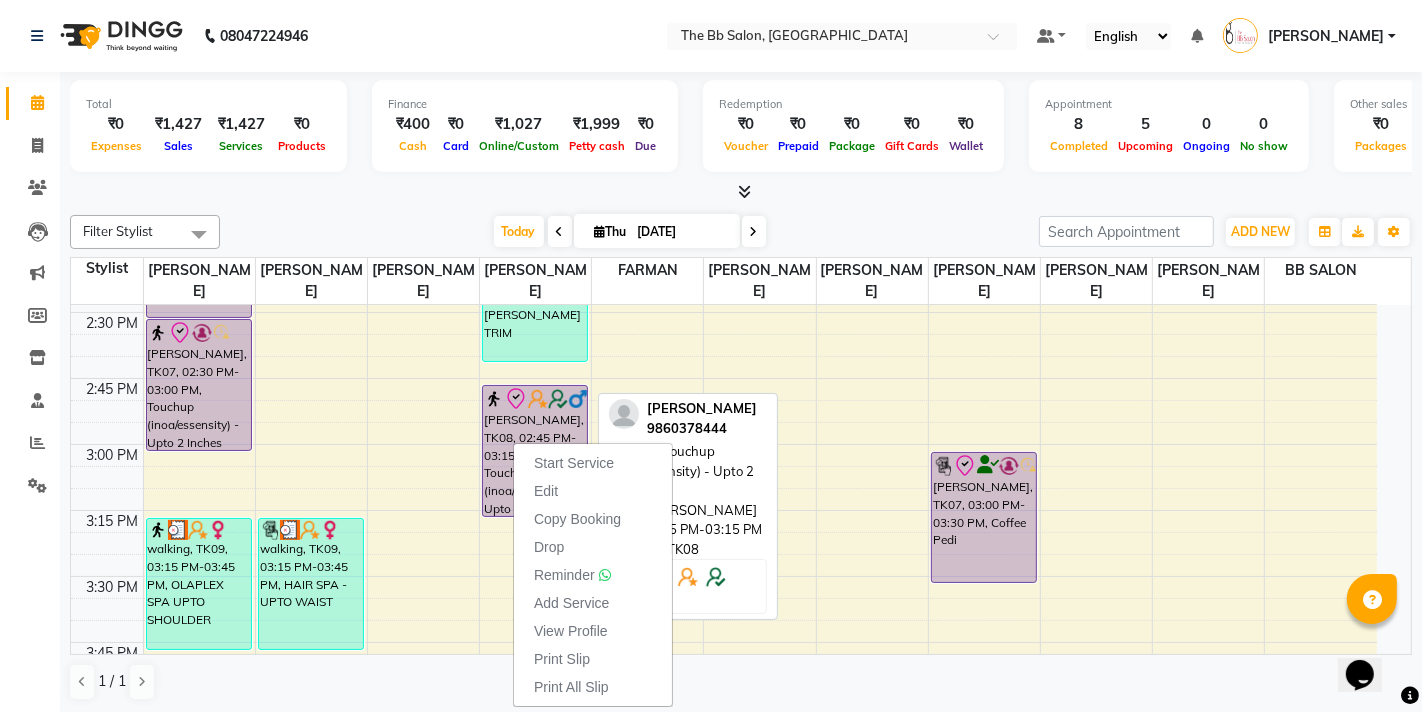 select on "8" 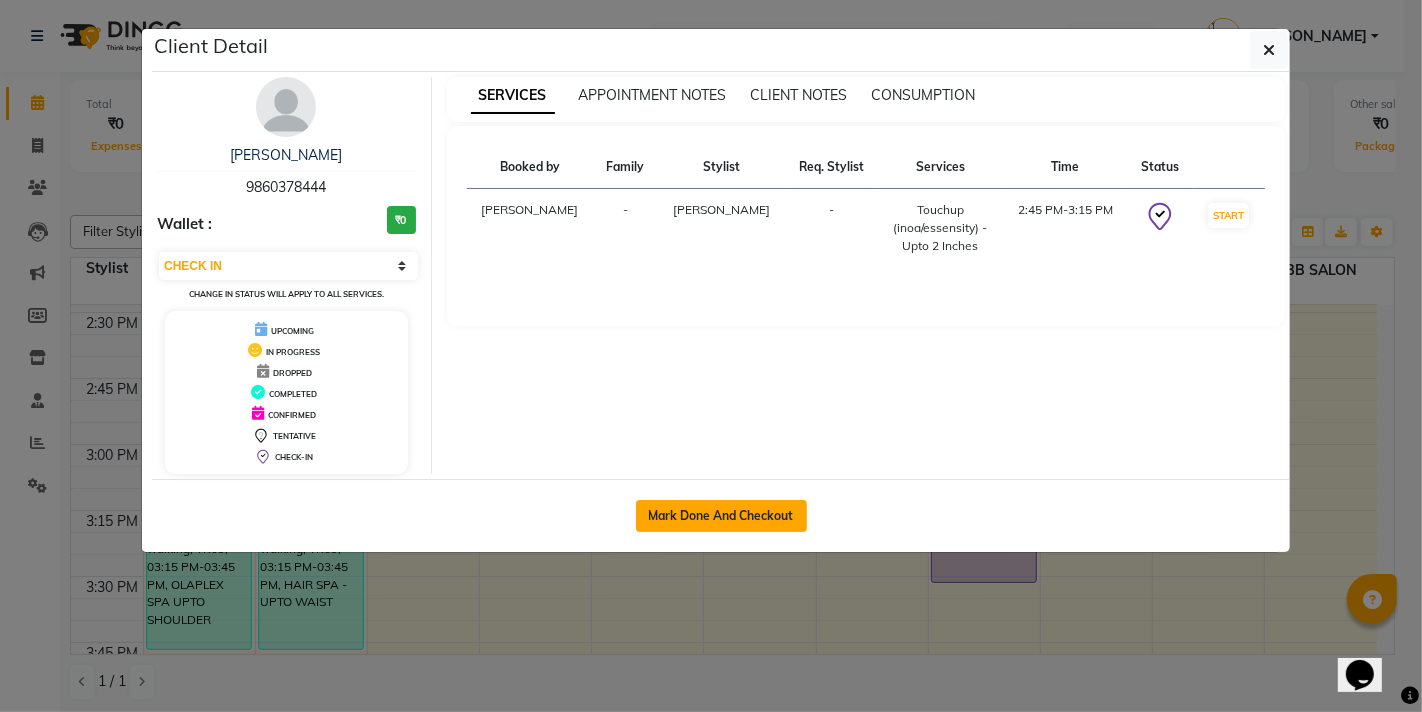 click on "Mark Done And Checkout" 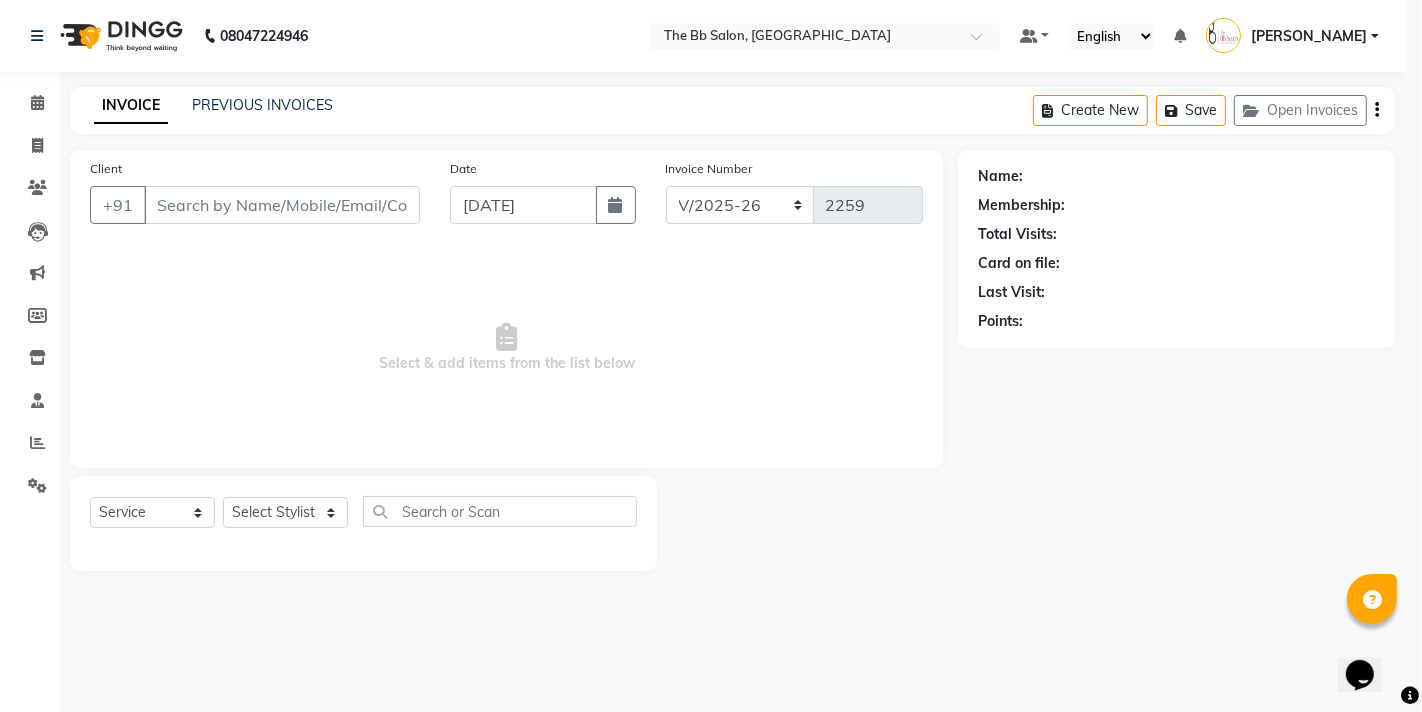 select on "3" 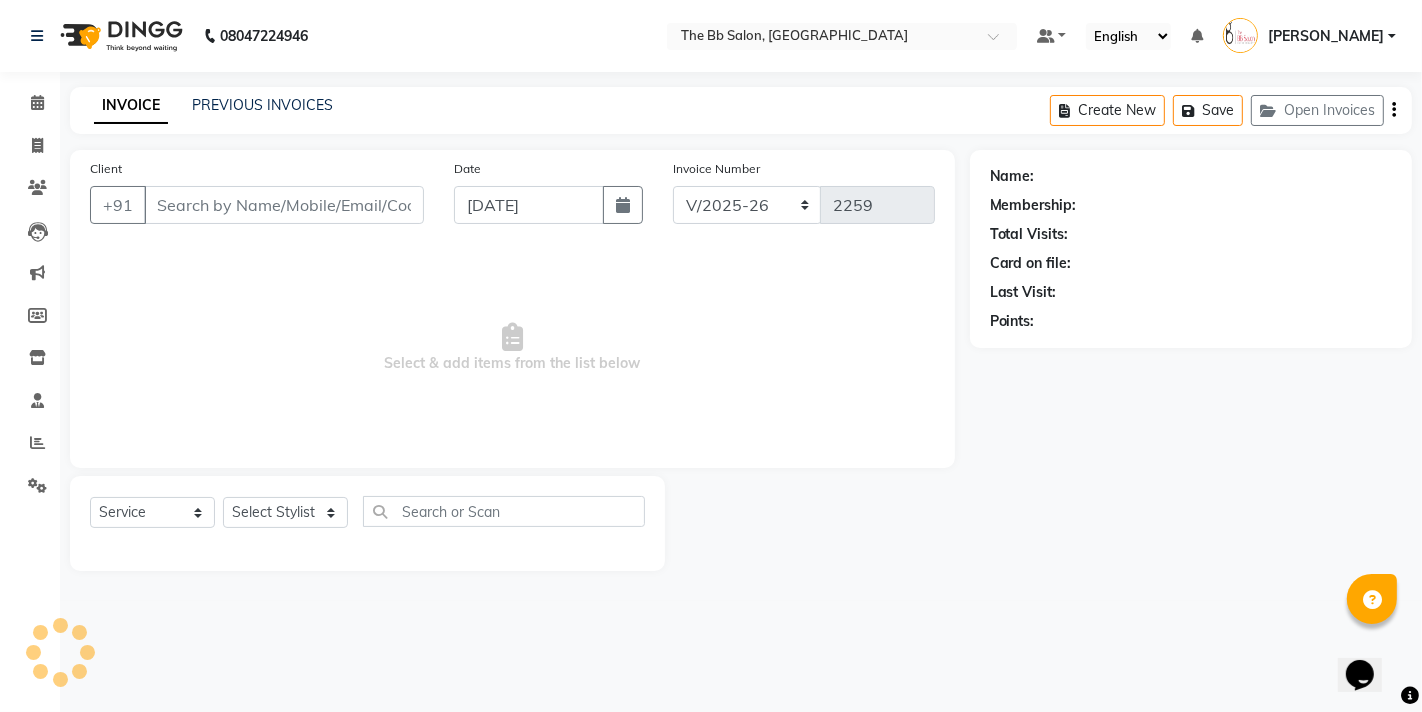 type on "98******44" 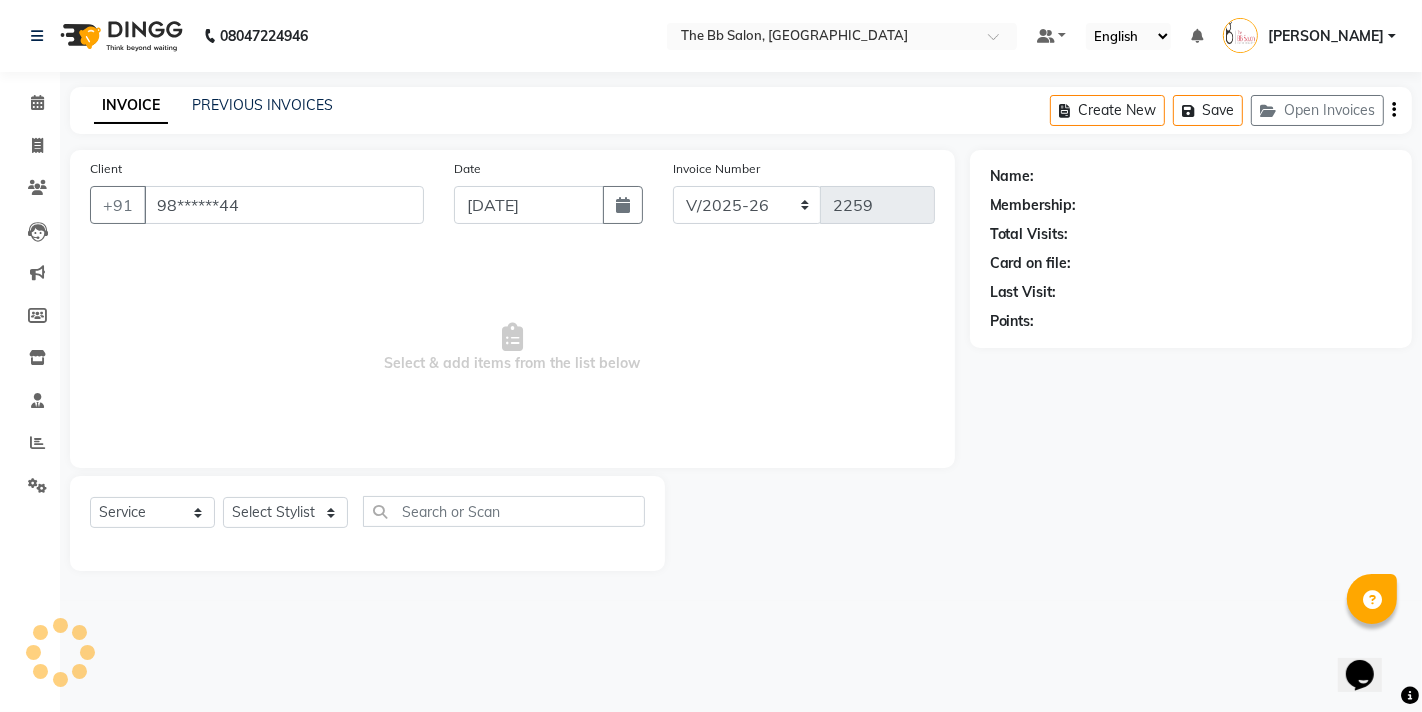 select on "84071" 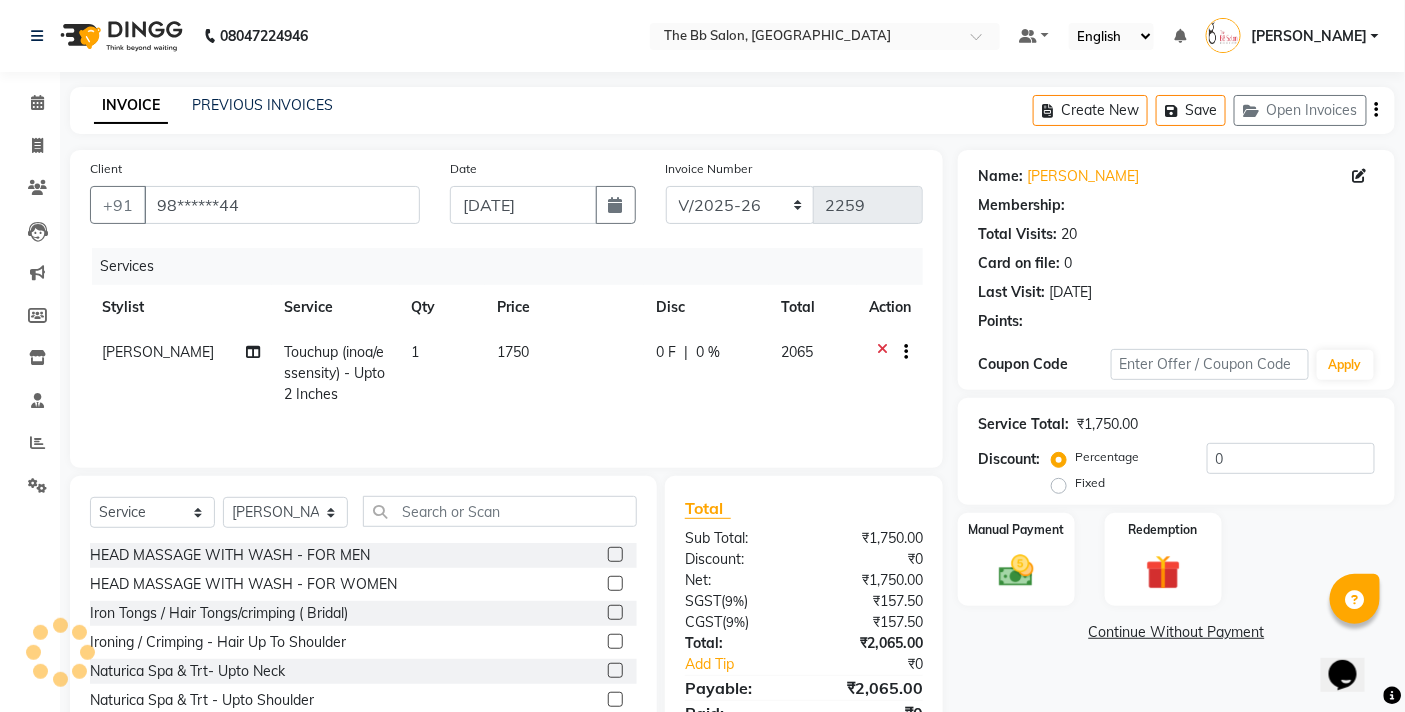 select on "2: Object" 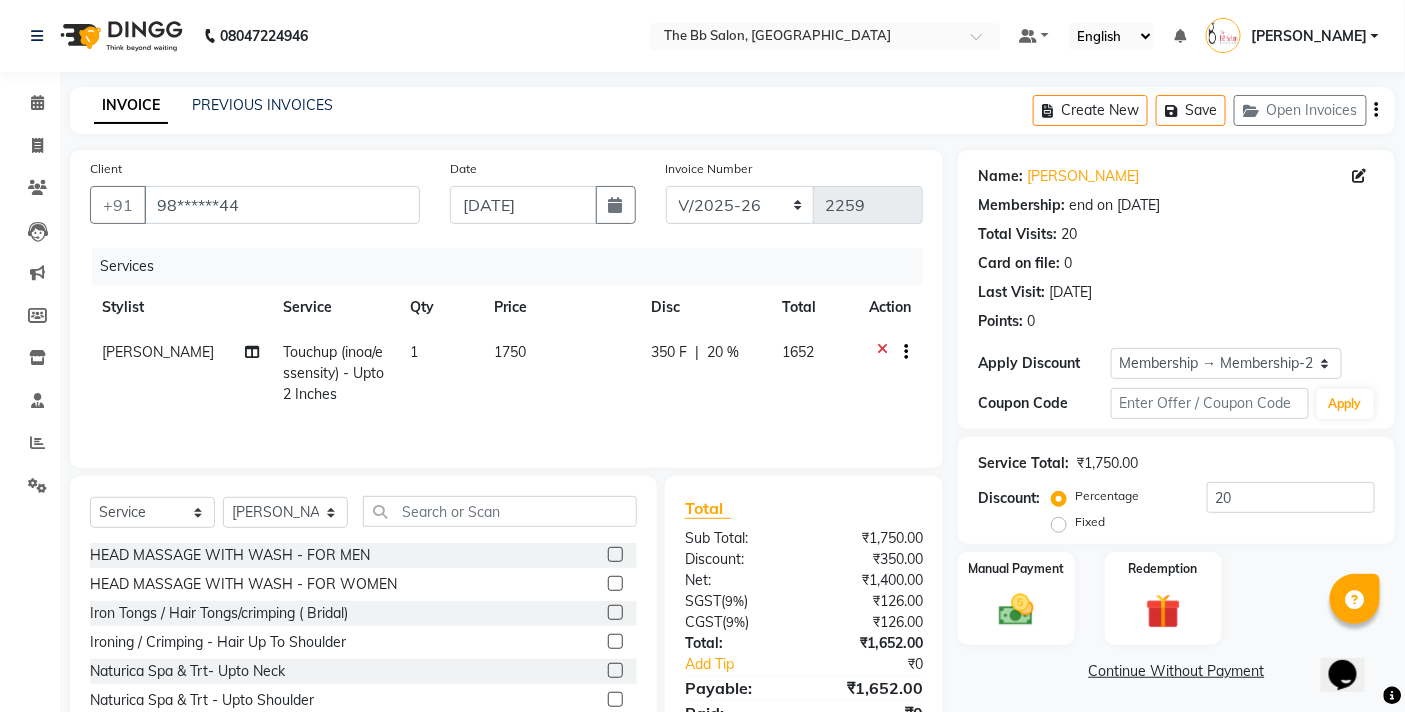 scroll, scrollTop: 91, scrollLeft: 0, axis: vertical 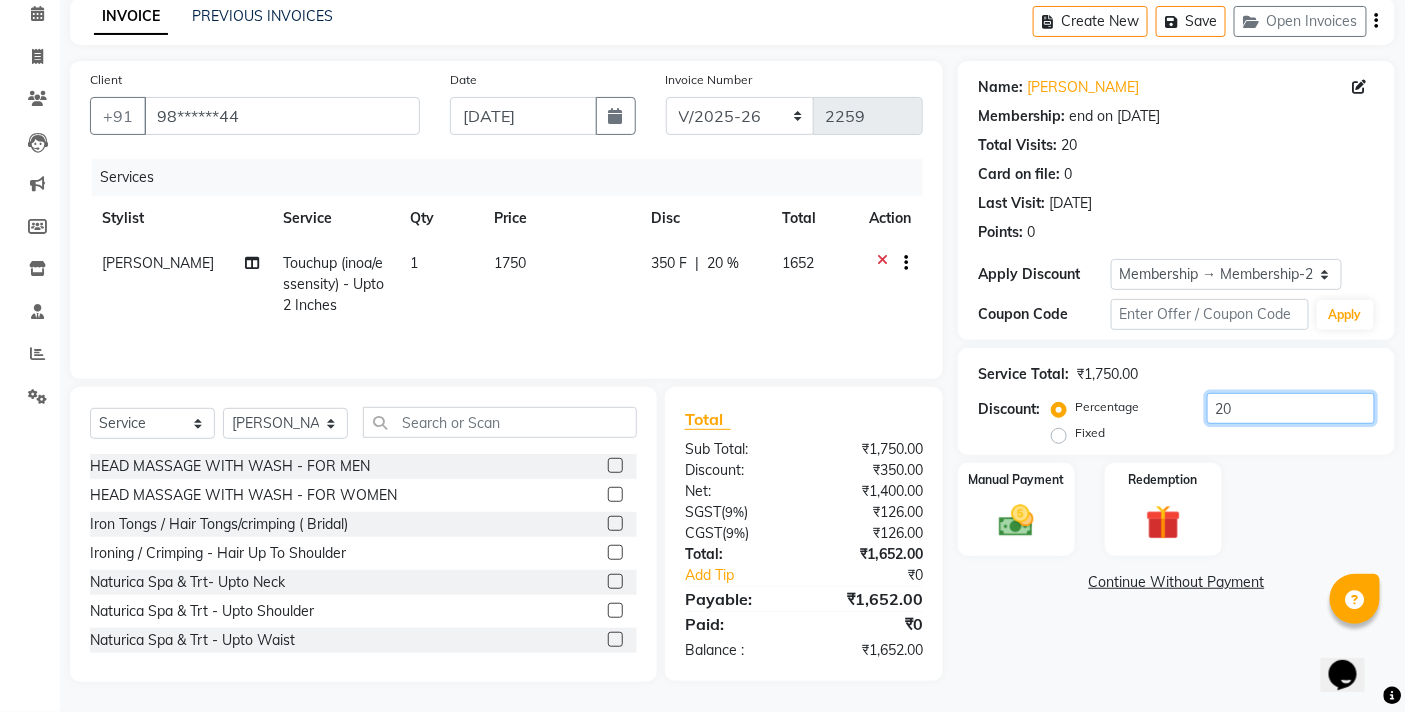 click on "20" 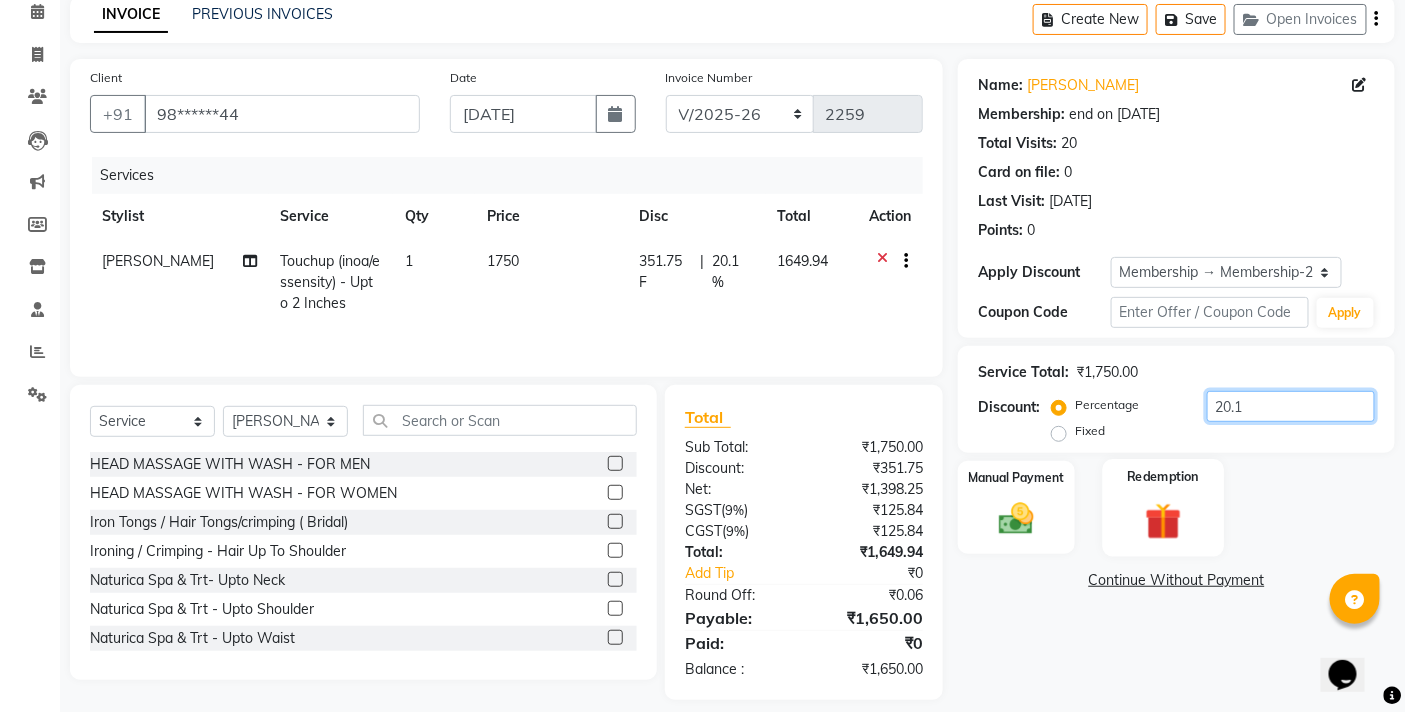 scroll, scrollTop: 111, scrollLeft: 0, axis: vertical 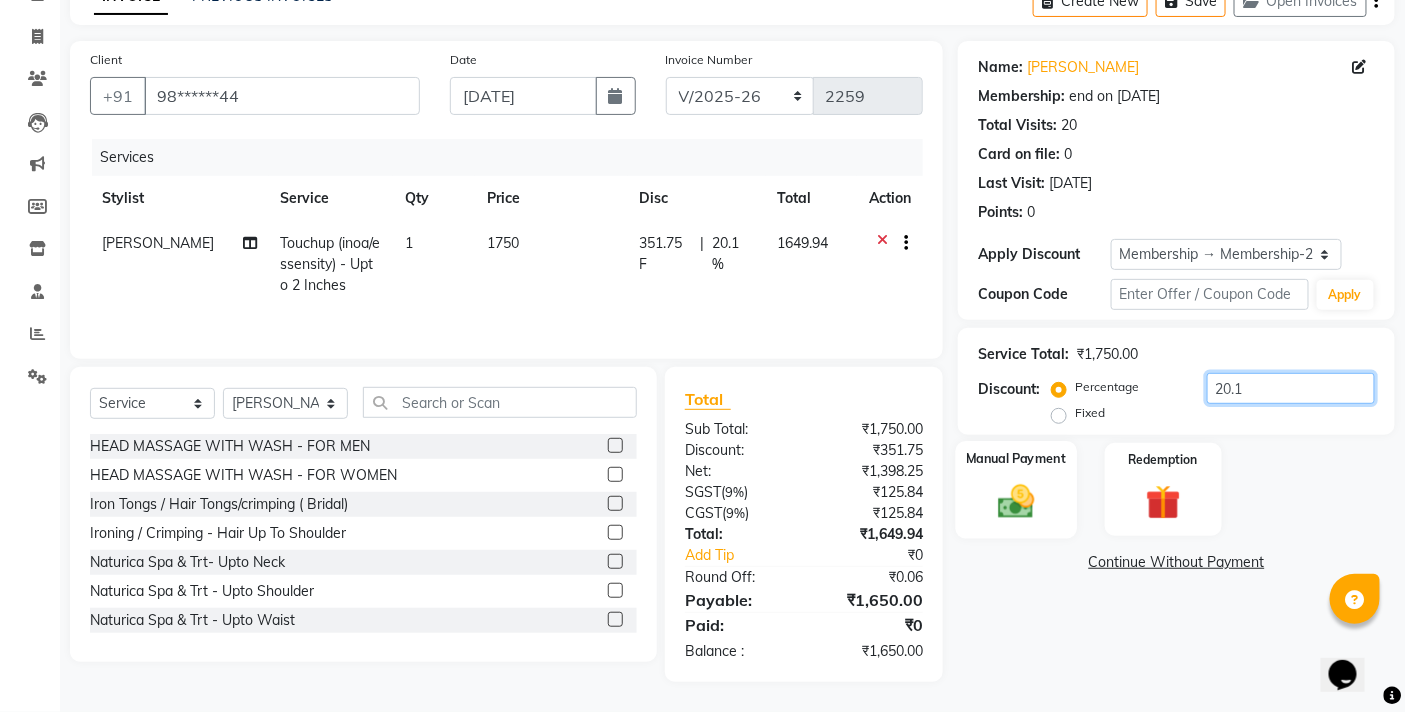 type on "20.1" 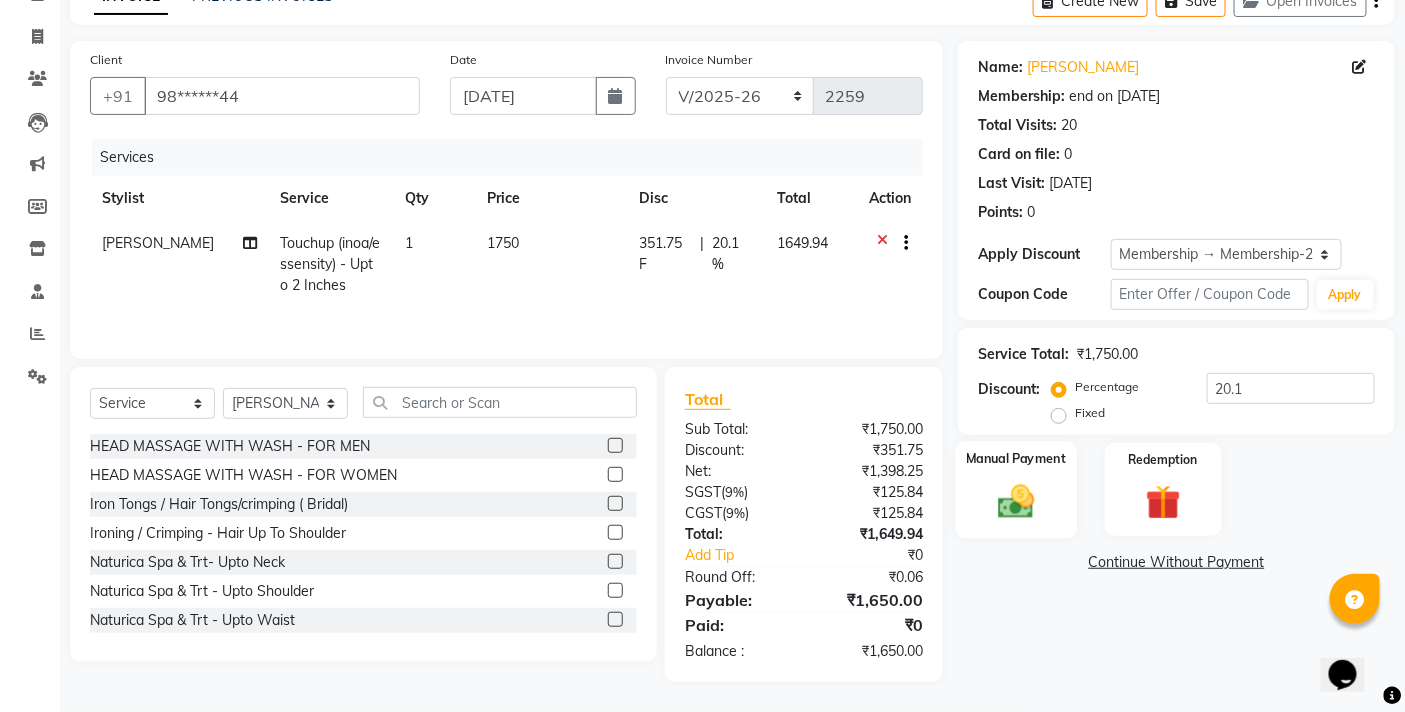 click 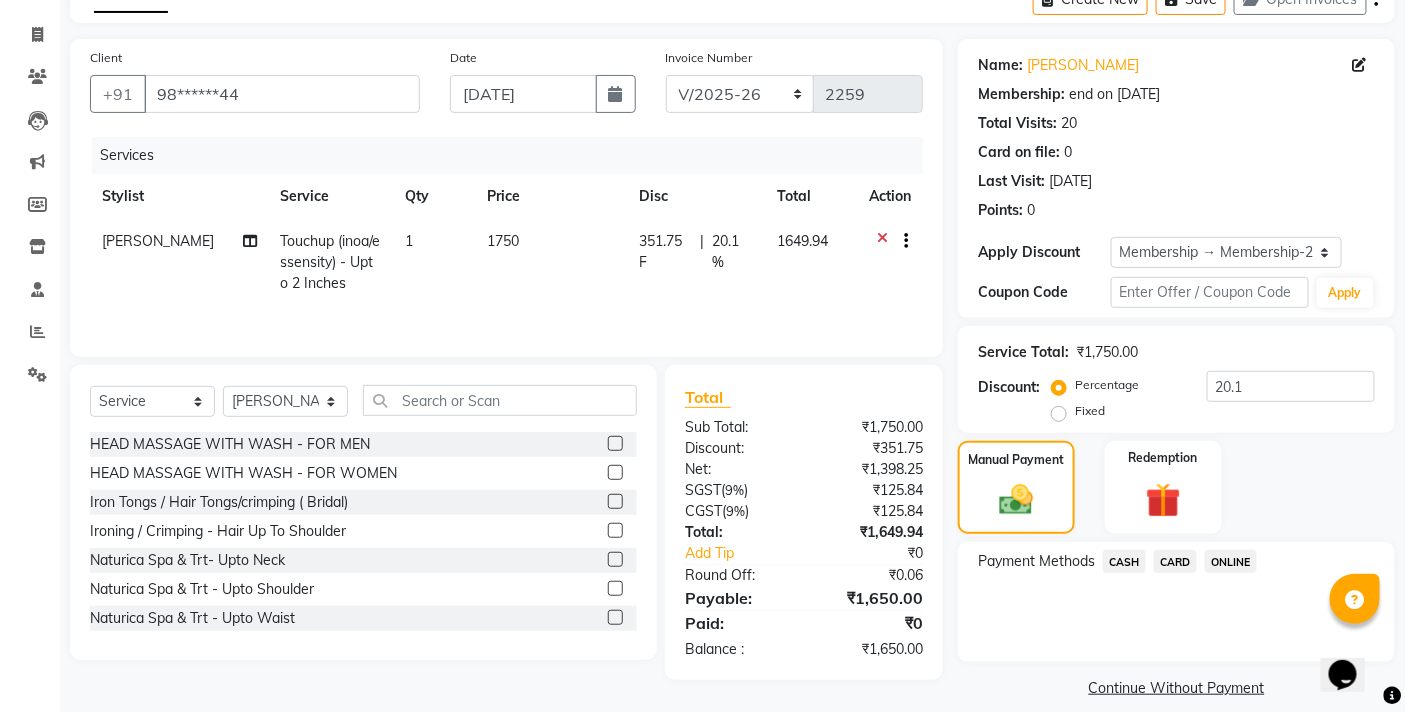 click on "ONLINE" 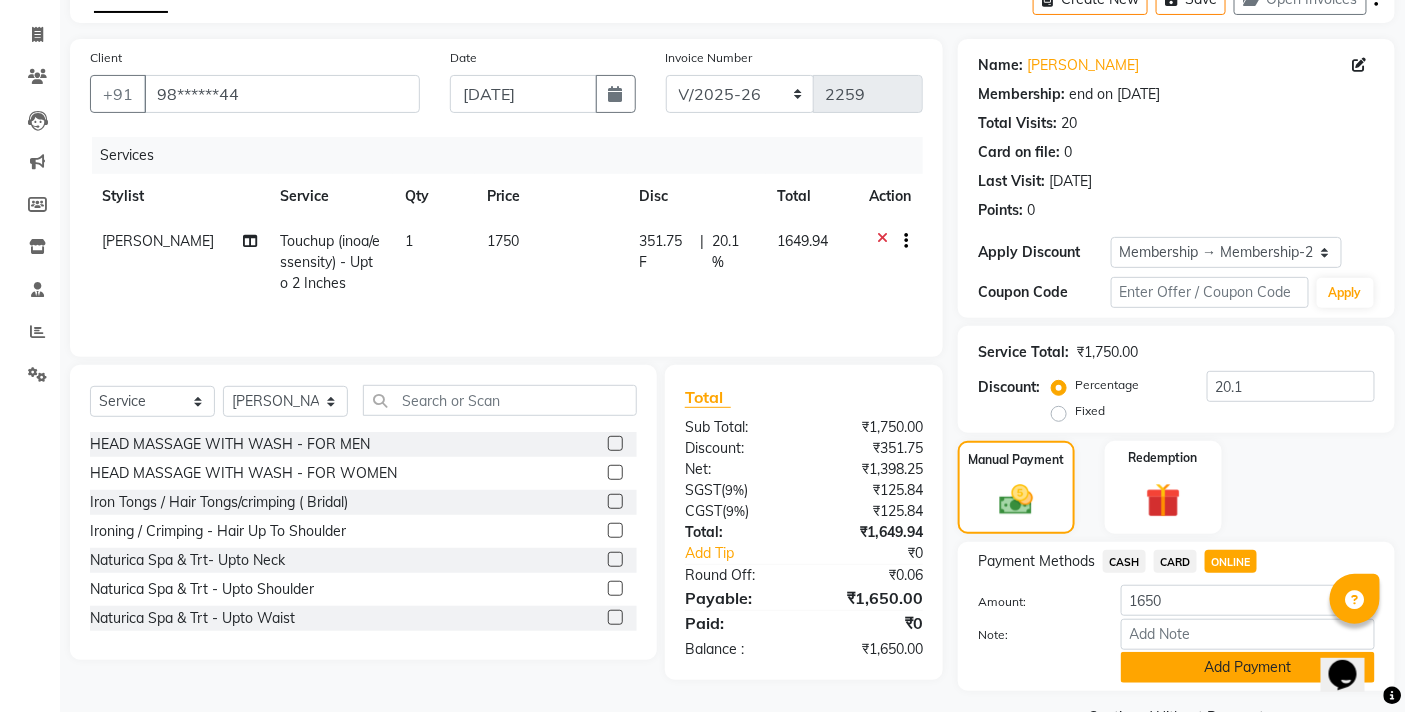 click on "Add Payment" 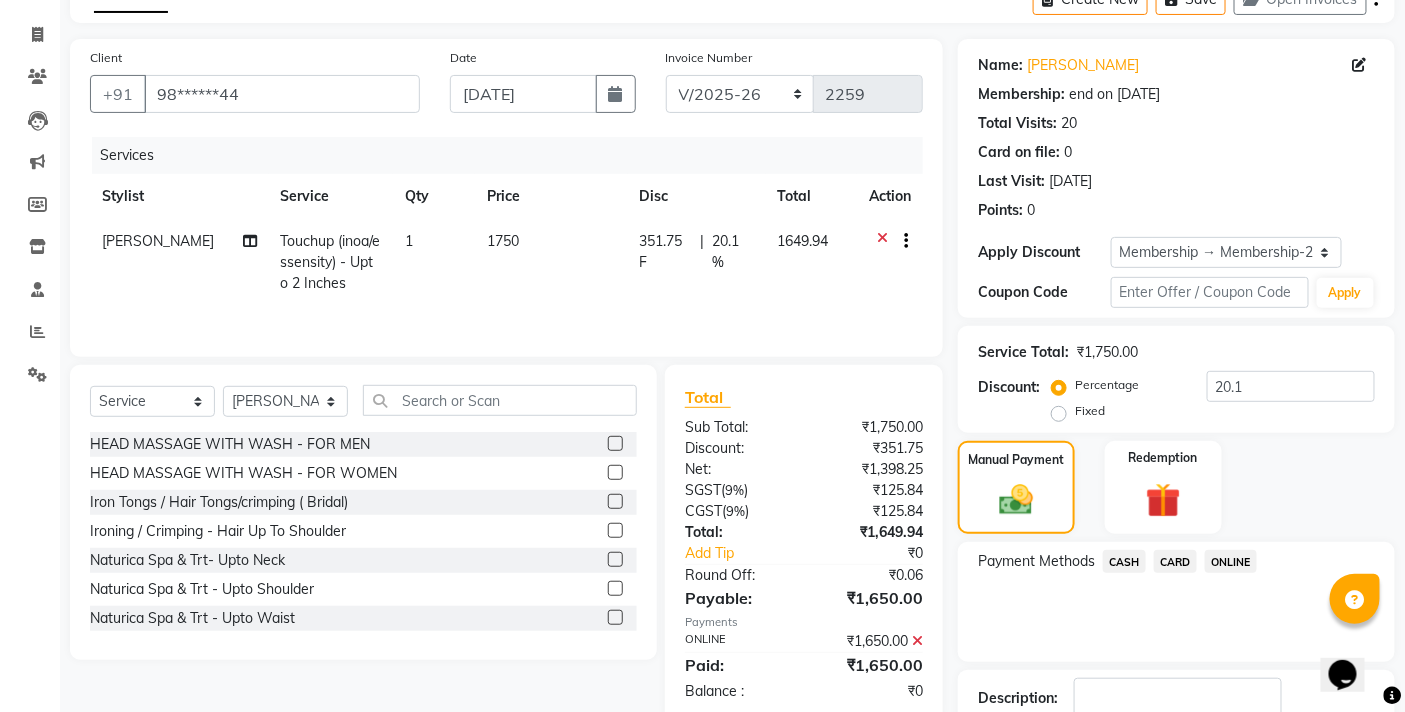 scroll, scrollTop: 245, scrollLeft: 0, axis: vertical 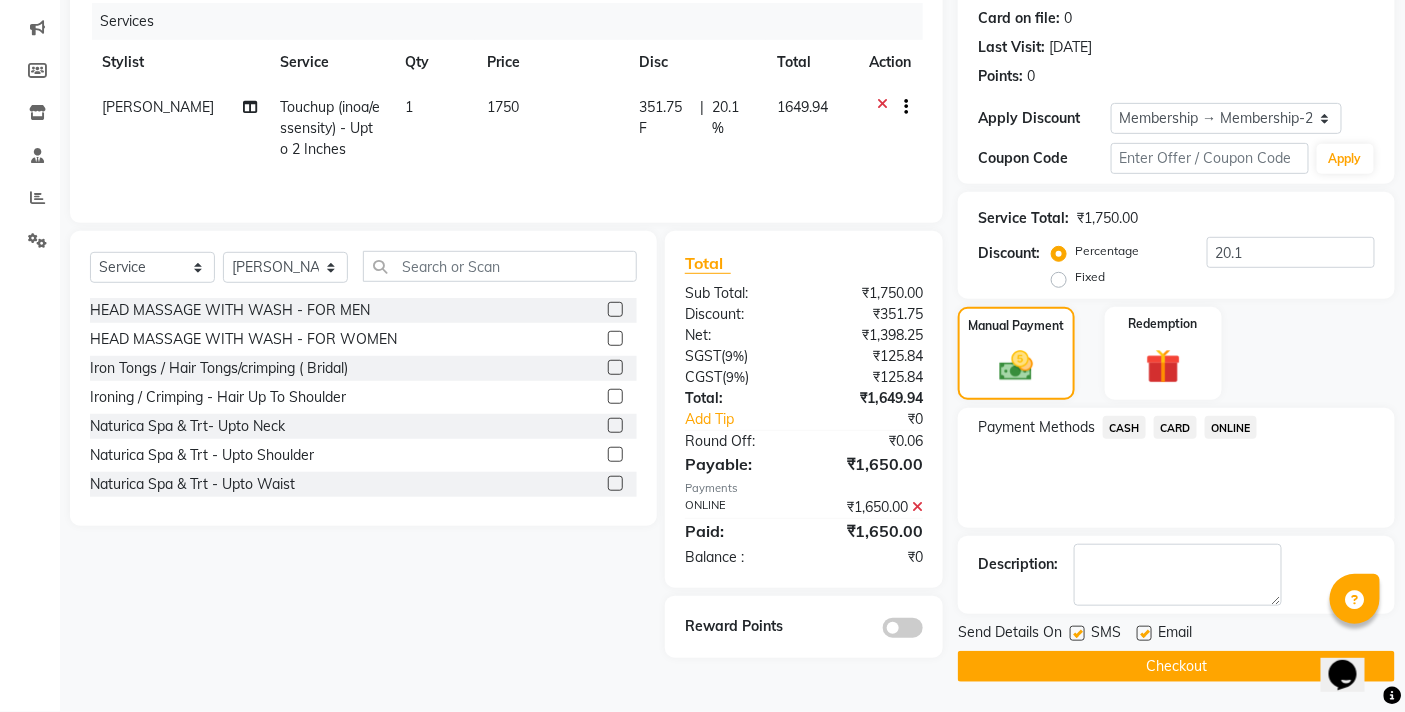 click on "Checkout" 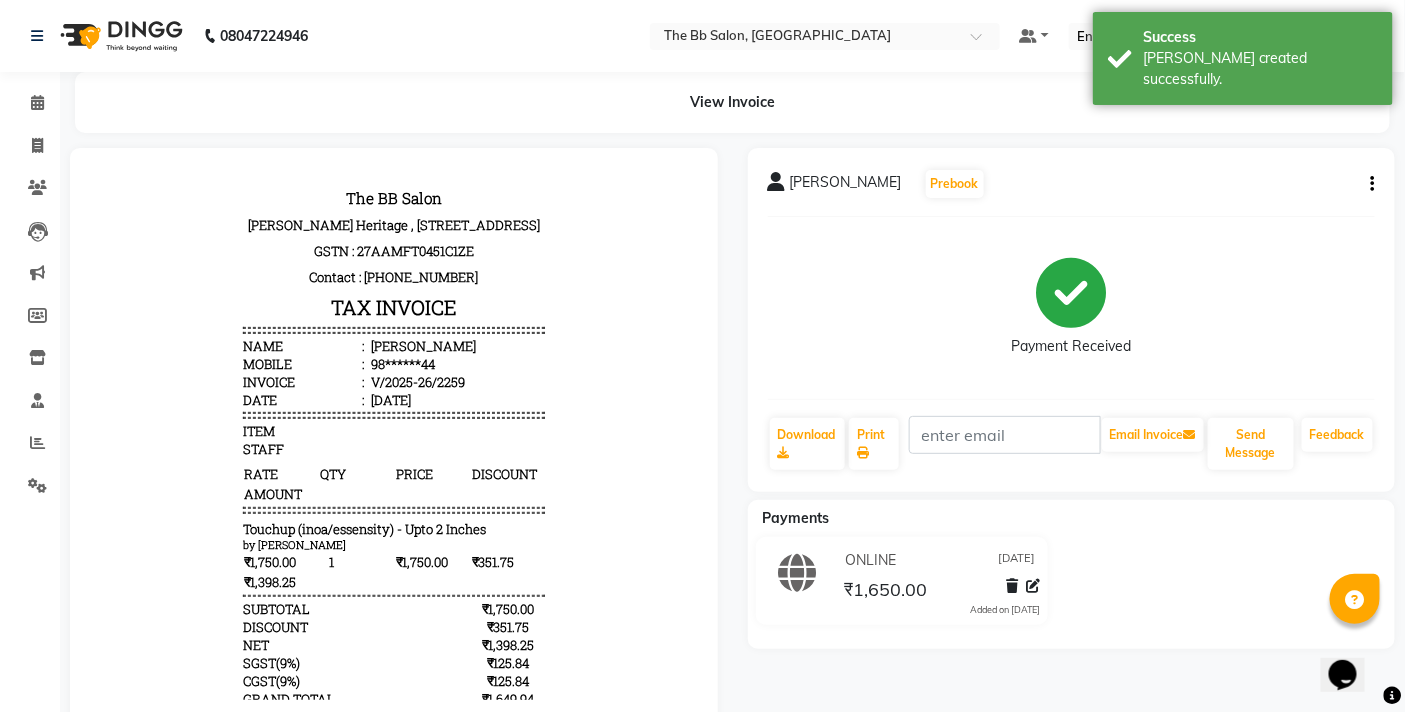 scroll, scrollTop: 0, scrollLeft: 0, axis: both 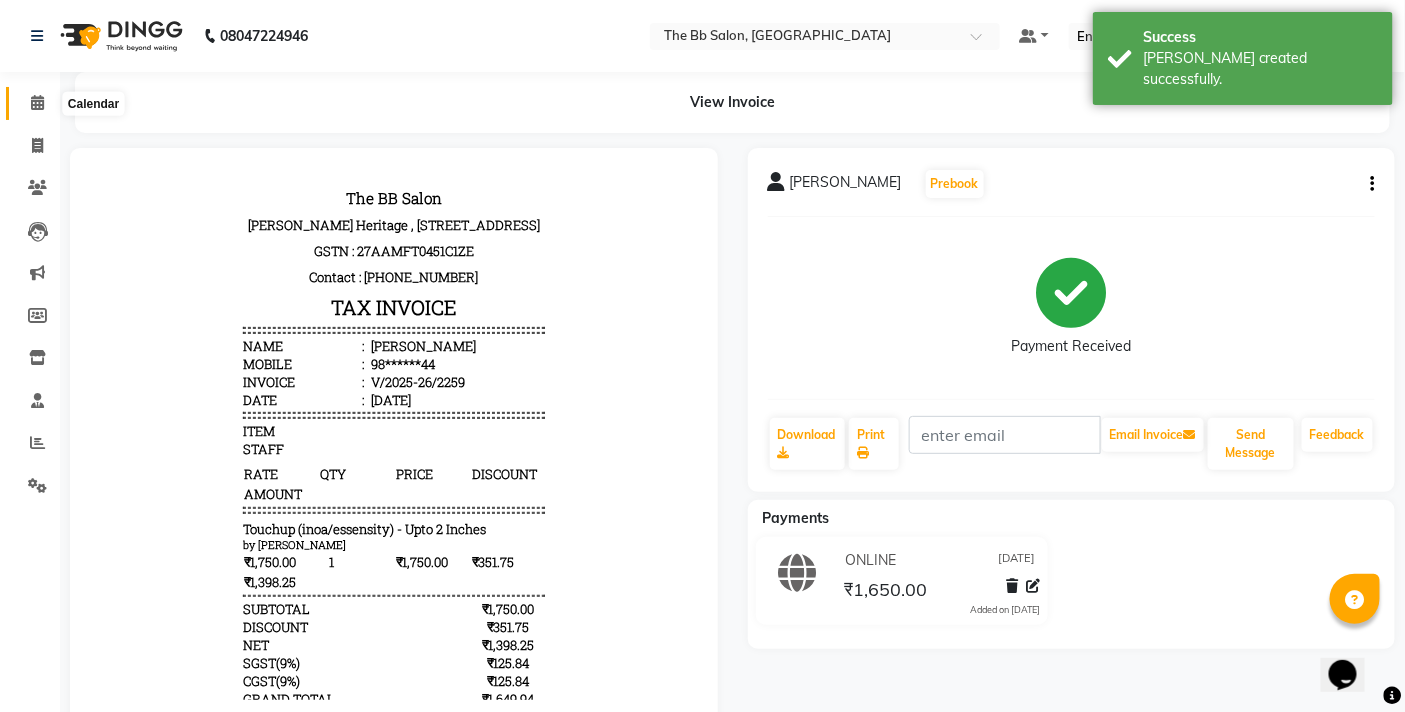 click 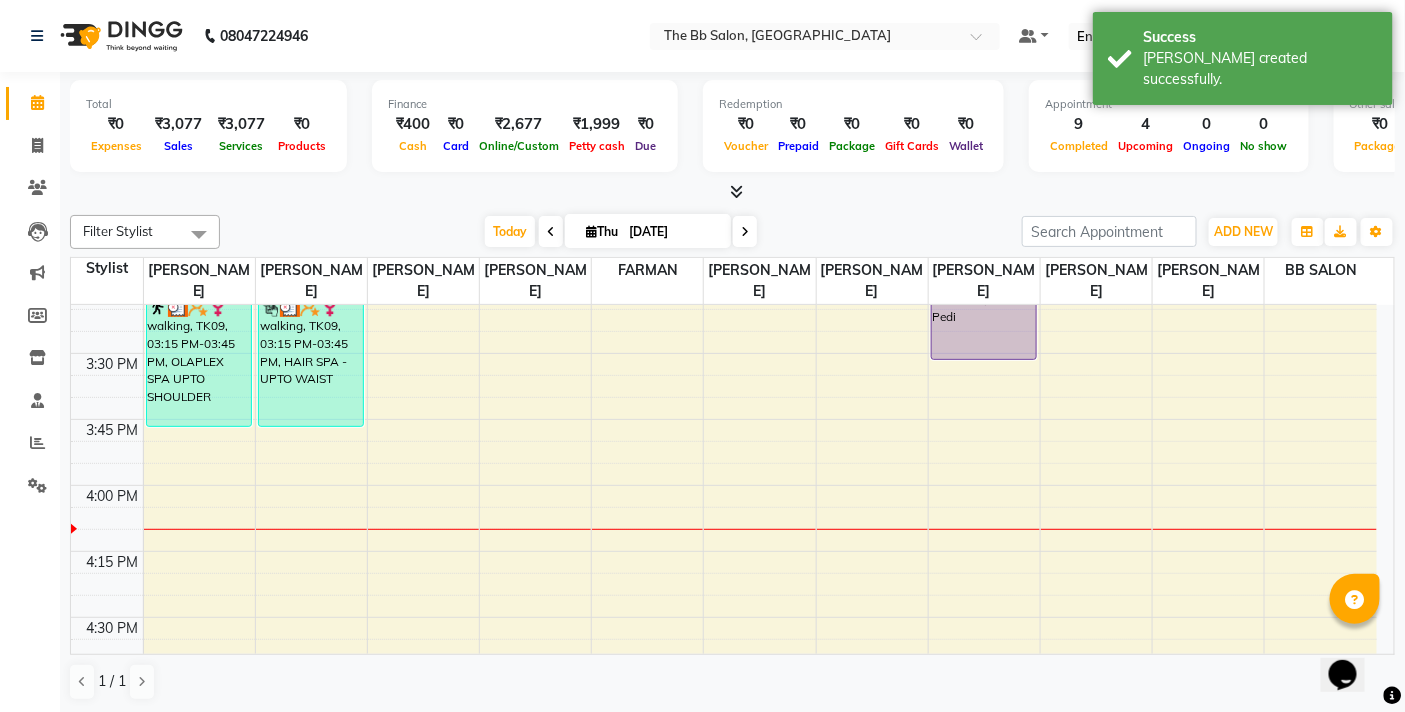 scroll, scrollTop: 1666, scrollLeft: 0, axis: vertical 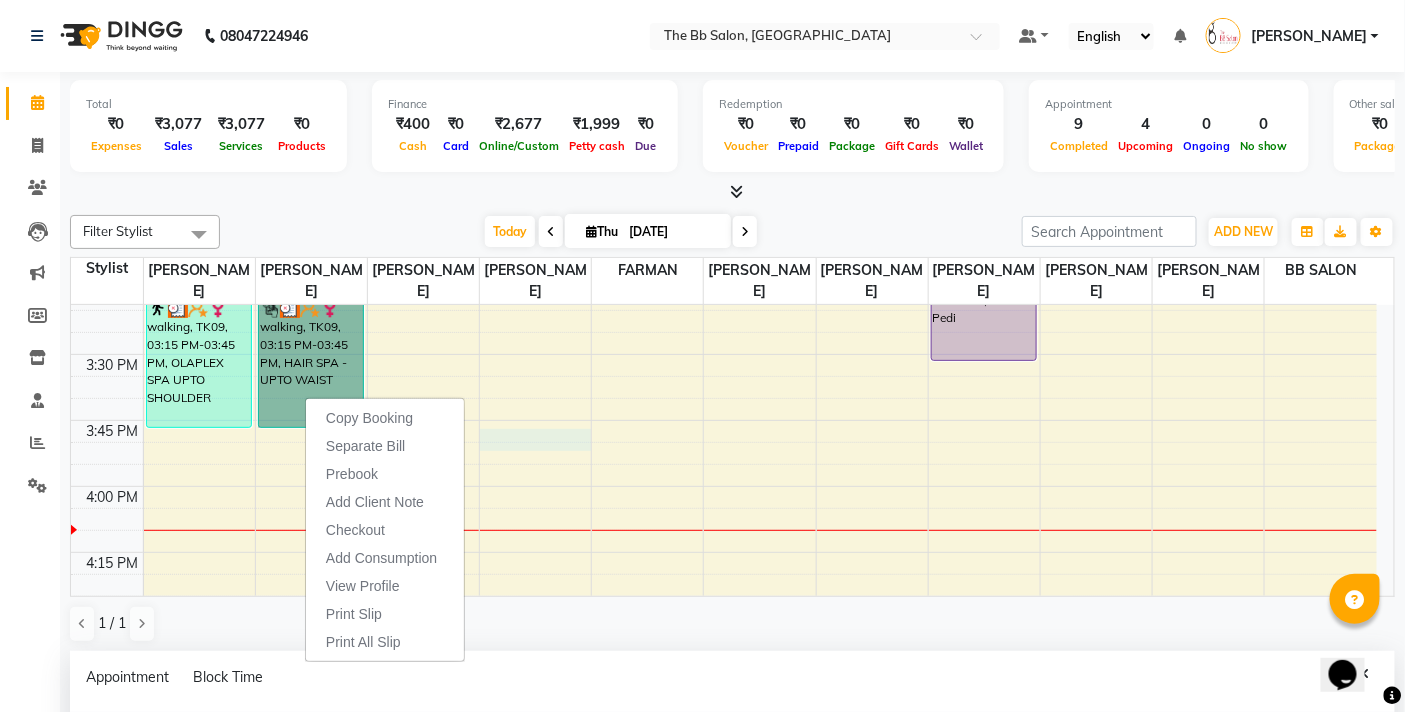 select on "84071" 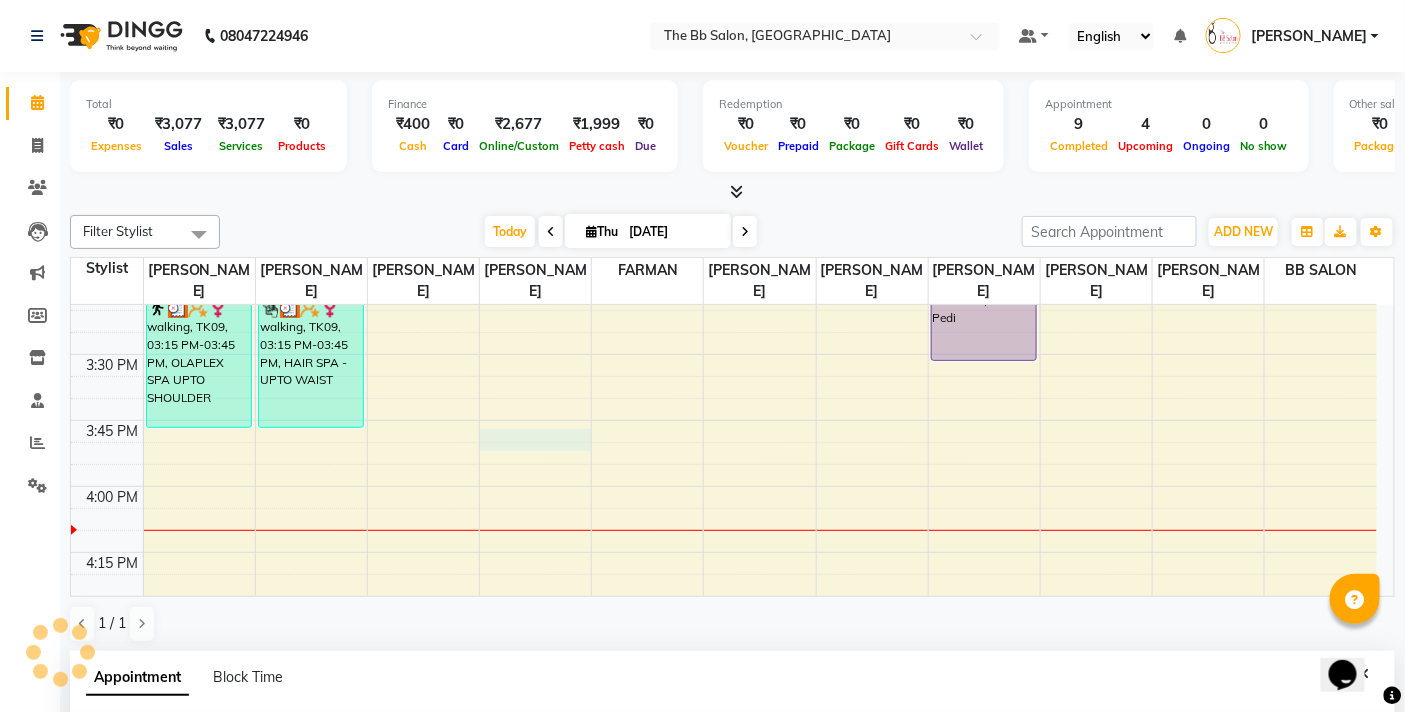 select on "945" 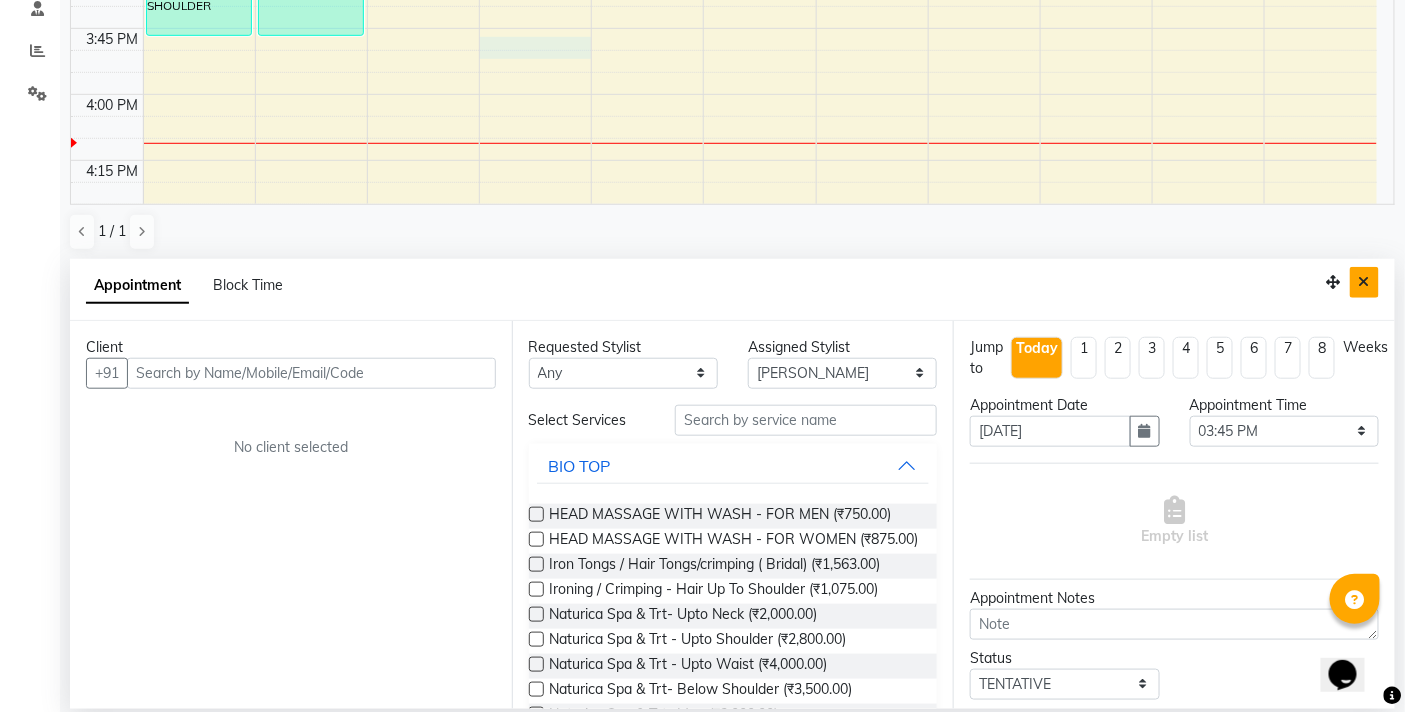 click at bounding box center (1364, 282) 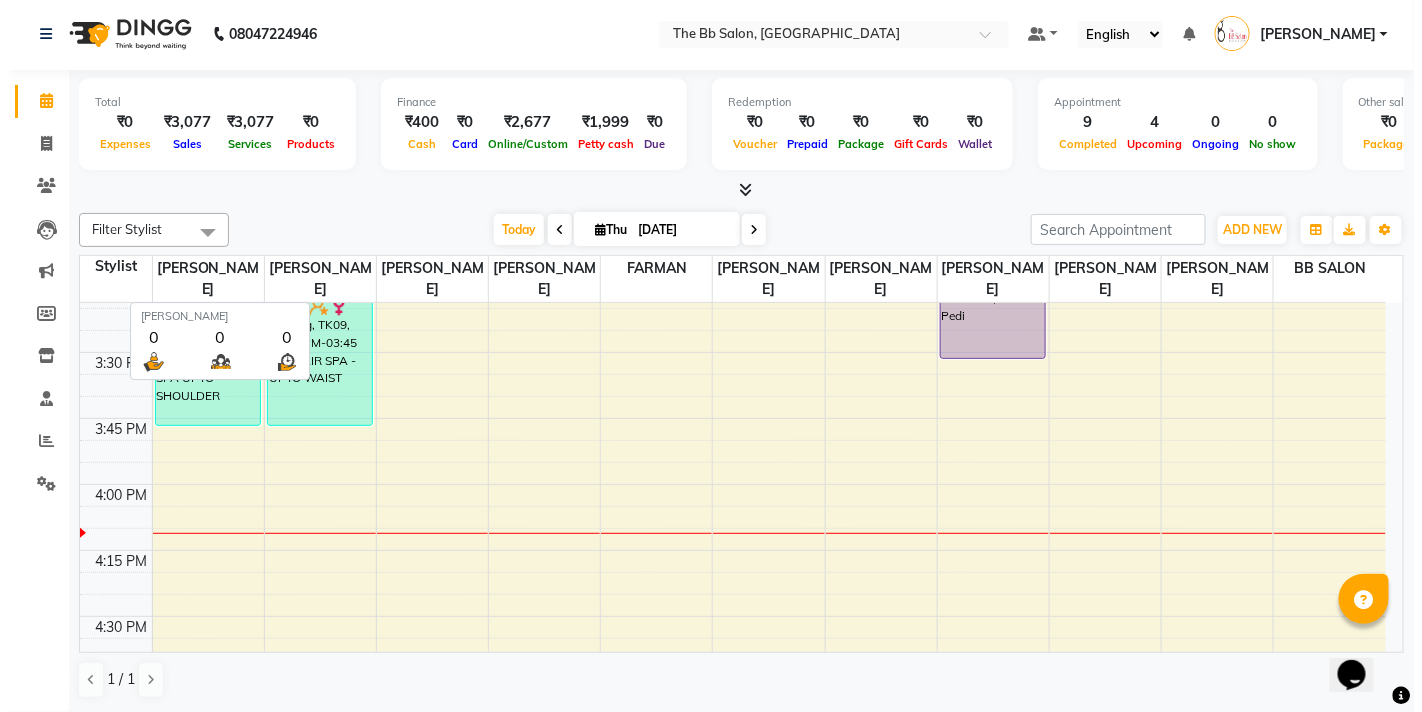 scroll, scrollTop: 1, scrollLeft: 0, axis: vertical 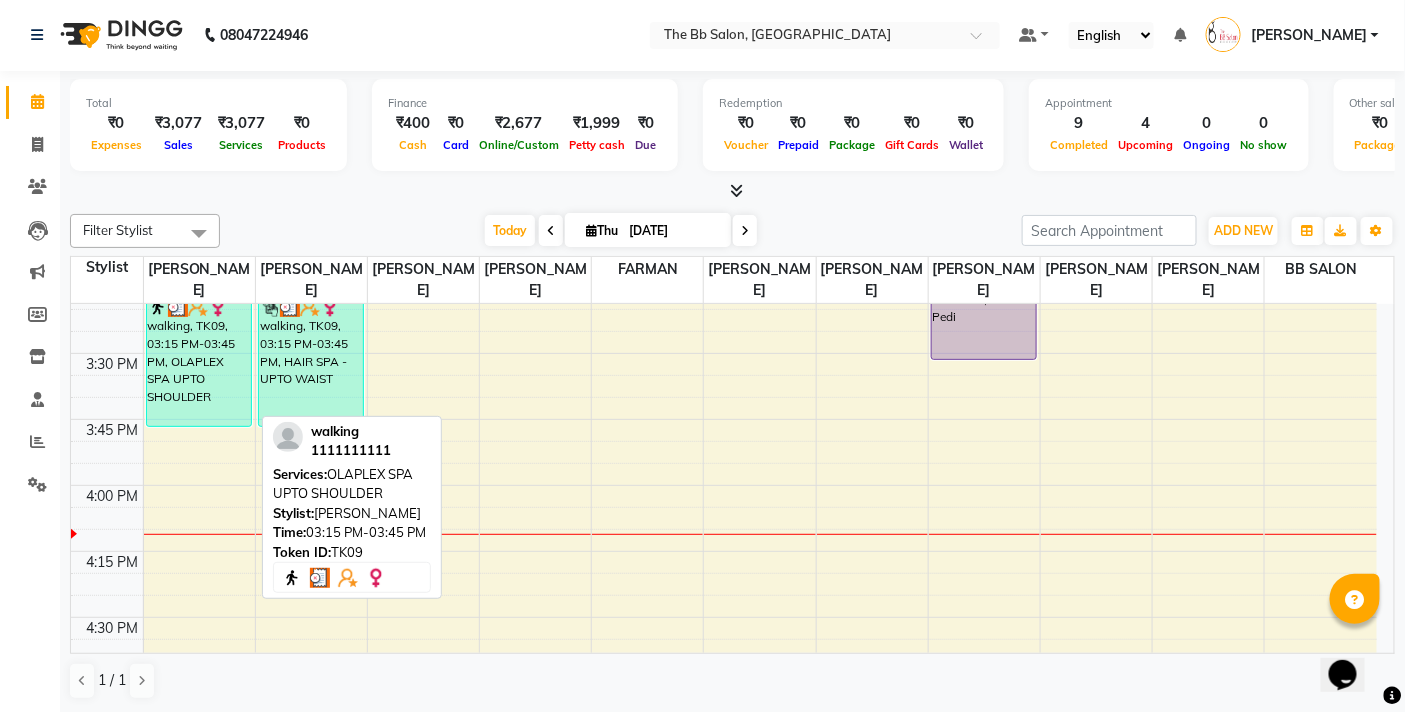 click on "walking, TK09, 03:15 PM-03:45 PM, OLAPLEX SPA UPTO SHOULDER" at bounding box center (199, 361) 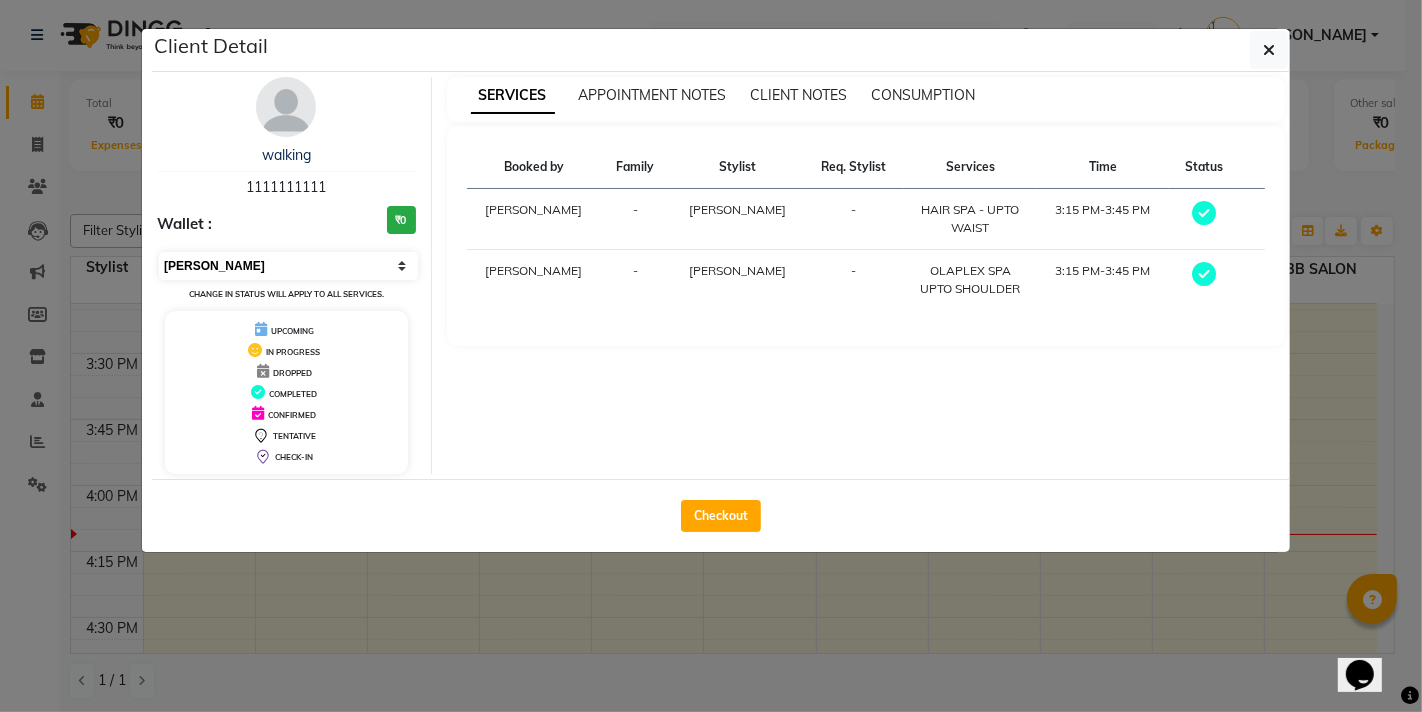 click on "Select MARK DONE UPCOMING" at bounding box center [288, 266] 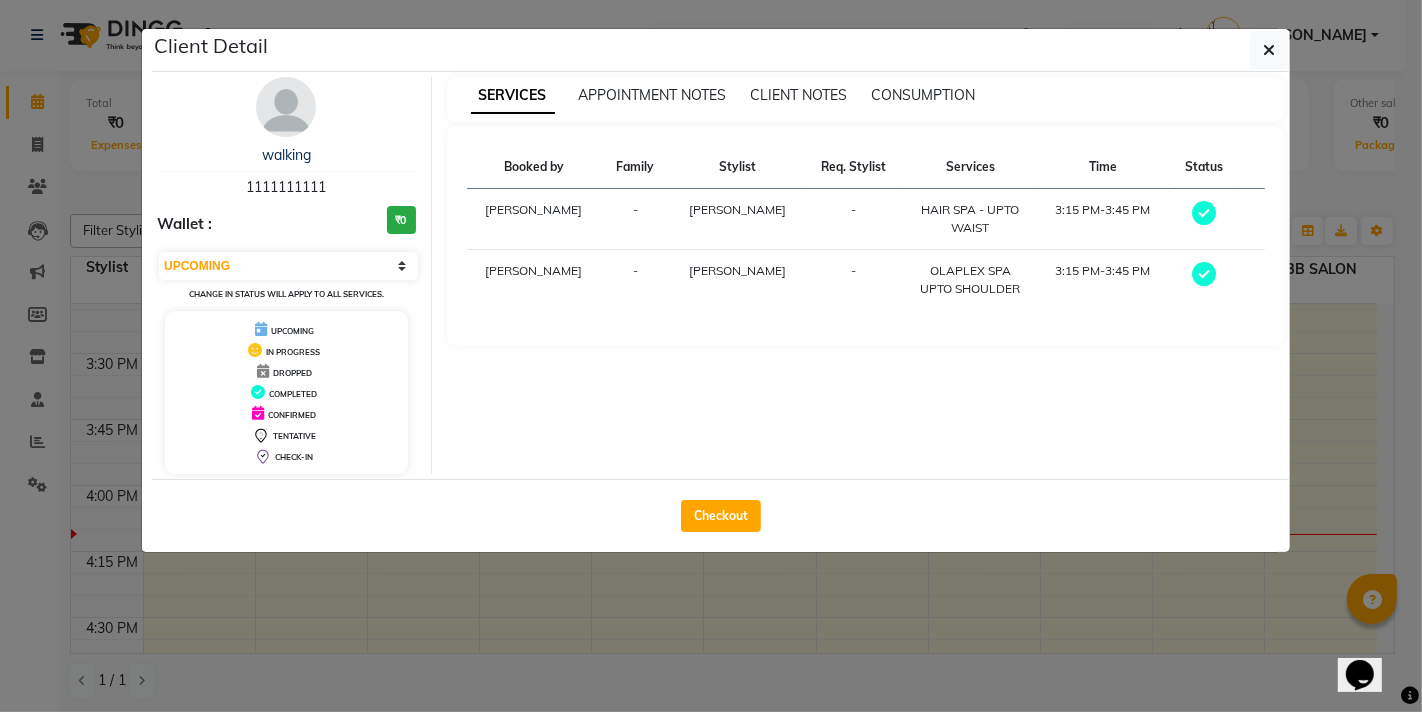 click on "Select MARK DONE UPCOMING" at bounding box center [288, 266] 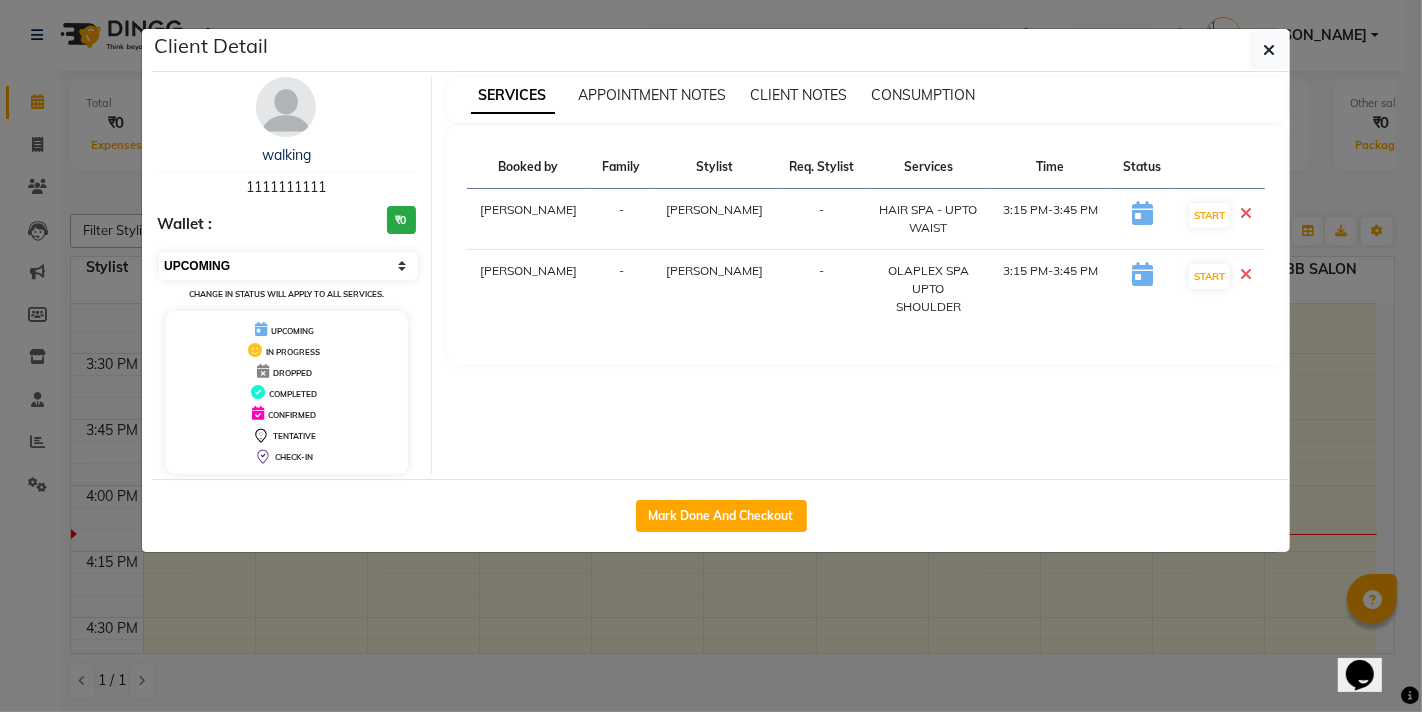 drag, startPoint x: 400, startPoint y: 266, endPoint x: 403, endPoint y: 277, distance: 11.401754 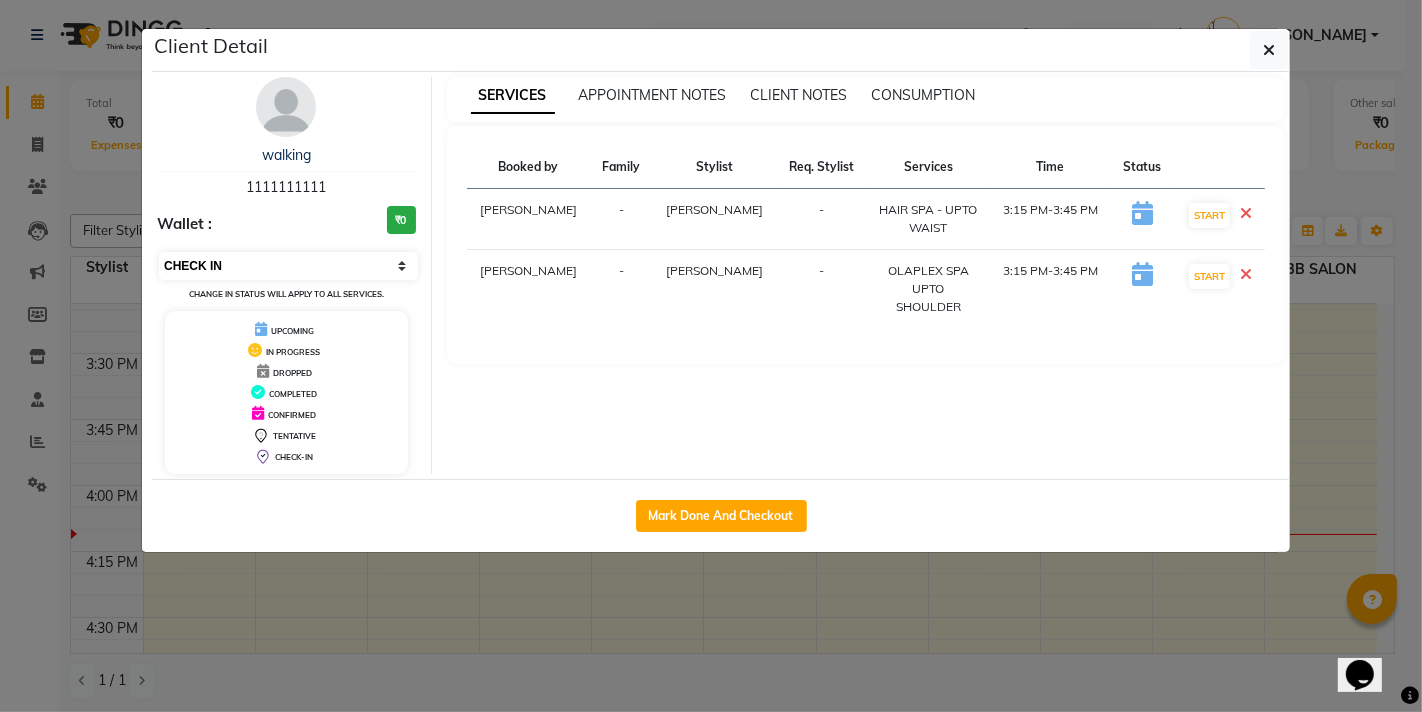 click on "Select IN SERVICE CONFIRMED TENTATIVE CHECK IN MARK DONE DROPPED UPCOMING" at bounding box center [288, 266] 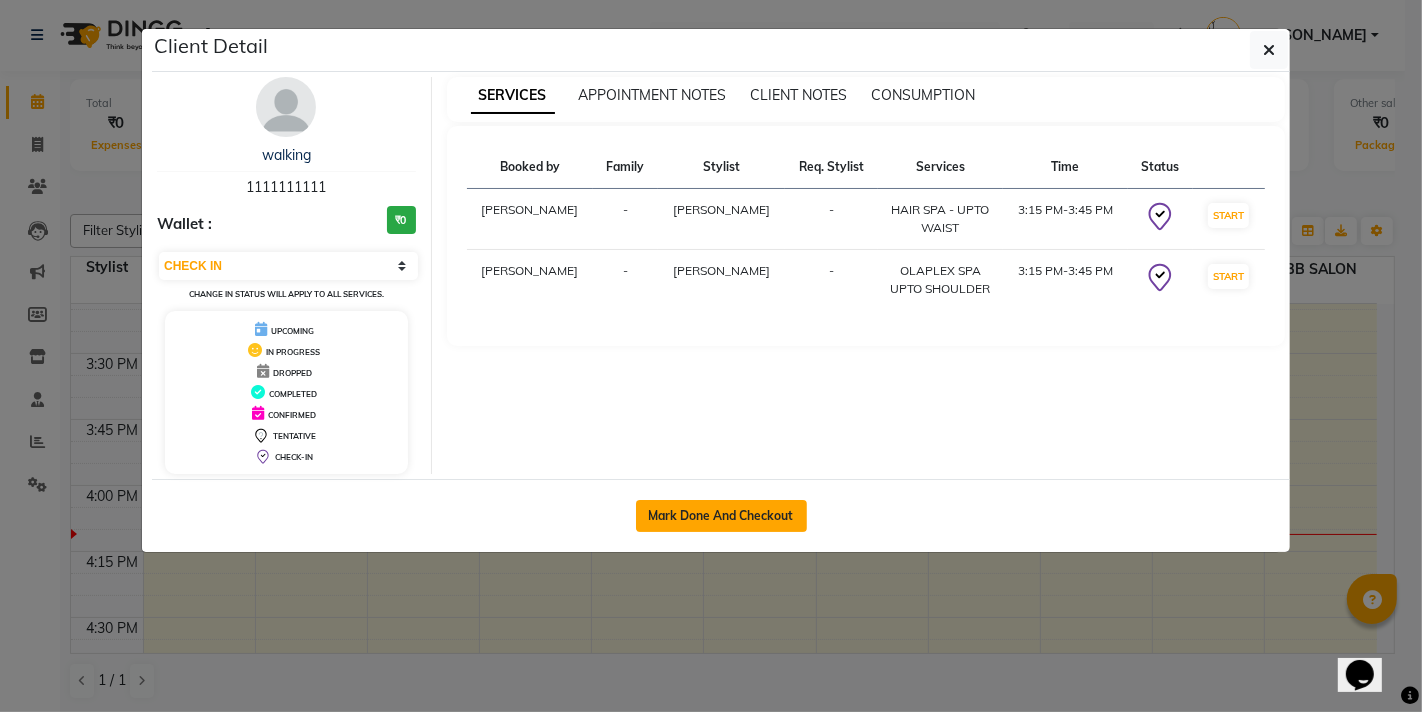 click on "Mark Done And Checkout" 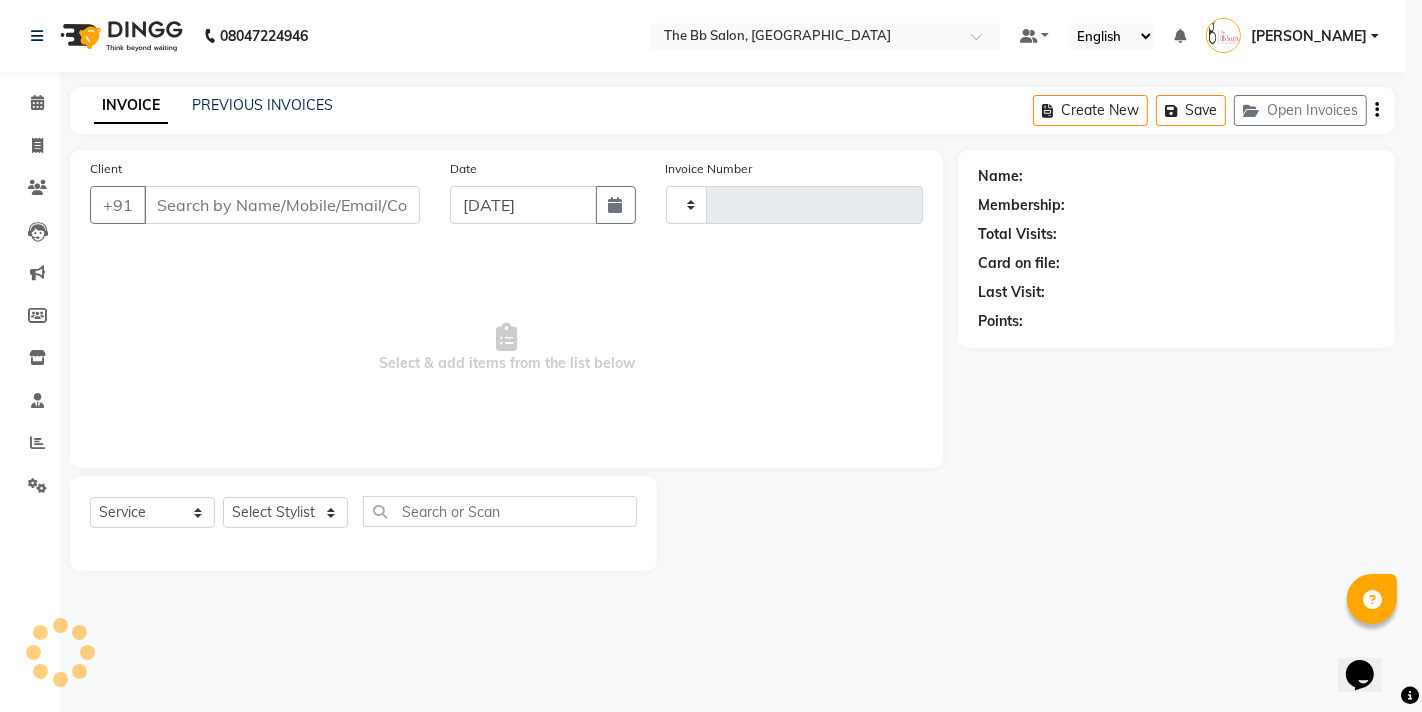 type on "2260" 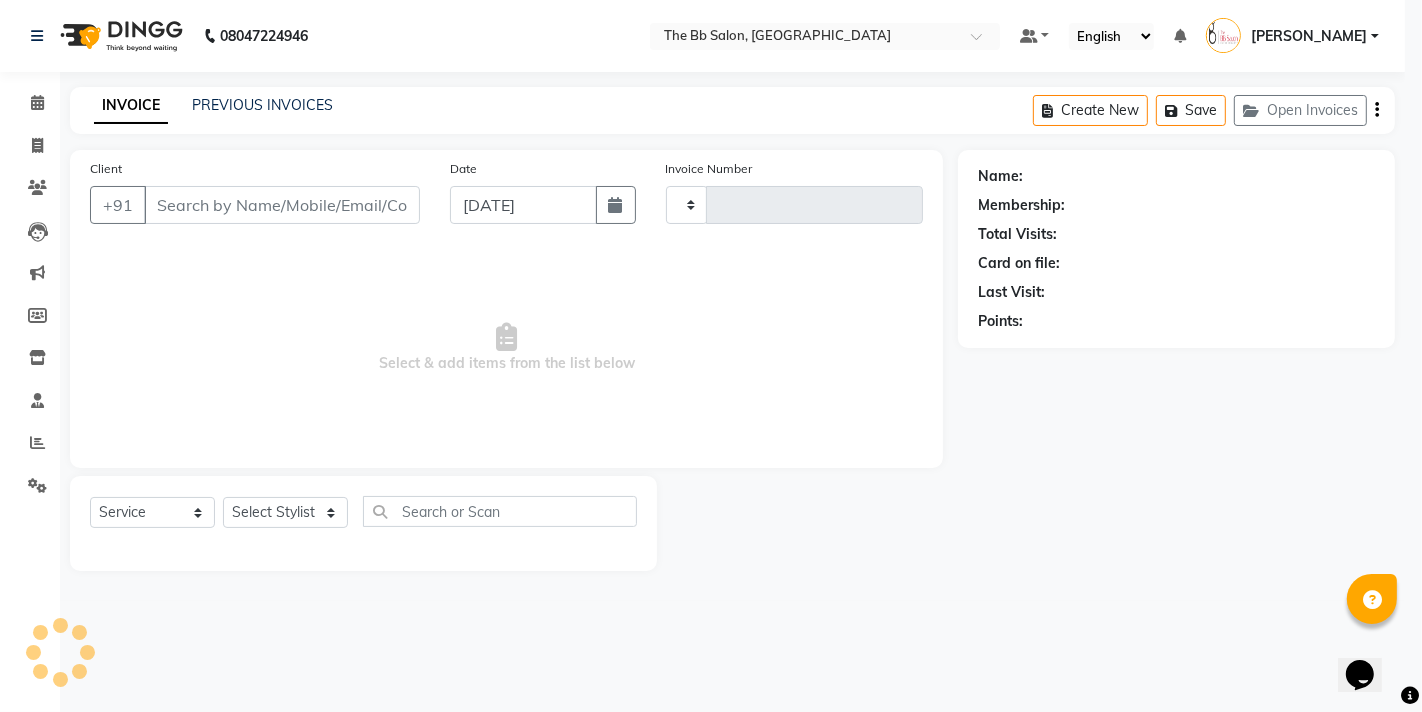 select on "6231" 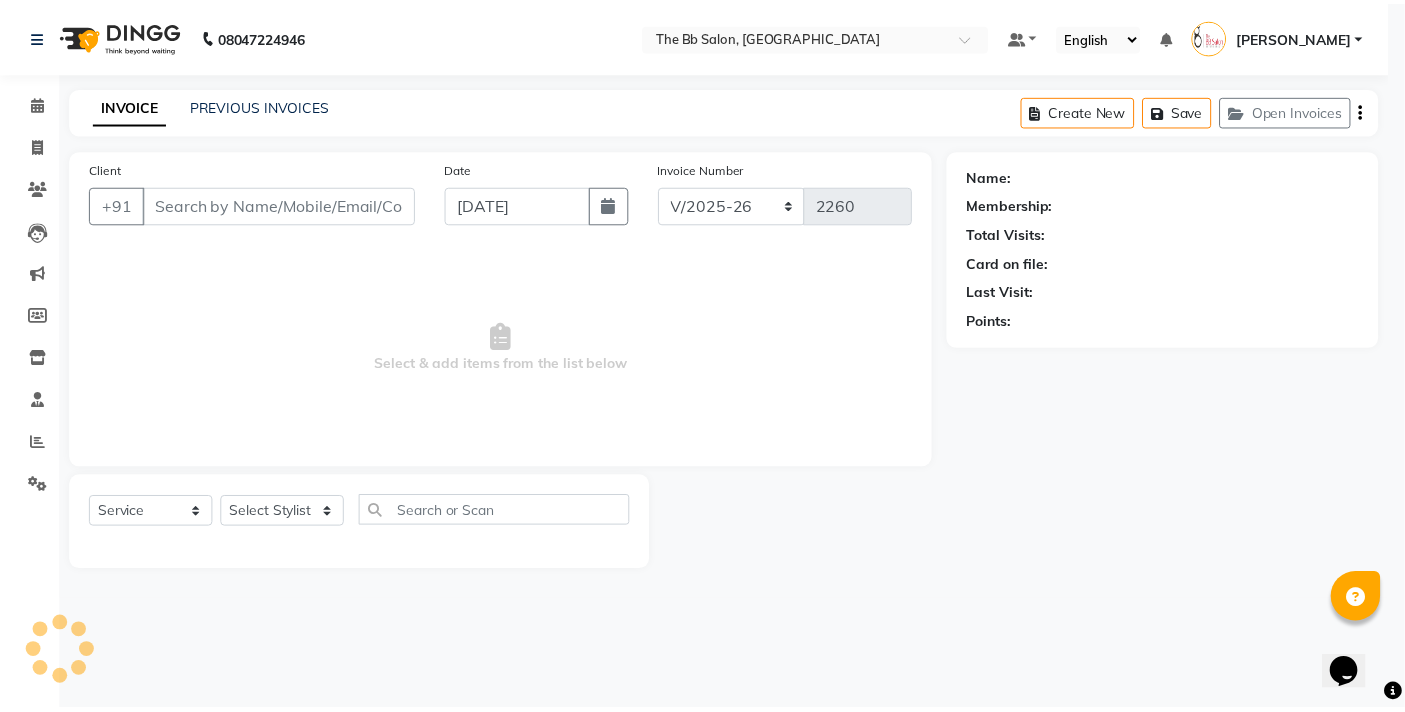 scroll, scrollTop: 0, scrollLeft: 0, axis: both 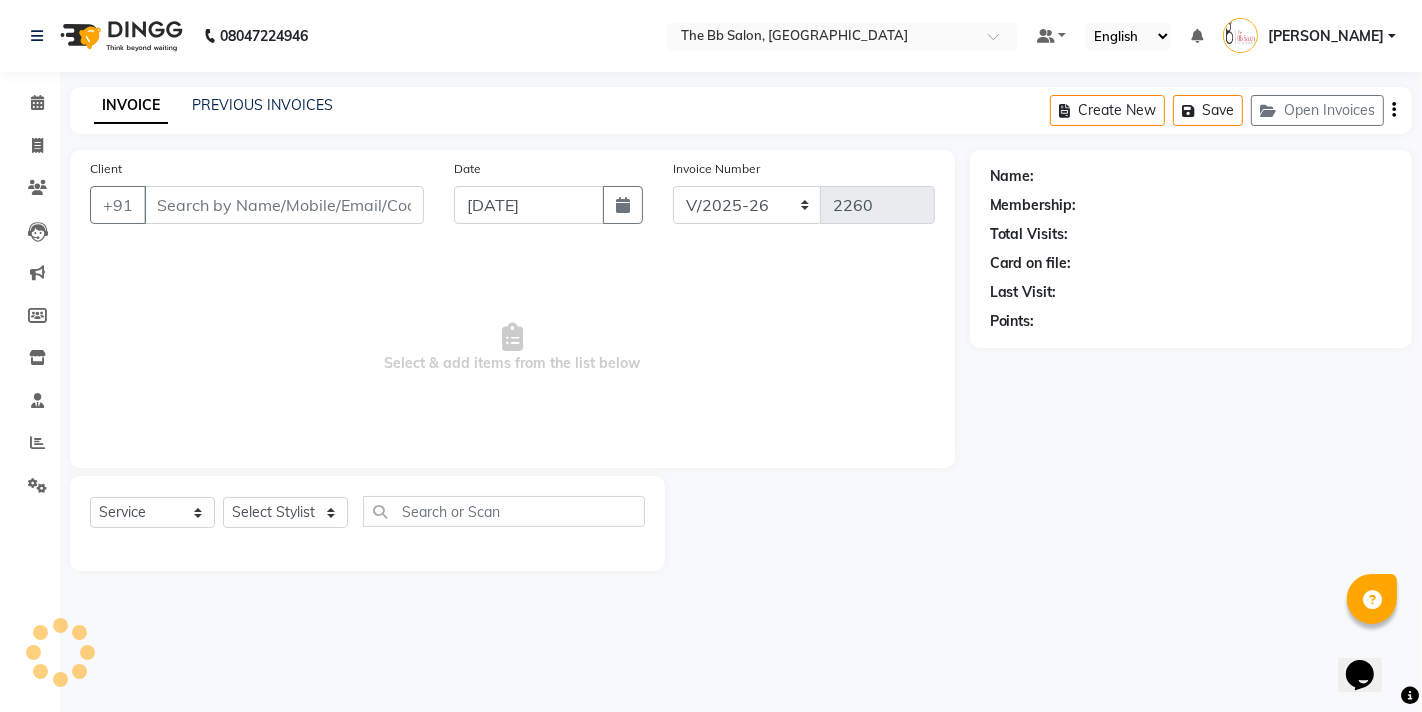 type on "11******11" 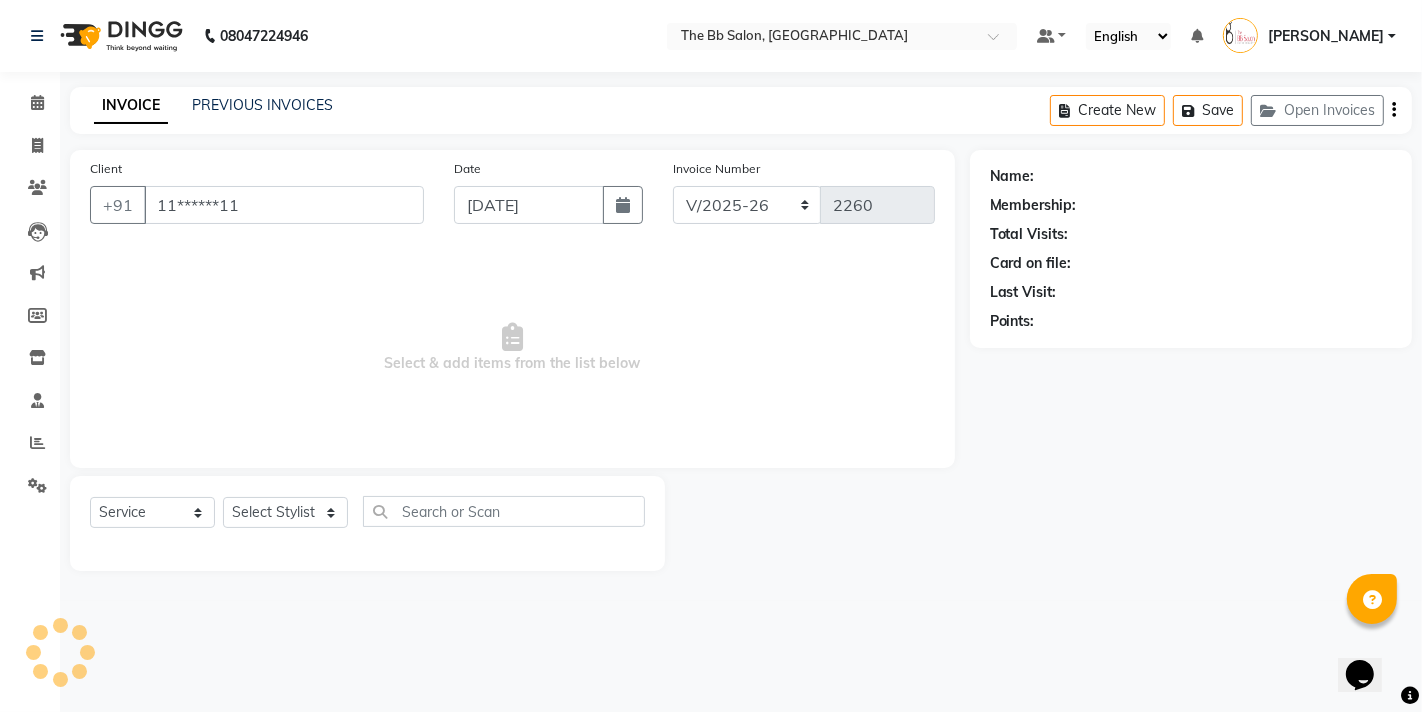 select on "83658" 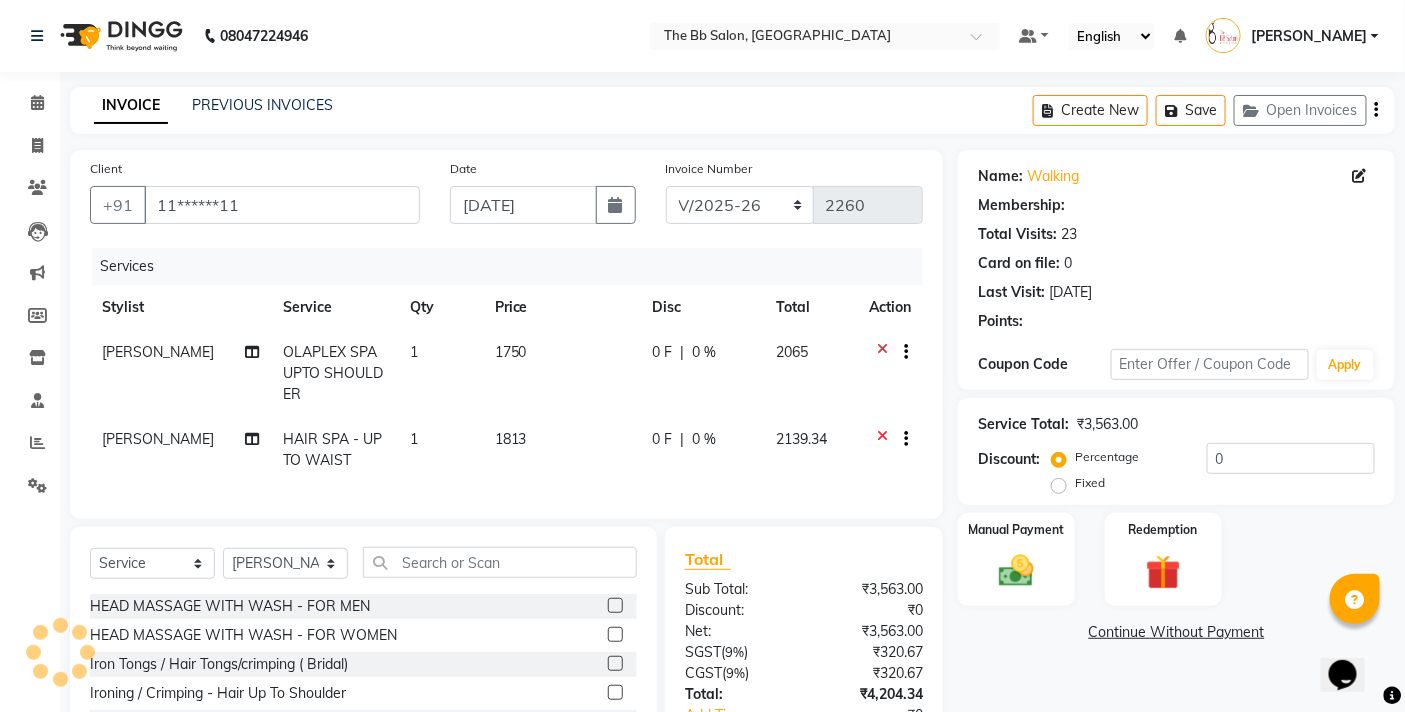 select on "1: Object" 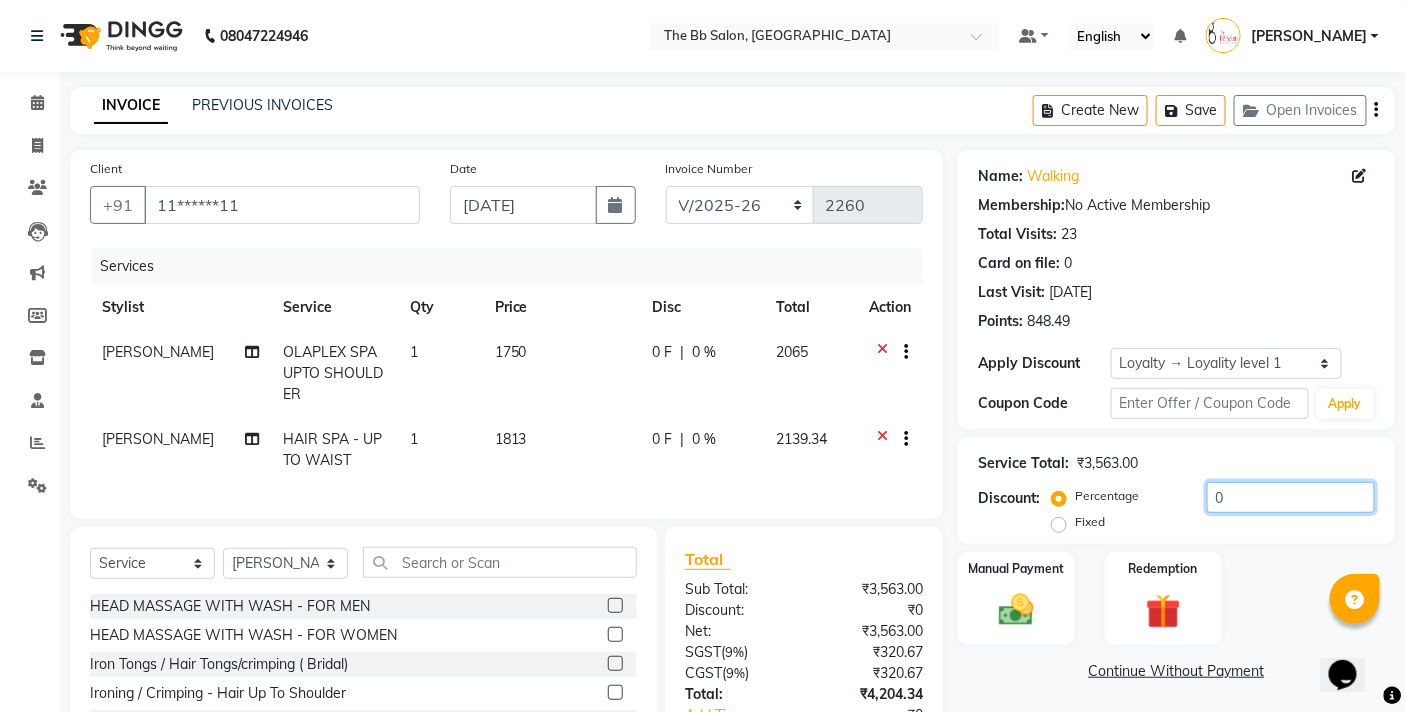 click on "0" 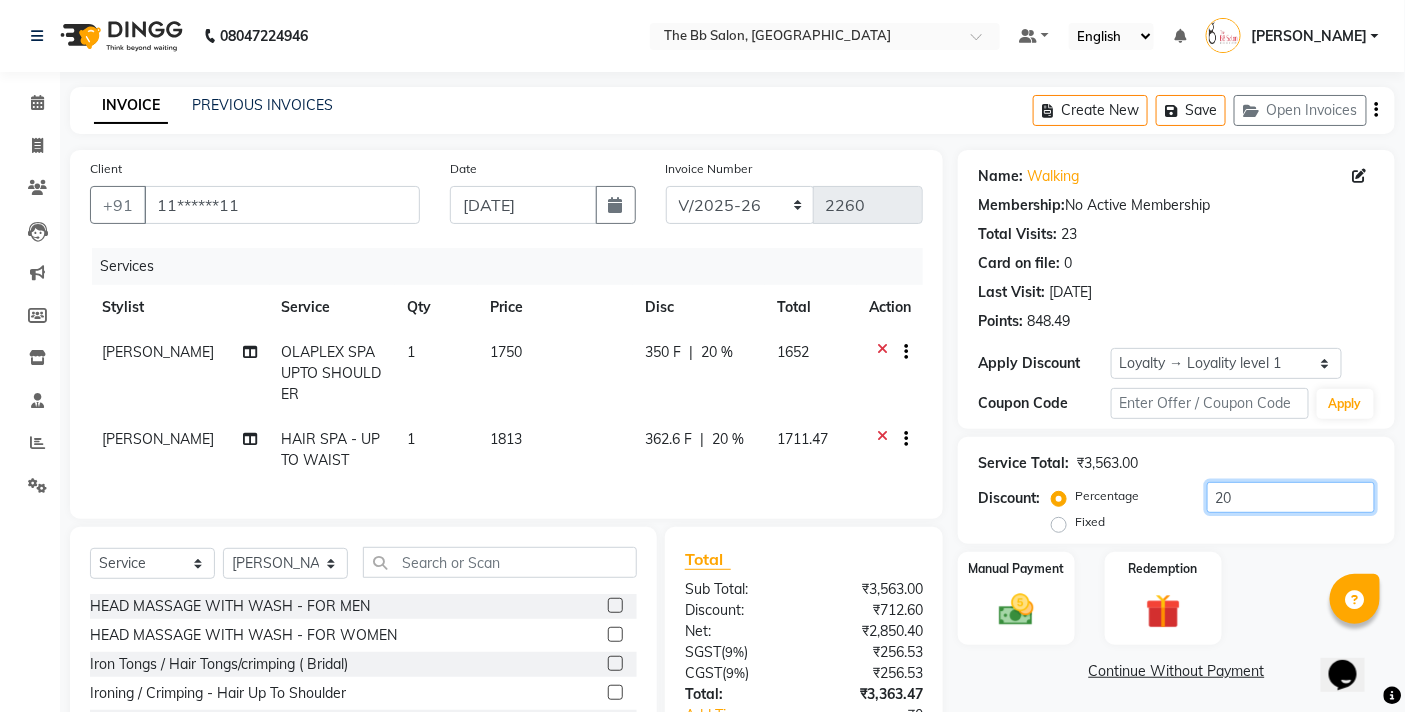 scroll, scrollTop: 176, scrollLeft: 0, axis: vertical 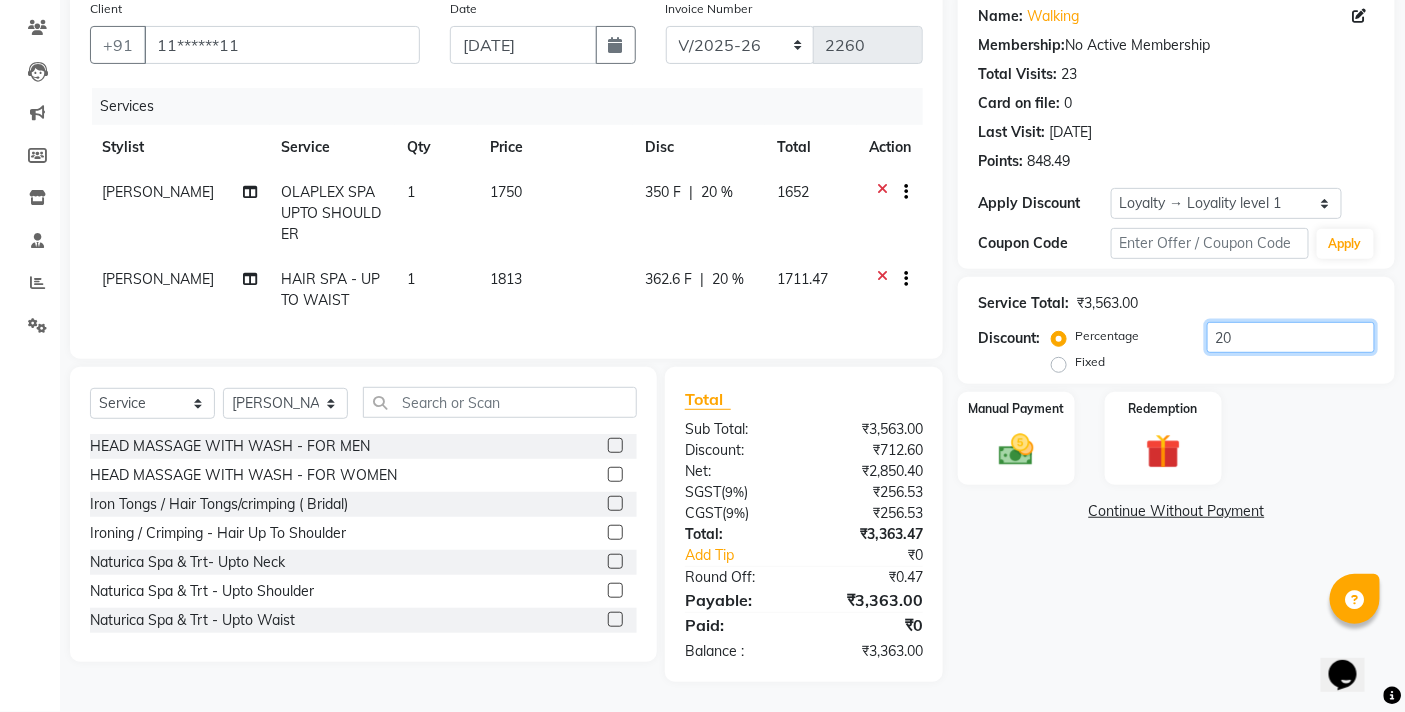 click on "20" 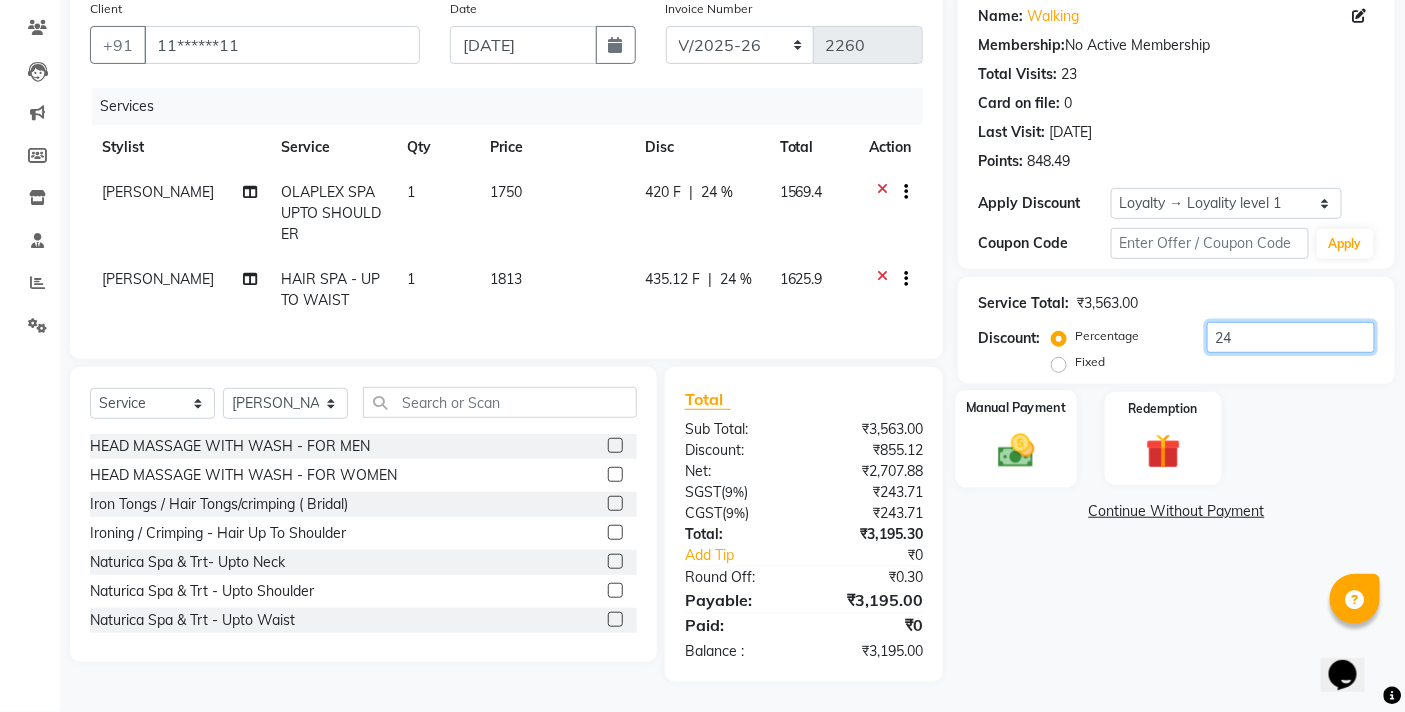 type on "24" 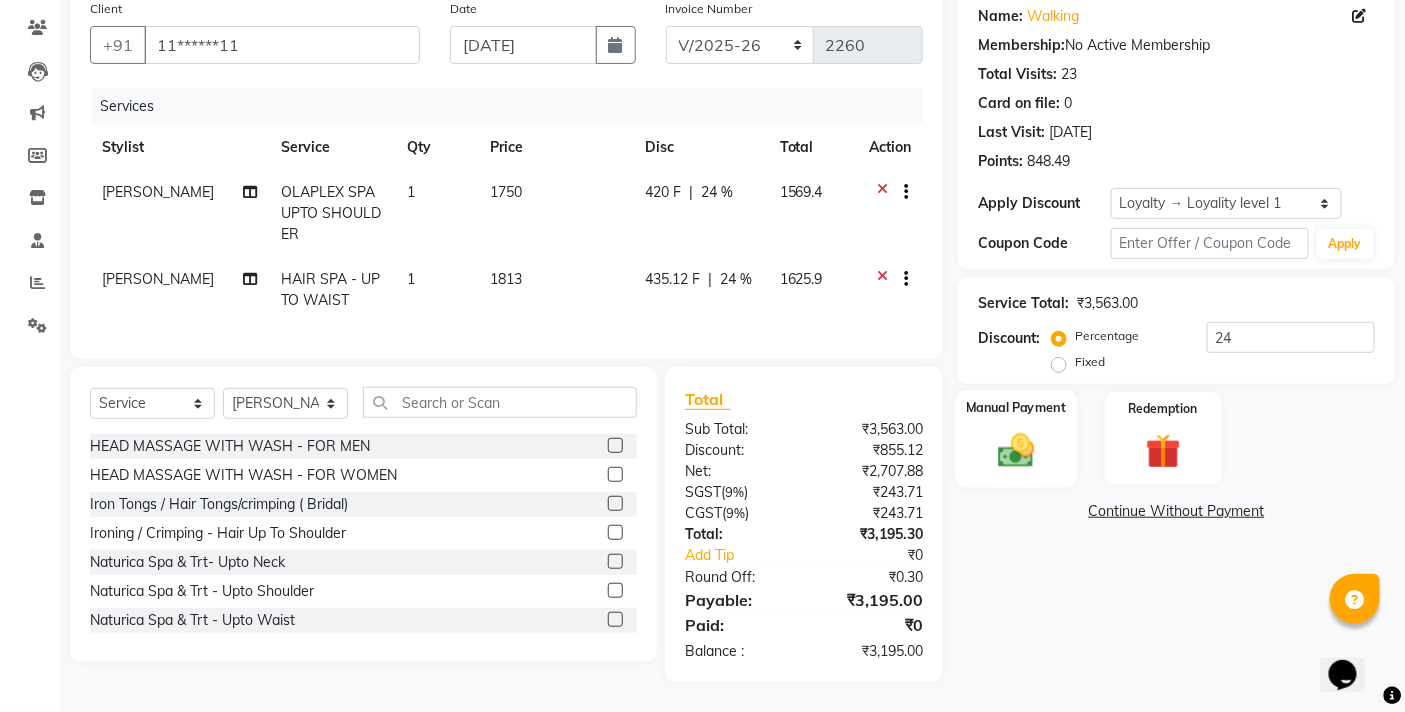 click 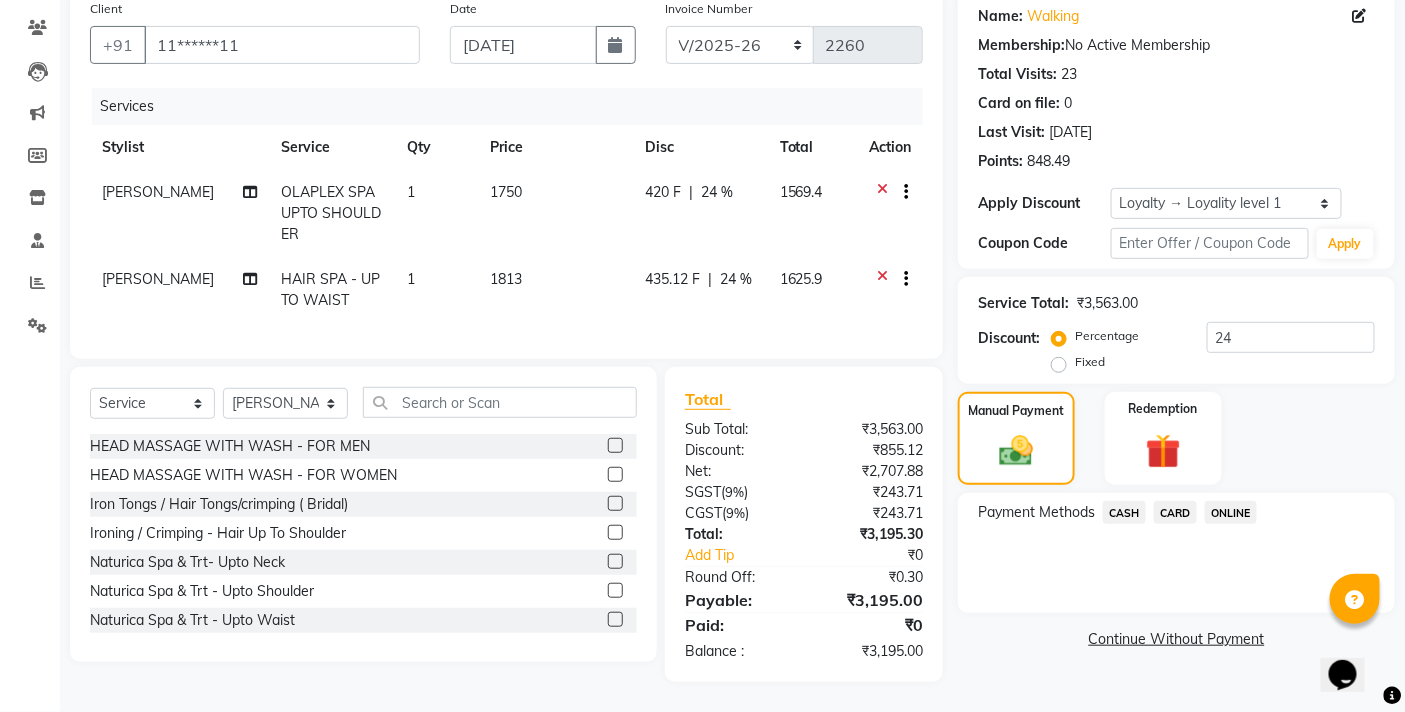 click on "ONLINE" 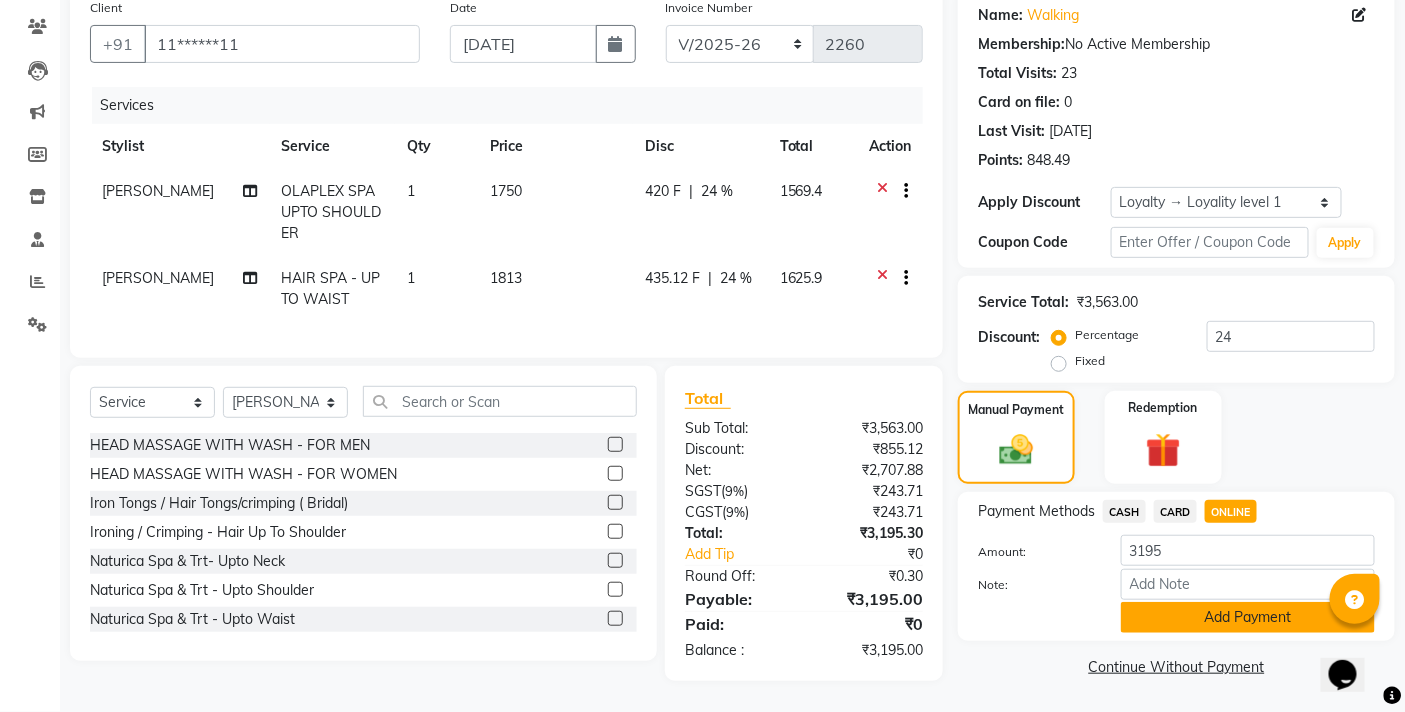 click on "Add Payment" 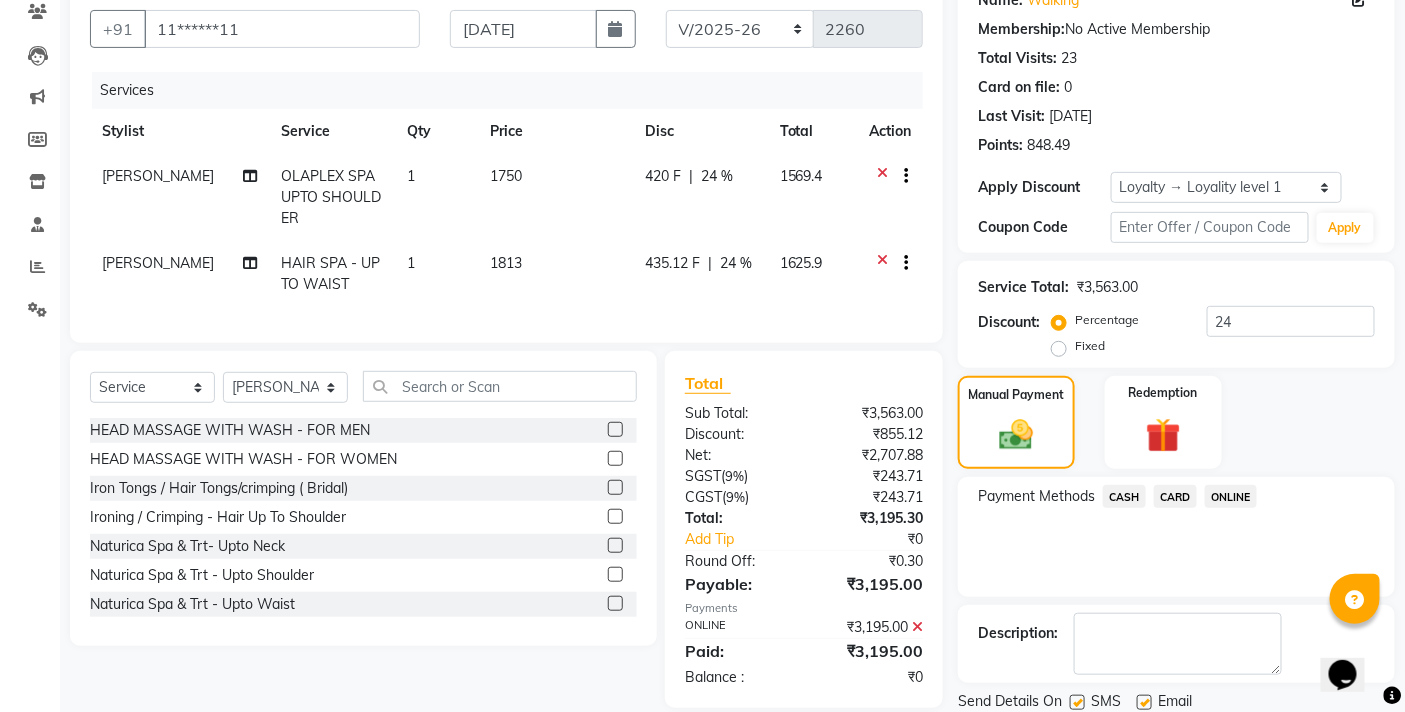 scroll, scrollTop: 338, scrollLeft: 0, axis: vertical 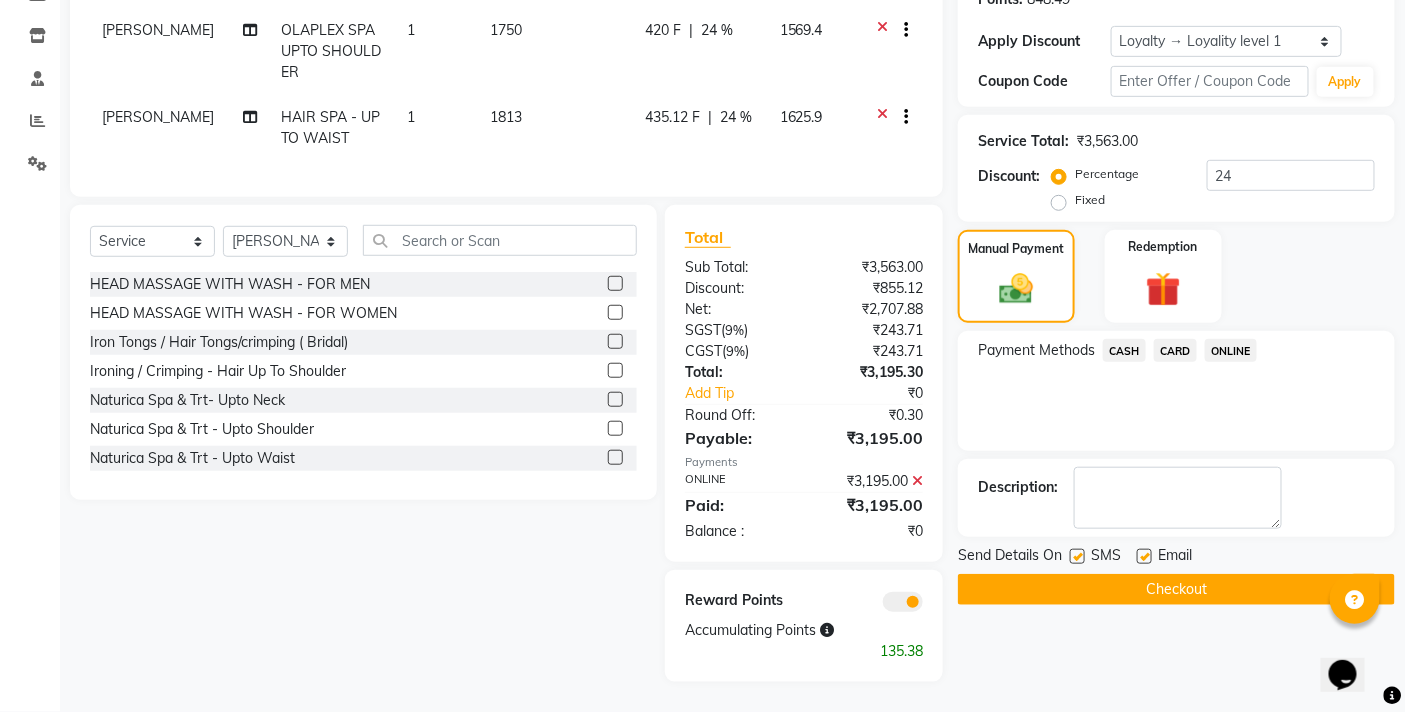 click on "Checkout" 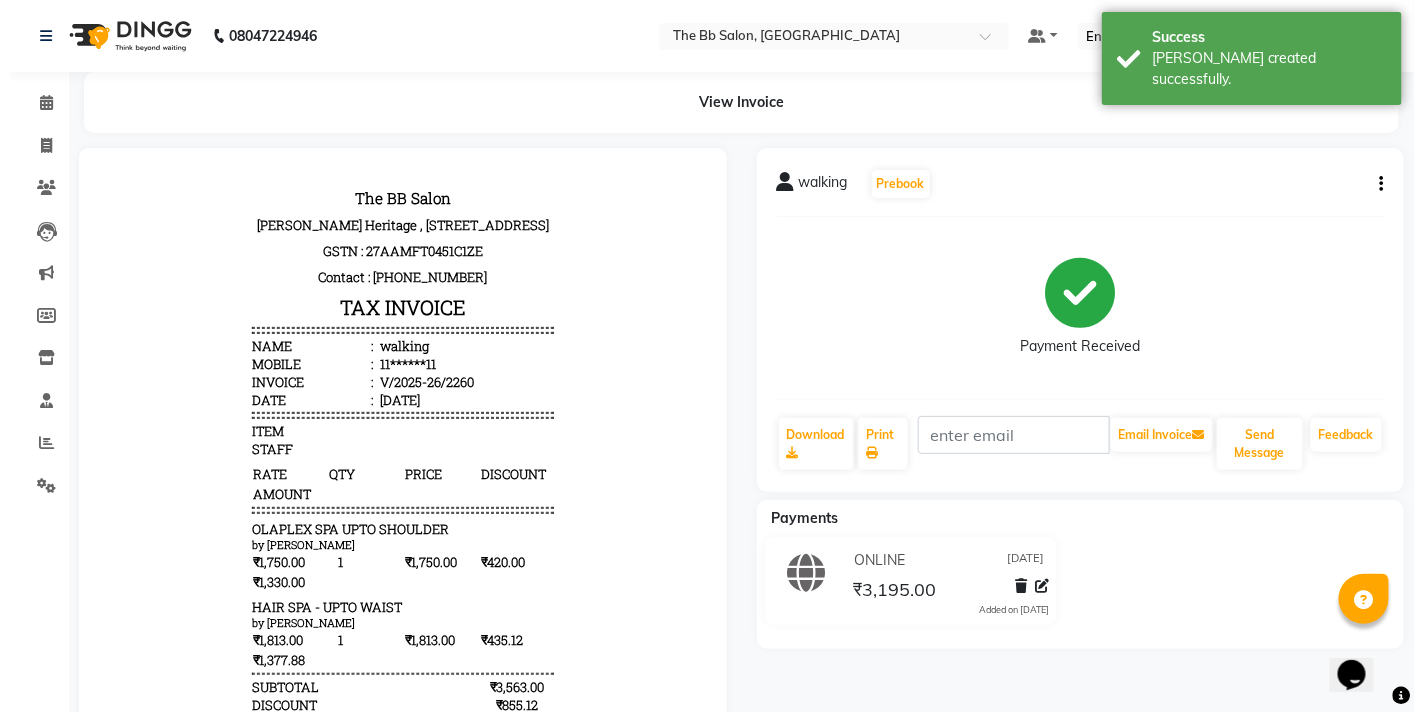 scroll, scrollTop: 0, scrollLeft: 0, axis: both 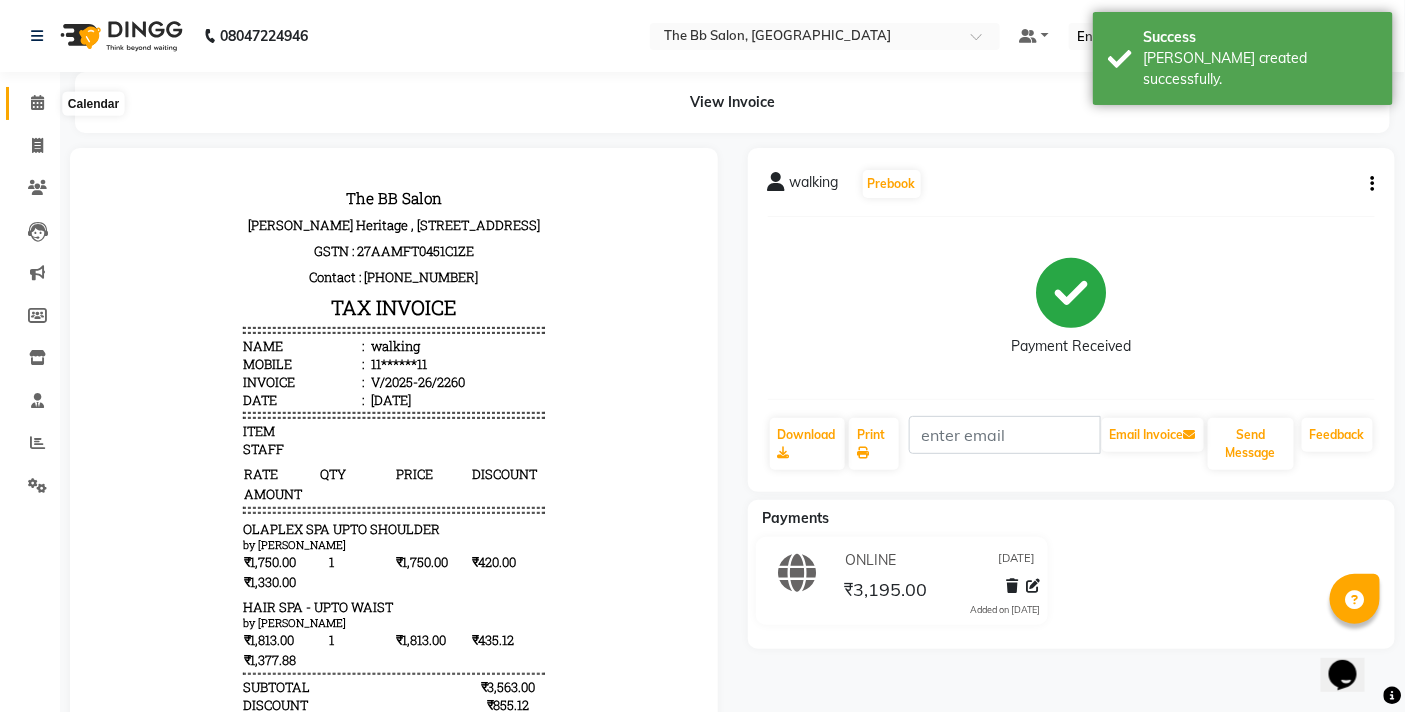 click 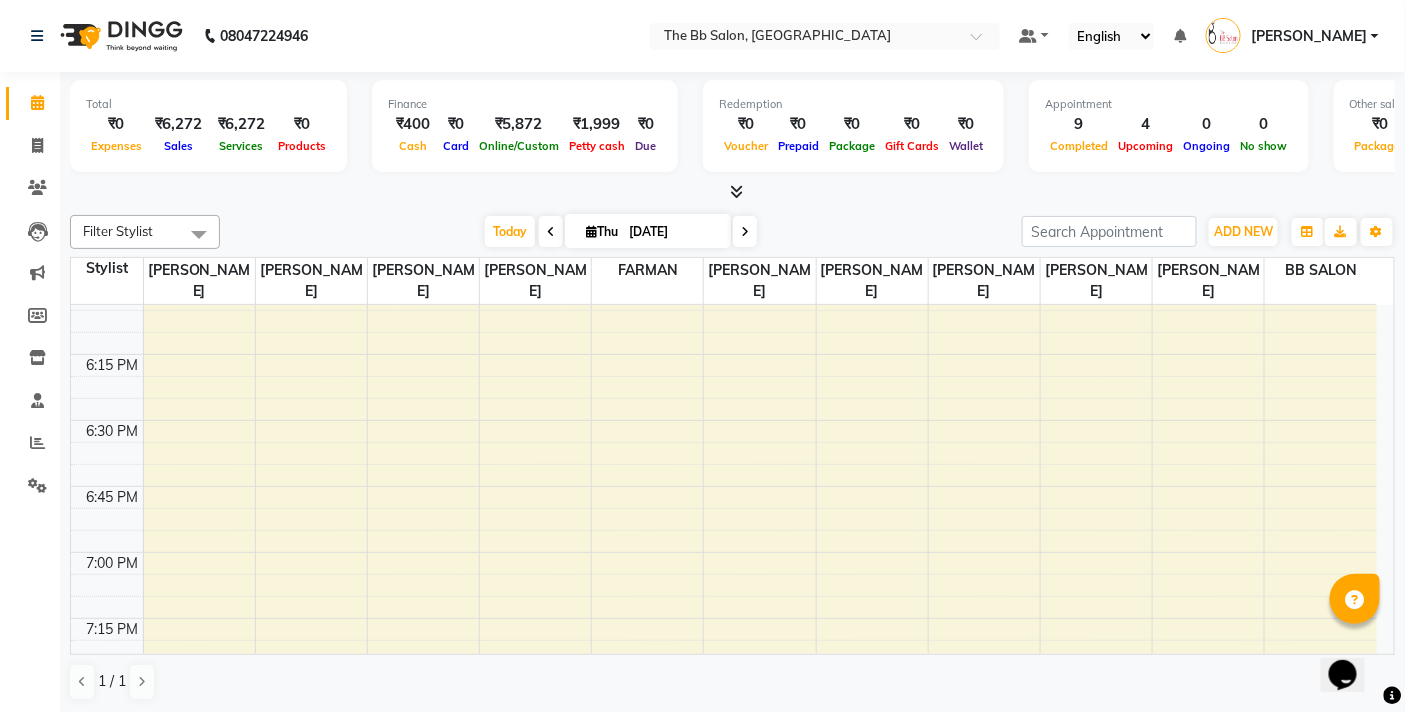 scroll, scrollTop: 2141, scrollLeft: 0, axis: vertical 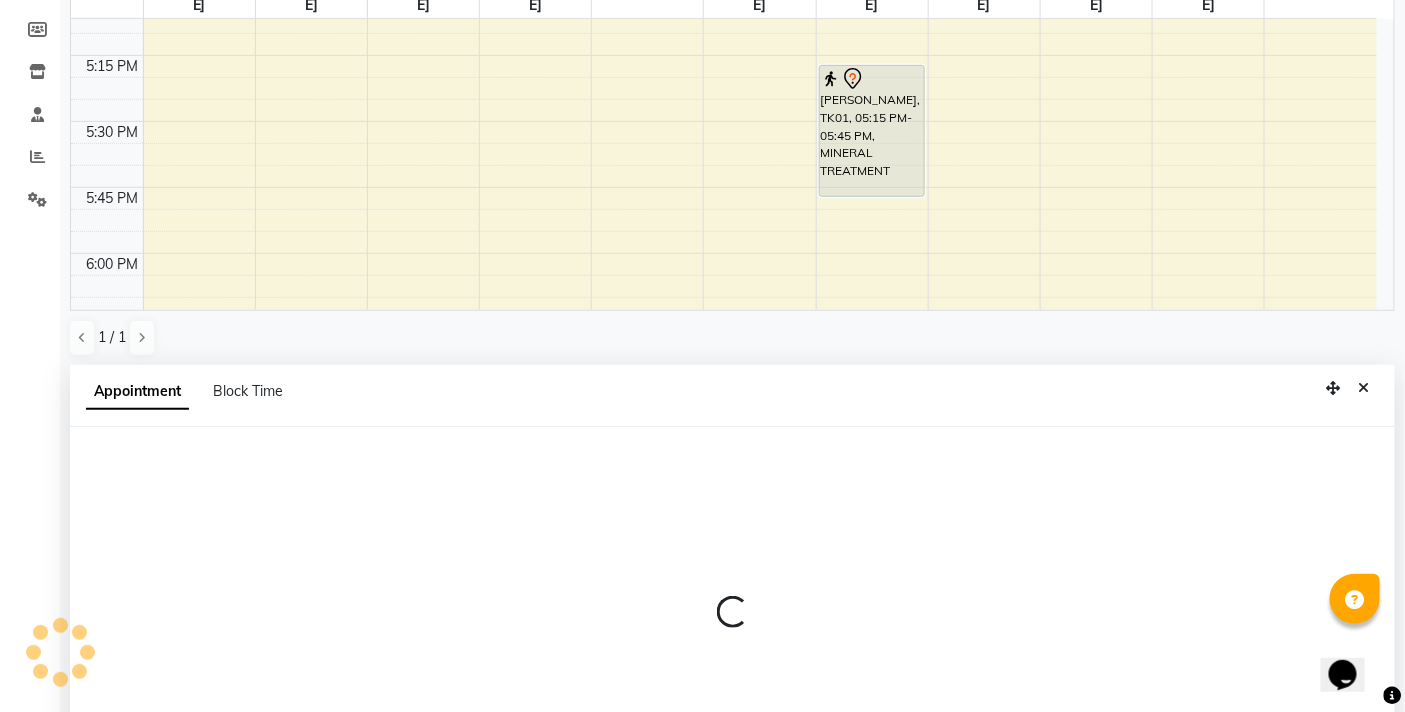 select on "83521" 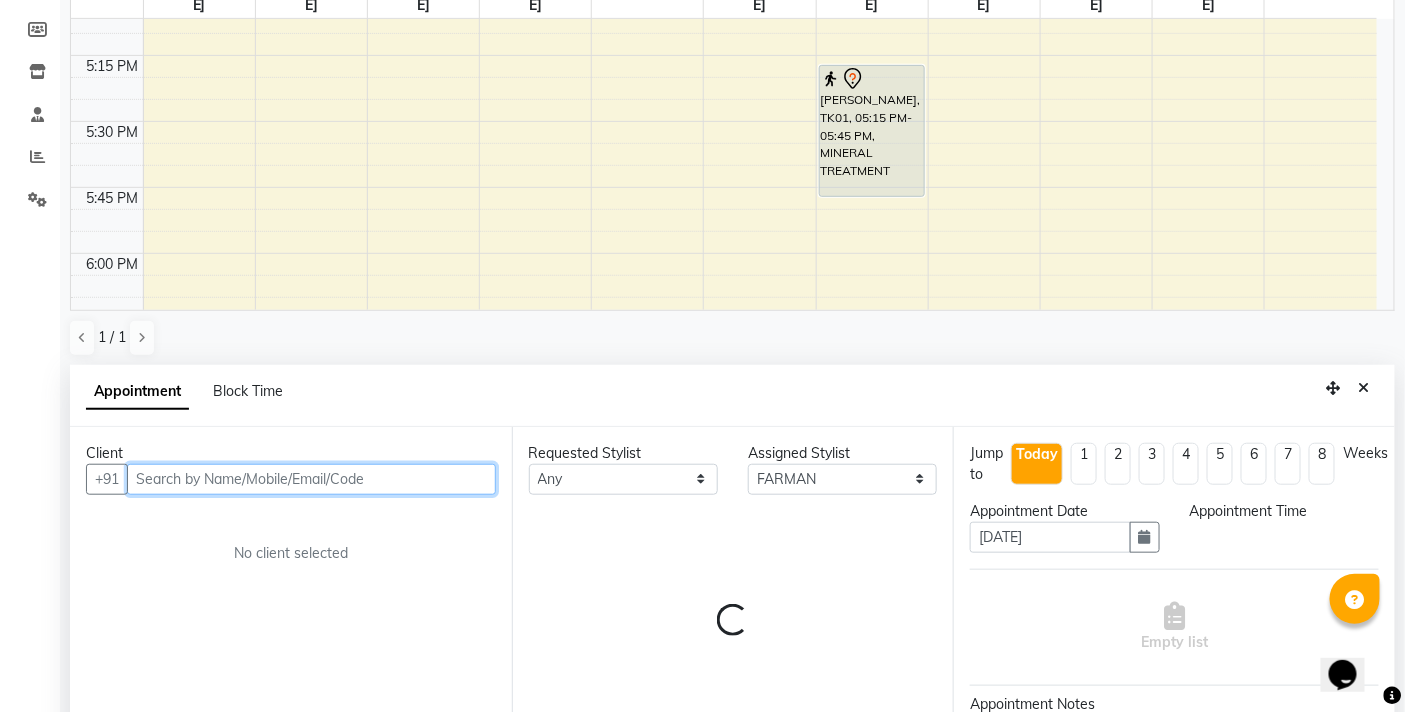 scroll, scrollTop: 392, scrollLeft: 0, axis: vertical 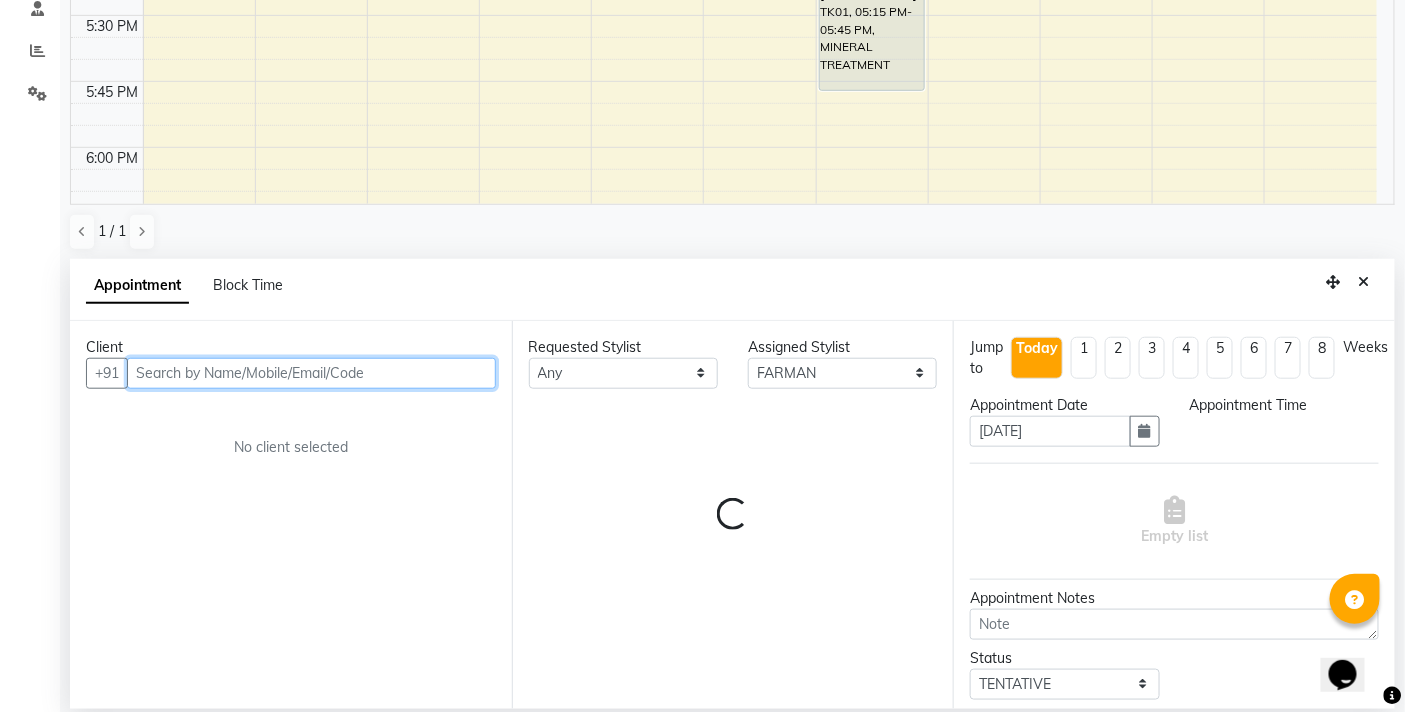 select on "1050" 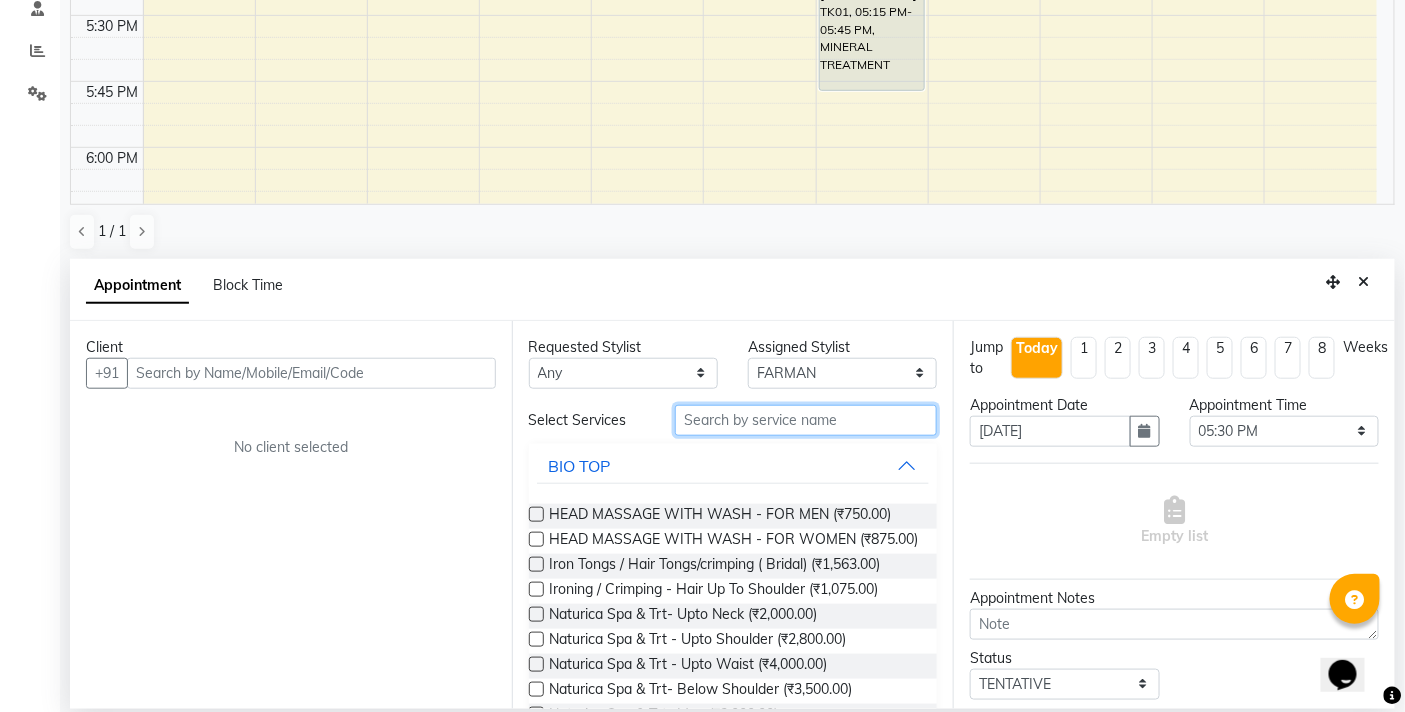 click at bounding box center (806, 420) 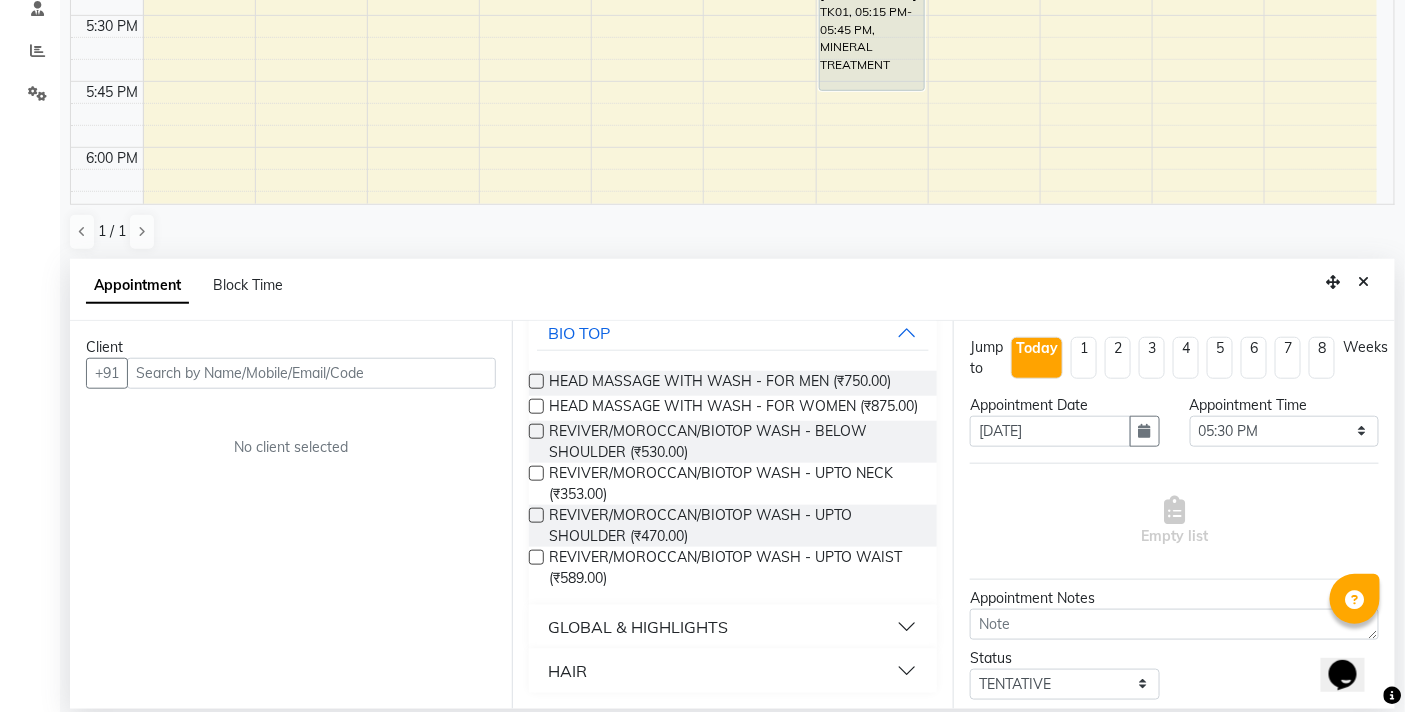 scroll, scrollTop: 150, scrollLeft: 0, axis: vertical 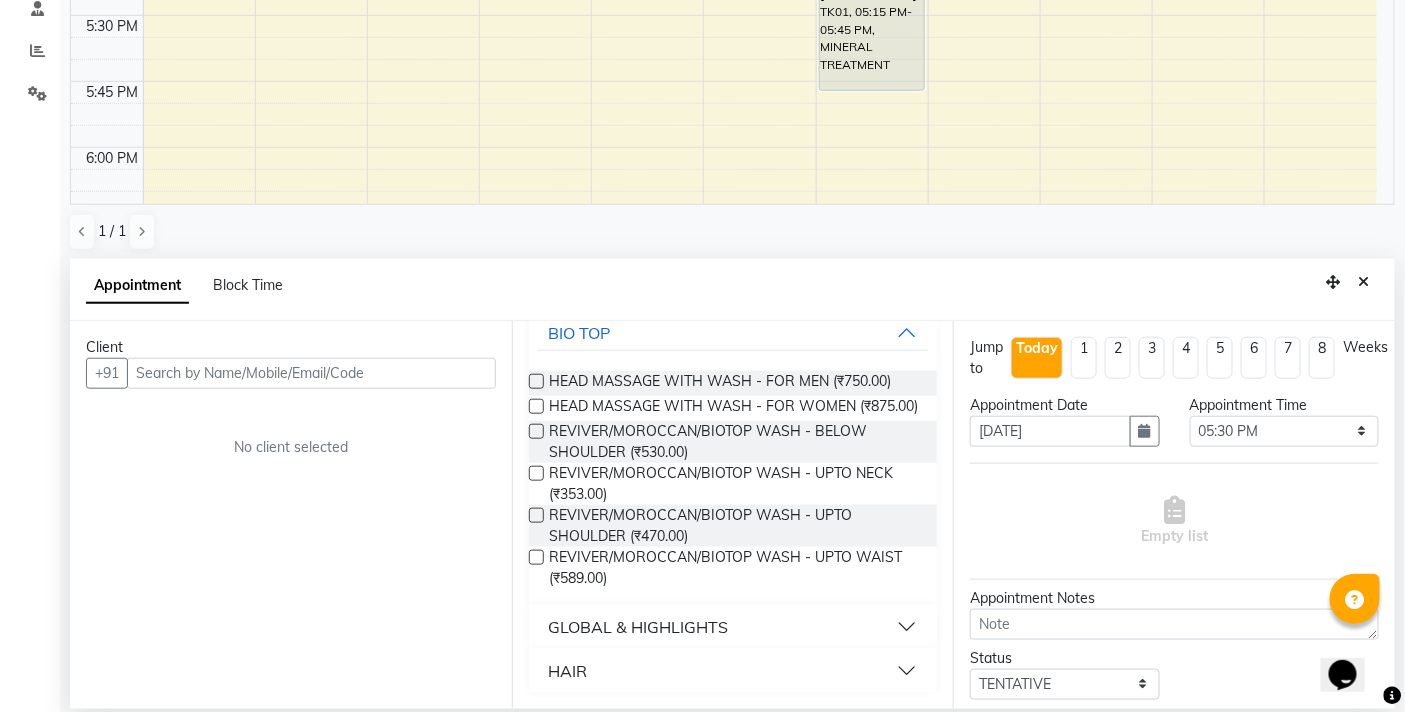 click on "HAIR" at bounding box center (733, 671) 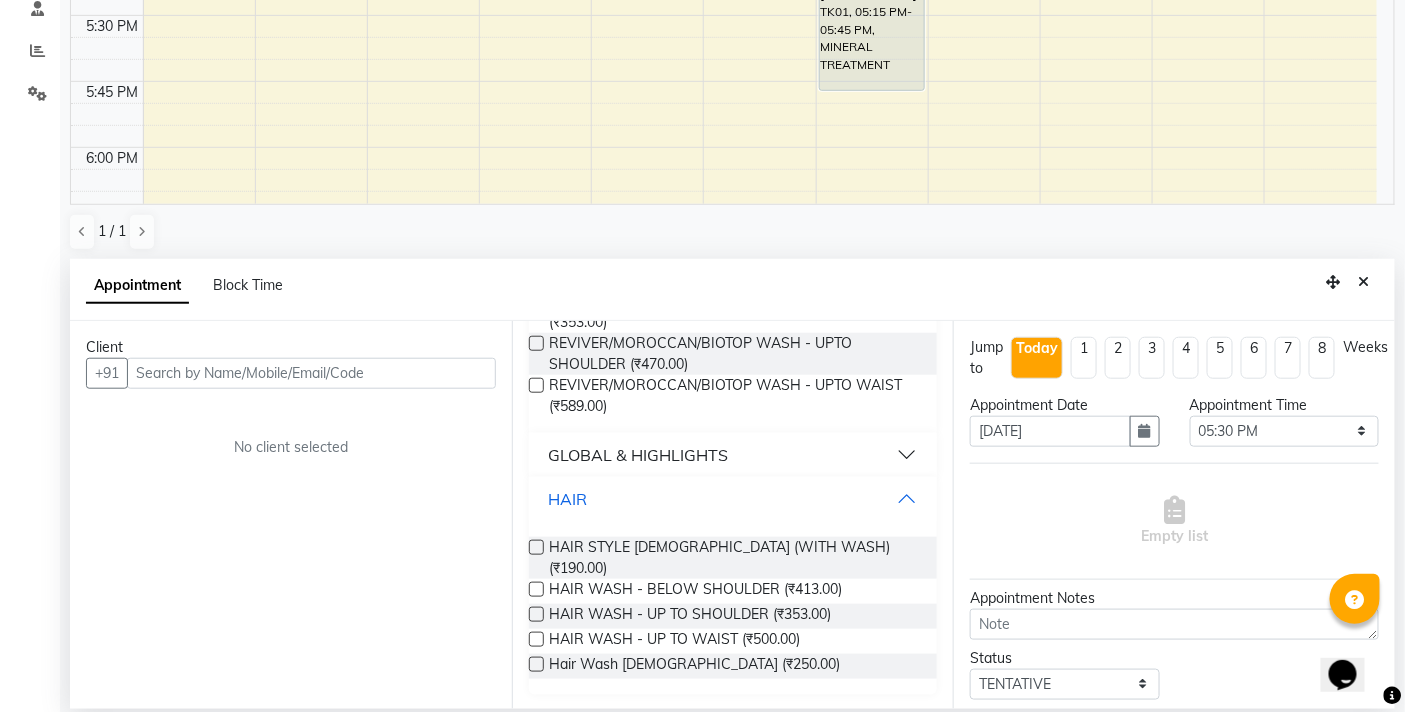 scroll, scrollTop: 306, scrollLeft: 0, axis: vertical 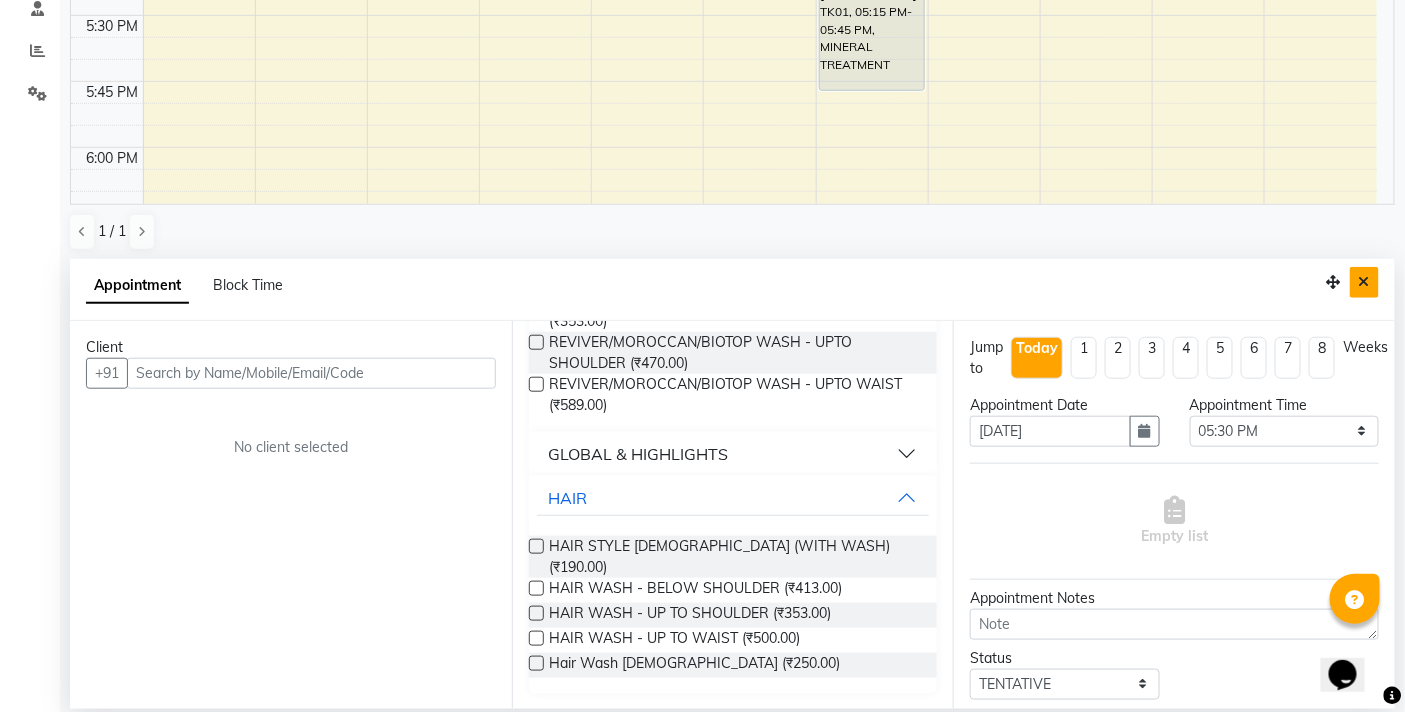click at bounding box center (1364, 282) 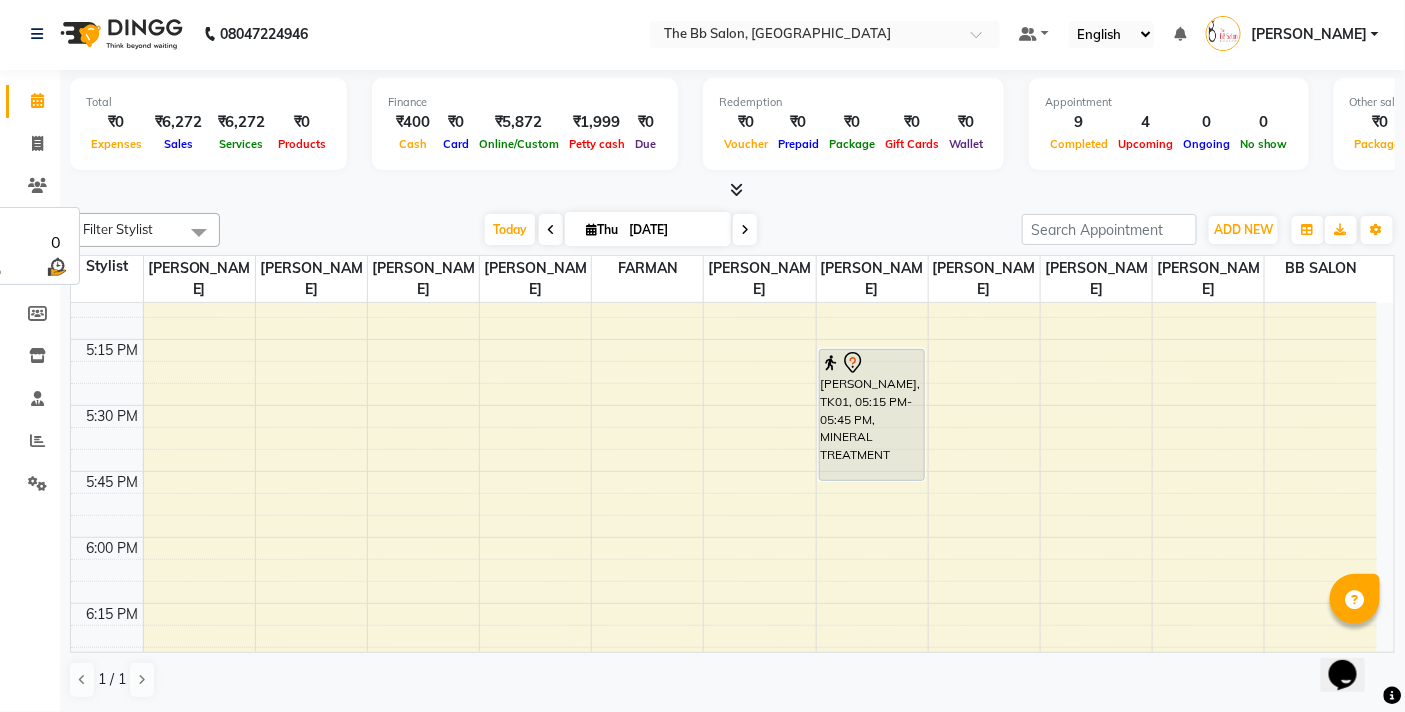 scroll, scrollTop: 1, scrollLeft: 0, axis: vertical 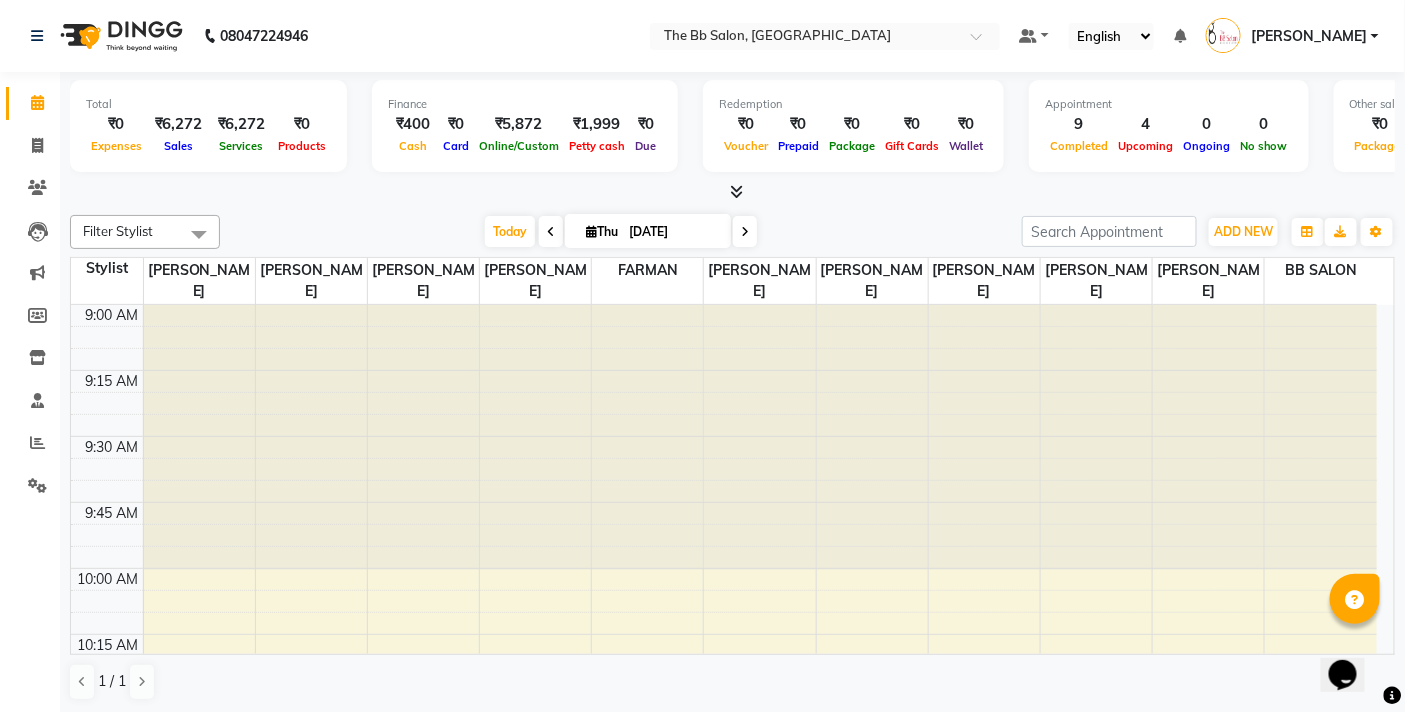 click at bounding box center [736, 191] 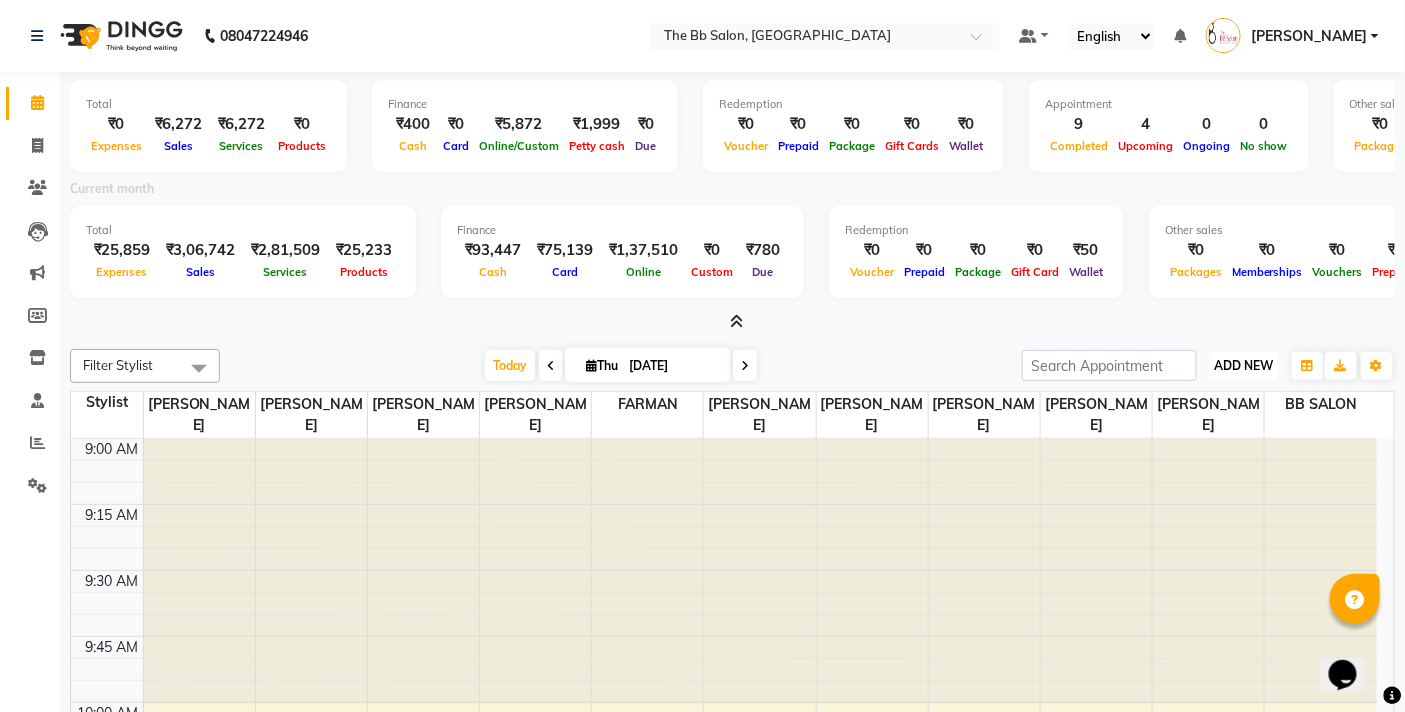 click on "ADD NEW" at bounding box center (1243, 365) 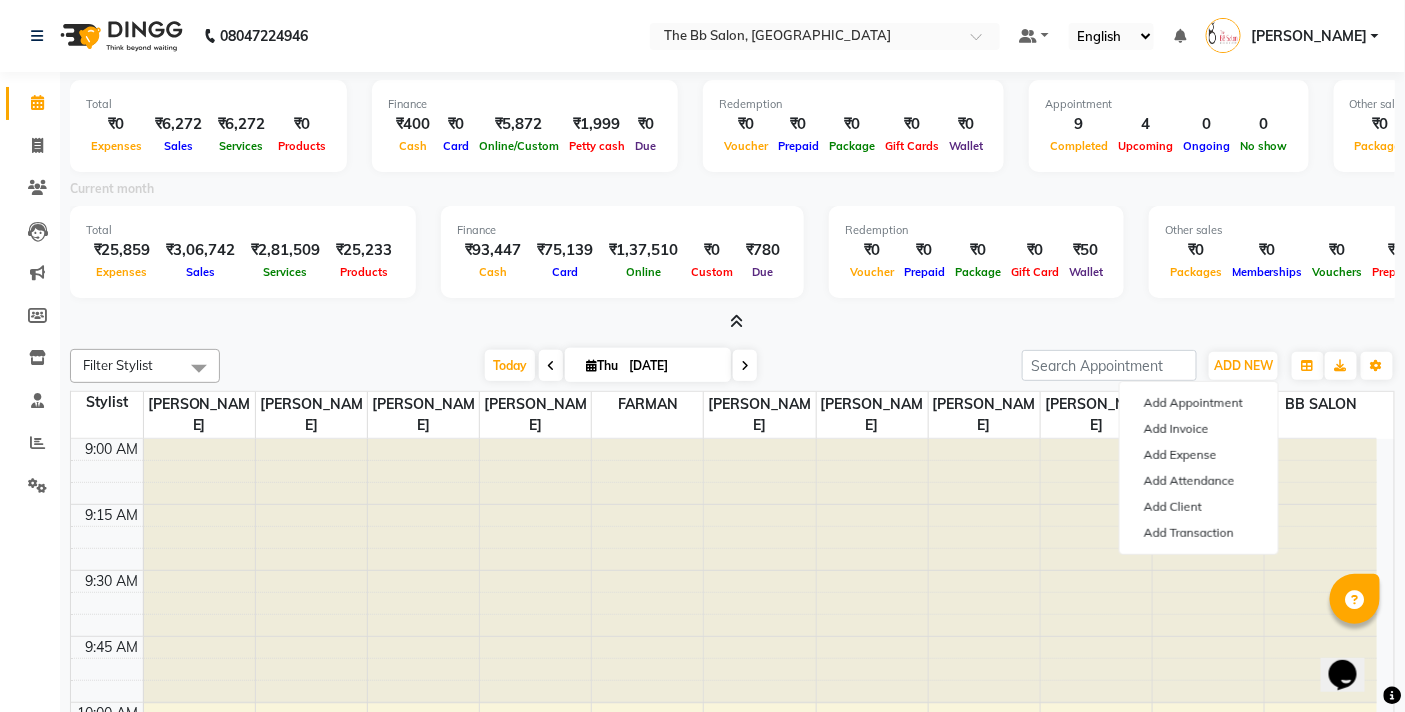 click at bounding box center (732, 322) 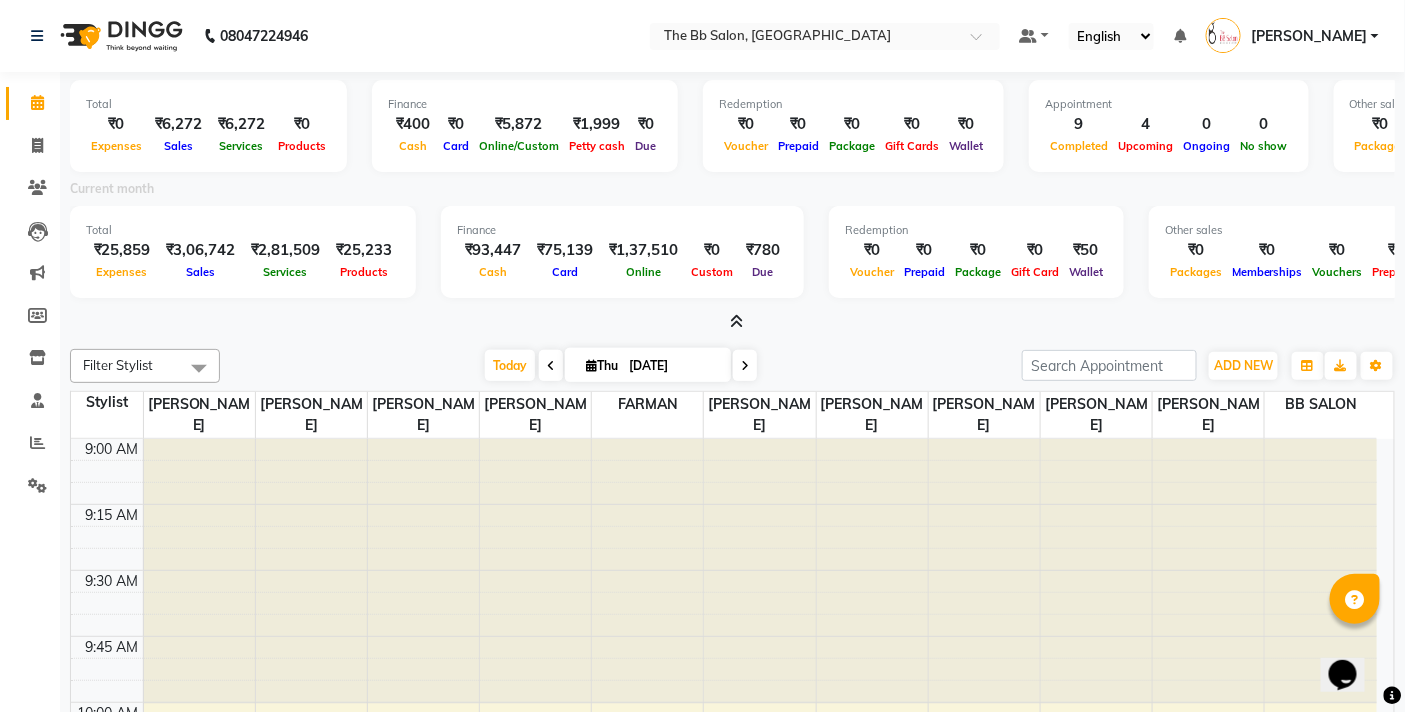 click on "Current month" at bounding box center (732, 192) 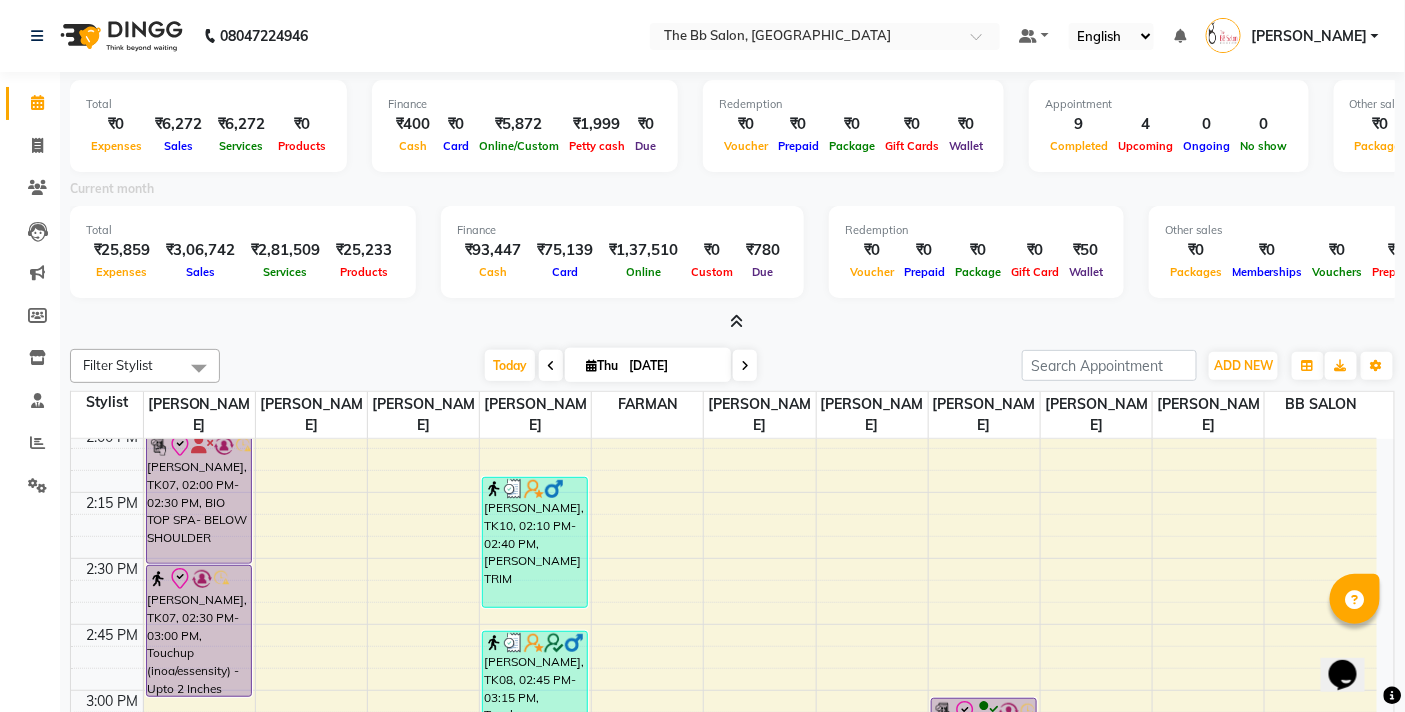 scroll, scrollTop: 1333, scrollLeft: 0, axis: vertical 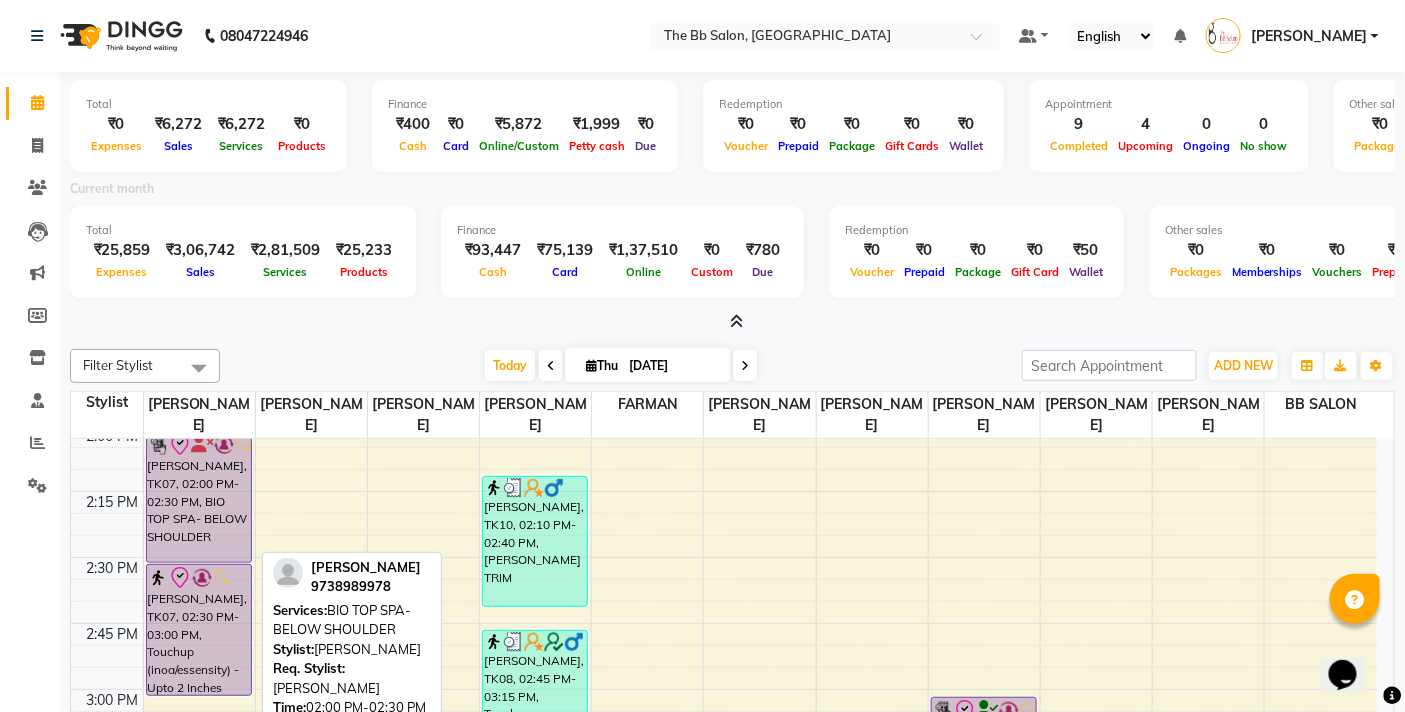 click on "[PERSON_NAME], TK07, 02:00 PM-02:30 PM, BIO TOP SPA- BELOW SHOULDER" at bounding box center [199, 497] 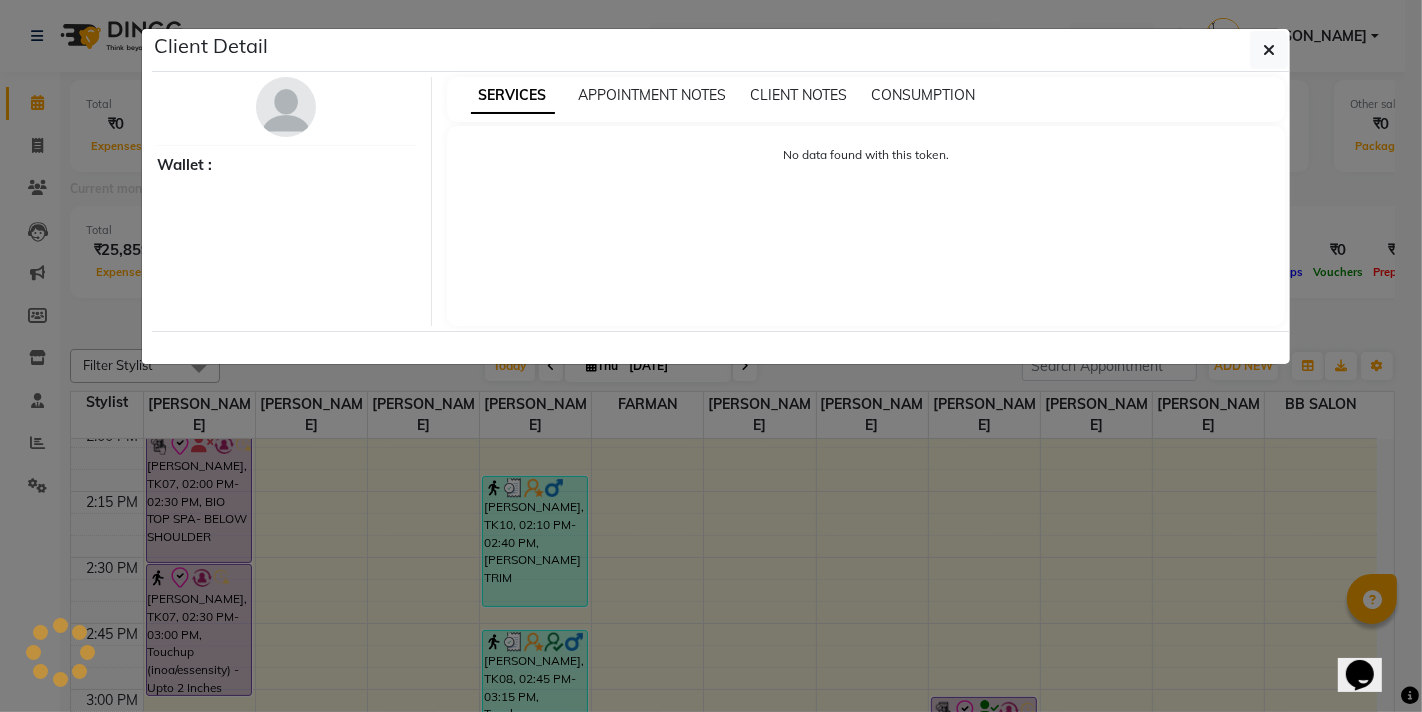 select on "8" 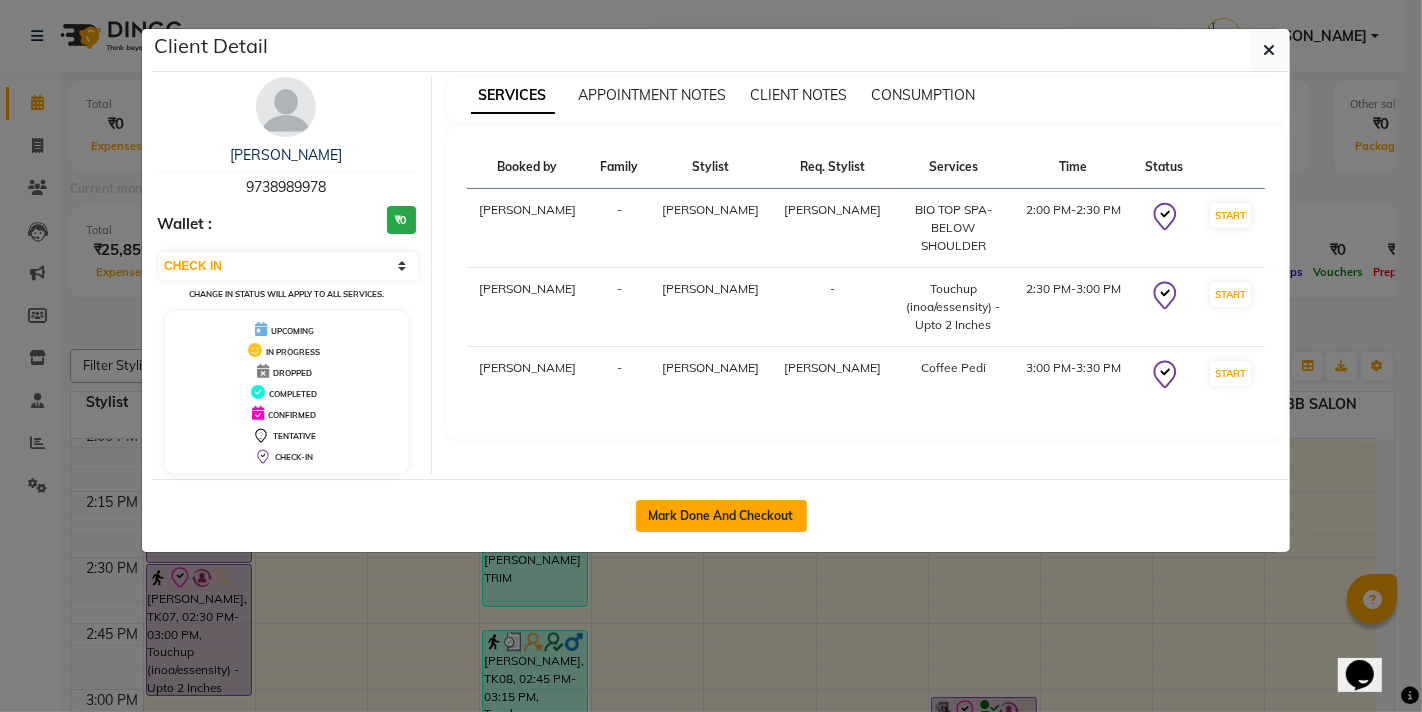 click on "Mark Done And Checkout" 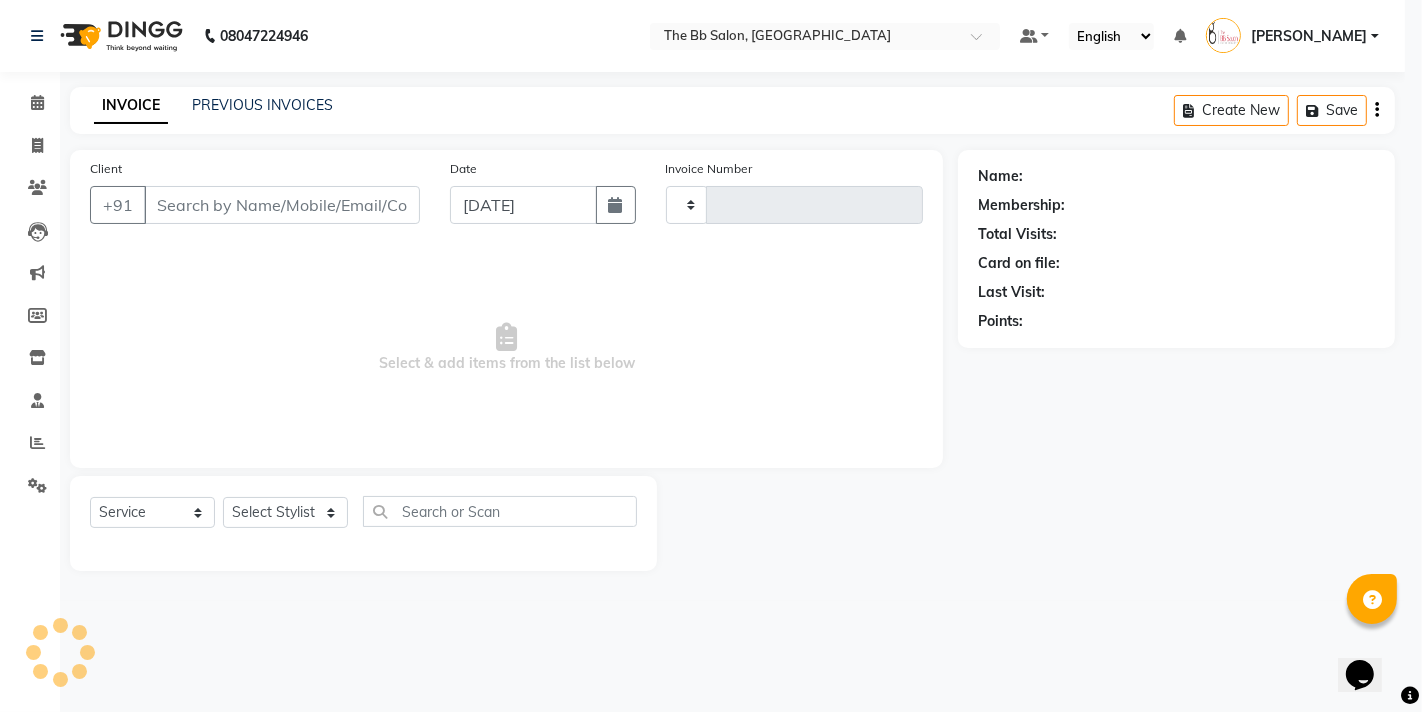 type on "2261" 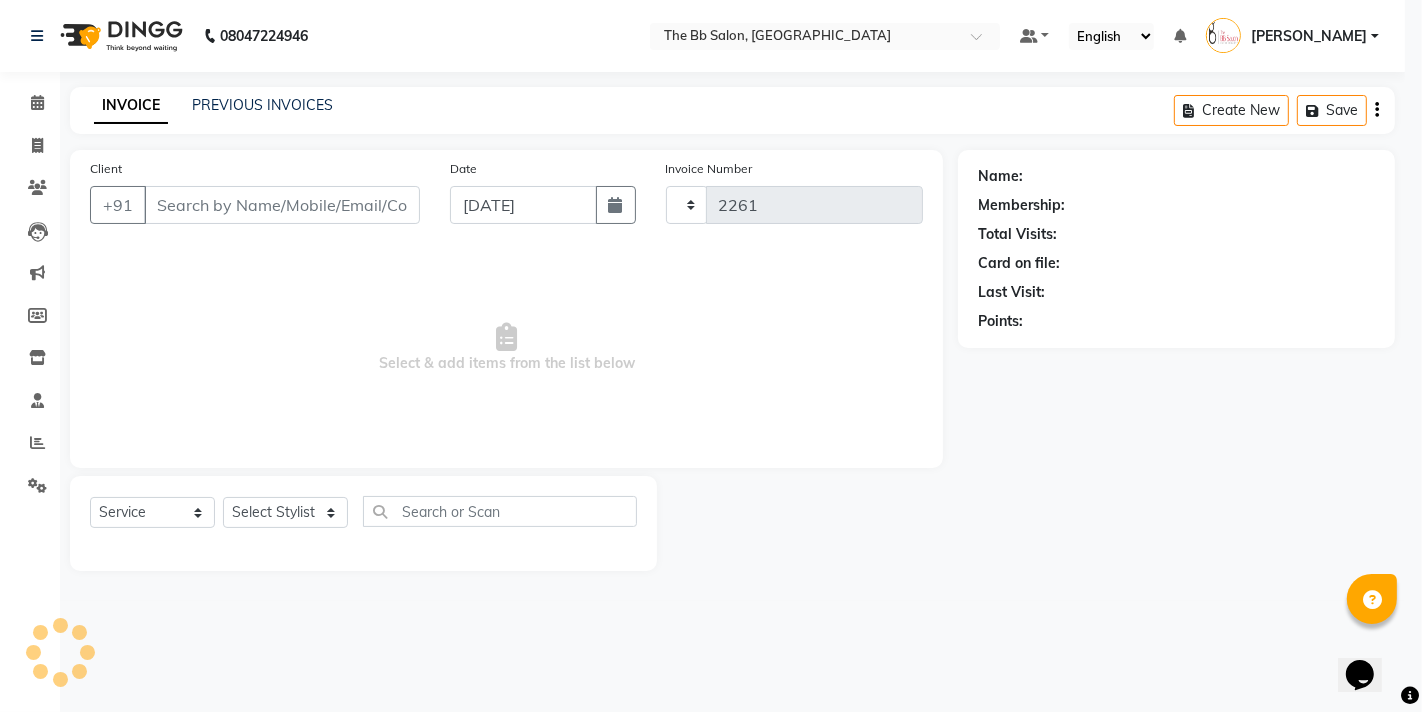 select on "6231" 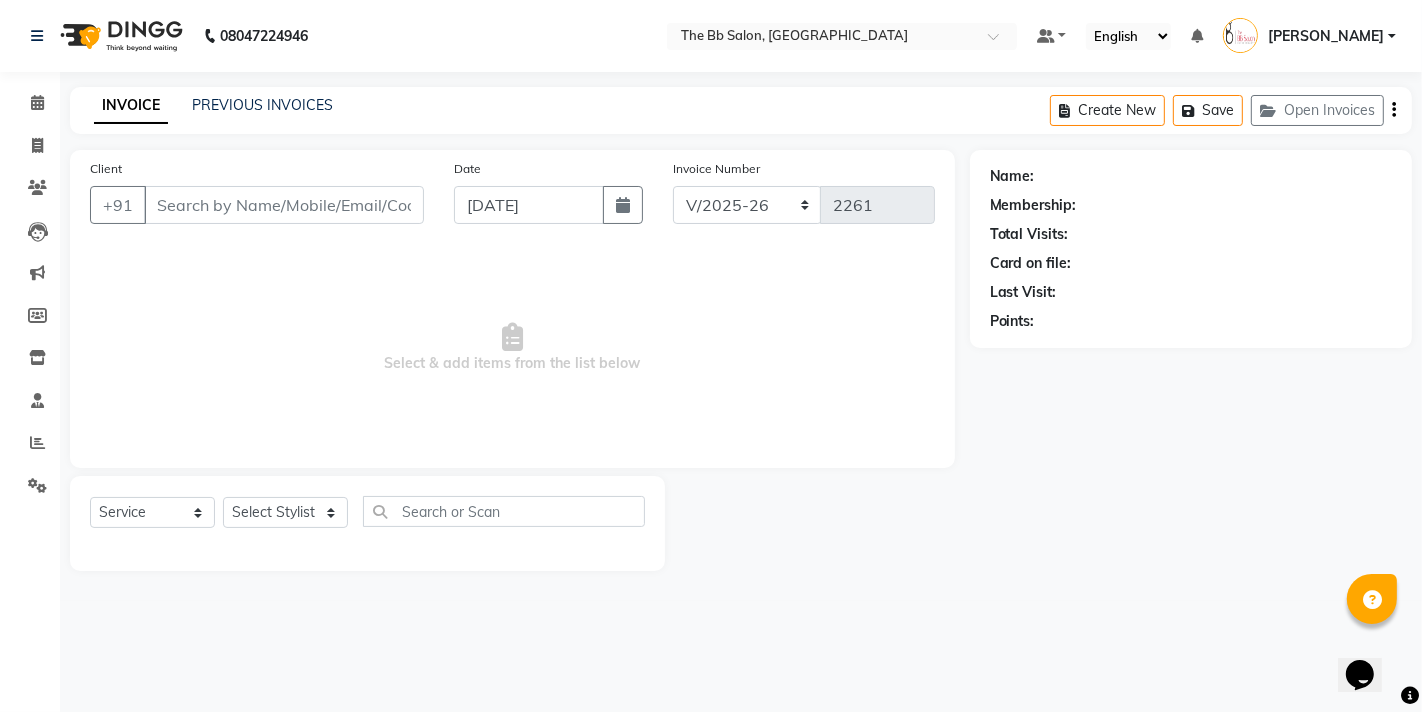 type on "97******78" 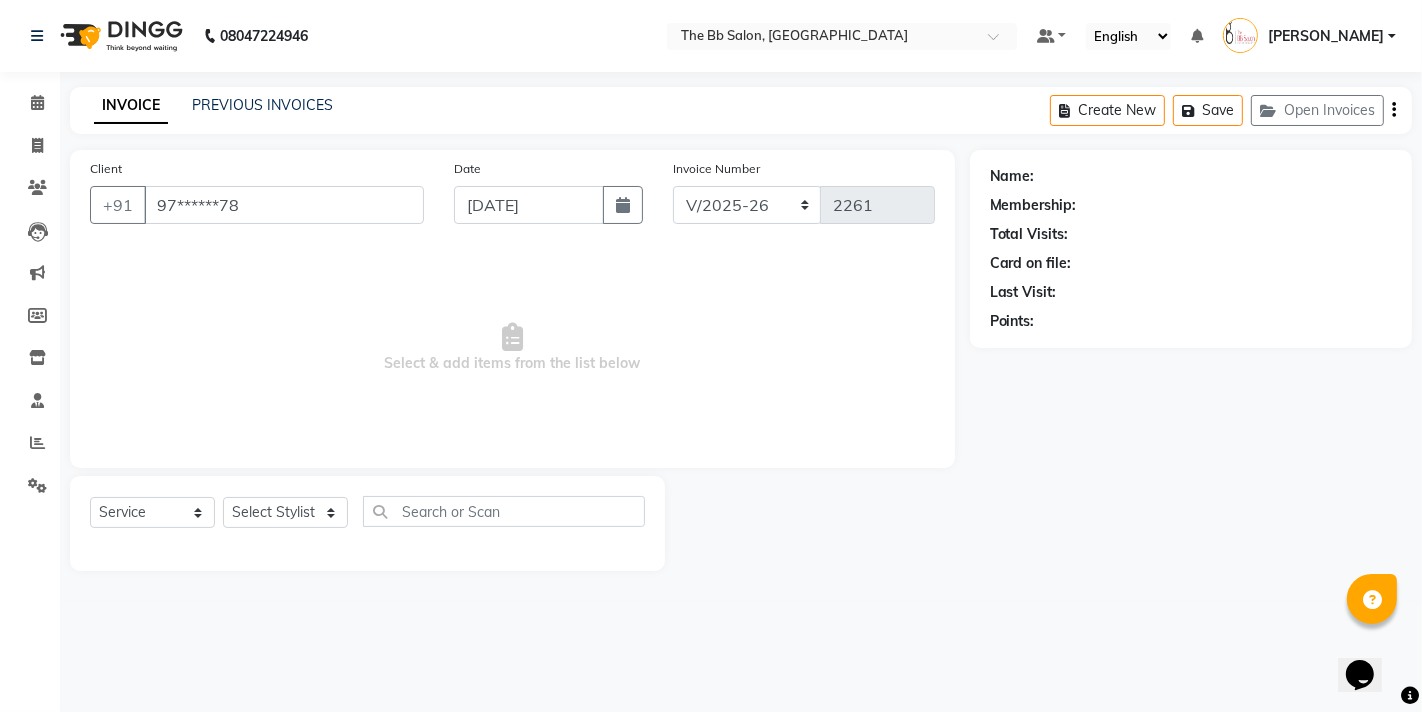 select on "83660" 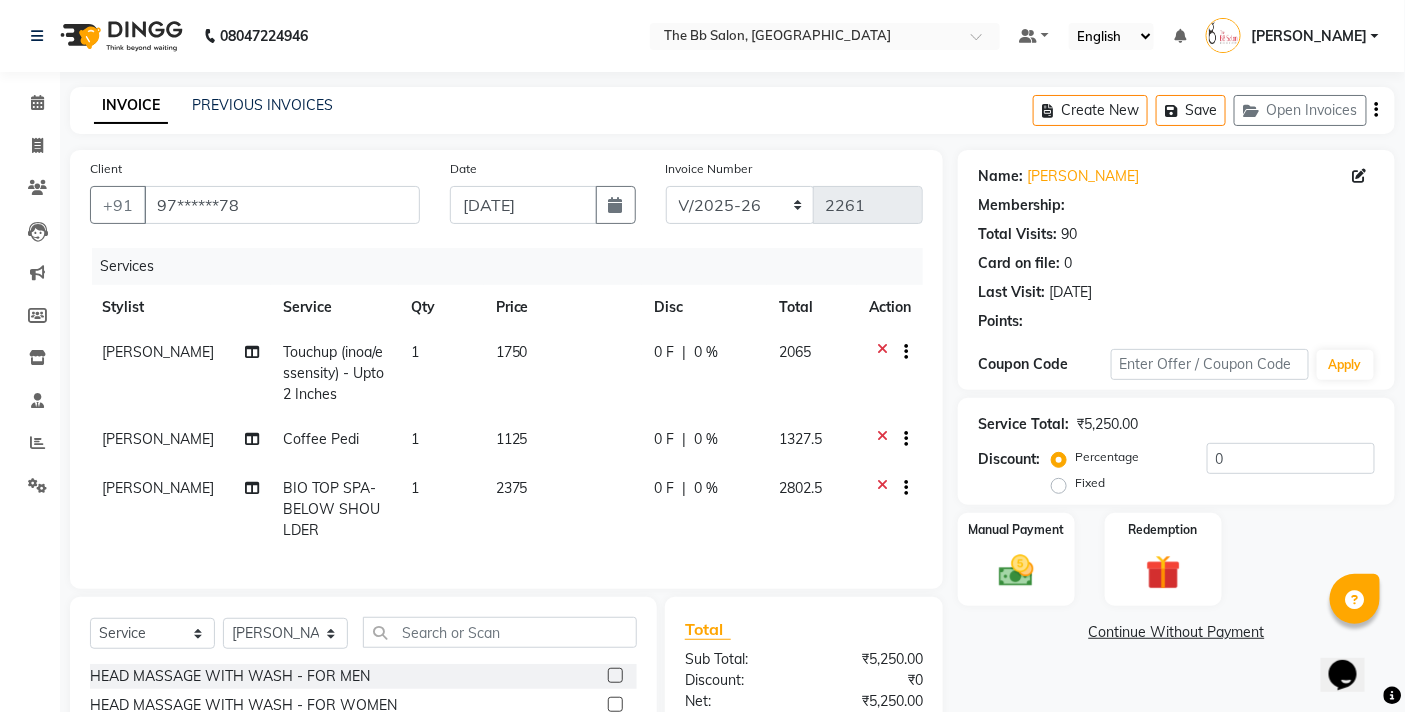 select on "1: Object" 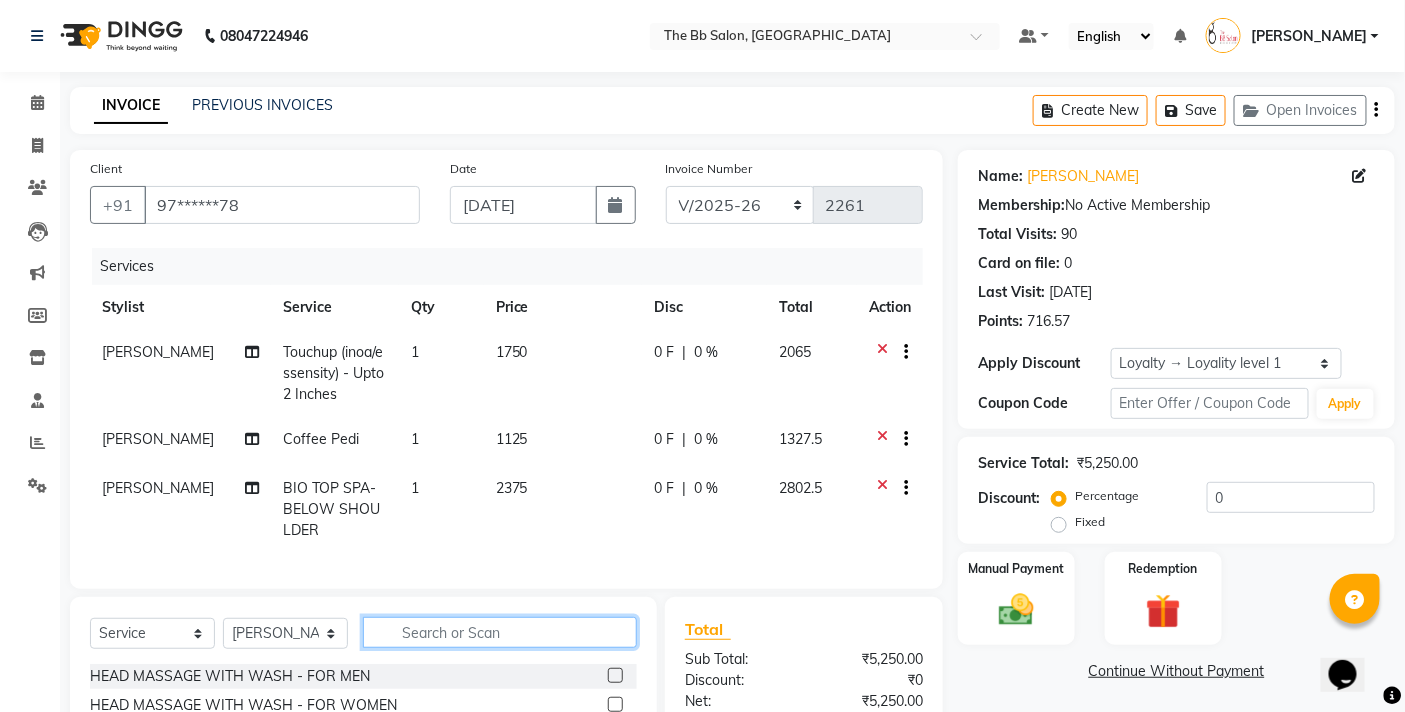 click 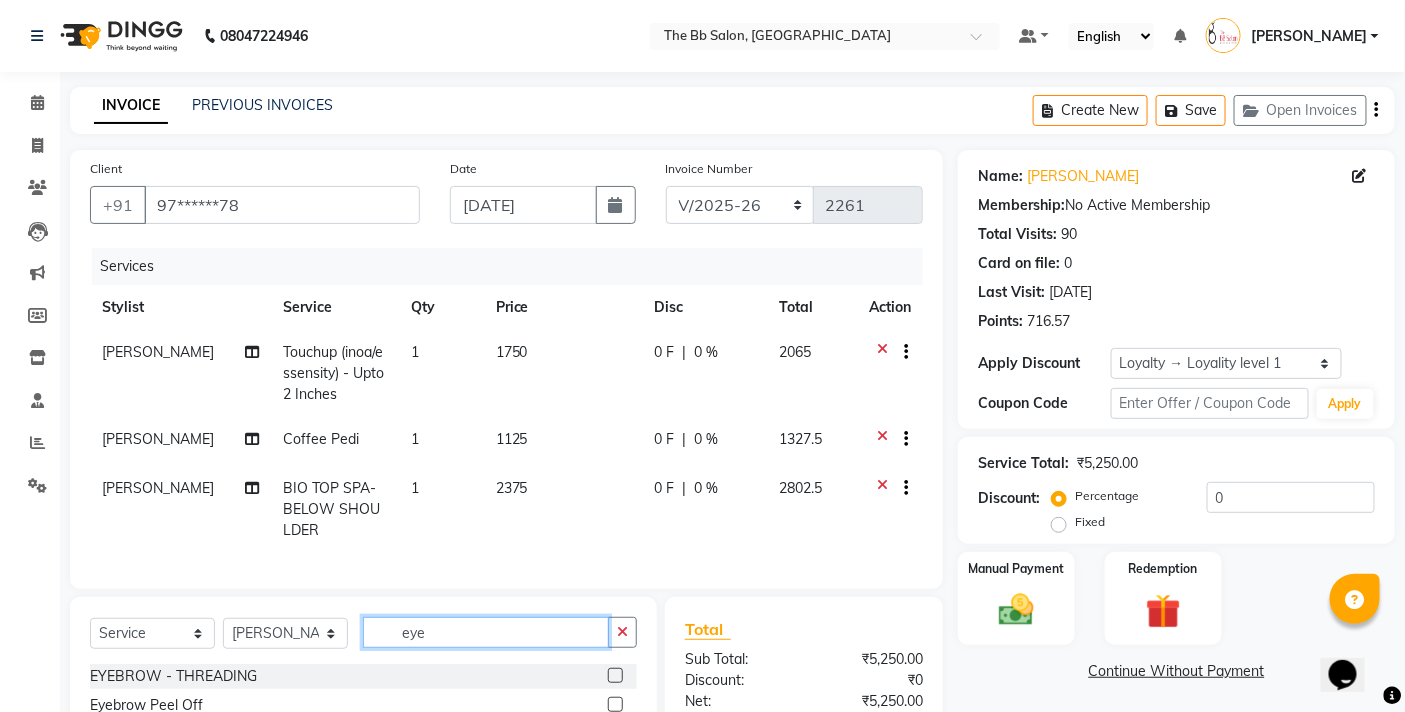 type on "eye" 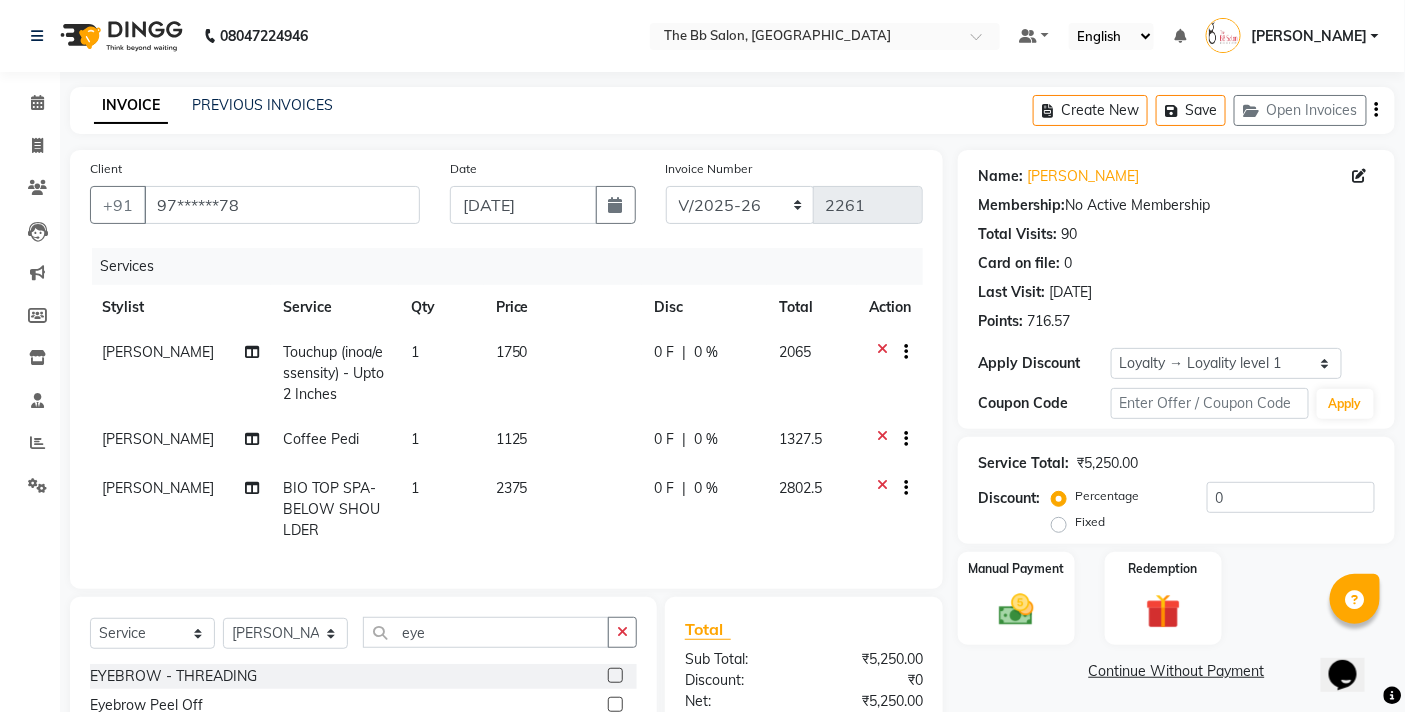 click 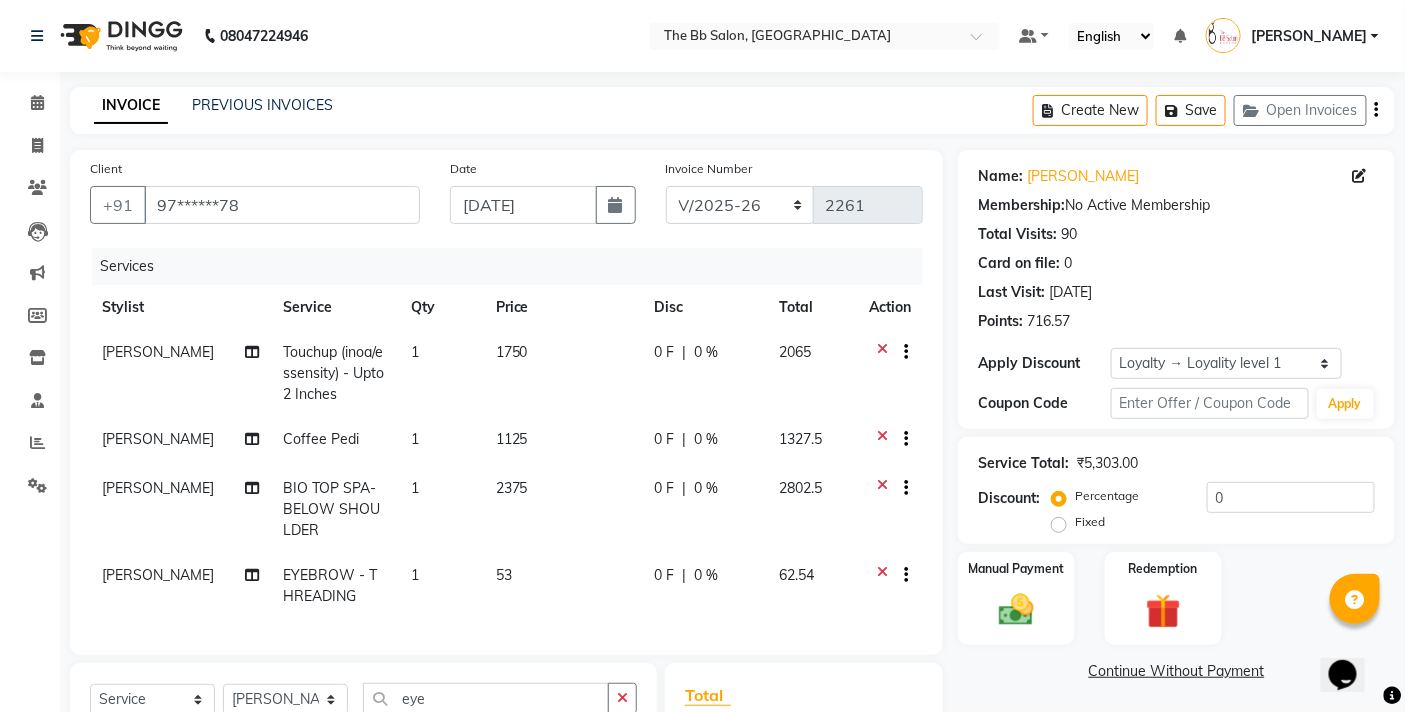 checkbox on "false" 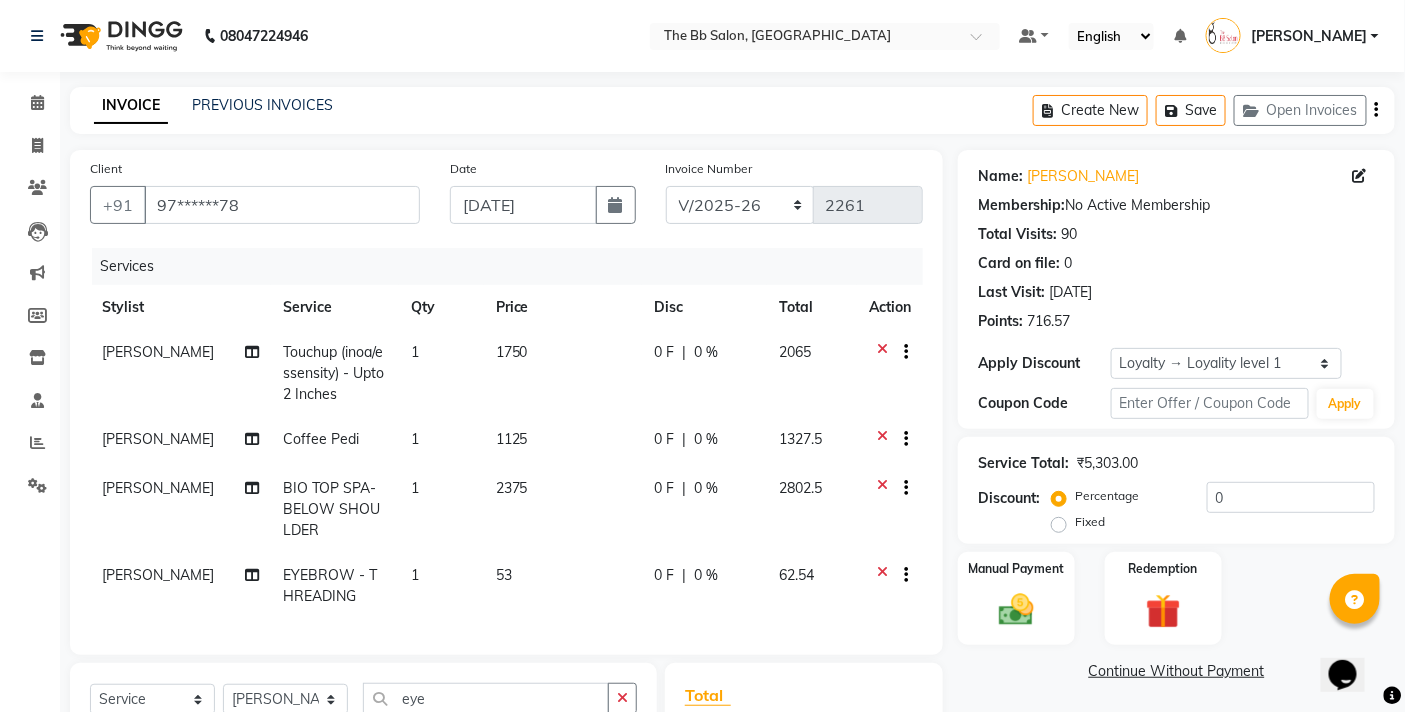 scroll, scrollTop: 222, scrollLeft: 0, axis: vertical 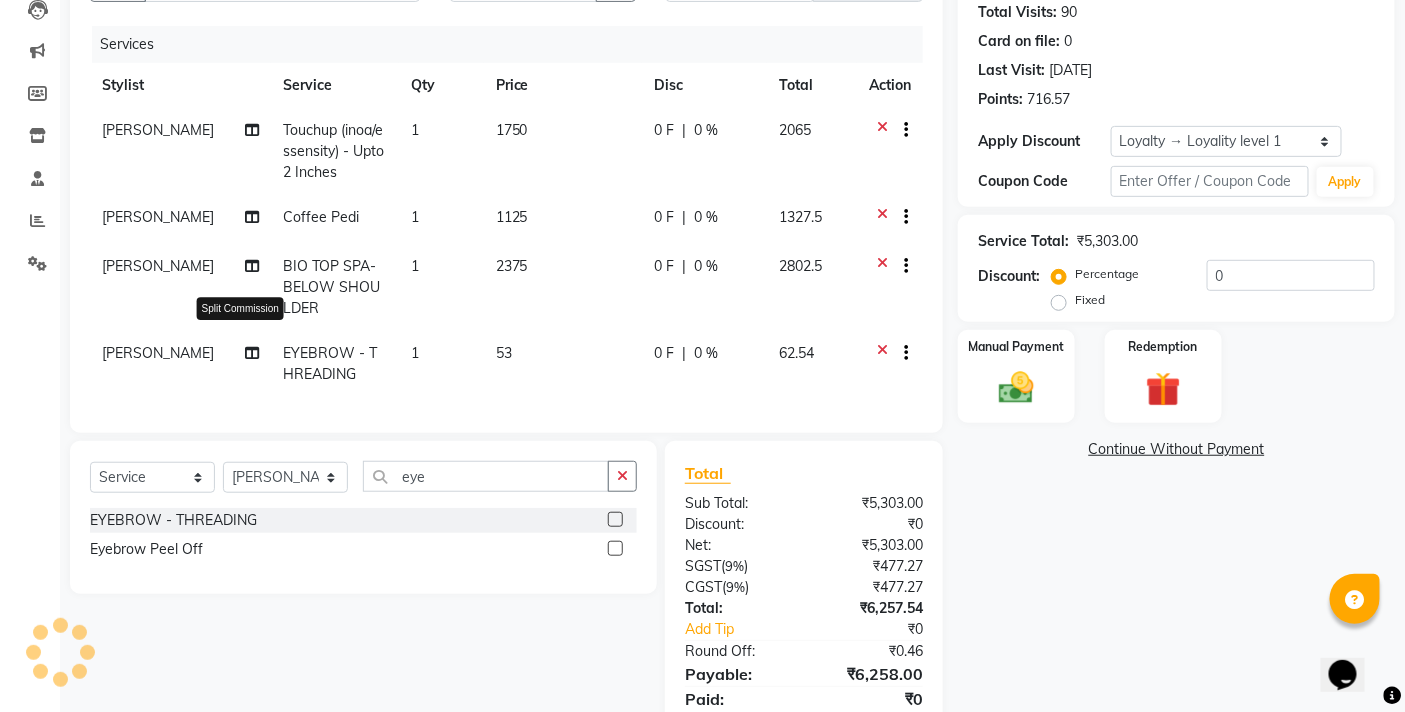 click 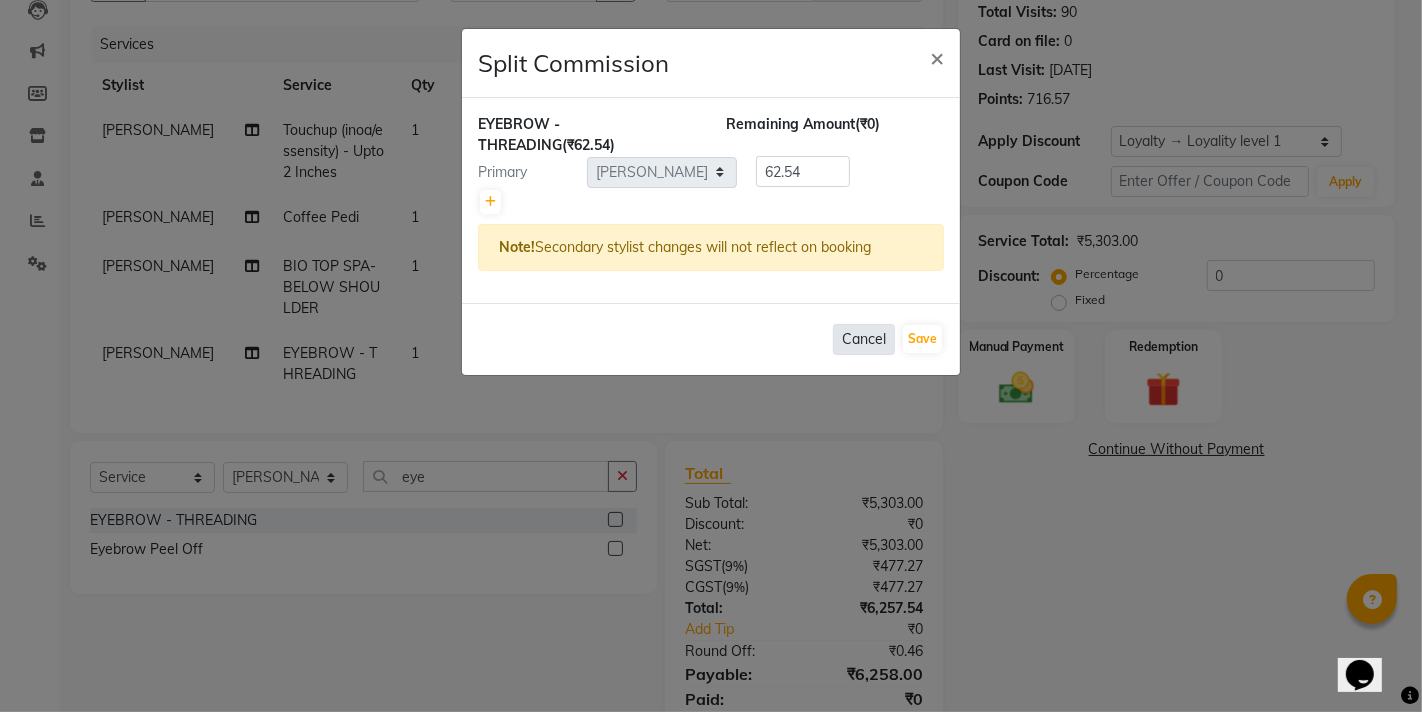 click on "Cancel" 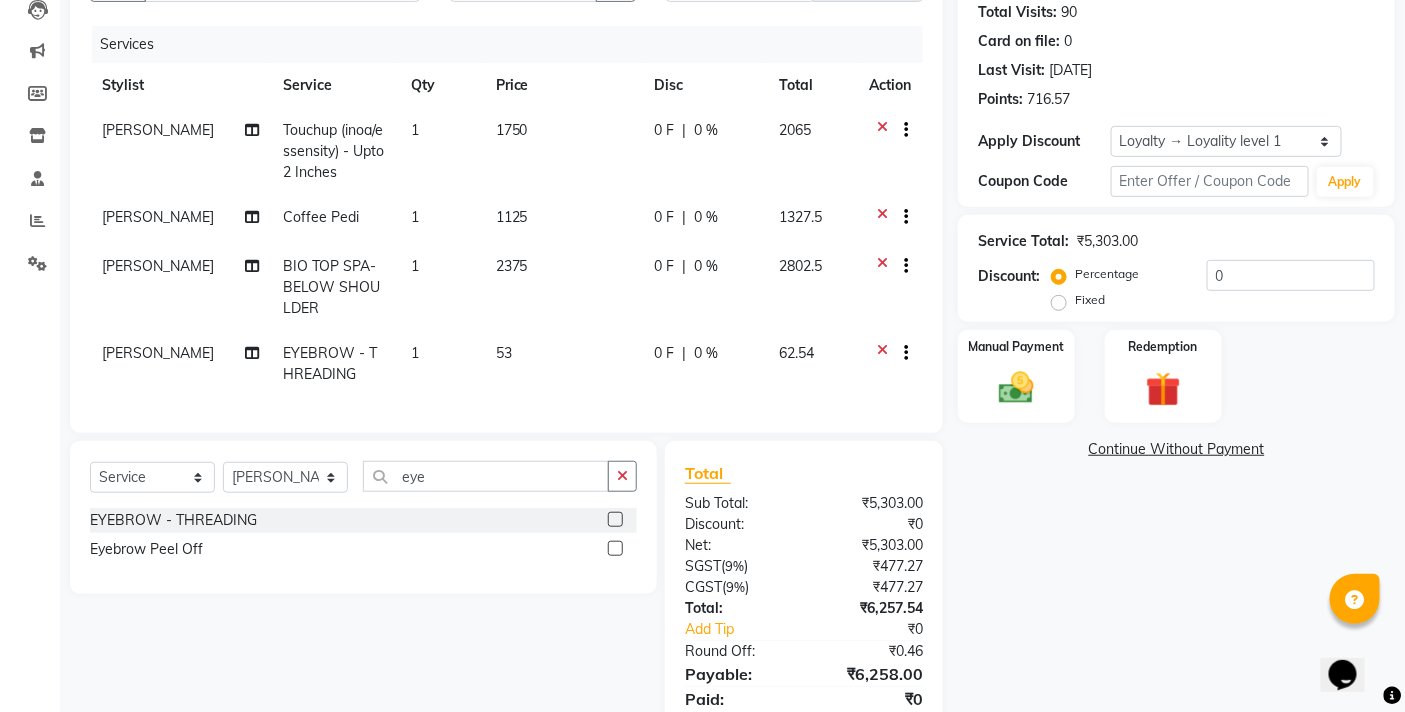 click 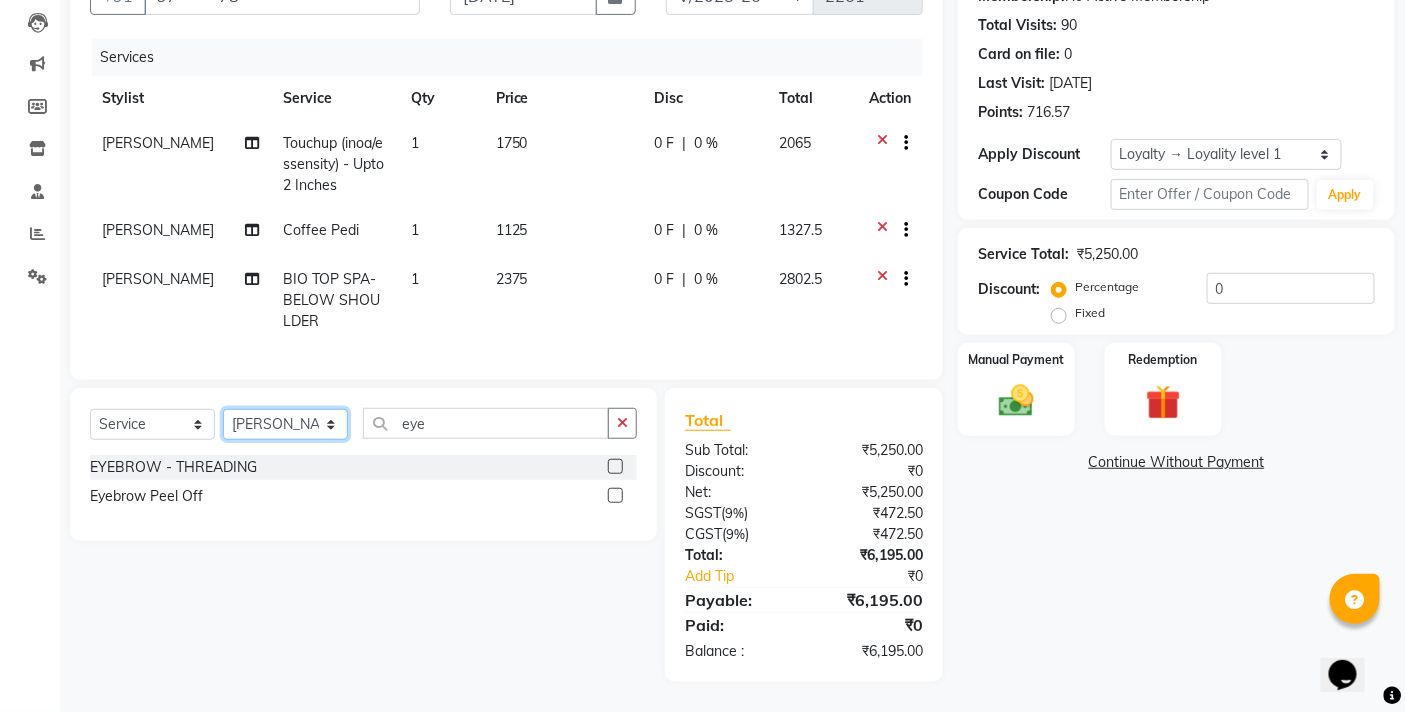 click on "Select Stylist BB SALON [PERSON_NAME] [PERSON_NAME] GOPAL [PERSON_NAME] [PERSON_NAME] [PERSON_NAME] [PERSON_NAME]  [PERSON_NAME] [PERSON_NAME] SANTOSH [PERSON_NAME] [PERSON_NAME] [PERSON_NAME]" 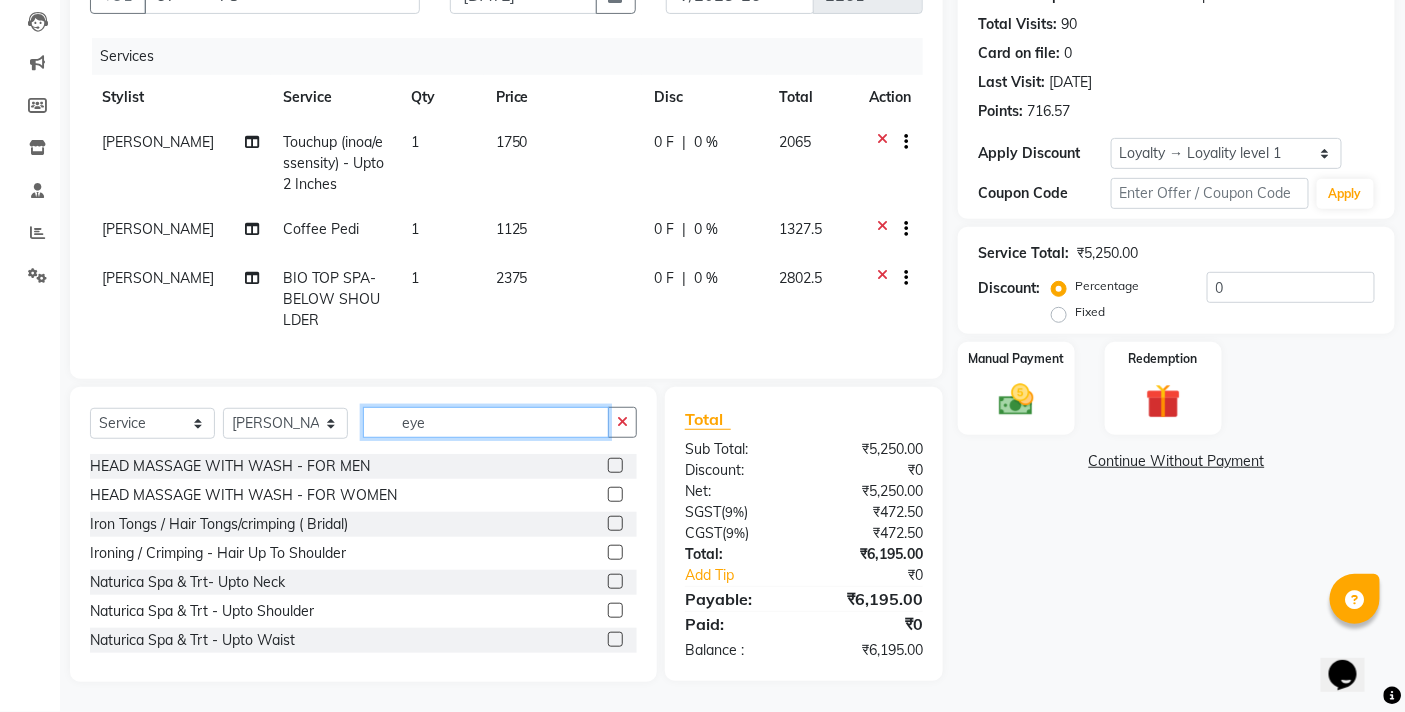 click on "eye" 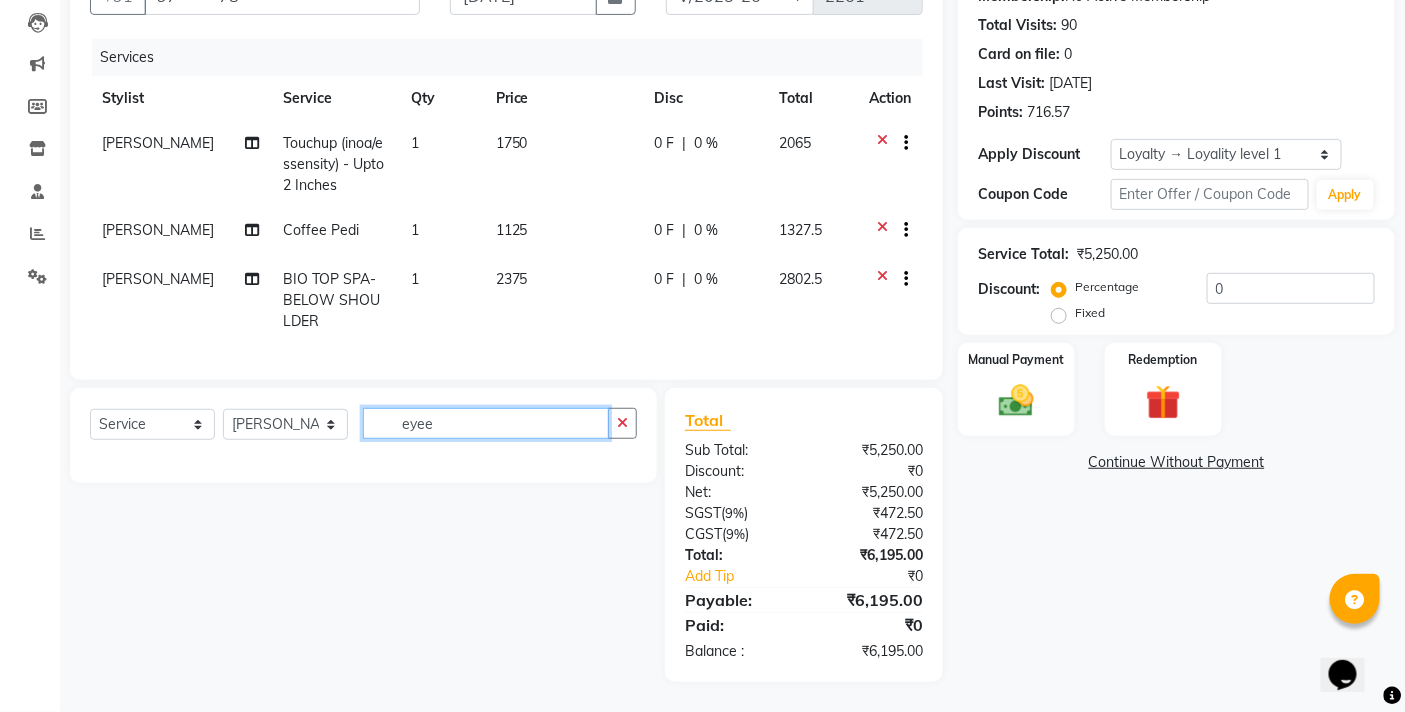 type on "eye" 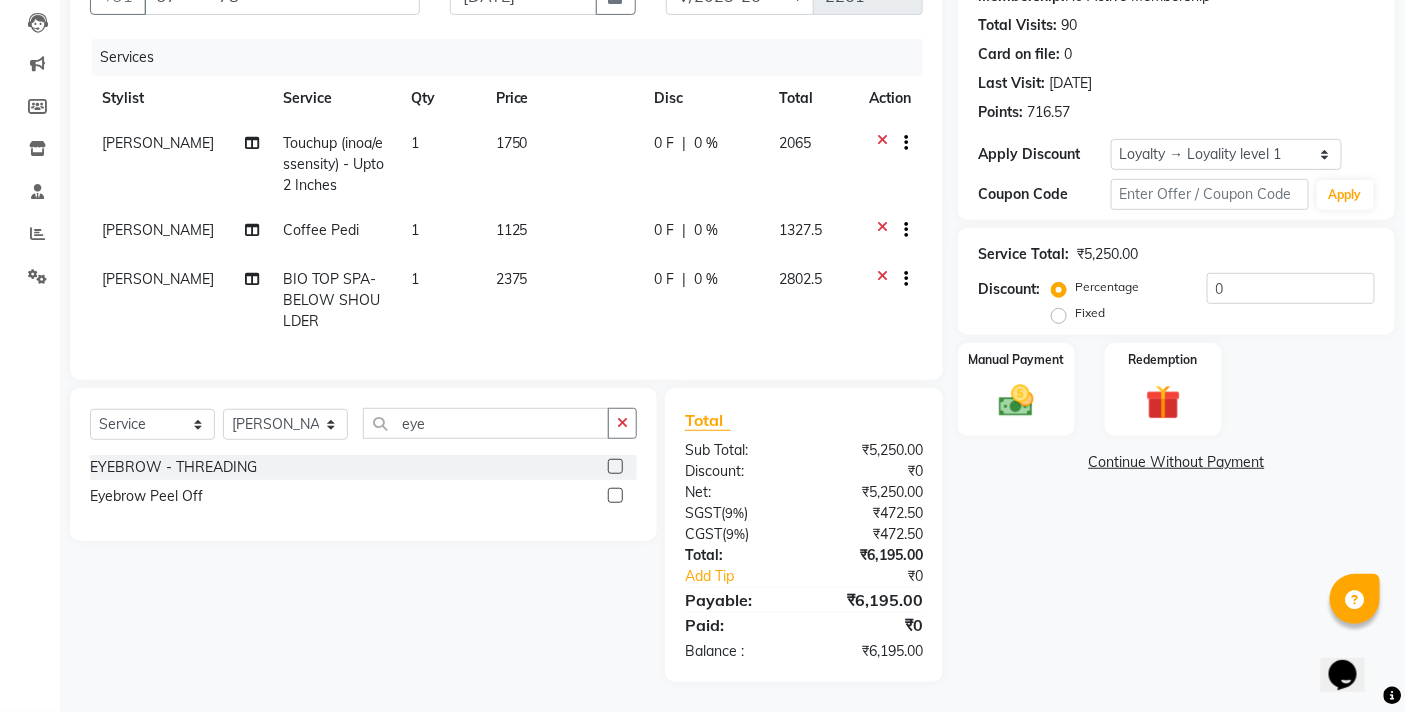 click 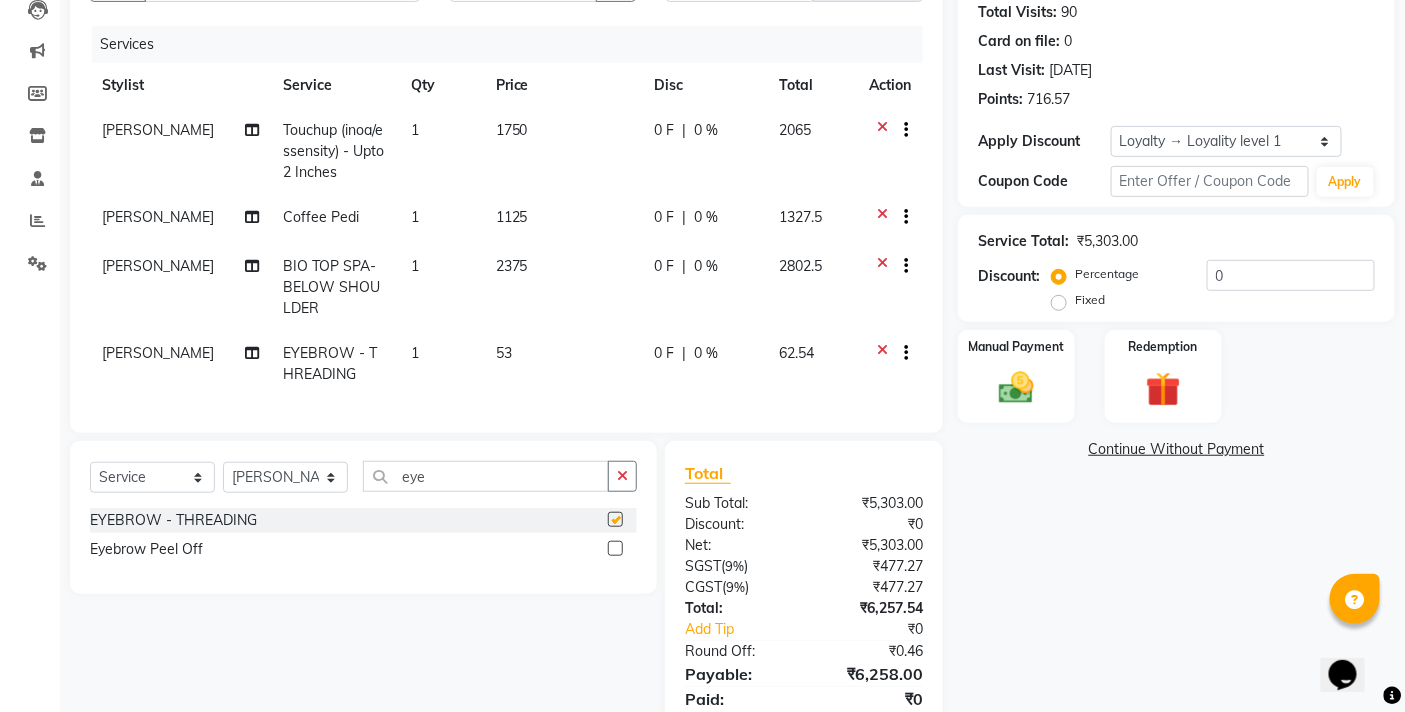 checkbox on "false" 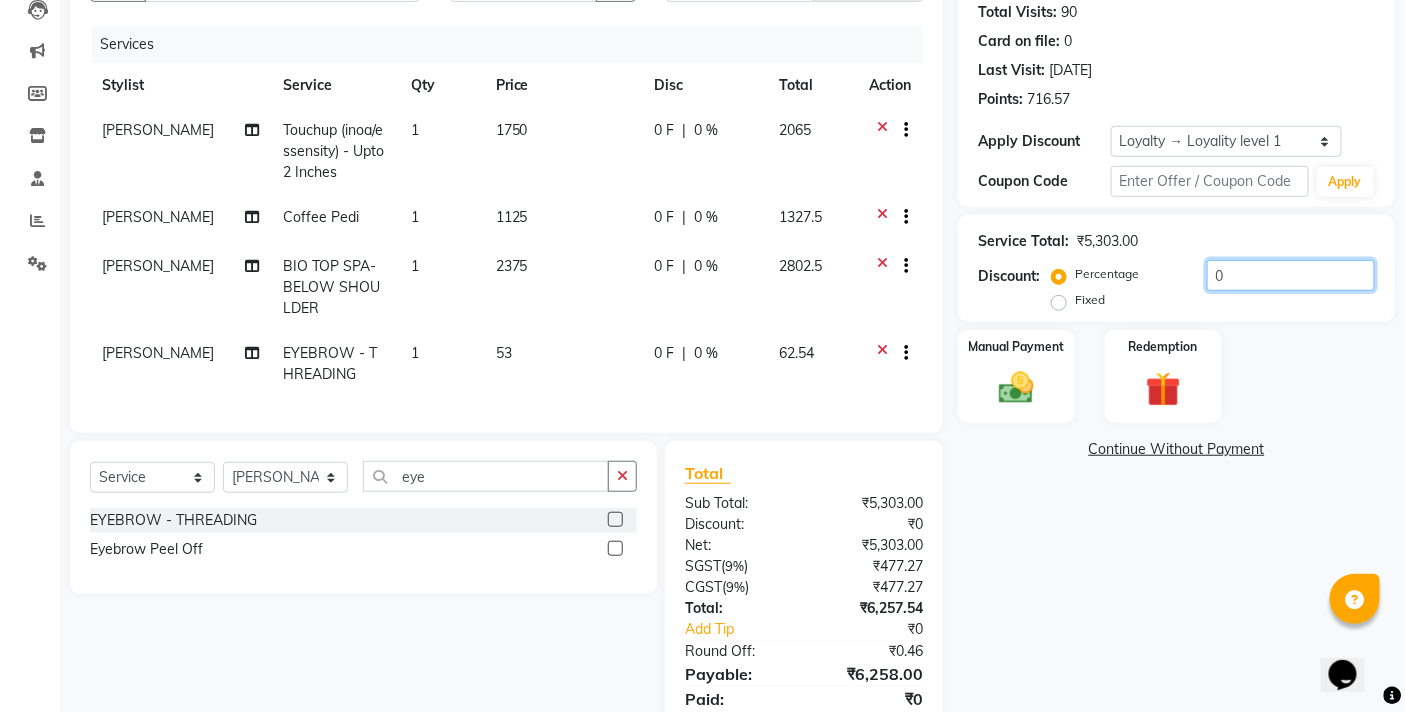 click on "0" 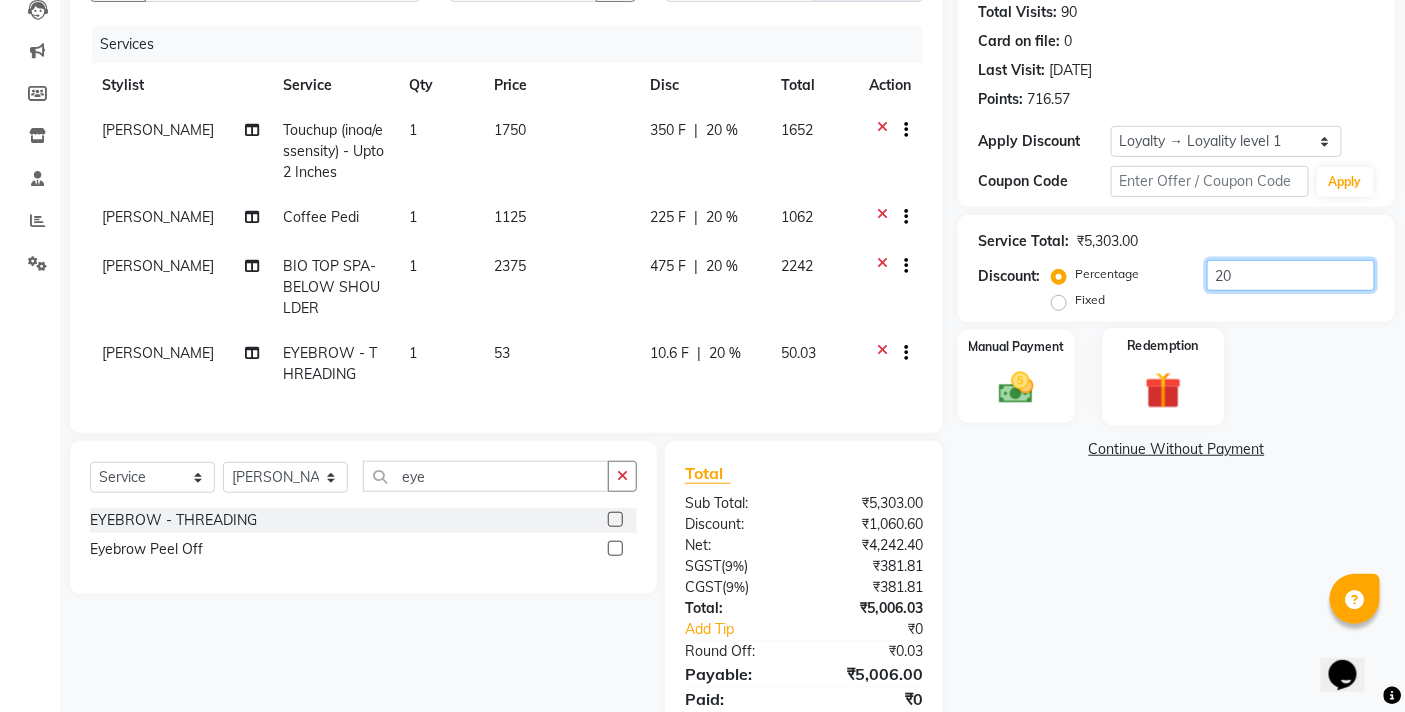 scroll, scrollTop: 312, scrollLeft: 0, axis: vertical 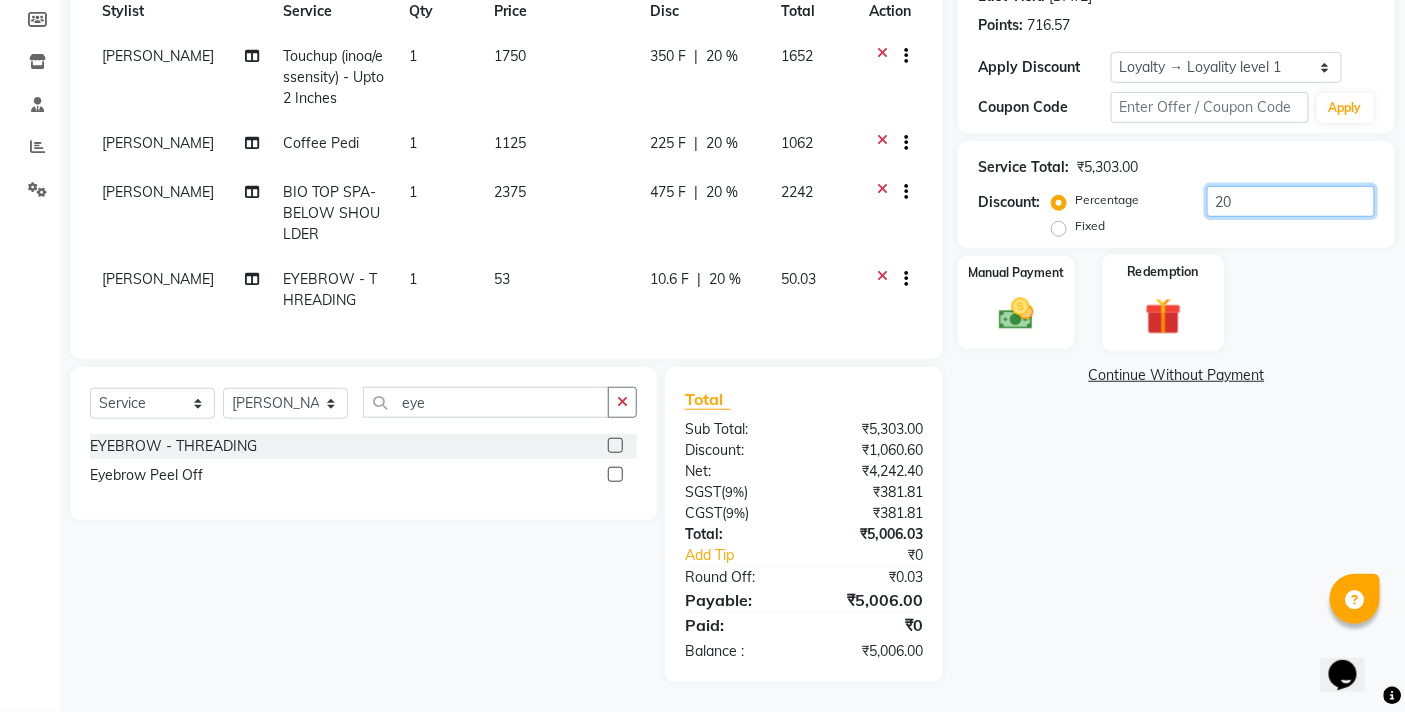 type on "20" 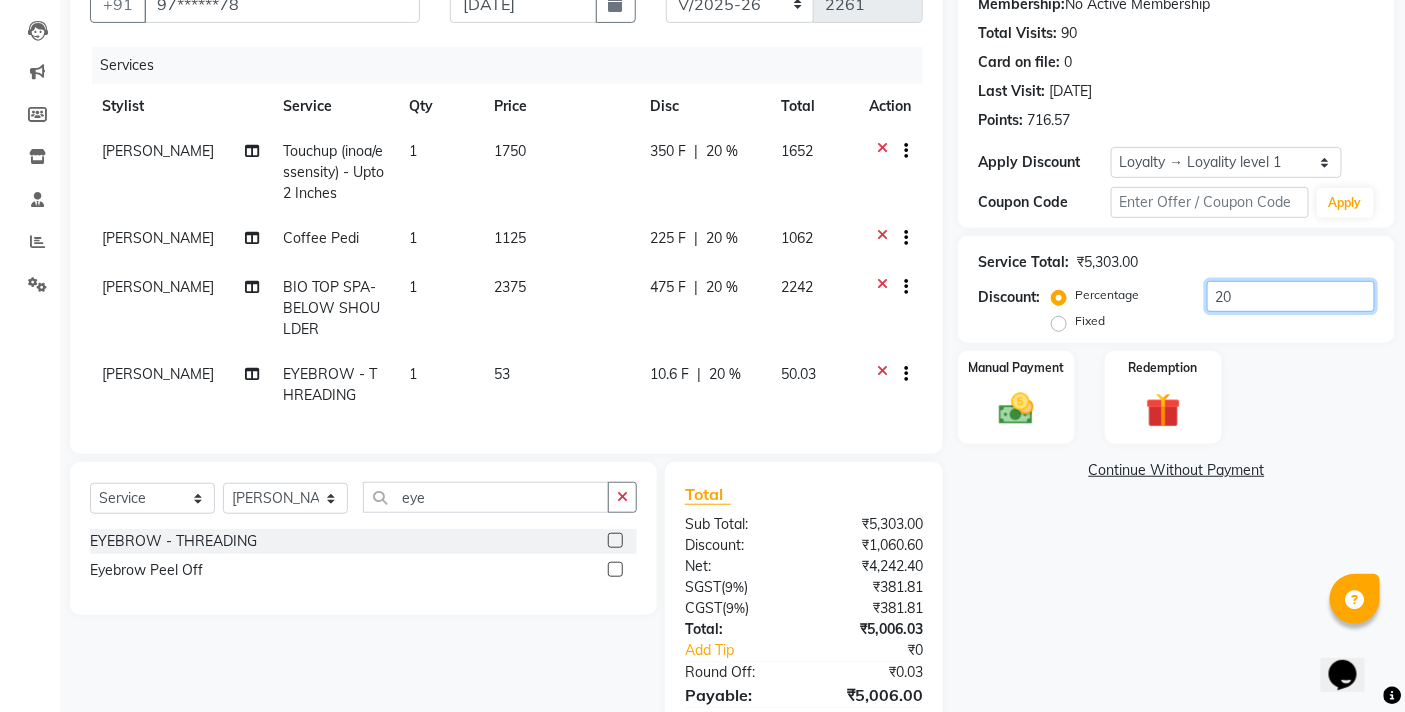 scroll, scrollTop: 312, scrollLeft: 0, axis: vertical 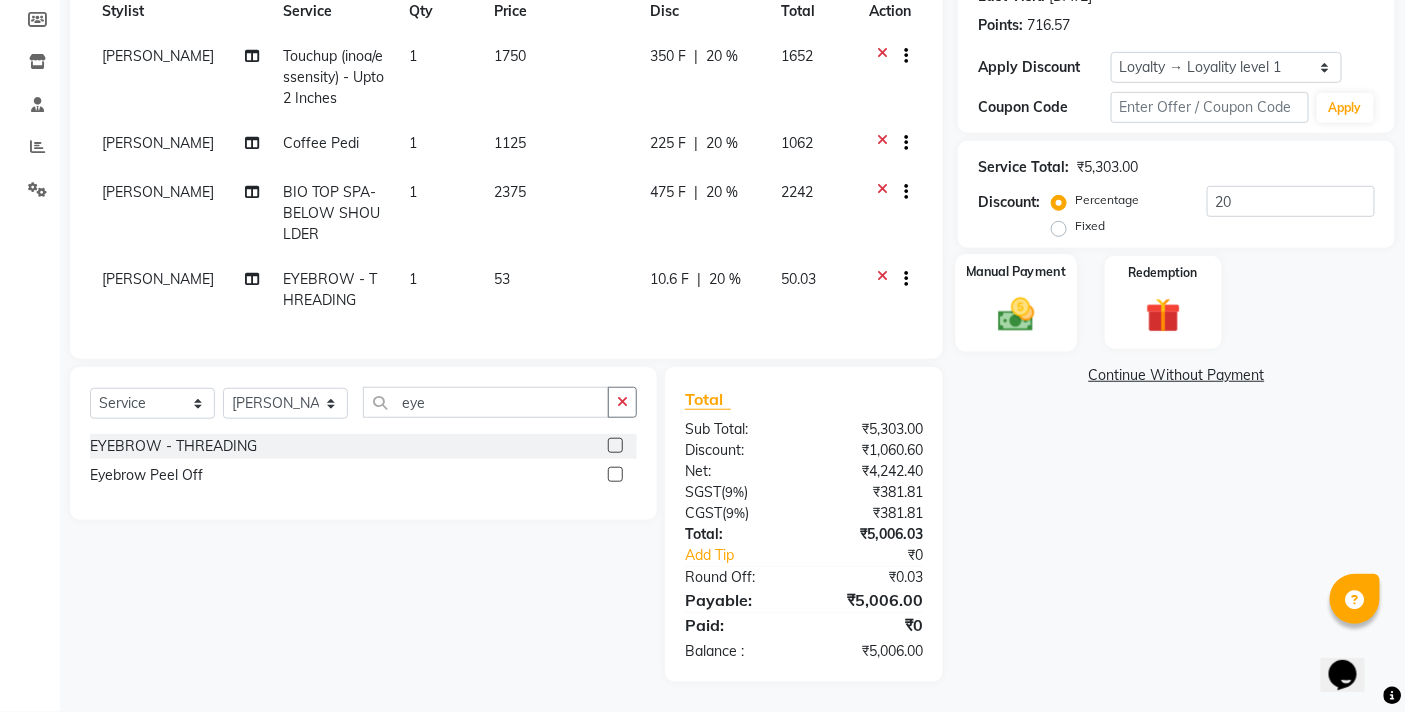 click 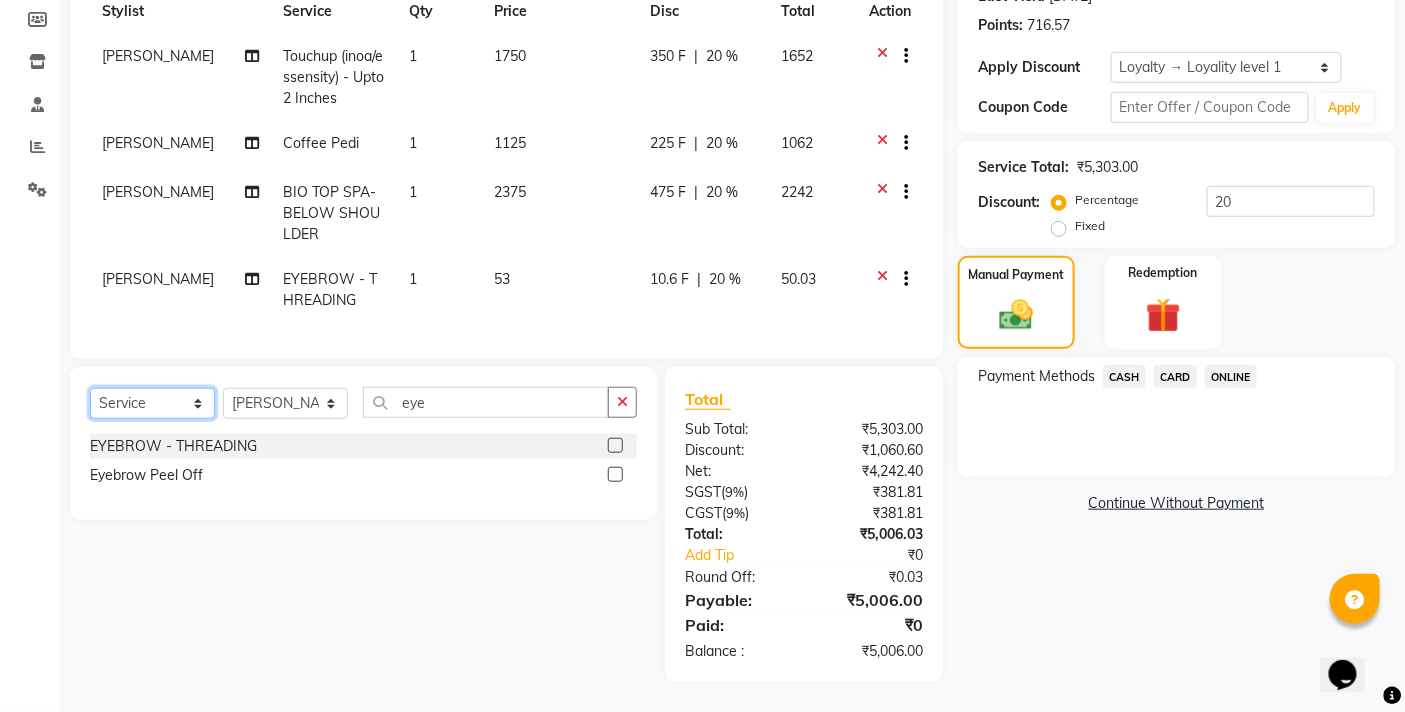 click on "Select  Service  Product  Membership  Package Voucher Prepaid Gift Card" 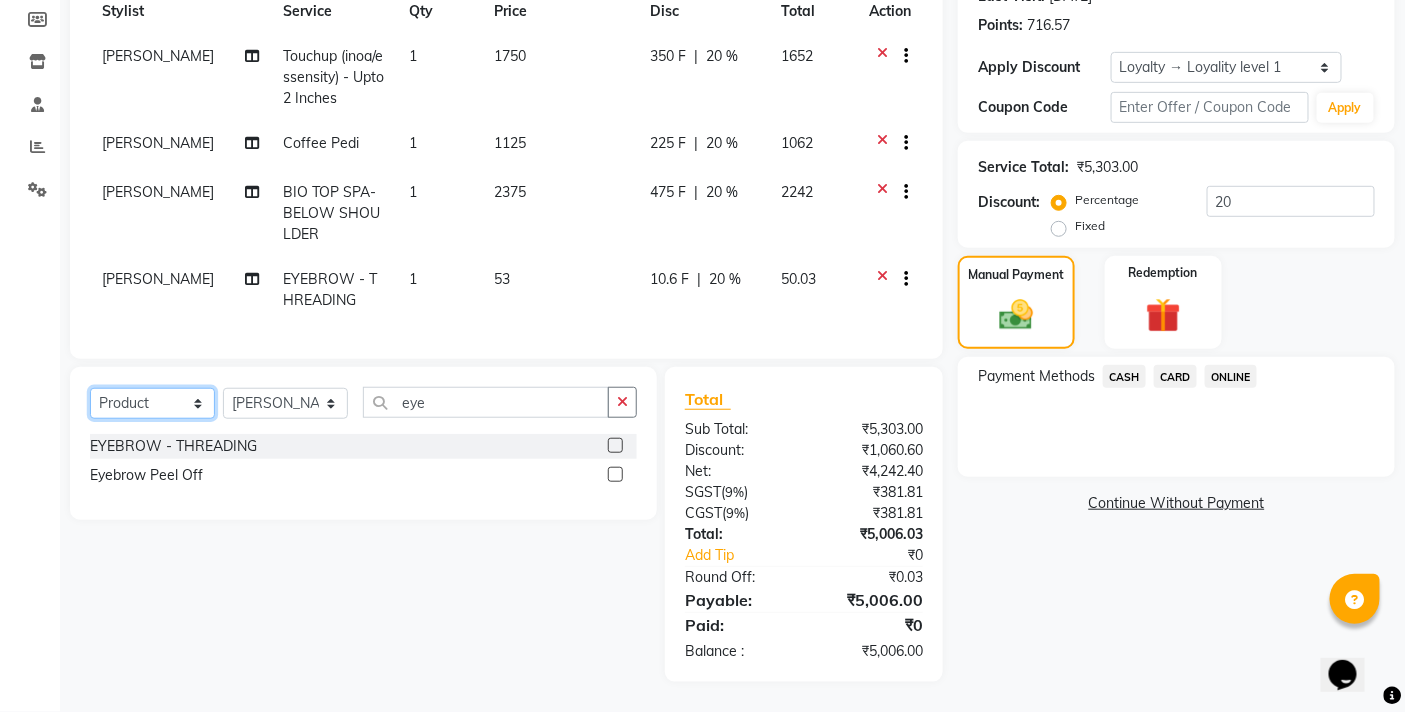 click on "Select  Service  Product  Membership  Package Voucher Prepaid Gift Card" 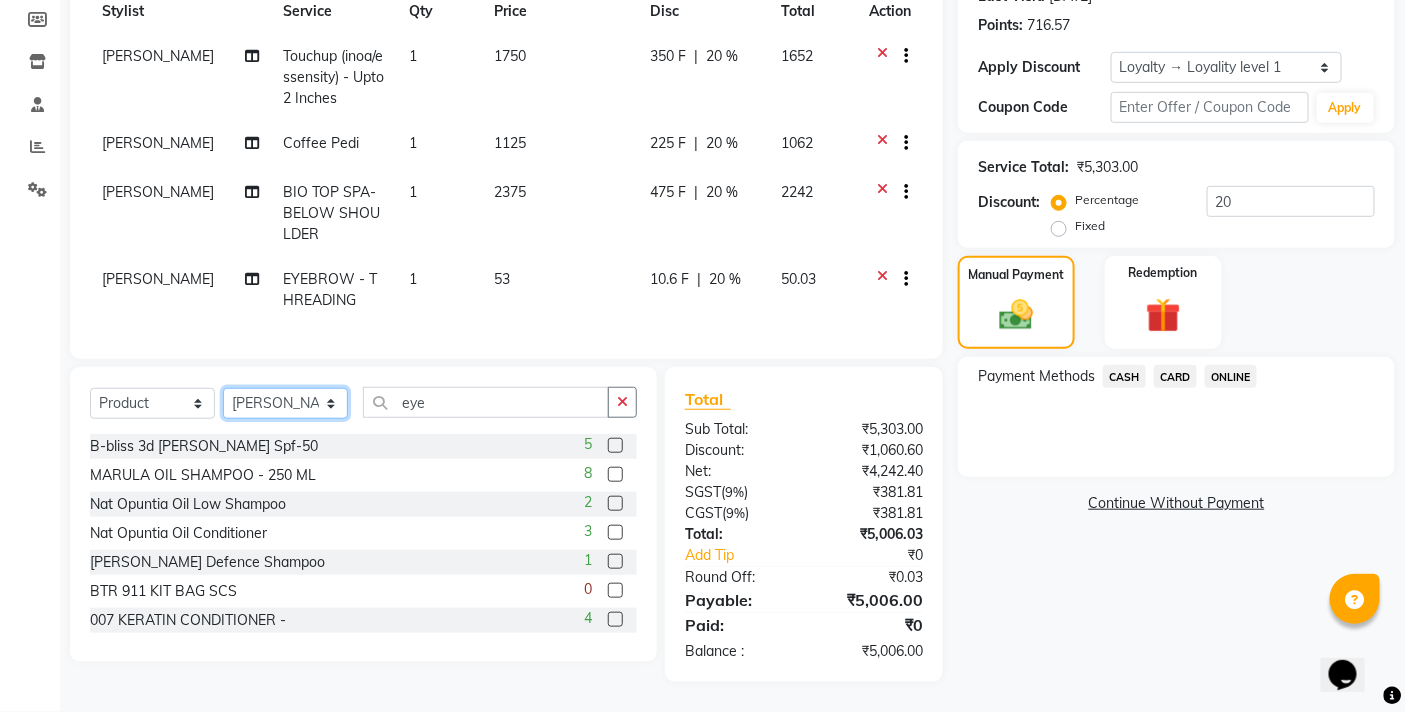 click on "Select Stylist BB SALON DIPALI EKTA FARMAN GOPAL GOUSIYA SHAIKH MANGESH TAVARE Mrugesh Kamble Nazim Shaikh ROHAN  Rupesh Chavan Sanjay Pawar SANTOSH SHILPA YADAV Ujjwal Bisht WILSON ZAHIDA" 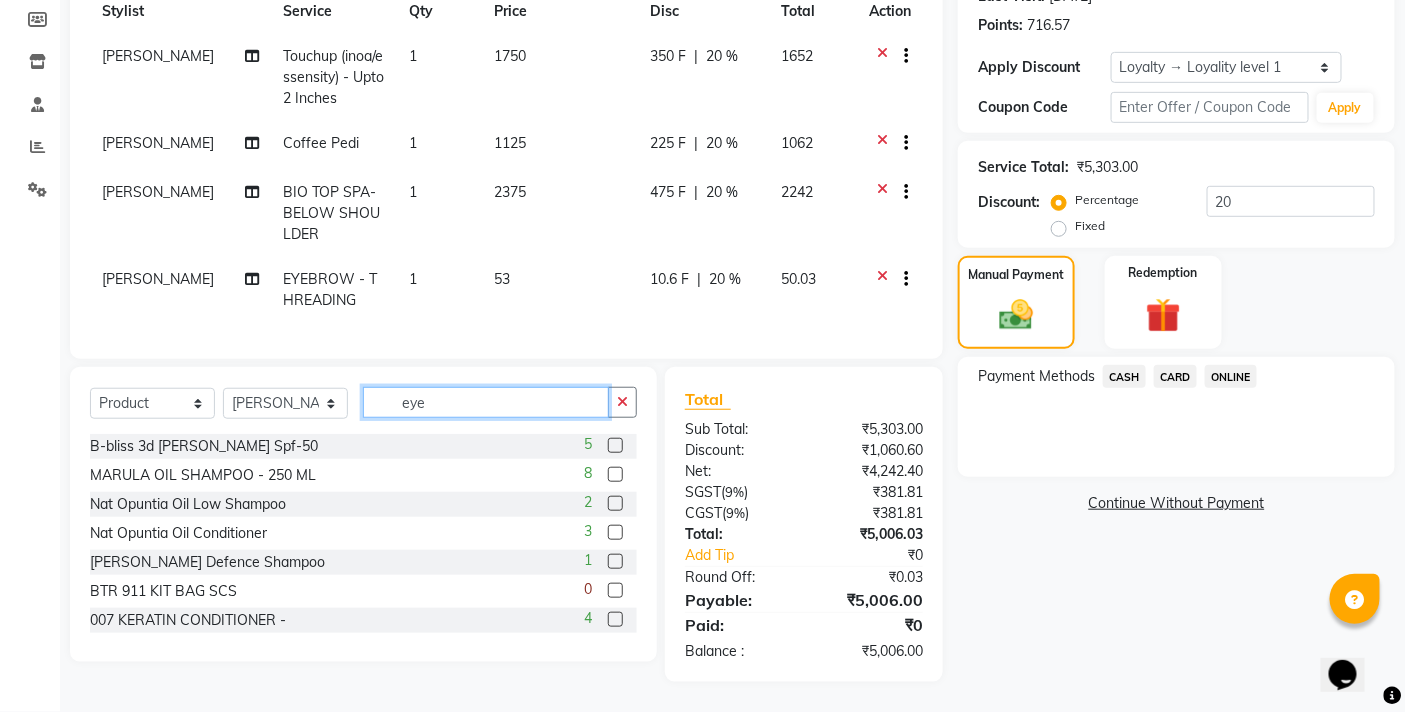 click on "eye" 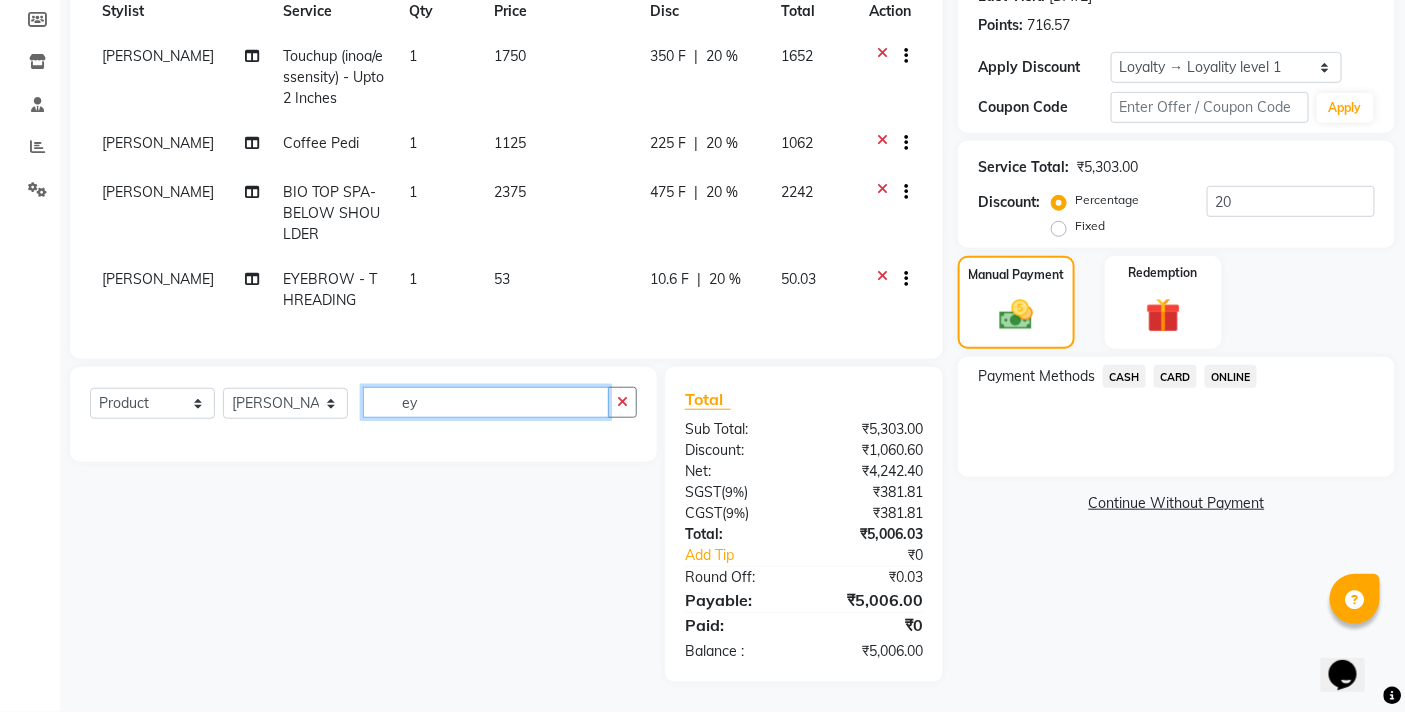 type on "e" 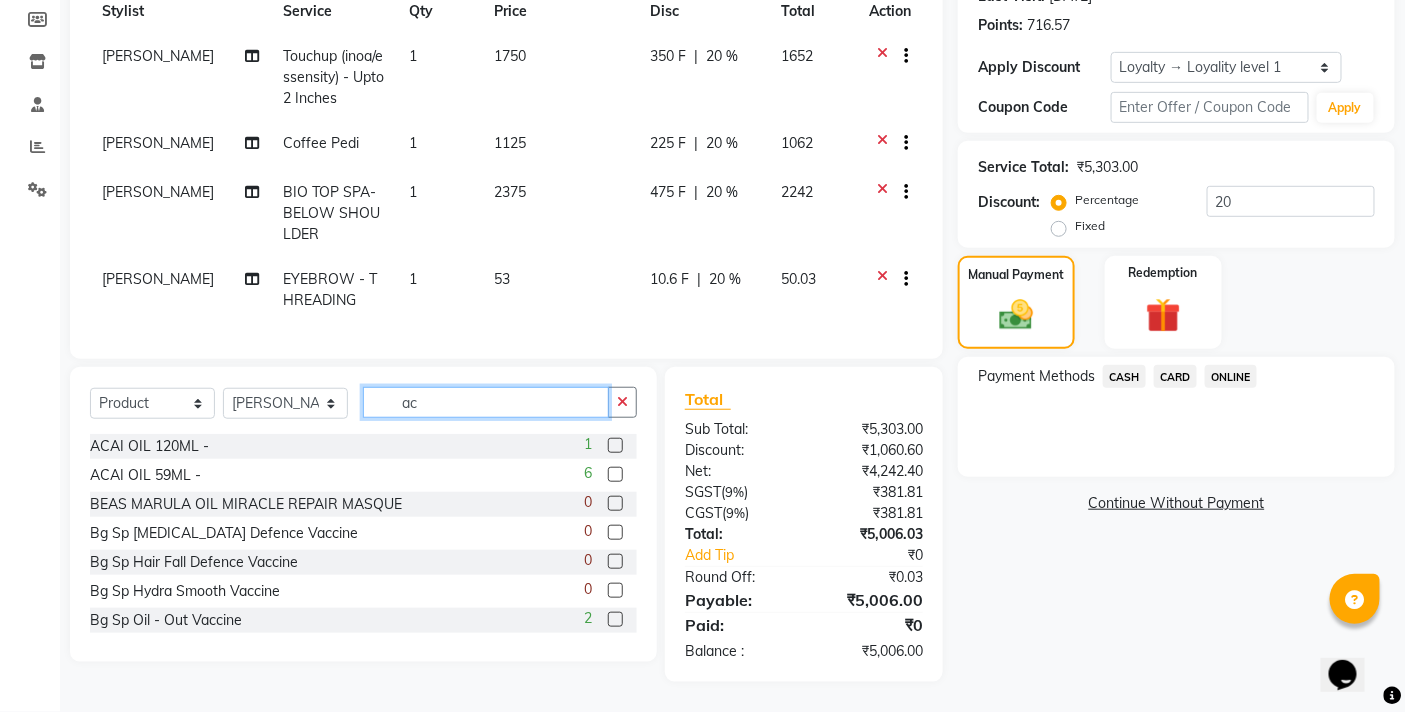 type on "ac" 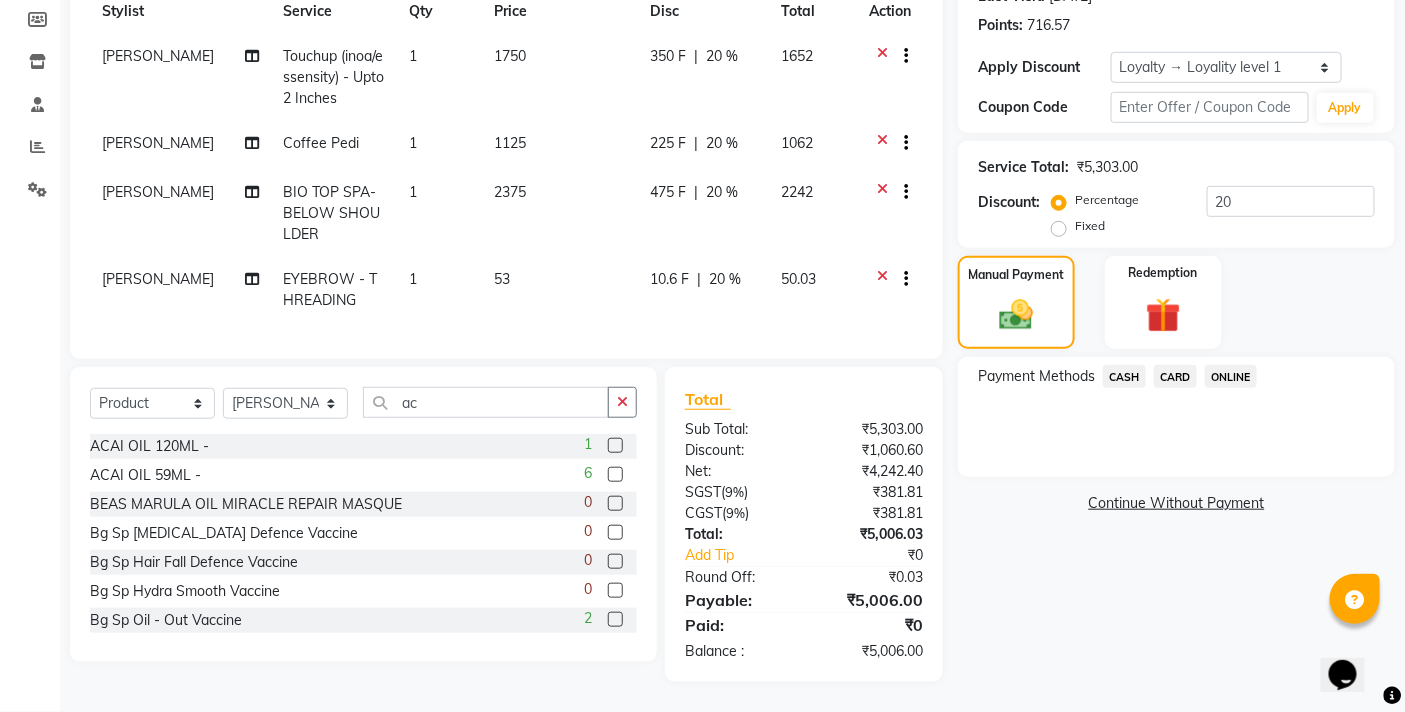 click 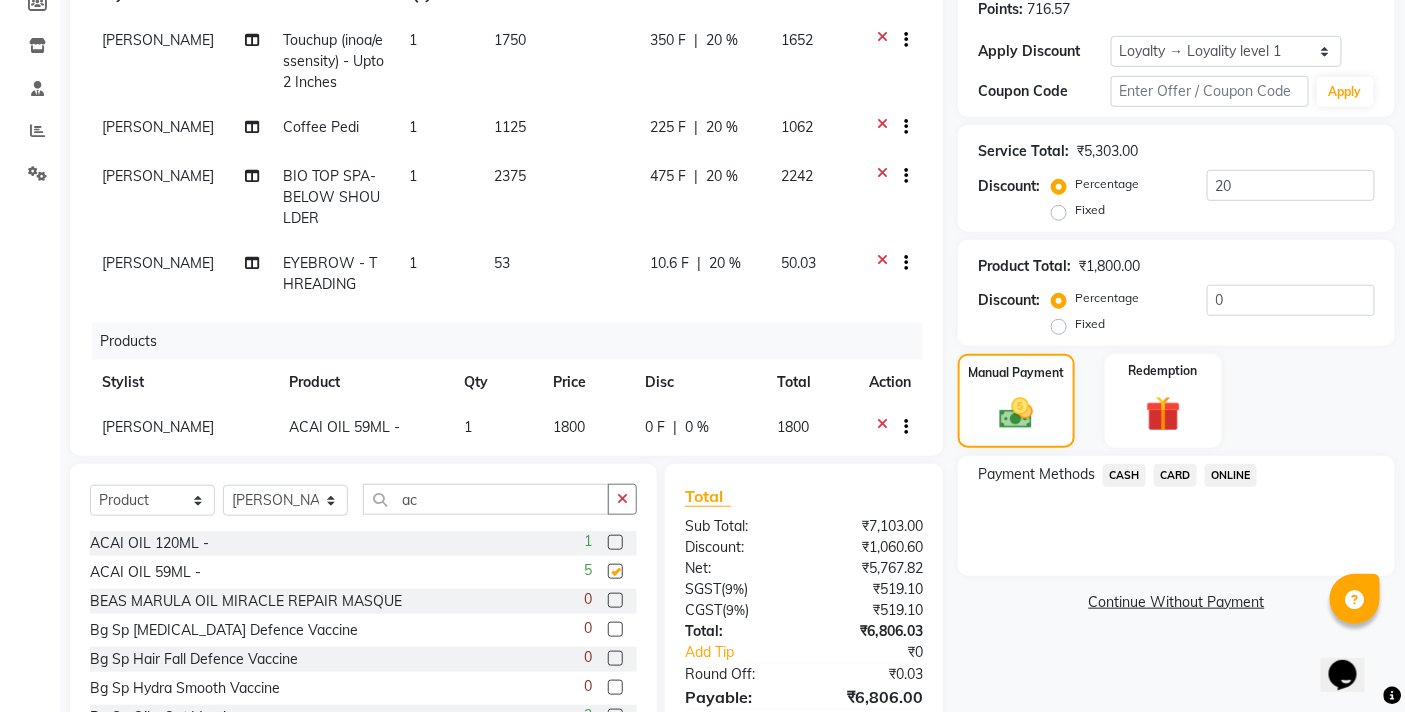 checkbox on "false" 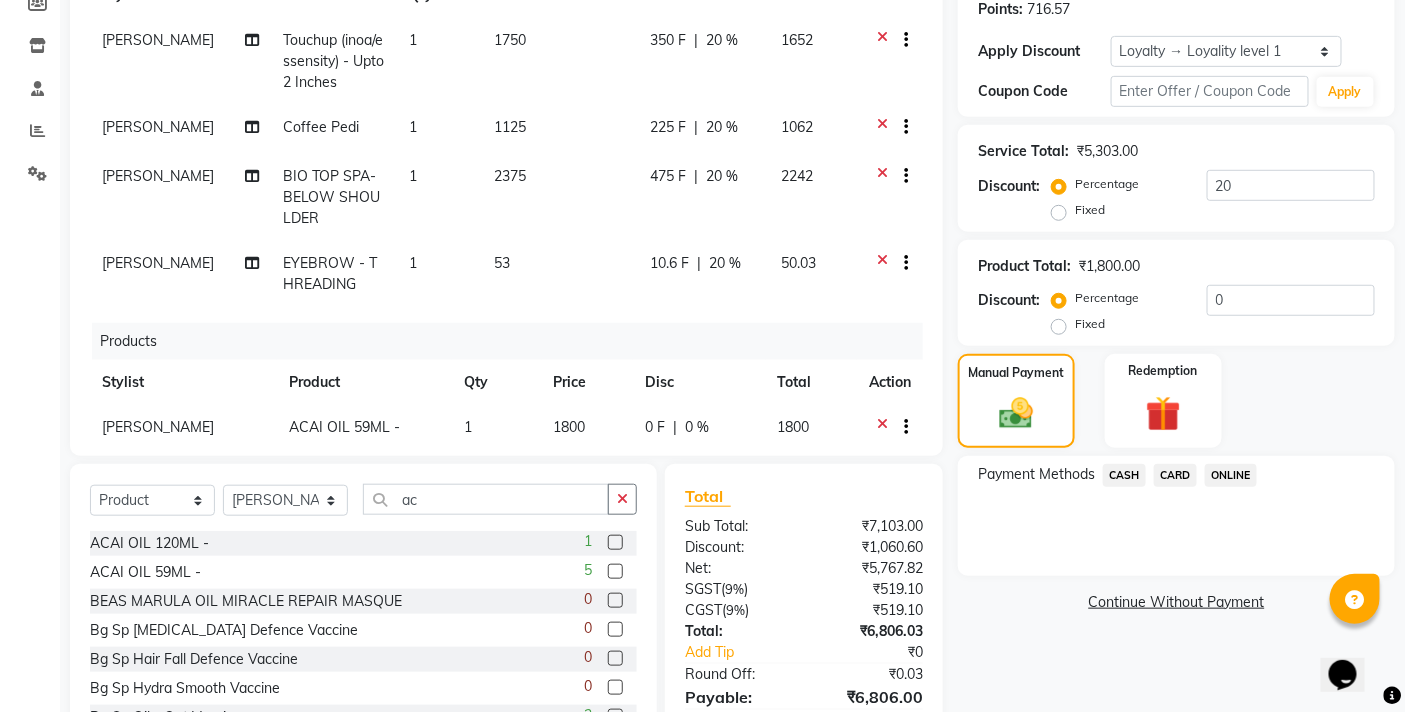 scroll, scrollTop: 50, scrollLeft: 0, axis: vertical 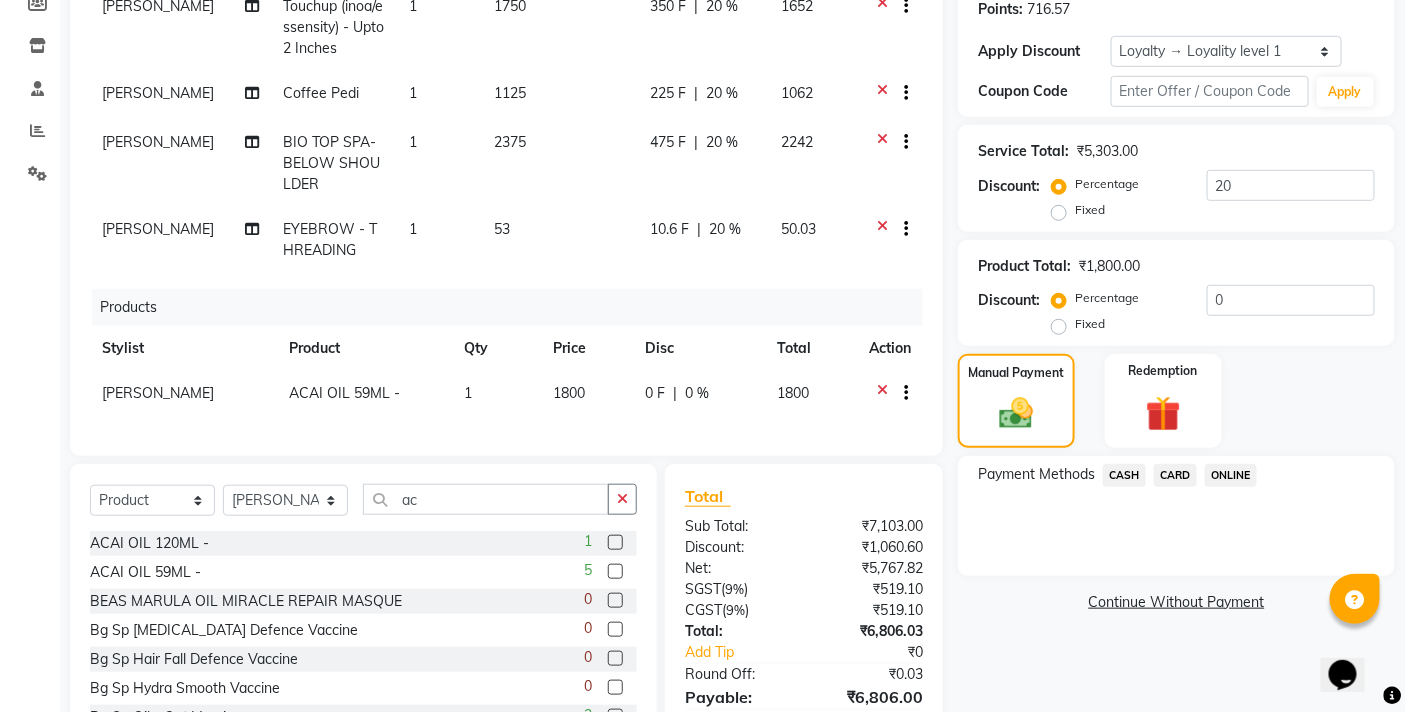 click on "1800" 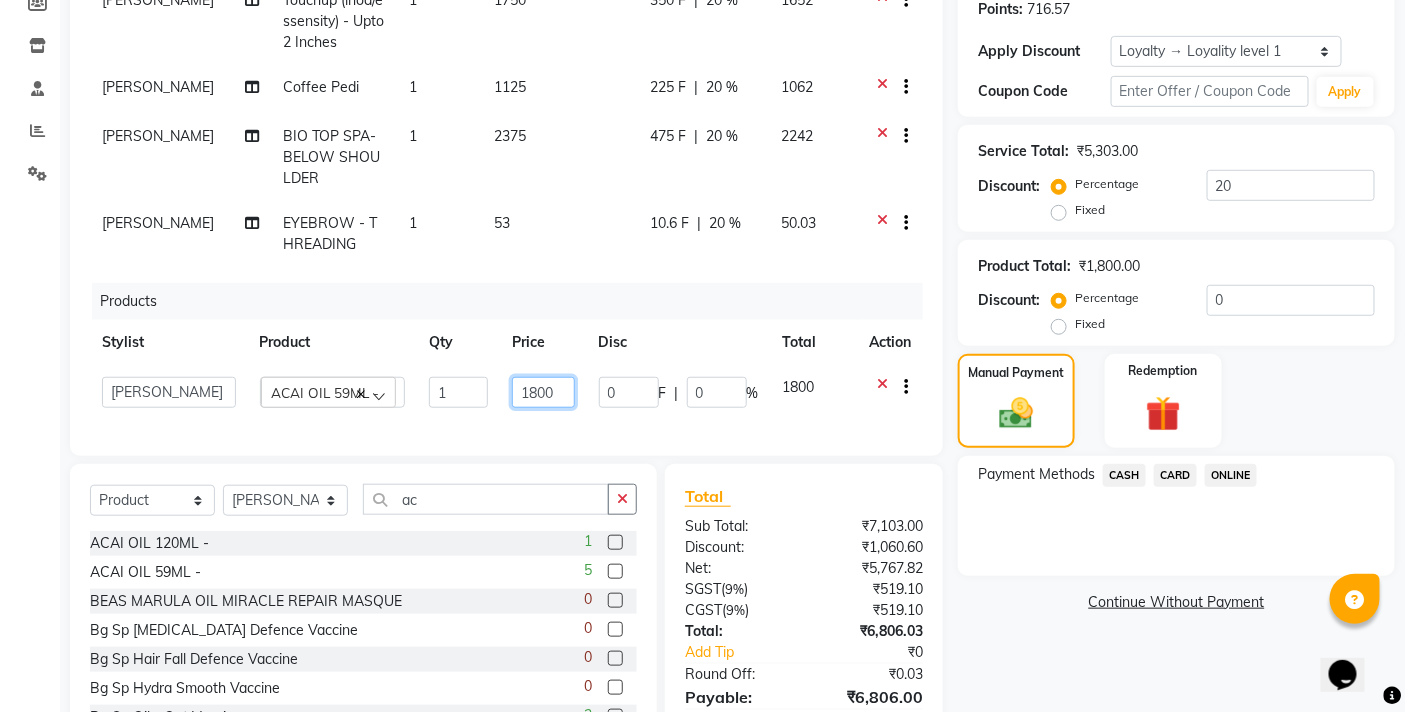 drag, startPoint x: 557, startPoint y: 378, endPoint x: 474, endPoint y: 378, distance: 83 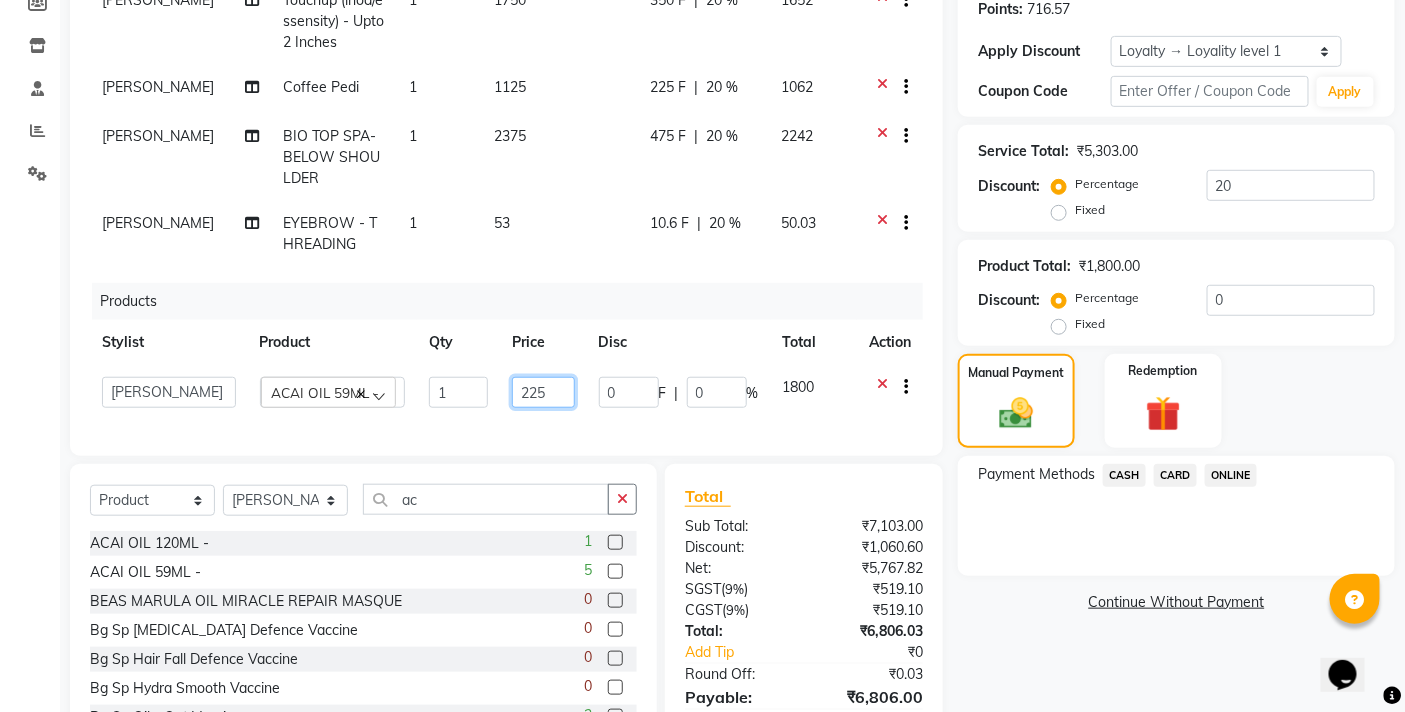 type on "2250" 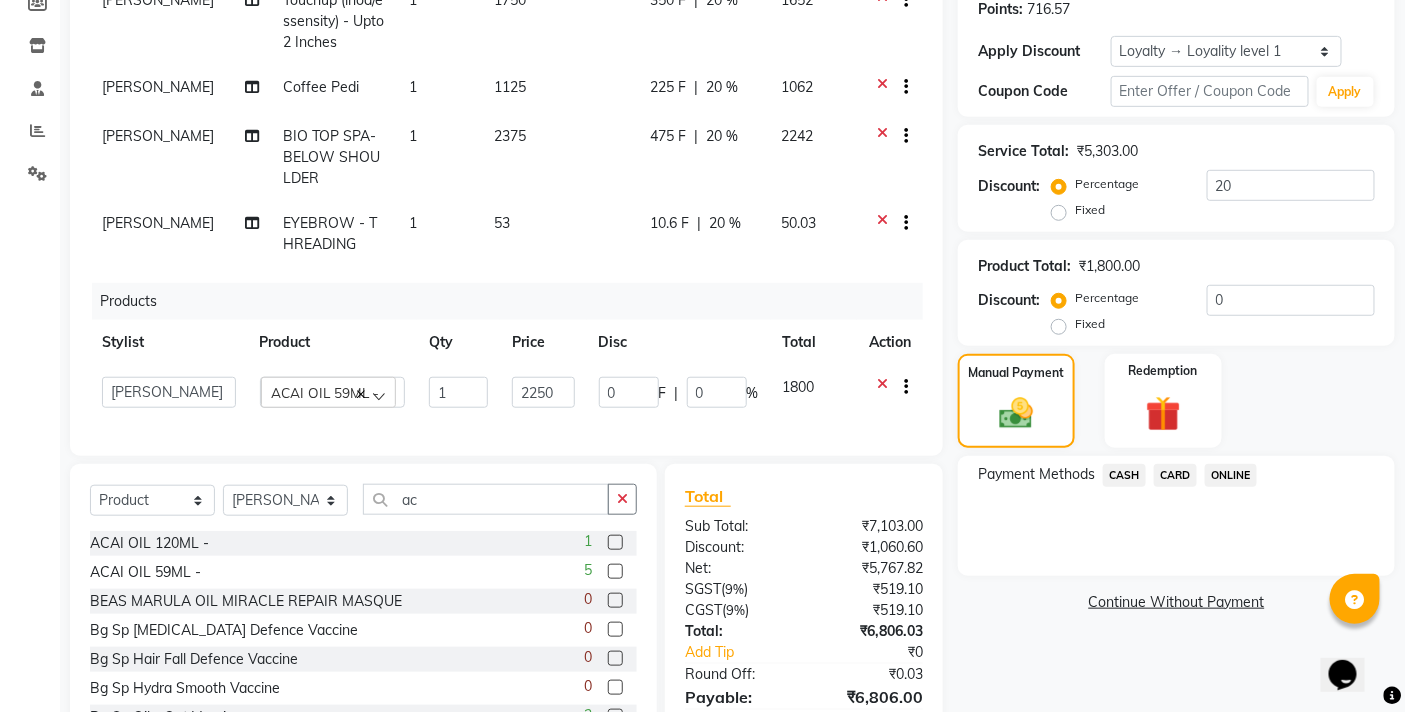 click on "Payment Methods  CASH   CARD   ONLINE" 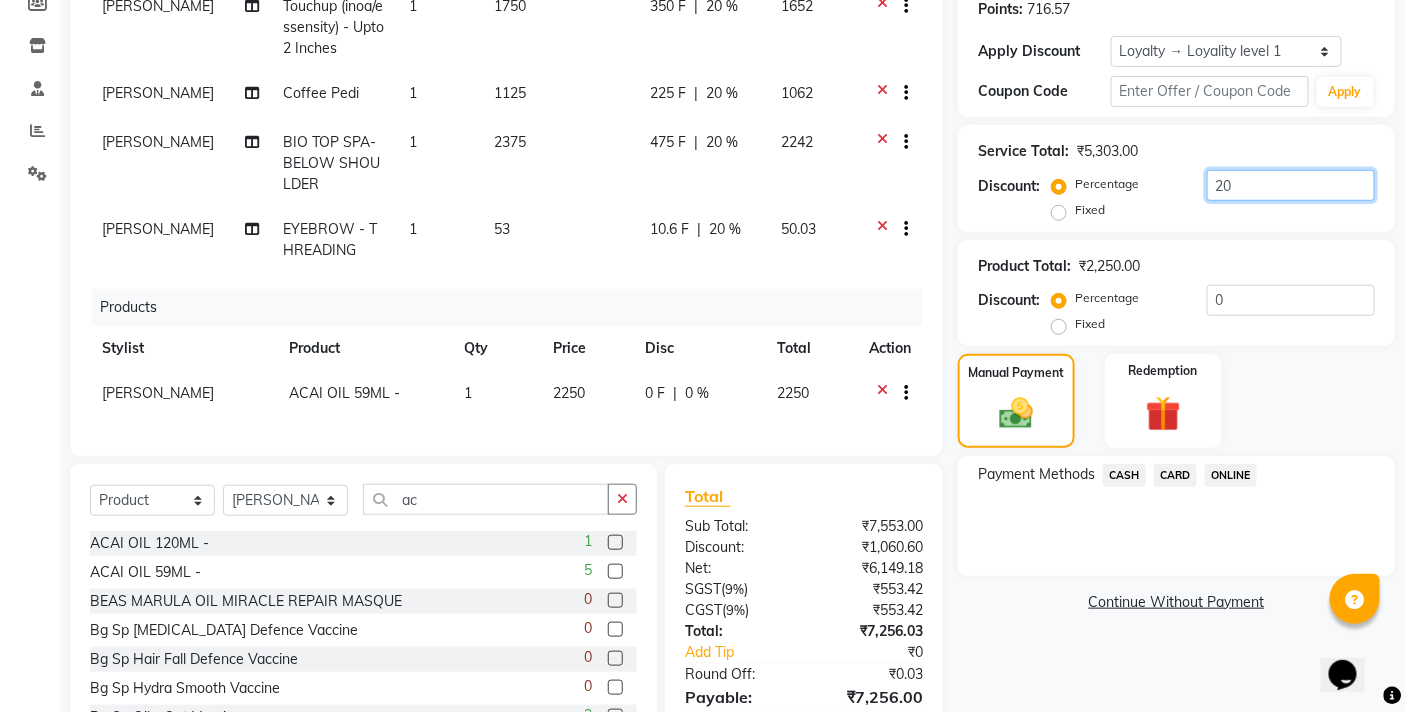 click on "20" 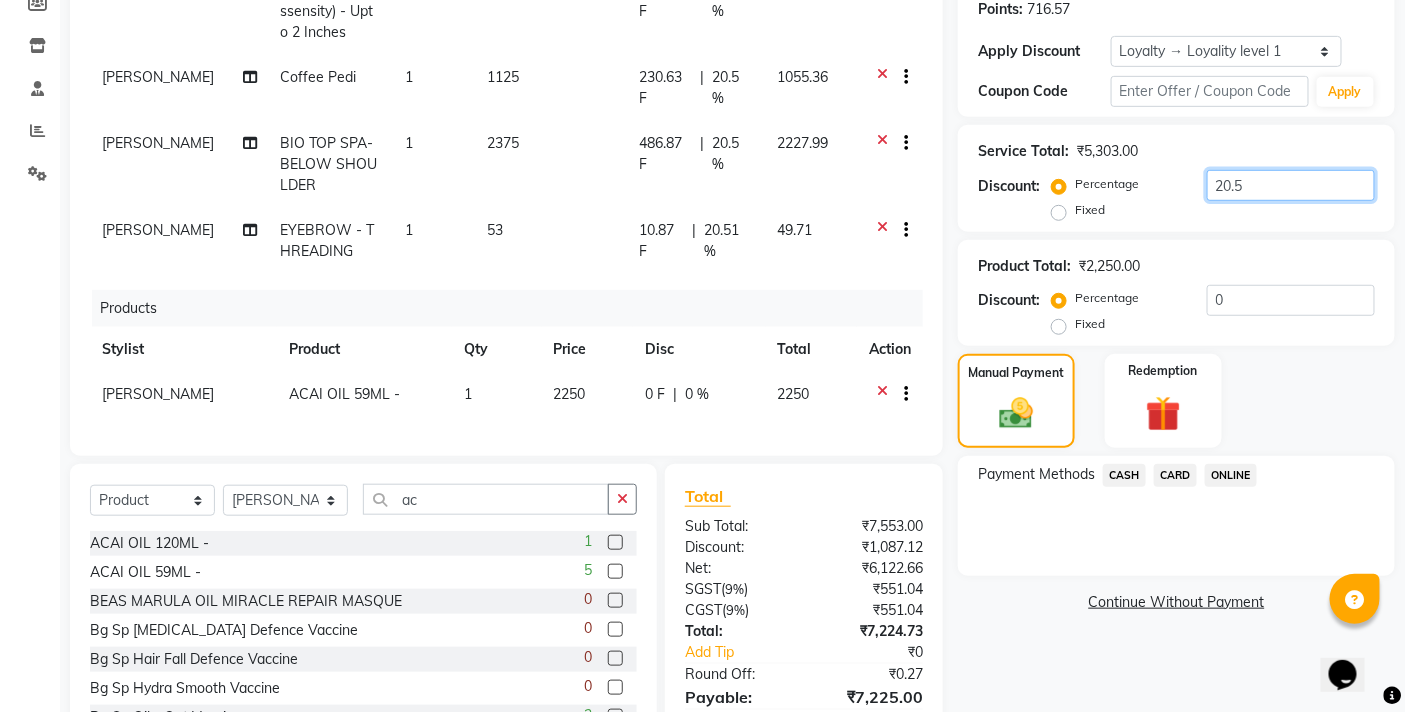 scroll, scrollTop: 408, scrollLeft: 0, axis: vertical 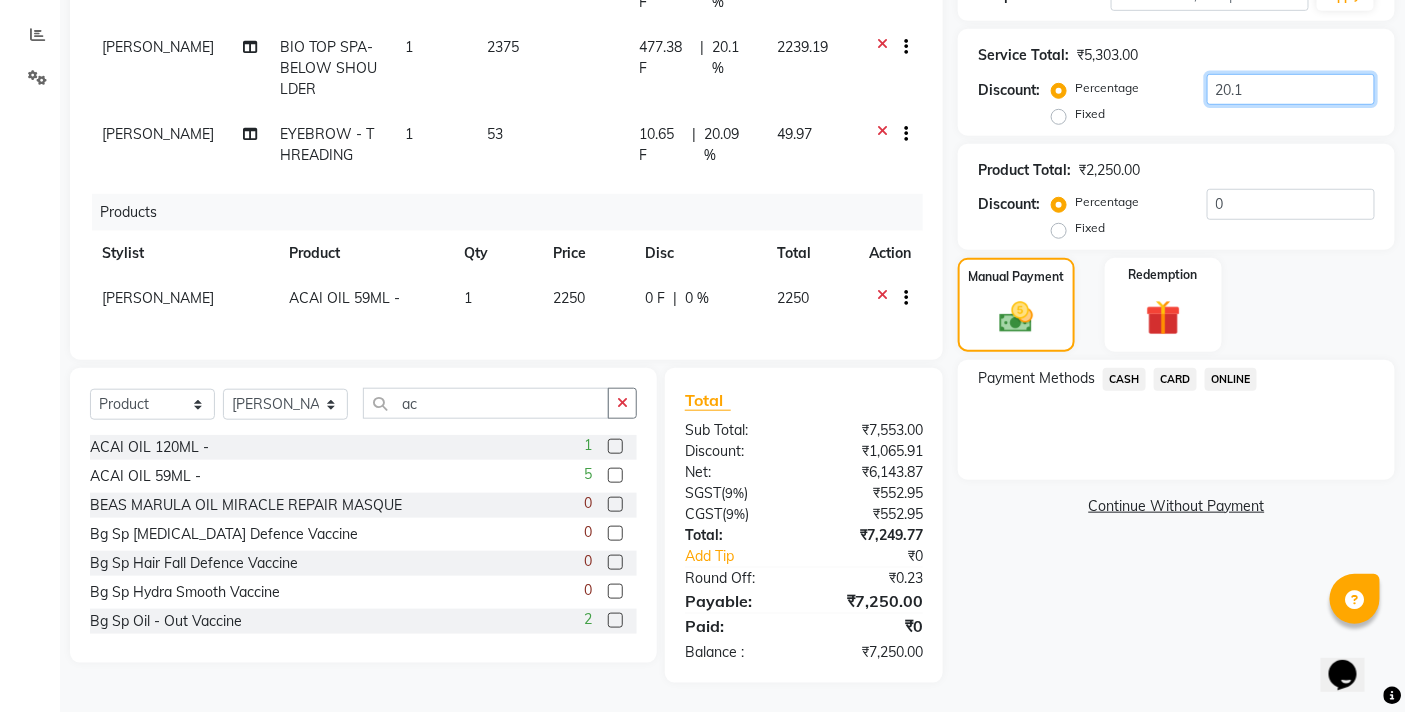 type on "20.1" 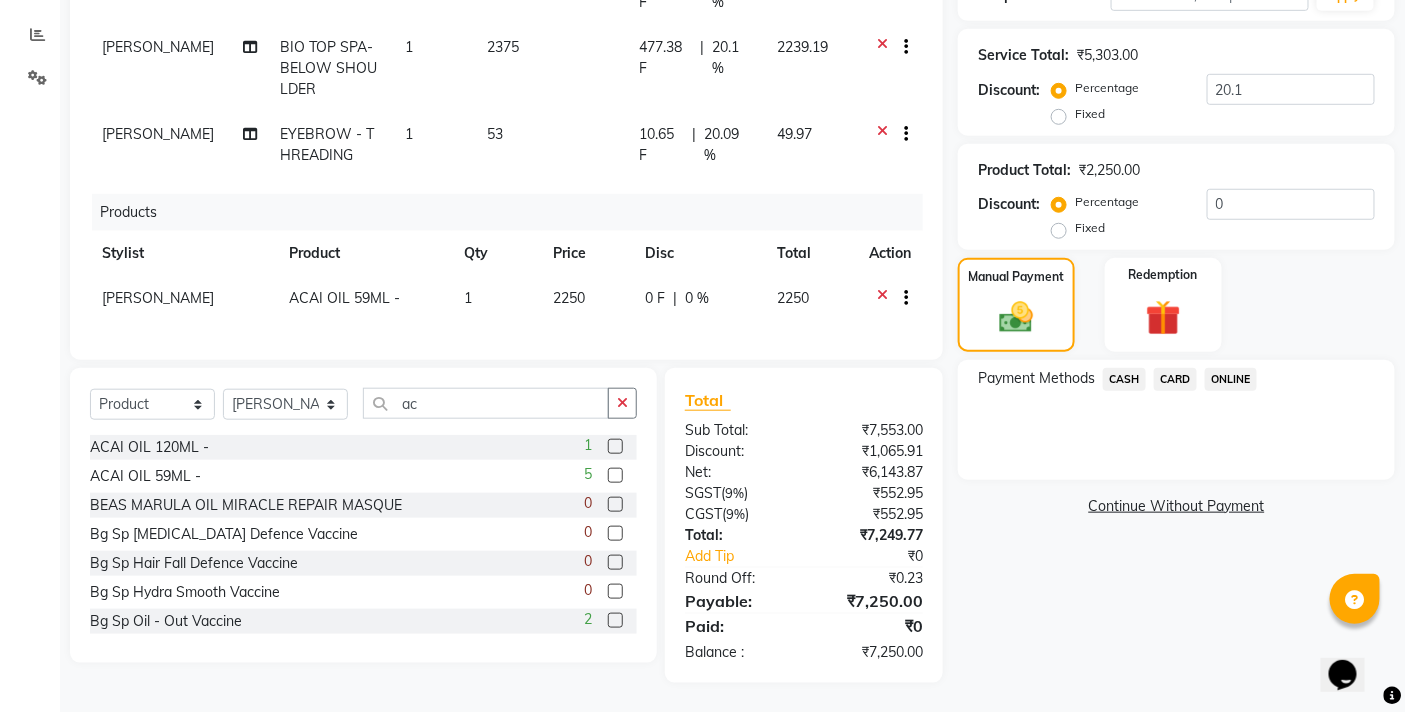 click on "ONLINE" 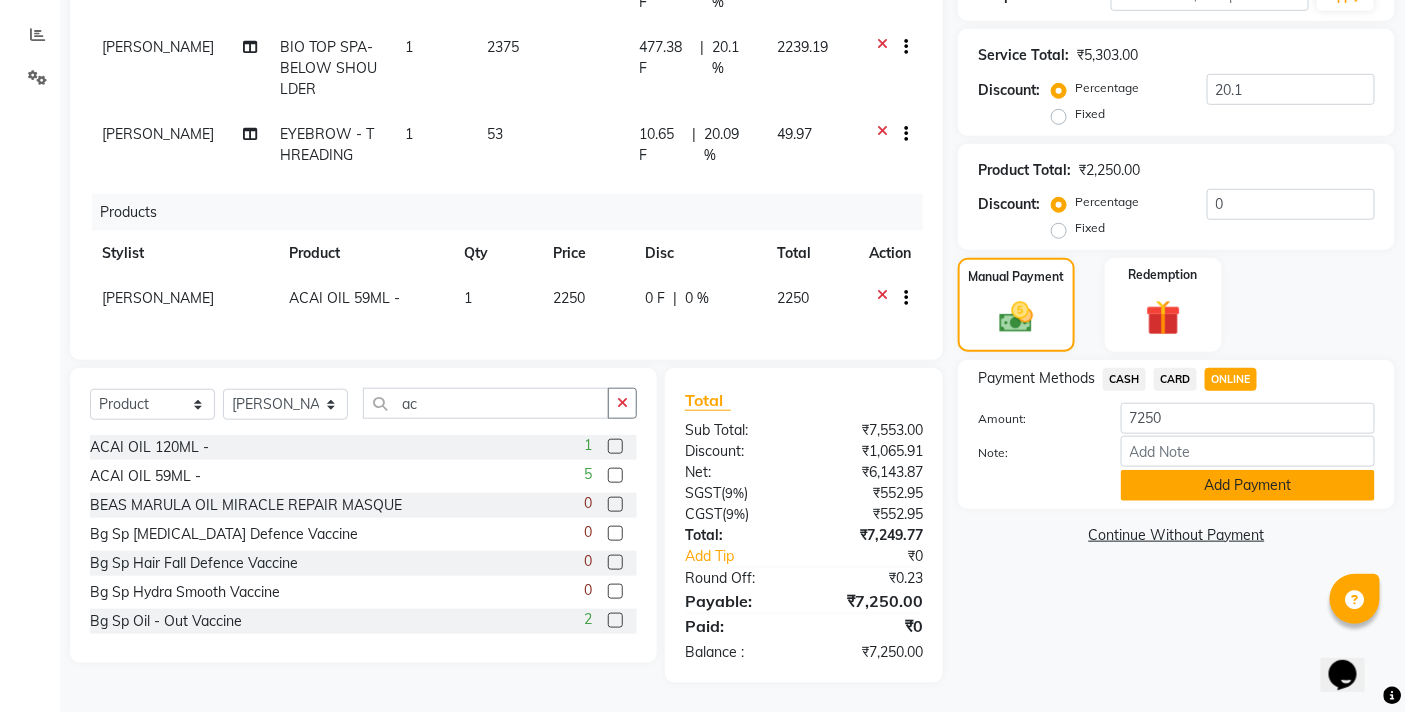 click on "Add Payment" 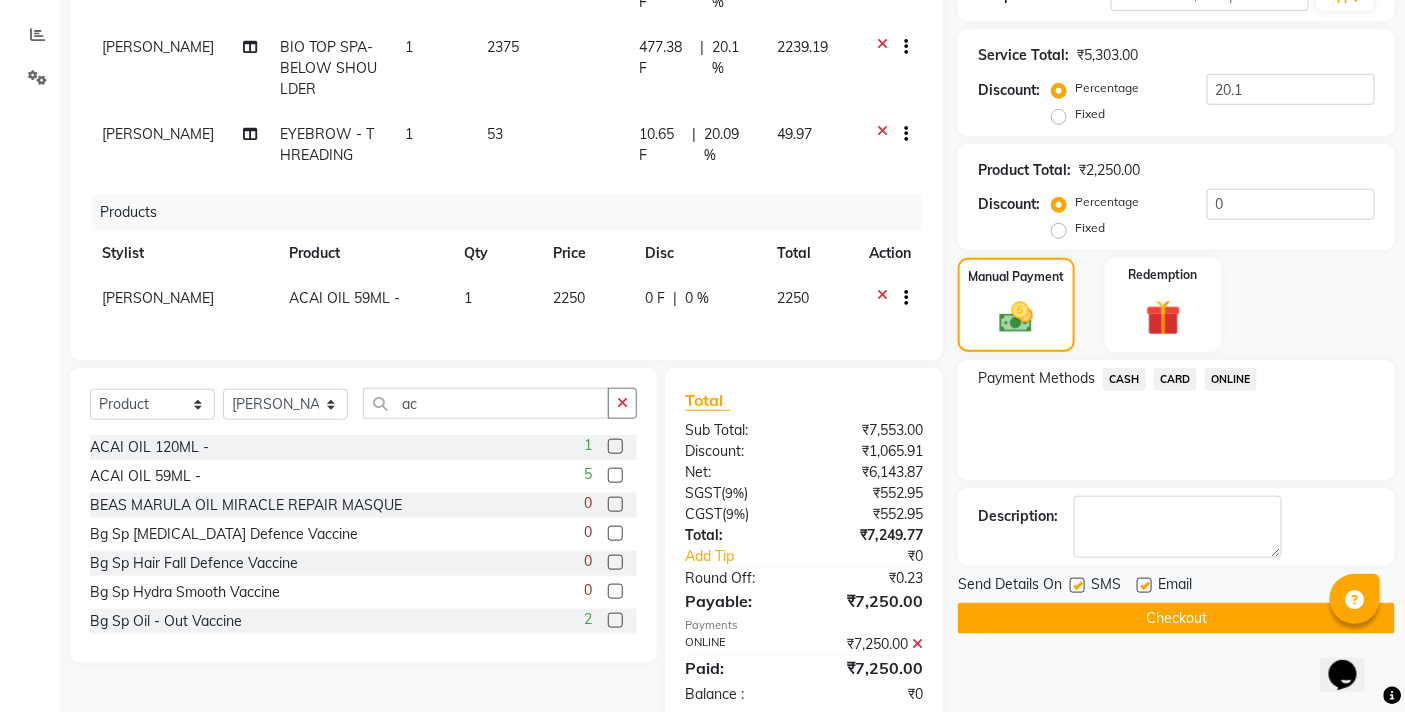 click on "Checkout" 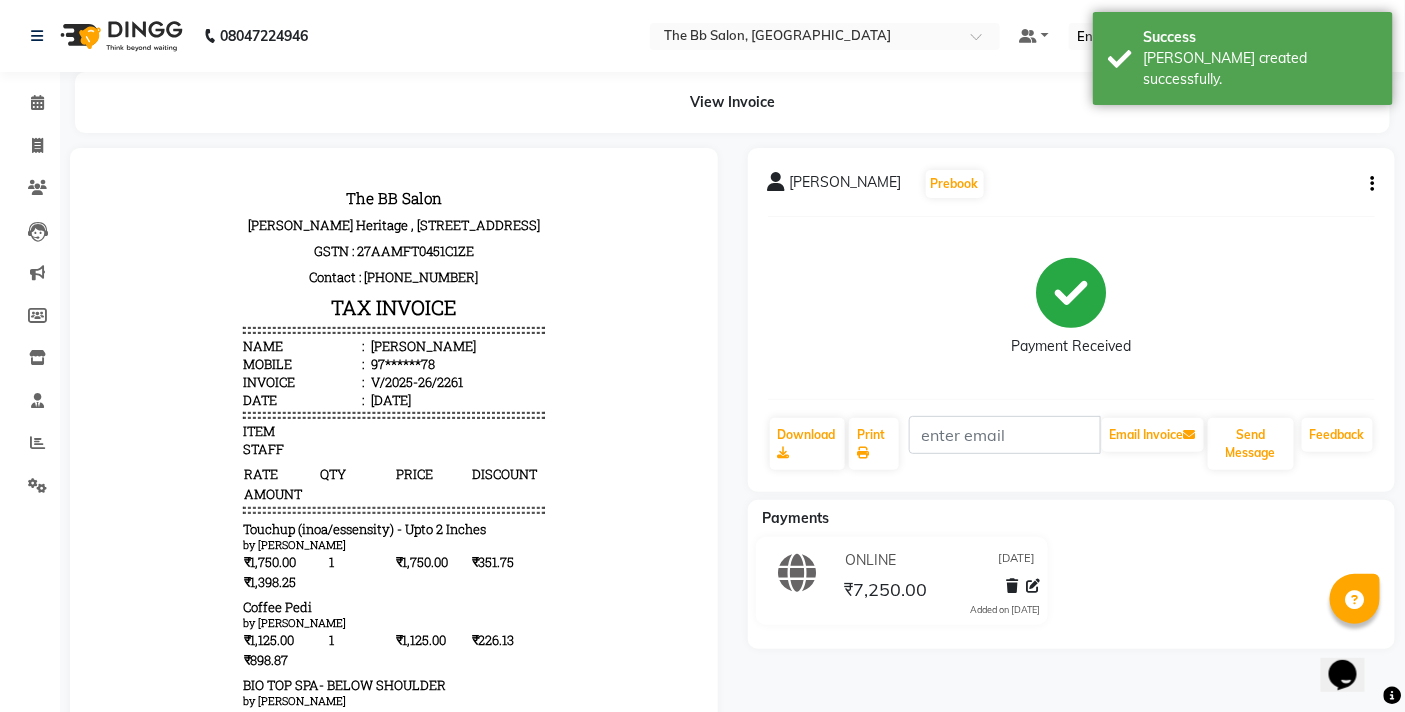scroll, scrollTop: 0, scrollLeft: 0, axis: both 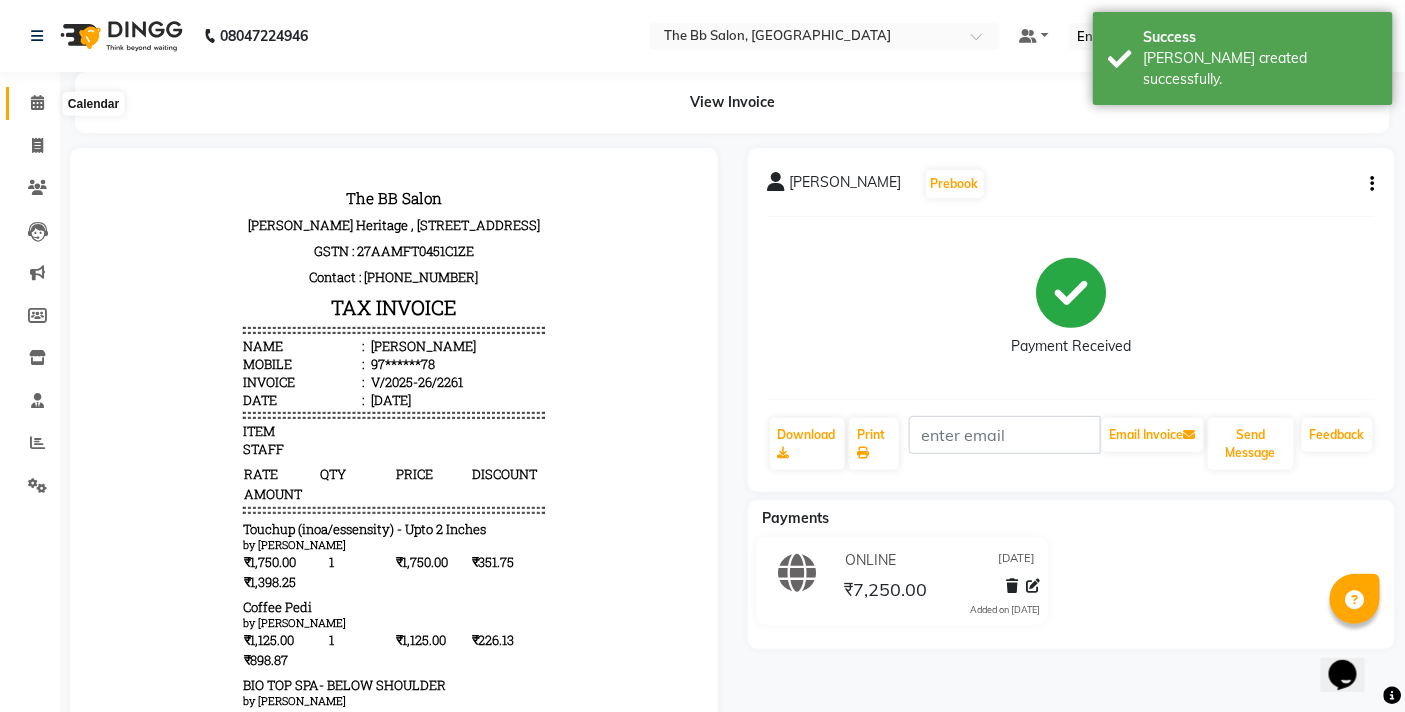 click 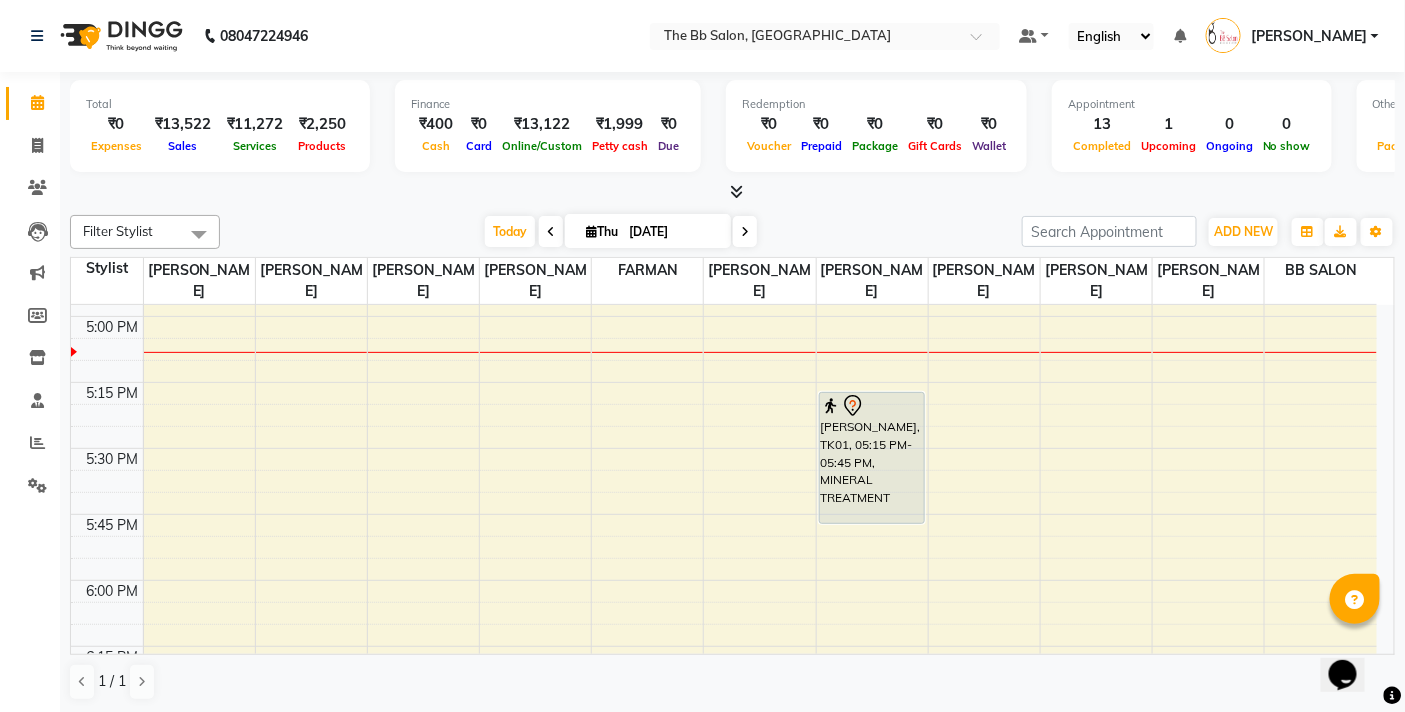 scroll, scrollTop: 2111, scrollLeft: 0, axis: vertical 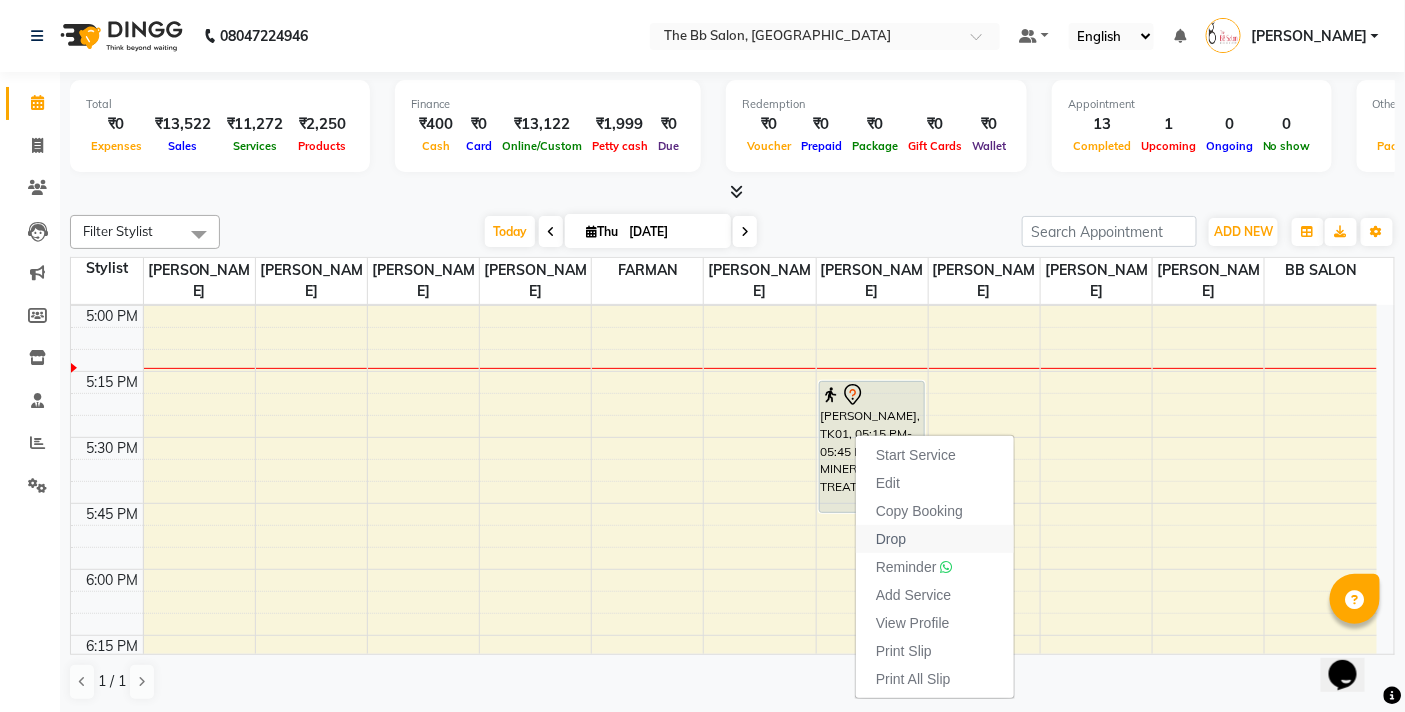 click on "Drop" at bounding box center (891, 539) 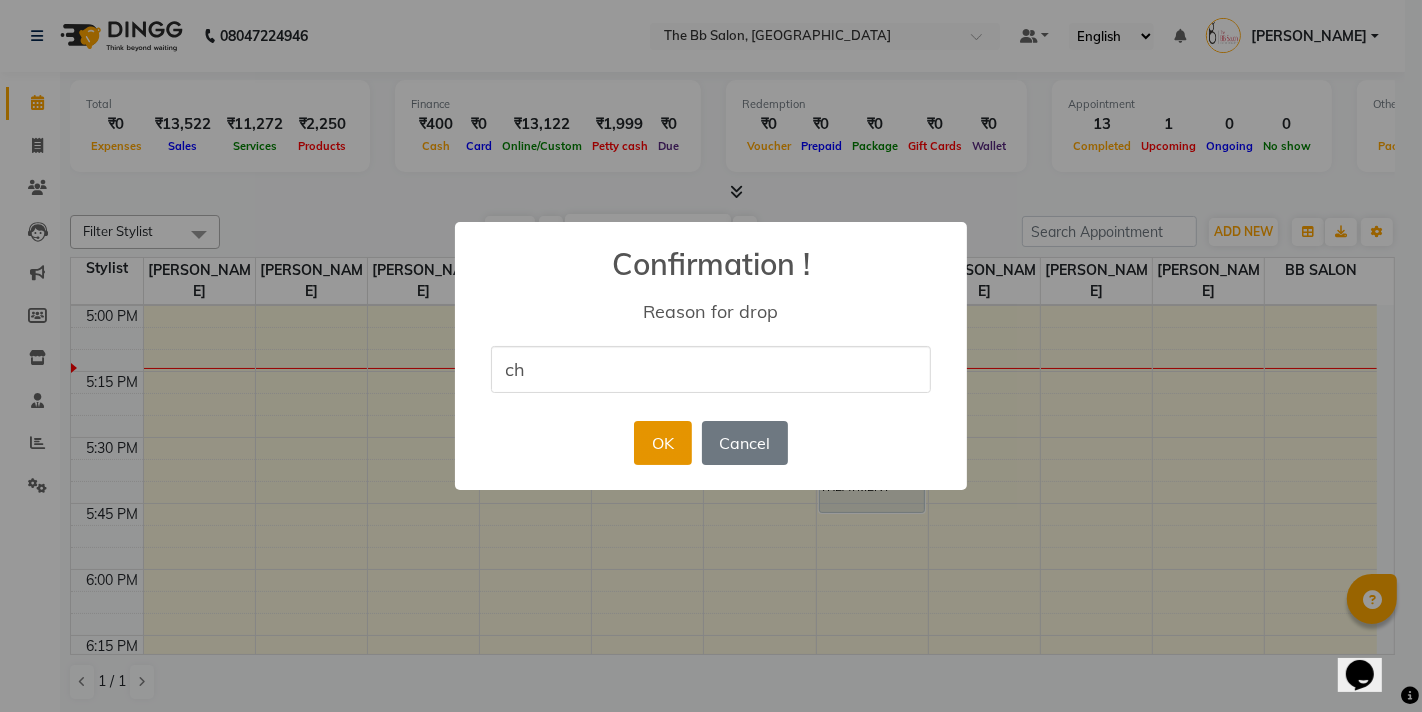 type on "ch" 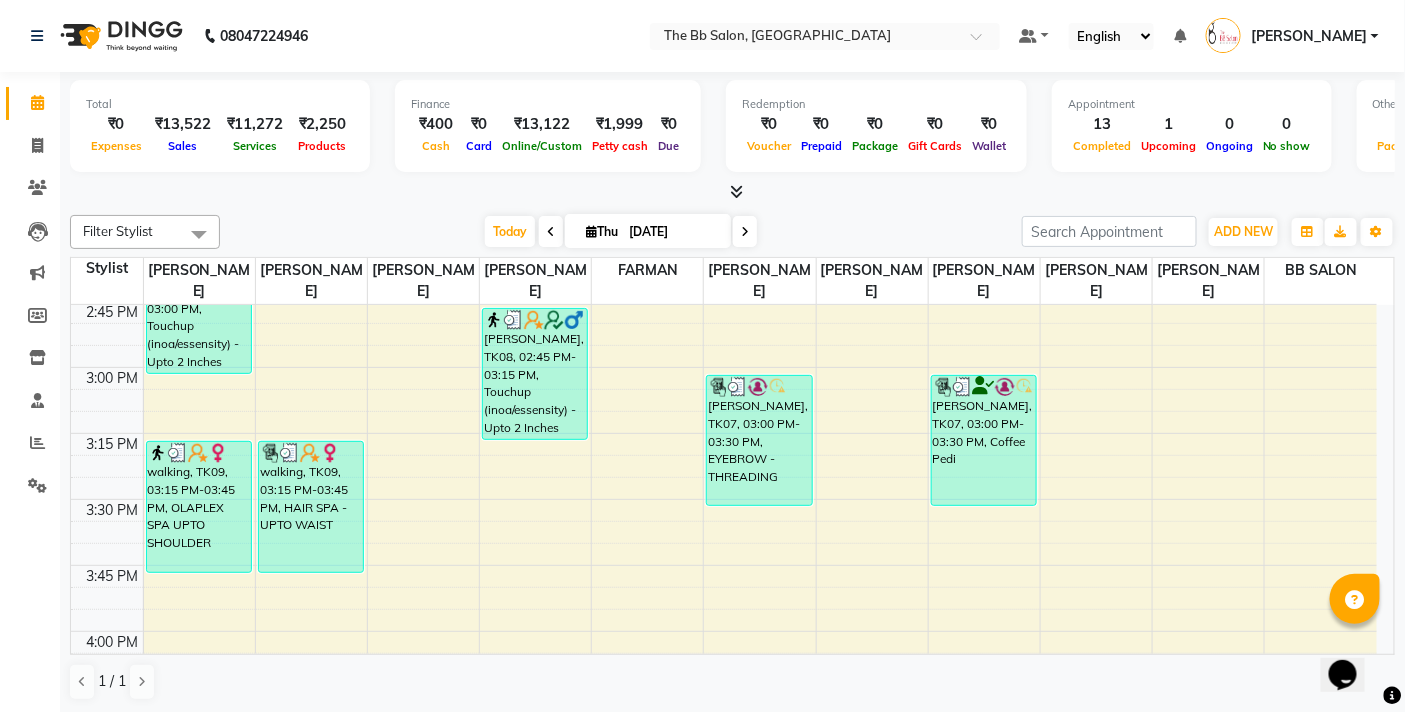 scroll, scrollTop: 1474, scrollLeft: 0, axis: vertical 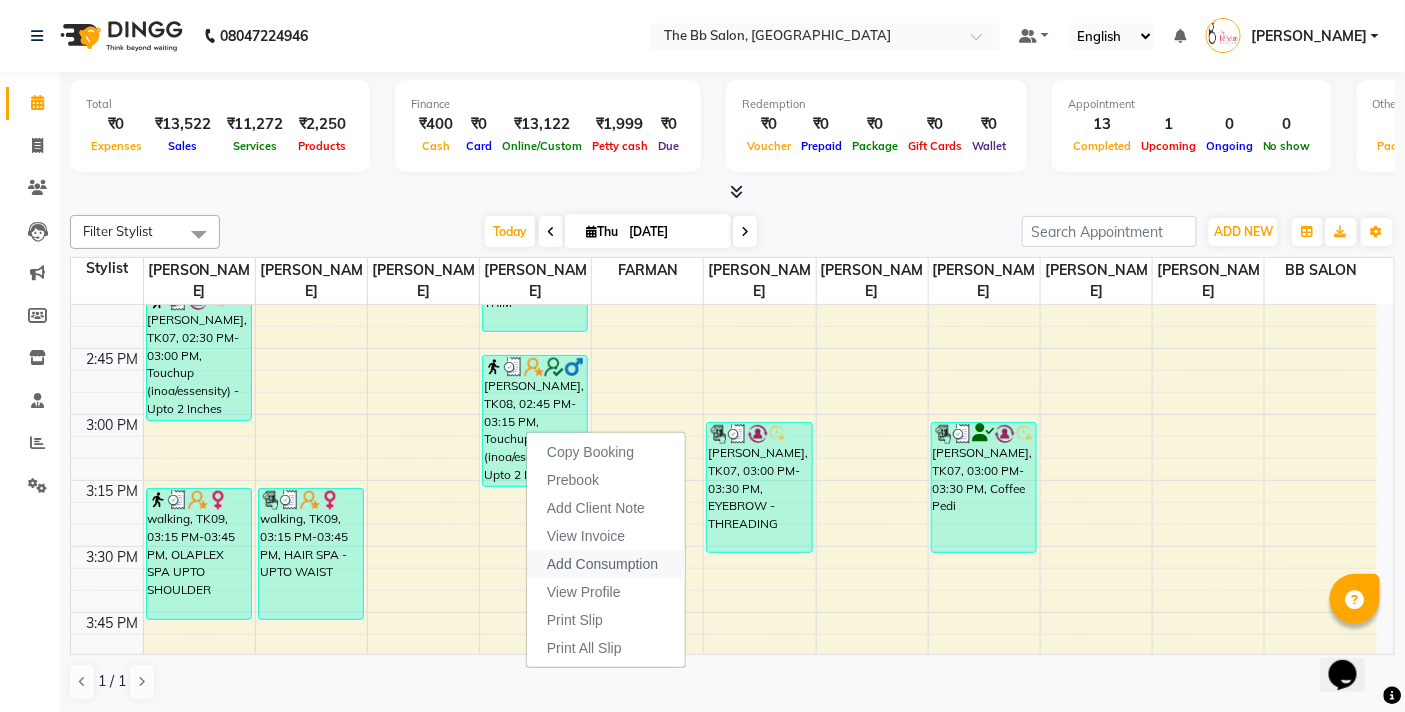 click on "Add Consumption" at bounding box center (602, 564) 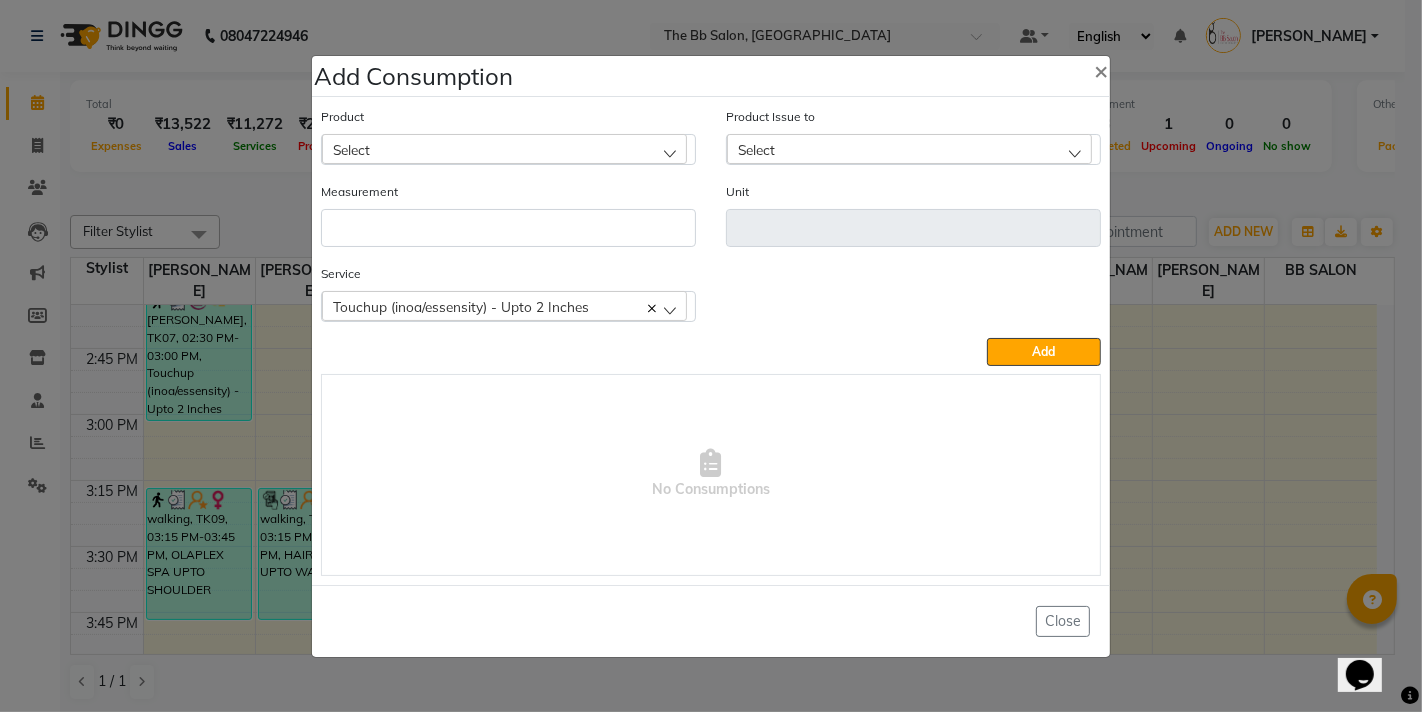 click on "Select" 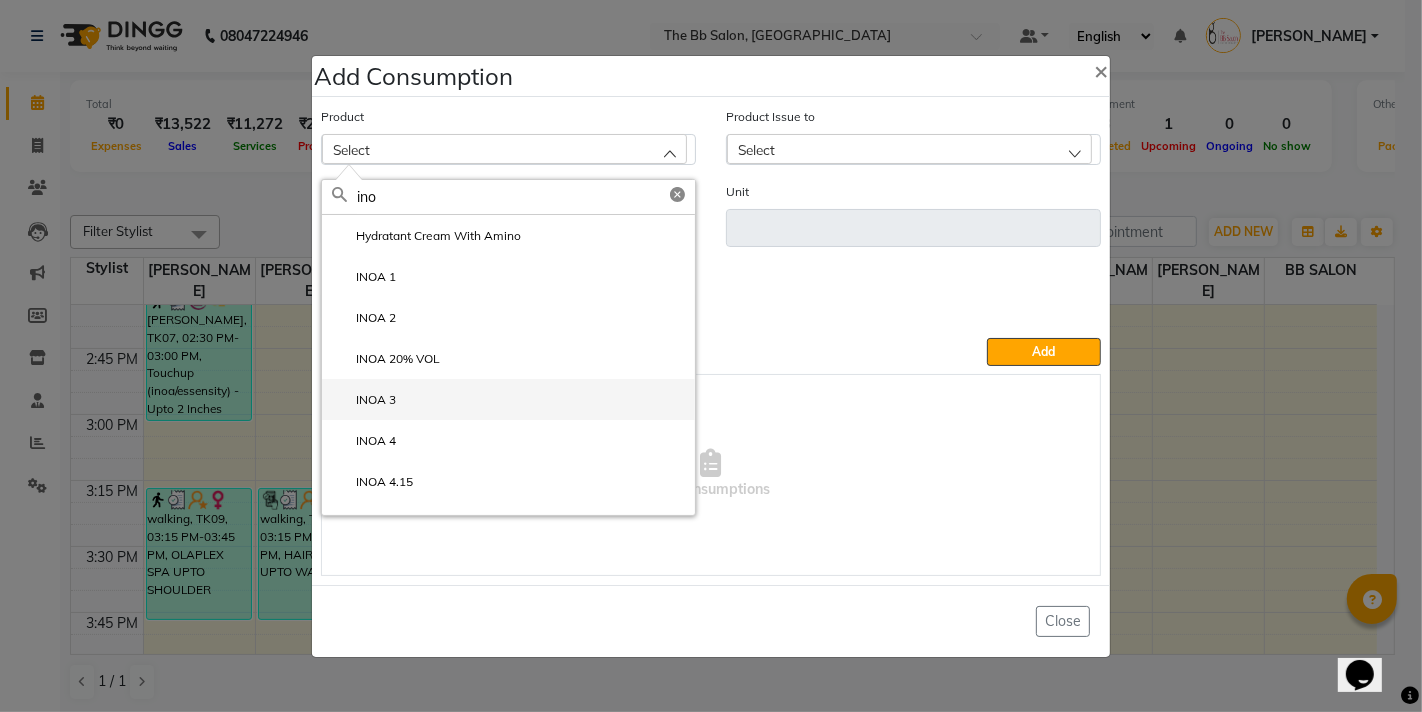type on "ino" 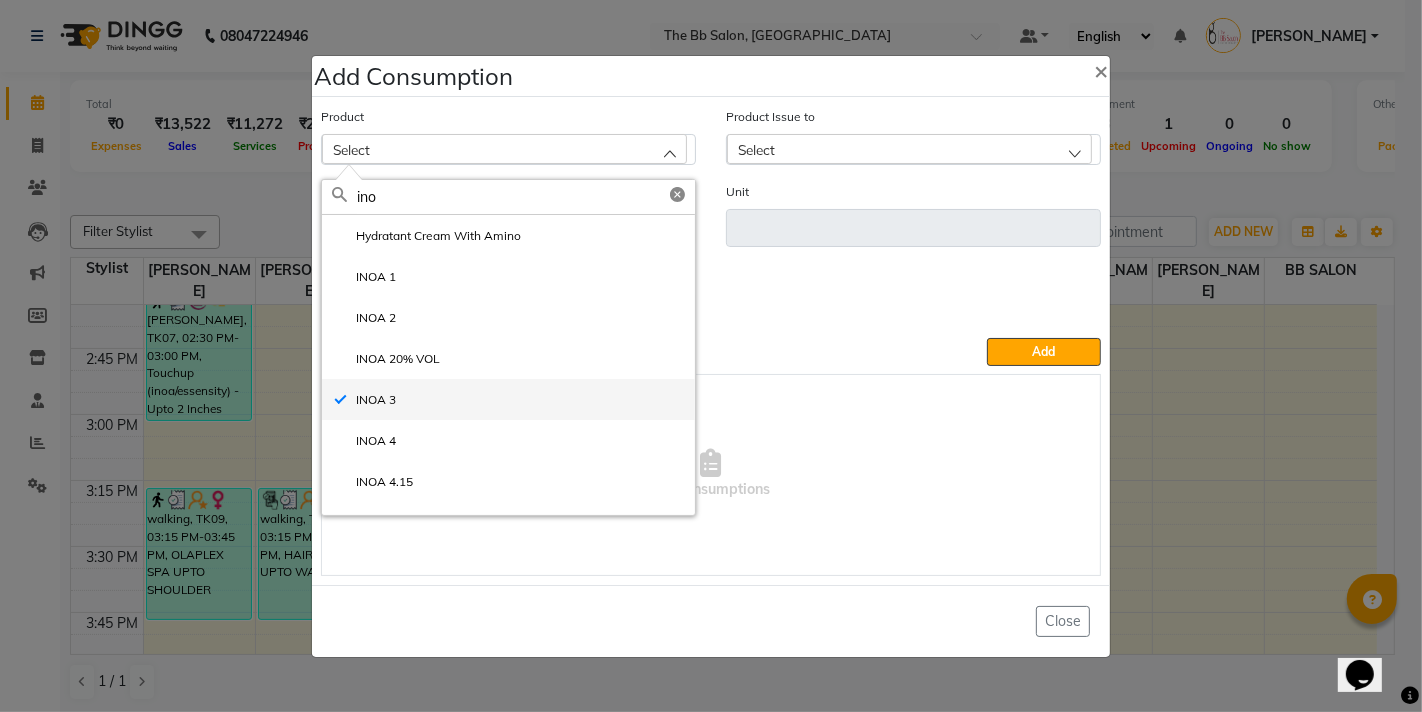 type on "ML" 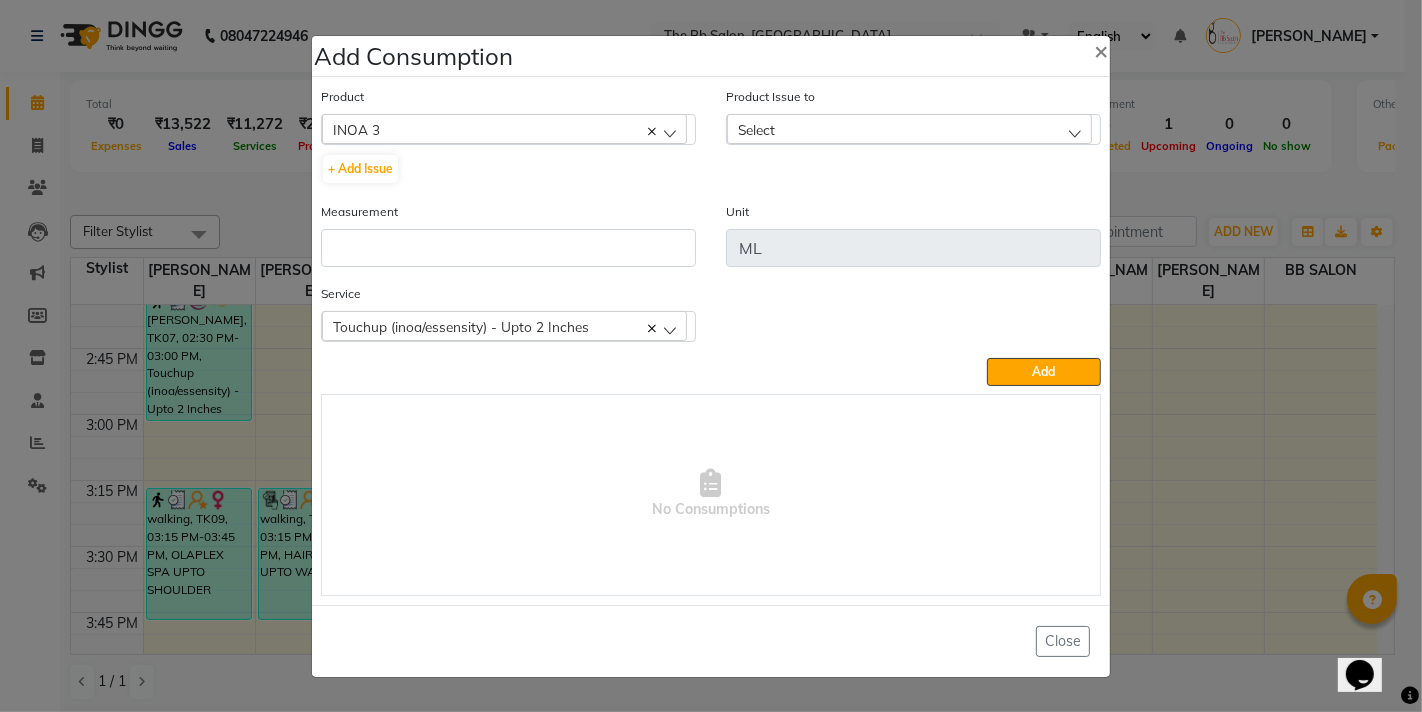click on "Select" 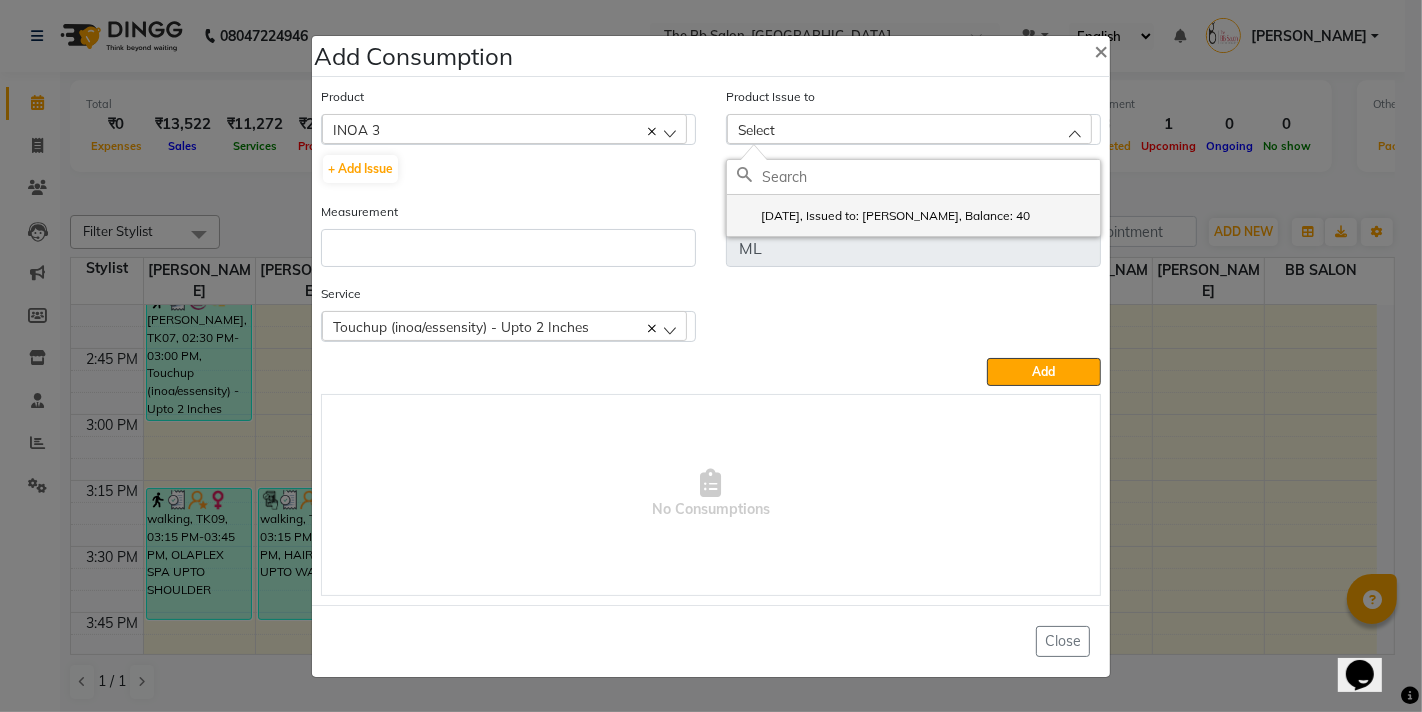 click on "2025-07-09, Issued to: Nazim Shaikh, Balance: 40" 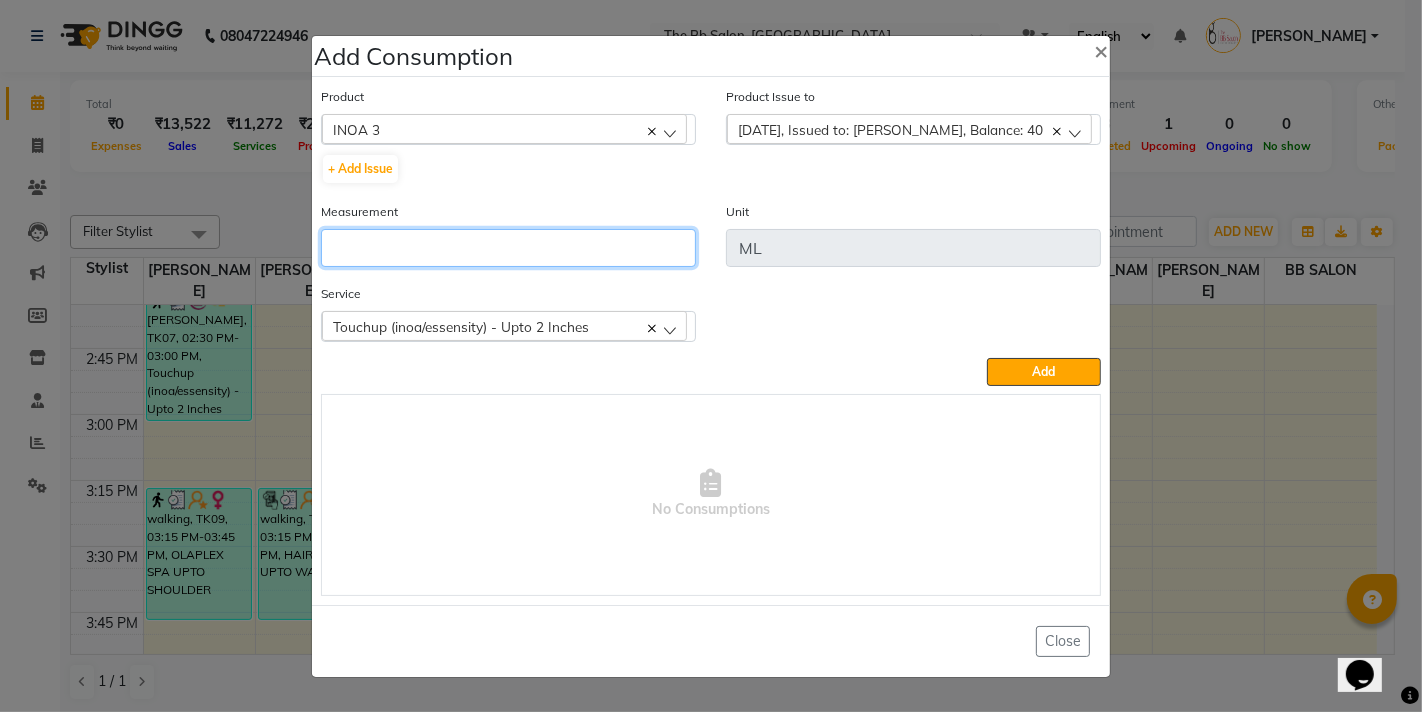 click 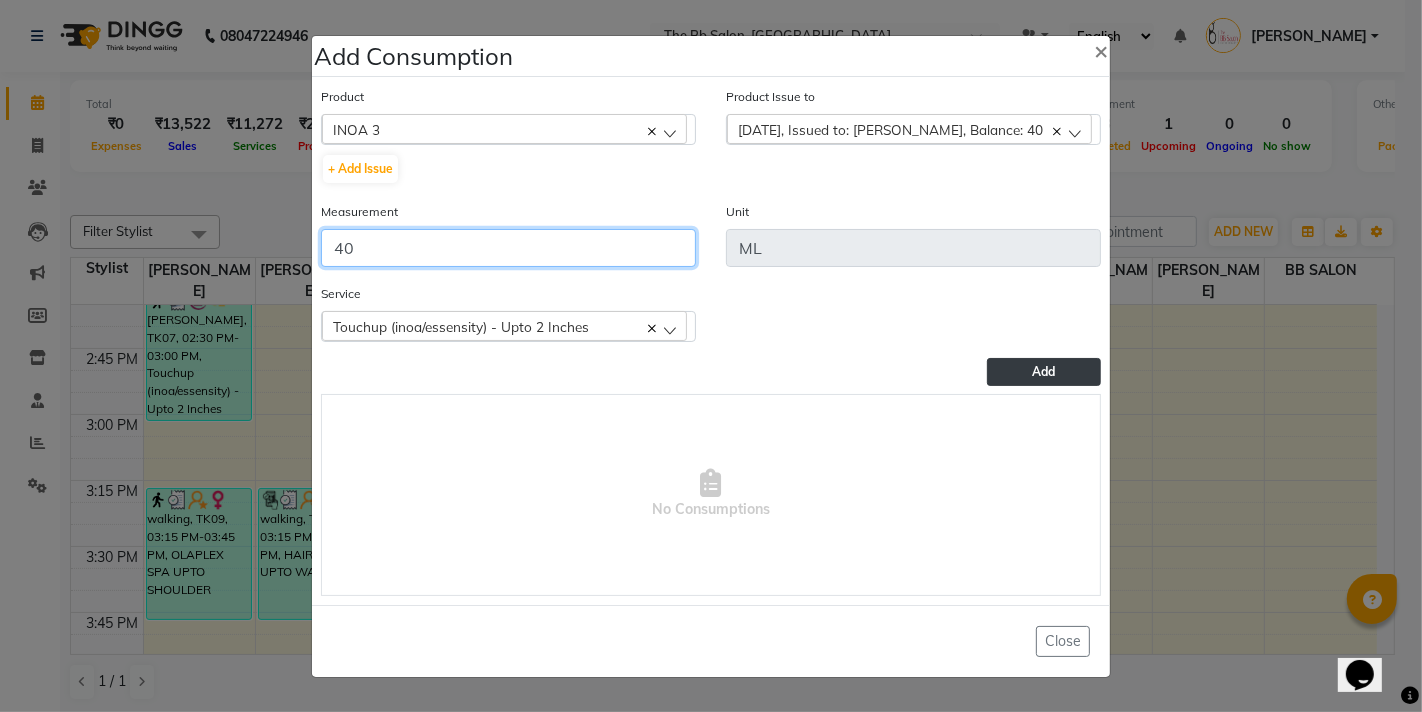 type on "40" 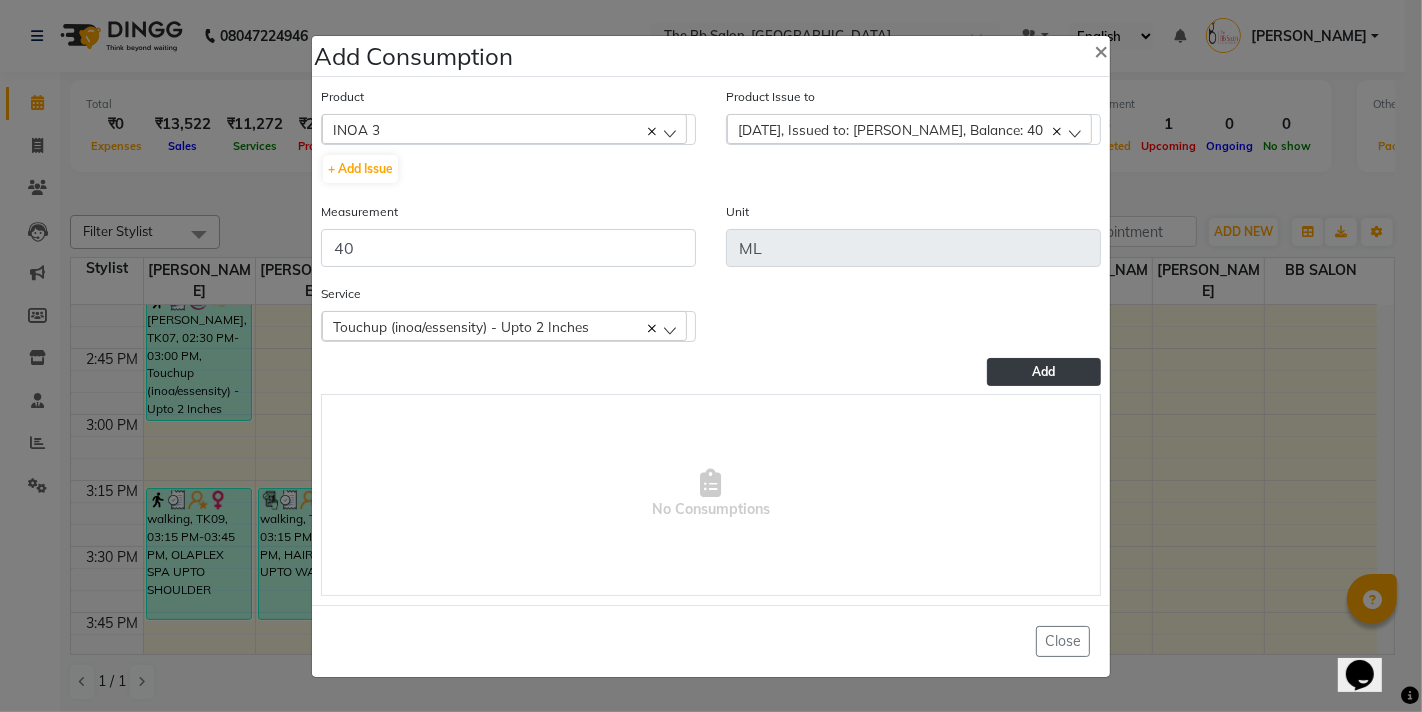 click on "Add" 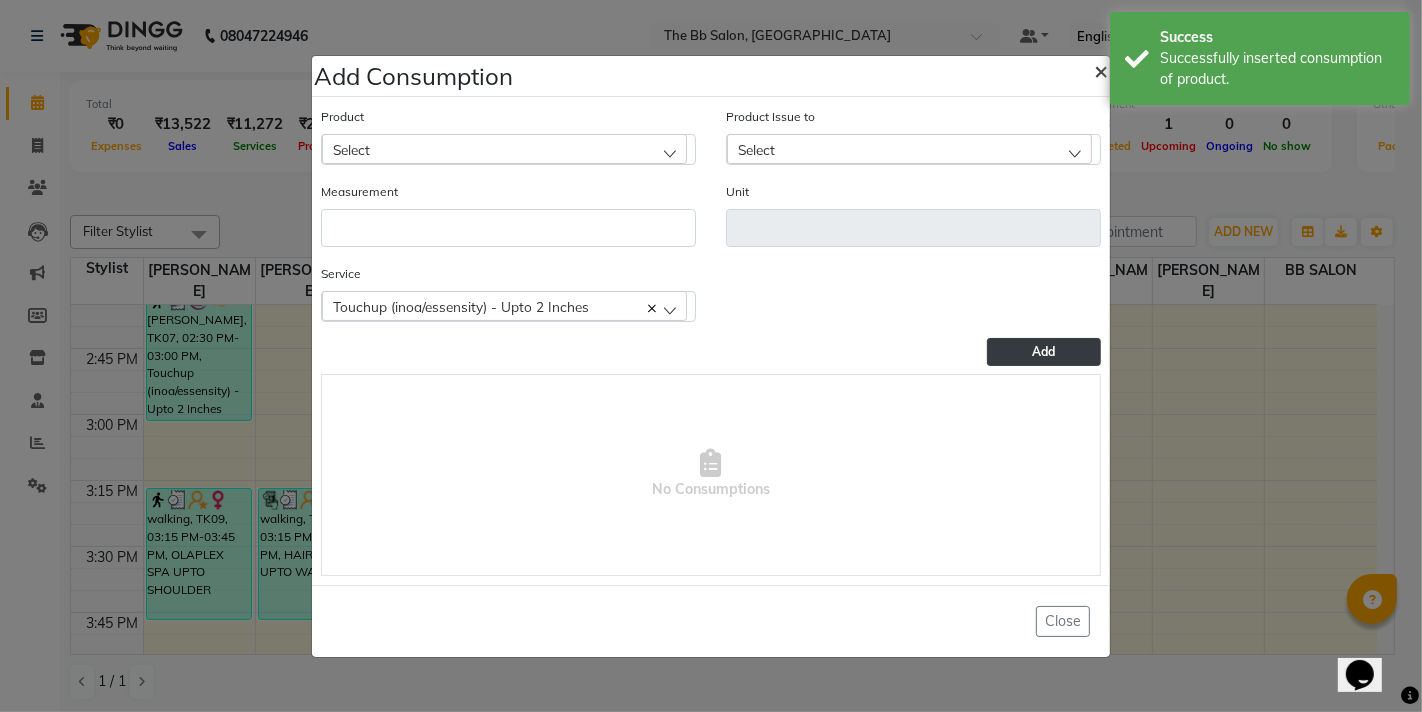 click on "×" 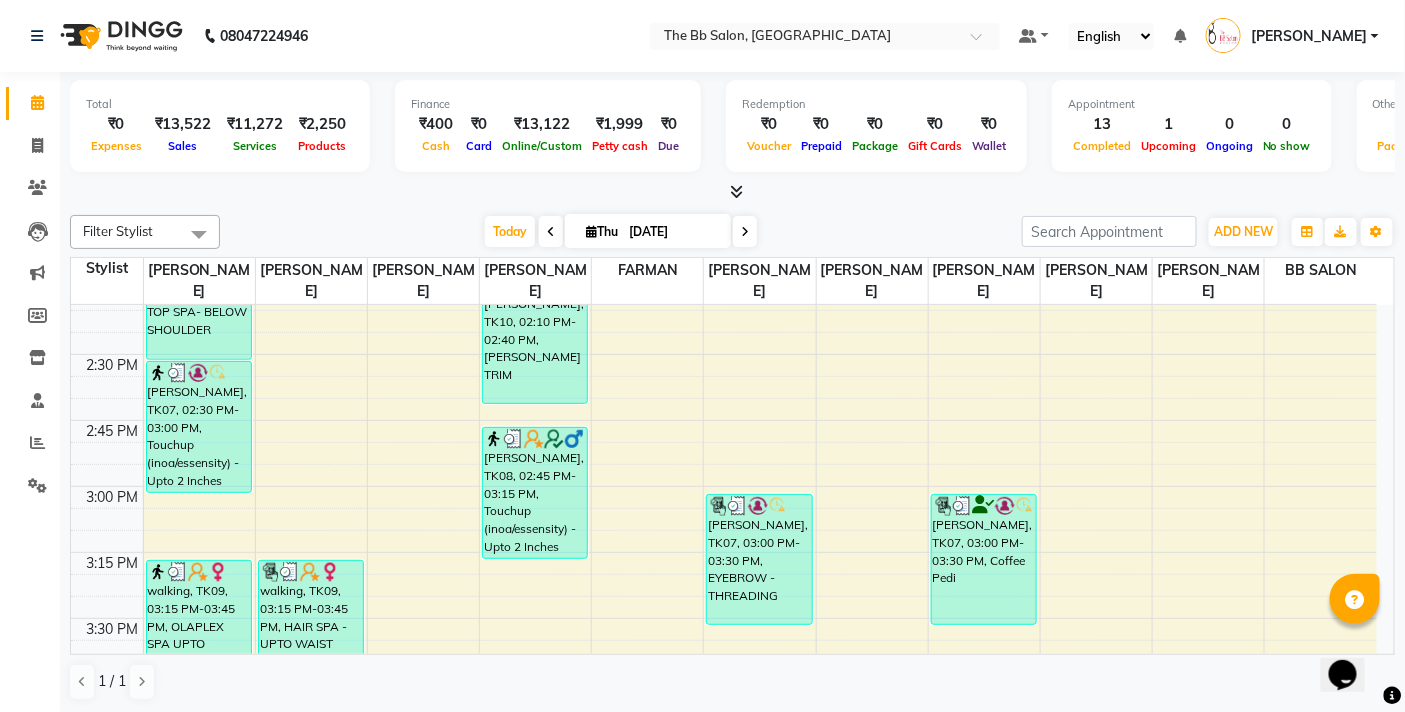 scroll, scrollTop: 1363, scrollLeft: 0, axis: vertical 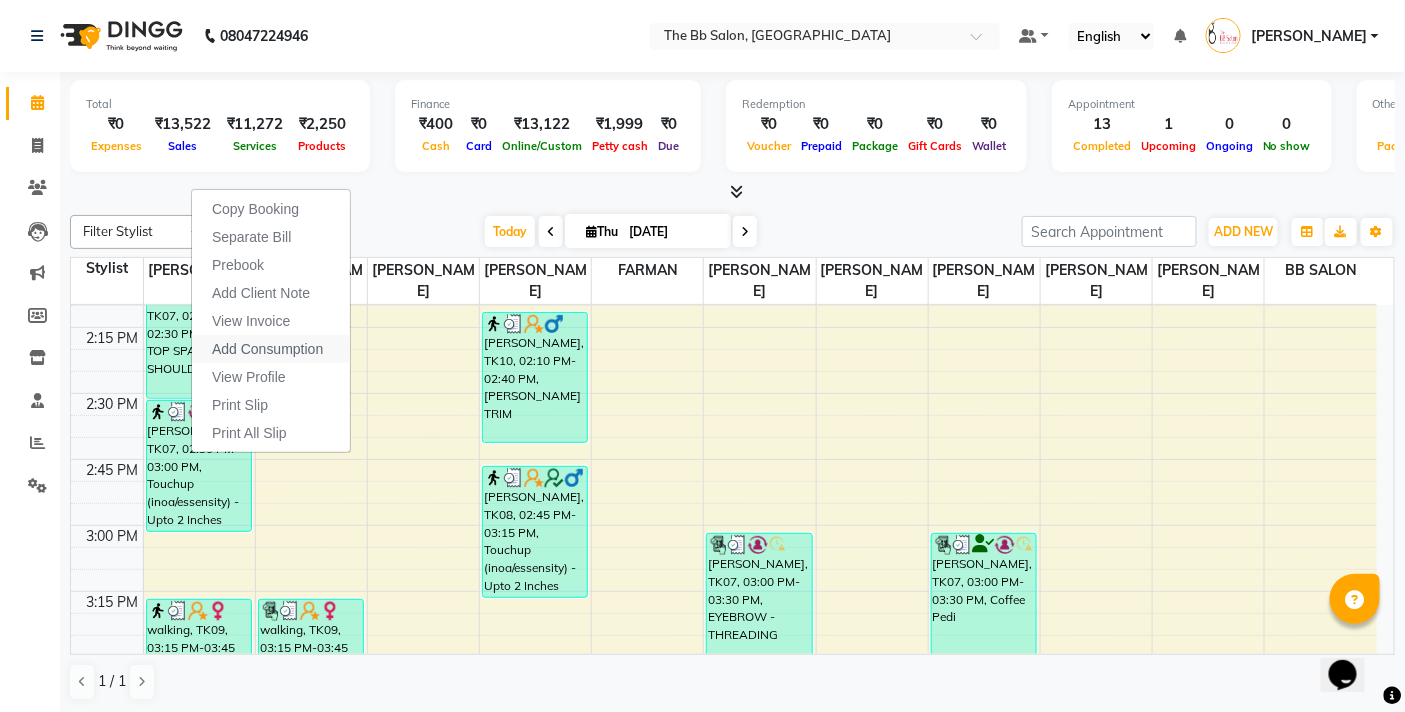 click on "Add Consumption" at bounding box center [267, 349] 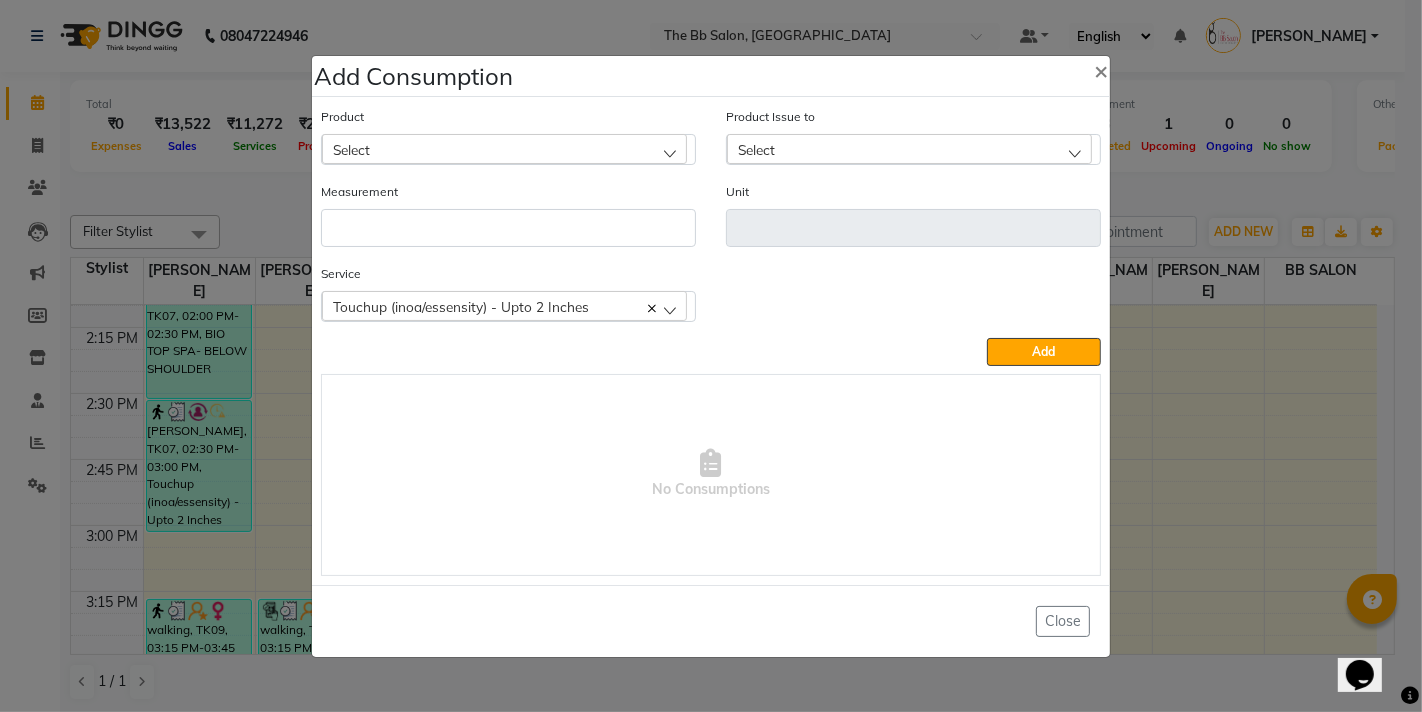 click on "Select" 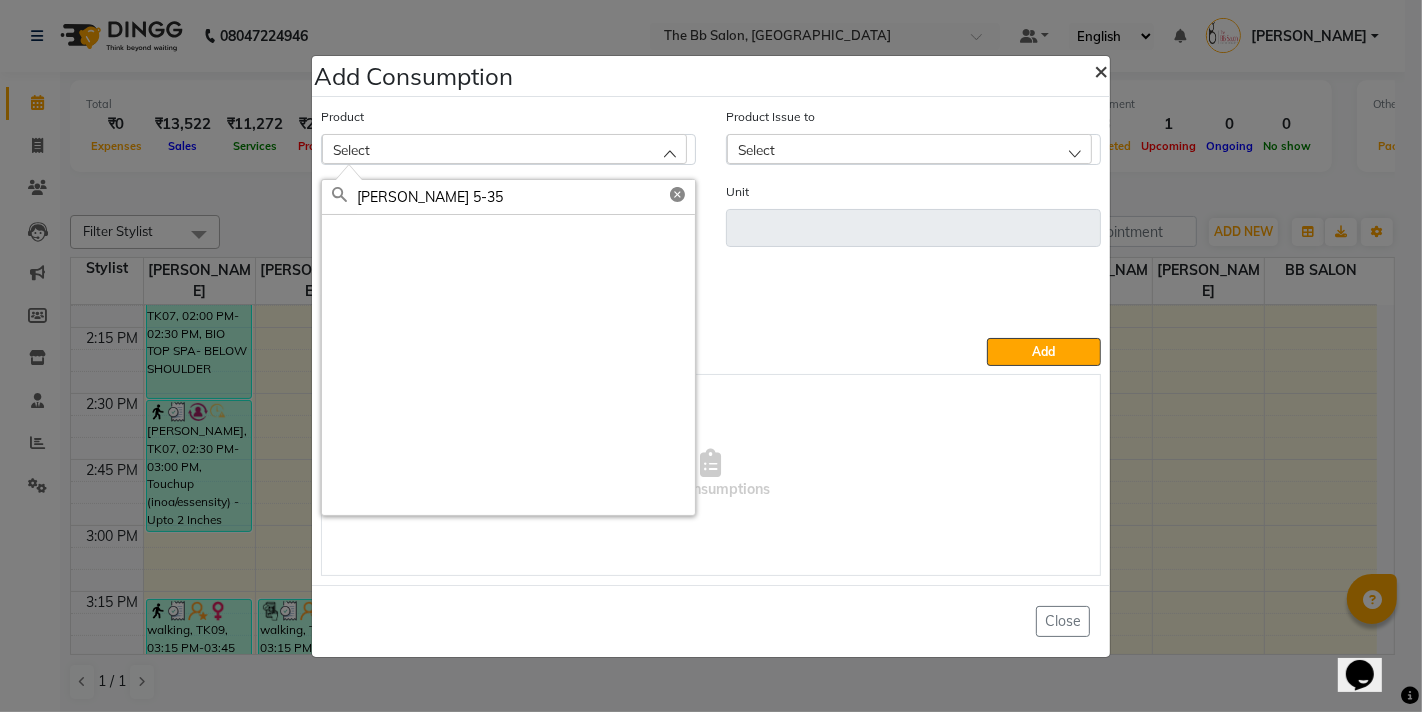 type on "igora 5-35" 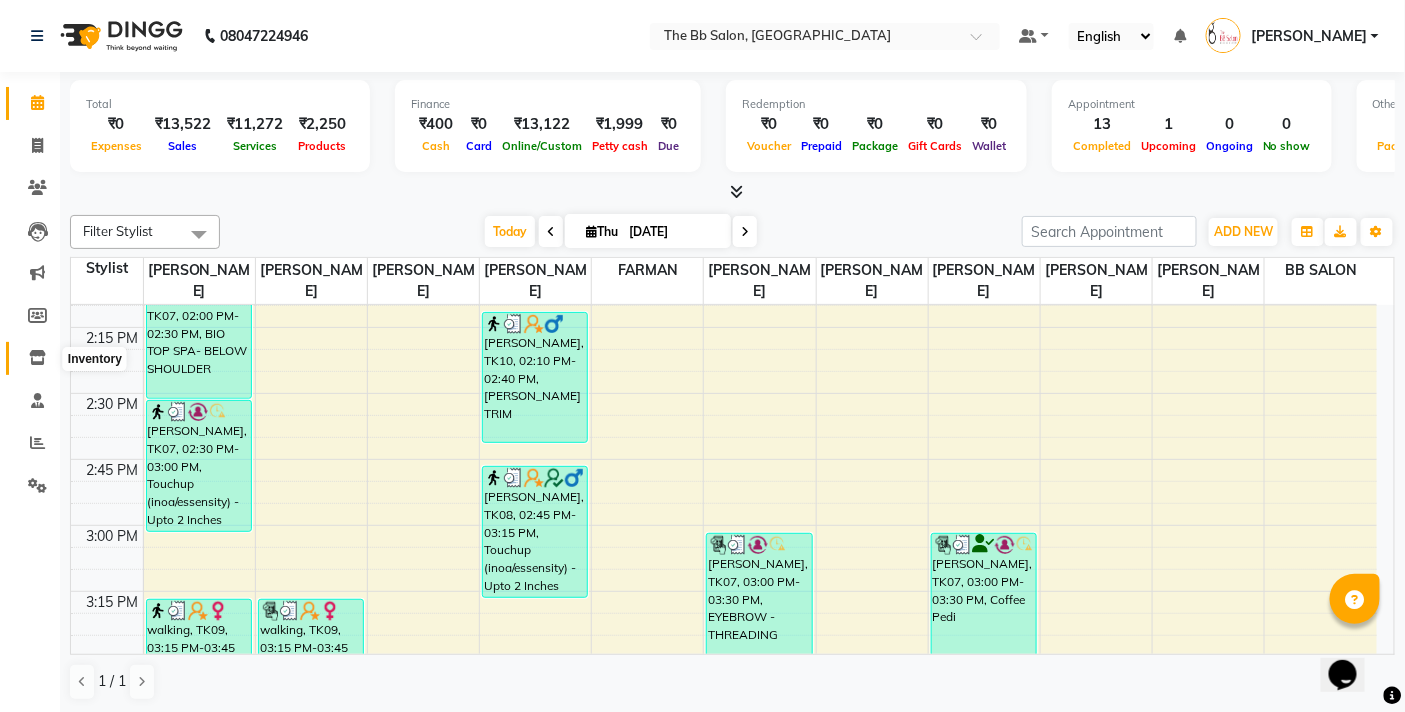 click 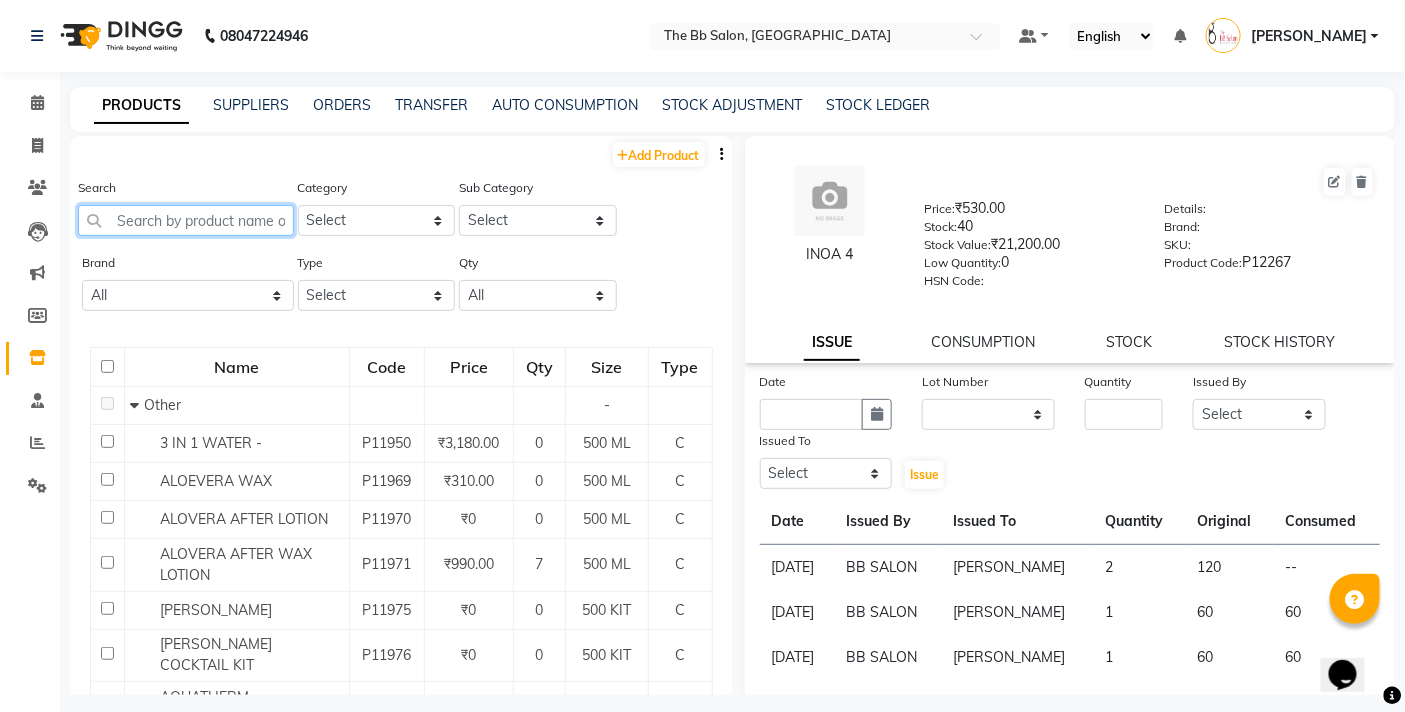 click 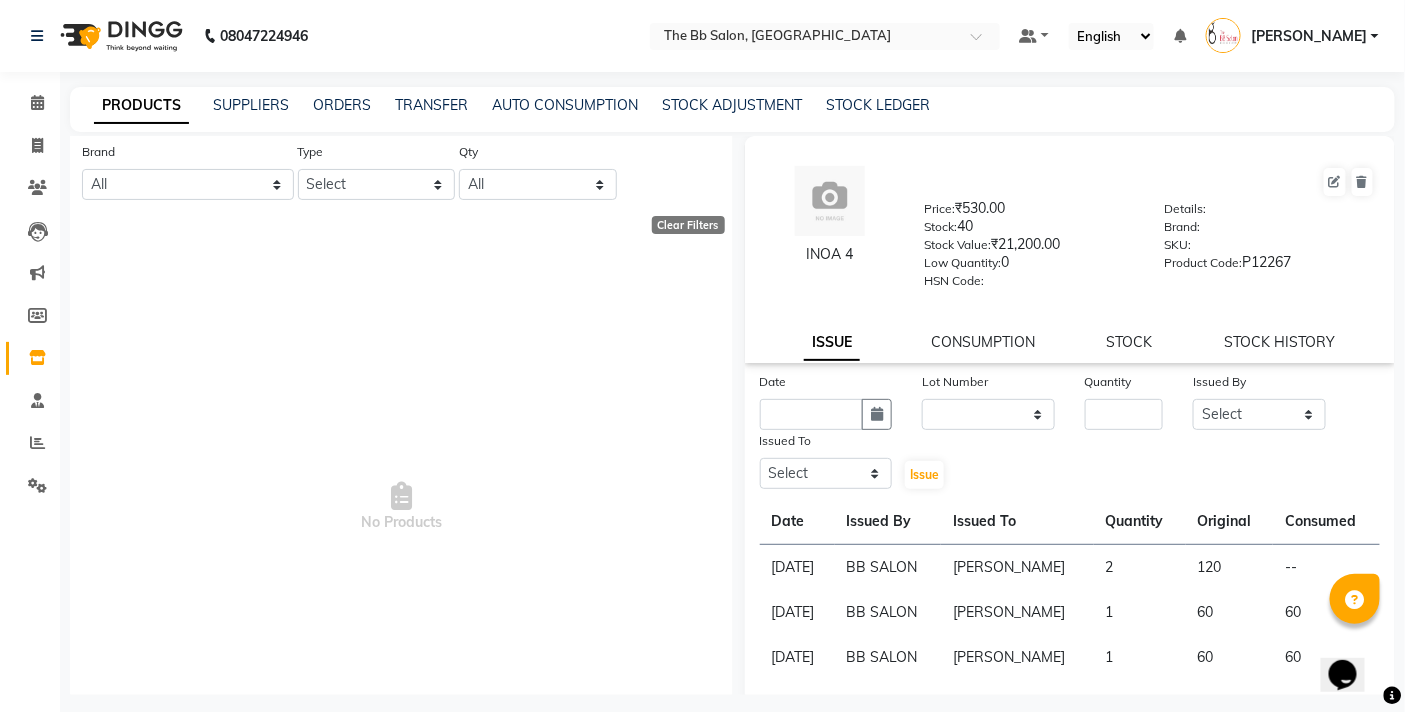 scroll, scrollTop: 0, scrollLeft: 0, axis: both 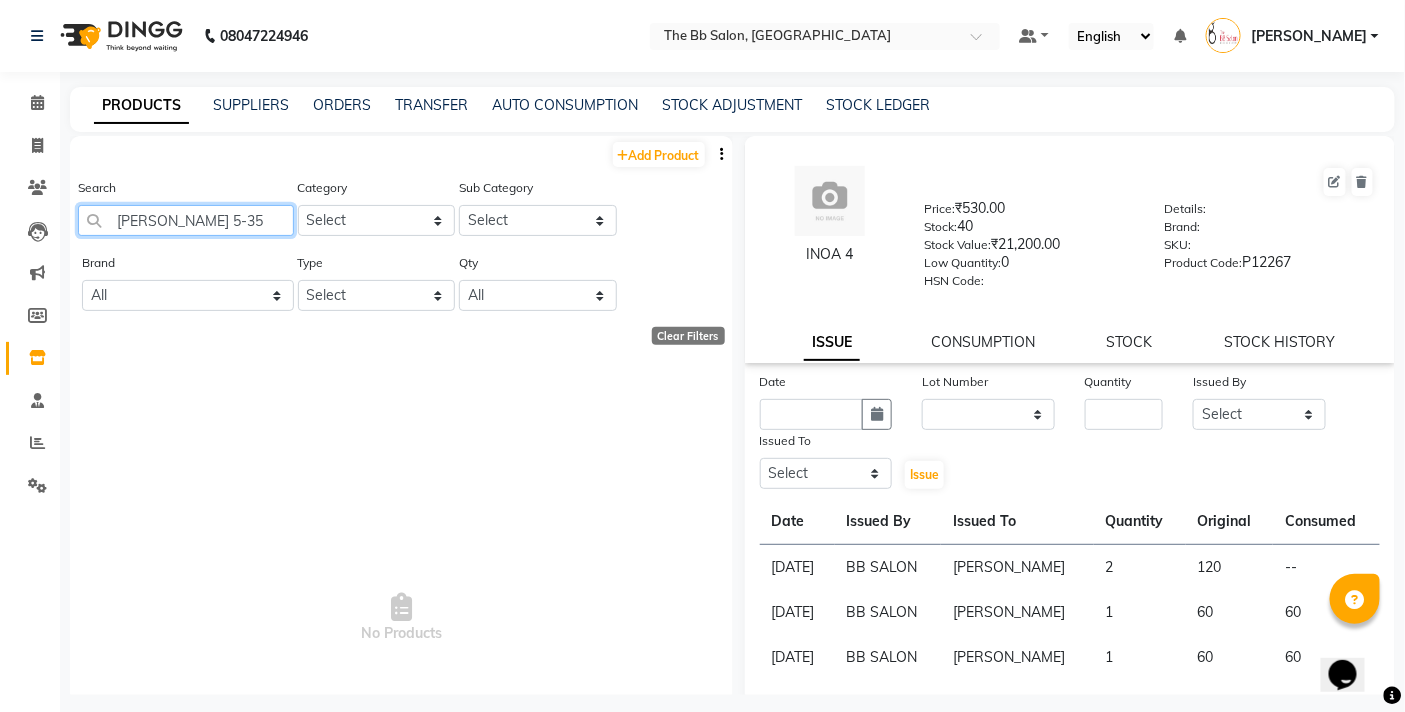 click on "igora 5-35" 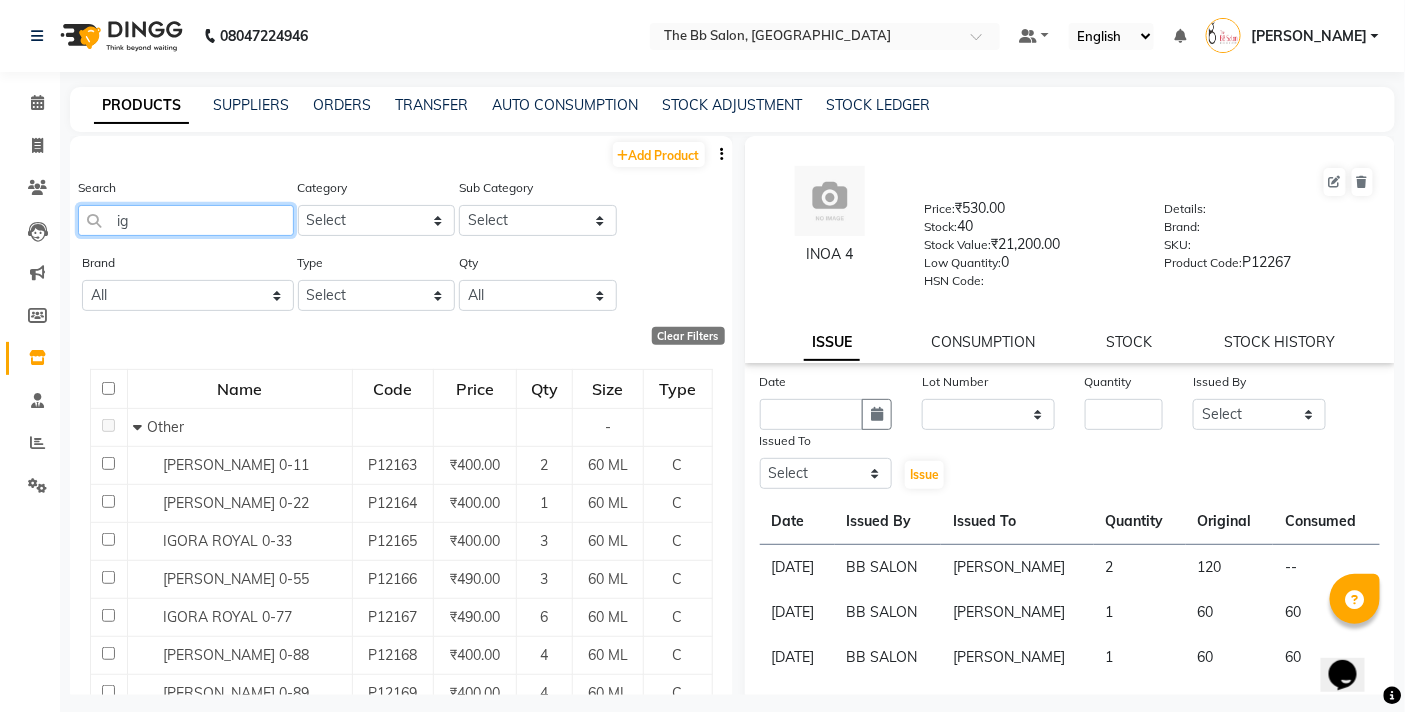type on "i" 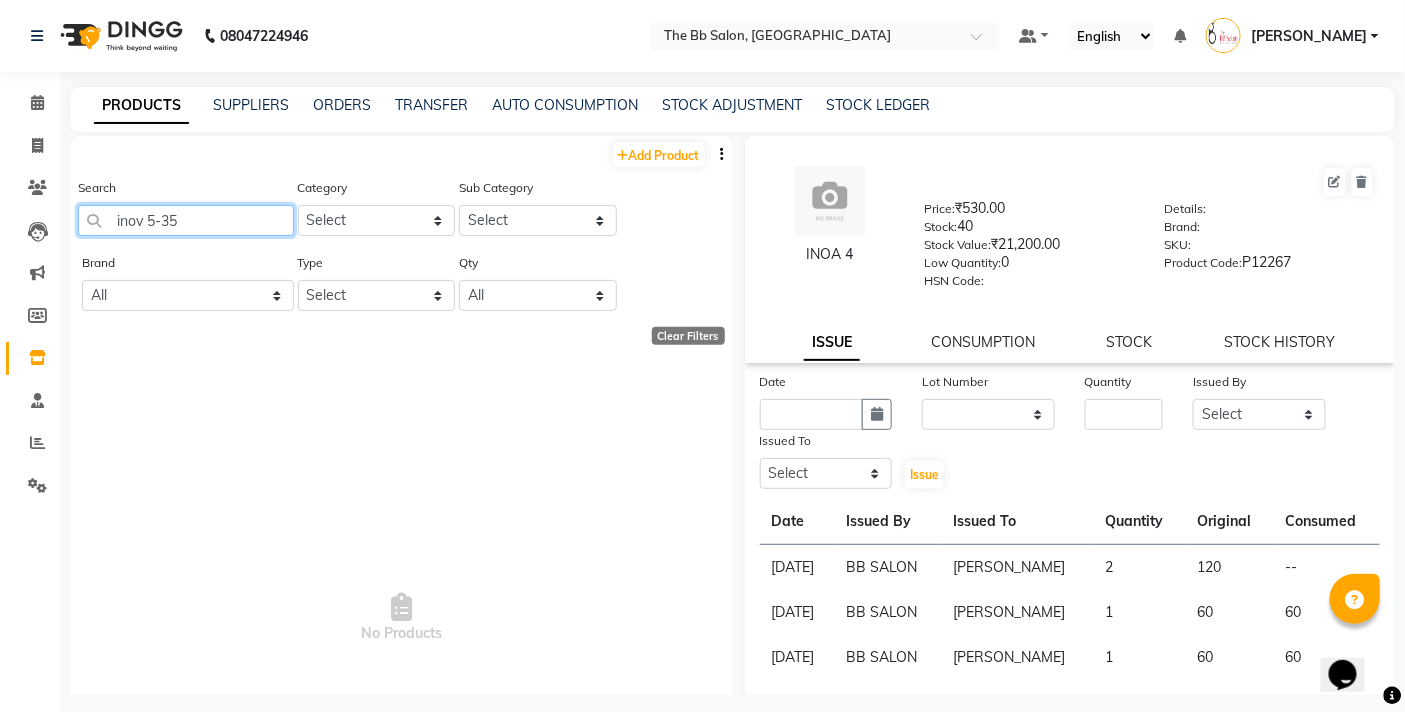 click on "inov 5-35" 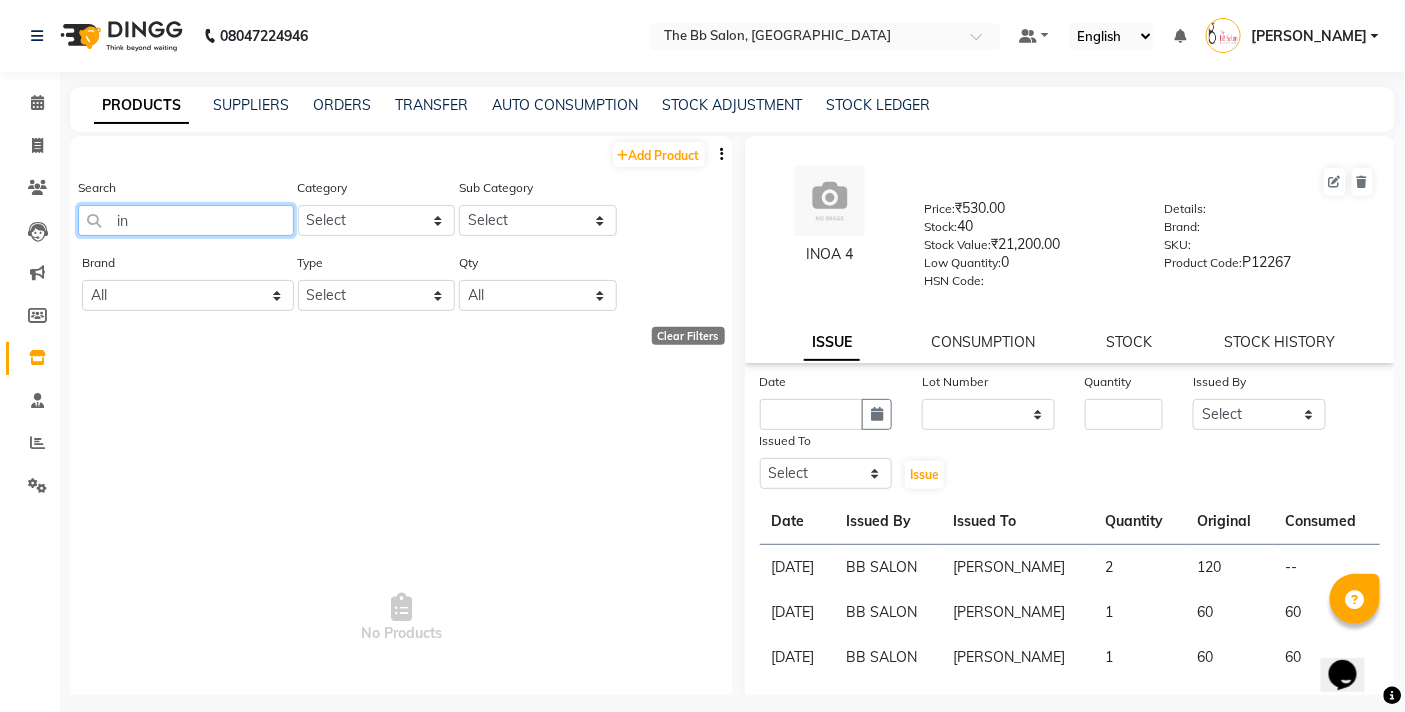 type on "i" 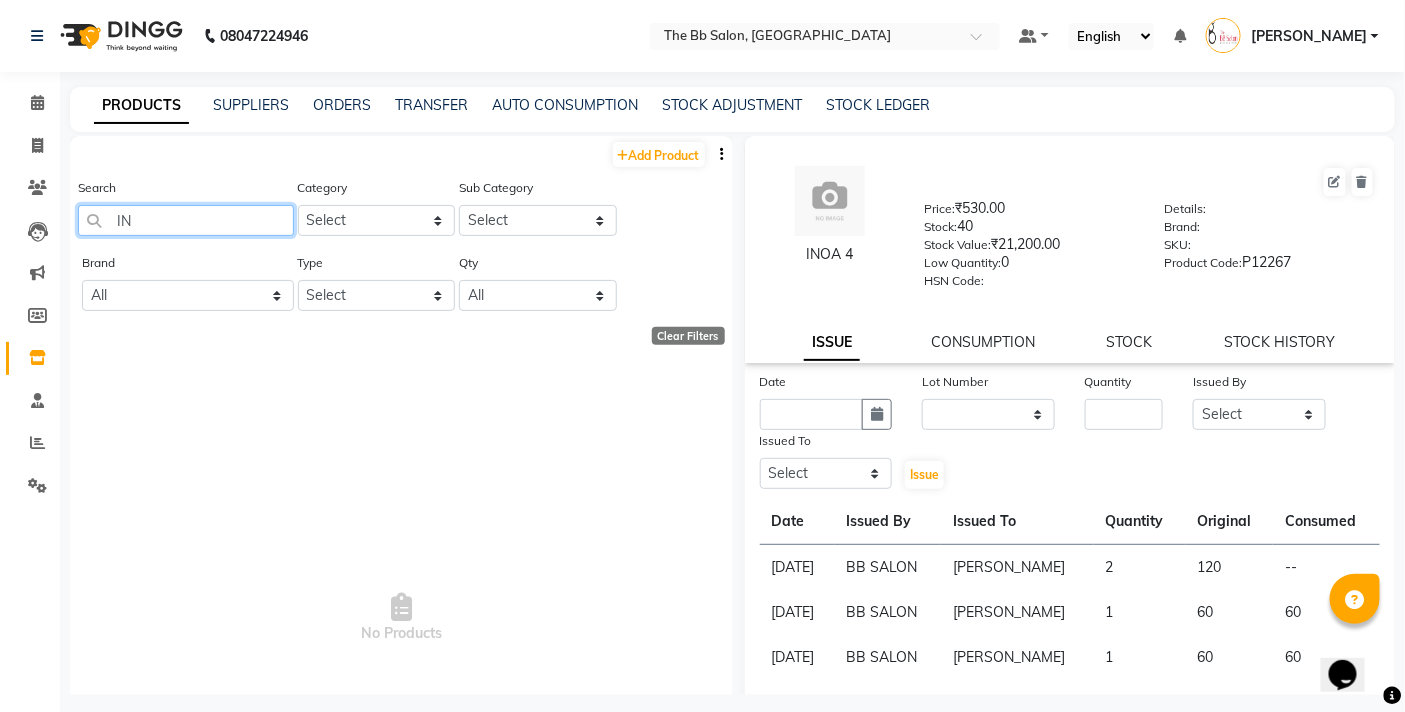 type on "I" 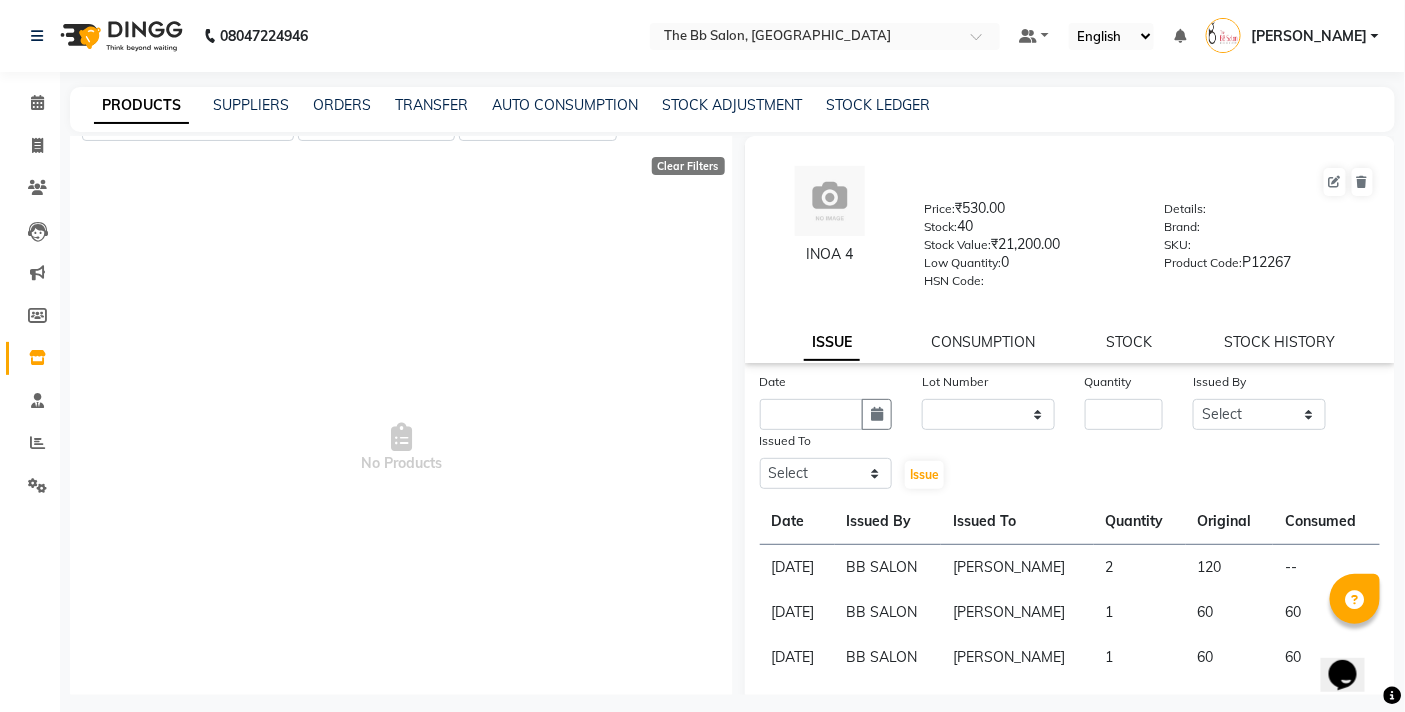 scroll, scrollTop: 0, scrollLeft: 0, axis: both 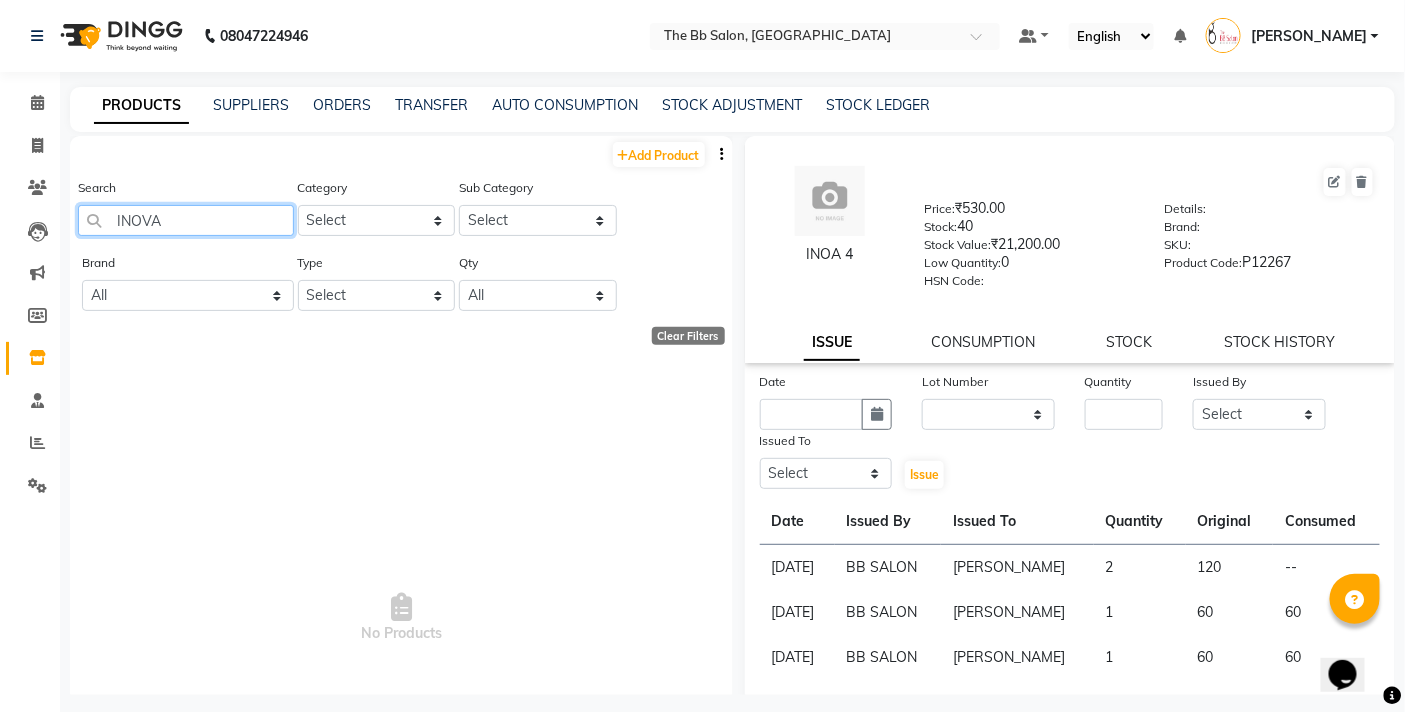 click on "INOVA" 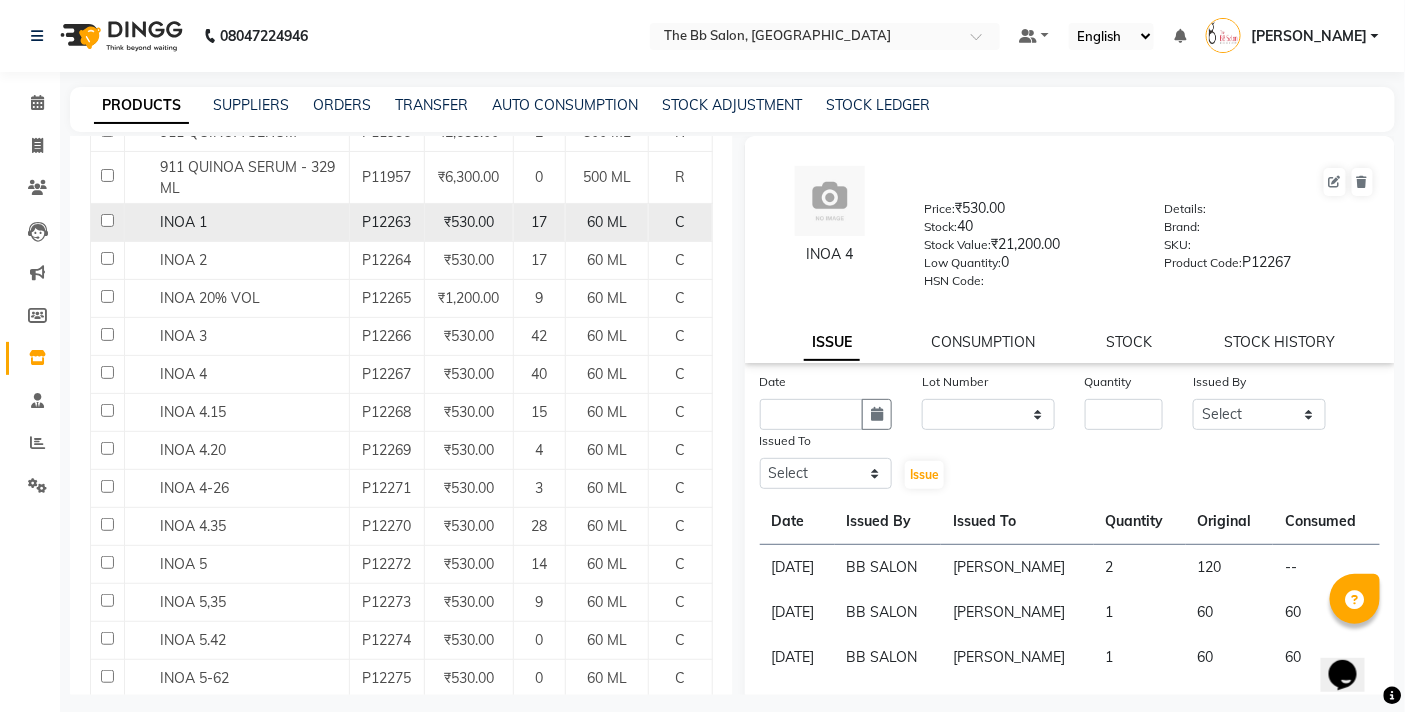 scroll, scrollTop: 444, scrollLeft: 0, axis: vertical 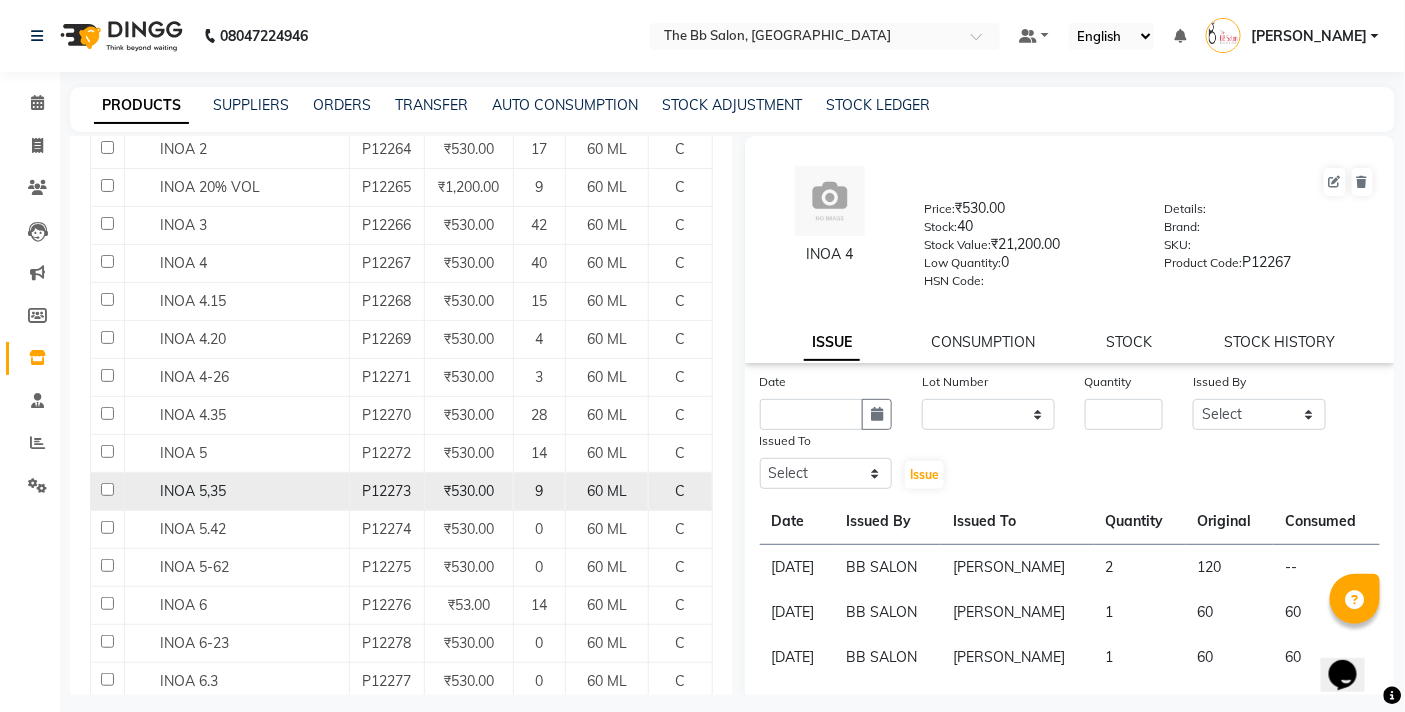 type on "INOA" 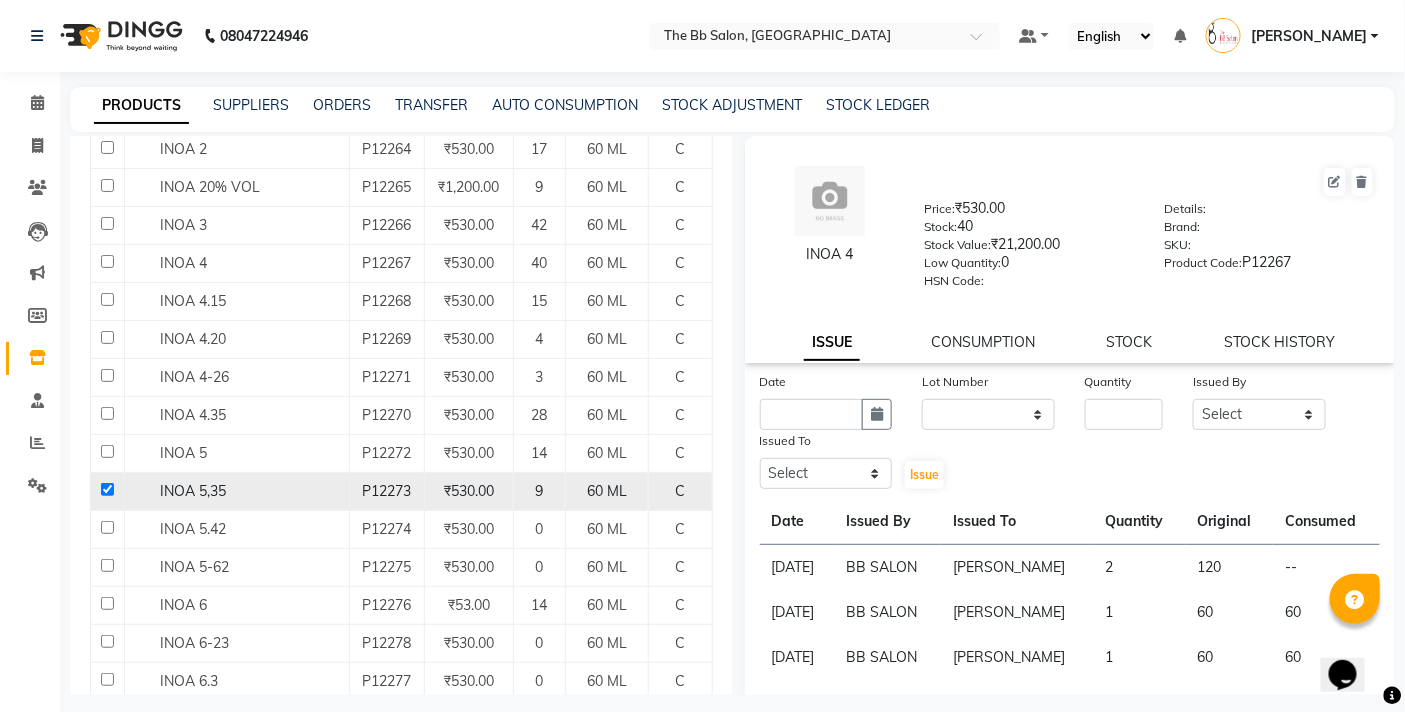 checkbox on "true" 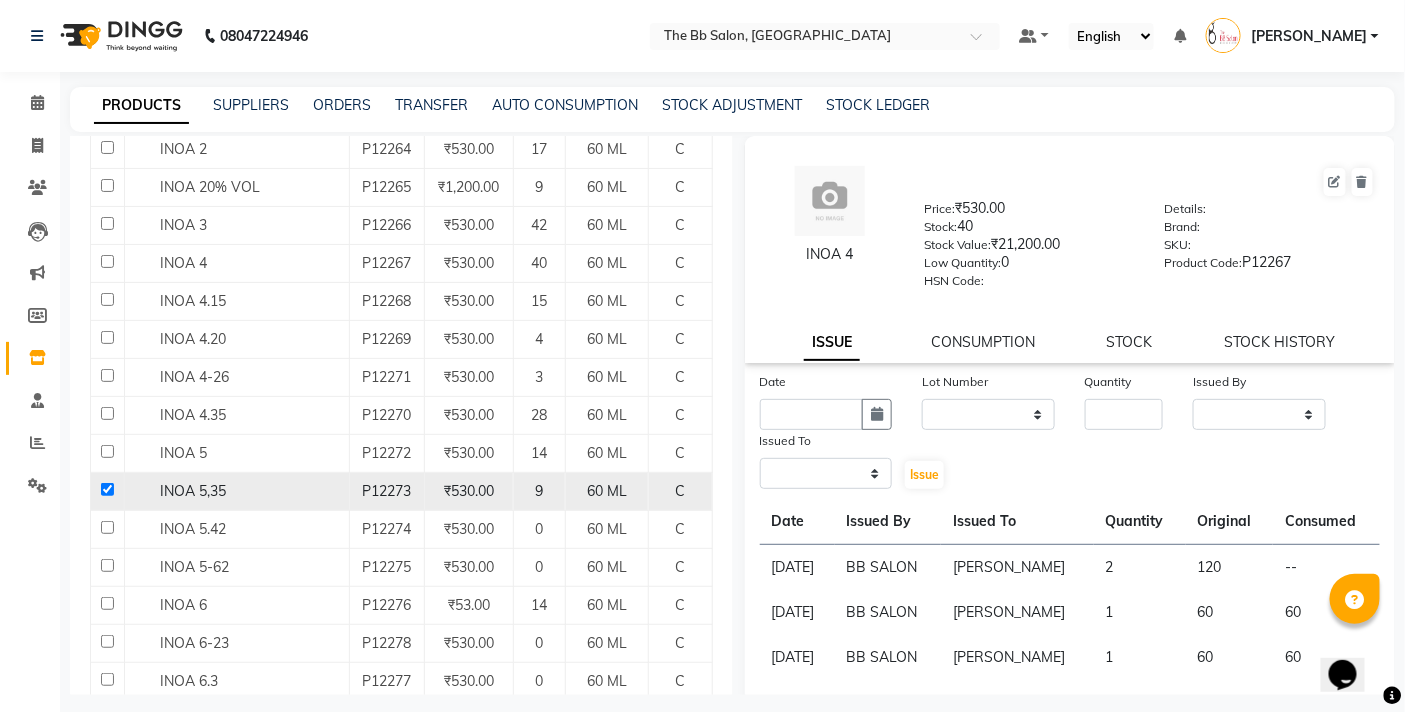 select 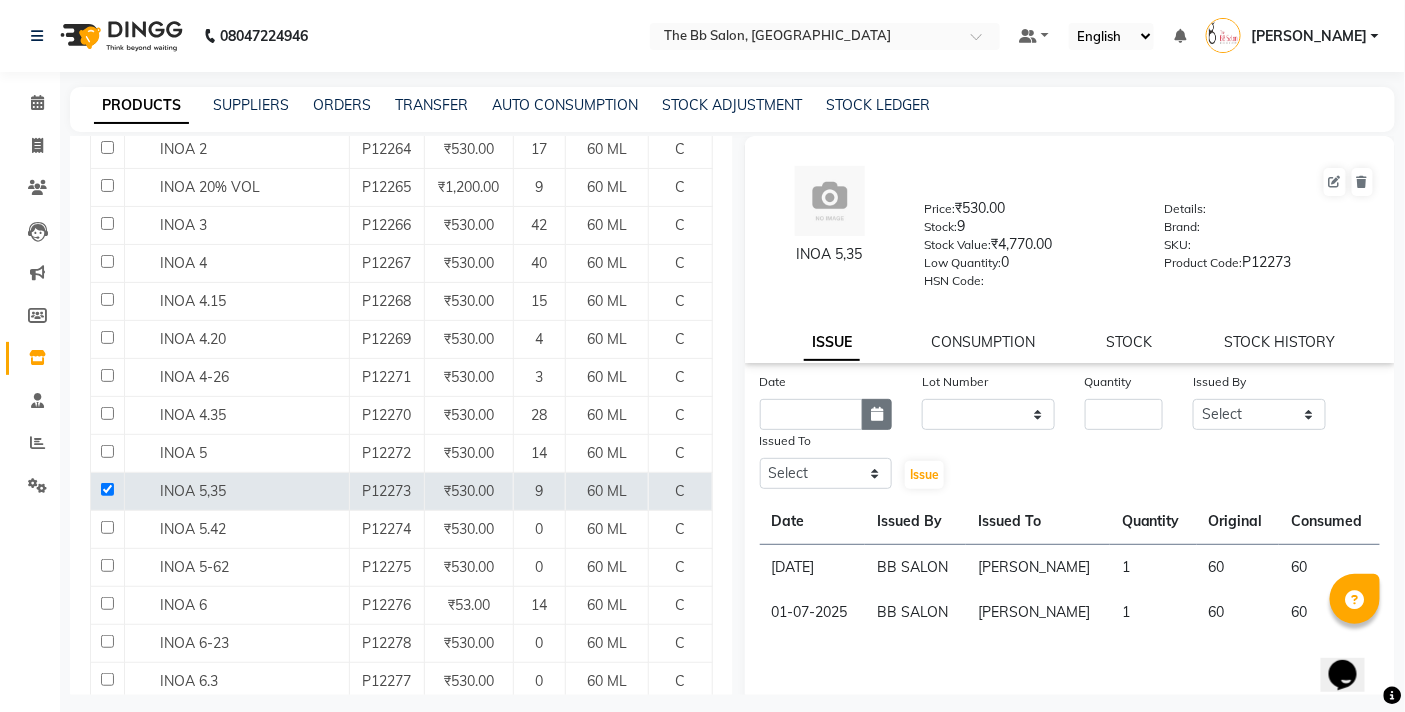 click 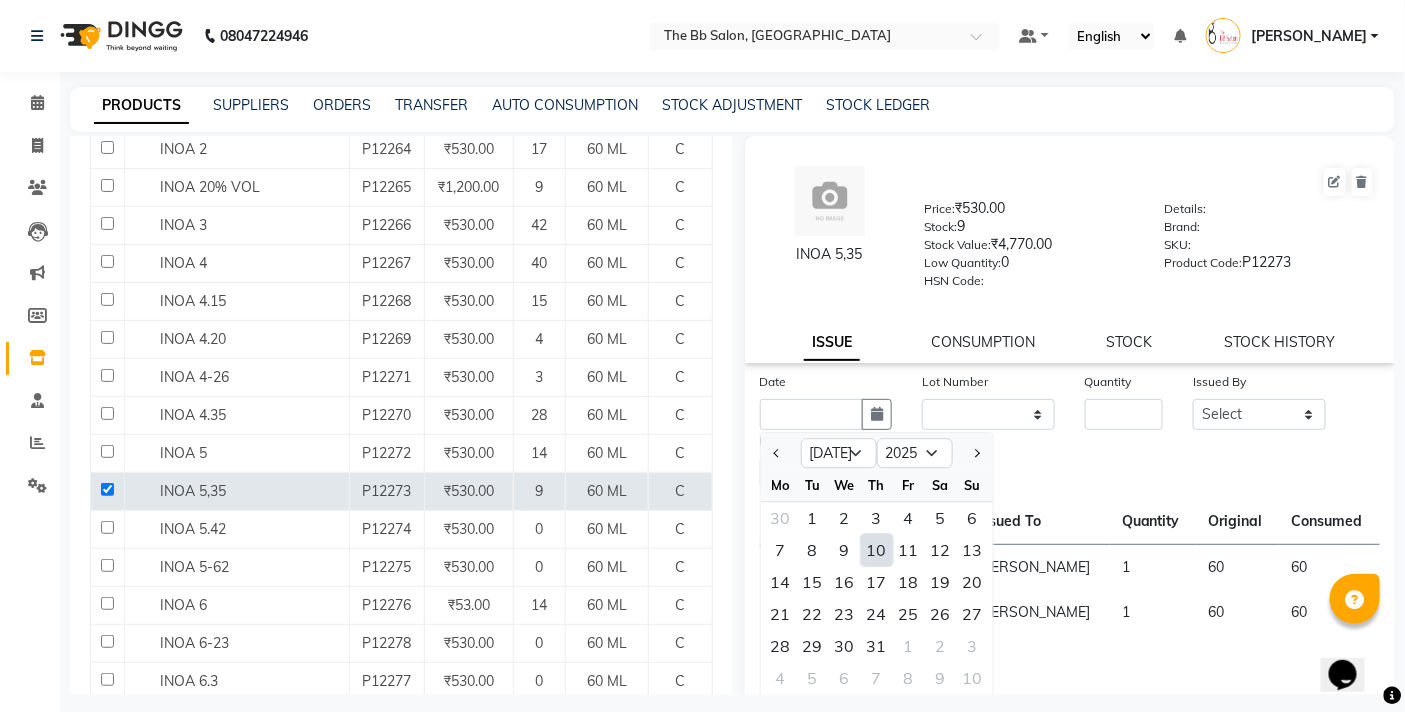 click on "10" 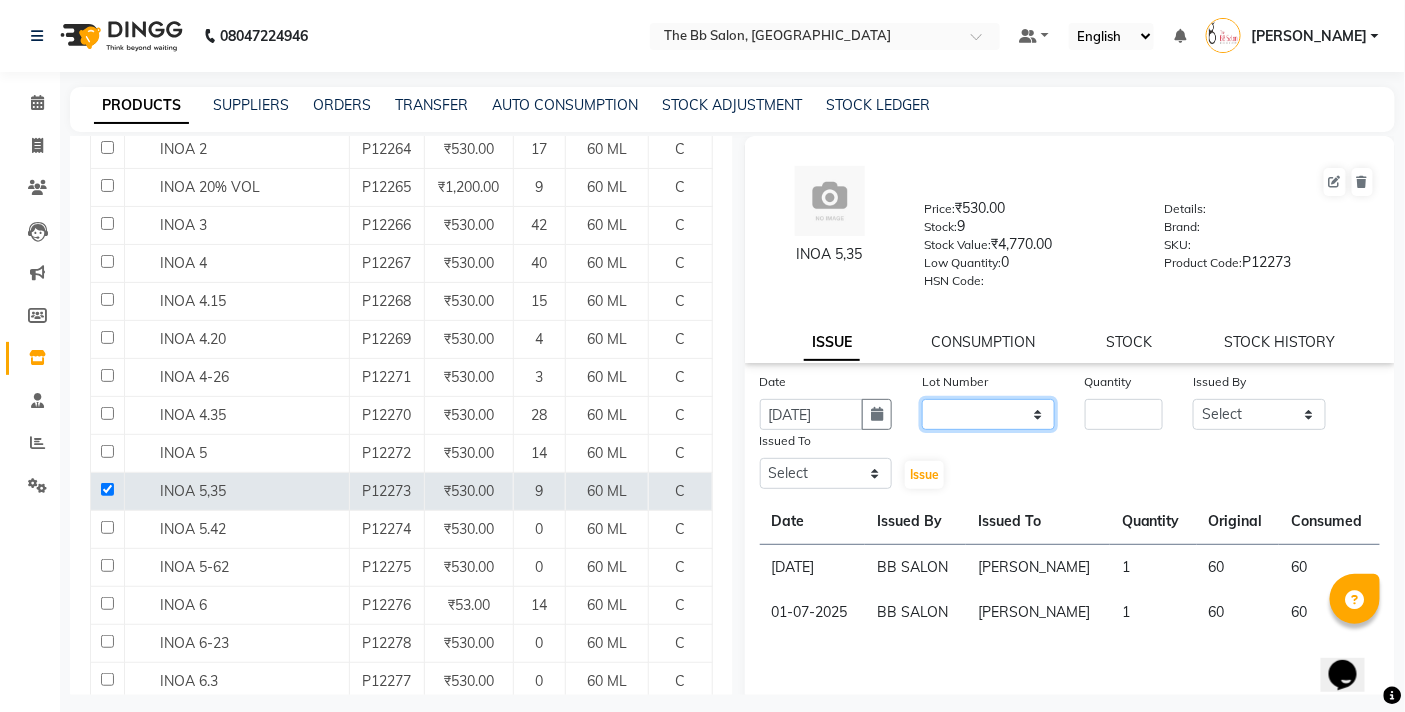 click on "None" 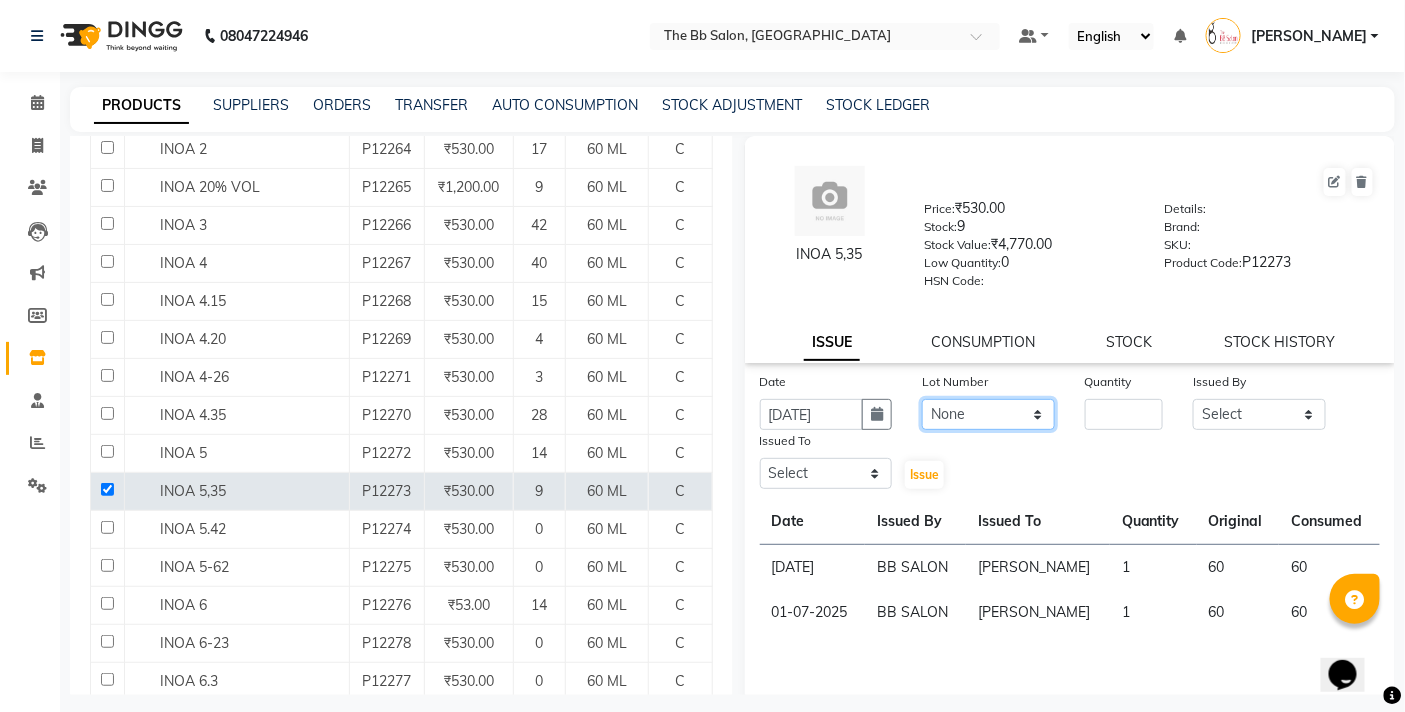 click on "None" 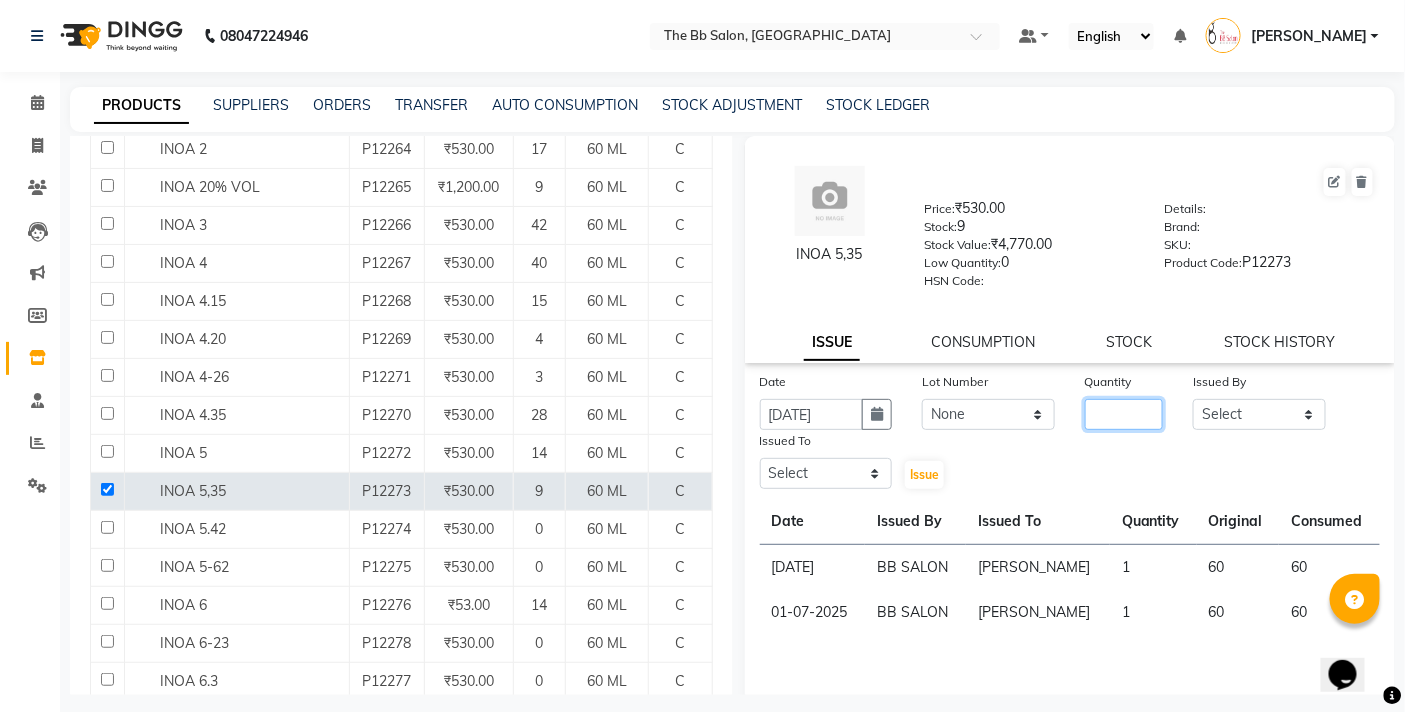 click 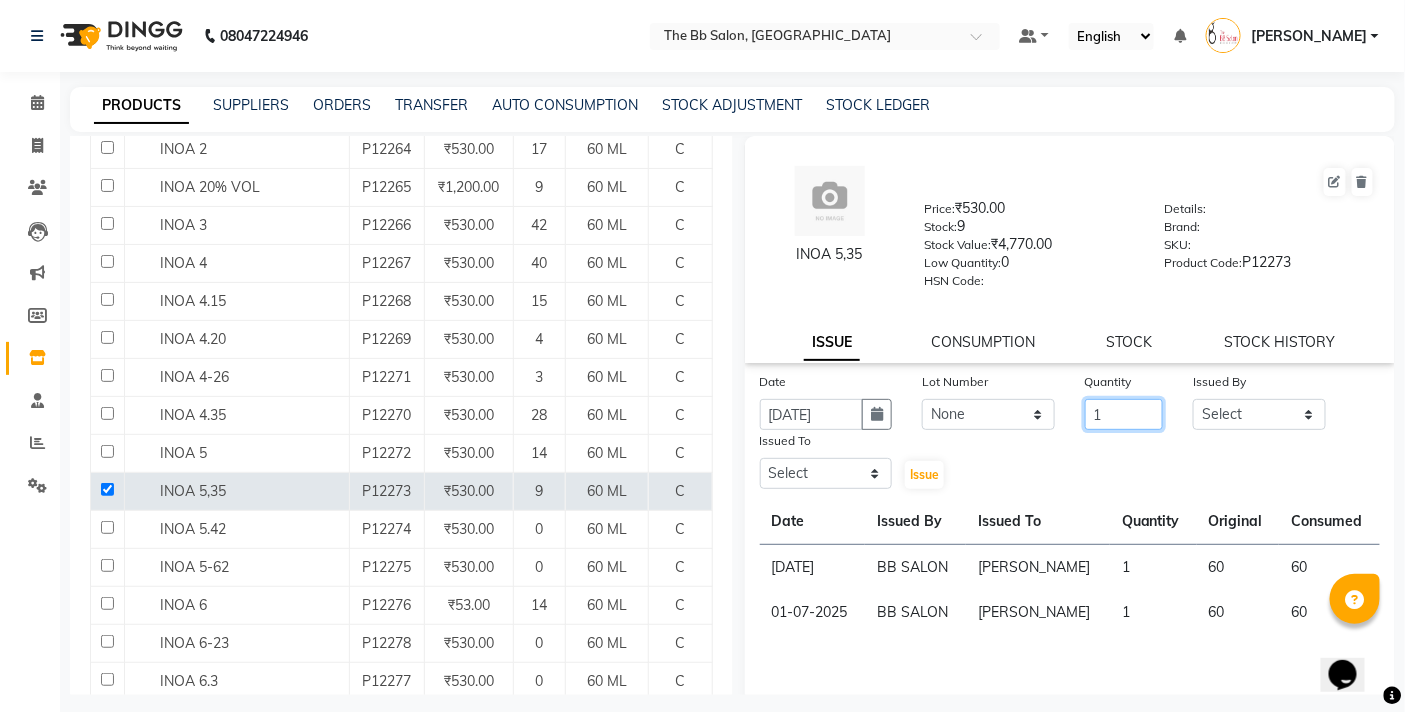 type on "1" 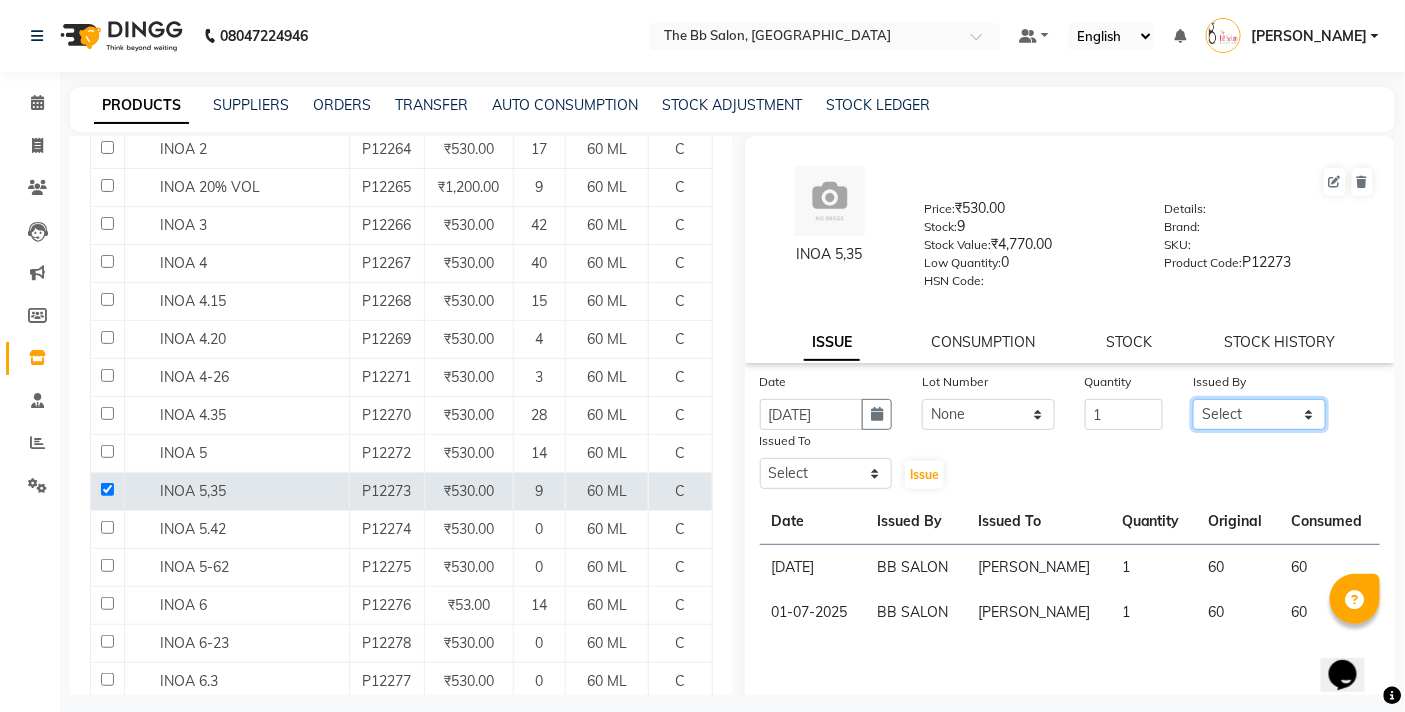 click on "Select BB SALON DIPALI EKTA FARMAN GOPAL GOUSIYA SHAIKH MANGESH TAVARE Mrugesh Kamble Nazim Shaikh ROHAN  Rupesh Chavan Sanjay Pawar SANTOSH SHILPA YADAV Ujjwal Bisht WILSON ZAHIDA" 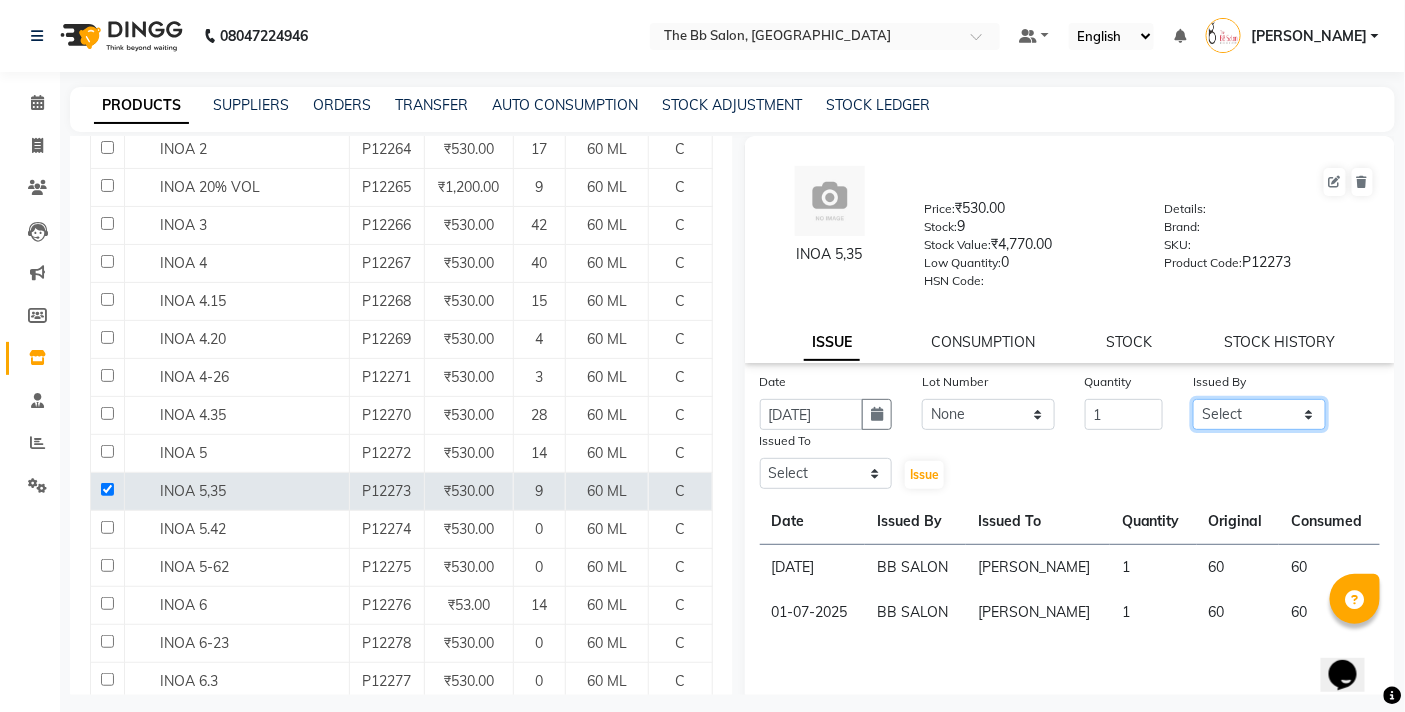 select on "83509" 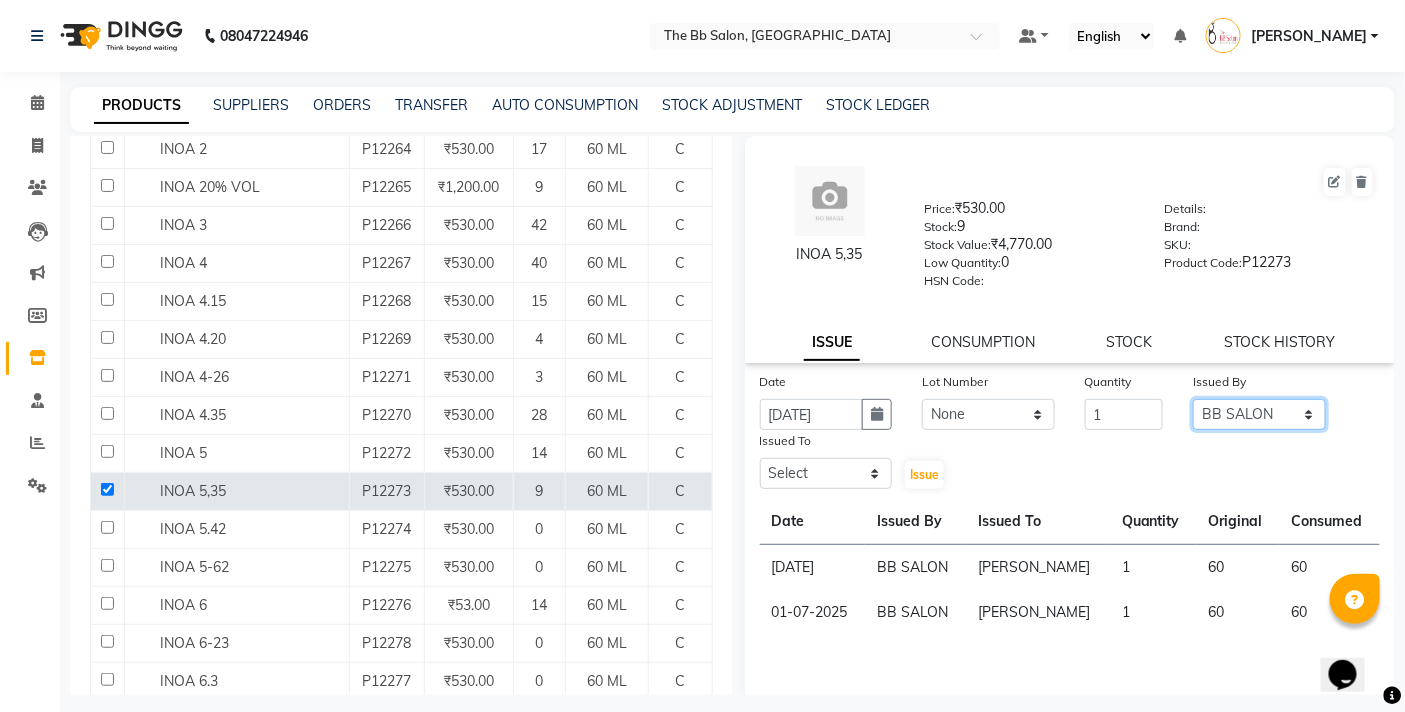click on "Select BB SALON DIPALI EKTA FARMAN GOPAL GOUSIYA SHAIKH MANGESH TAVARE Mrugesh Kamble Nazim Shaikh ROHAN  Rupesh Chavan Sanjay Pawar SANTOSH SHILPA YADAV Ujjwal Bisht WILSON ZAHIDA" 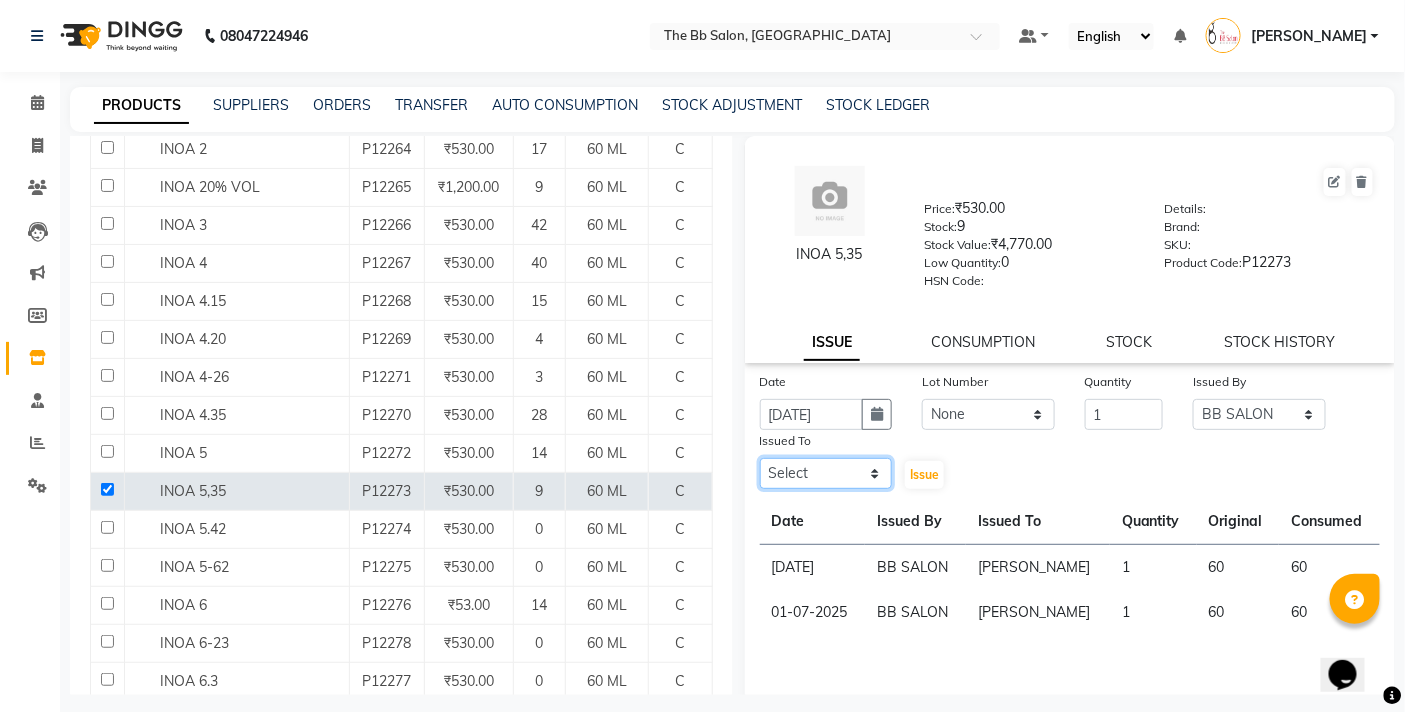 click on "Select BB SALON DIPALI EKTA FARMAN GOPAL GOUSIYA SHAIKH MANGESH TAVARE Mrugesh Kamble Nazim Shaikh ROHAN  Rupesh Chavan Sanjay Pawar SANTOSH SHILPA YADAV Ujjwal Bisht WILSON ZAHIDA" 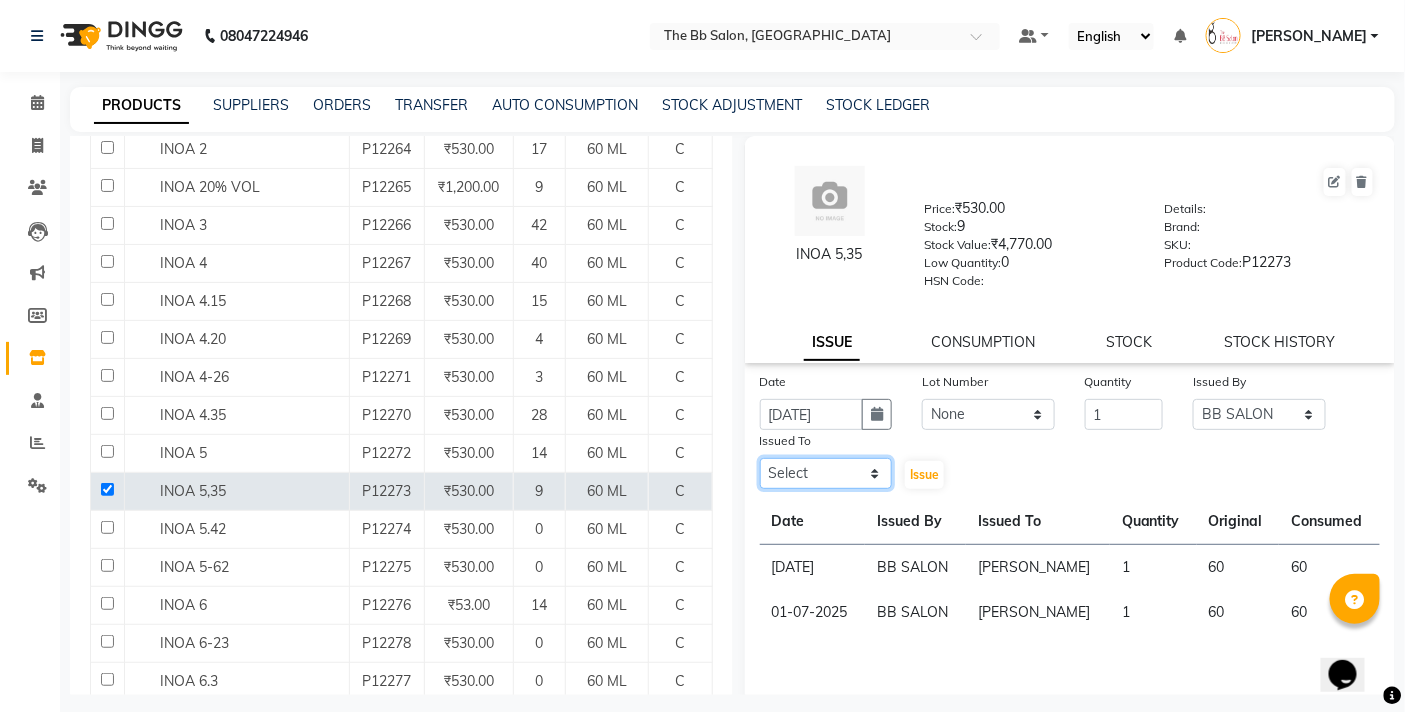 select on "83660" 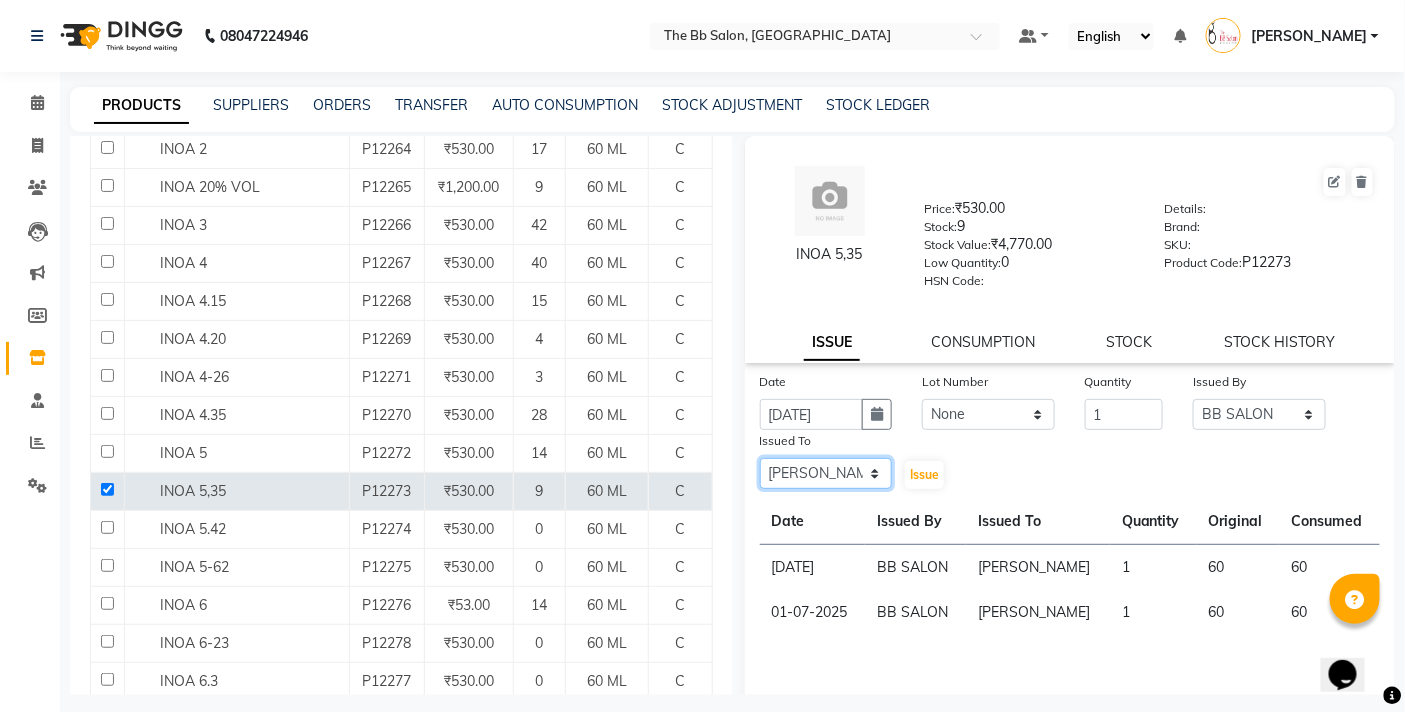 click on "Select BB SALON DIPALI EKTA FARMAN GOPAL GOUSIYA SHAIKH MANGESH TAVARE Mrugesh Kamble Nazim Shaikh ROHAN  Rupesh Chavan Sanjay Pawar SANTOSH SHILPA YADAV Ujjwal Bisht WILSON ZAHIDA" 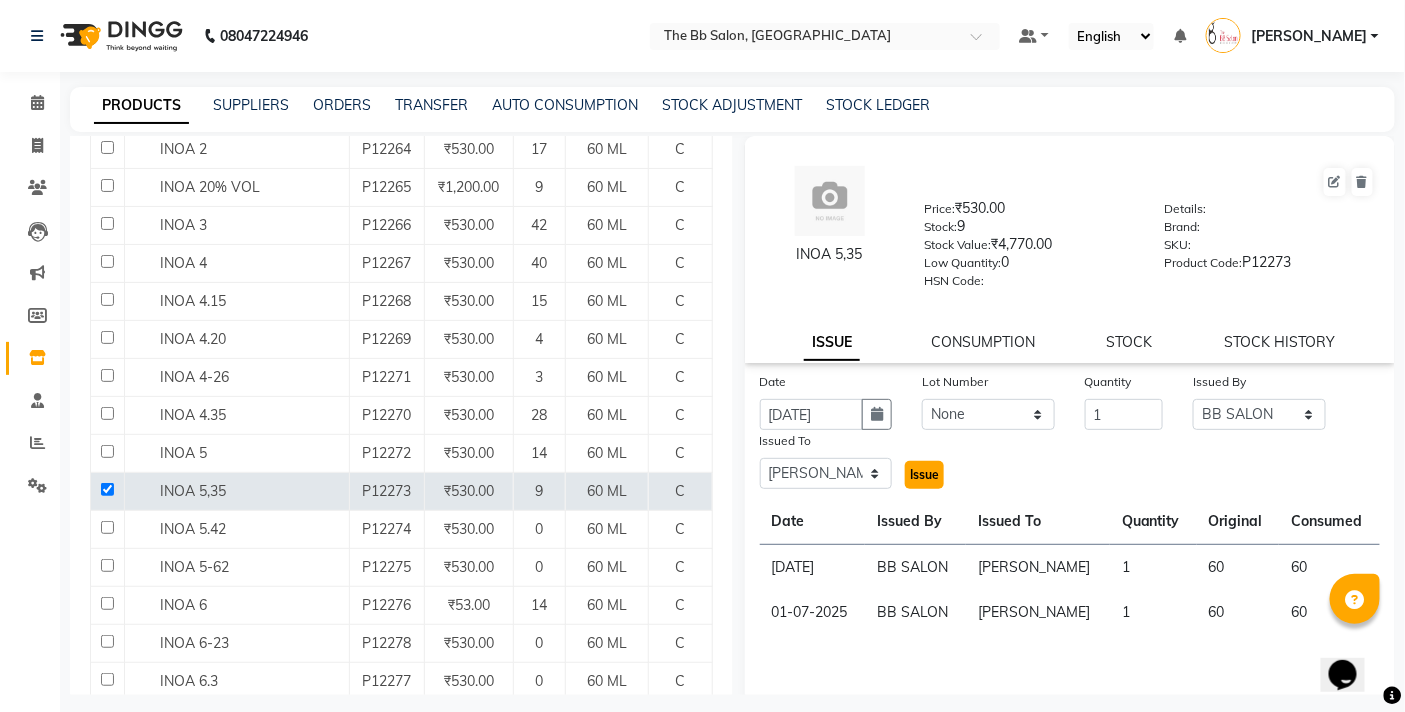 click on "Issue" 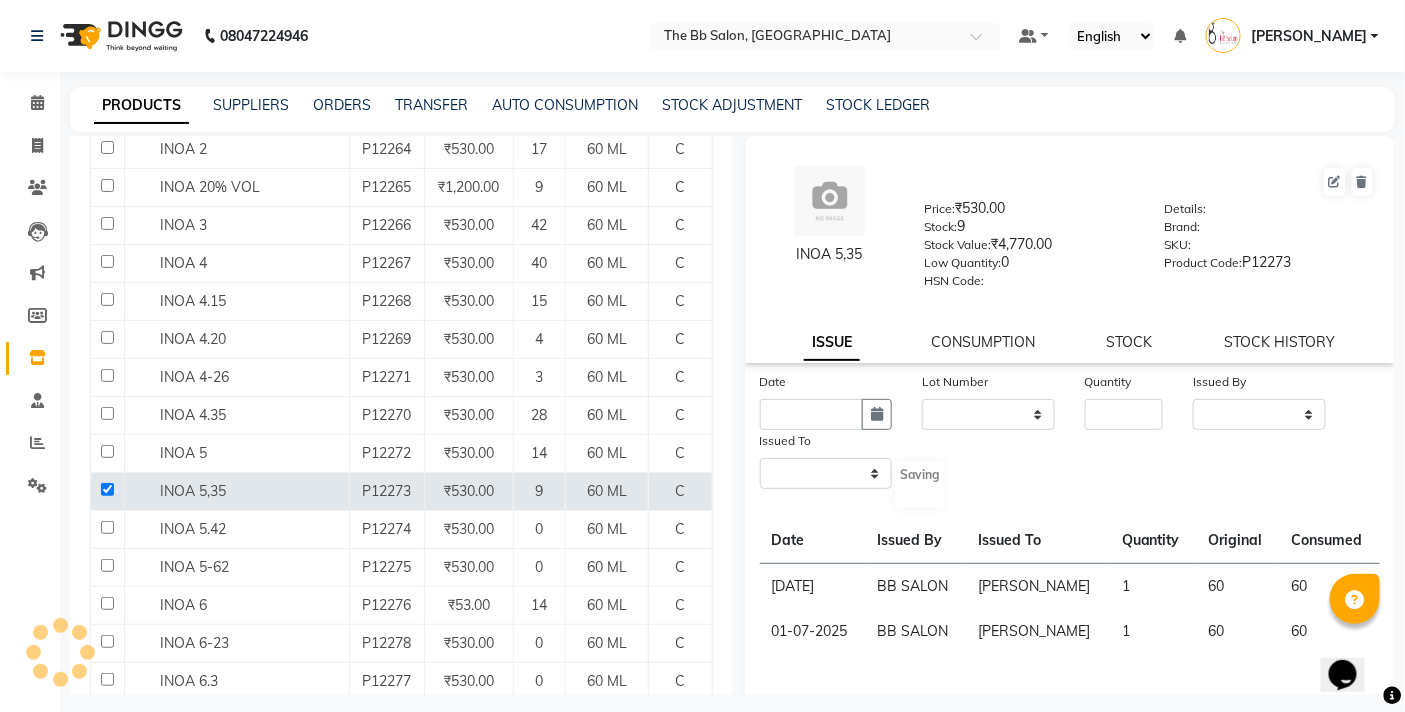 select 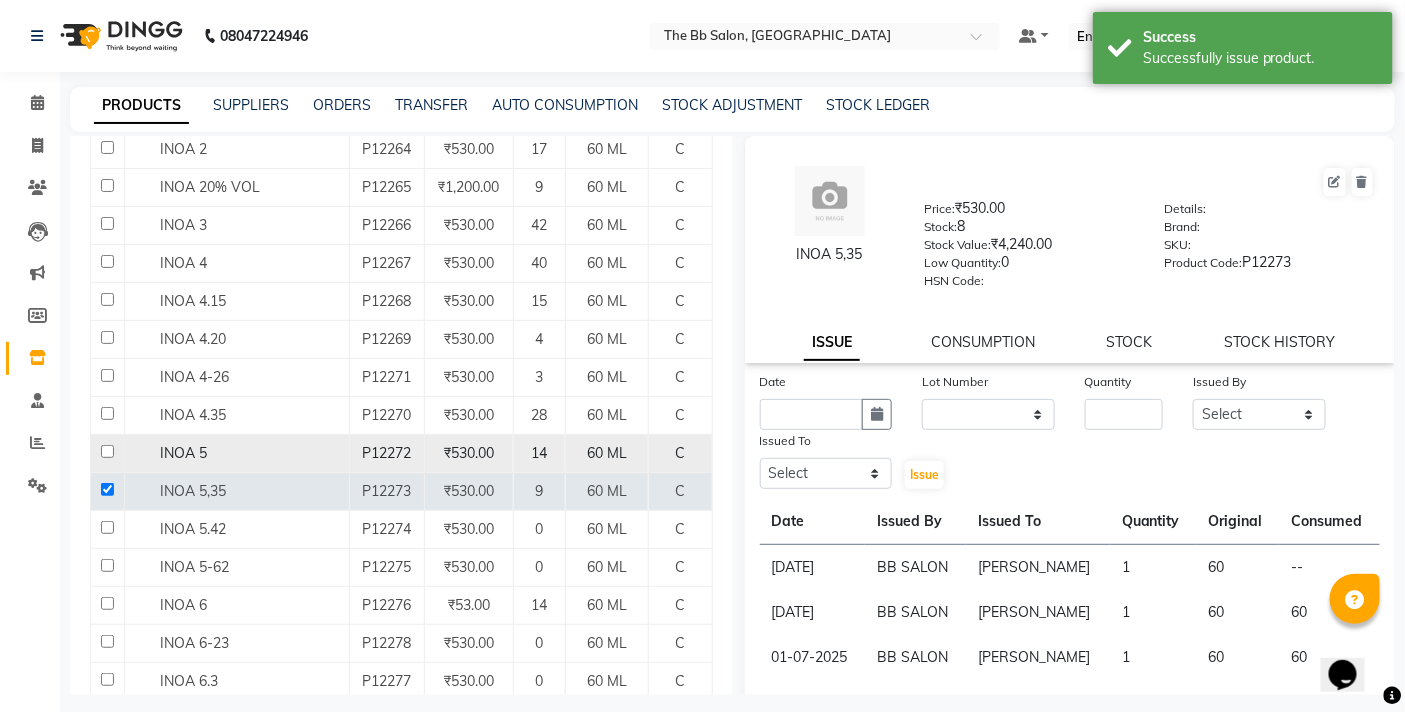click 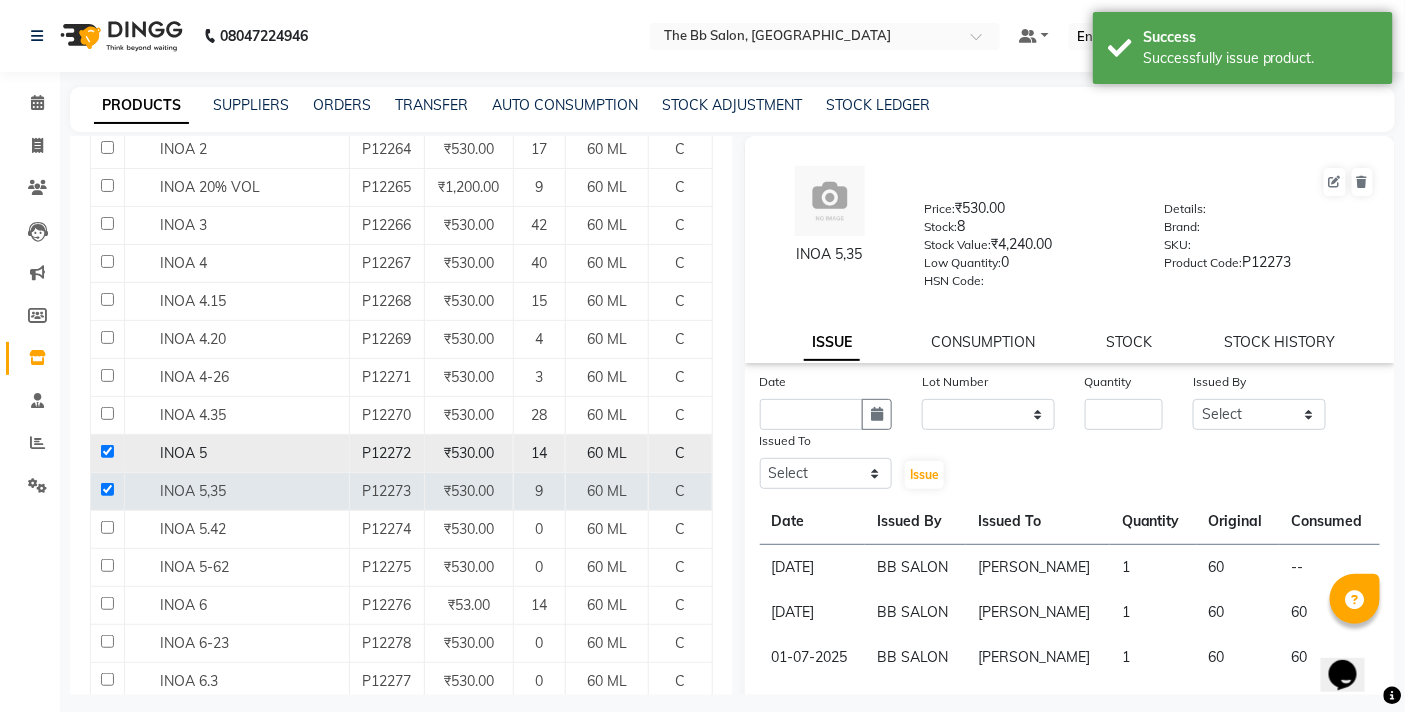 checkbox on "true" 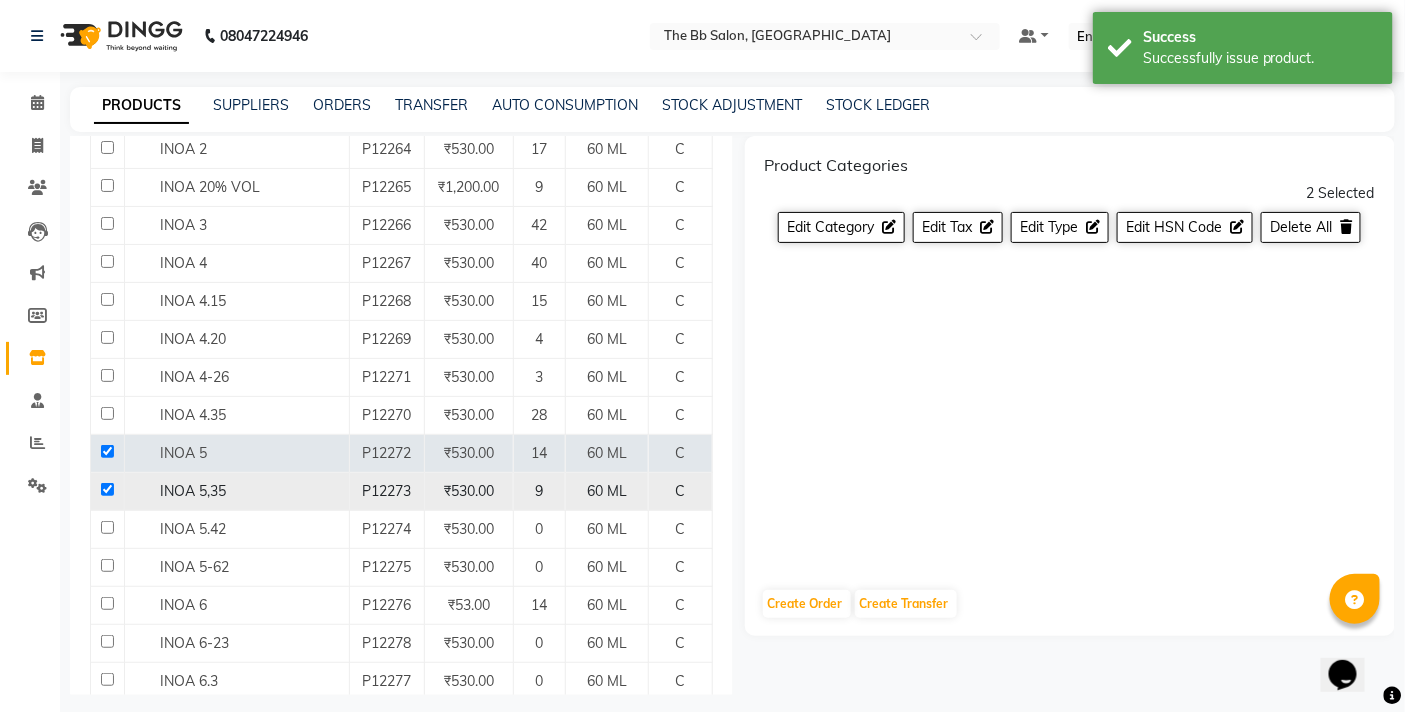 click 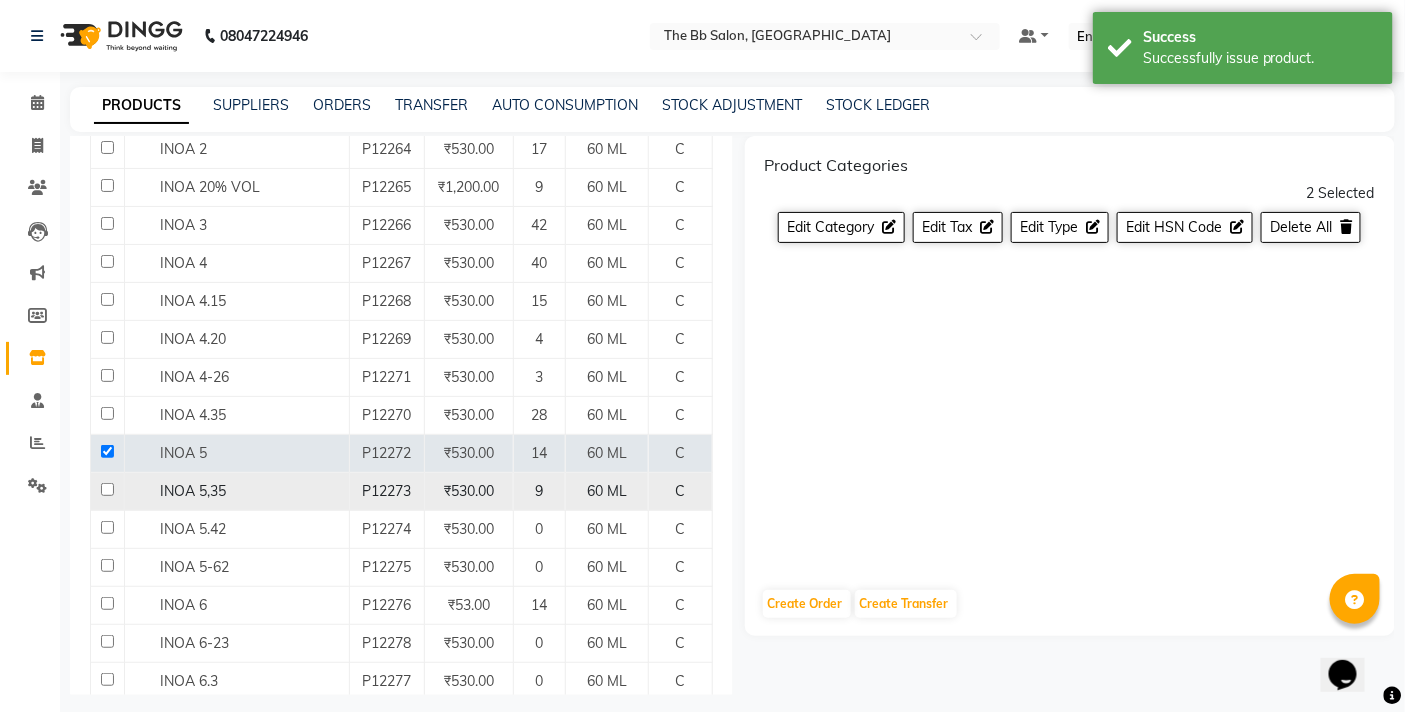 checkbox on "false" 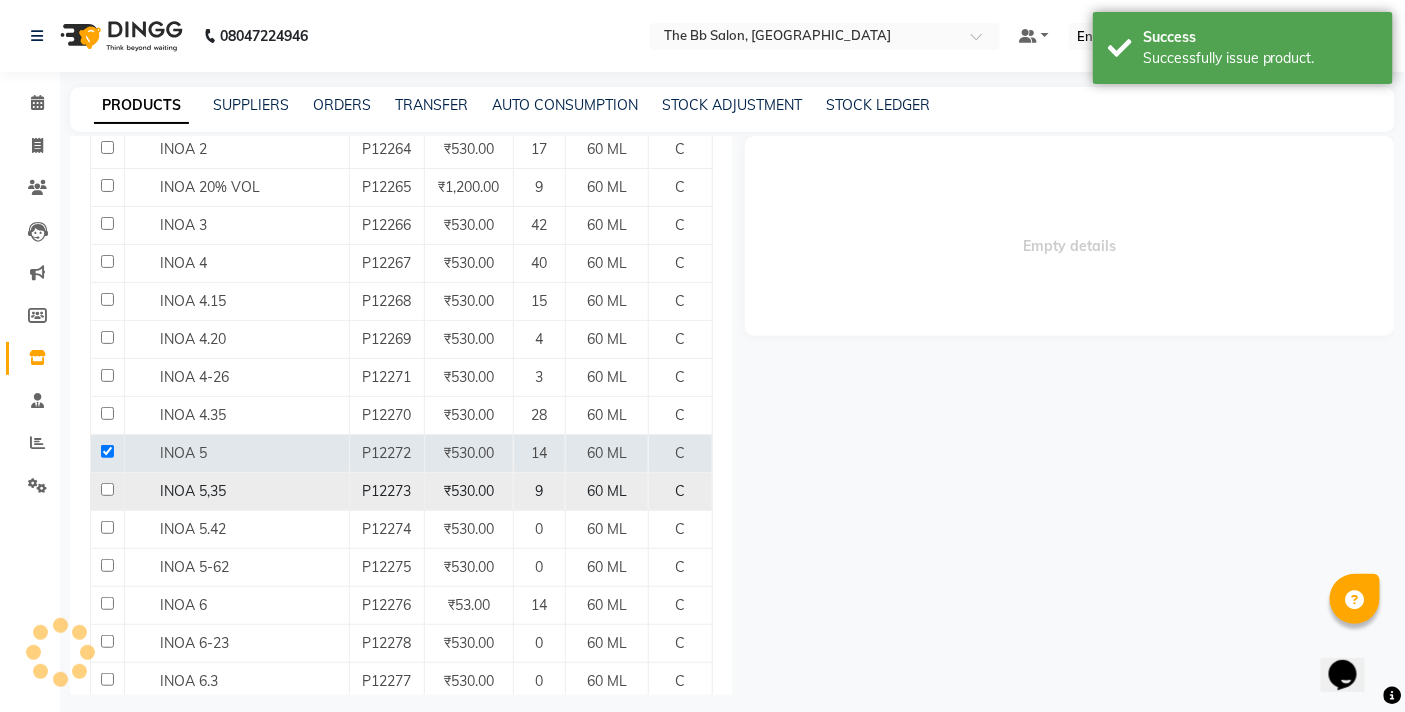 select 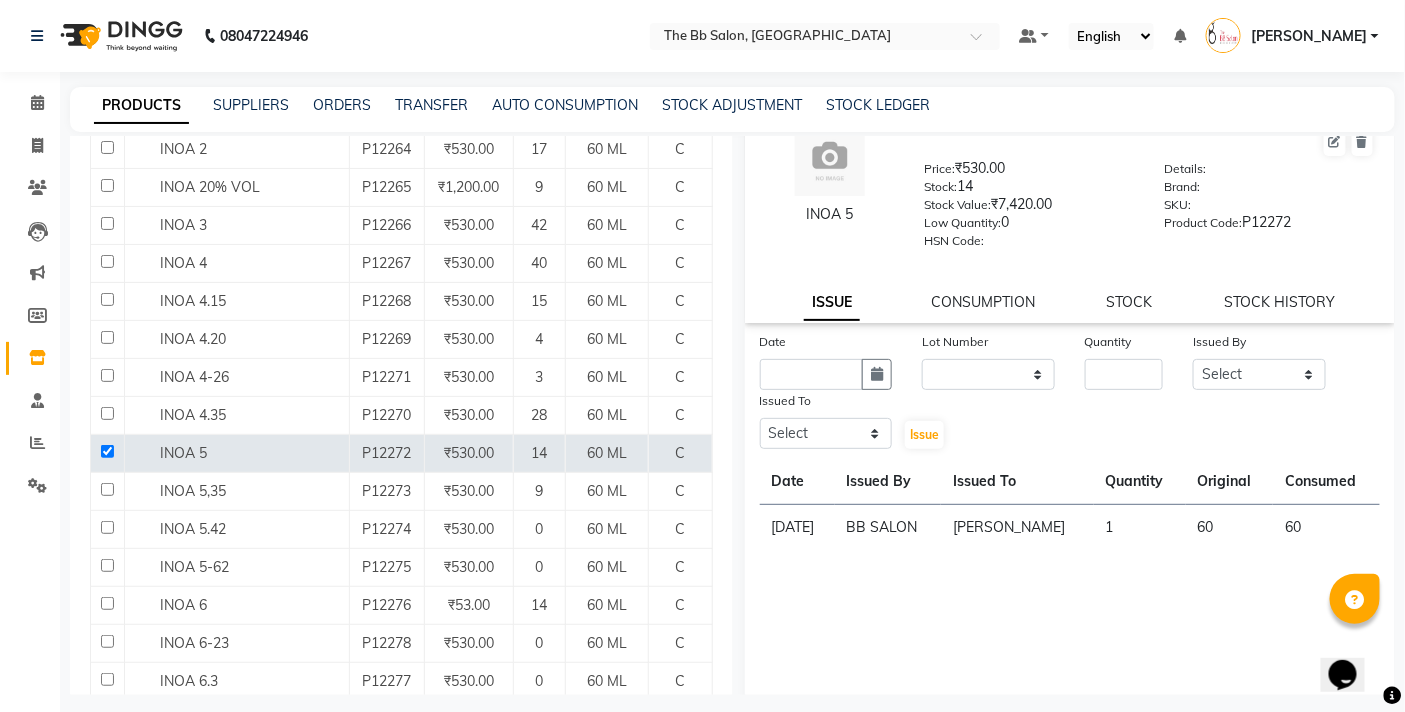 scroll, scrollTop: 76, scrollLeft: 0, axis: vertical 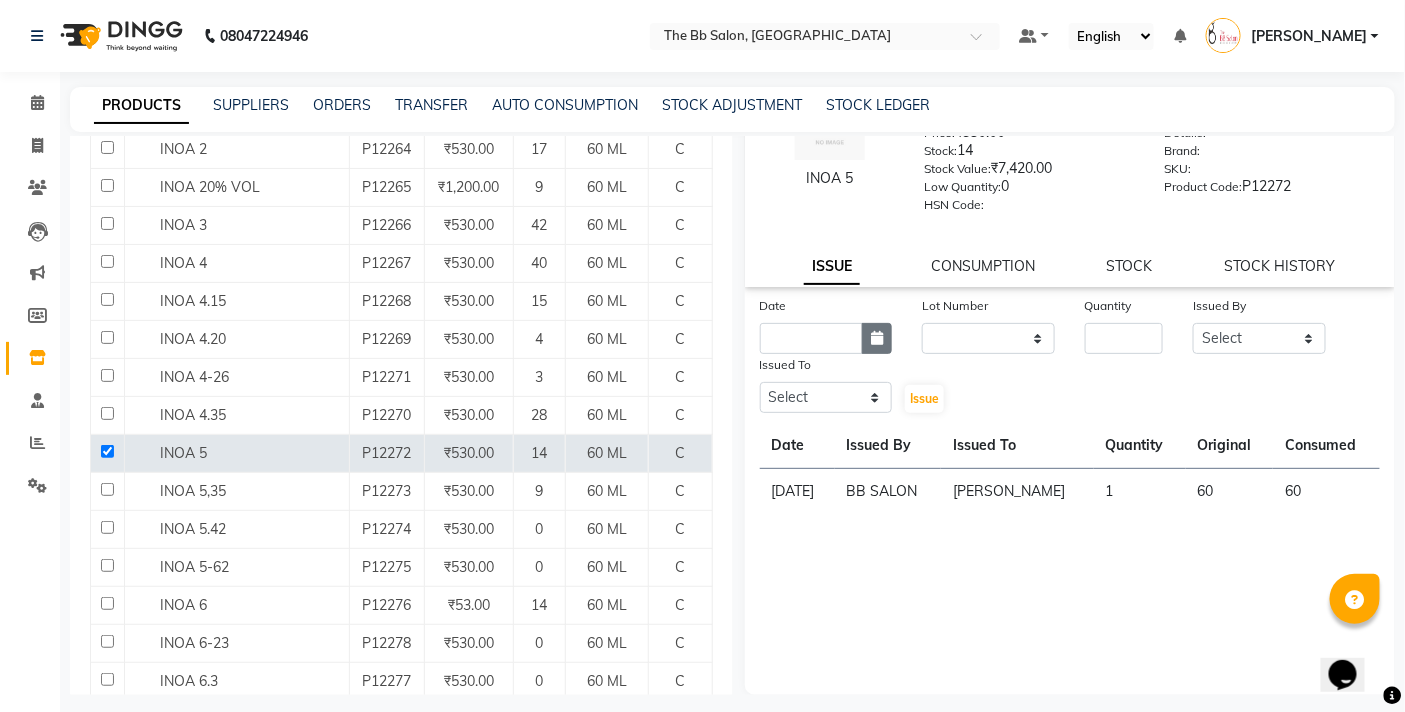 click 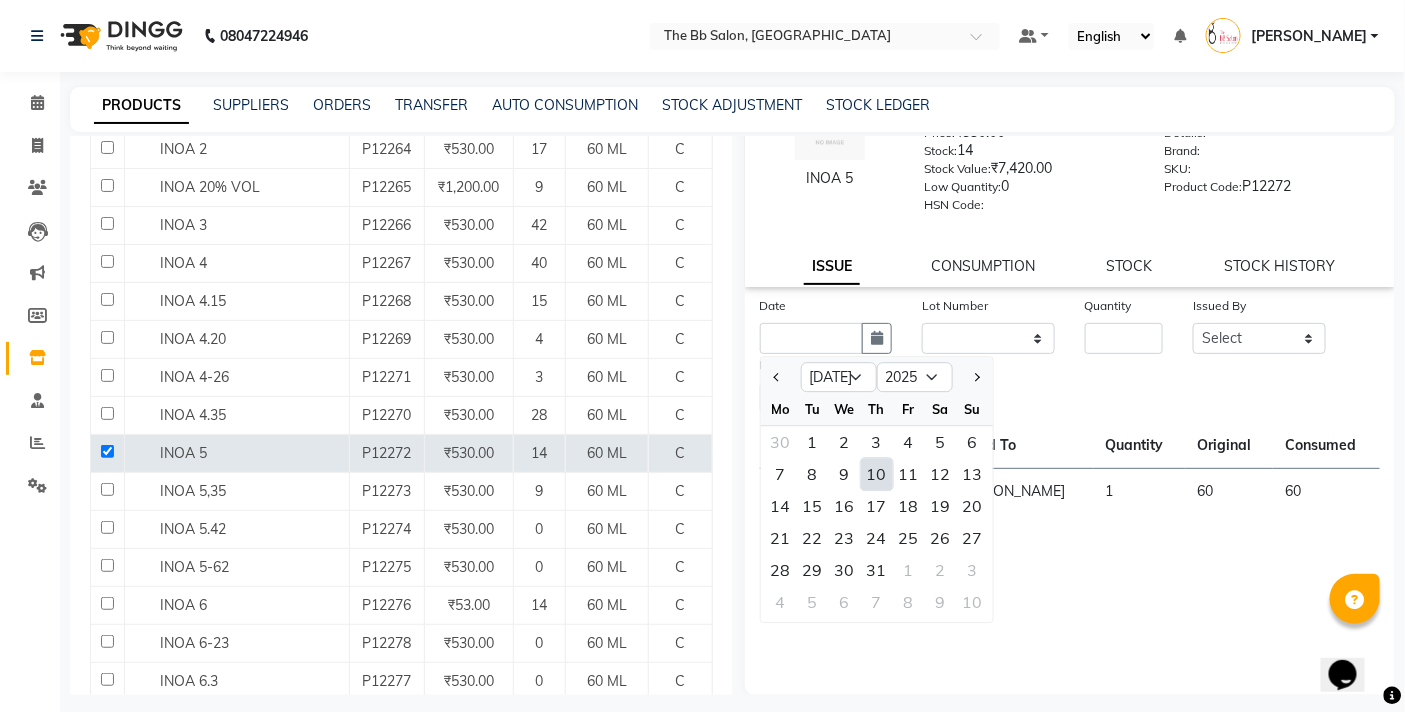 click on "10" 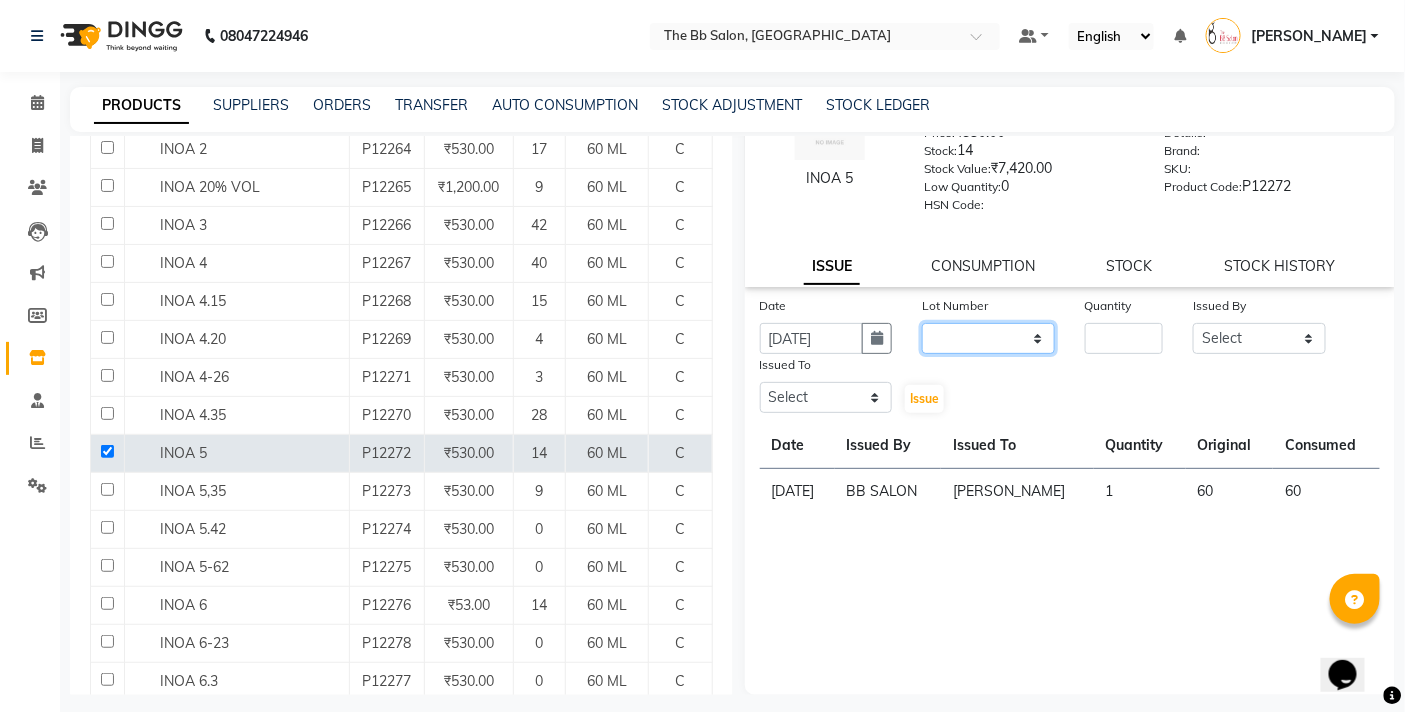 click on "None" 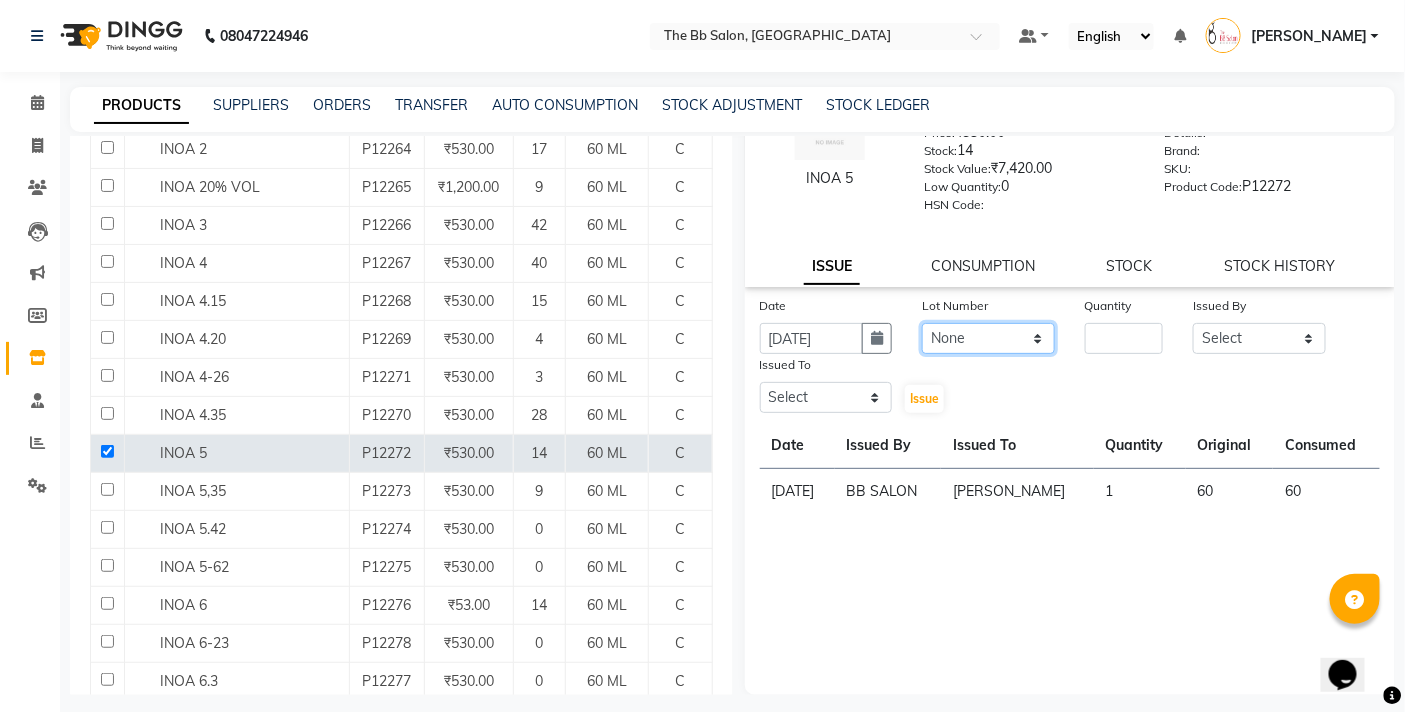 click on "None" 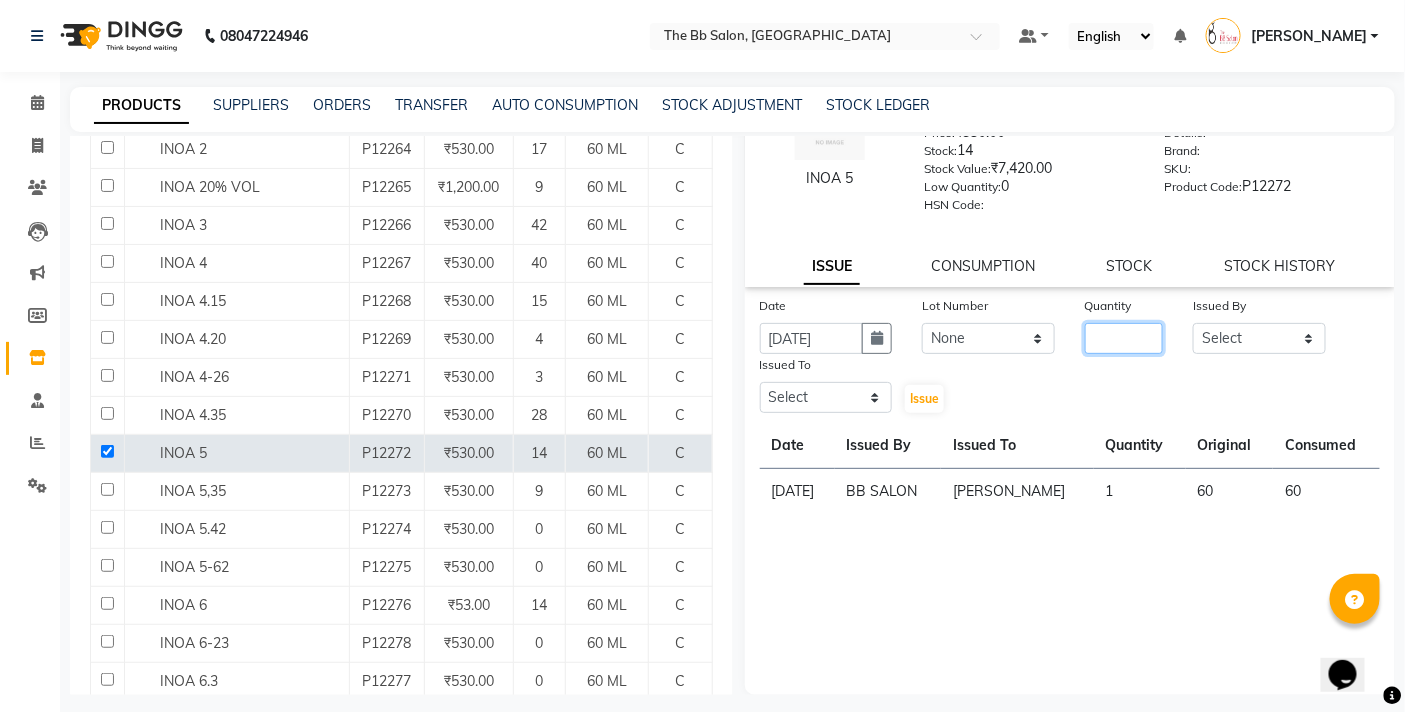 click 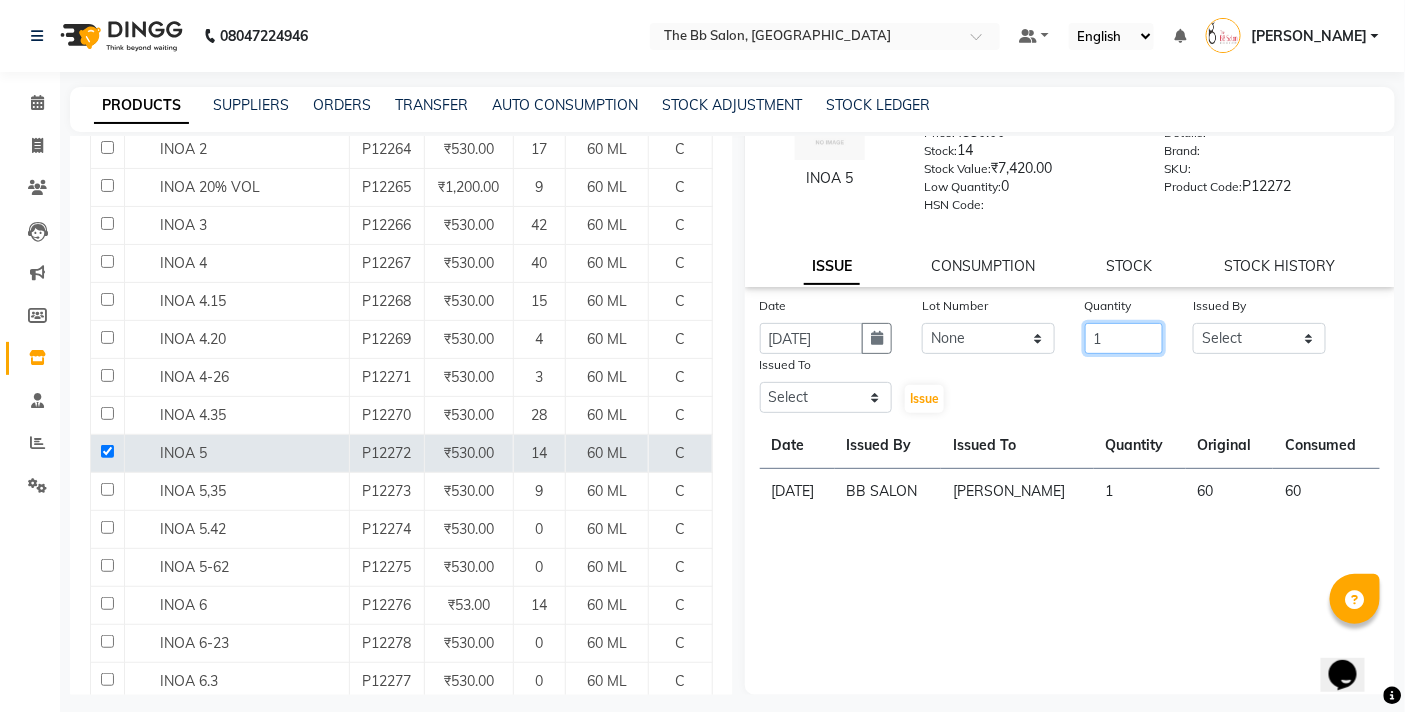 type on "1" 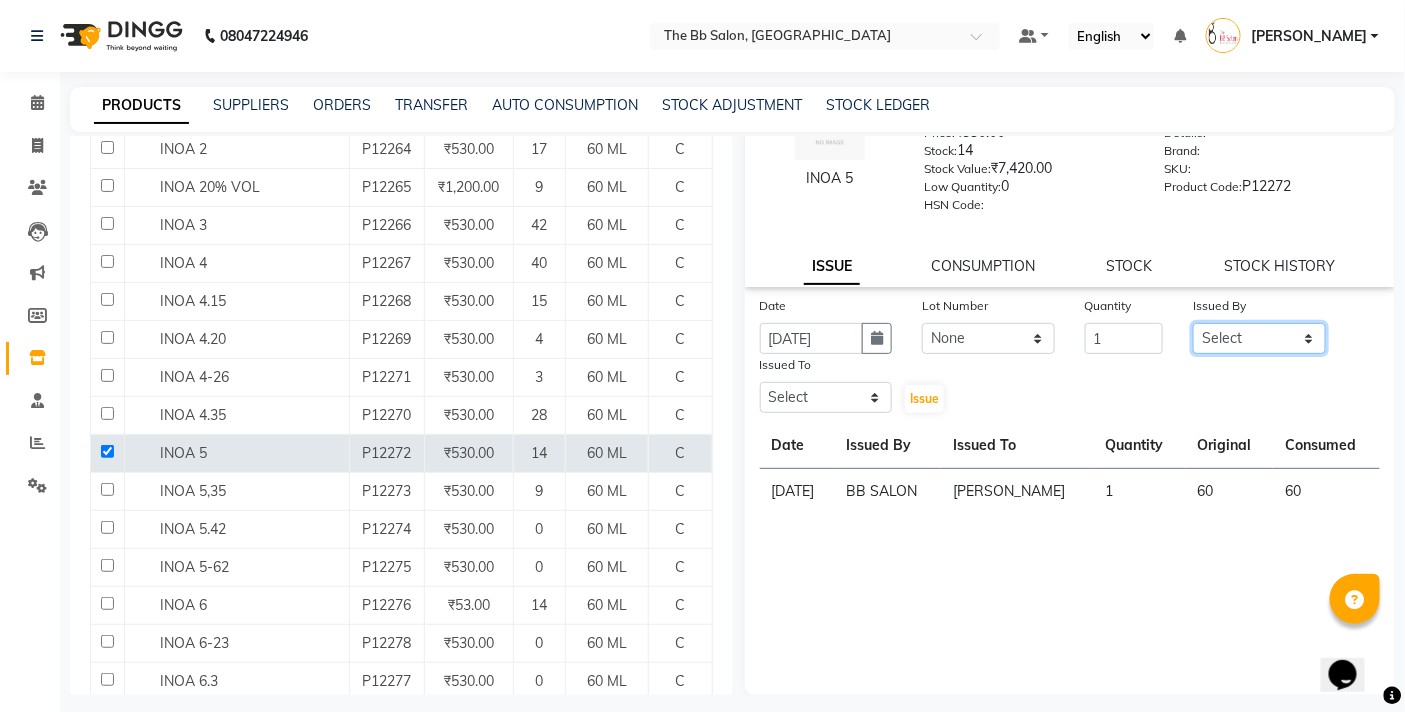 click on "Select BB SALON DIPALI EKTA FARMAN GOPAL GOUSIYA SHAIKH MANGESH TAVARE Mrugesh Kamble Nazim Shaikh ROHAN  Rupesh Chavan Sanjay Pawar SANTOSH SHILPA YADAV Ujjwal Bisht WILSON ZAHIDA" 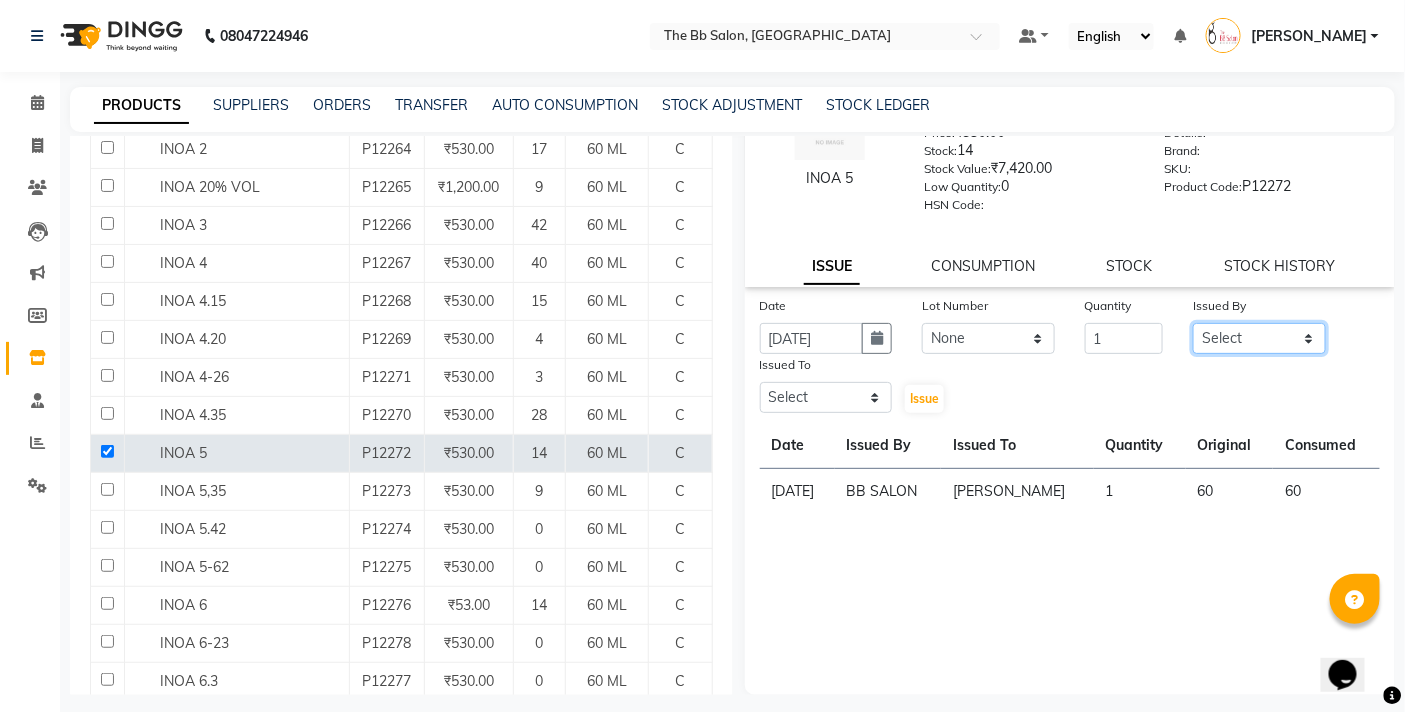 select on "83509" 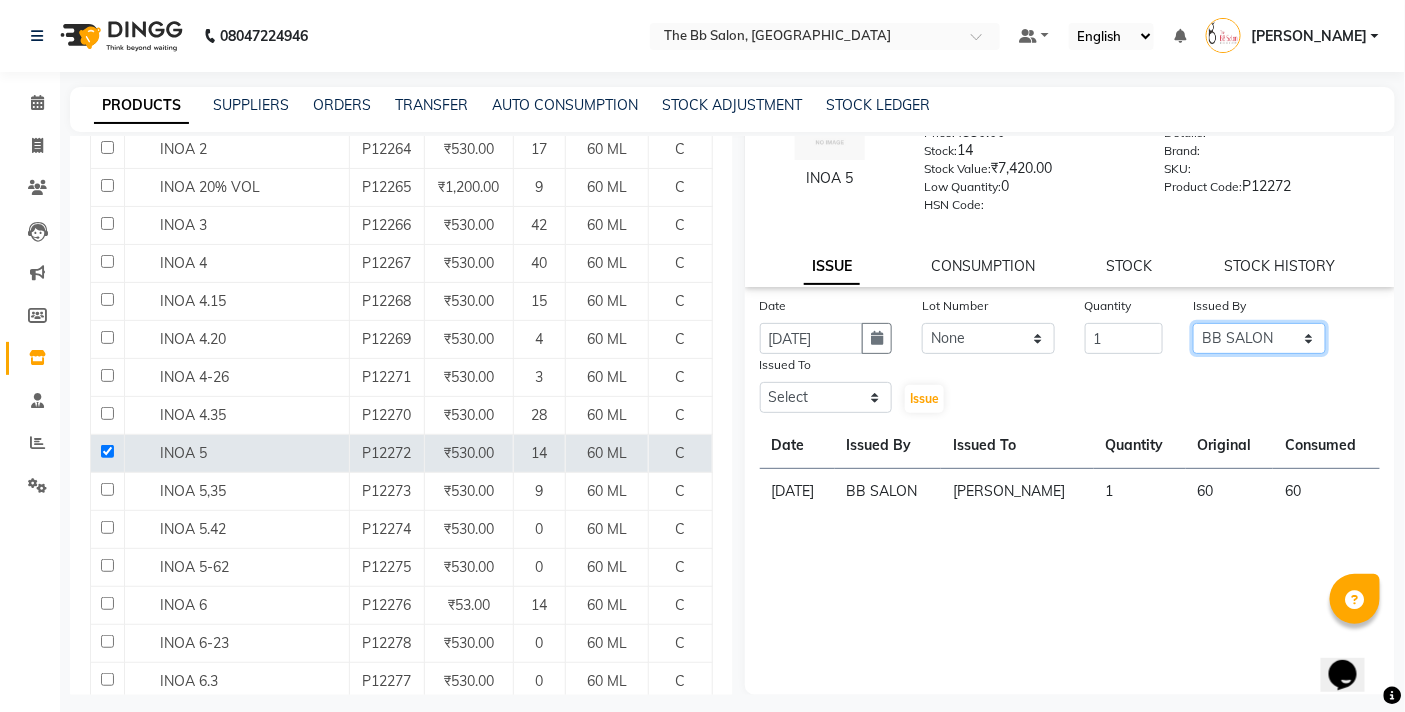 click on "Select BB SALON DIPALI EKTA FARMAN GOPAL GOUSIYA SHAIKH MANGESH TAVARE Mrugesh Kamble Nazim Shaikh ROHAN  Rupesh Chavan Sanjay Pawar SANTOSH SHILPA YADAV Ujjwal Bisht WILSON ZAHIDA" 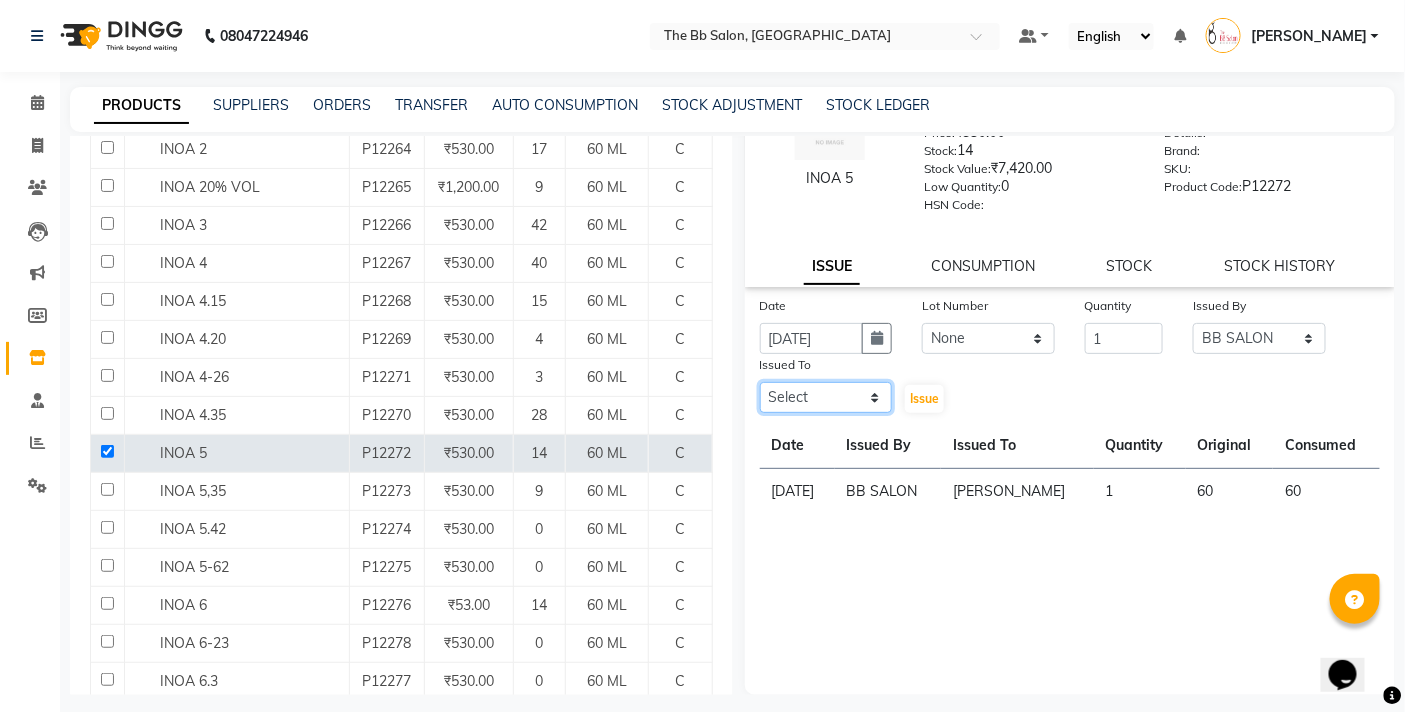 click on "Select BB SALON DIPALI EKTA FARMAN GOPAL GOUSIYA SHAIKH MANGESH TAVARE Mrugesh Kamble Nazim Shaikh ROHAN  Rupesh Chavan Sanjay Pawar SANTOSH SHILPA YADAV Ujjwal Bisht WILSON ZAHIDA" 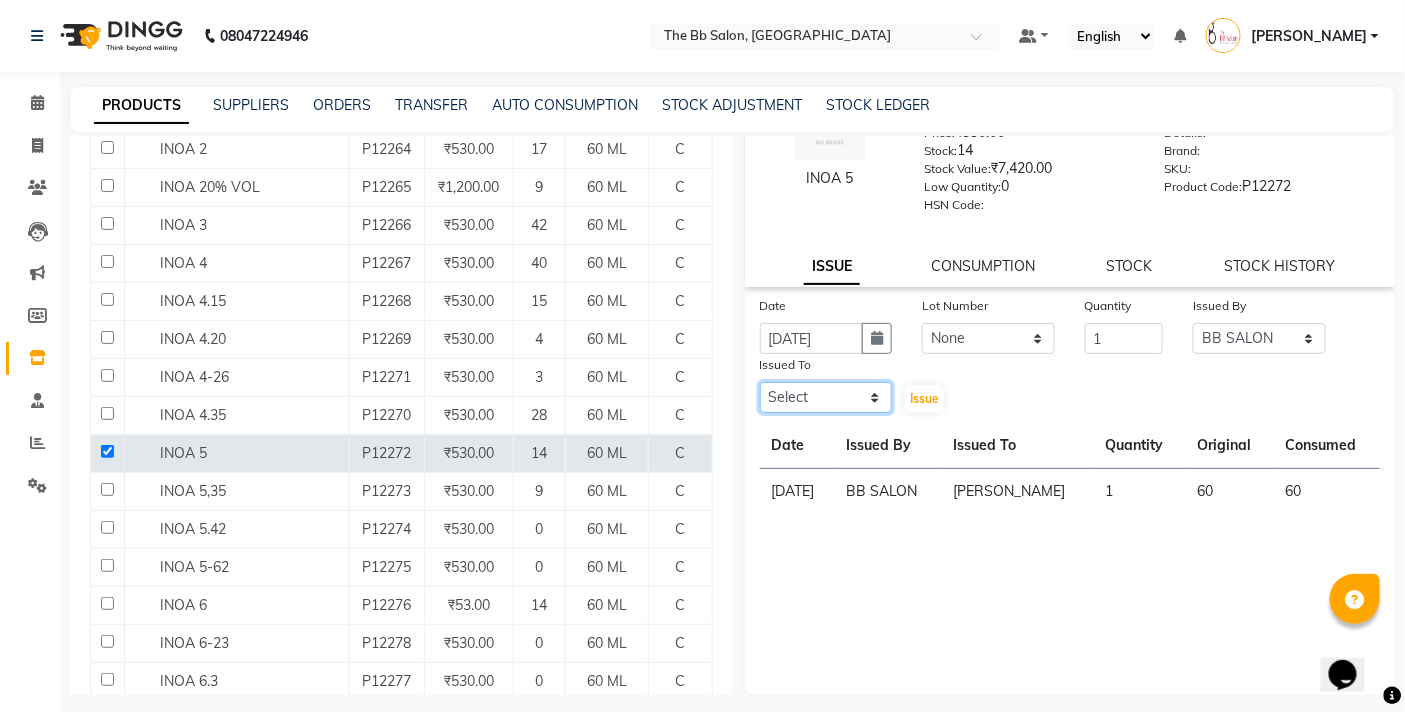 select on "83660" 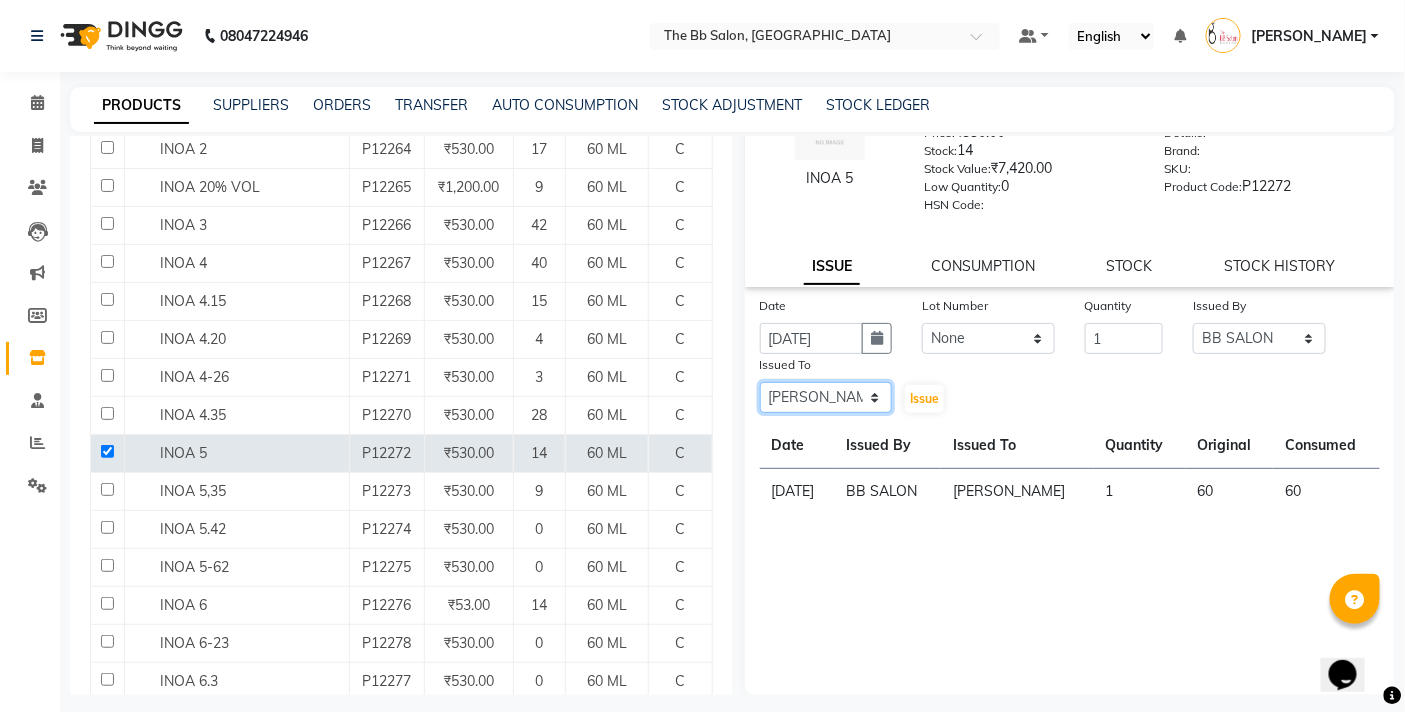 click on "Select BB SALON DIPALI EKTA FARMAN GOPAL GOUSIYA SHAIKH MANGESH TAVARE Mrugesh Kamble Nazim Shaikh ROHAN  Rupesh Chavan Sanjay Pawar SANTOSH SHILPA YADAV Ujjwal Bisht WILSON ZAHIDA" 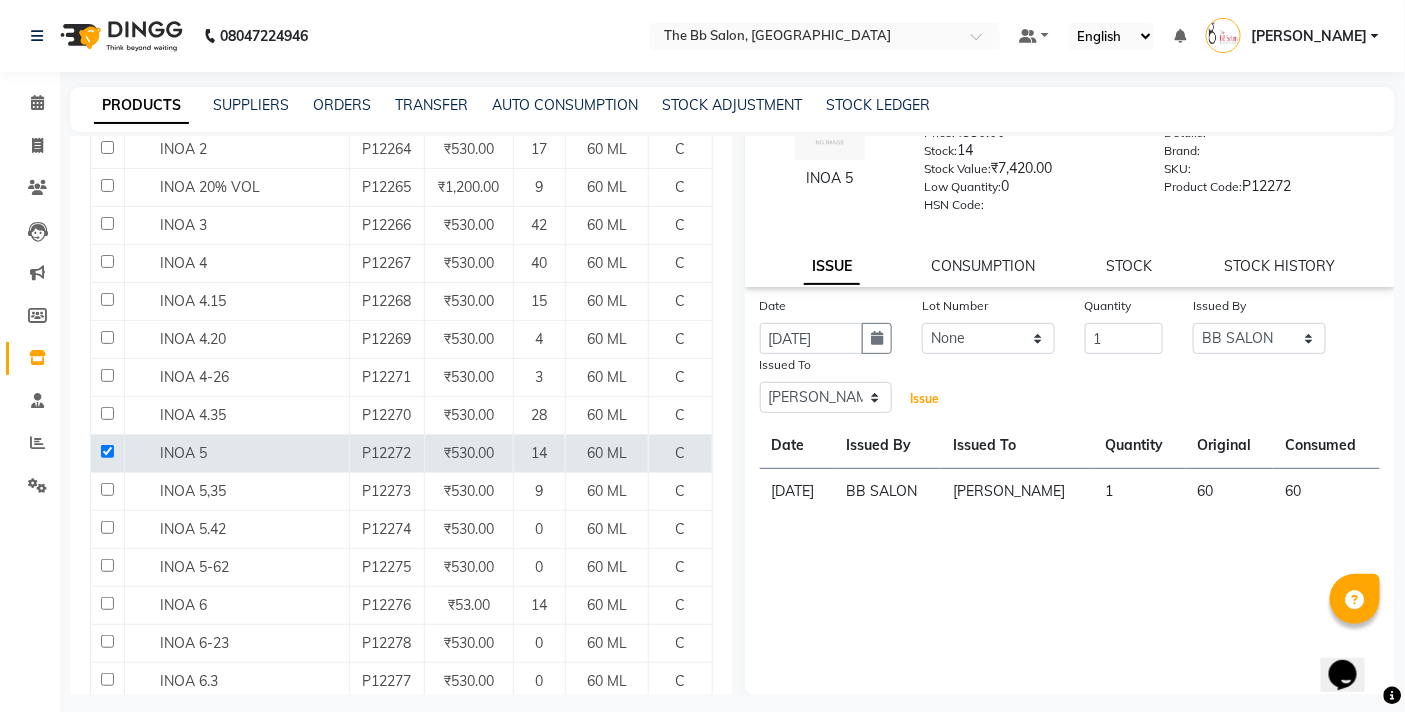 click on "Issue" 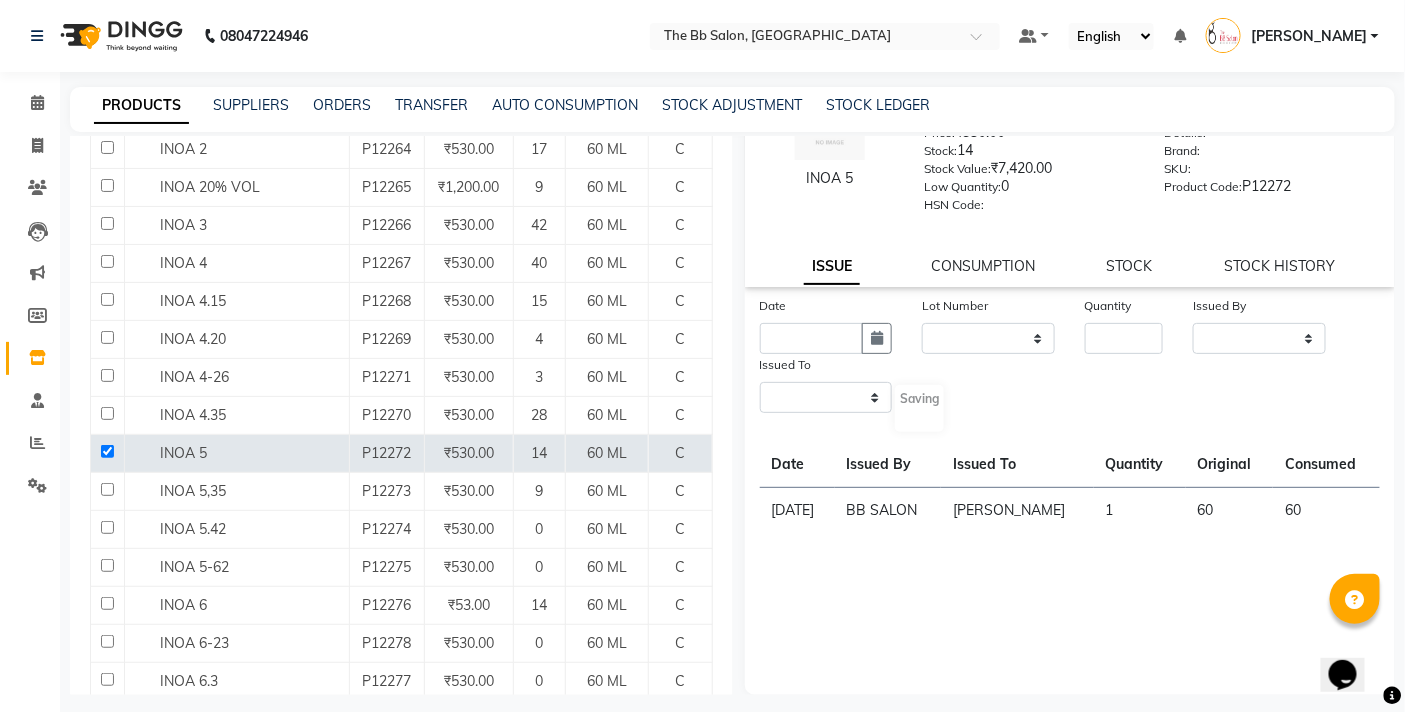 scroll, scrollTop: 0, scrollLeft: 0, axis: both 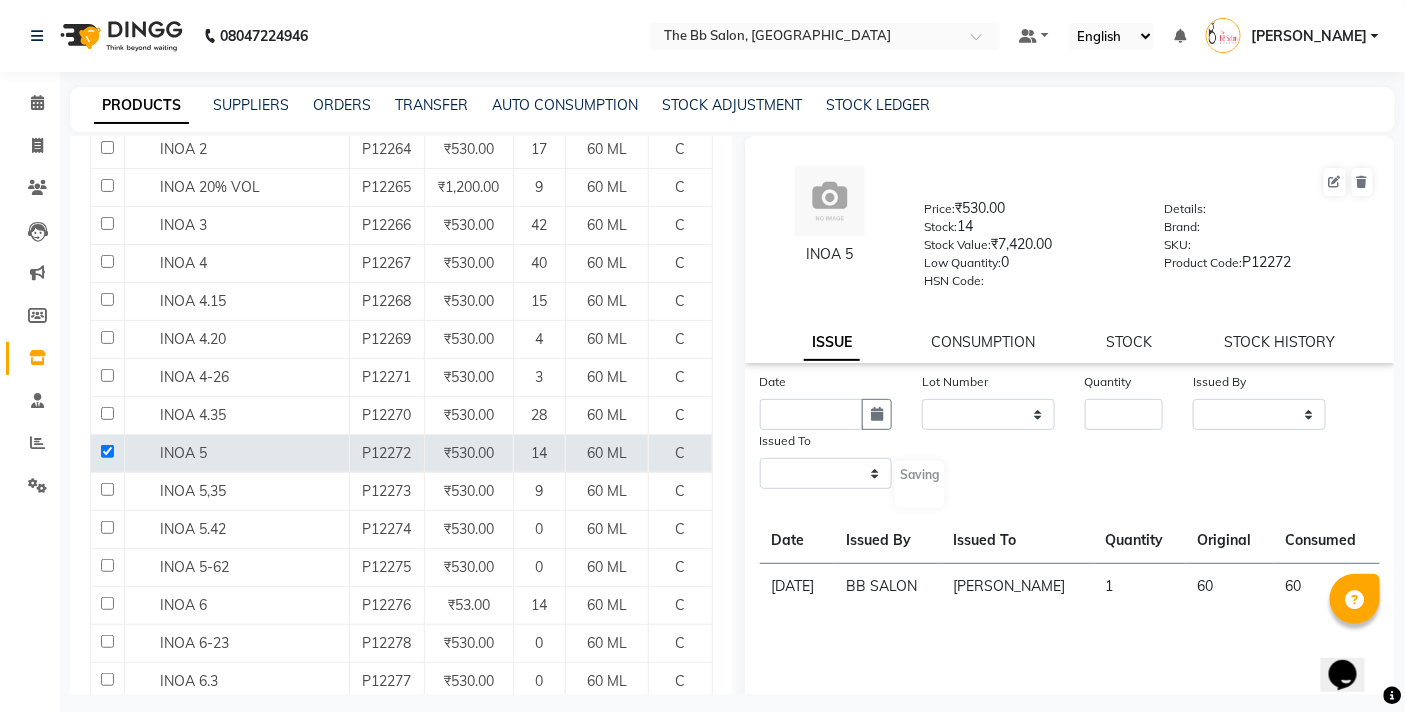 select 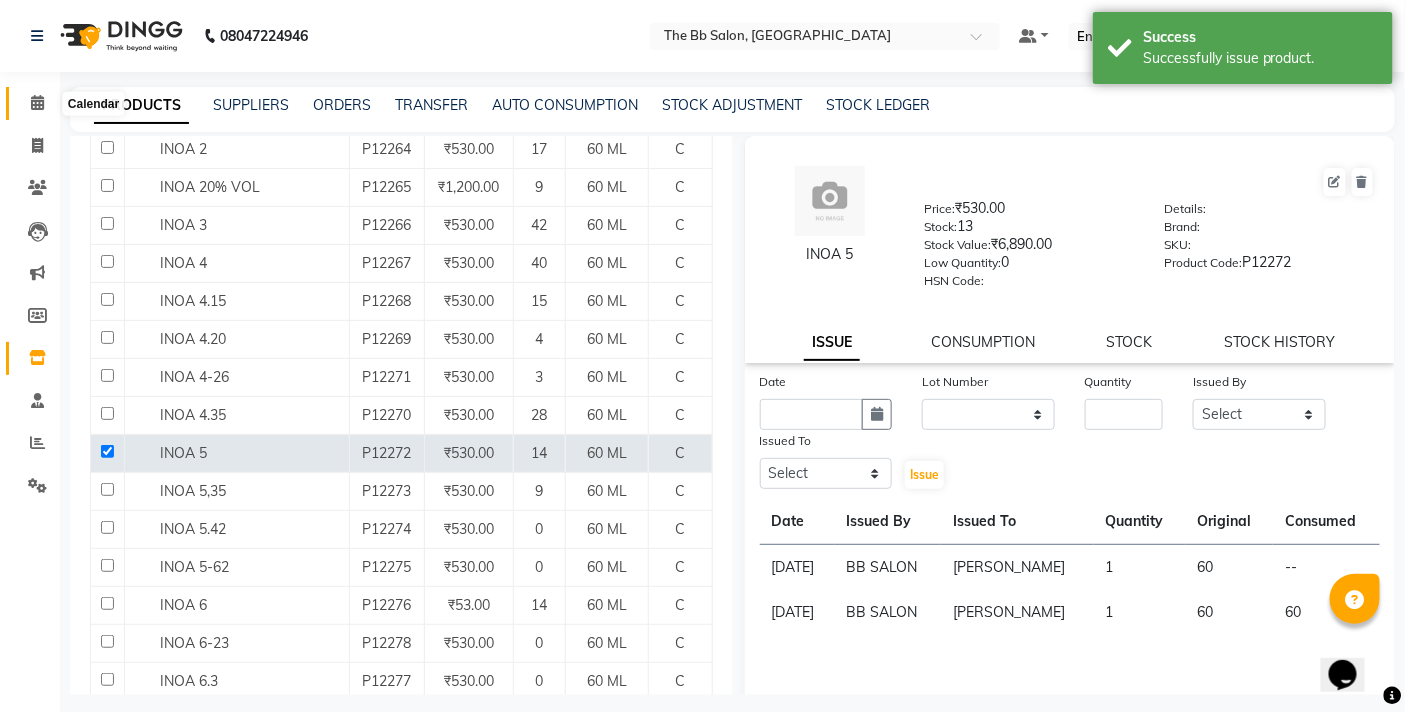 click 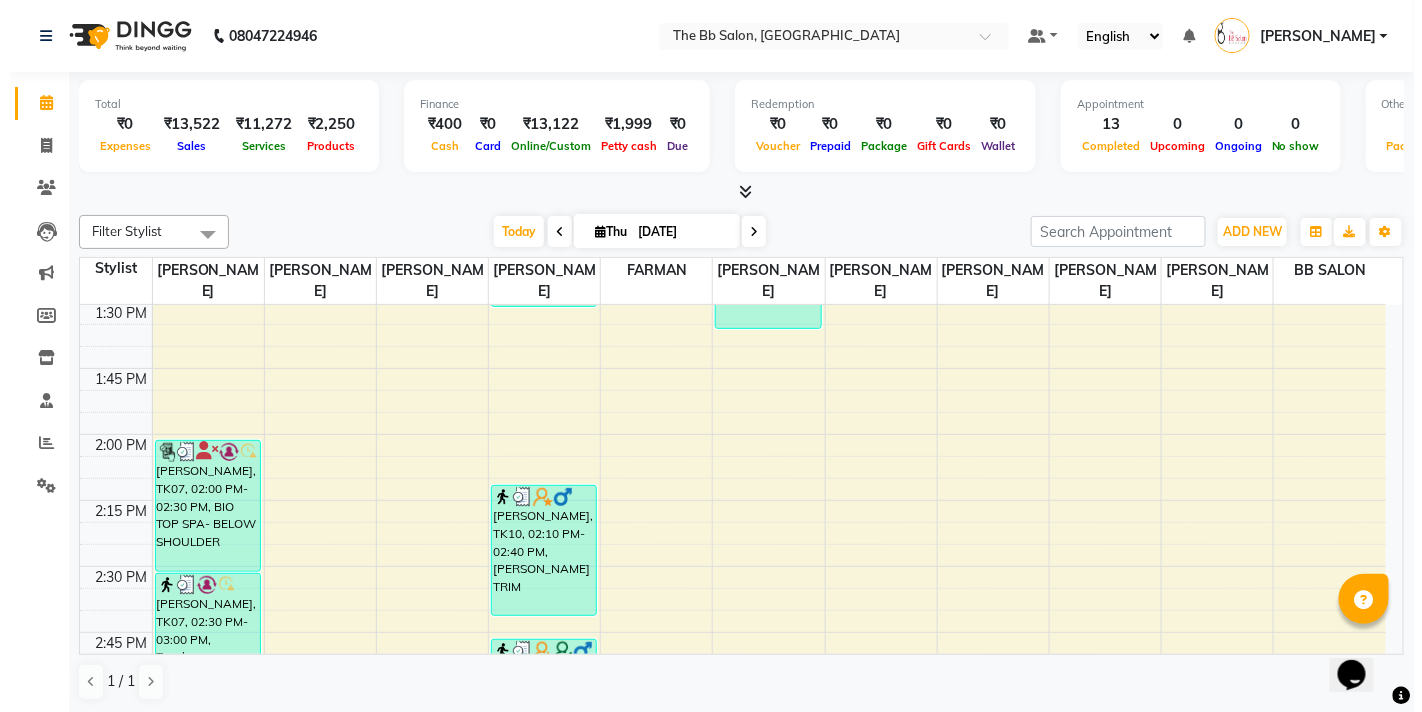 scroll, scrollTop: 1333, scrollLeft: 0, axis: vertical 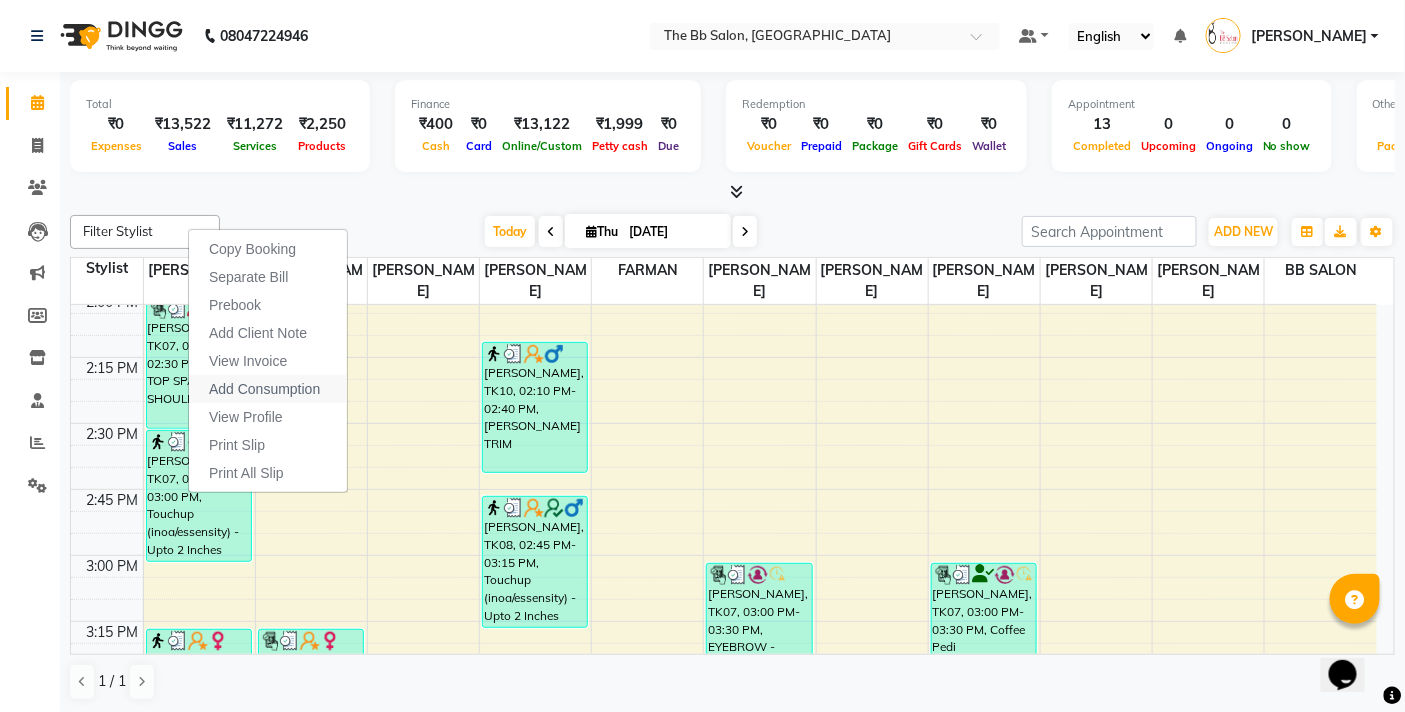 click on "Add Consumption" at bounding box center [264, 389] 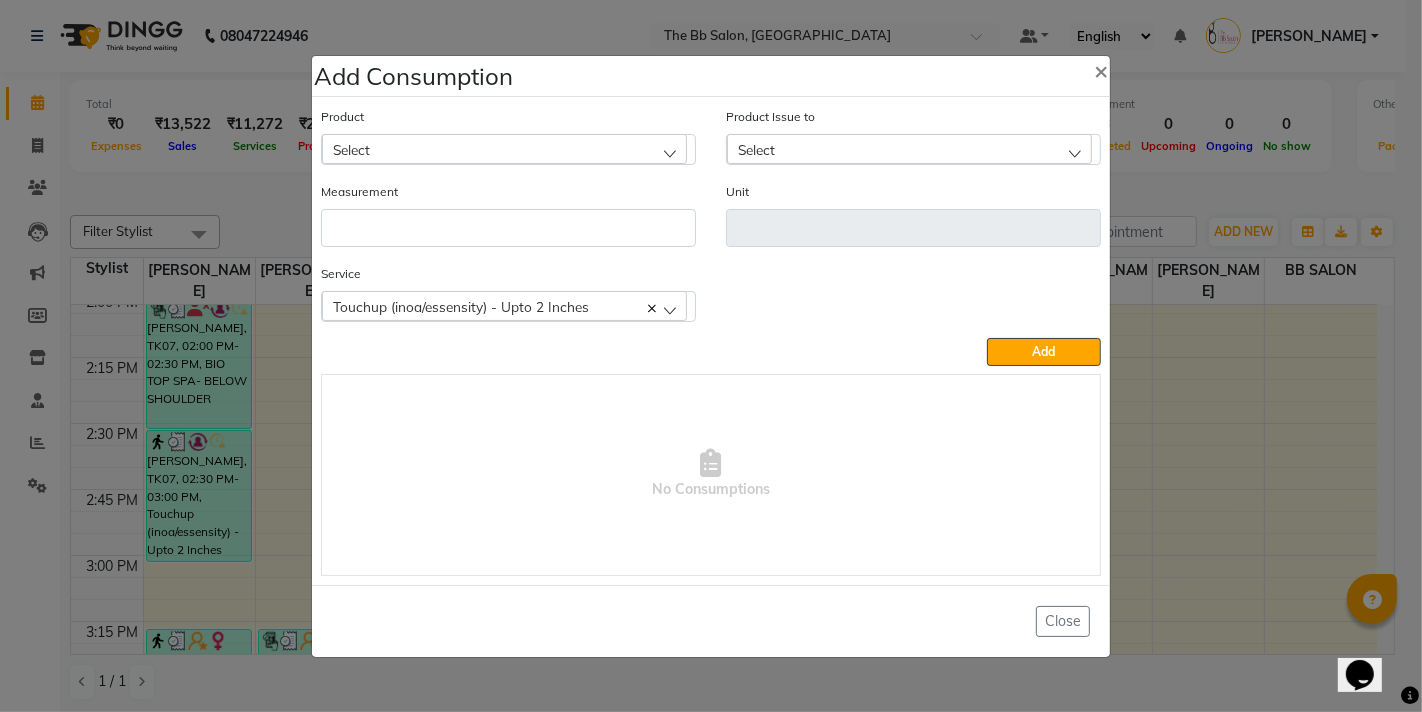 click on "Select" 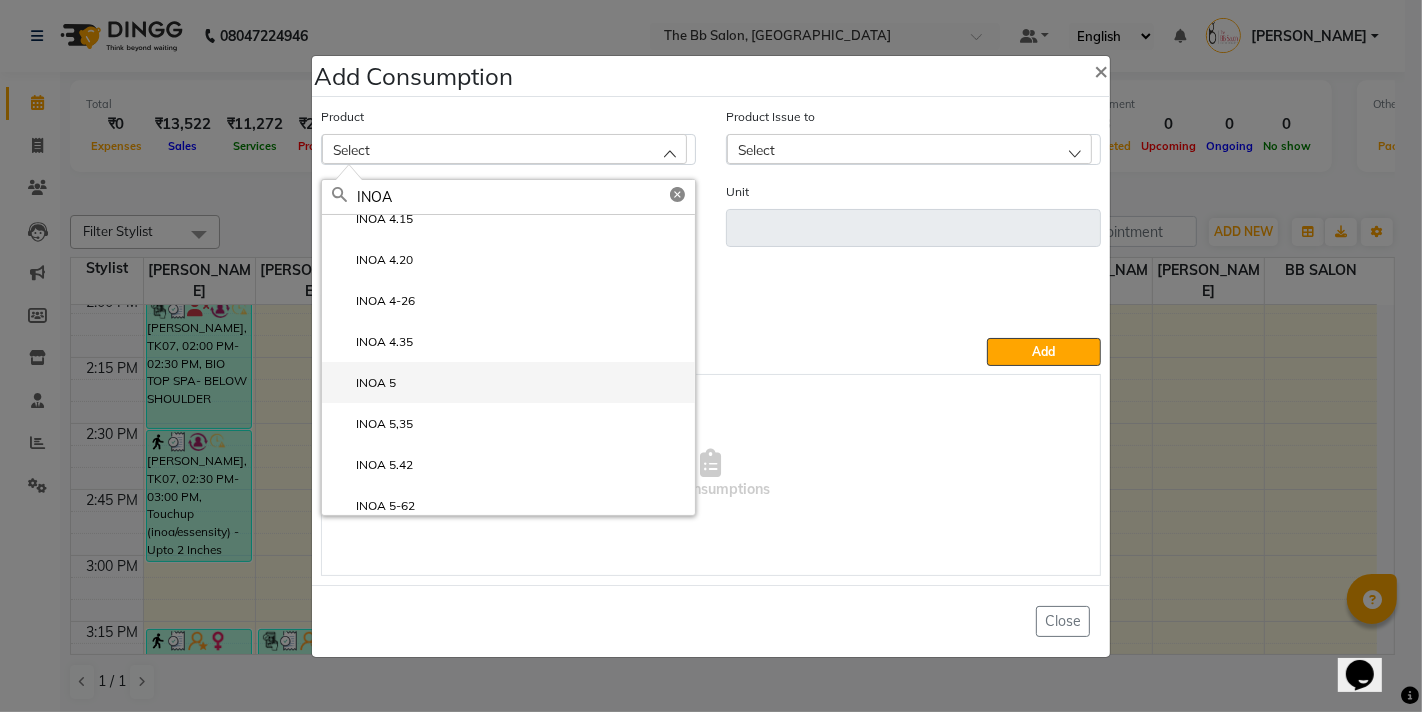 scroll, scrollTop: 333, scrollLeft: 0, axis: vertical 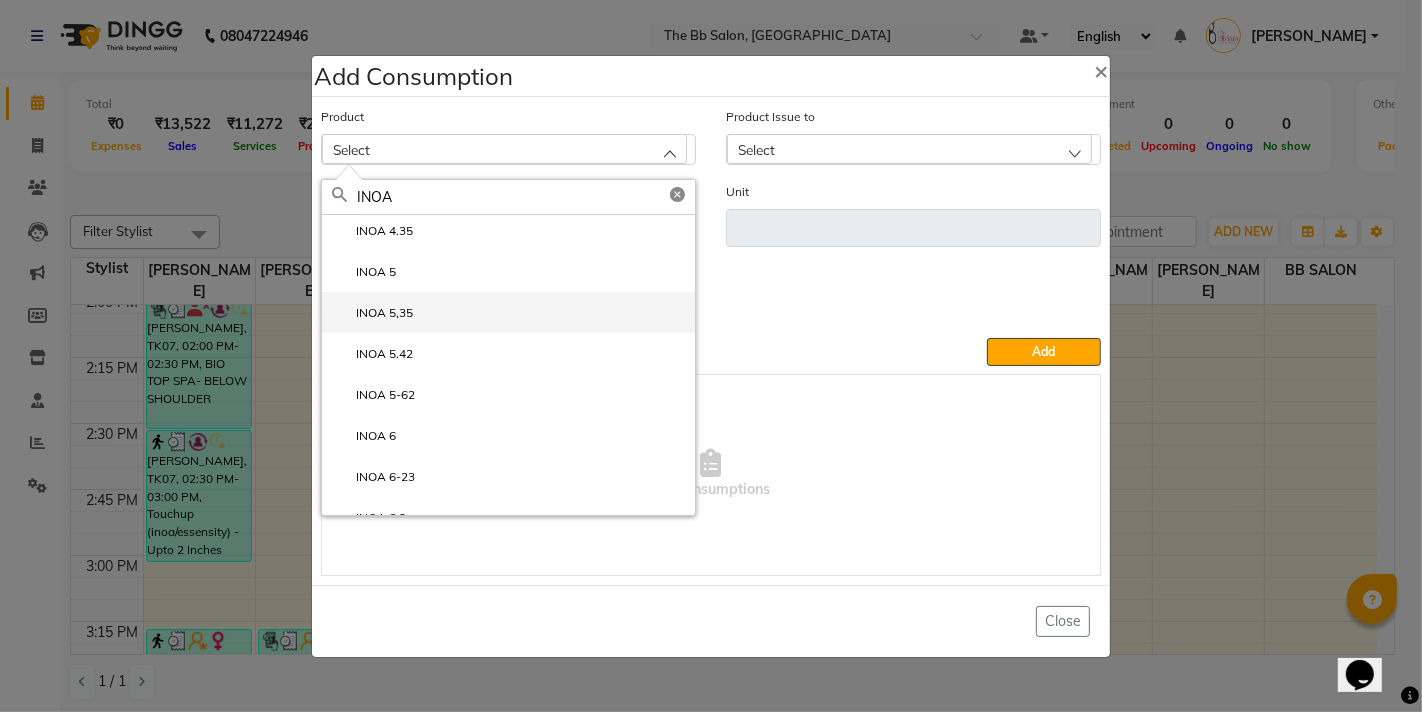 type on "INOA" 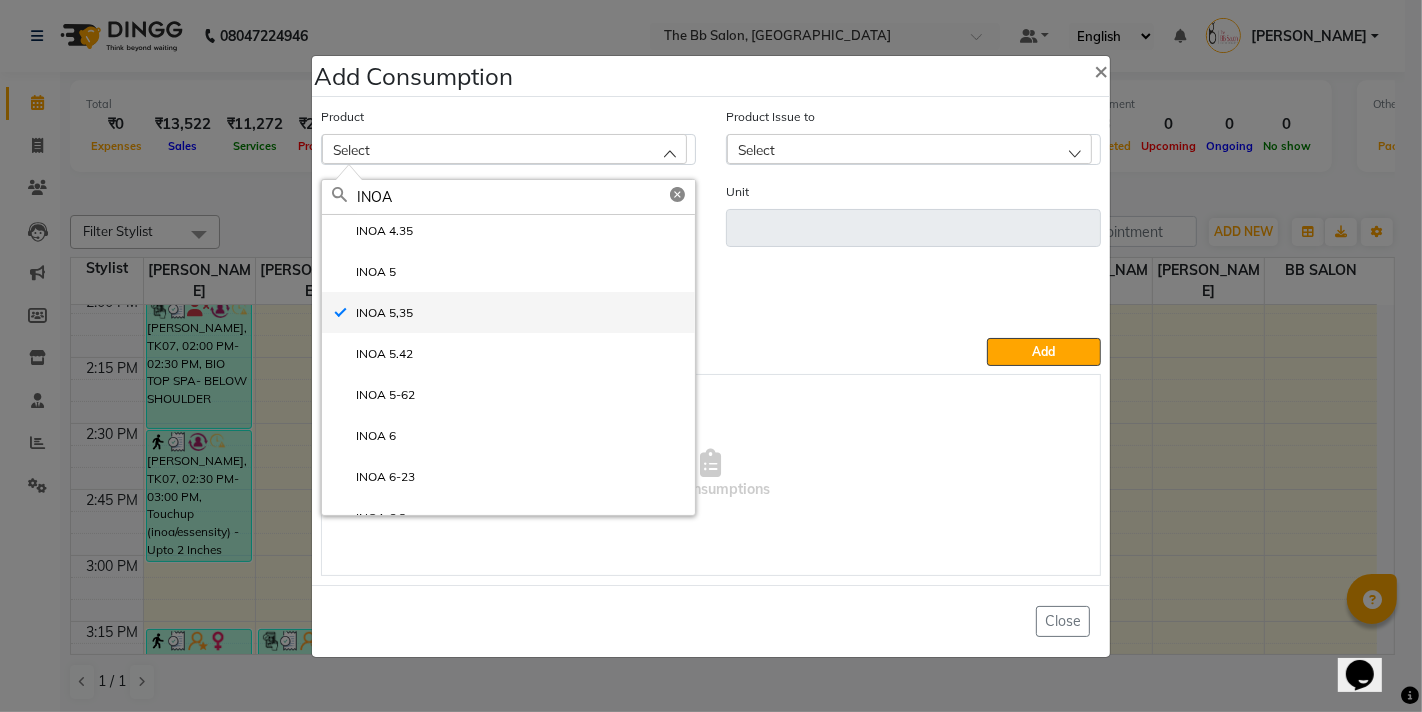 type on "ML" 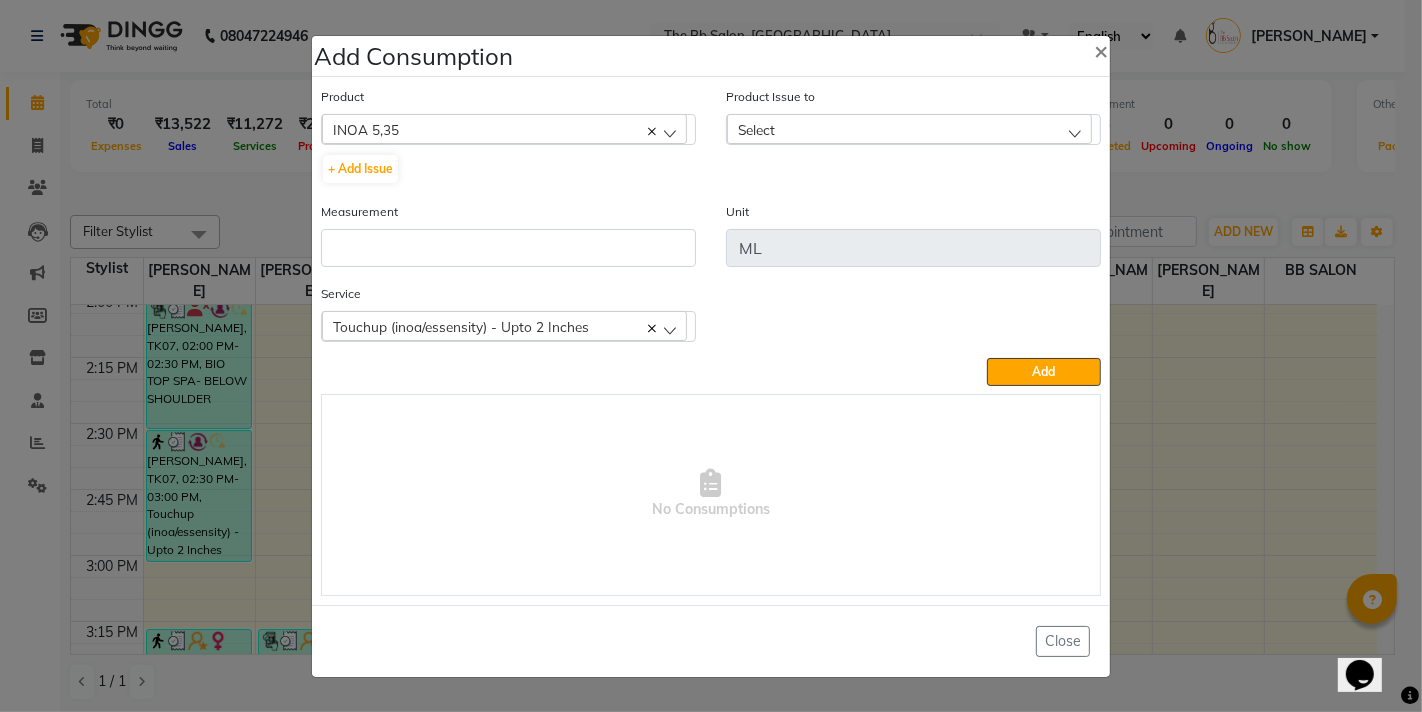 click on "Select" 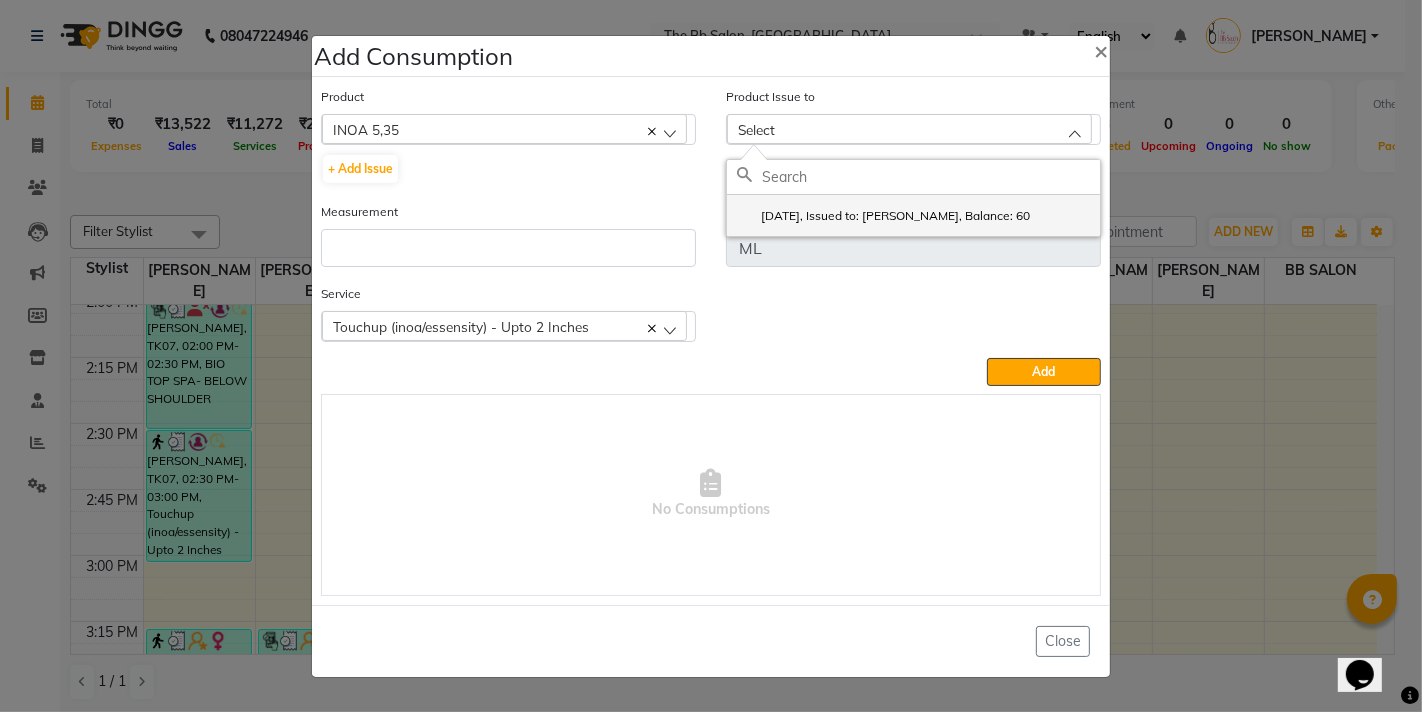click on "2025-07-10, Issued to: Sanjay Pawar, Balance: 60" 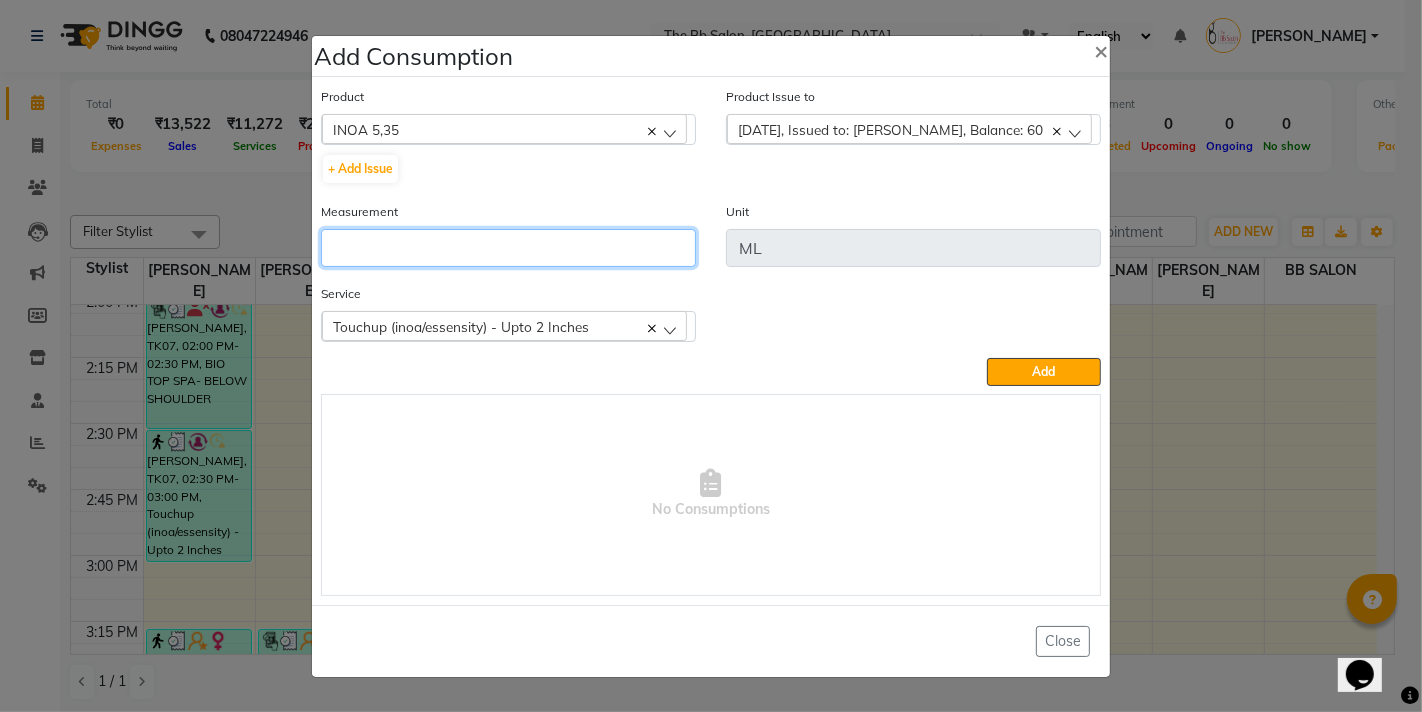 click 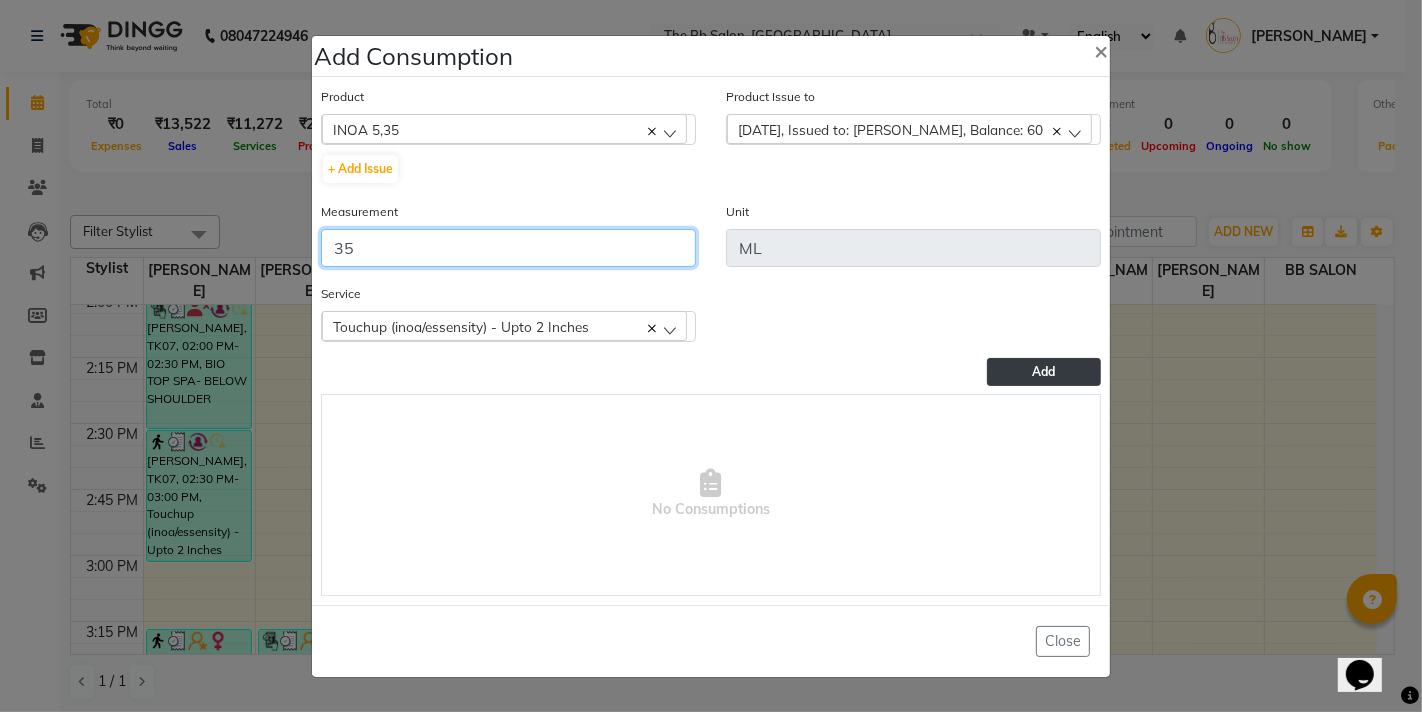 type on "35" 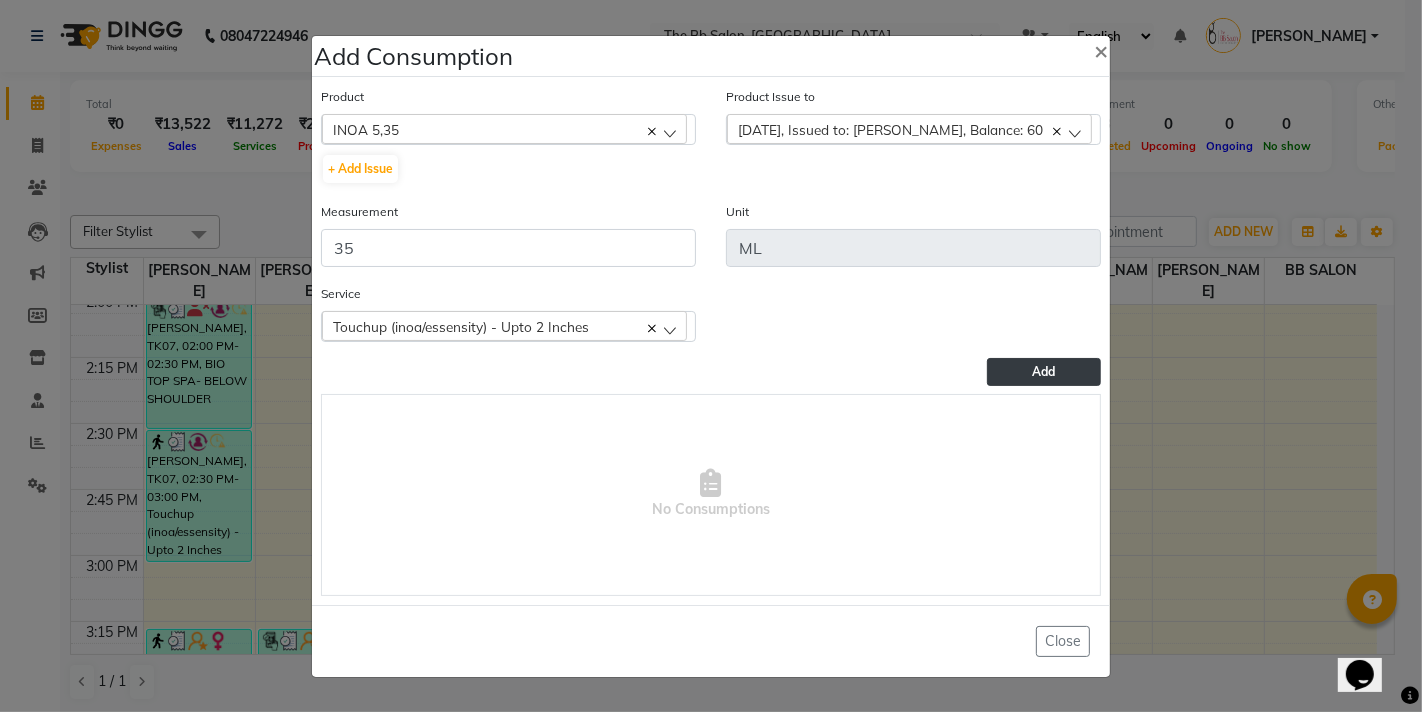 click on "Add" 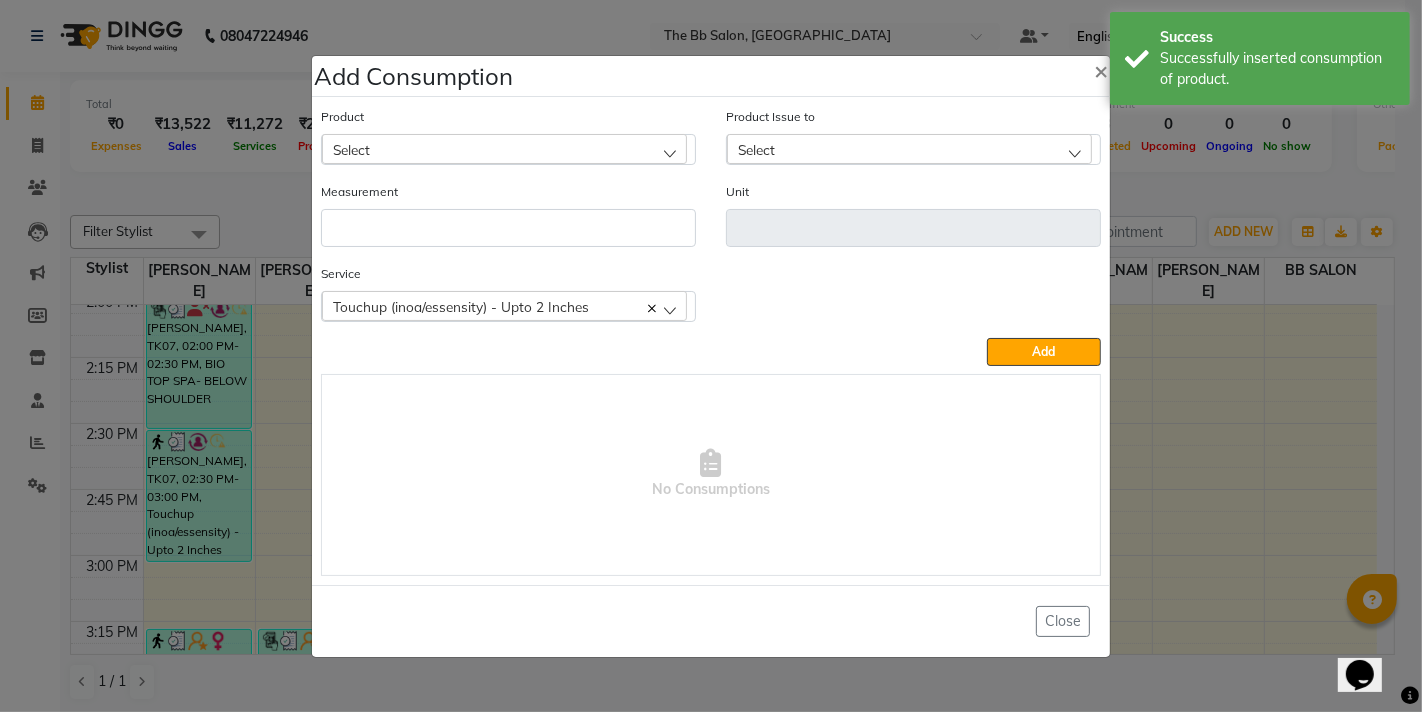 click on "Select" 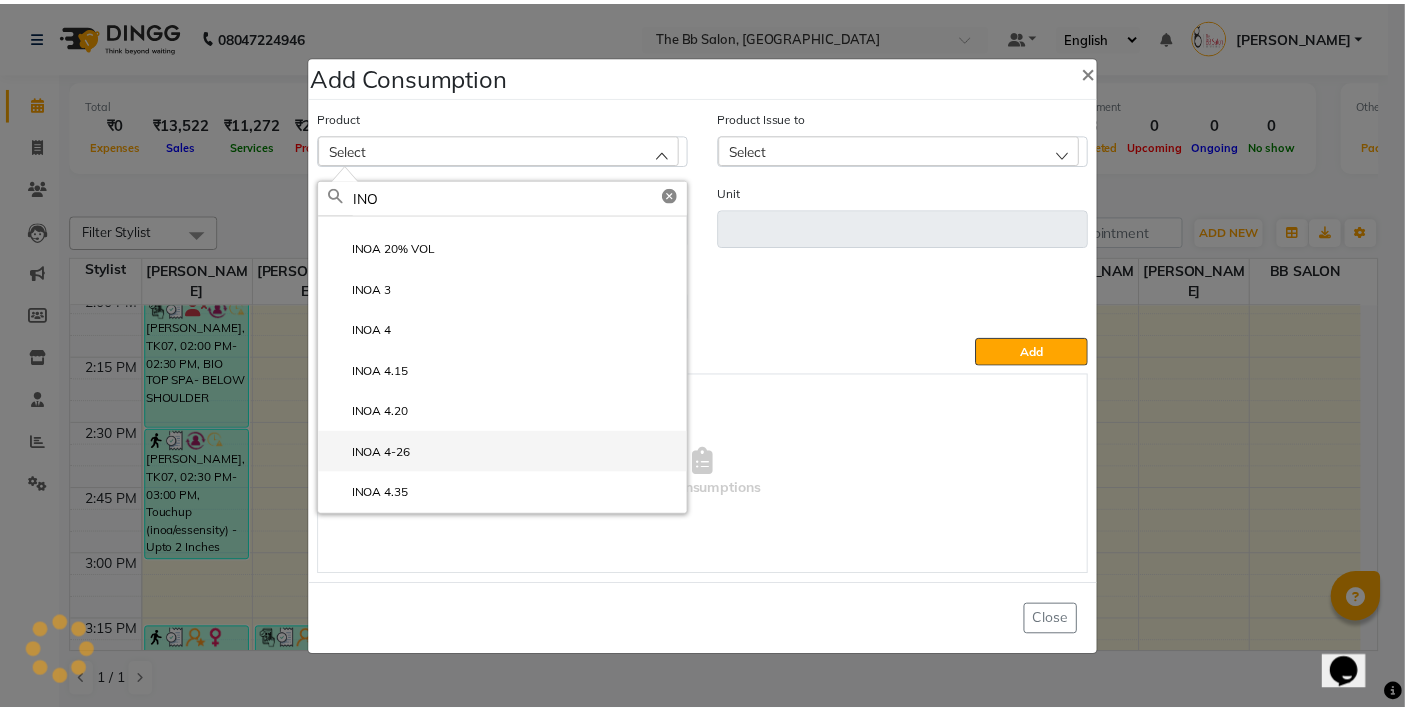 scroll, scrollTop: 222, scrollLeft: 0, axis: vertical 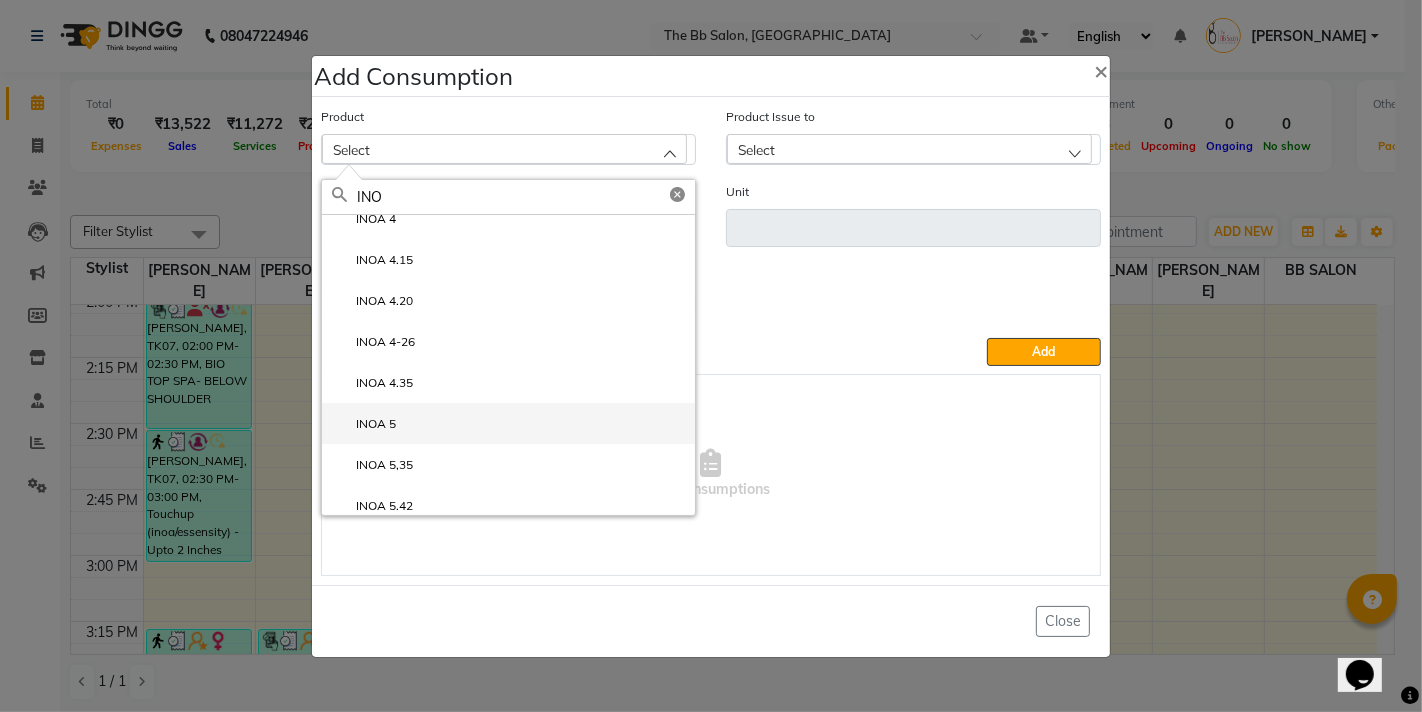 type on "INO" 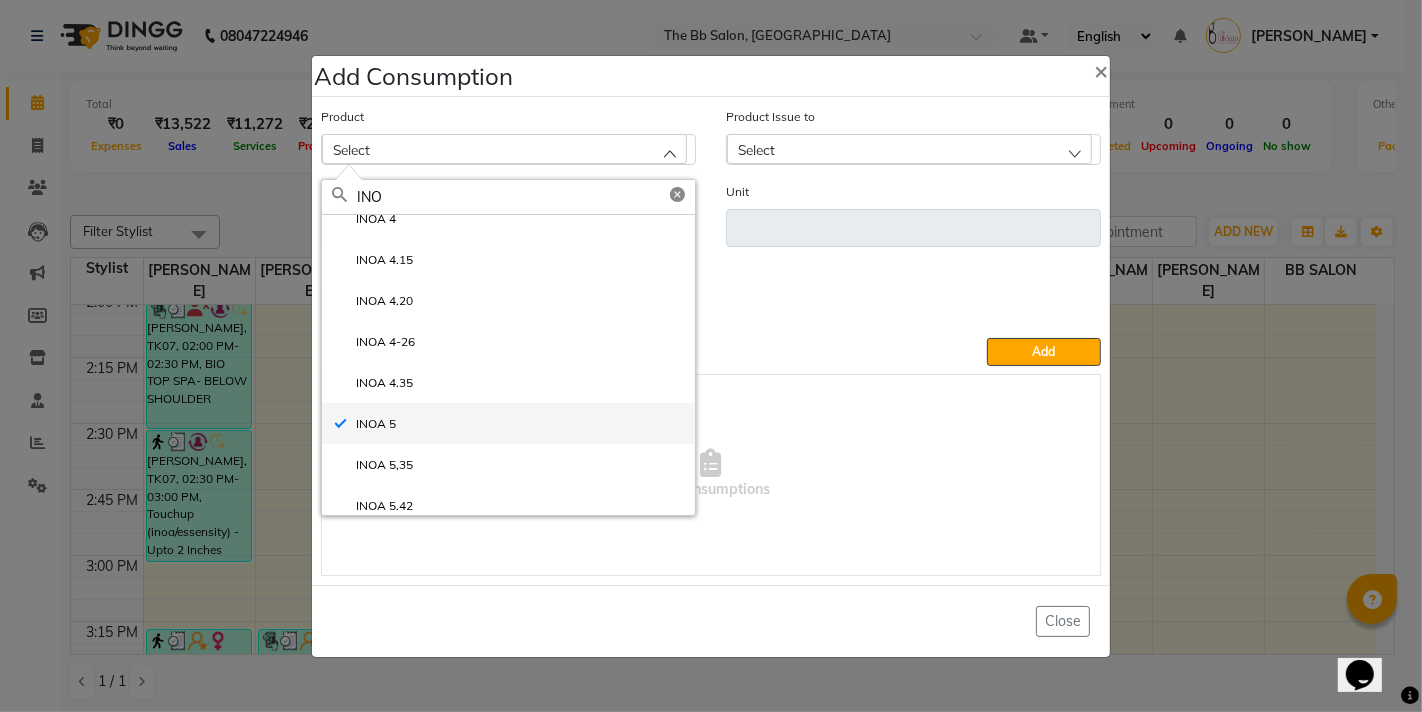 type on "ML" 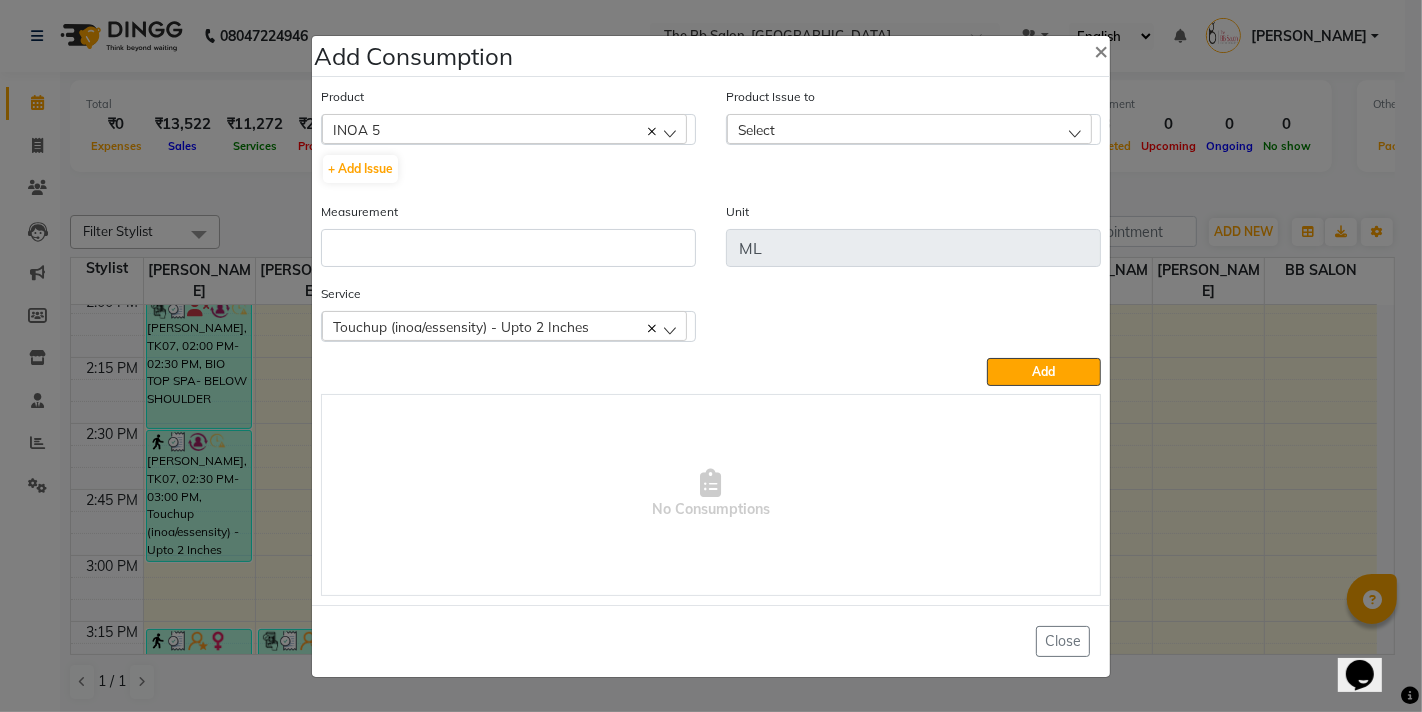 click on "Select" 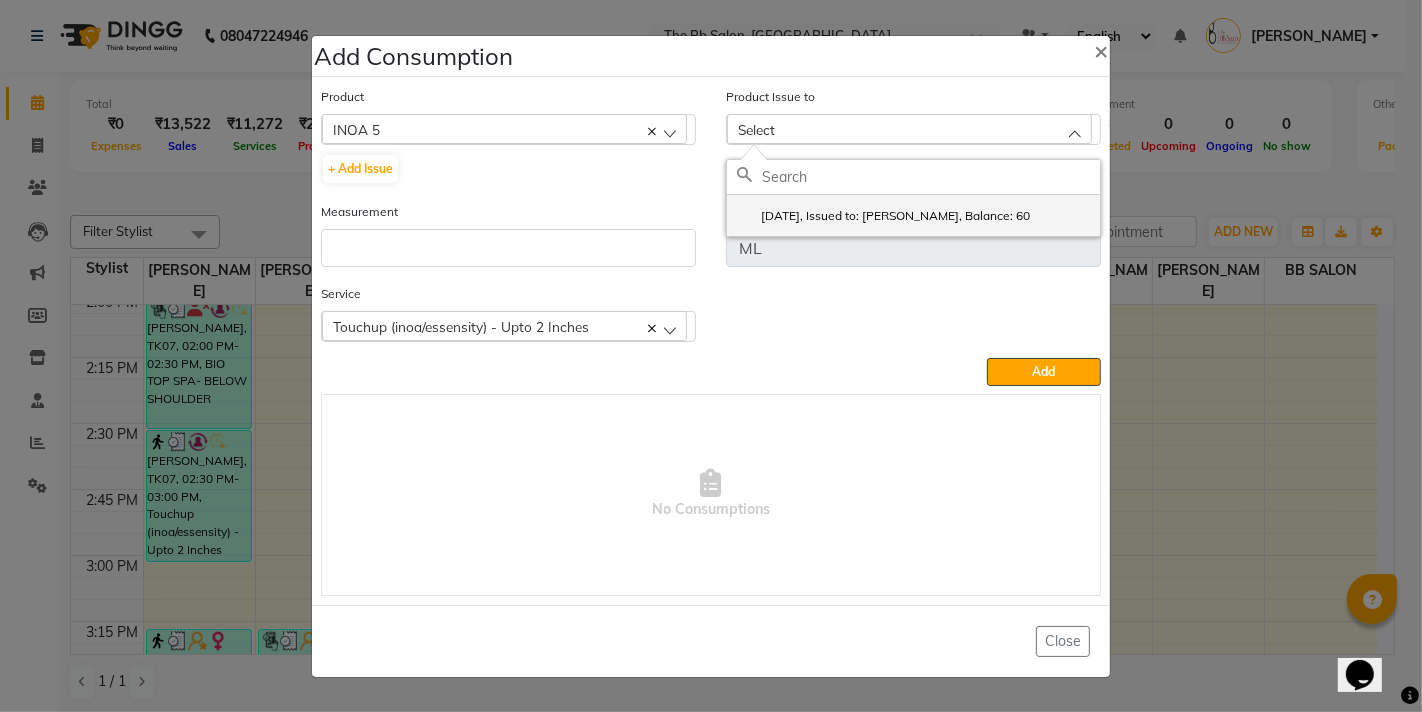 click on "2025-07-10, Issued to: Sanjay Pawar, Balance: 60" 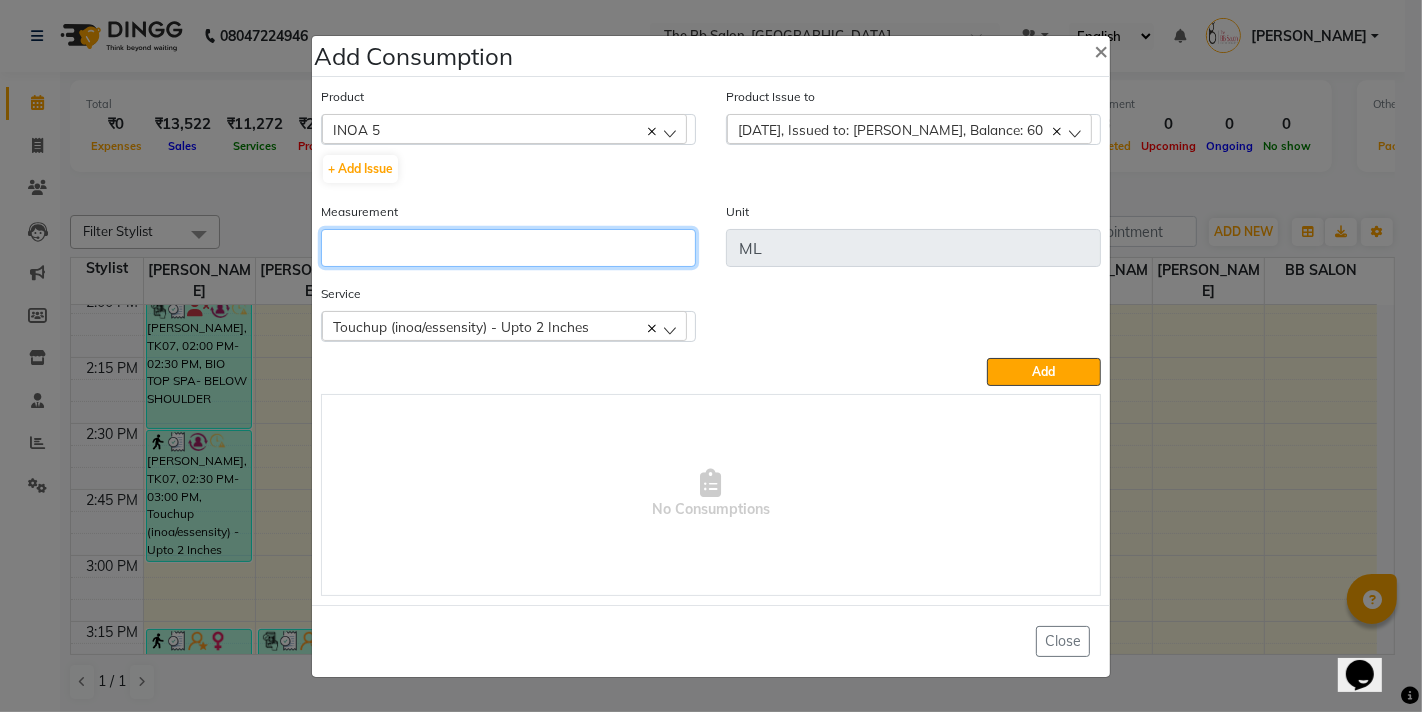 click 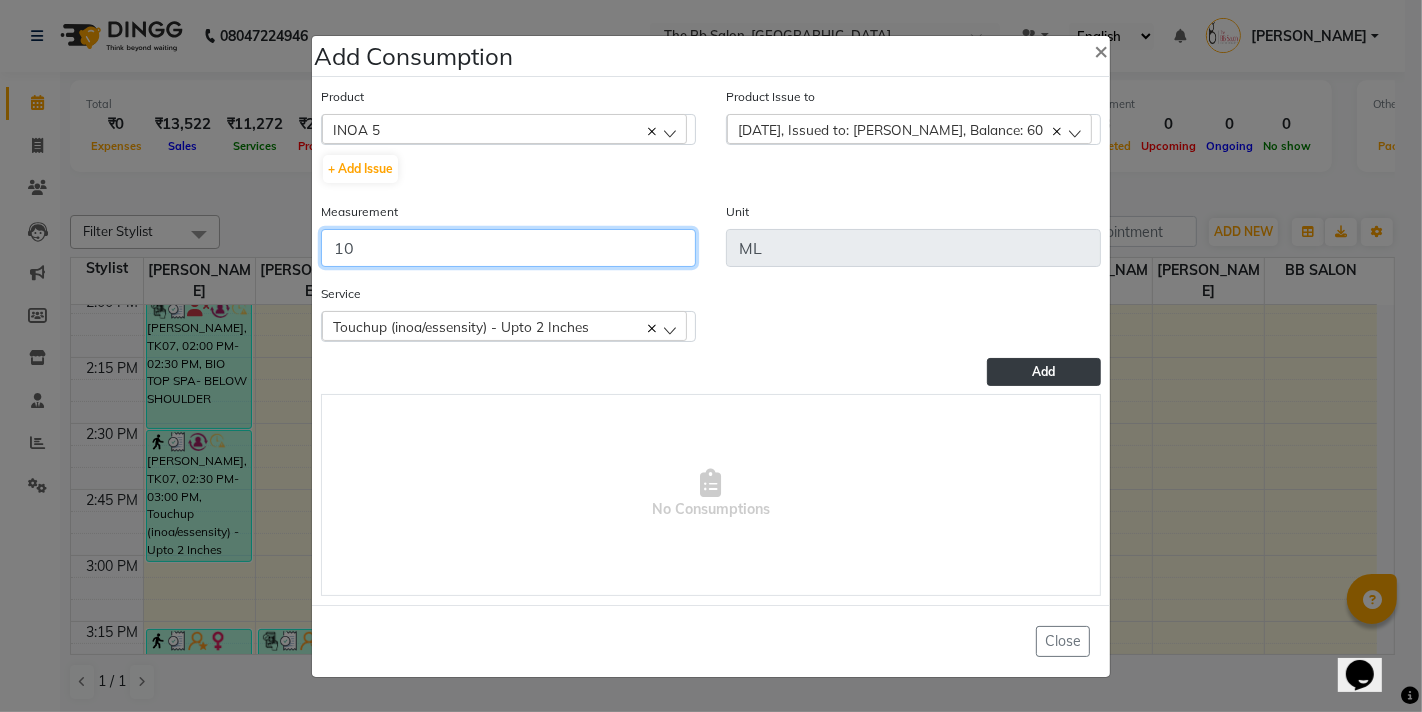 type on "10" 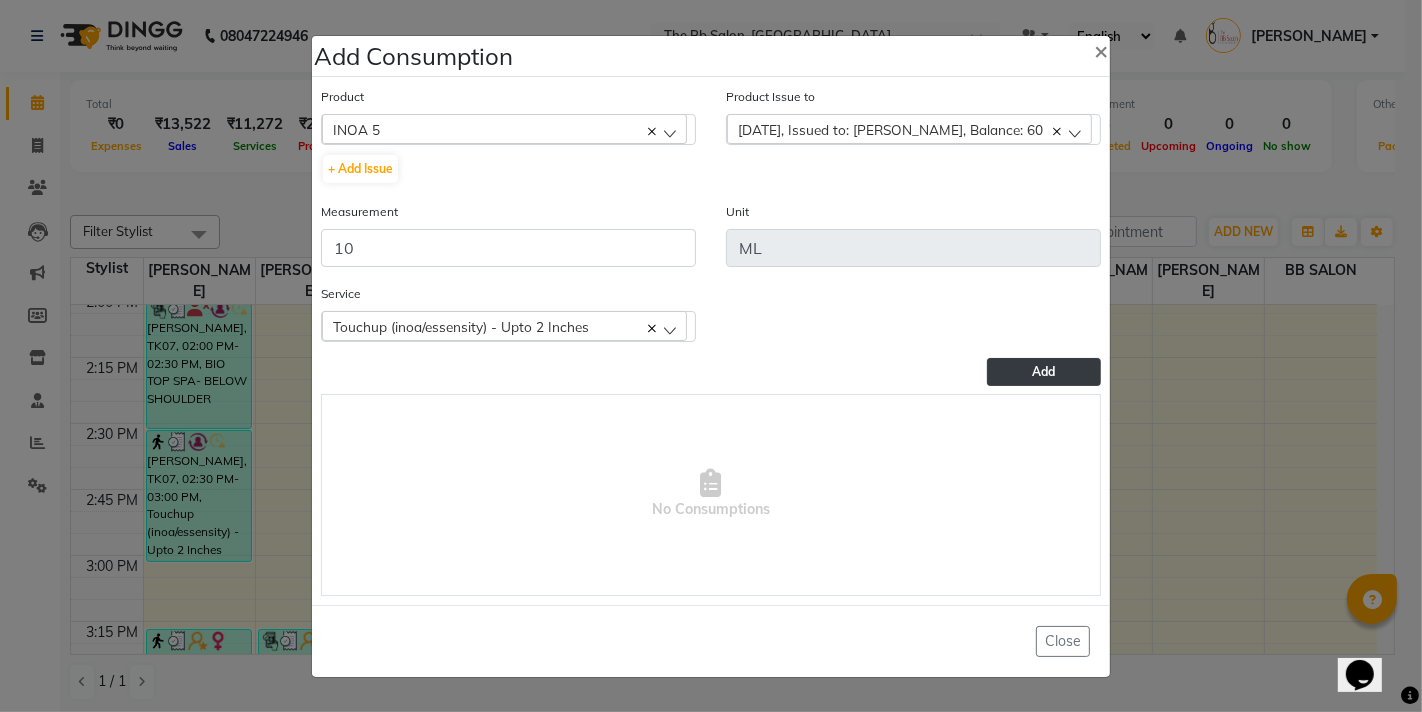 click on "Add" 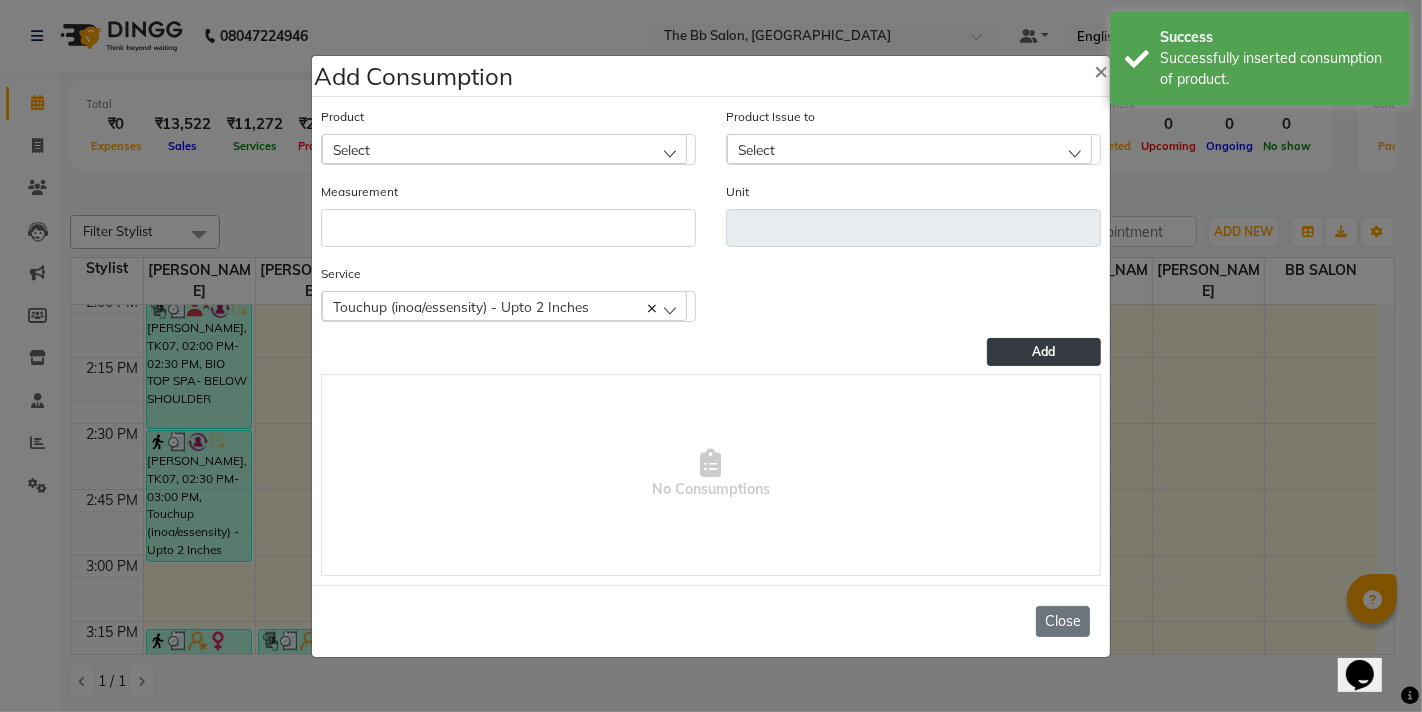 click on "Close" 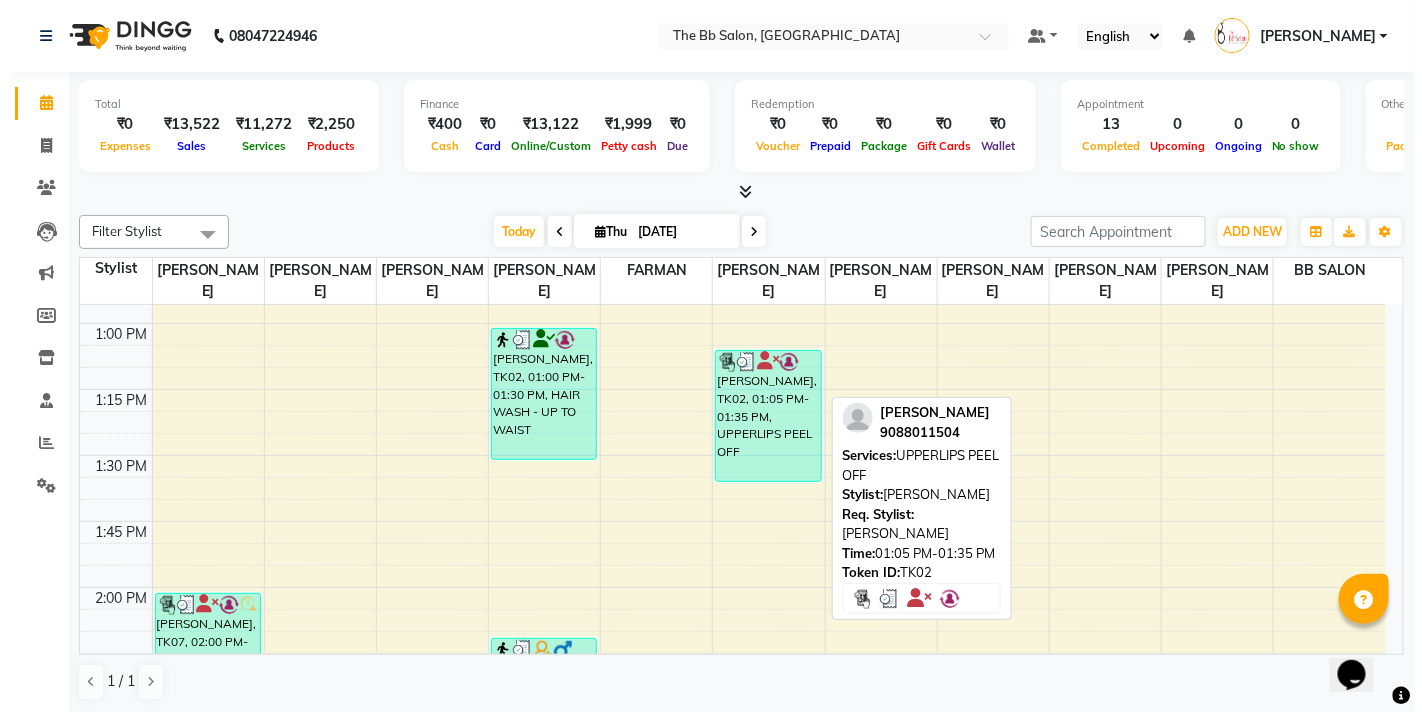 scroll, scrollTop: 1000, scrollLeft: 0, axis: vertical 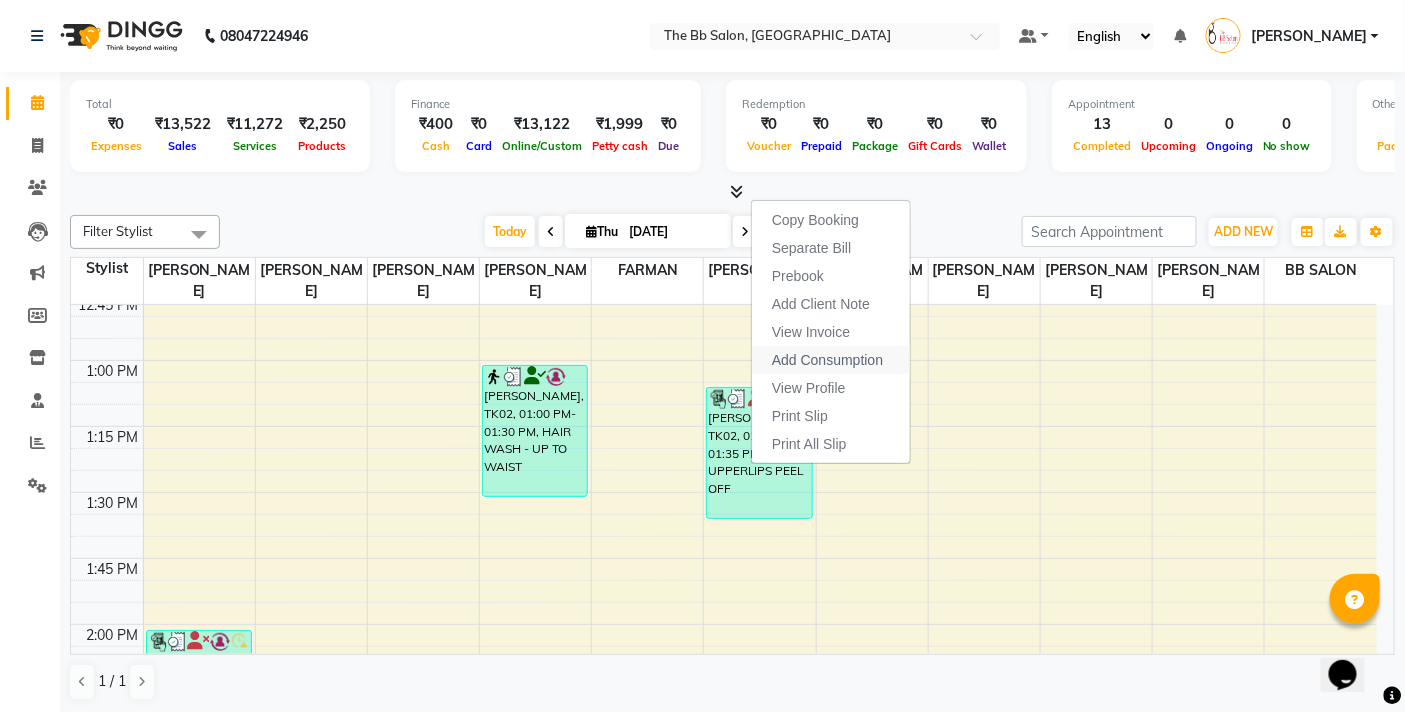 click on "Add Consumption" at bounding box center [831, 360] 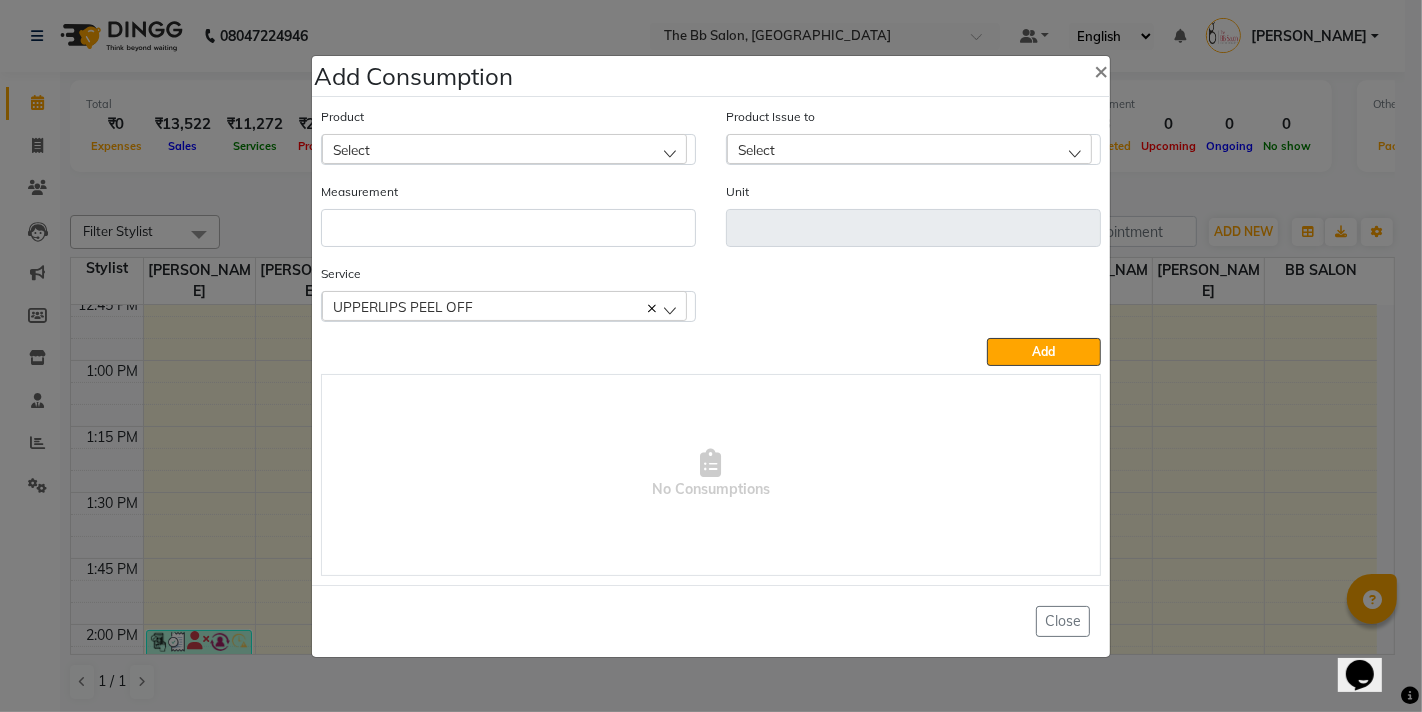 click on "Select" 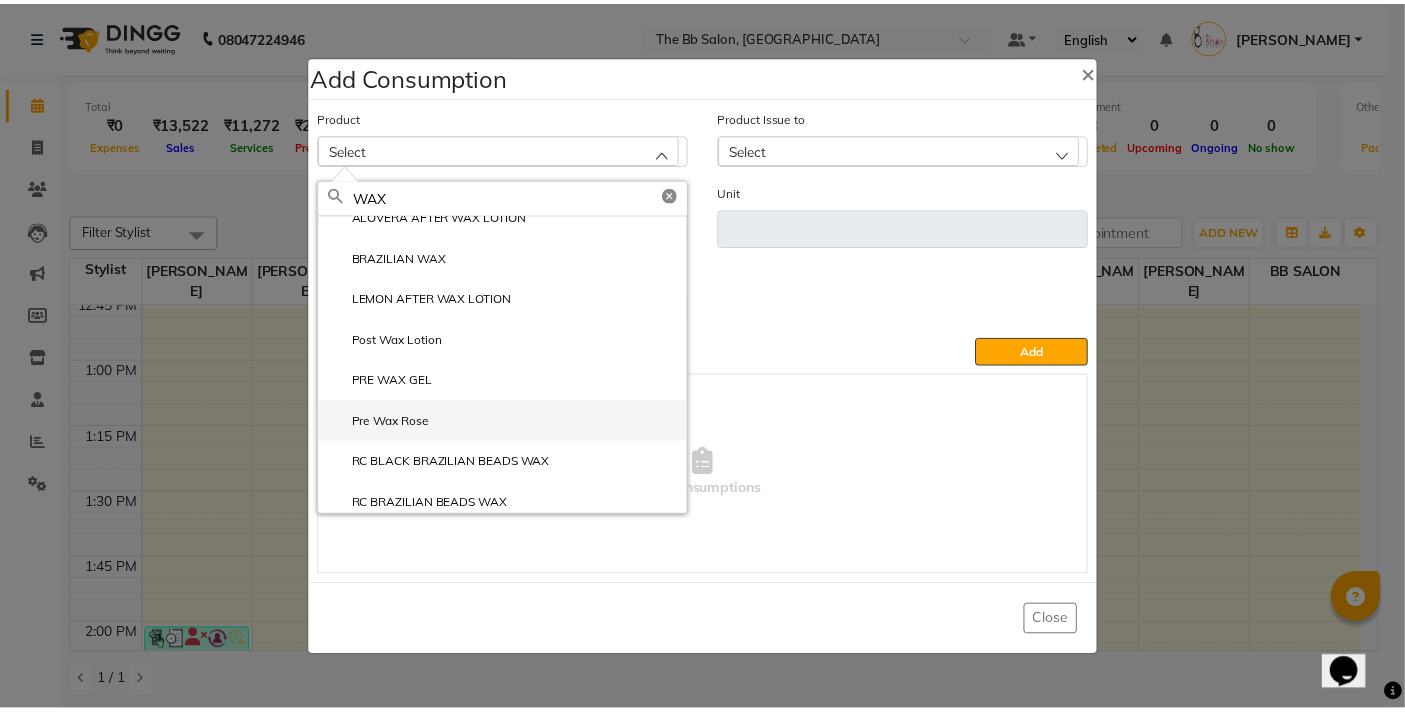 scroll, scrollTop: 273, scrollLeft: 0, axis: vertical 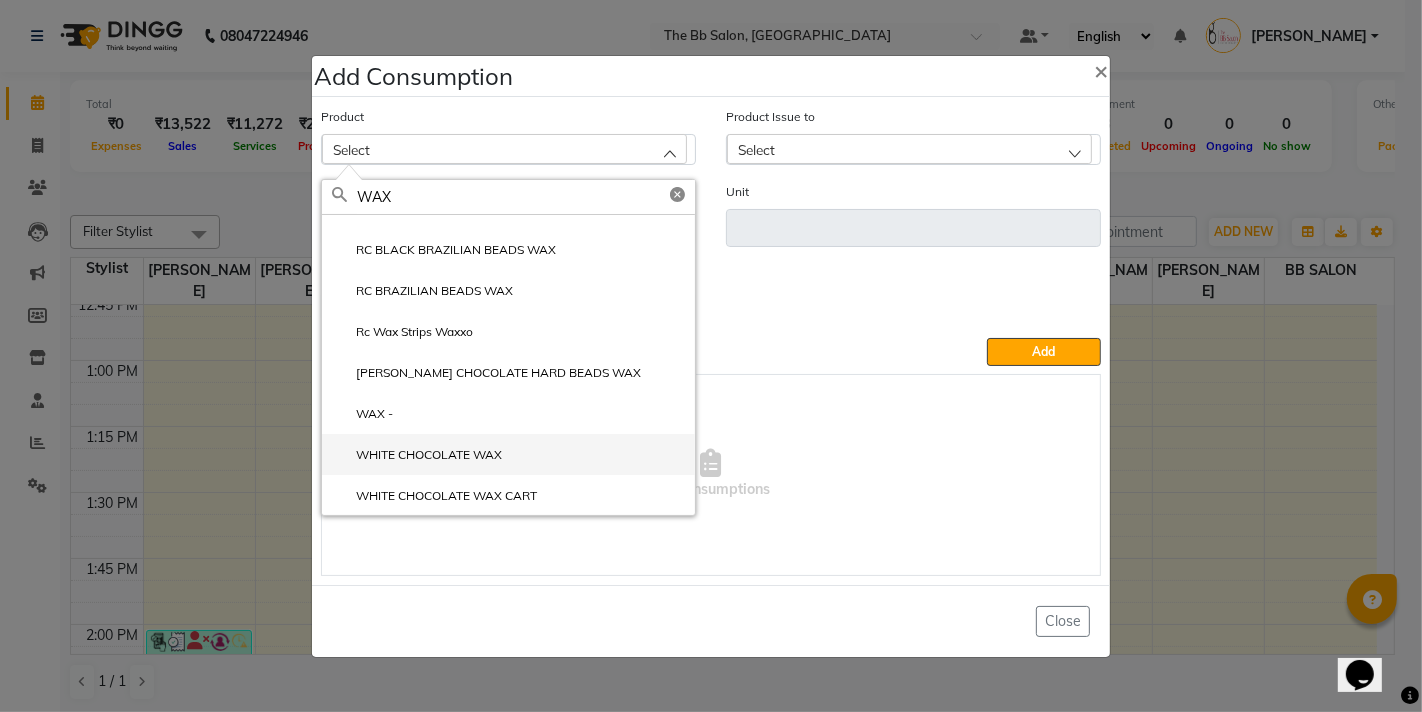 type on "WAX" 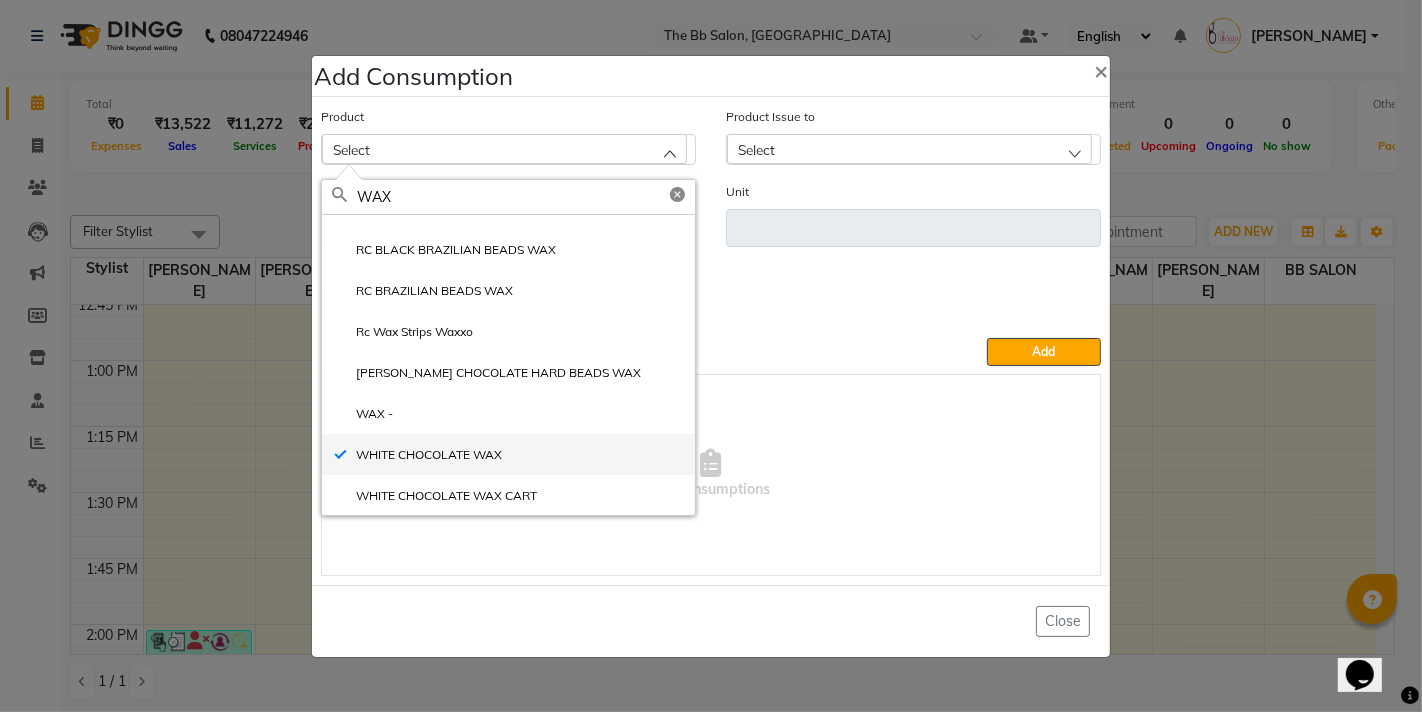 type on "ML" 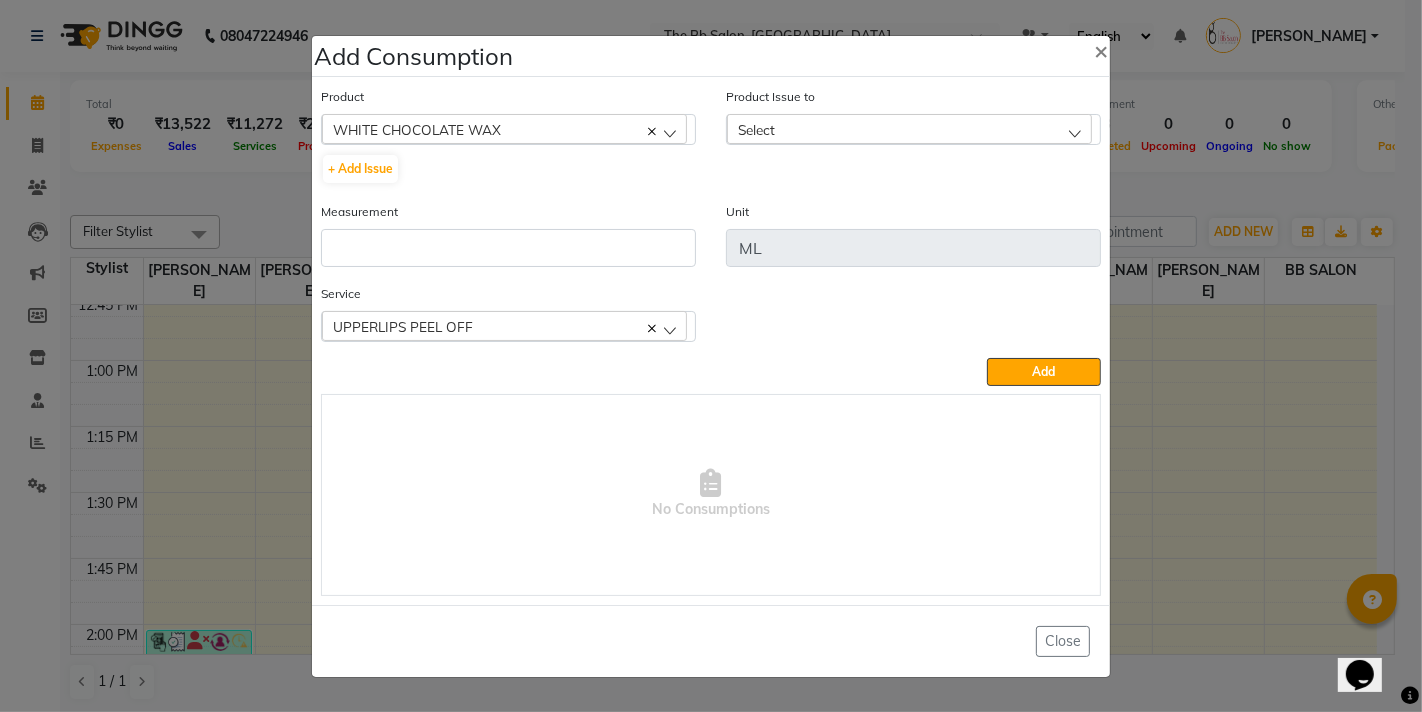 click on "Select" 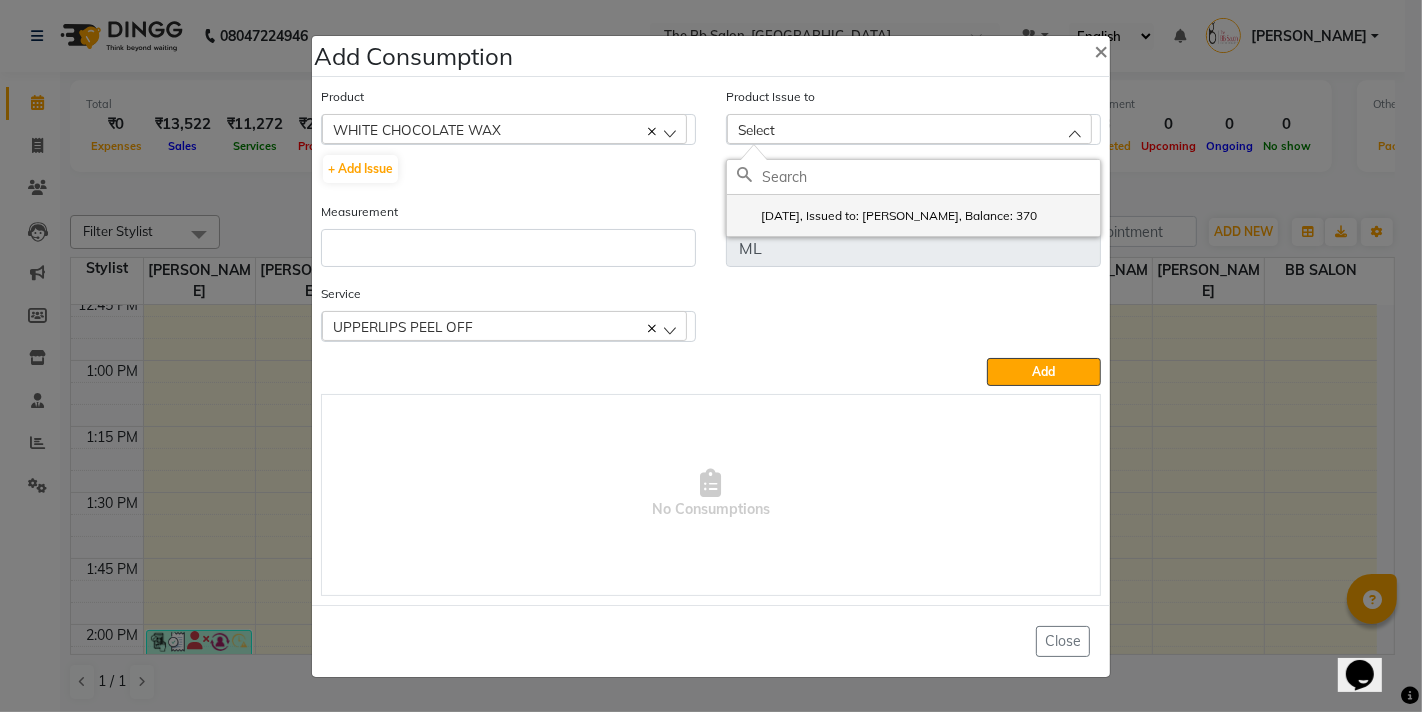 click on "2025-07-06, Issued to: SHILPA YADAV, Balance: 370" 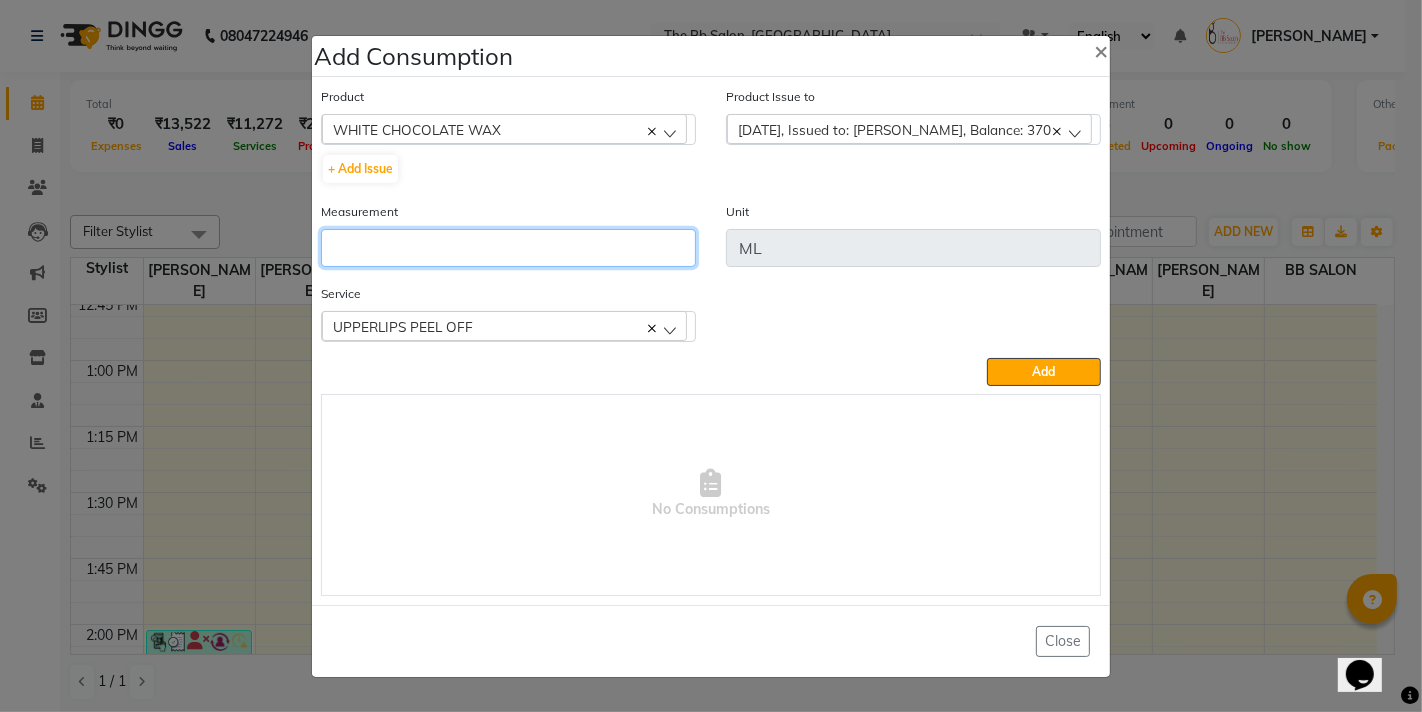 click 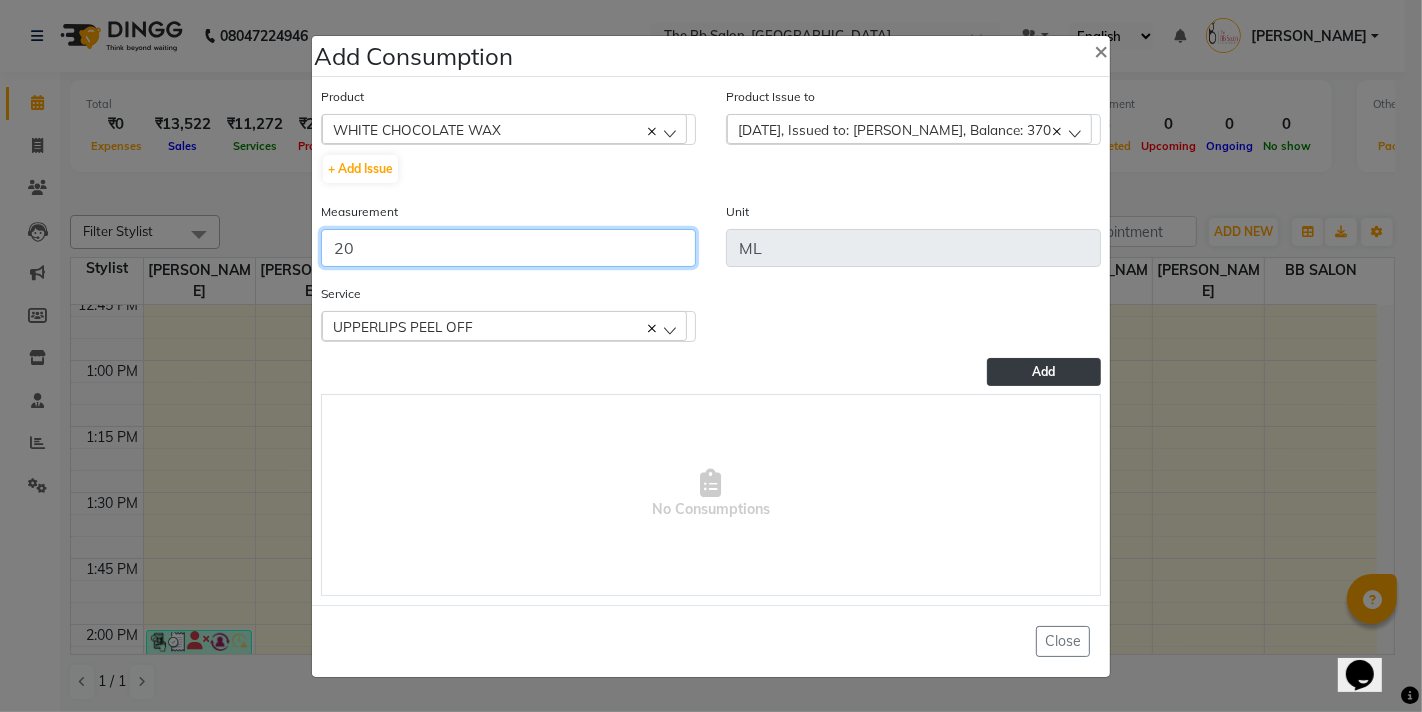 type on "20" 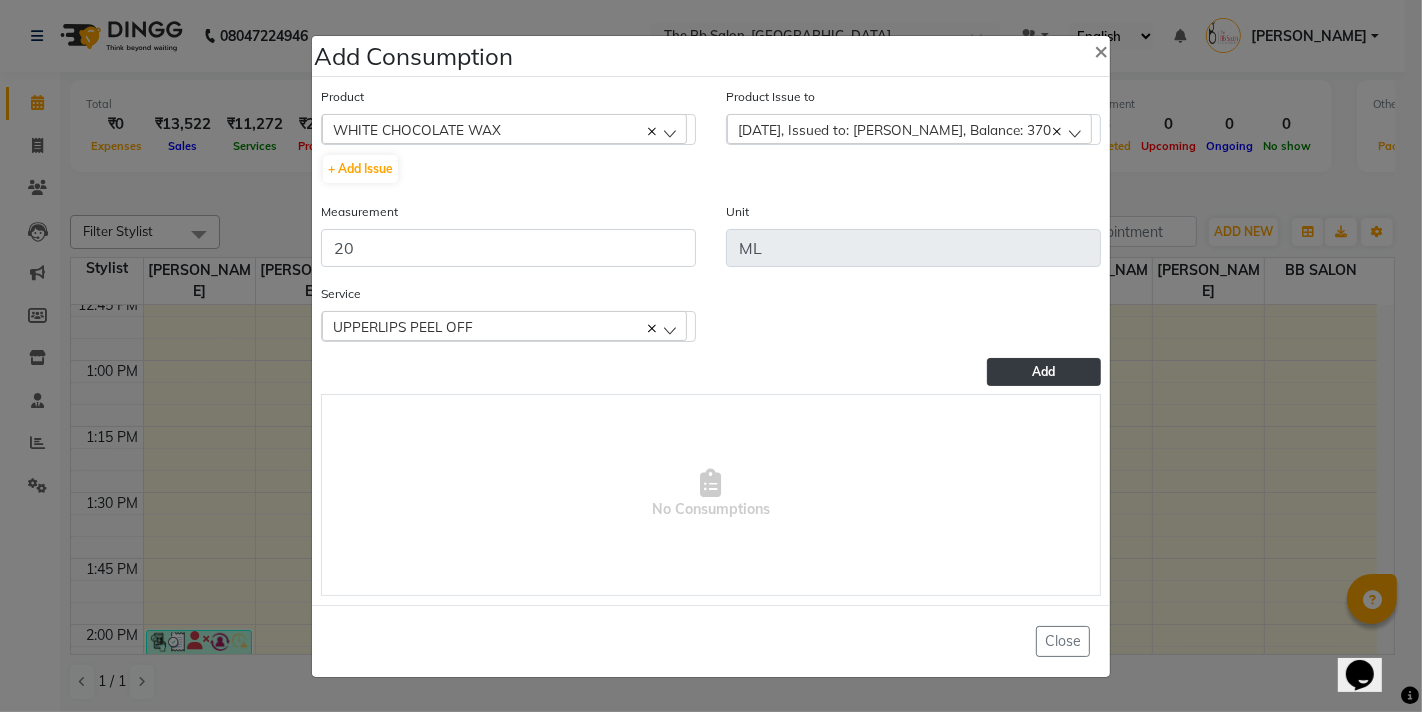 click on "Add" 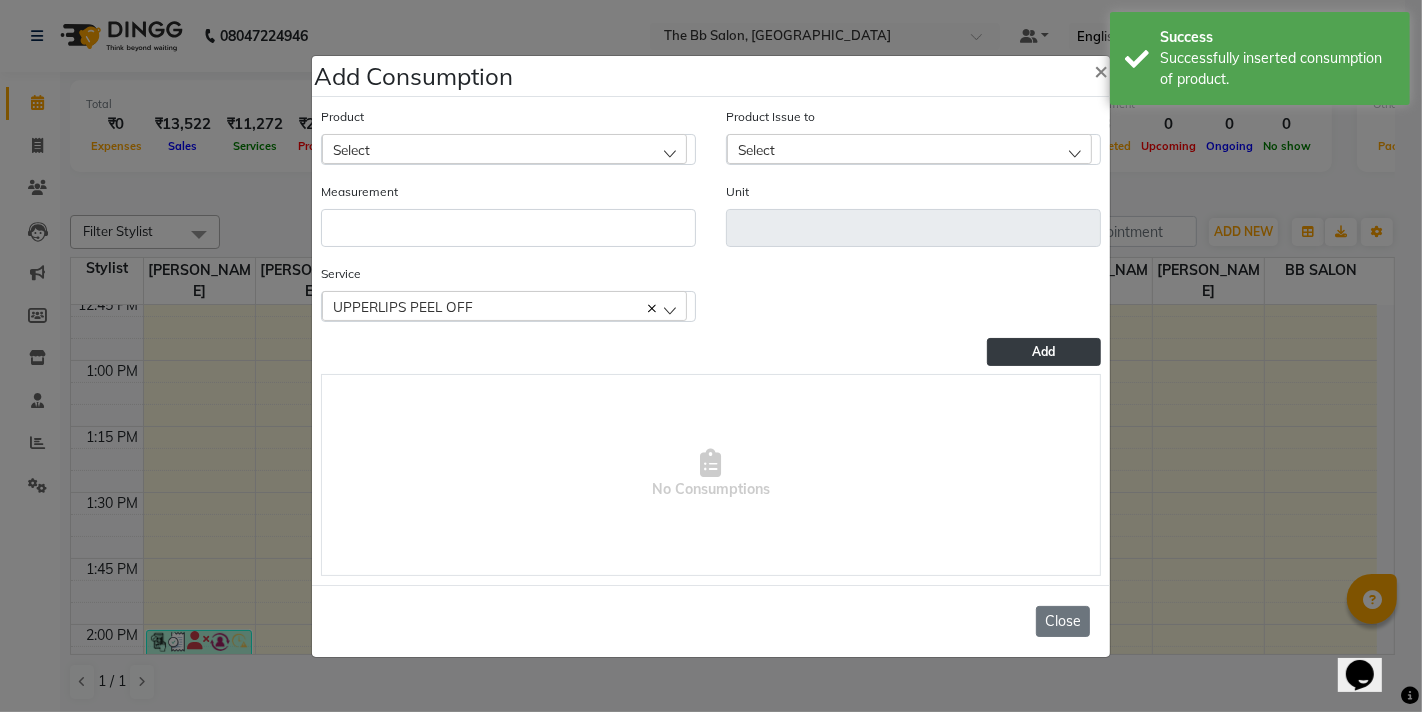 click on "Close" 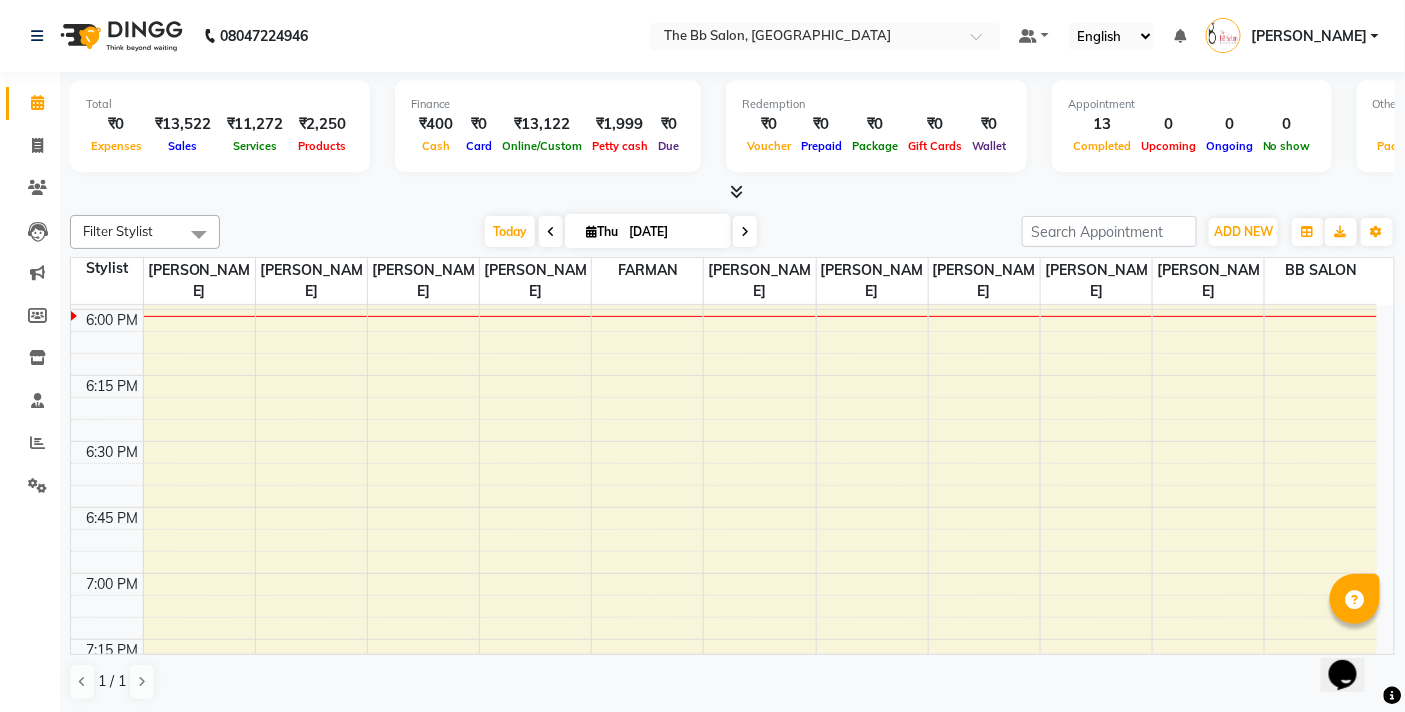 scroll, scrollTop: 2333, scrollLeft: 0, axis: vertical 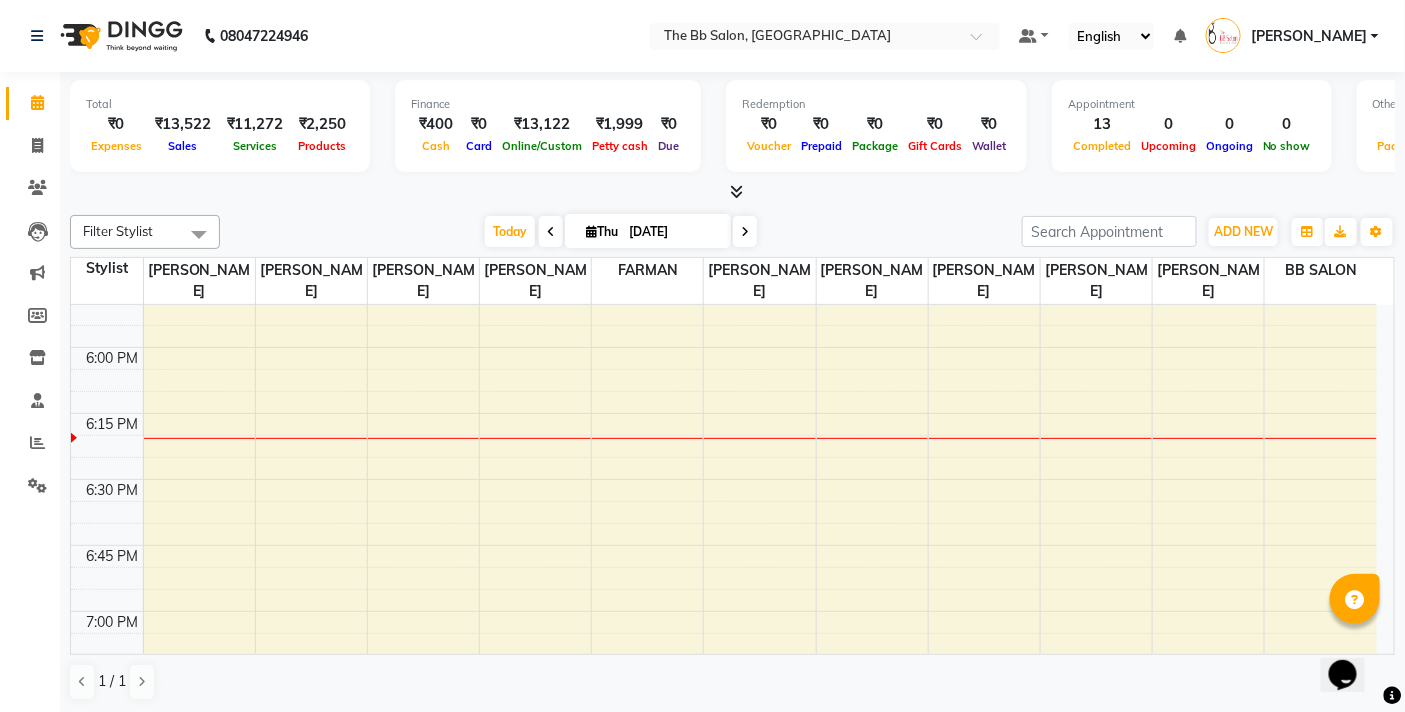 click on "08047224946 Select Location × The Bb Salon, Kharghar Default Panel My Panel English ENGLISH Español العربية मराठी हिंदी ગુજરાતી தமிழ் 中文 Notifications nothing to show Ujjwal Bisht Manage Profile Change Password Sign out  Version:3.15.4" 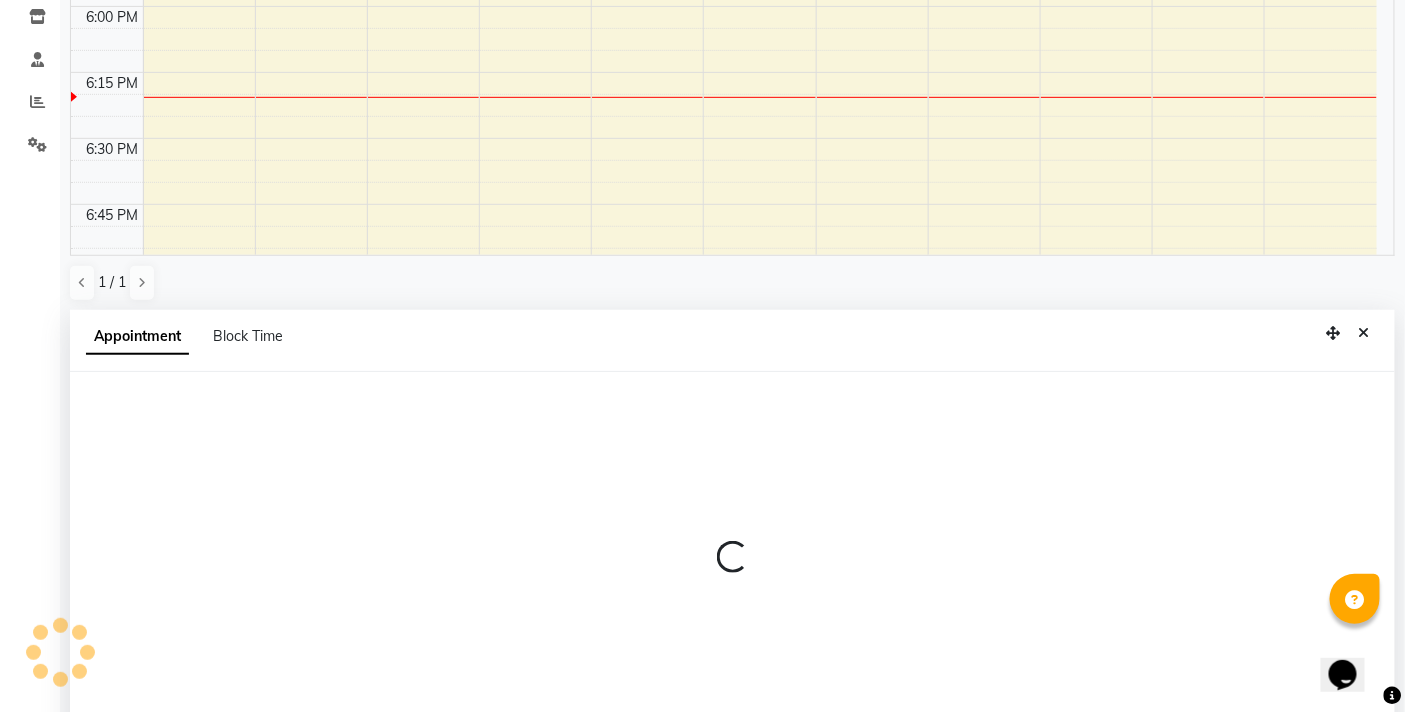 select on "83658" 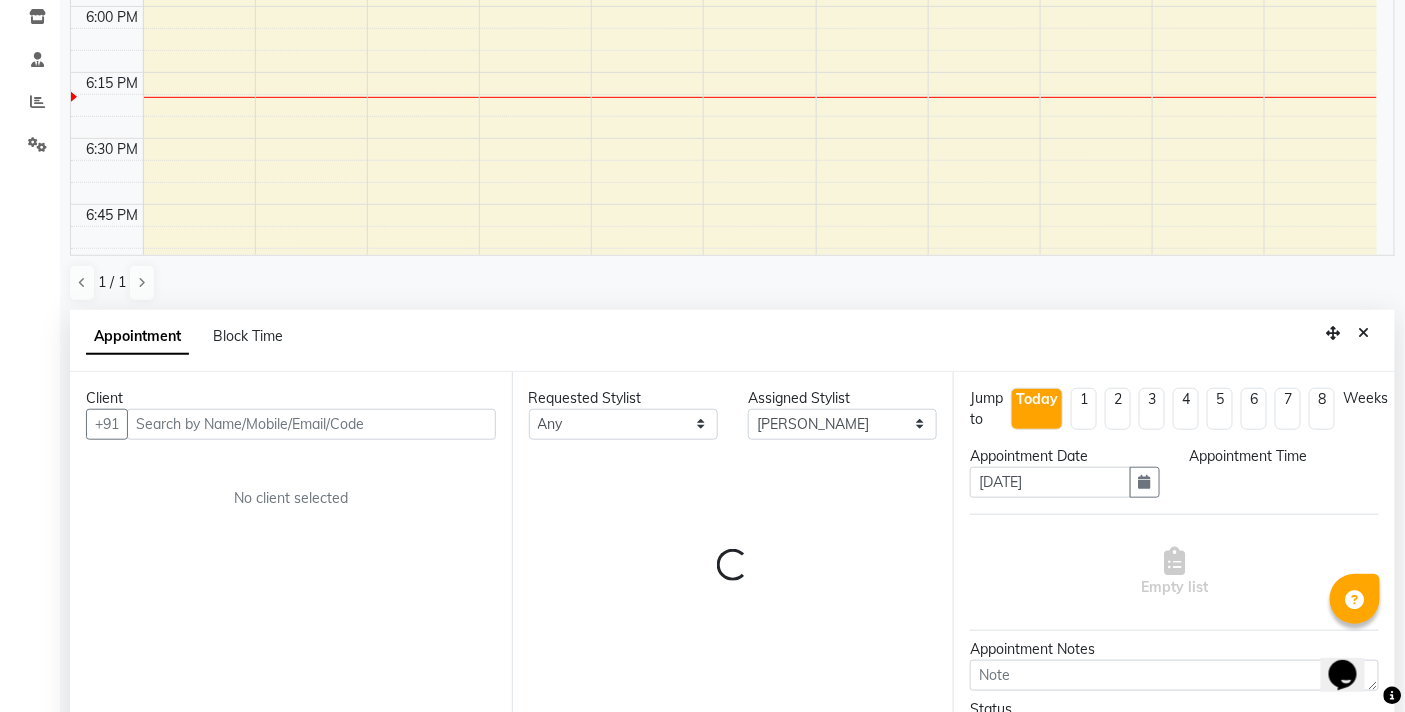 scroll, scrollTop: 392, scrollLeft: 0, axis: vertical 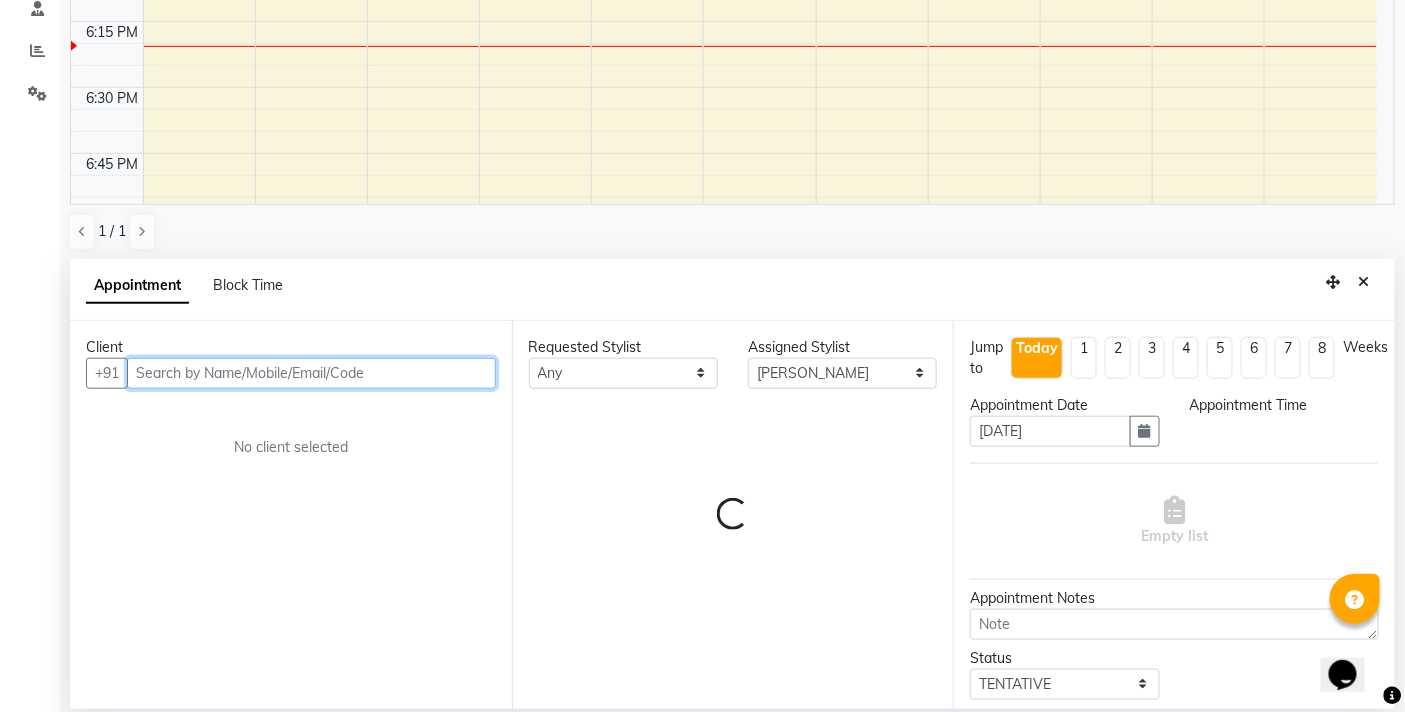 select on "1095" 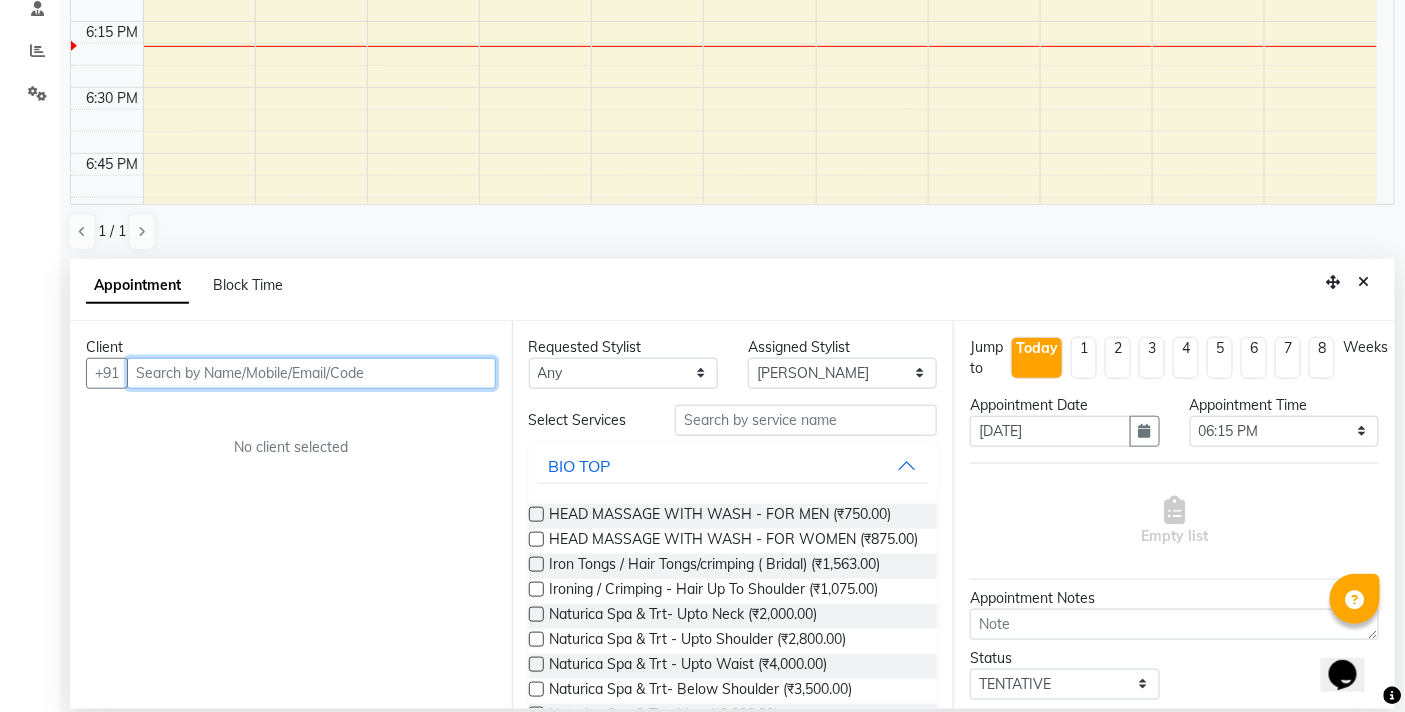 drag, startPoint x: 431, startPoint y: 374, endPoint x: 663, endPoint y: 393, distance: 232.77672 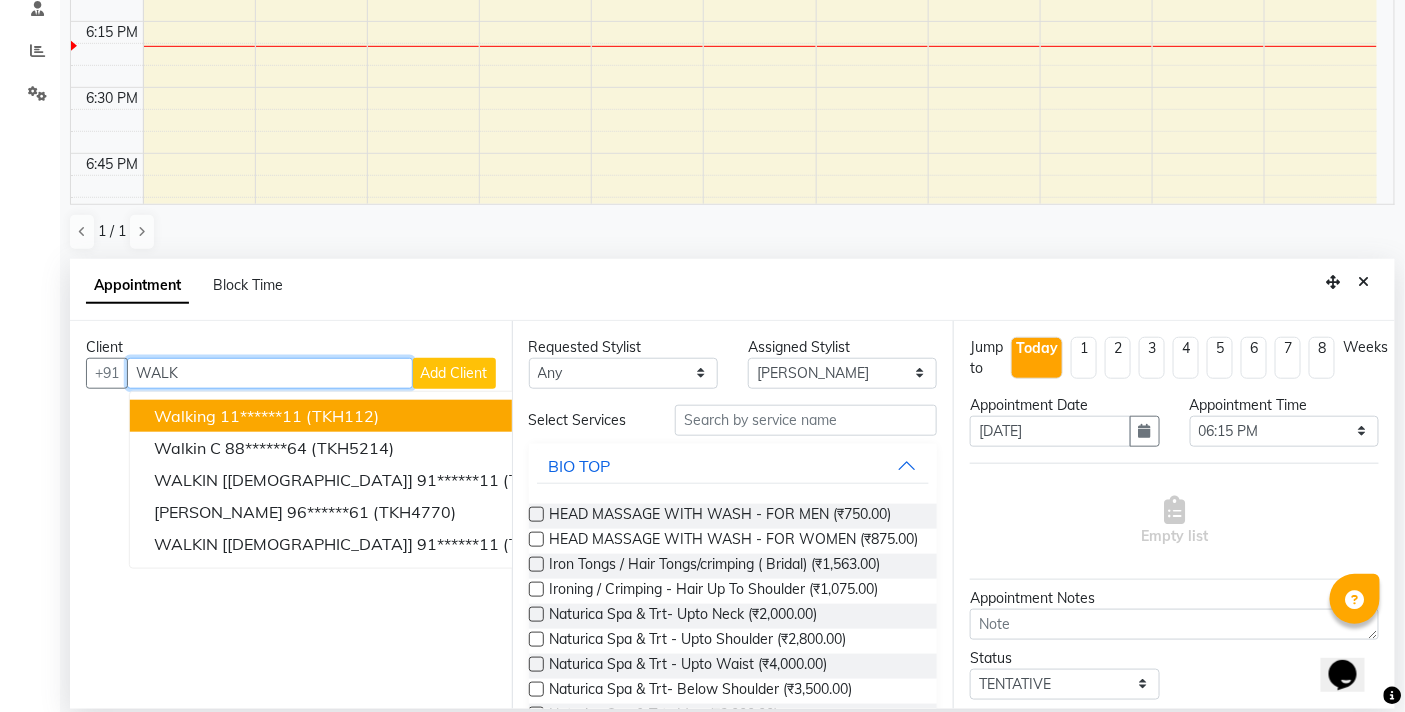 drag, startPoint x: 417, startPoint y: 405, endPoint x: 580, endPoint y: 411, distance: 163.1104 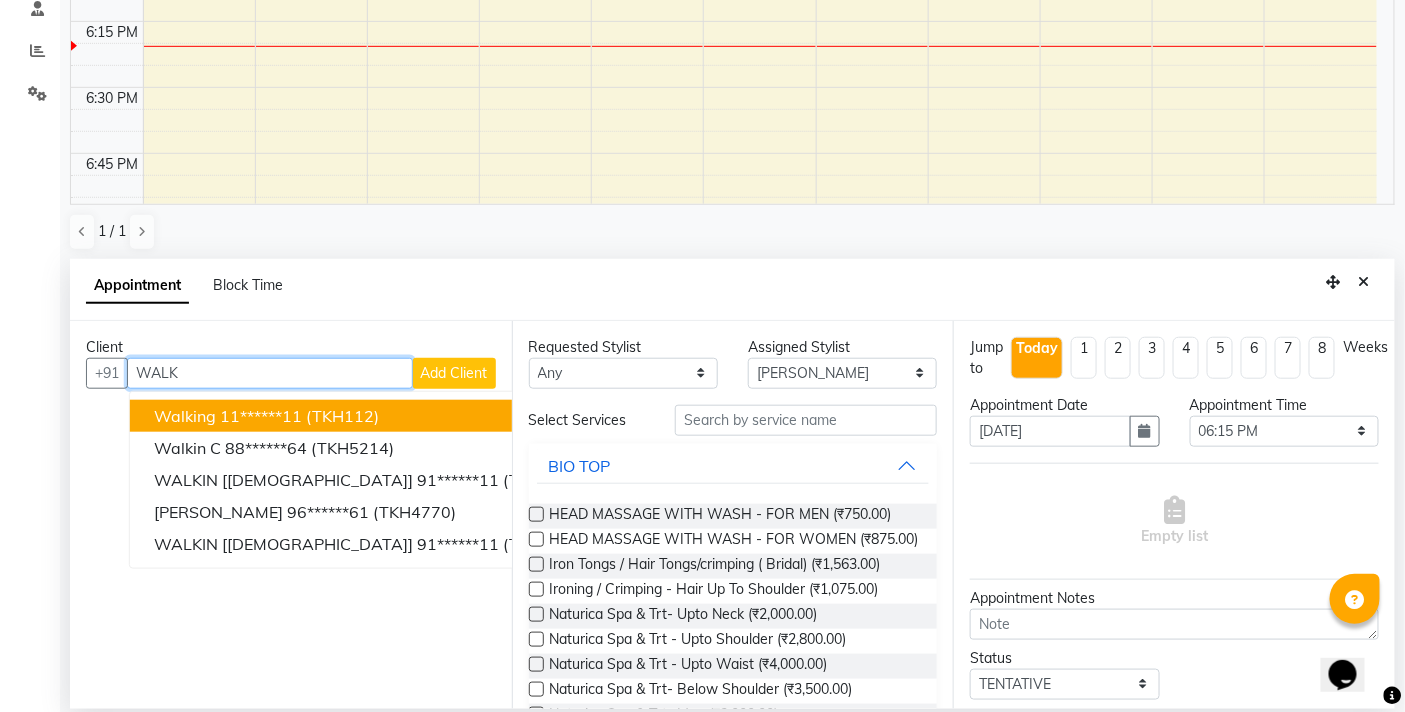 click on "walking  11******11 (TKH112)" at bounding box center (377, 416) 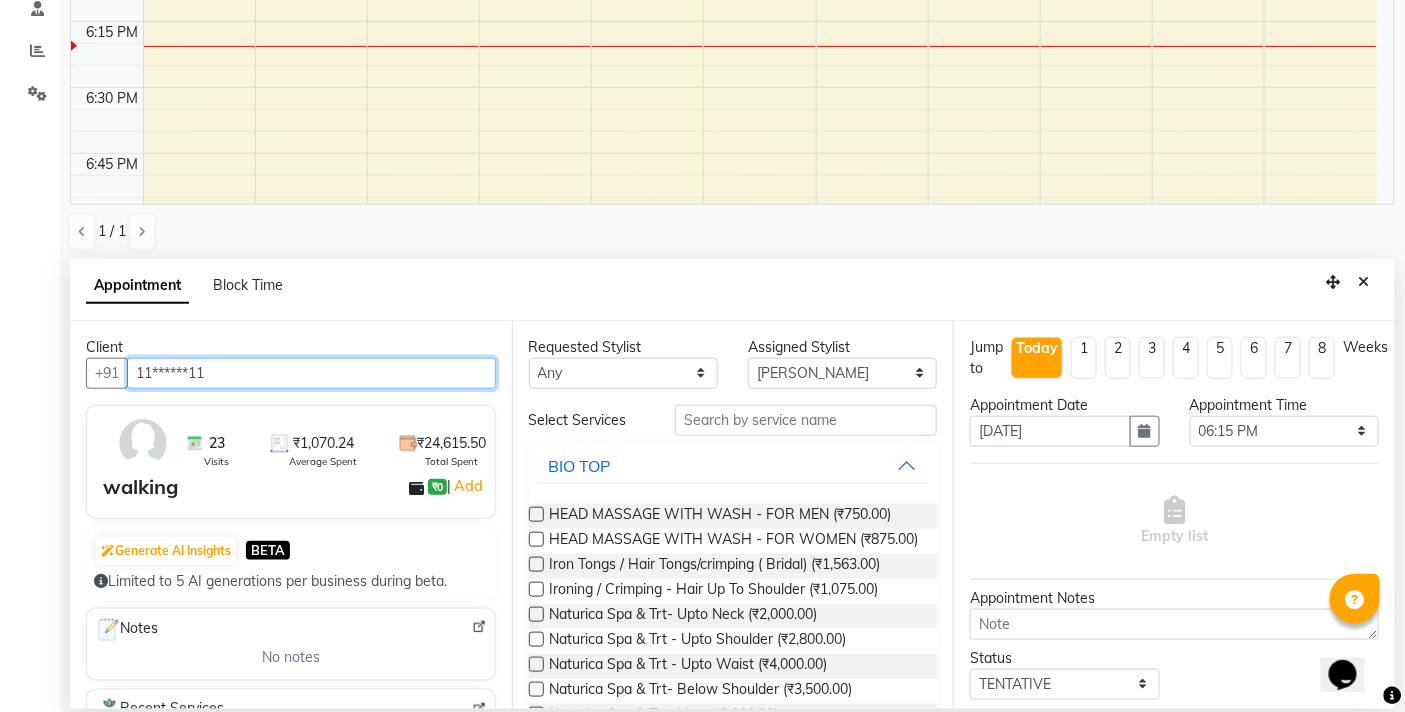 type on "11******11" 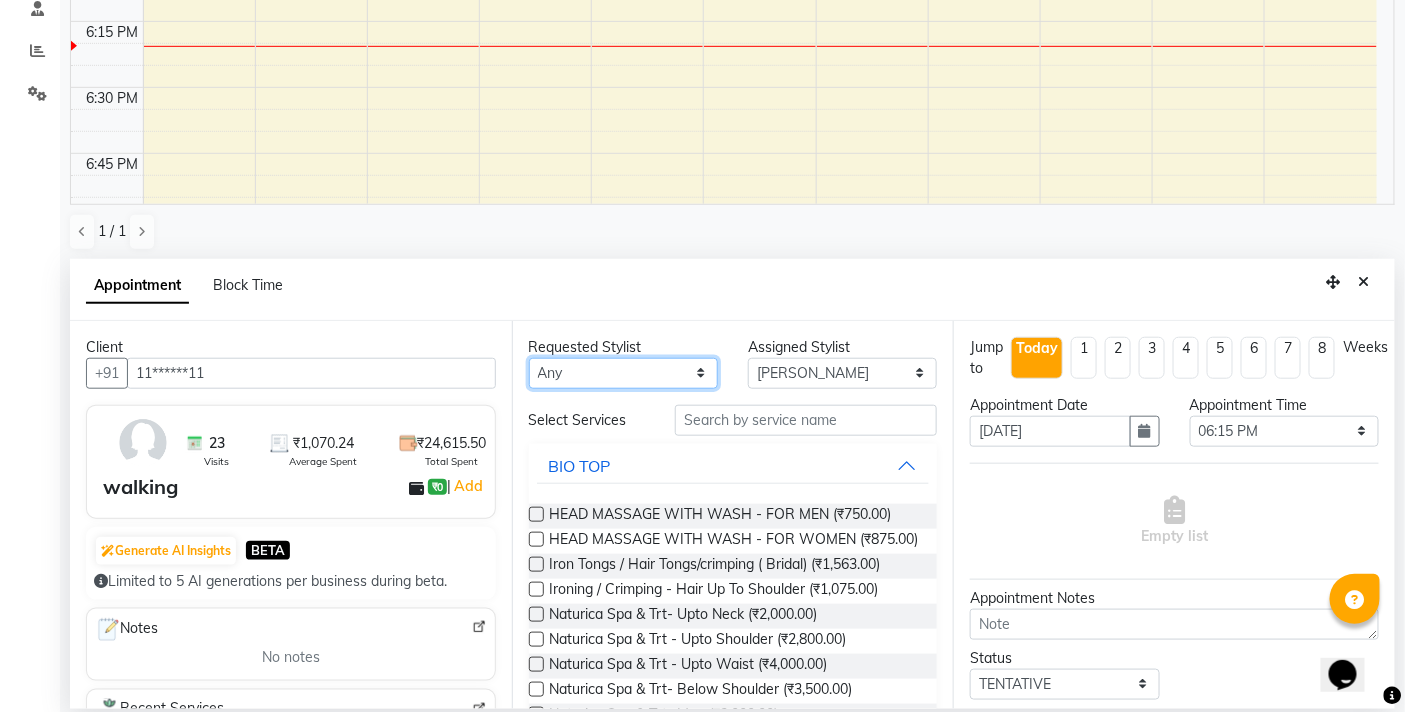 click on "Any BB SALON DIPALI EKTA FARMAN GOUSIYA SHAIKH MANGESH TAVARE Nazim Shaikh Rupesh Chavan Sanjay Pawar SHILPA YADAV WILSON" at bounding box center (623, 373) 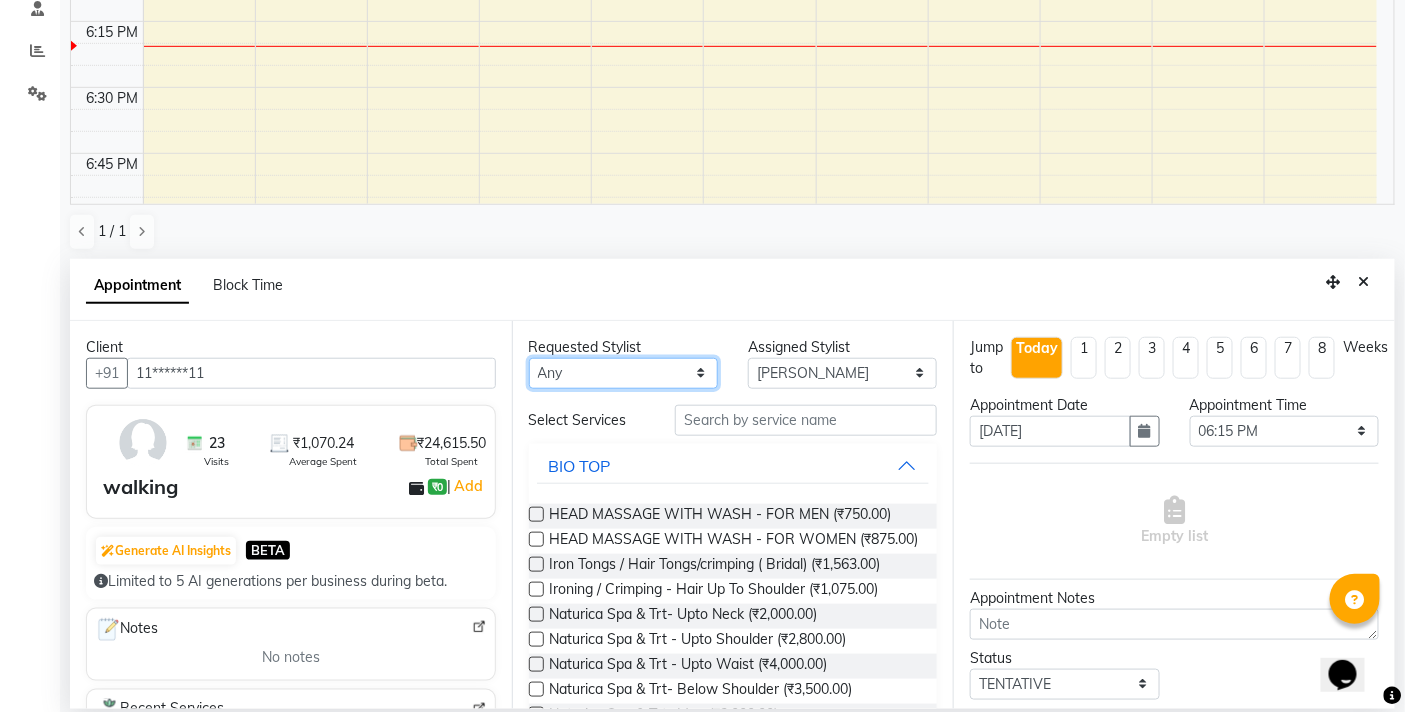 select on "83658" 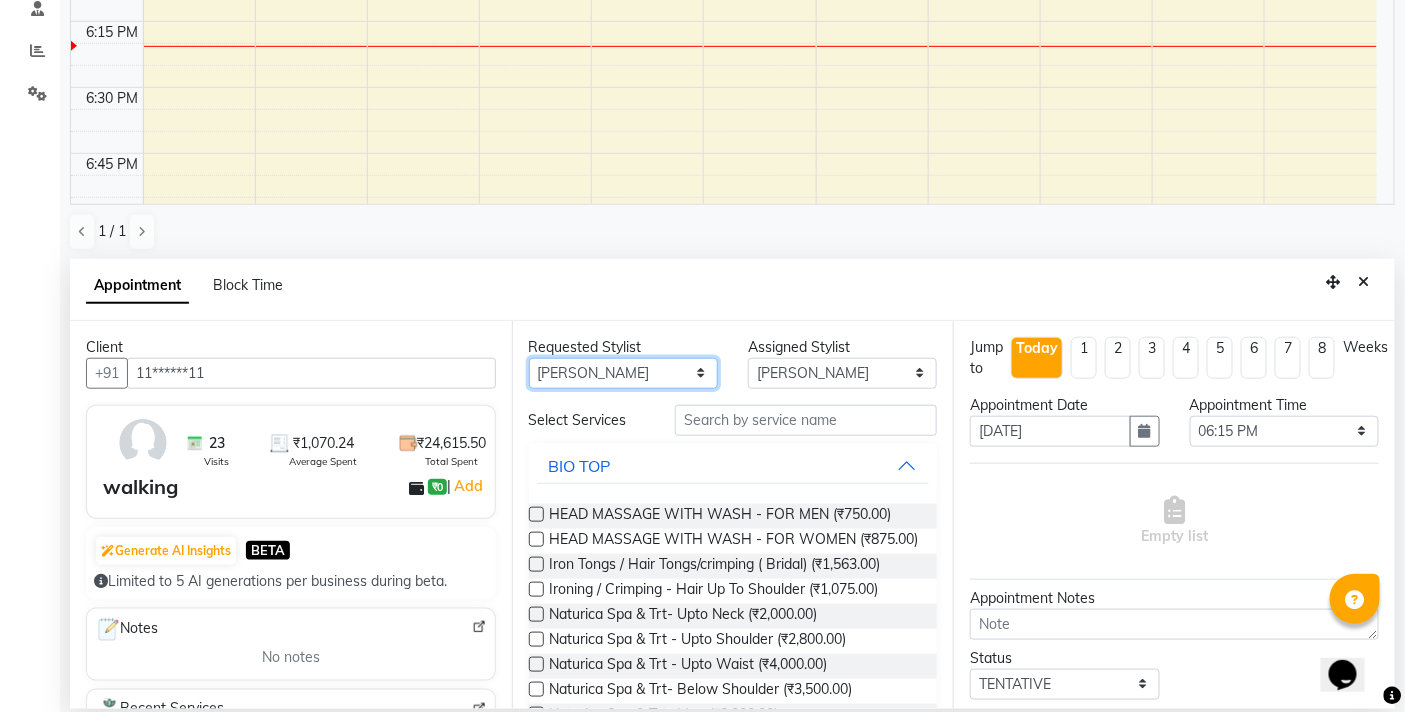 click on "Any BB SALON DIPALI EKTA FARMAN GOUSIYA SHAIKH MANGESH TAVARE Nazim Shaikh Rupesh Chavan Sanjay Pawar SHILPA YADAV WILSON" at bounding box center [623, 373] 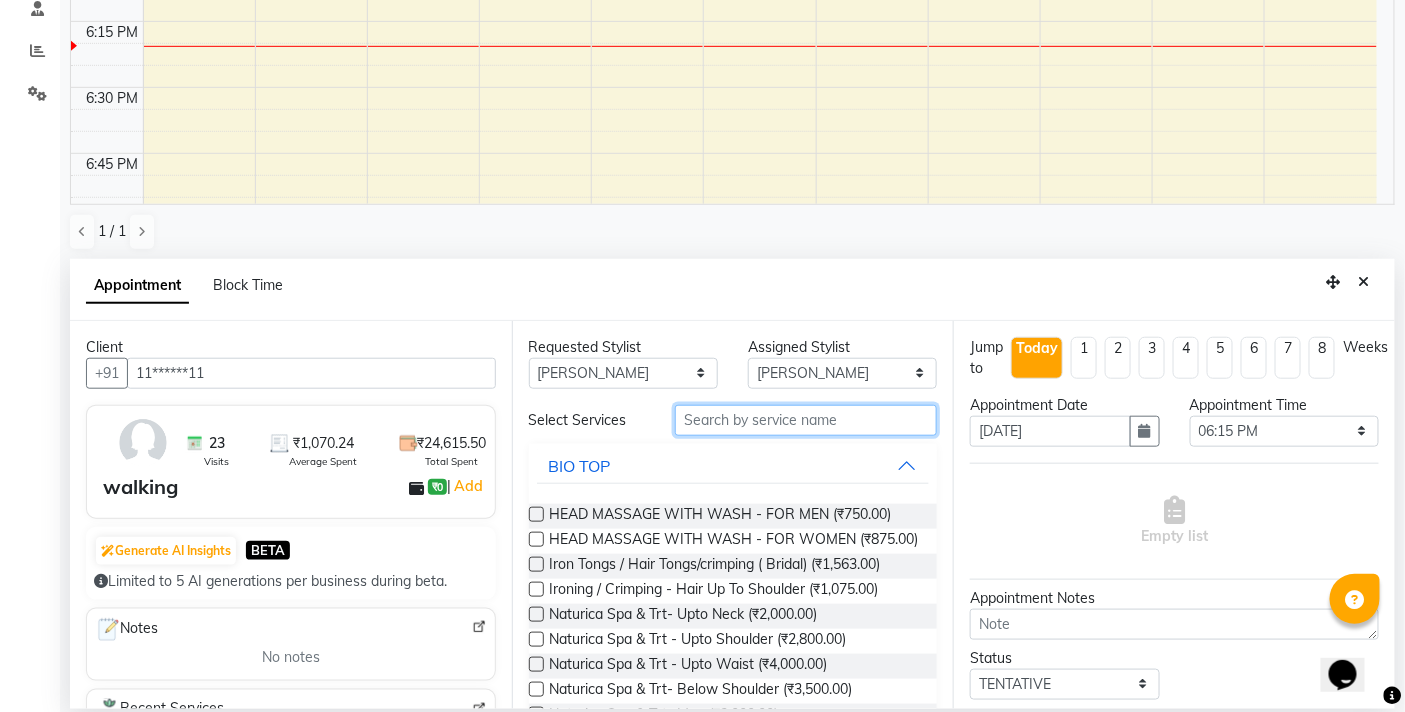 click at bounding box center [806, 420] 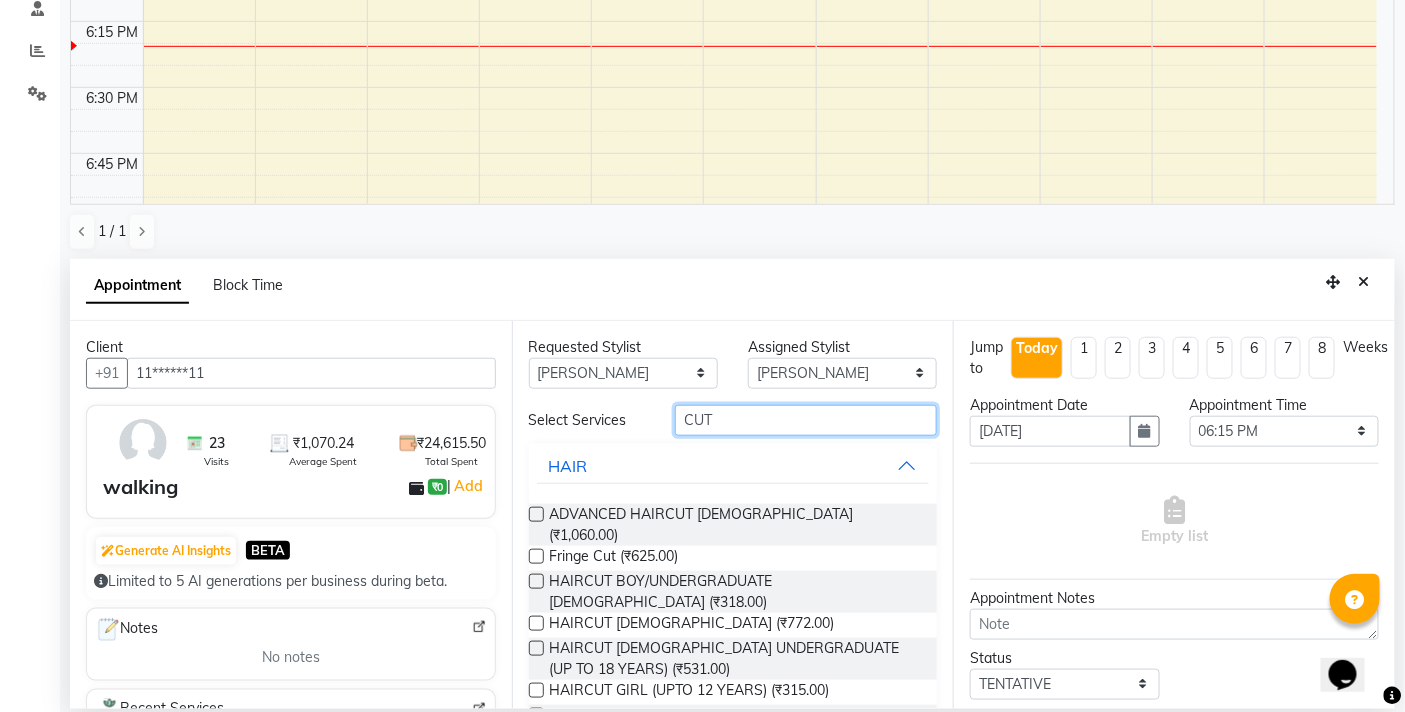 type on "CUT" 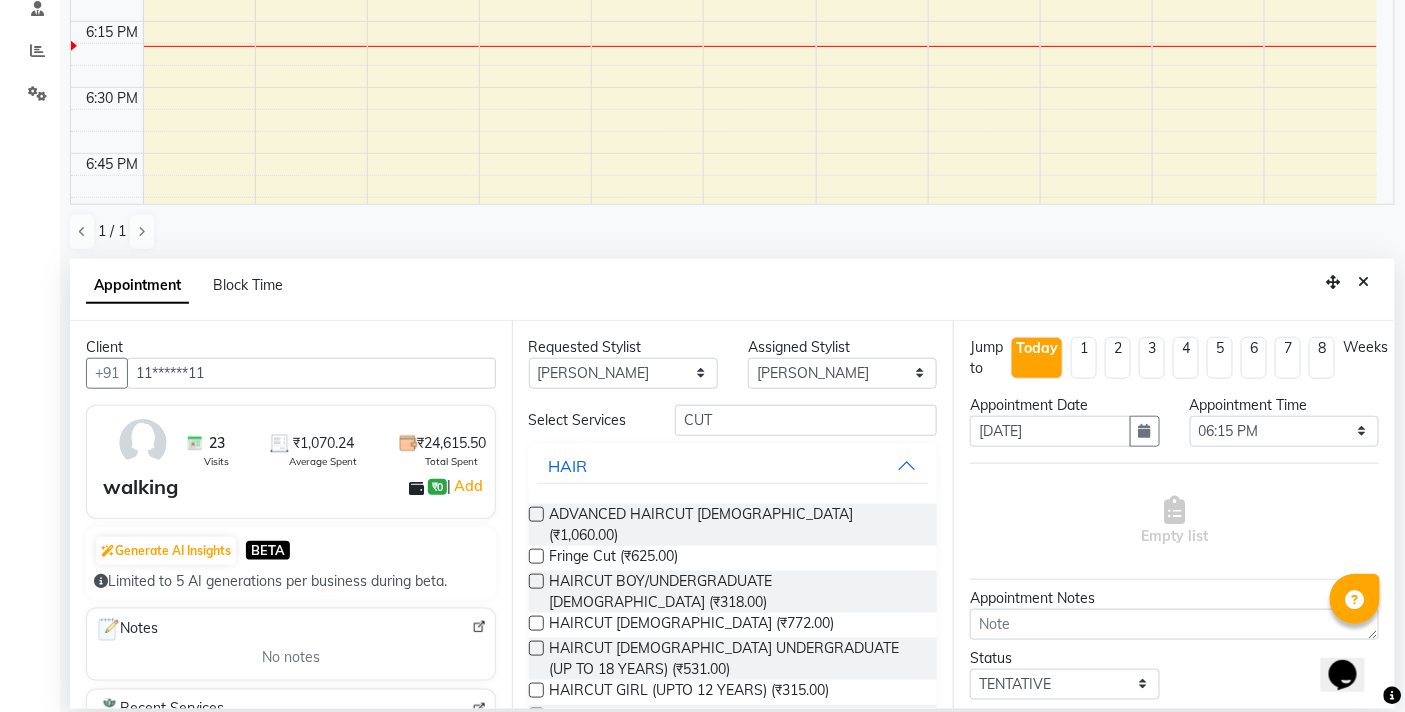 click at bounding box center (536, 715) 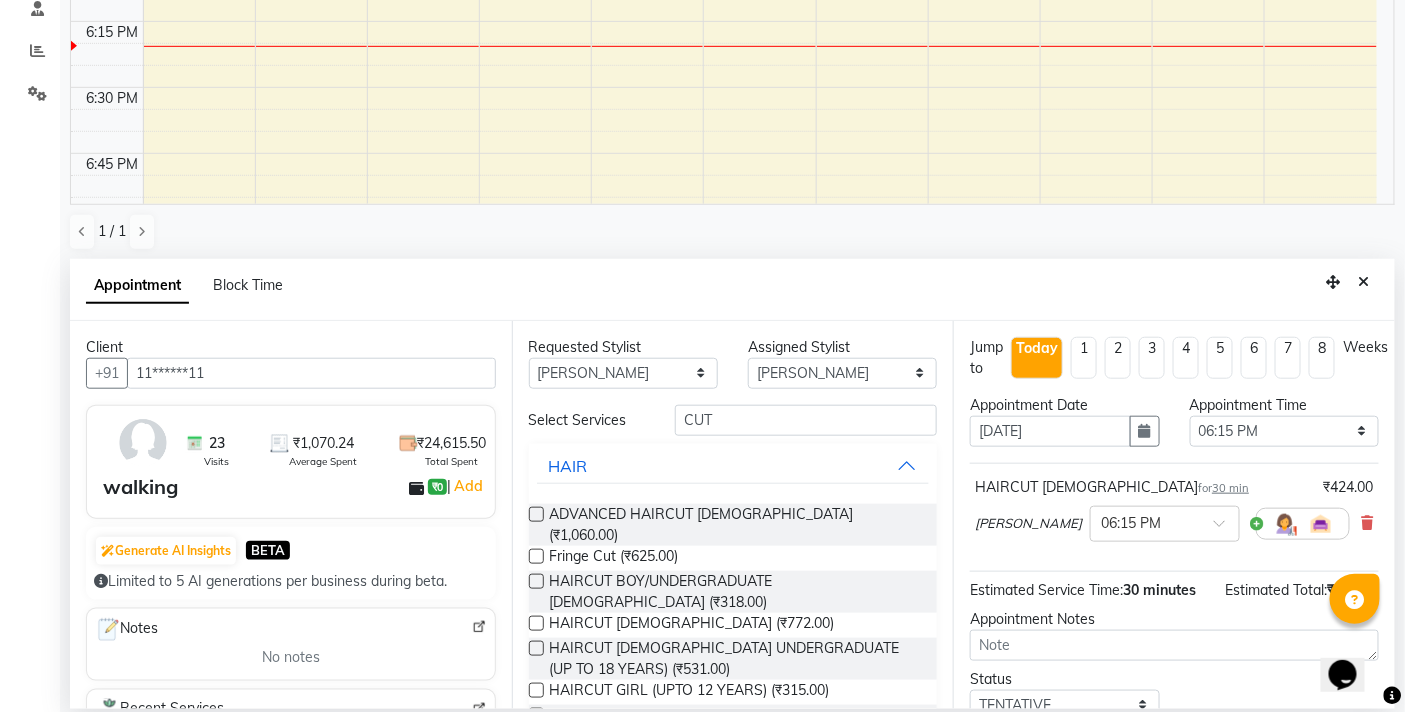 checkbox on "false" 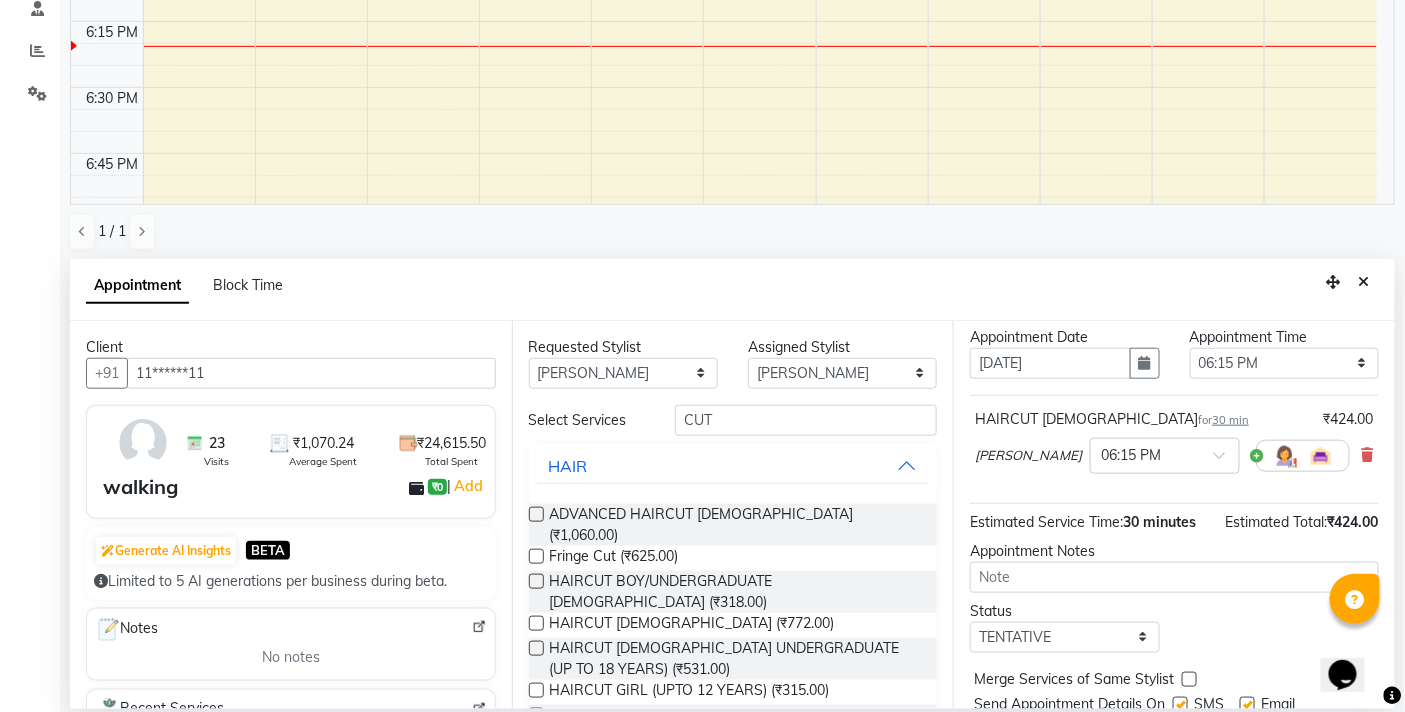 scroll, scrollTop: 158, scrollLeft: 0, axis: vertical 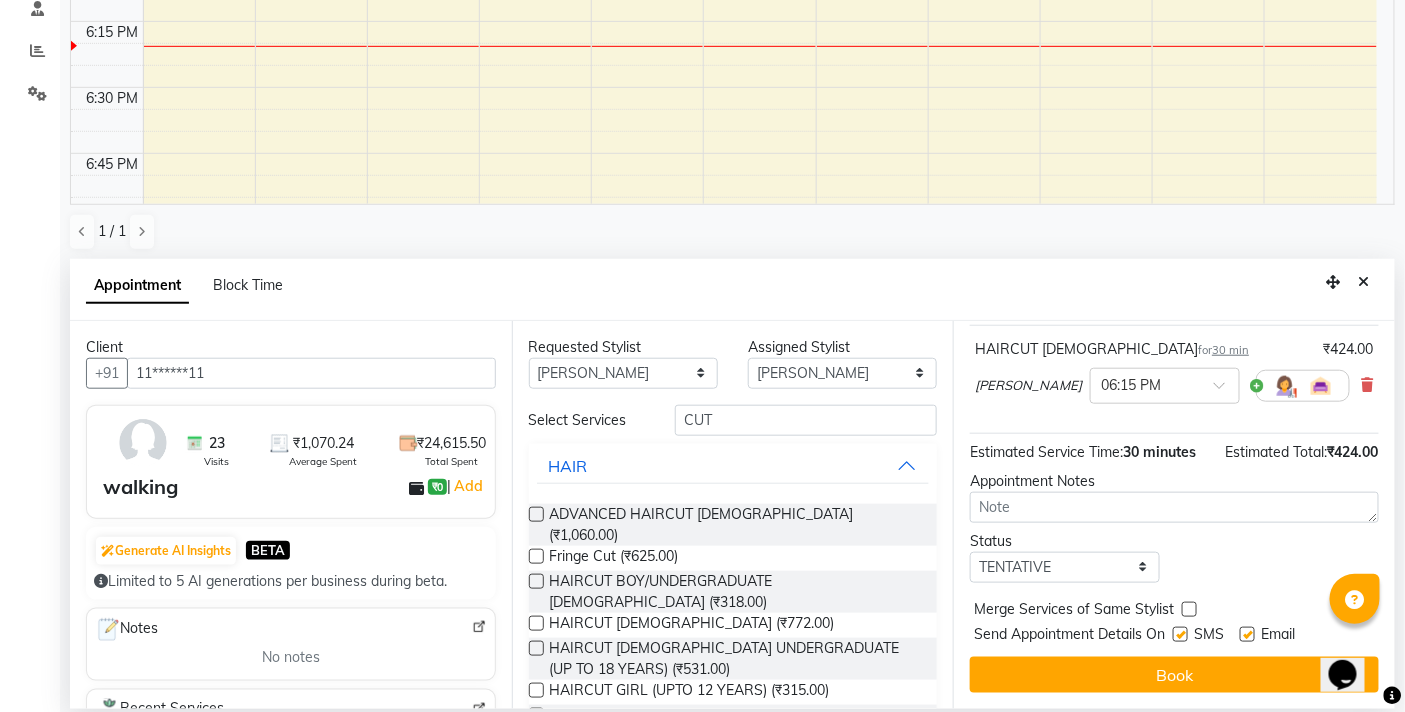 click on "Book" at bounding box center (1174, 675) 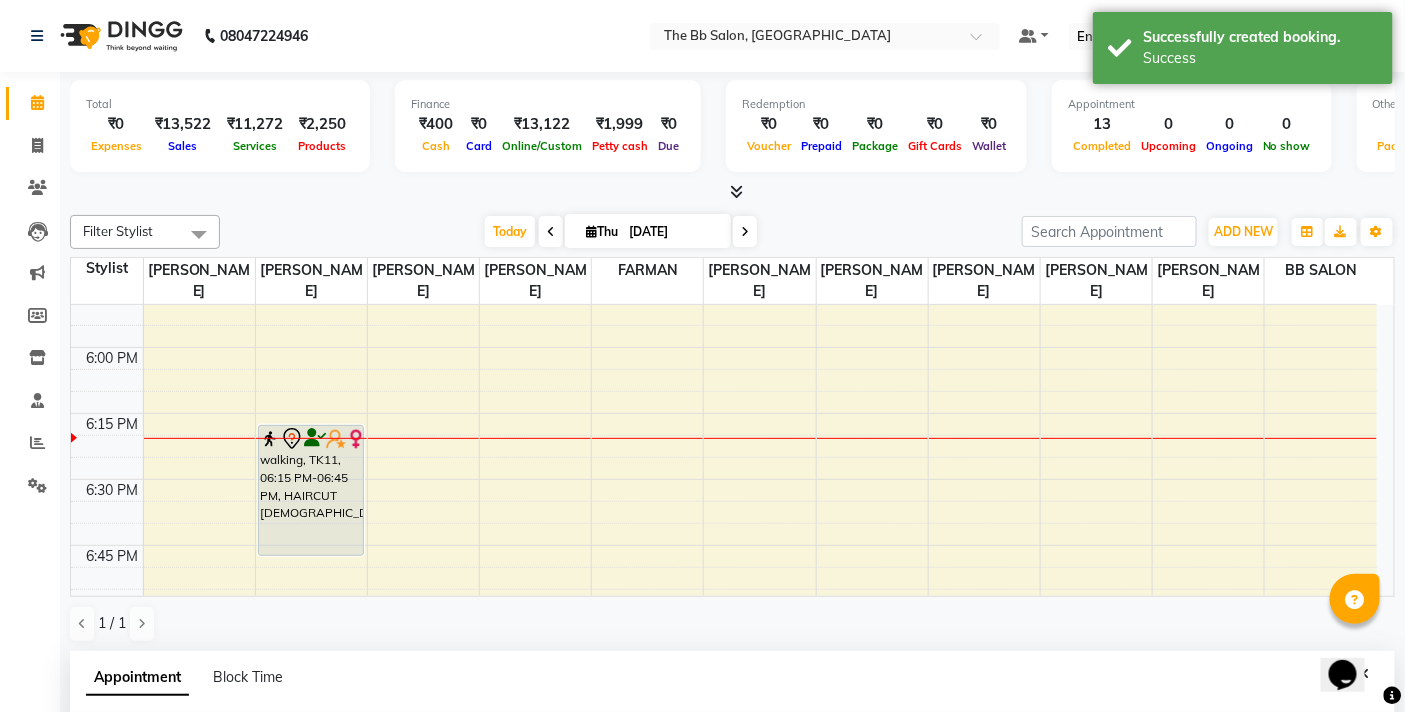 scroll, scrollTop: 333, scrollLeft: 0, axis: vertical 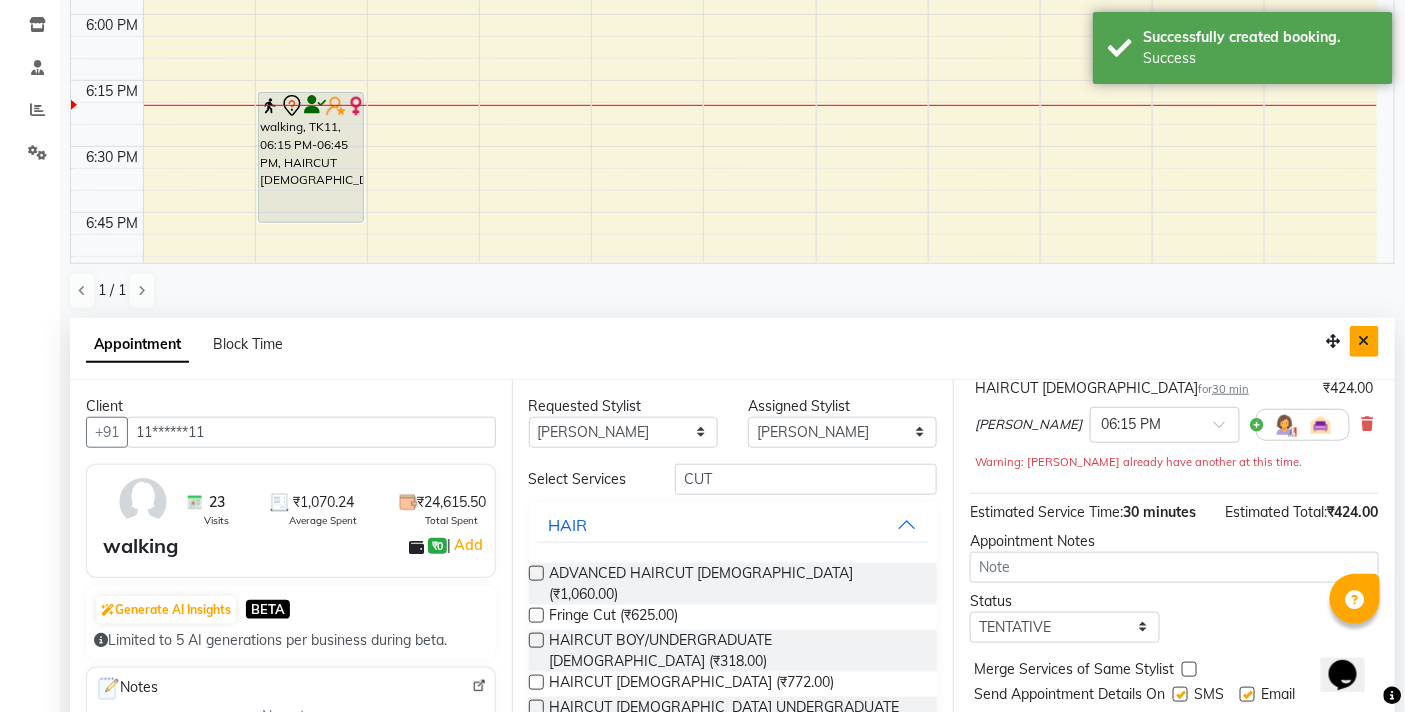 click at bounding box center [1364, 341] 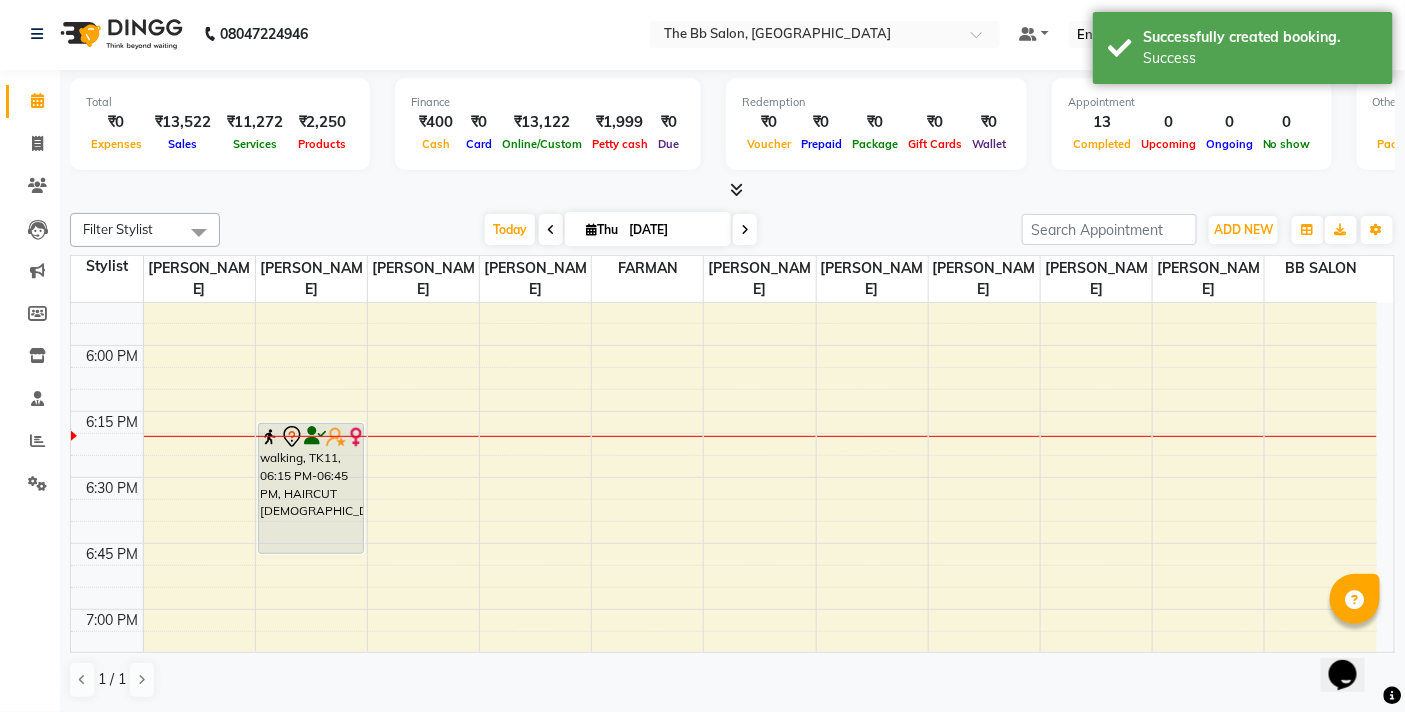 scroll, scrollTop: 1, scrollLeft: 0, axis: vertical 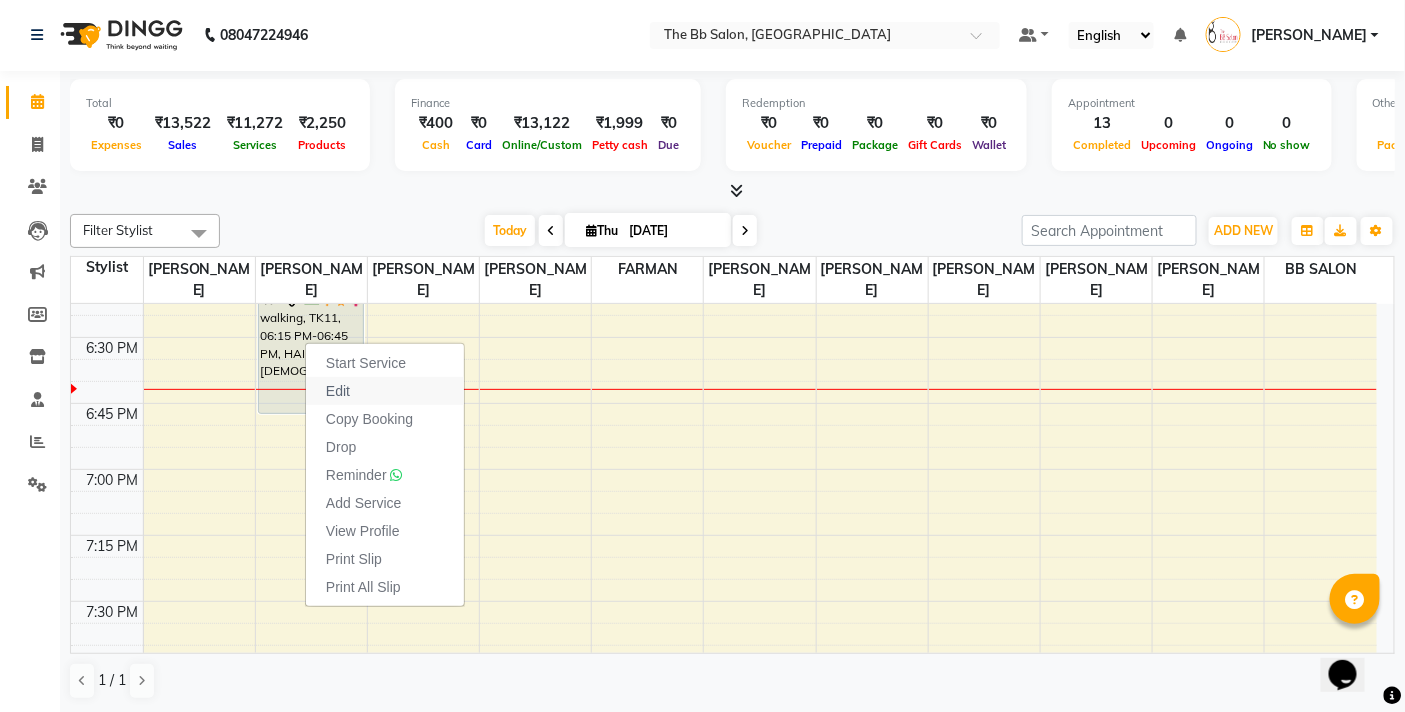 click on "Edit" at bounding box center [338, 391] 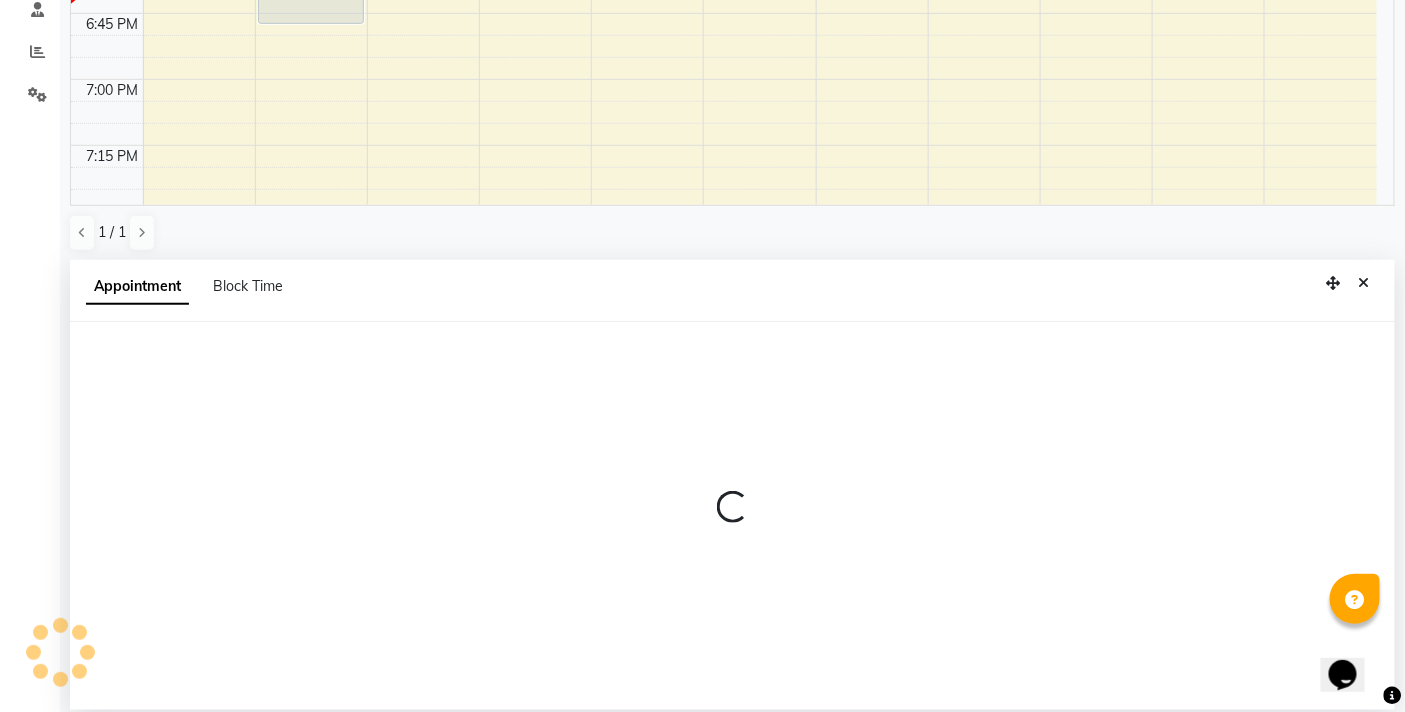 scroll, scrollTop: 392, scrollLeft: 0, axis: vertical 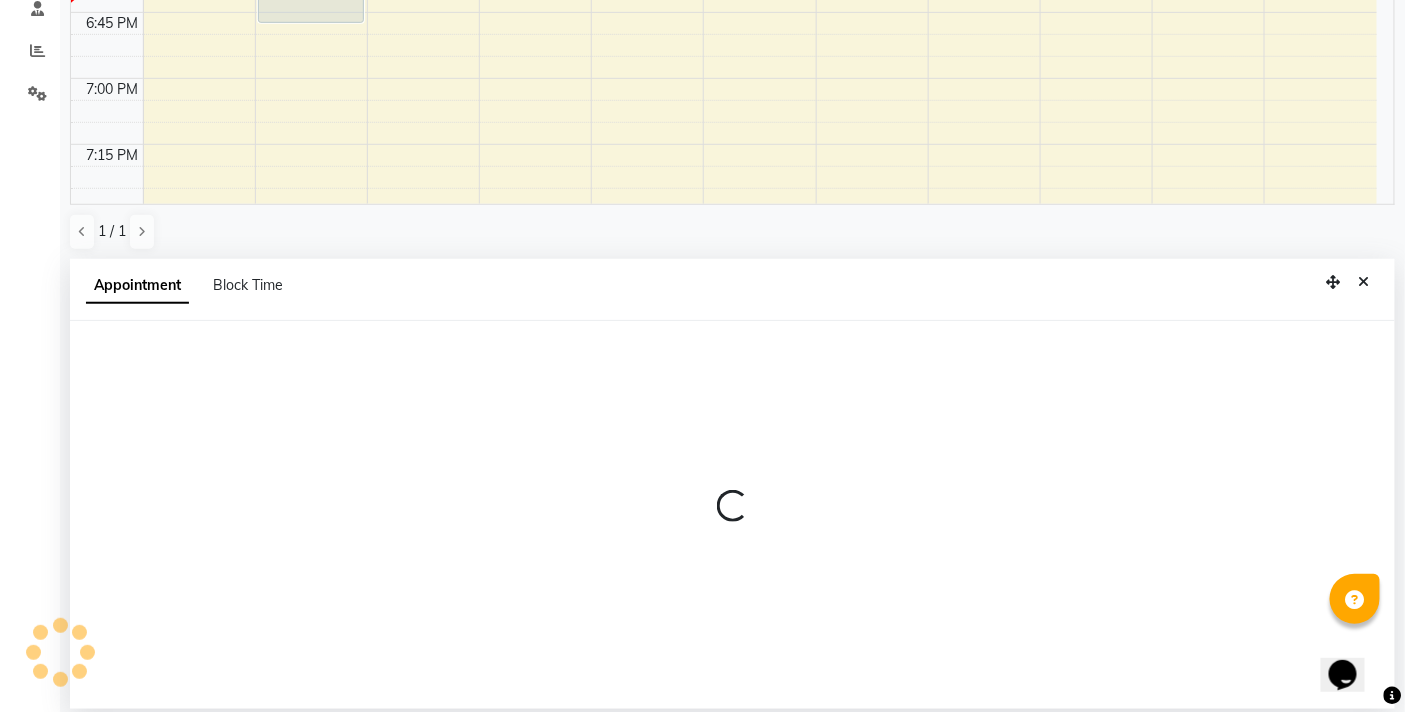 select on "tentative" 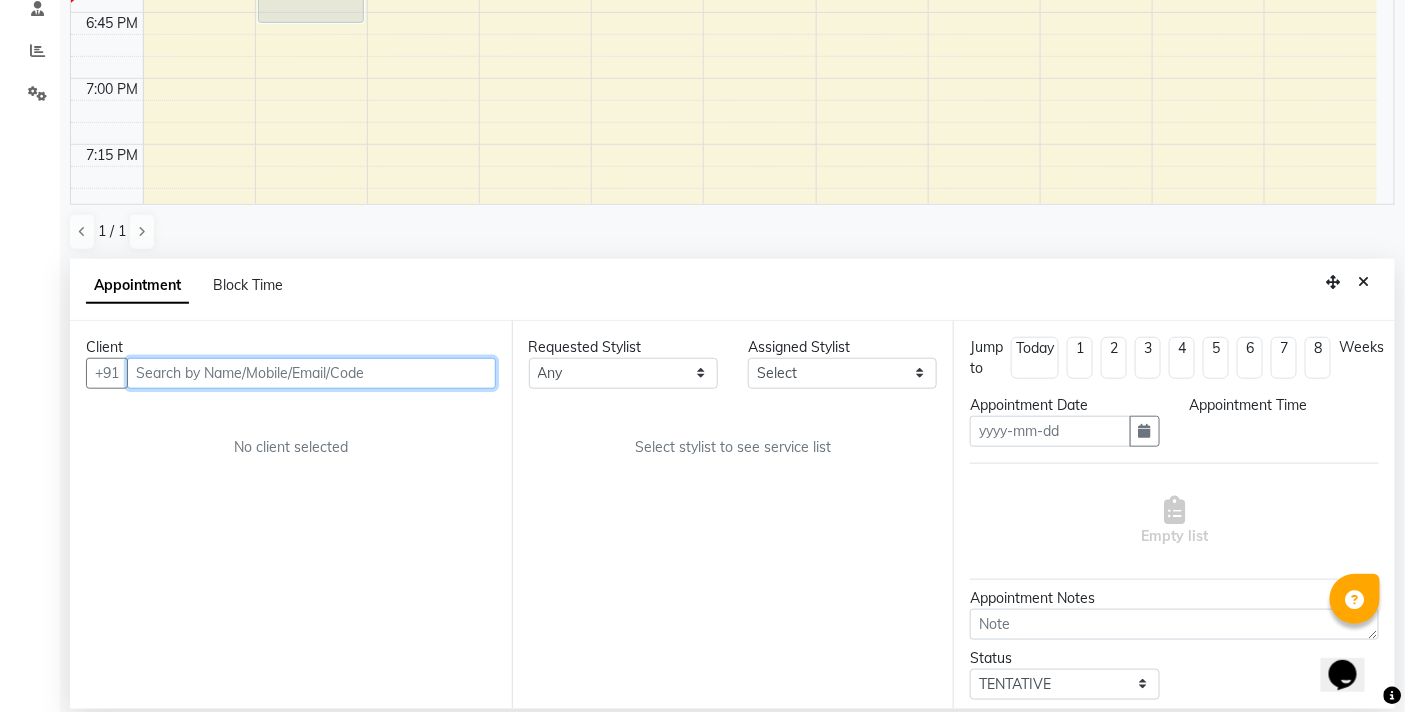 type on "[DATE]" 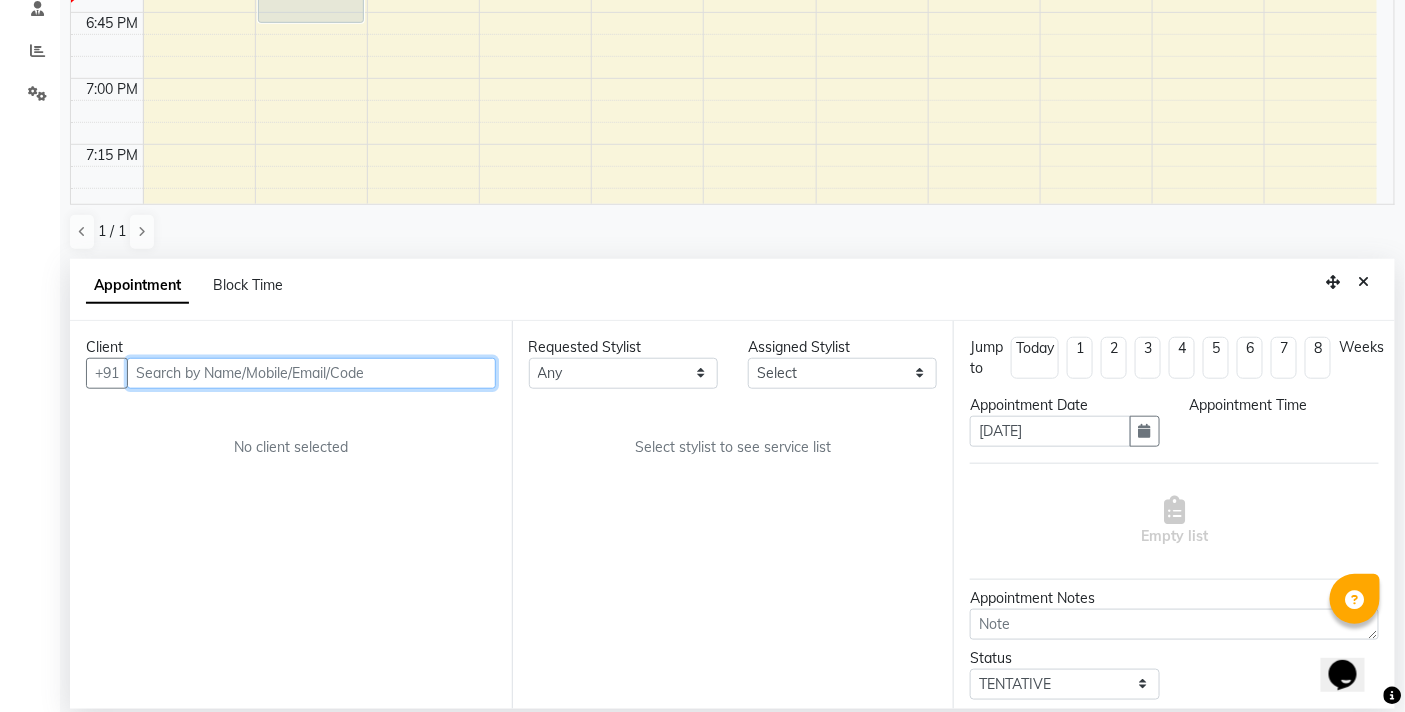 select on "83658" 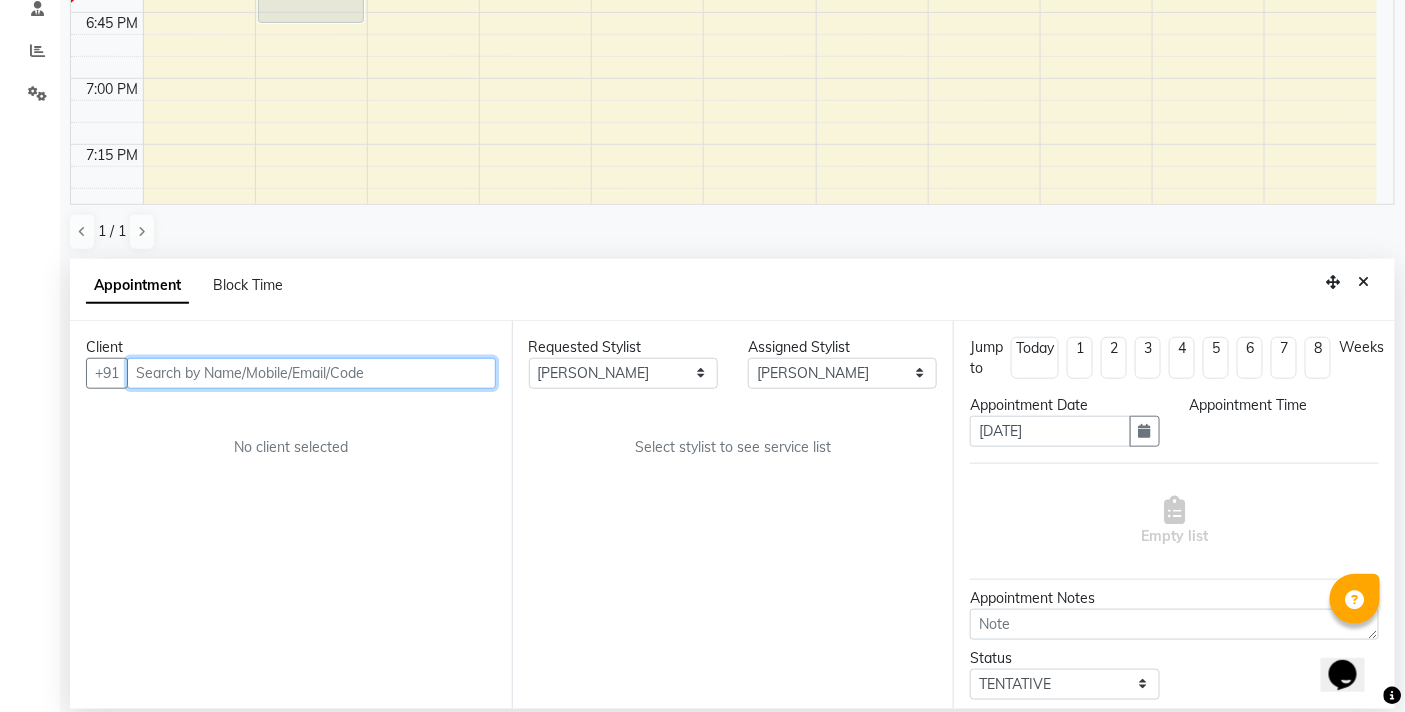 scroll, scrollTop: 0, scrollLeft: 0, axis: both 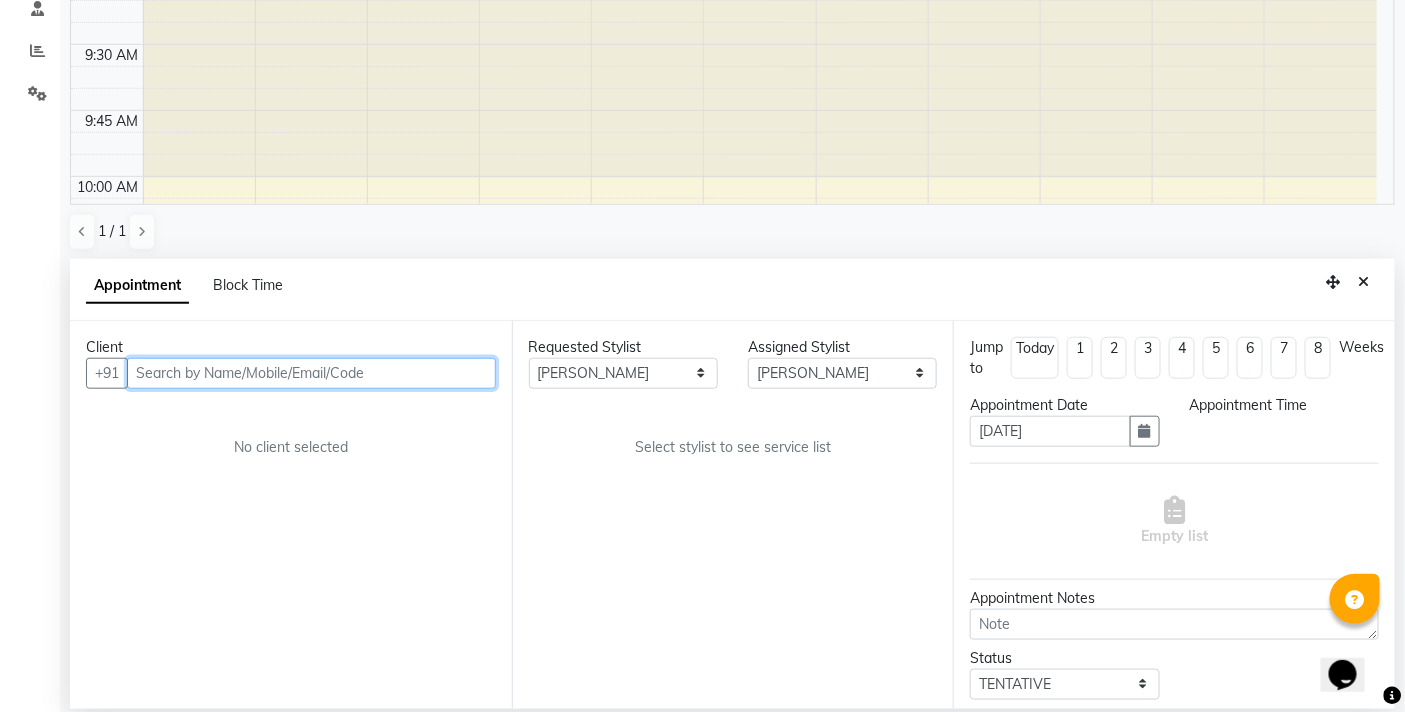 select on "1095" 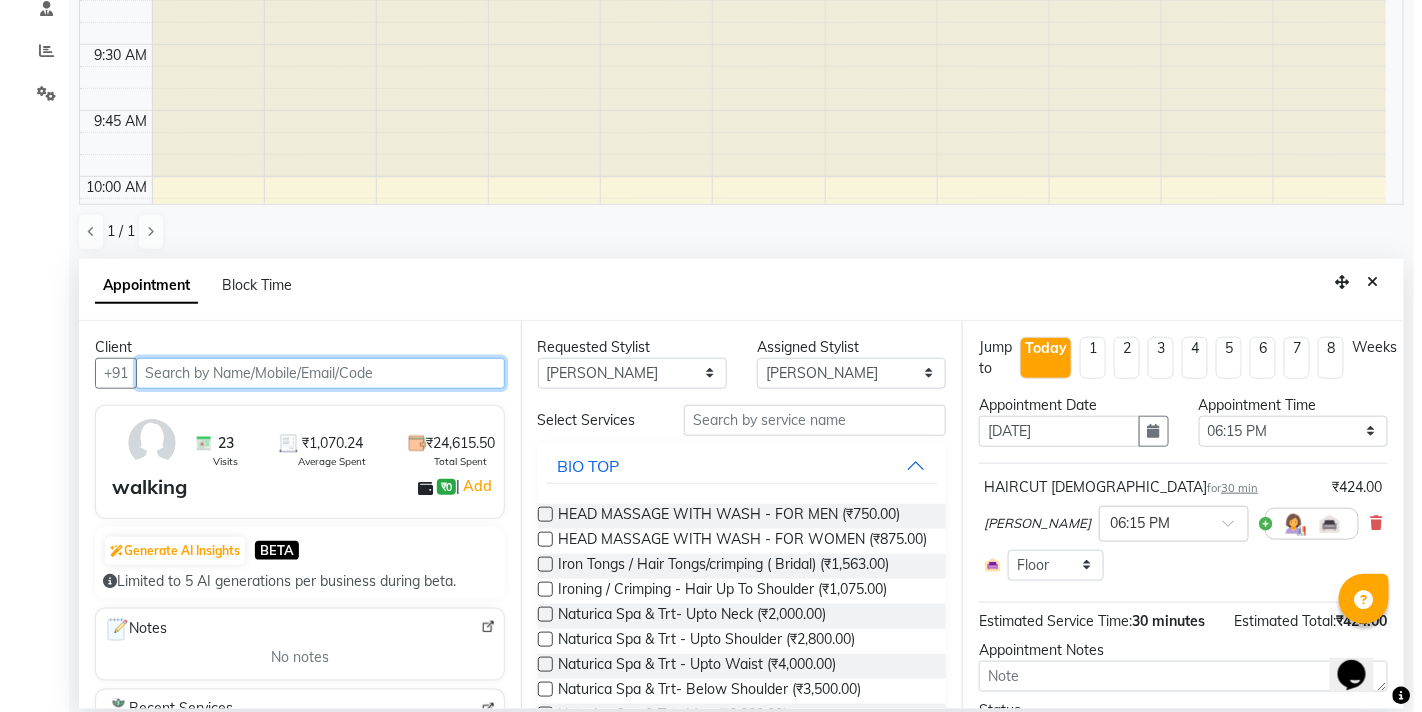 scroll, scrollTop: 2387, scrollLeft: 0, axis: vertical 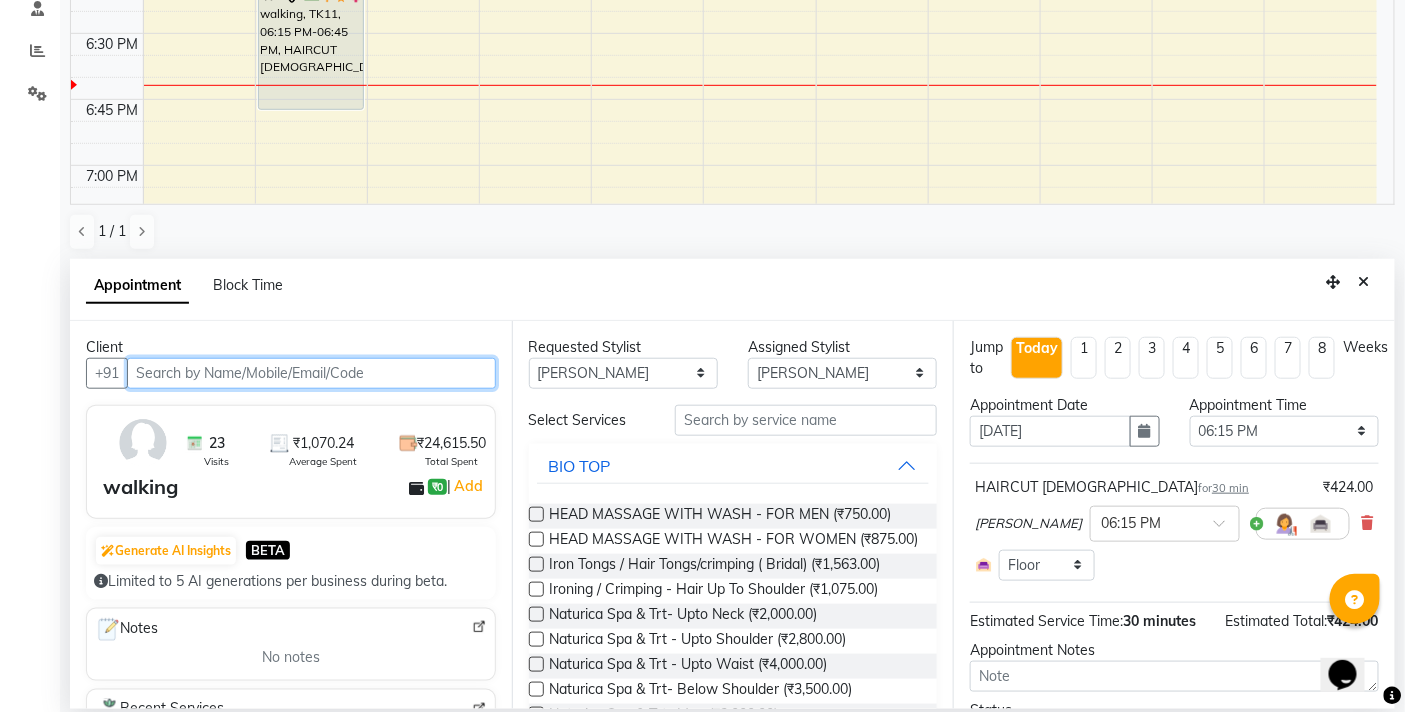 click at bounding box center [311, 373] 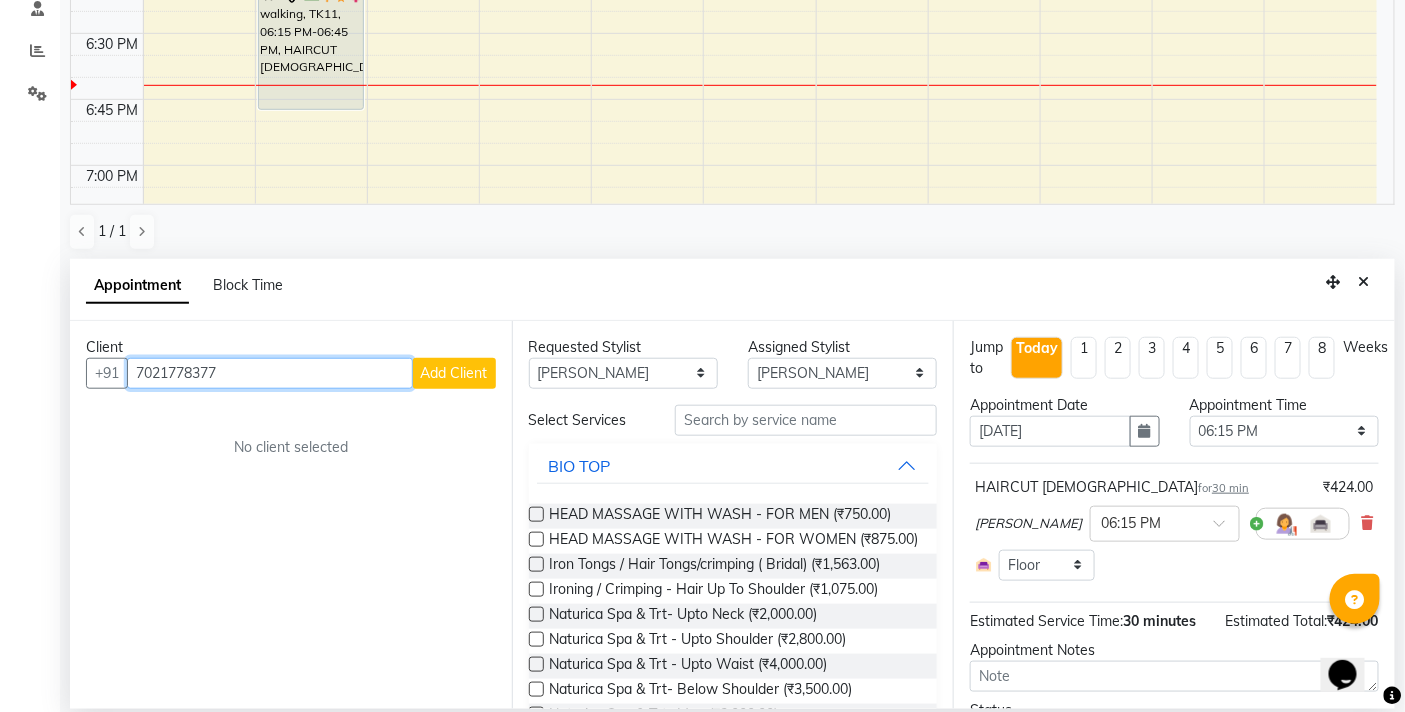 type on "7021778377" 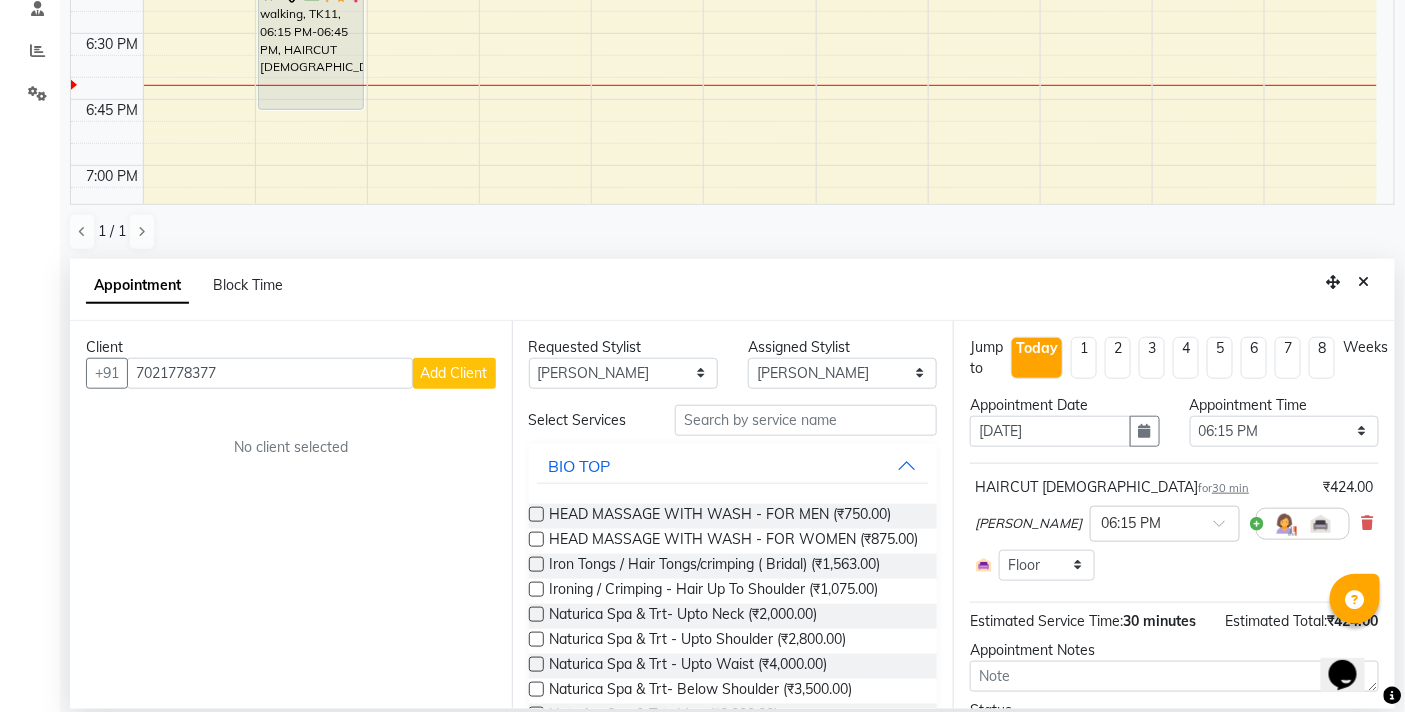 click on "Add Client" at bounding box center [454, 373] 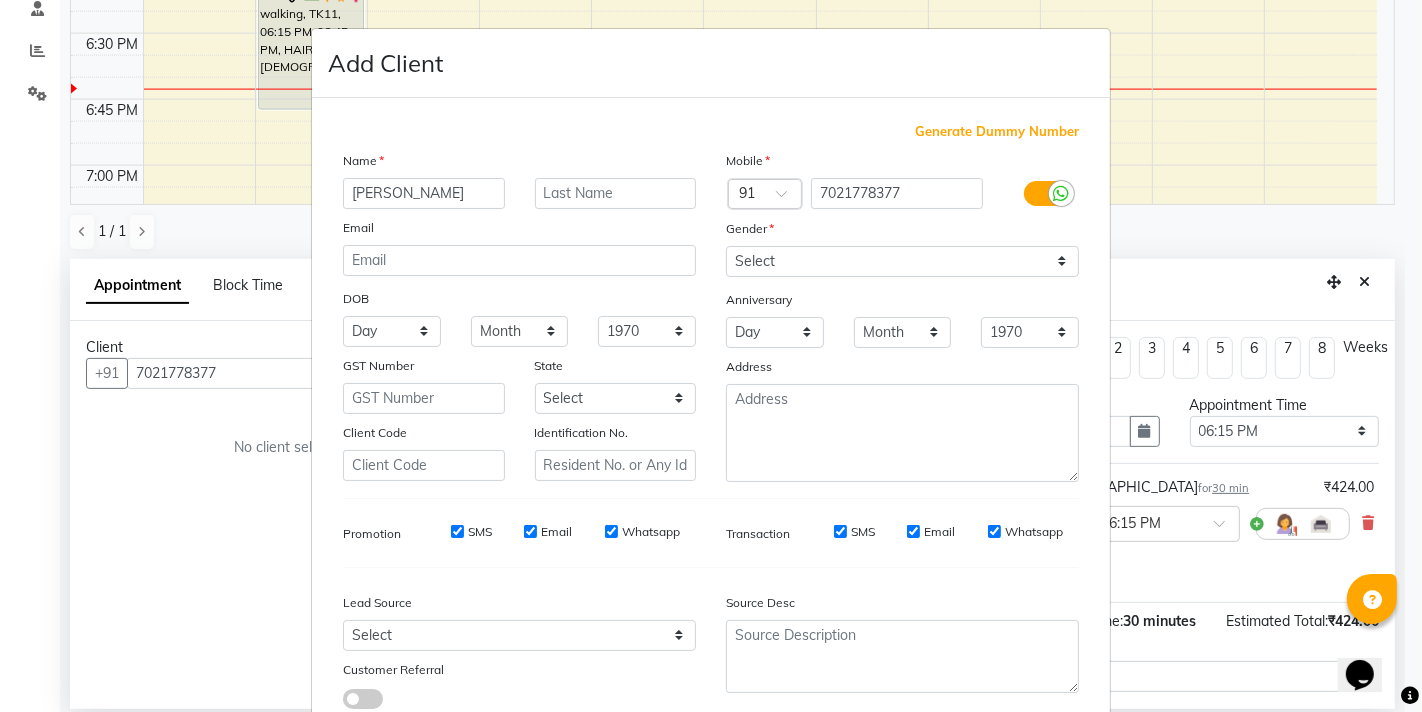 type on "RASHID" 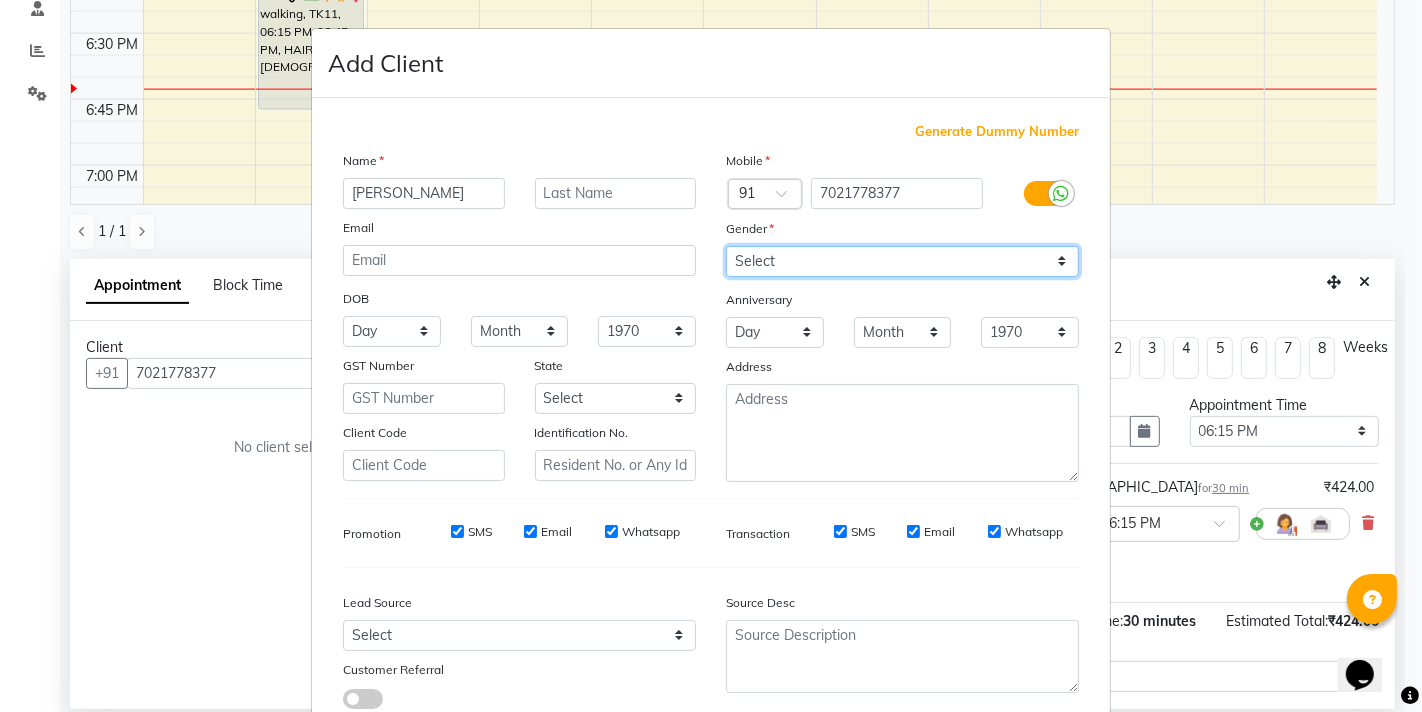 click on "Select Male Female Other Prefer Not To Say" at bounding box center (902, 261) 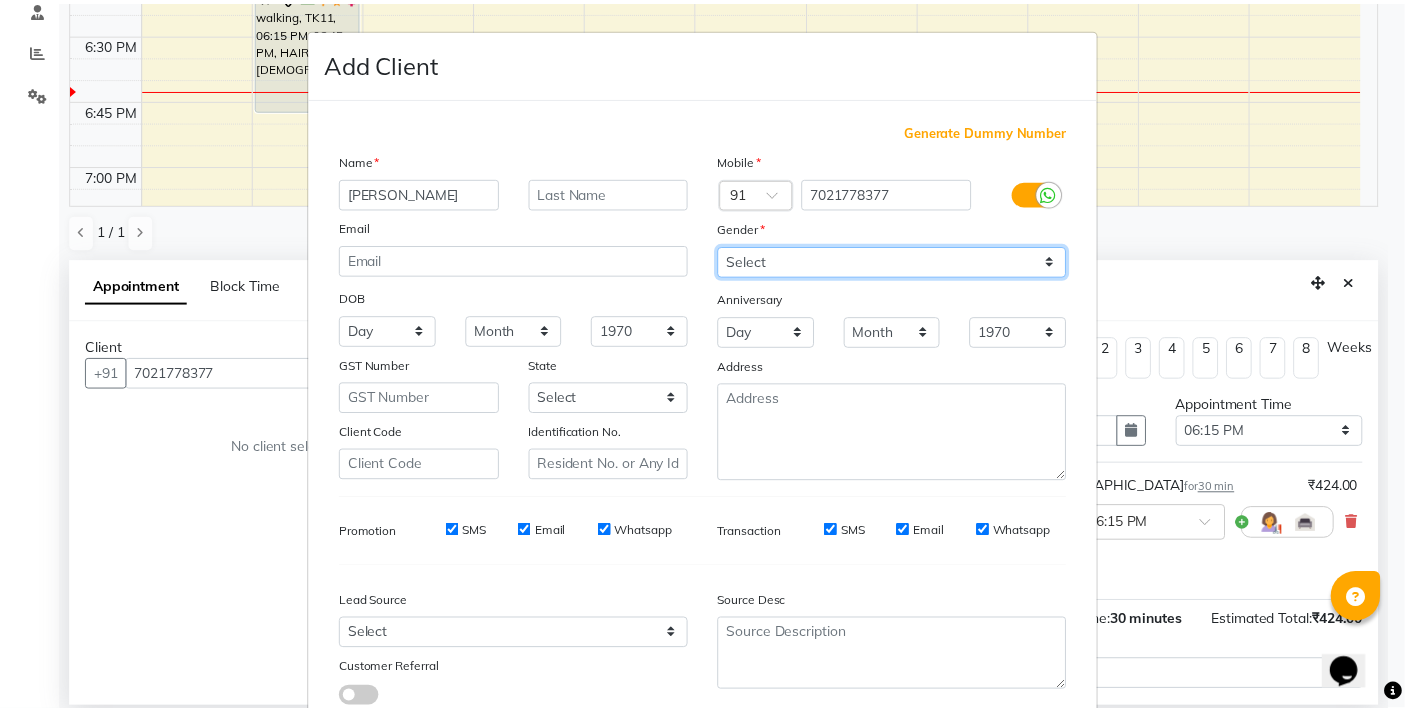 scroll, scrollTop: 138, scrollLeft: 0, axis: vertical 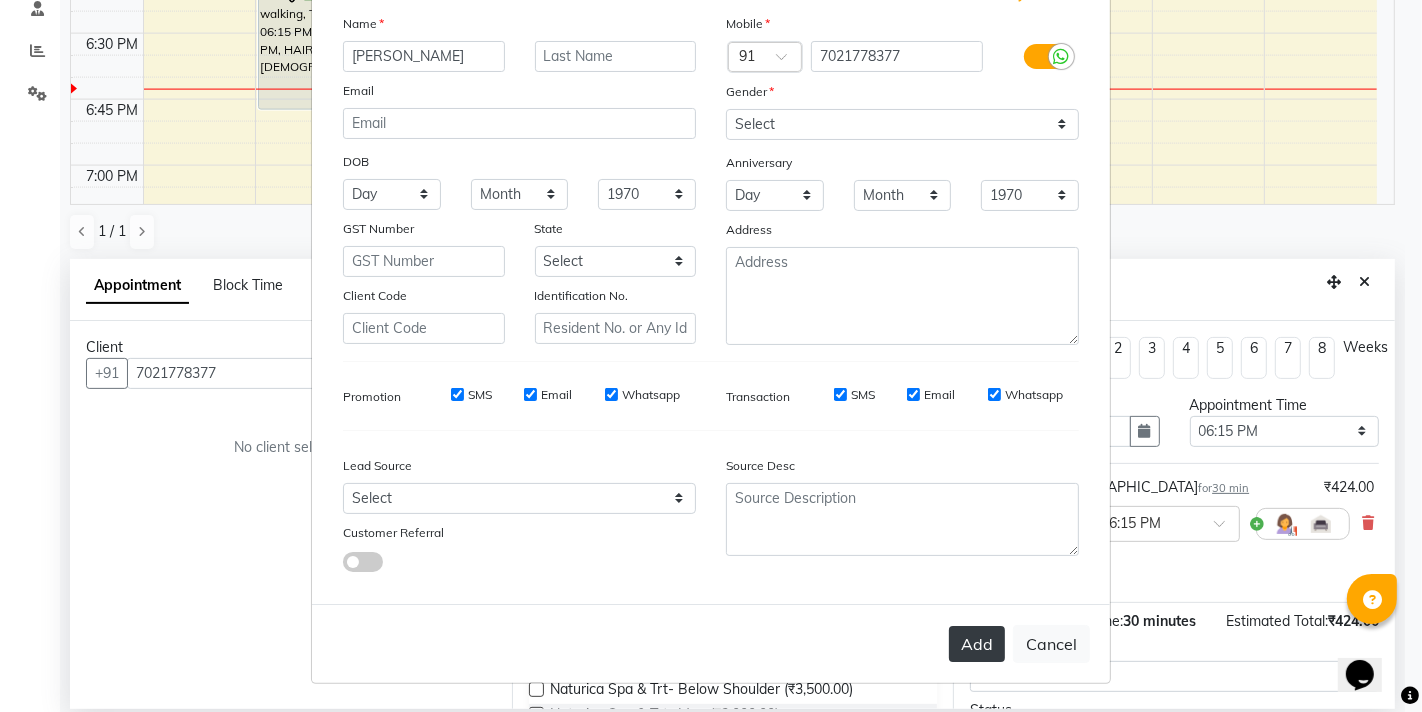 click on "Add" at bounding box center [977, 644] 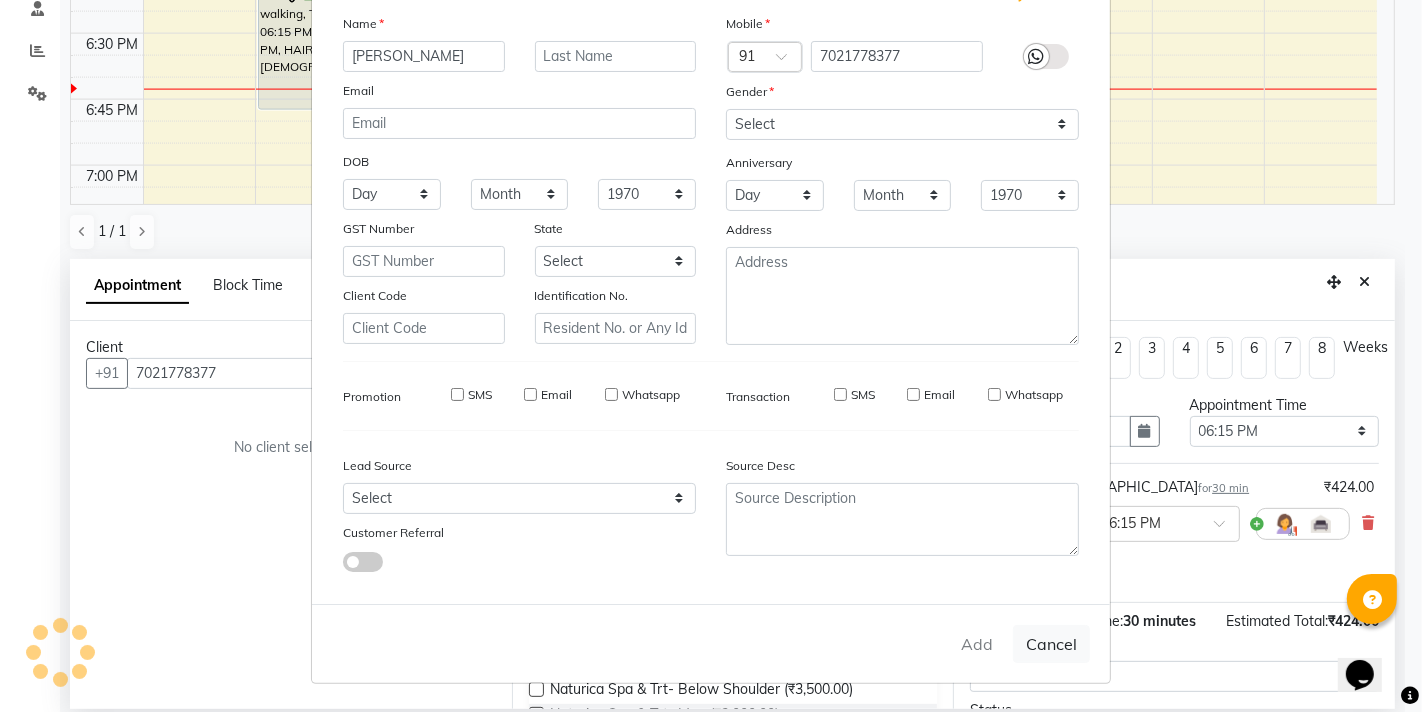 type on "70******77" 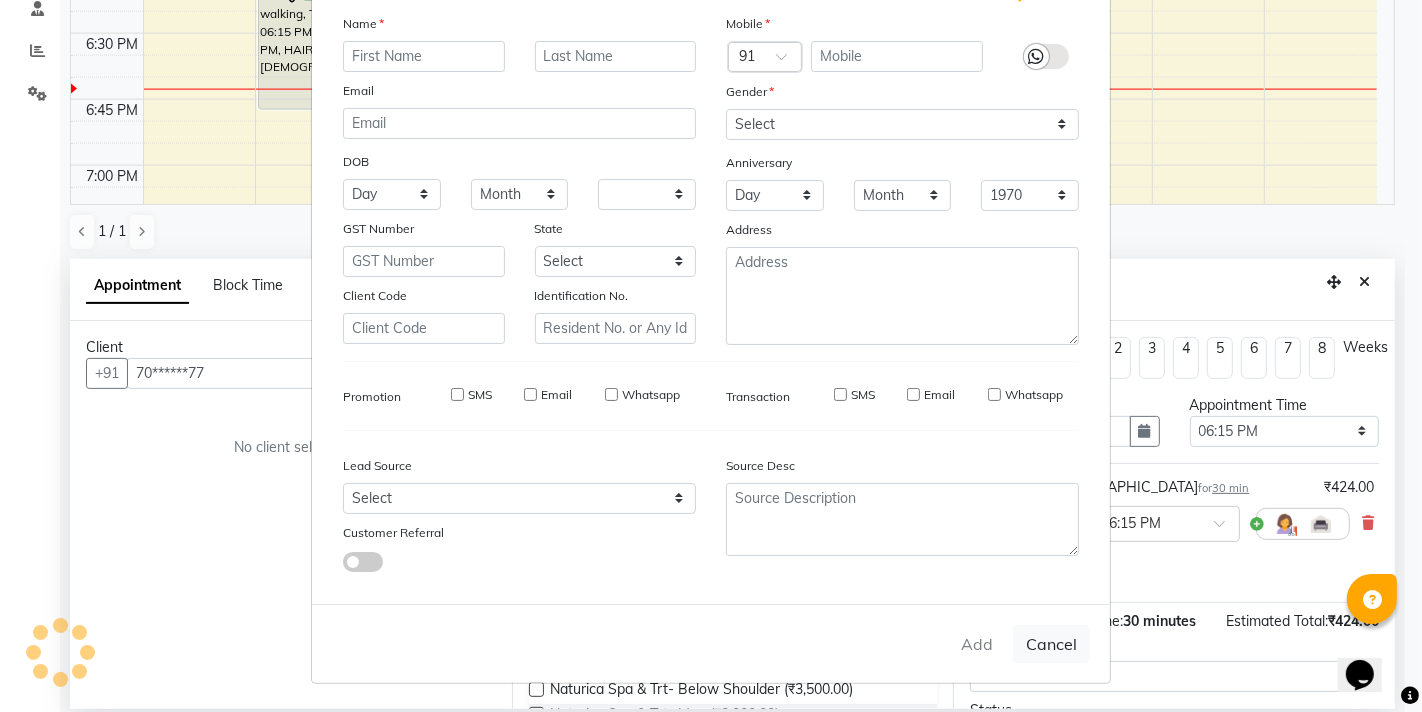 select 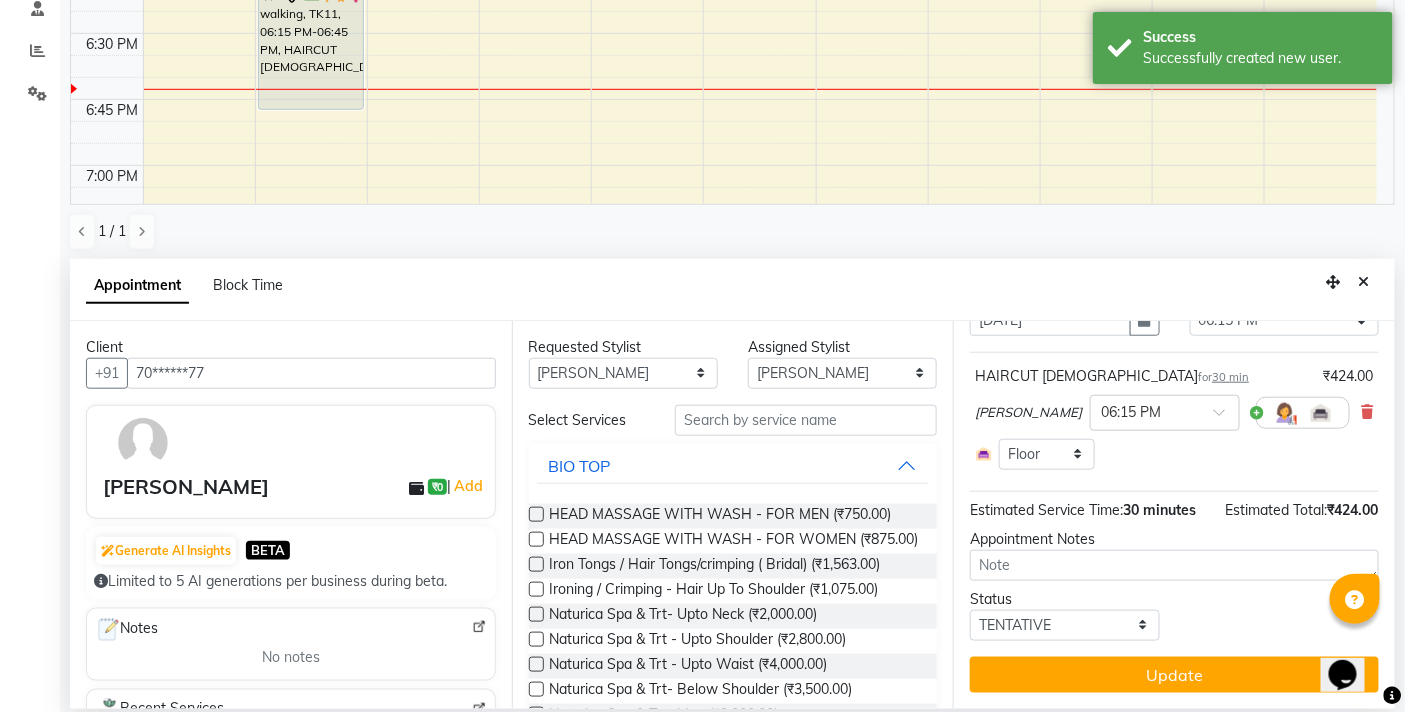 scroll, scrollTop: 132, scrollLeft: 0, axis: vertical 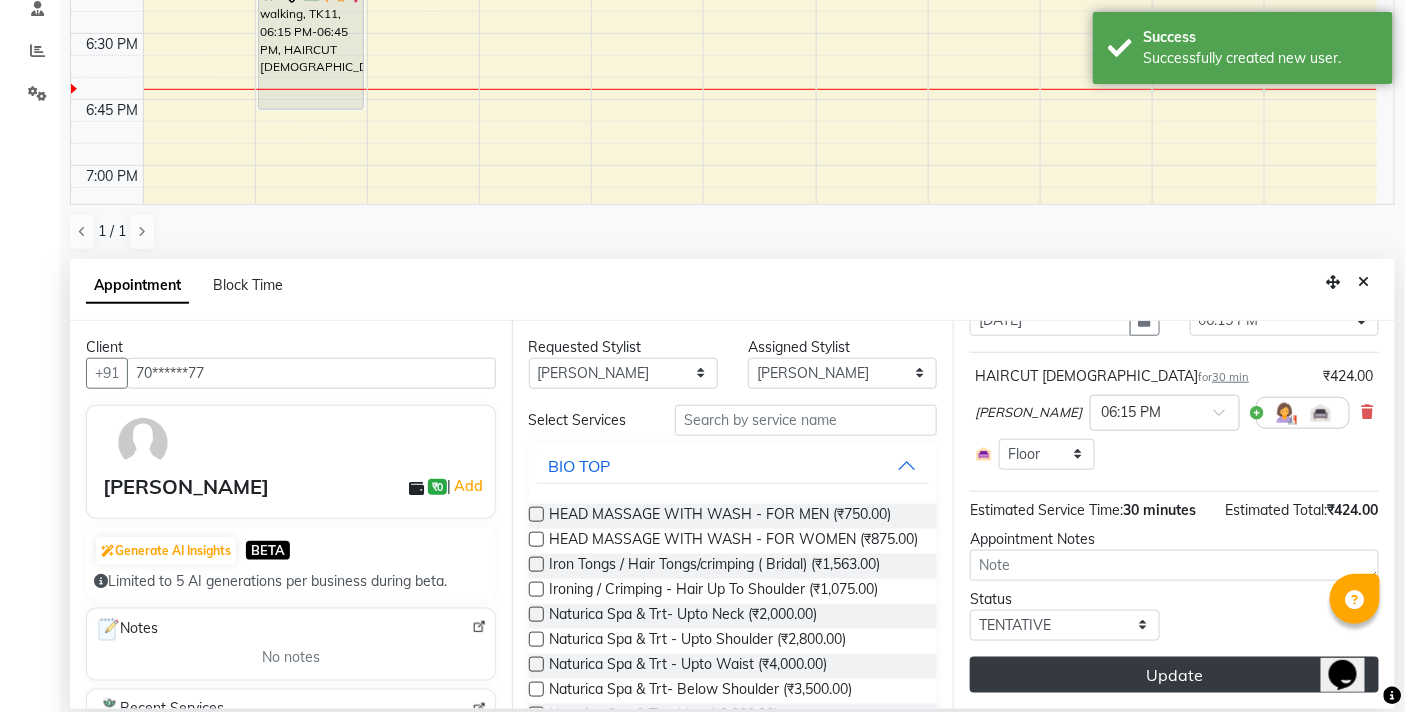 click on "Update" at bounding box center (1174, 675) 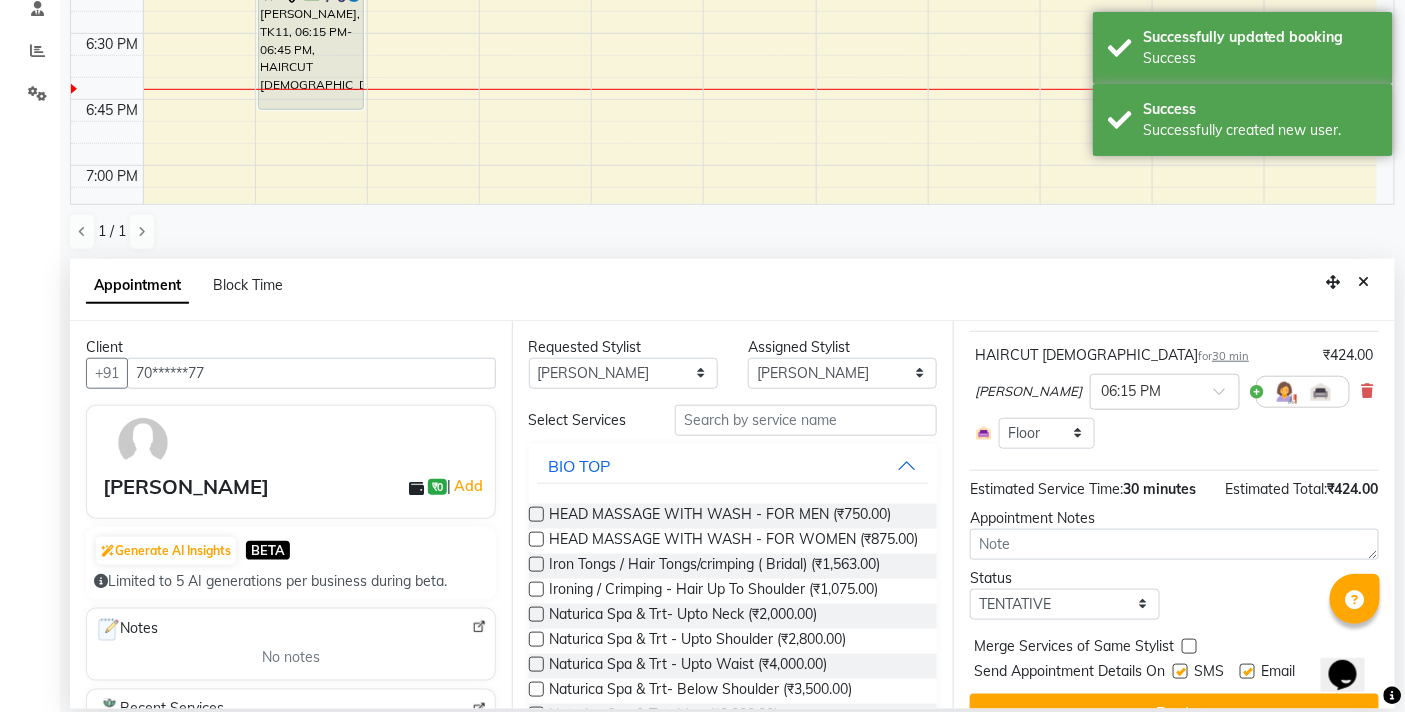 scroll, scrollTop: 0, scrollLeft: 0, axis: both 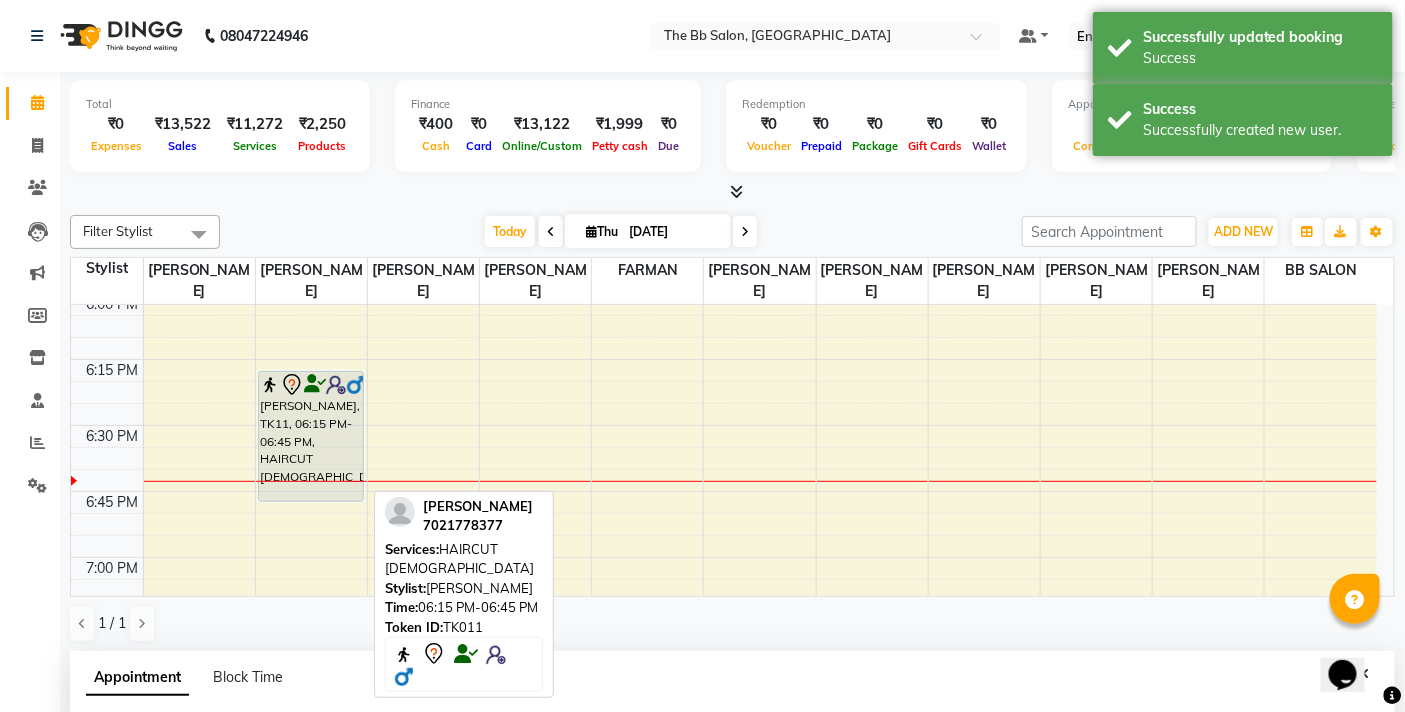 click on "[PERSON_NAME], TK11, 06:15 PM-06:45 PM, HAIRCUT [DEMOGRAPHIC_DATA]" at bounding box center (311, 436) 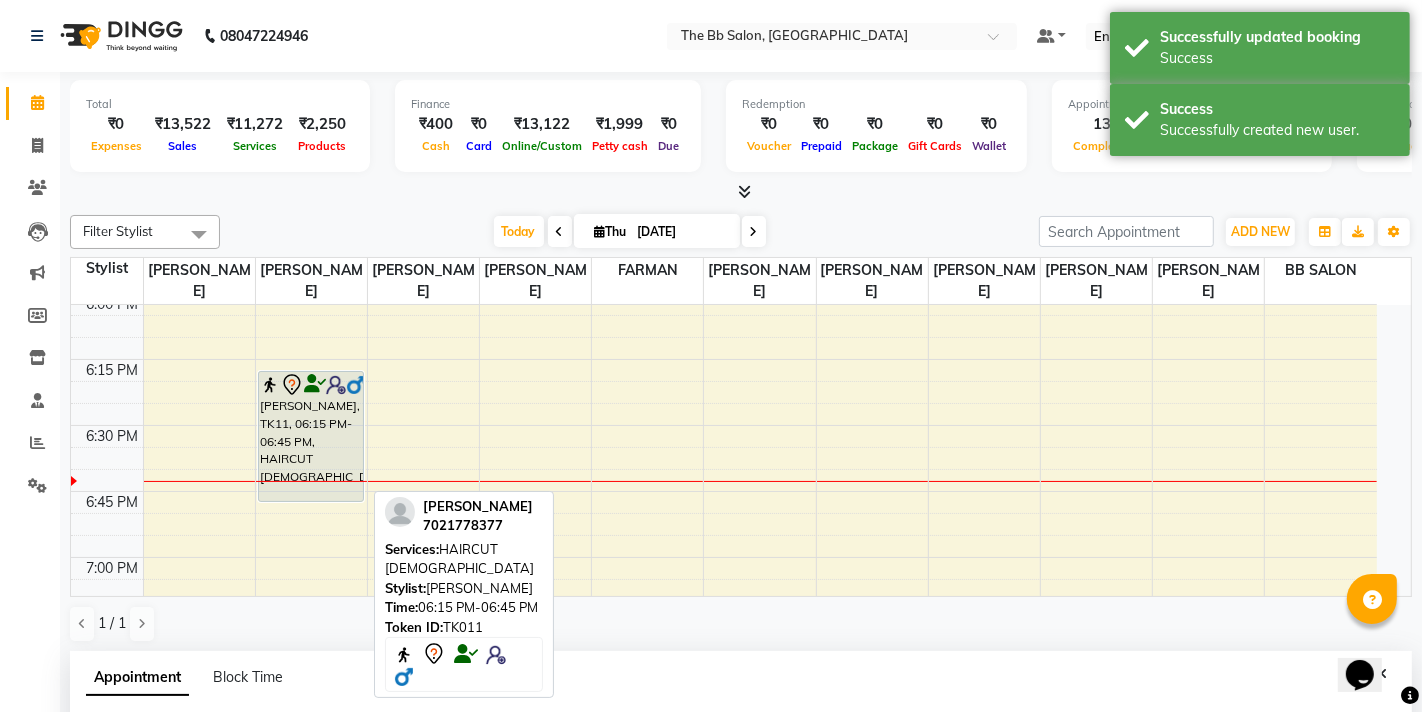 select on "7" 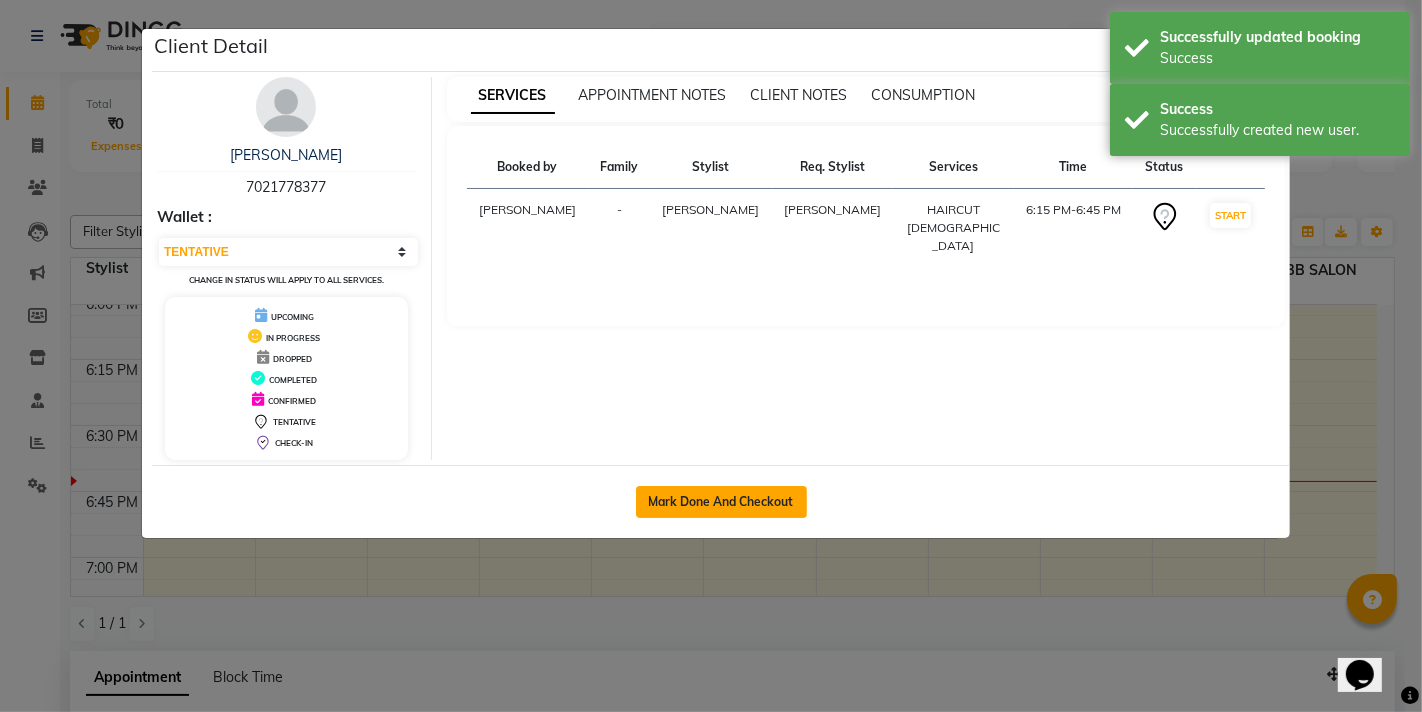click on "Mark Done And Checkout" 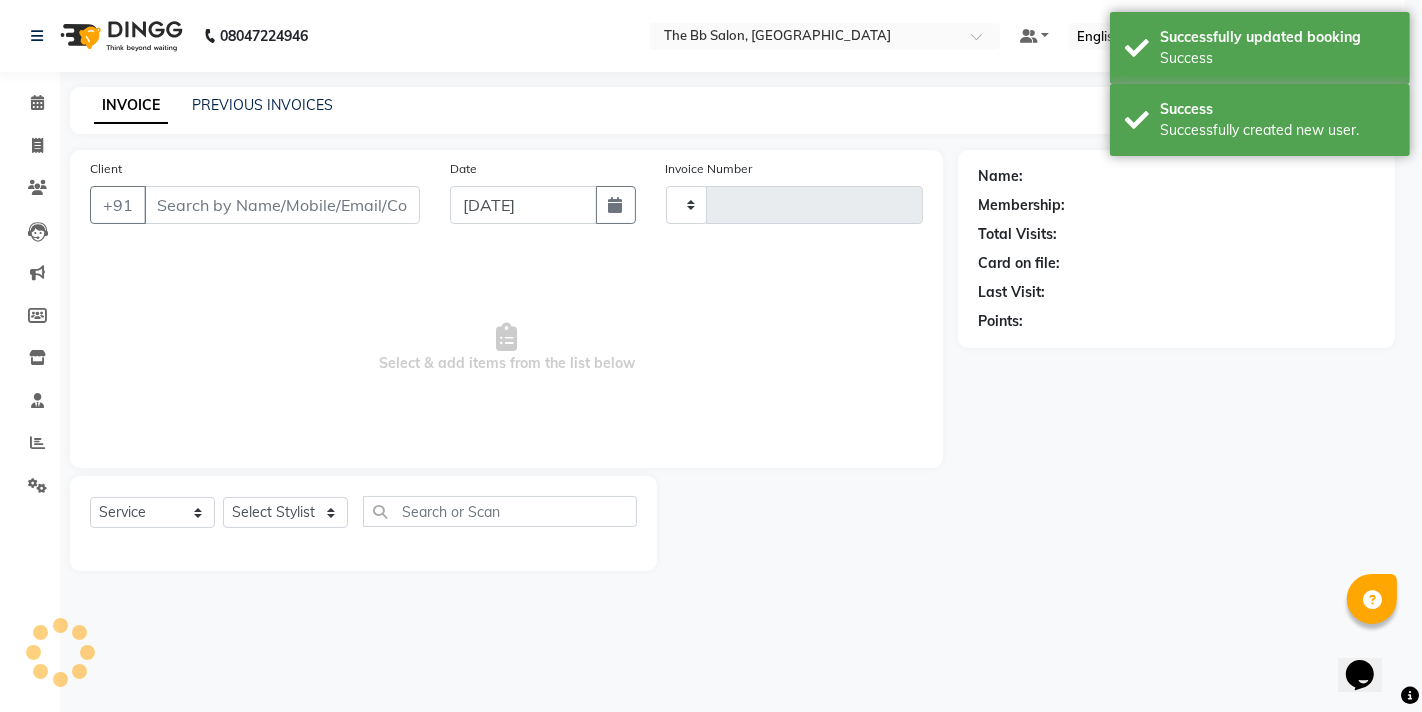 select on "3" 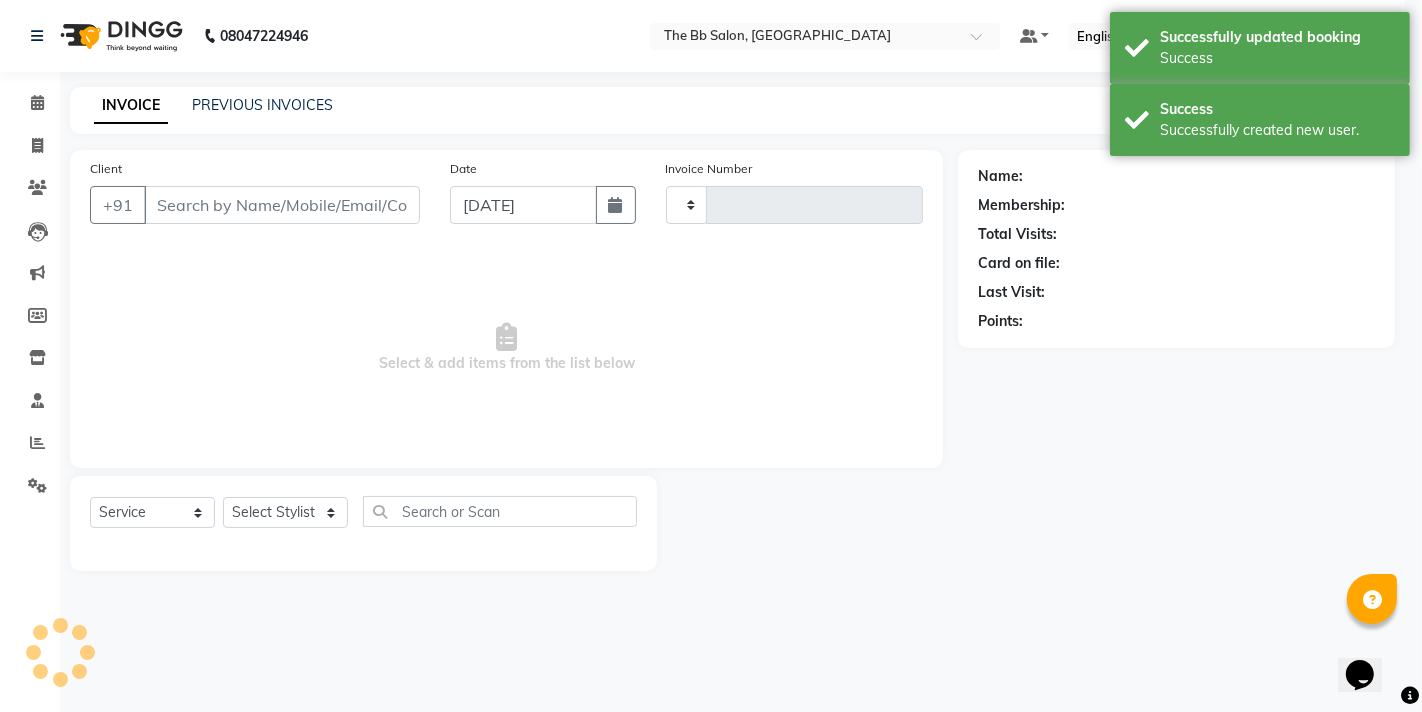 type on "2262" 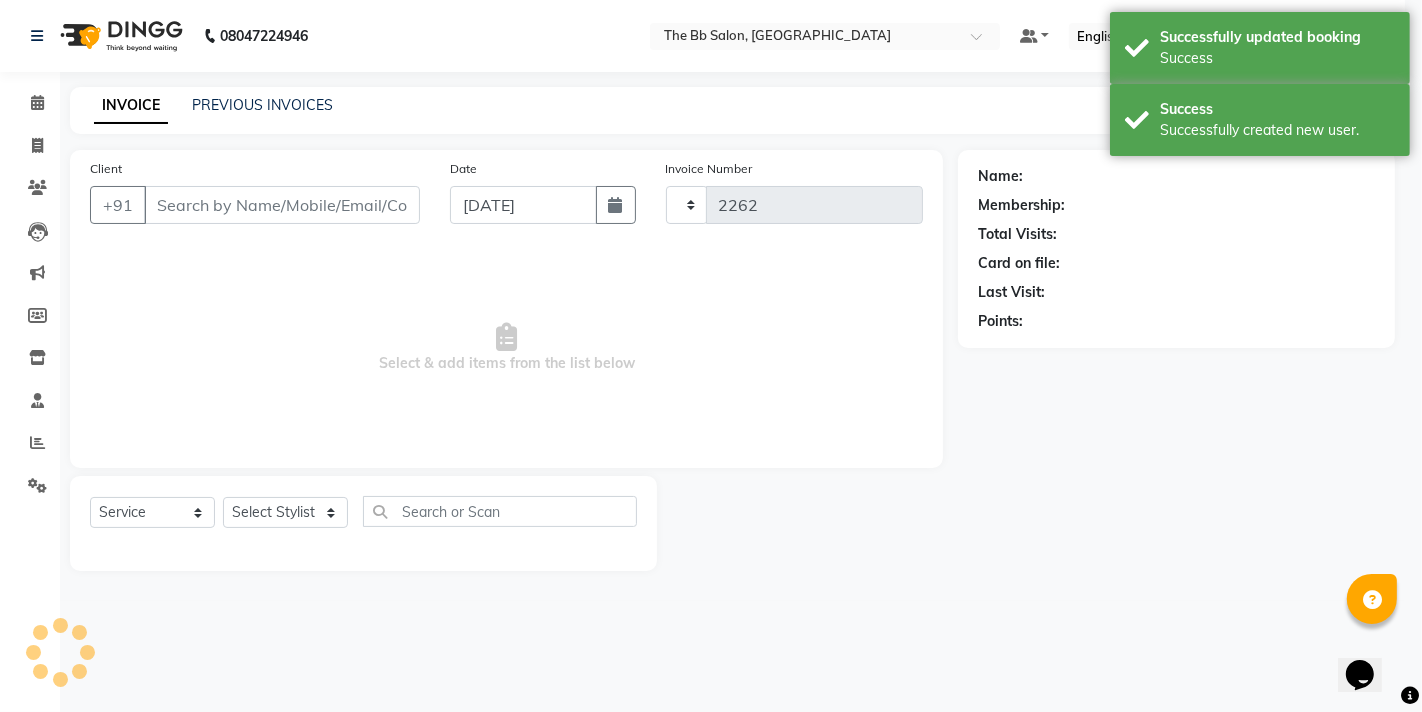 select on "6231" 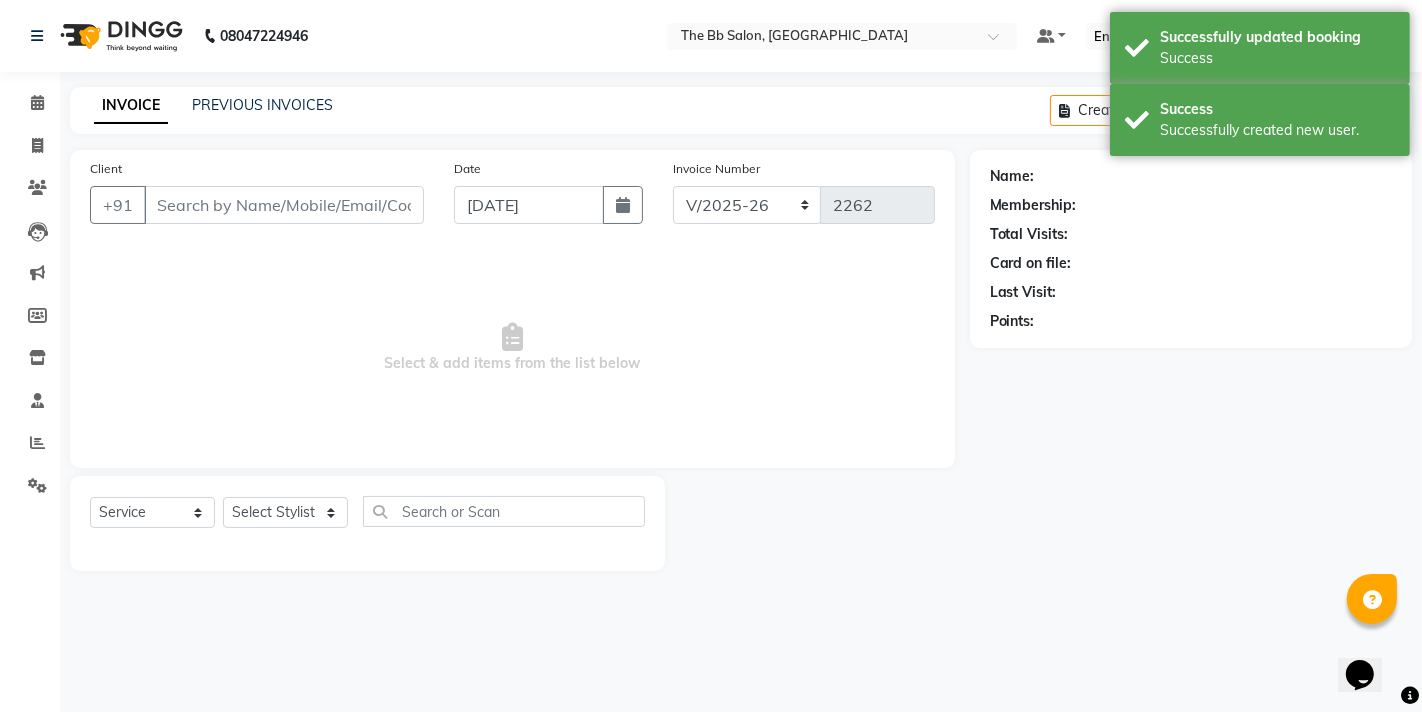 type on "70******77" 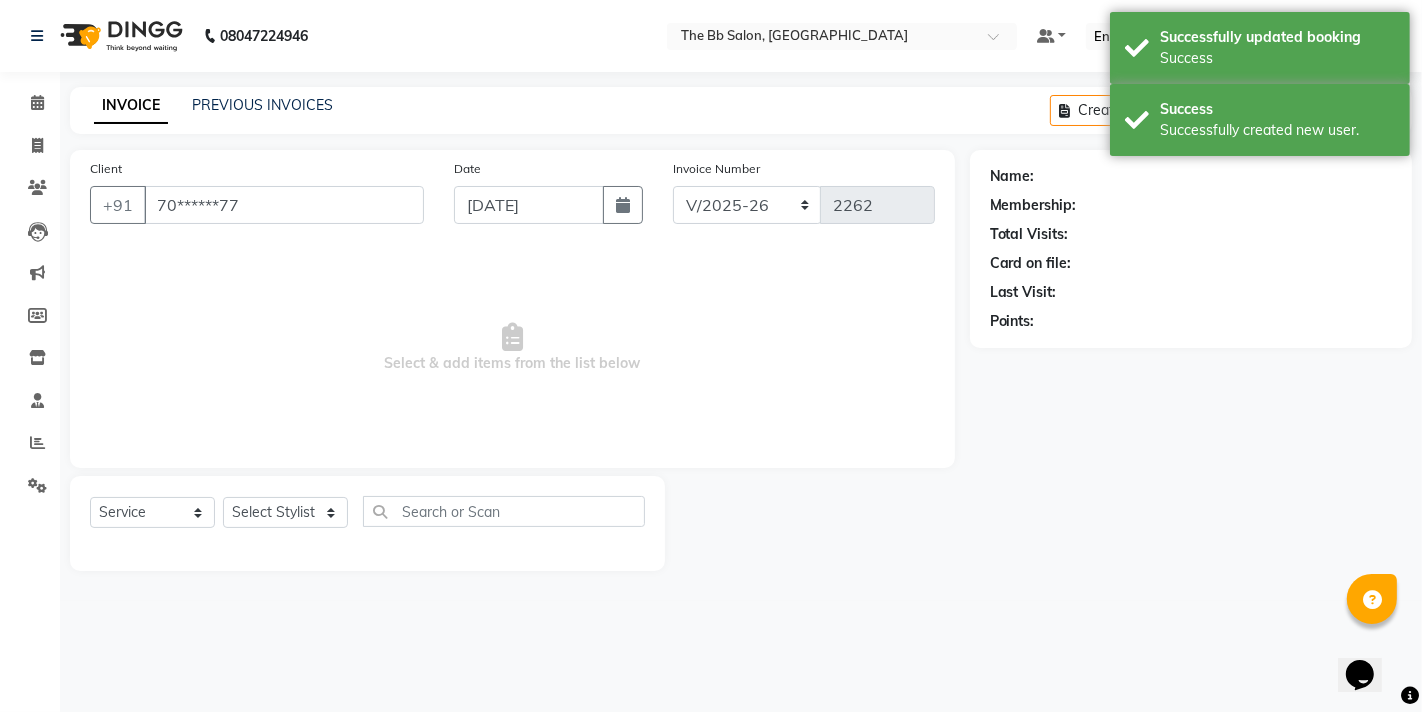 select on "83658" 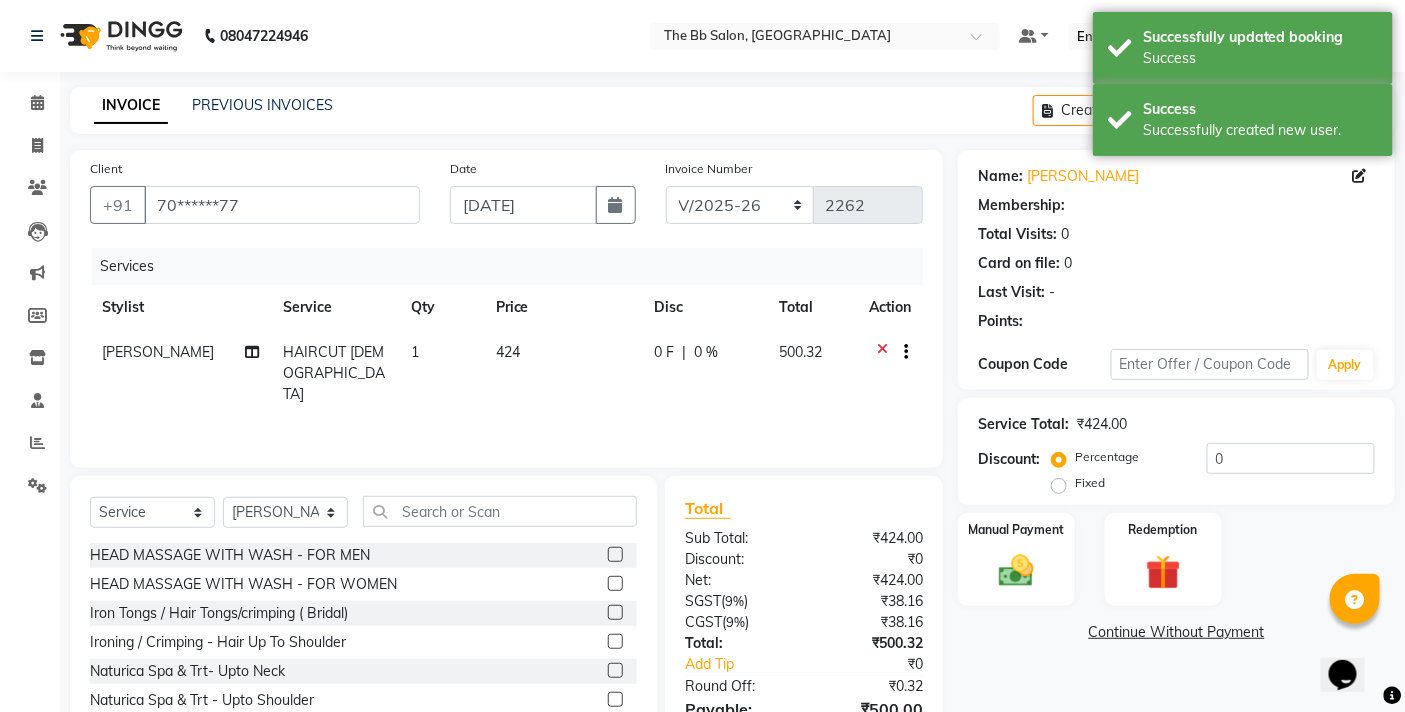 select on "1: Object" 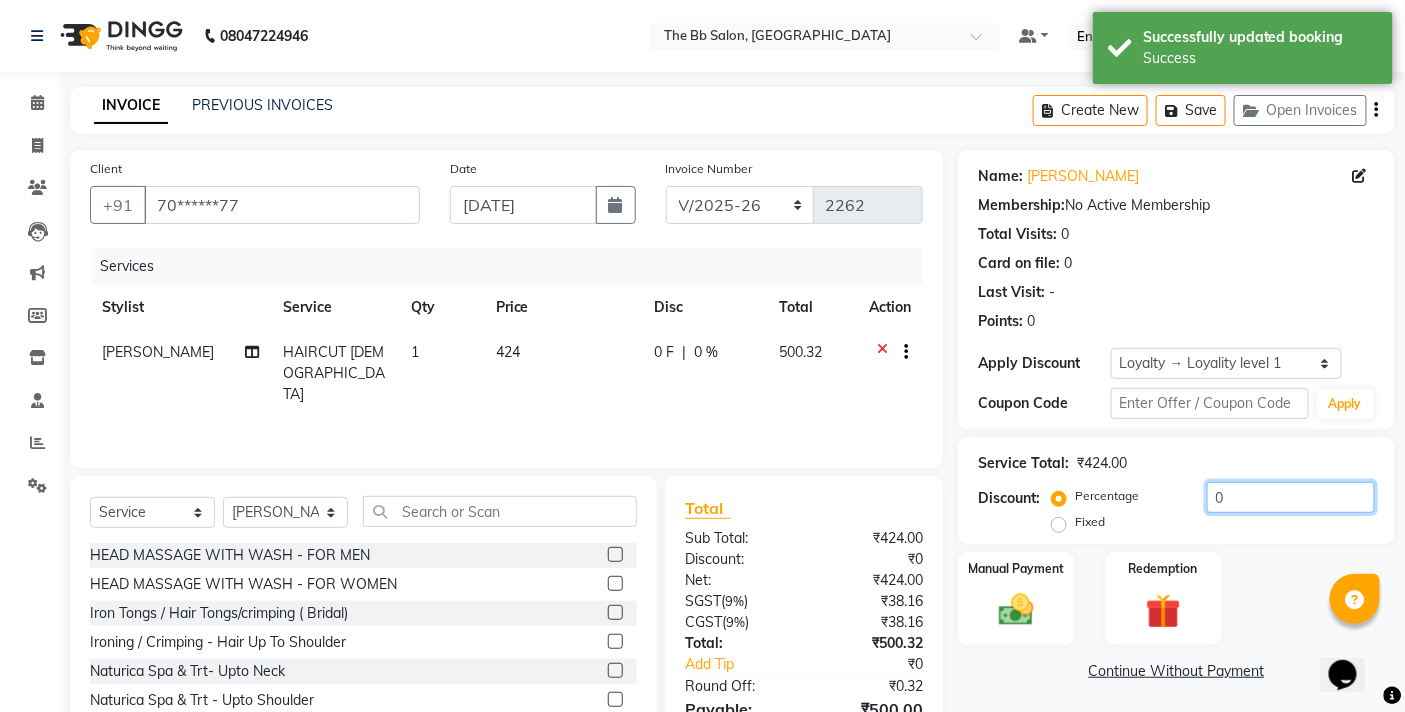 click on "0" 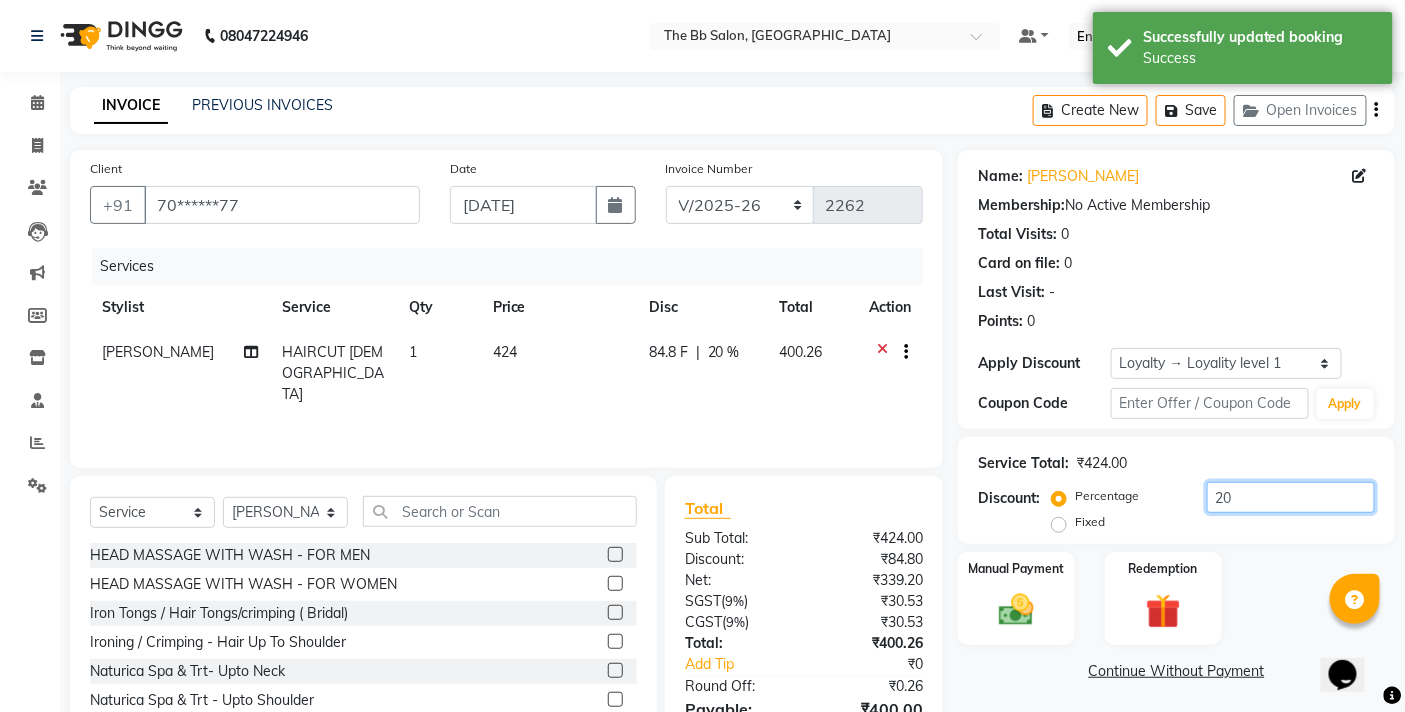 scroll, scrollTop: 108, scrollLeft: 0, axis: vertical 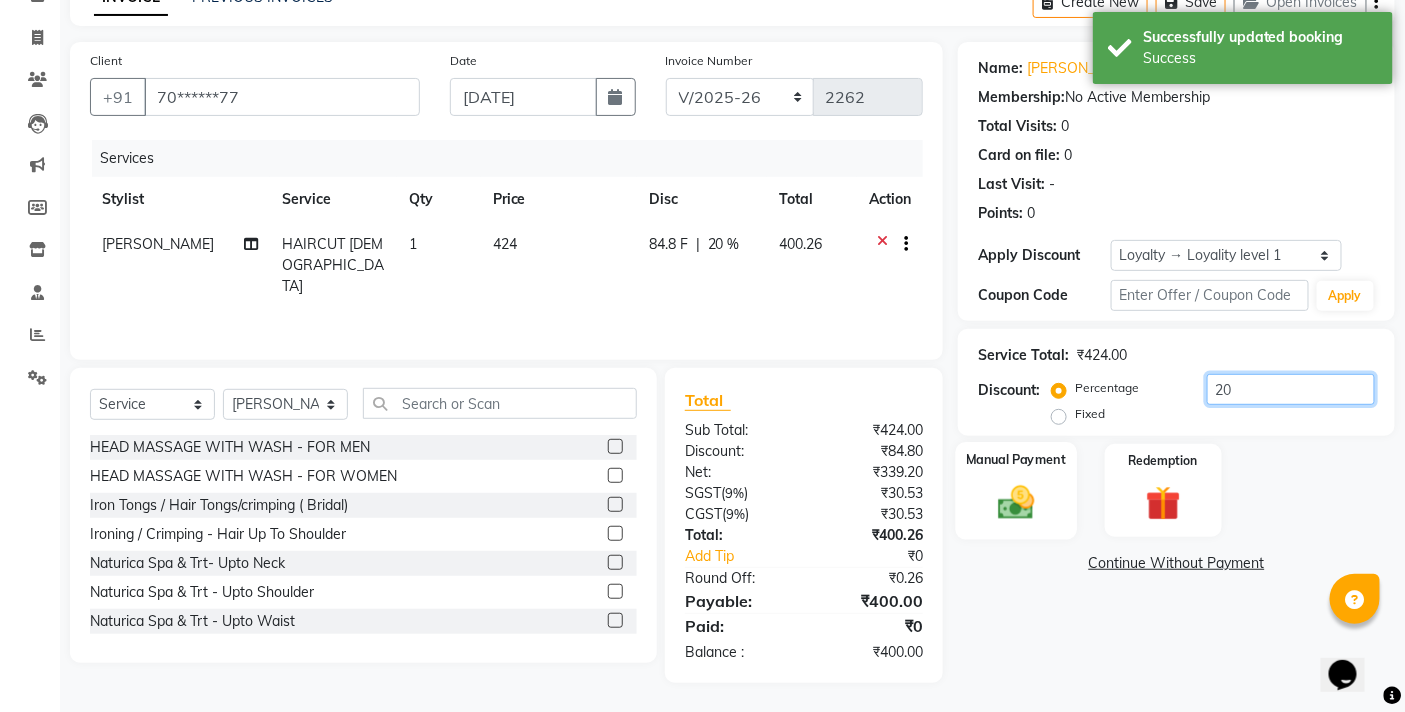 type on "20" 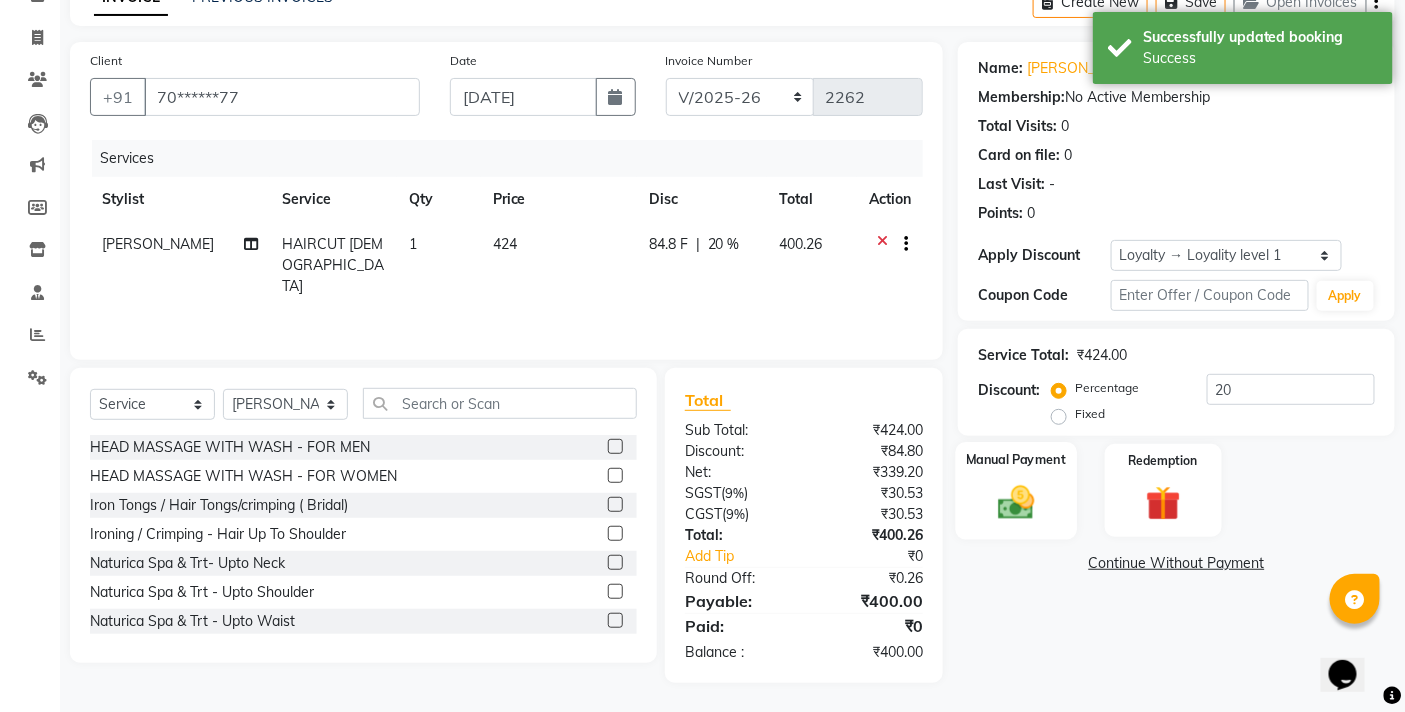 click 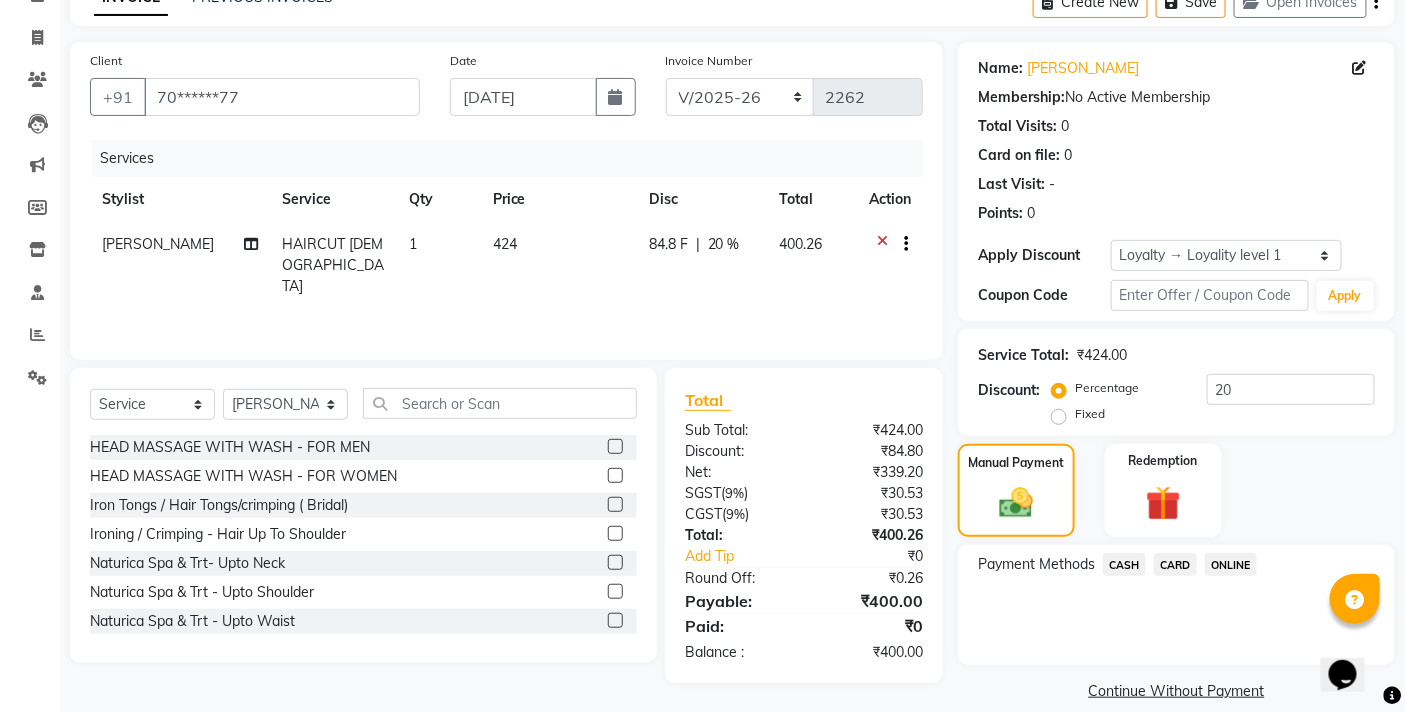 click on "CASH" 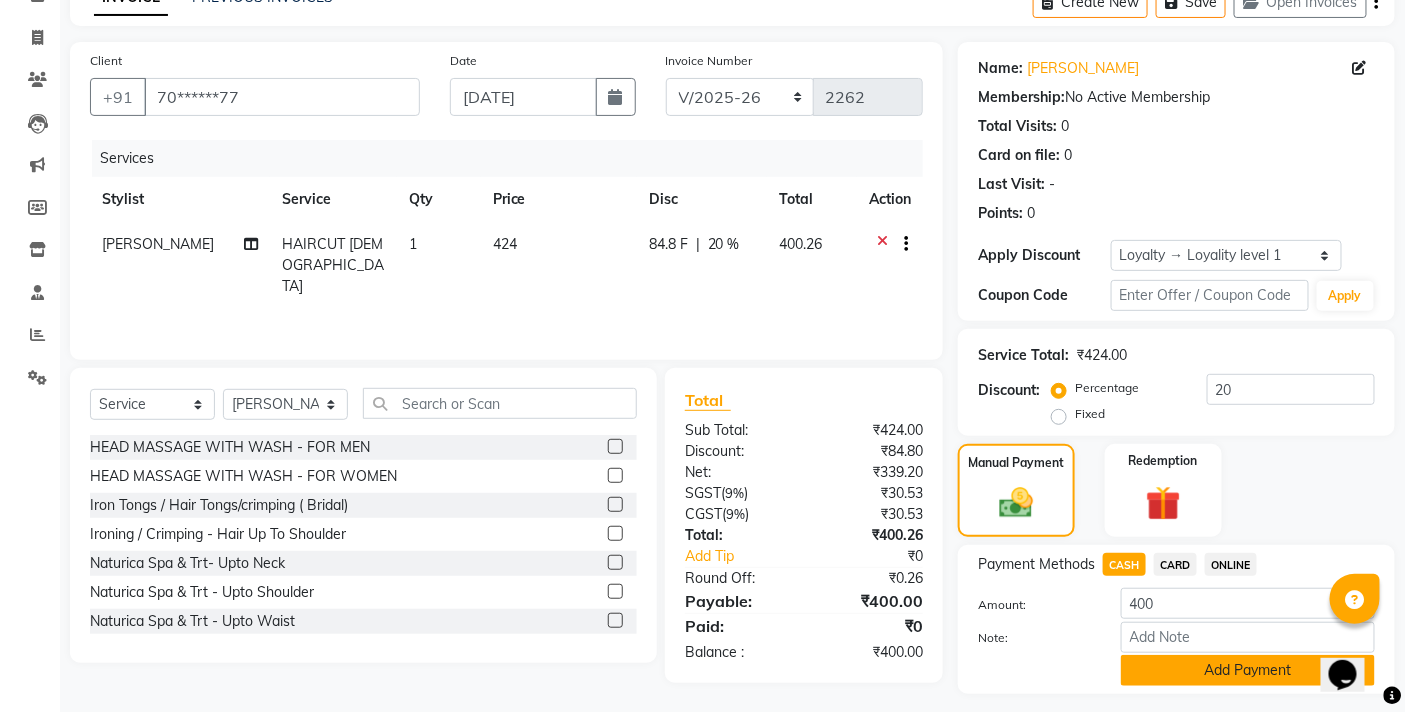 click on "Add Payment" 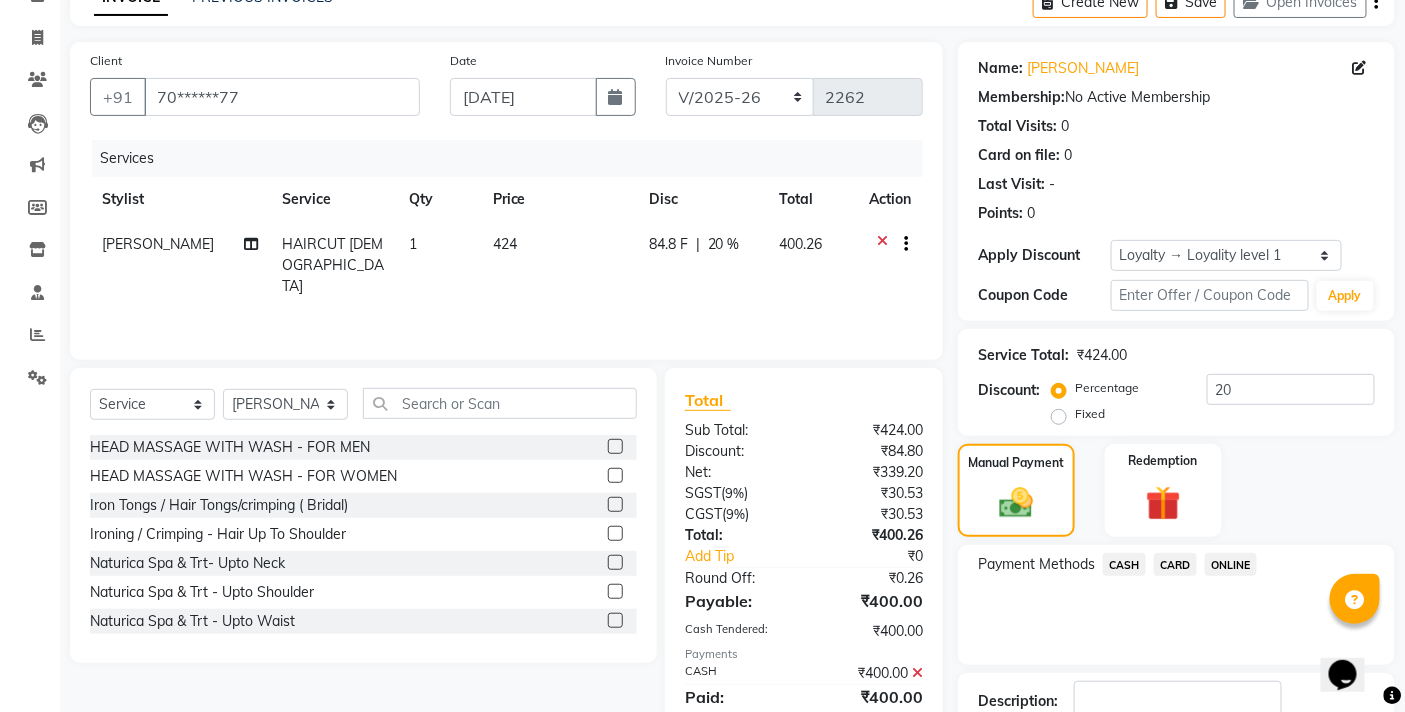 scroll, scrollTop: 278, scrollLeft: 0, axis: vertical 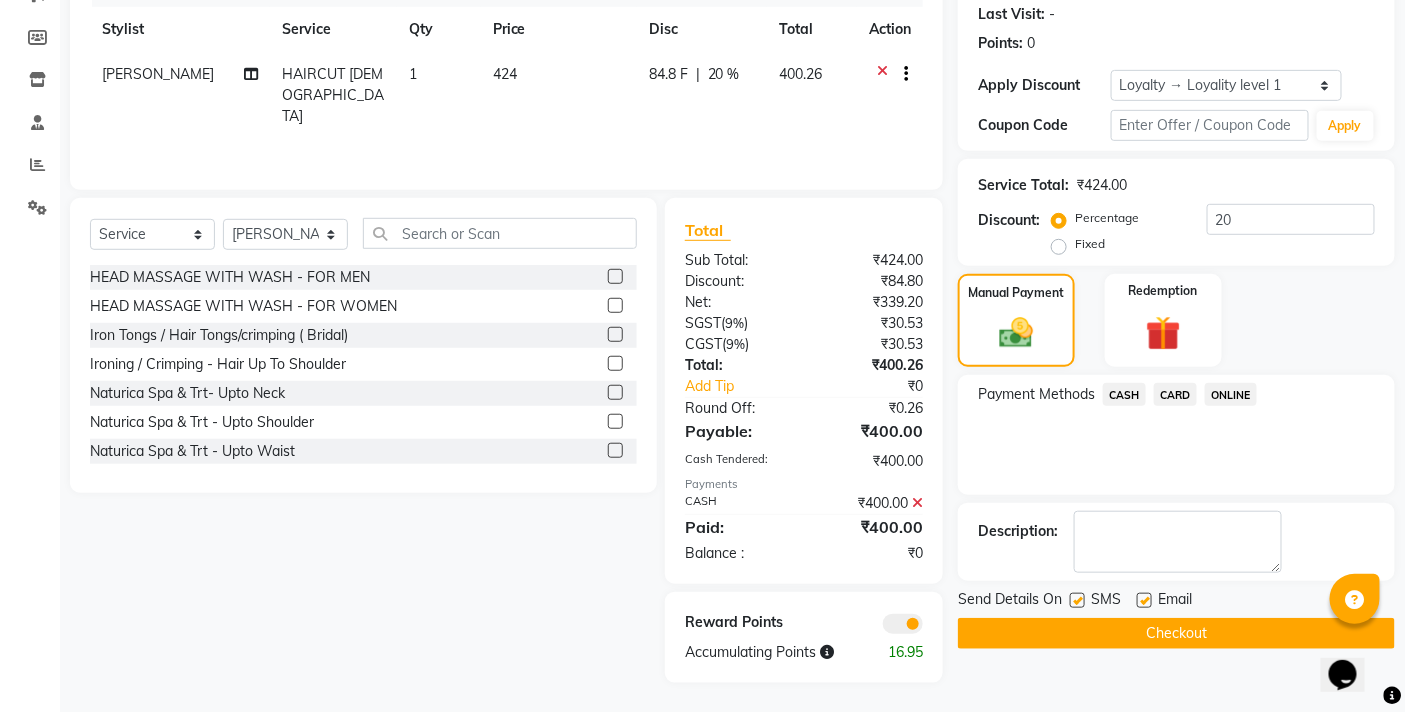 click on "Checkout" 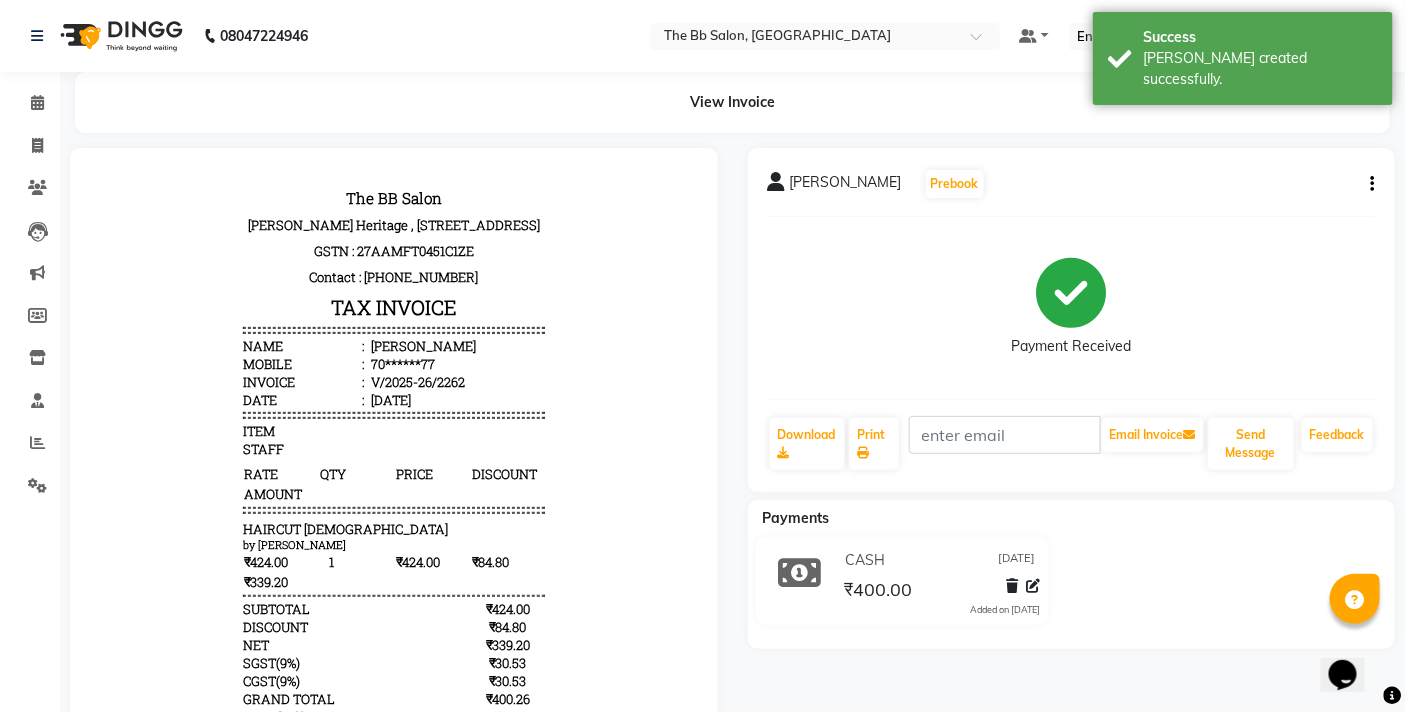 scroll, scrollTop: 0, scrollLeft: 0, axis: both 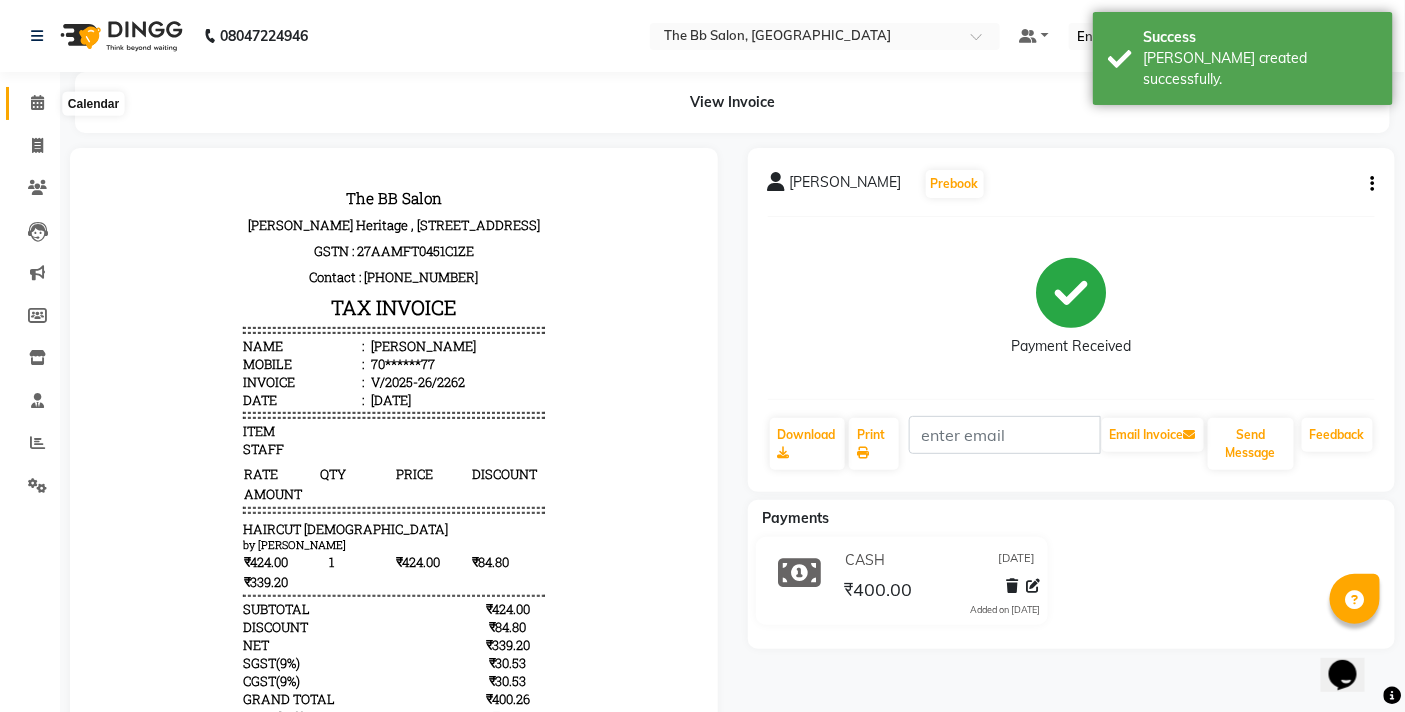 click 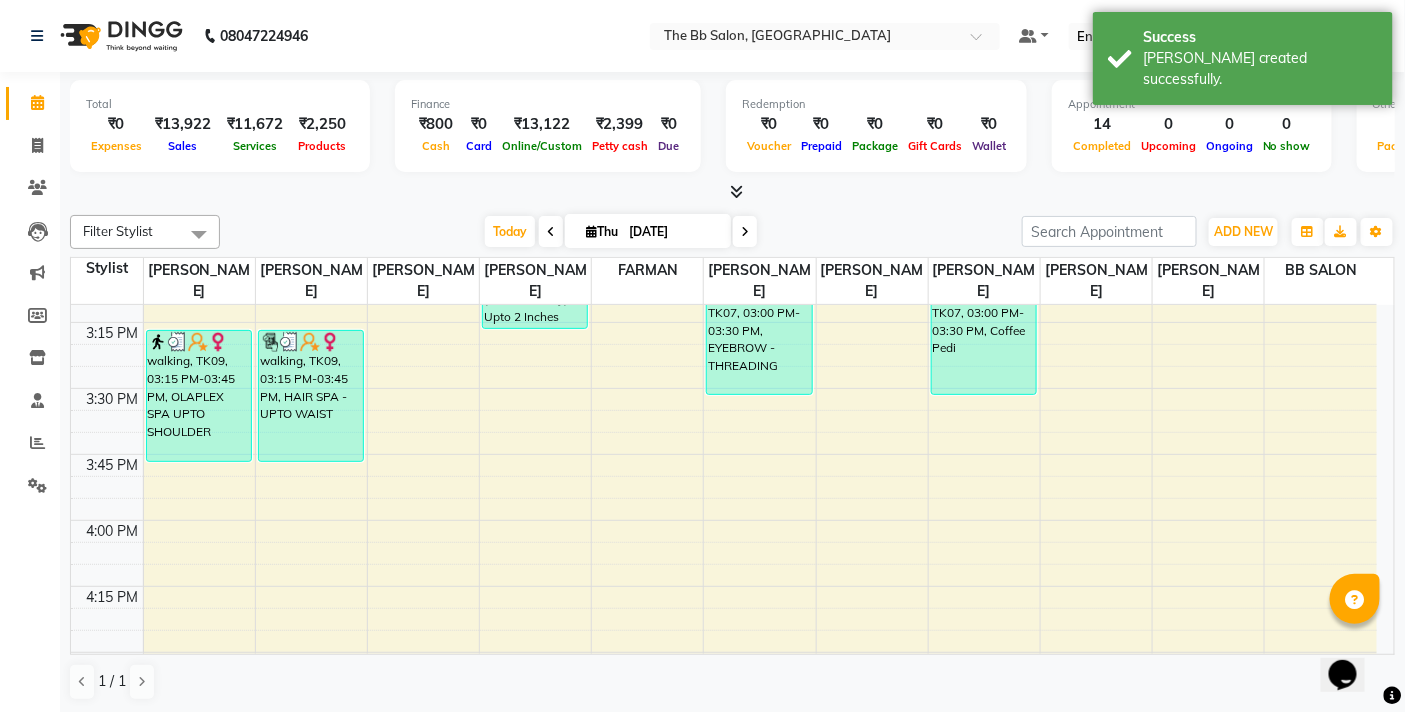 scroll, scrollTop: 1777, scrollLeft: 0, axis: vertical 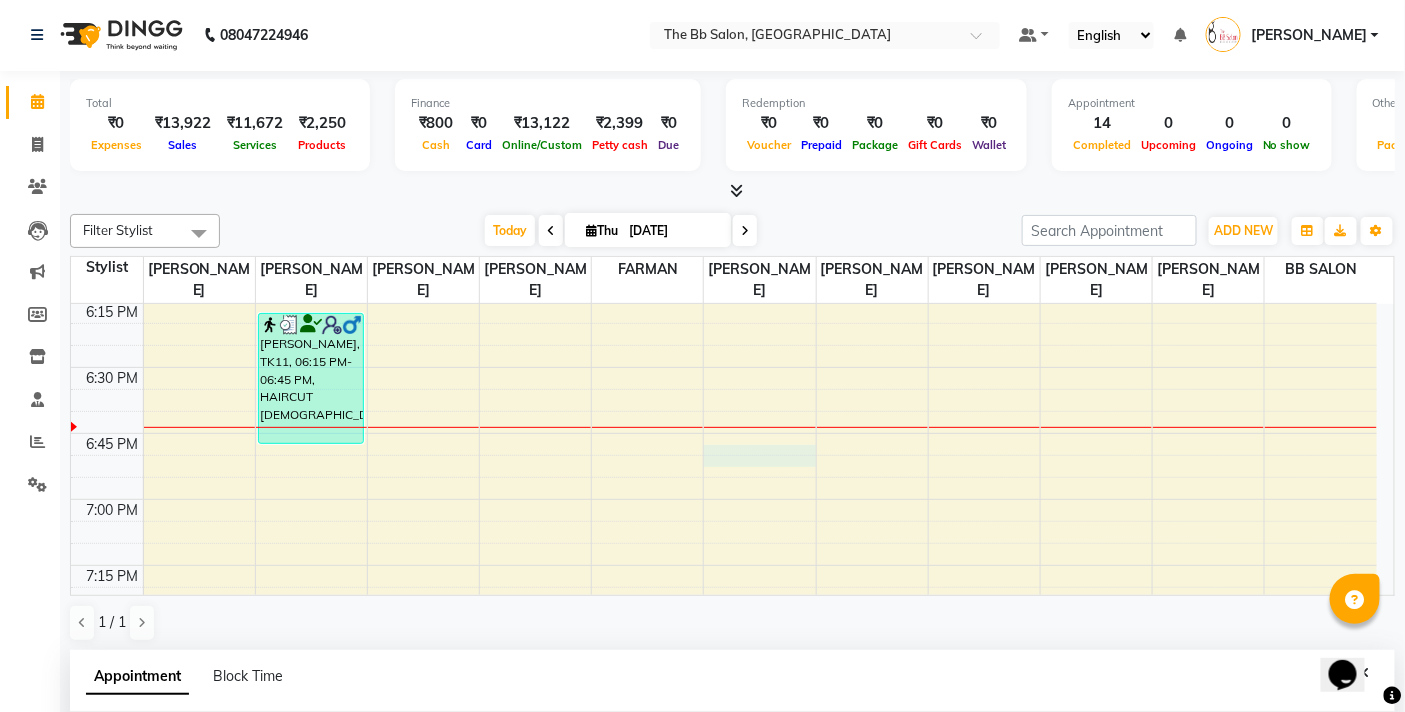 select on "83516" 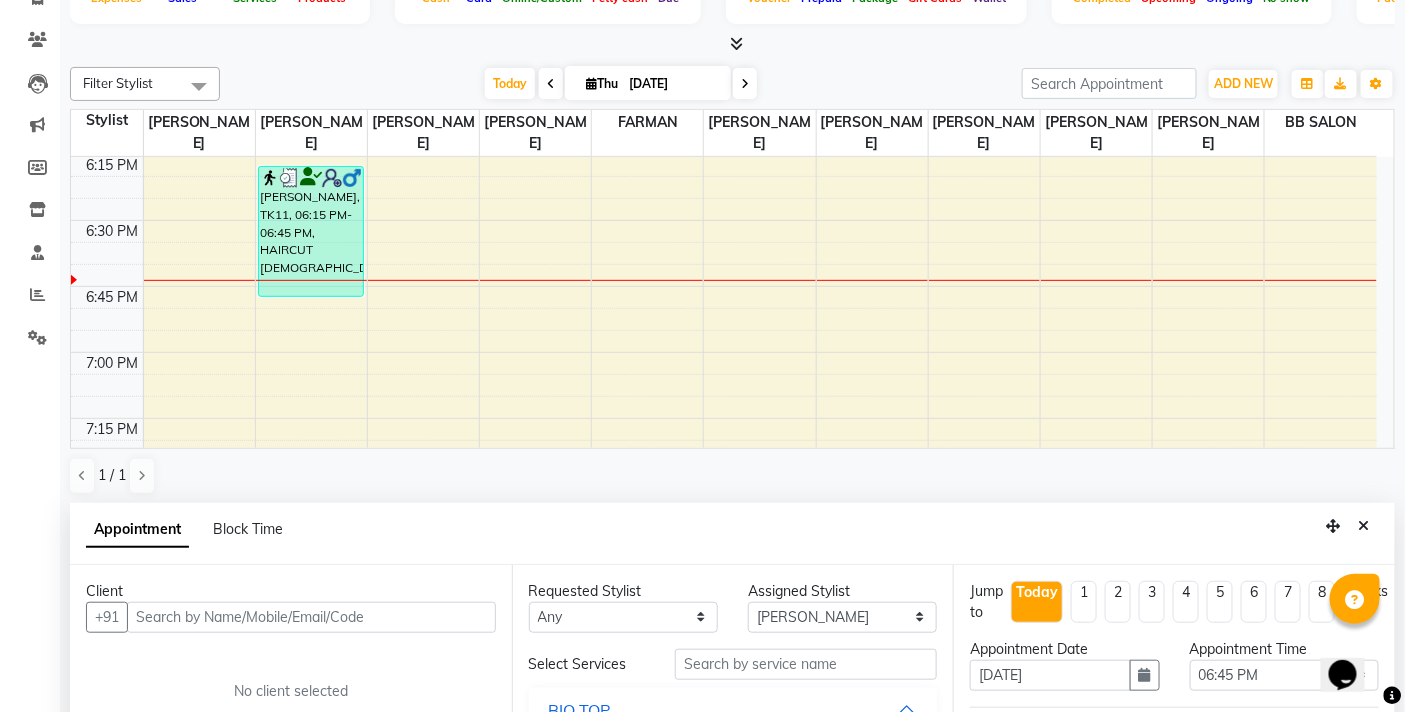 scroll, scrollTop: 392, scrollLeft: 0, axis: vertical 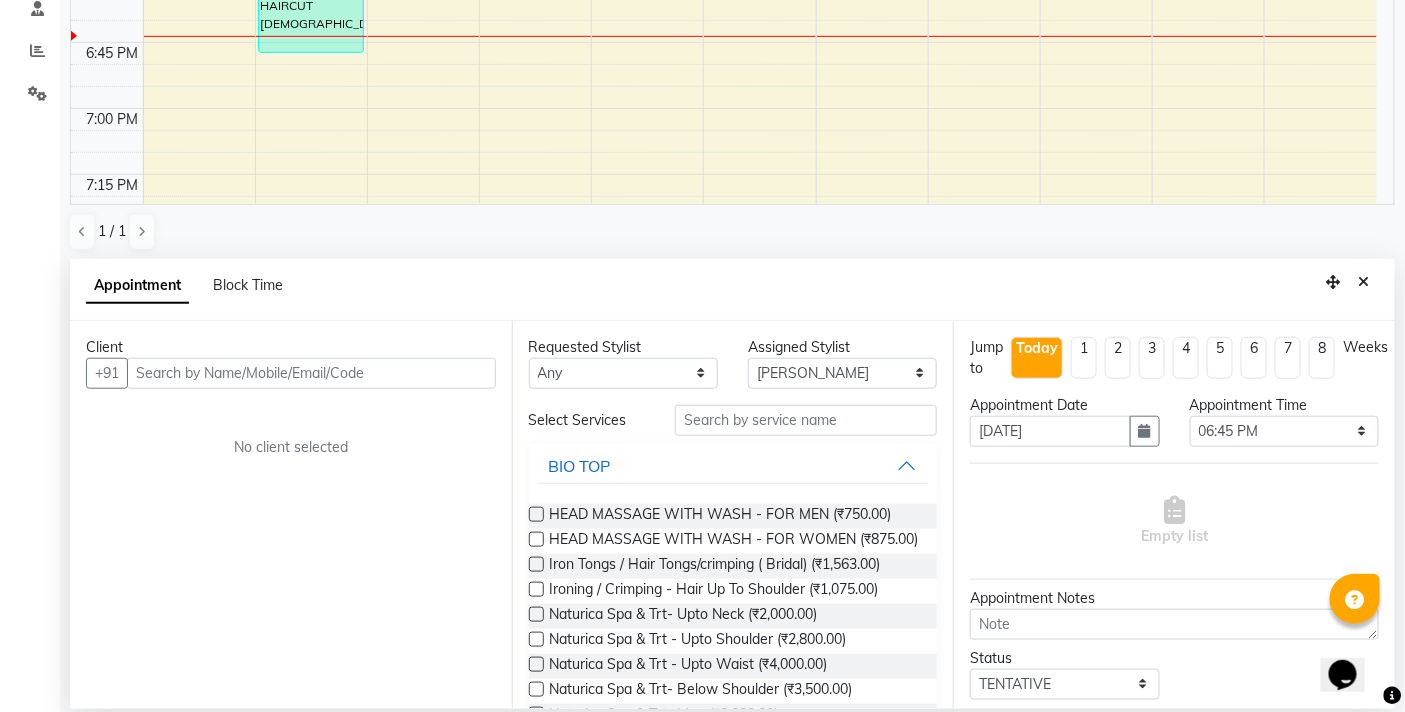 click at bounding box center [311, 373] 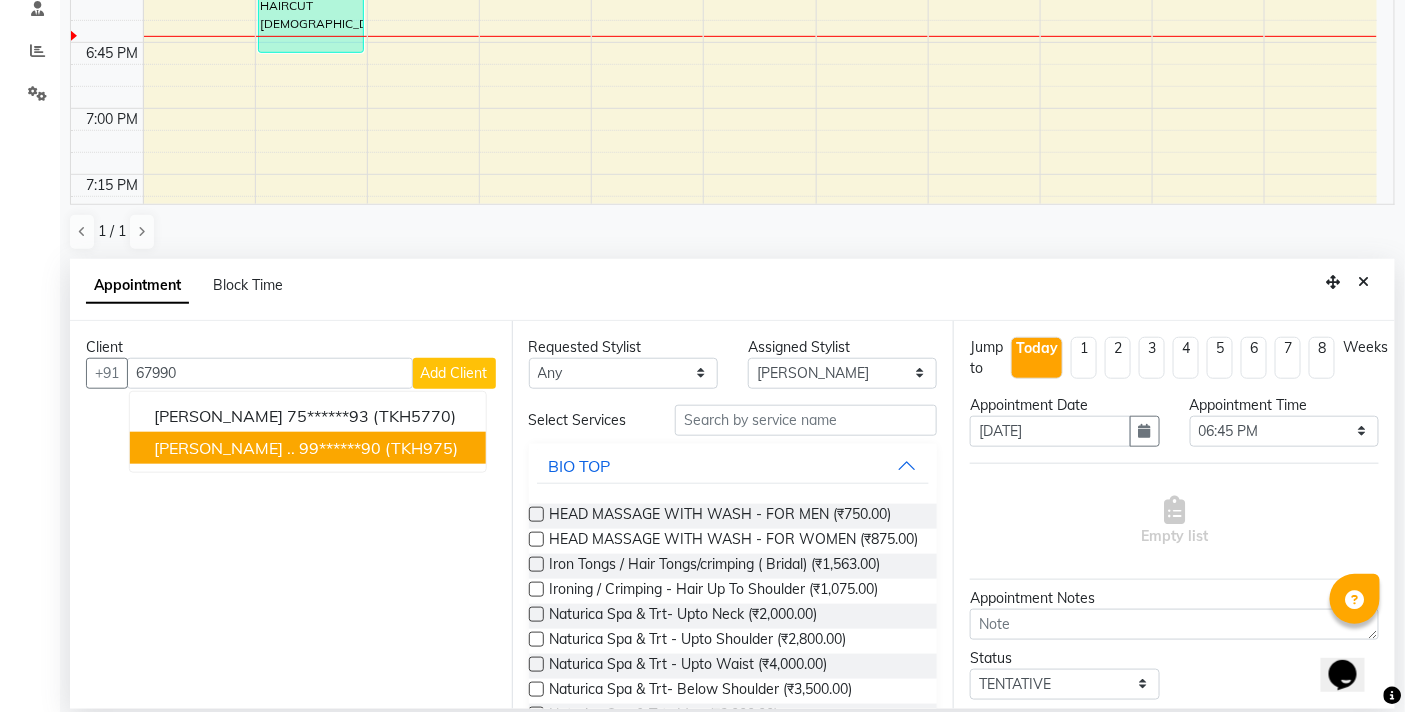 click on "(TKH975)" at bounding box center [421, 448] 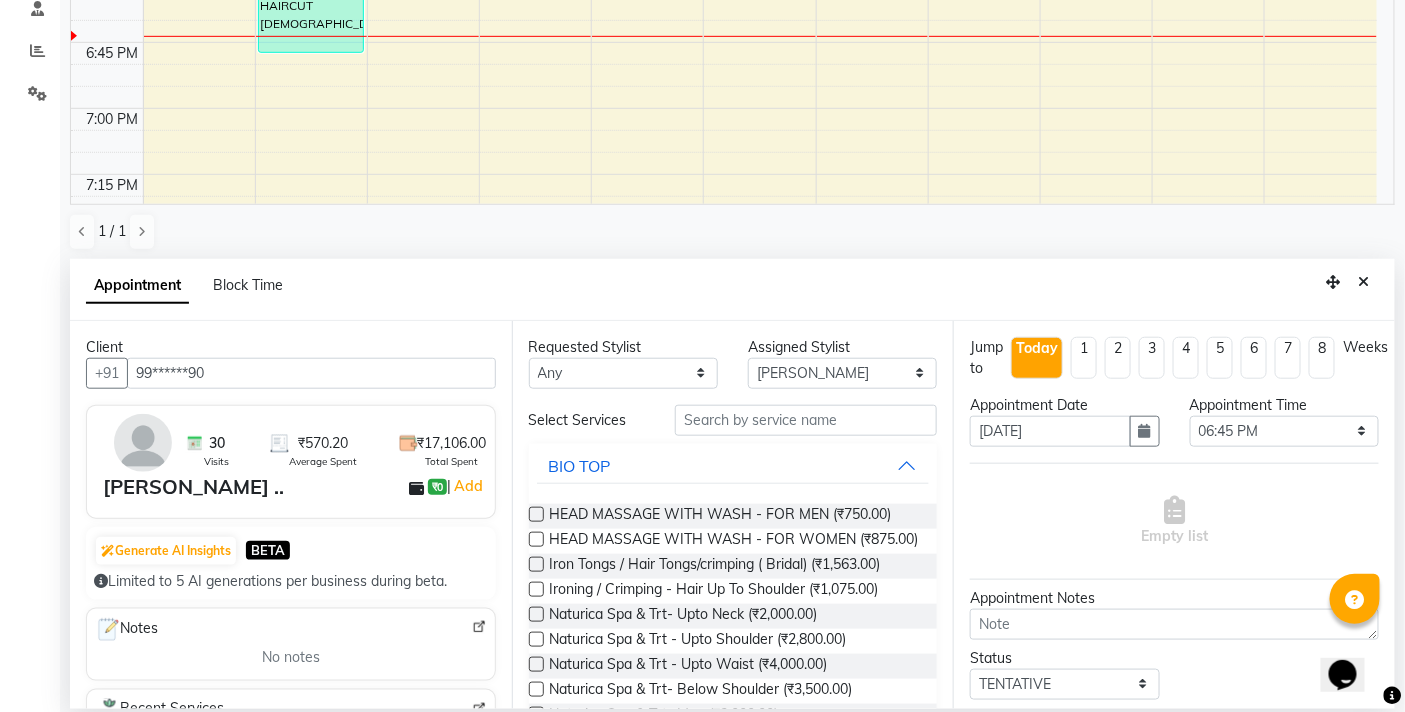 type on "99******90" 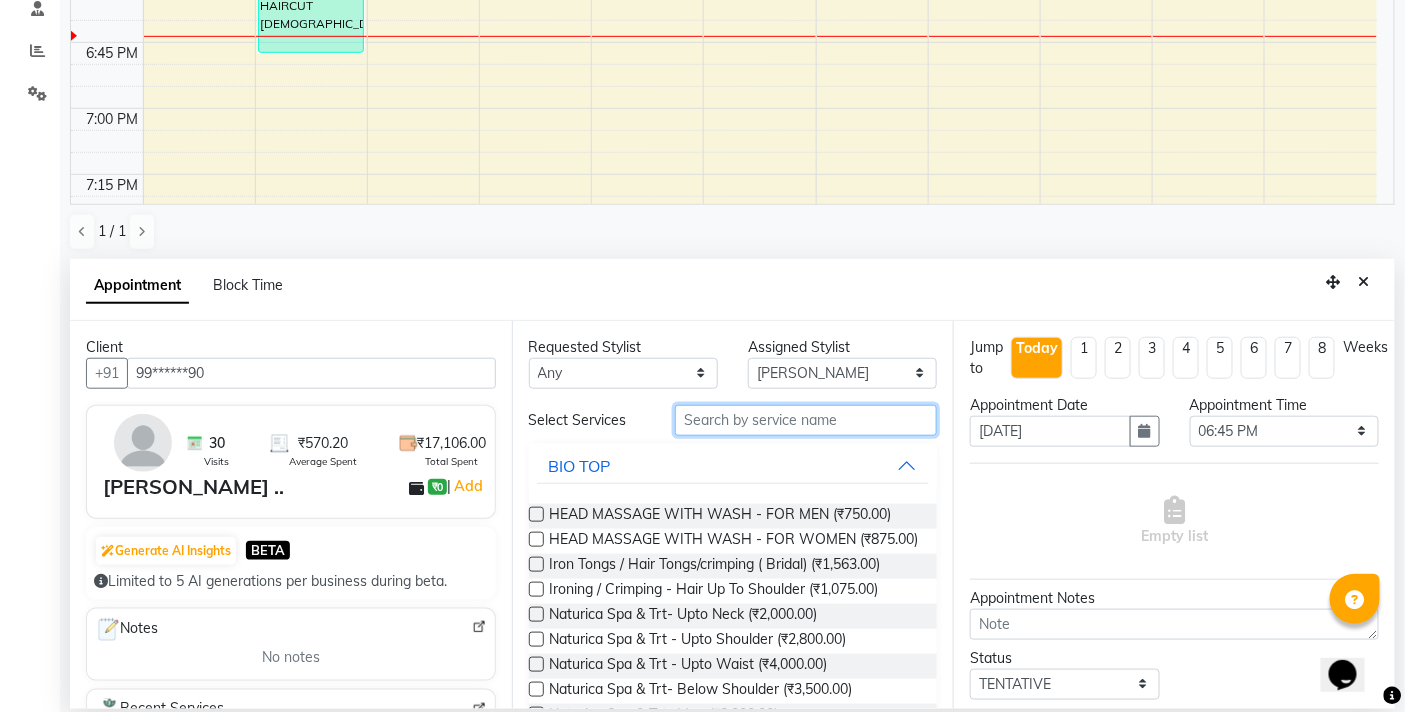 click at bounding box center (806, 420) 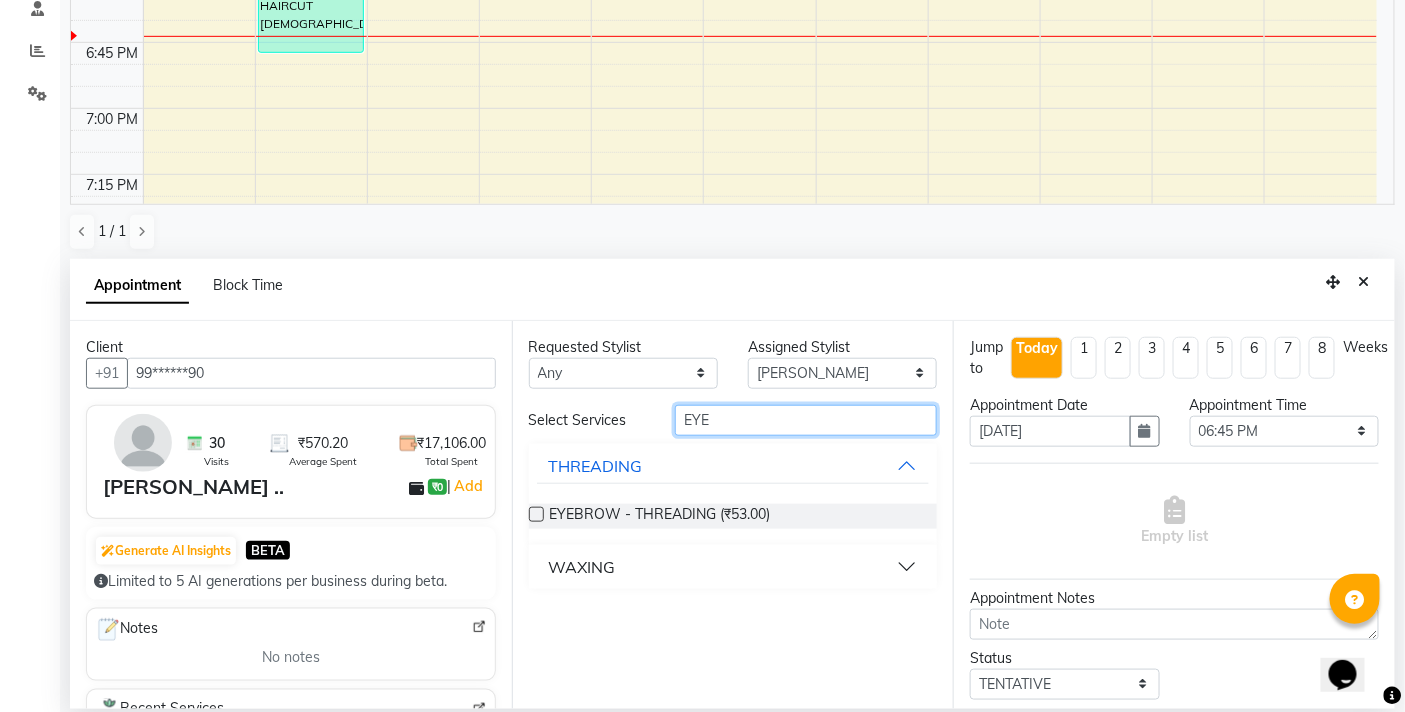type on "EYE" 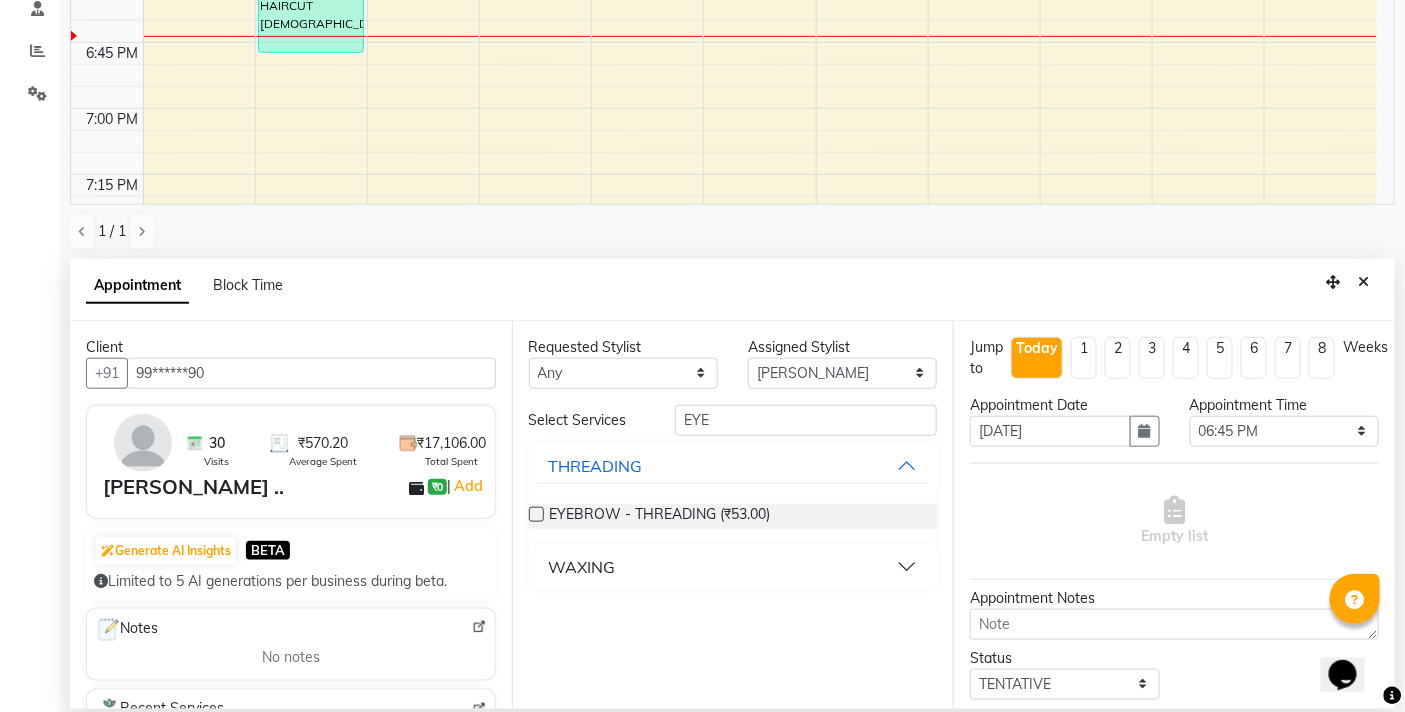 click at bounding box center [536, 514] 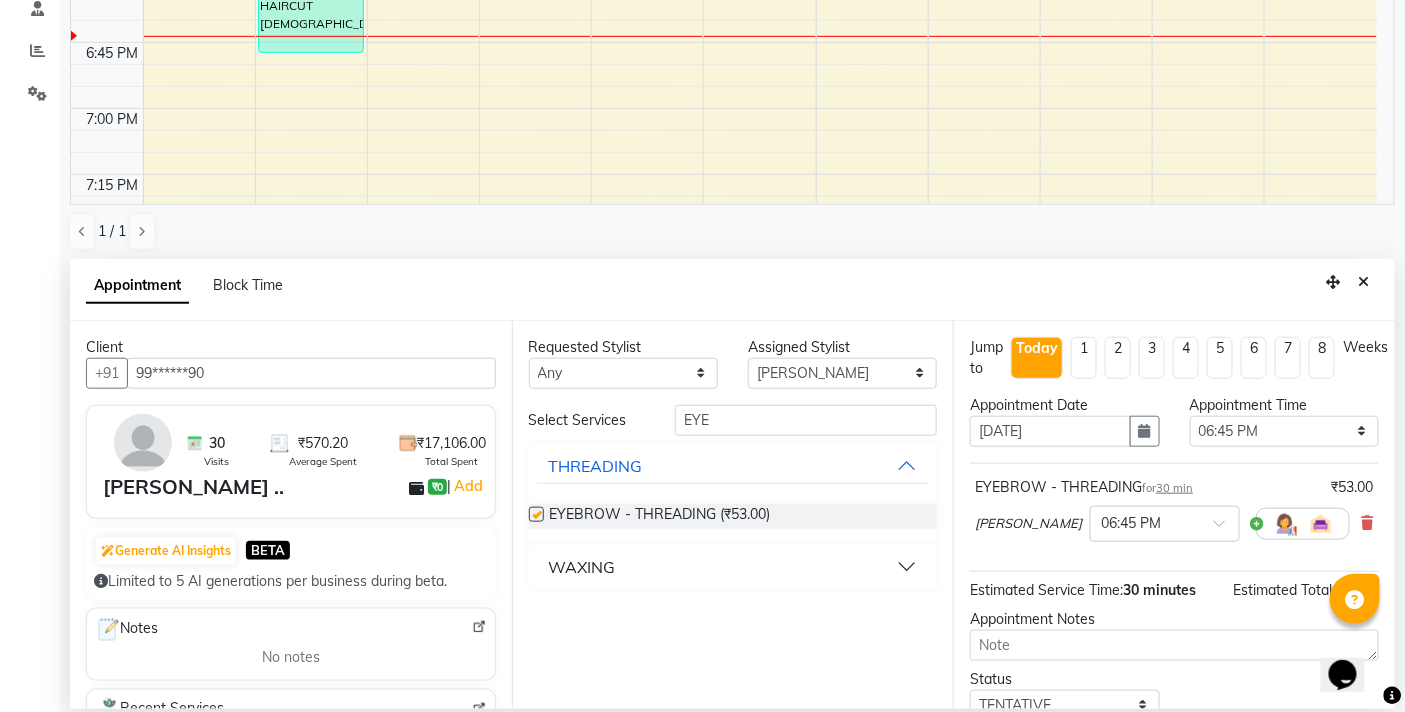 checkbox on "false" 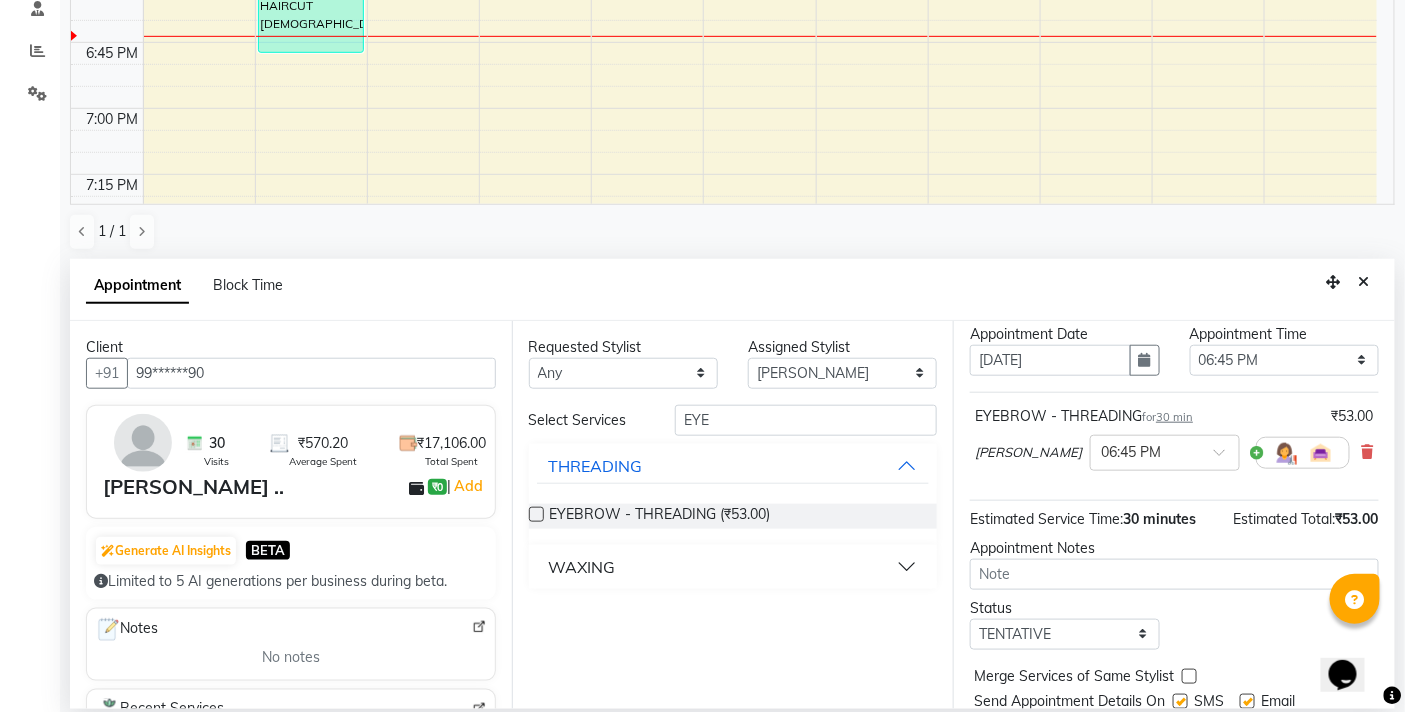 scroll, scrollTop: 137, scrollLeft: 0, axis: vertical 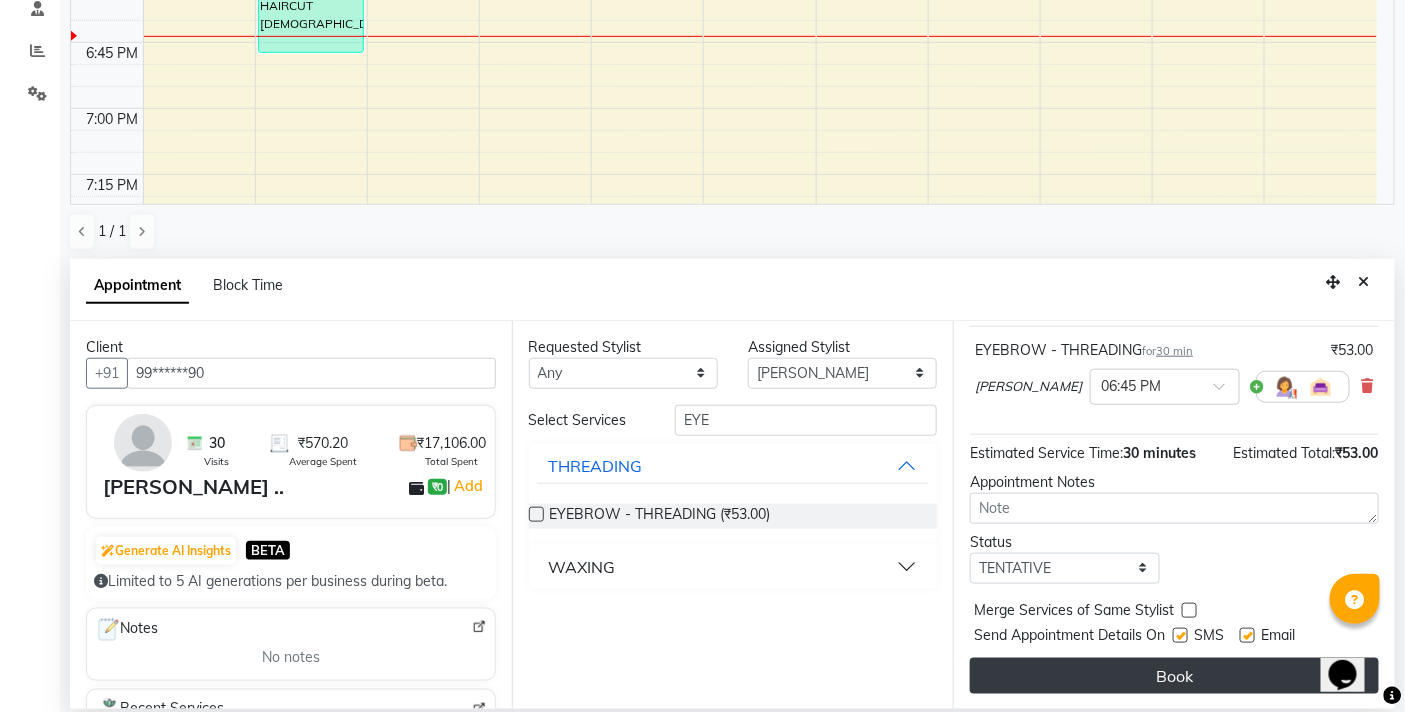 click on "Book" at bounding box center [1174, 676] 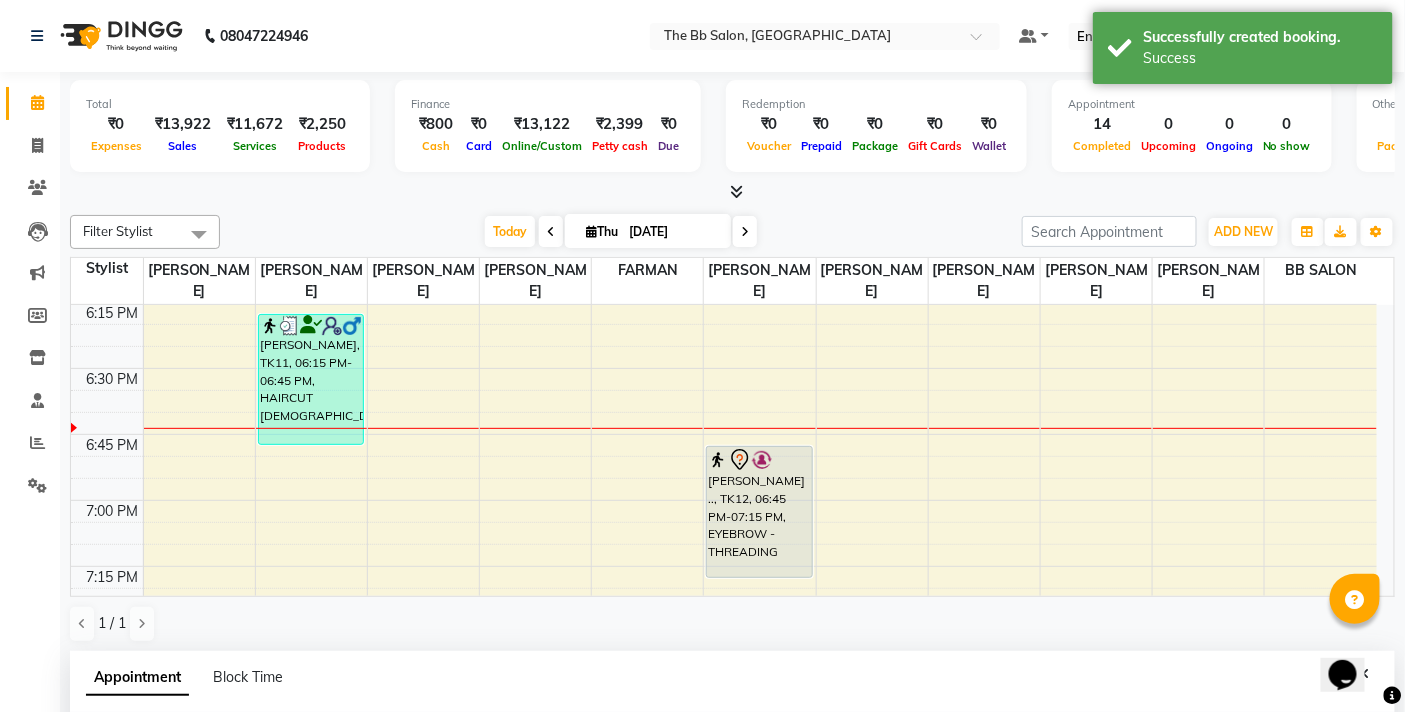 scroll, scrollTop: 333, scrollLeft: 0, axis: vertical 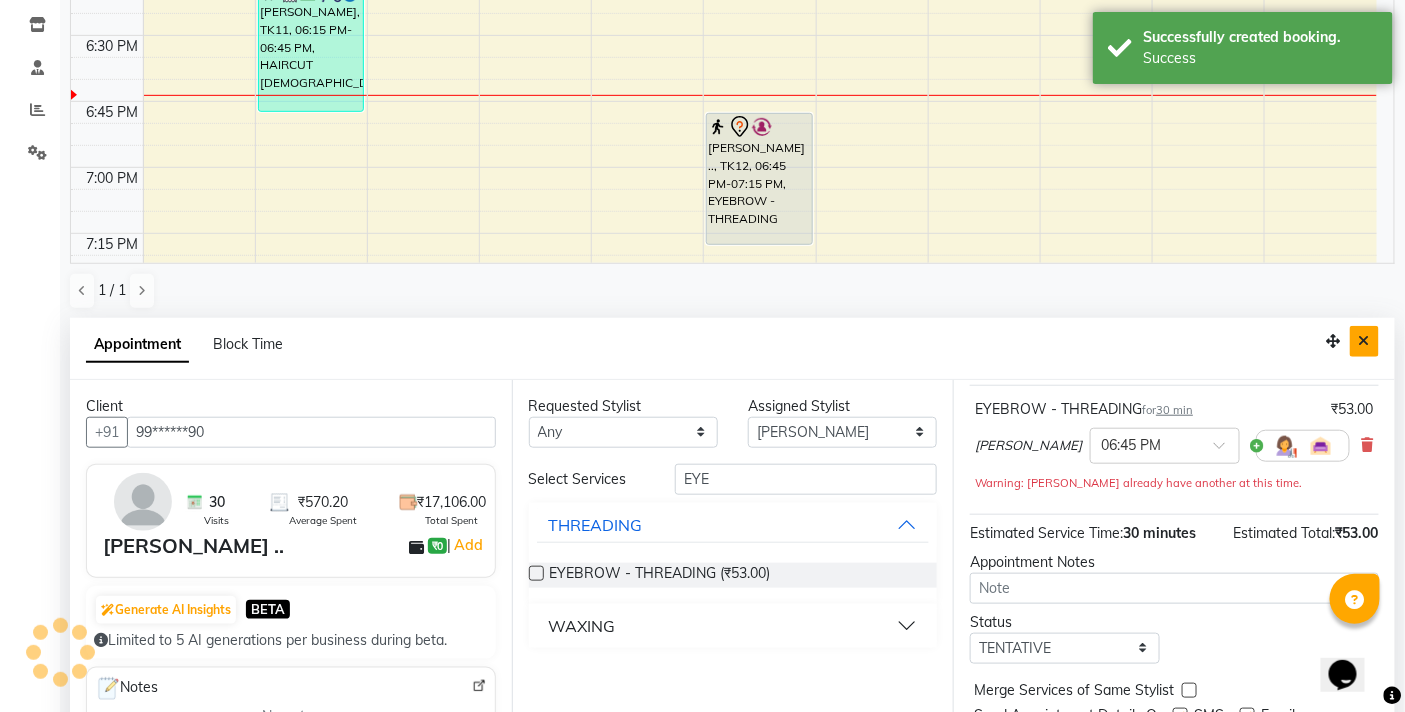 click at bounding box center [1364, 341] 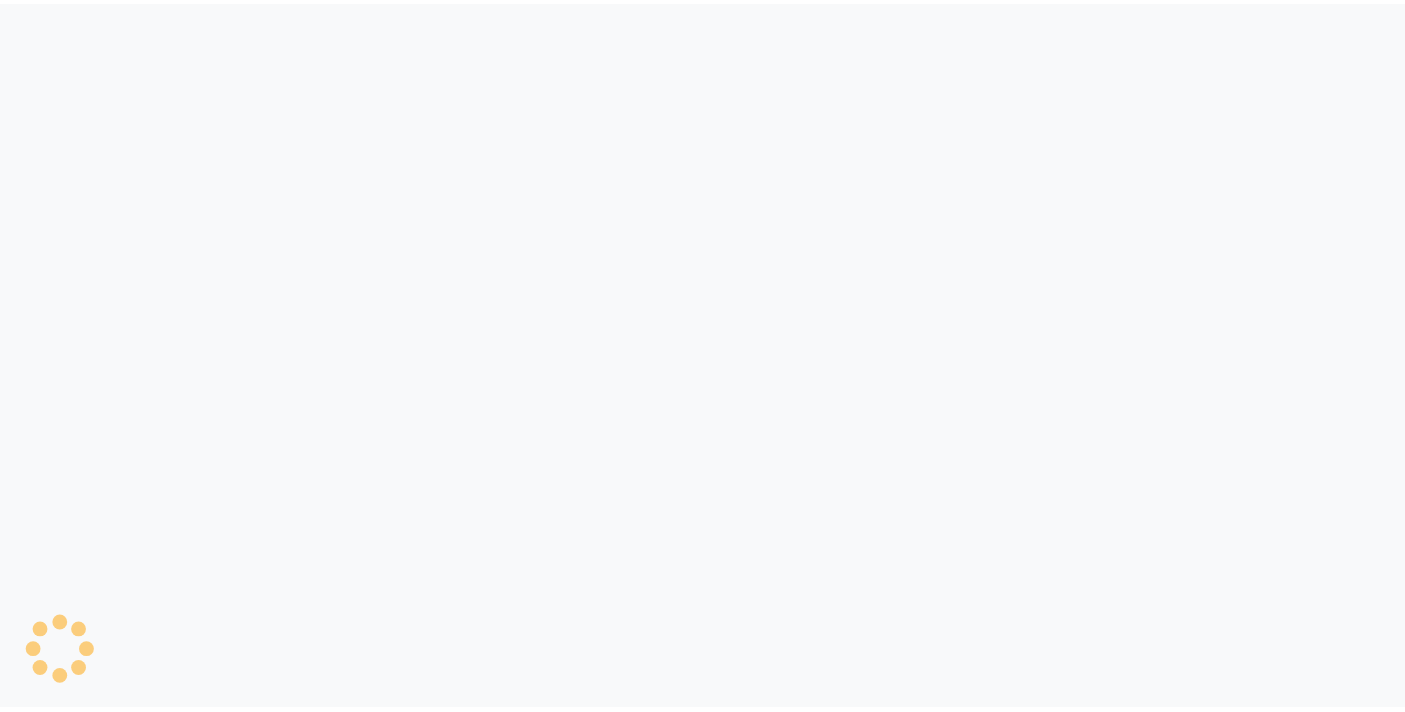 scroll, scrollTop: 0, scrollLeft: 0, axis: both 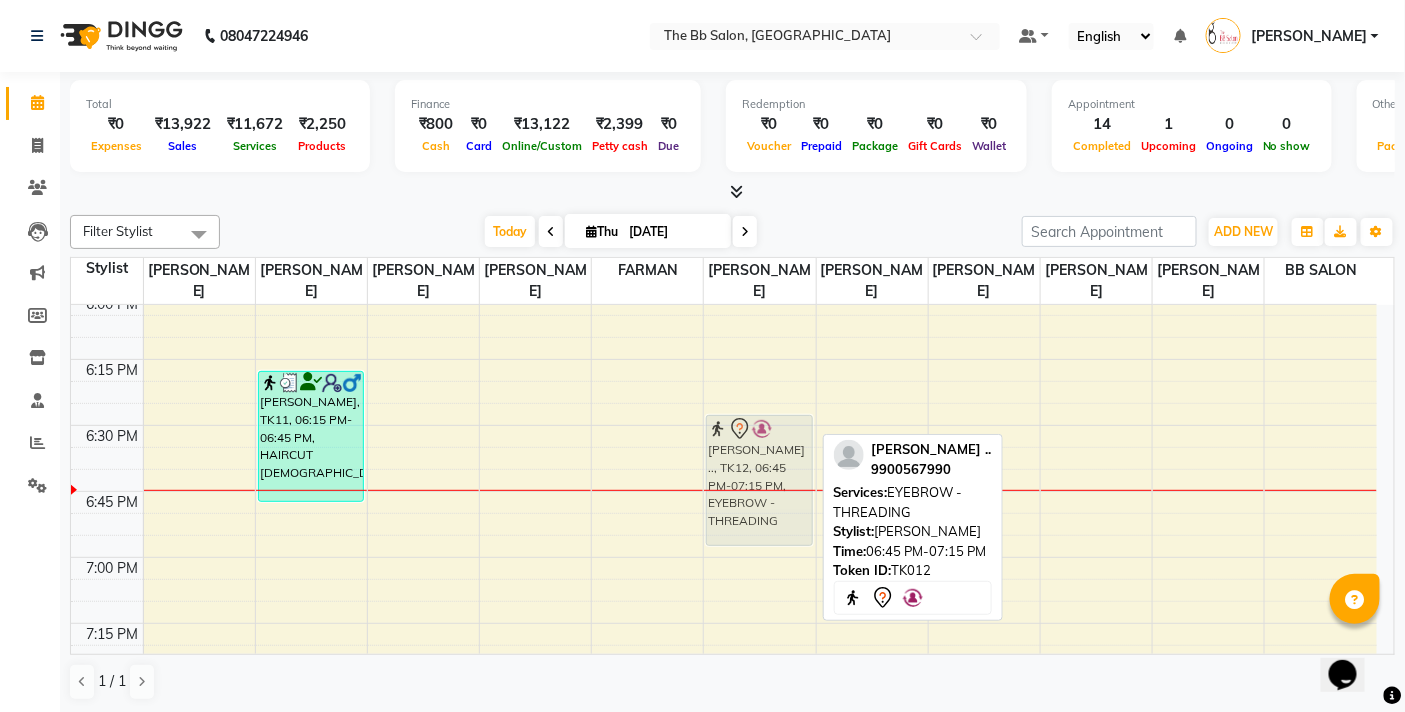 drag, startPoint x: 761, startPoint y: 577, endPoint x: 772, endPoint y: 478, distance: 99.60924 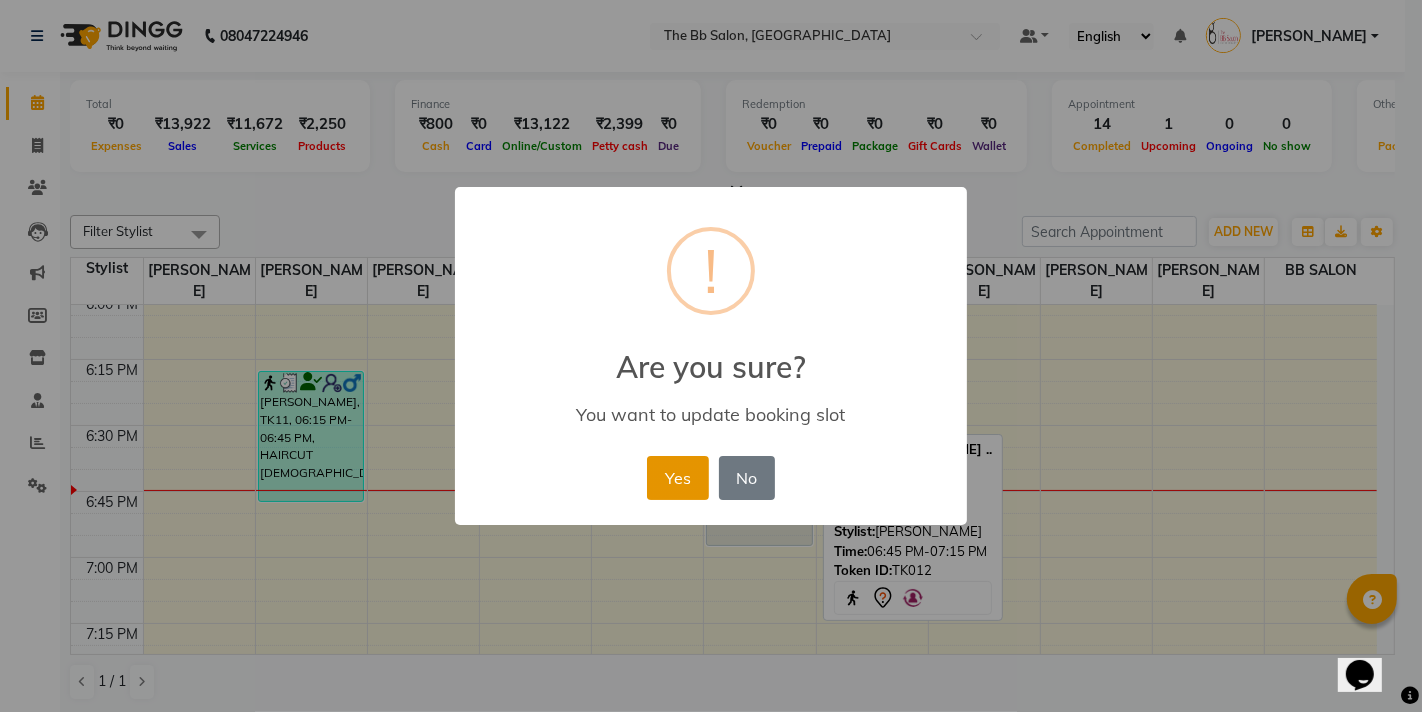click on "Yes" at bounding box center [677, 478] 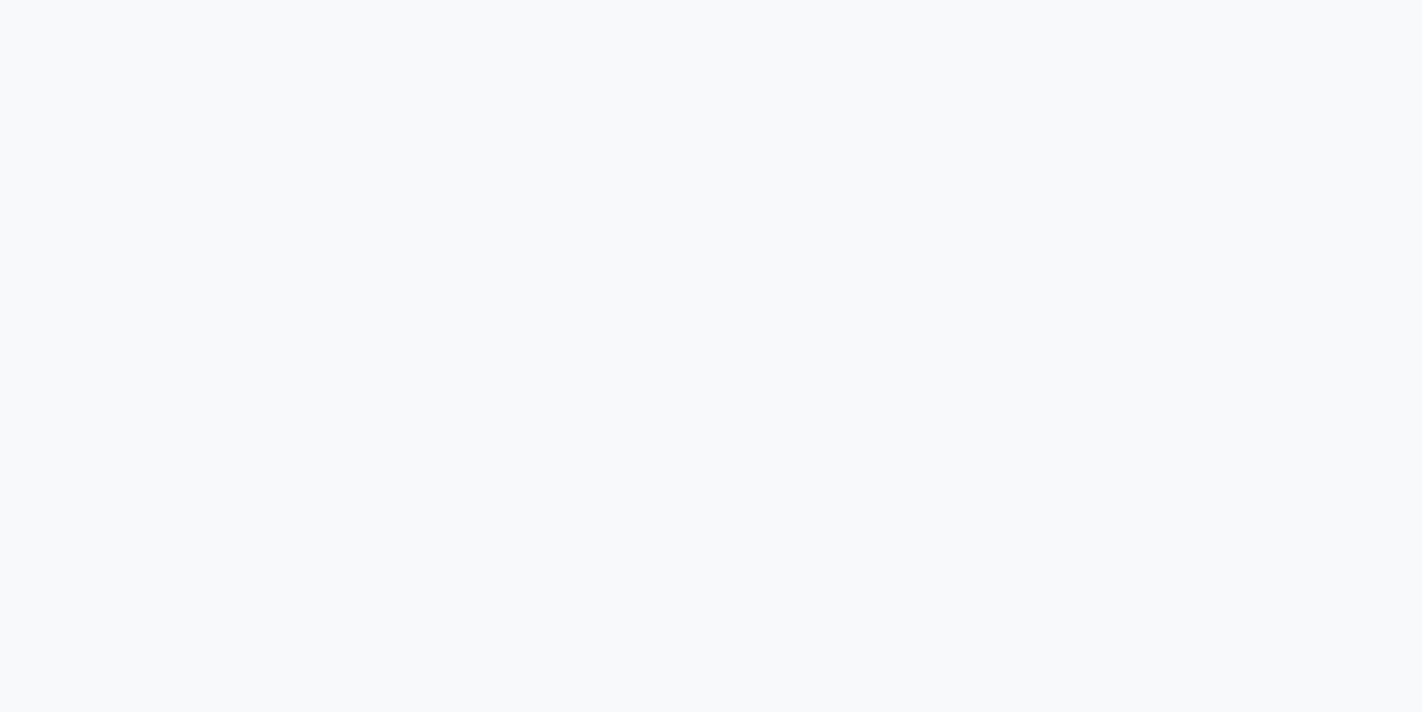 scroll, scrollTop: 0, scrollLeft: 0, axis: both 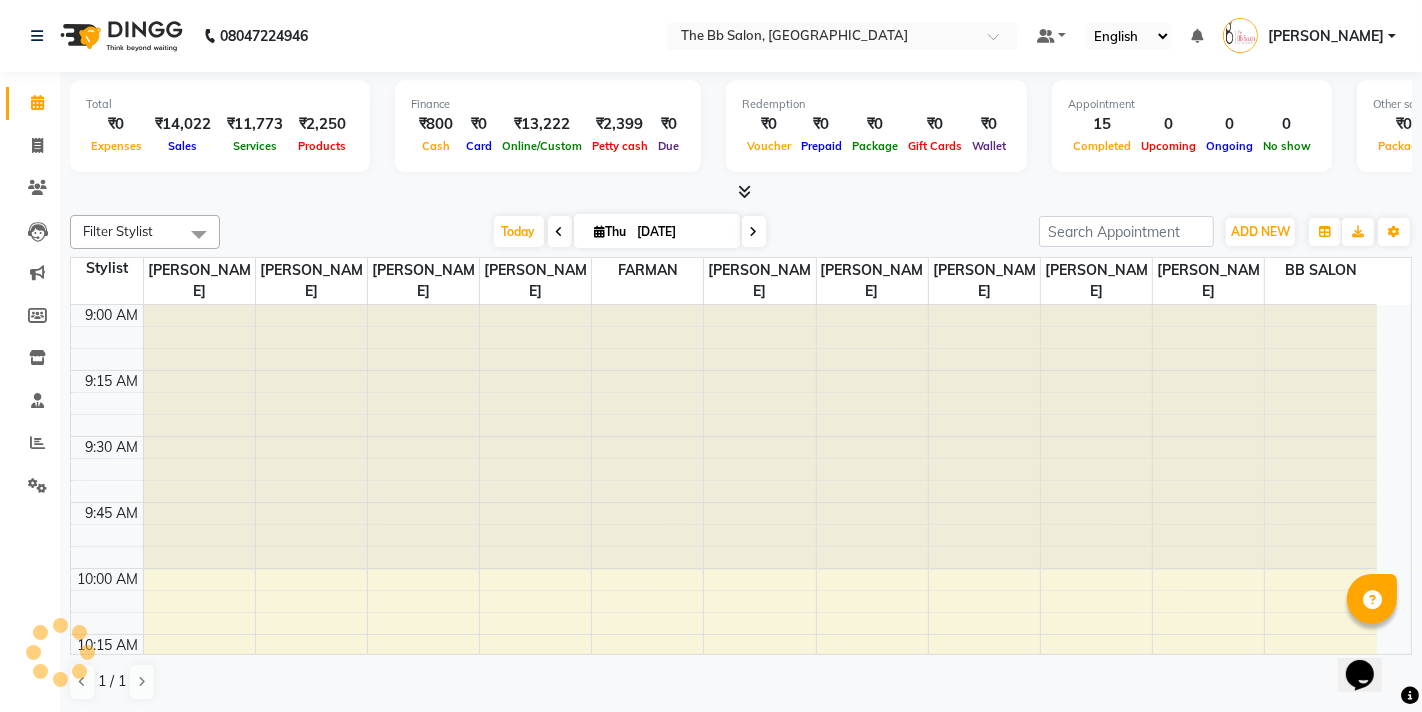 select on "en" 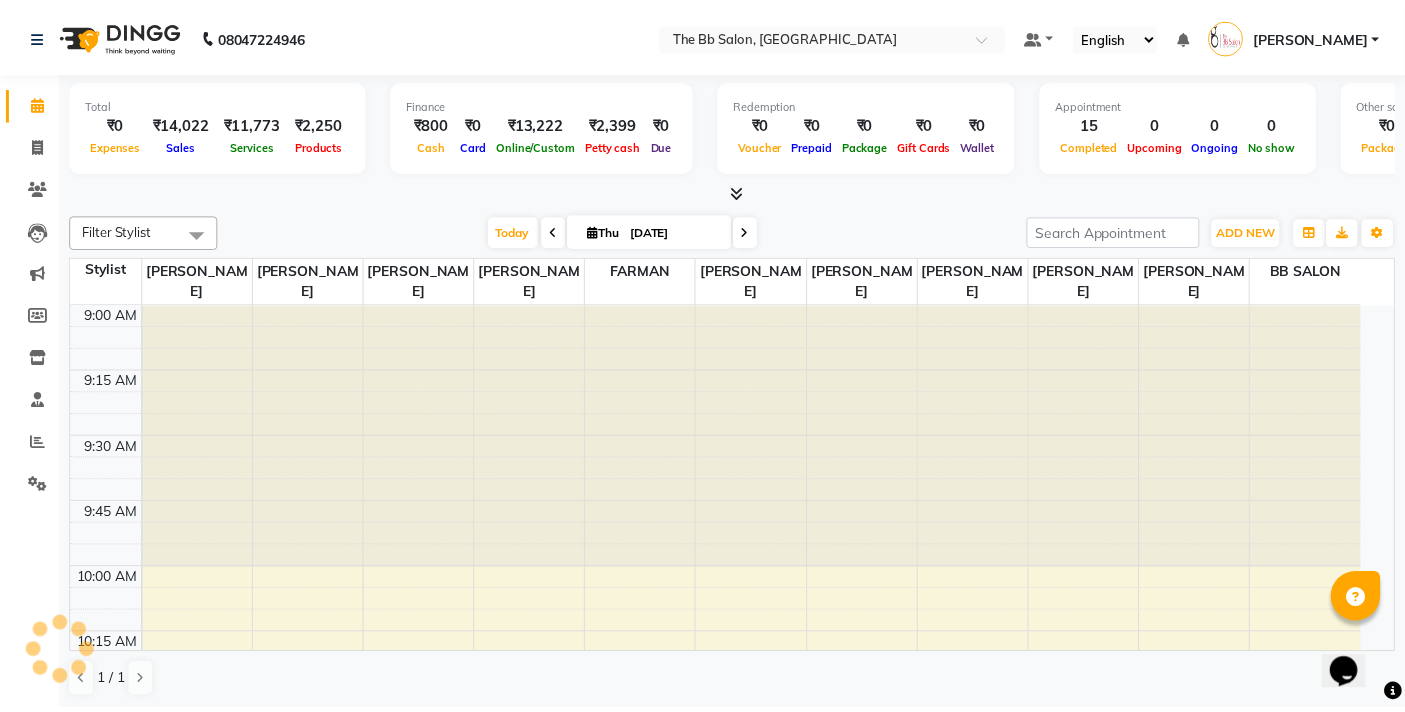 scroll, scrollTop: 0, scrollLeft: 0, axis: both 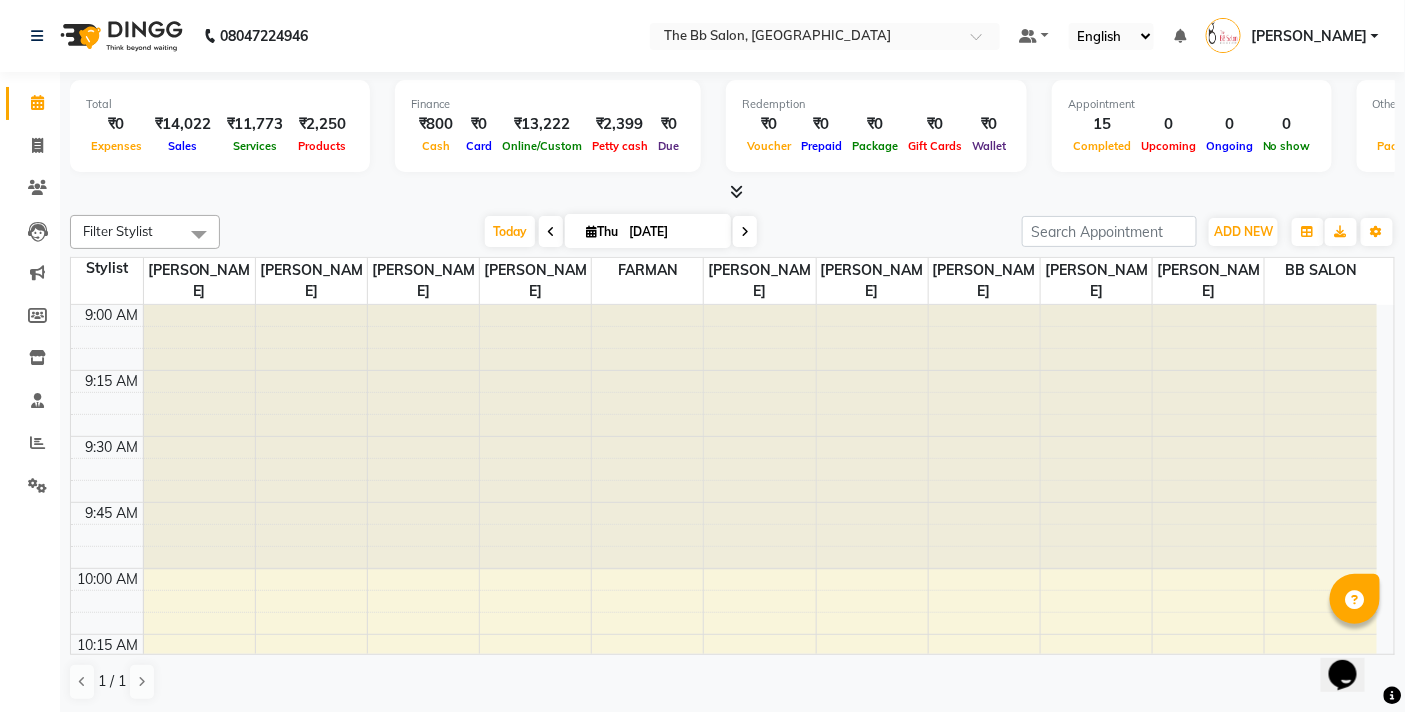 click on "08047224946 Select Location × The Bb Salon, Kharghar Default Panel My Panel English ENGLISH Español العربية मराठी हिंदी ગુજરાતી தமிழ் 中文 Notifications nothing to show [PERSON_NAME] Manage Profile Change Password Sign out  Version:3.15.4" 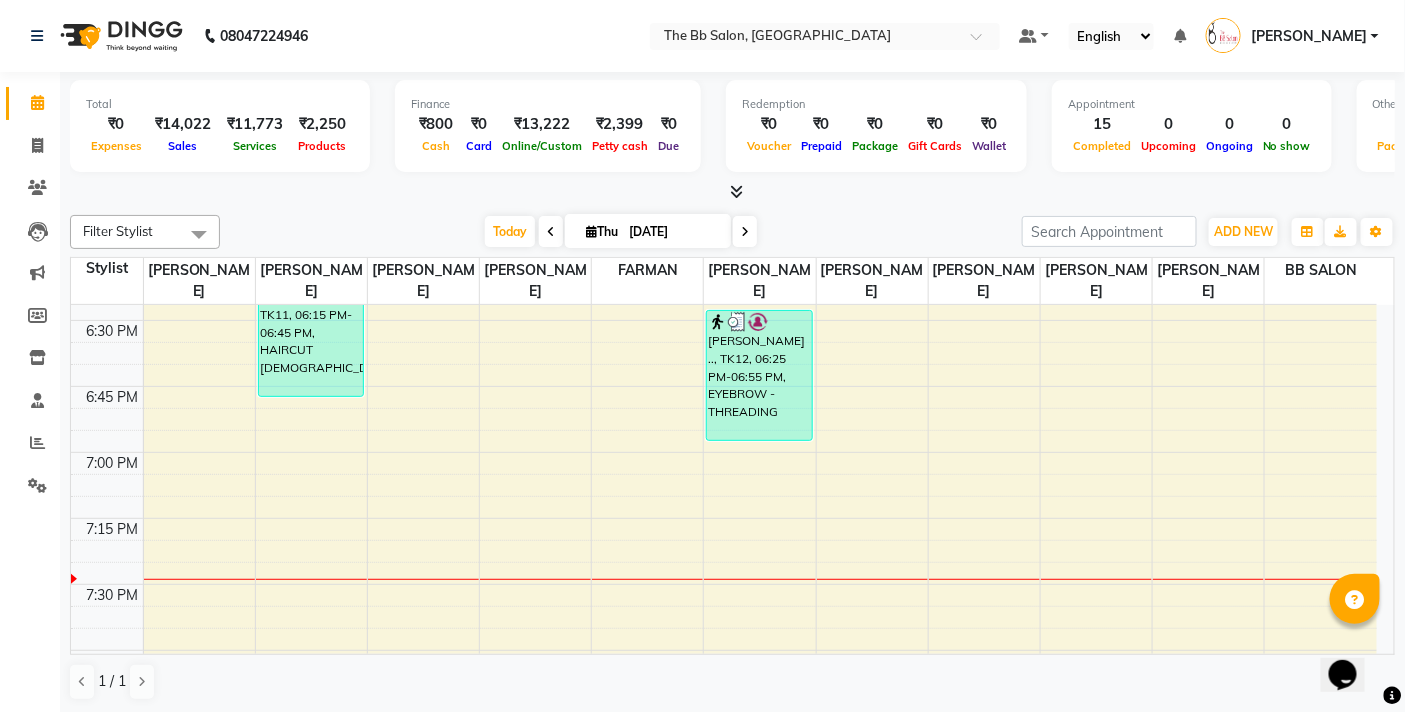 scroll, scrollTop: 2444, scrollLeft: 0, axis: vertical 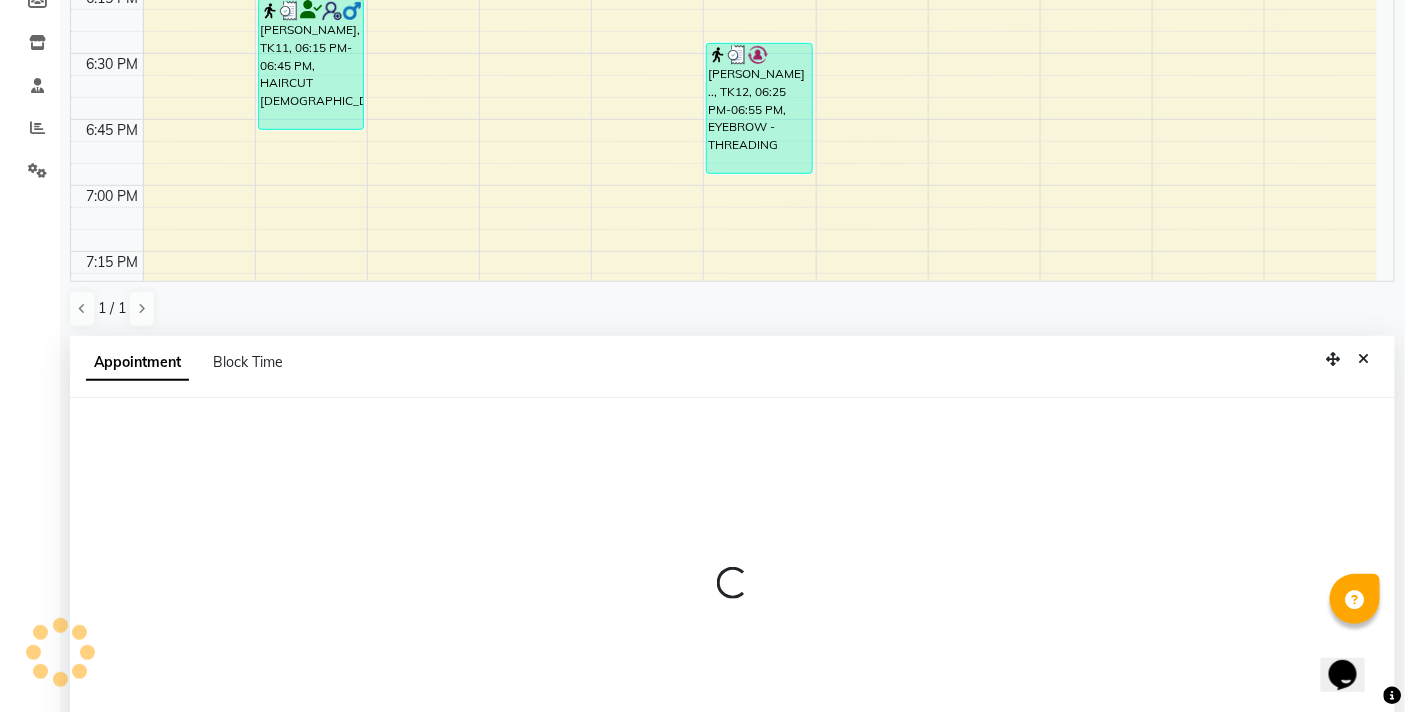 select on "83659" 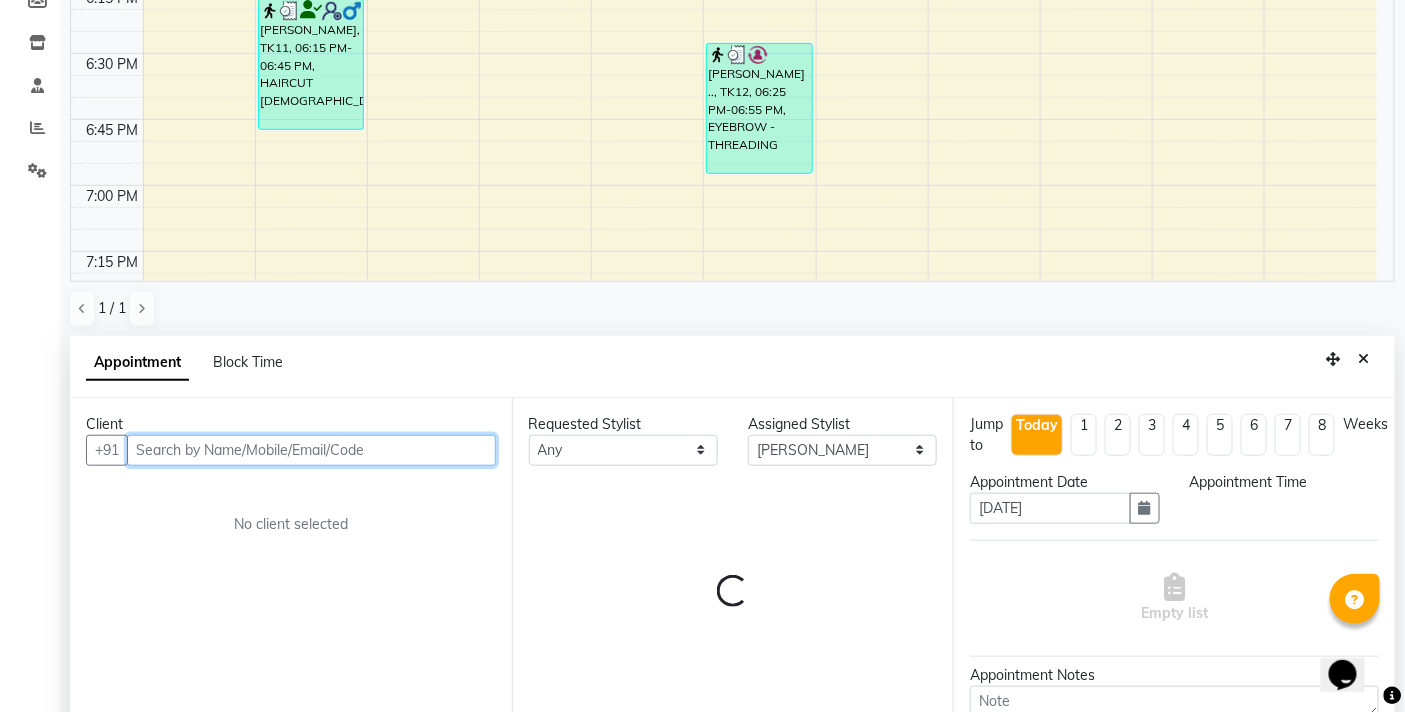 scroll, scrollTop: 392, scrollLeft: 0, axis: vertical 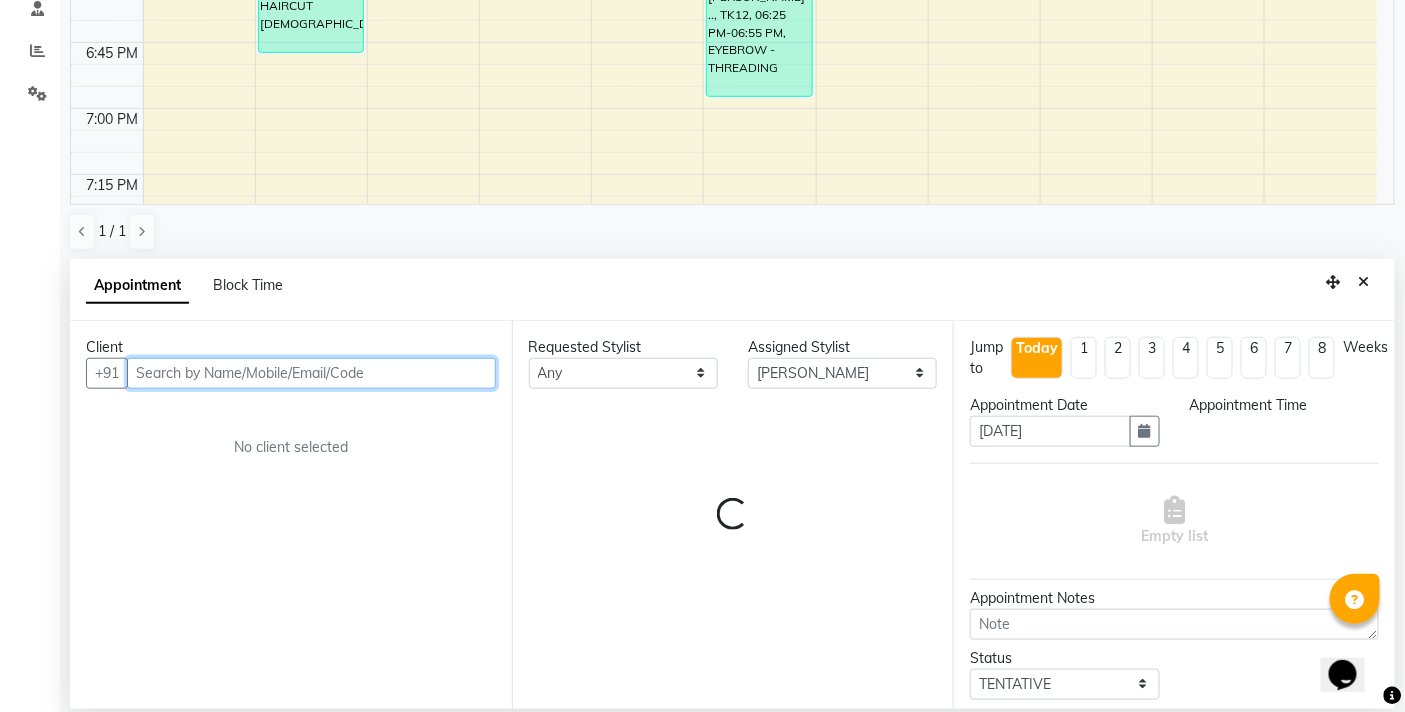 select on "1125" 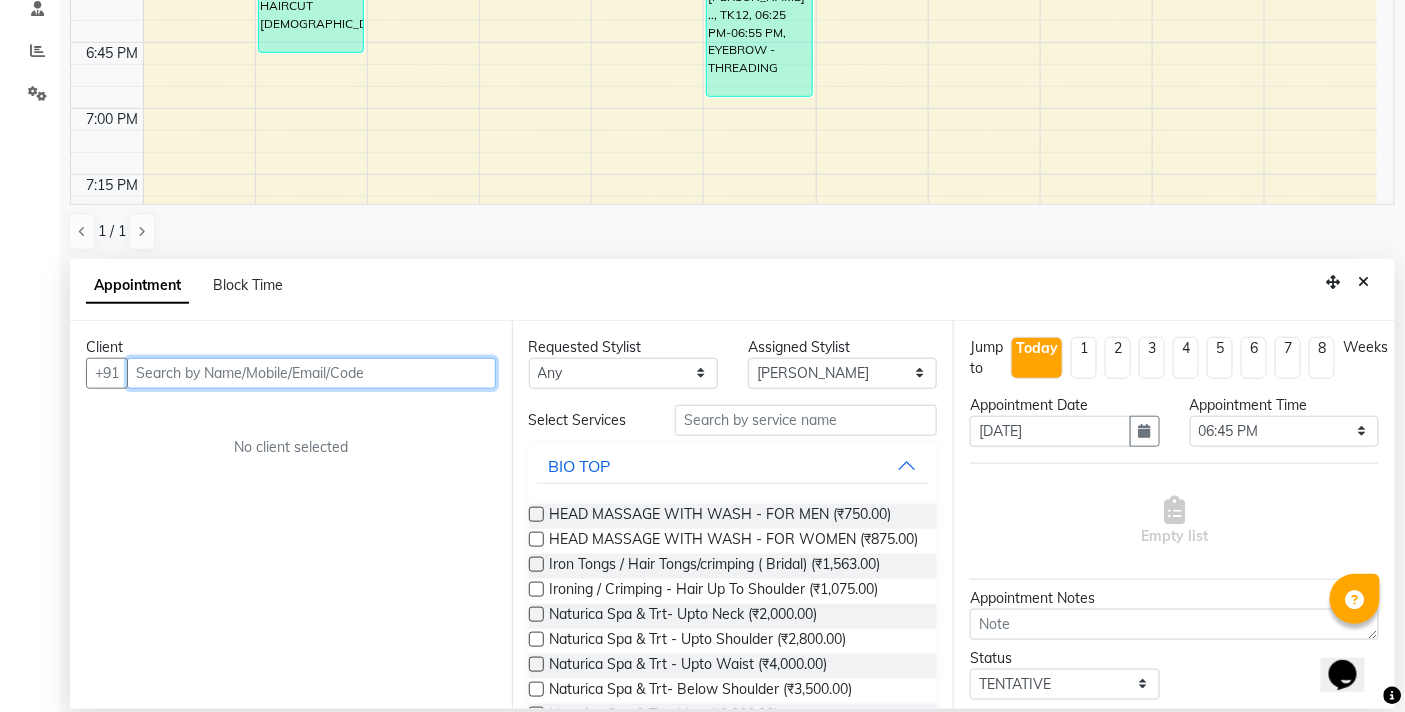 click at bounding box center [311, 373] 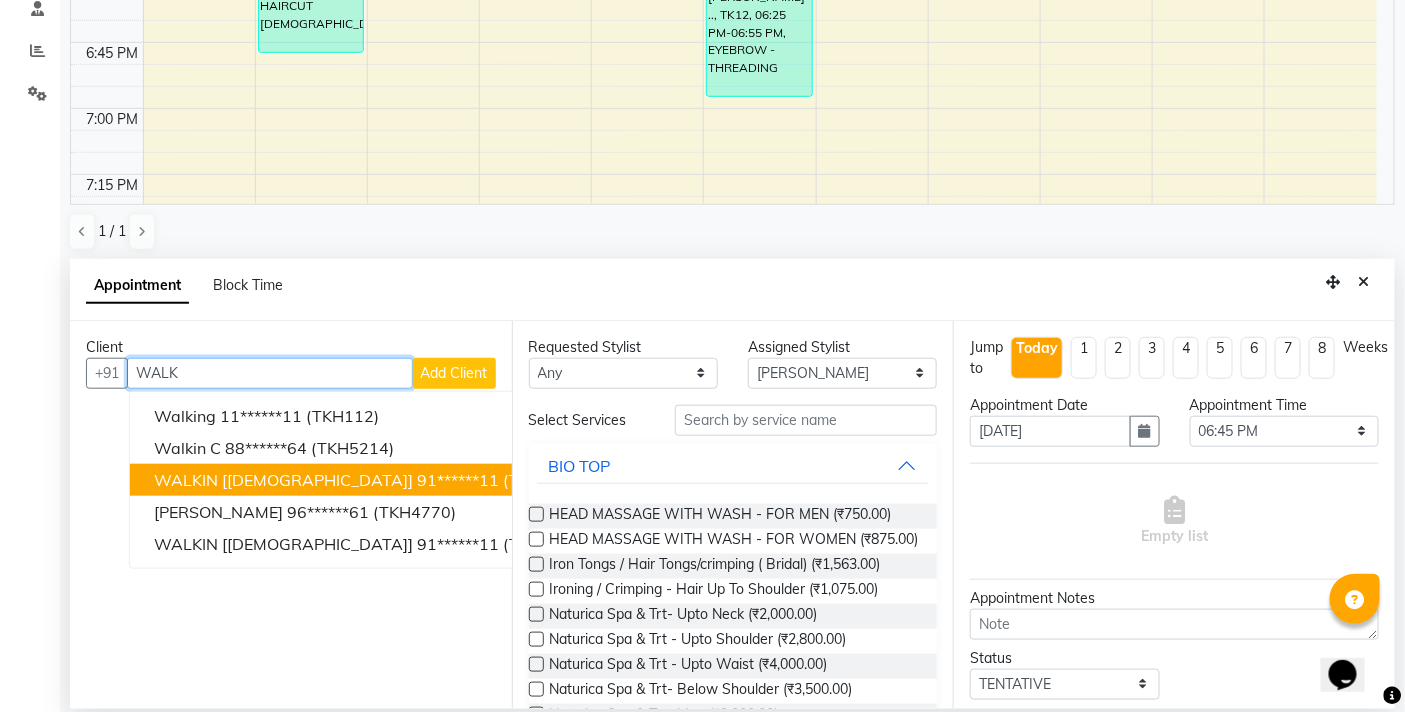 drag, startPoint x: 360, startPoint y: 475, endPoint x: 598, endPoint y: 433, distance: 241.67747 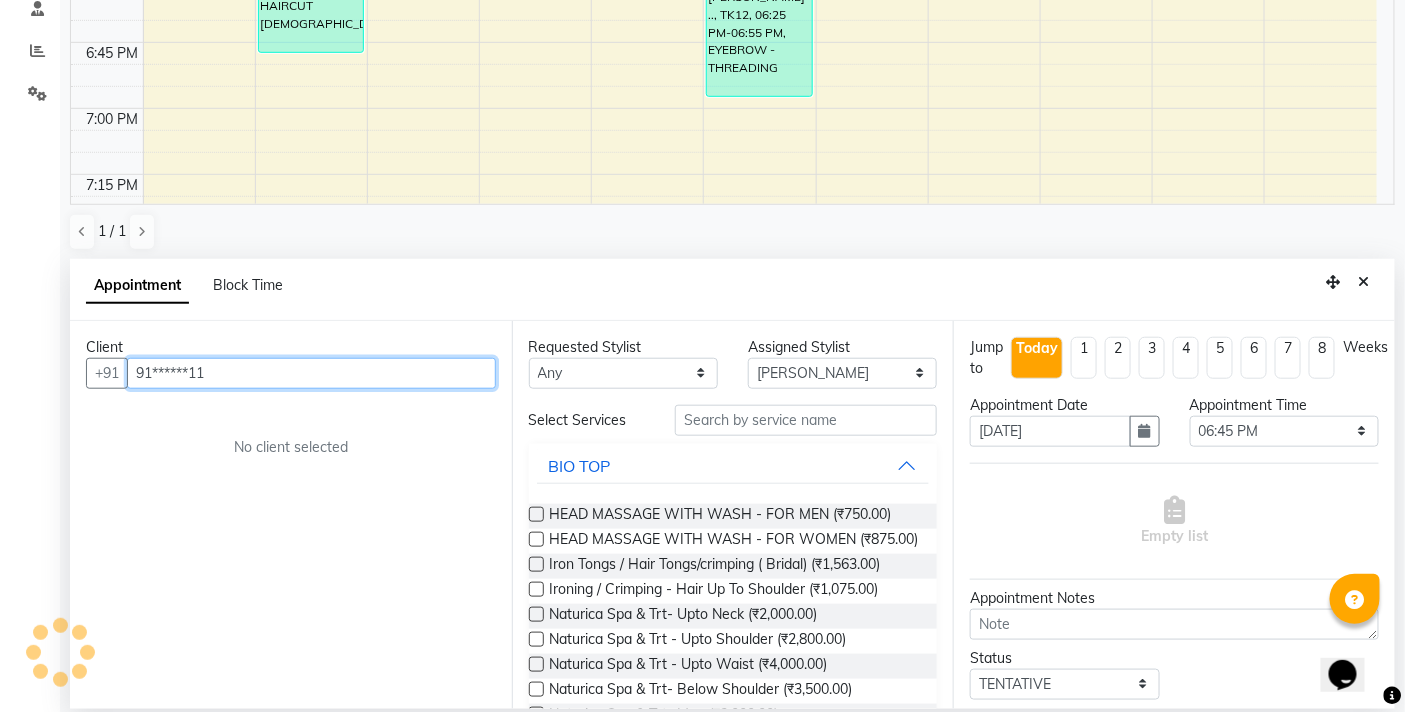type on "91******11" 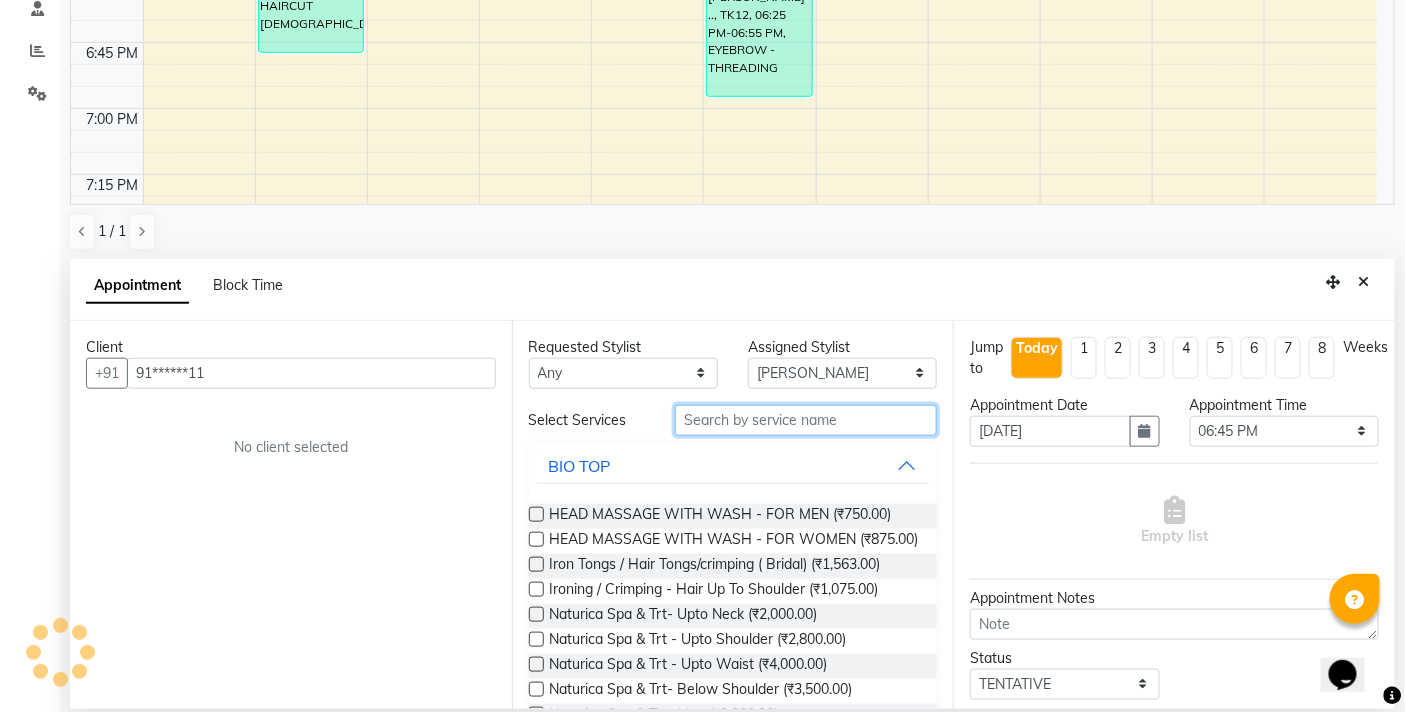 click at bounding box center [806, 420] 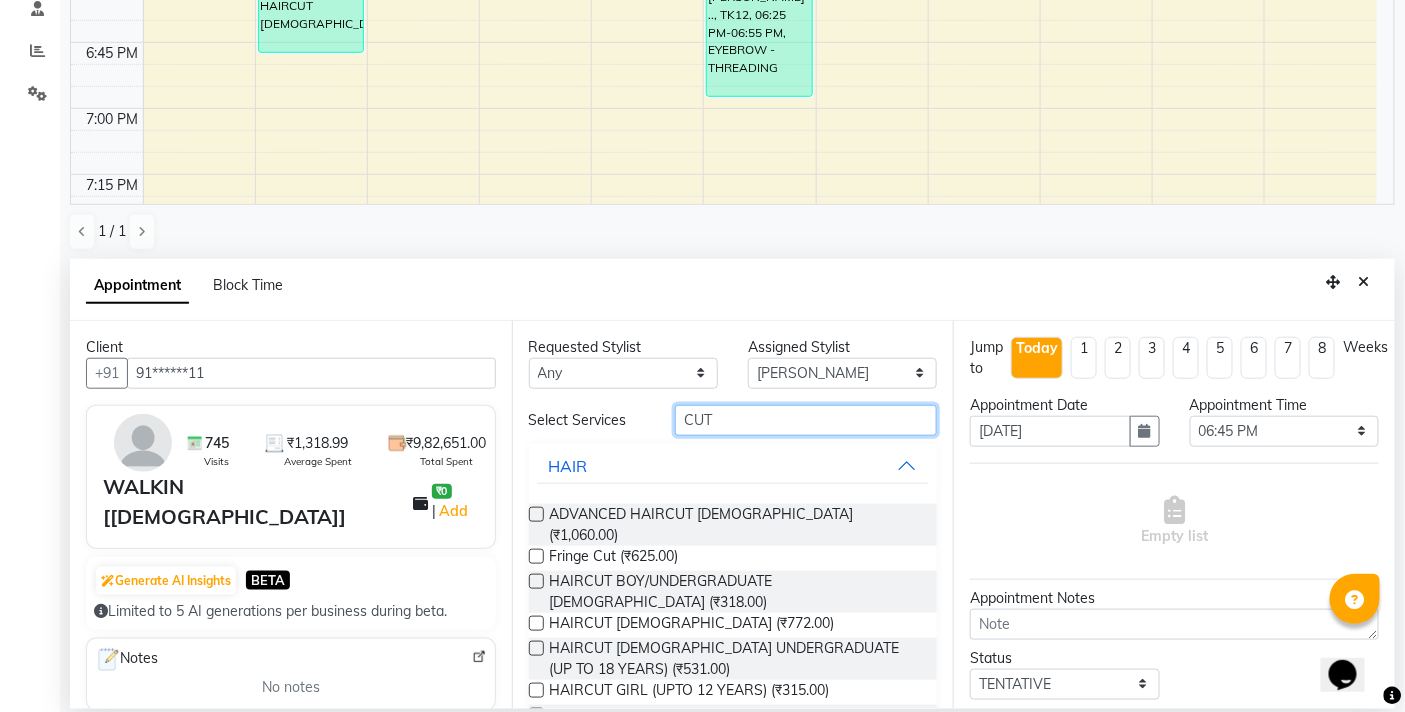 type on "CUT" 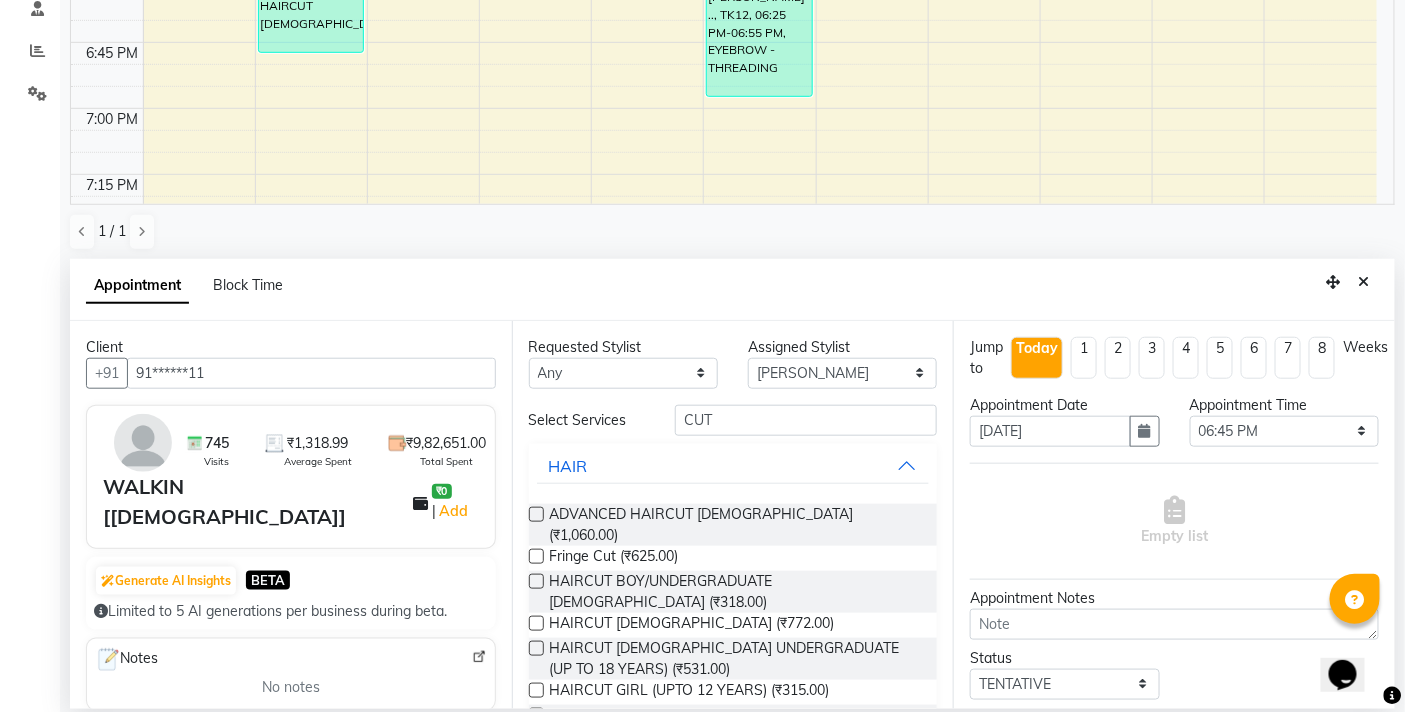 click at bounding box center [536, 715] 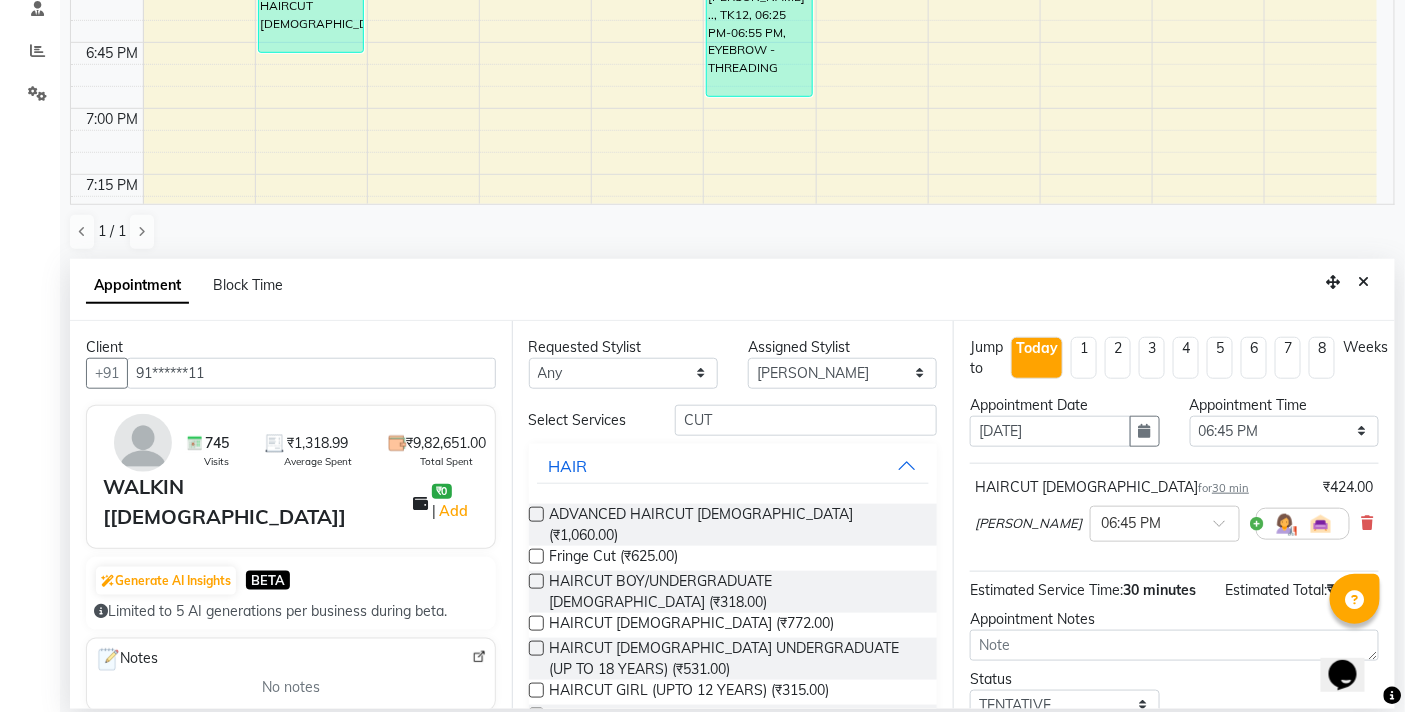 checkbox on "false" 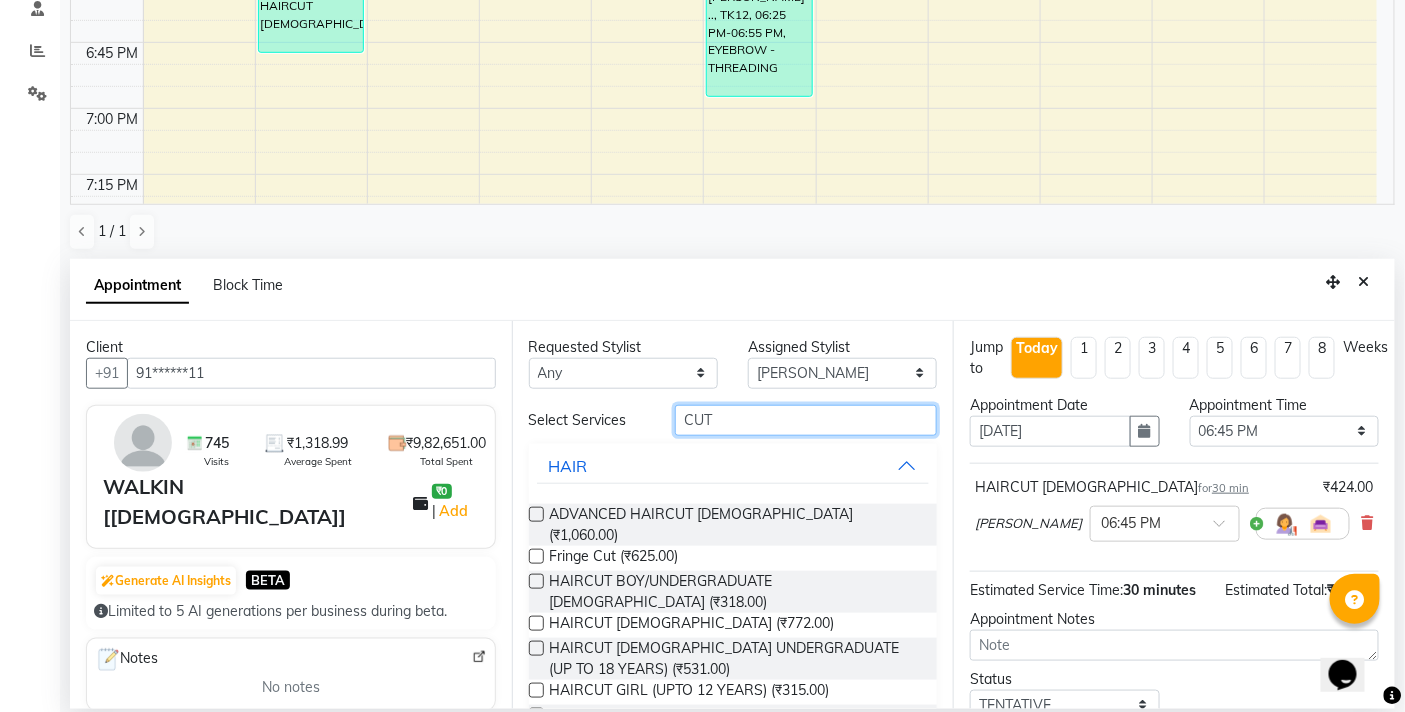 click on "CUT" at bounding box center [806, 420] 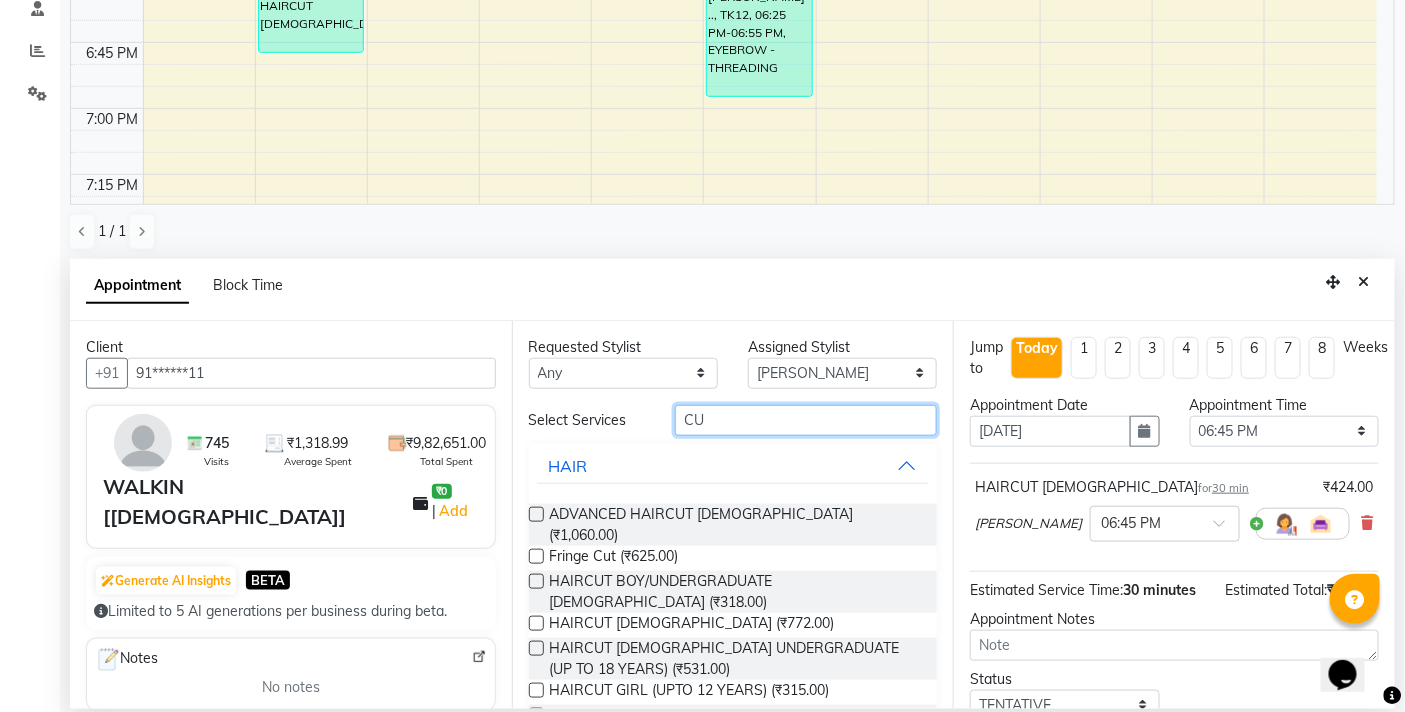 type on "C" 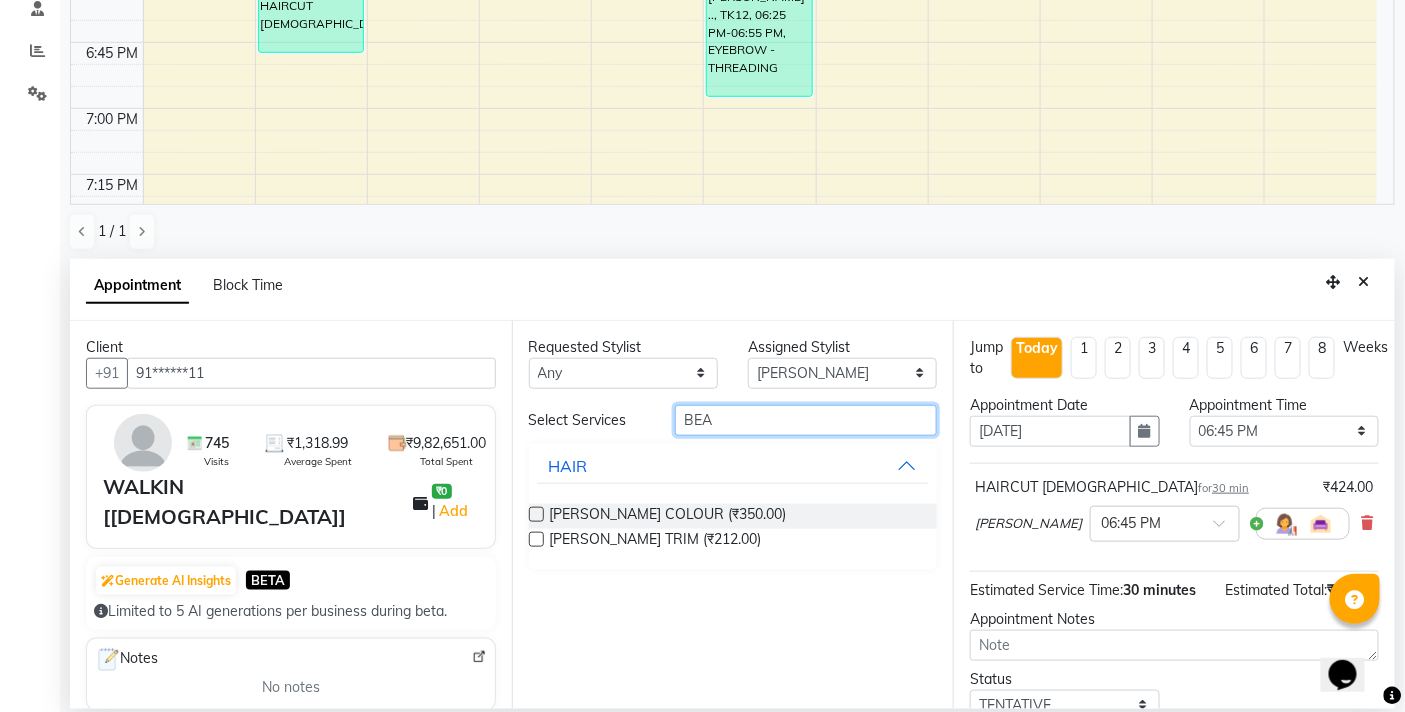 type on "BEA" 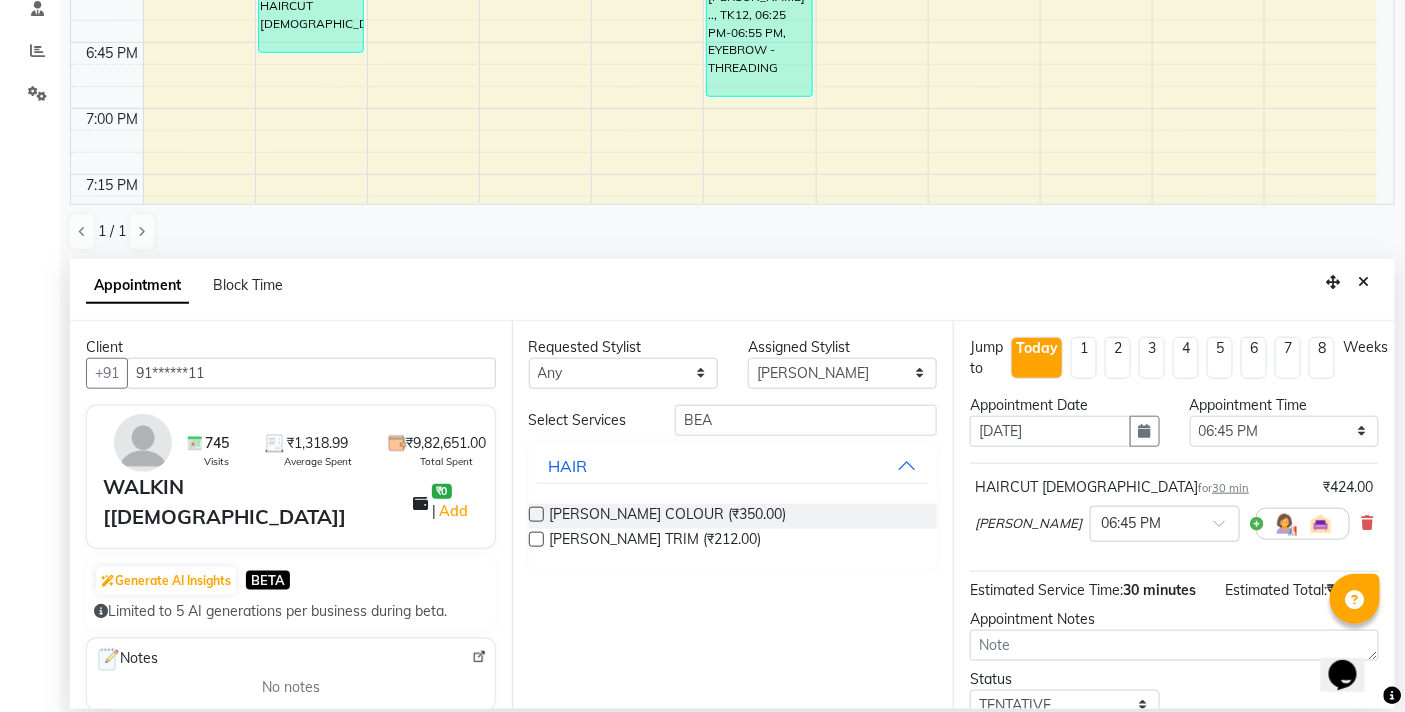 click at bounding box center (536, 539) 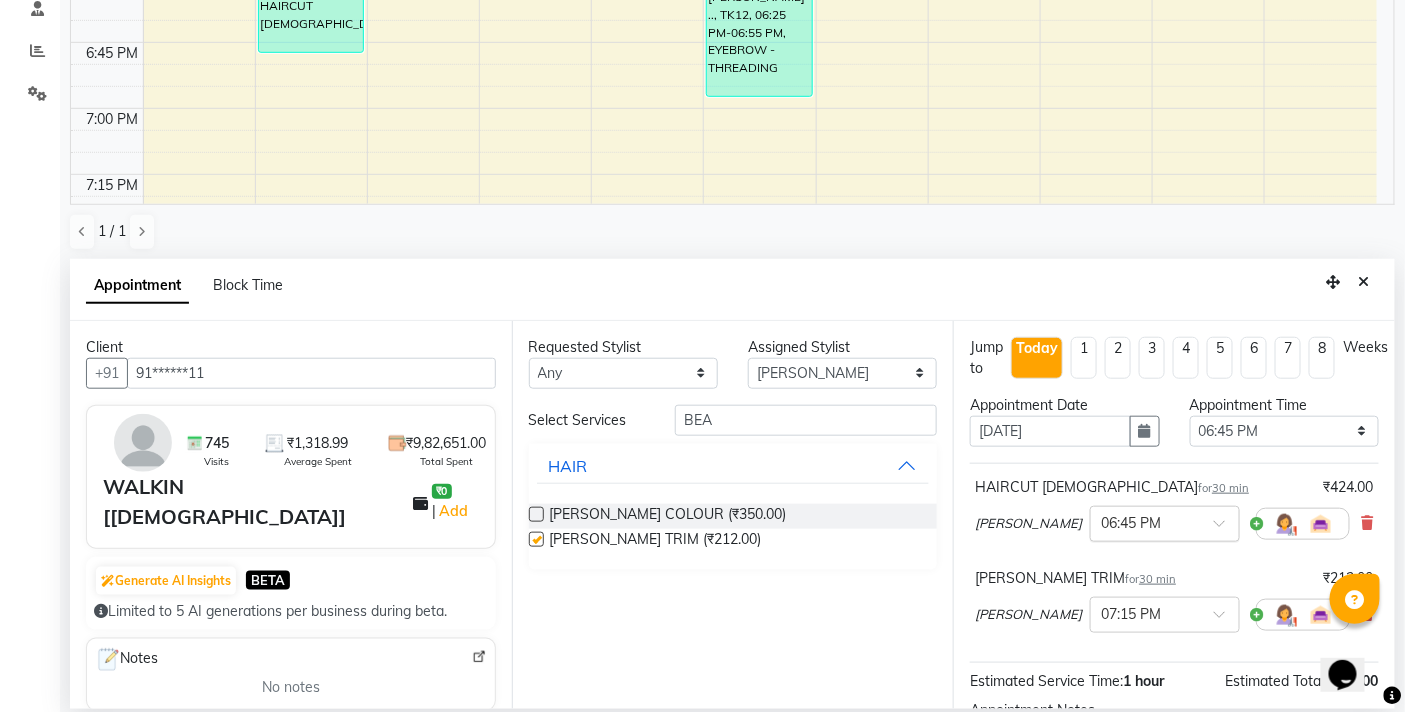 checkbox on "false" 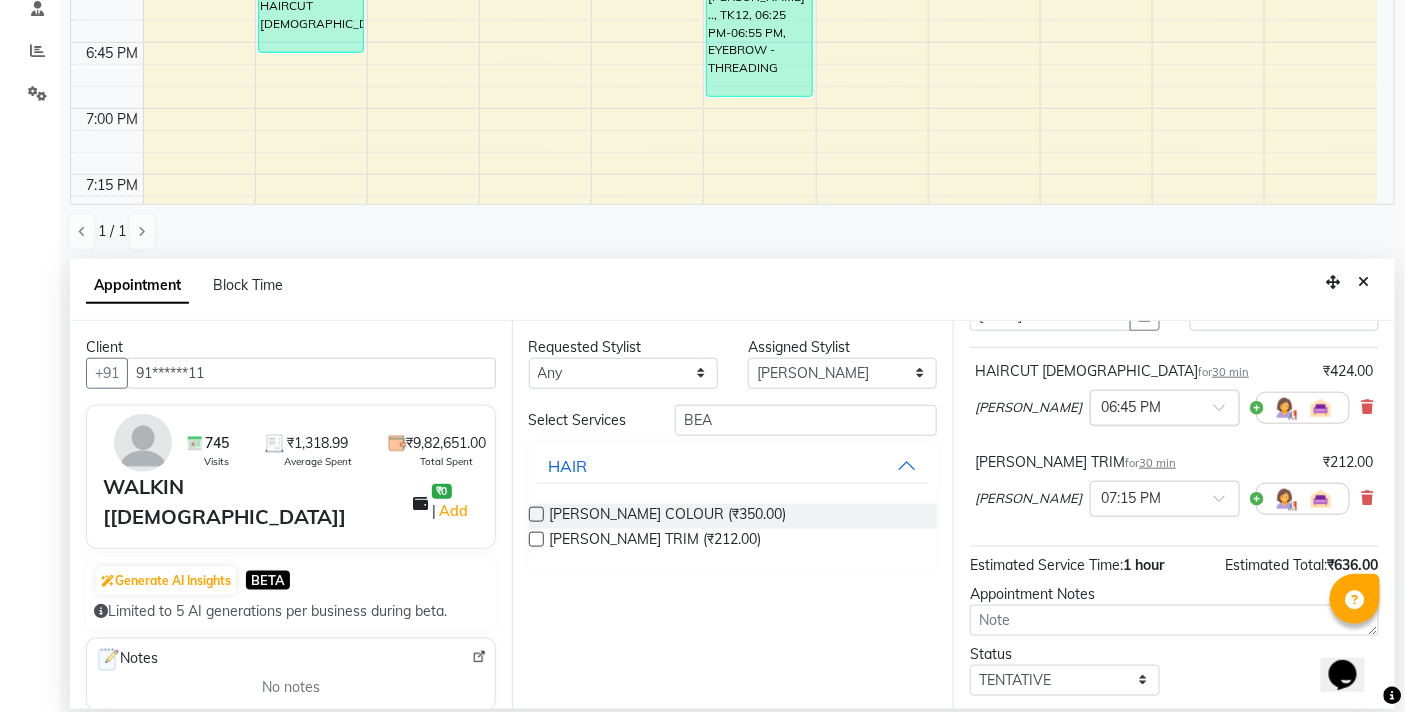 scroll, scrollTop: 235, scrollLeft: 0, axis: vertical 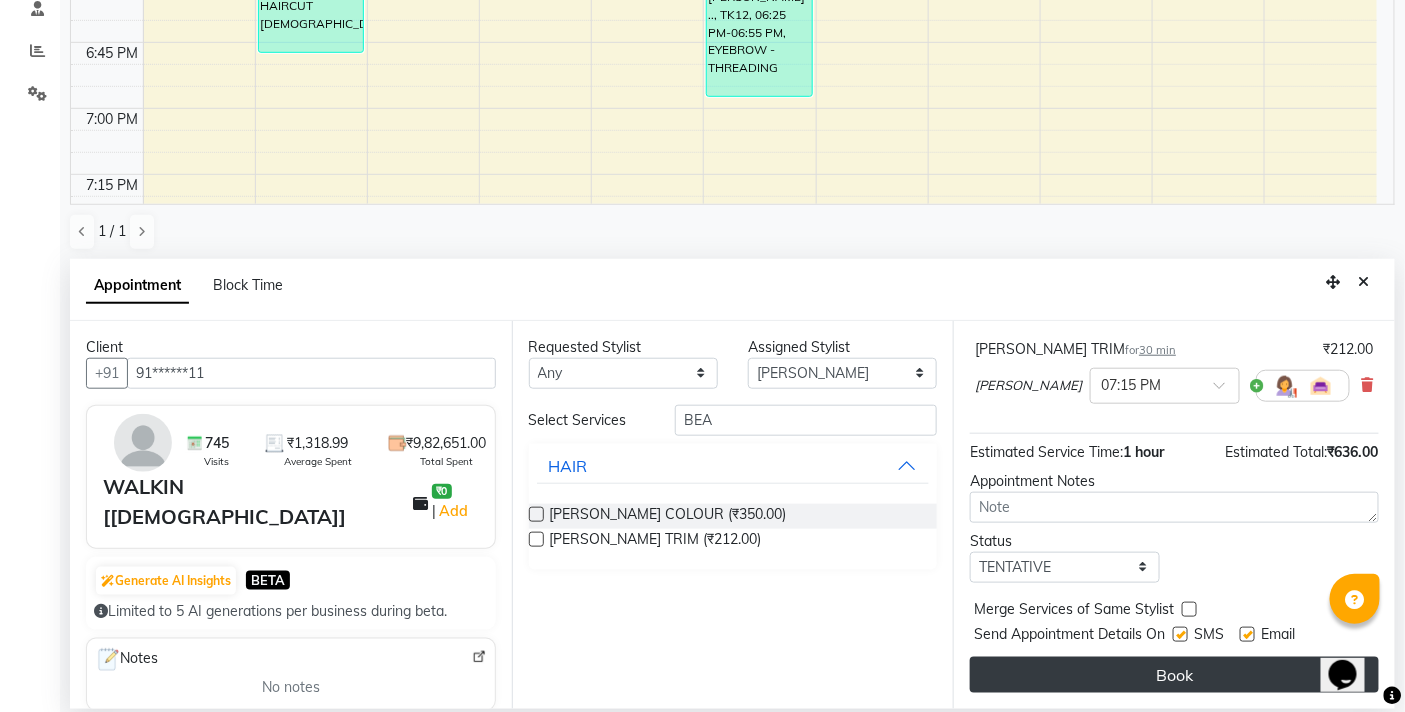 click on "Book" at bounding box center (1174, 675) 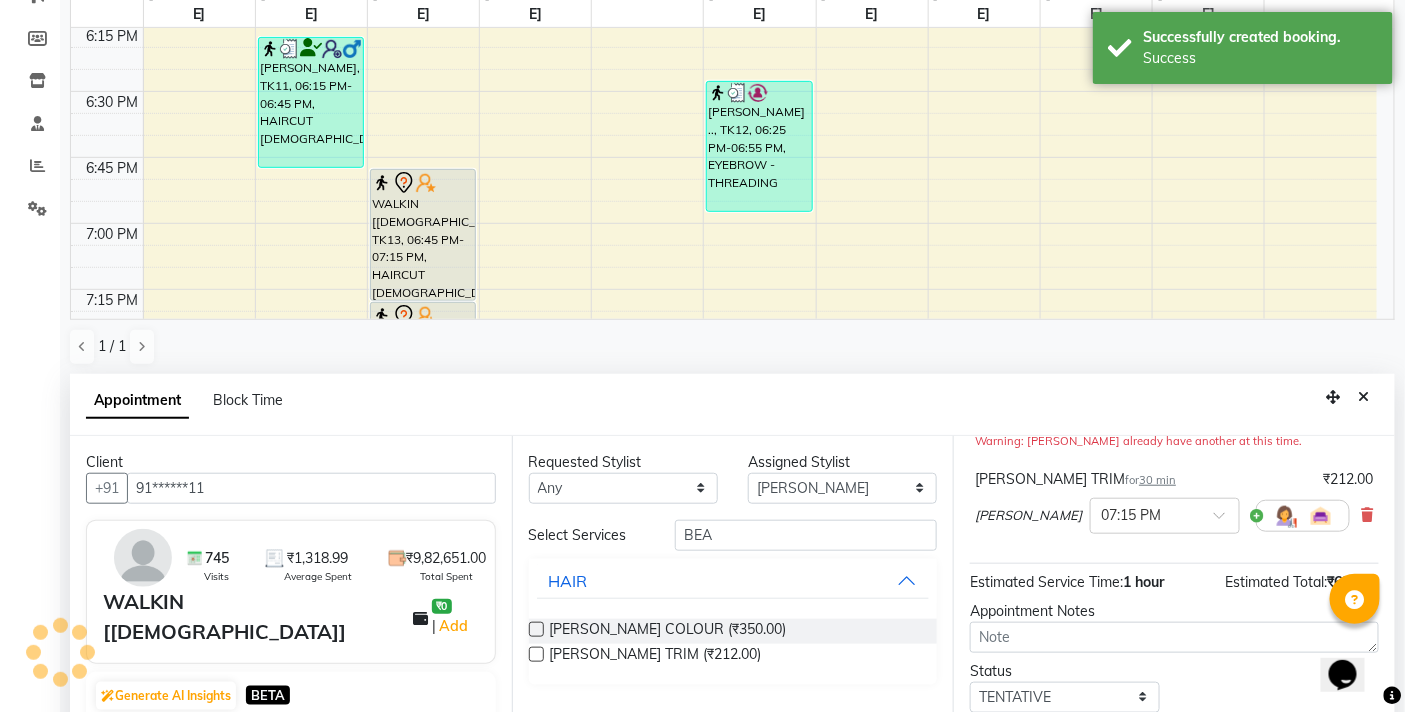 scroll, scrollTop: 0, scrollLeft: 0, axis: both 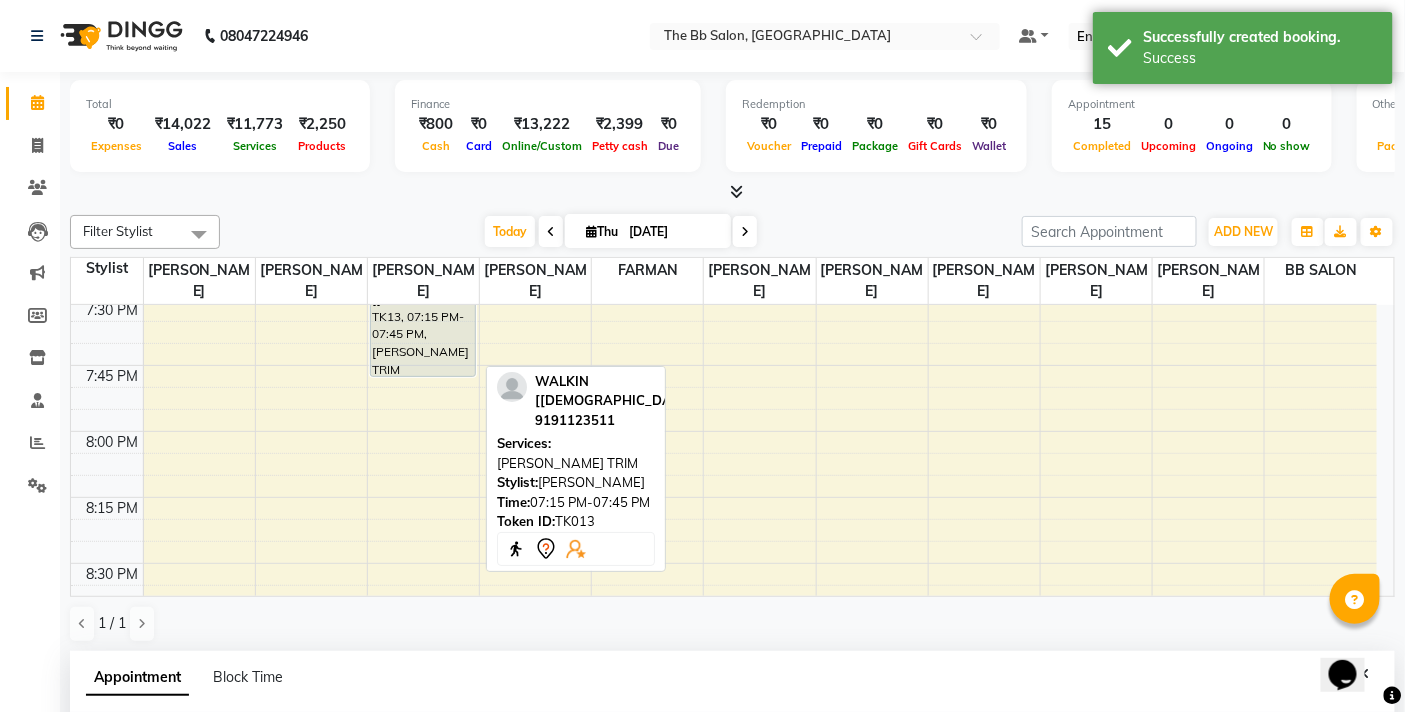 click on "WALKIN [[DEMOGRAPHIC_DATA]], TK13, 07:15 PM-07:45 PM, [PERSON_NAME] TRIM" at bounding box center (423, 311) 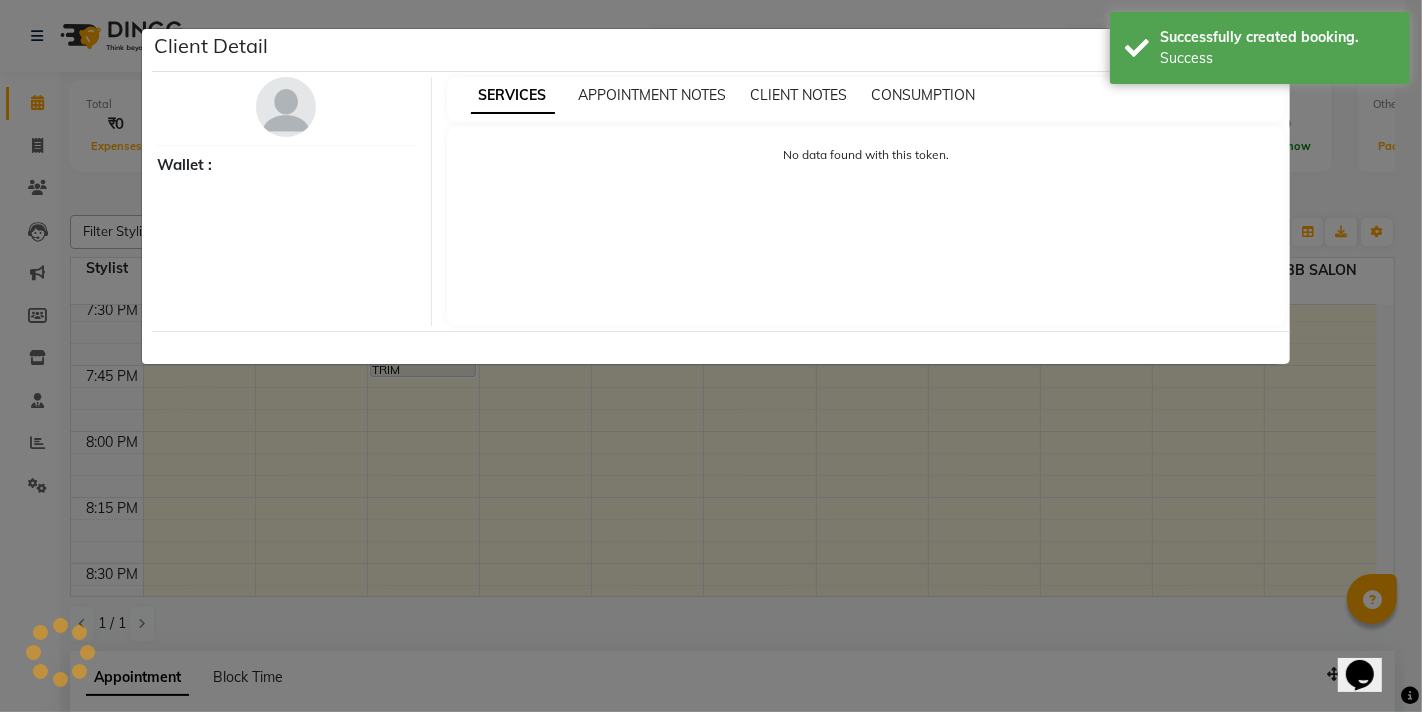 select on "7" 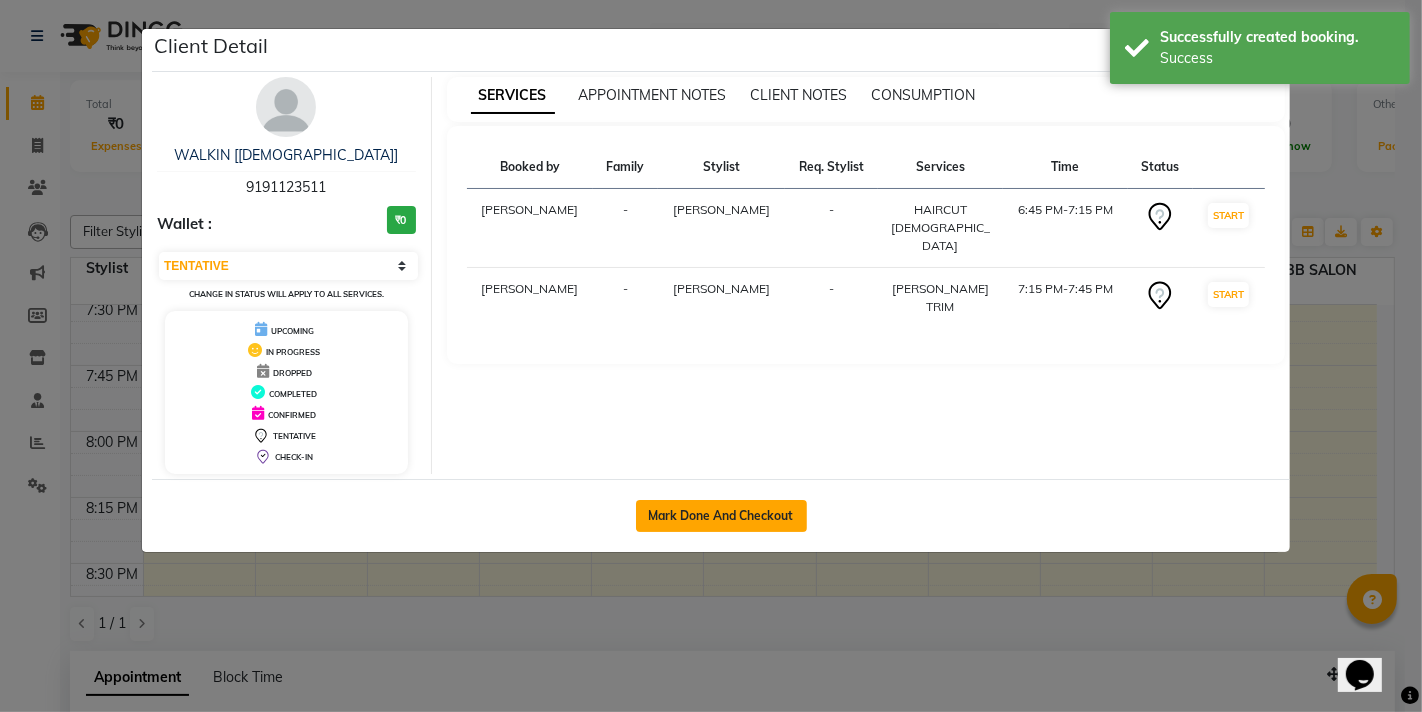 click on "Mark Done And Checkout" 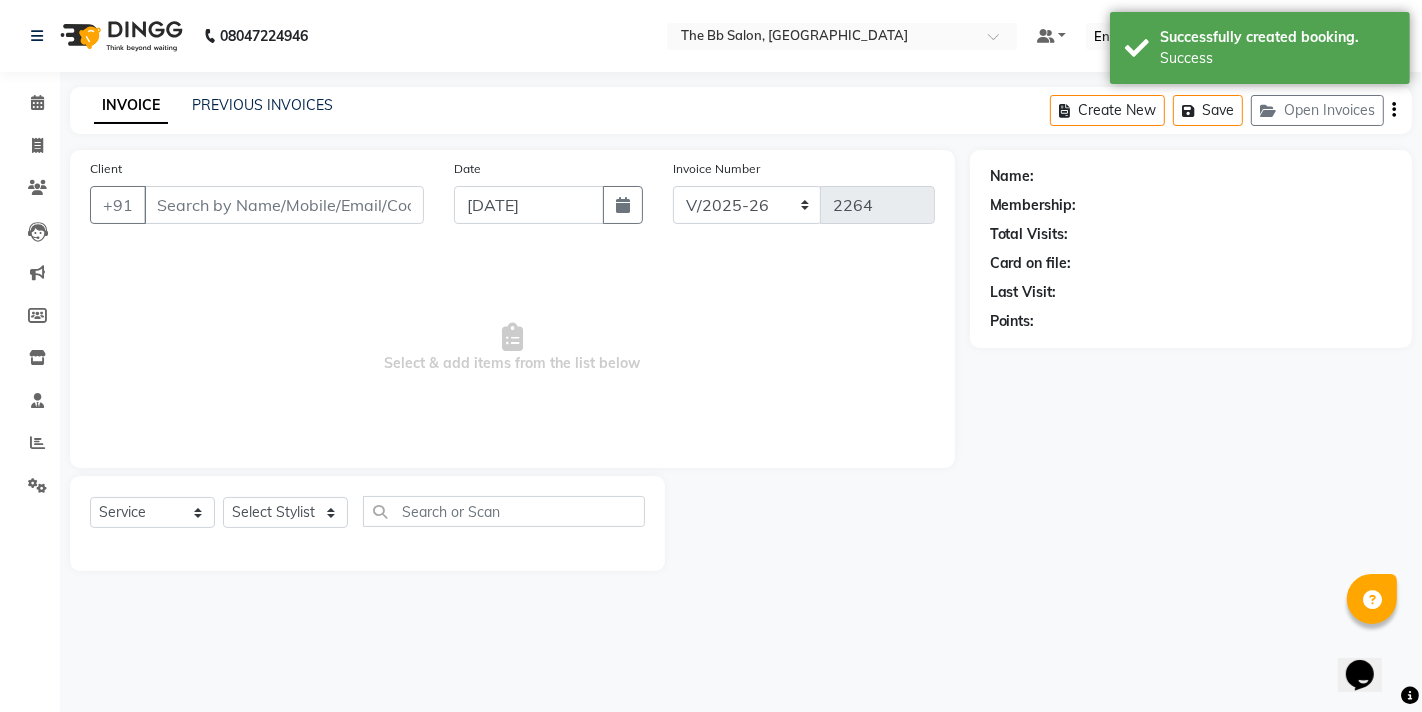 type on "91******11" 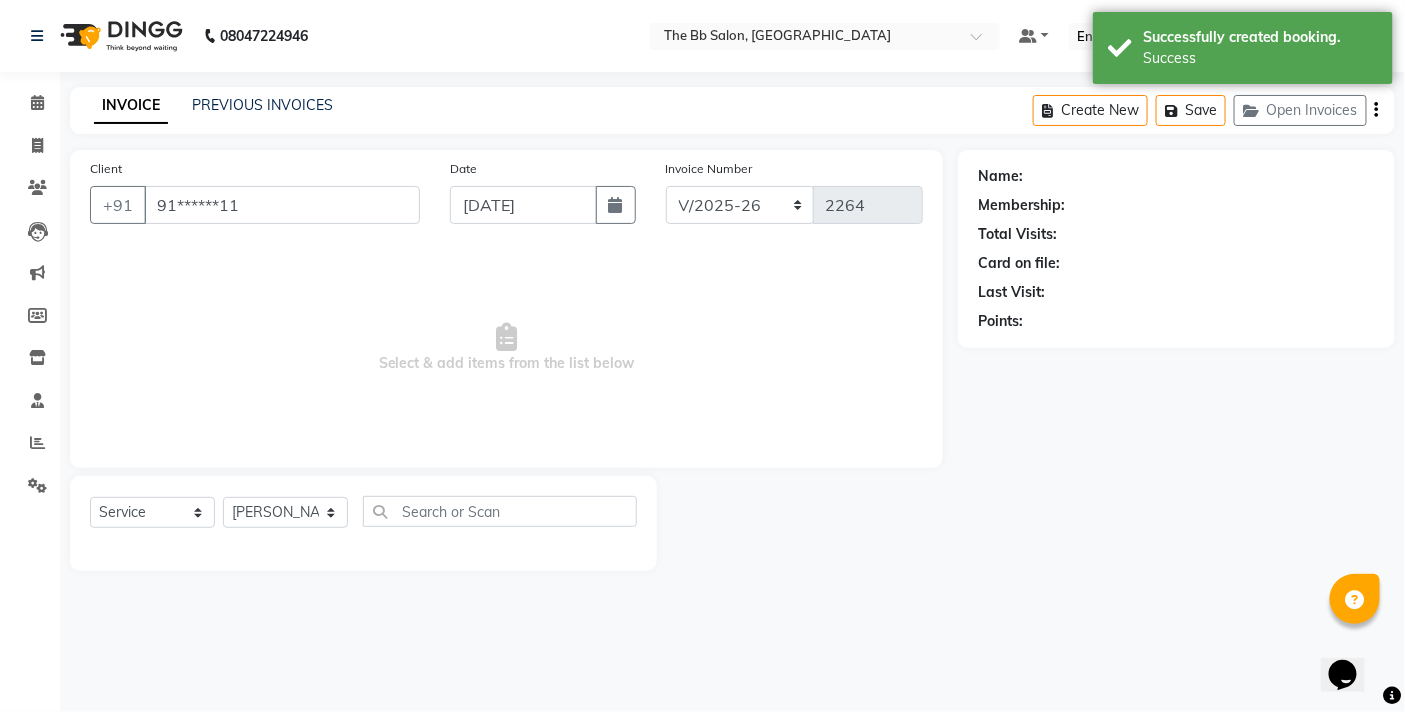 select on "1: Object" 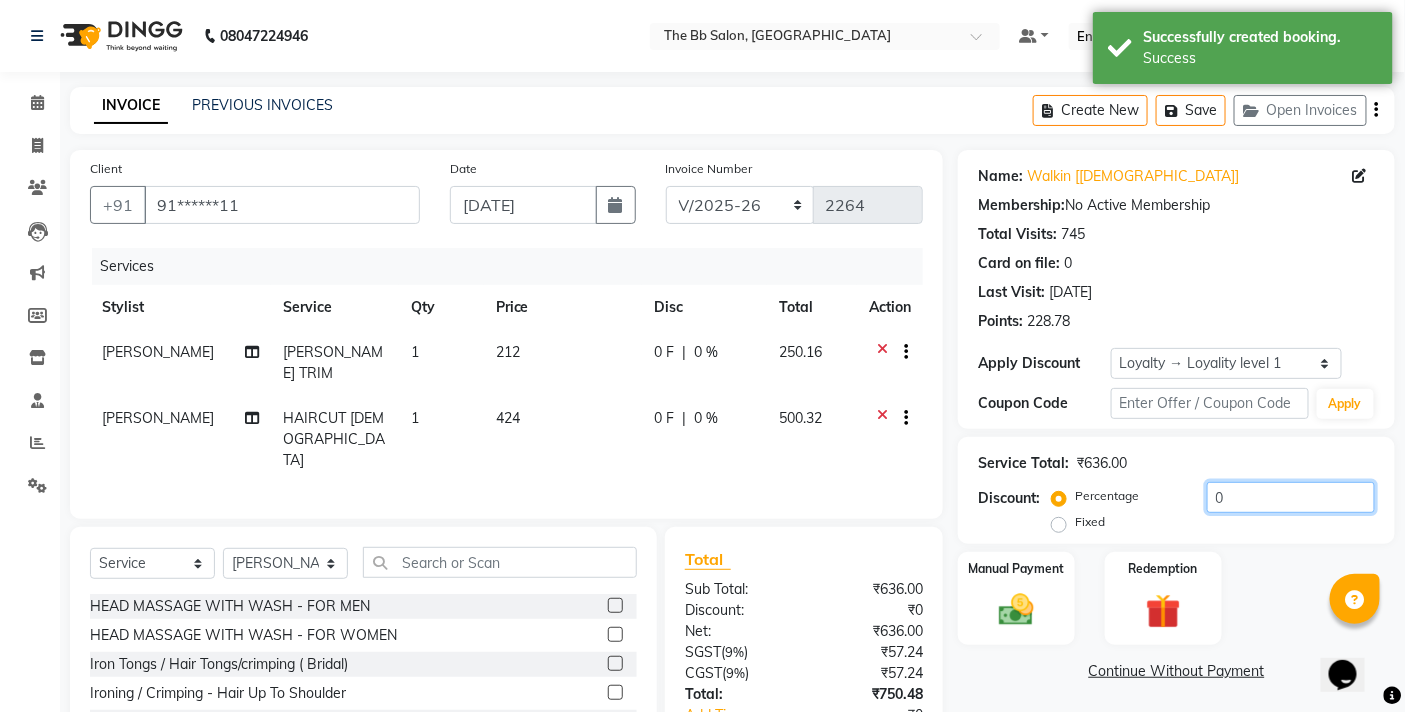 click on "0" 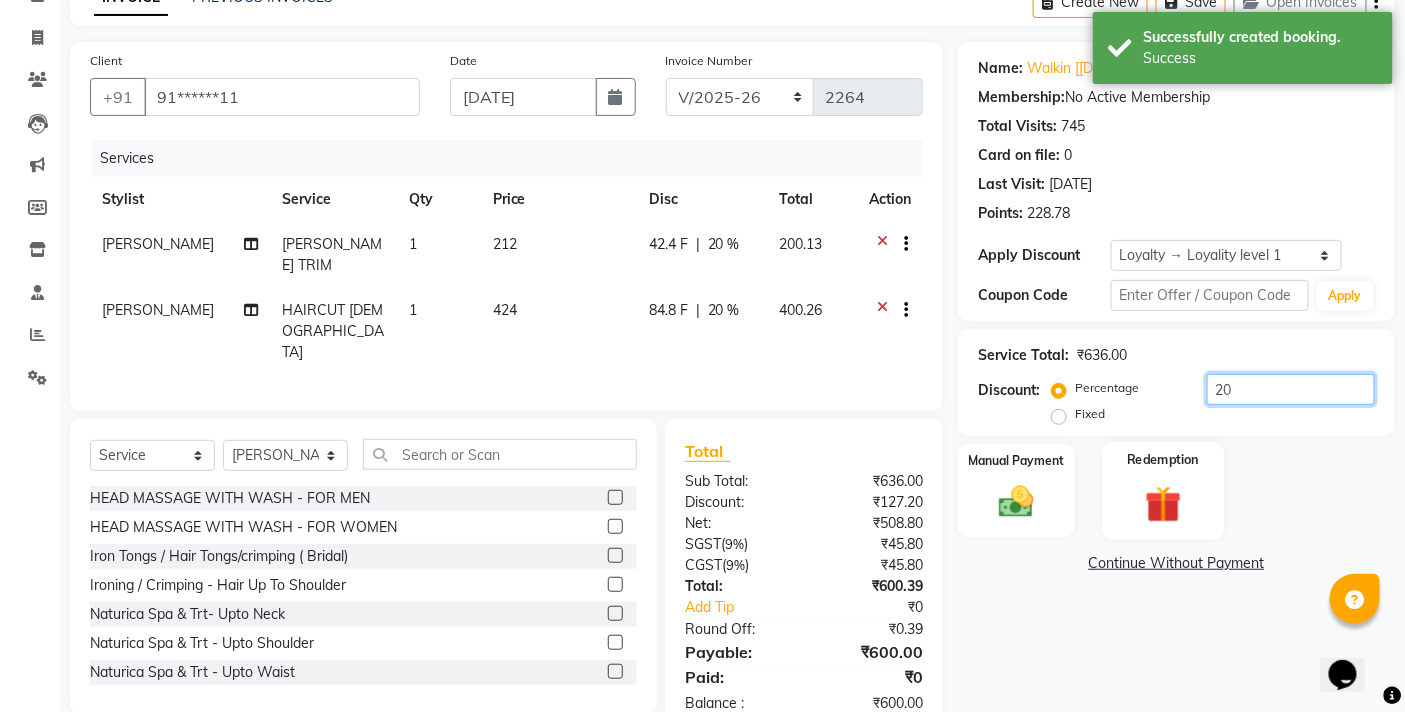 scroll, scrollTop: 122, scrollLeft: 0, axis: vertical 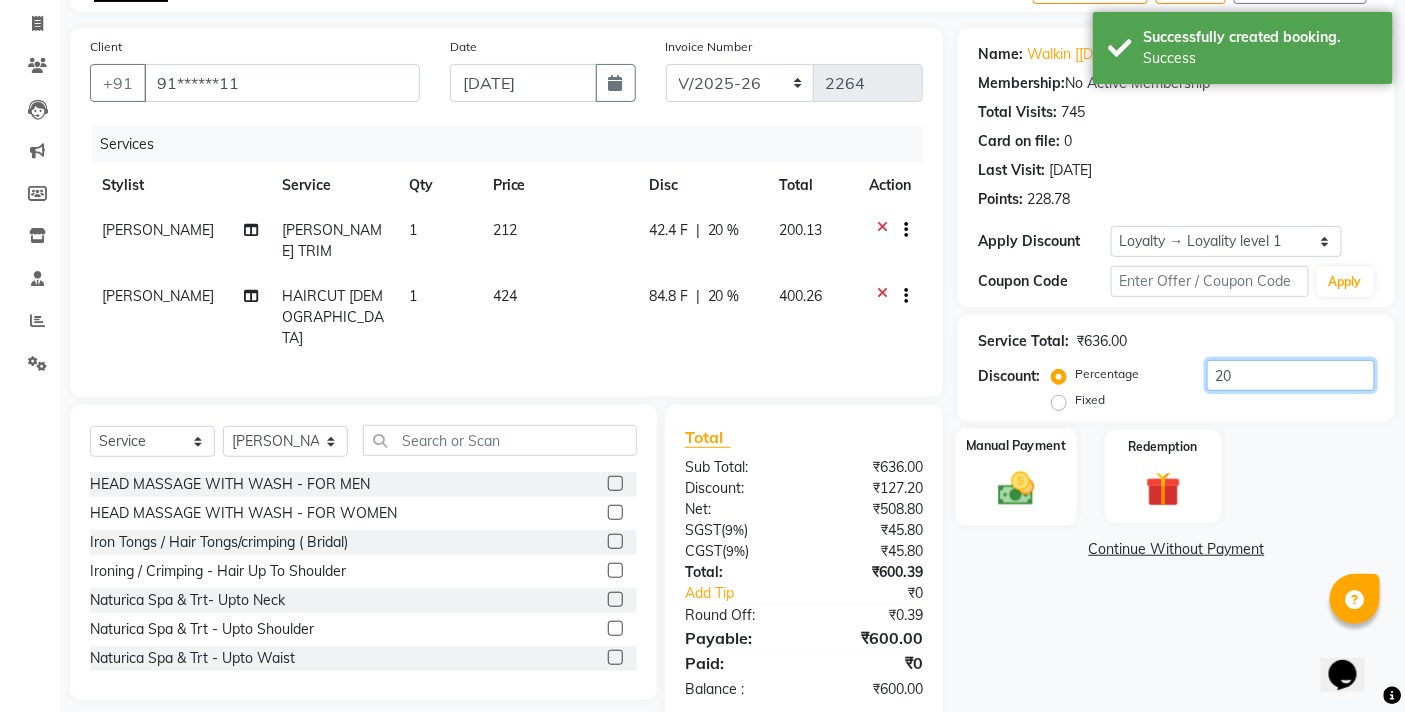 type on "20" 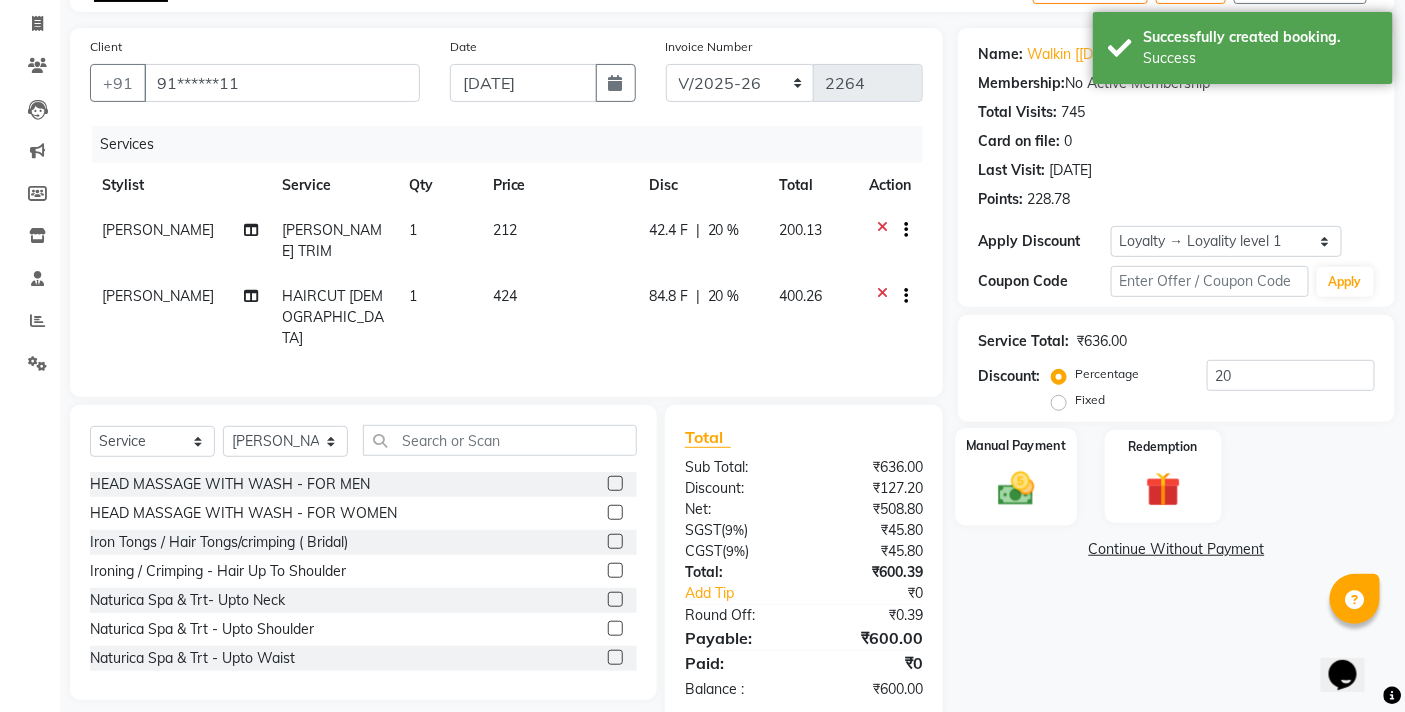 click 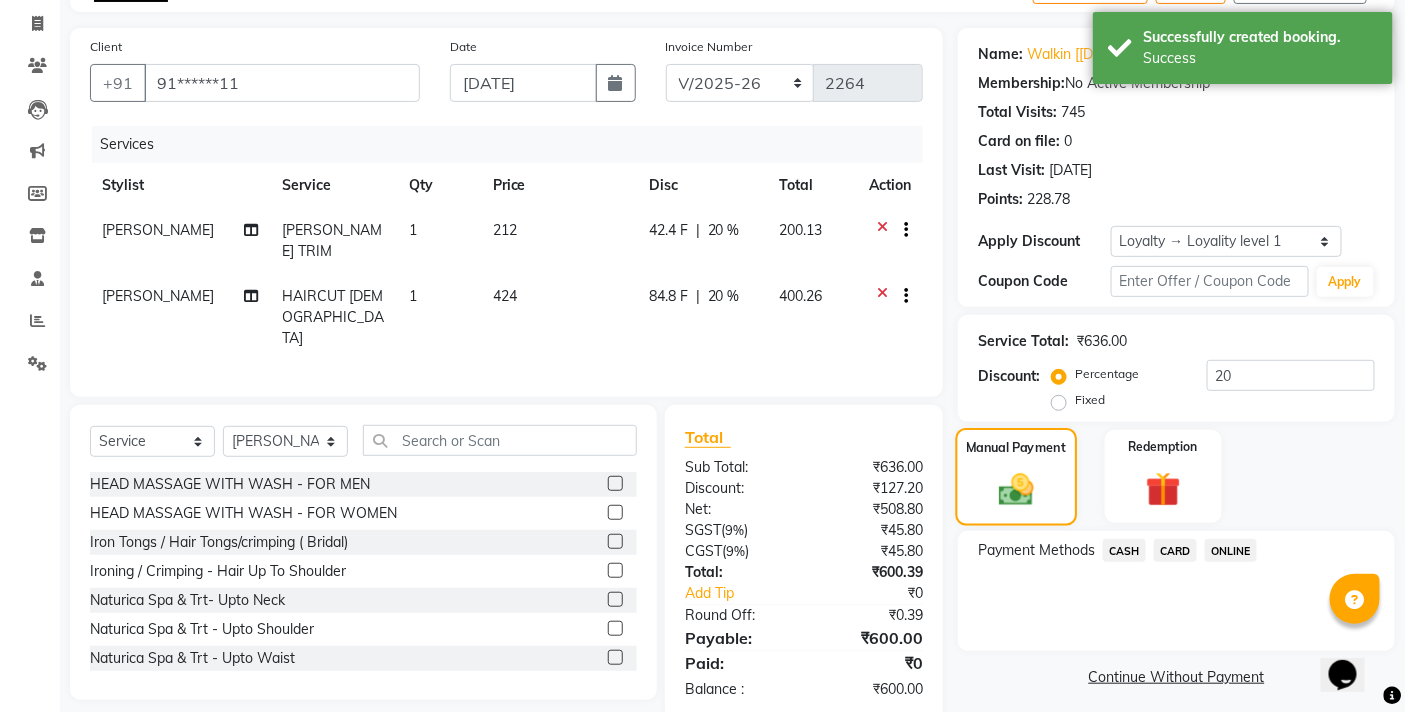 scroll, scrollTop: 132, scrollLeft: 0, axis: vertical 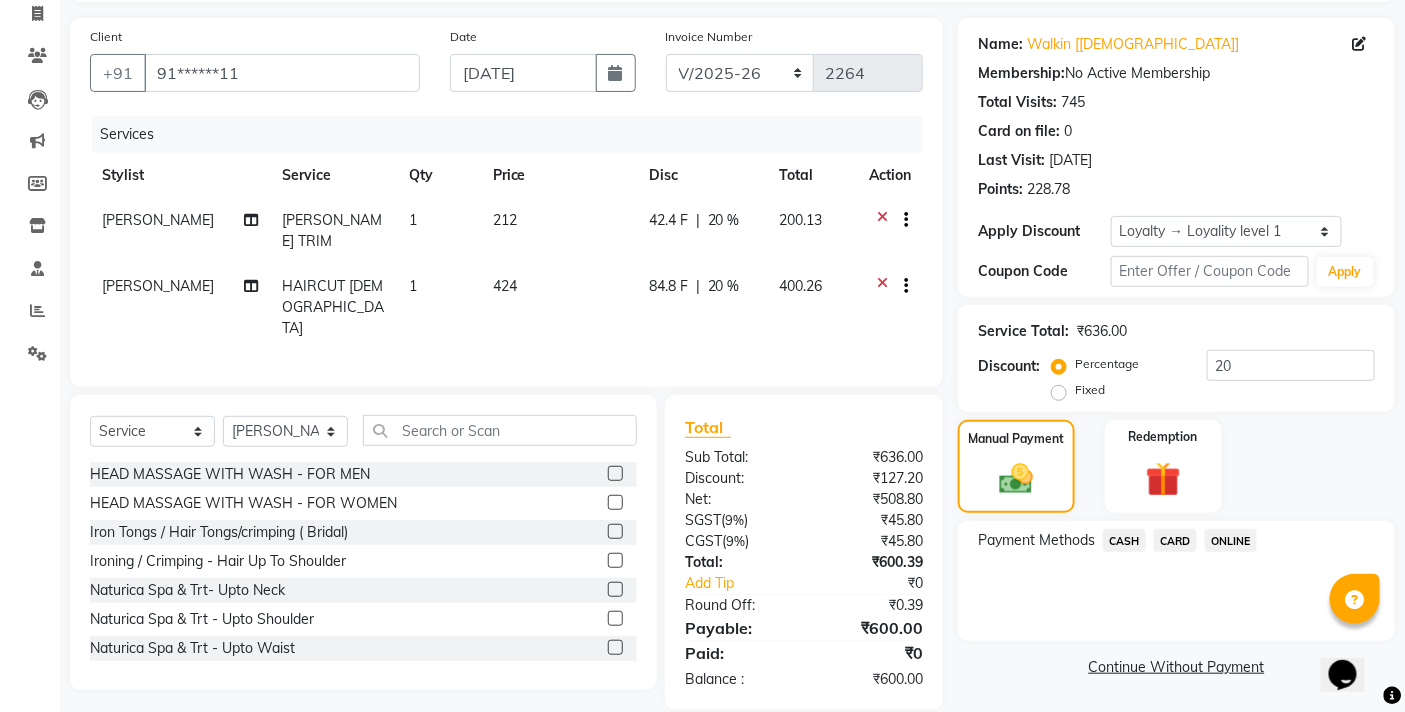 click on "ONLINE" 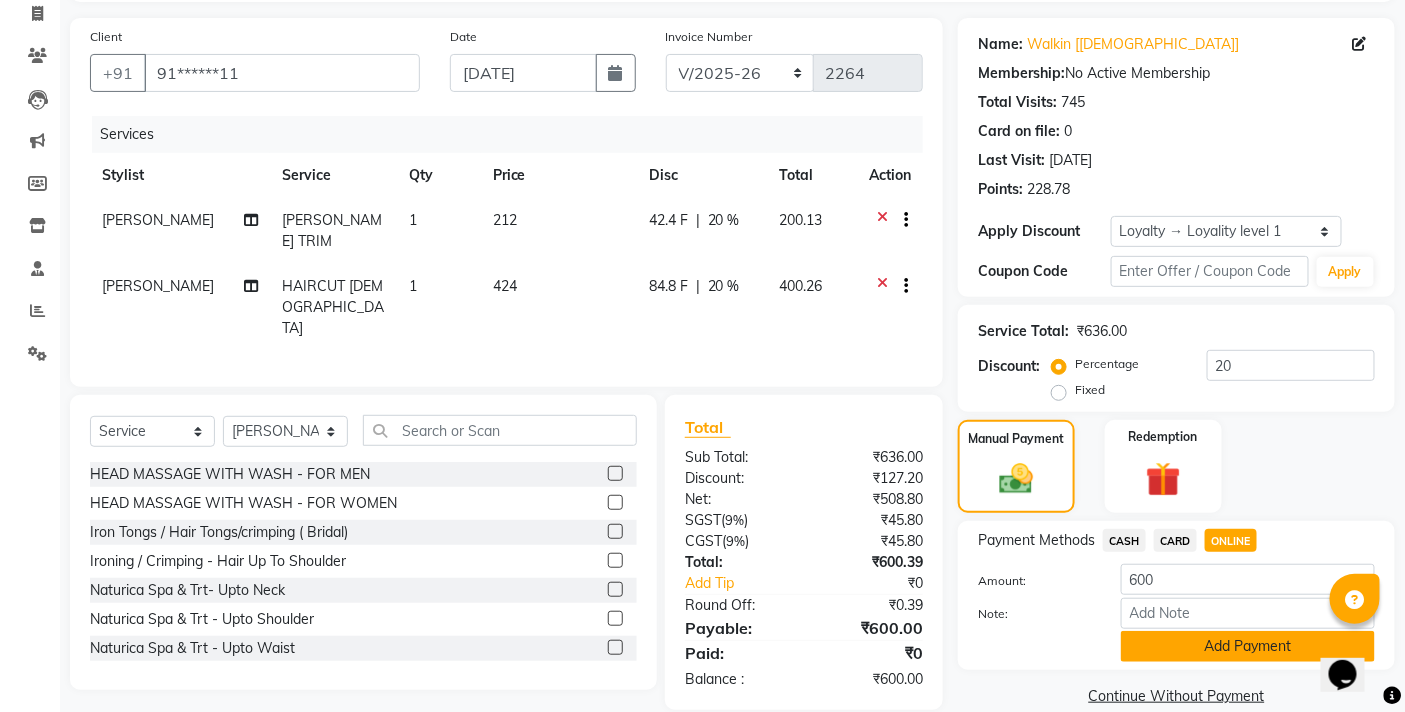 click on "Add Payment" 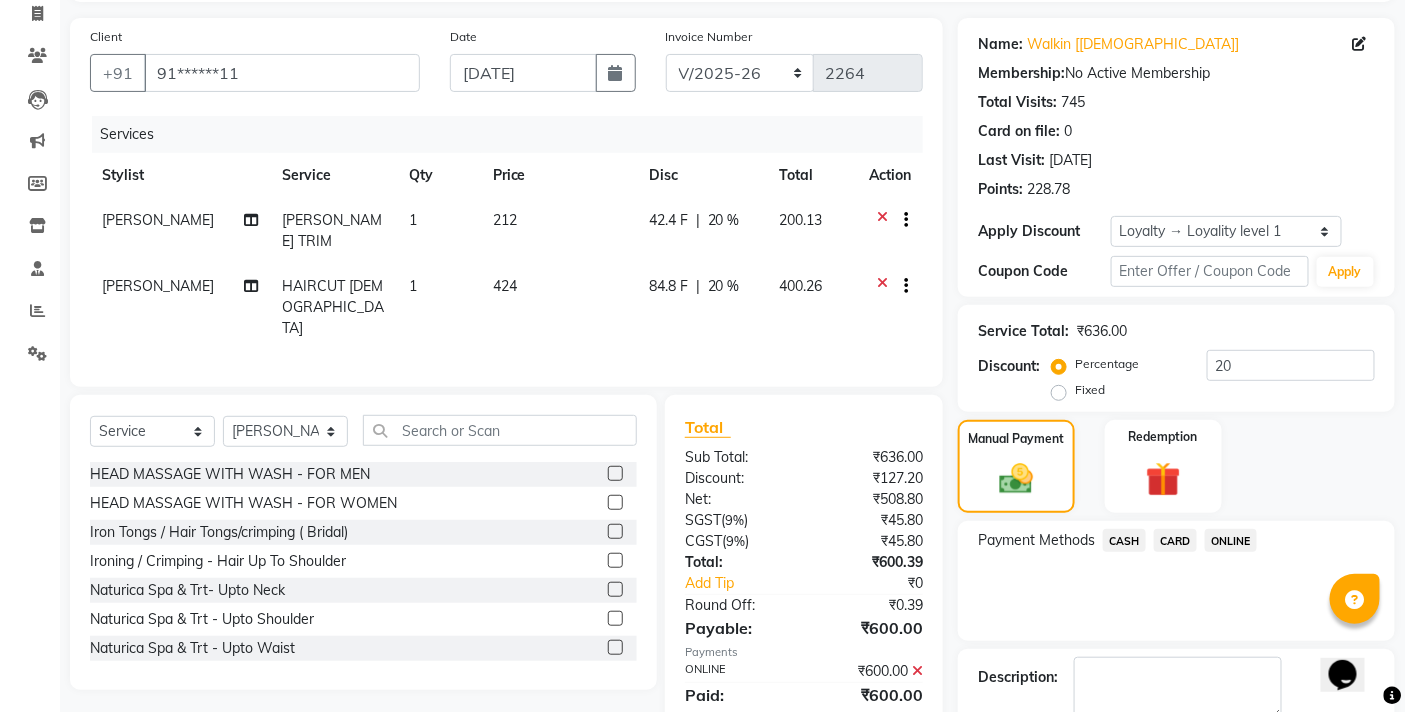 scroll, scrollTop: 262, scrollLeft: 0, axis: vertical 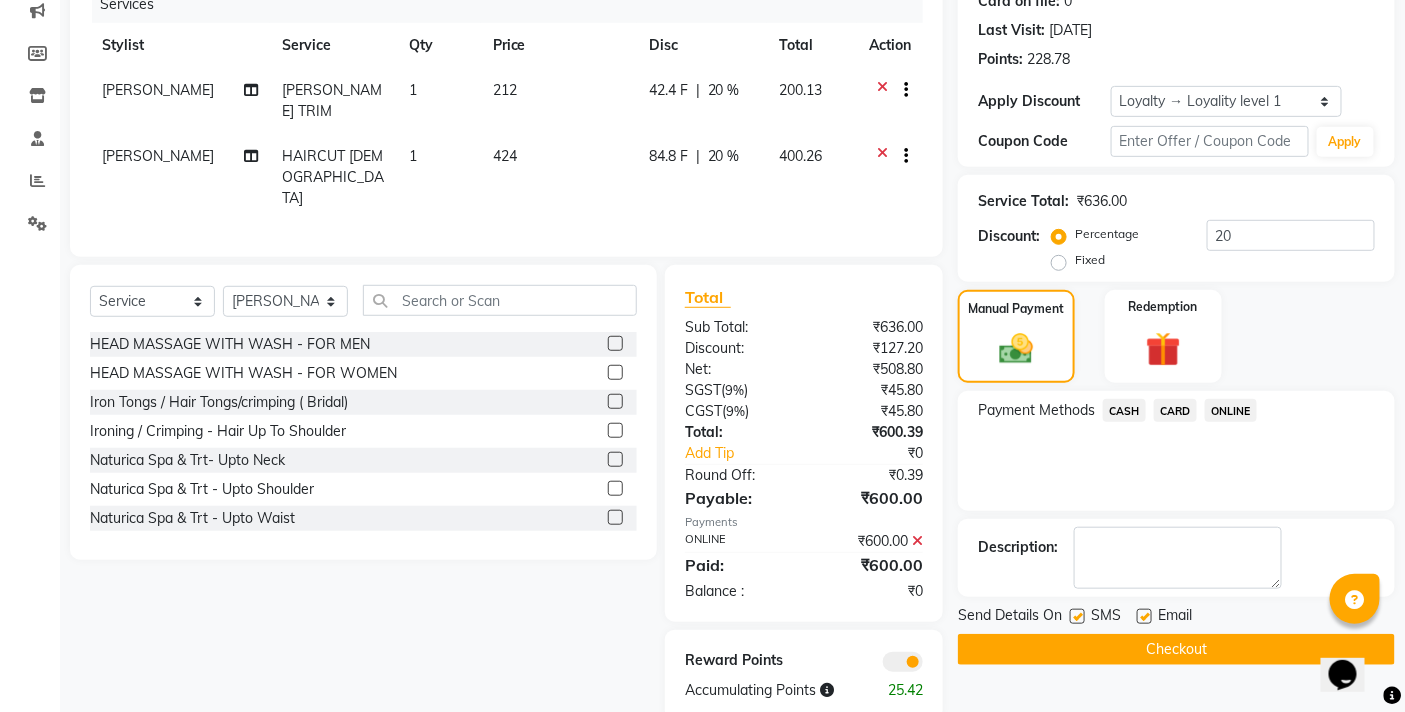 click on "Checkout" 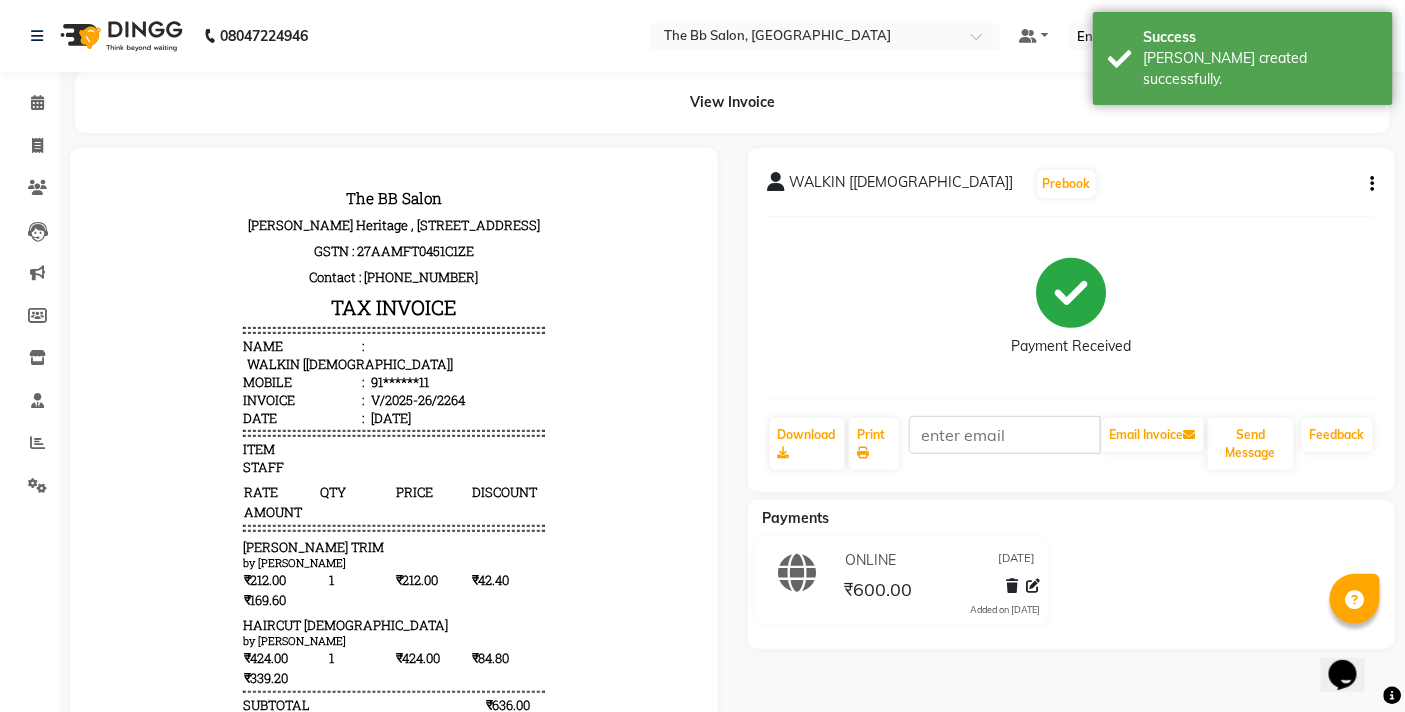 scroll, scrollTop: 0, scrollLeft: 0, axis: both 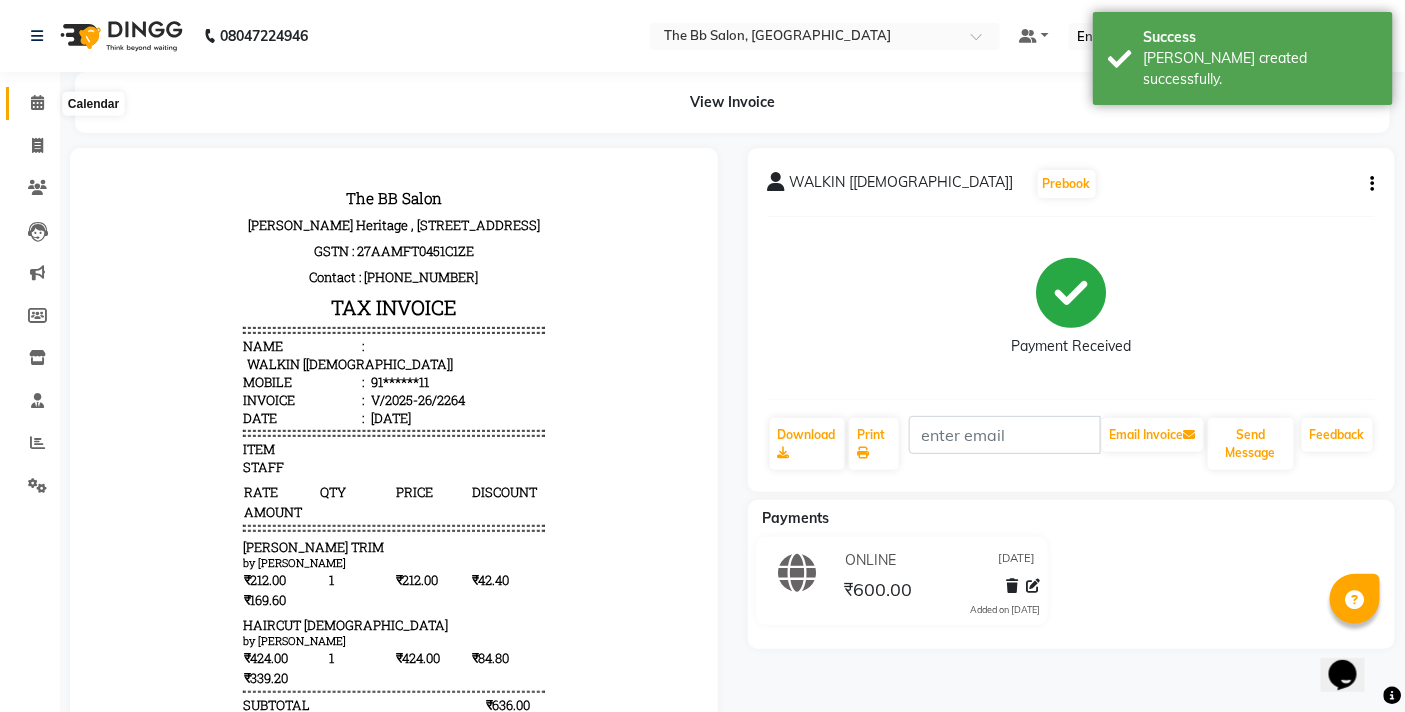 click 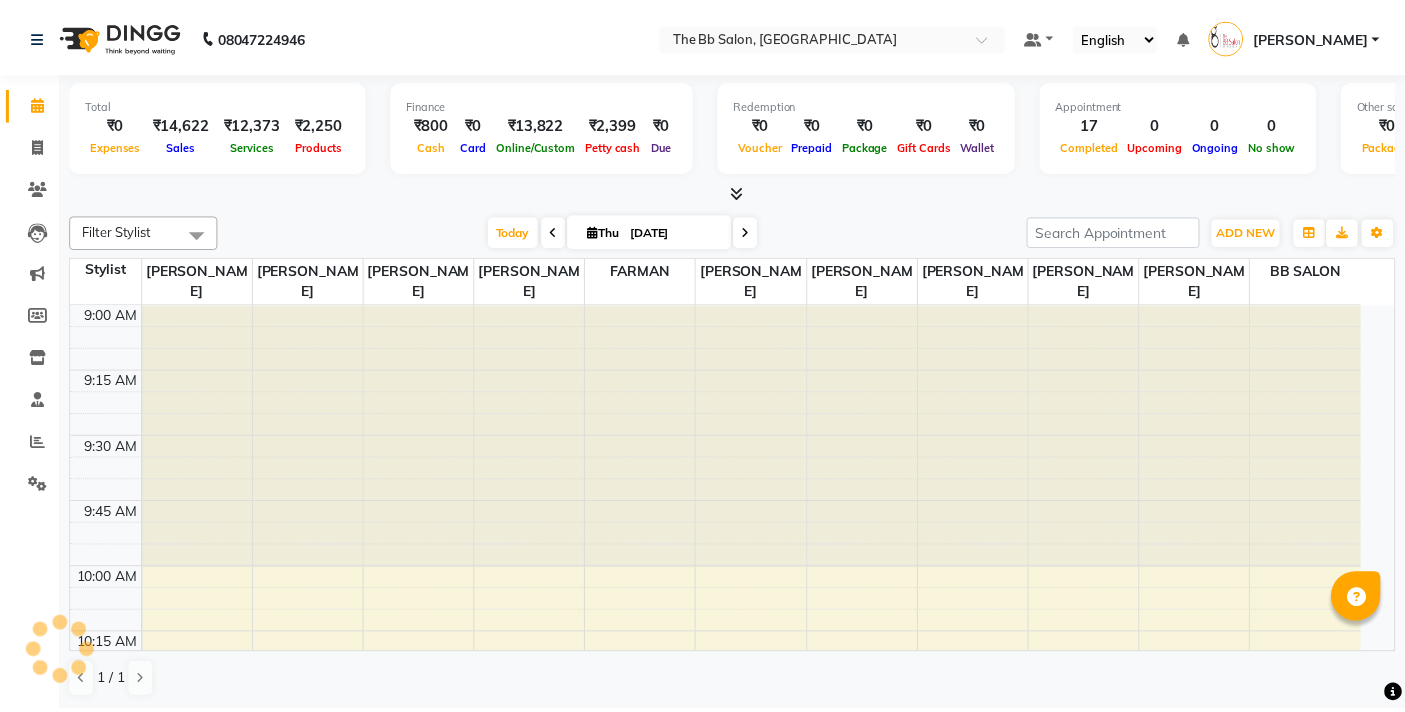 scroll, scrollTop: 0, scrollLeft: 0, axis: both 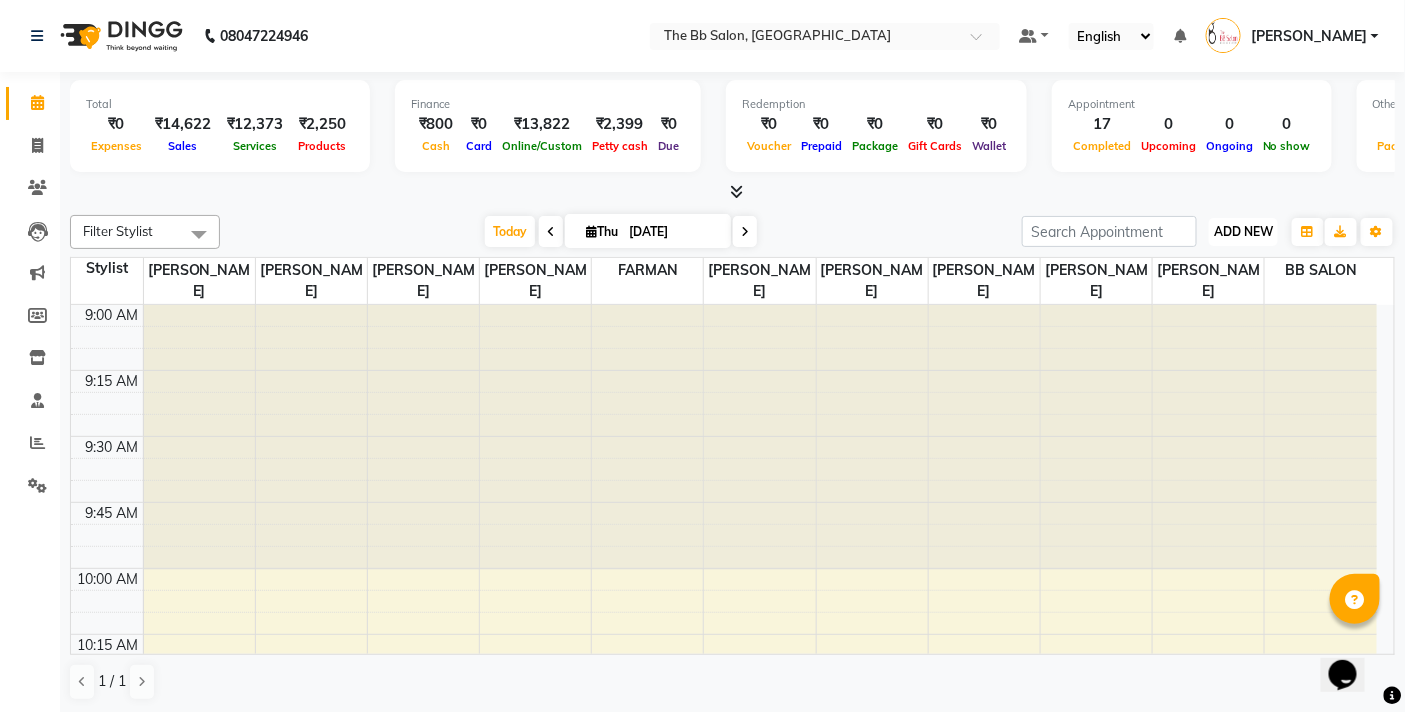 click on "ADD NEW Toggle Dropdown" at bounding box center (1243, 232) 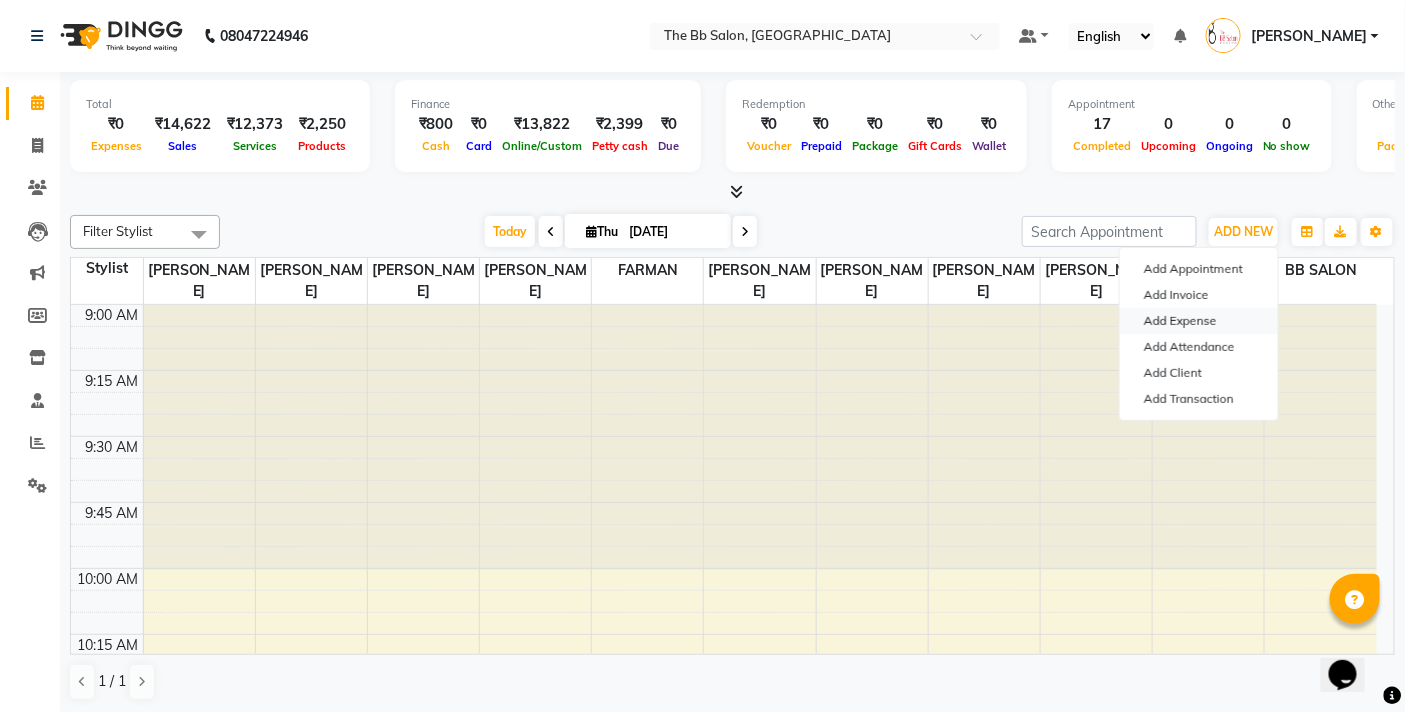 click on "Add Expense" at bounding box center [1199, 321] 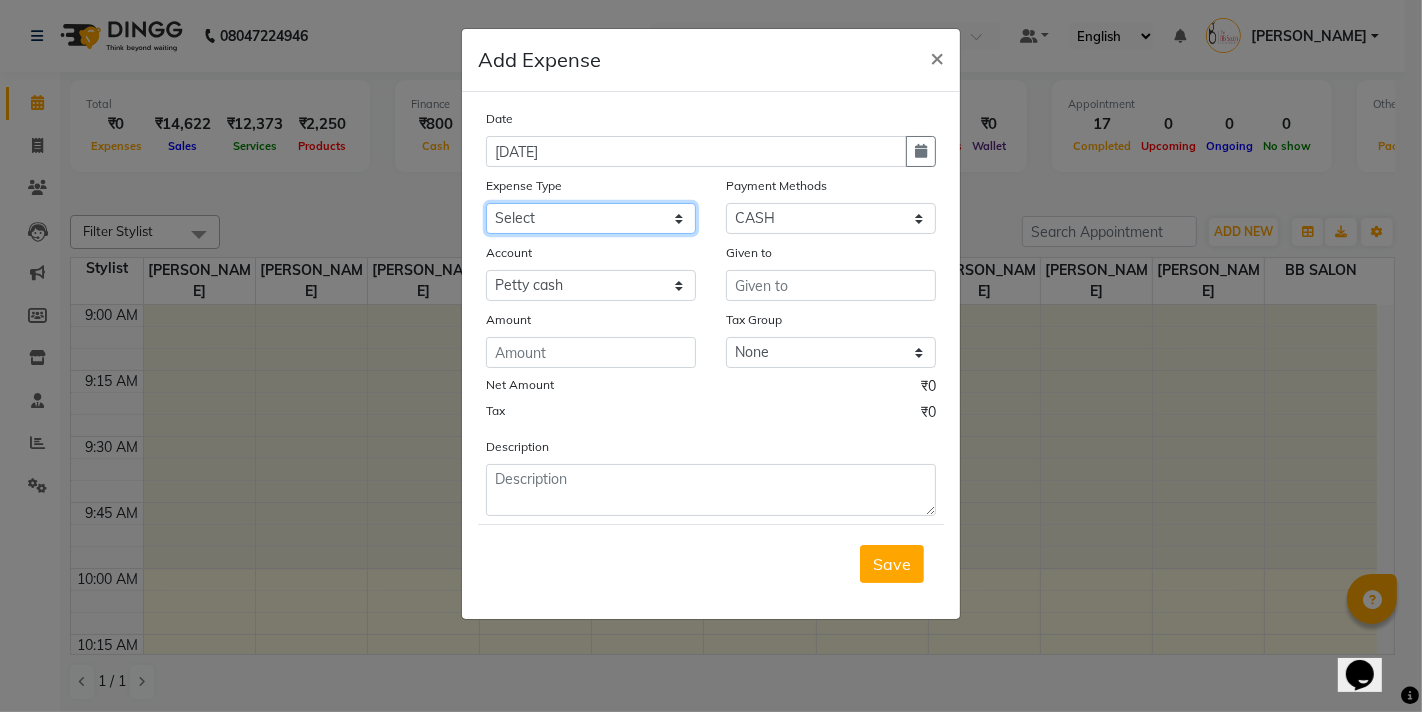 click on "Select AARTI MAM BANK TRANSFER Advance Salary CHEQUE Client Snacks Fuel Incentive Maintenance Marketing Miscellaneous Other PRASAD GLOVES Product ROYAL DISPO Salary [PERSON_NAME] Staff Snacks Utilities" 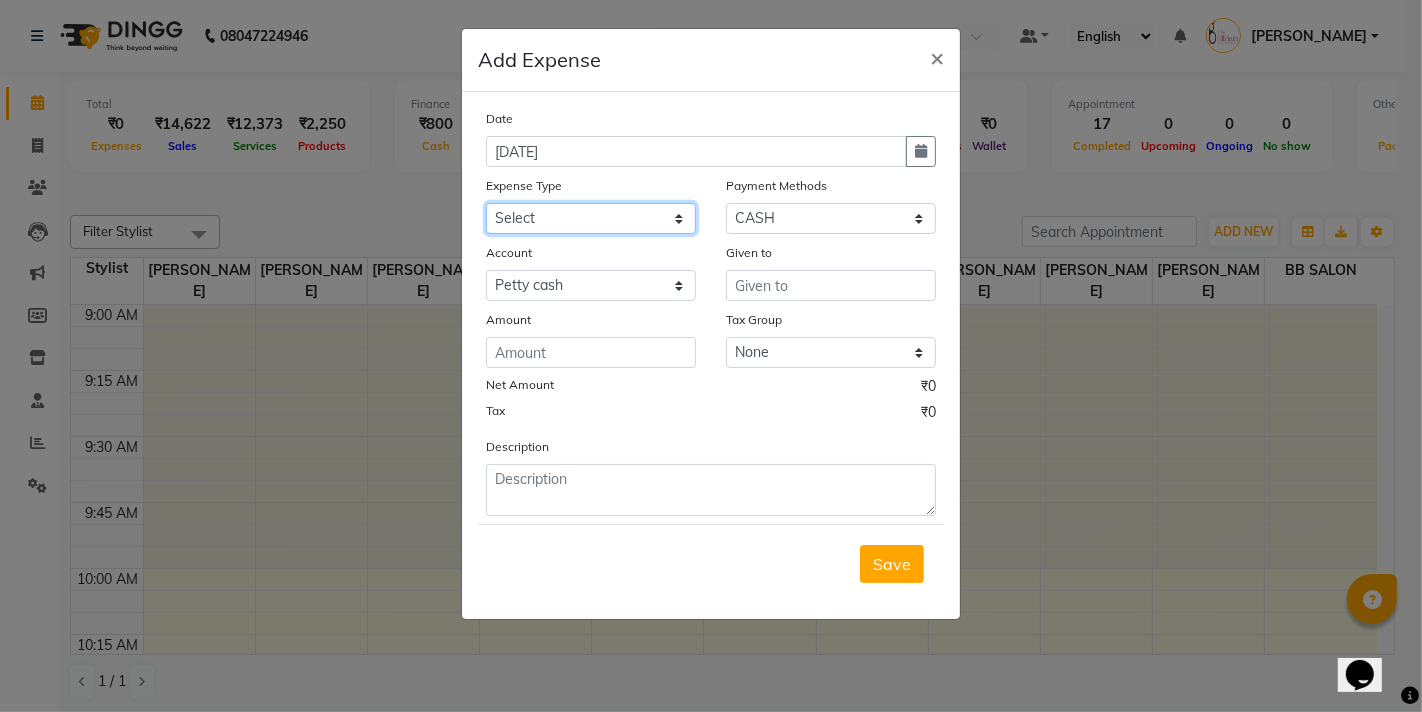select on "23113" 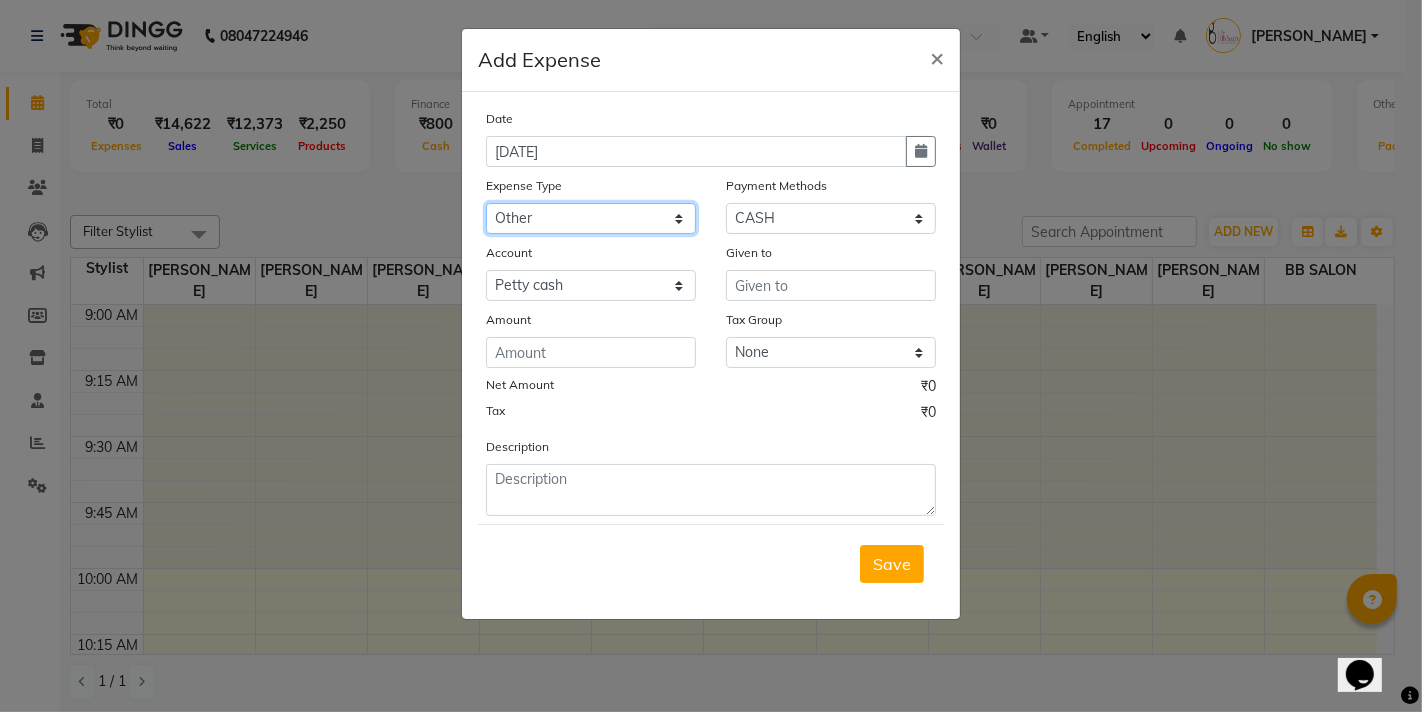 click on "Select AARTI MAM BANK TRANSFER Advance Salary CHEQUE Client Snacks Fuel Incentive Maintenance Marketing Miscellaneous Other PRASAD GLOVES Product ROYAL DISPO Salary [PERSON_NAME] Staff Snacks Utilities" 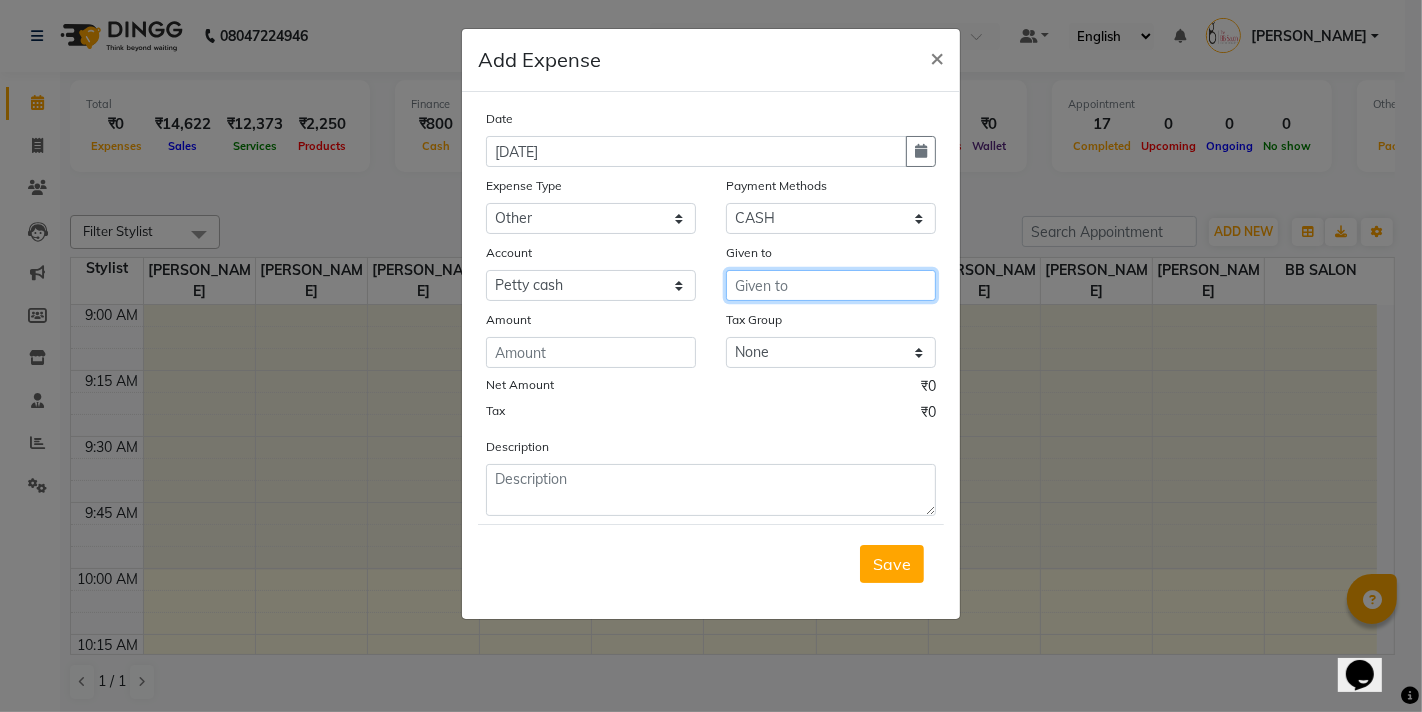 click at bounding box center (831, 285) 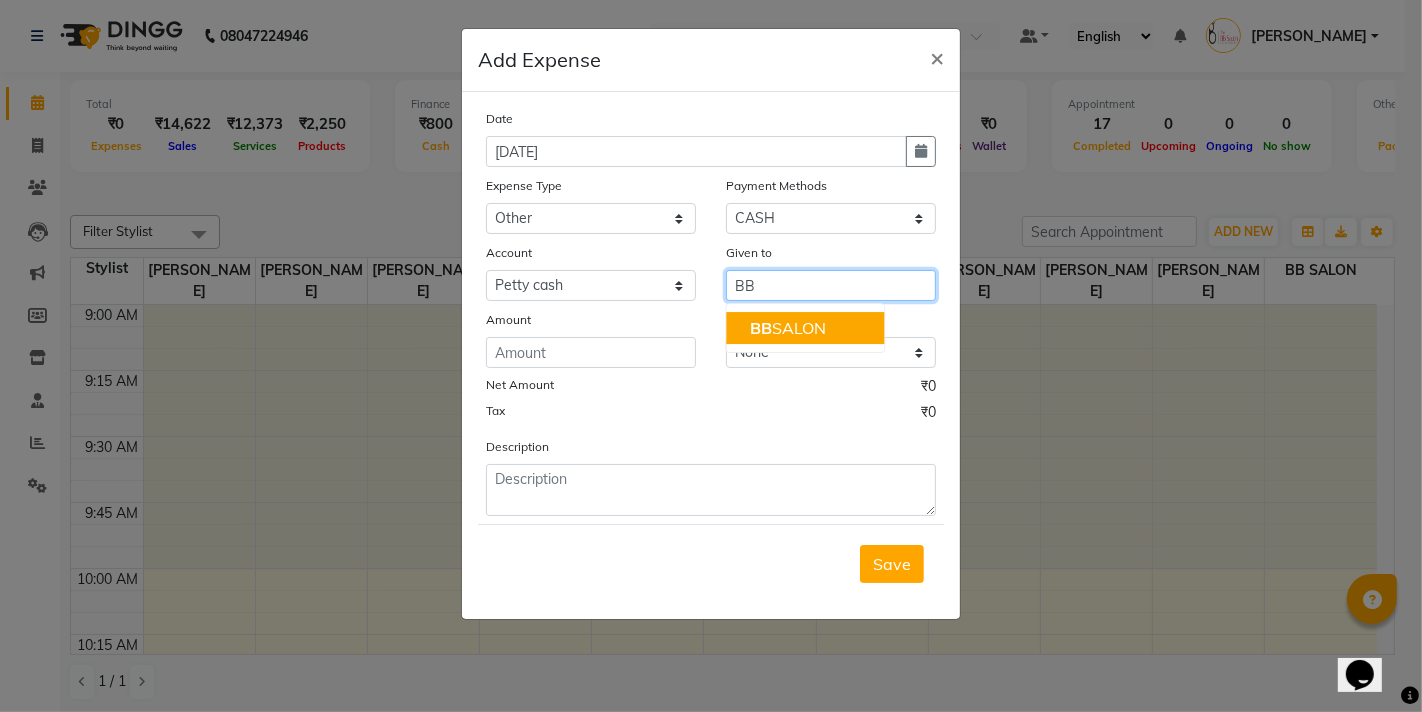 click on "BB  SALON" at bounding box center [805, 328] 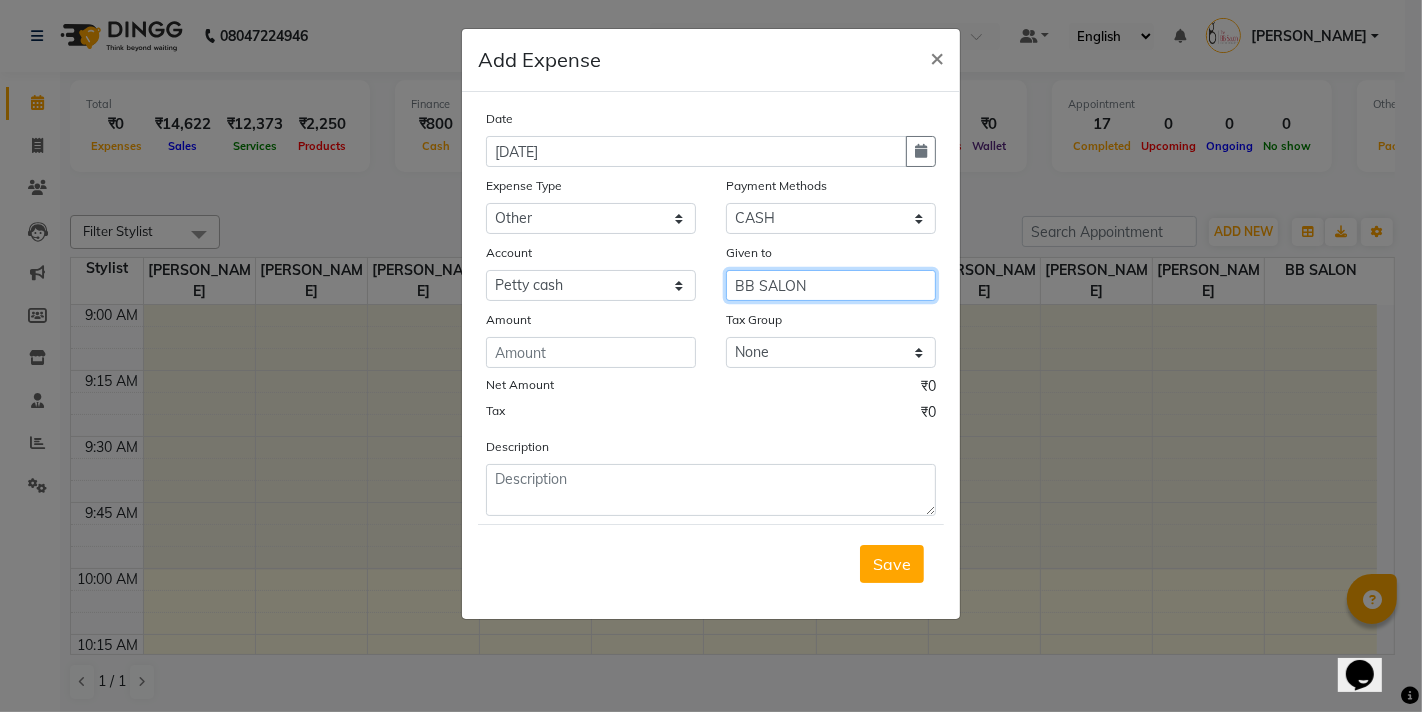 type on "BB SALON" 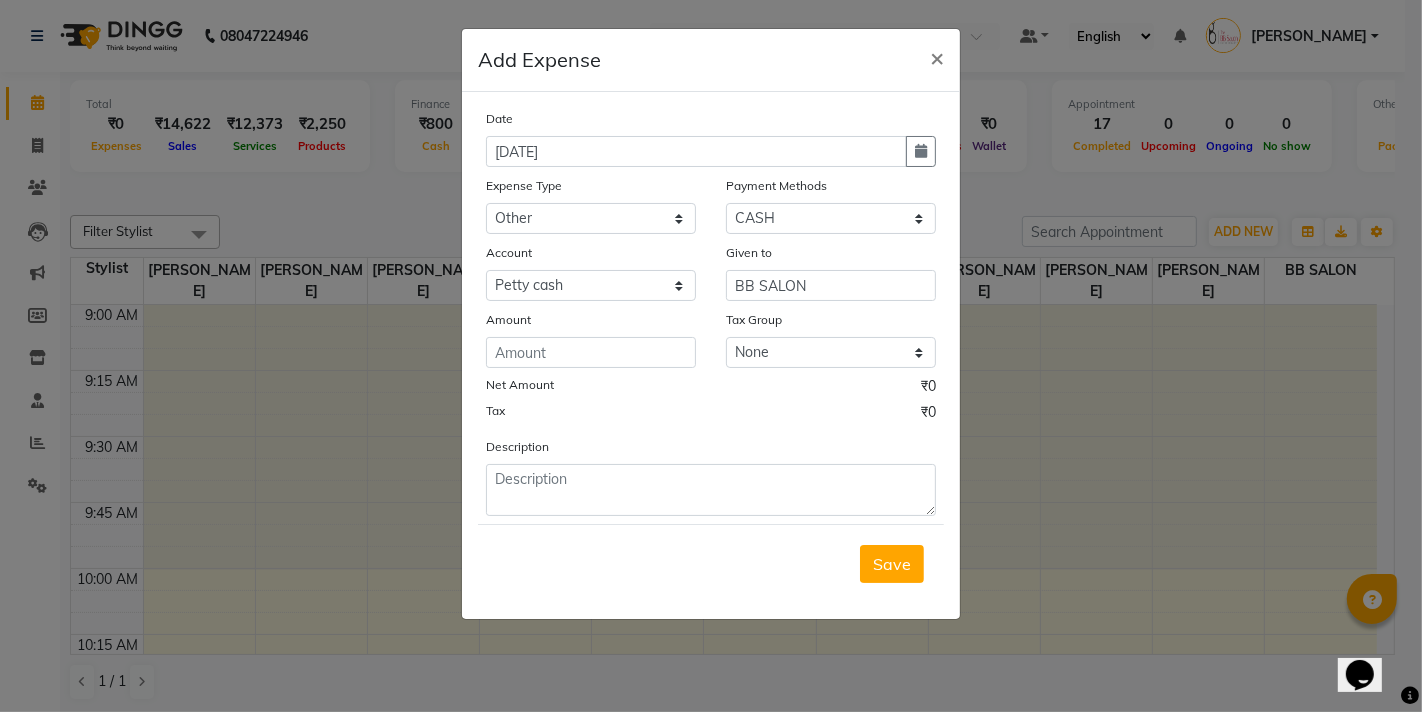 click on "Date [DATE] Expense Type Select AARTI MAM BANK TRANSFER Advance Salary CHEQUE Client Snacks Fuel Incentive Maintenance Marketing Miscellaneous Other PRASAD GLOVES Product ROYAL DISPO Salary [PERSON_NAME] Staff Snacks Utilities Payment Methods Select Wallet CASH CARD ONLINE Account Select [PERSON_NAME] cash Default account Given to BB SALON Amount Tax Group None GST Net Amount ₹0 Tax ₹0 Description" 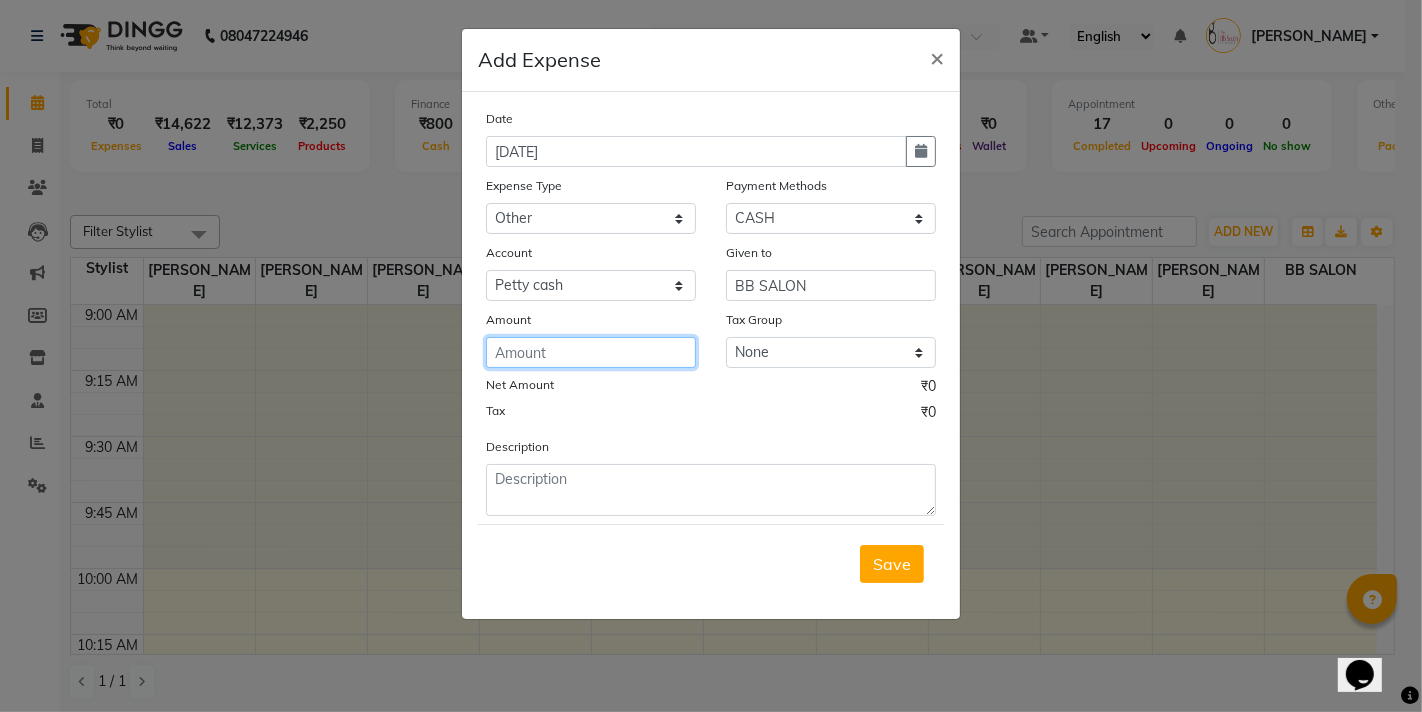 click 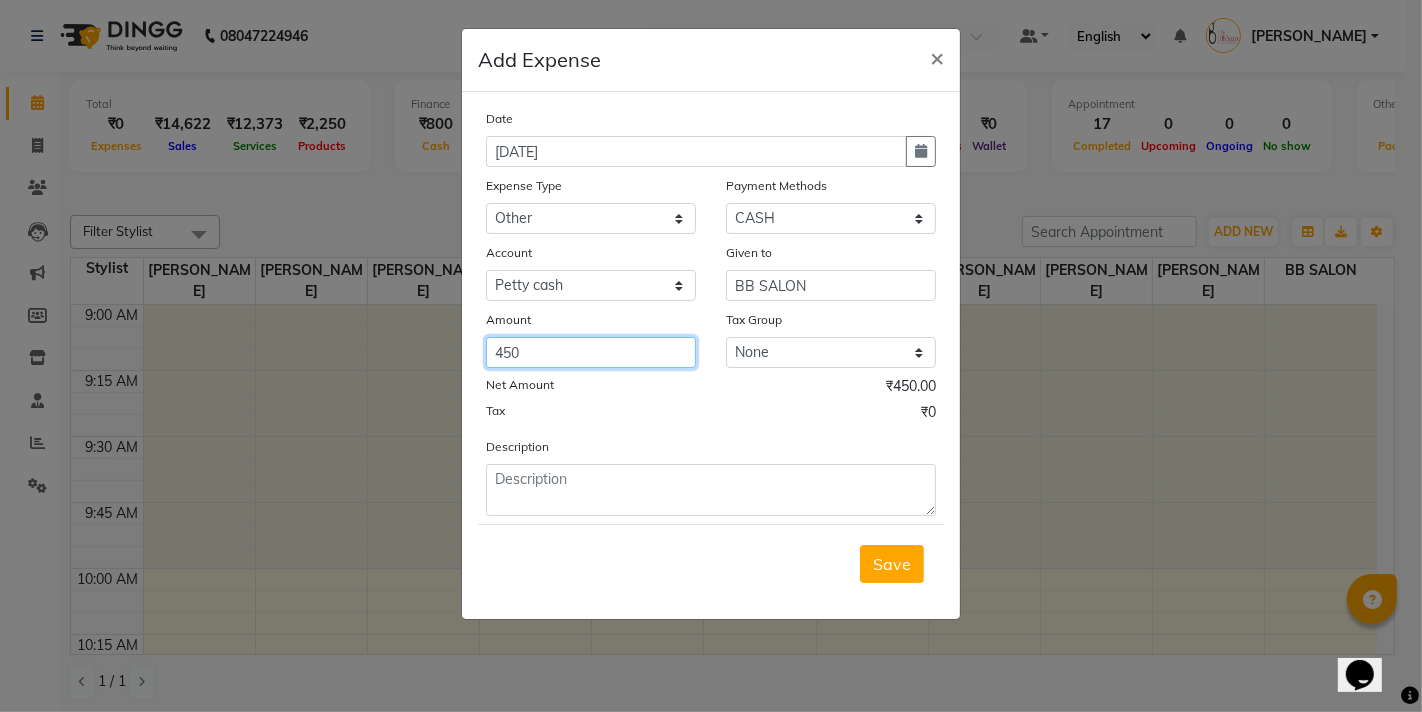 type on "450" 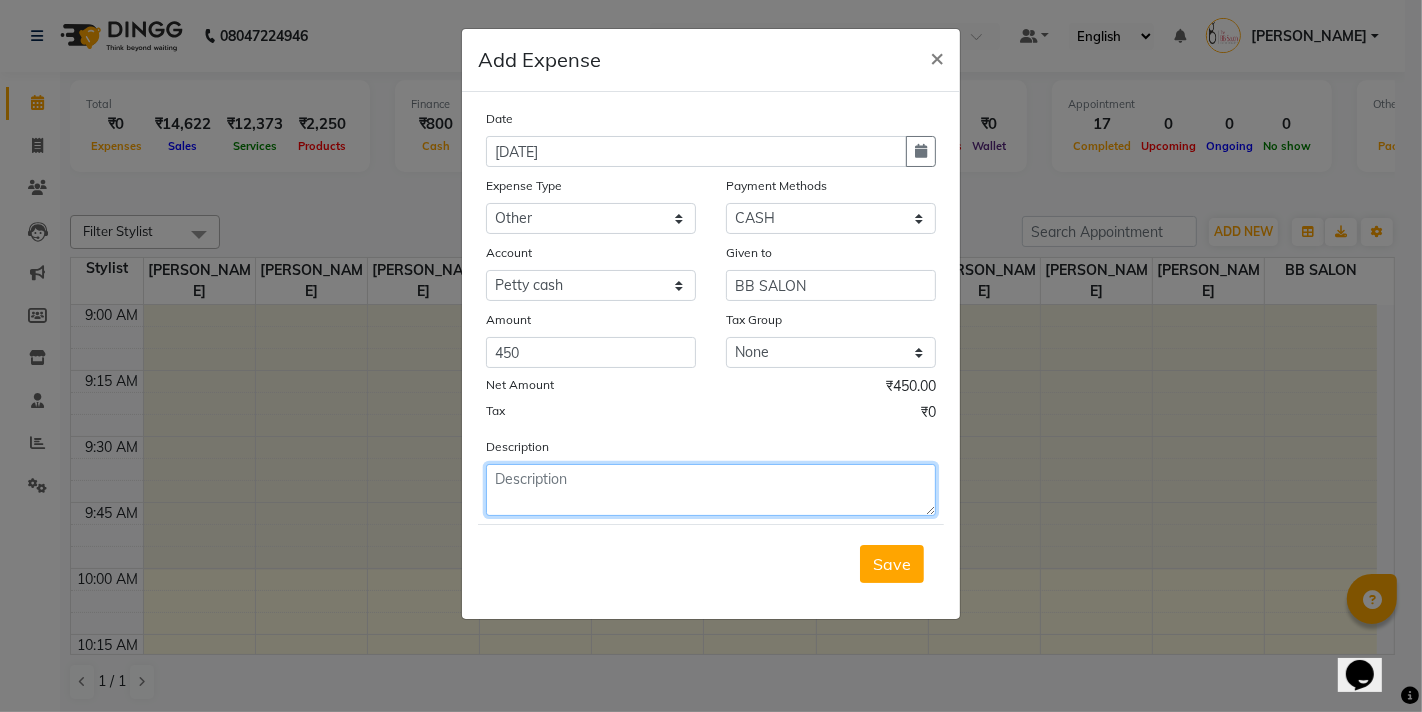 click 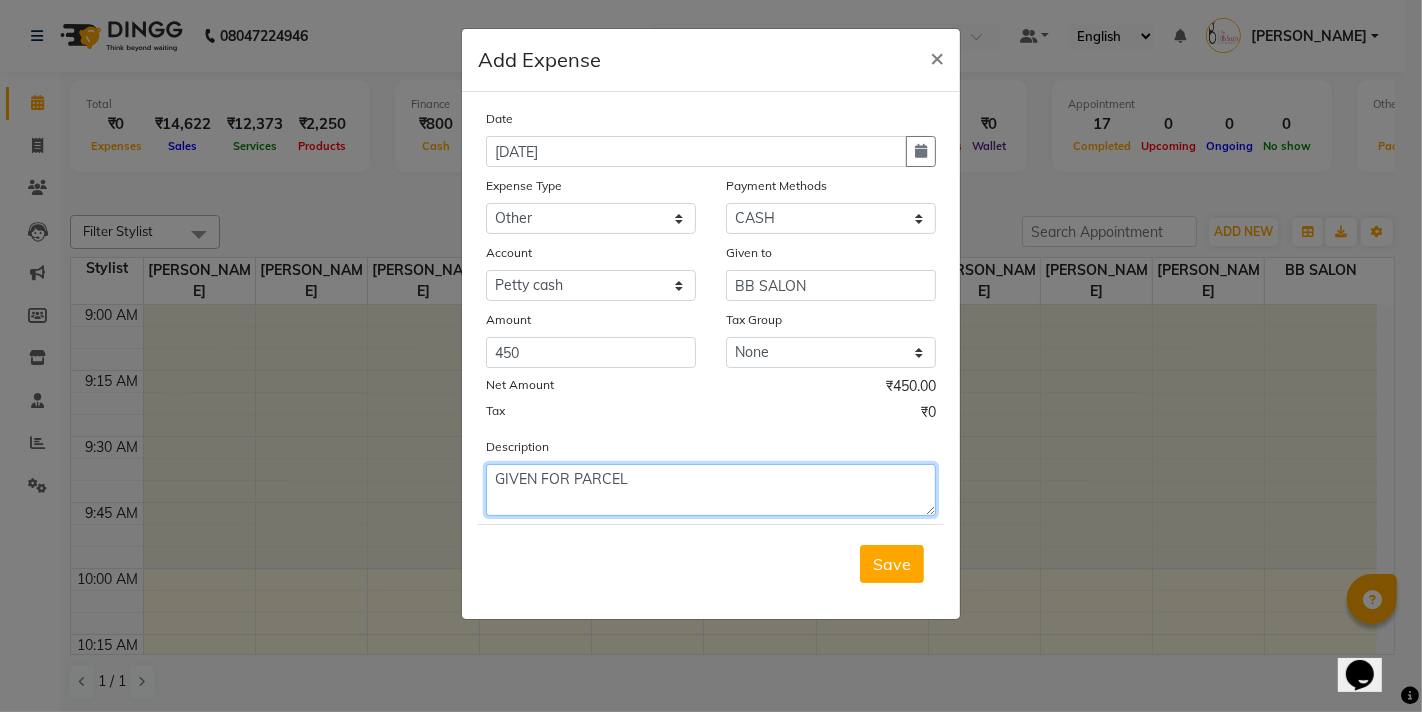 type on "GIVEN FOR PARCEL" 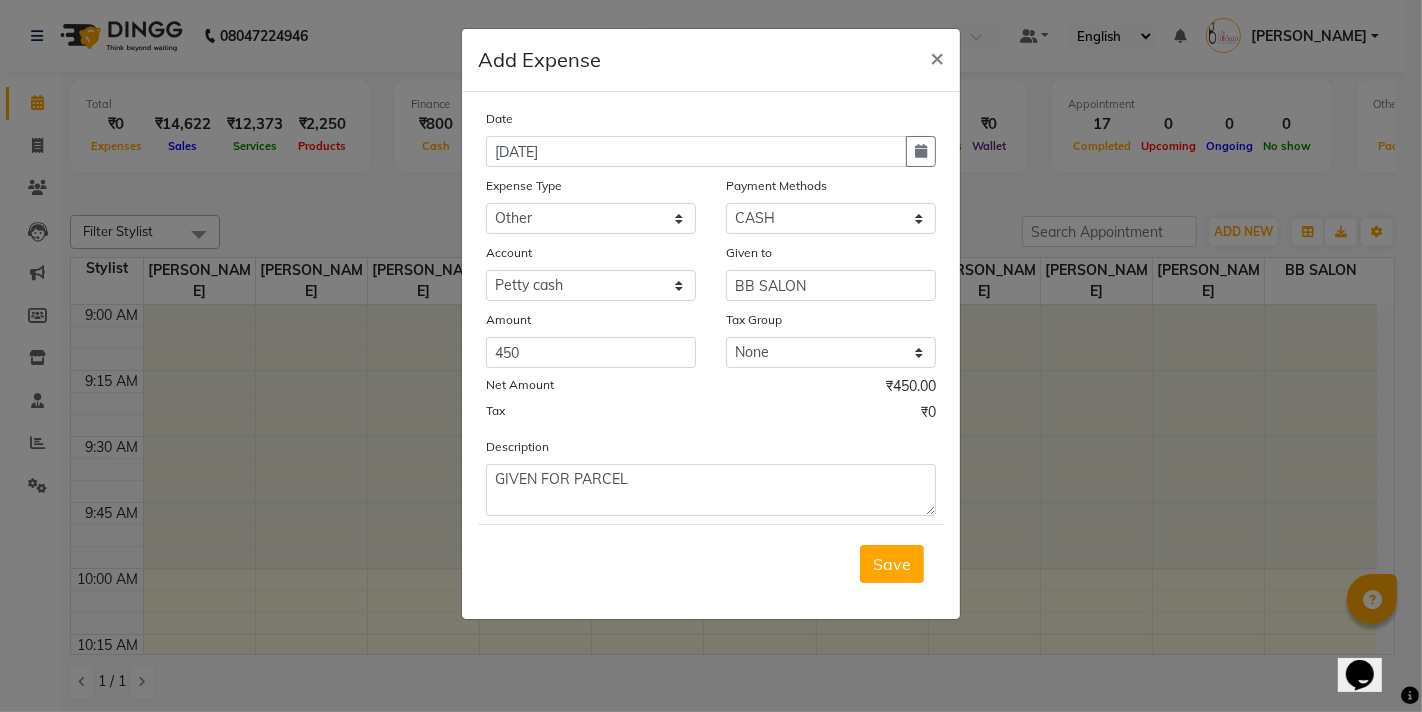 click on "Save" 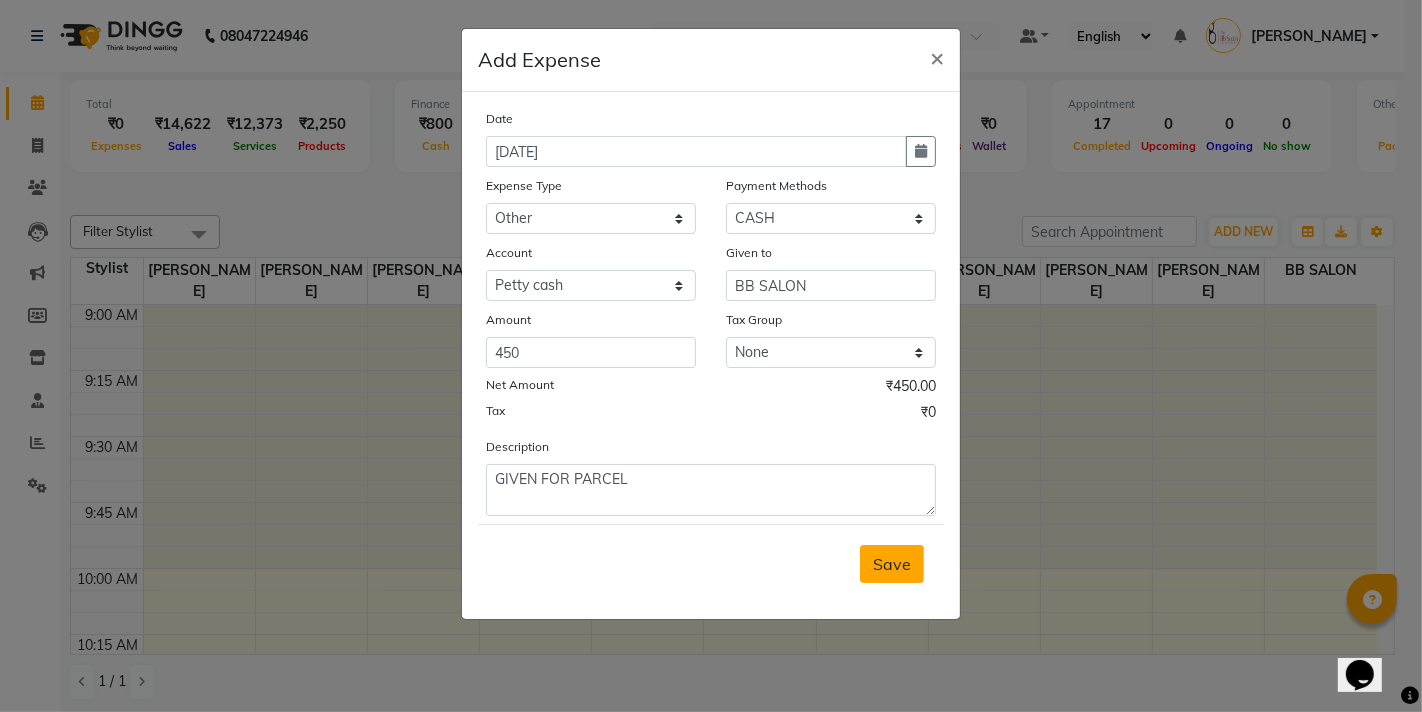 click on "Save" at bounding box center [892, 564] 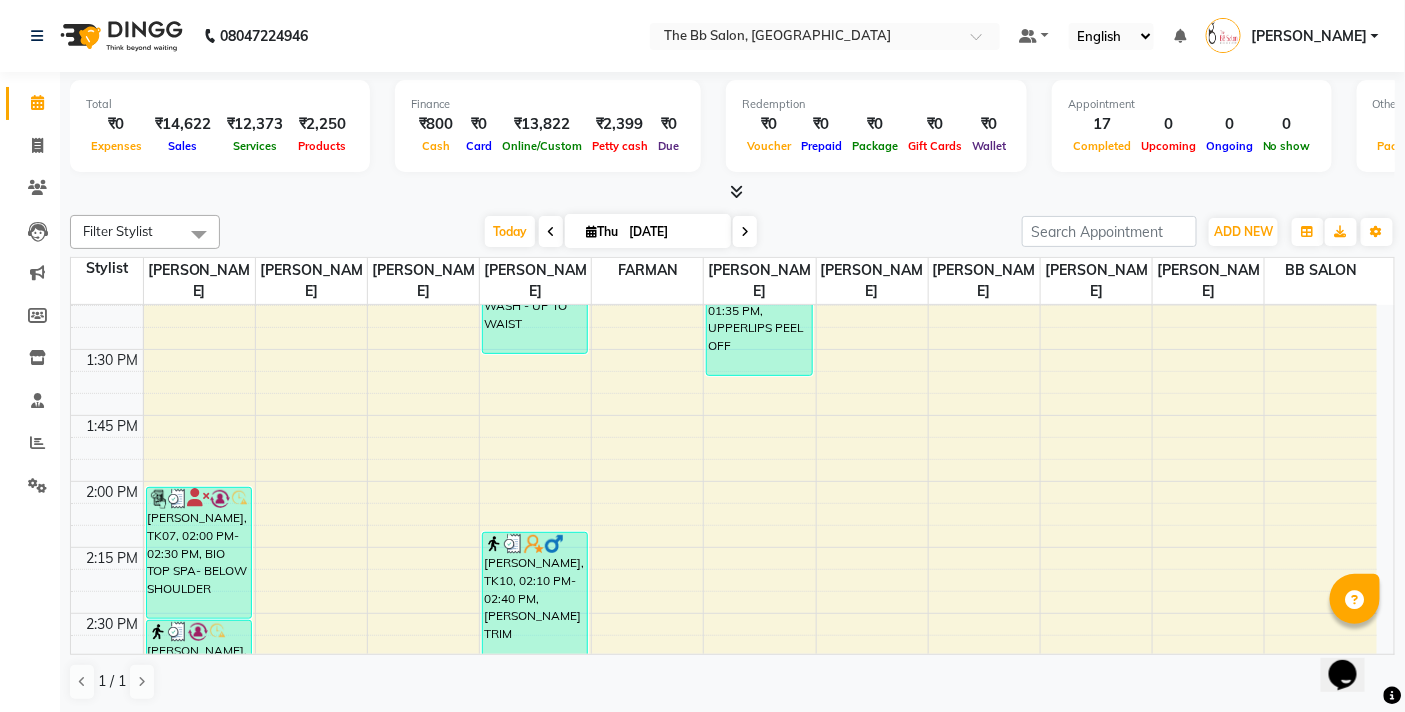 scroll, scrollTop: 1333, scrollLeft: 0, axis: vertical 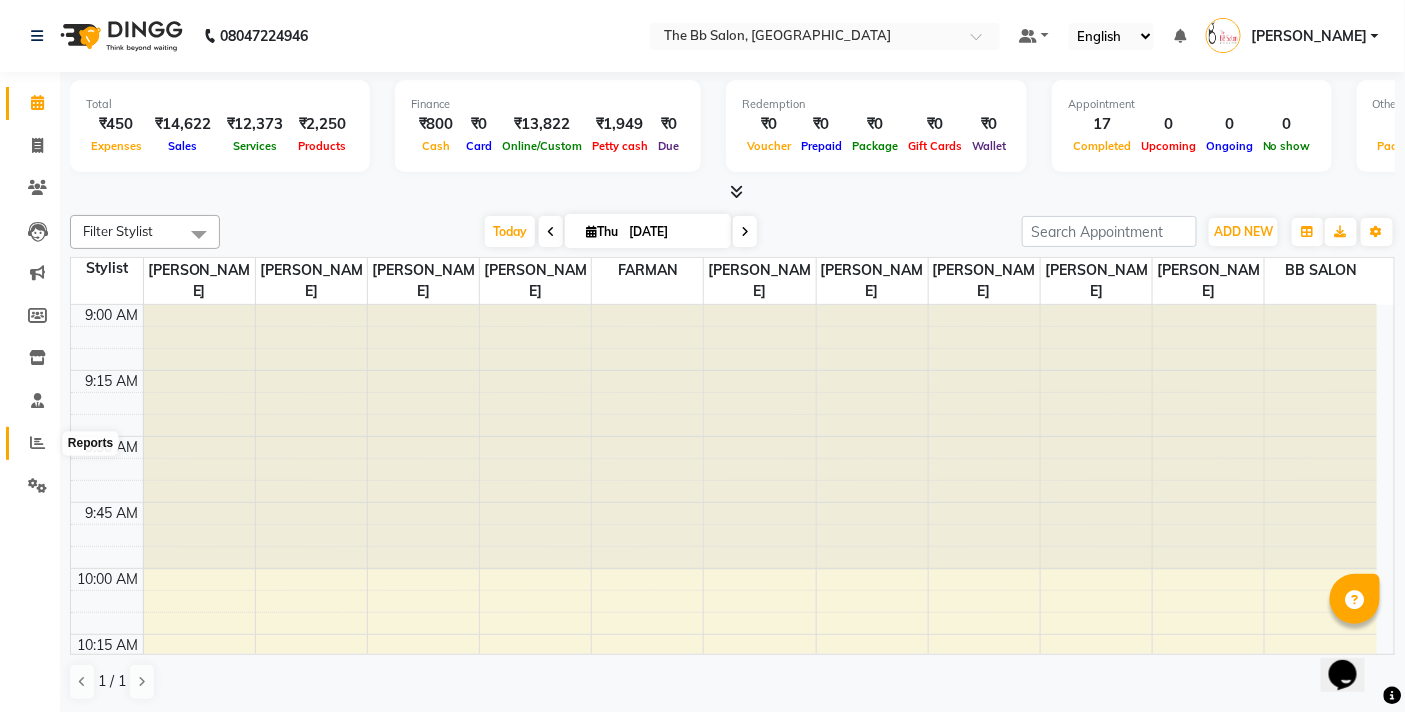 click 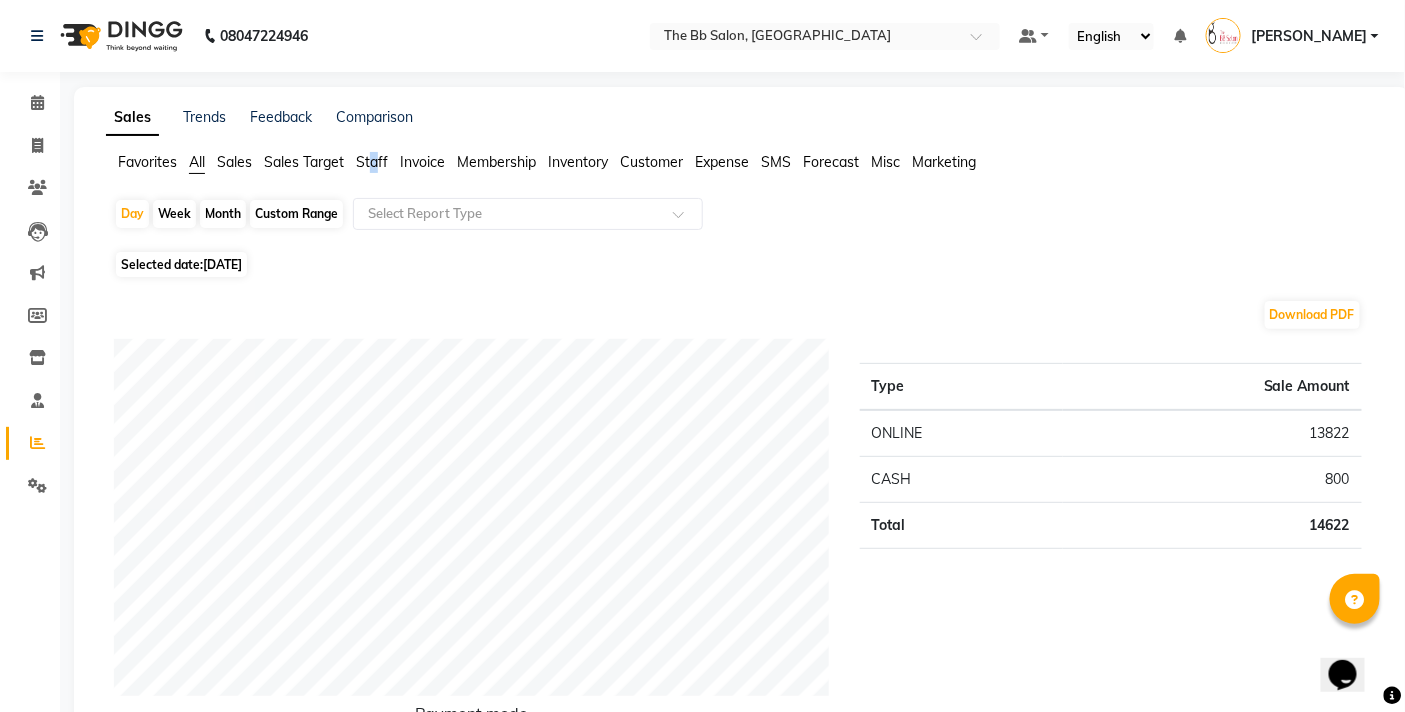 click on "Staff" 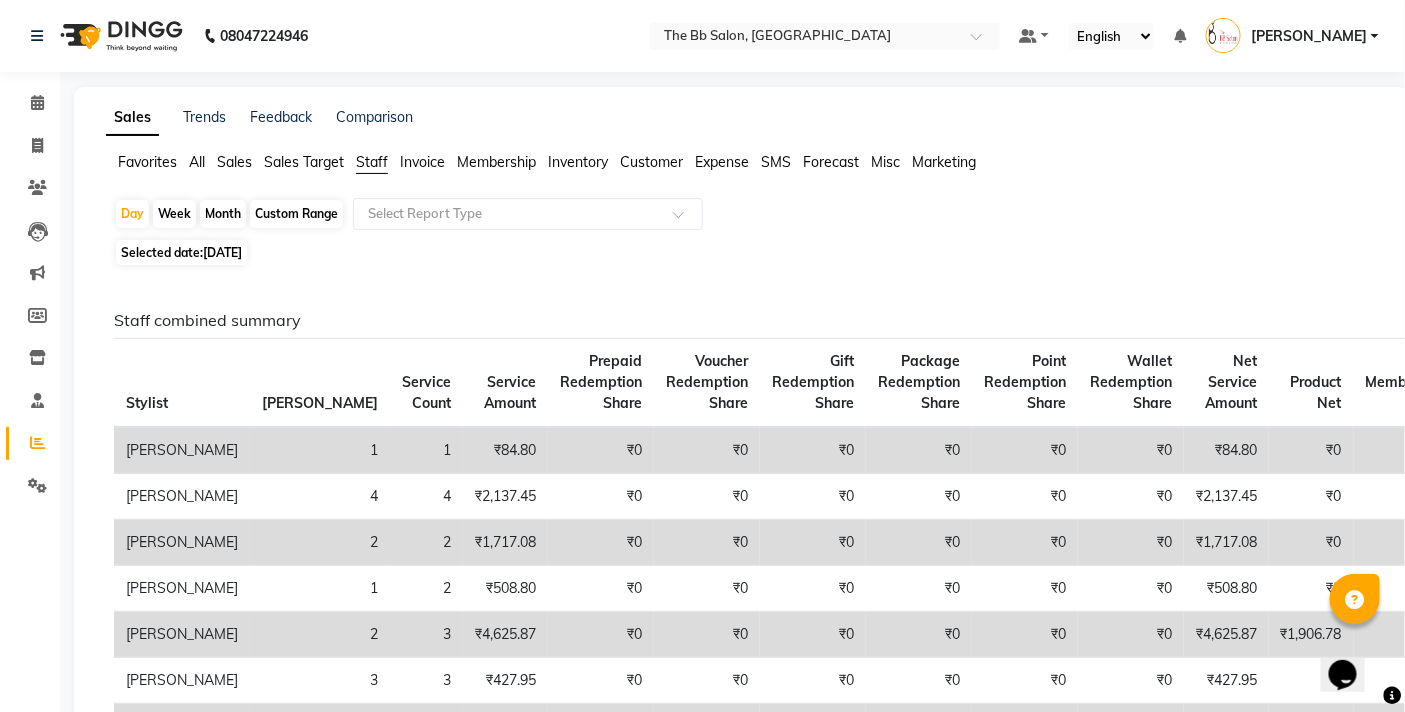 click on "Custom Range" 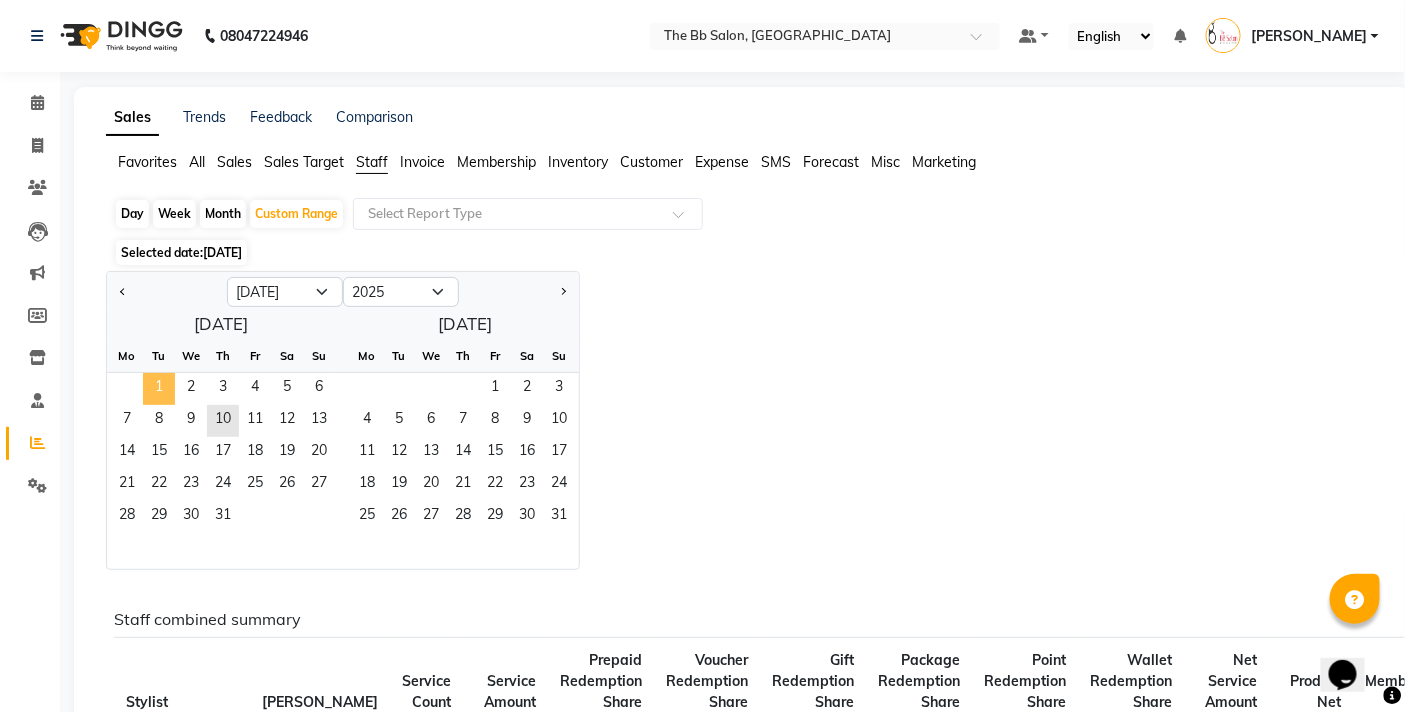 click on "1" 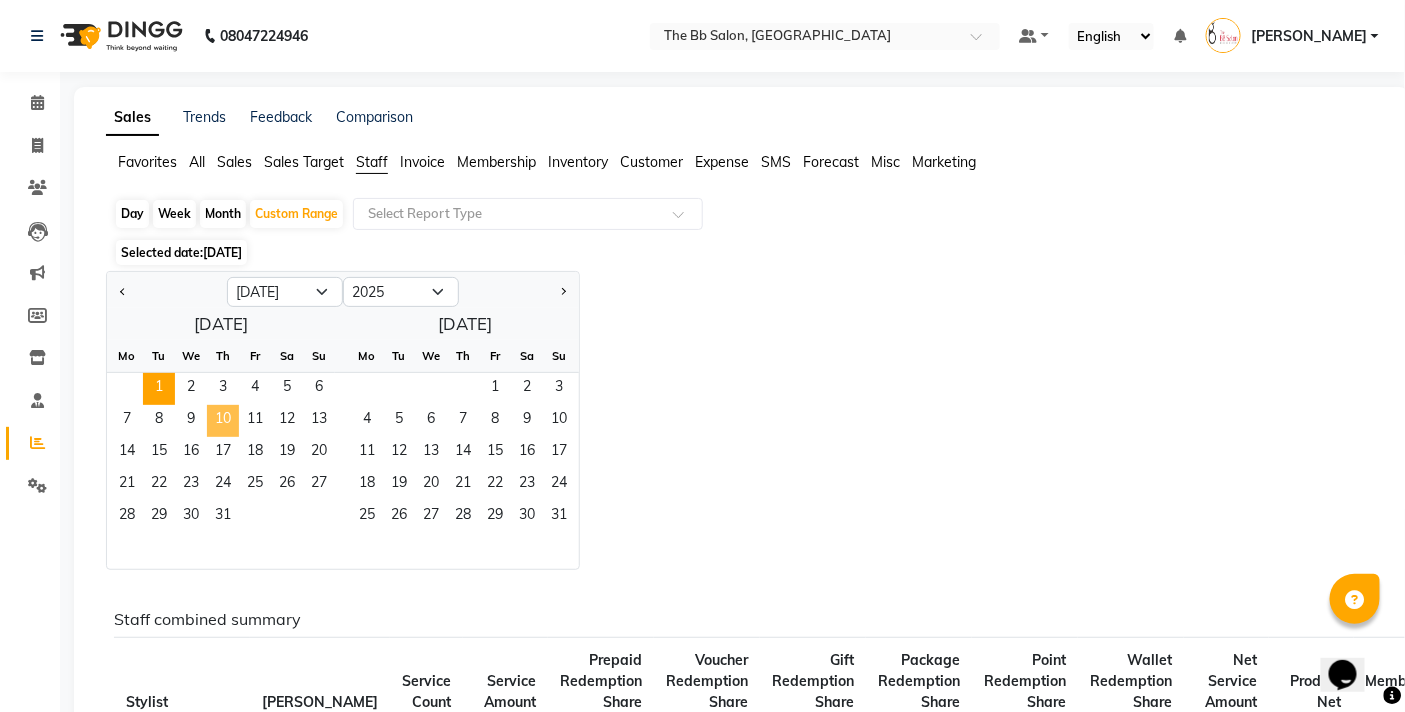 click on "10" 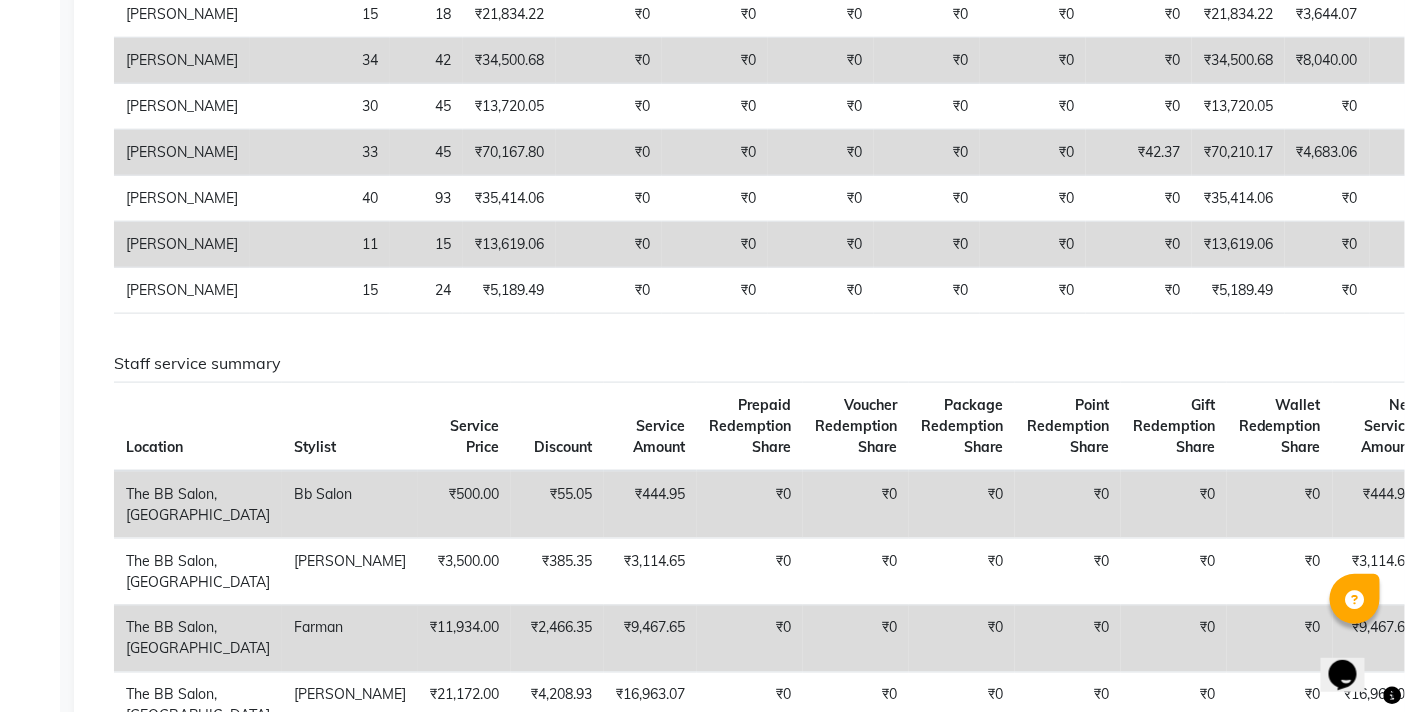 scroll, scrollTop: 1000, scrollLeft: 0, axis: vertical 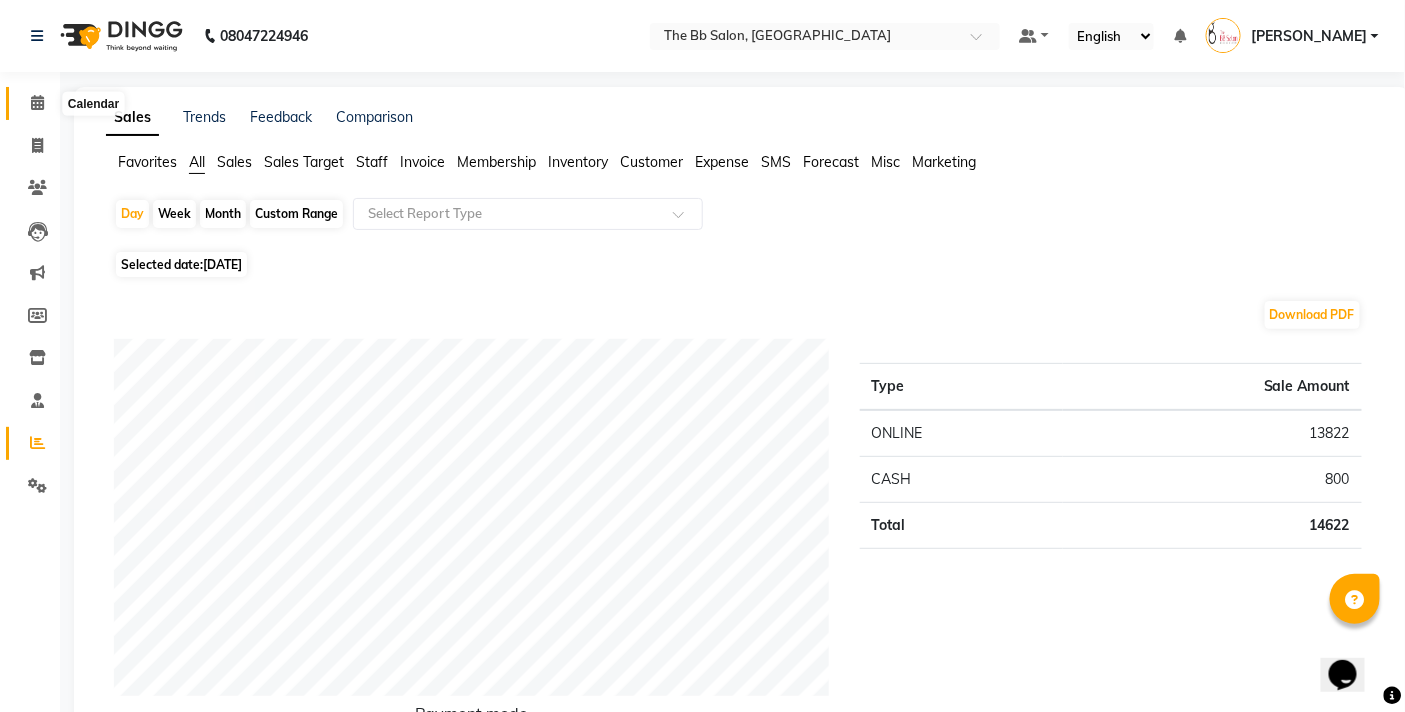 click 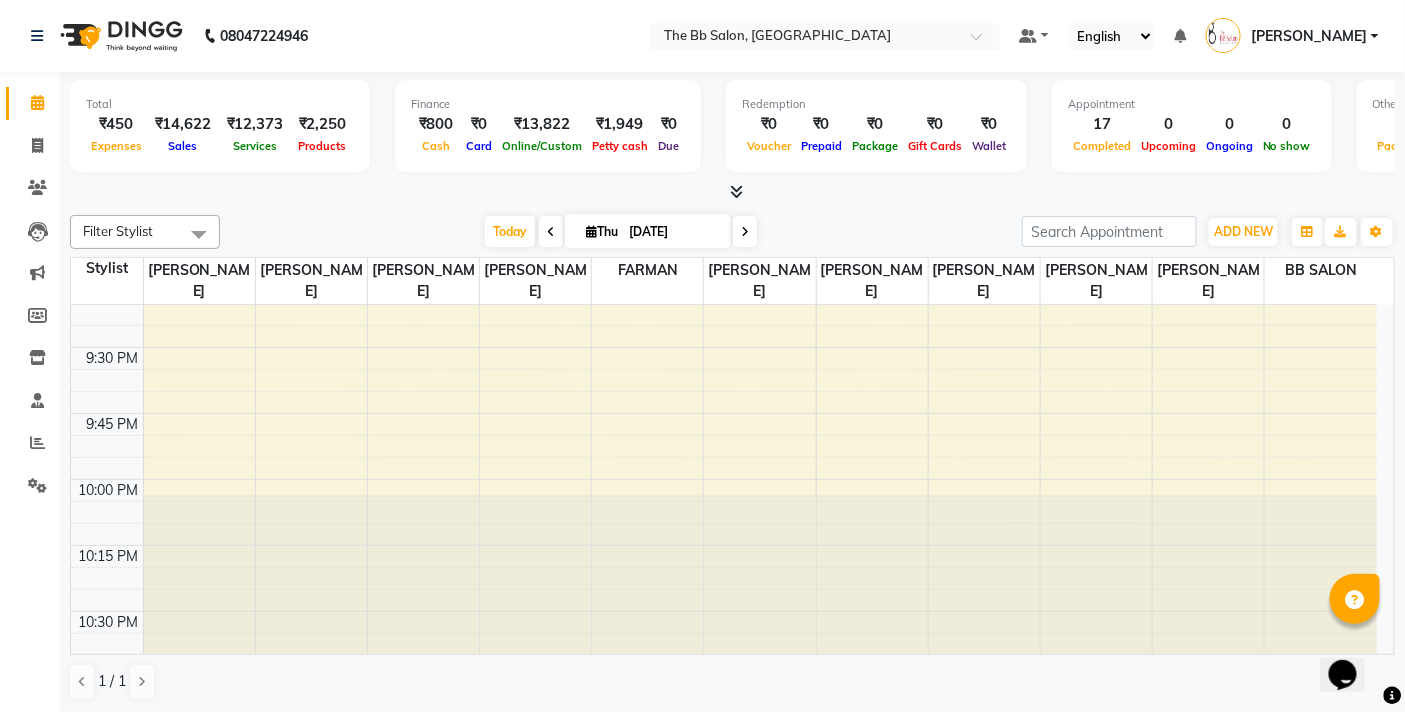 scroll, scrollTop: 3363, scrollLeft: 0, axis: vertical 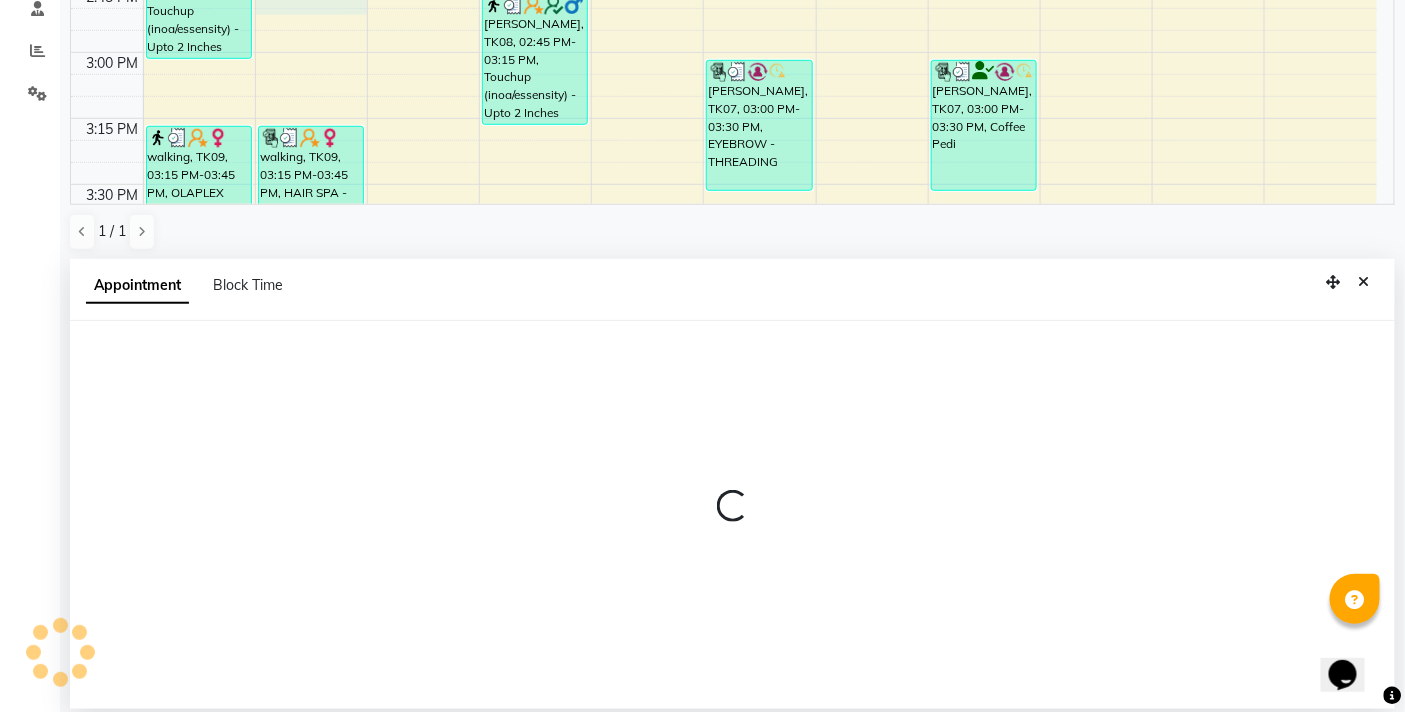 select on "83658" 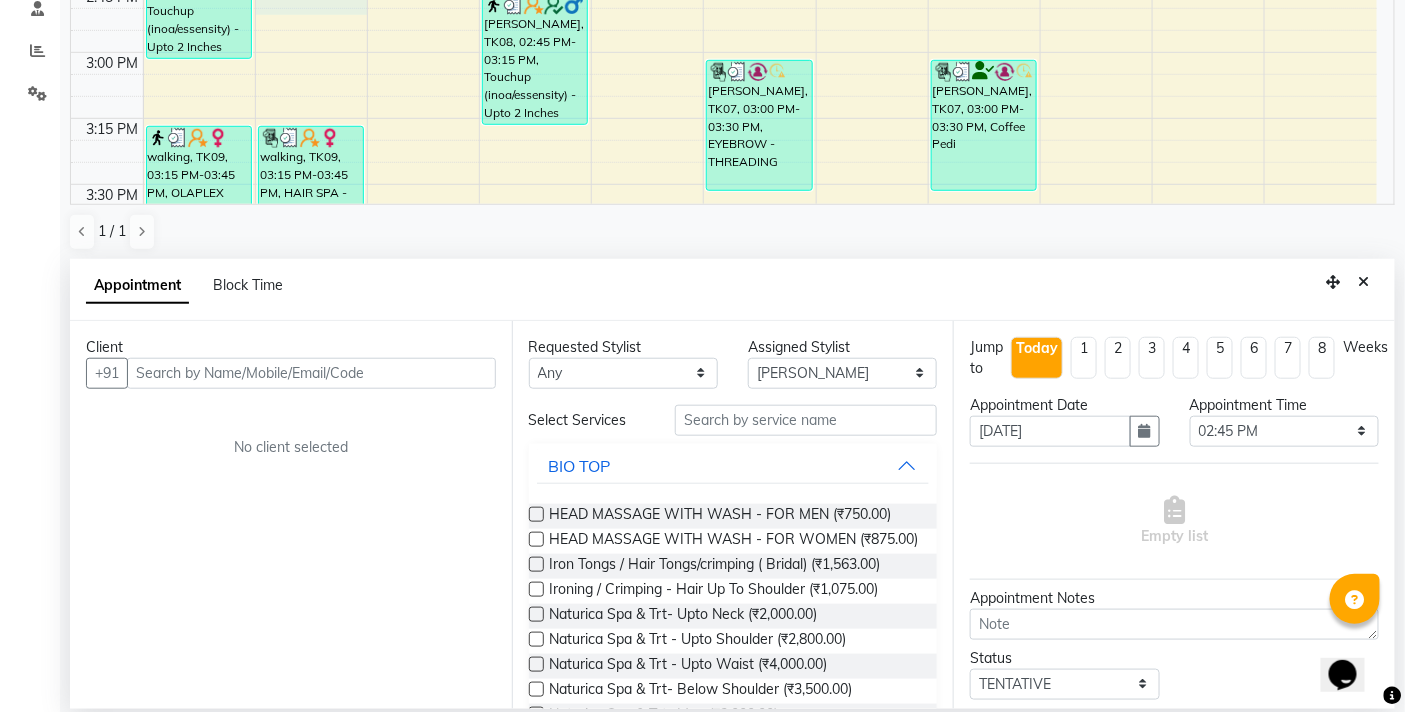 click at bounding box center [311, 373] 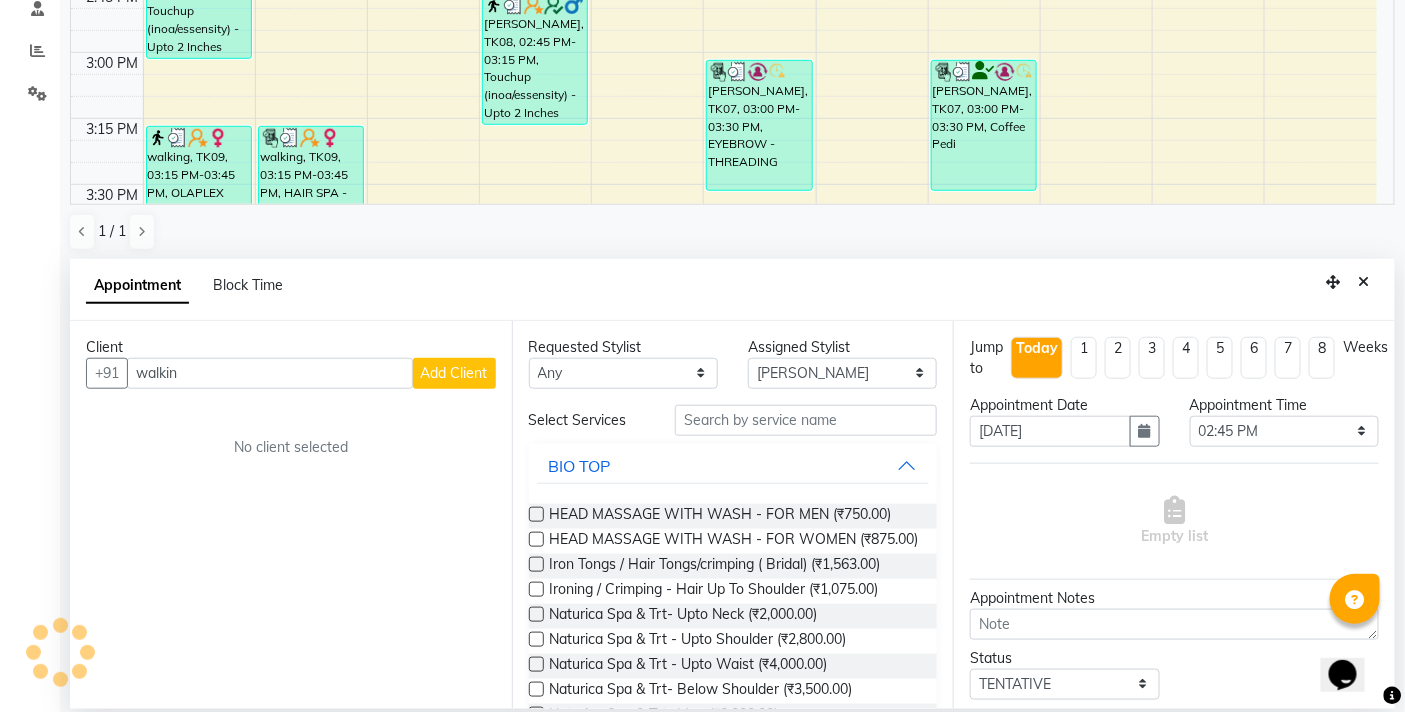 click on "walkin" at bounding box center (270, 373) 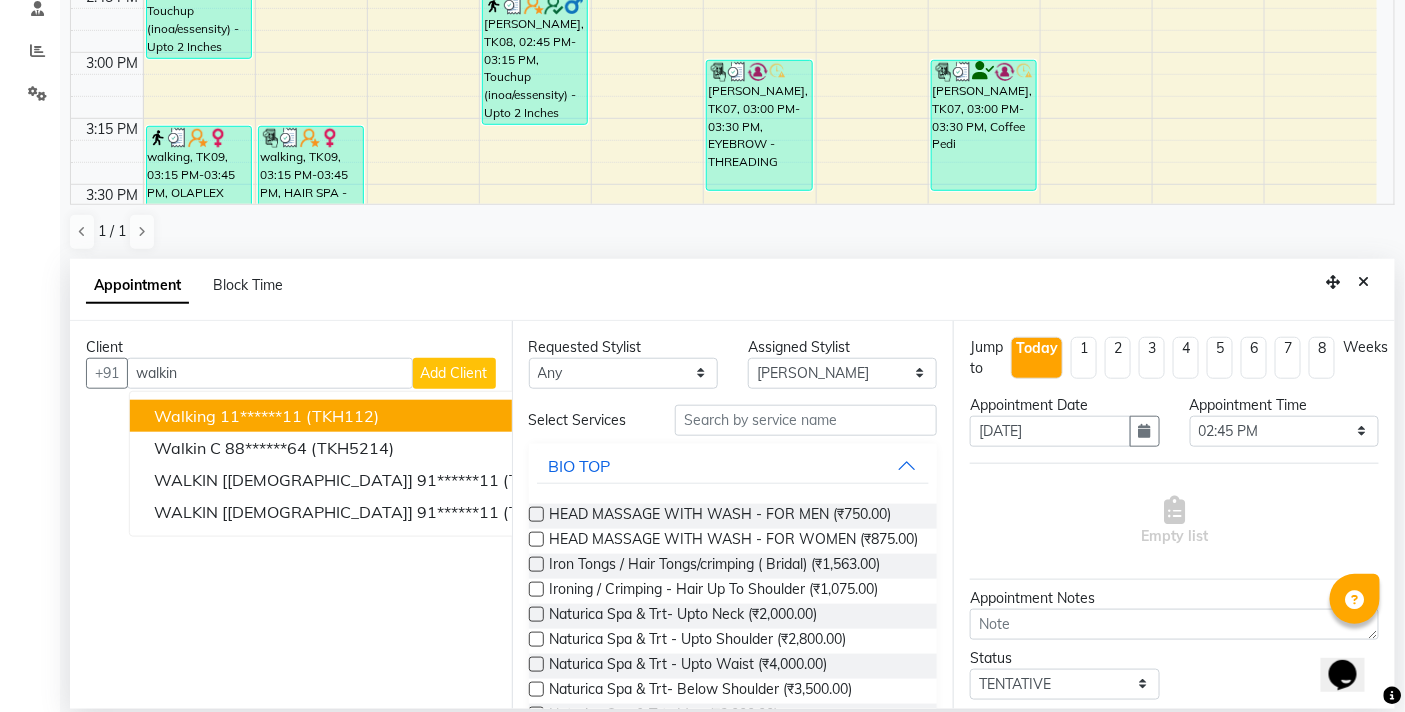 click on "11******11" at bounding box center [261, 416] 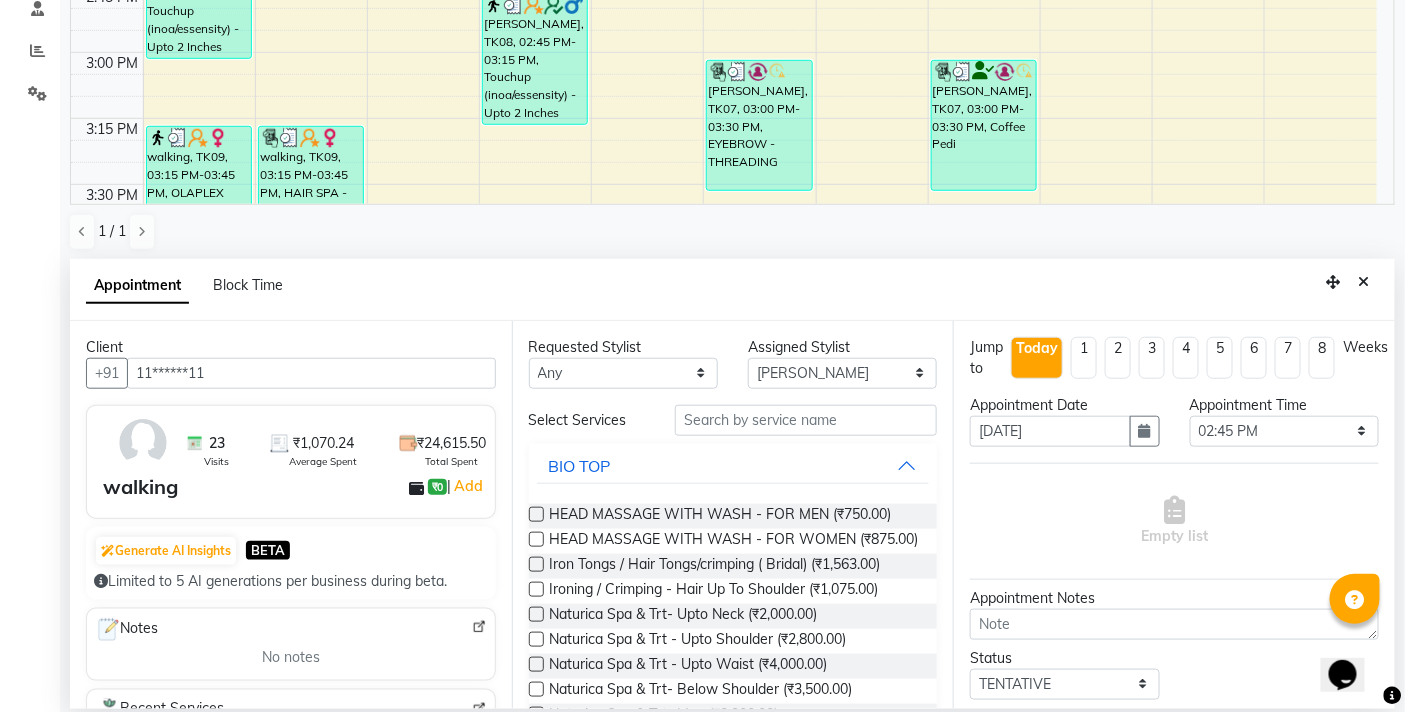 type on "11******11" 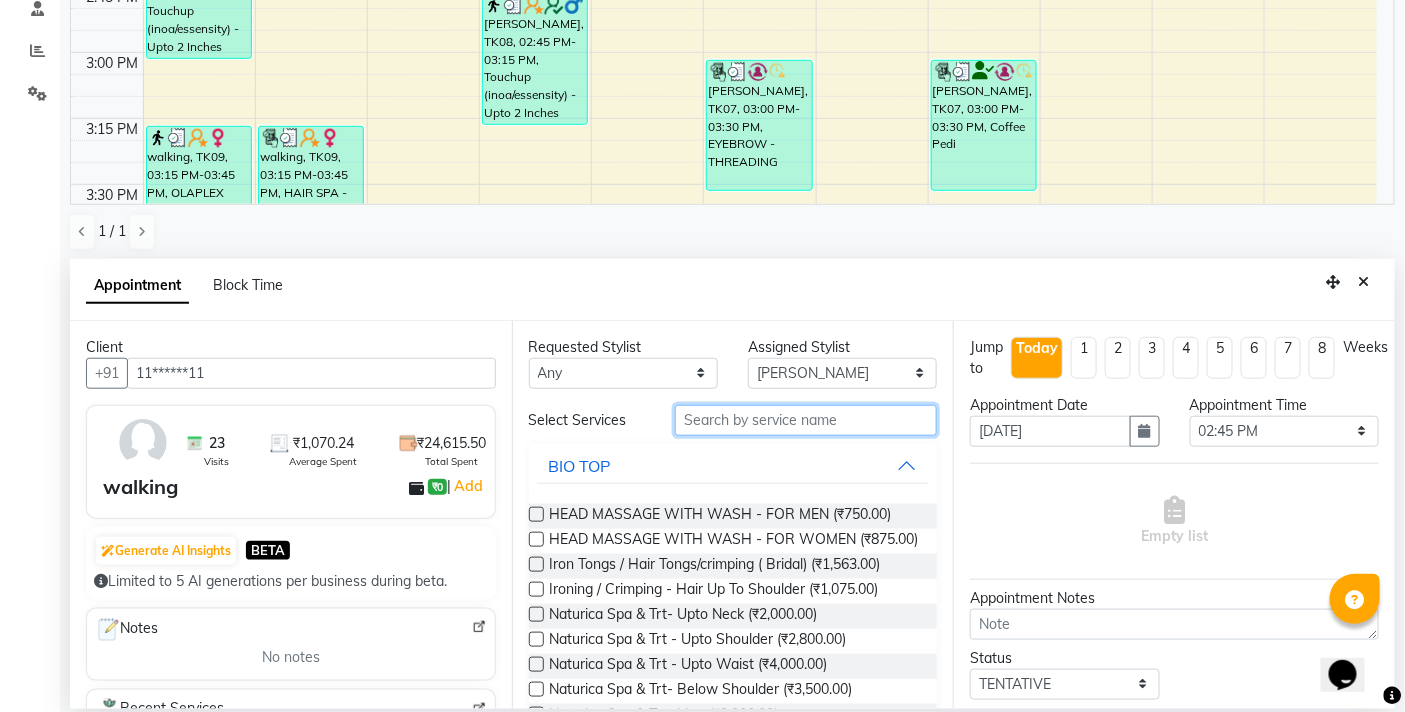 click at bounding box center (806, 420) 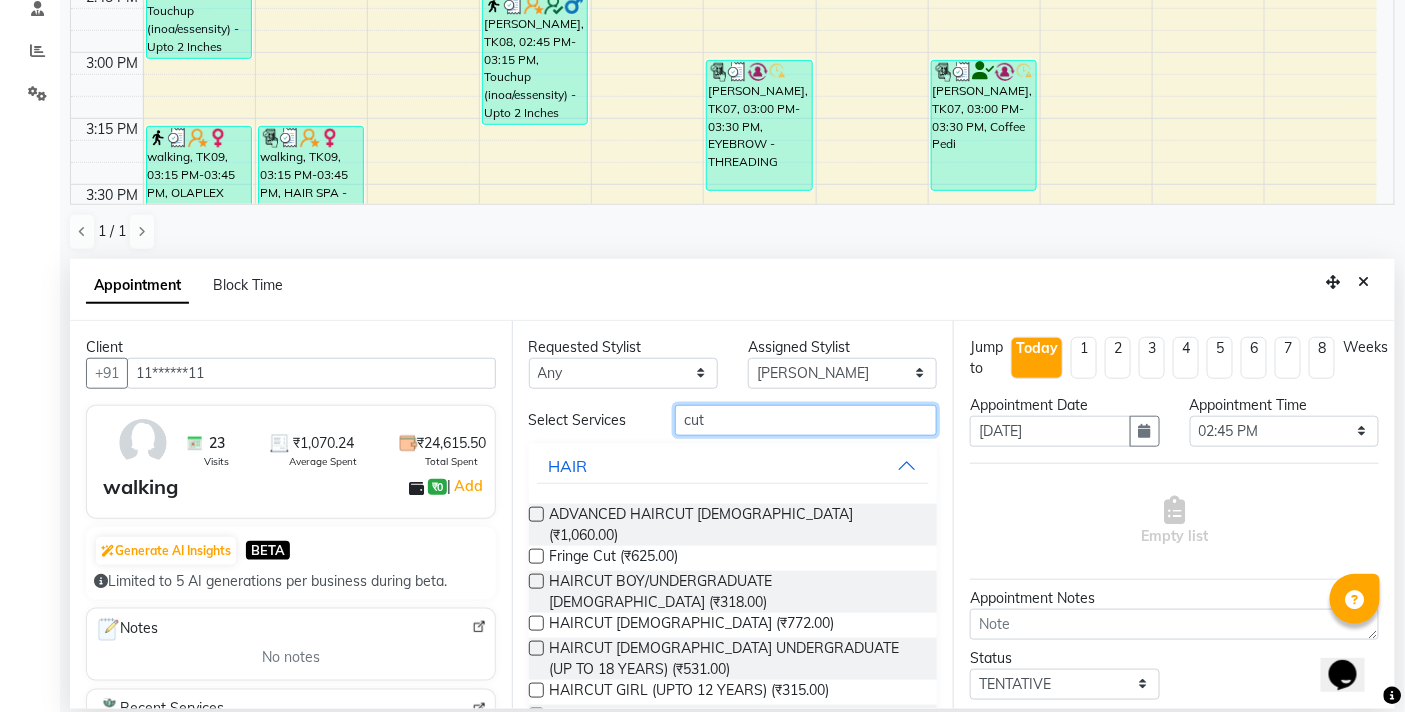 type on "cut" 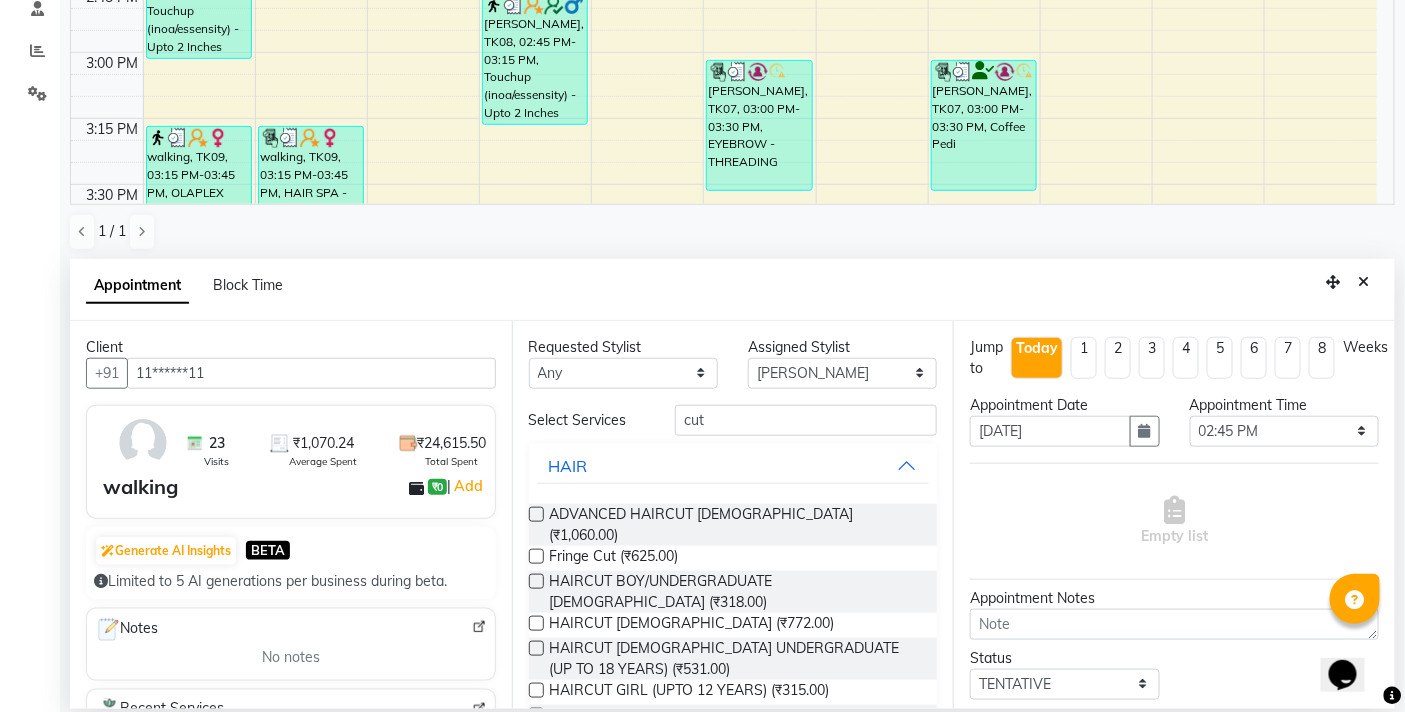 click at bounding box center (536, 715) 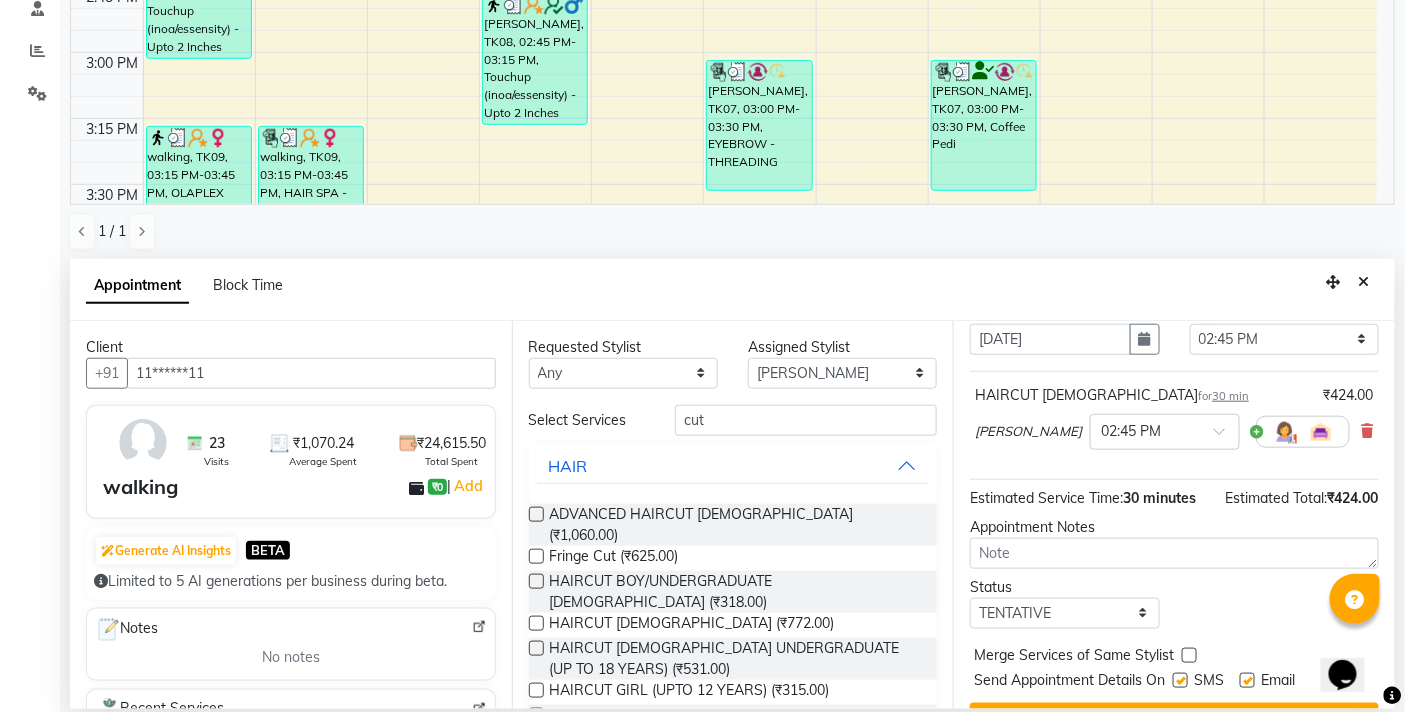 checkbox on "false" 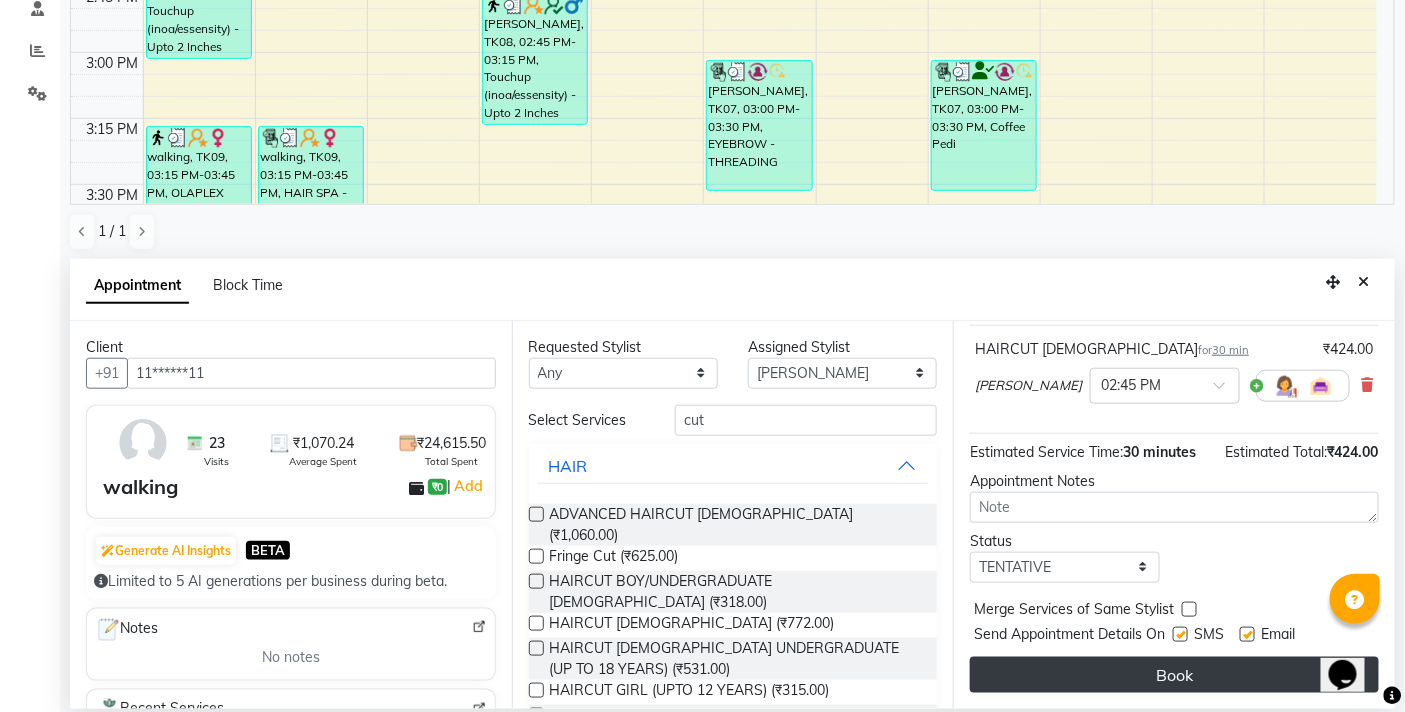 click on "Book" at bounding box center (1174, 675) 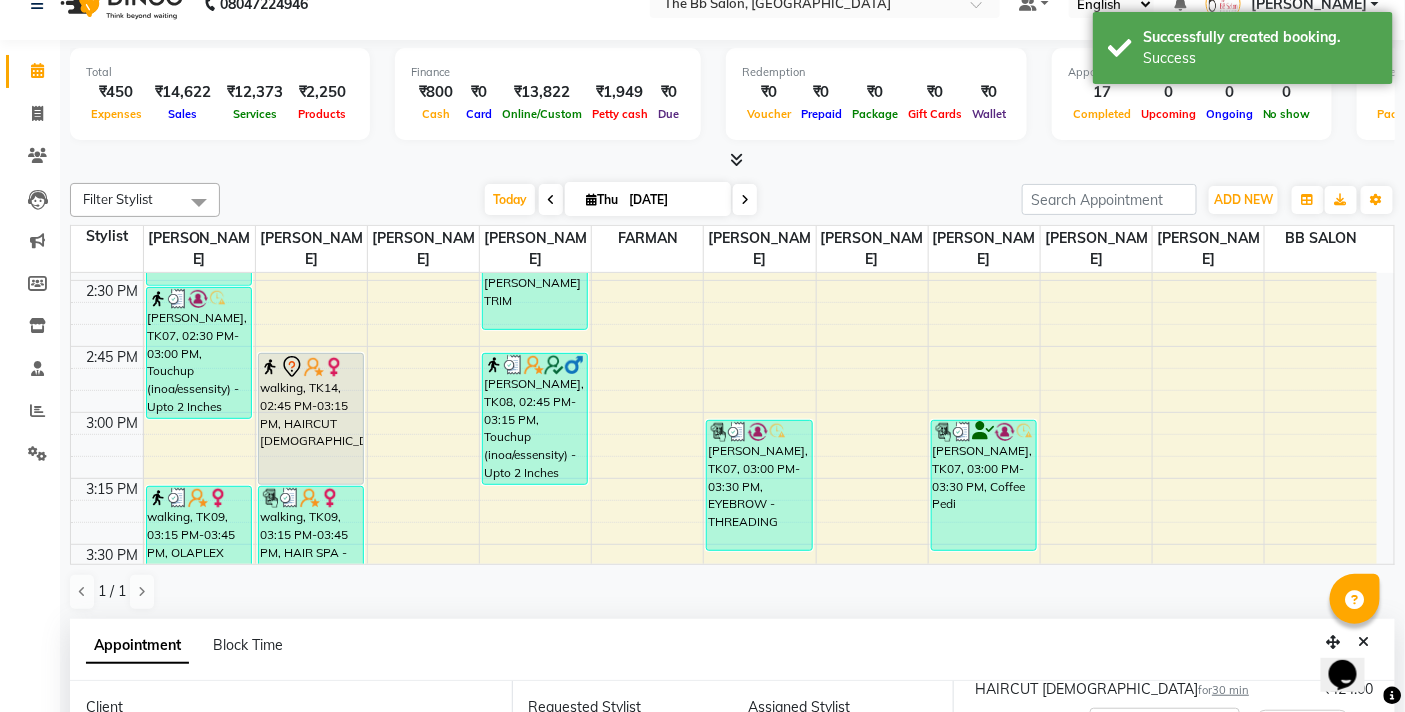 scroll, scrollTop: 0, scrollLeft: 0, axis: both 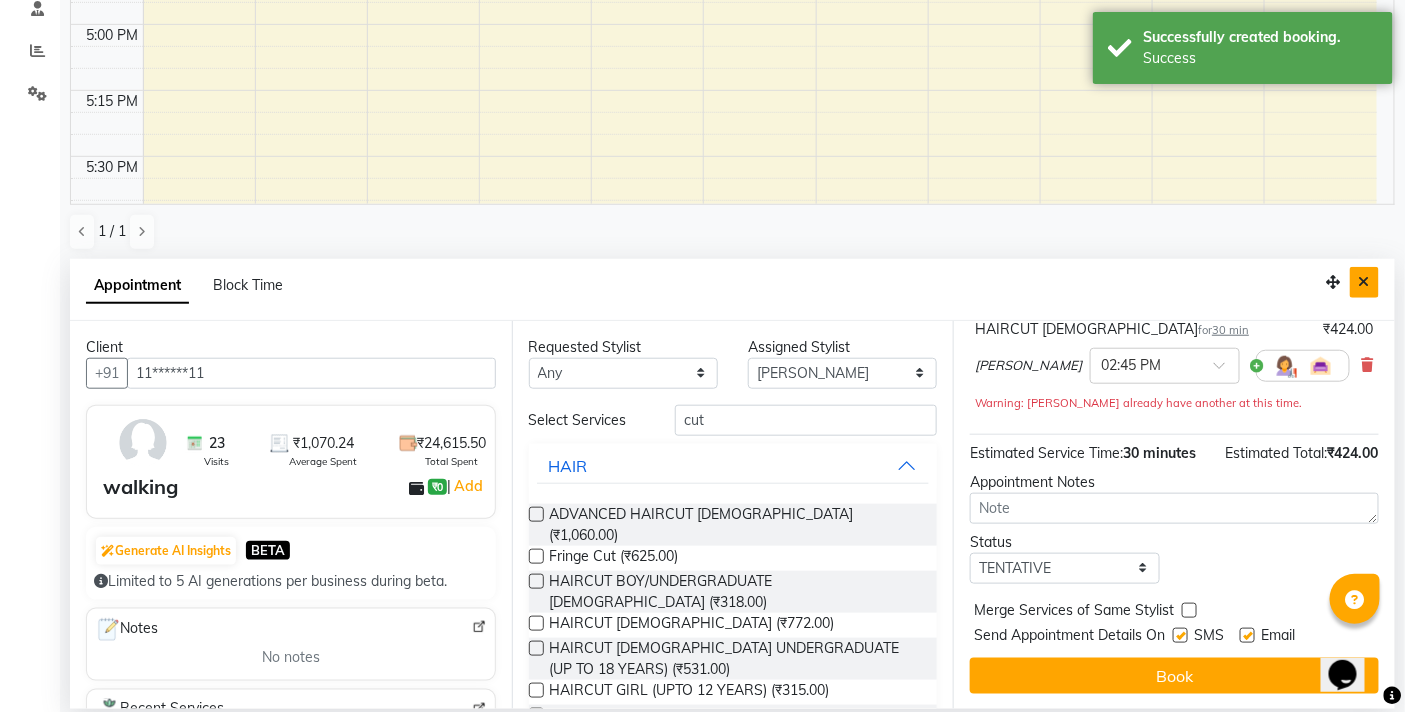click at bounding box center (1364, 282) 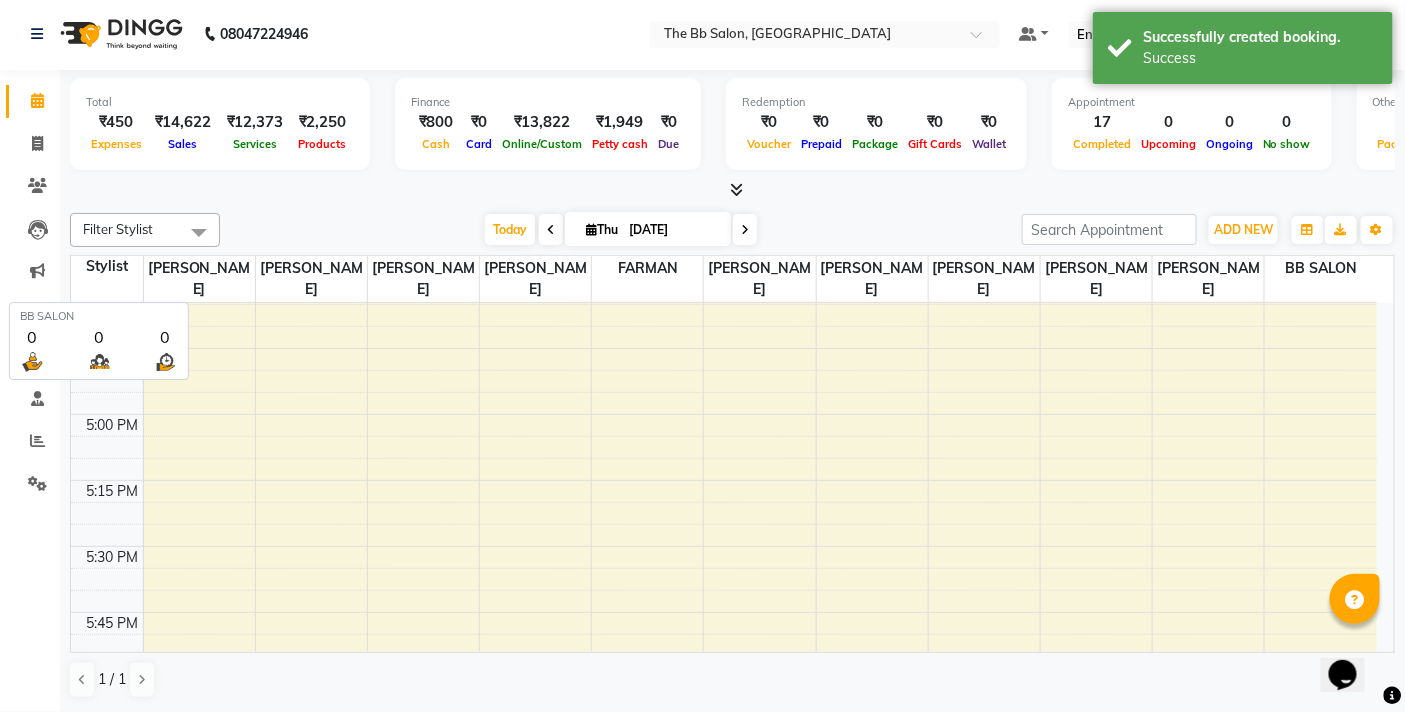 scroll, scrollTop: 1, scrollLeft: 0, axis: vertical 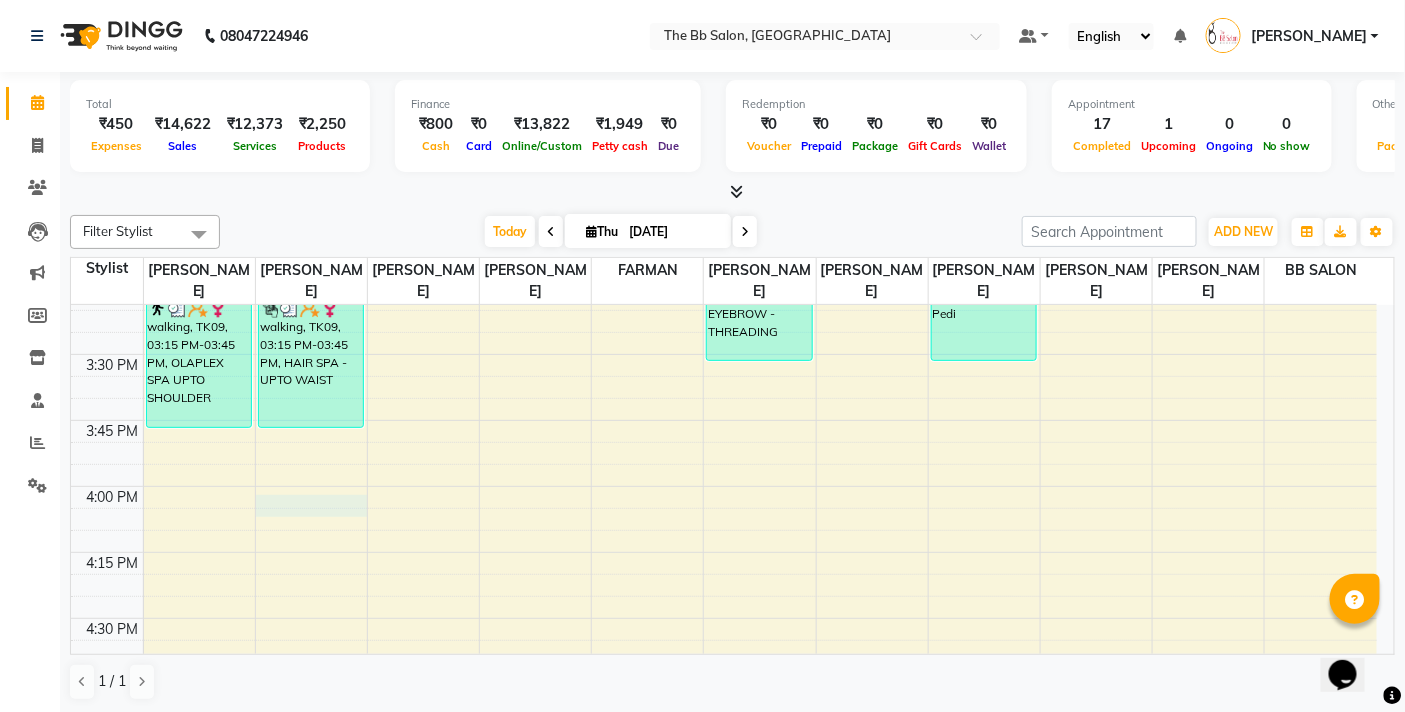 select on "83658" 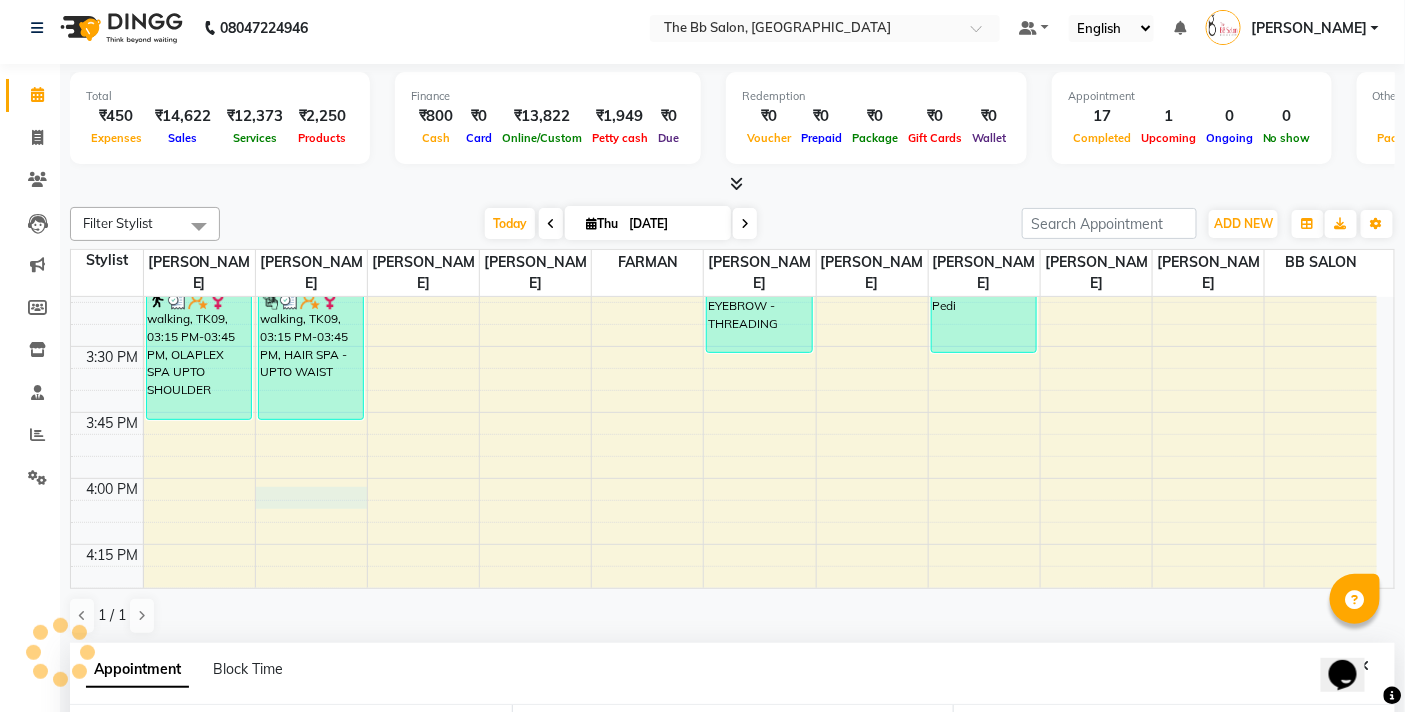 select on "960" 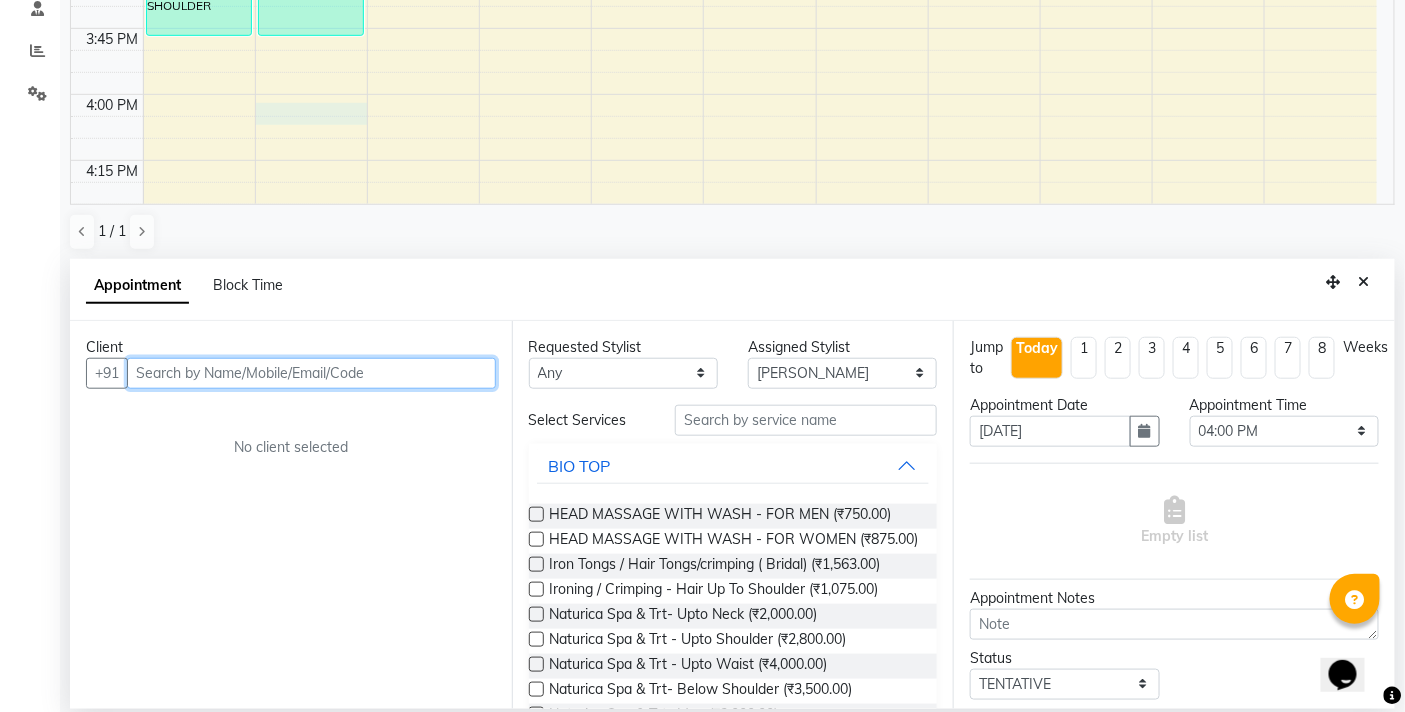 click at bounding box center [311, 373] 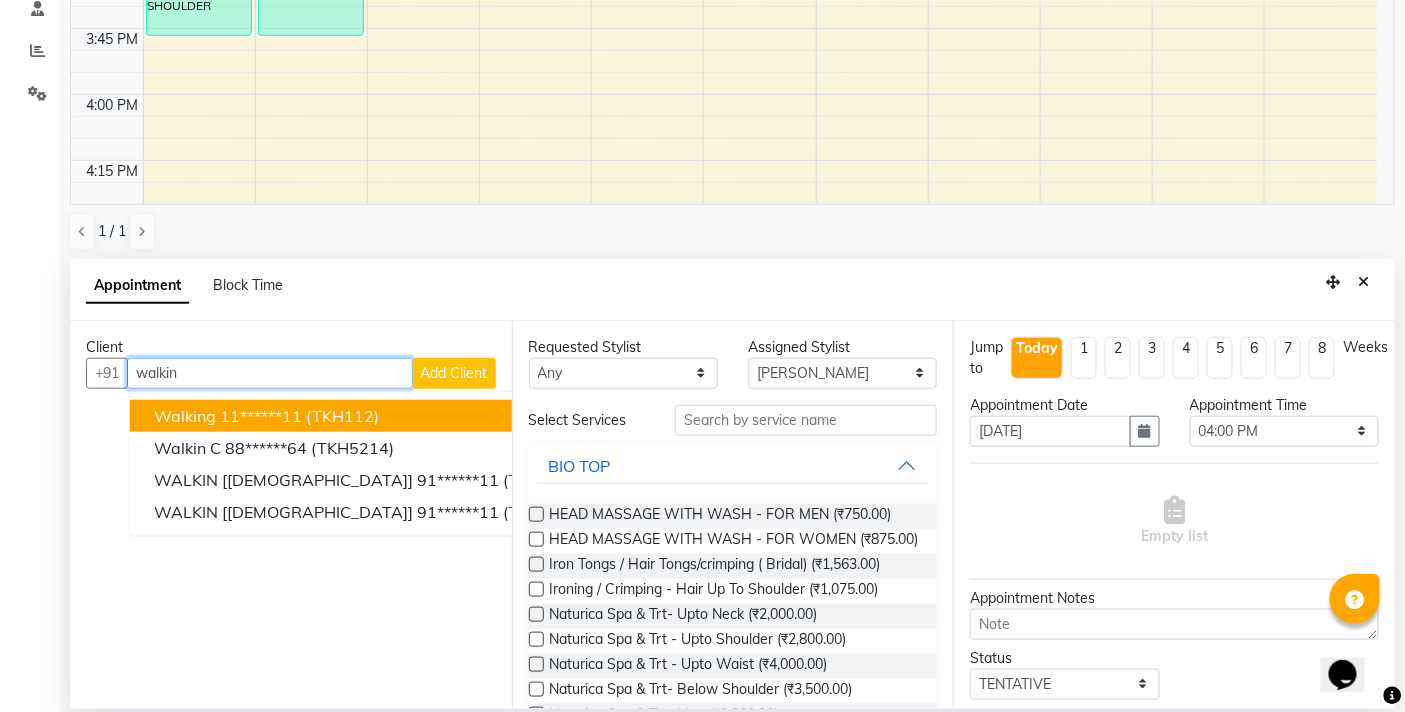 click on "11******11" at bounding box center (261, 416) 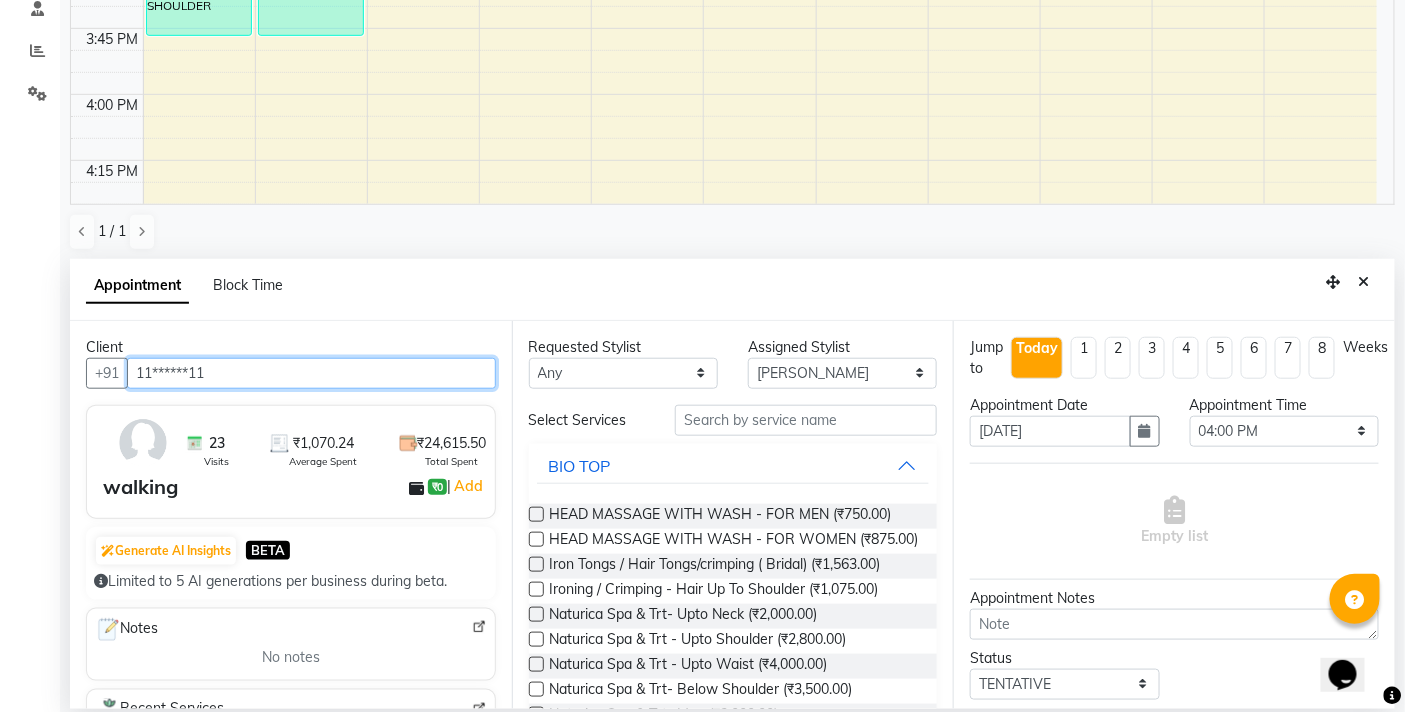 type on "11******11" 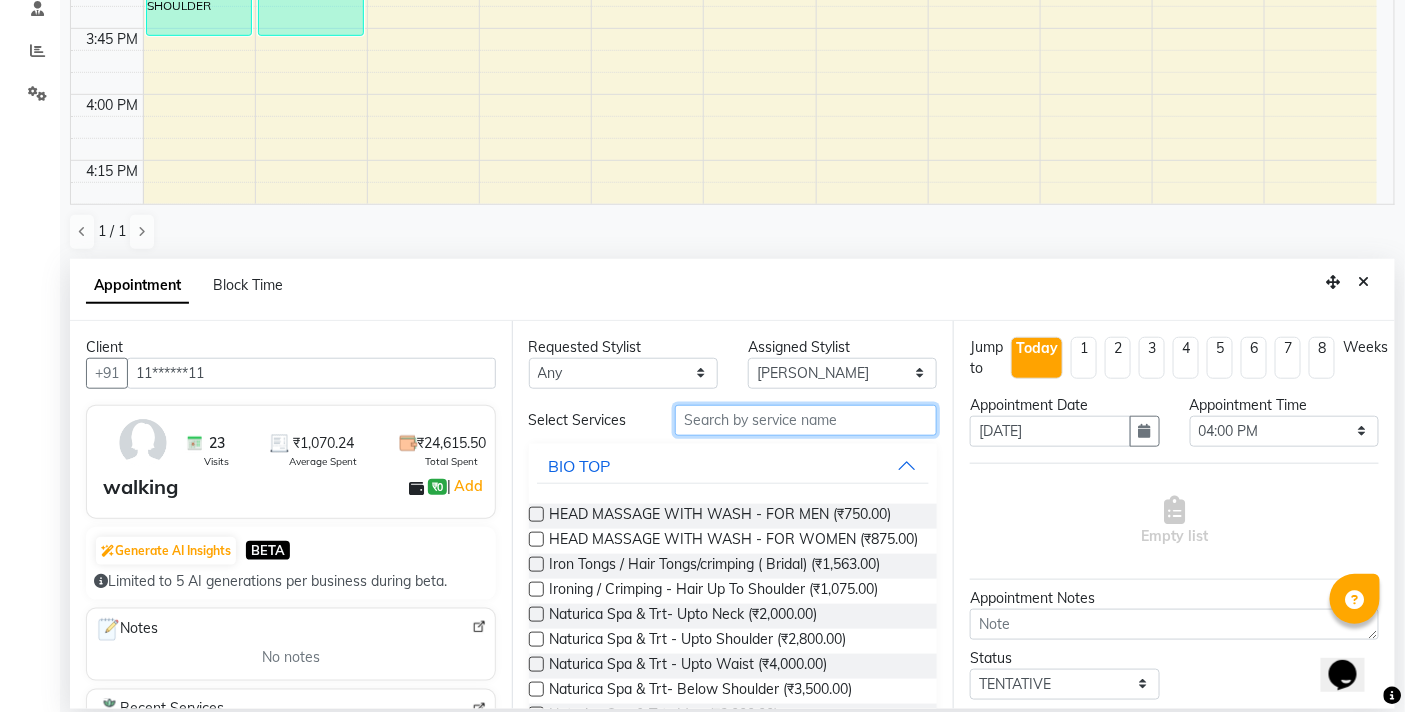 click at bounding box center (806, 420) 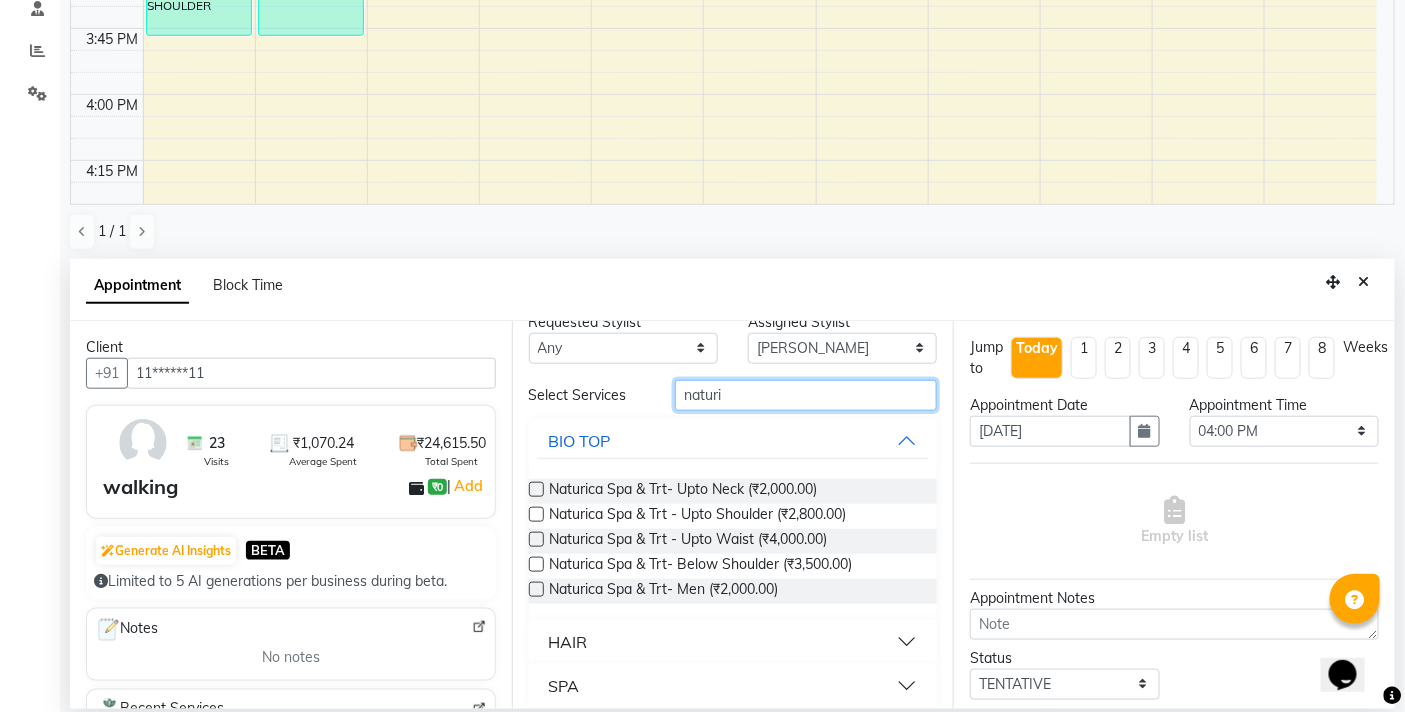 scroll, scrollTop: 40, scrollLeft: 0, axis: vertical 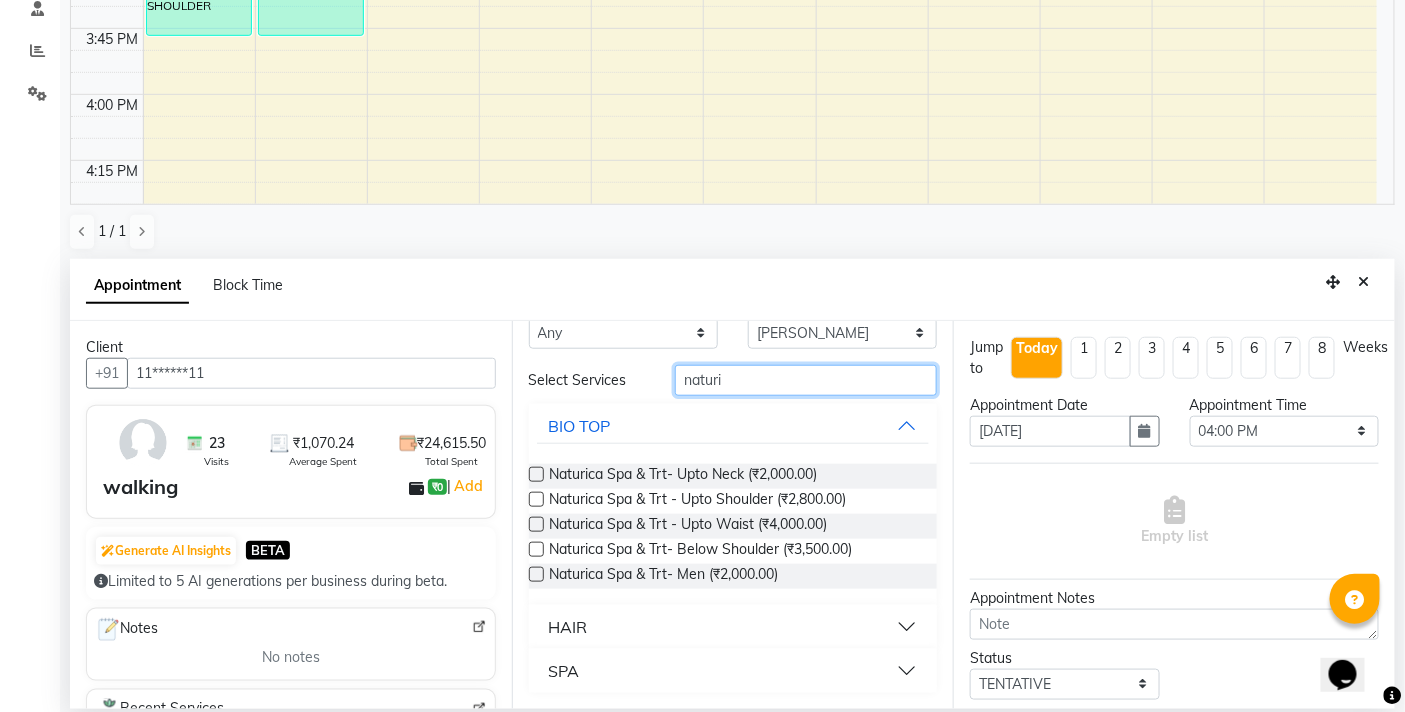 type on "naturi" 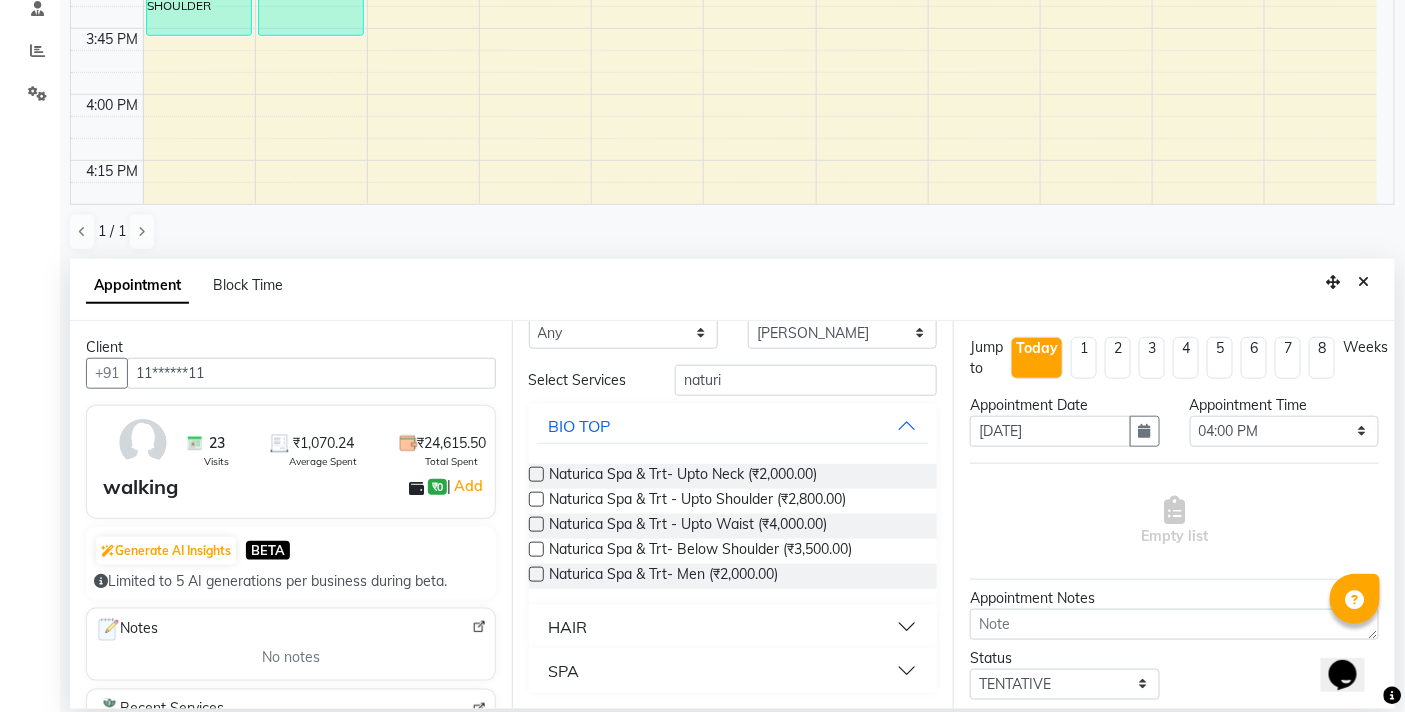 click on "SPA" at bounding box center [733, 671] 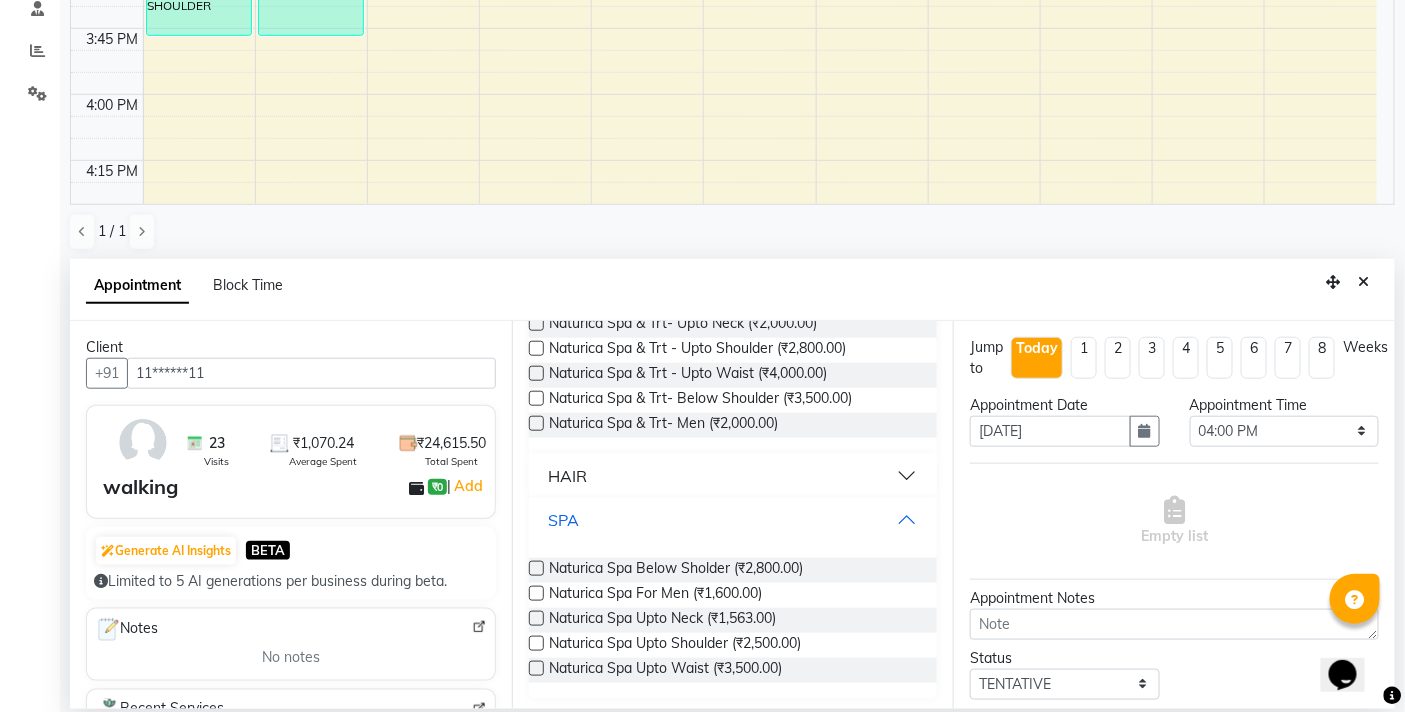 scroll, scrollTop: 196, scrollLeft: 0, axis: vertical 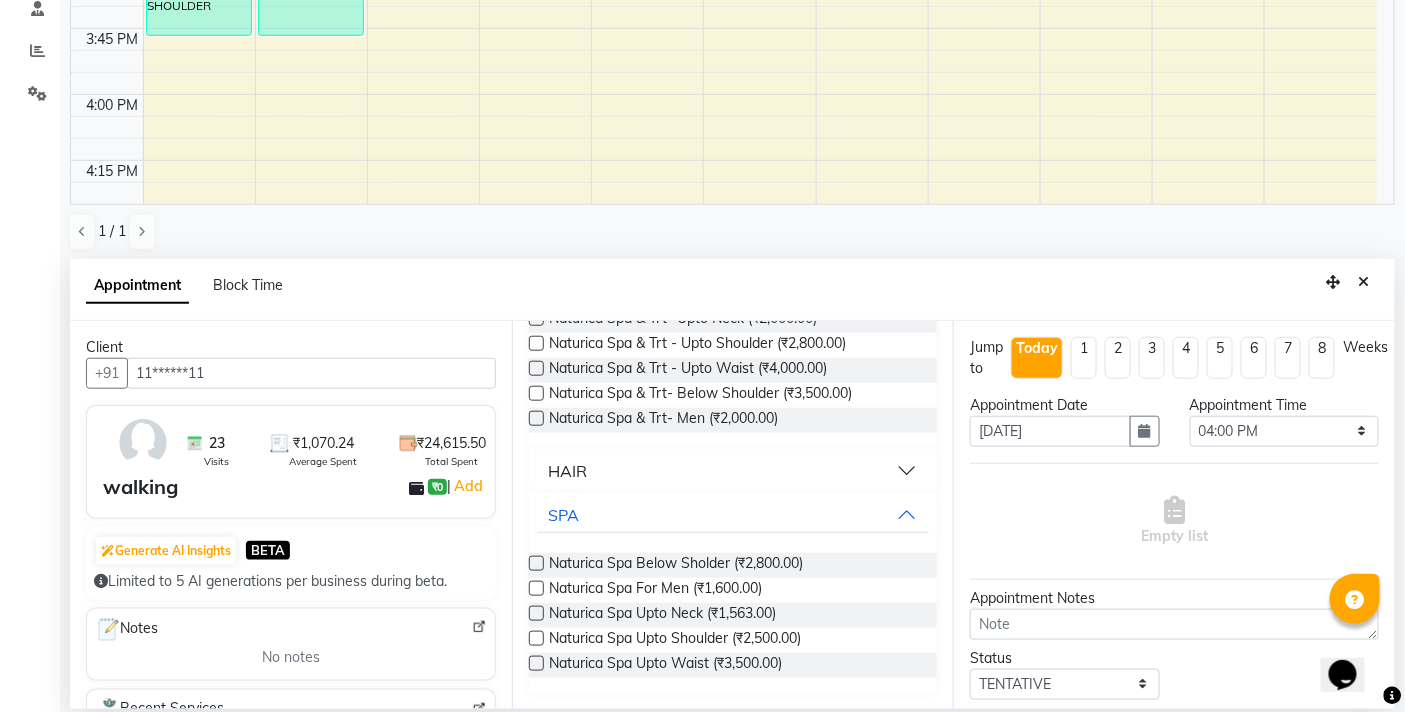 click at bounding box center (536, 638) 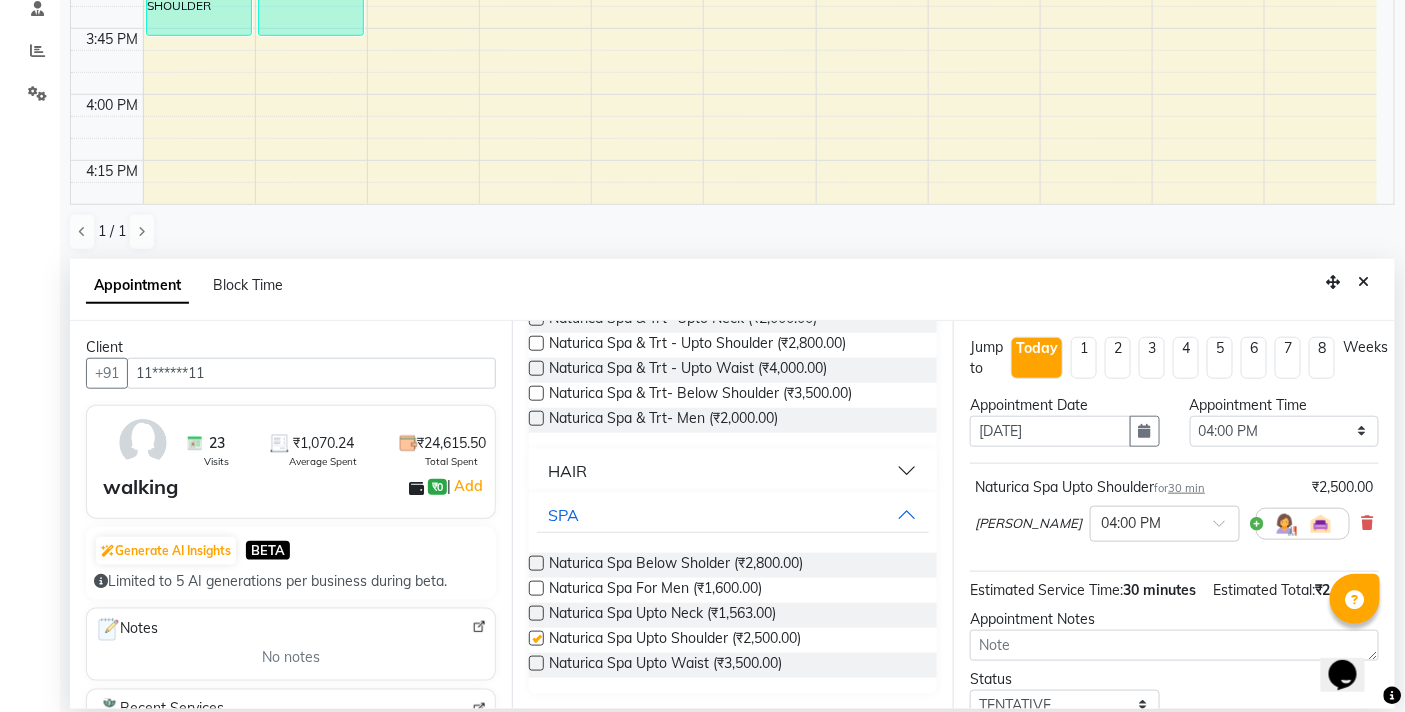 checkbox on "false" 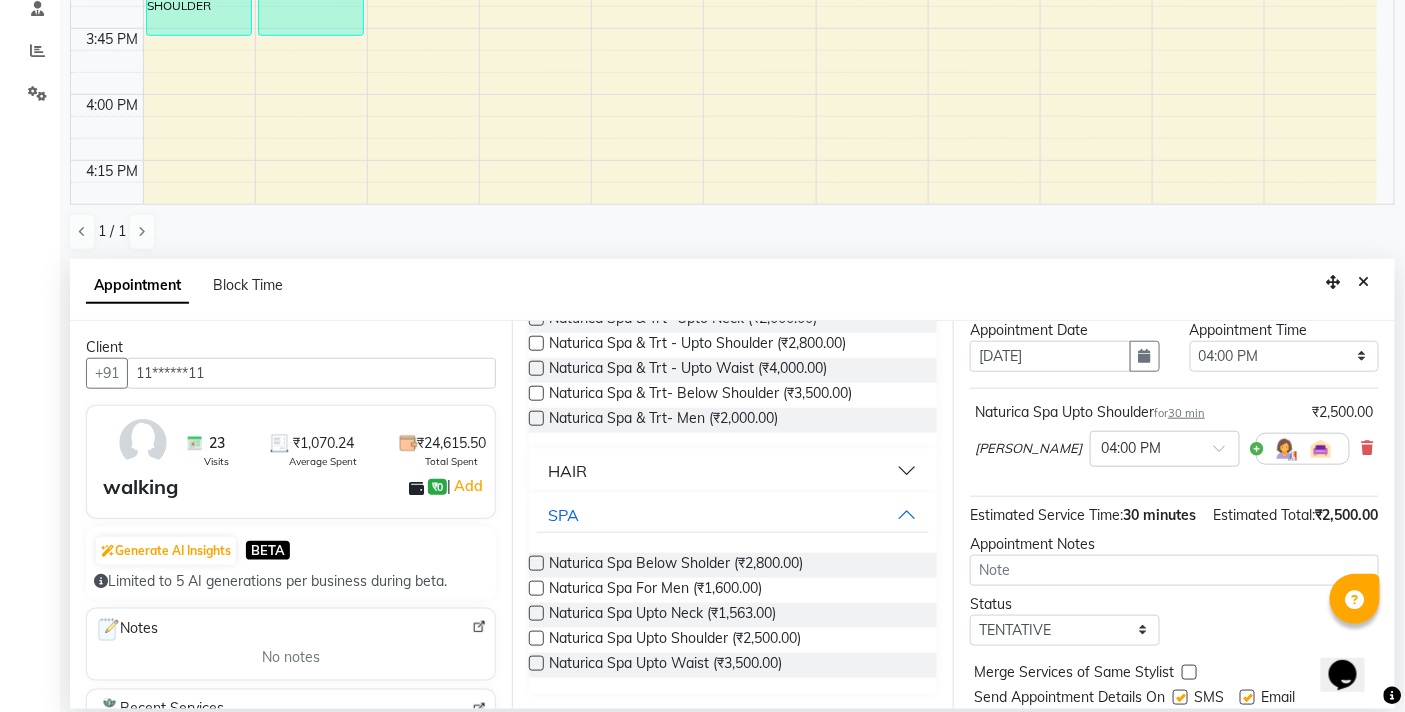 scroll, scrollTop: 0, scrollLeft: 0, axis: both 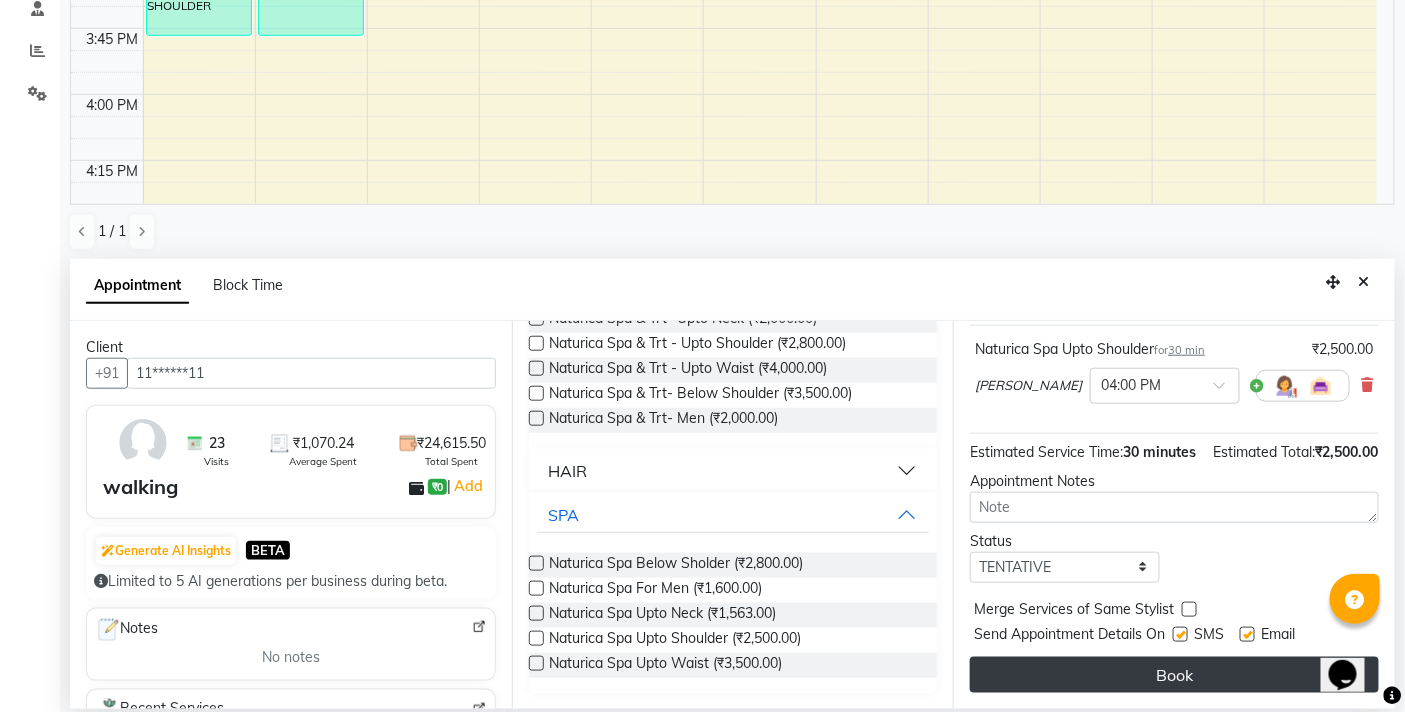 click on "Book" at bounding box center [1174, 675] 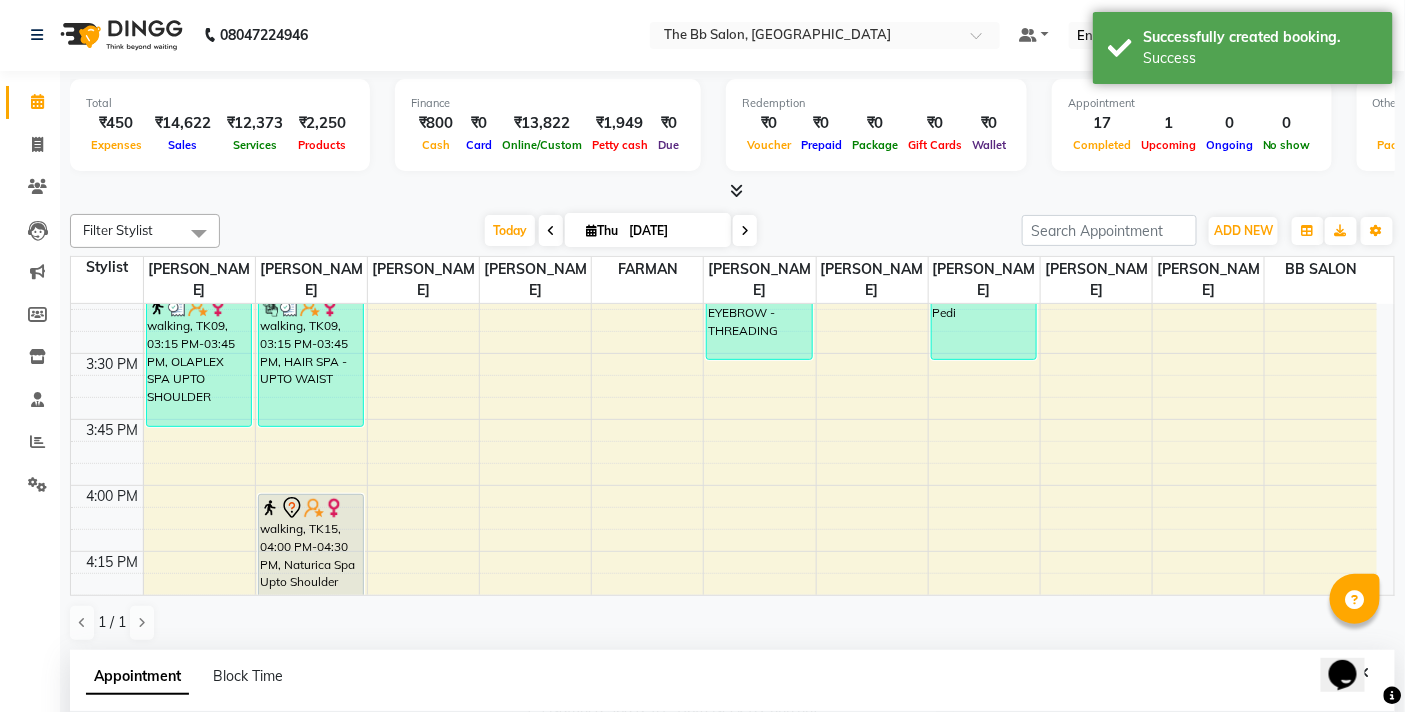 scroll, scrollTop: 0, scrollLeft: 0, axis: both 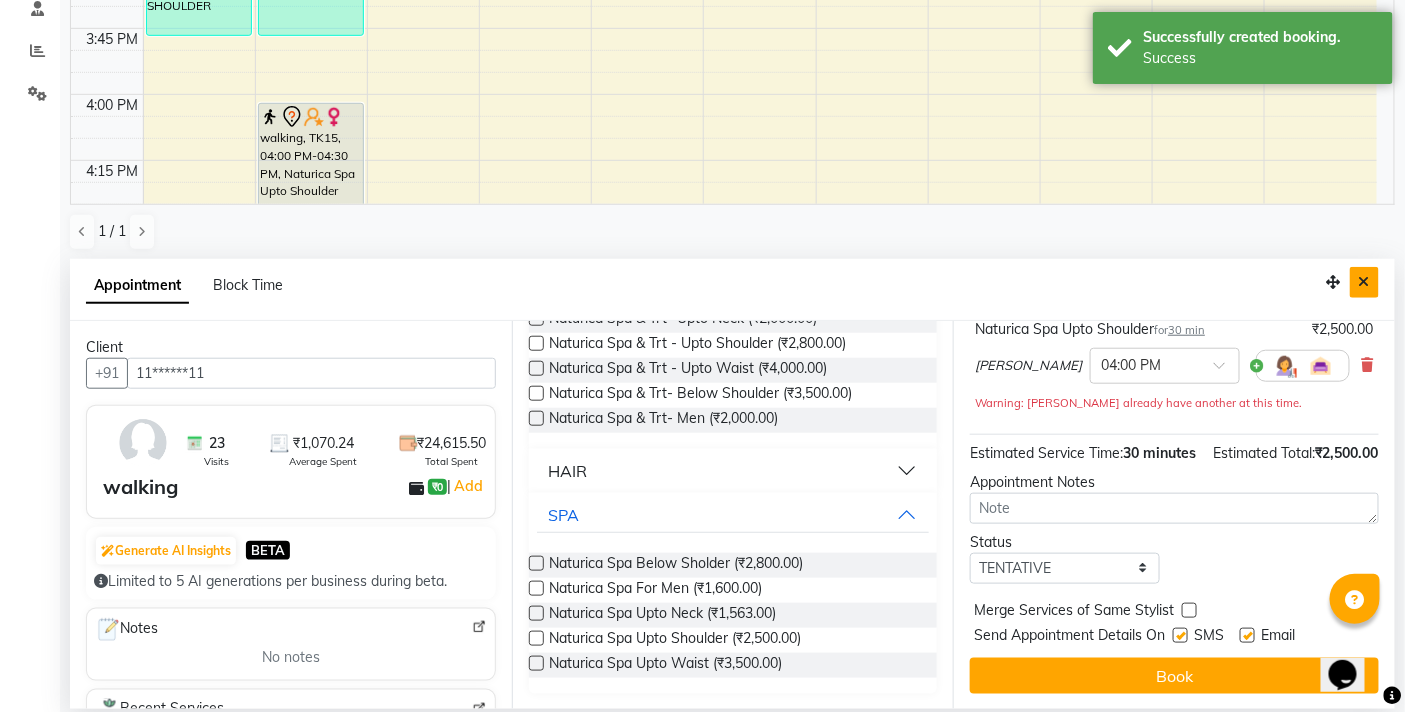 click at bounding box center [1364, 282] 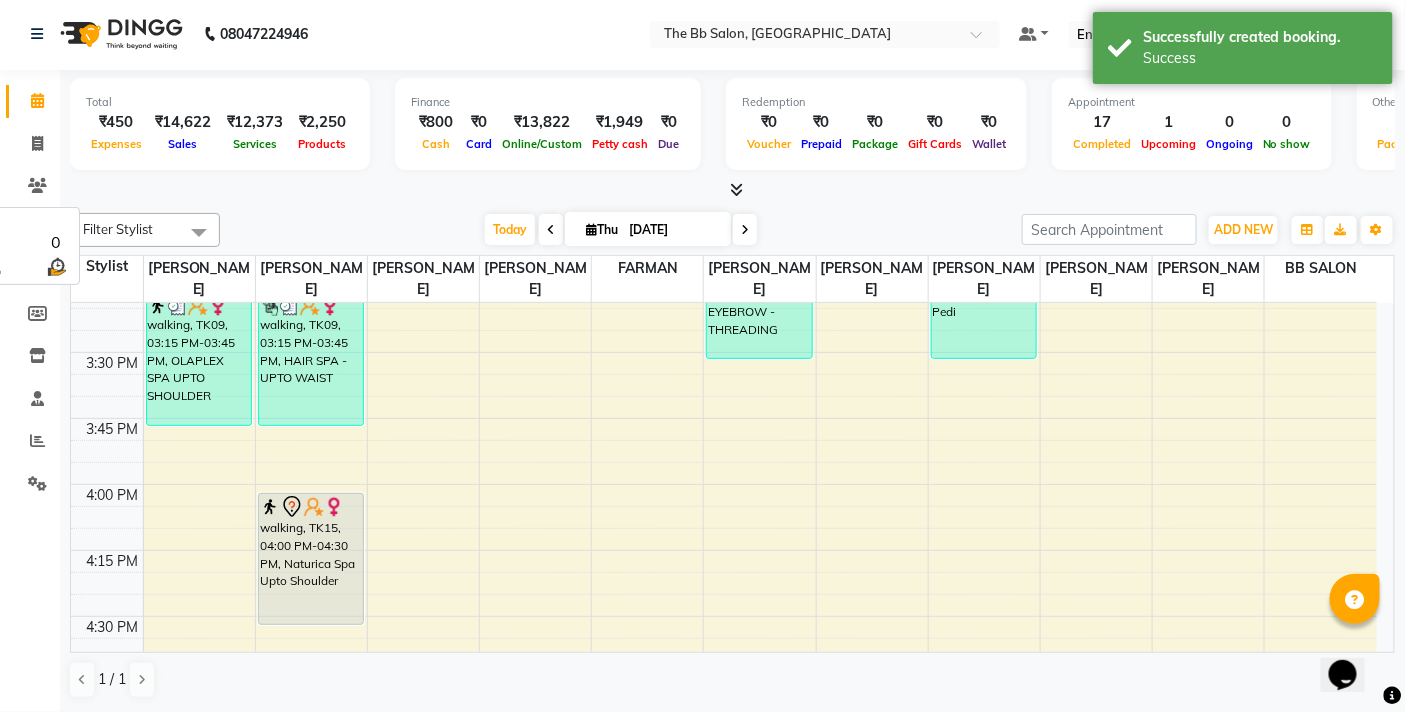 scroll, scrollTop: 1, scrollLeft: 0, axis: vertical 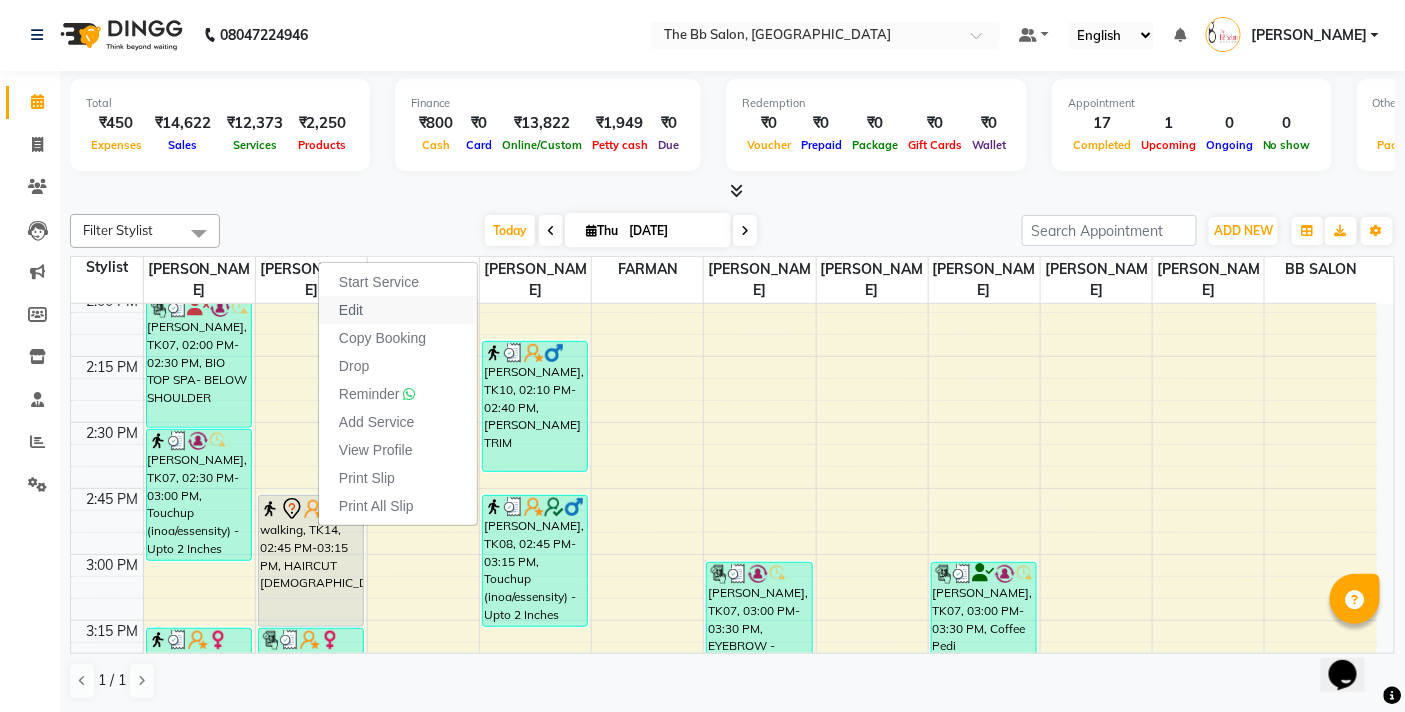 click on "Edit" at bounding box center [351, 310] 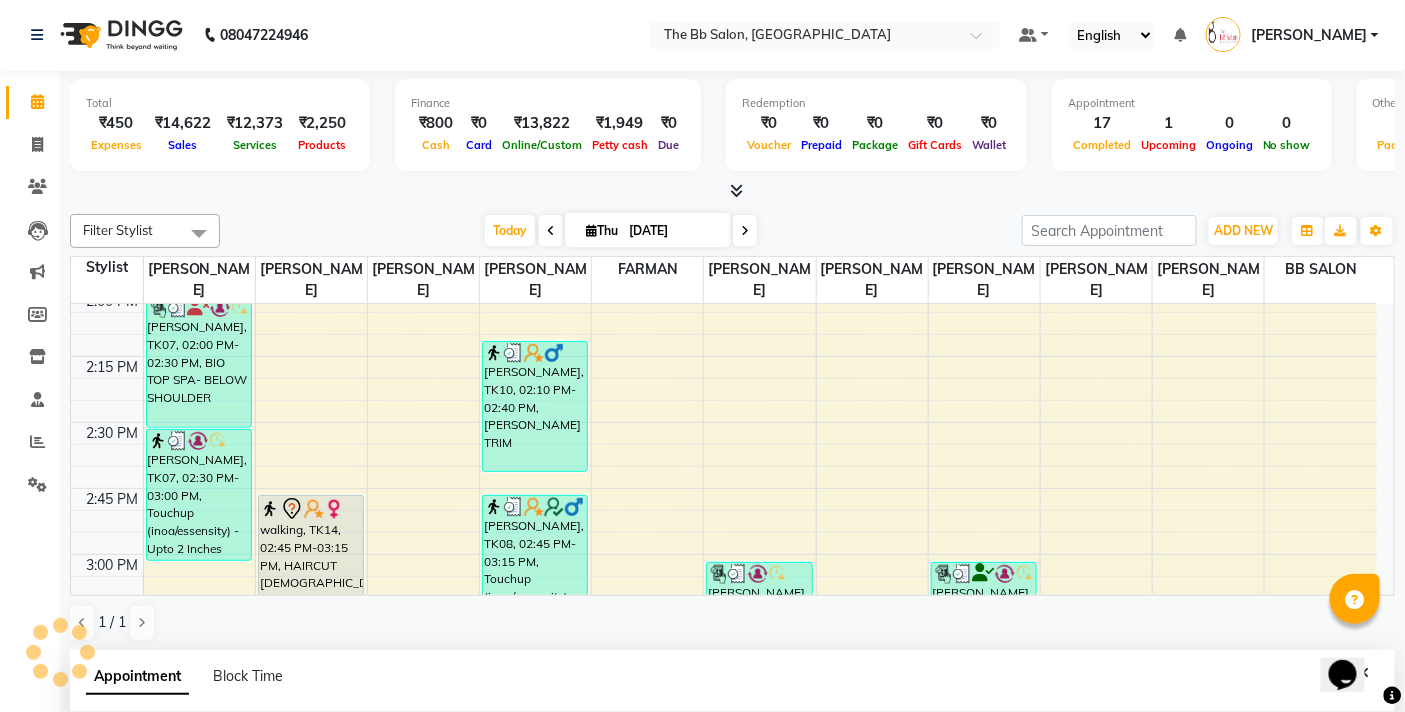 type on "[DATE]" 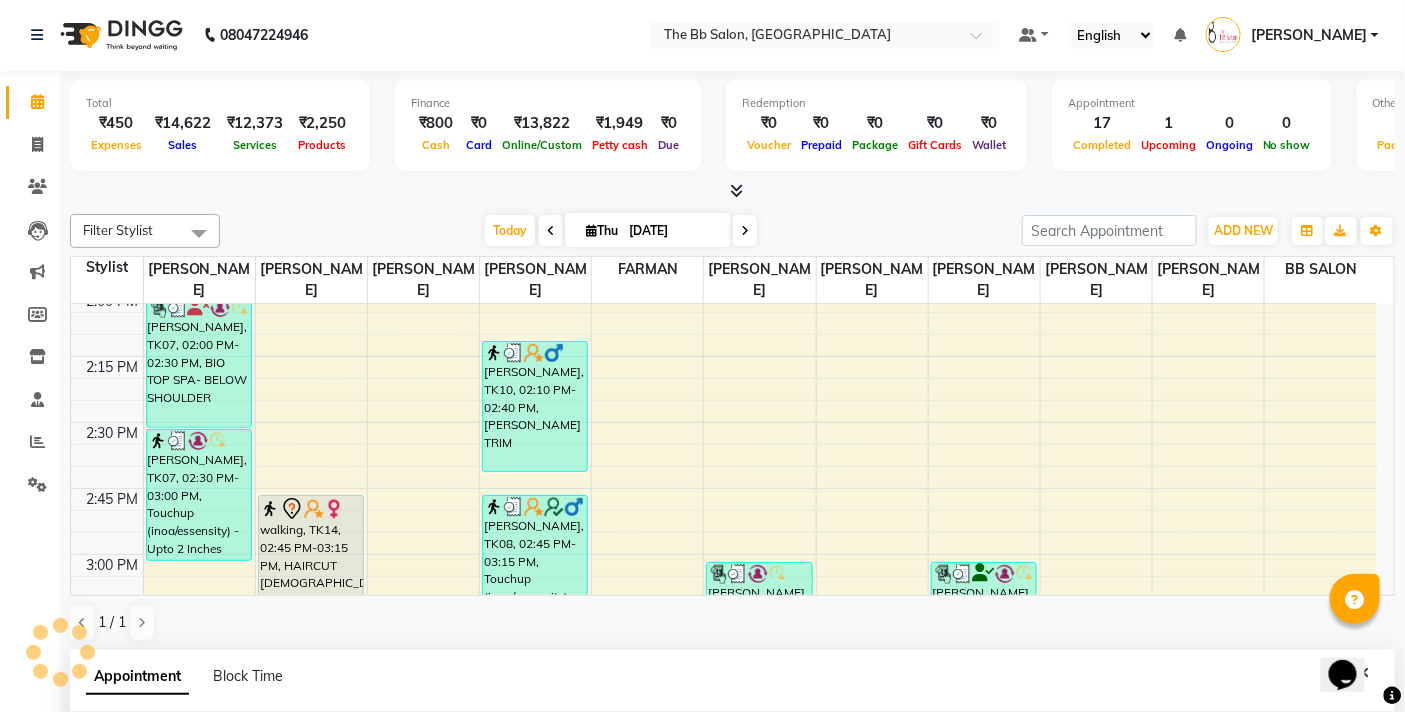 scroll, scrollTop: 3, scrollLeft: 0, axis: vertical 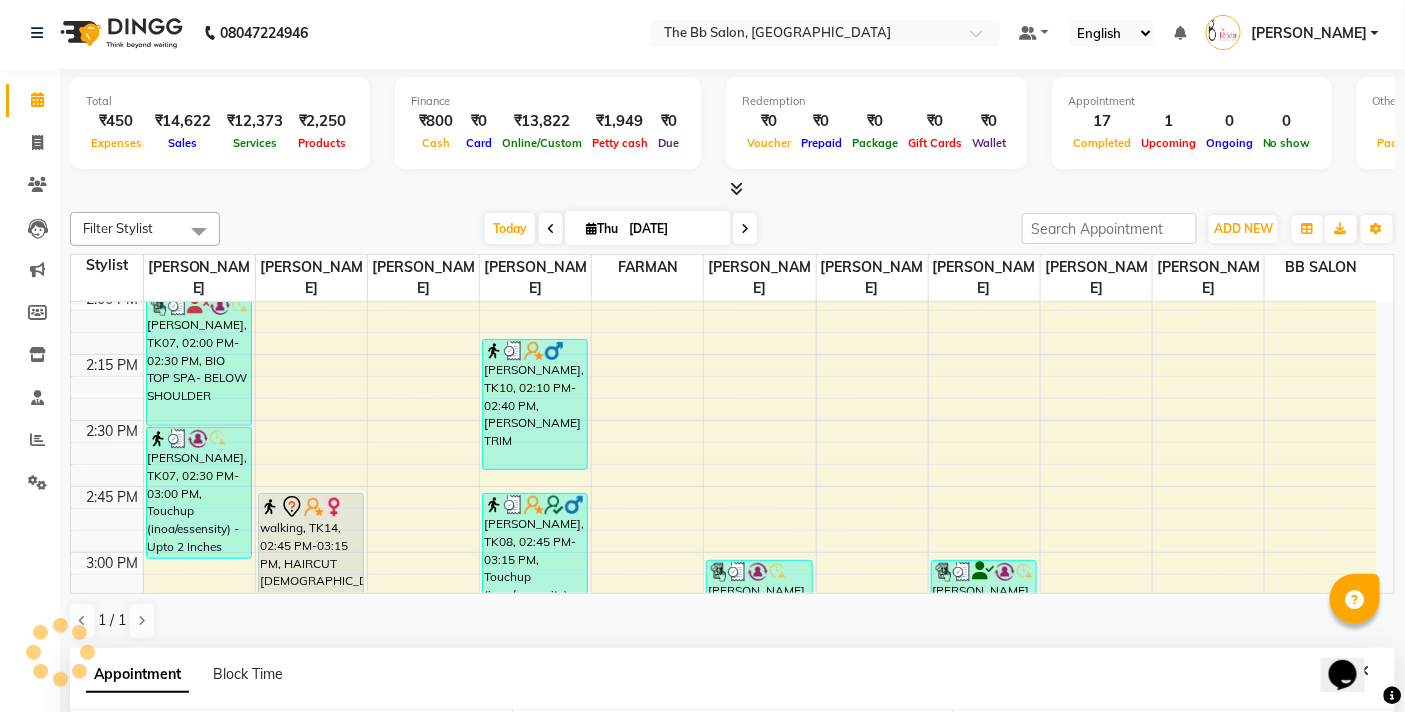 select on "885" 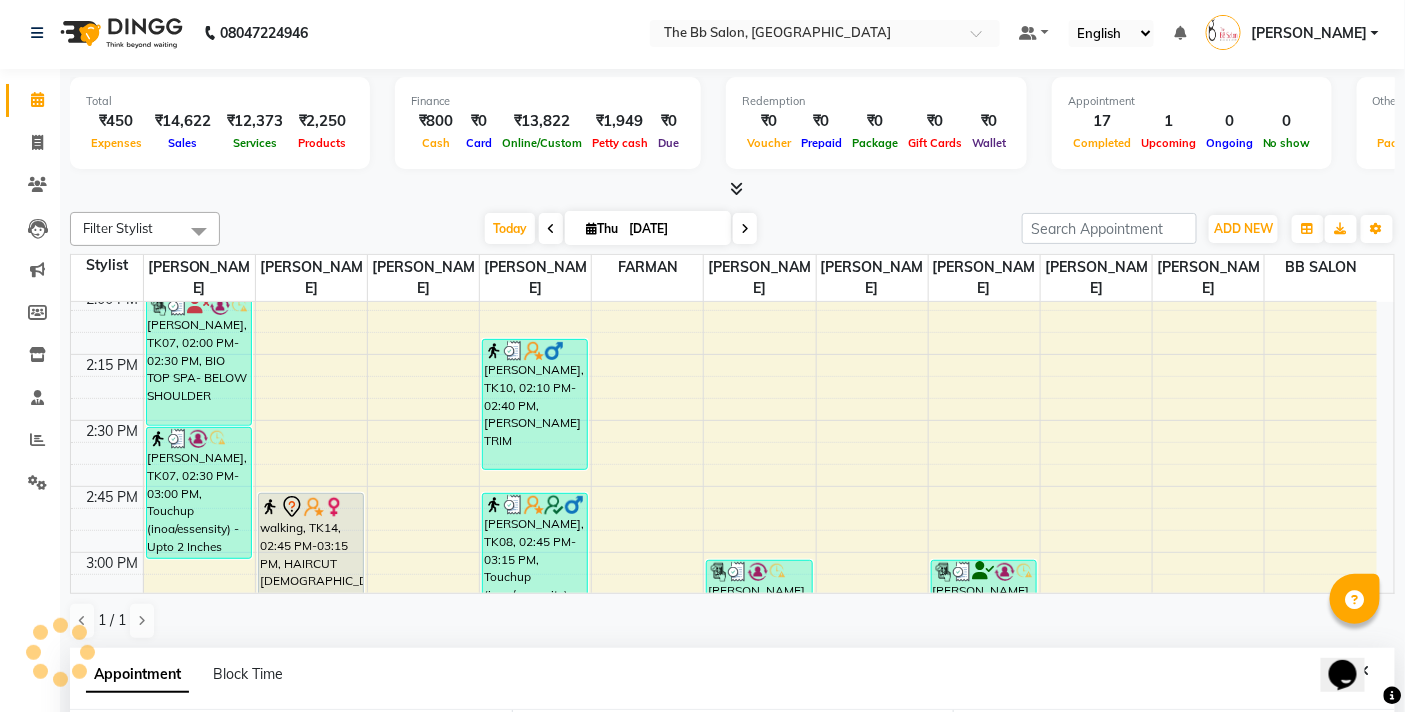 select on "83658" 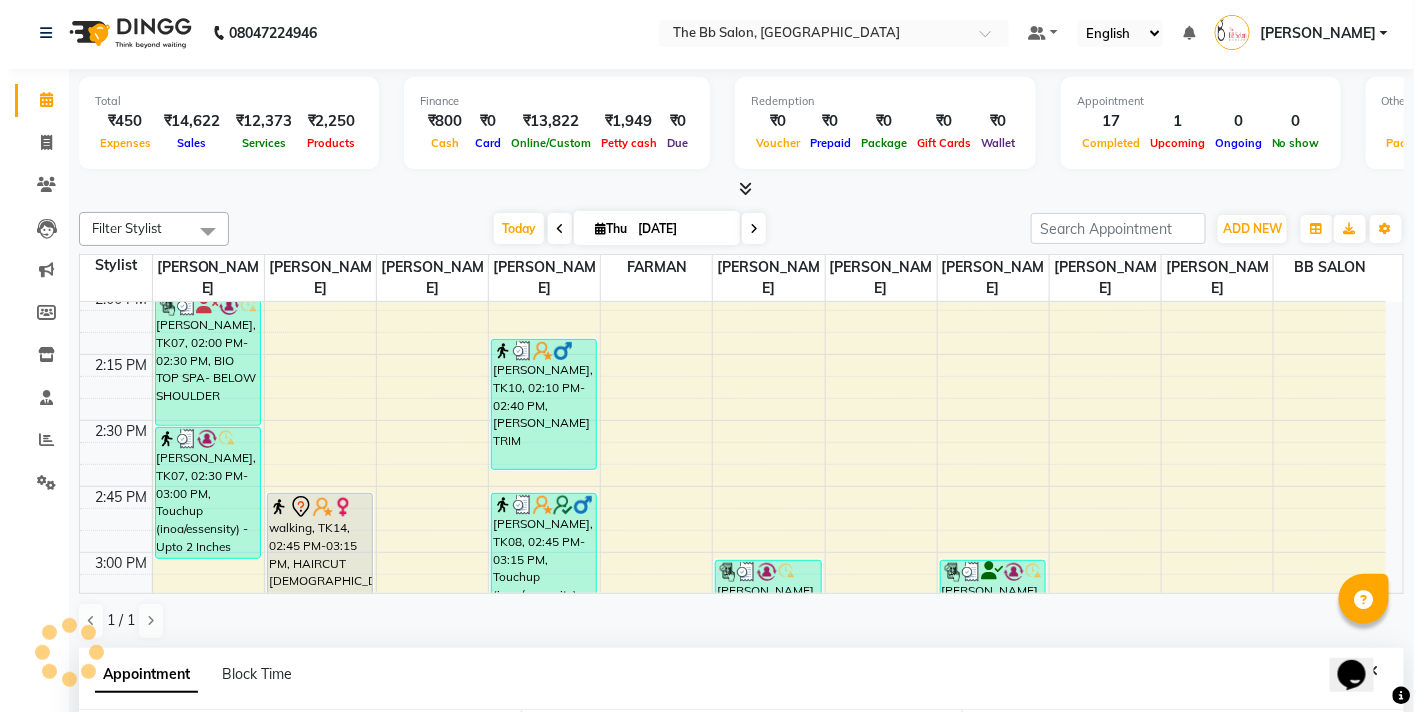 scroll, scrollTop: 392, scrollLeft: 0, axis: vertical 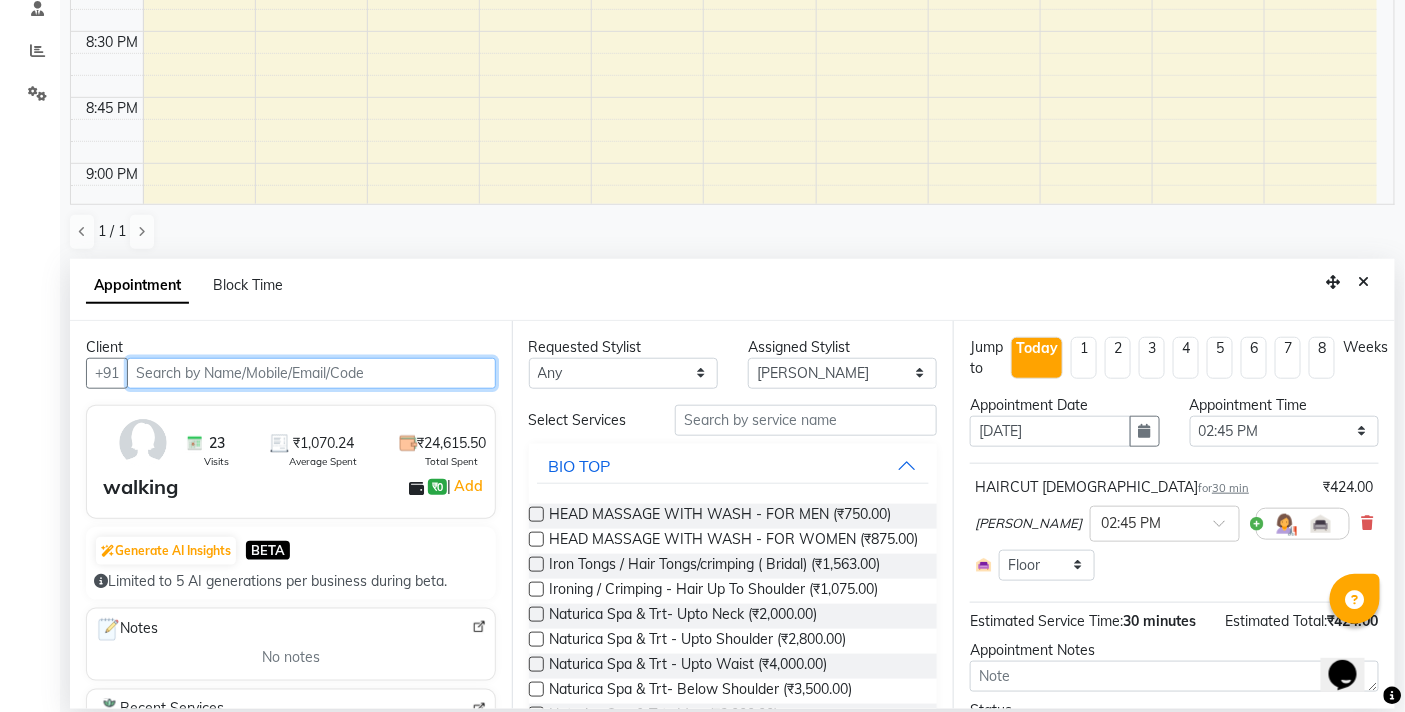 click at bounding box center (311, 373) 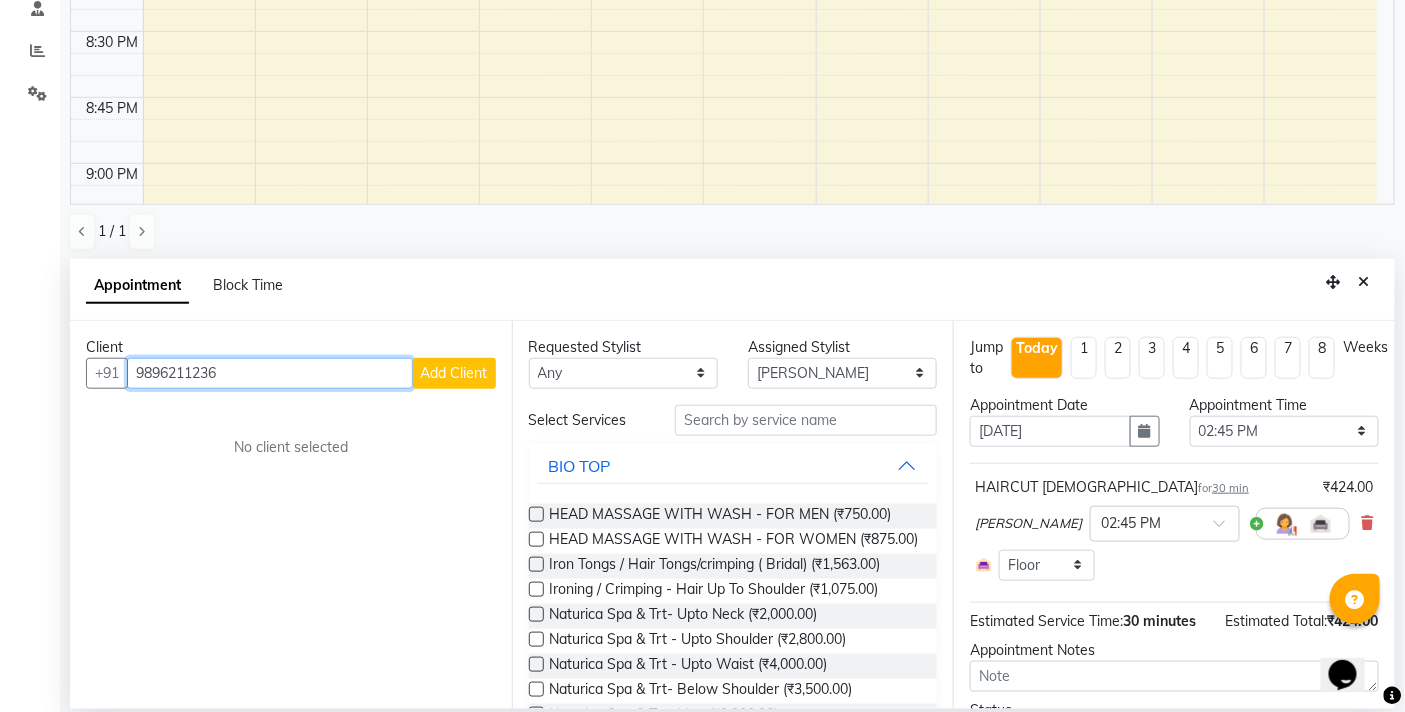 type on "9896211236" 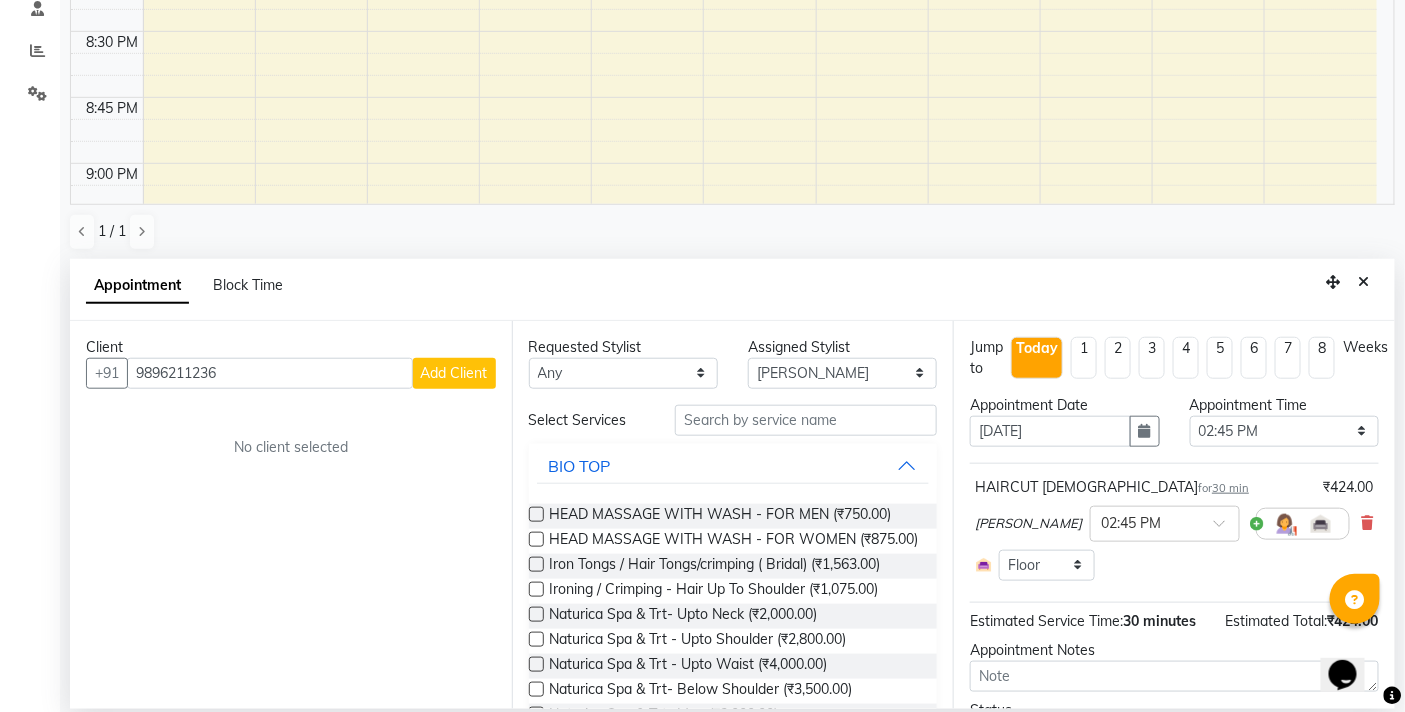 click on "Add Client" at bounding box center (454, 373) 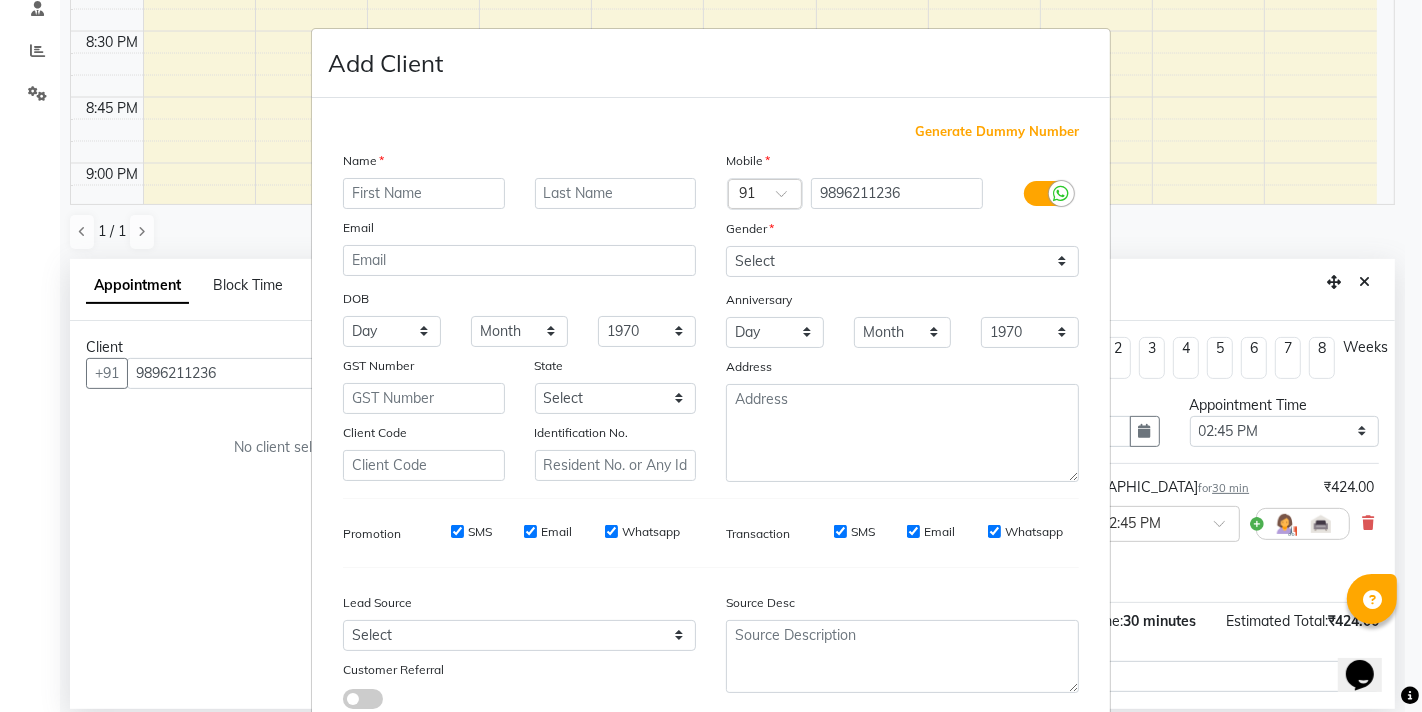 click at bounding box center [424, 193] 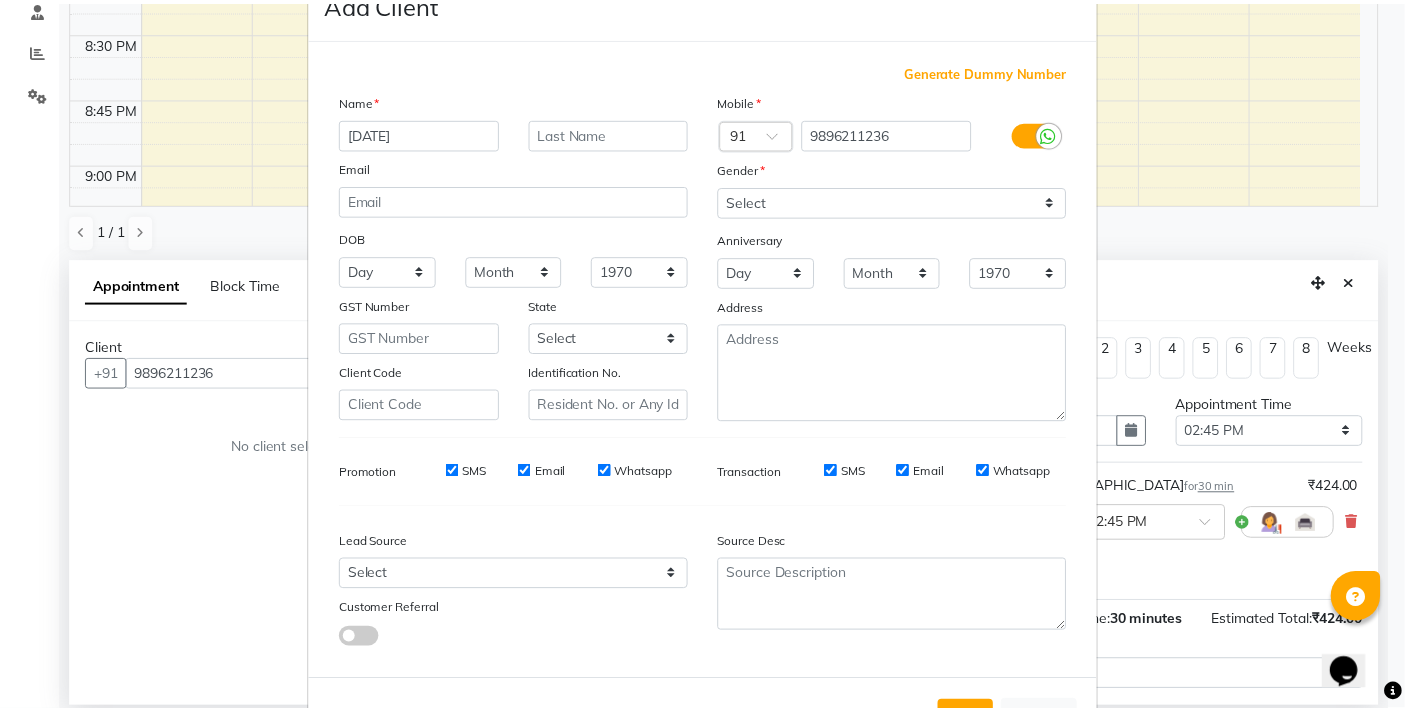 scroll, scrollTop: 138, scrollLeft: 0, axis: vertical 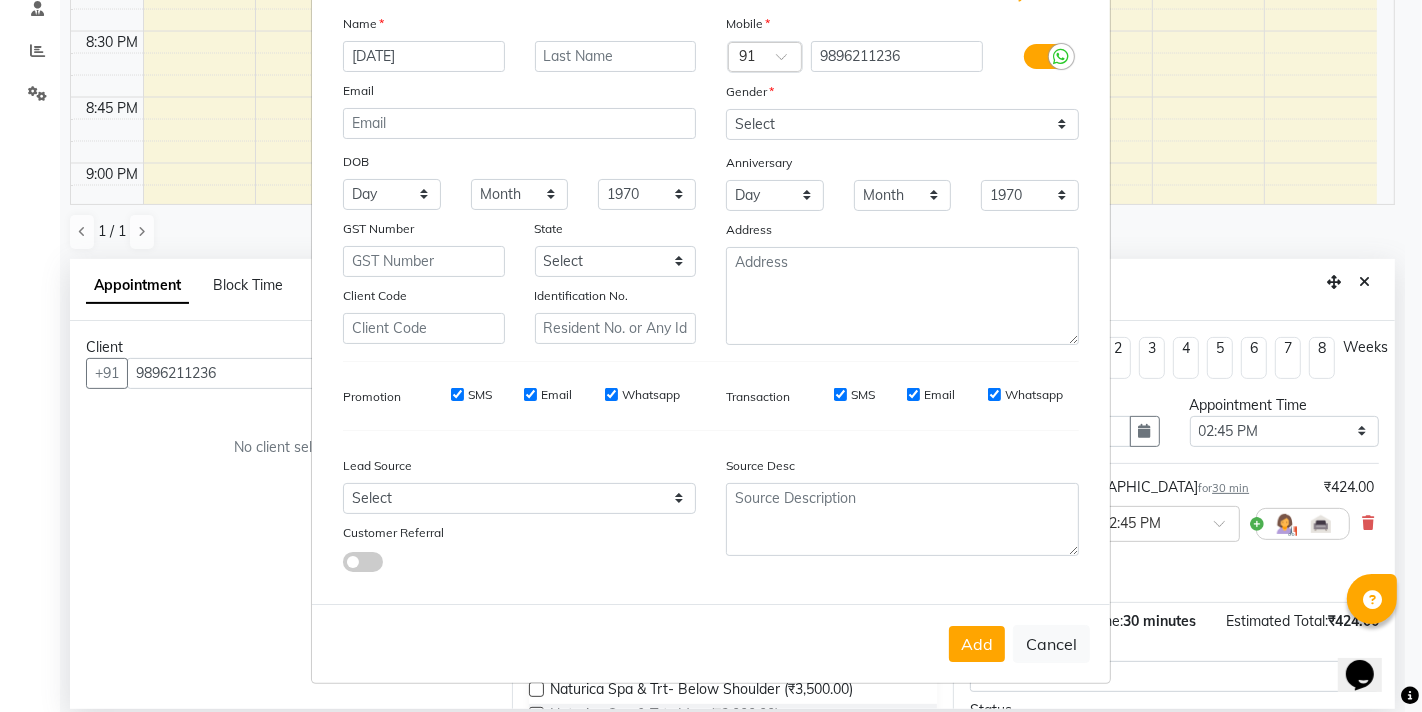 type on "Kartik" 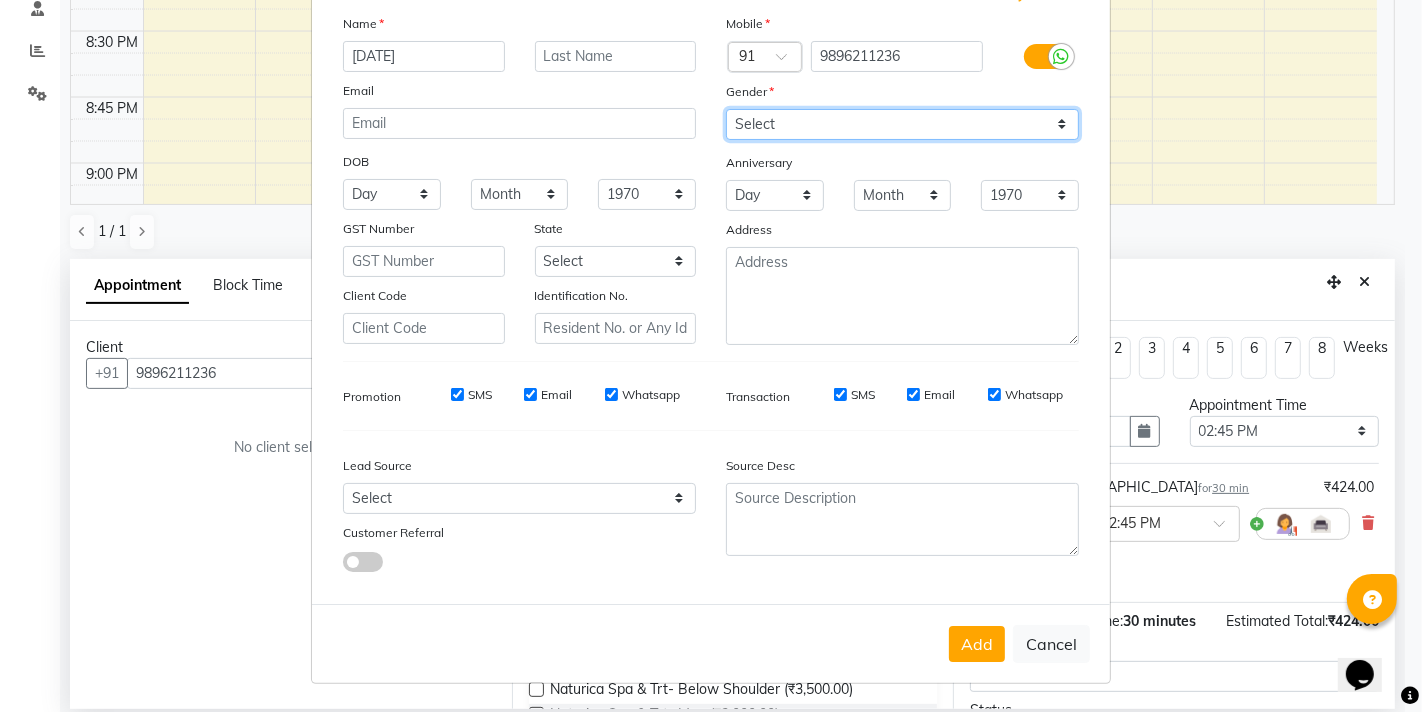 drag, startPoint x: 748, startPoint y: 121, endPoint x: 753, endPoint y: 137, distance: 16.763054 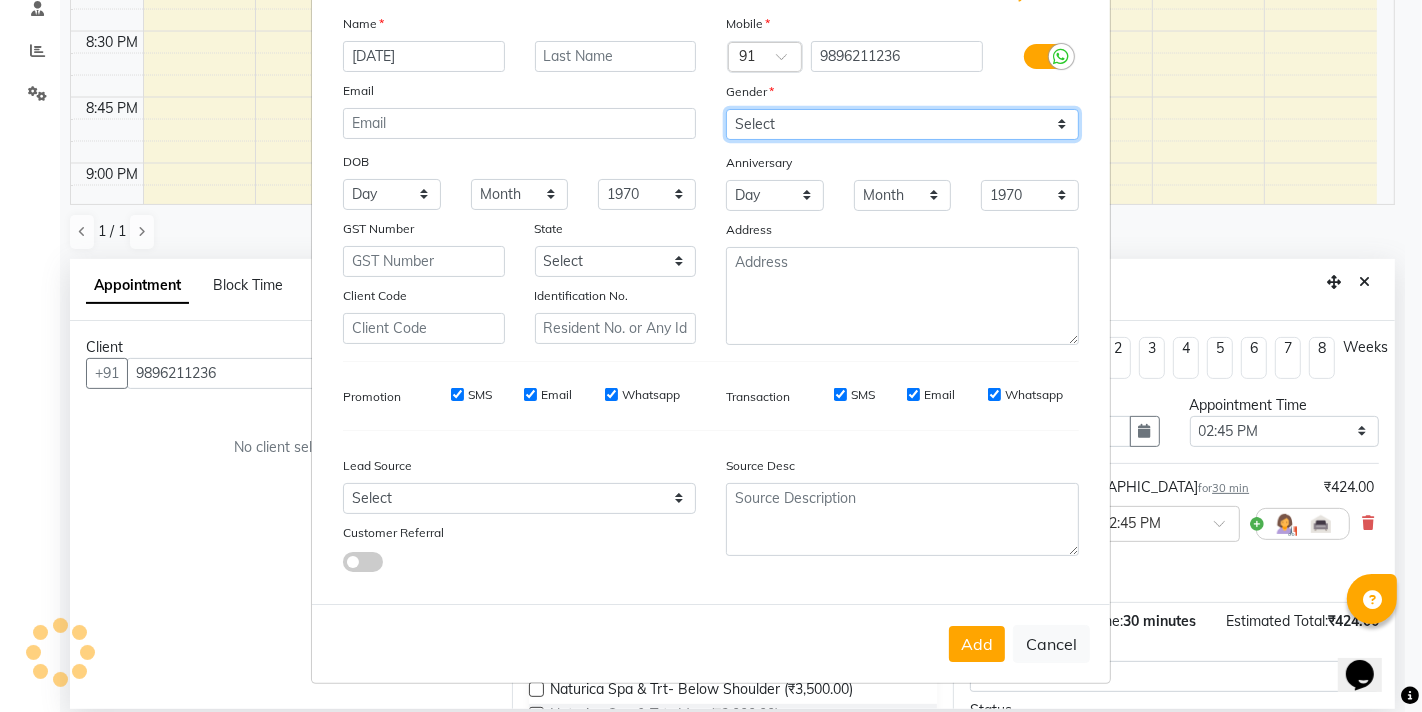 select on "male" 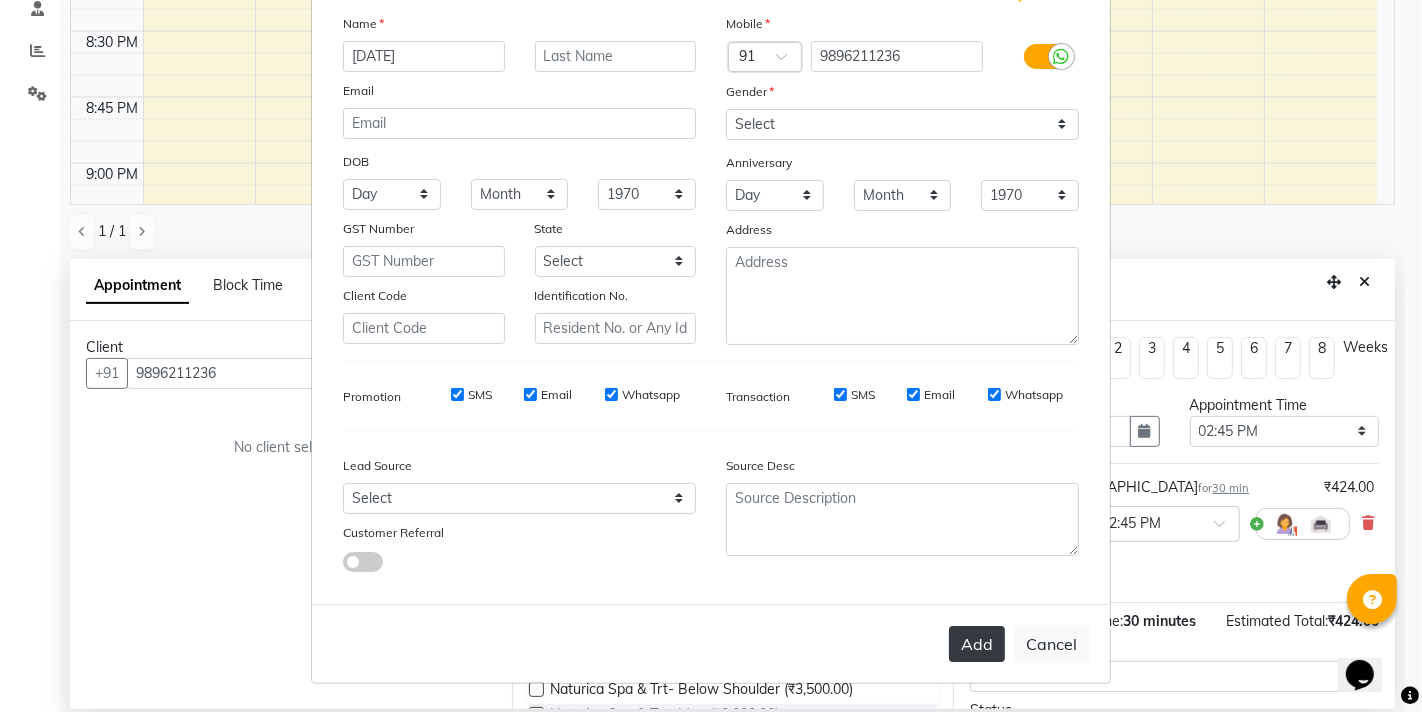 click on "Add" at bounding box center [977, 644] 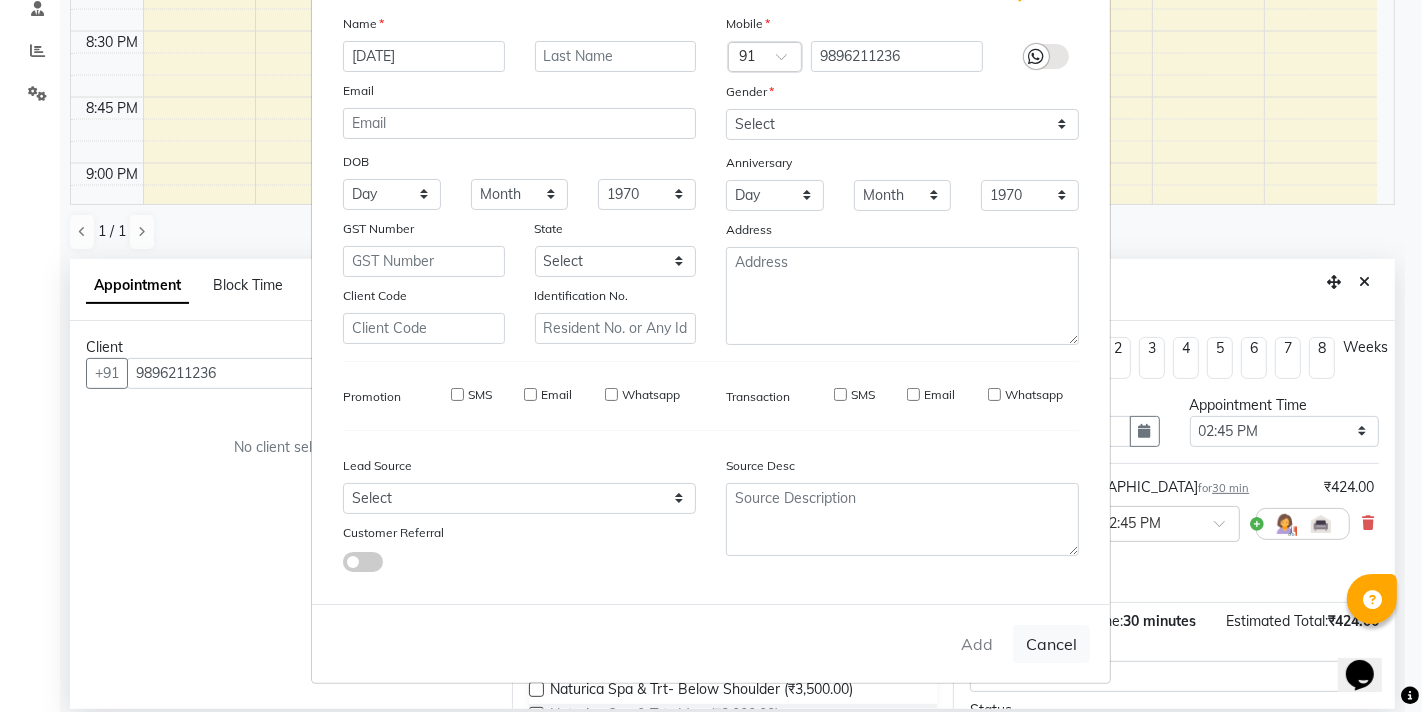 type on "98******36" 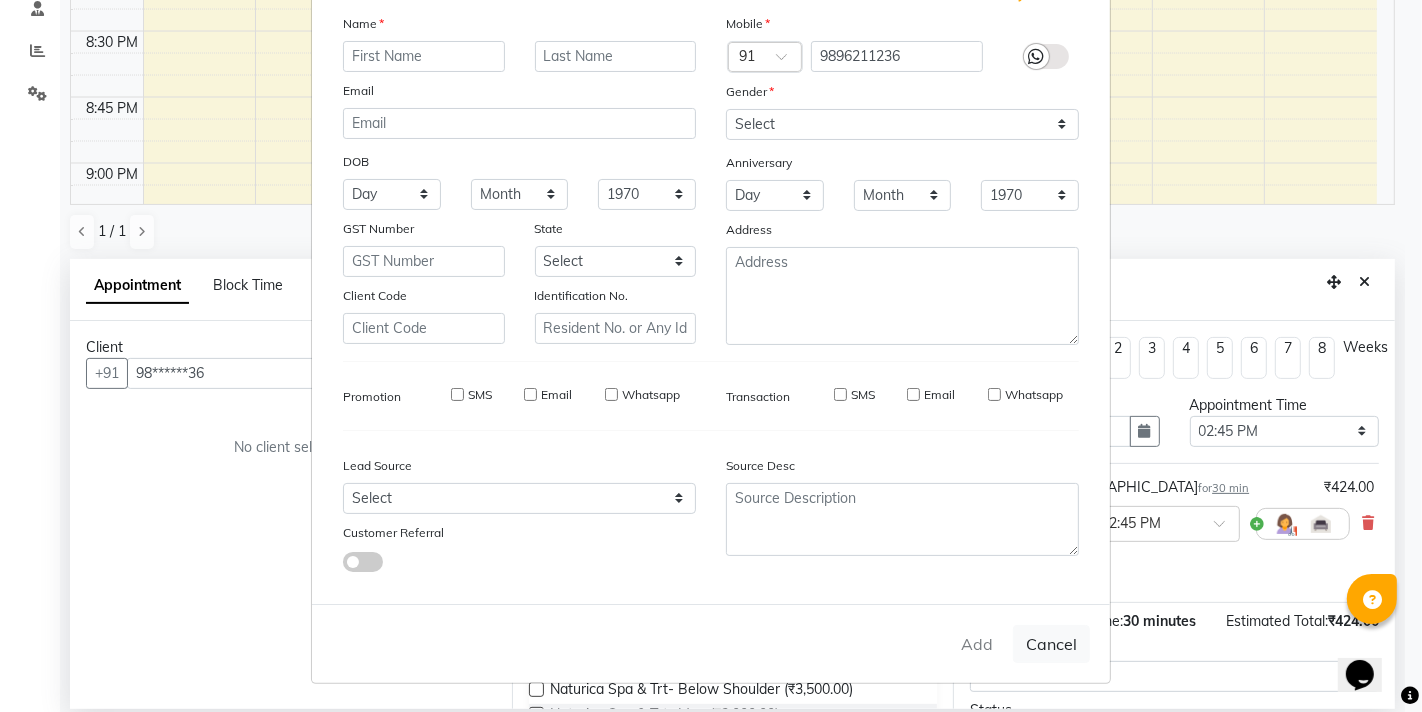 select 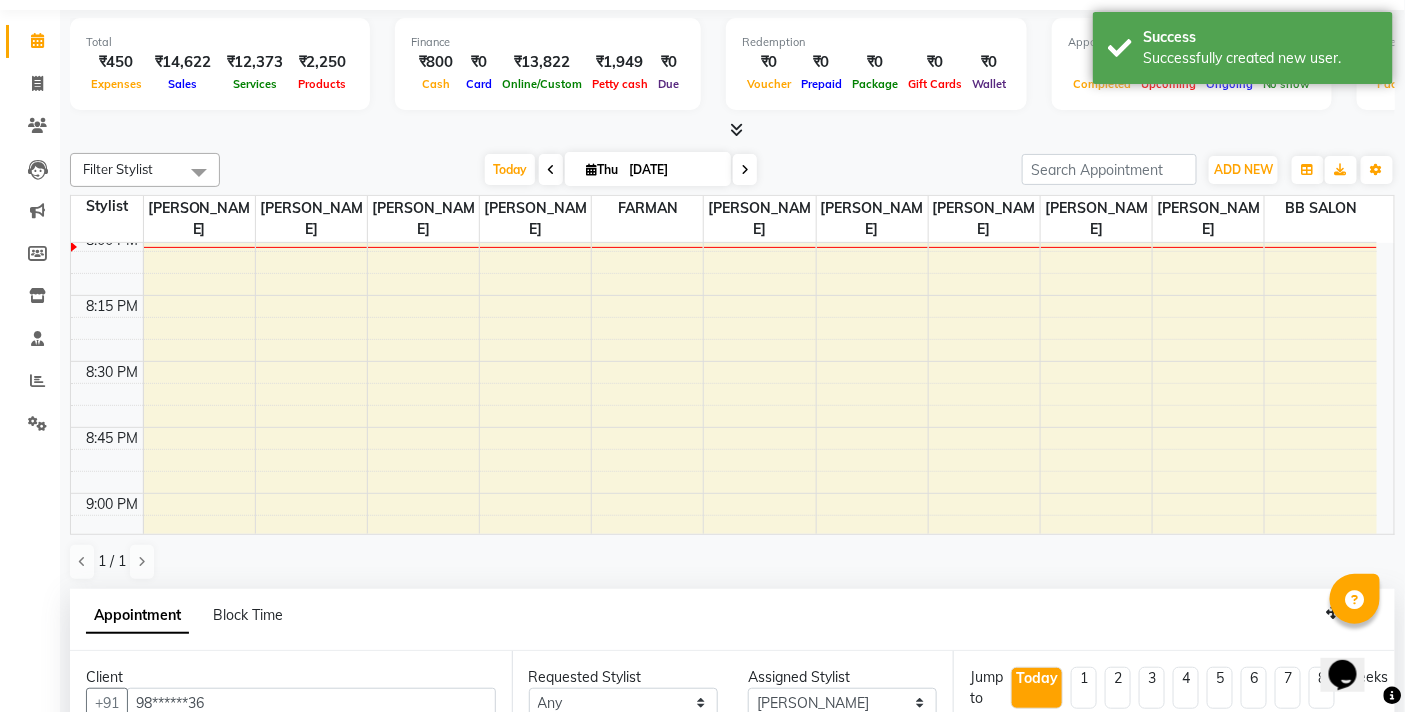 scroll, scrollTop: 58, scrollLeft: 0, axis: vertical 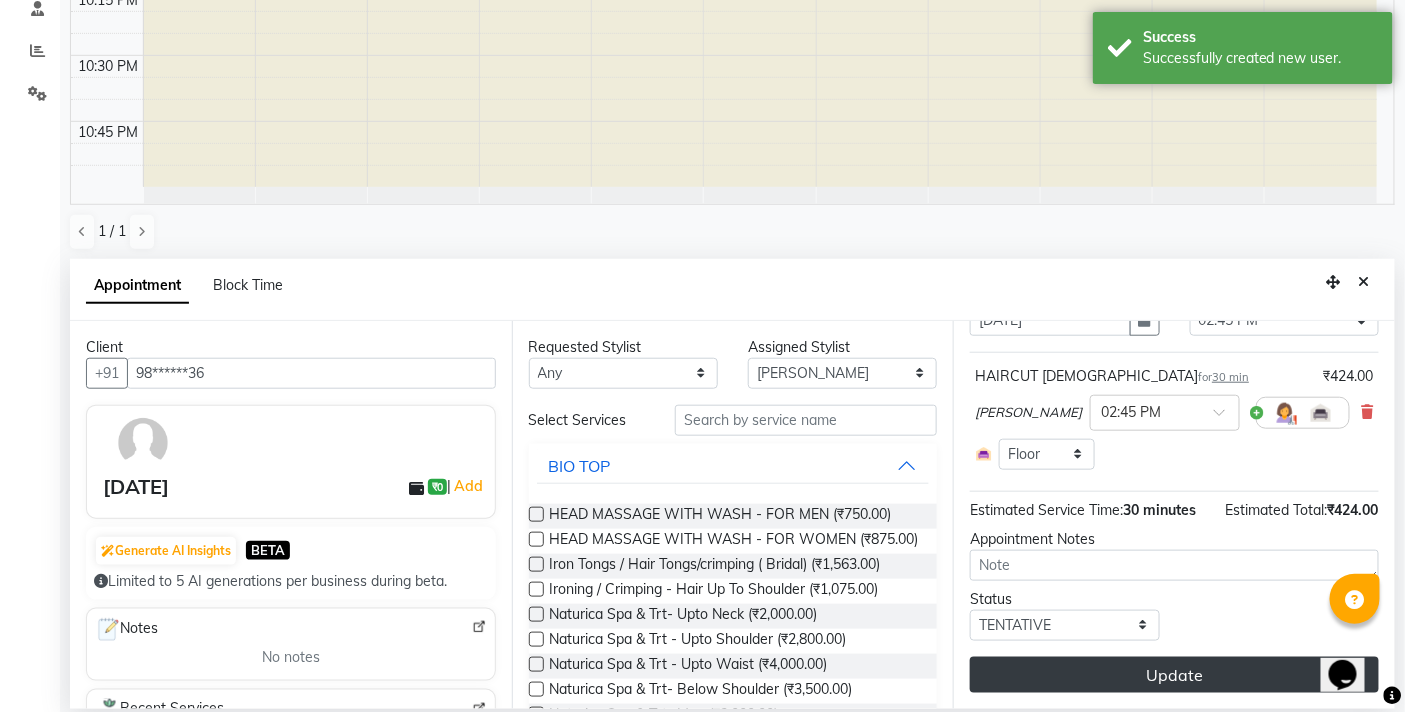 click on "Update" at bounding box center [1174, 675] 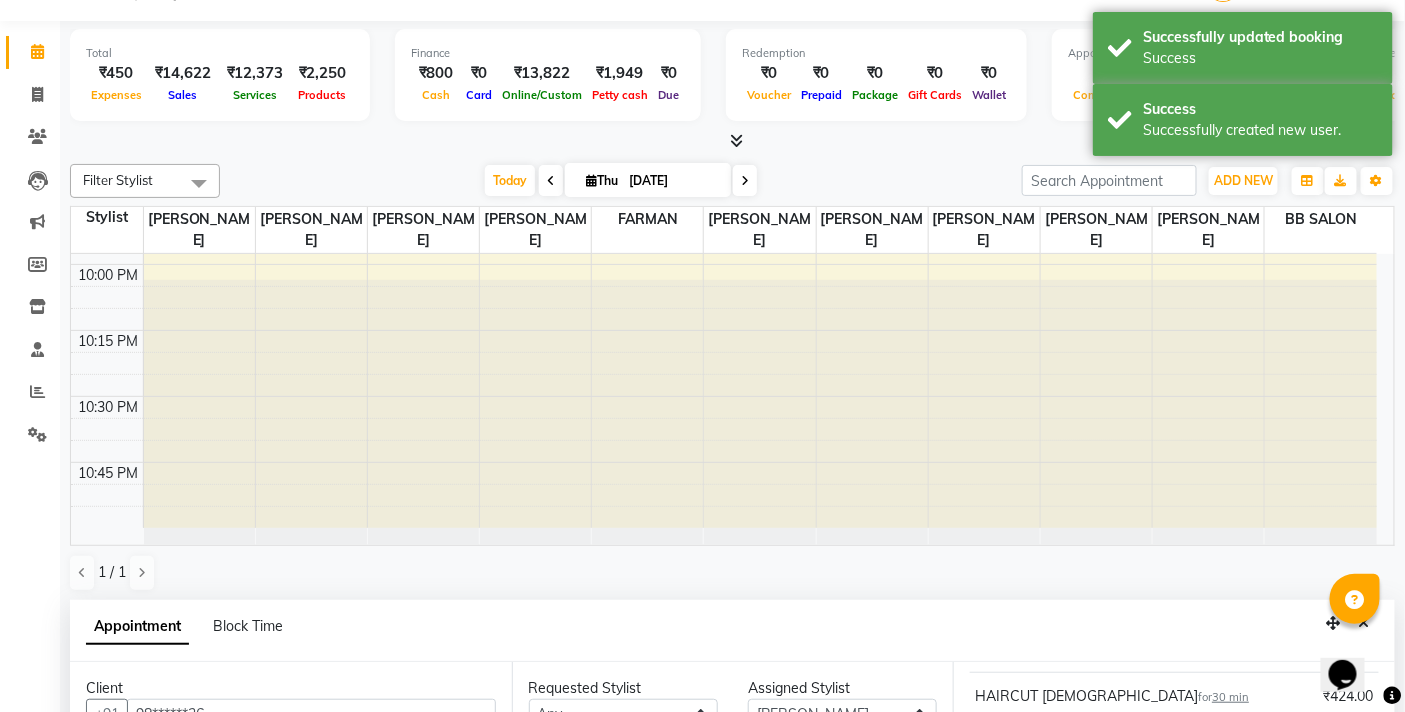 scroll, scrollTop: 0, scrollLeft: 0, axis: both 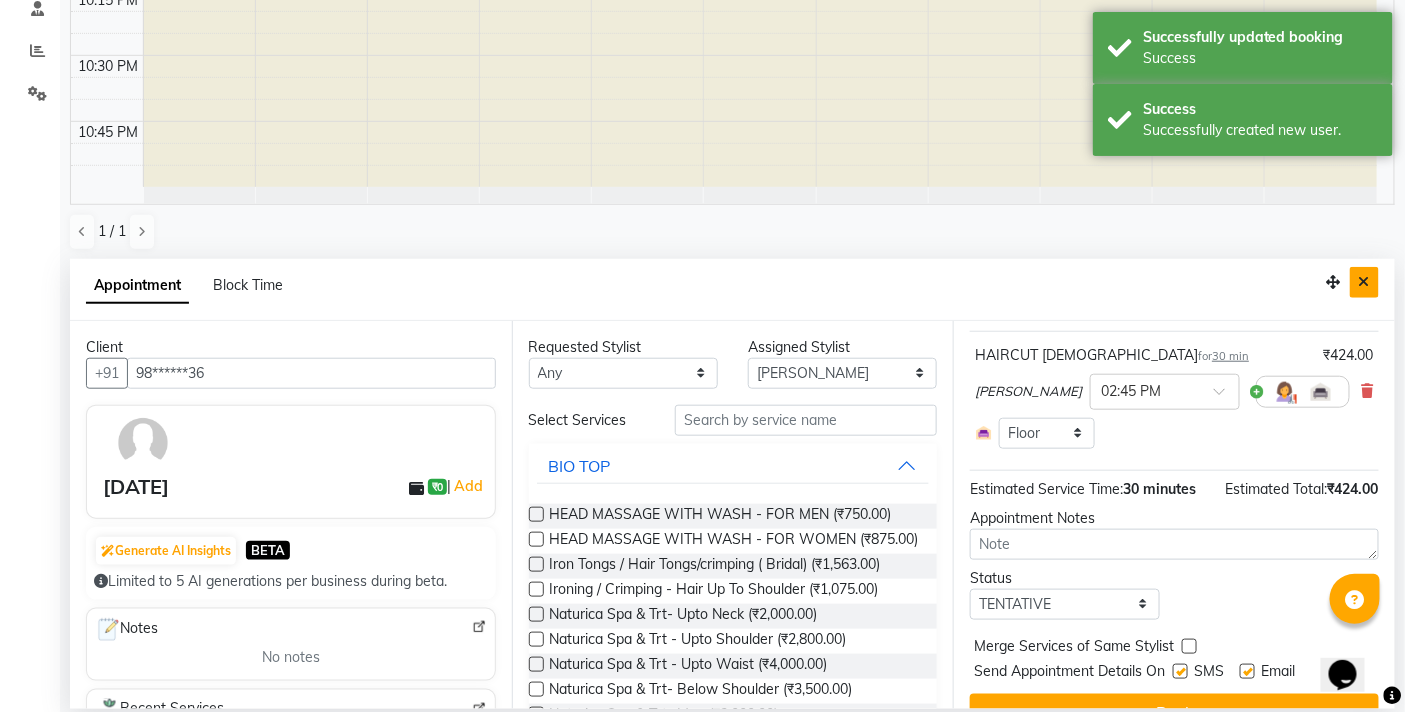 click at bounding box center (1364, 282) 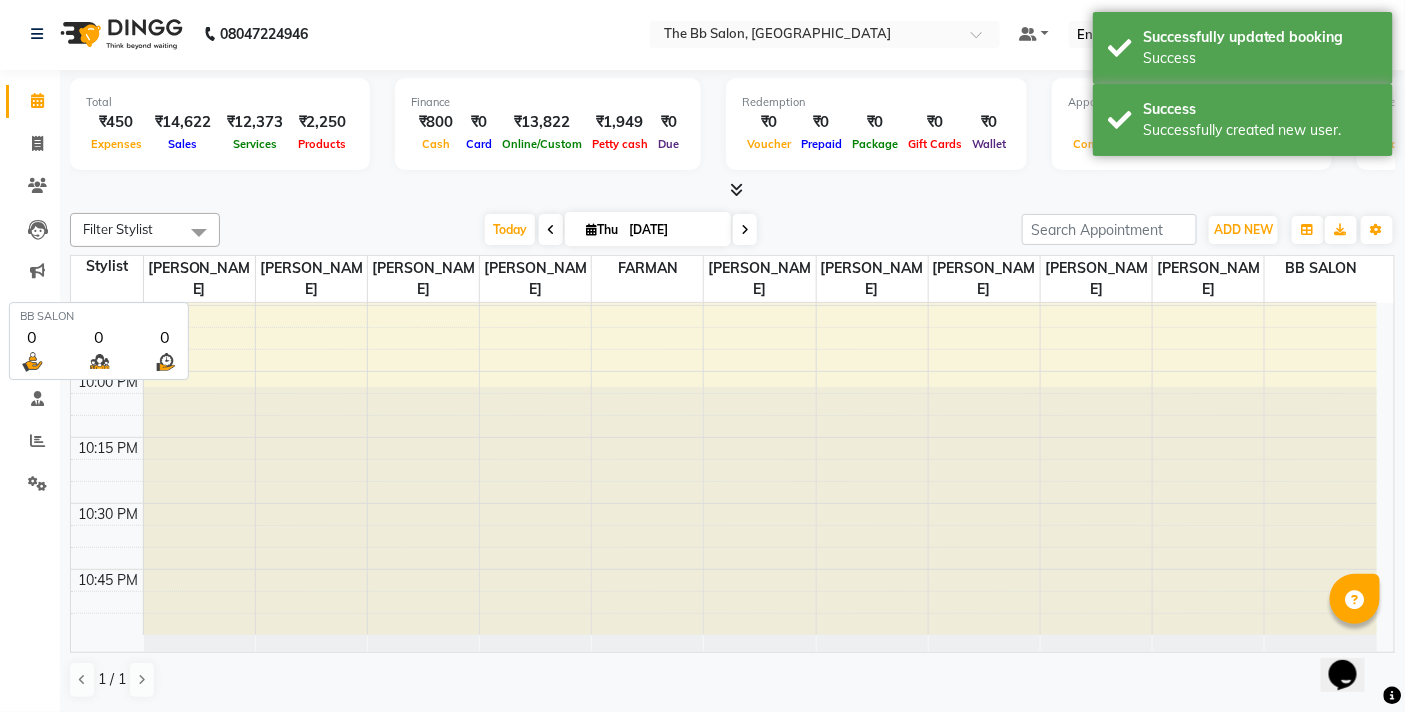 scroll, scrollTop: 1, scrollLeft: 0, axis: vertical 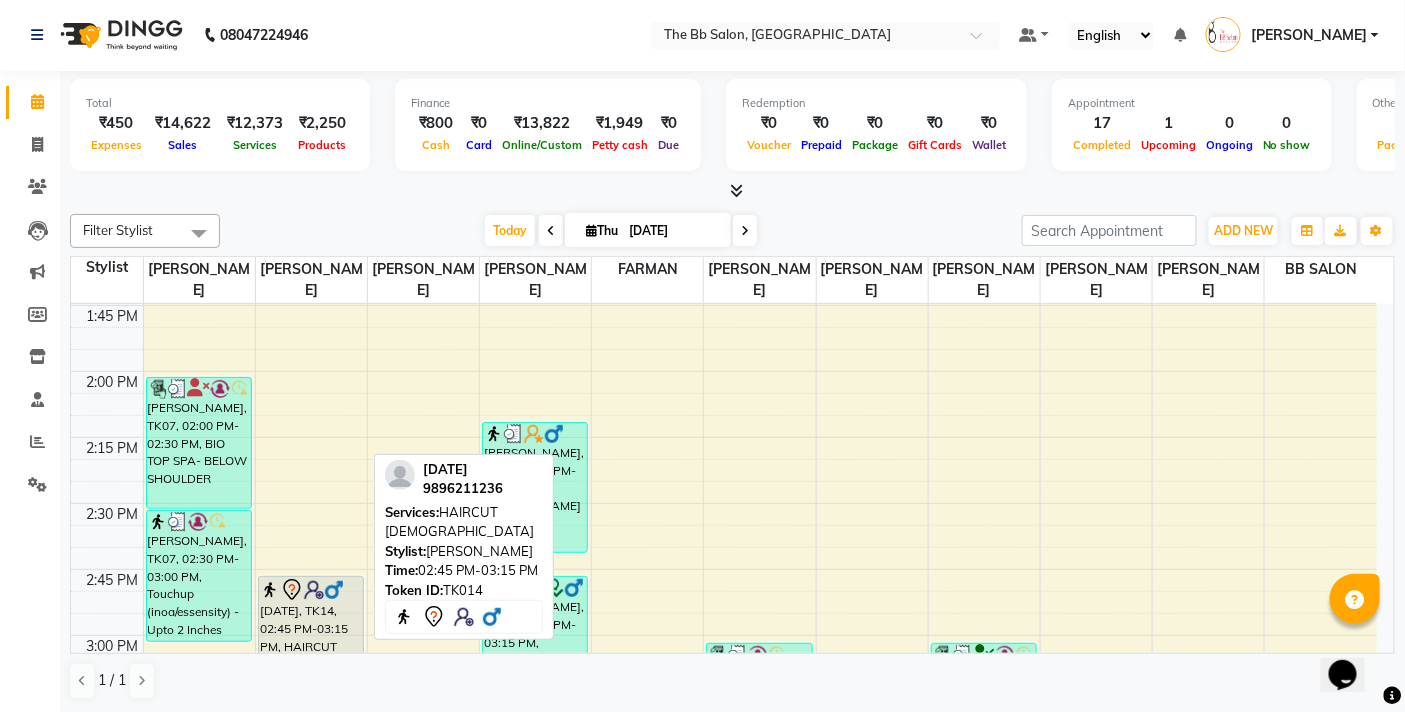 click on "[DATE], TK14, 02:45 PM-03:15 PM, HAIRCUT [DEMOGRAPHIC_DATA]" at bounding box center (311, 642) 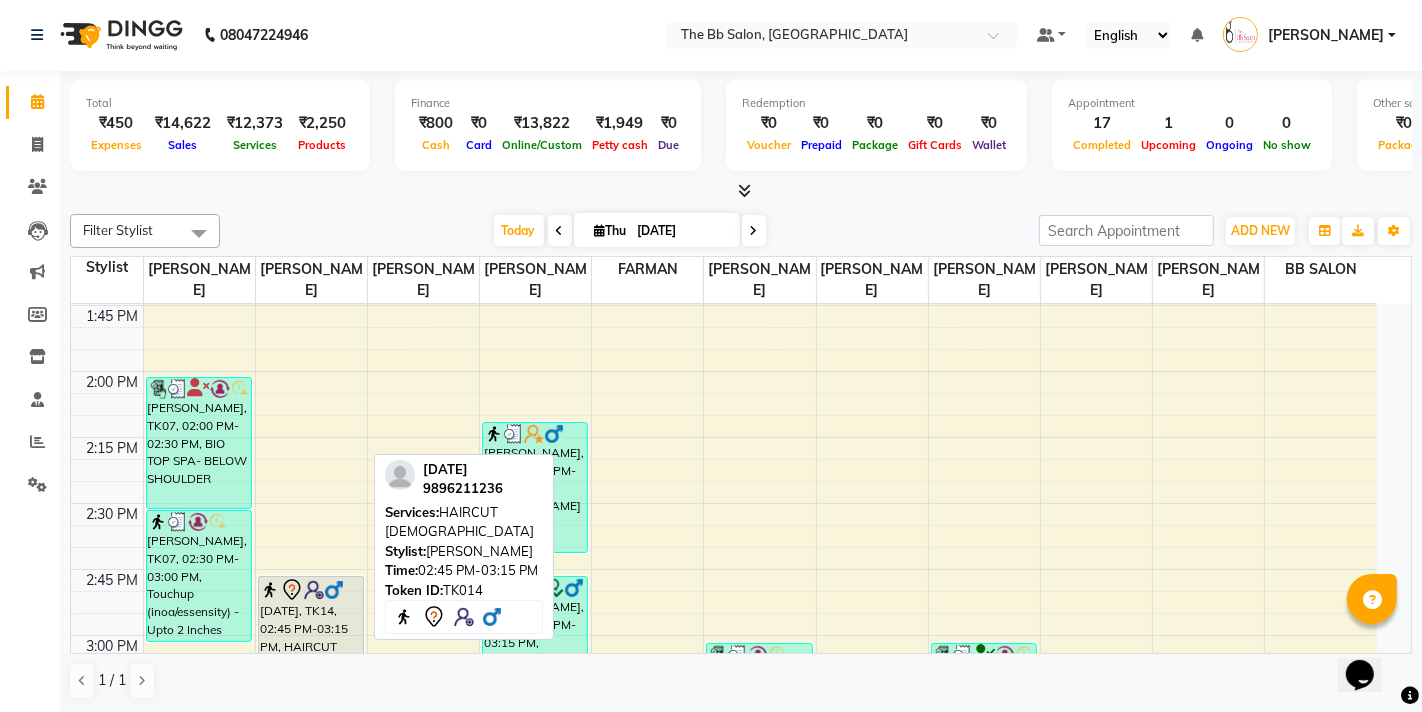 select on "7" 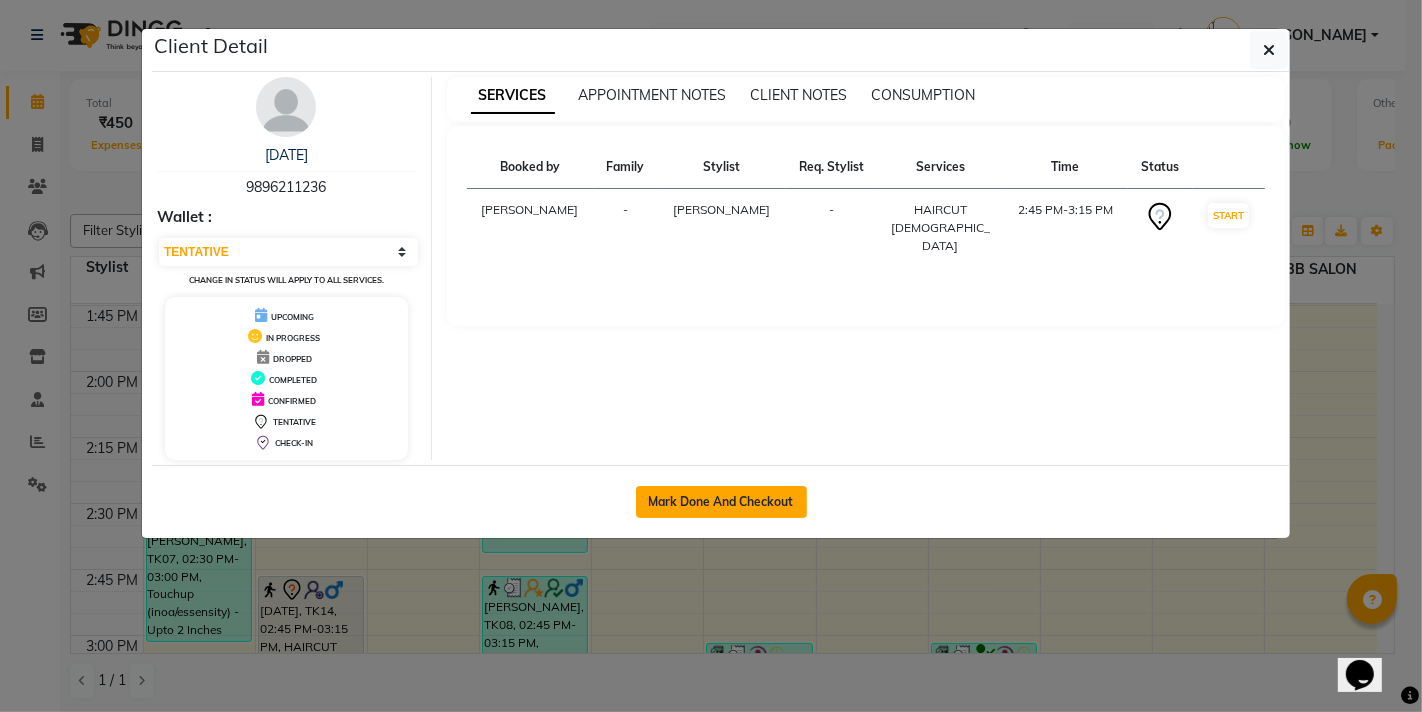click on "Mark Done And Checkout" 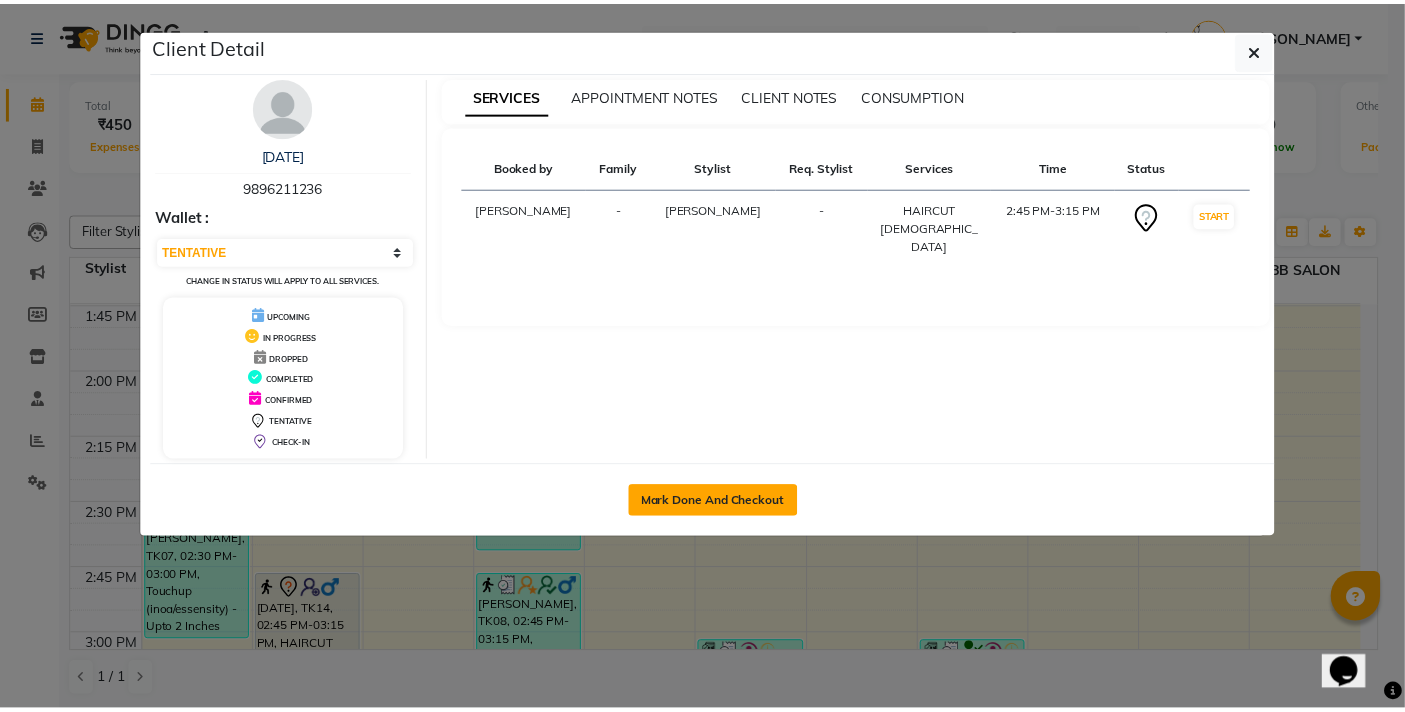 scroll, scrollTop: 0, scrollLeft: 0, axis: both 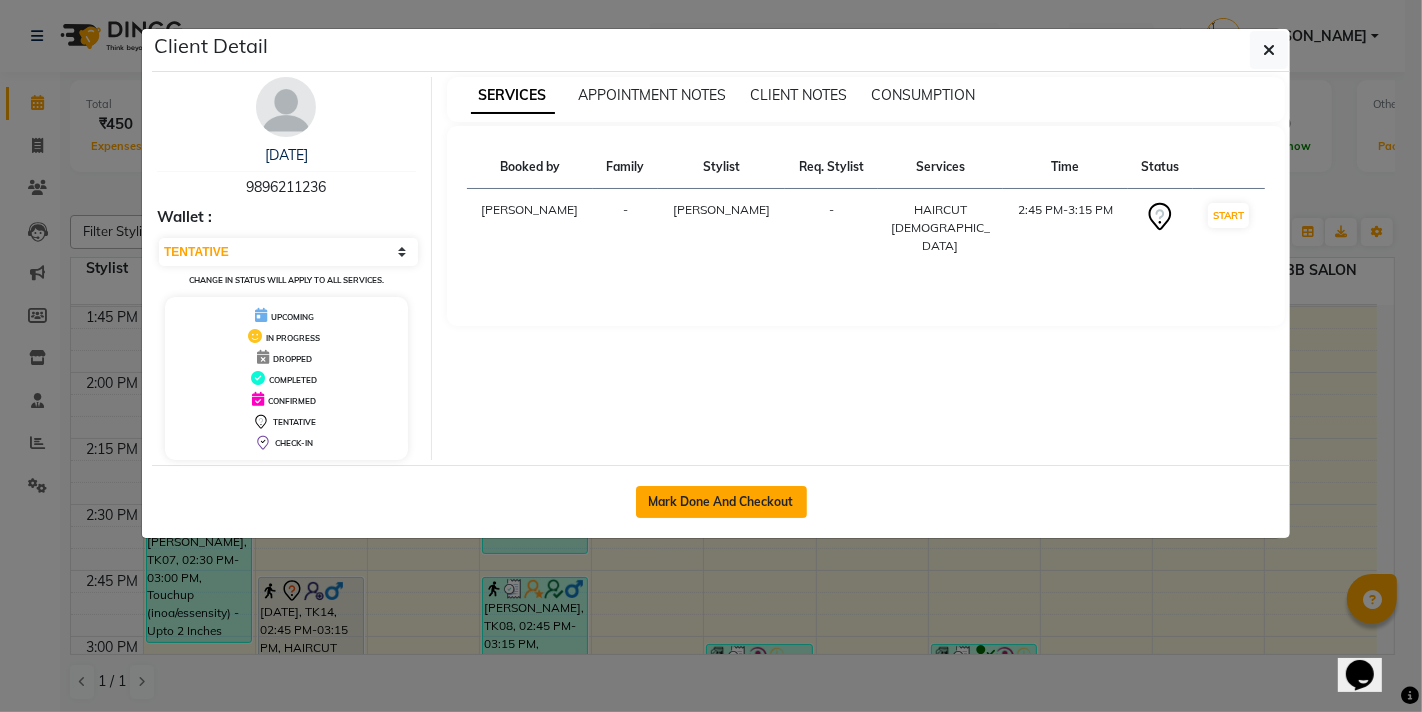 select on "6231" 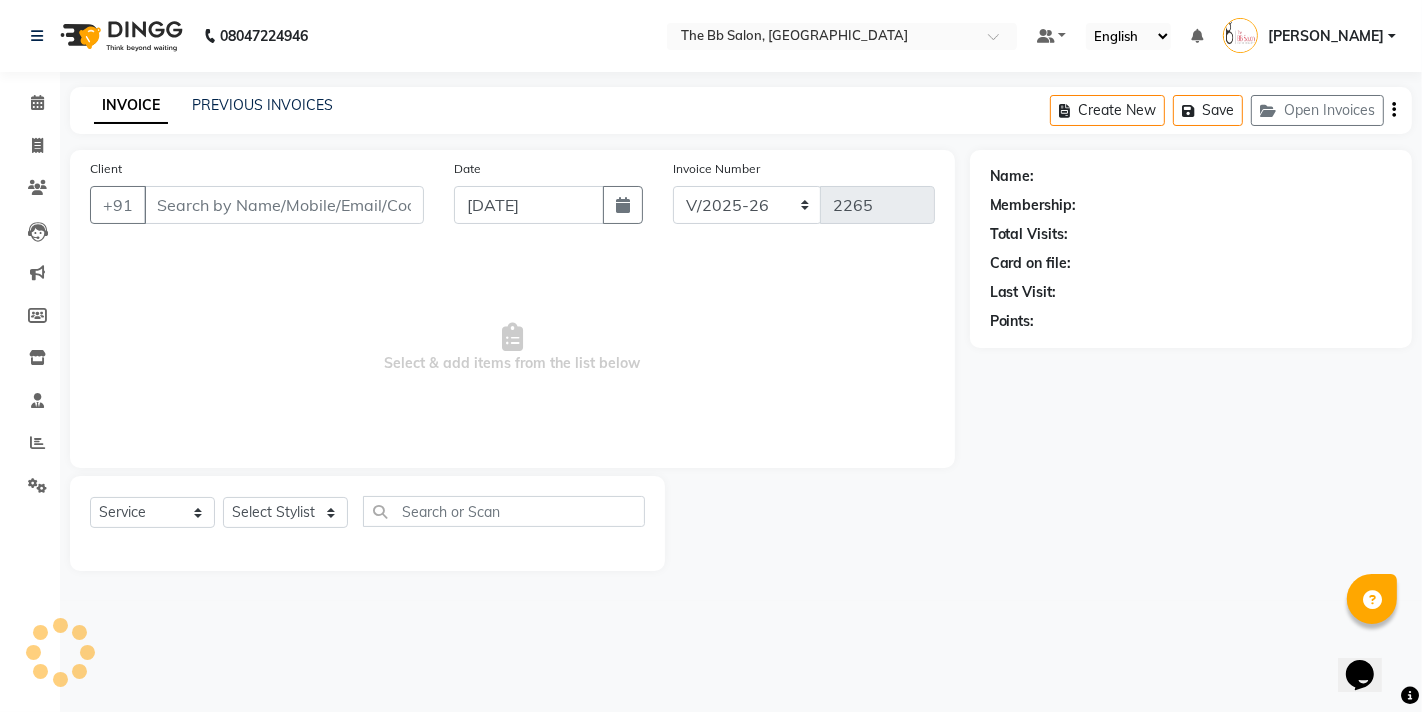 type on "98******36" 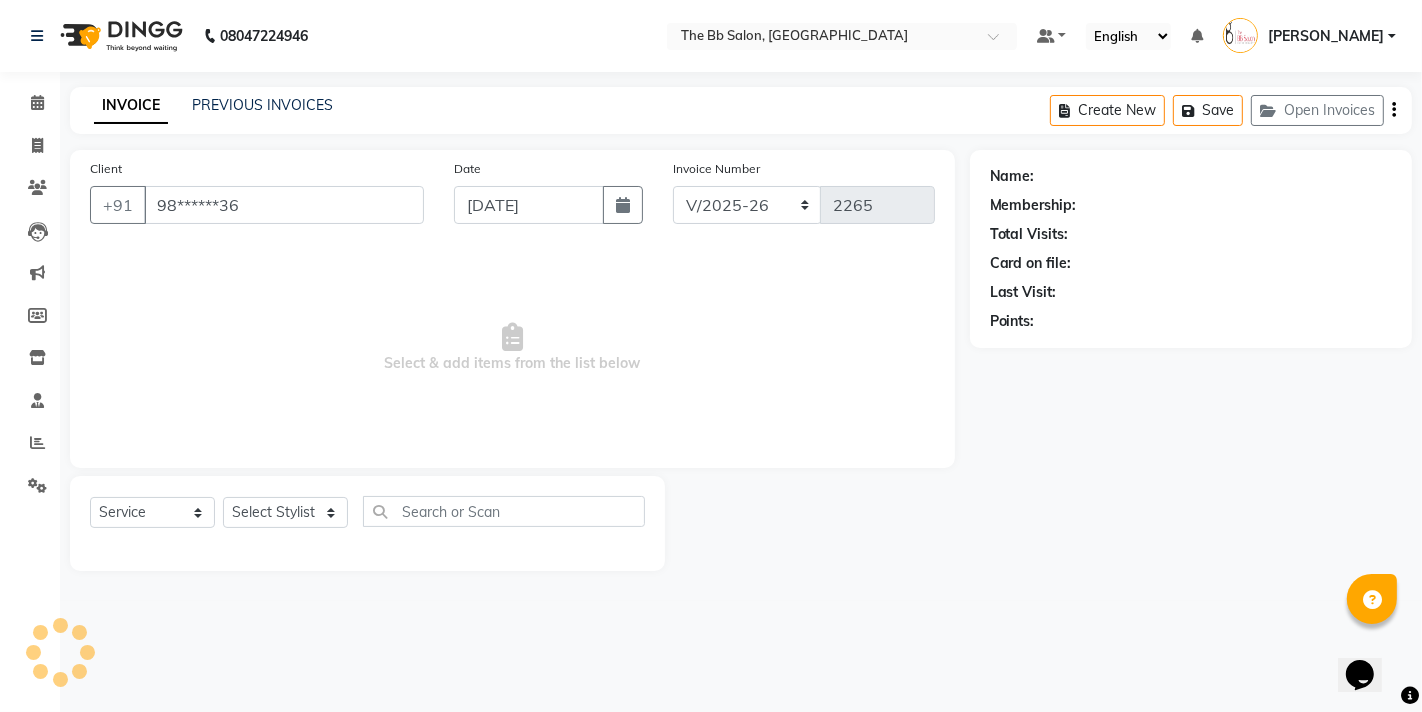 select on "83658" 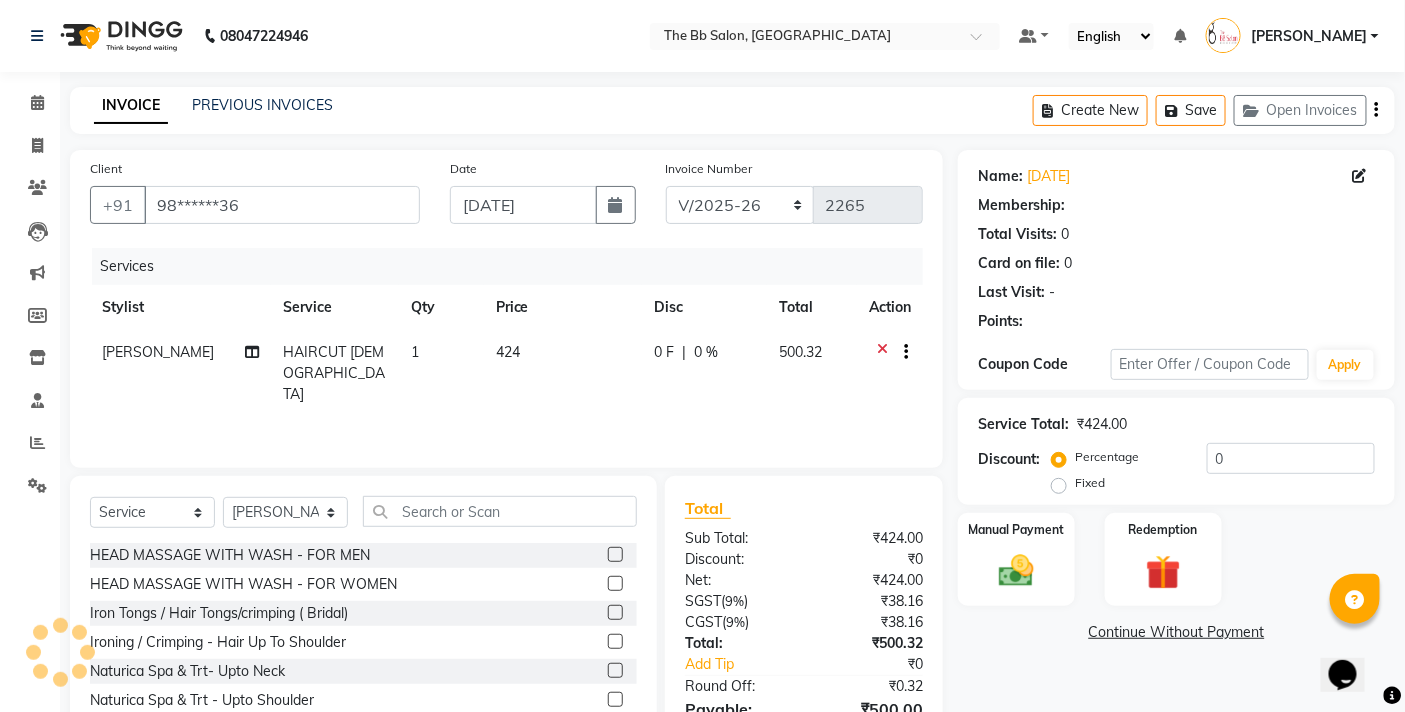 select on "1: Object" 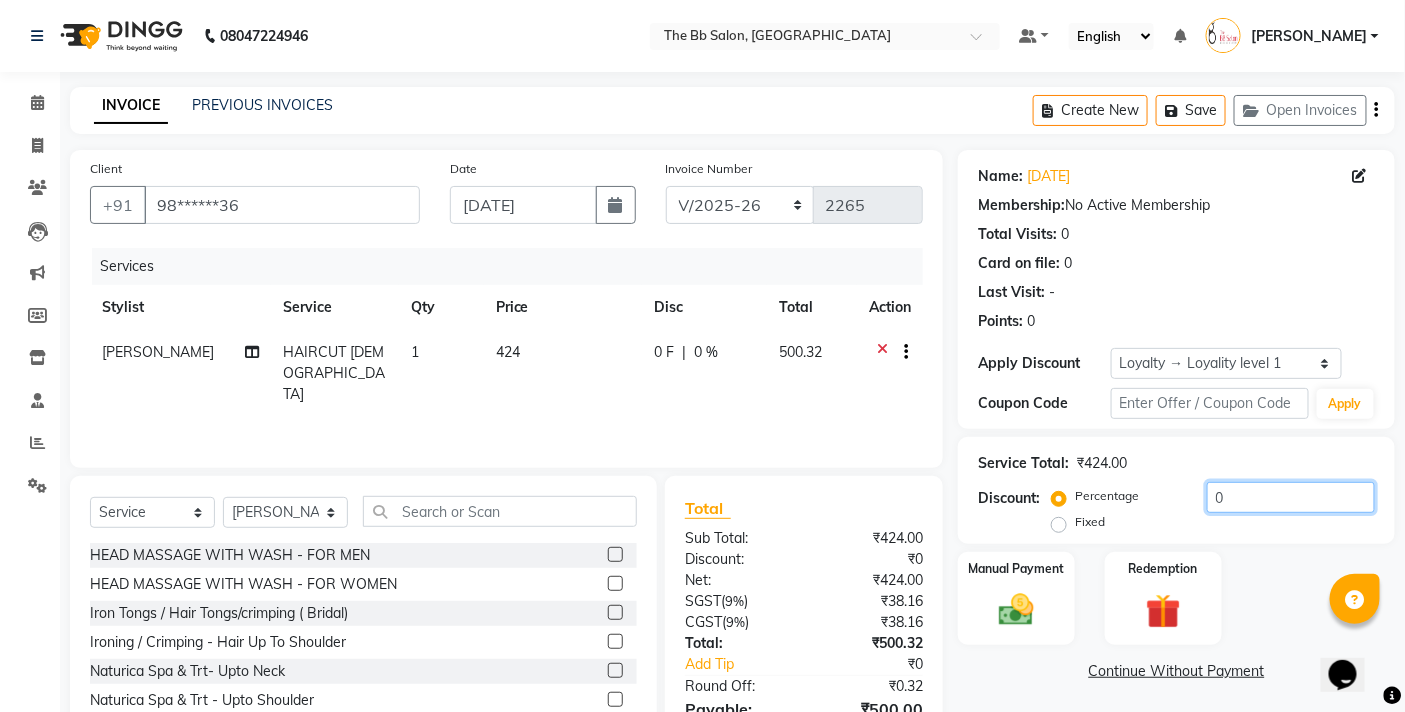 click on "0" 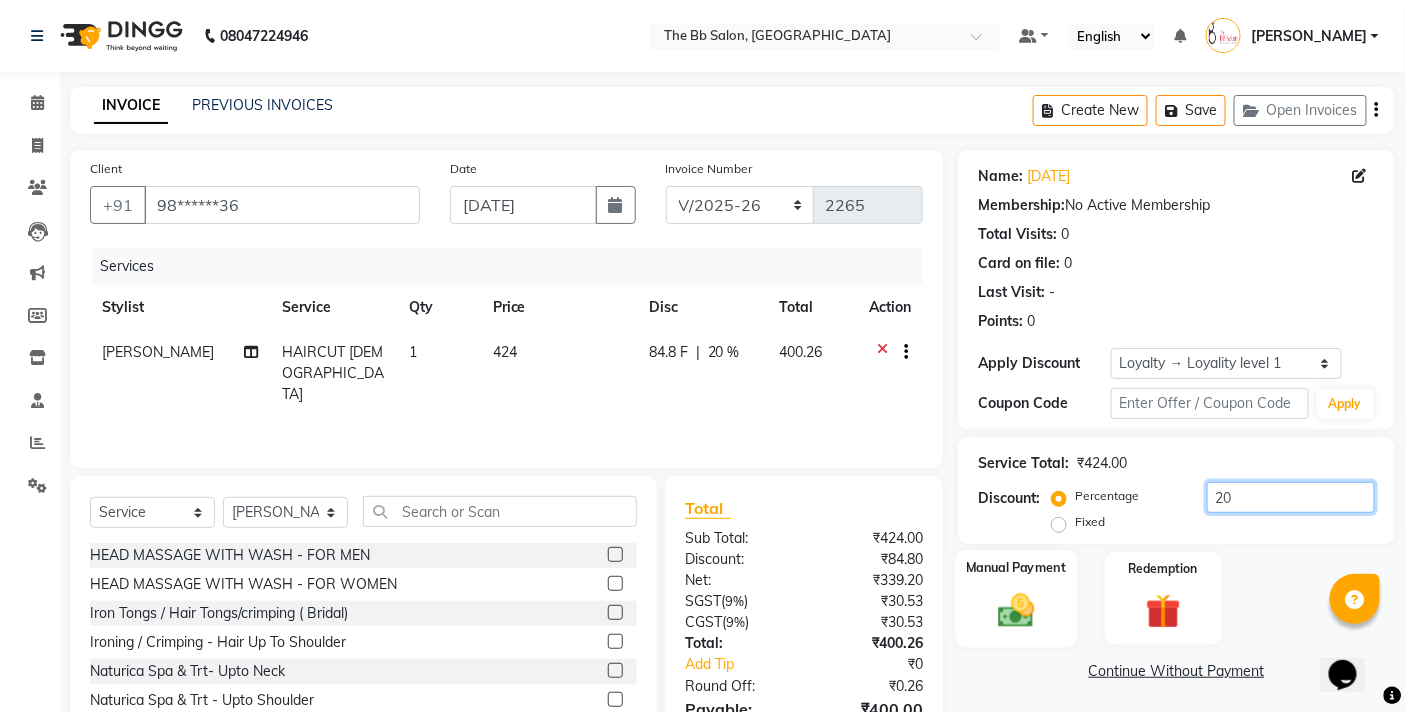 type on "20" 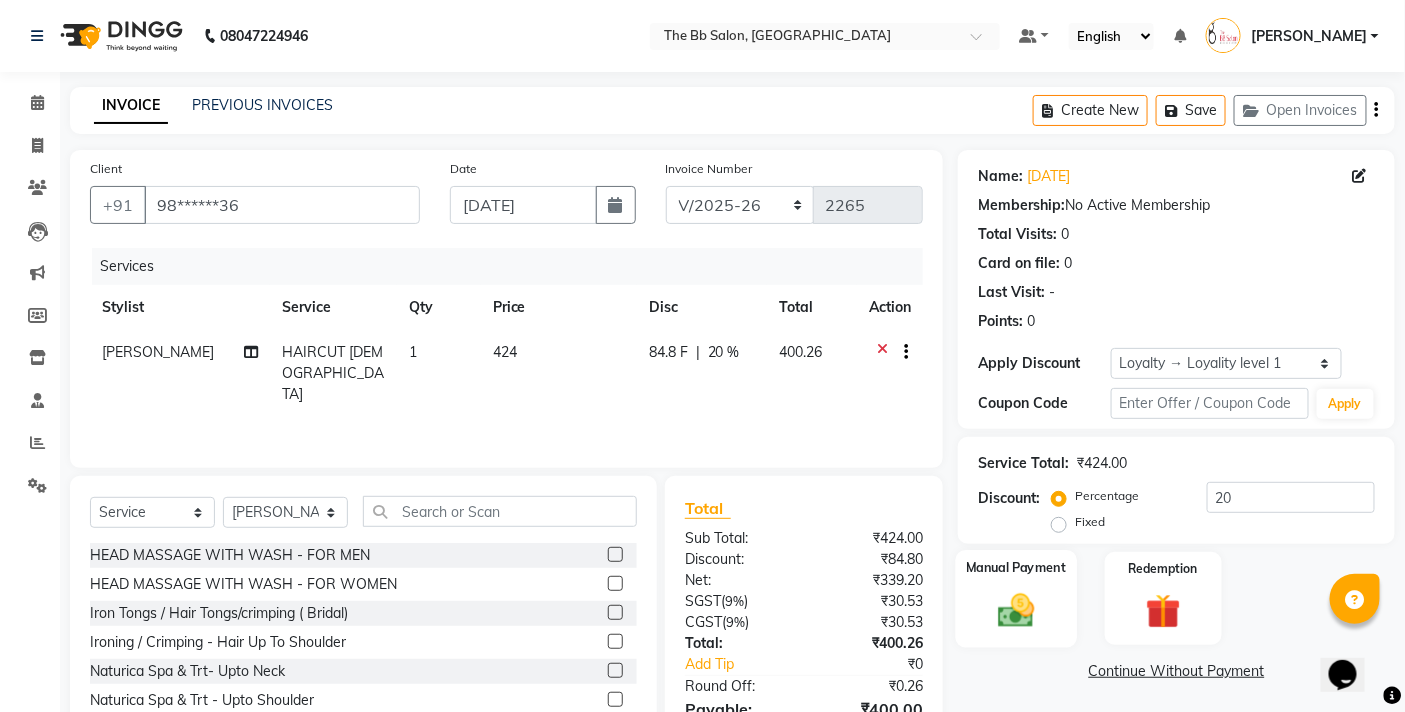 click 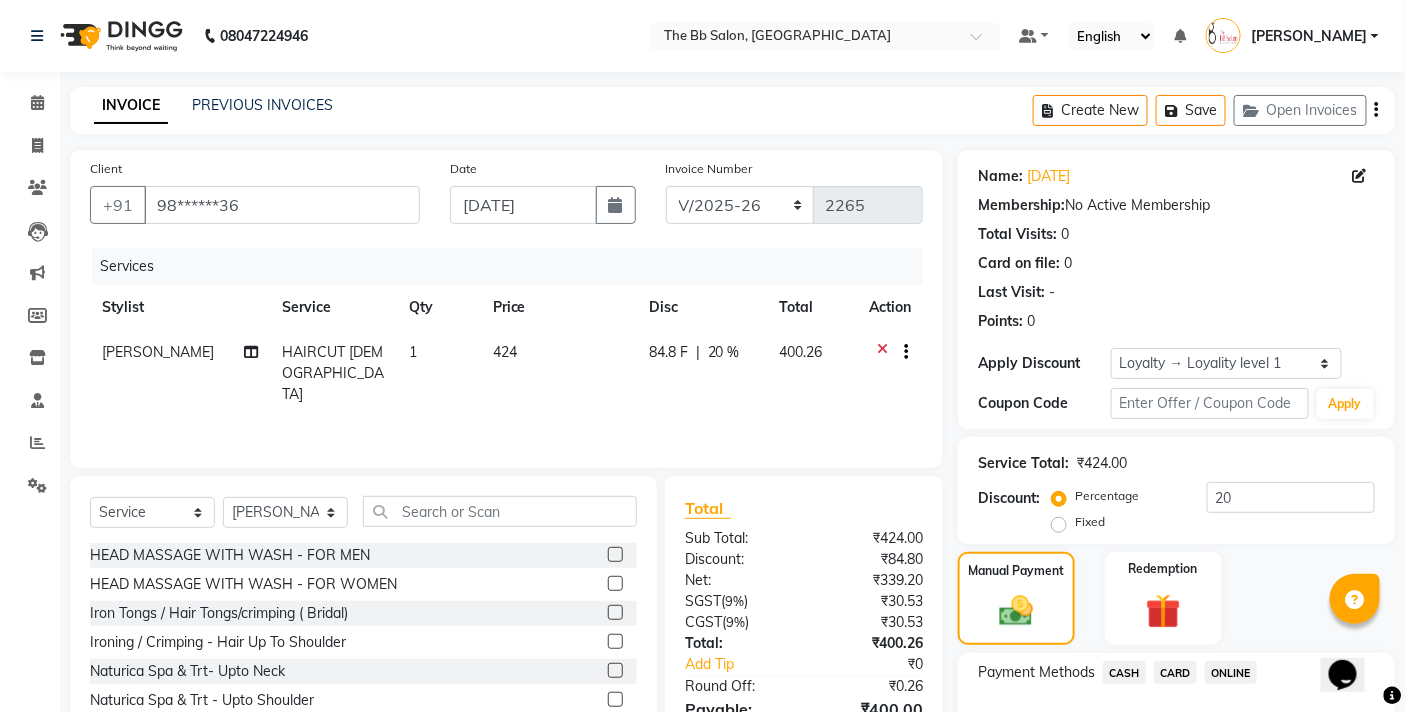 scroll, scrollTop: 132, scrollLeft: 0, axis: vertical 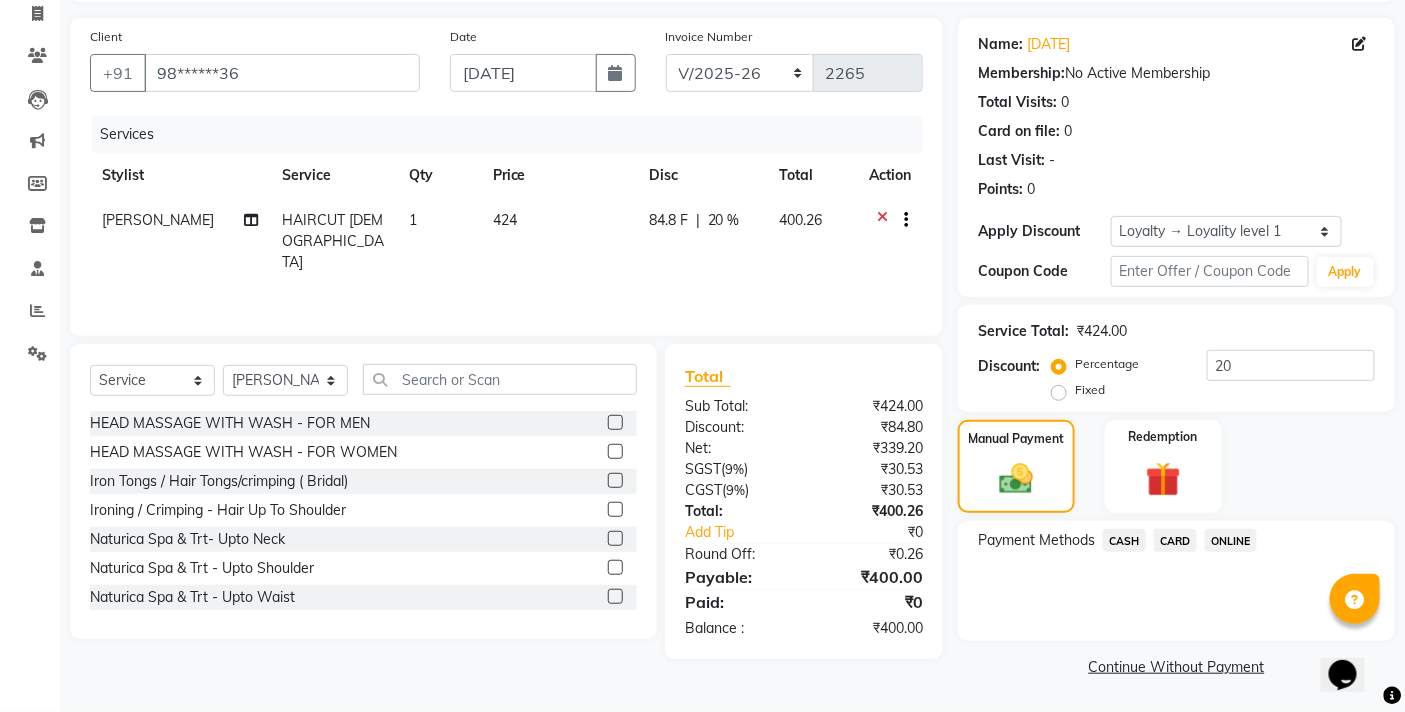 click on "ONLINE" 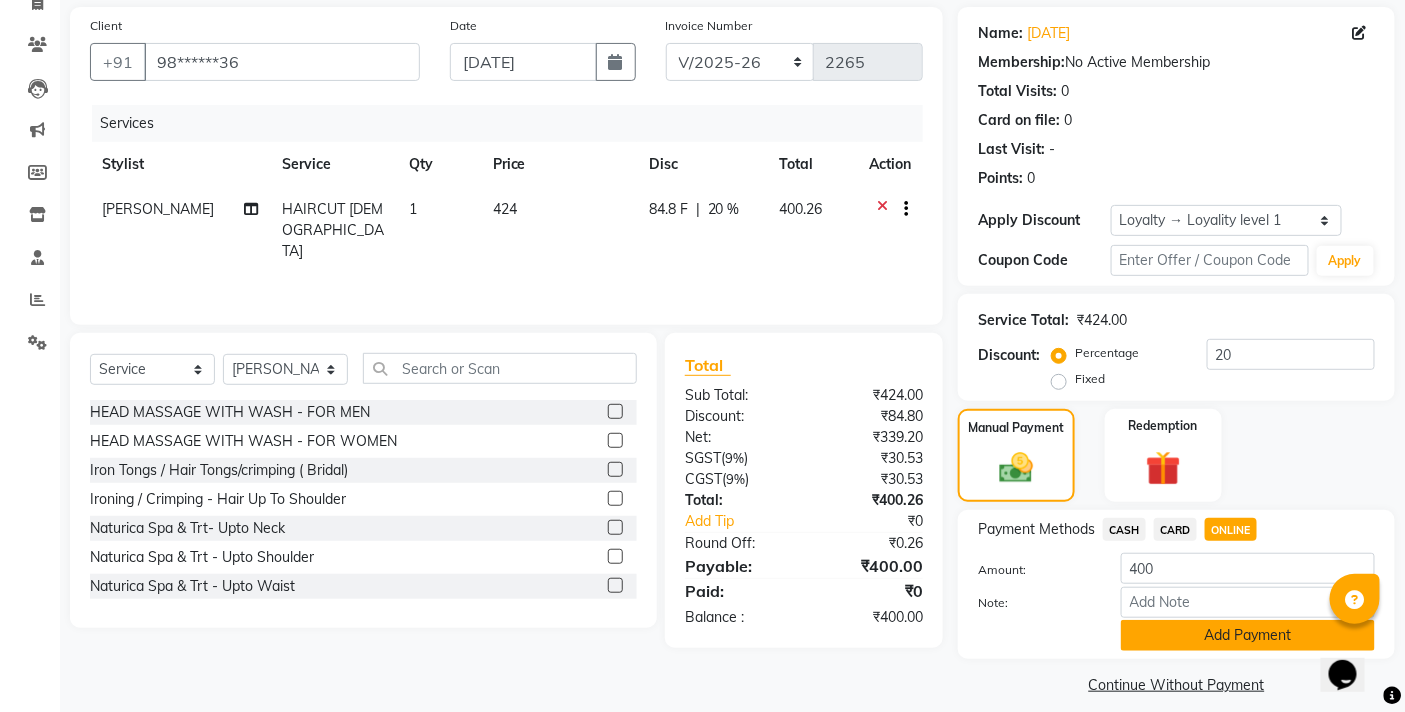scroll, scrollTop: 162, scrollLeft: 0, axis: vertical 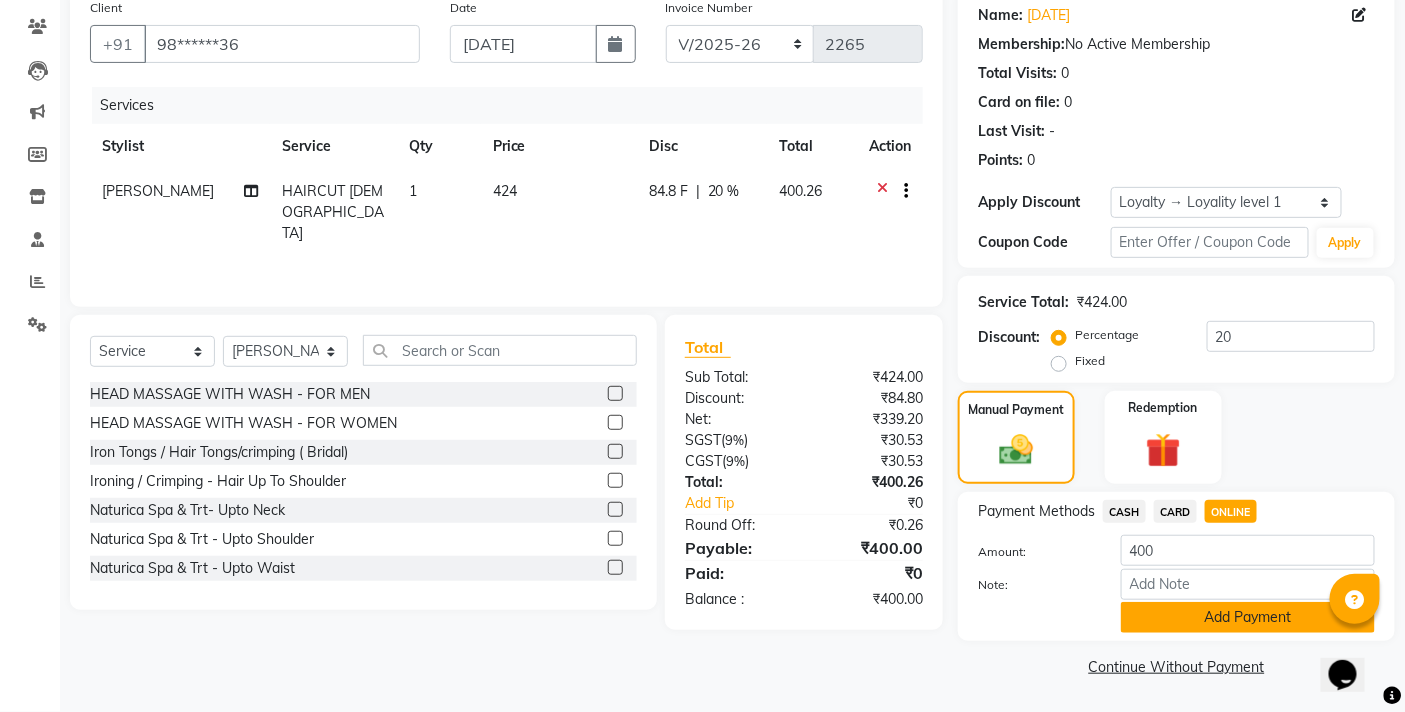 click on "Add Payment" 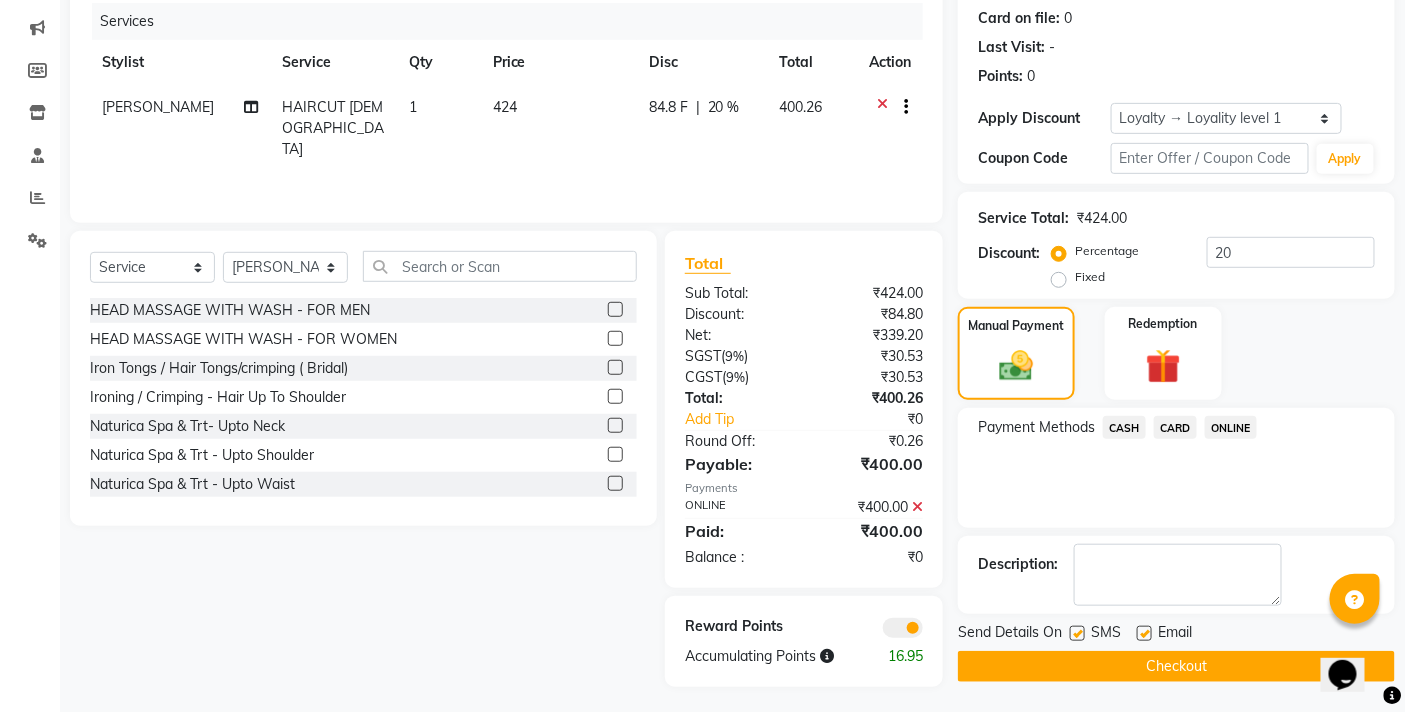scroll, scrollTop: 250, scrollLeft: 0, axis: vertical 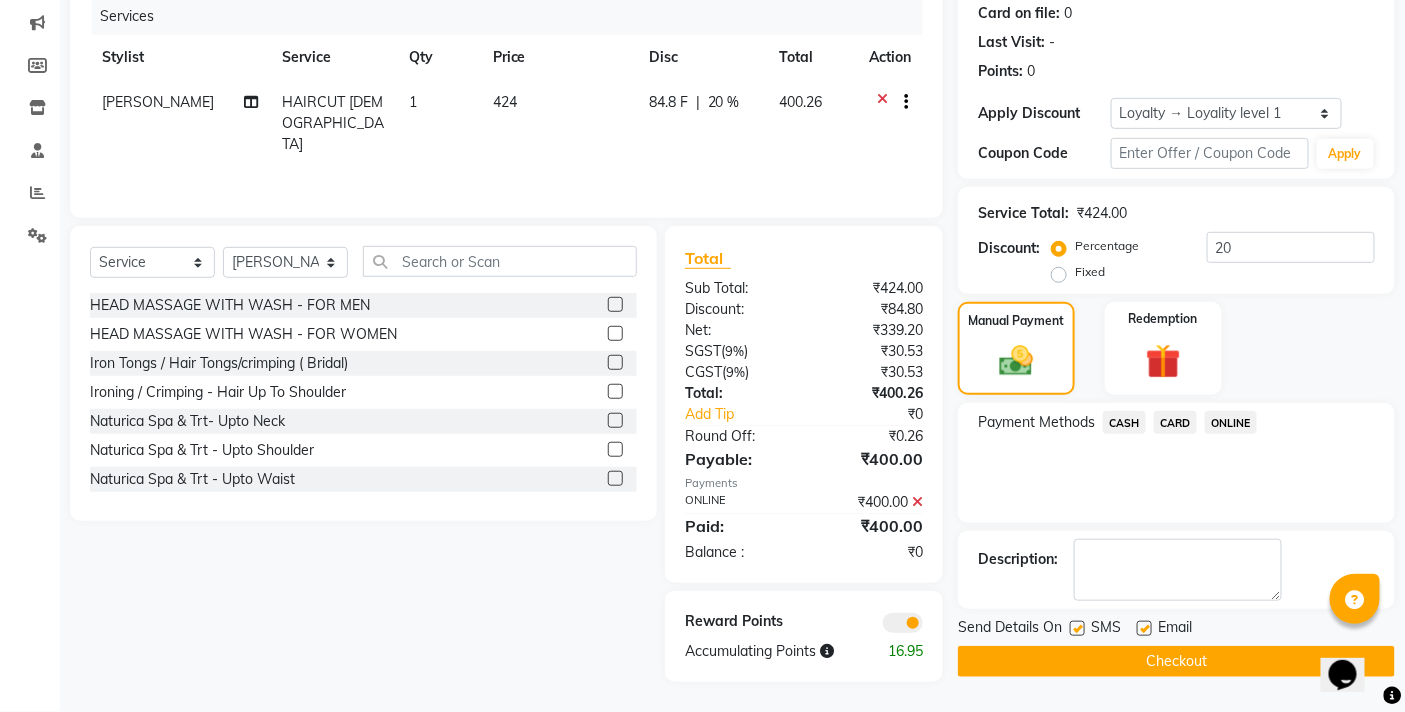 click on "Checkout" 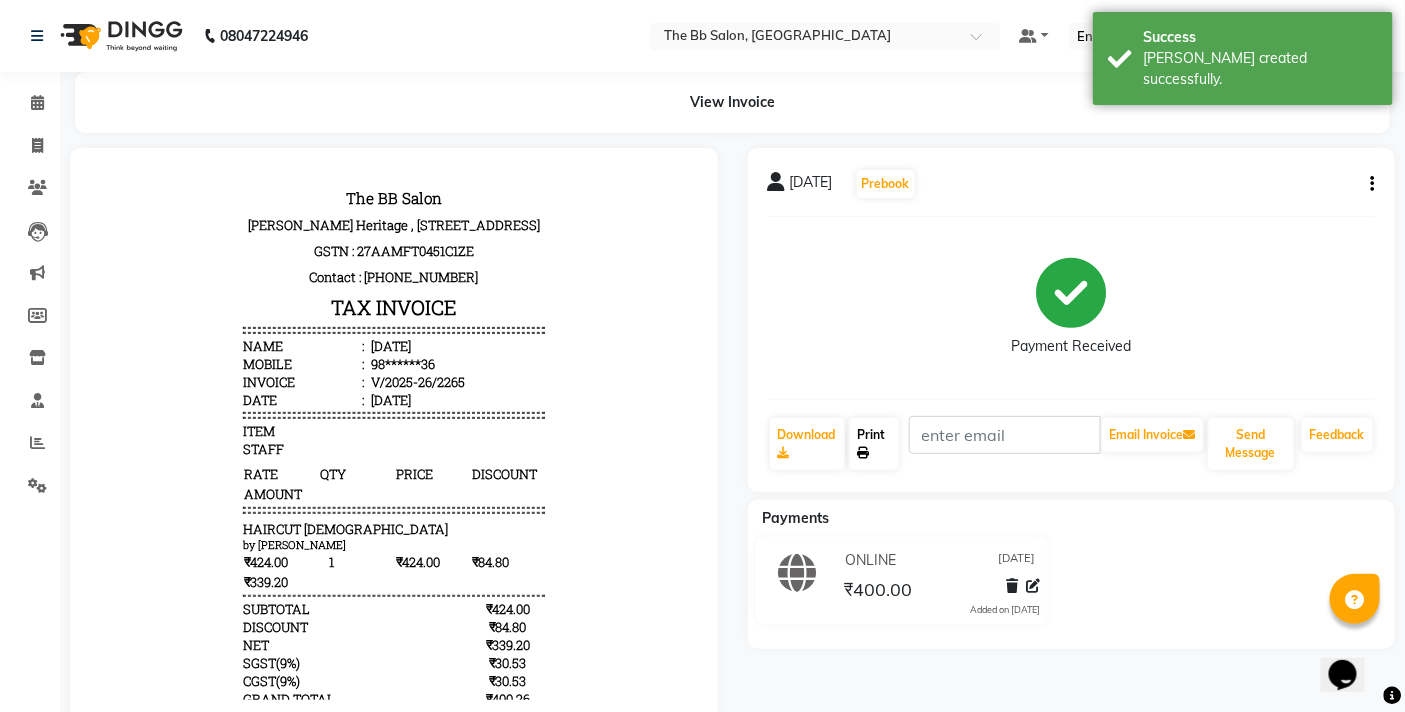 scroll, scrollTop: 0, scrollLeft: 0, axis: both 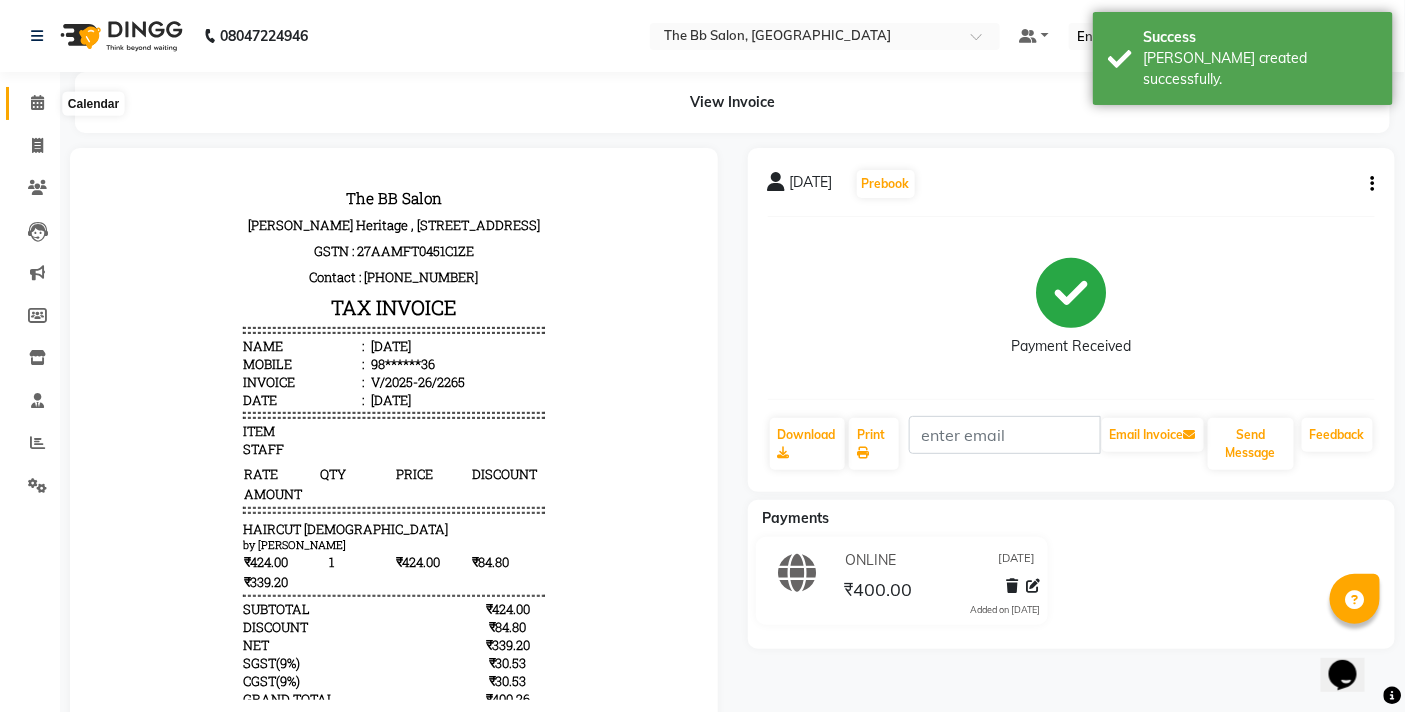 click 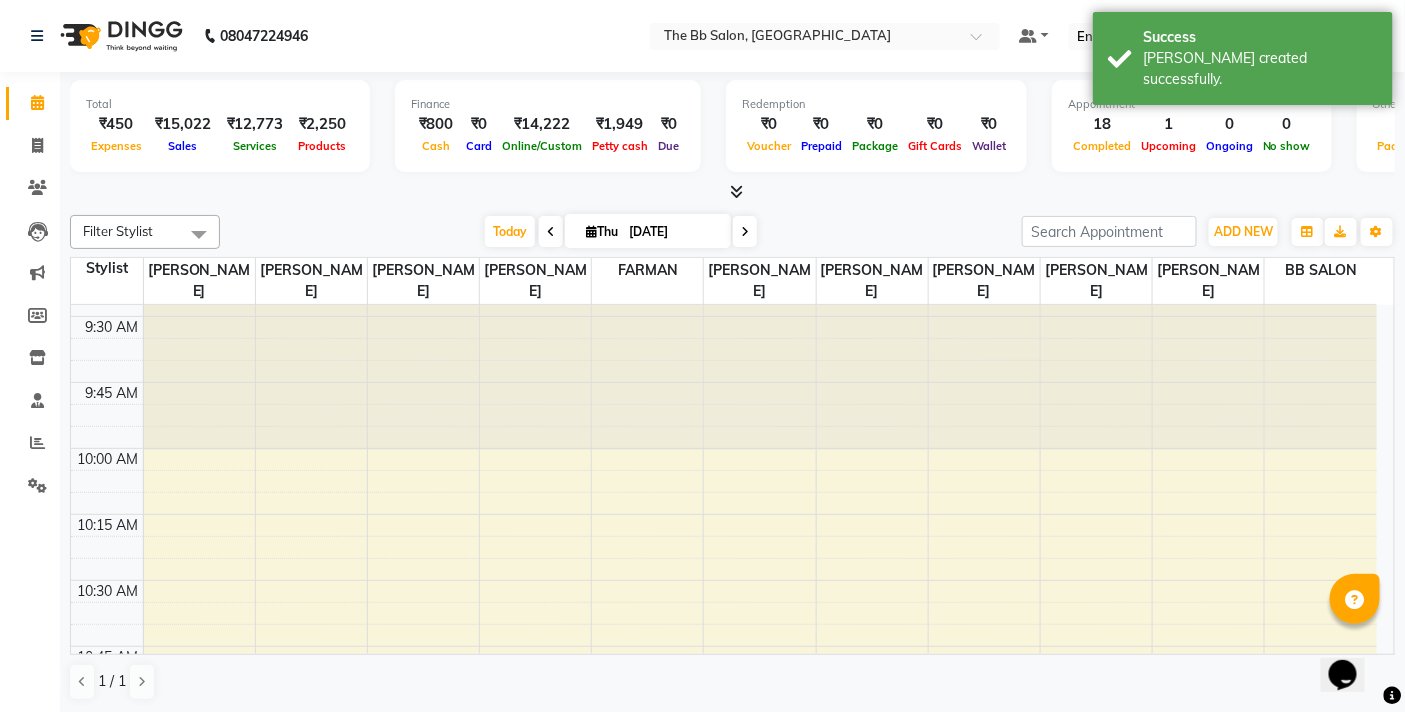 scroll, scrollTop: 333, scrollLeft: 0, axis: vertical 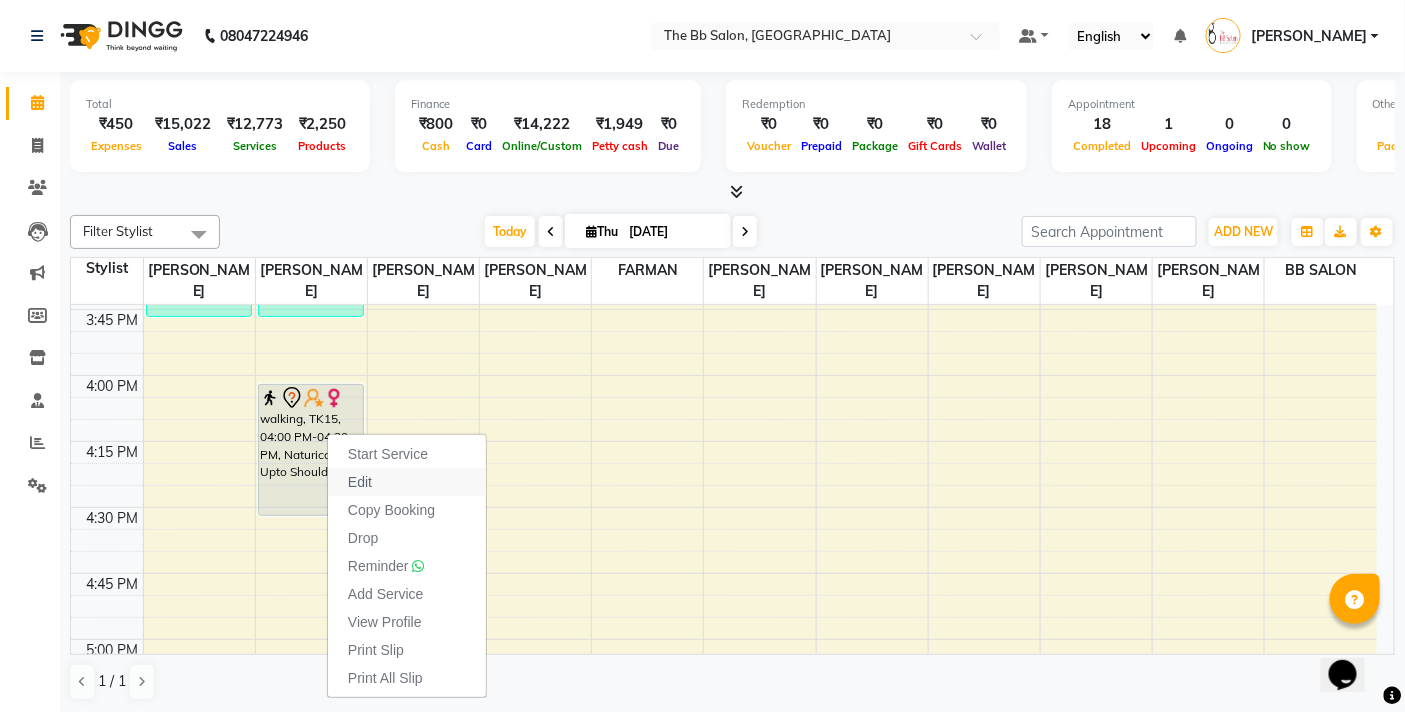 click on "Edit" at bounding box center (407, 482) 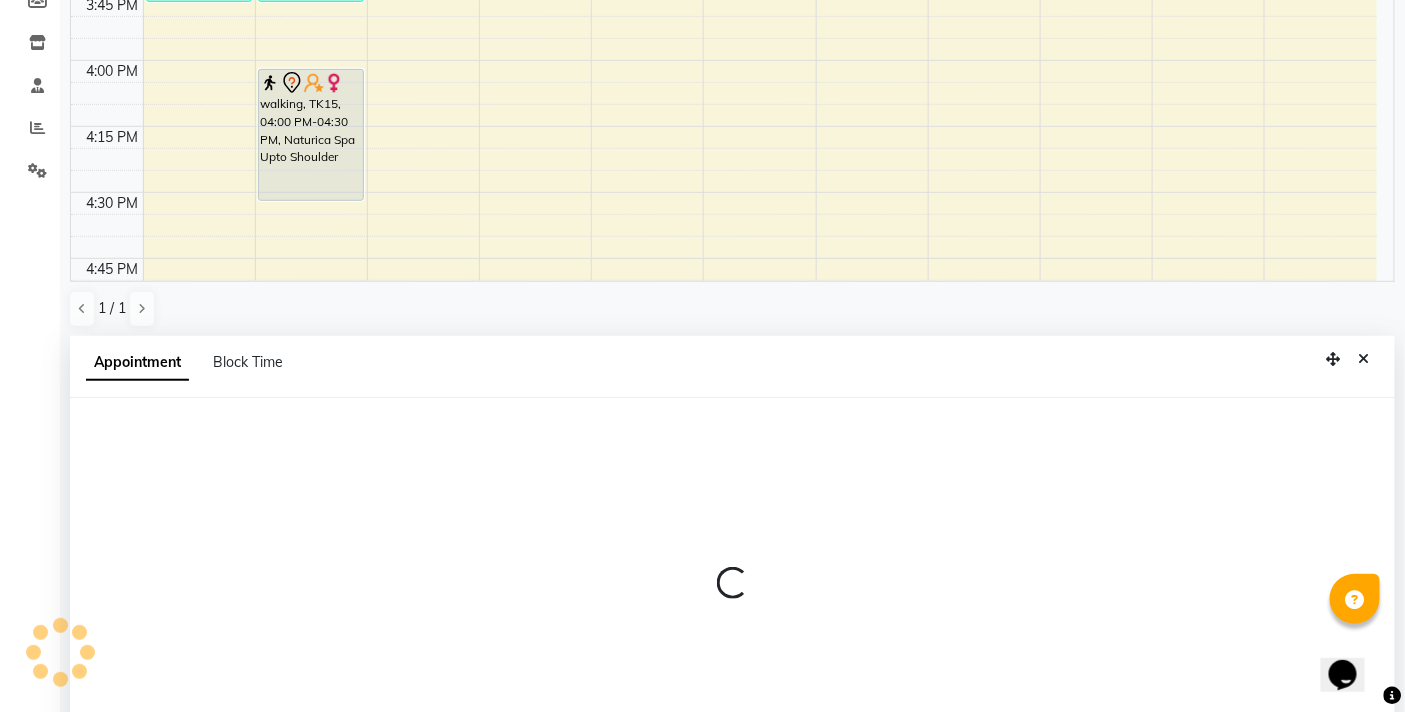 scroll, scrollTop: 392, scrollLeft: 0, axis: vertical 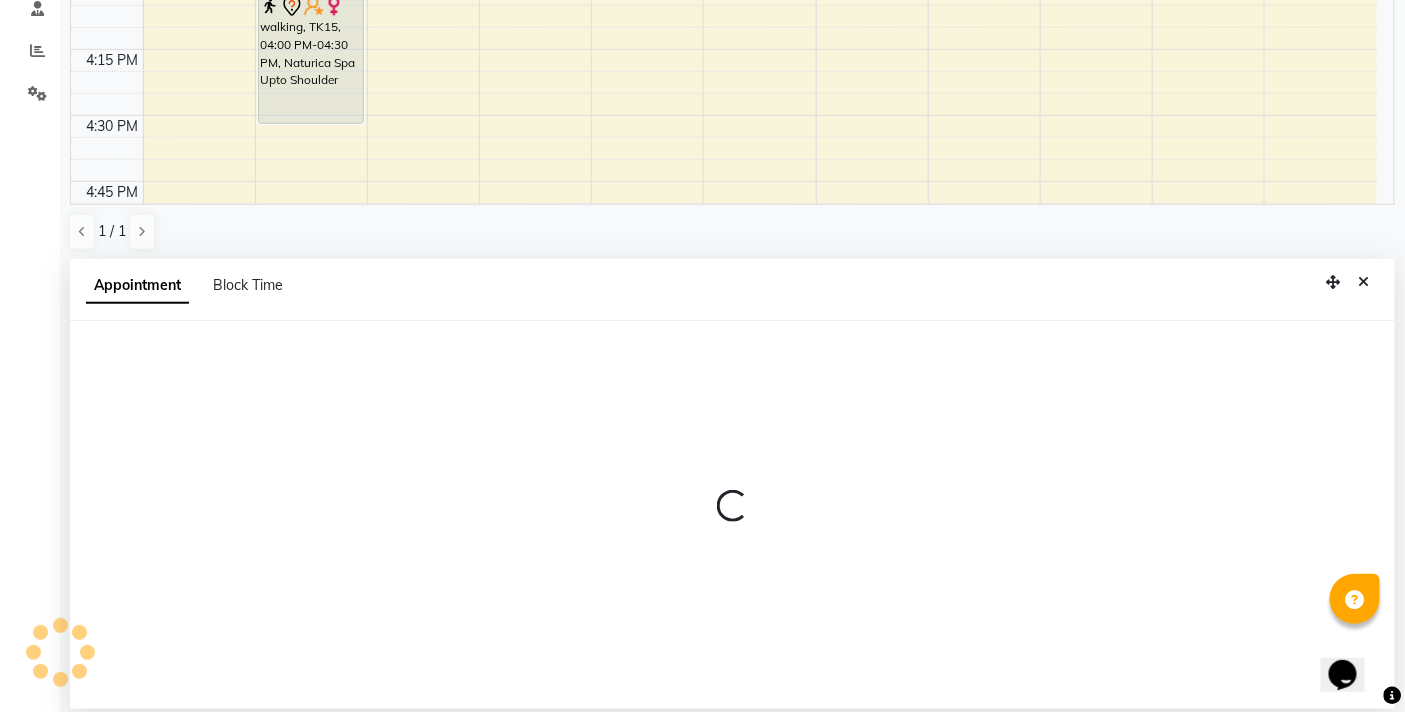 select on "tentative" 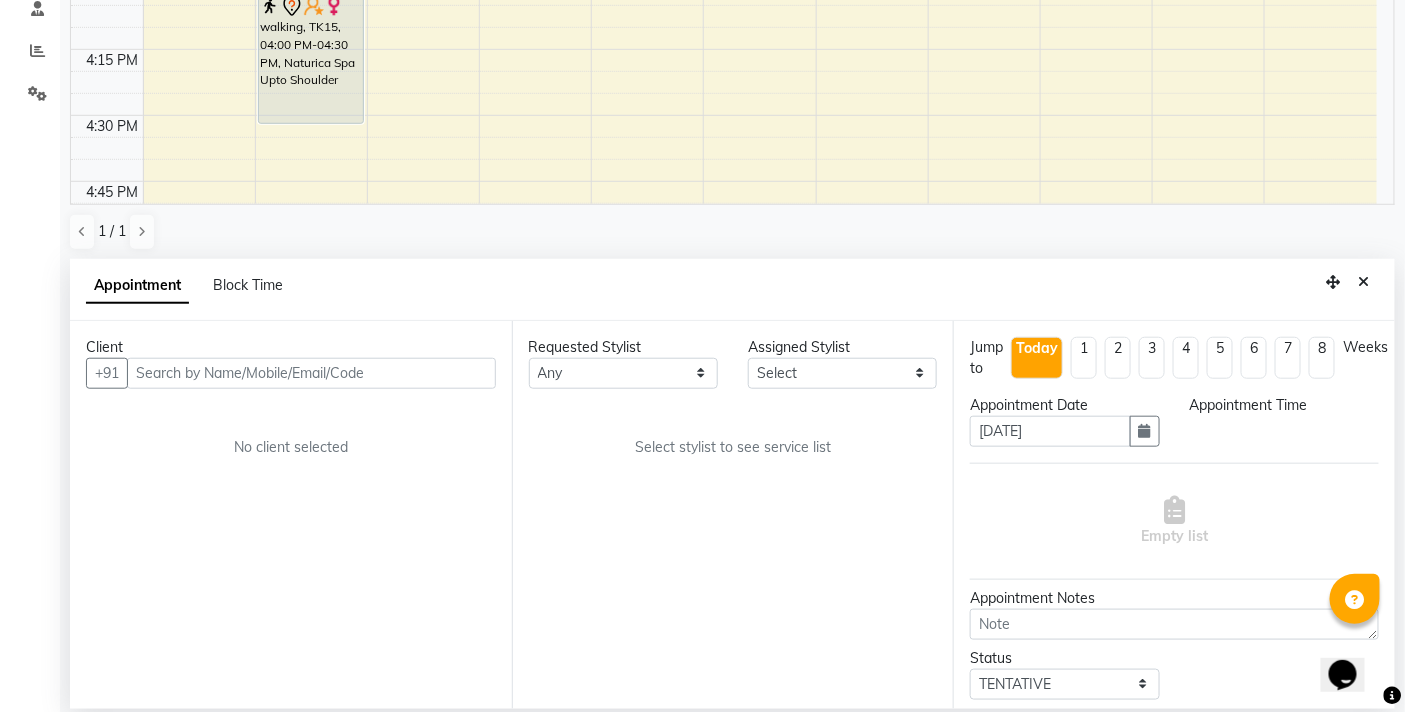 select on "83658" 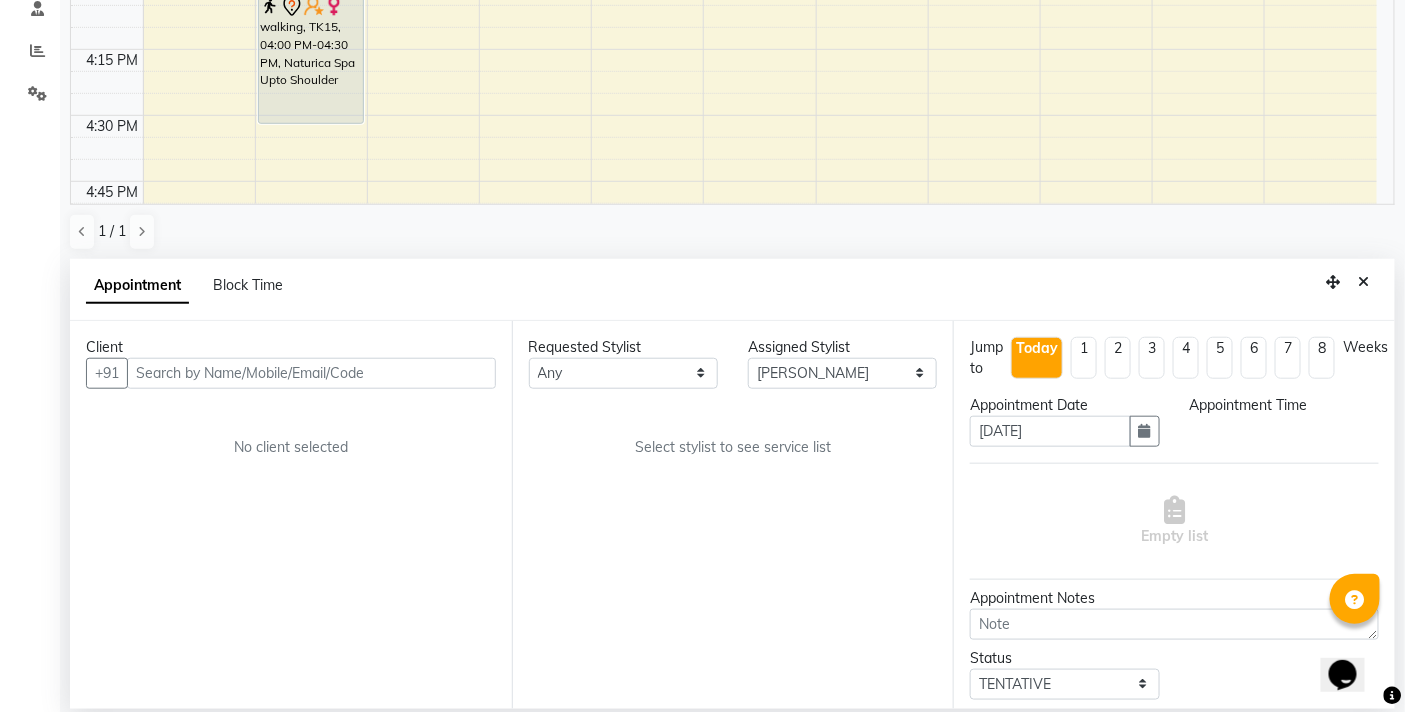 select on "960" 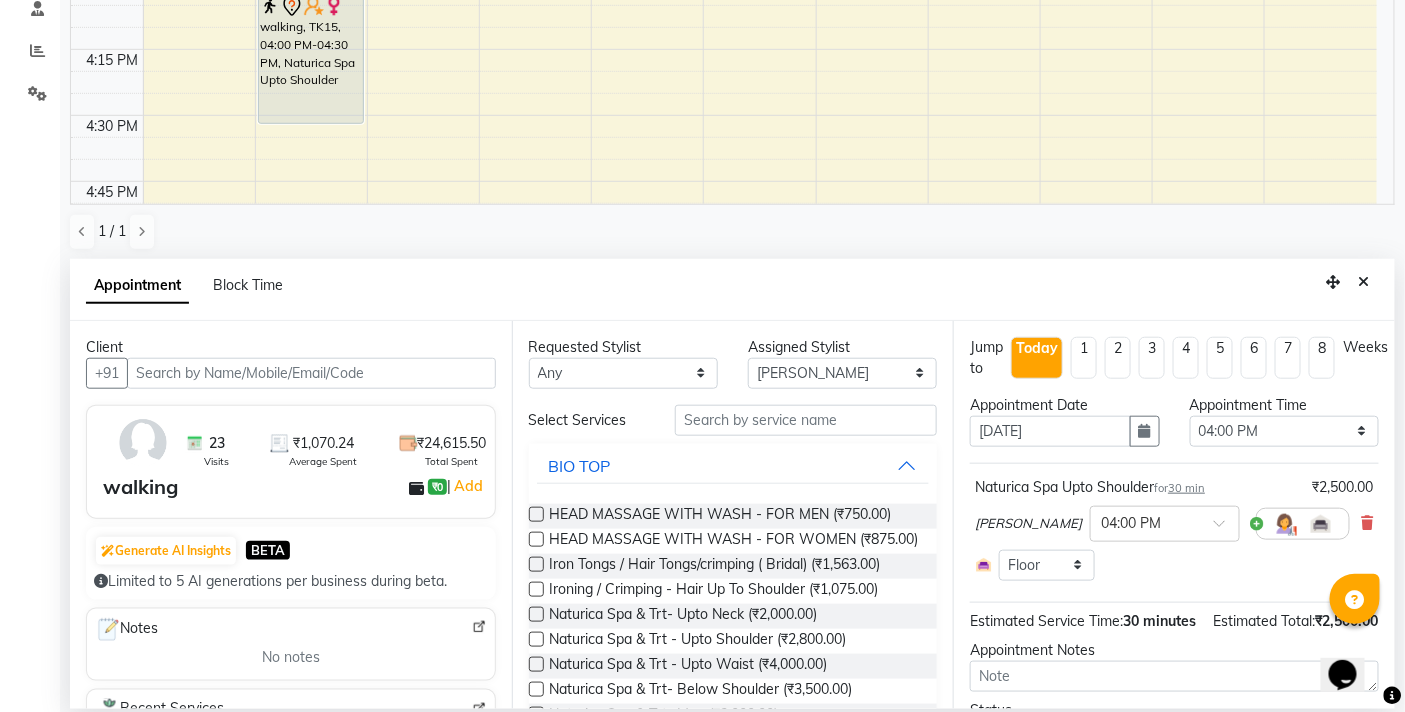 scroll, scrollTop: 2917, scrollLeft: 0, axis: vertical 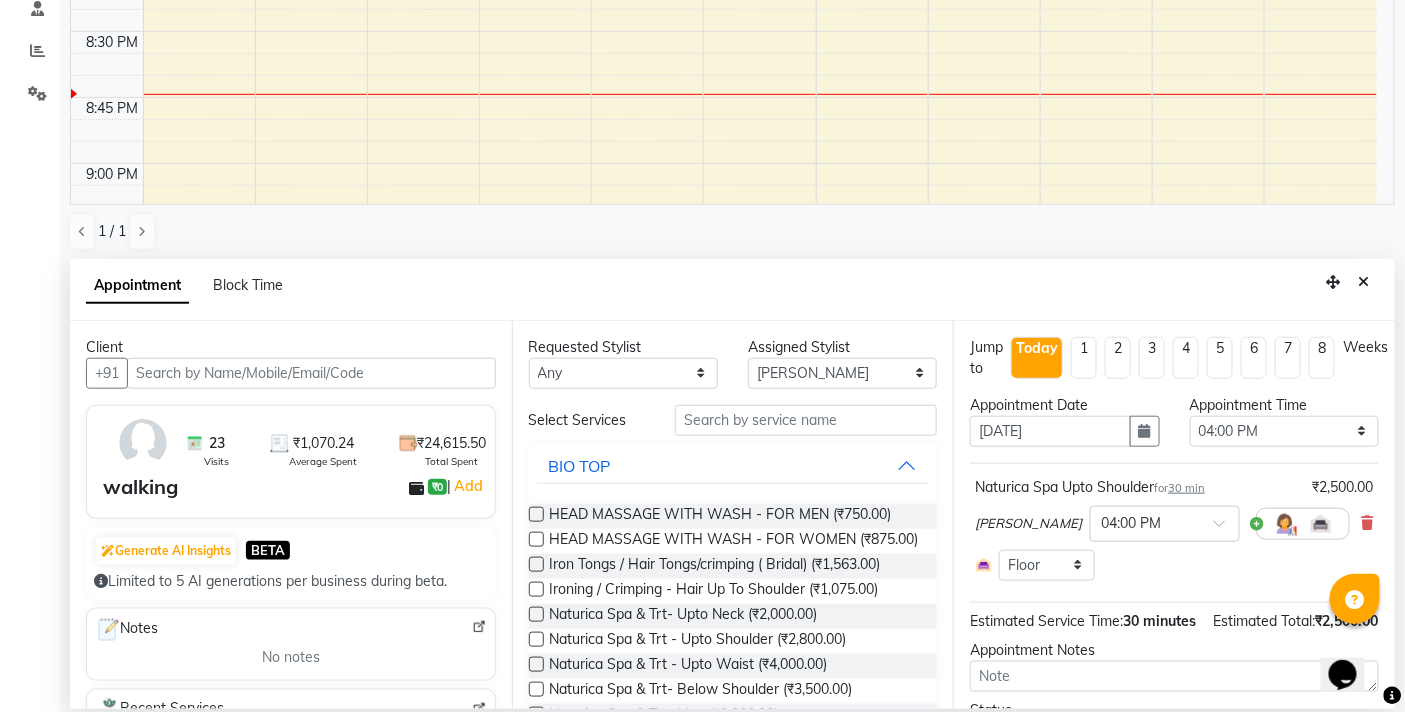 click at bounding box center [311, 373] 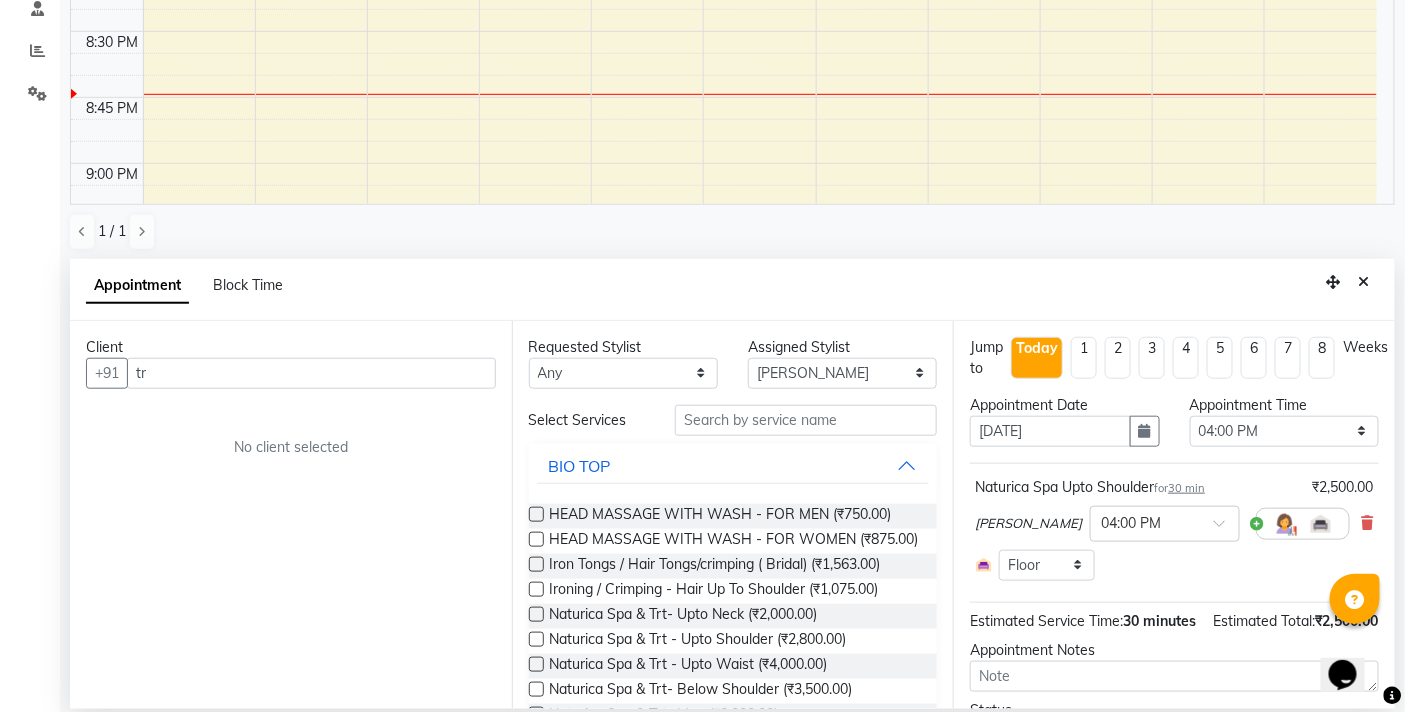 type on "t" 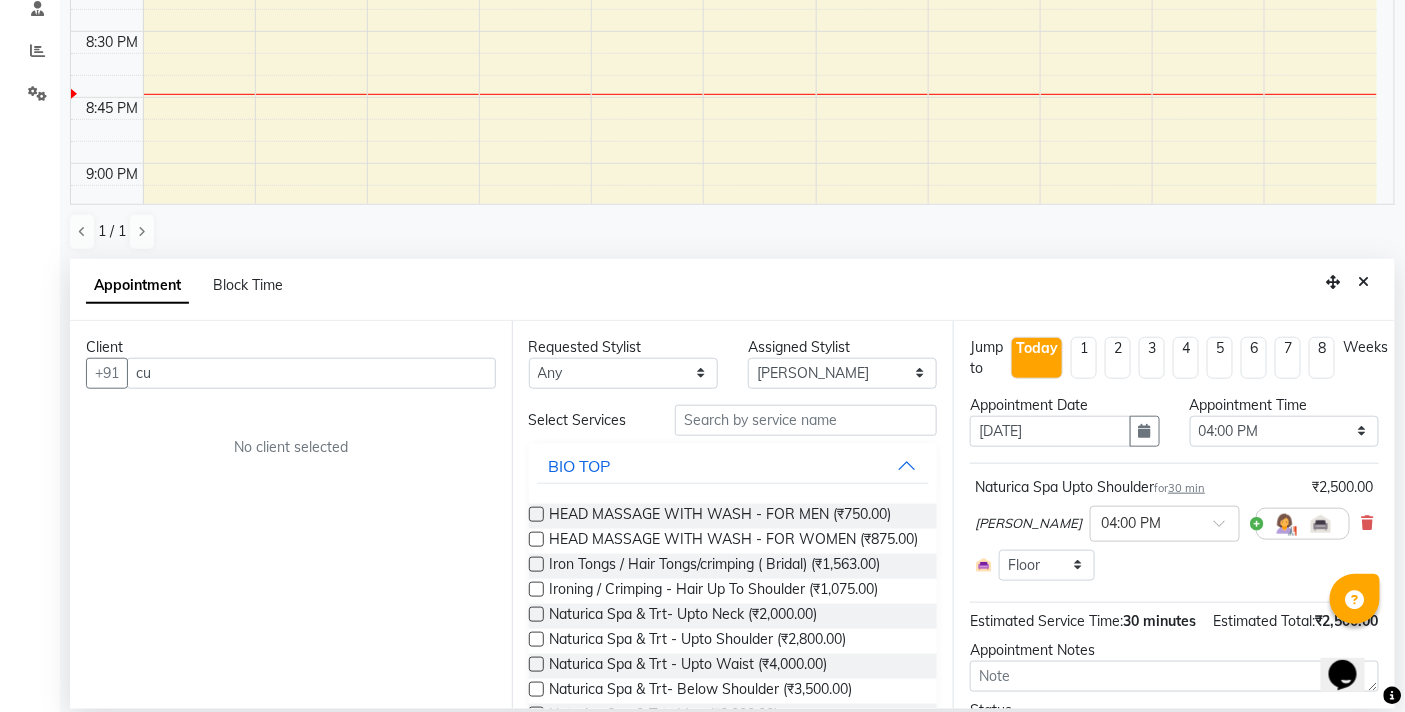 type on "c" 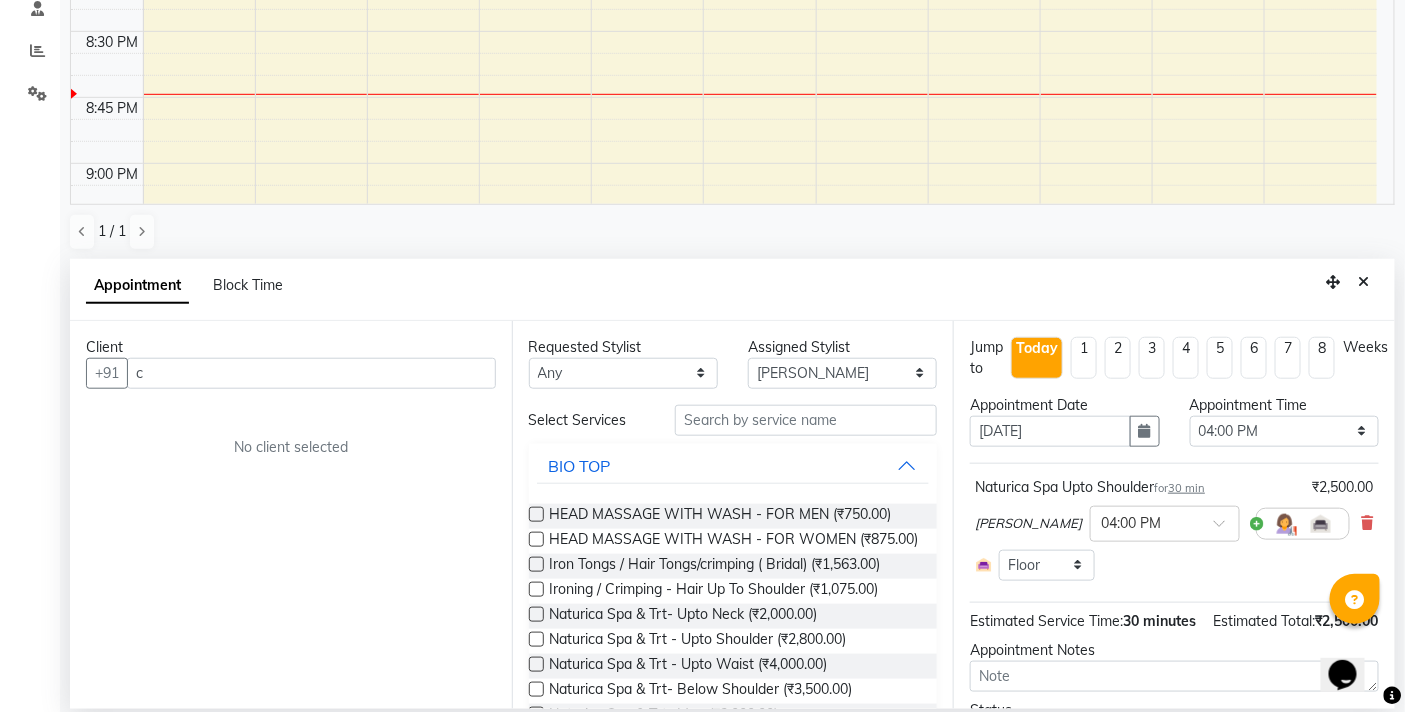 type 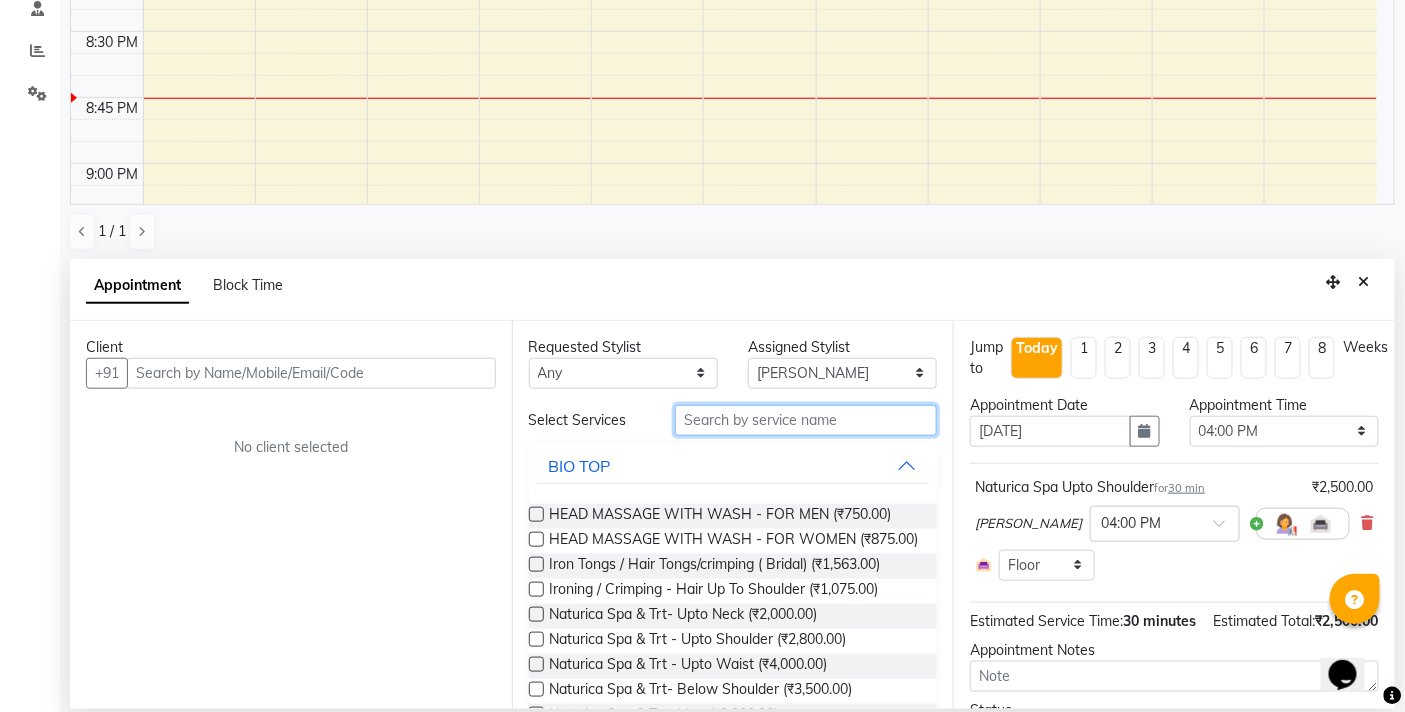click at bounding box center [806, 420] 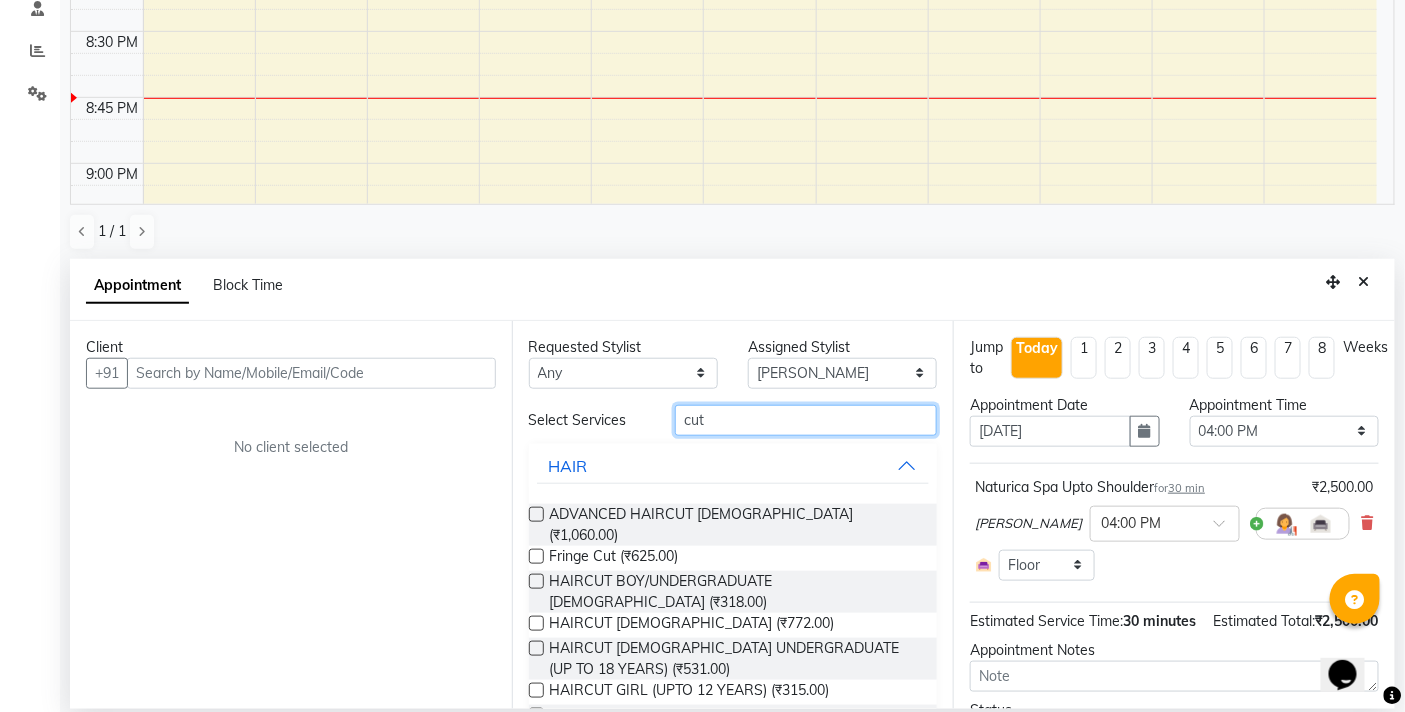 type on "cut" 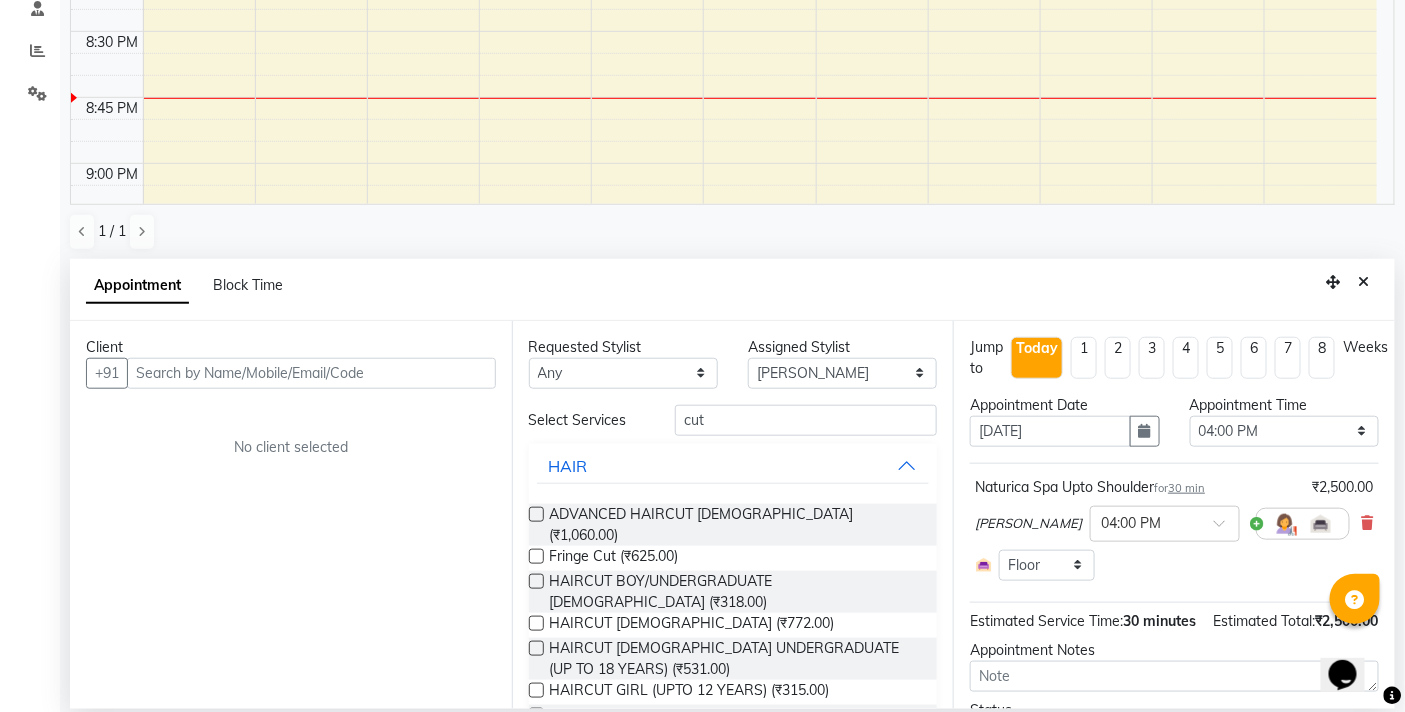 click at bounding box center (536, 690) 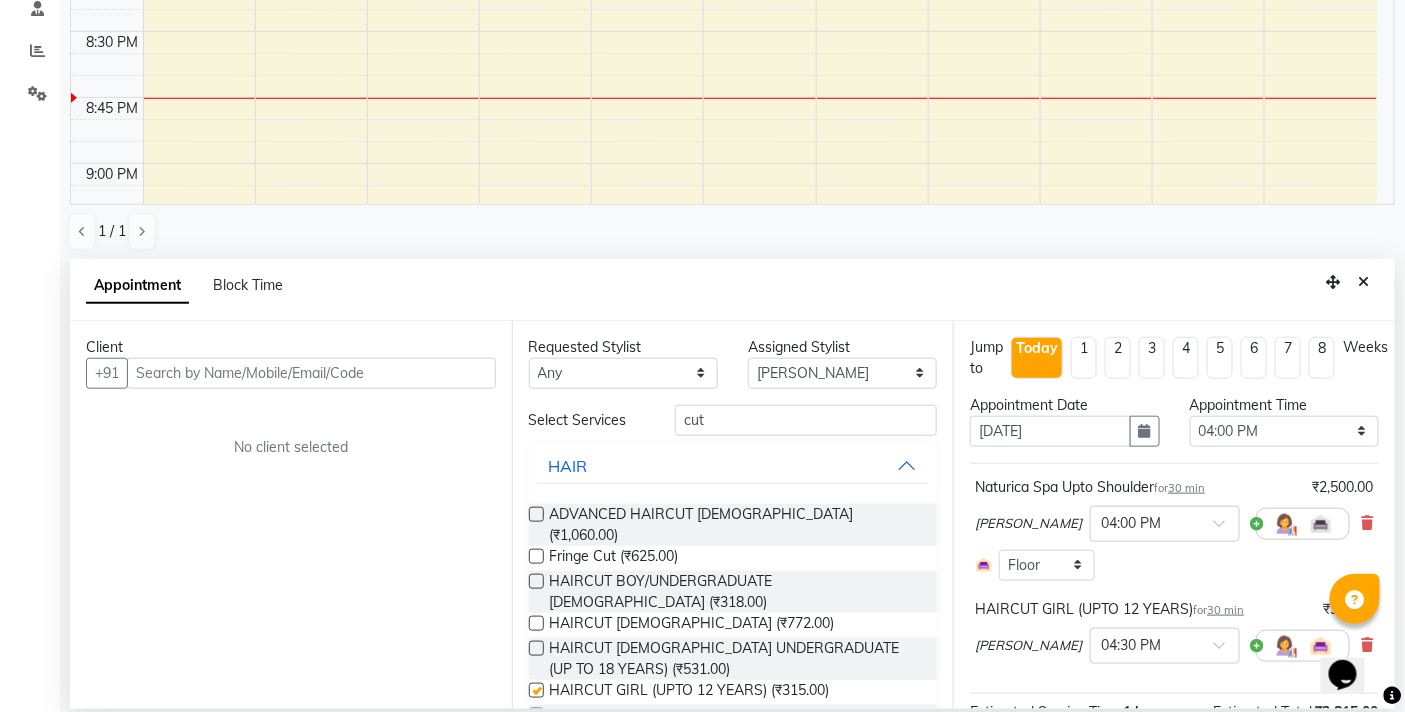 checkbox on "false" 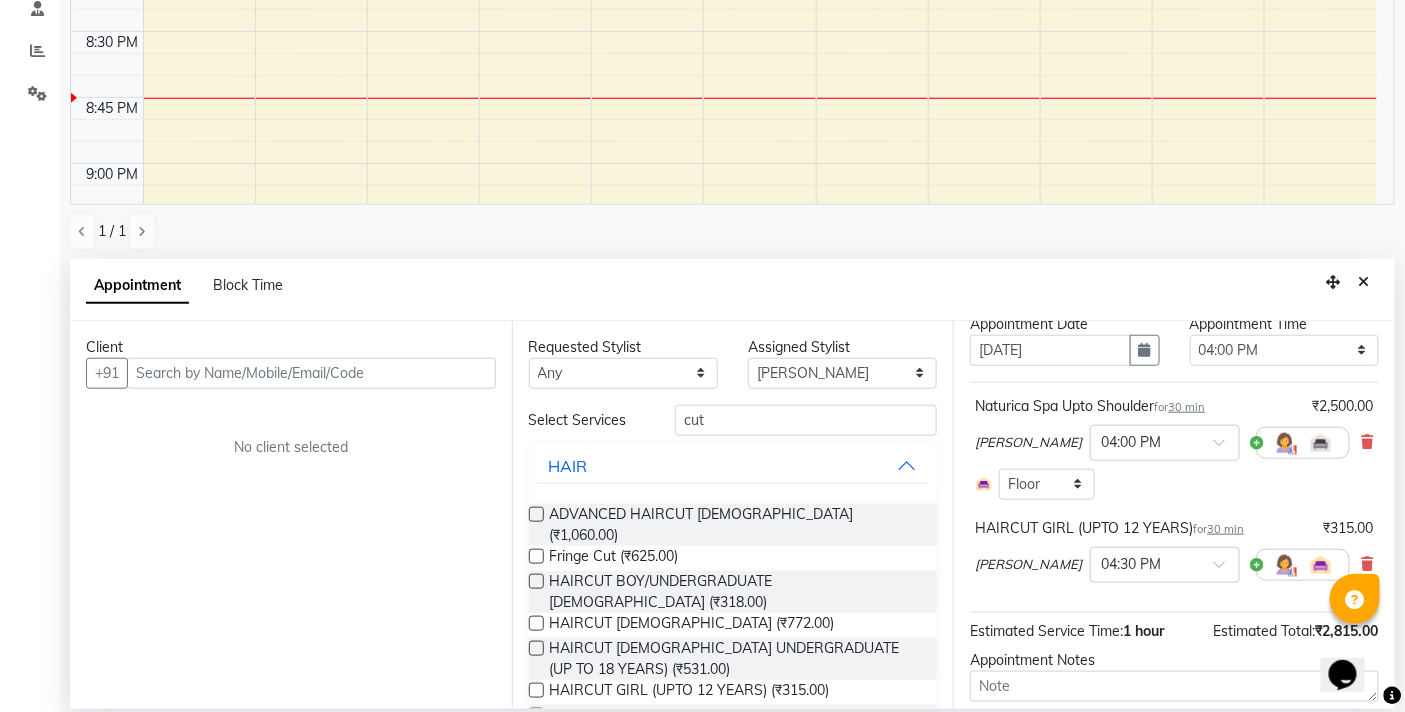 scroll, scrollTop: 204, scrollLeft: 0, axis: vertical 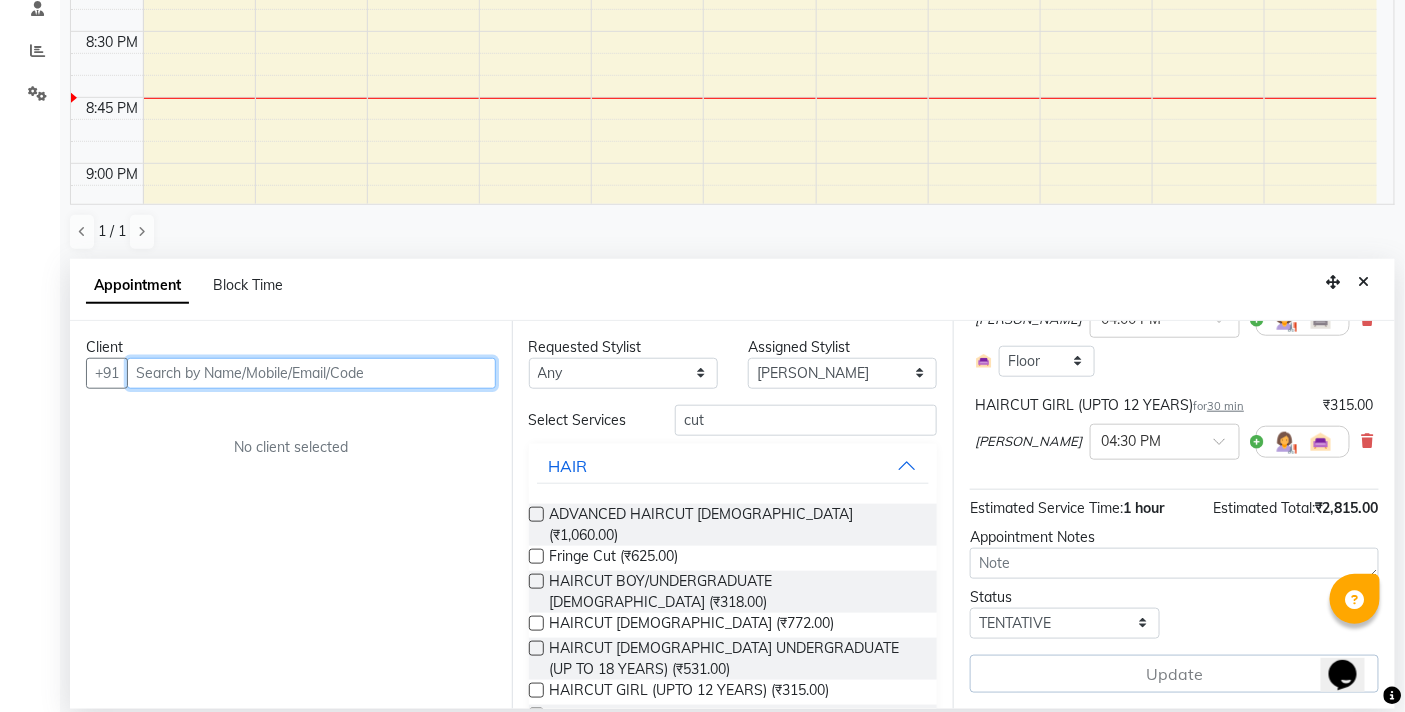 click at bounding box center [311, 373] 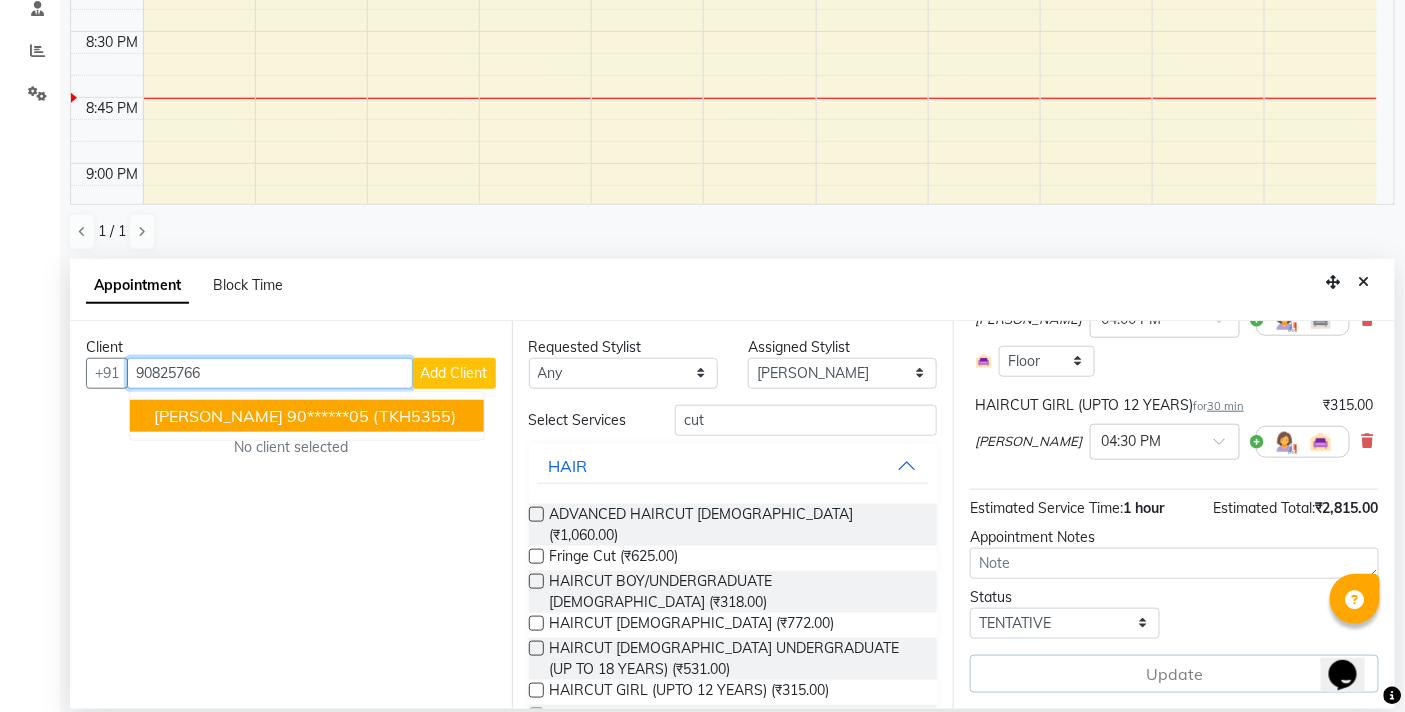 click on "90******05" at bounding box center (328, 416) 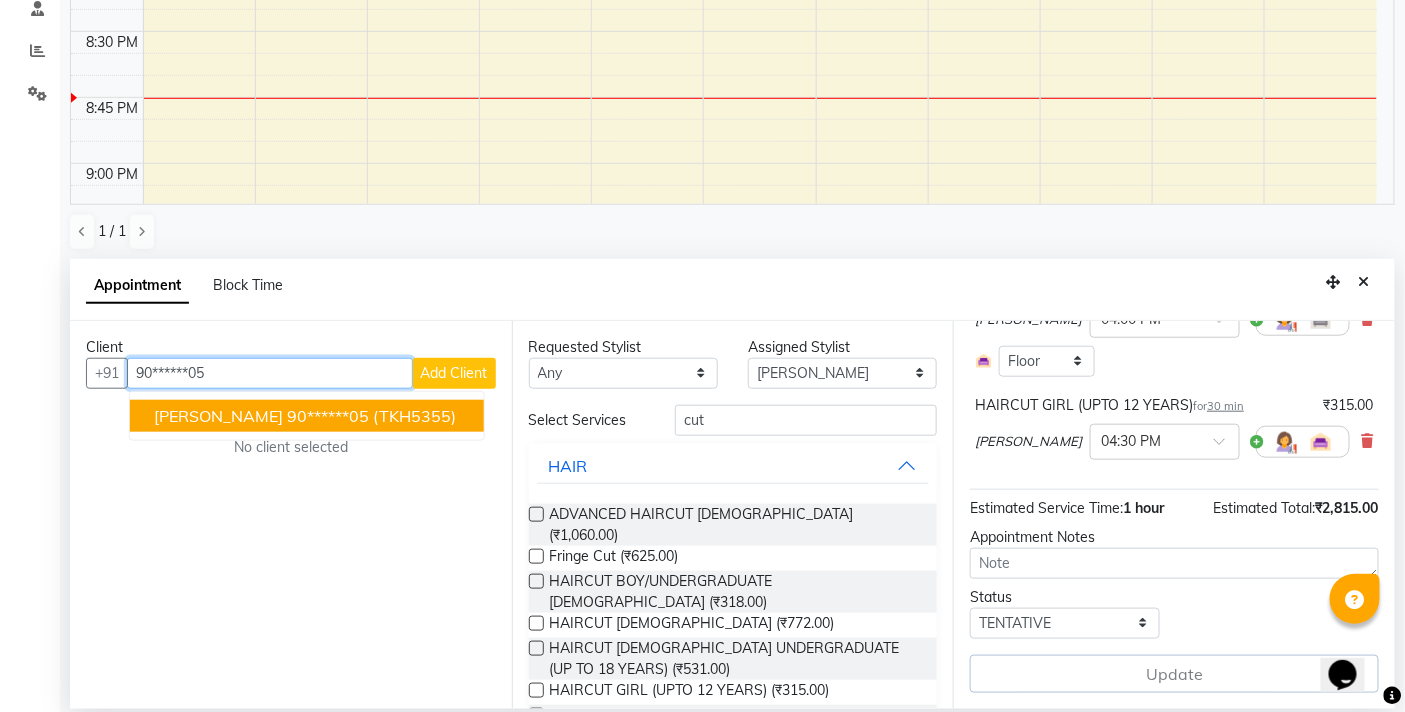 scroll, scrollTop: 202, scrollLeft: 0, axis: vertical 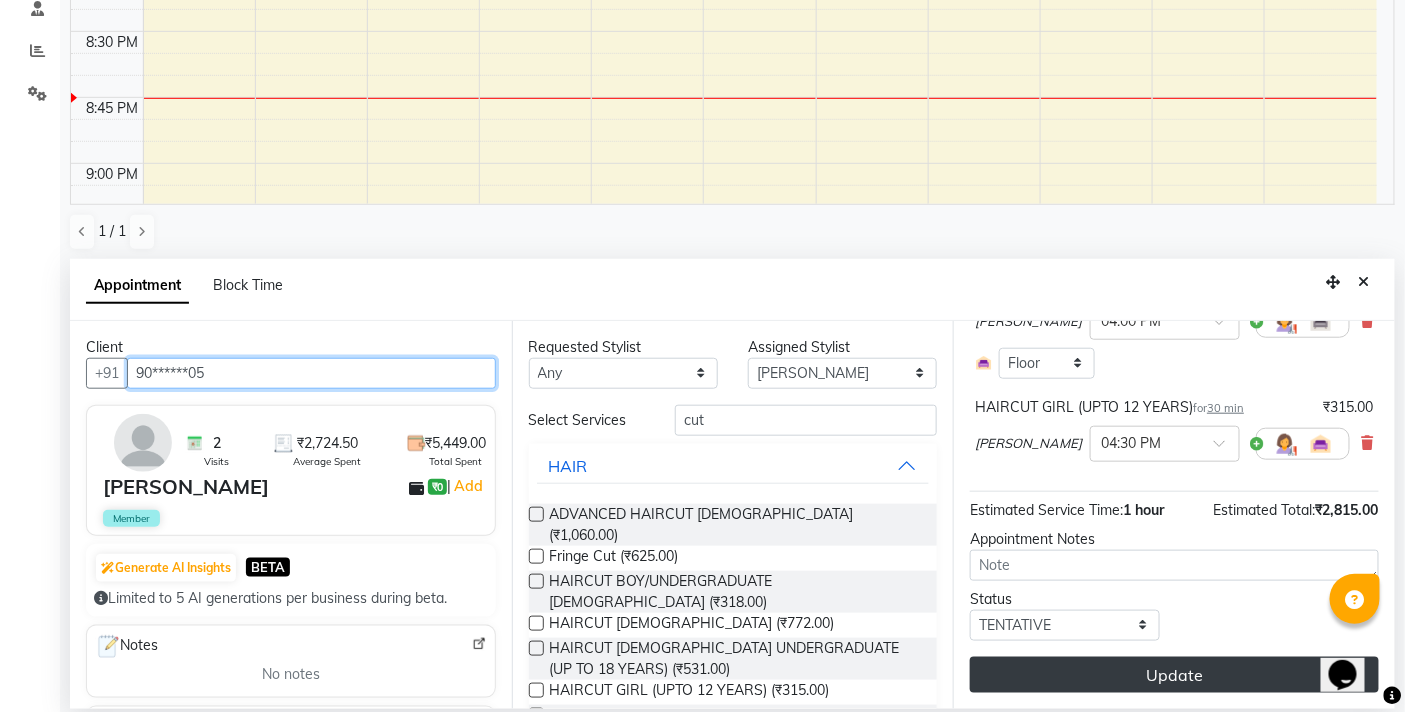 type on "90******05" 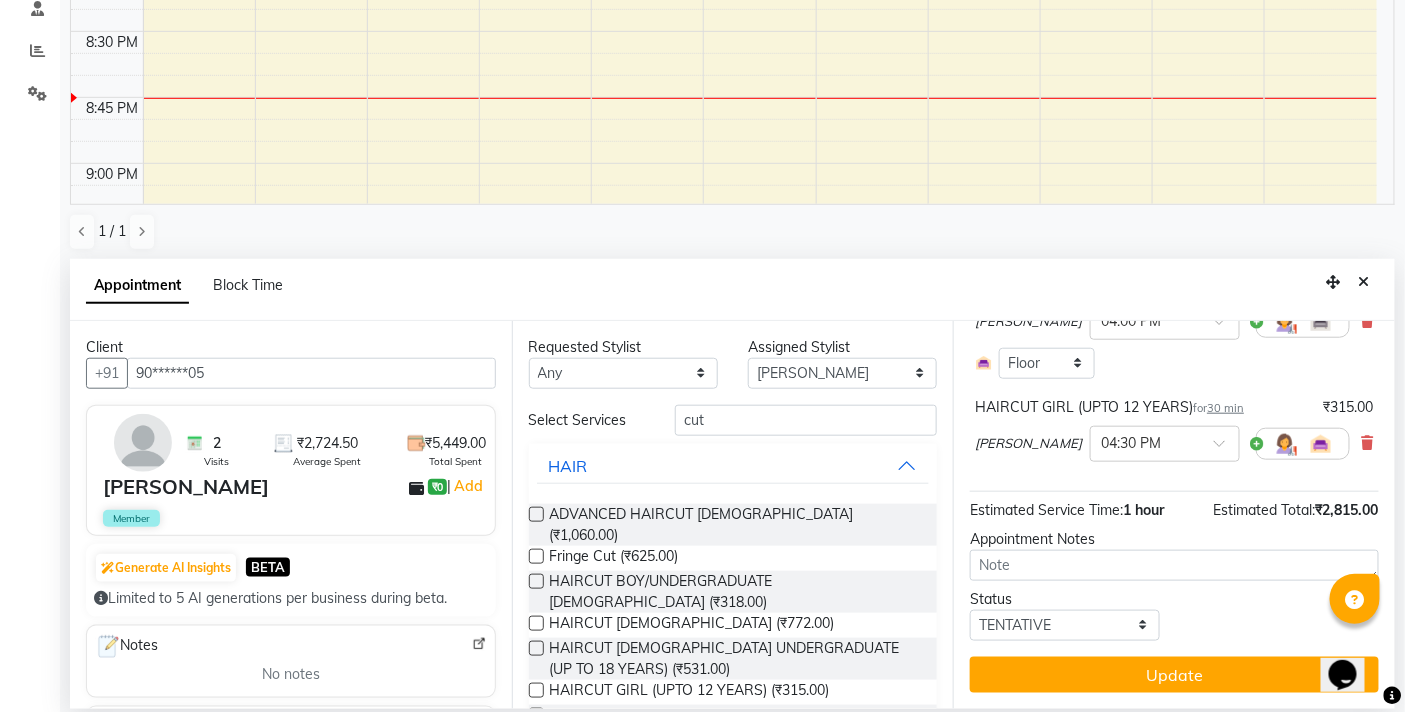 drag, startPoint x: 1134, startPoint y: 684, endPoint x: 1143, endPoint y: 676, distance: 12.0415945 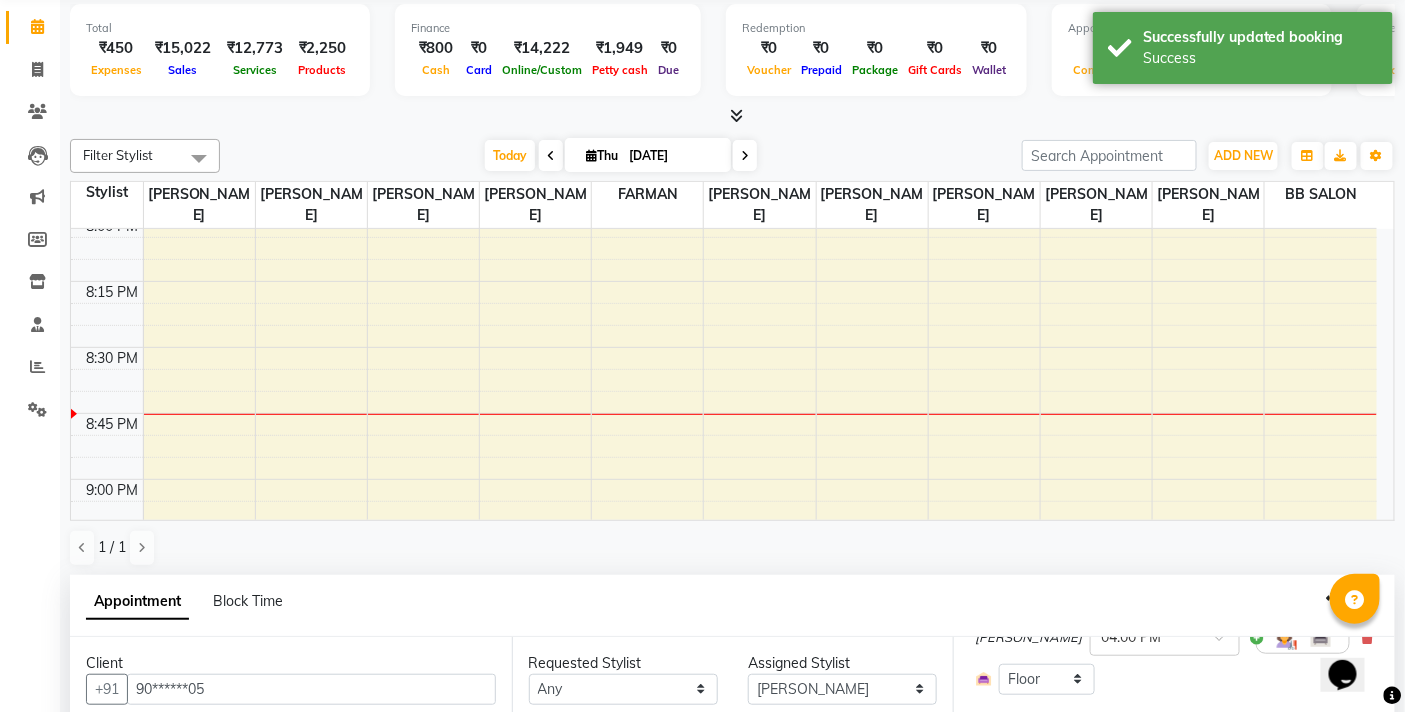 scroll, scrollTop: 0, scrollLeft: 0, axis: both 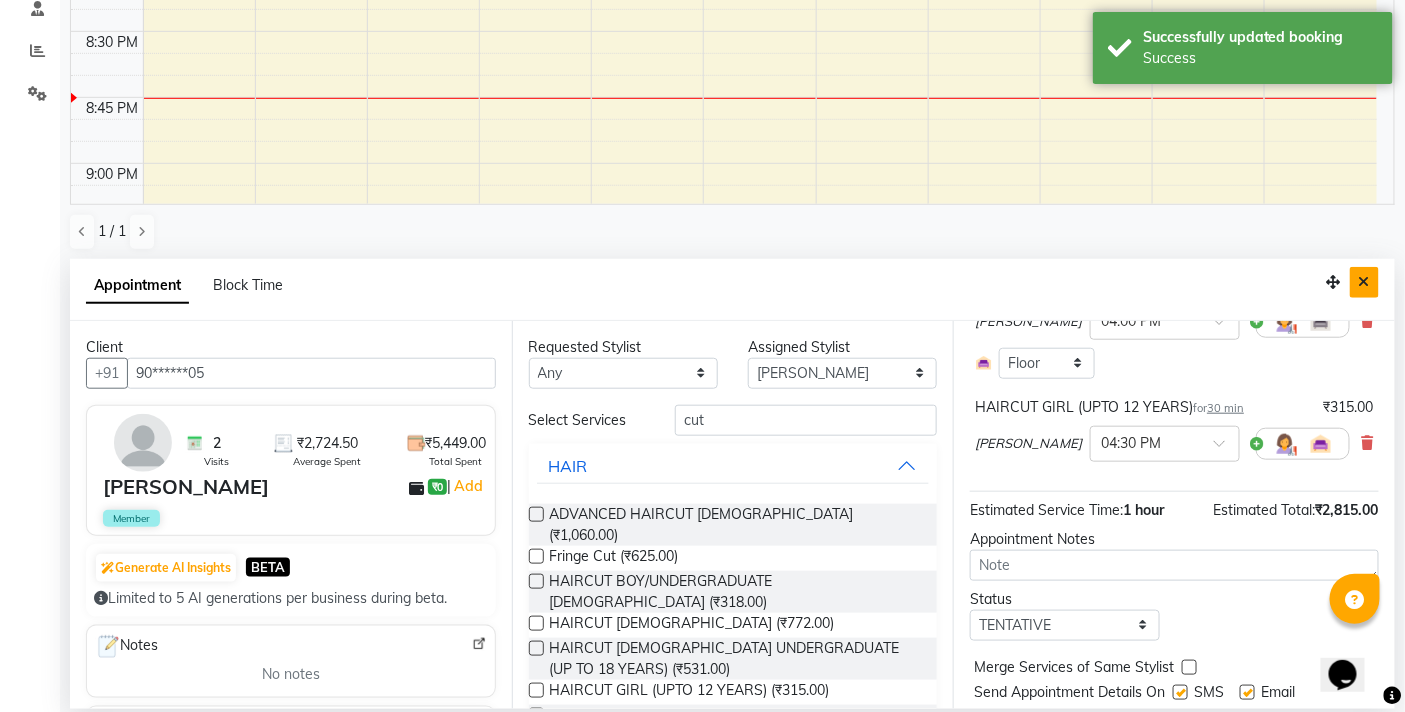 click at bounding box center [1364, 282] 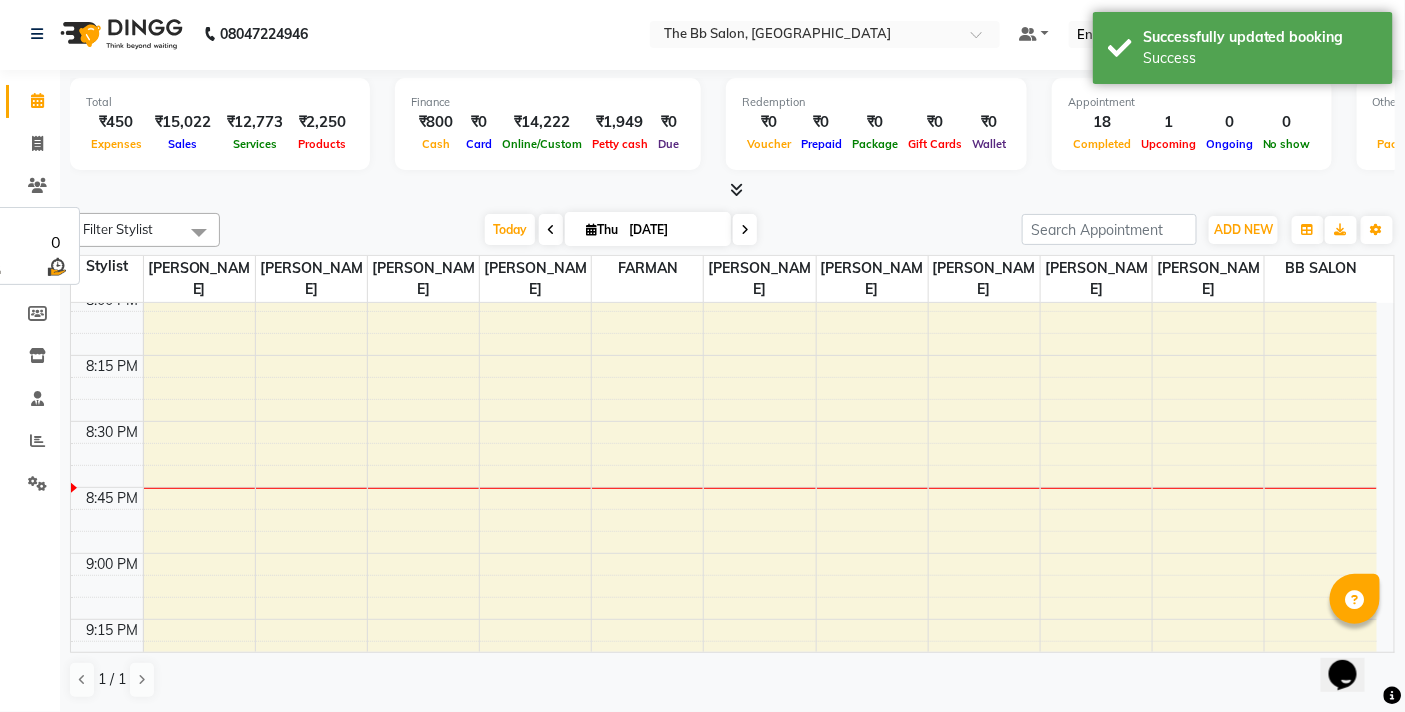 scroll, scrollTop: 1, scrollLeft: 0, axis: vertical 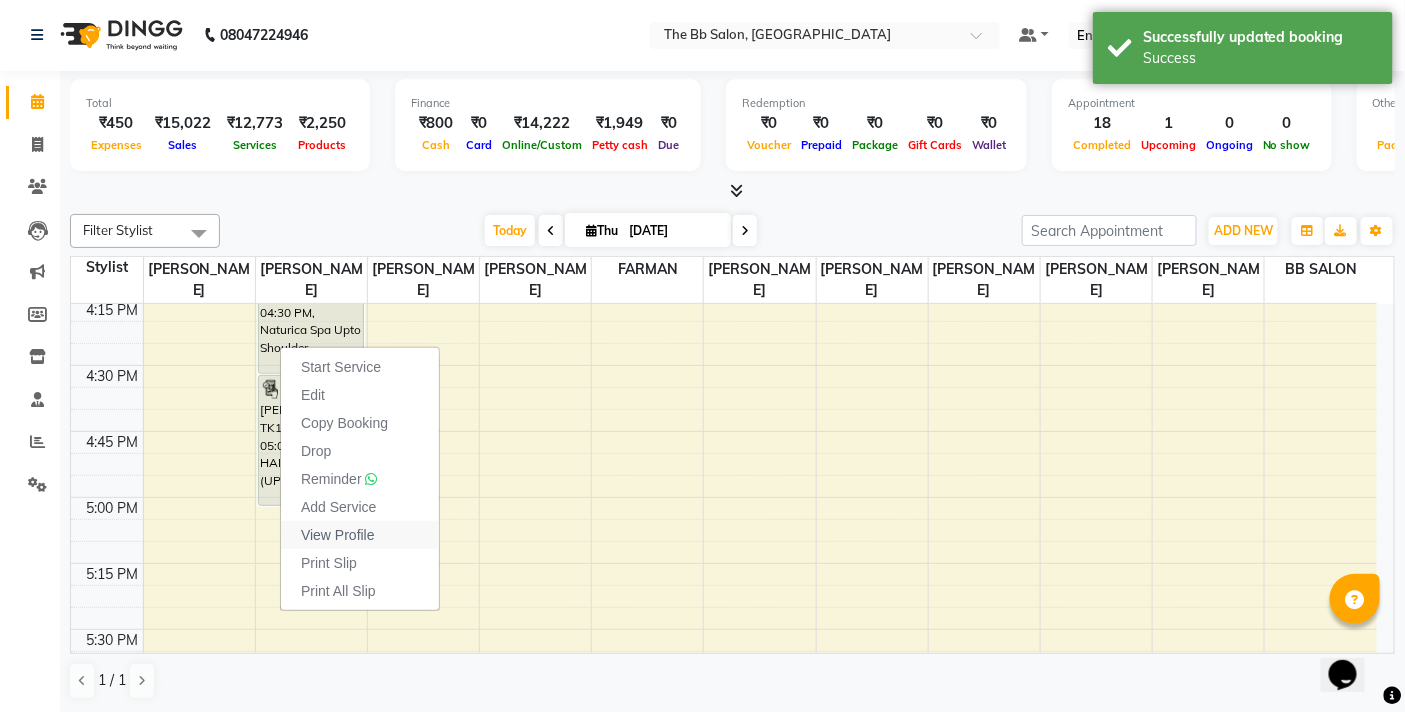 click on "View Profile" at bounding box center (338, 535) 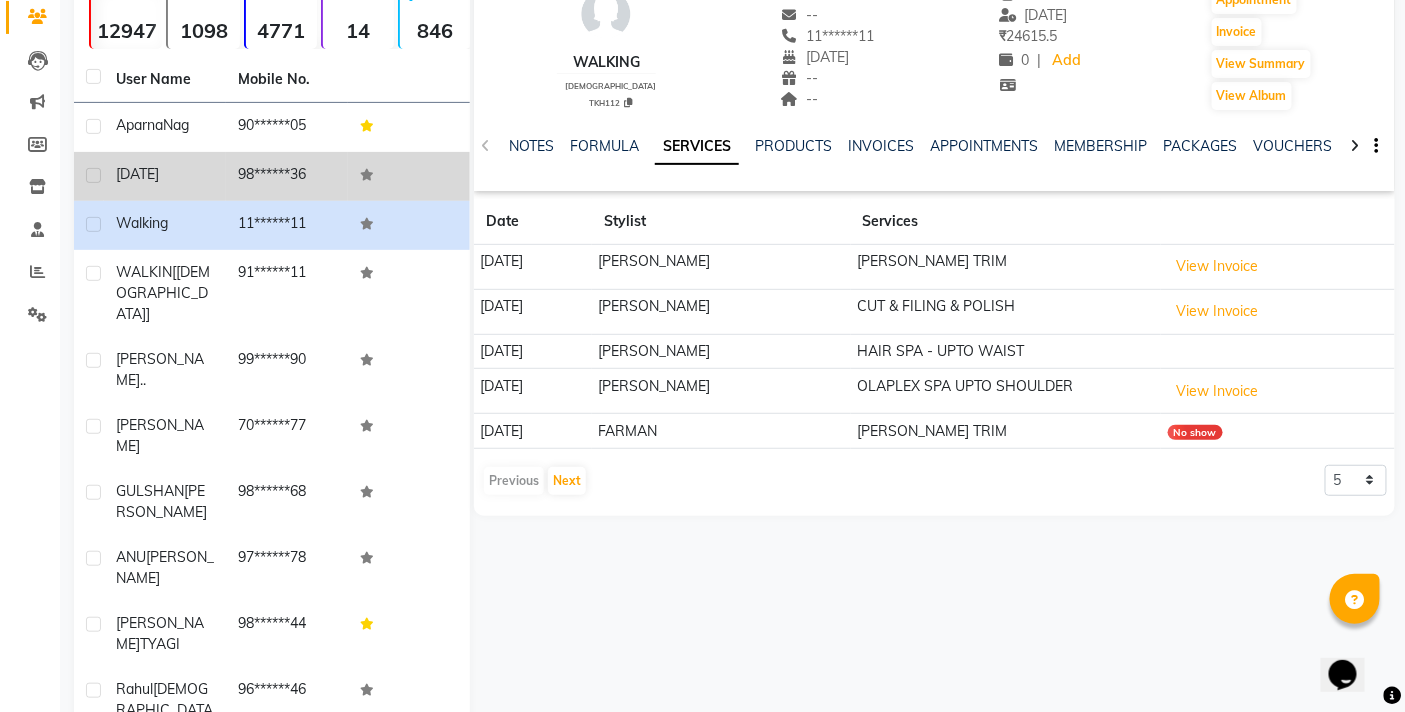 scroll, scrollTop: 0, scrollLeft: 0, axis: both 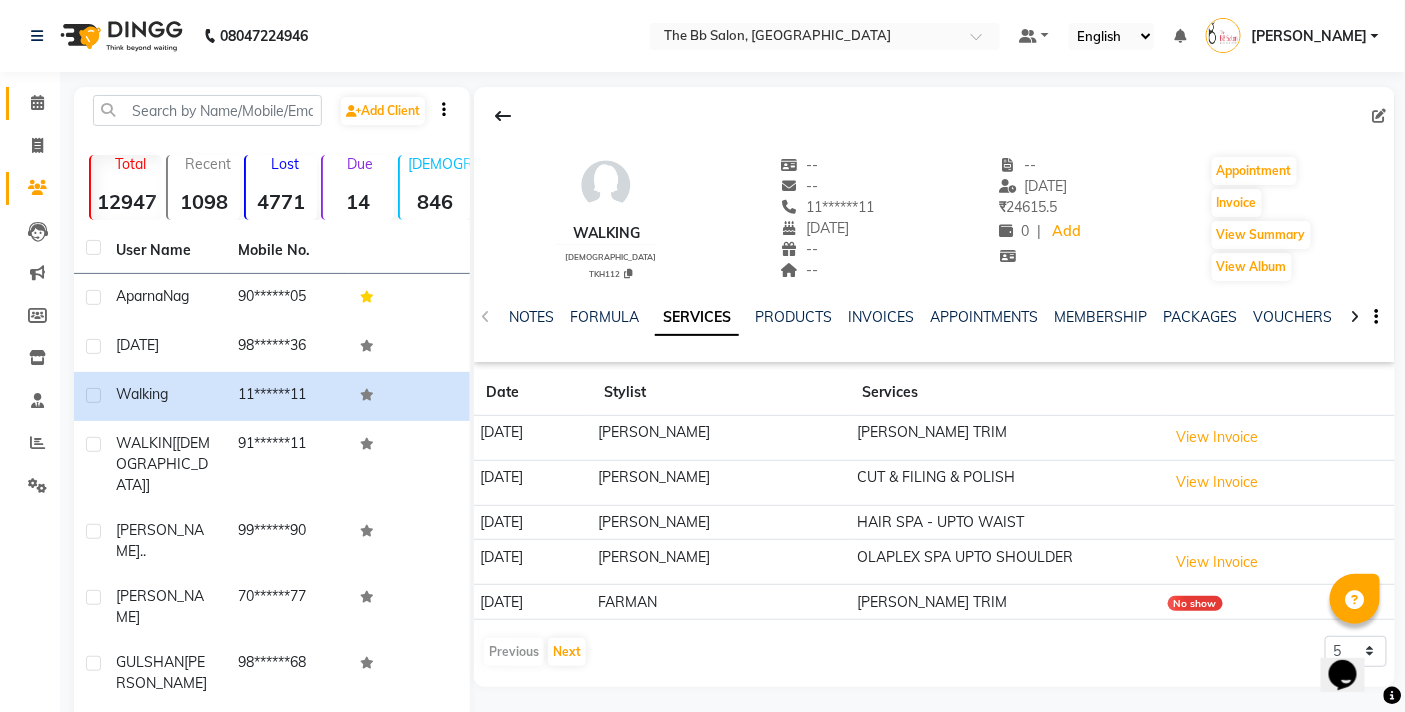 click on "Calendar" 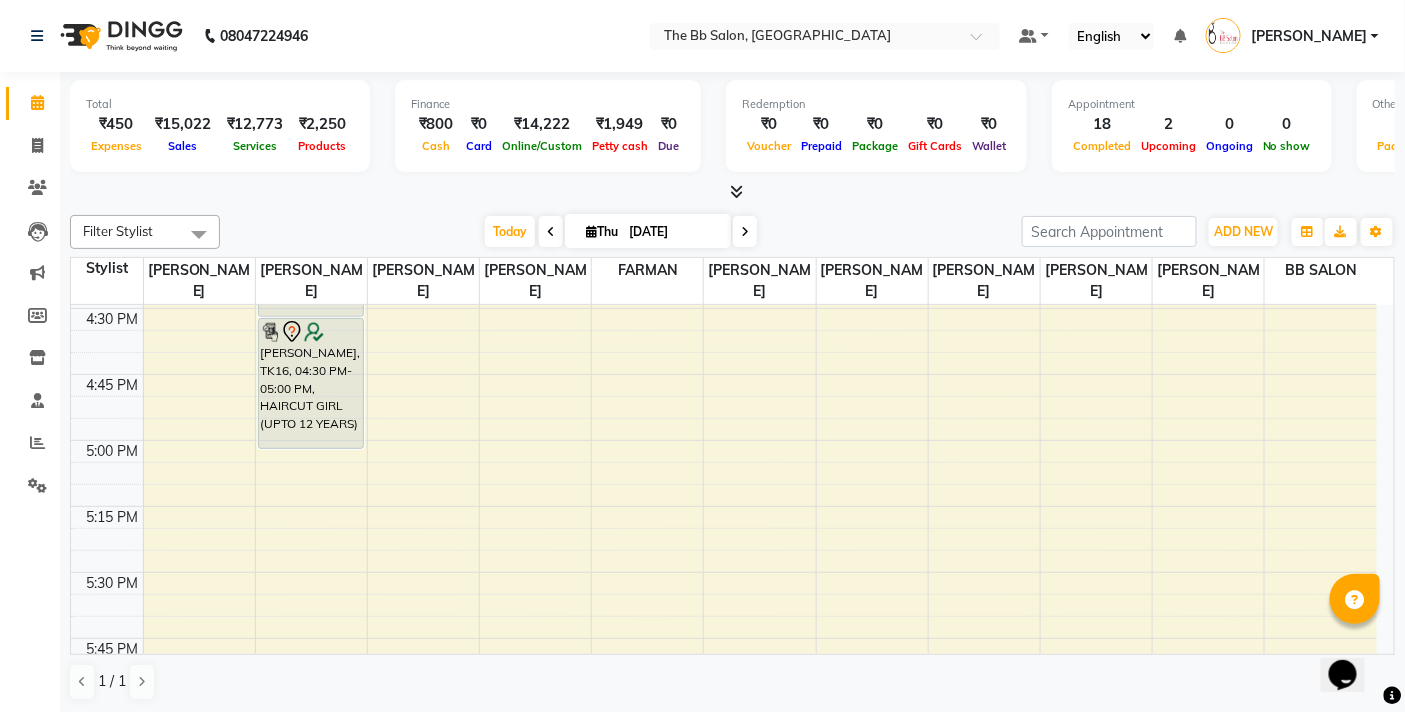 scroll, scrollTop: 1777, scrollLeft: 0, axis: vertical 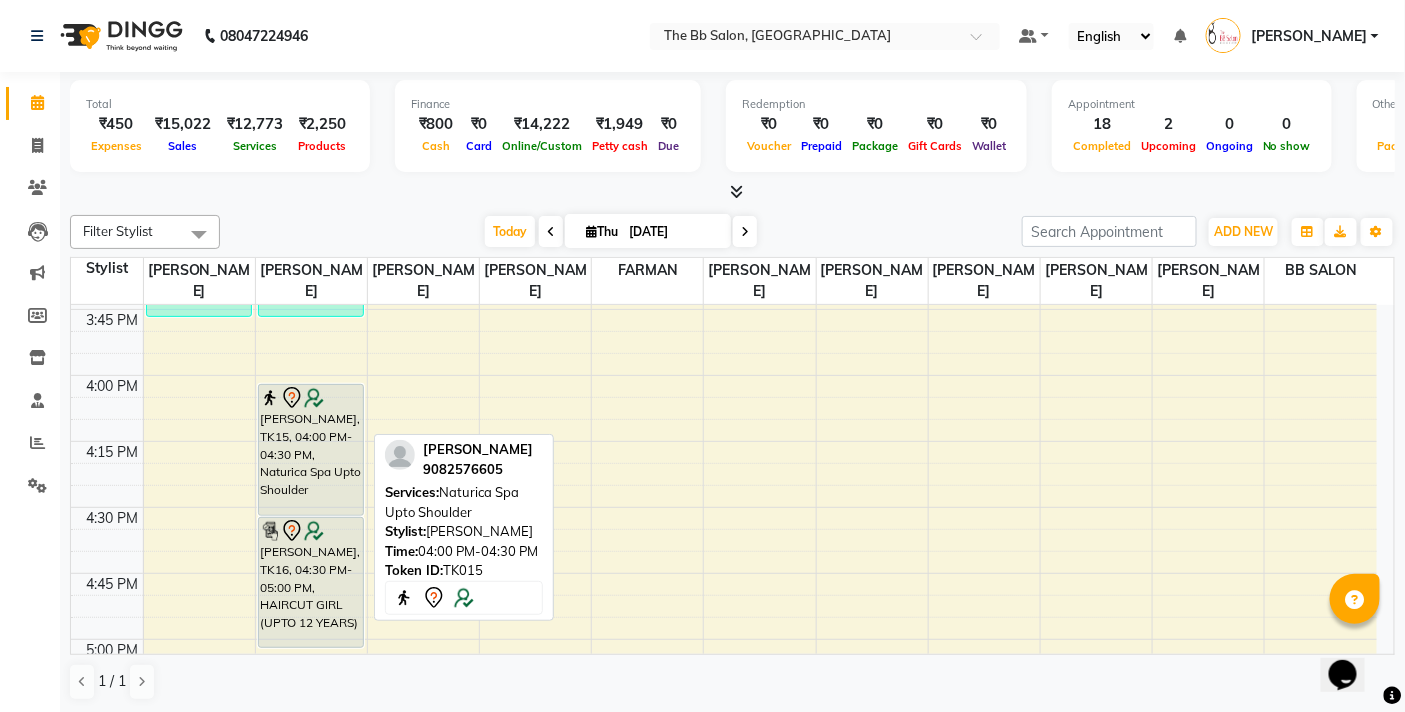 click on "Aparna Nag, TK15, 04:00 PM-04:30 PM, Naturica Spa Upto Shoulder" at bounding box center [311, 450] 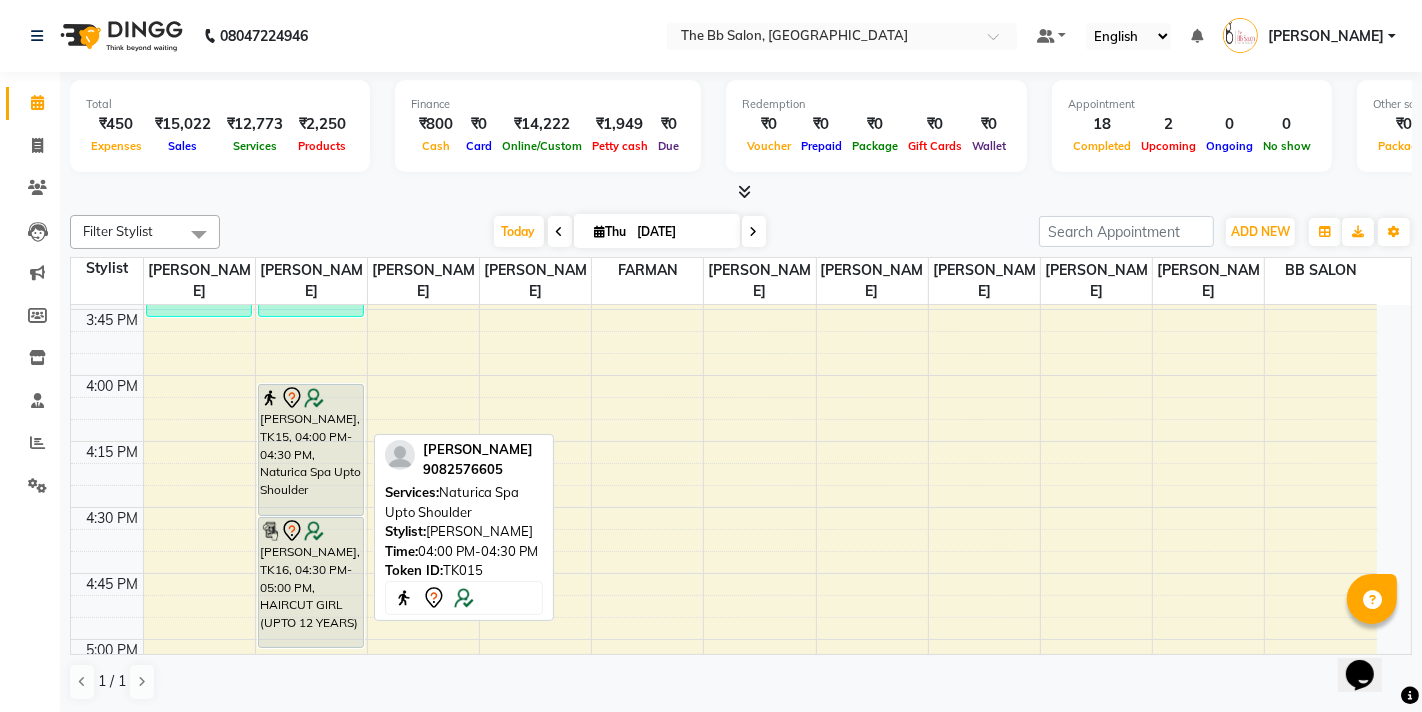 select on "7" 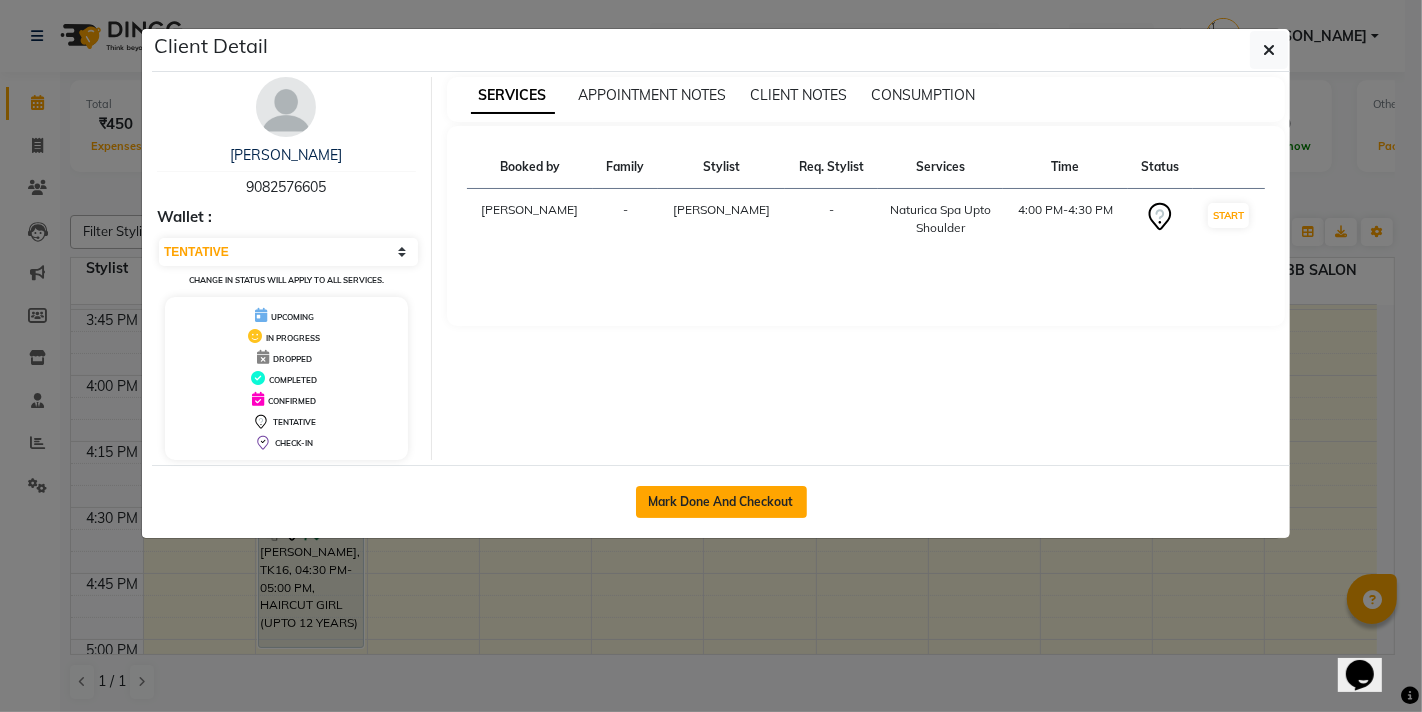click on "Mark Done And Checkout" 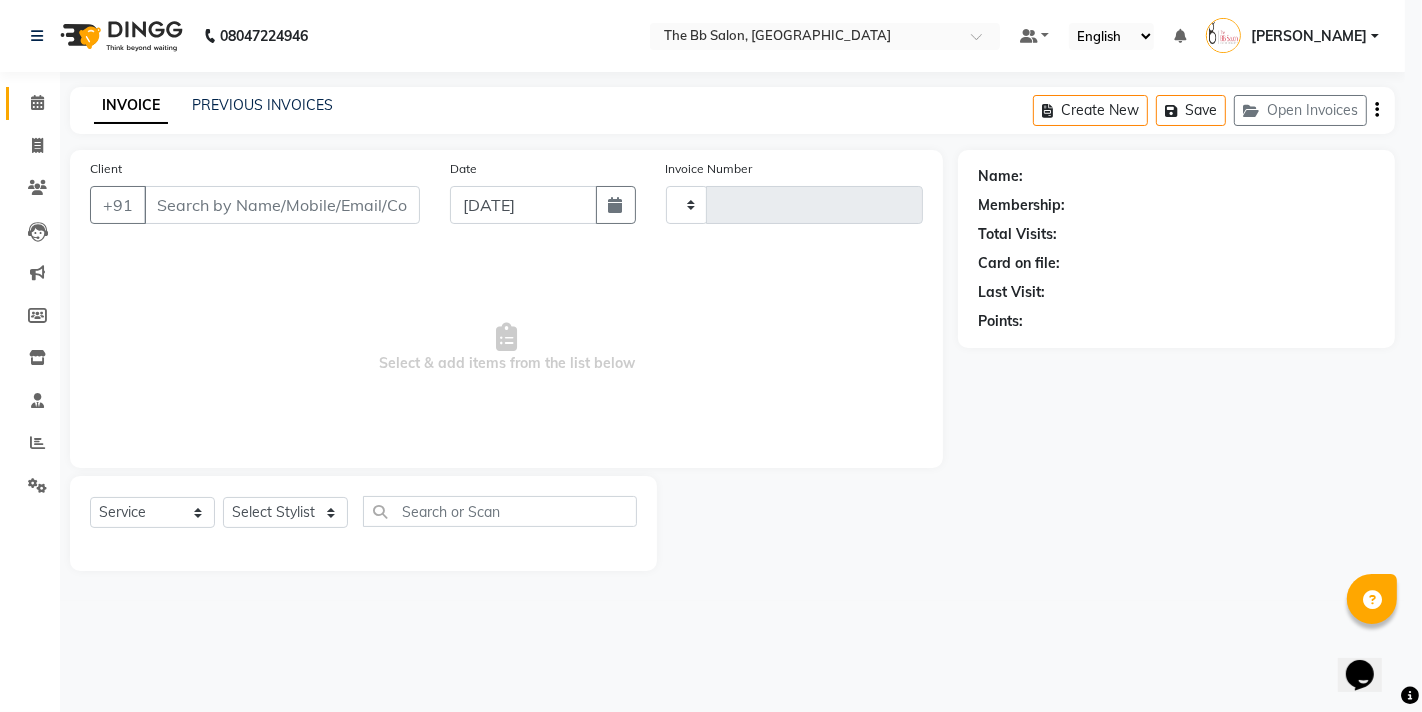 type on "2266" 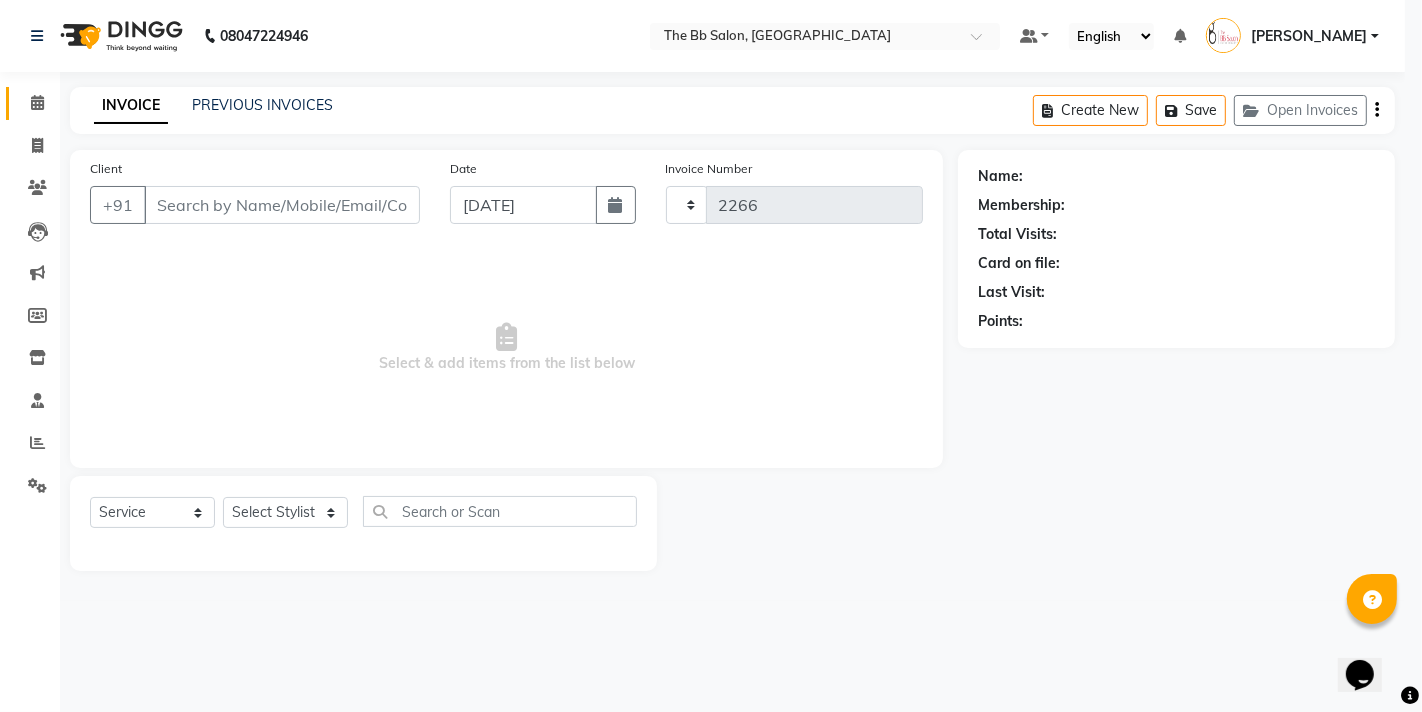 select on "6231" 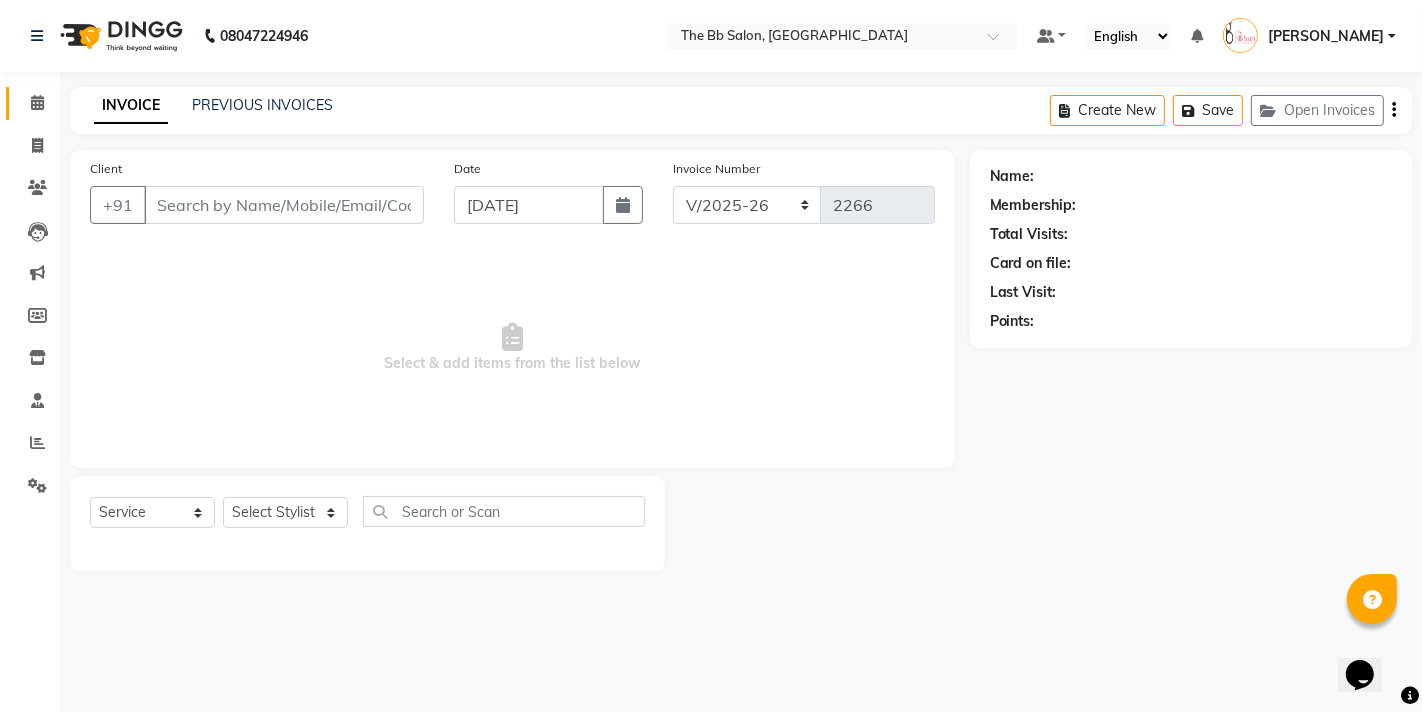 type on "90******05" 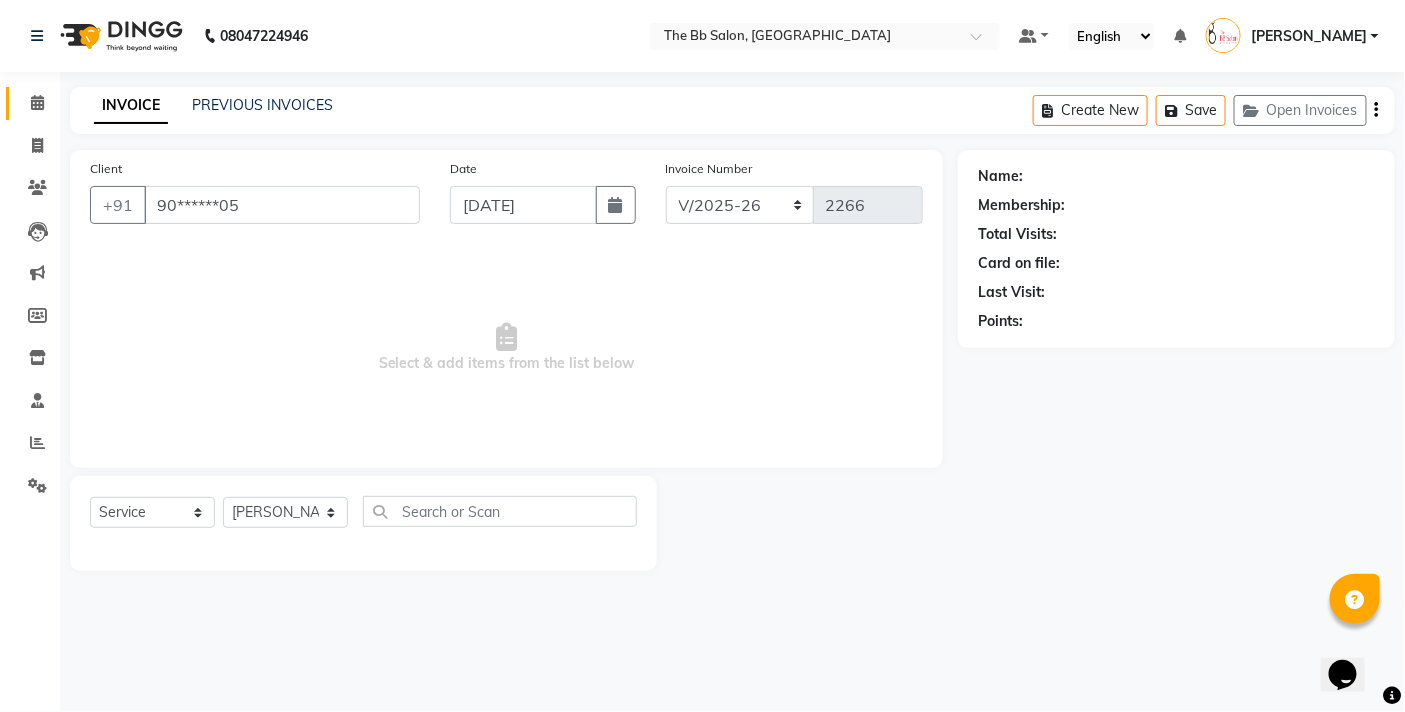 select on "2: Object" 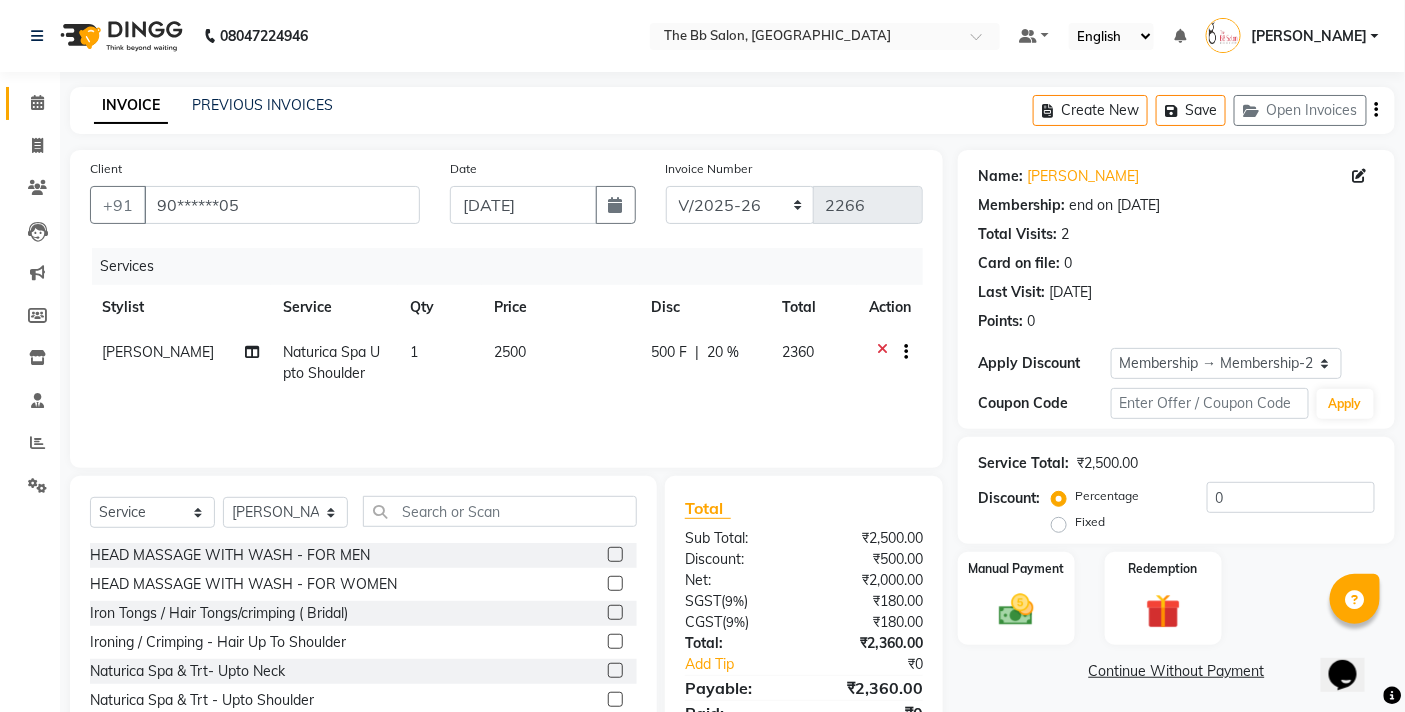 type on "20" 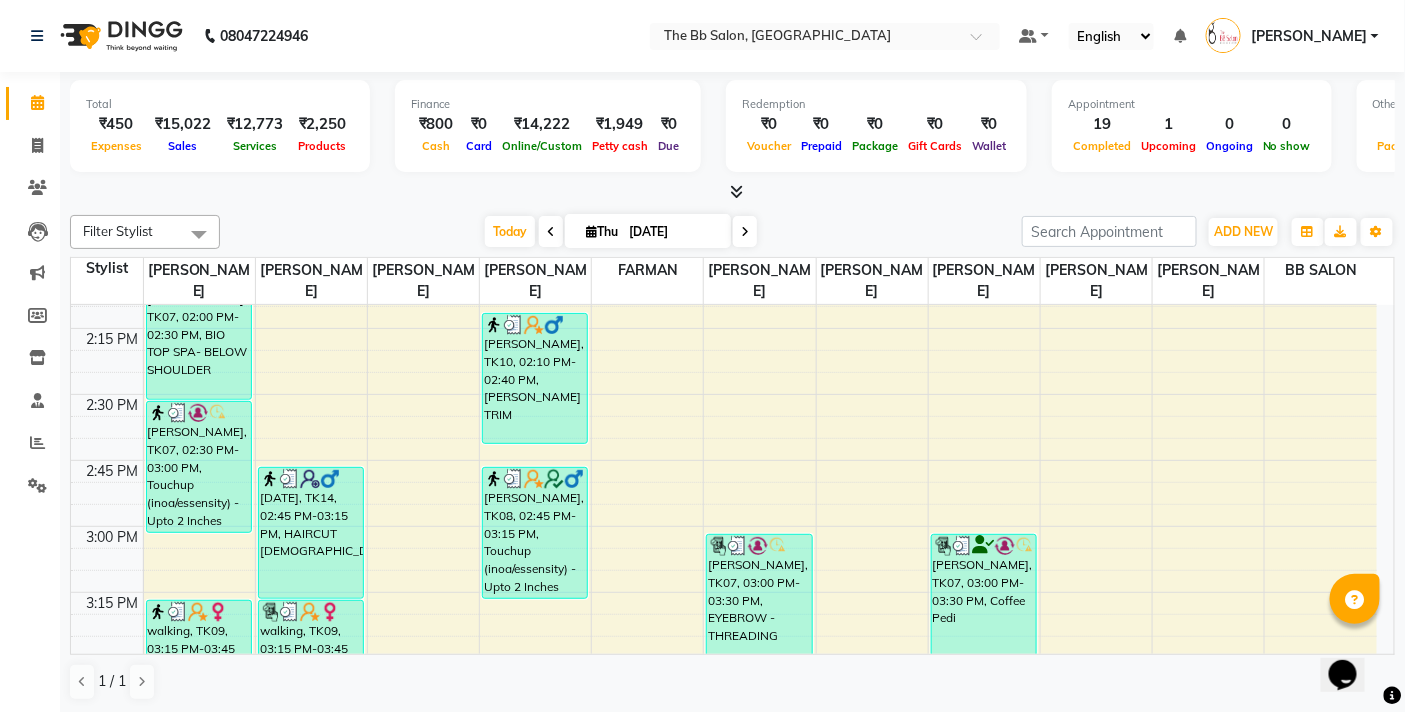 scroll, scrollTop: 1777, scrollLeft: 0, axis: vertical 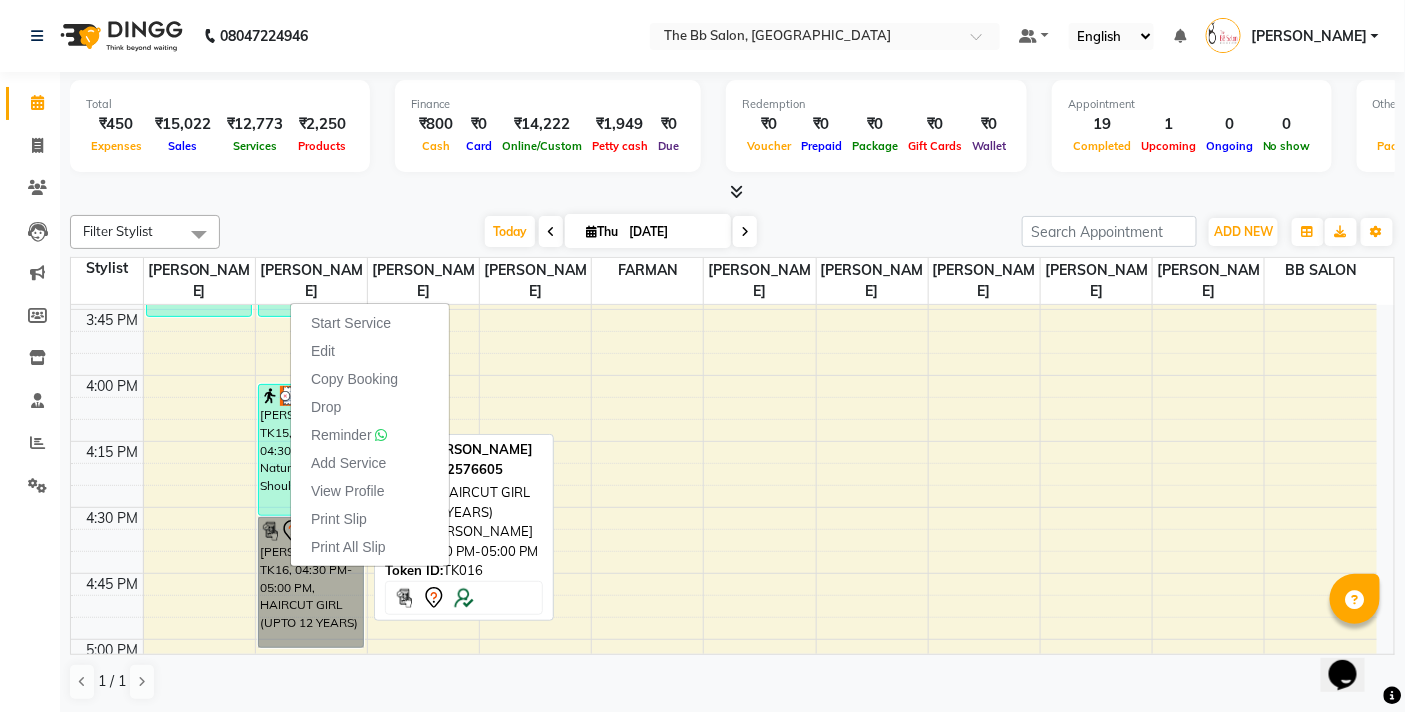 click on "Aparna Nag, TK16, 04:30 PM-05:00 PM, HAIRCUT GIRL (UPTO 12 YEARS)" at bounding box center (311, 582) 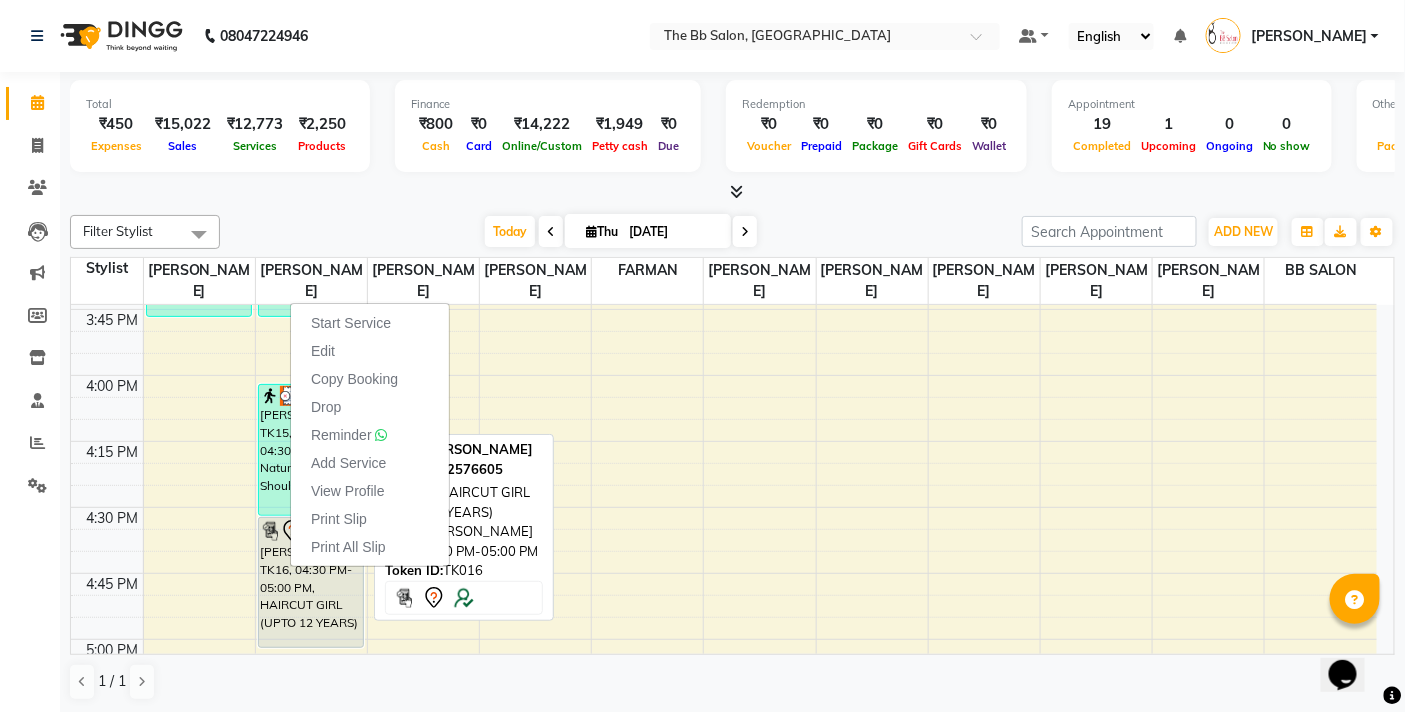 select on "7" 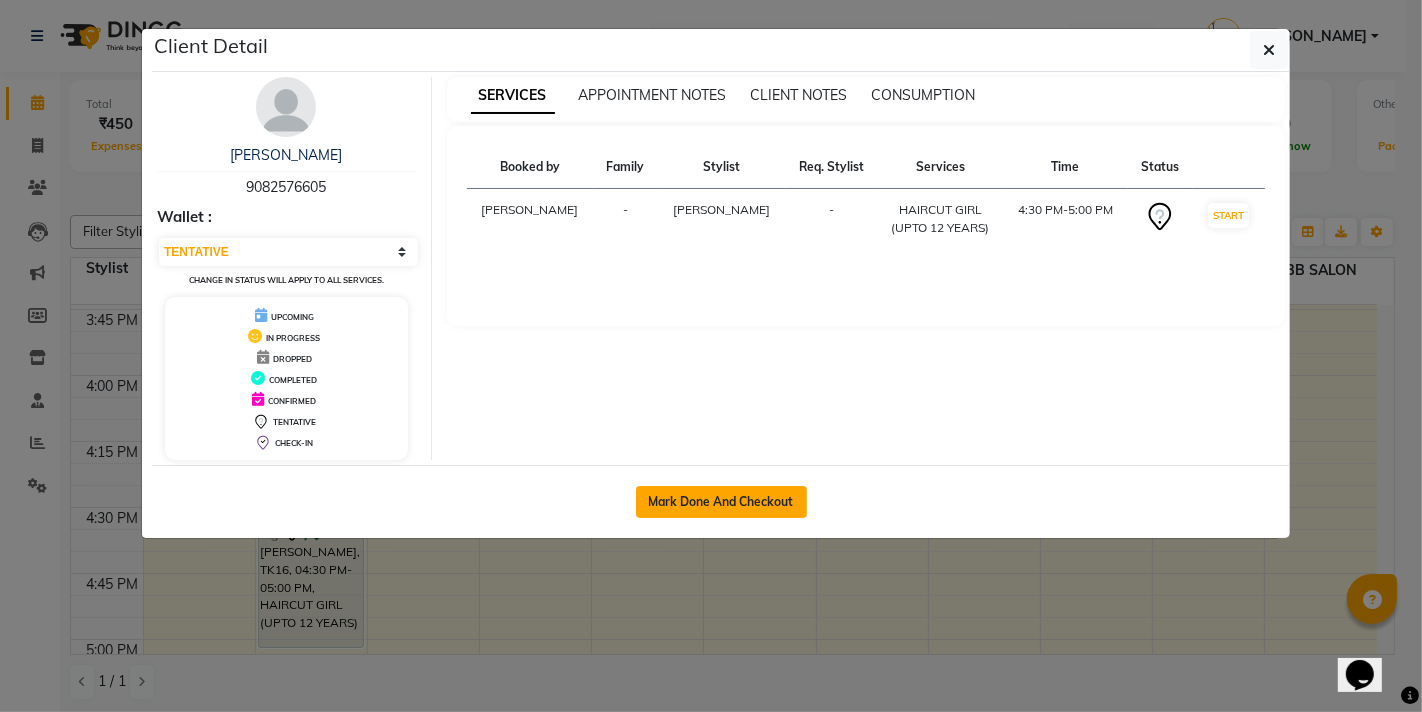 click on "Mark Done And Checkout" 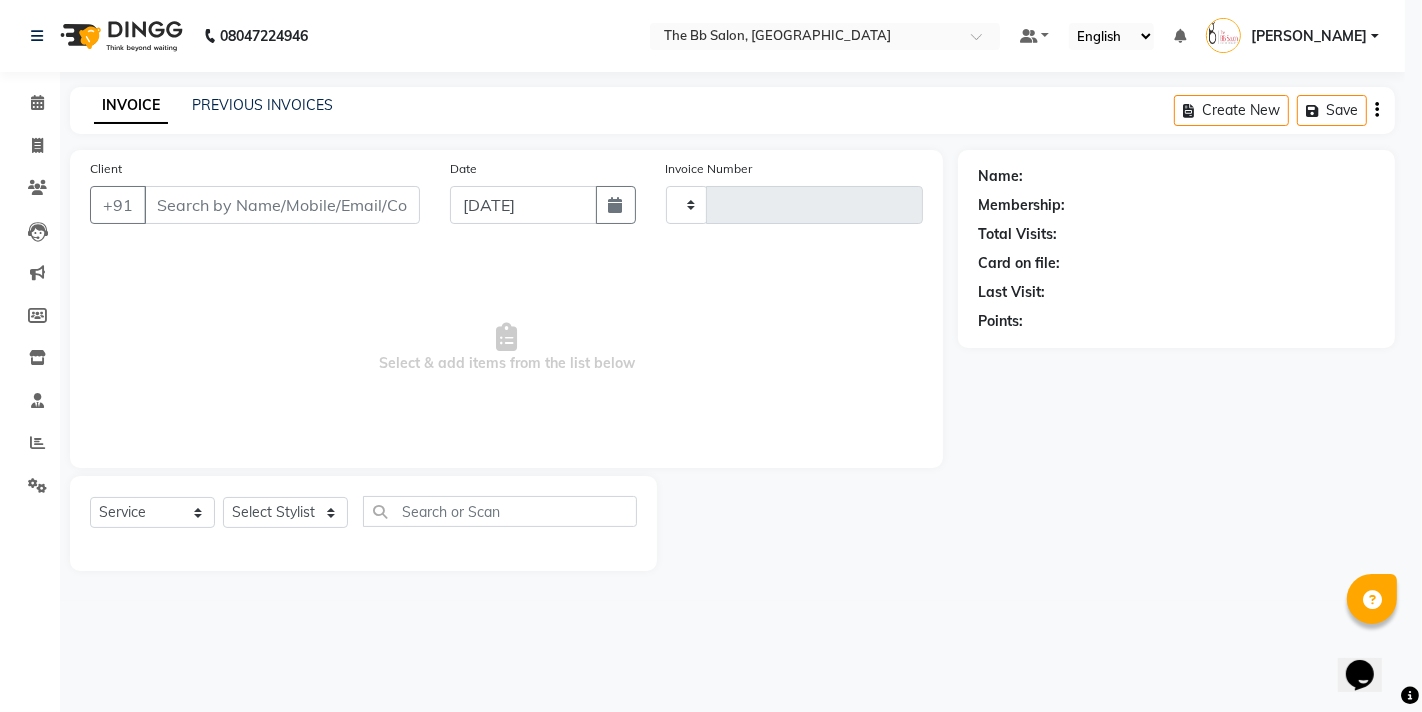 type on "2266" 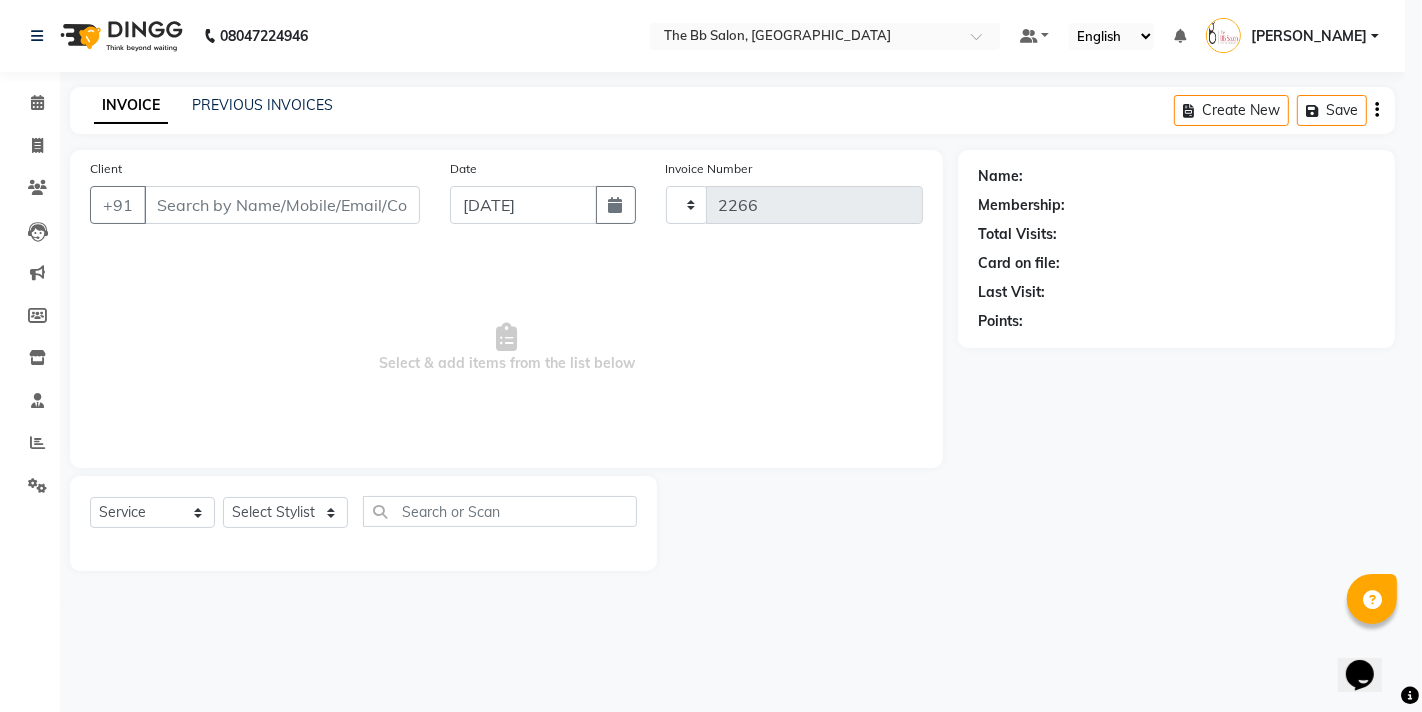 select on "6231" 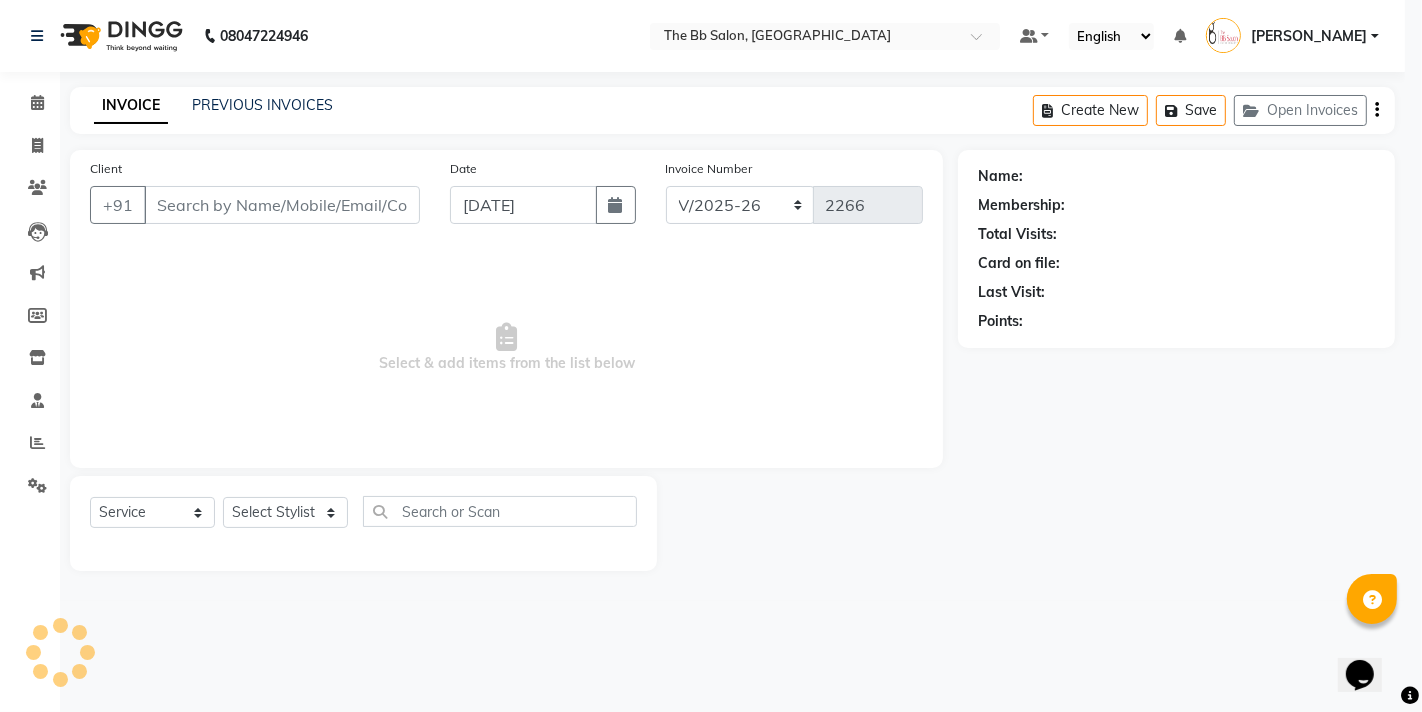 type on "90******05" 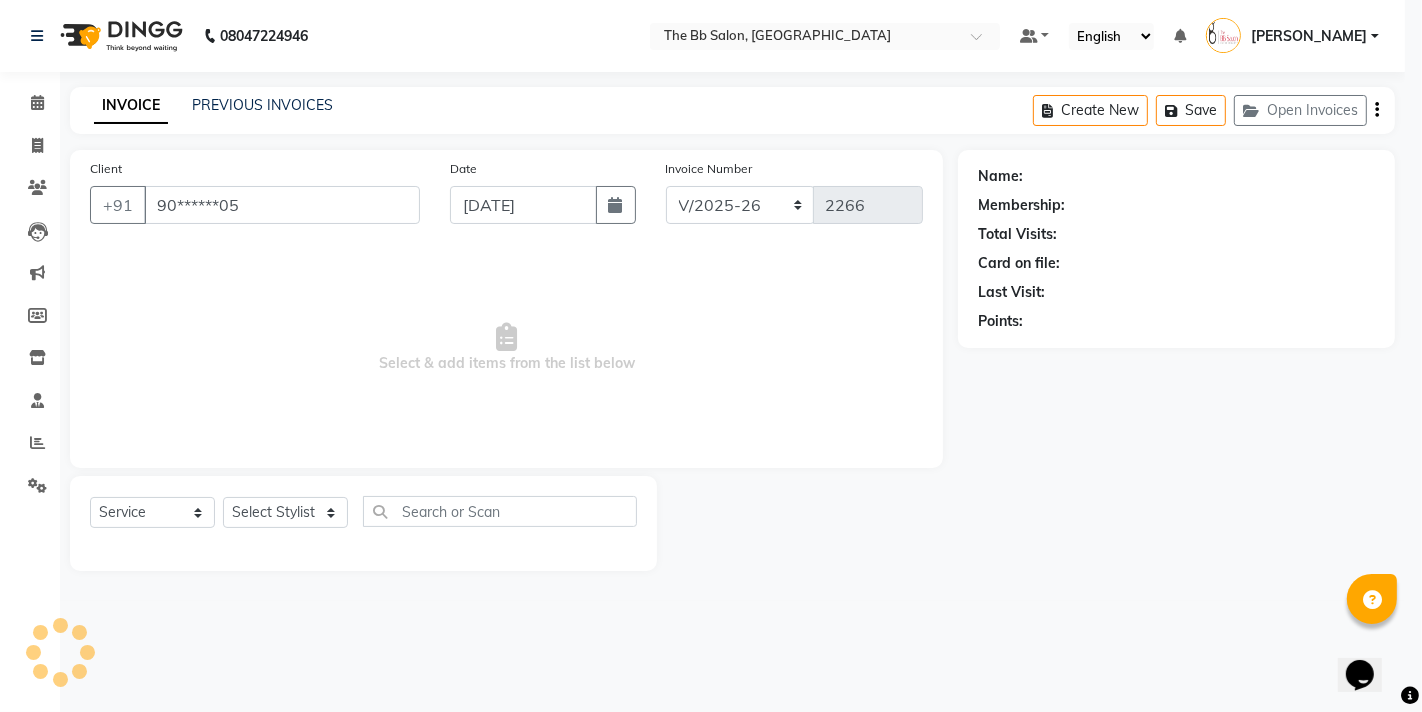 select on "83658" 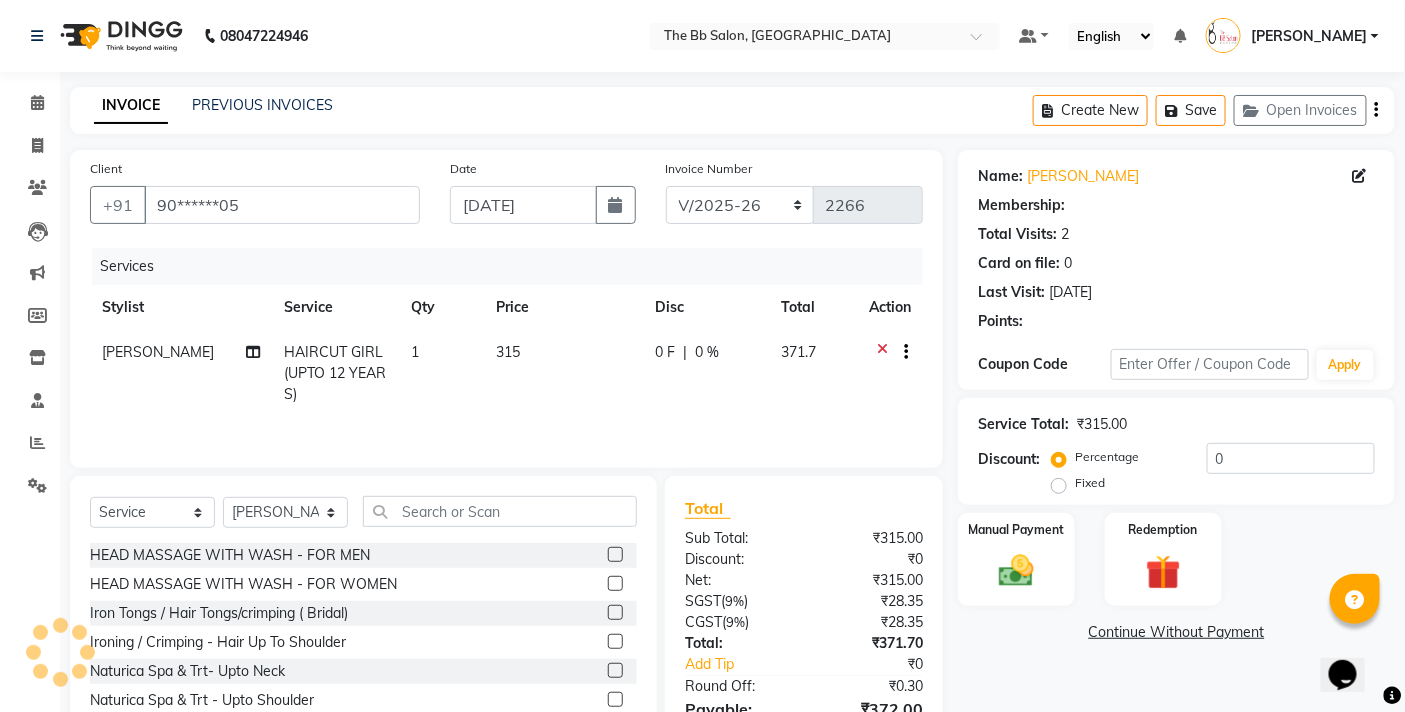 type on "20" 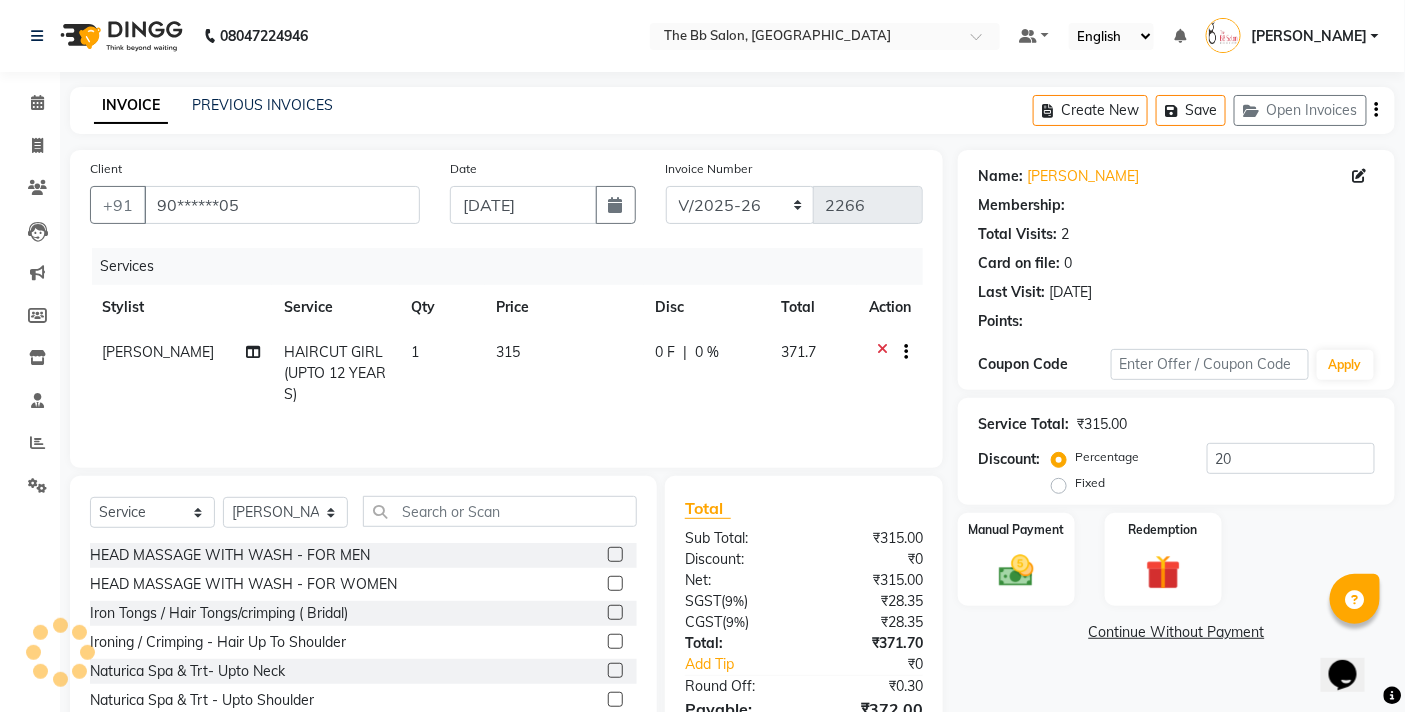 select on "2: Object" 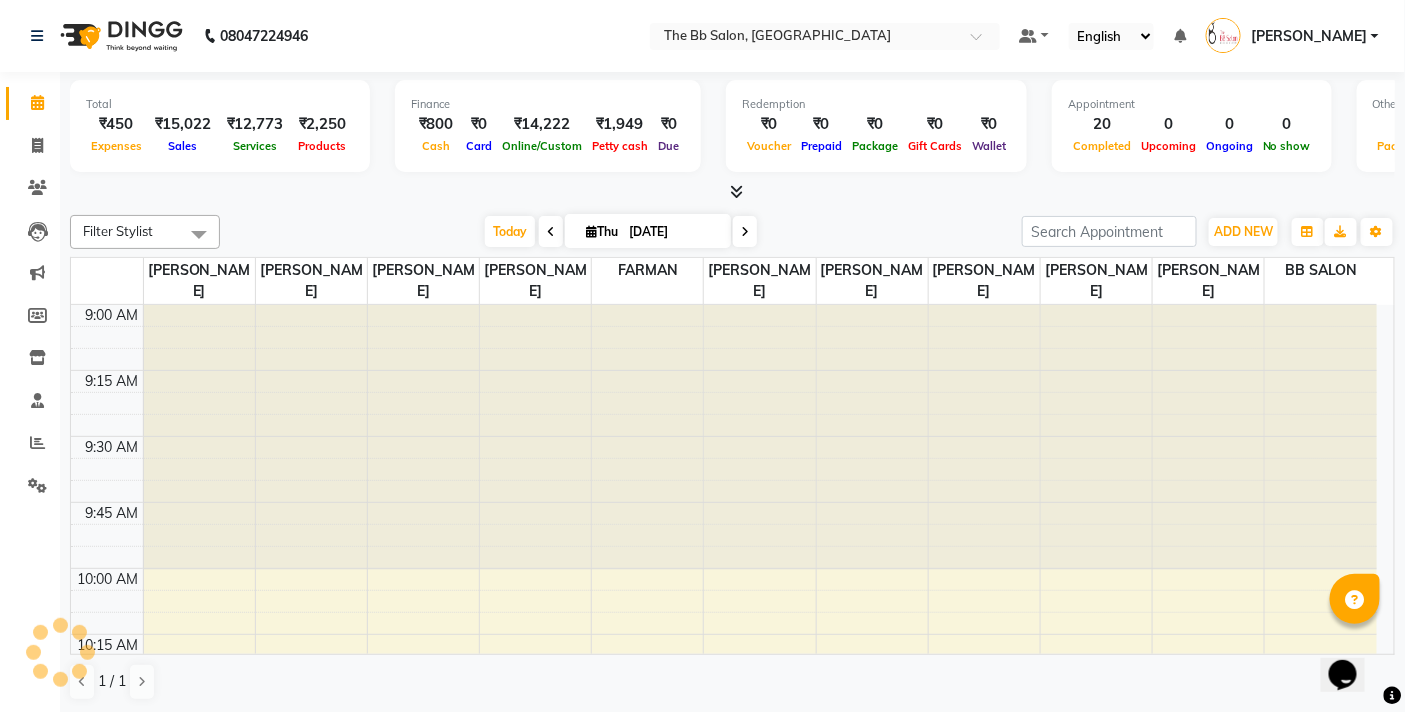 click 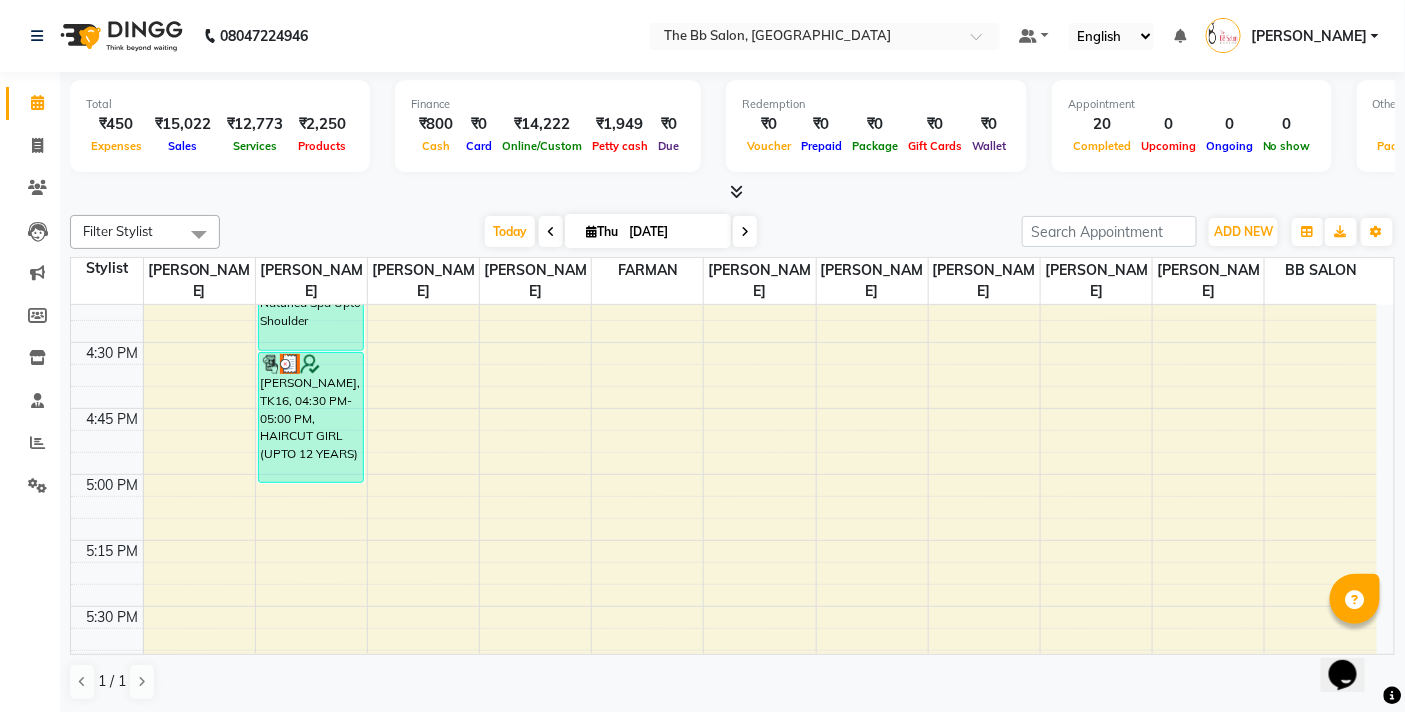 scroll, scrollTop: 1888, scrollLeft: 0, axis: vertical 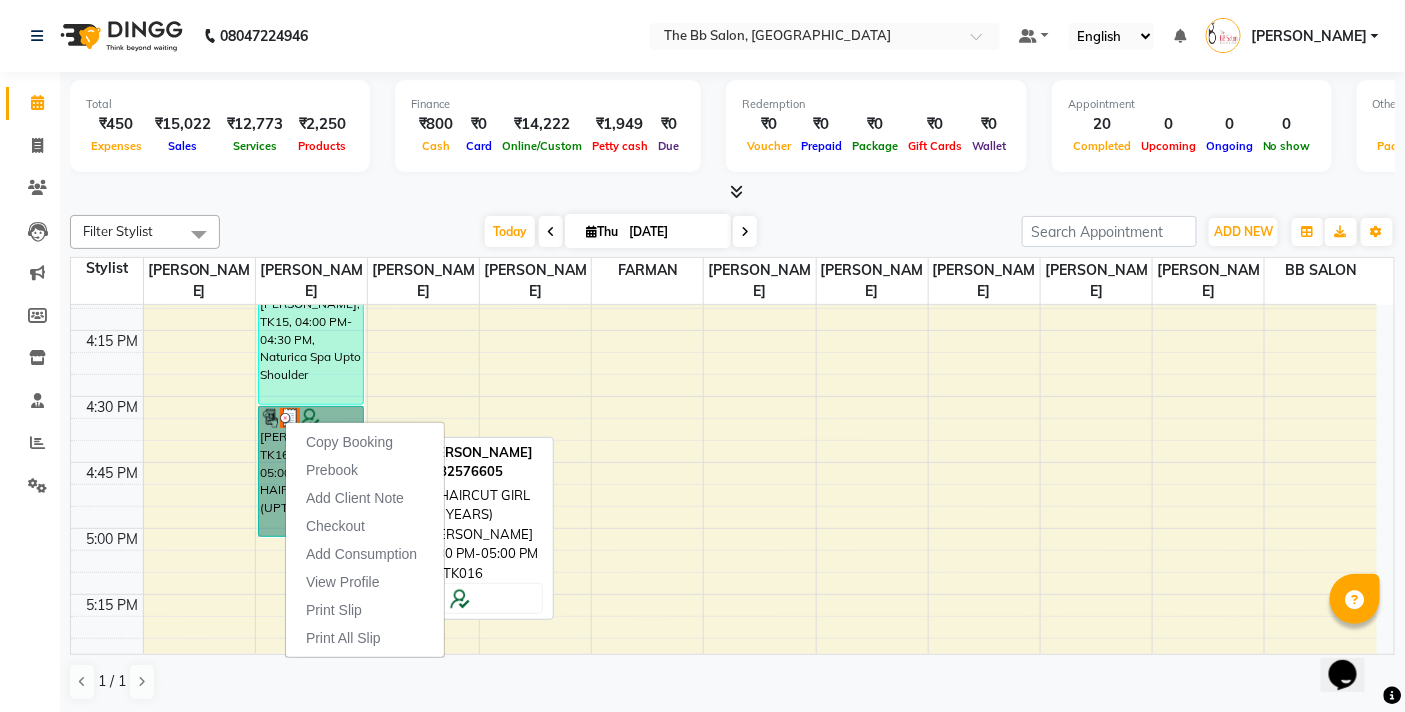 click on "Aparna Nag, TK16, 04:30 PM-05:00 PM, HAIRCUT GIRL (UPTO 12 YEARS)" at bounding box center [311, 471] 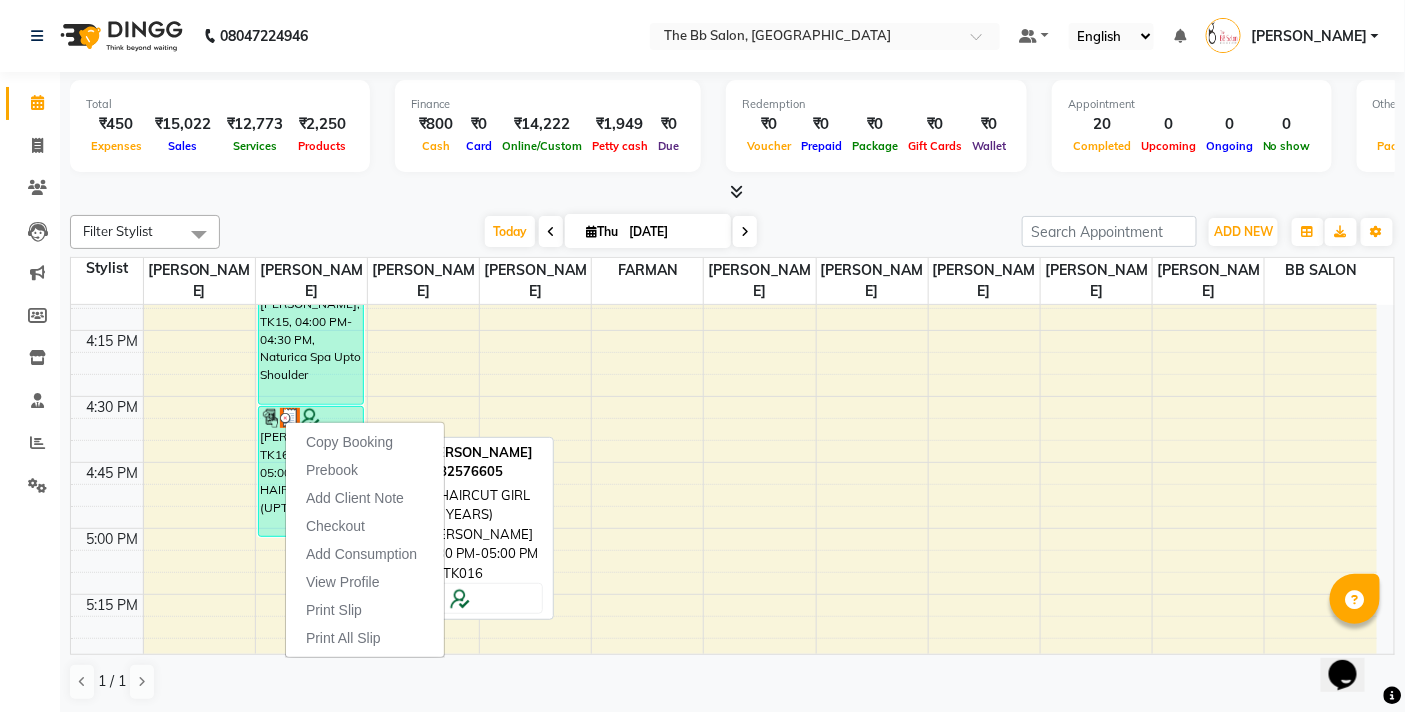 select on "3" 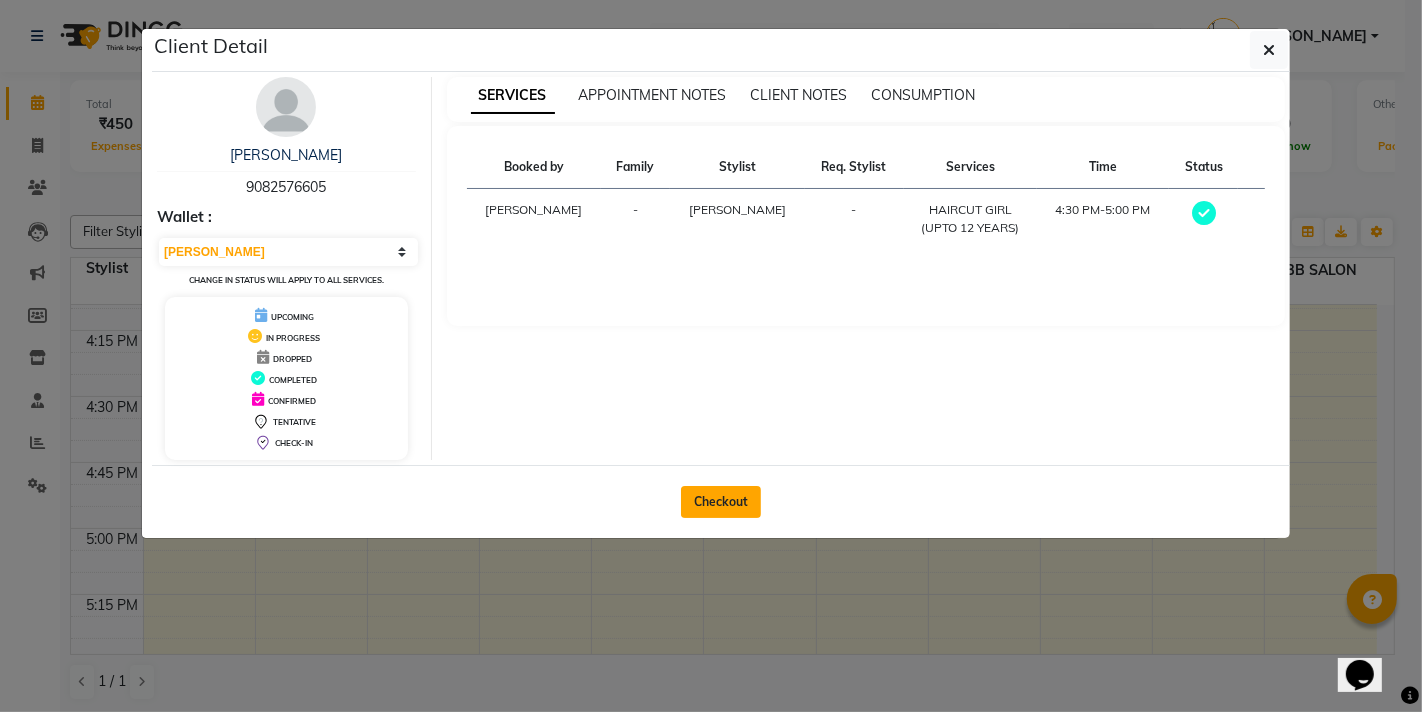 click on "Checkout" 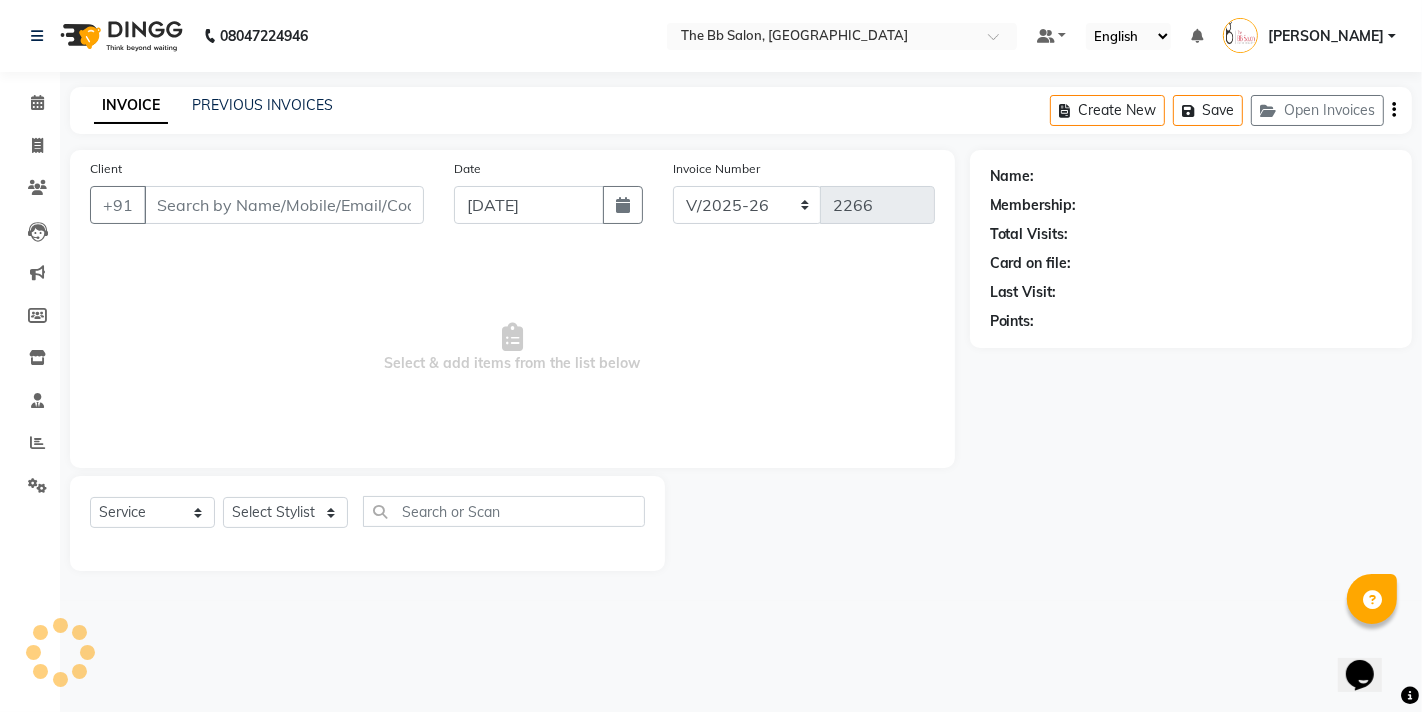 type on "90******05" 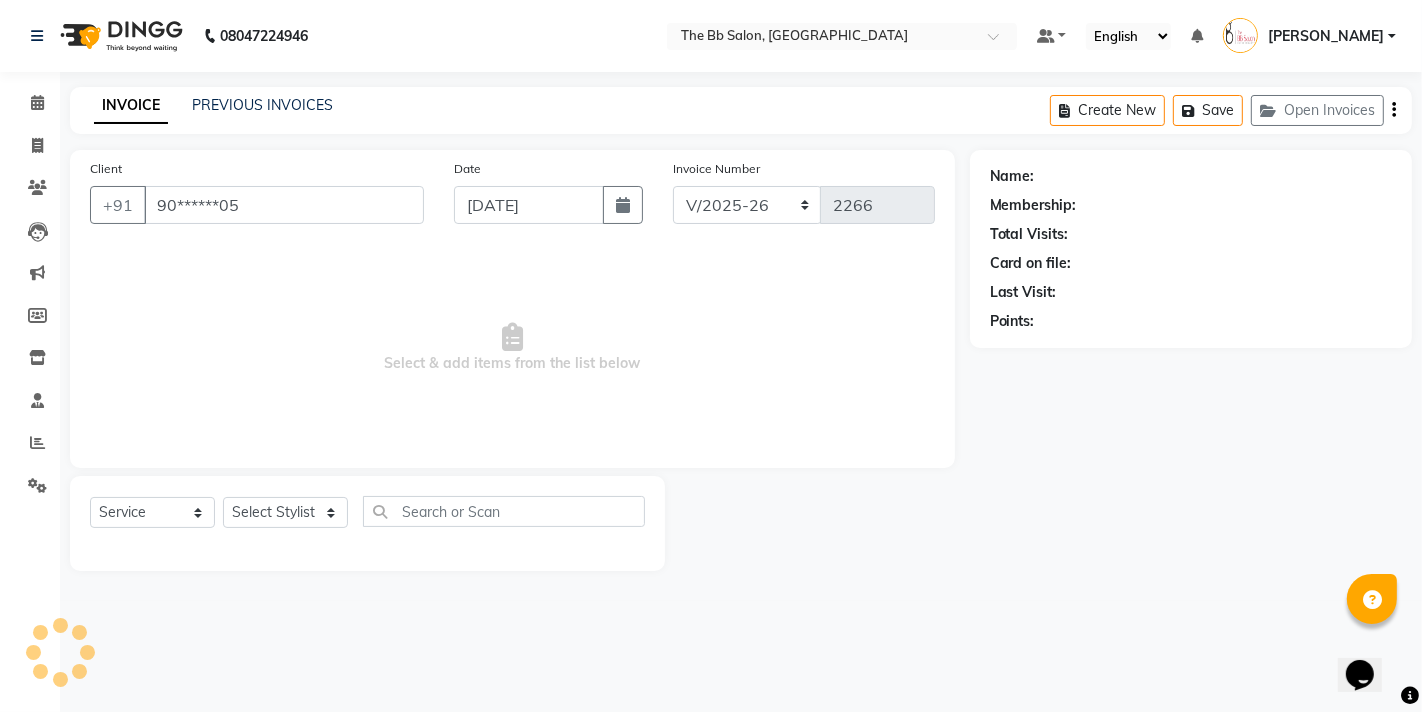 select on "83658" 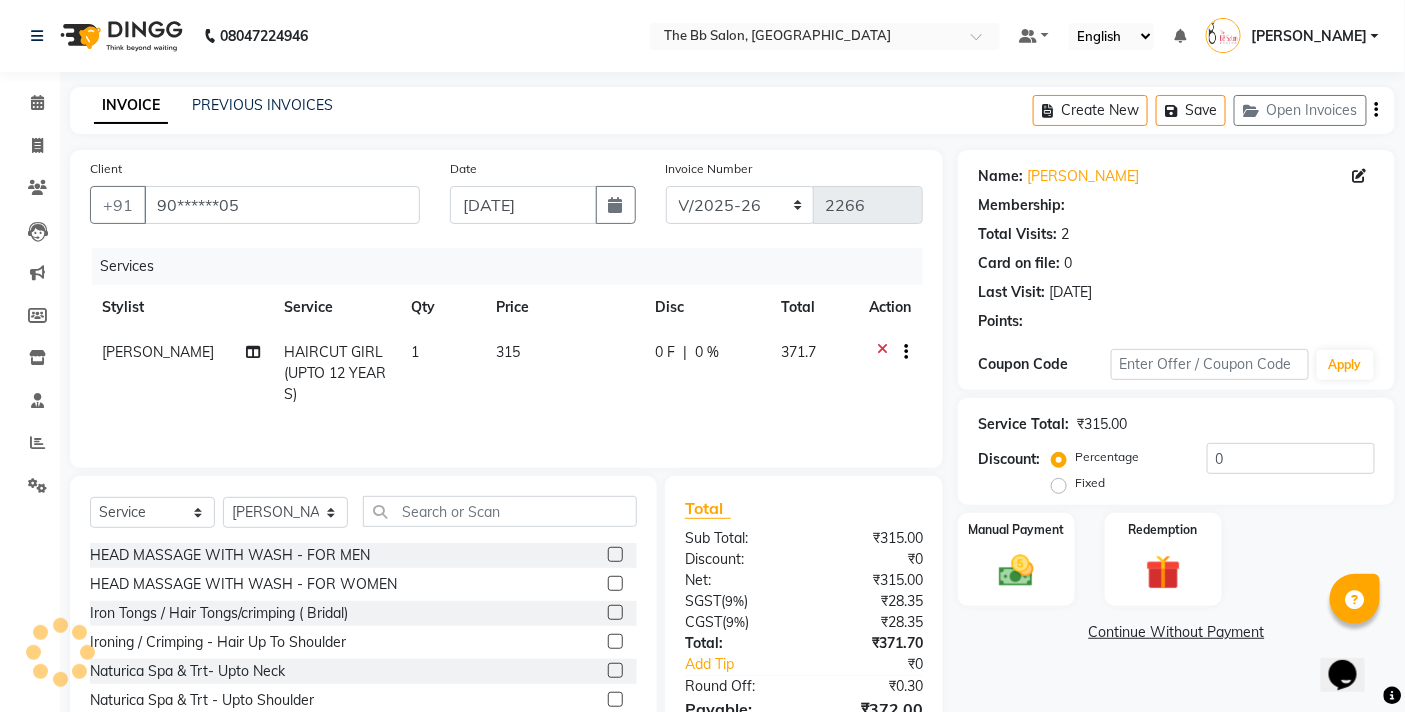 type on "20" 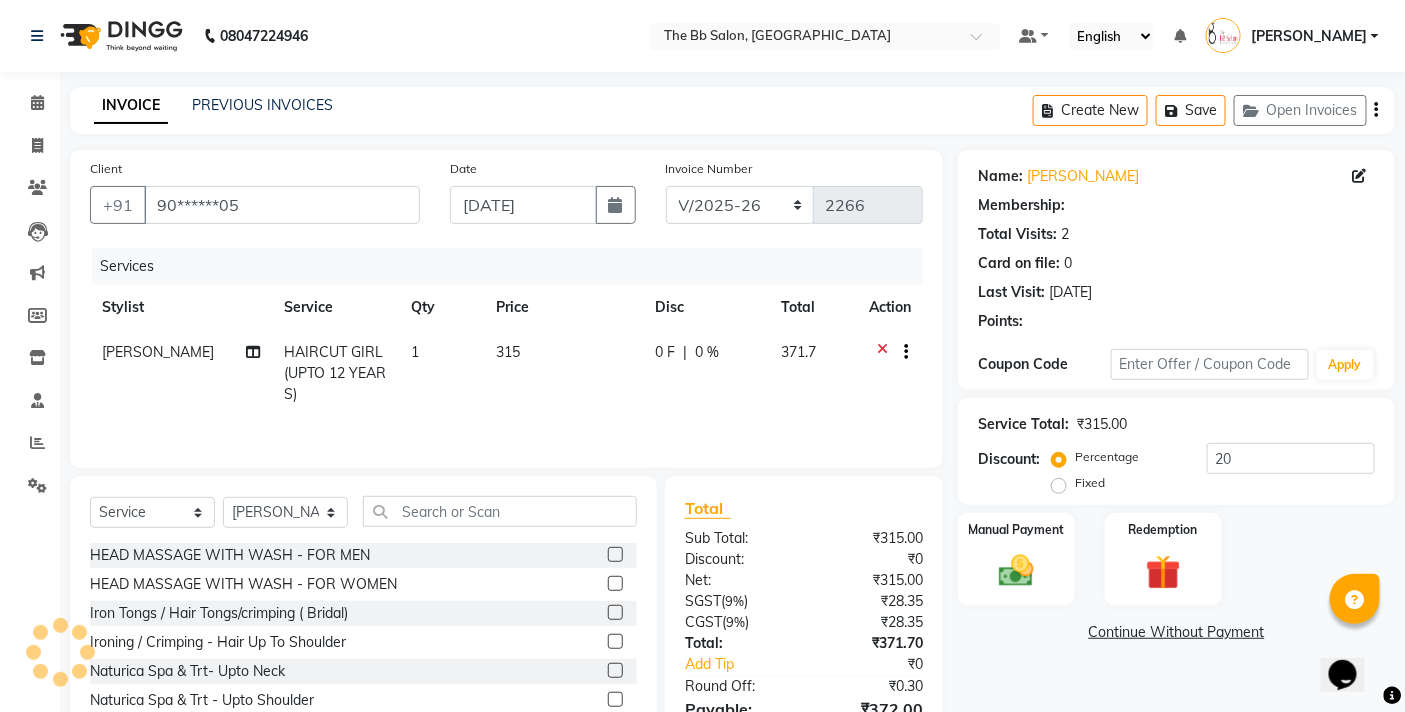 select on "2: Object" 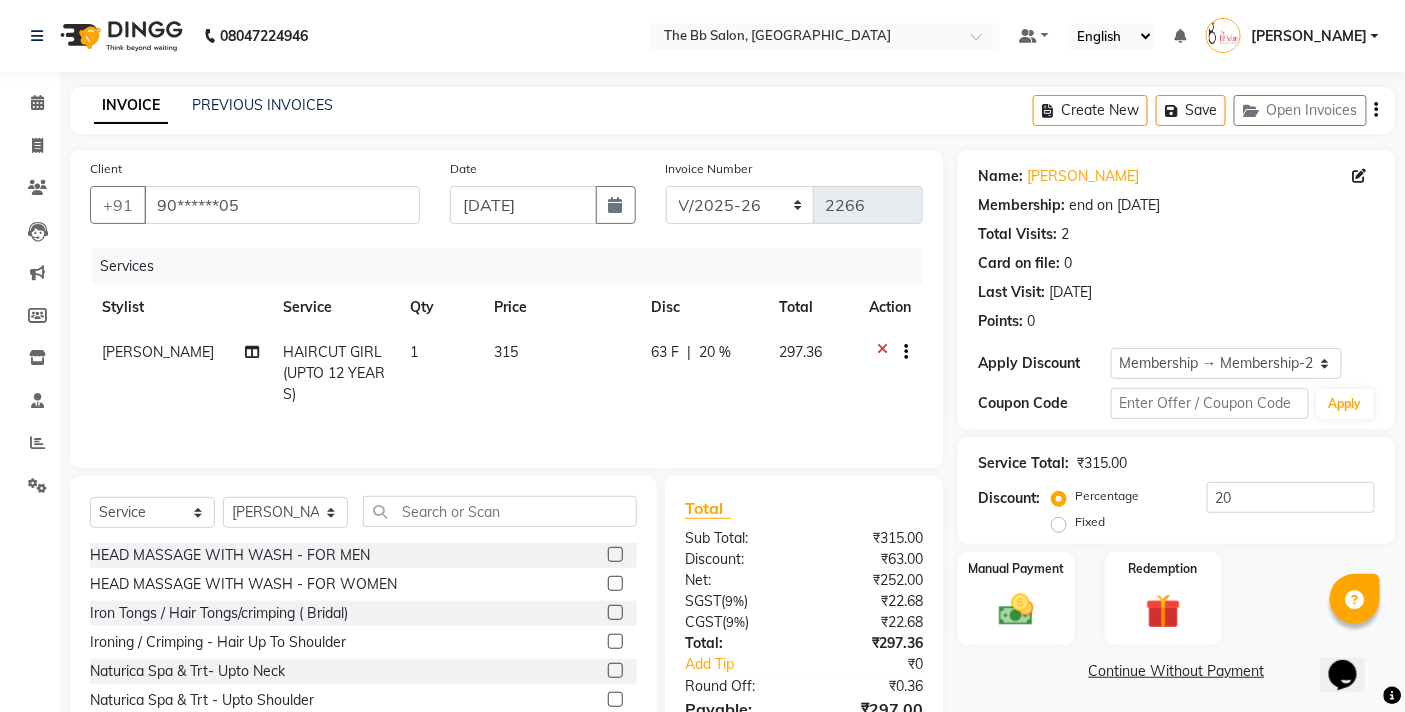 scroll, scrollTop: 111, scrollLeft: 0, axis: vertical 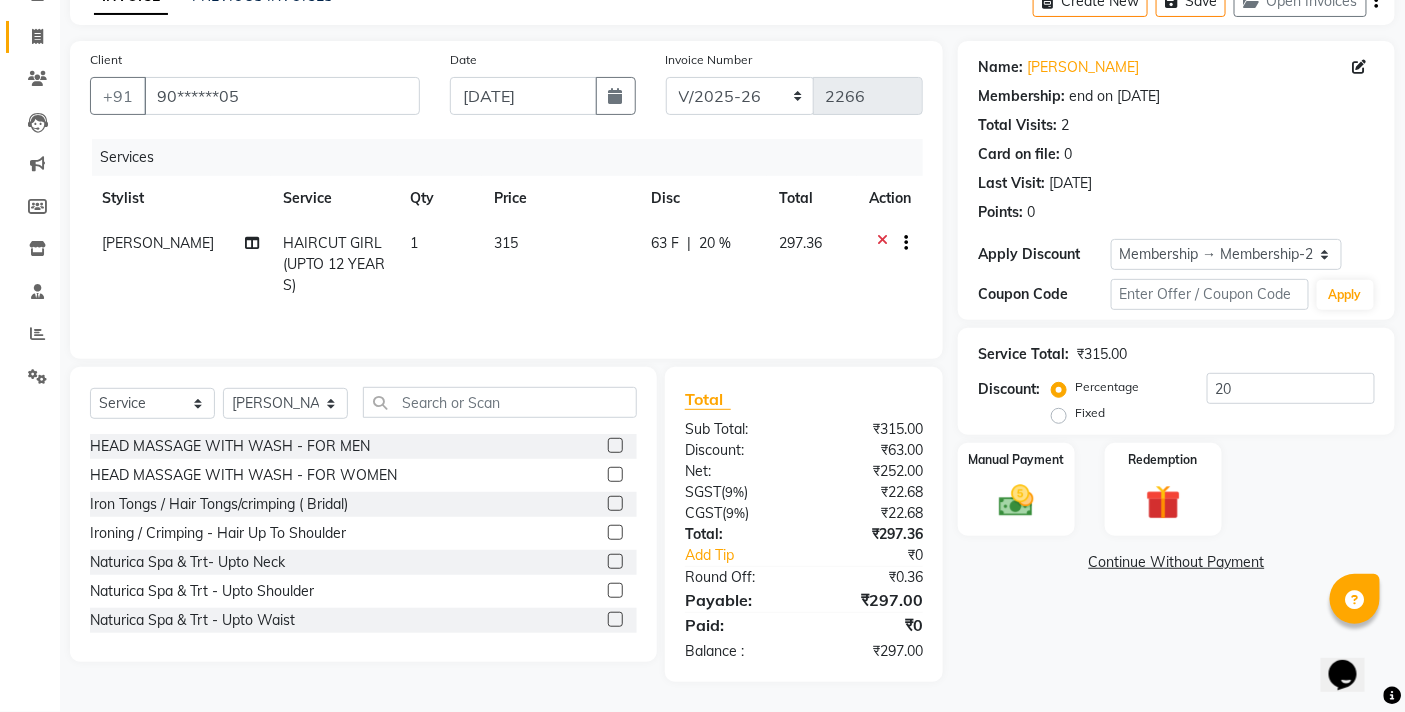 click 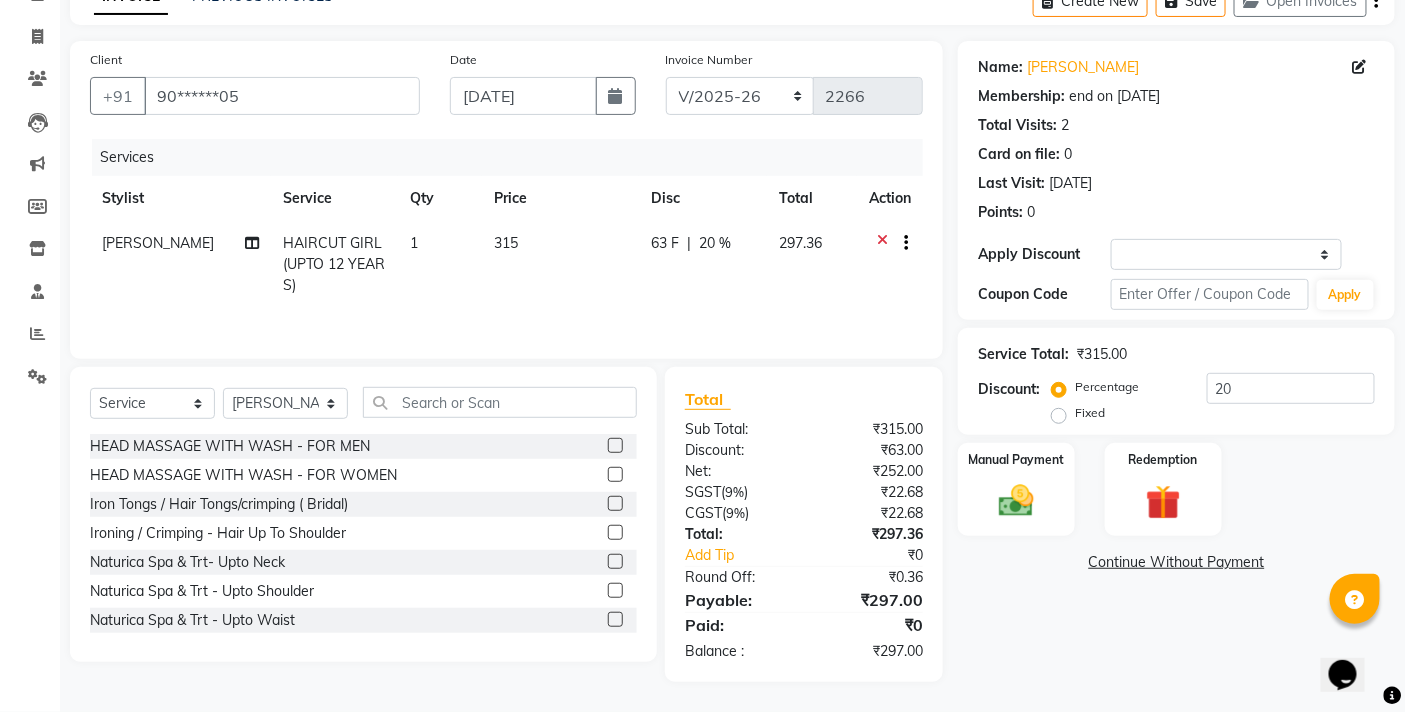 select on "6231" 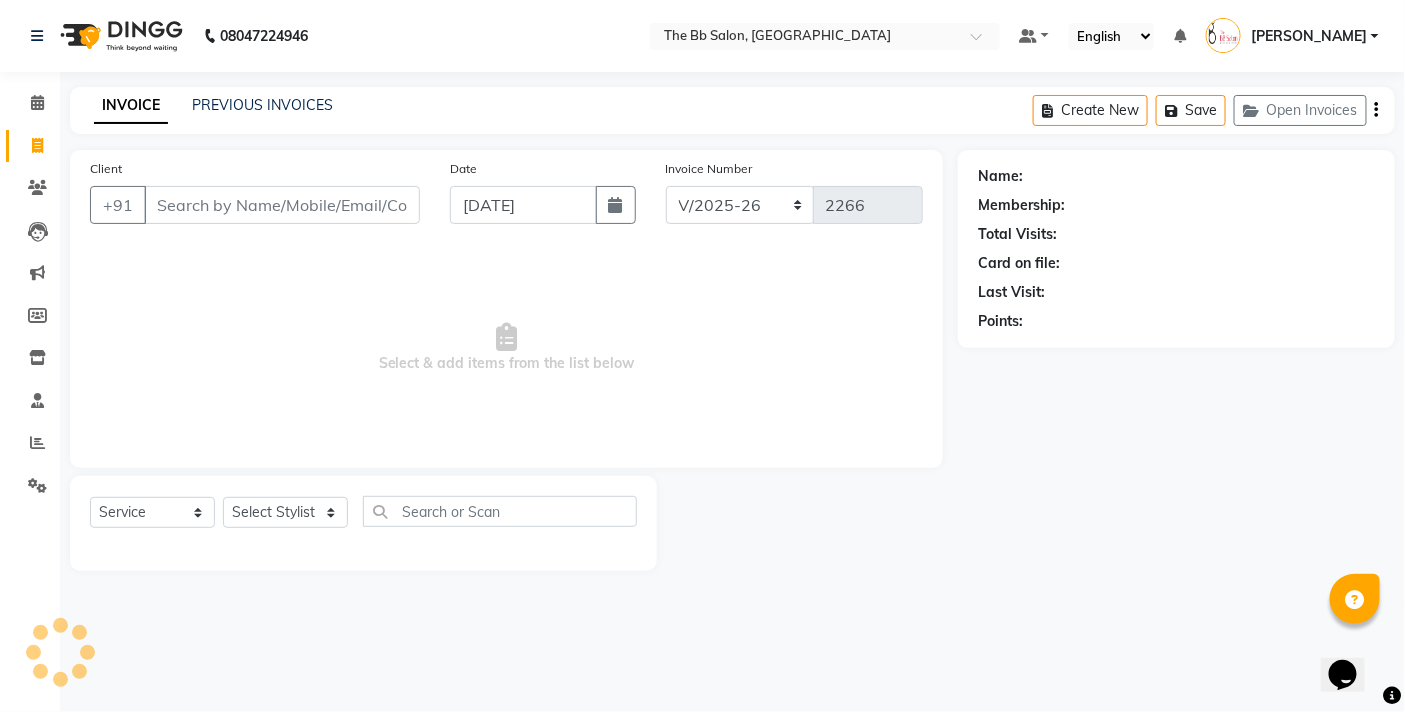 scroll, scrollTop: 0, scrollLeft: 0, axis: both 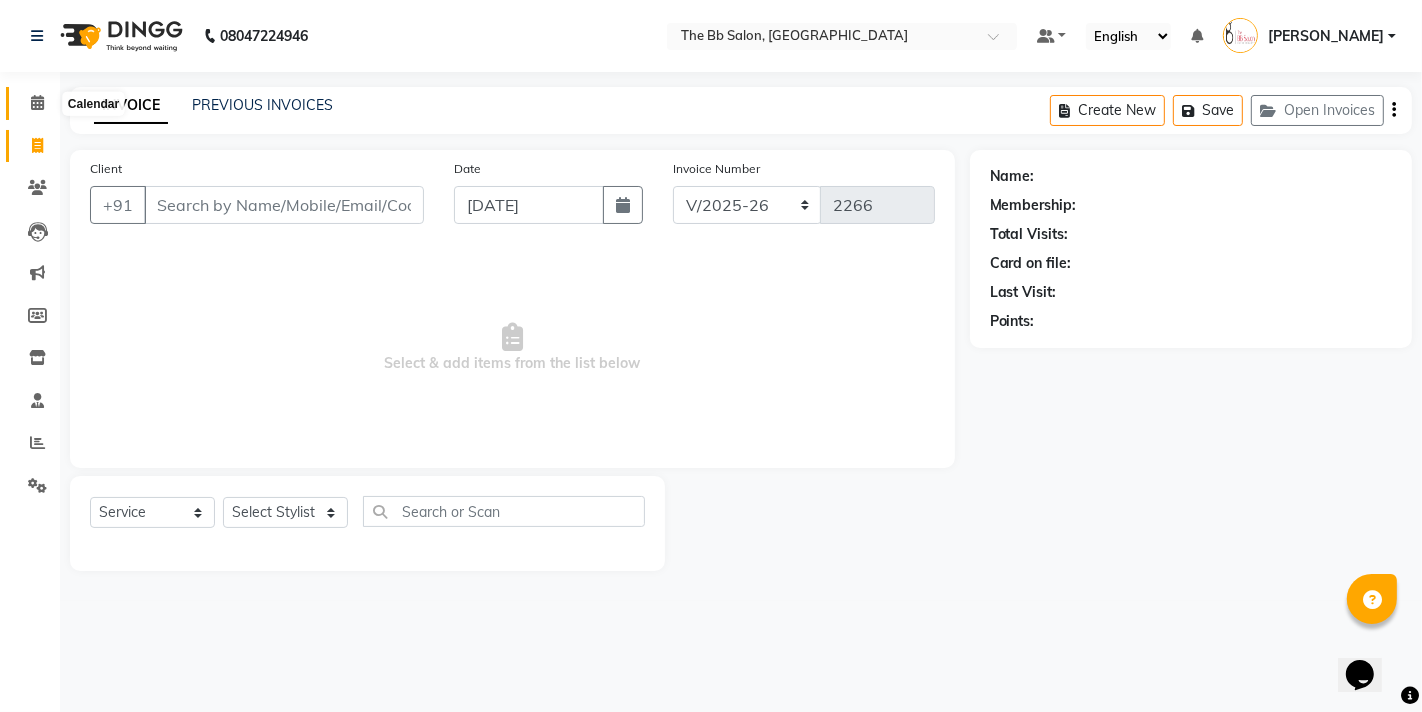 click 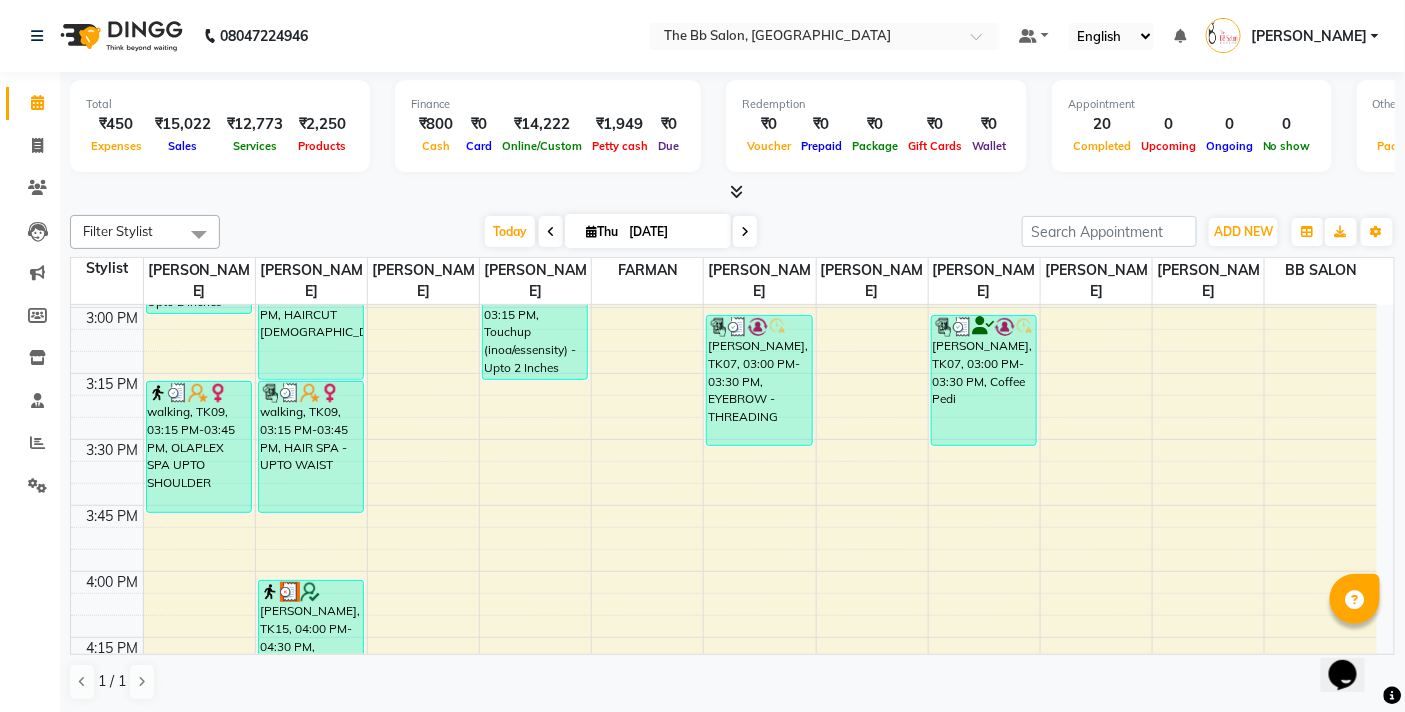 scroll, scrollTop: 1777, scrollLeft: 0, axis: vertical 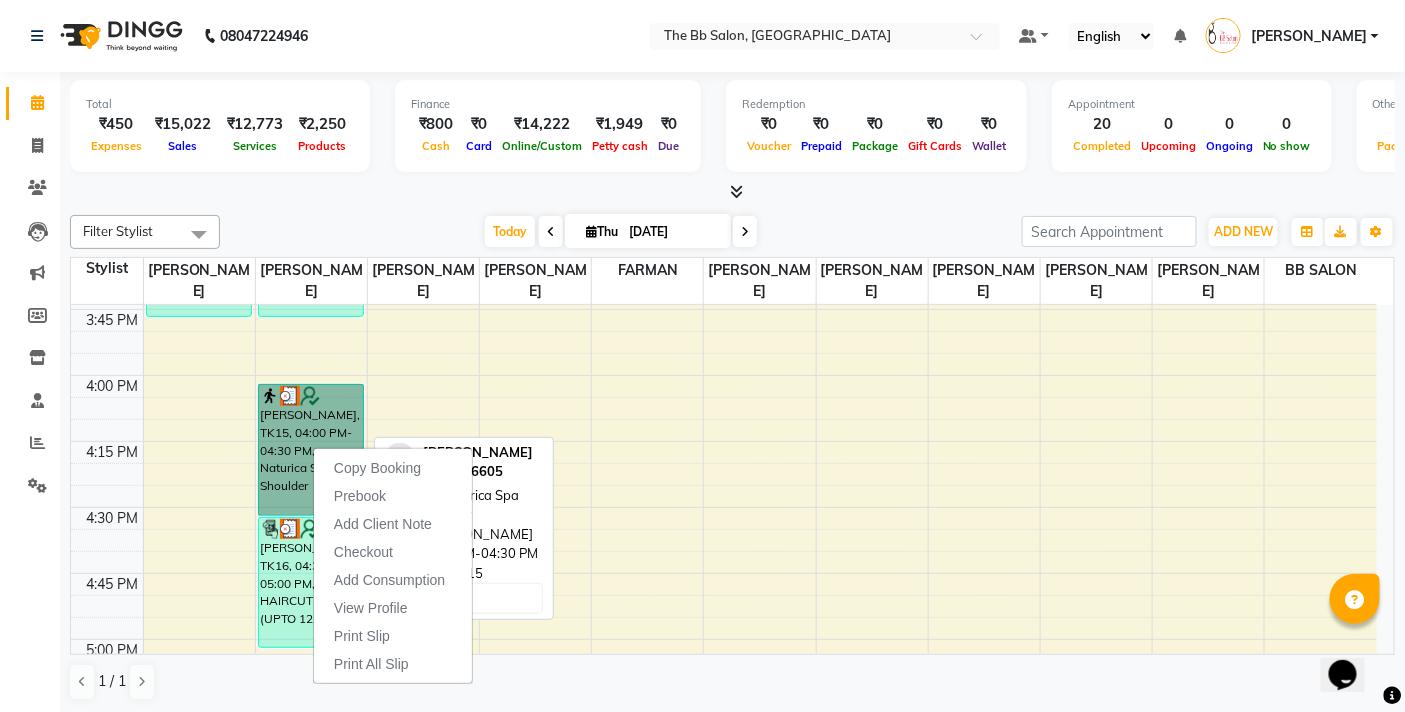 click on "Aparna Nag, TK15, 04:00 PM-04:30 PM, Naturica Spa Upto Shoulder" at bounding box center [311, 450] 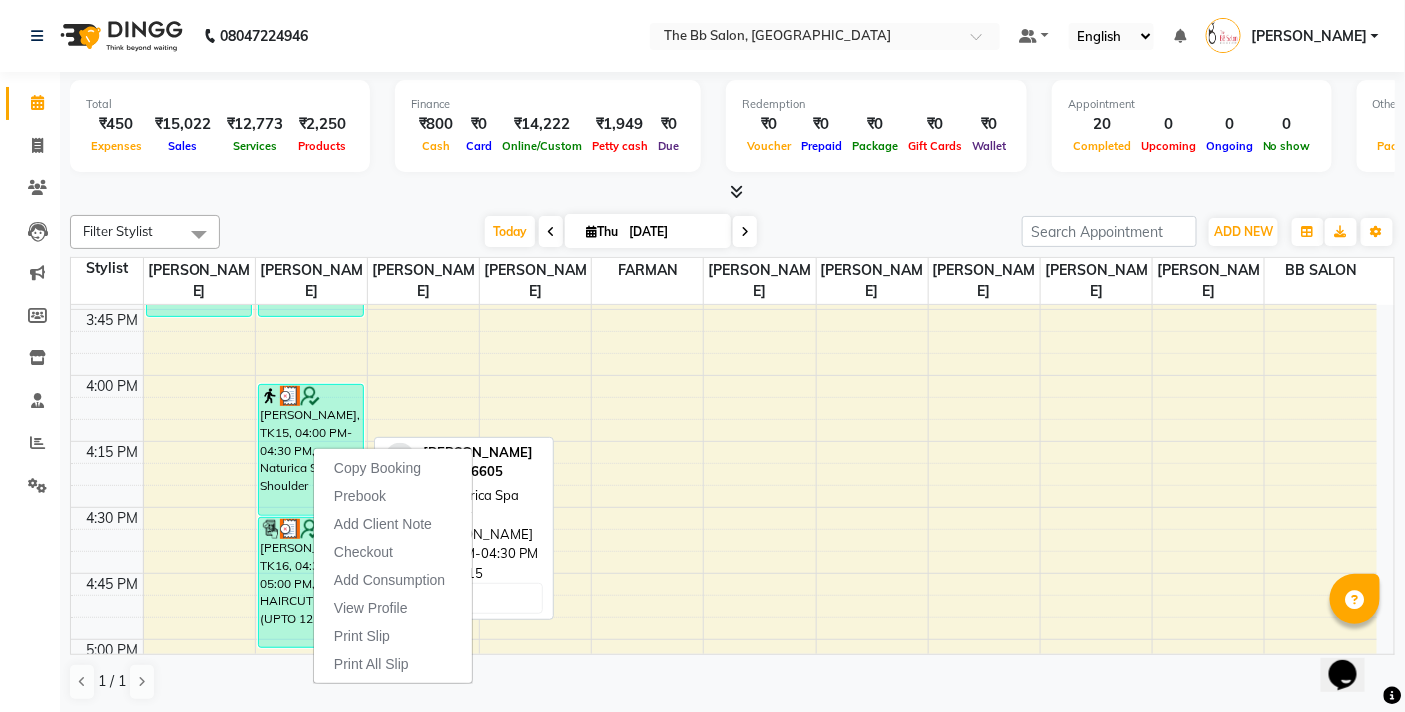 select on "3" 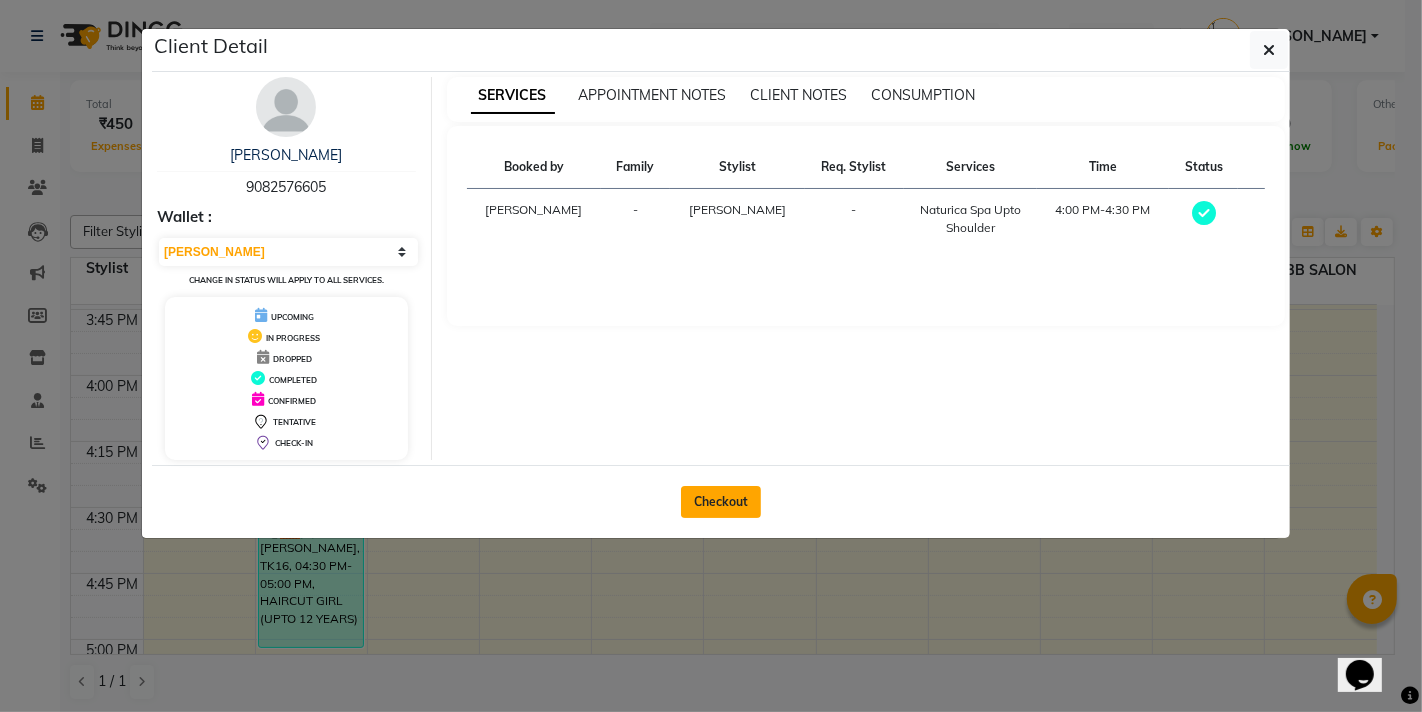 click on "Checkout" 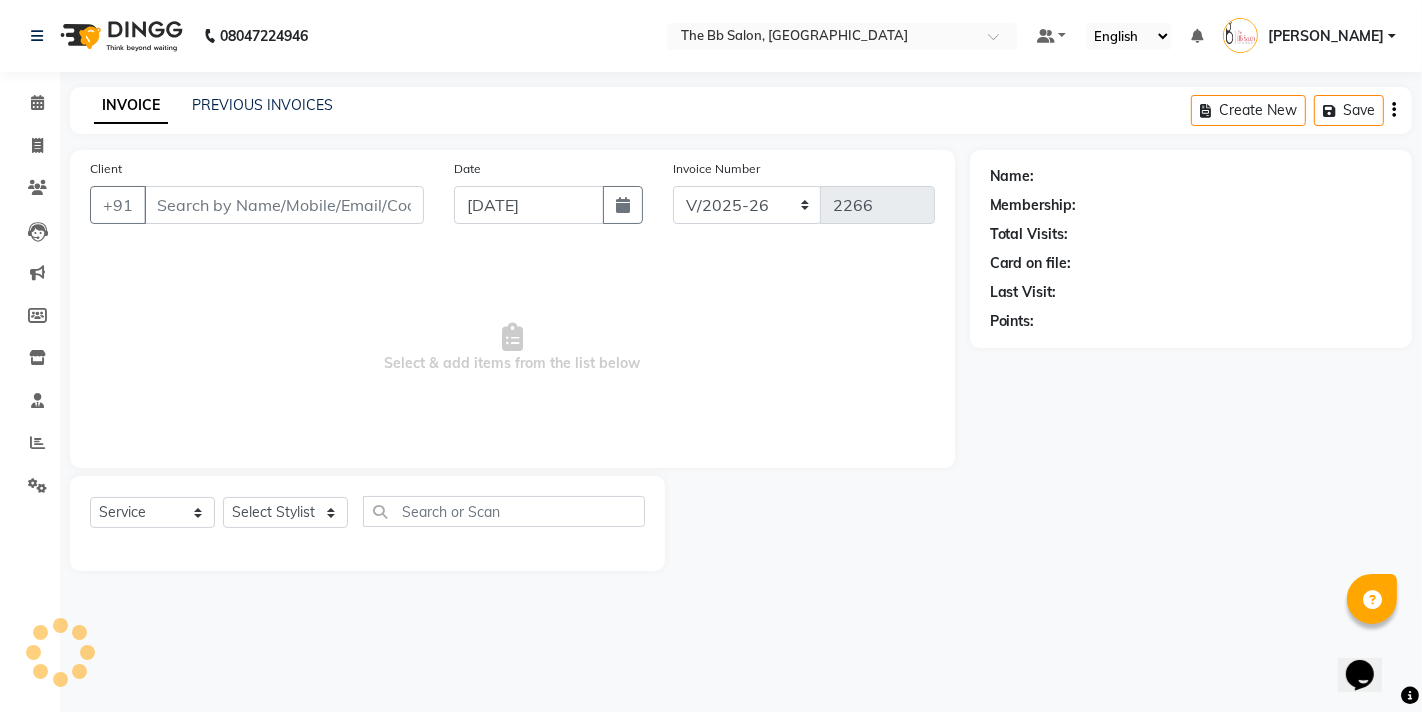 type on "90******05" 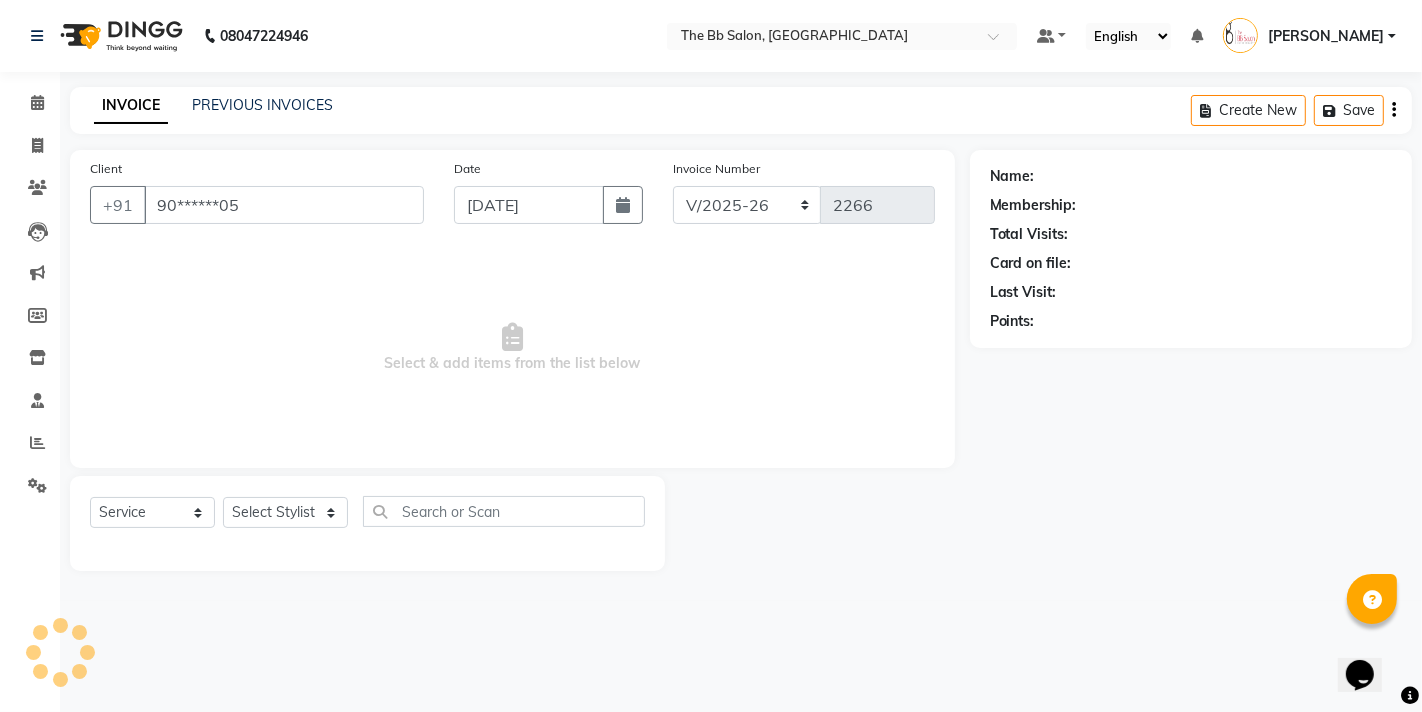 select on "83658" 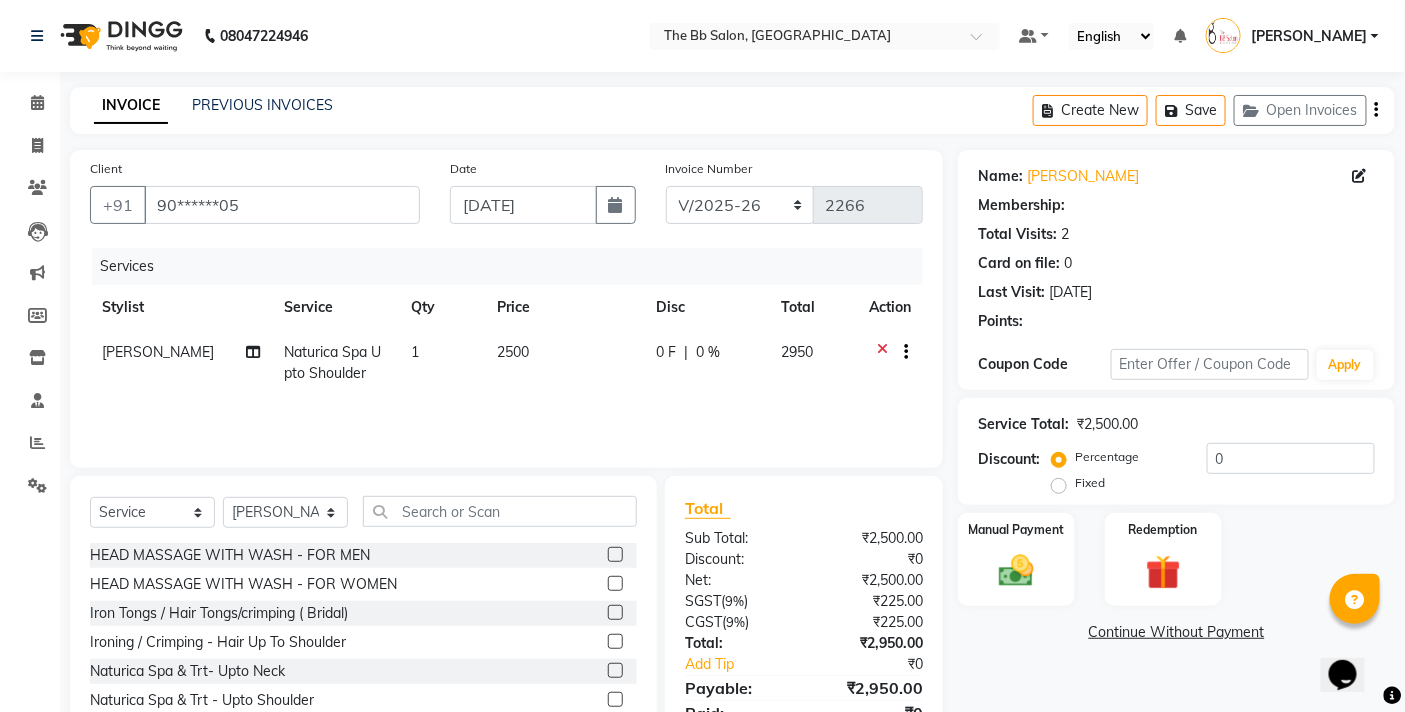 select on "2: Object" 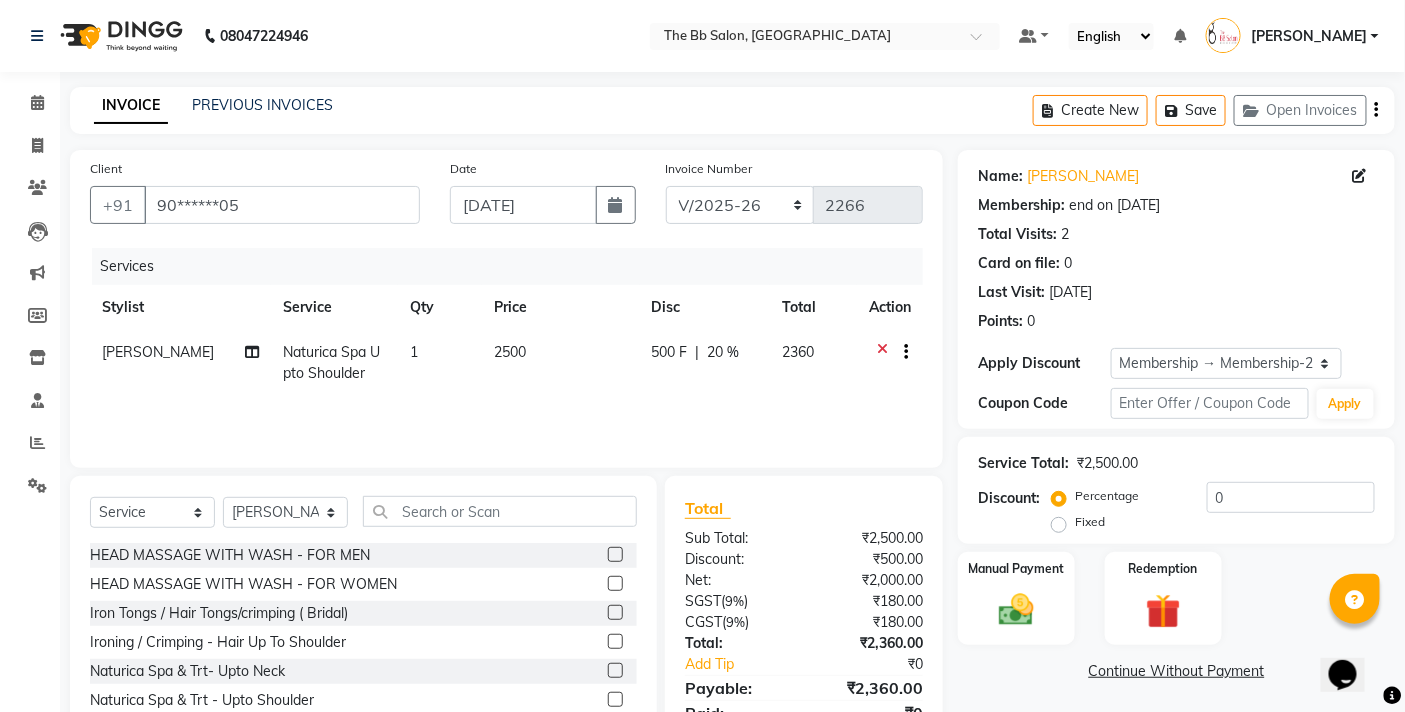 type on "20" 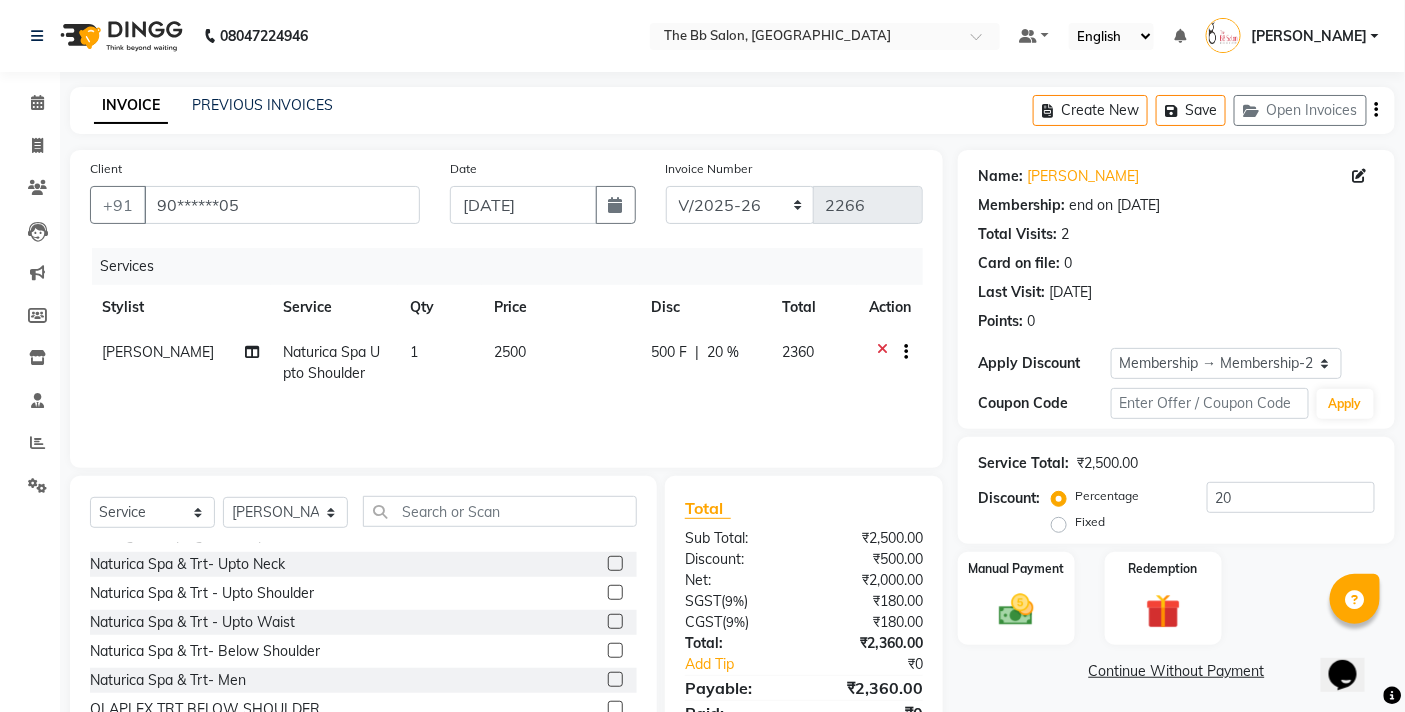scroll, scrollTop: 222, scrollLeft: 0, axis: vertical 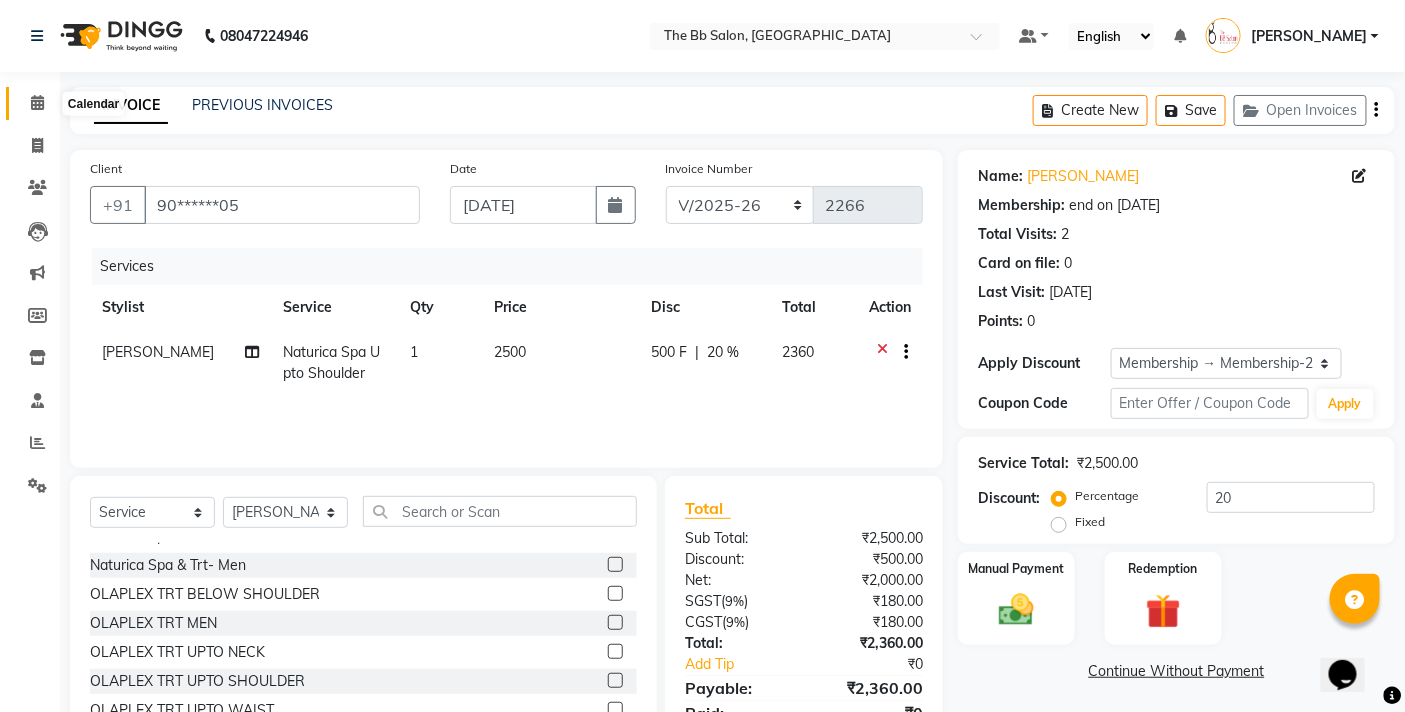 click 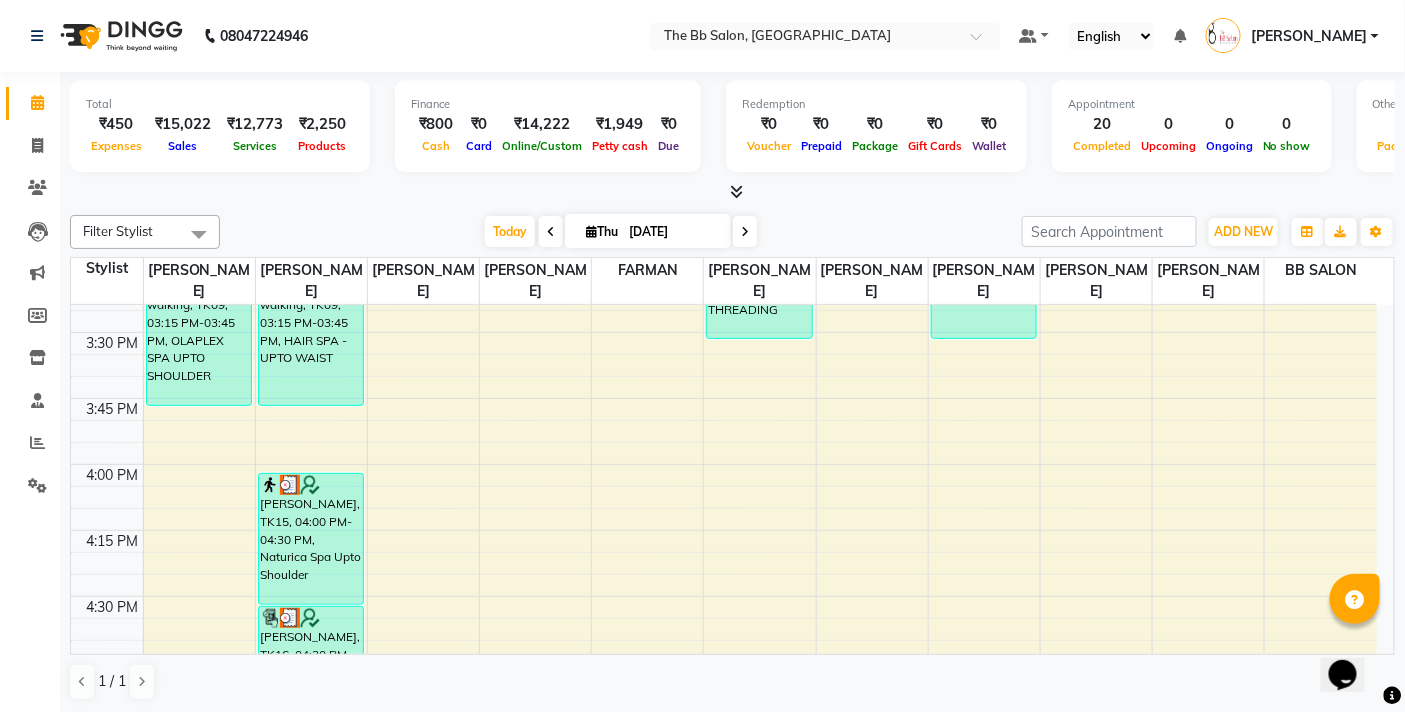 scroll, scrollTop: 1666, scrollLeft: 0, axis: vertical 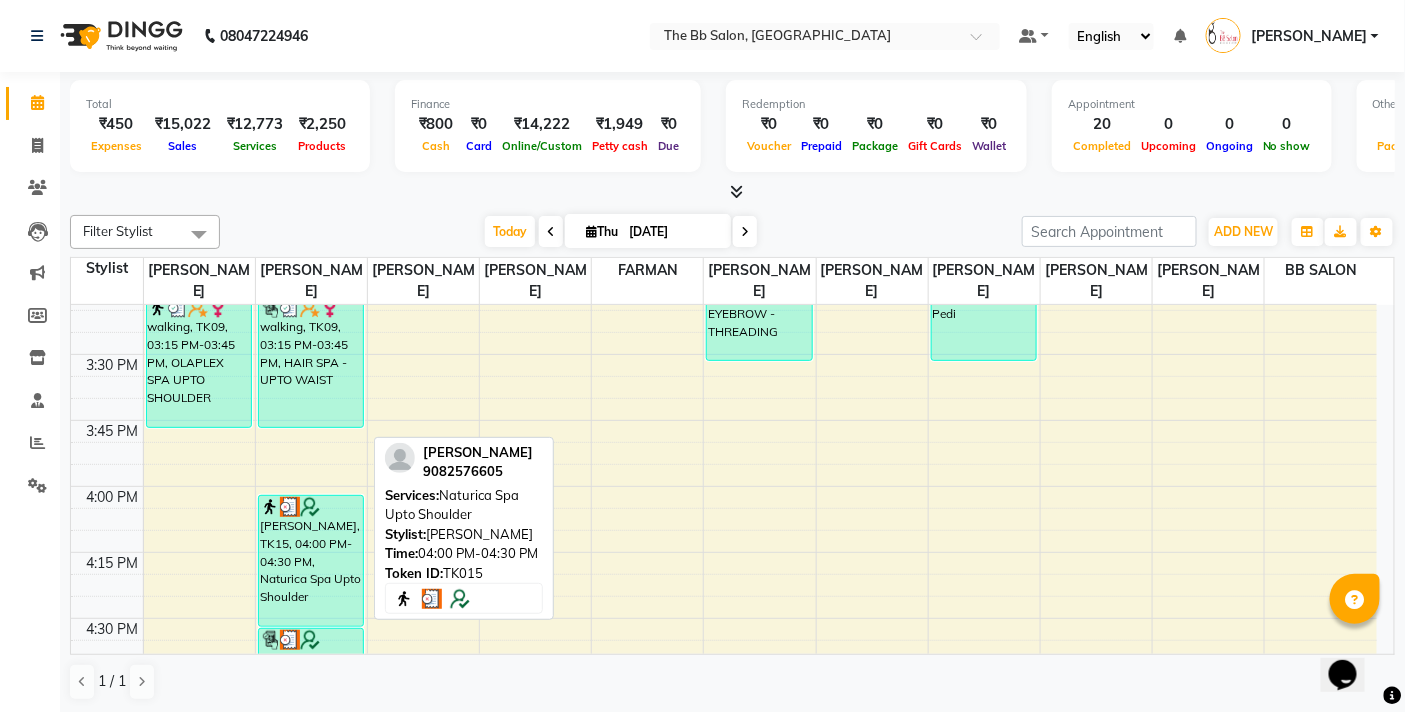click on "Aparna Nag, TK15, 04:00 PM-04:30 PM, Naturica Spa Upto Shoulder" at bounding box center (311, 561) 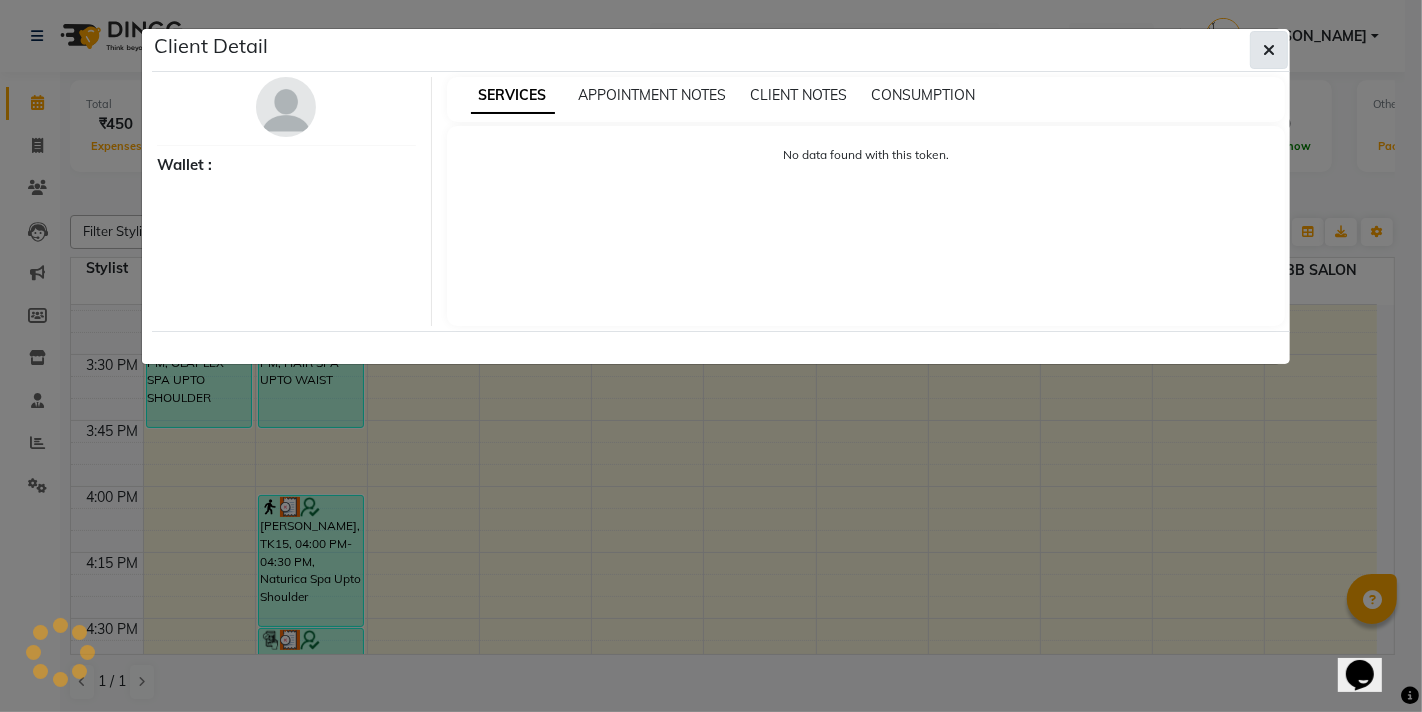 click 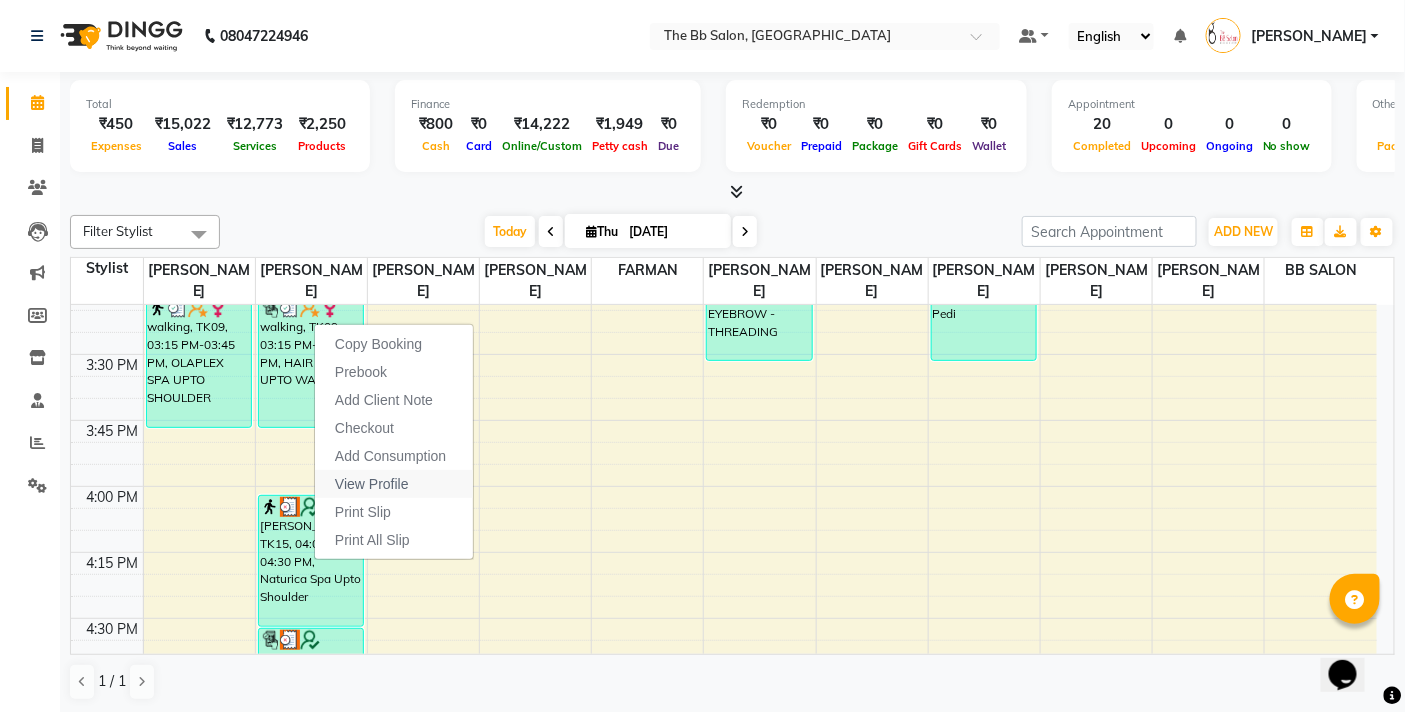 click on "View Profile" at bounding box center [372, 484] 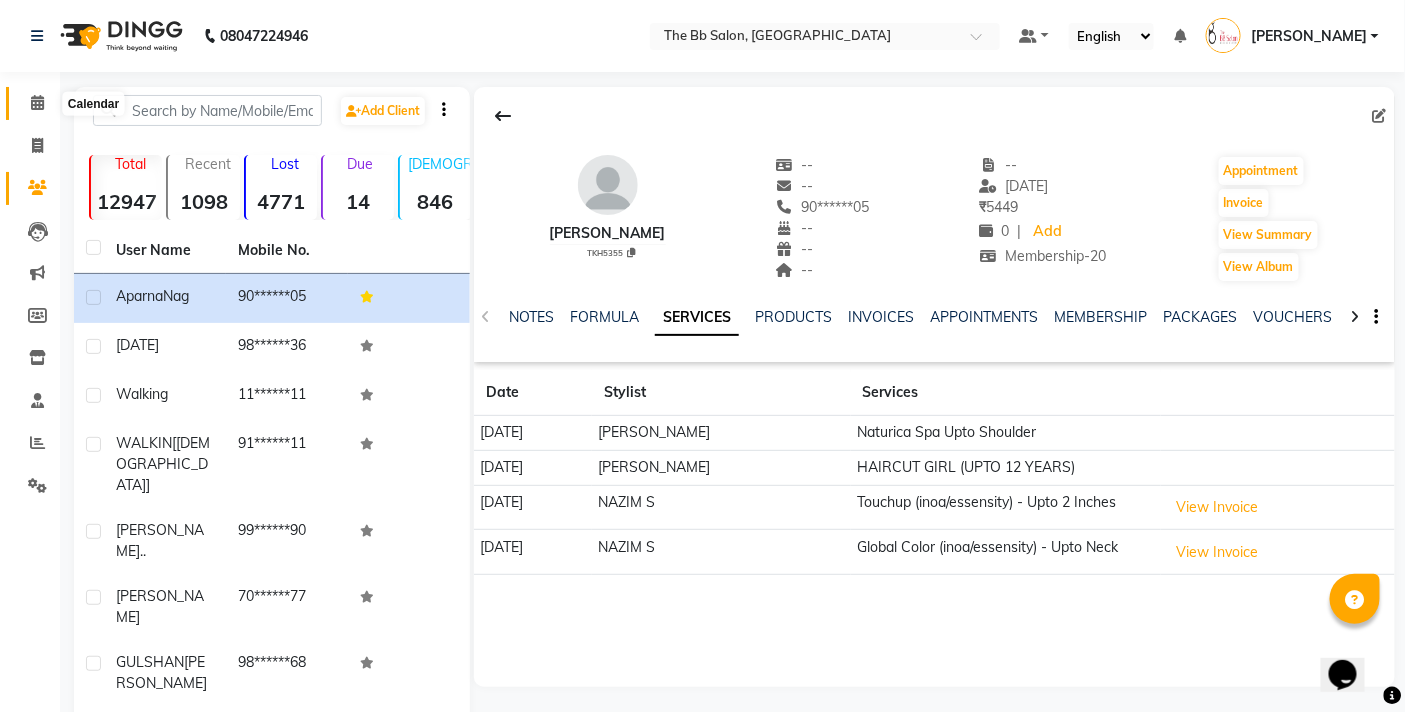 click 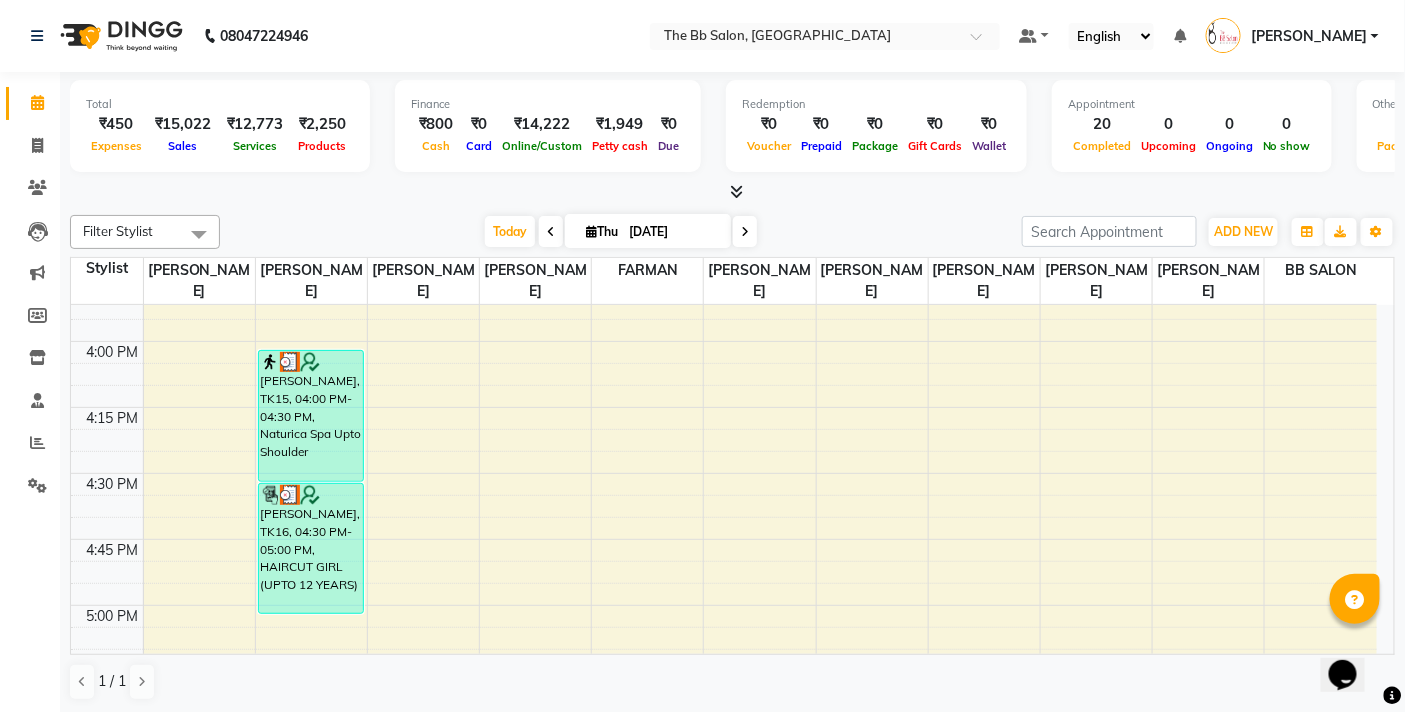 scroll, scrollTop: 1888, scrollLeft: 0, axis: vertical 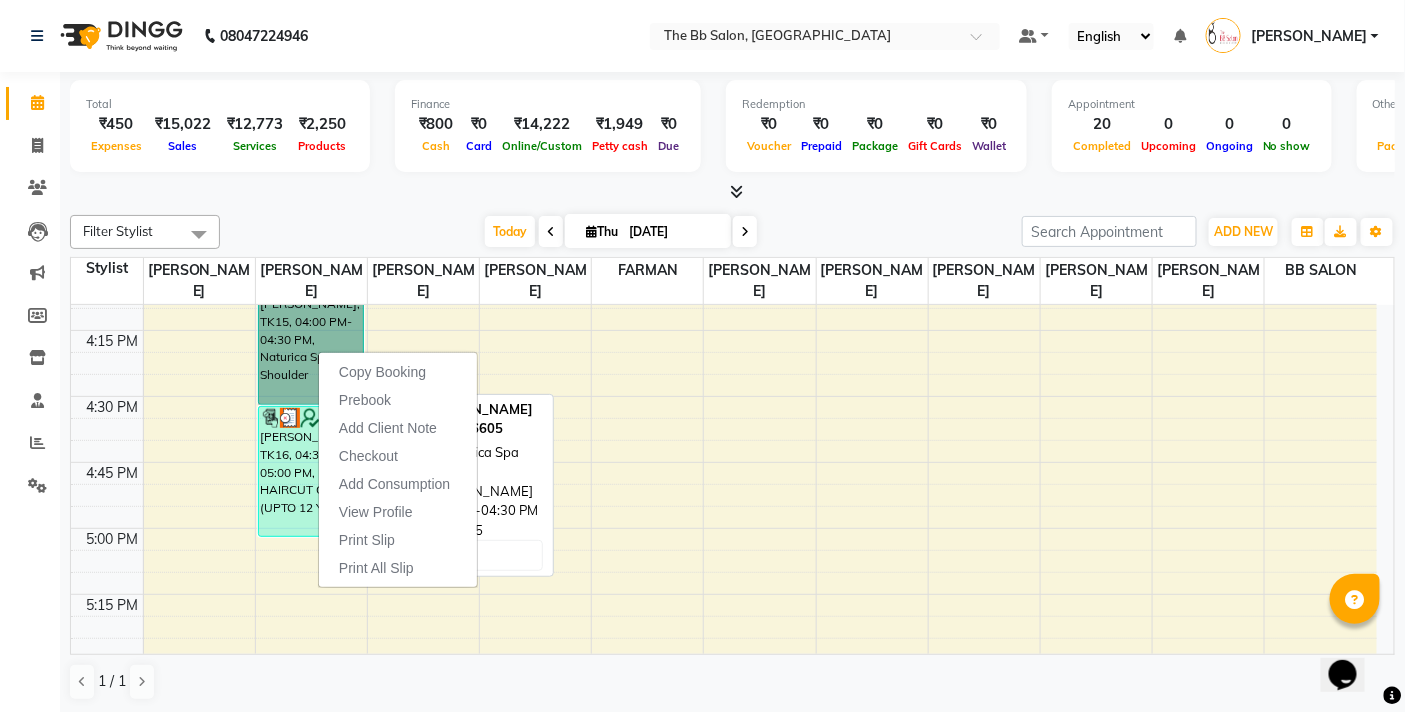 click on "Aparna Nag, TK15, 04:00 PM-04:30 PM, Naturica Spa Upto Shoulder" at bounding box center [311, 339] 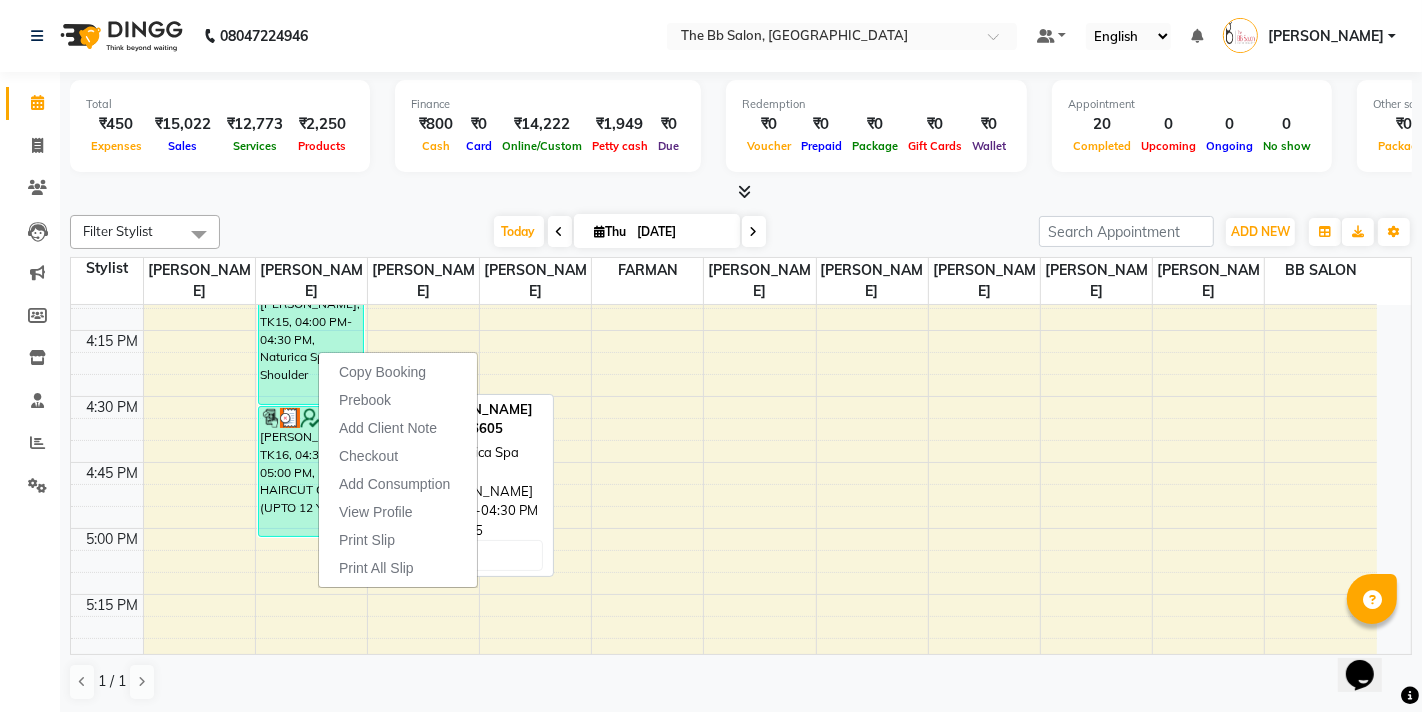 select on "3" 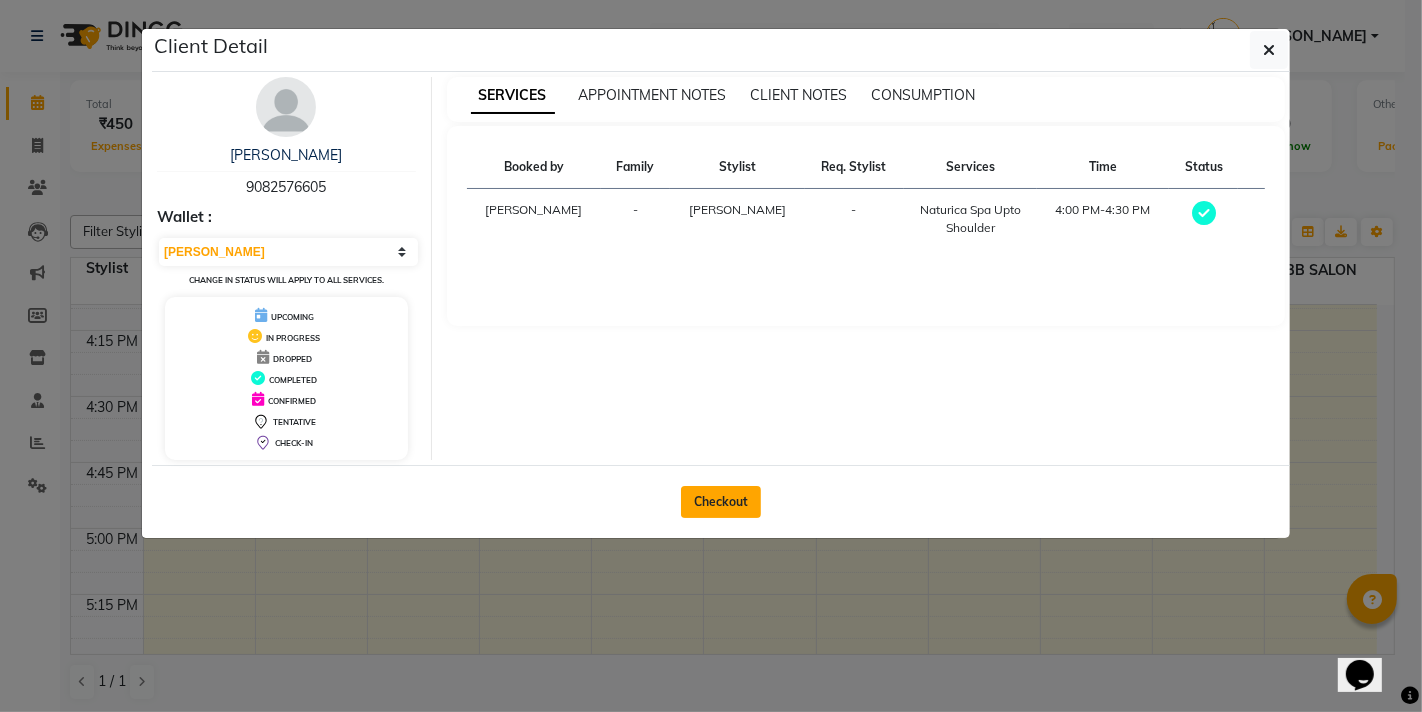 click on "Checkout" 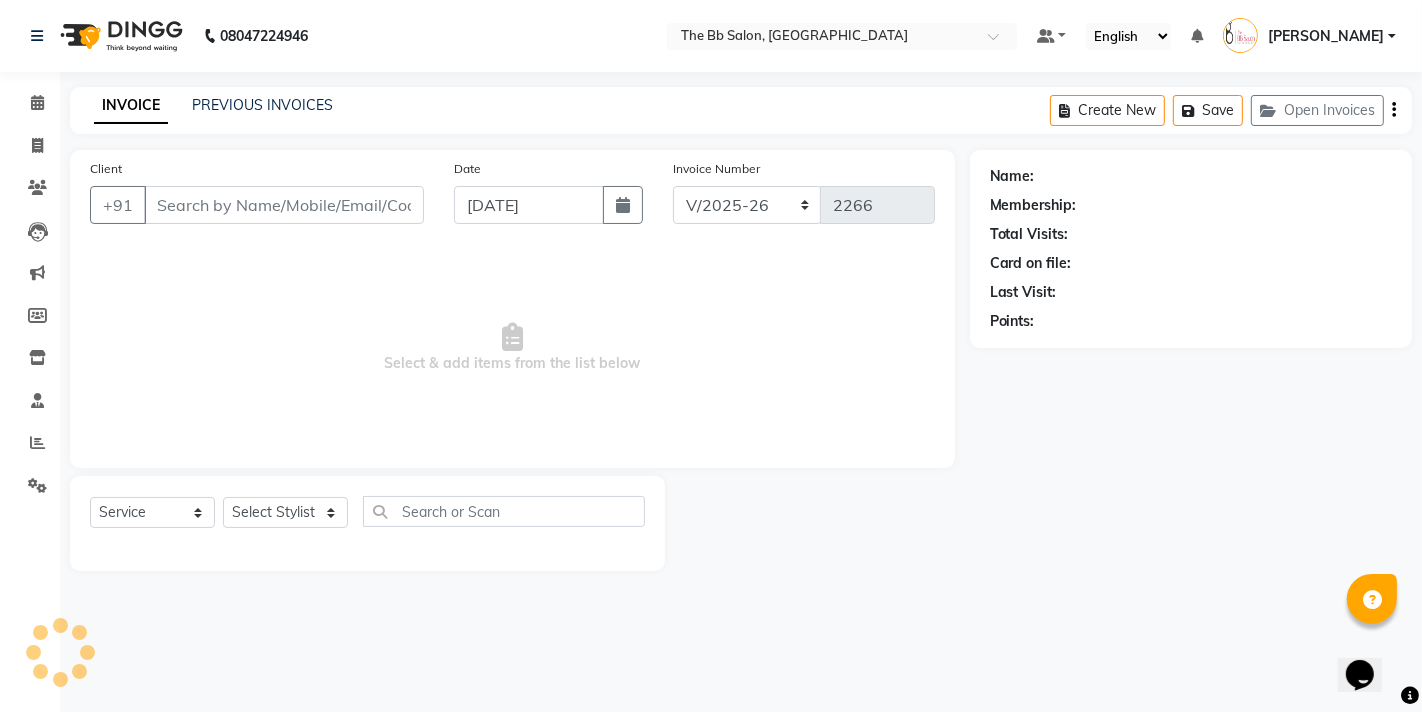 type on "90******05" 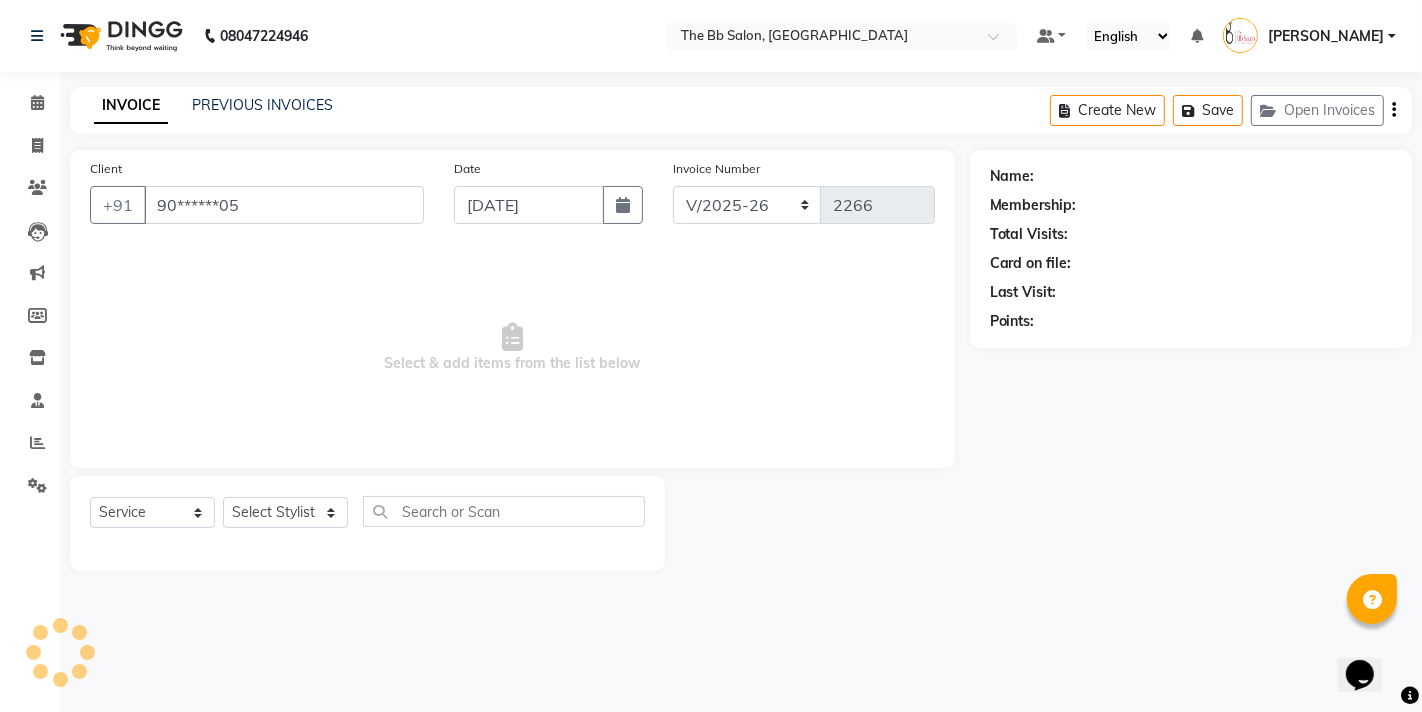 select on "83658" 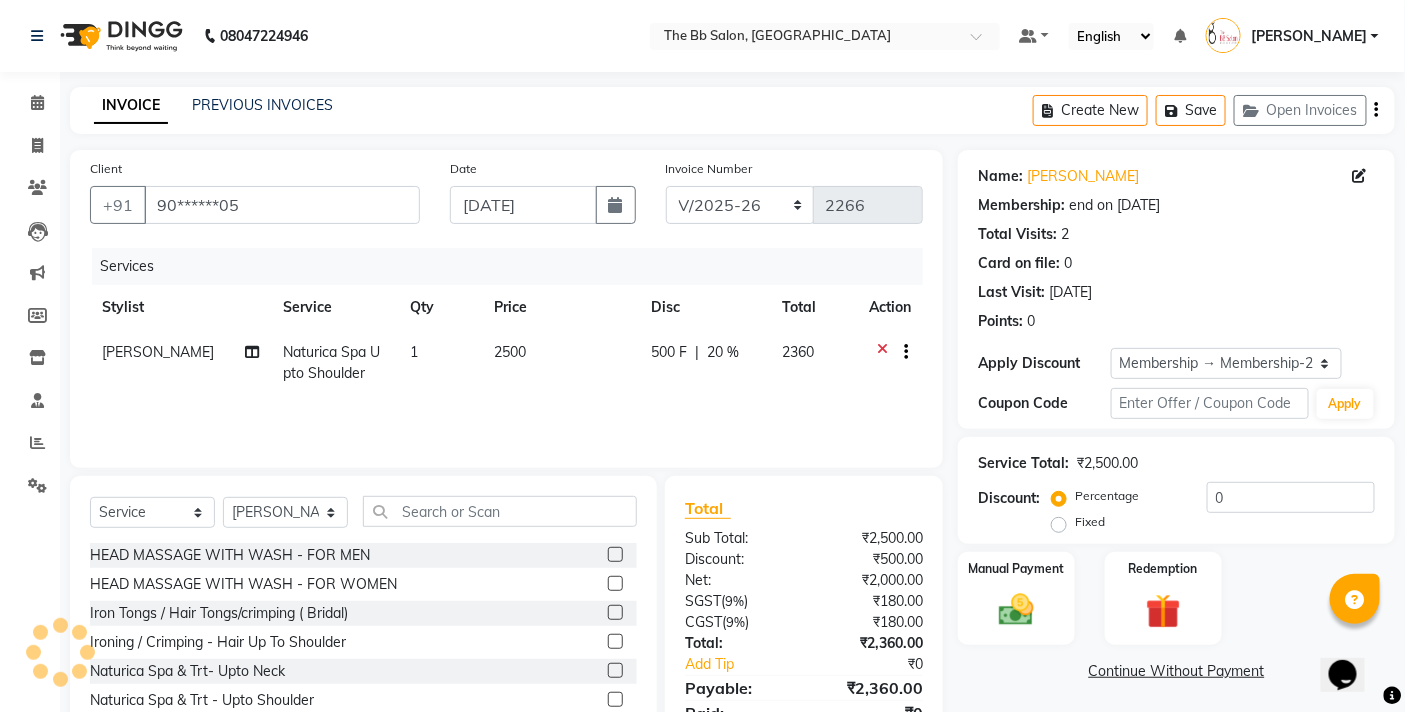 type on "20" 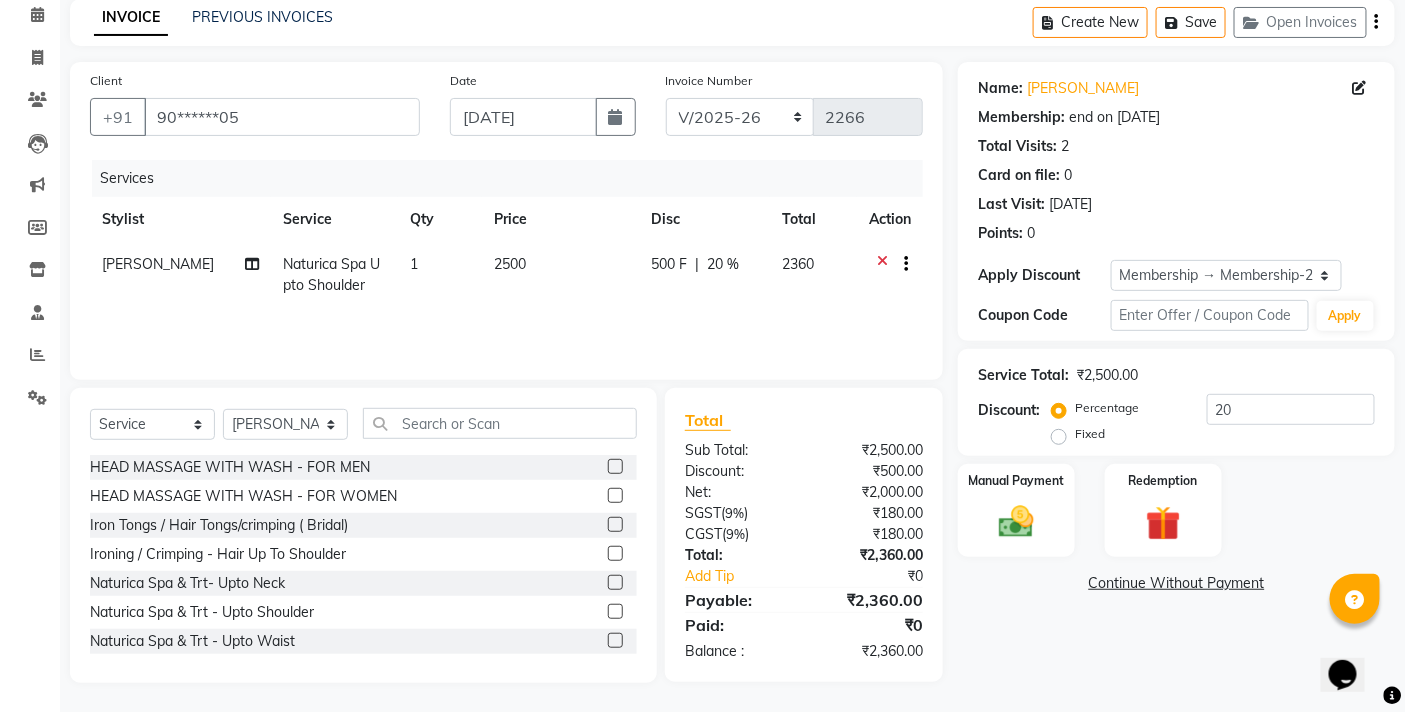 scroll, scrollTop: 0, scrollLeft: 0, axis: both 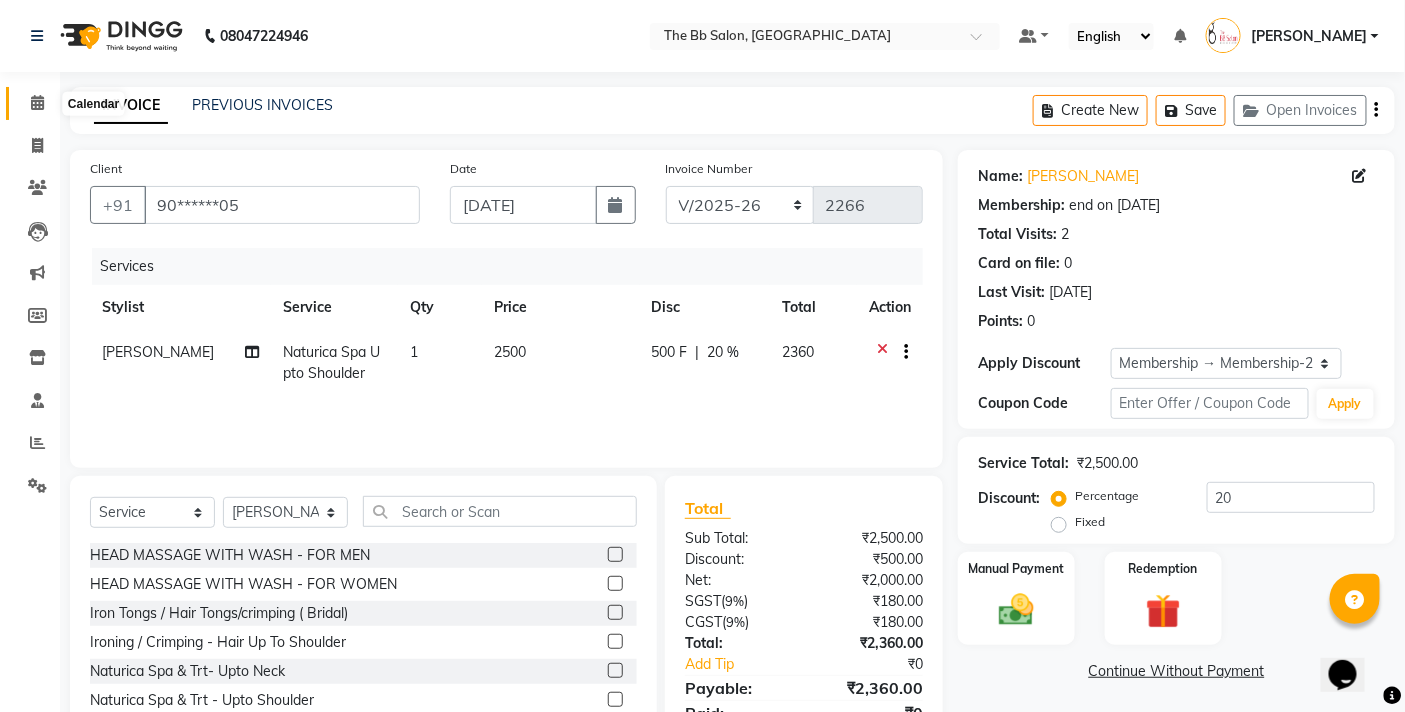 click 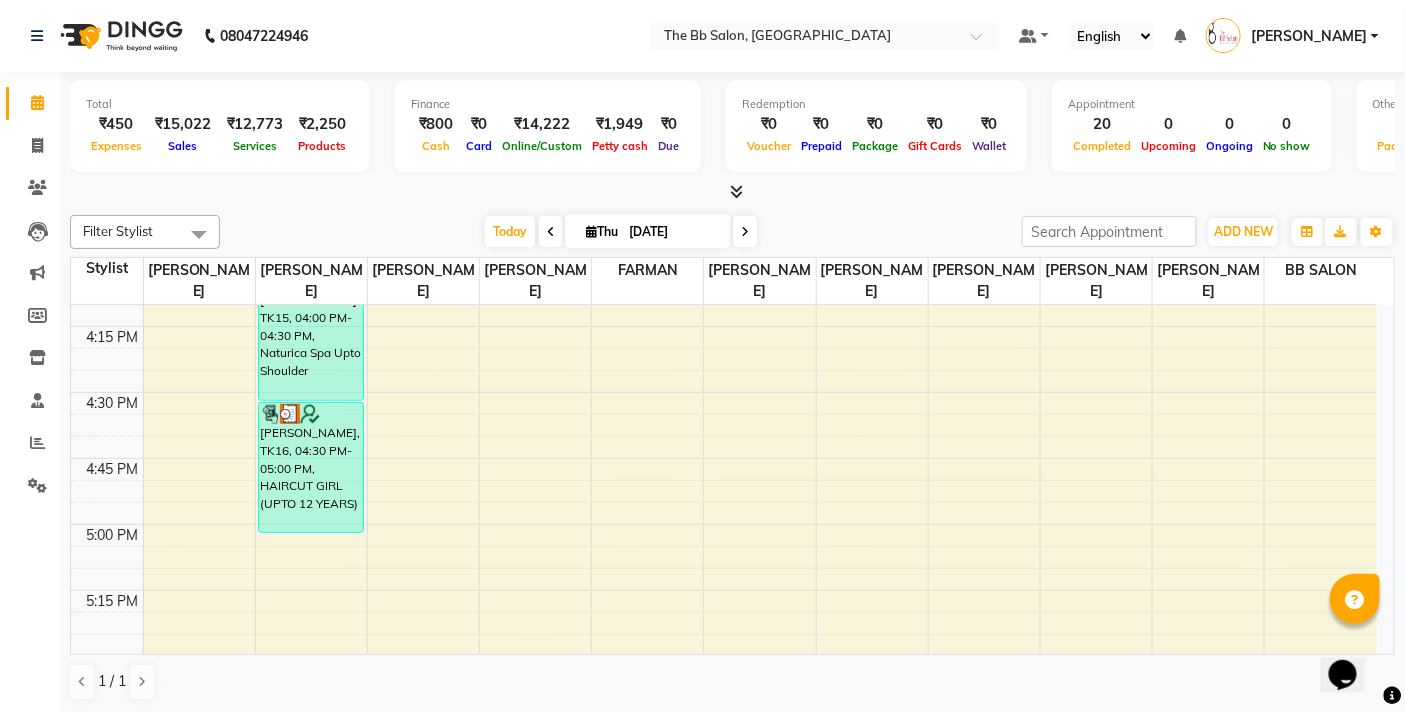 scroll, scrollTop: 1777, scrollLeft: 0, axis: vertical 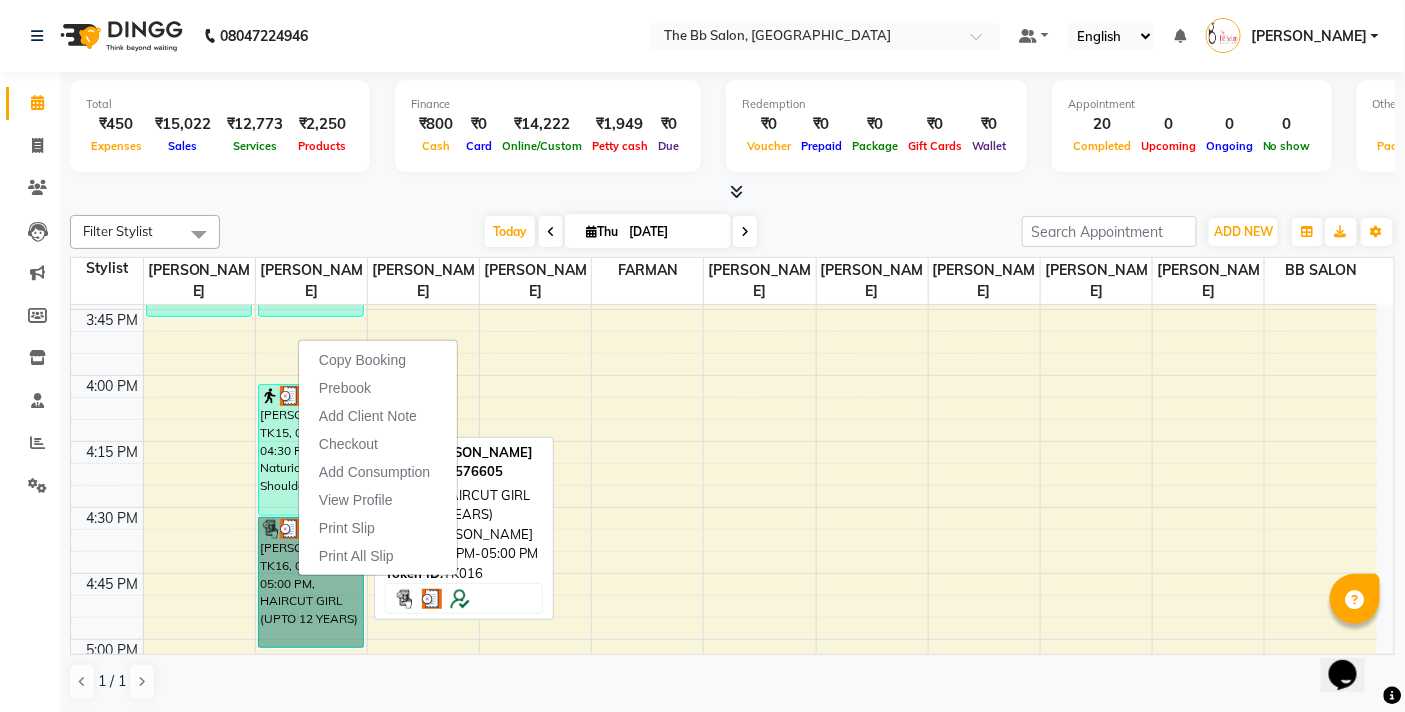 click on "Aparna Nag, TK16, 04:30 PM-05:00 PM, HAIRCUT GIRL (UPTO 12 YEARS)" at bounding box center (311, 582) 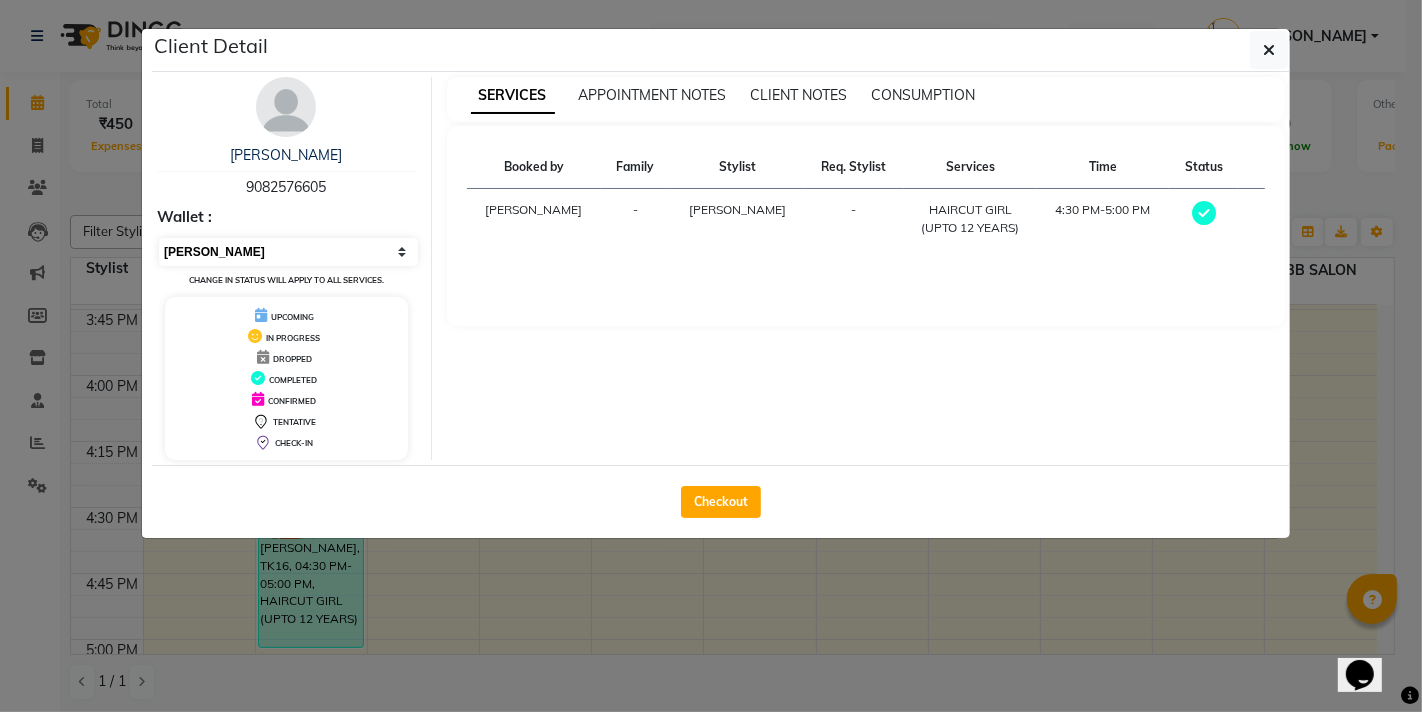 click on "Select MARK DONE UPCOMING" at bounding box center (288, 252) 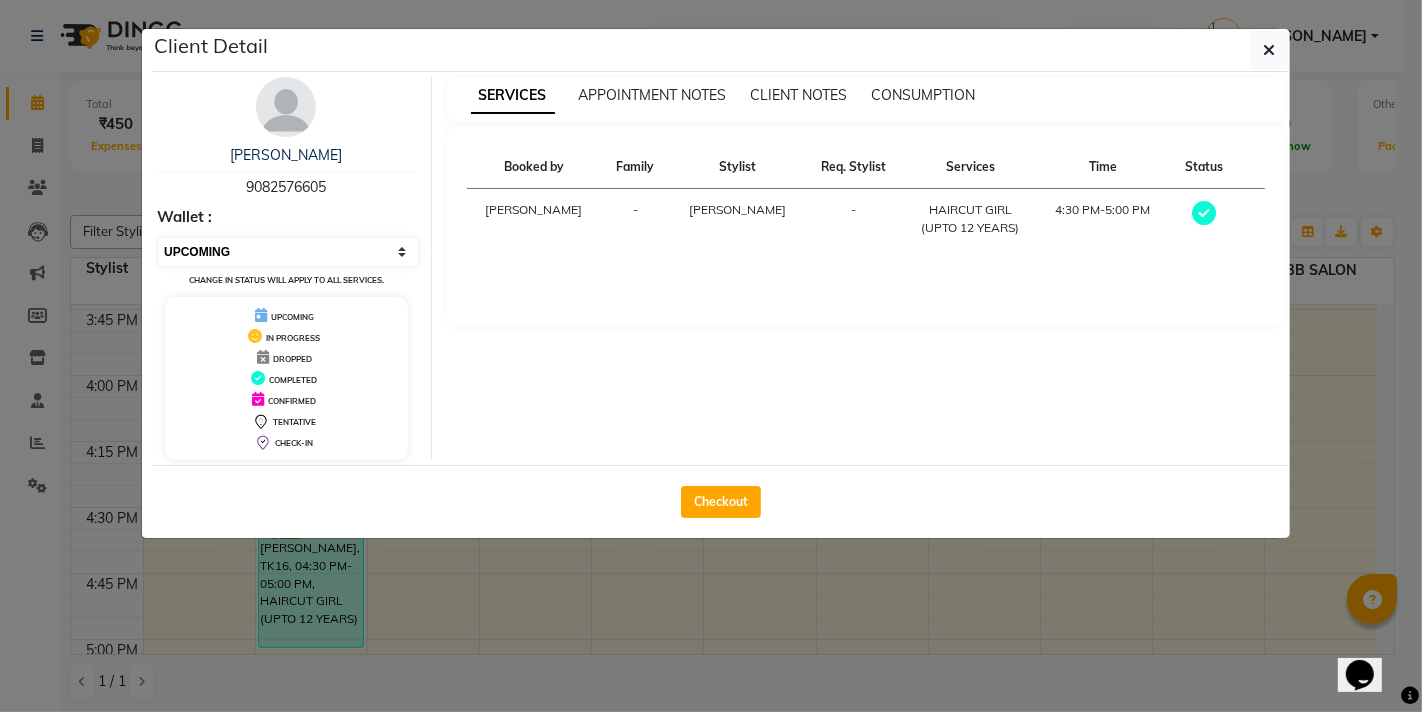 click on "Select MARK DONE UPCOMING" at bounding box center (288, 252) 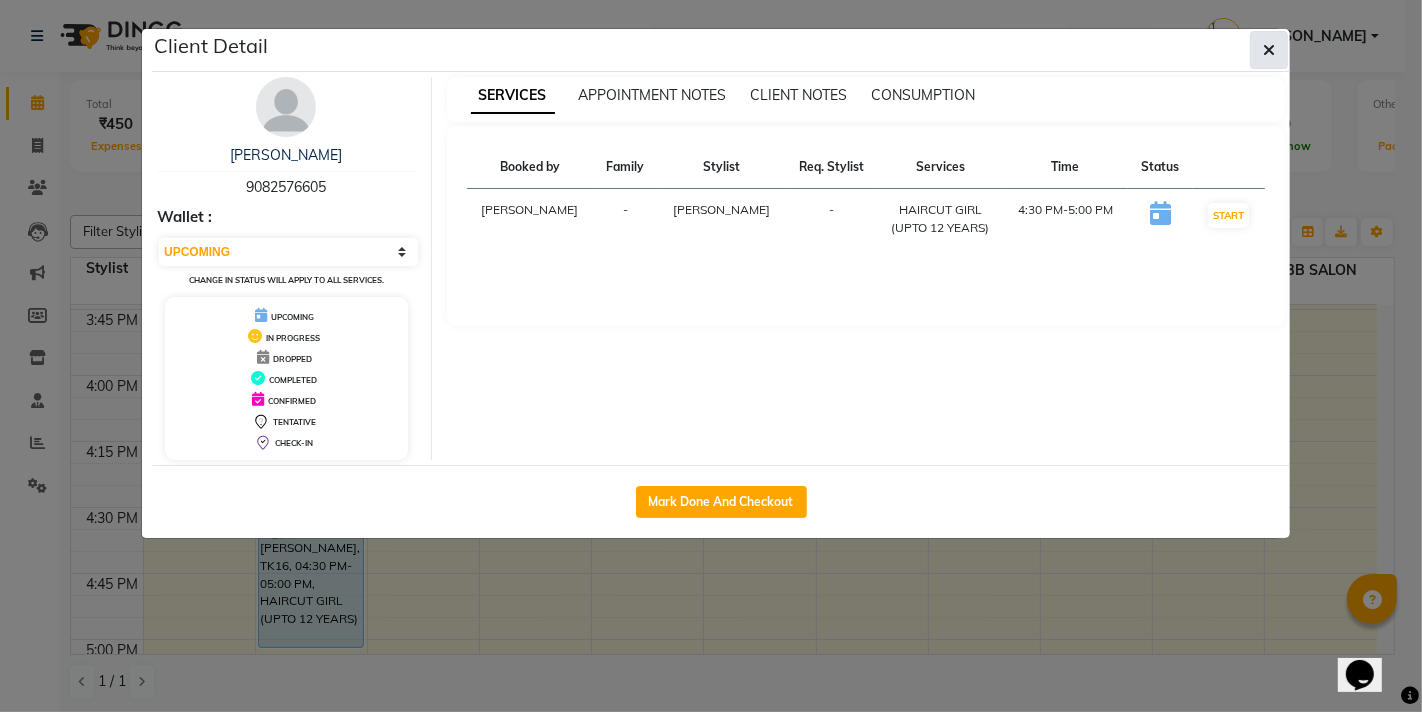 click 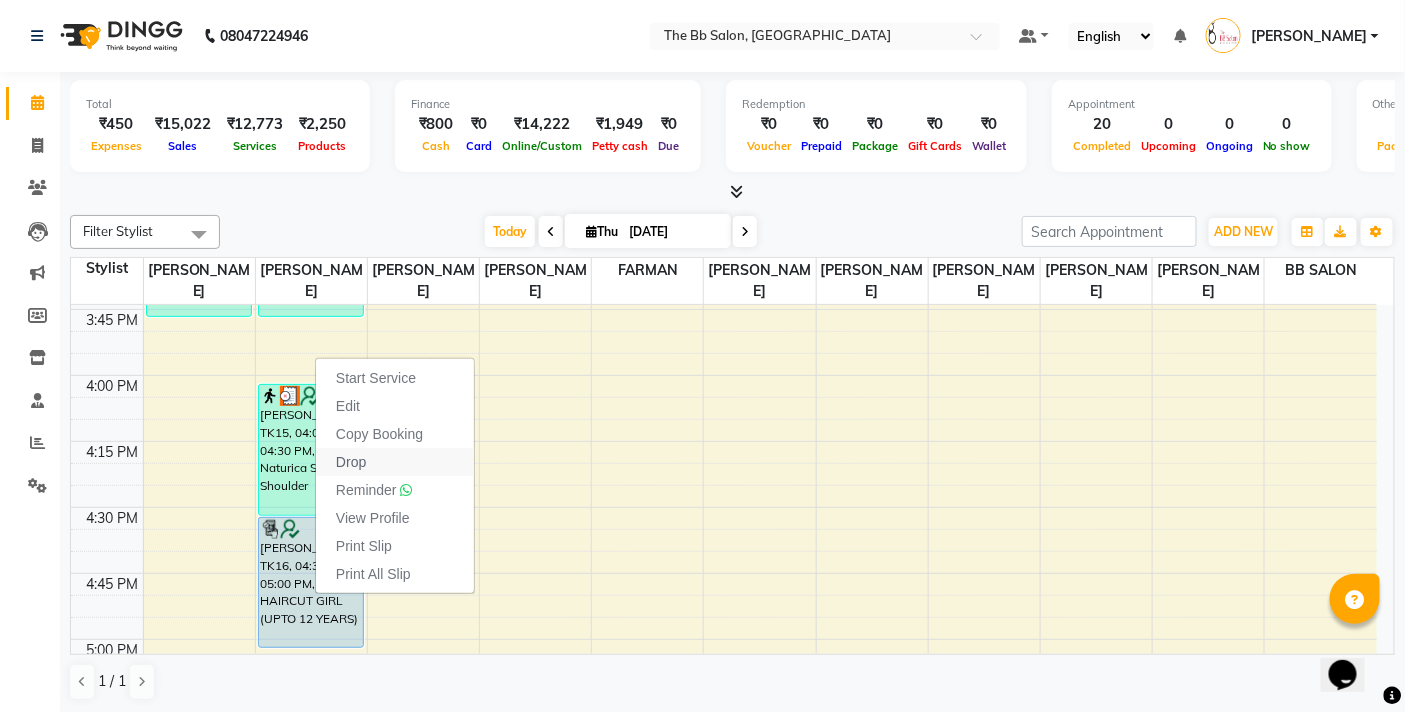 click on "Drop" at bounding box center (351, 462) 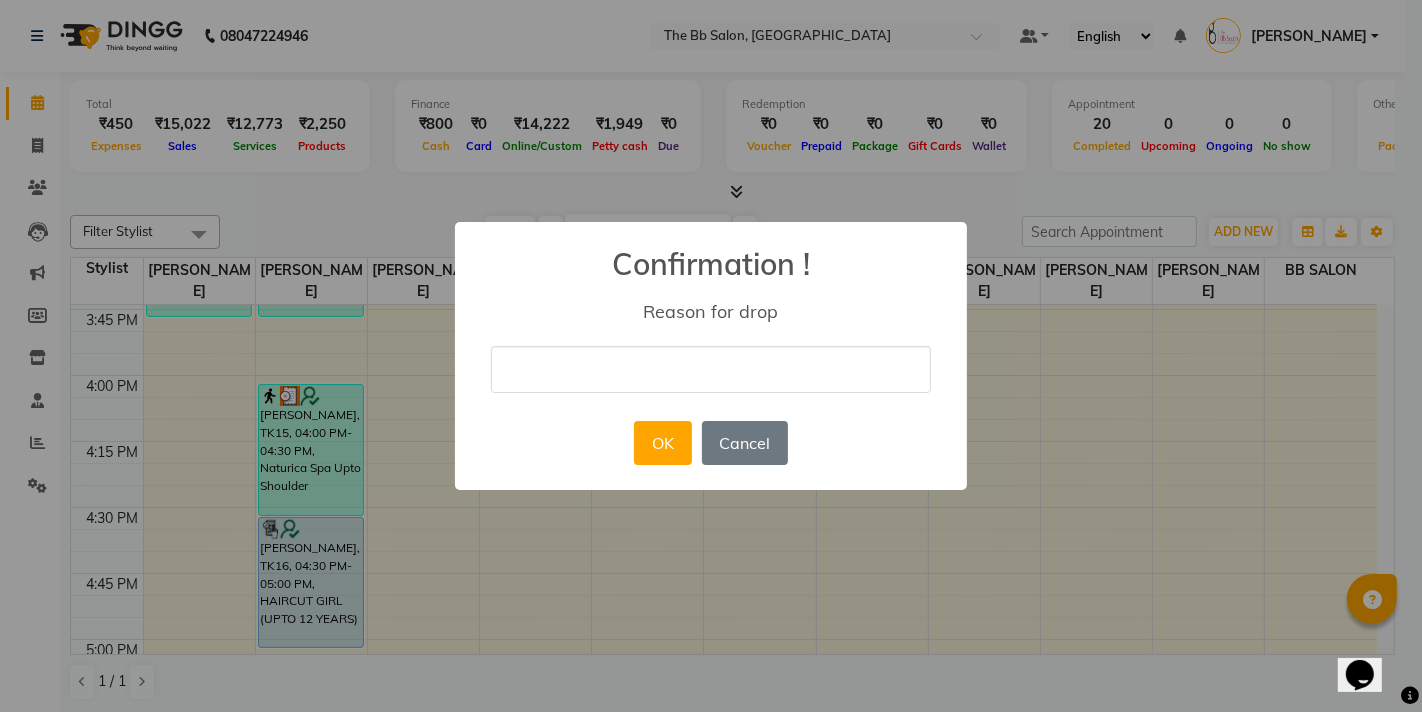 click at bounding box center (711, 369) 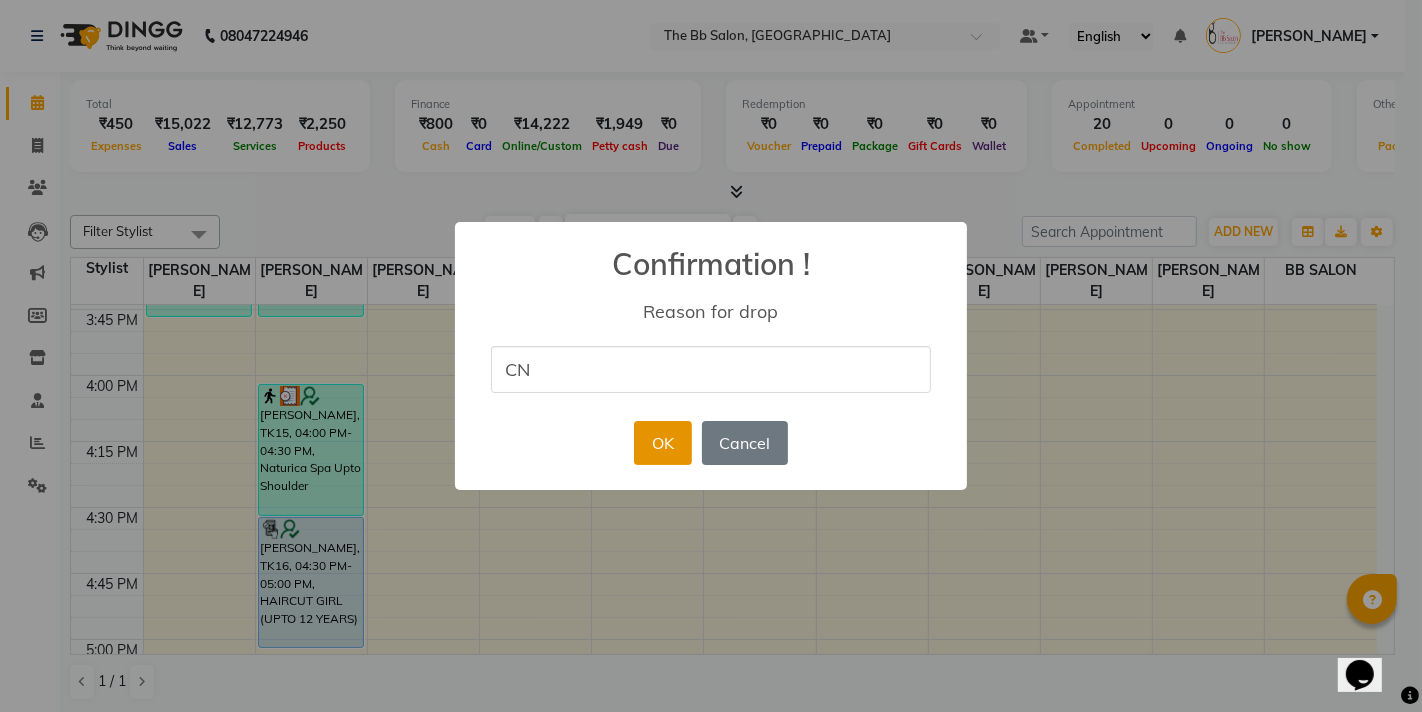 click on "OK" at bounding box center (662, 443) 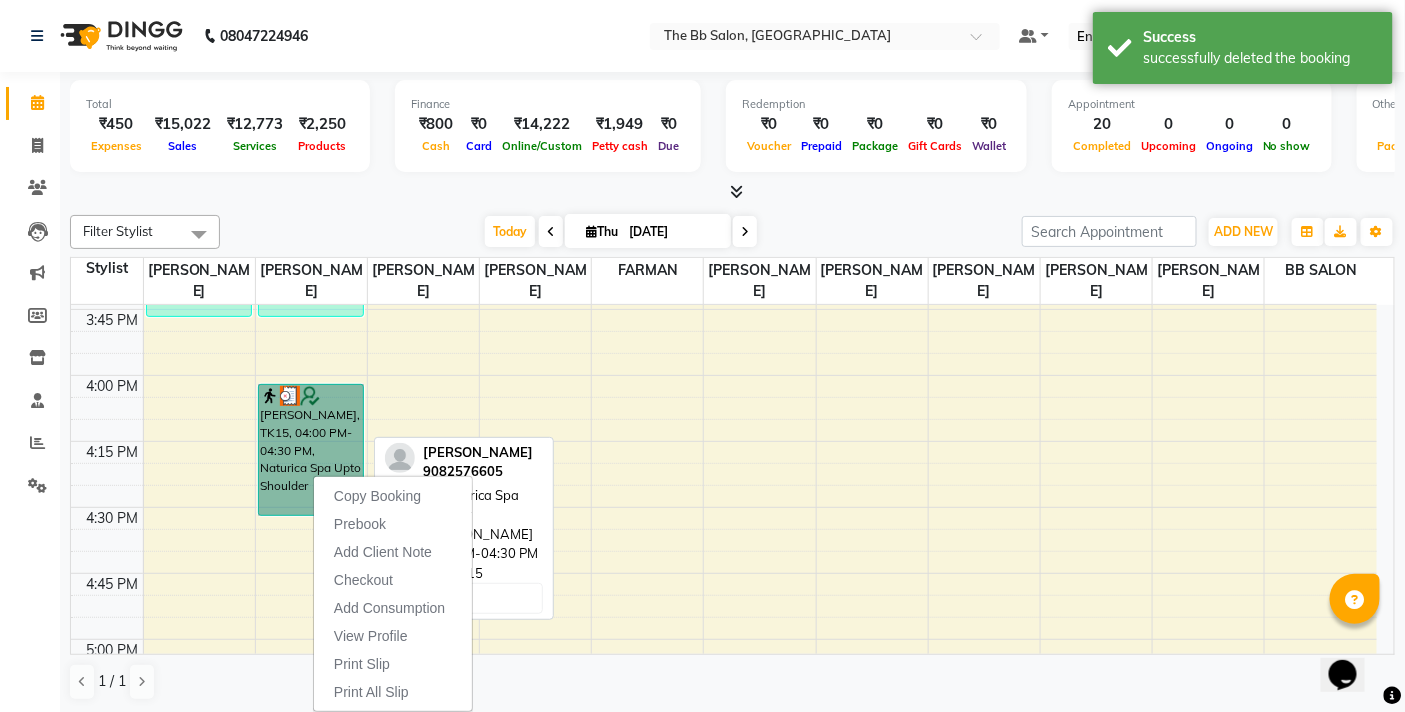 click on "Aparna Nag, TK15, 04:00 PM-04:30 PM, Naturica Spa Upto Shoulder" at bounding box center (311, 450) 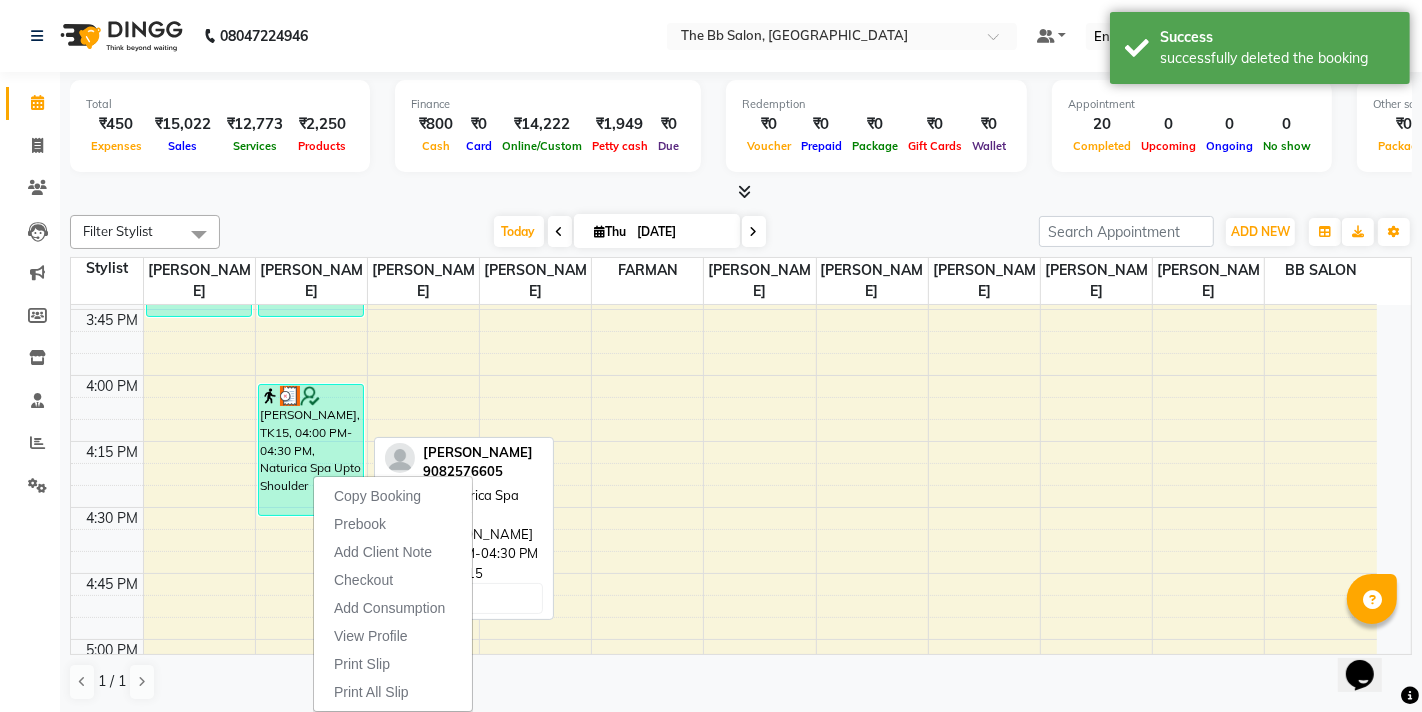 select on "3" 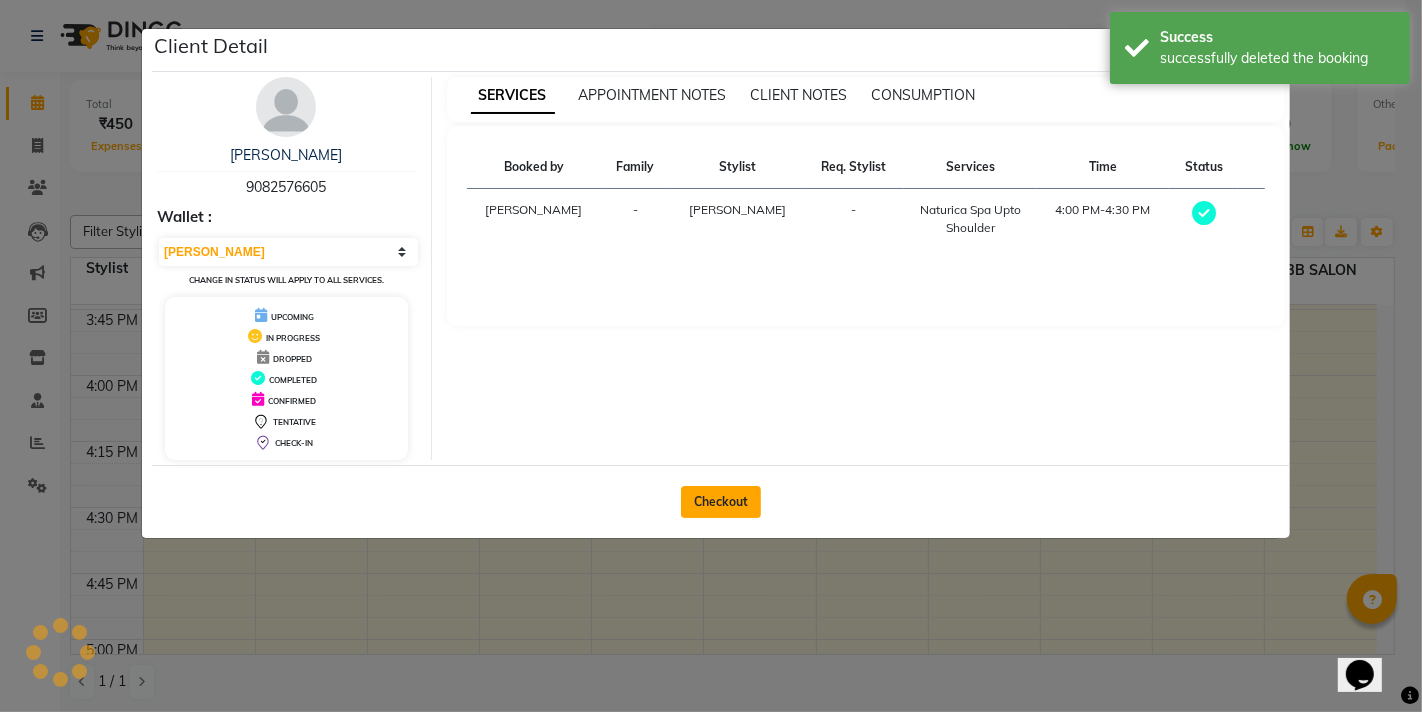 click on "Checkout" 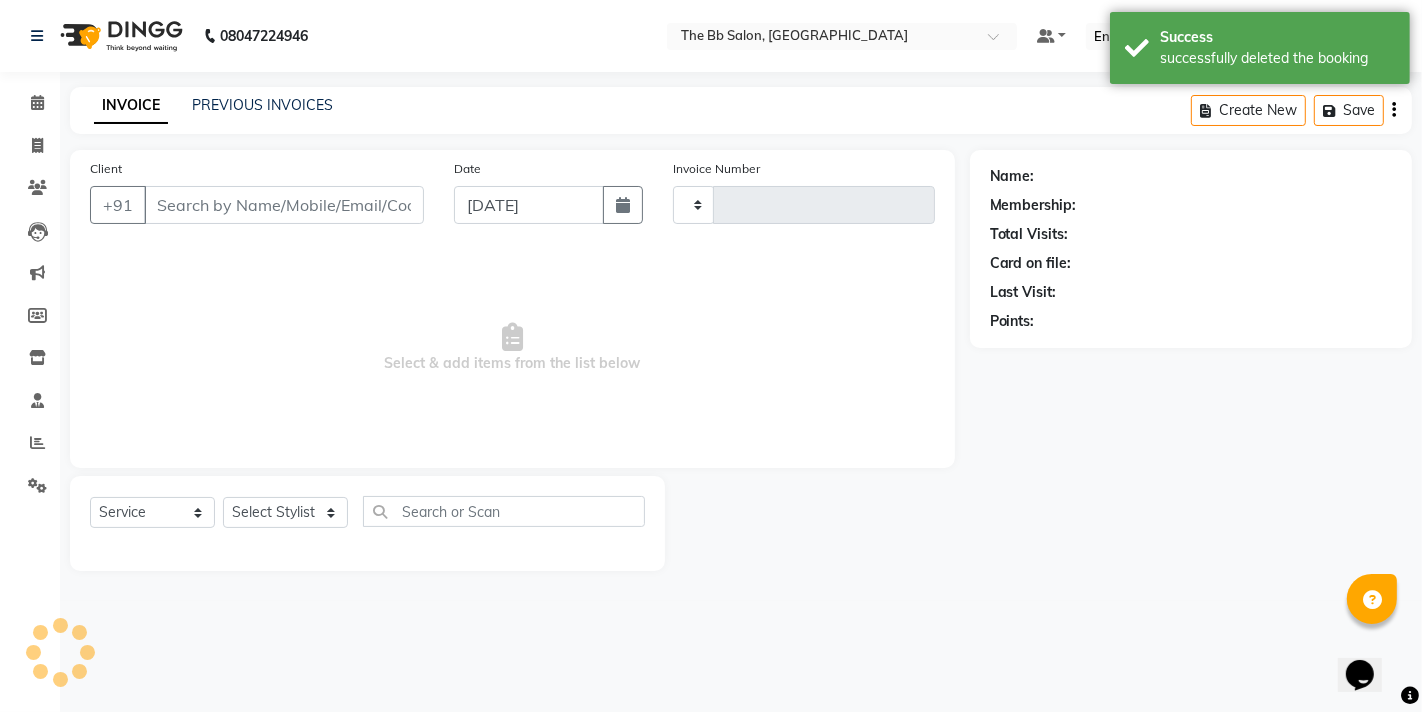 type on "2266" 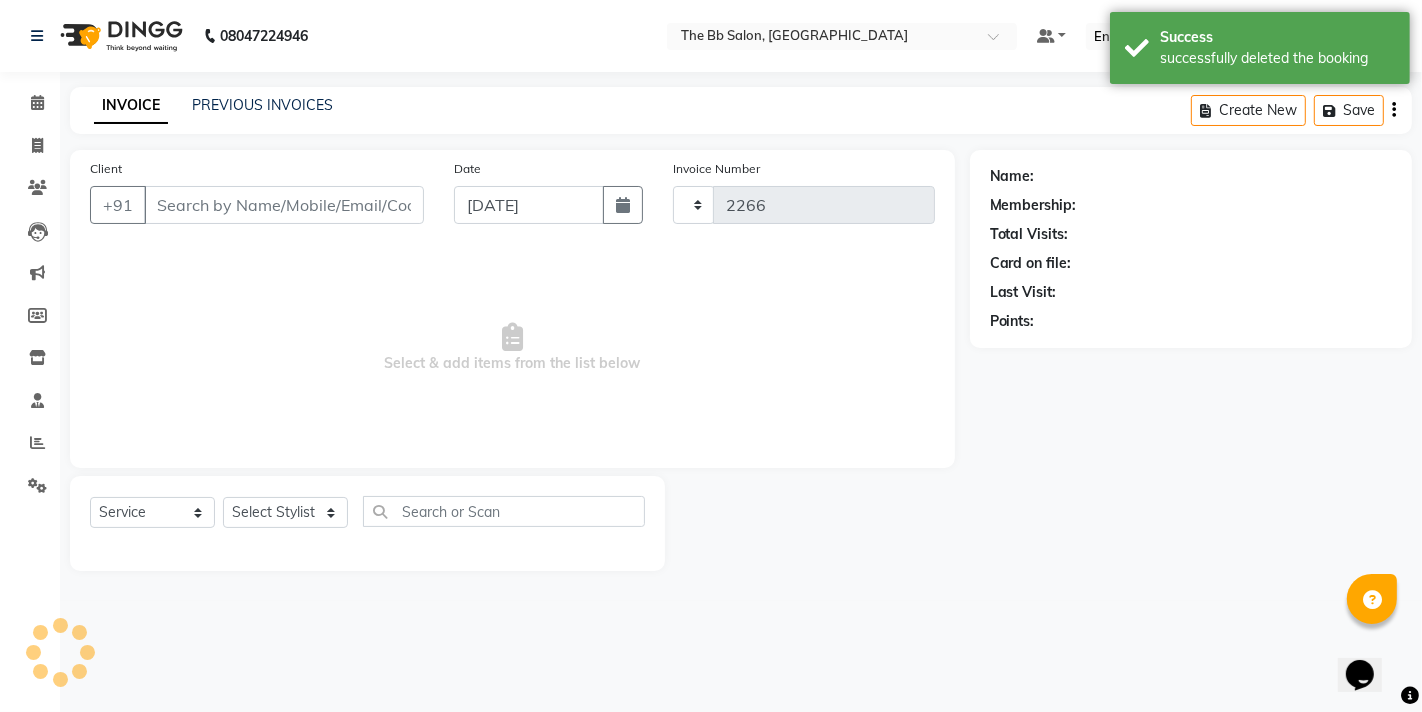 select on "6231" 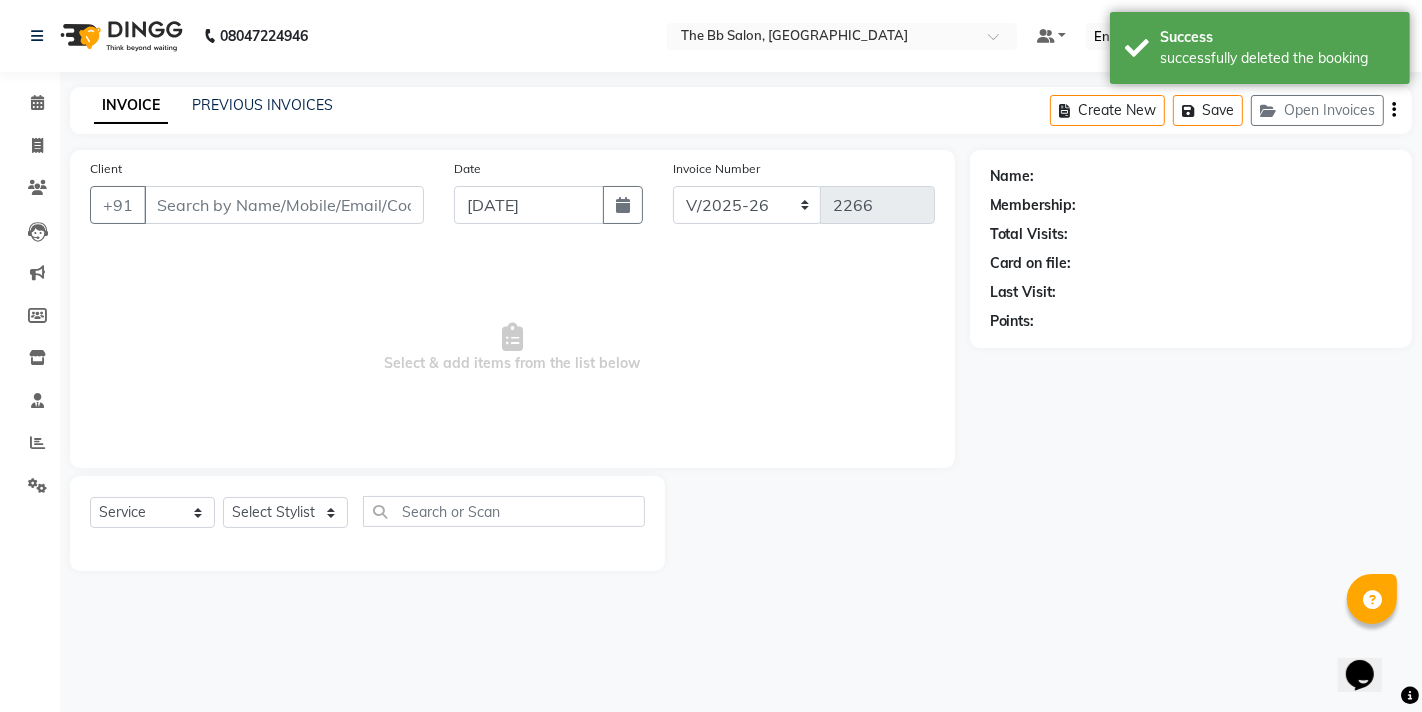 type on "90******05" 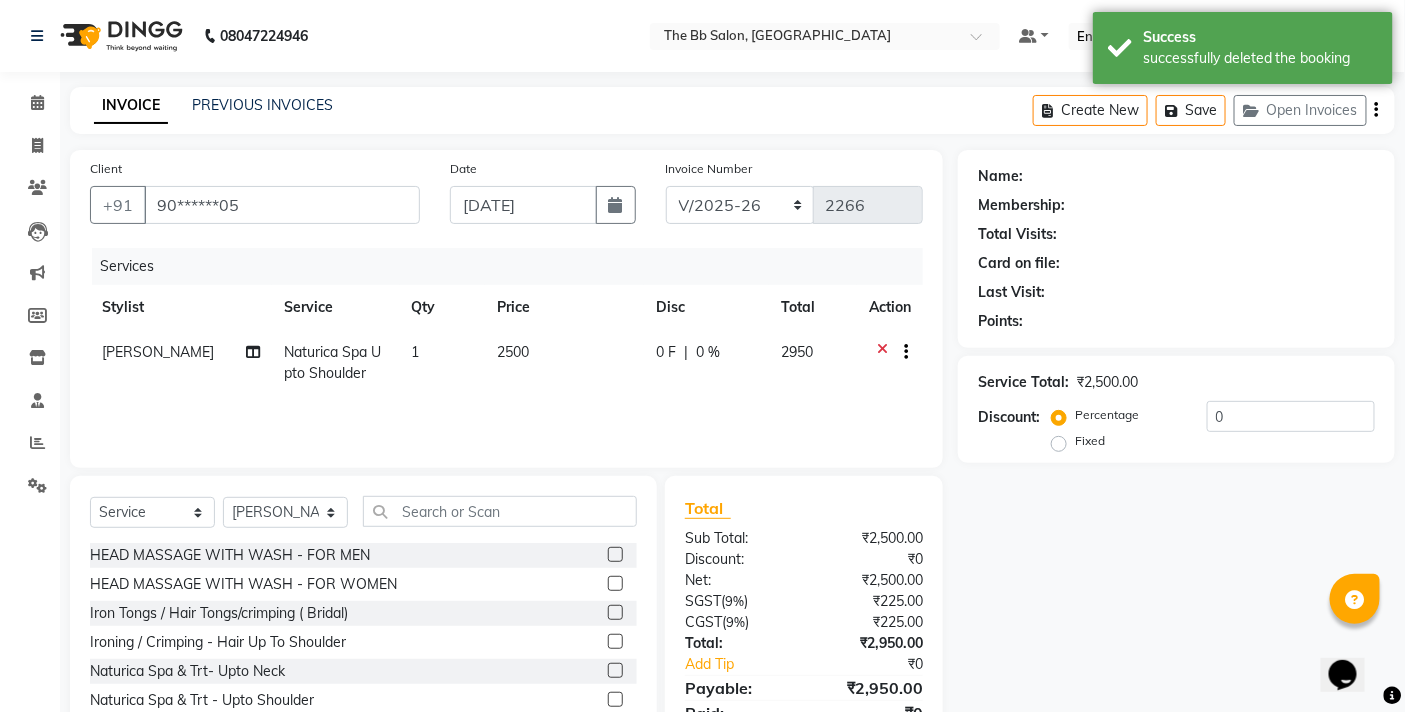 type on "20" 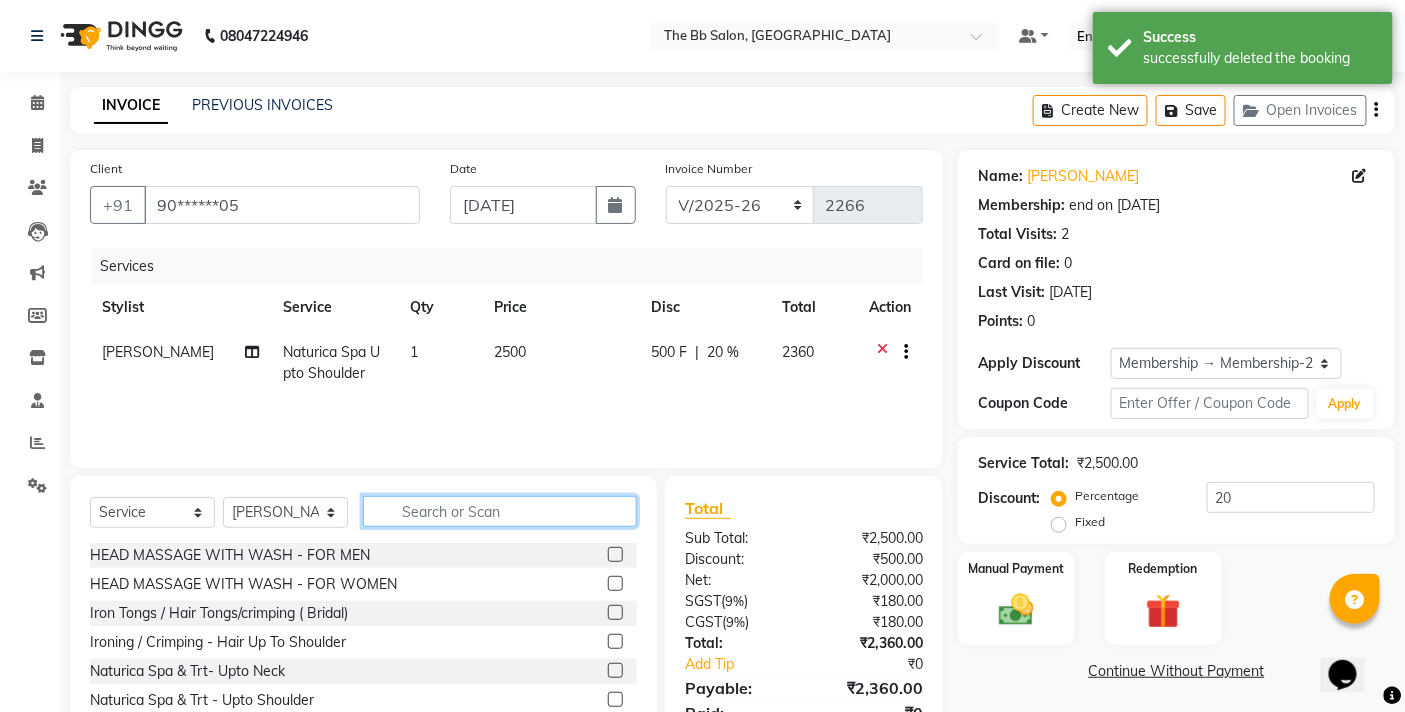click 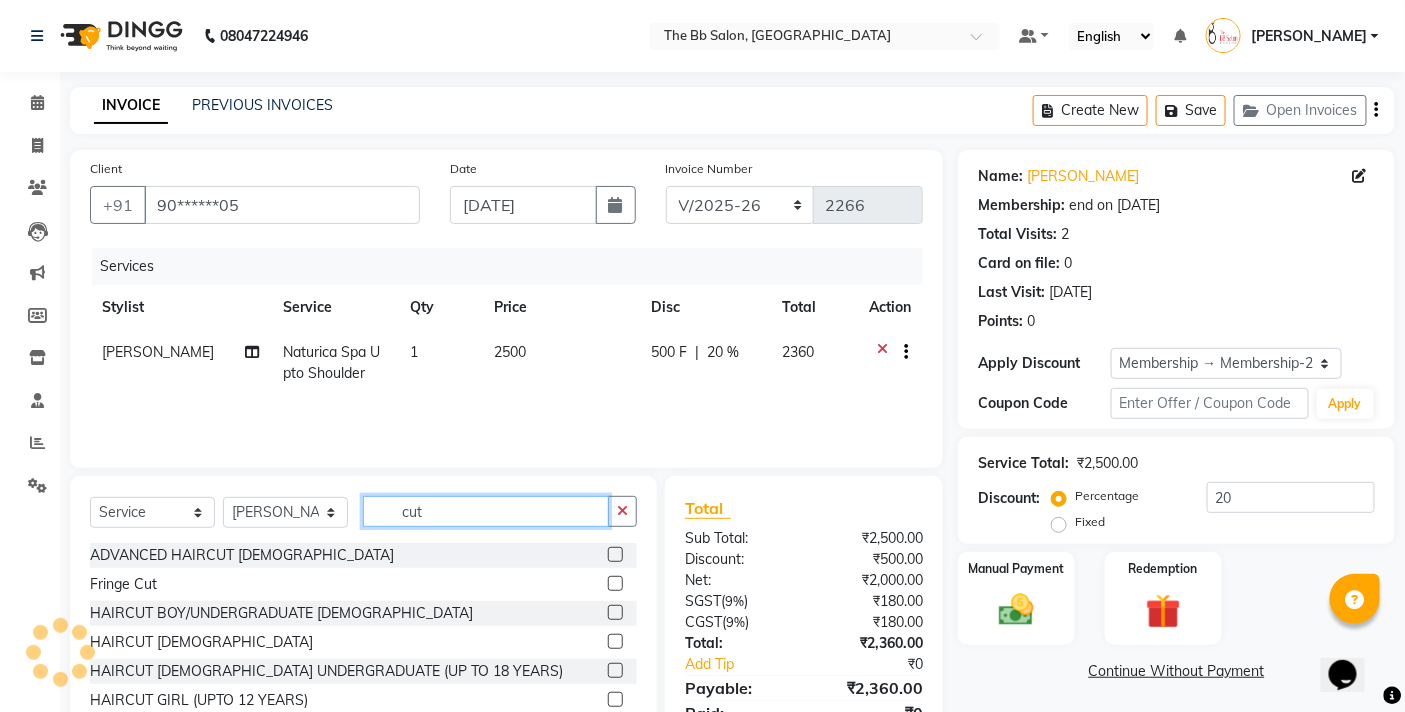 scroll, scrollTop: 61, scrollLeft: 0, axis: vertical 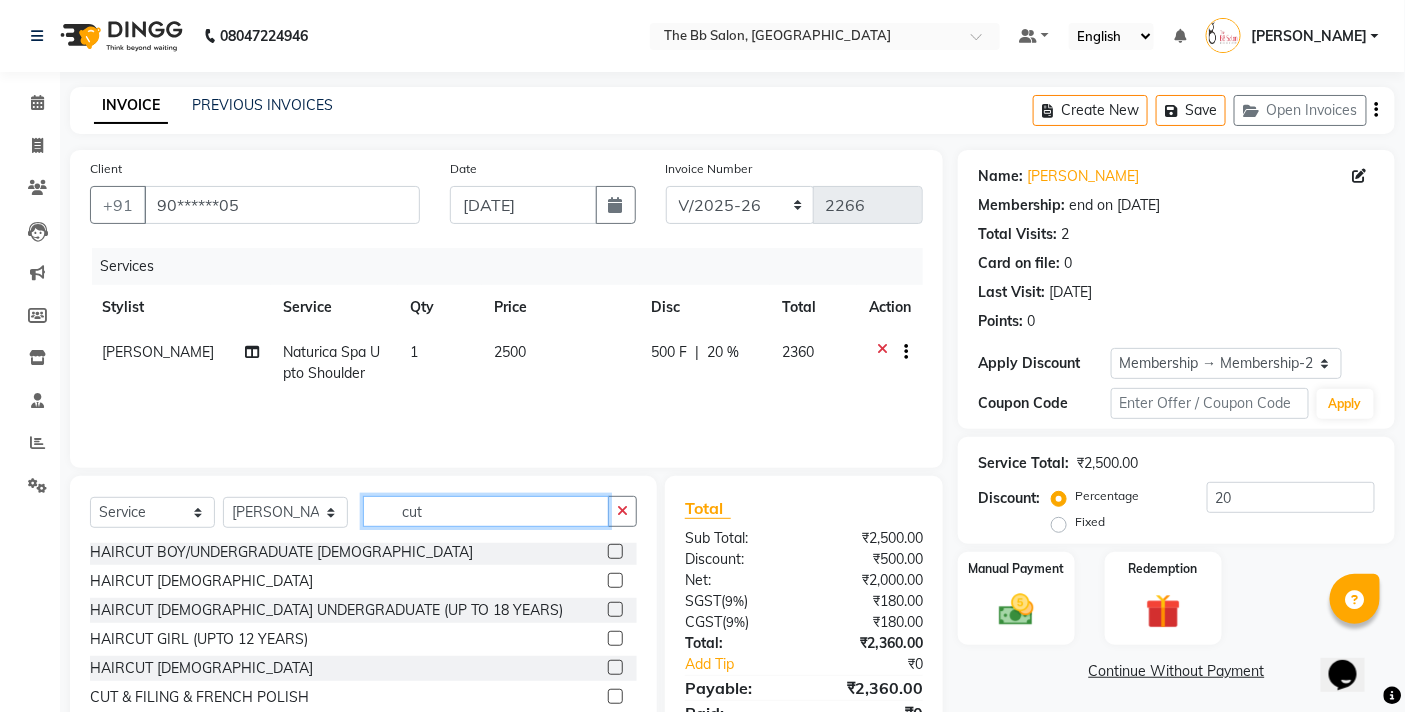 type on "cut" 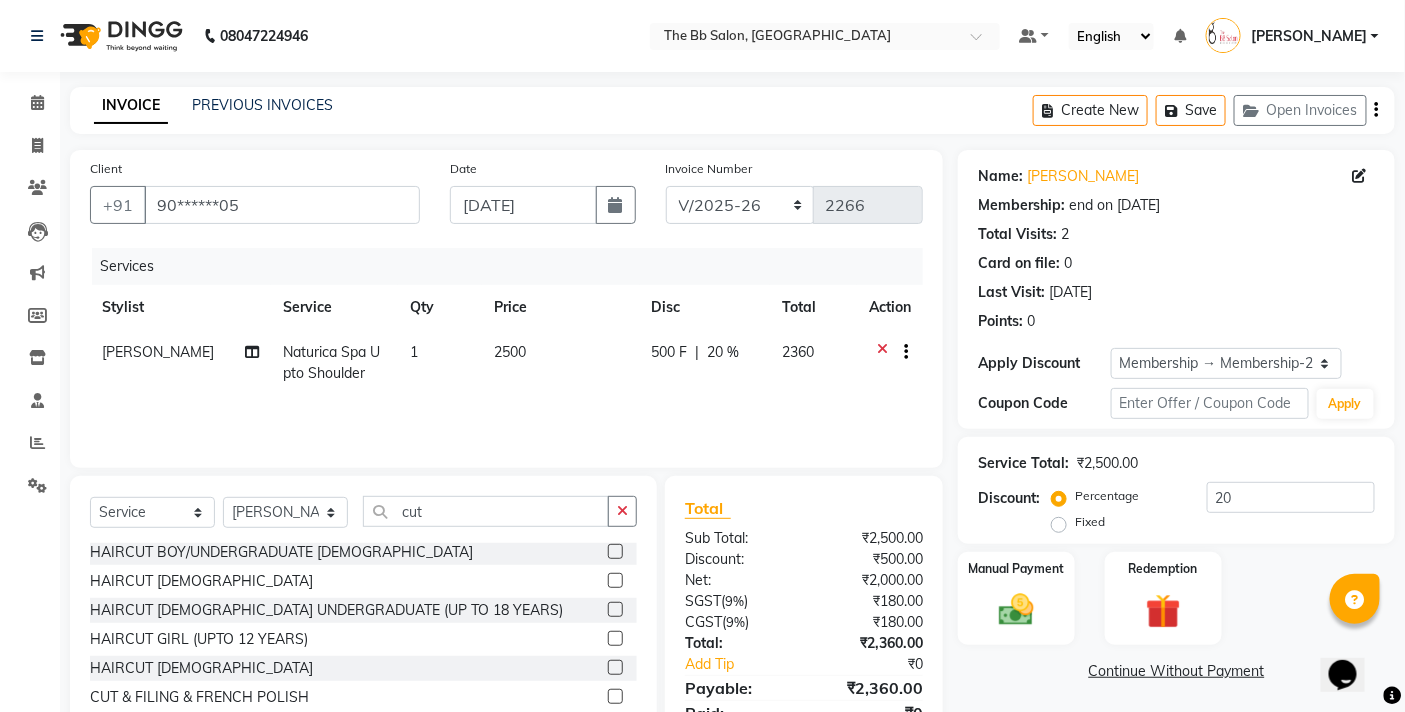 click 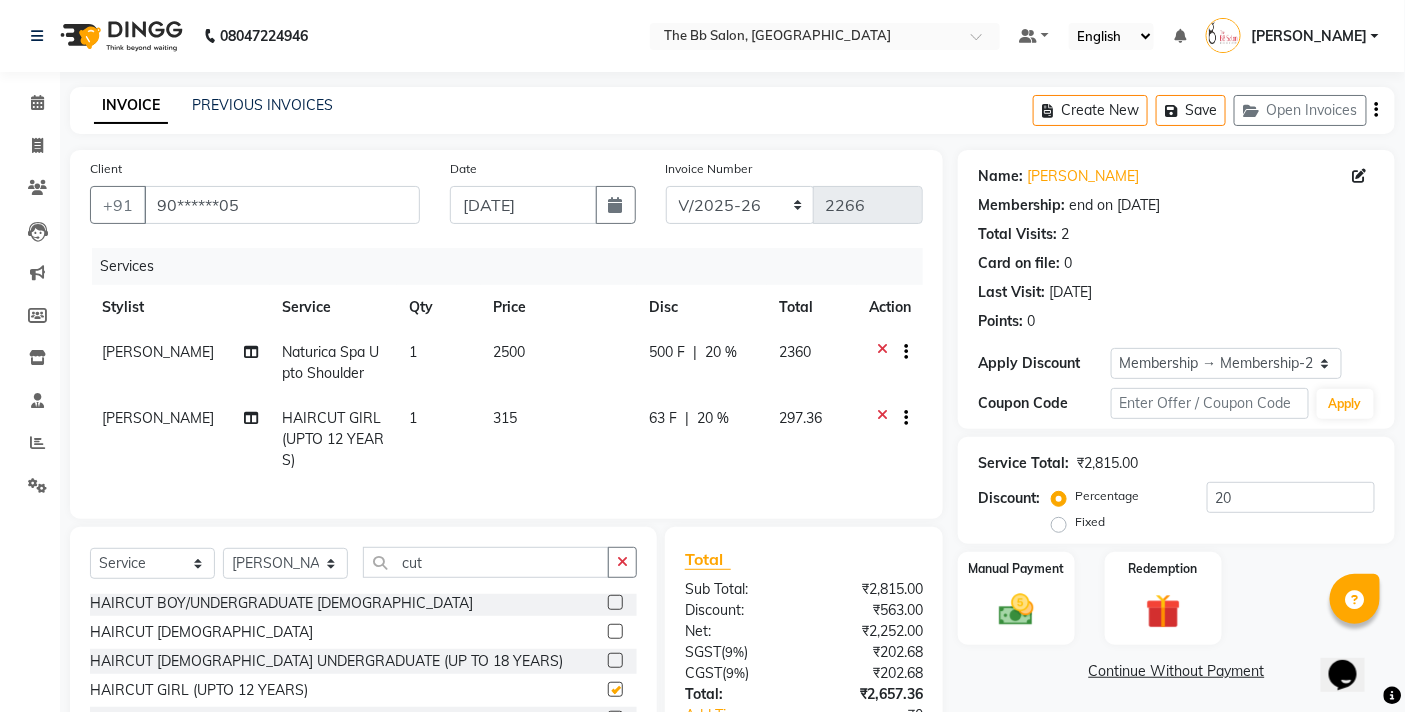 checkbox on "false" 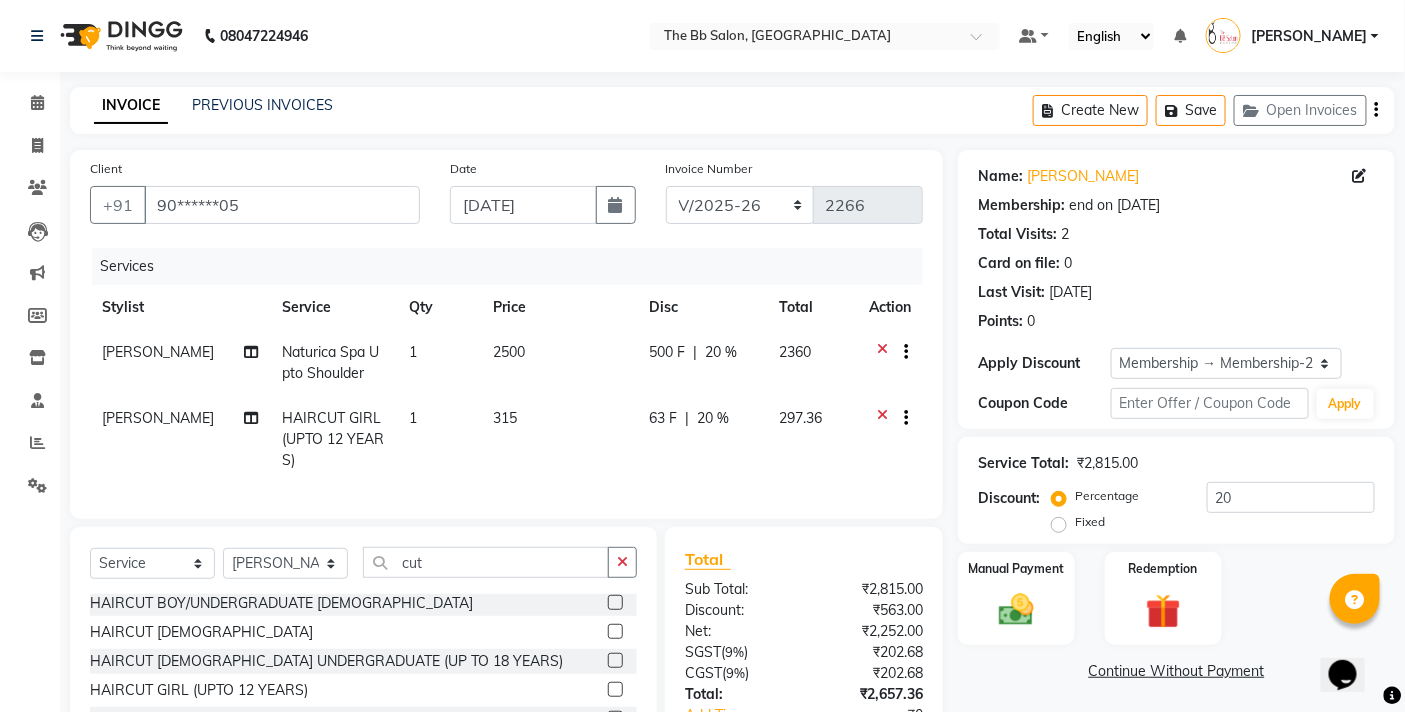 click on "297.36" 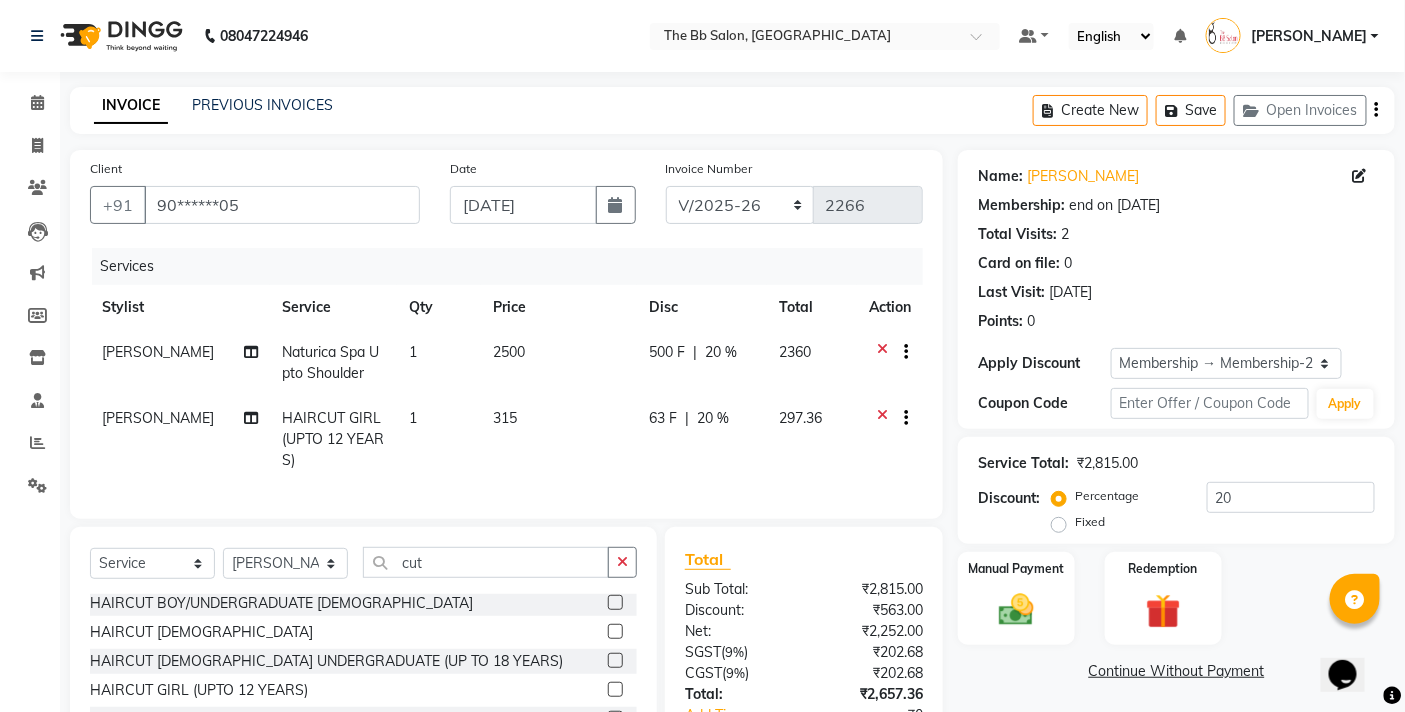 select on "83658" 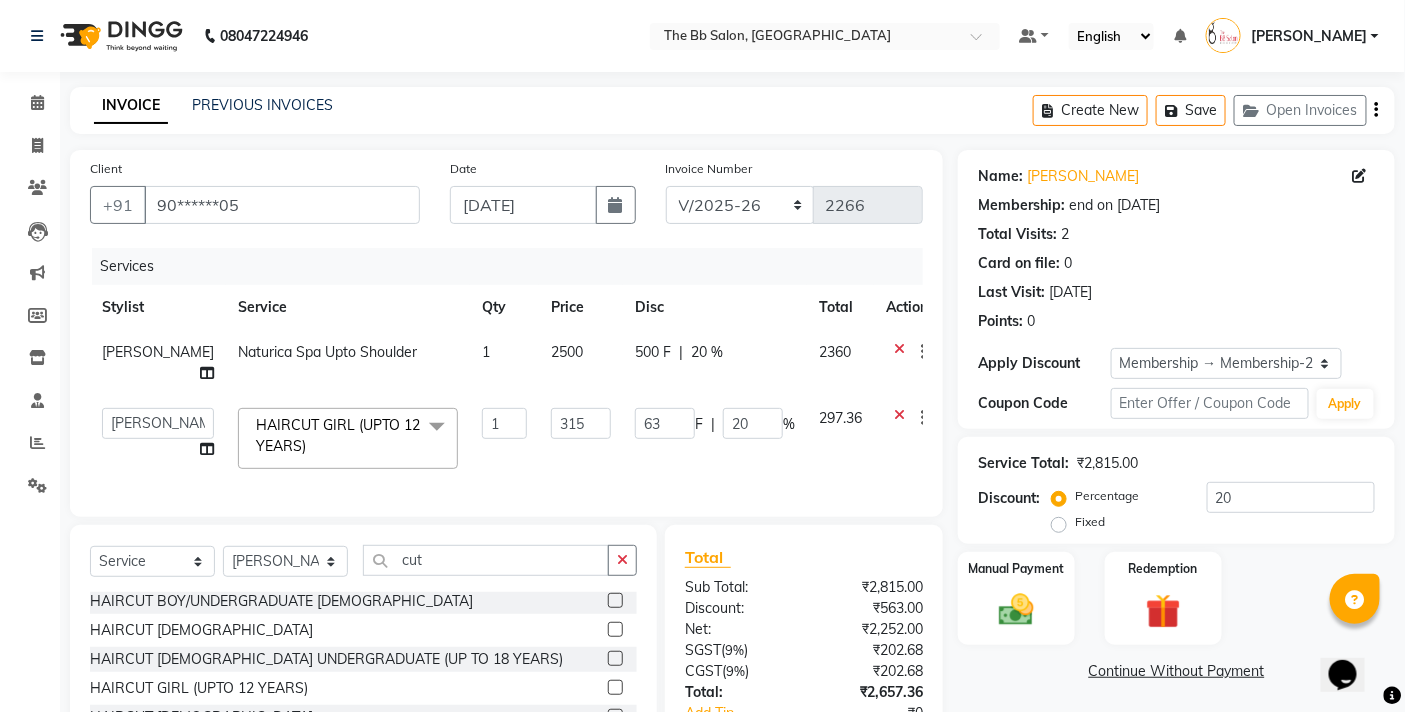 scroll, scrollTop: 174, scrollLeft: 0, axis: vertical 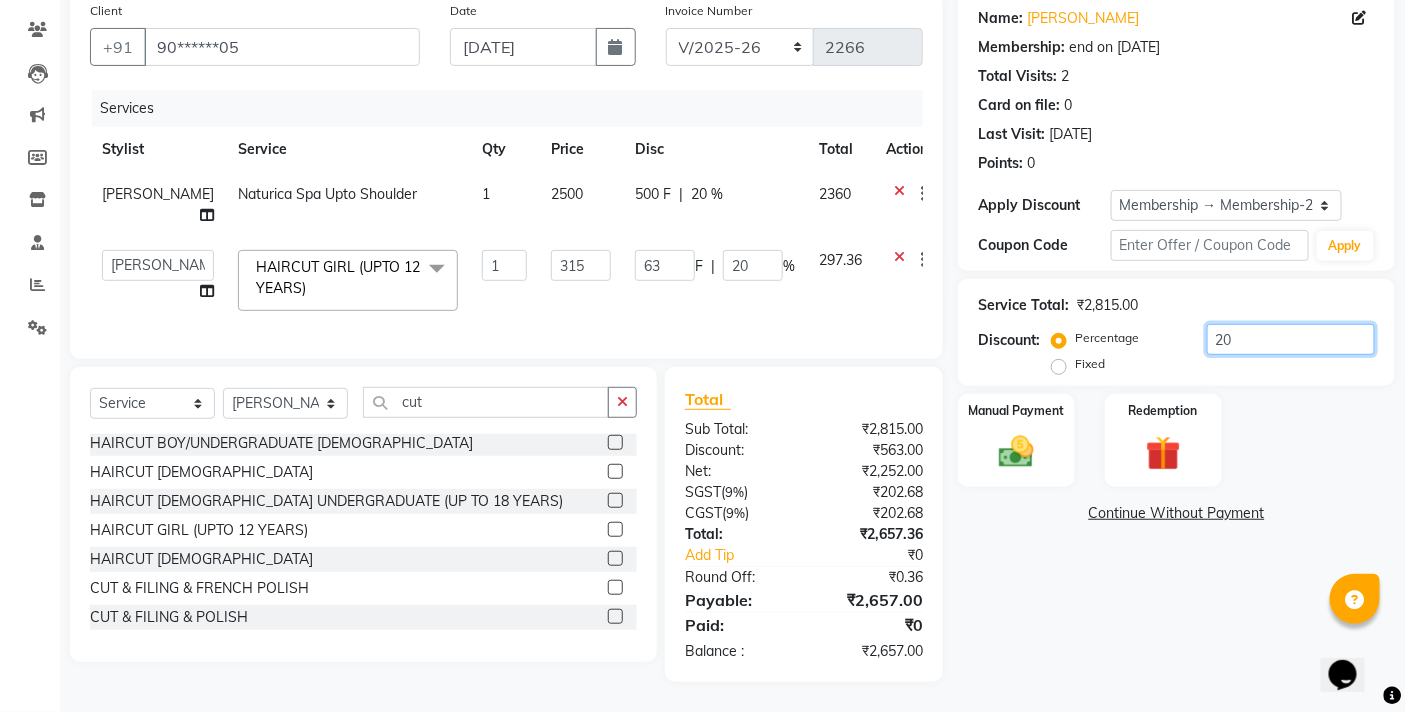 click on "20" 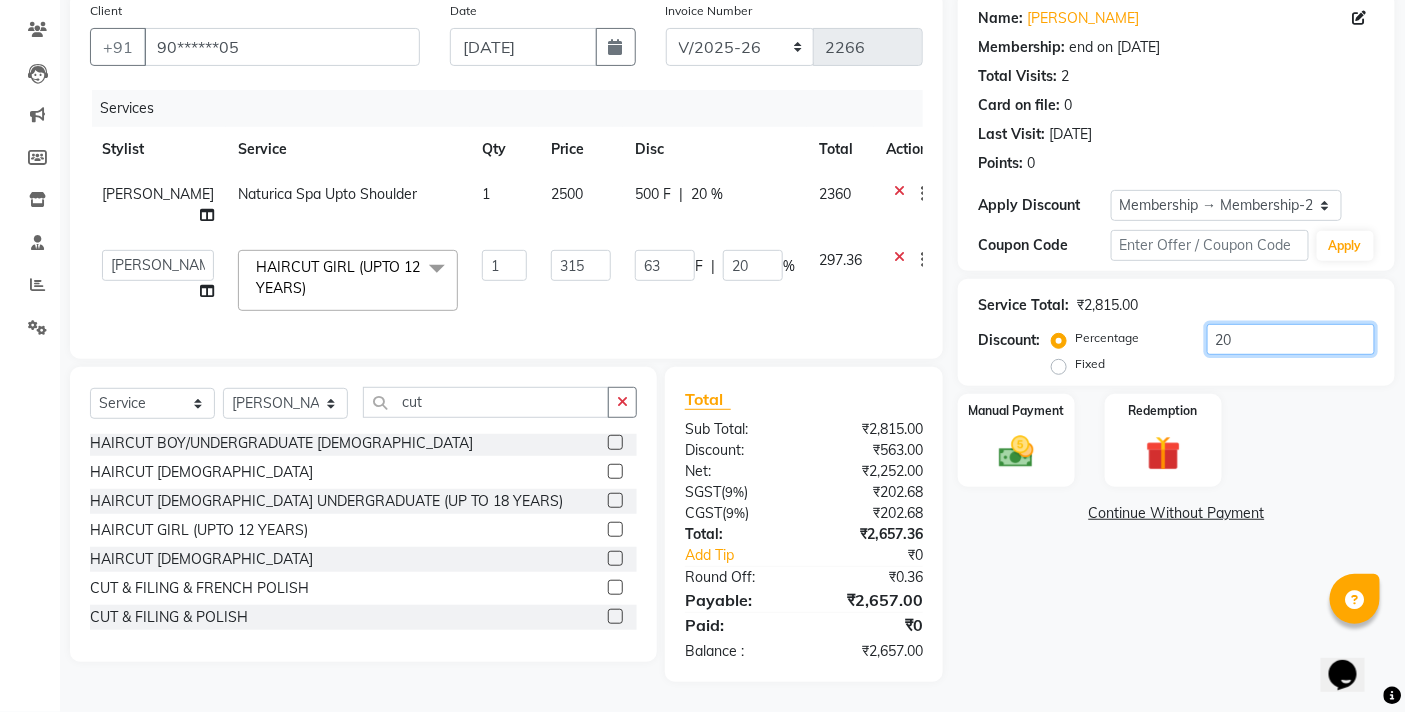 type on "2" 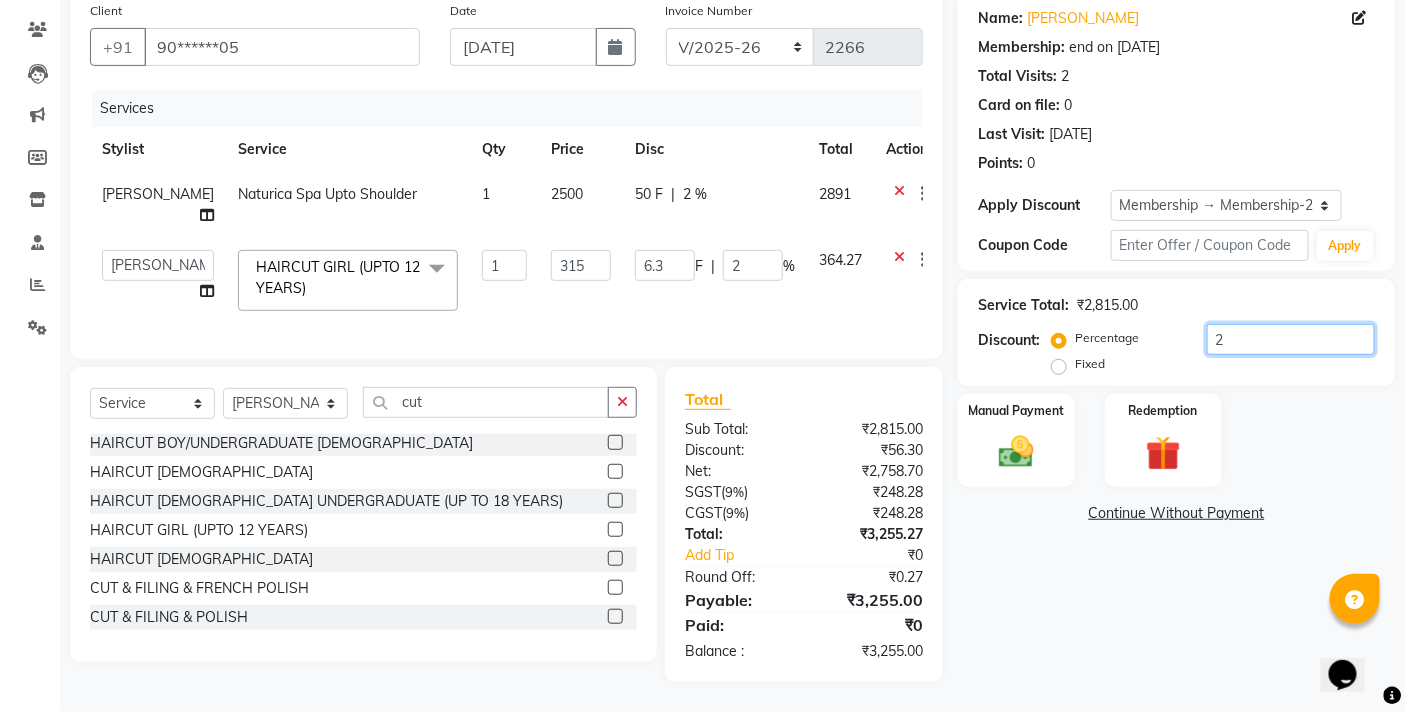 type on "22" 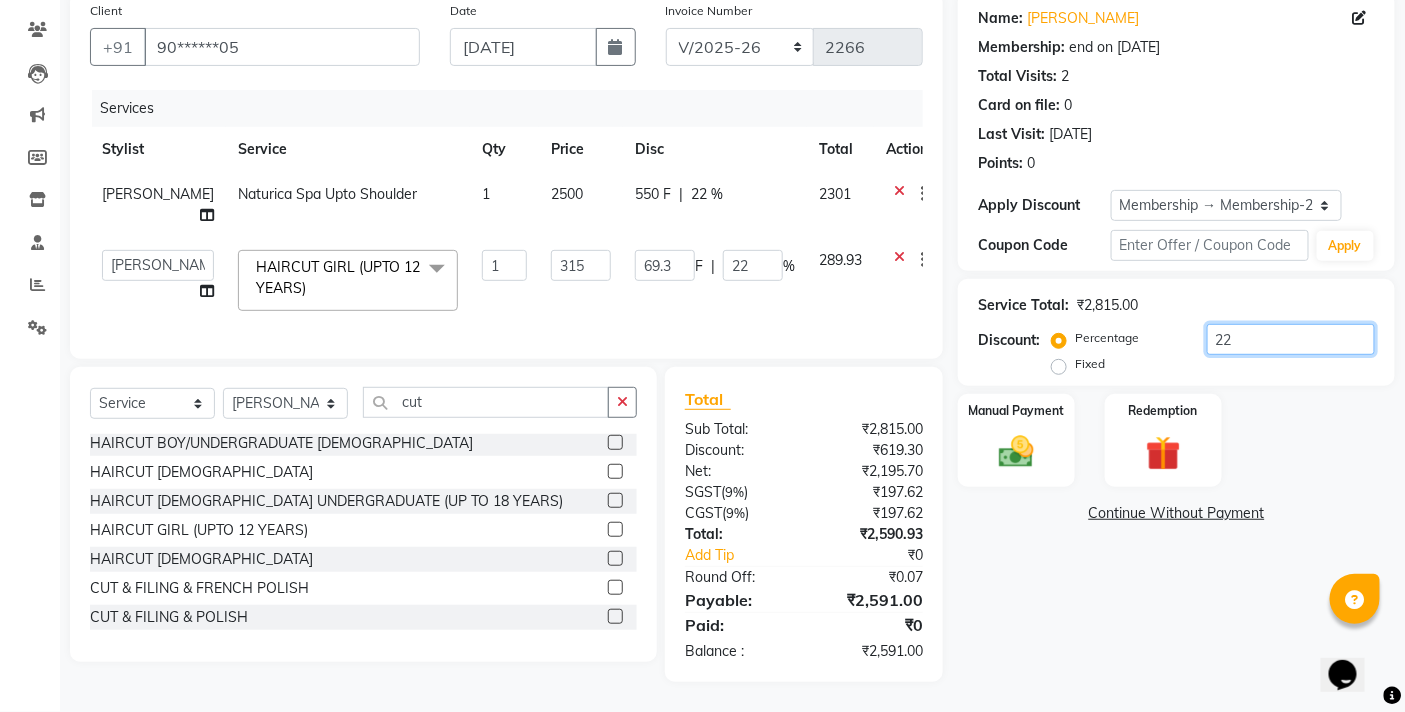 type on "2" 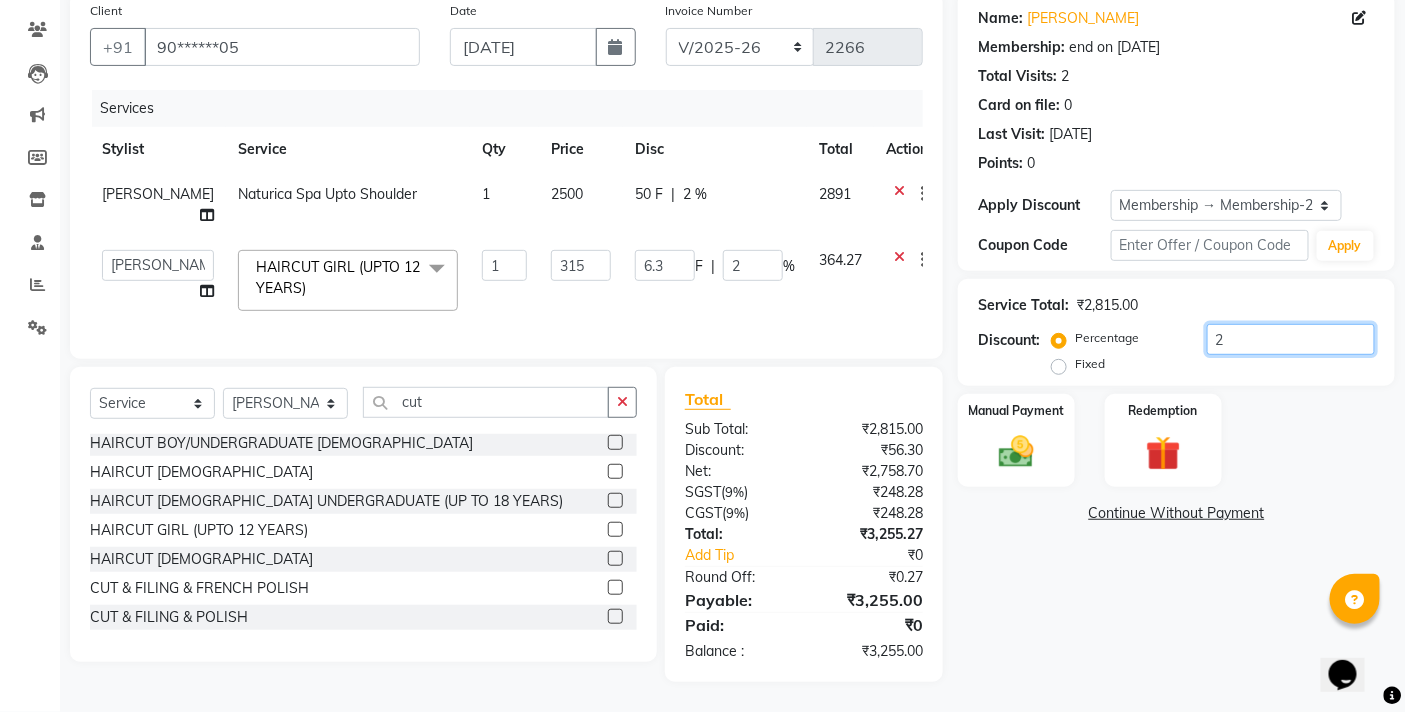 type on "21" 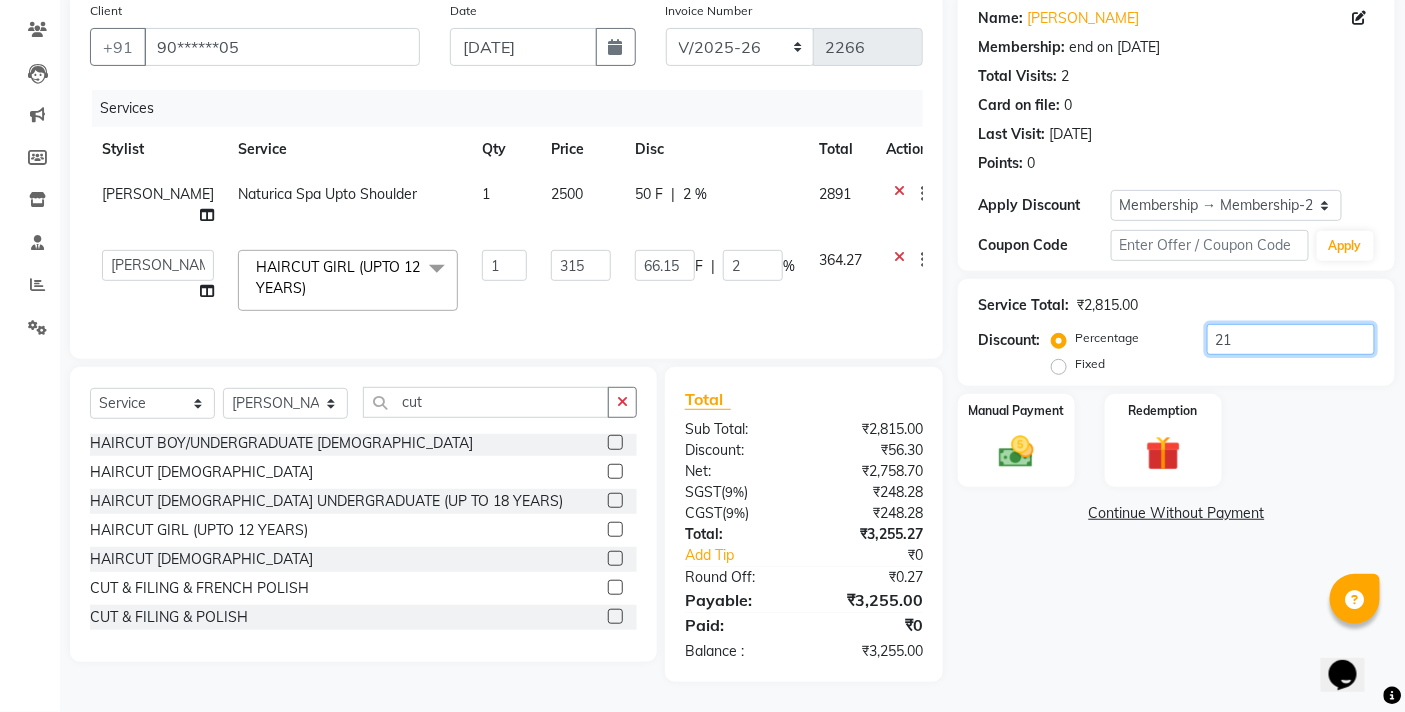 type on "21" 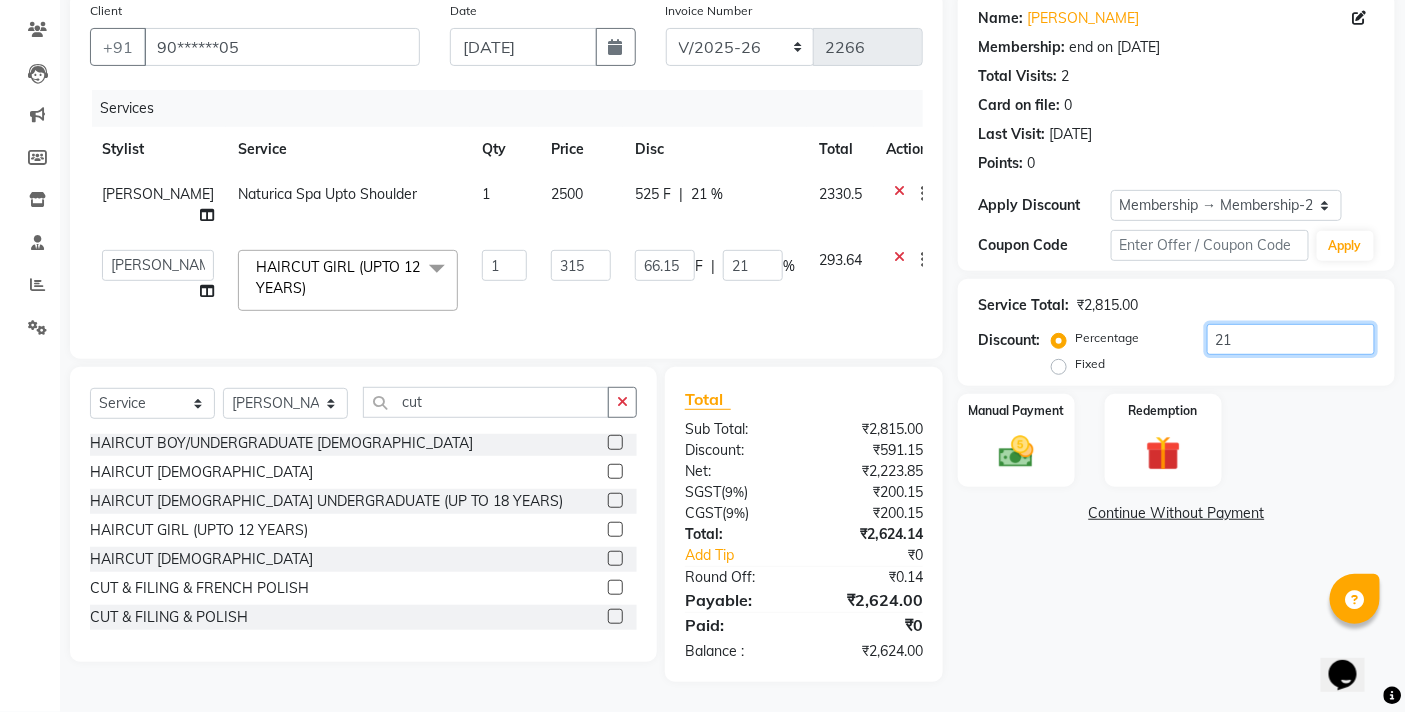 type on "2" 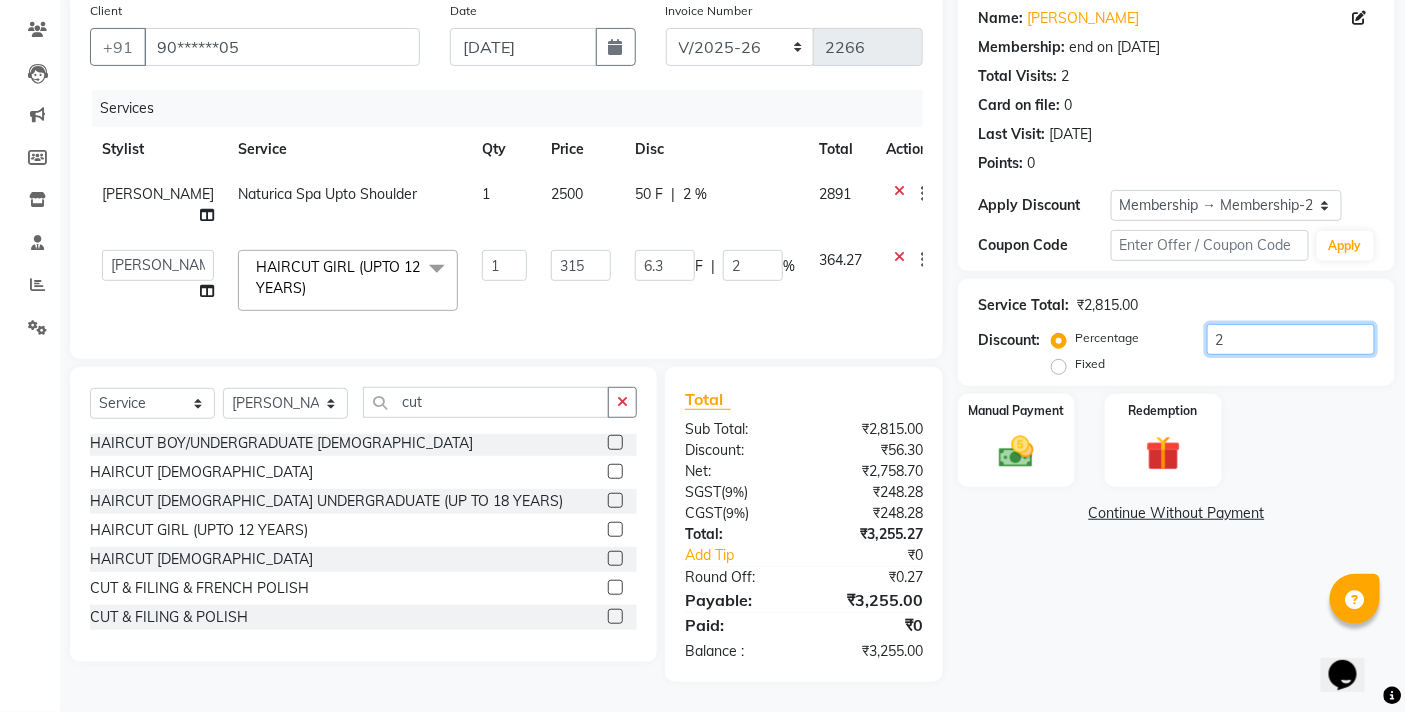 type on "21" 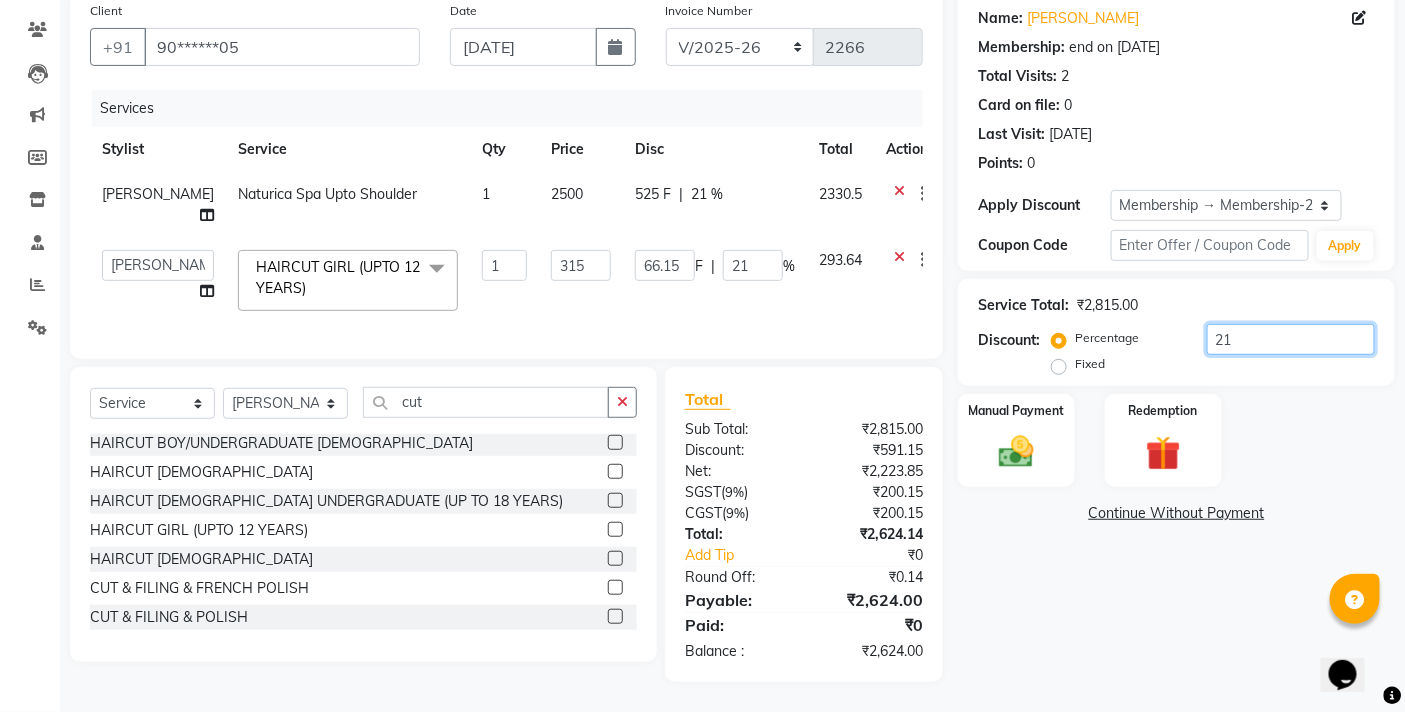 type on "21.9" 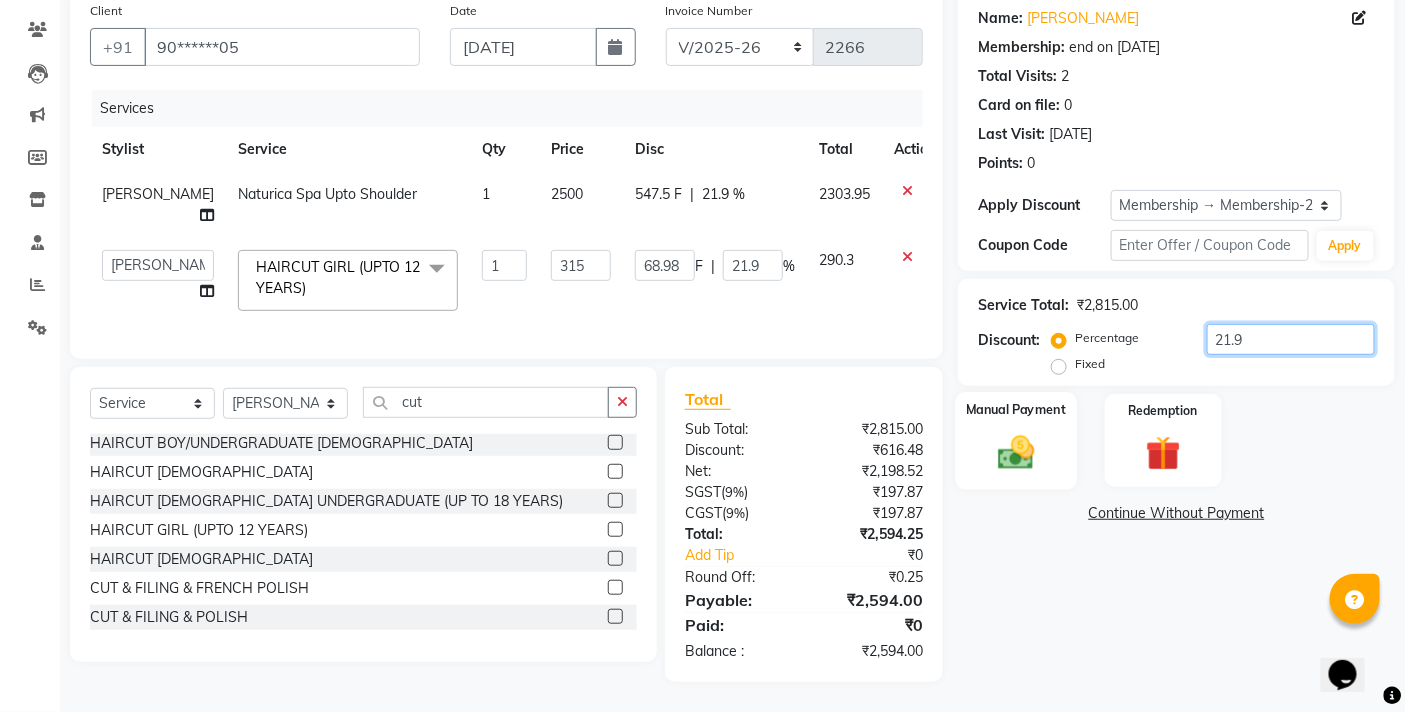 type on "21.9" 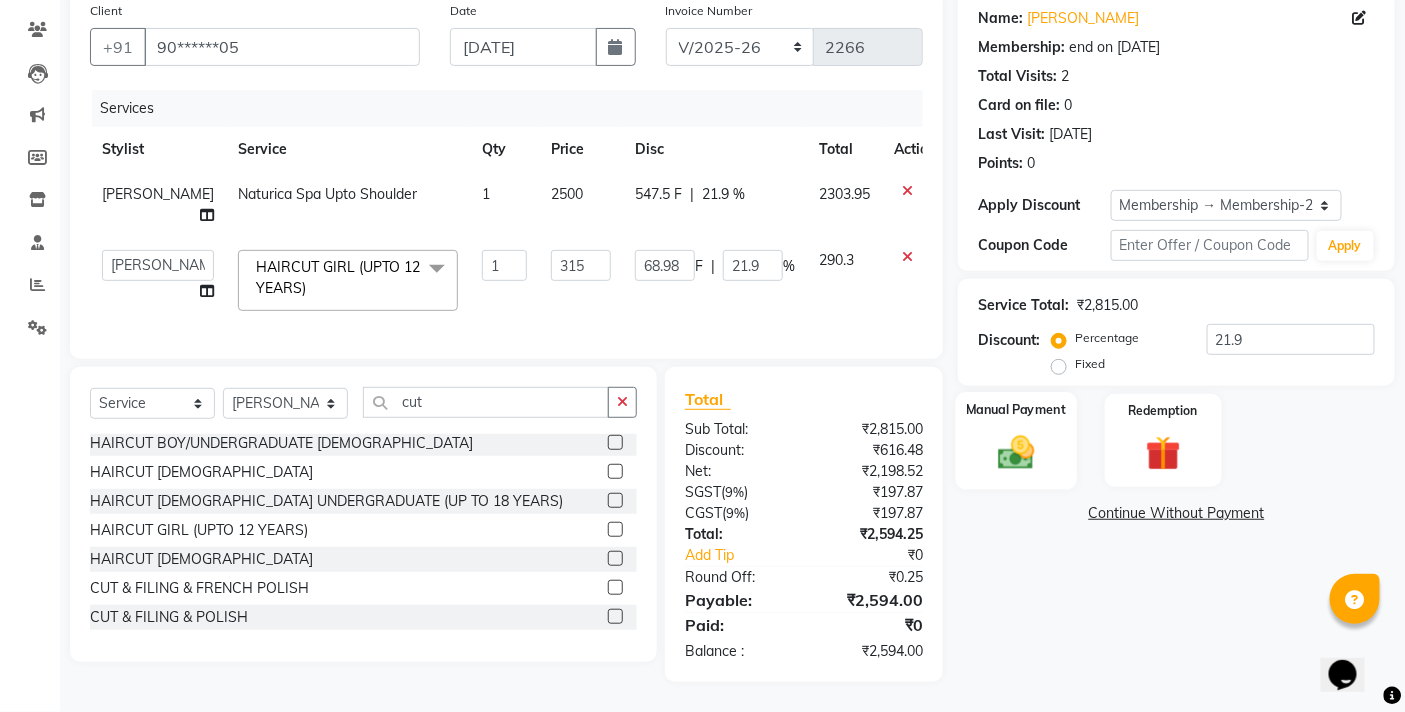 click on "Manual Payment" 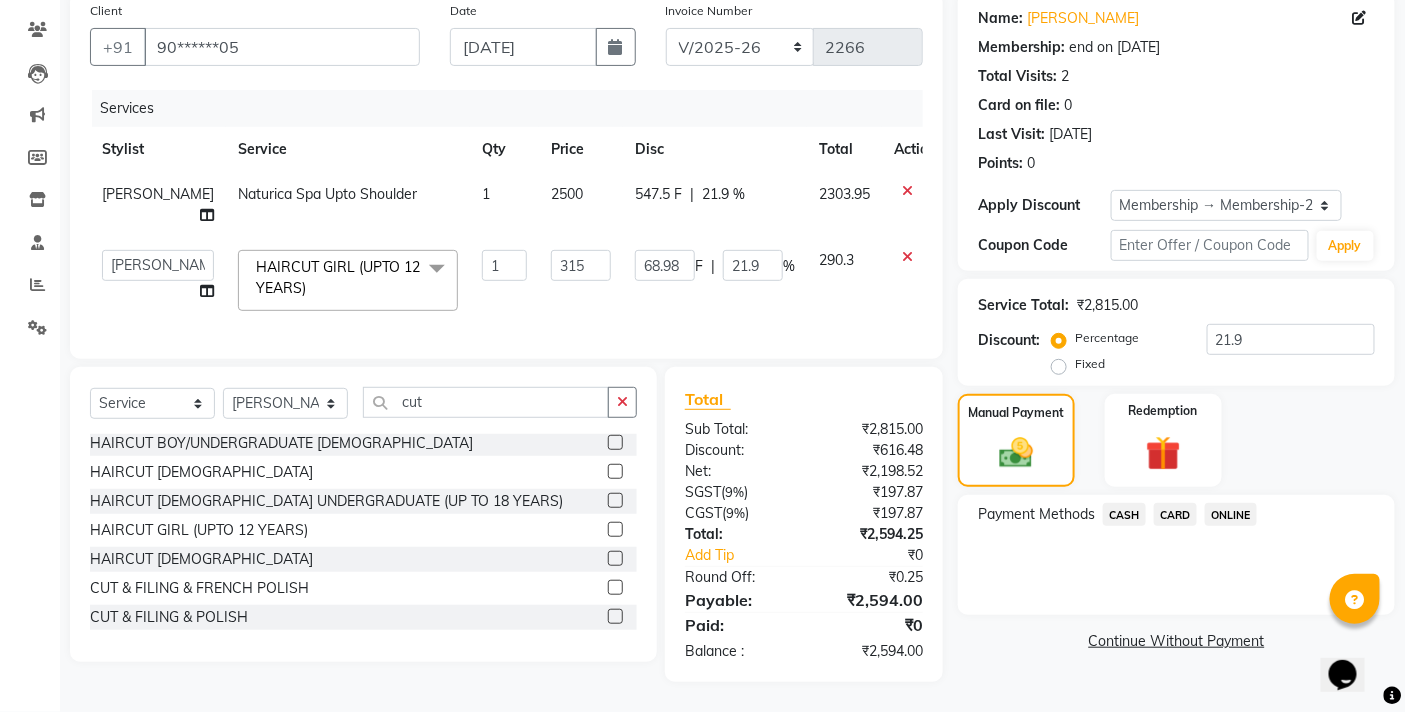 click on "CASH" 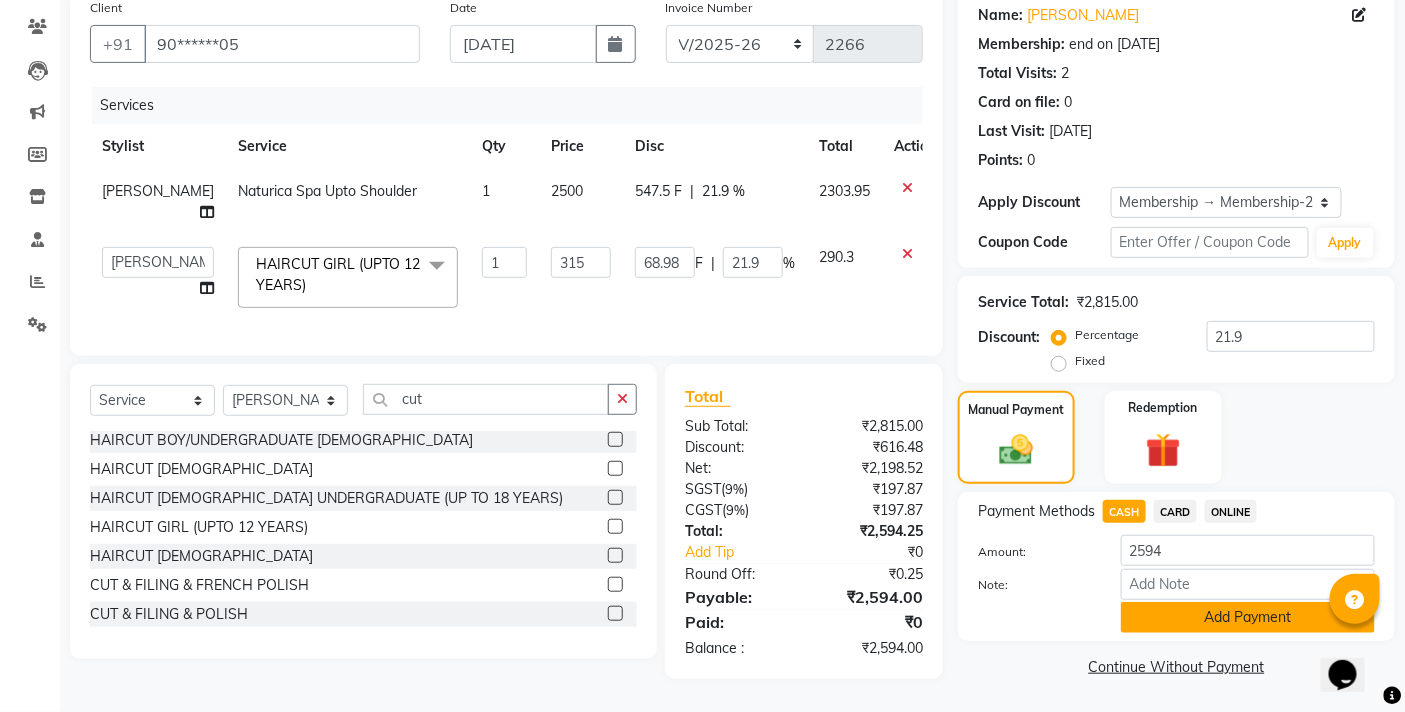 click on "Add Payment" 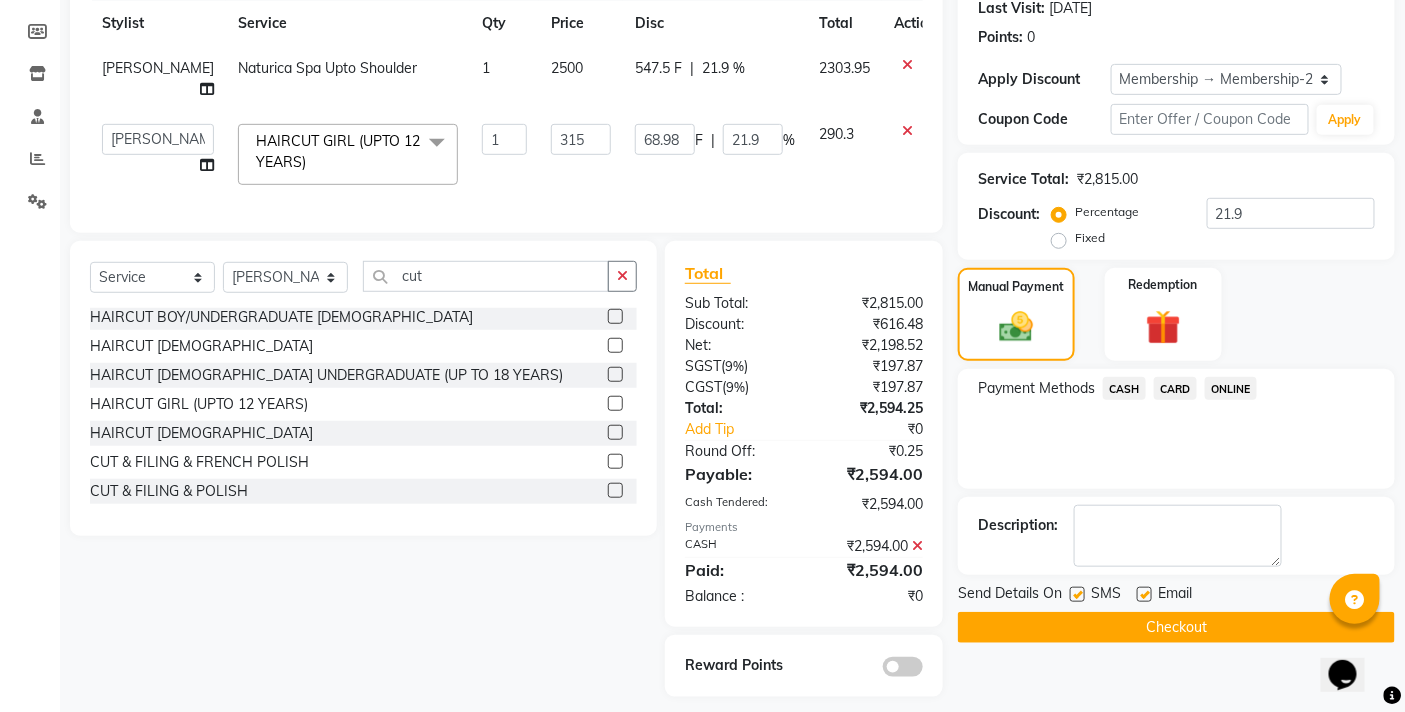 scroll, scrollTop: 315, scrollLeft: 0, axis: vertical 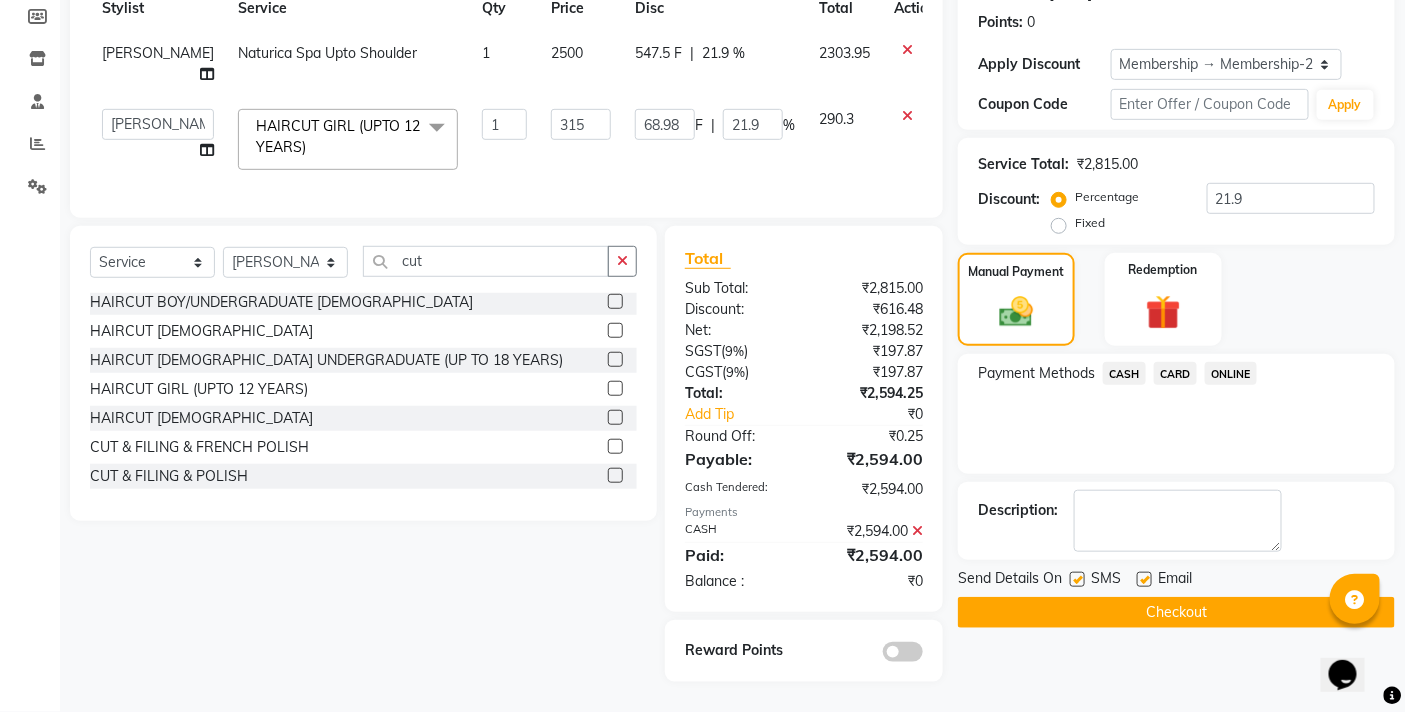 click on "Checkout" 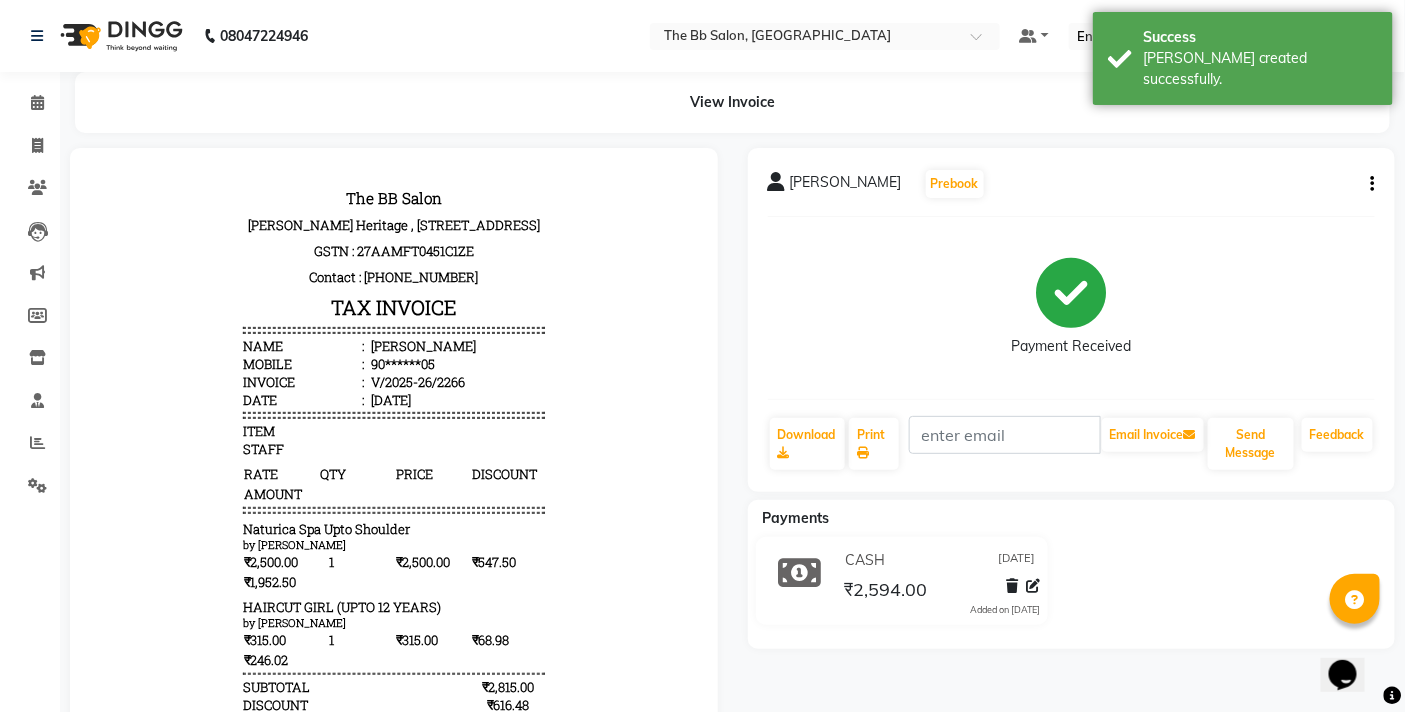 scroll, scrollTop: 0, scrollLeft: 0, axis: both 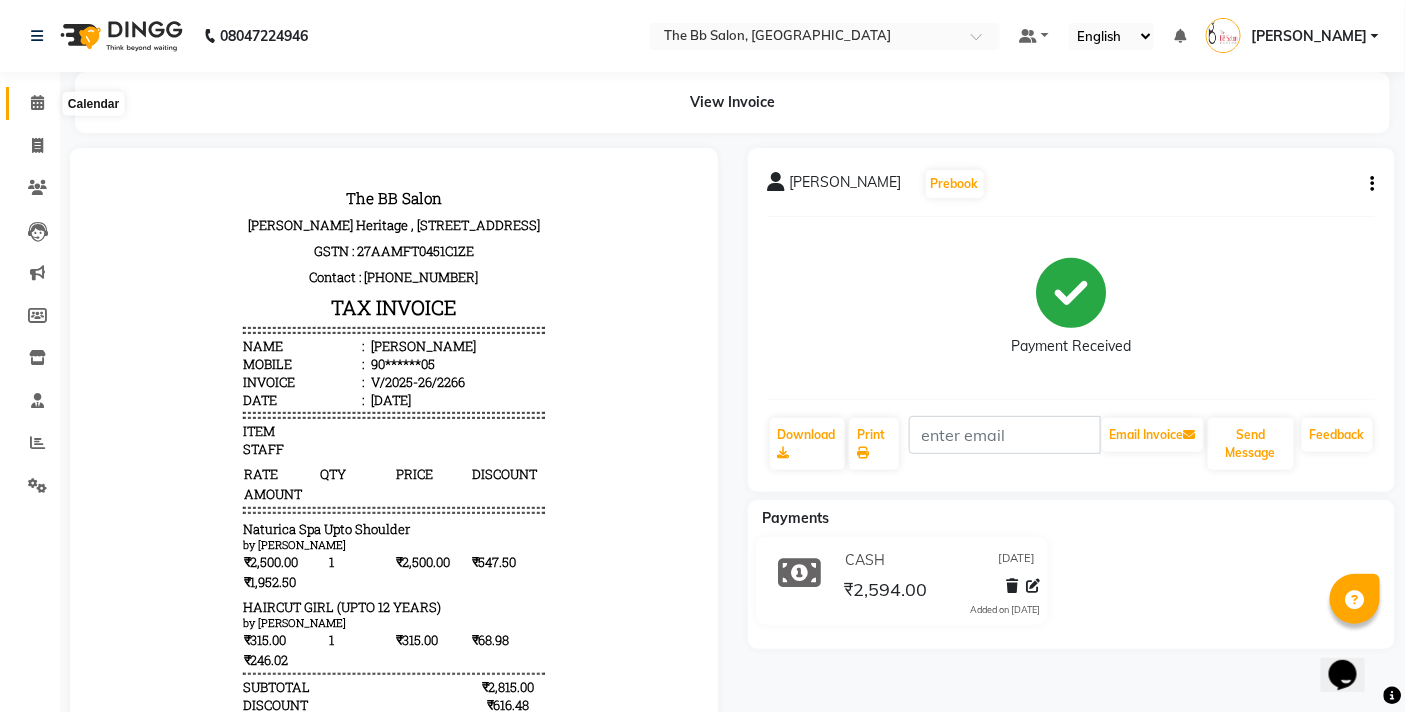 click 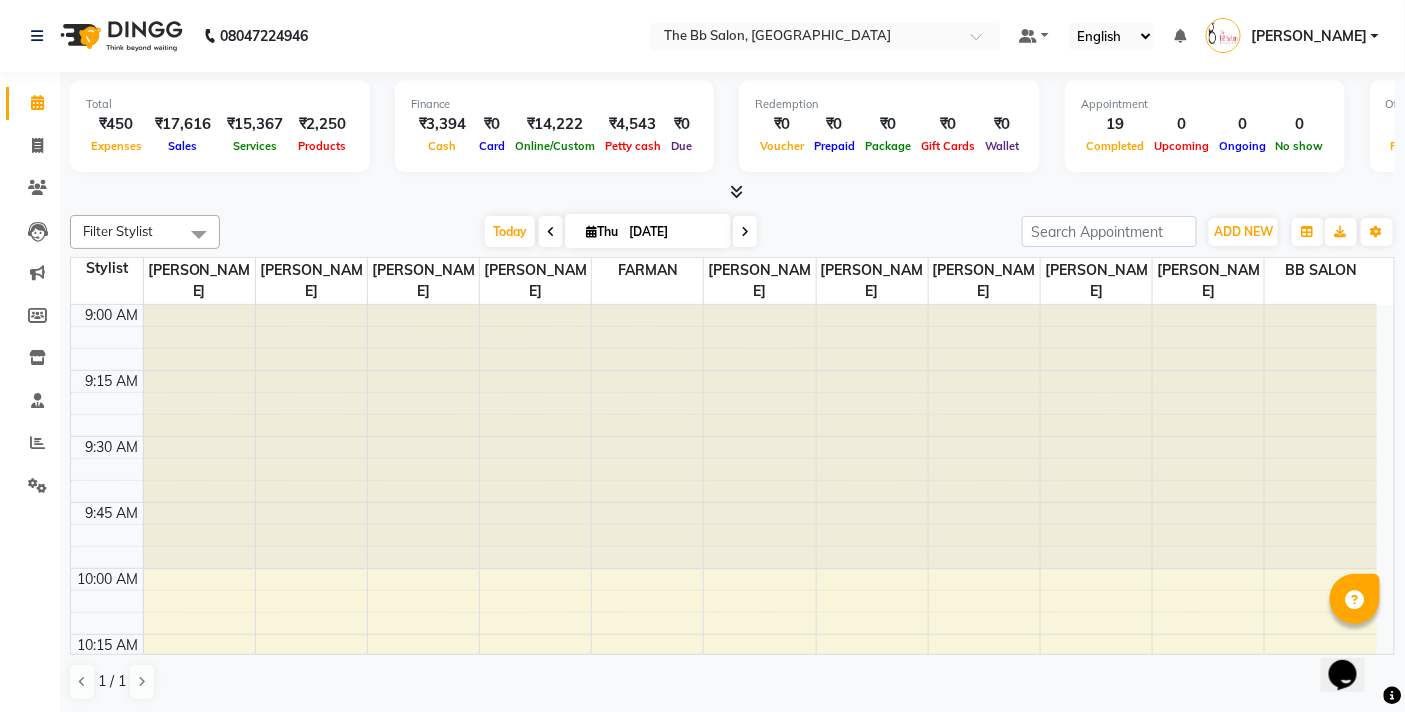 click on "Today  Thu 10-07-2025" at bounding box center [621, 232] 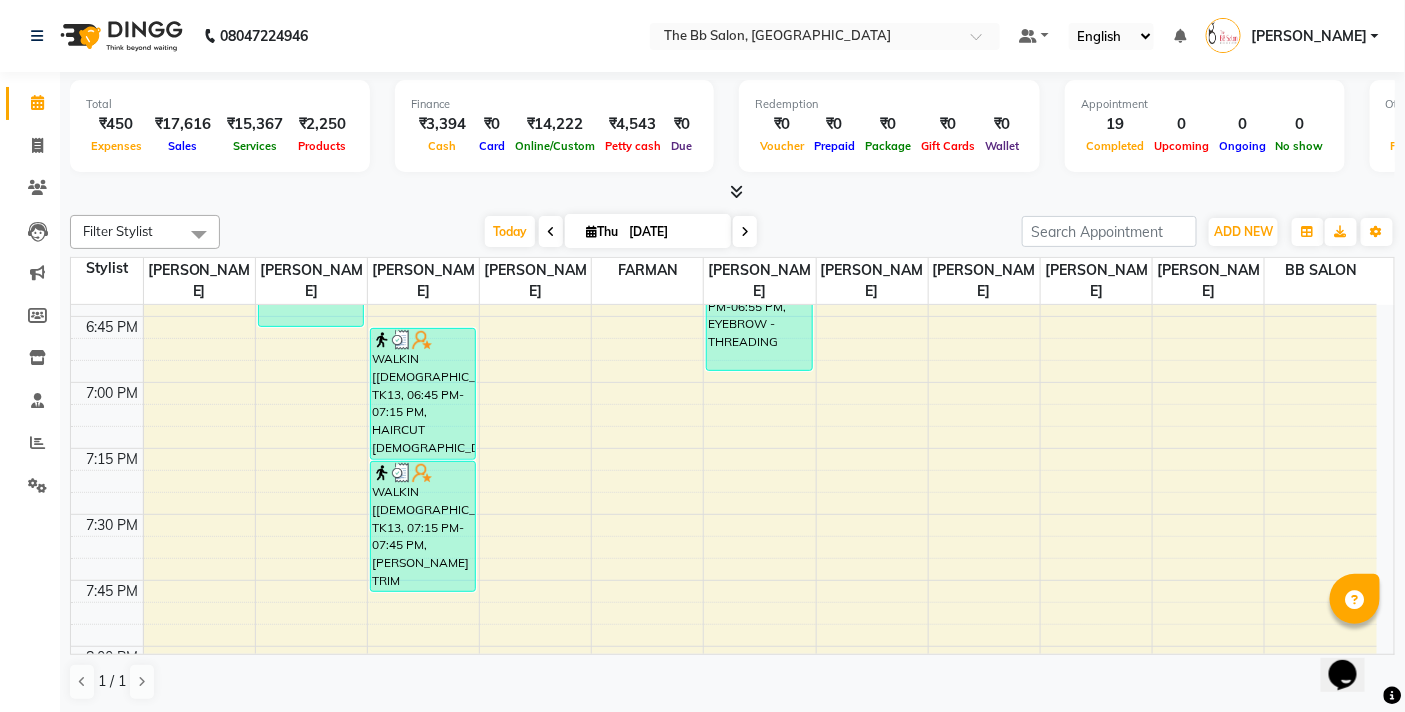 scroll, scrollTop: 2777, scrollLeft: 0, axis: vertical 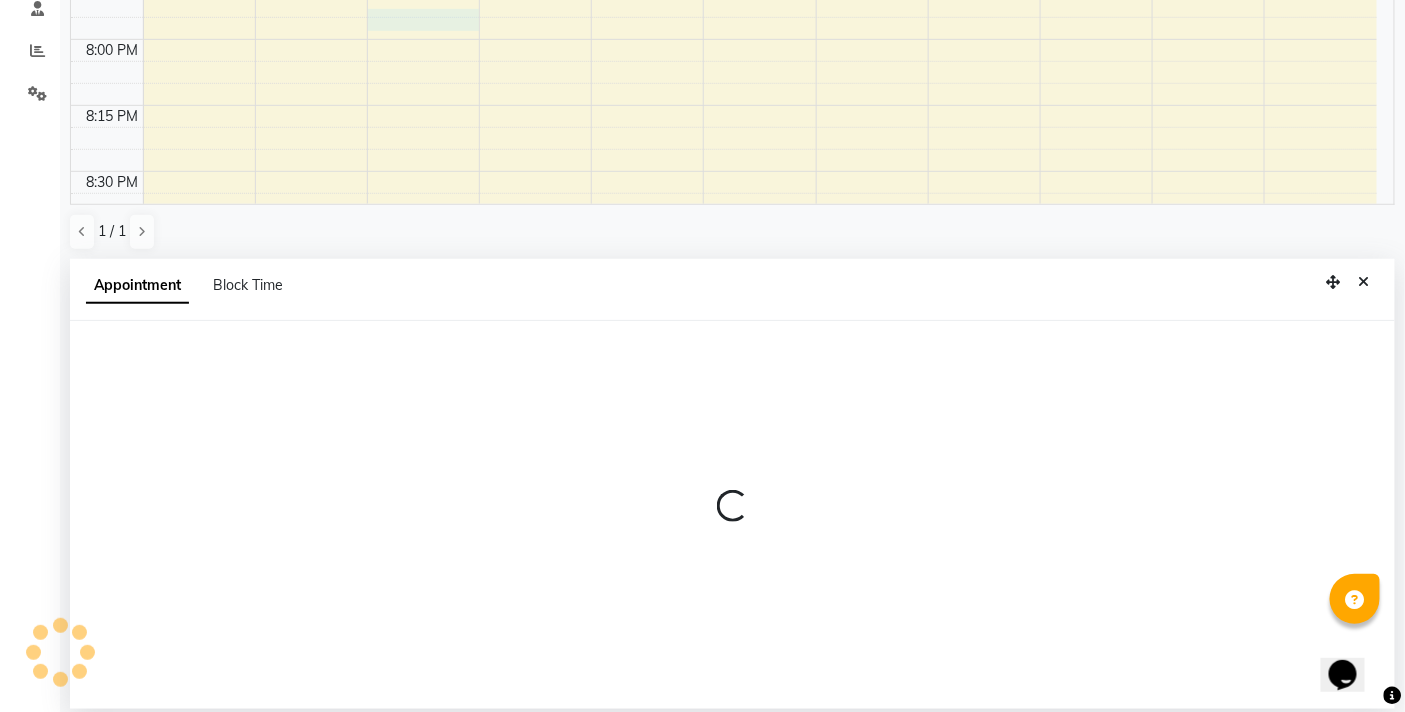 select on "83659" 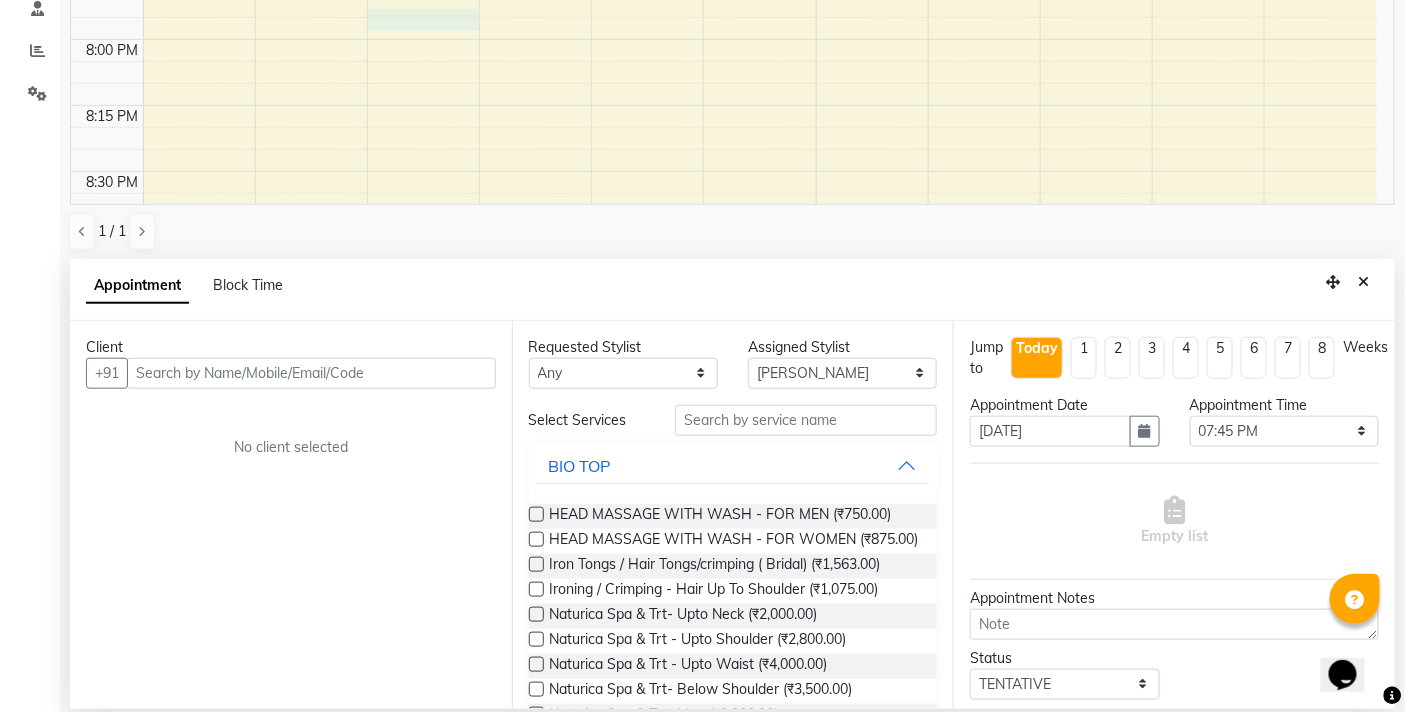 click at bounding box center [311, 373] 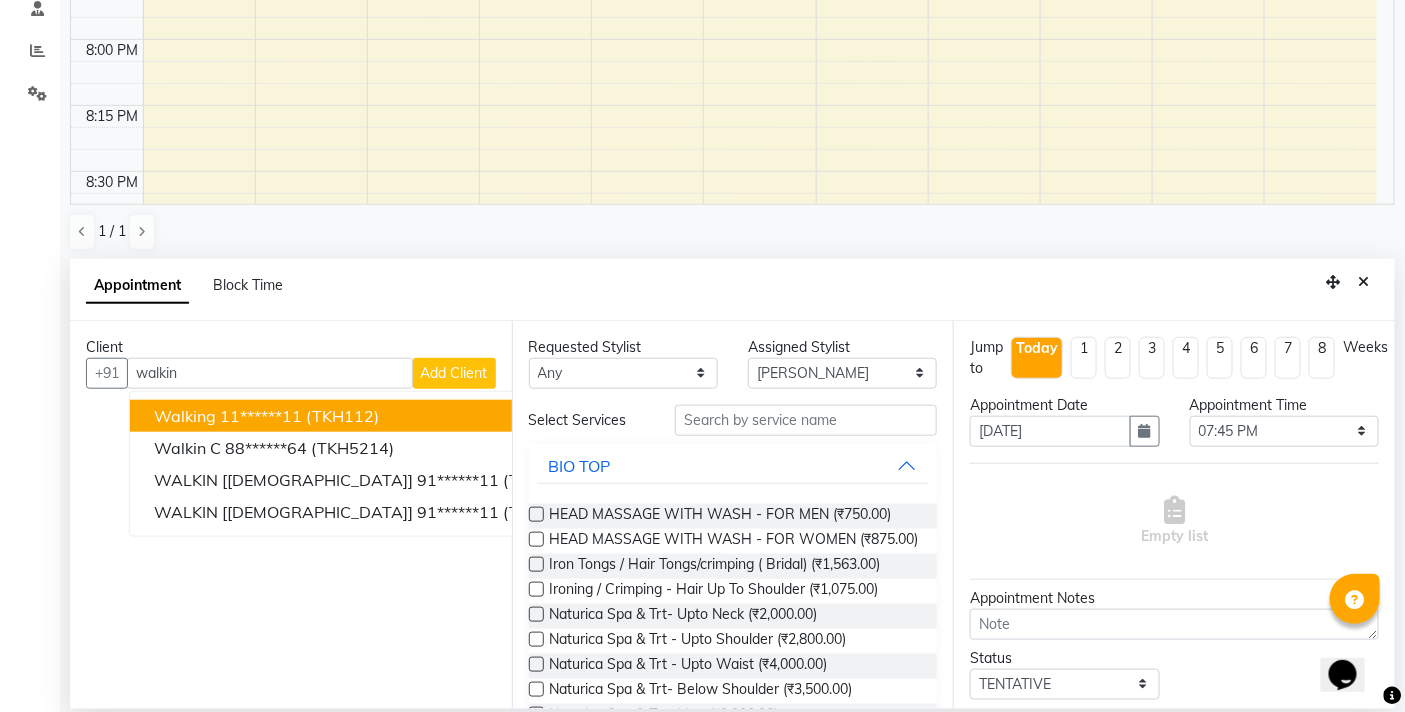 click on "walking  11******11 (TKH112)" at bounding box center (377, 416) 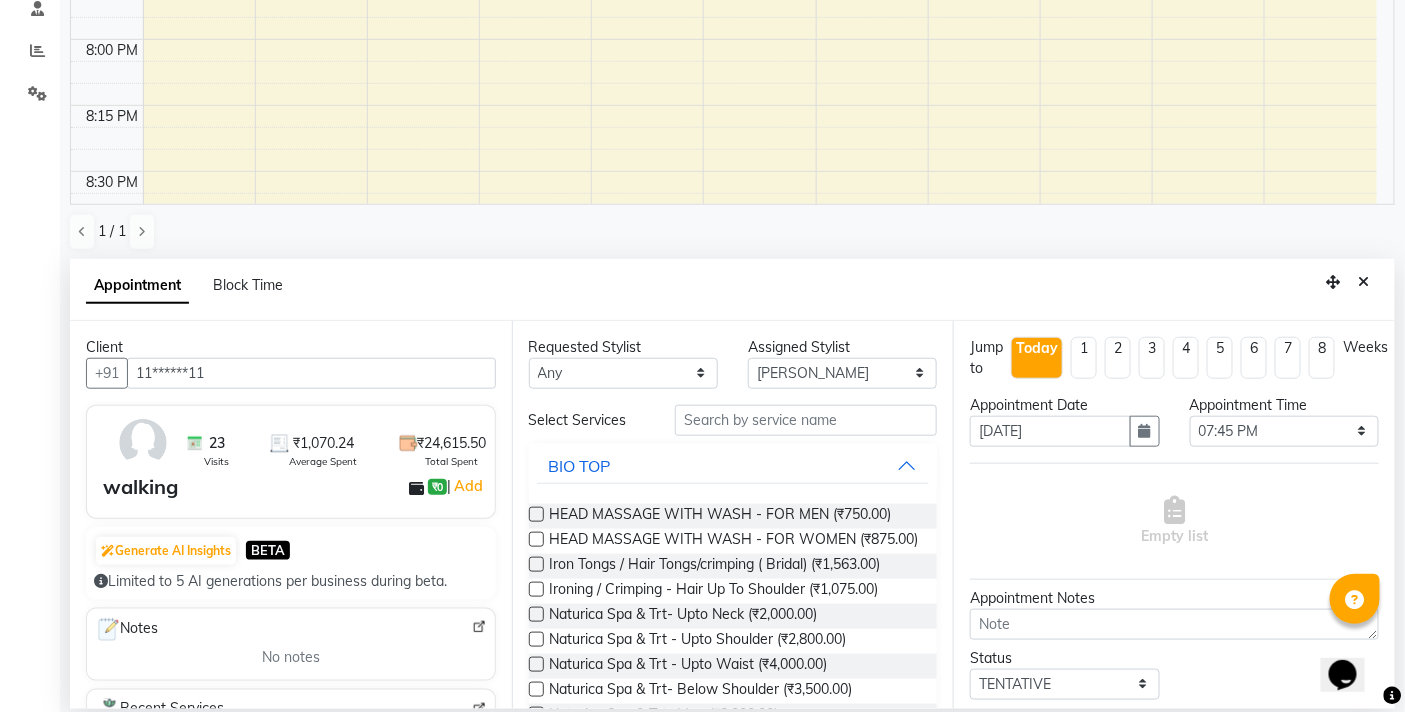 type on "11******11" 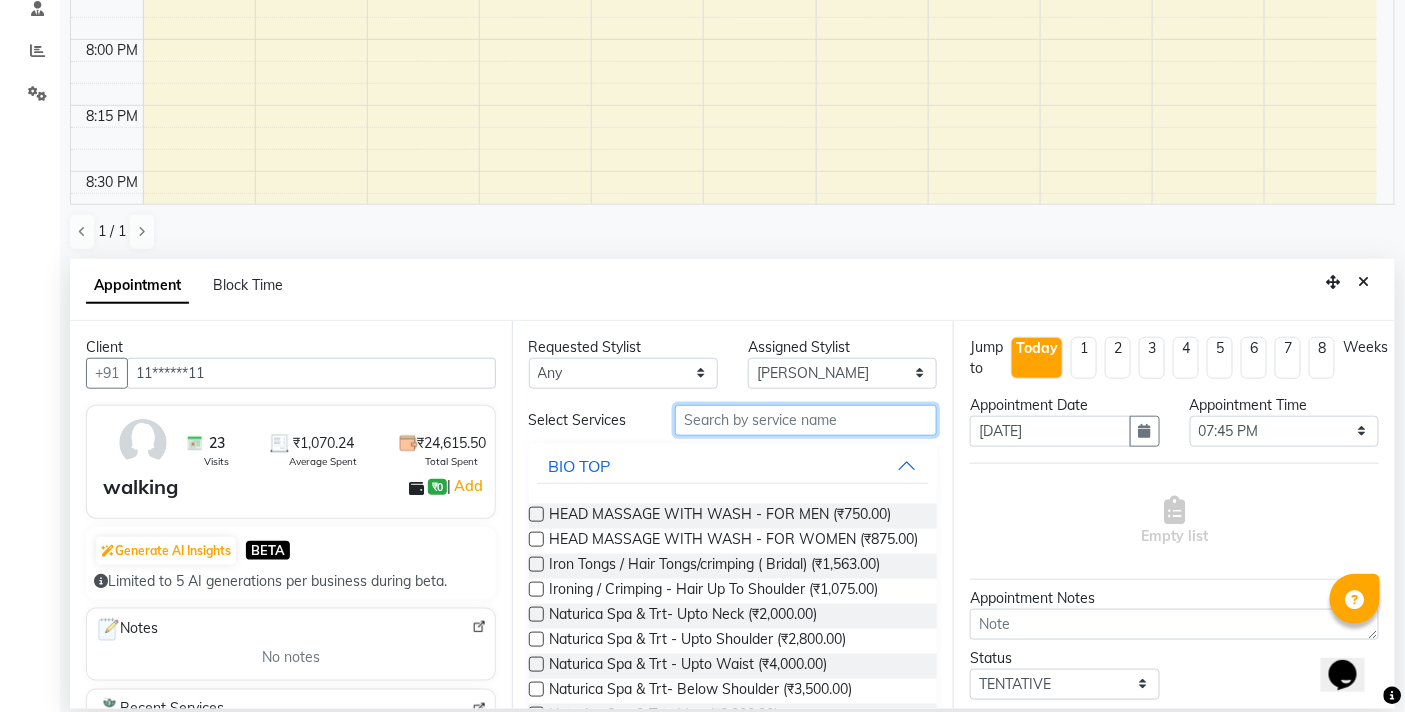 click at bounding box center [806, 420] 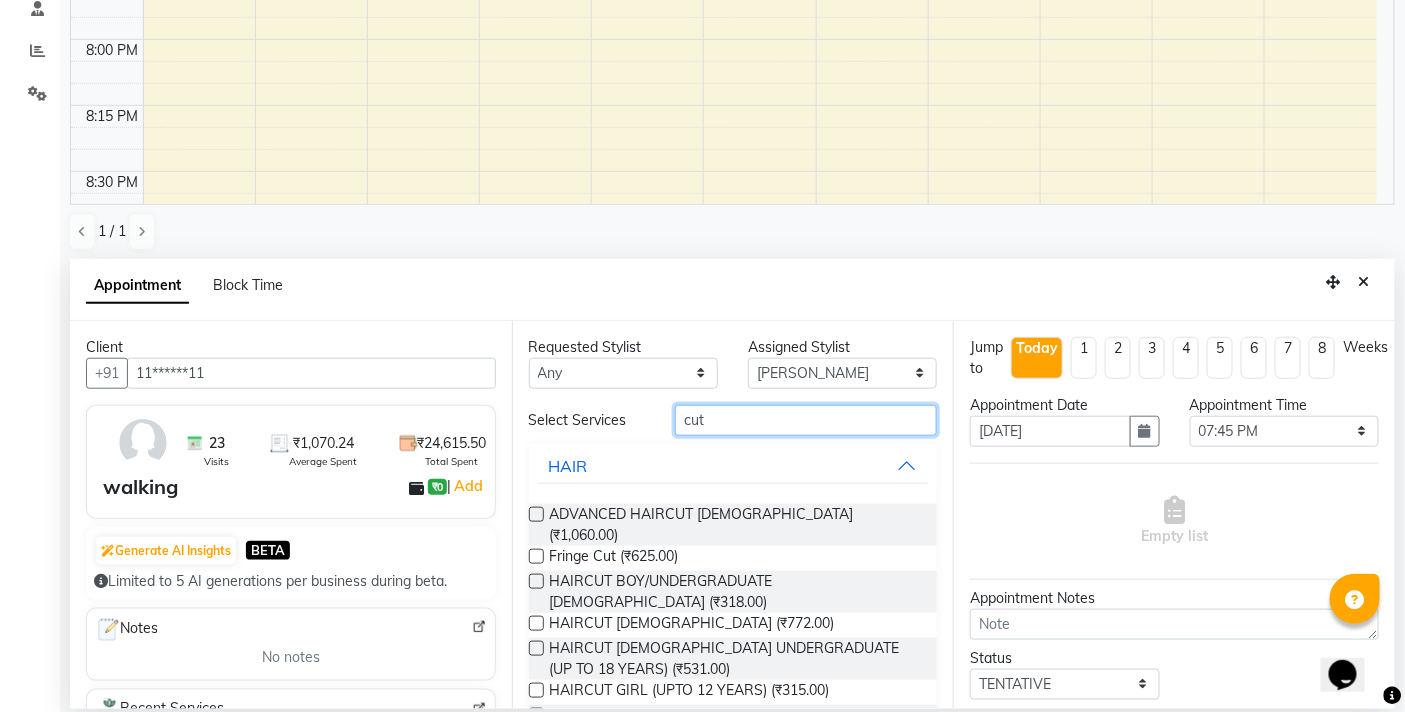 type on "cut" 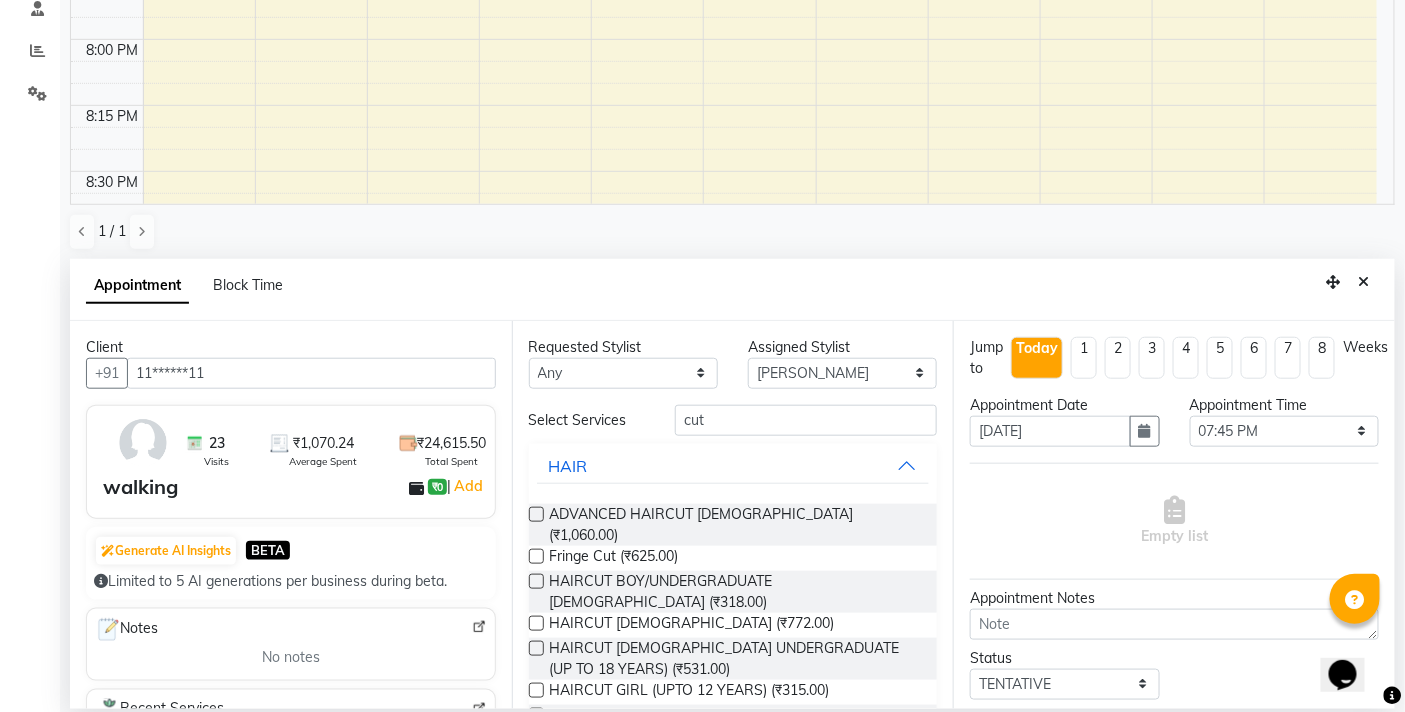 click at bounding box center (536, 715) 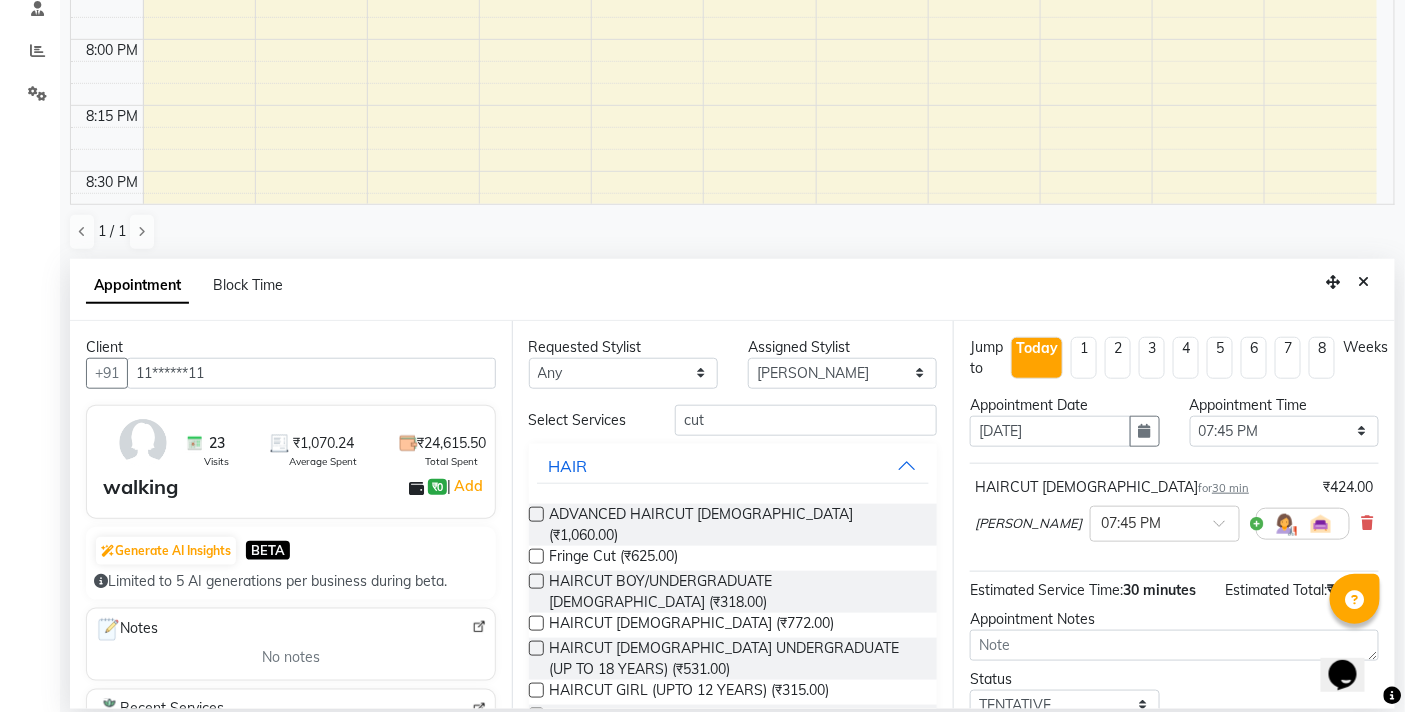 checkbox on "false" 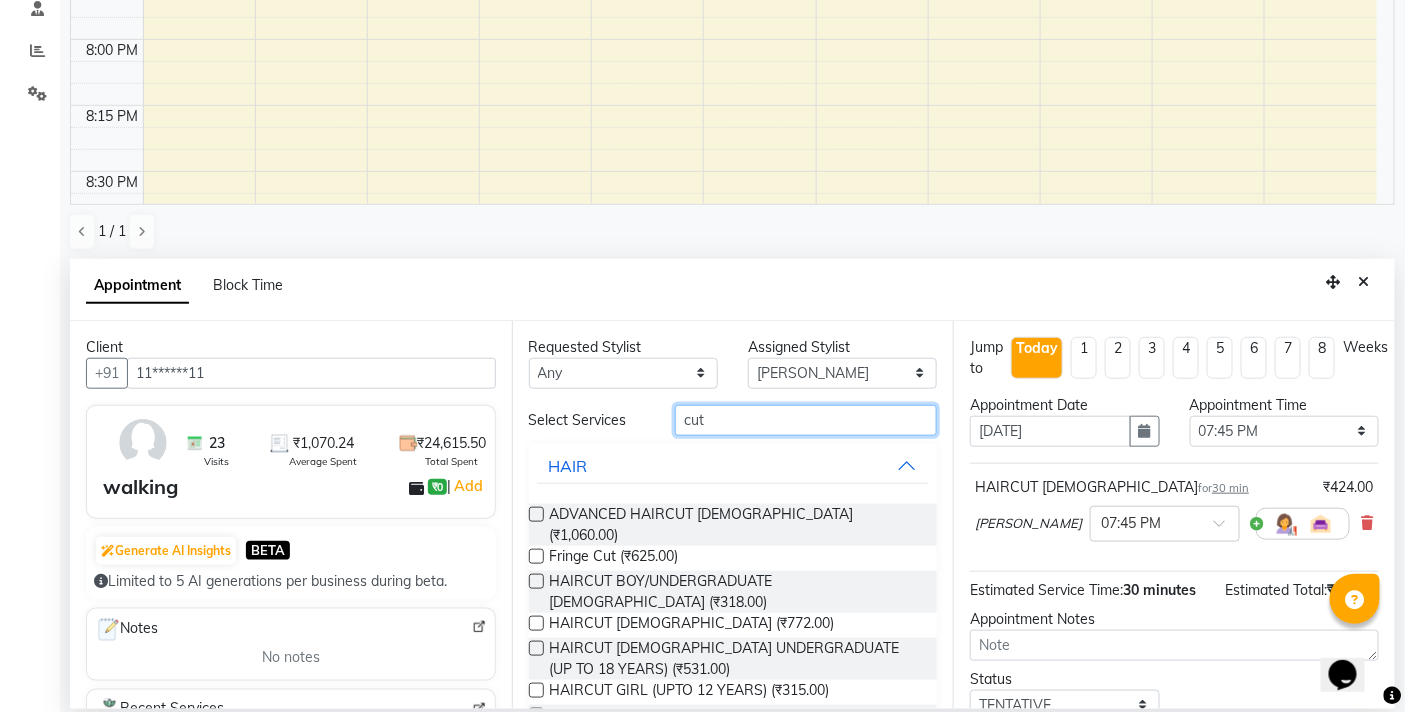 drag, startPoint x: 807, startPoint y: 422, endPoint x: 666, endPoint y: 430, distance: 141.22676 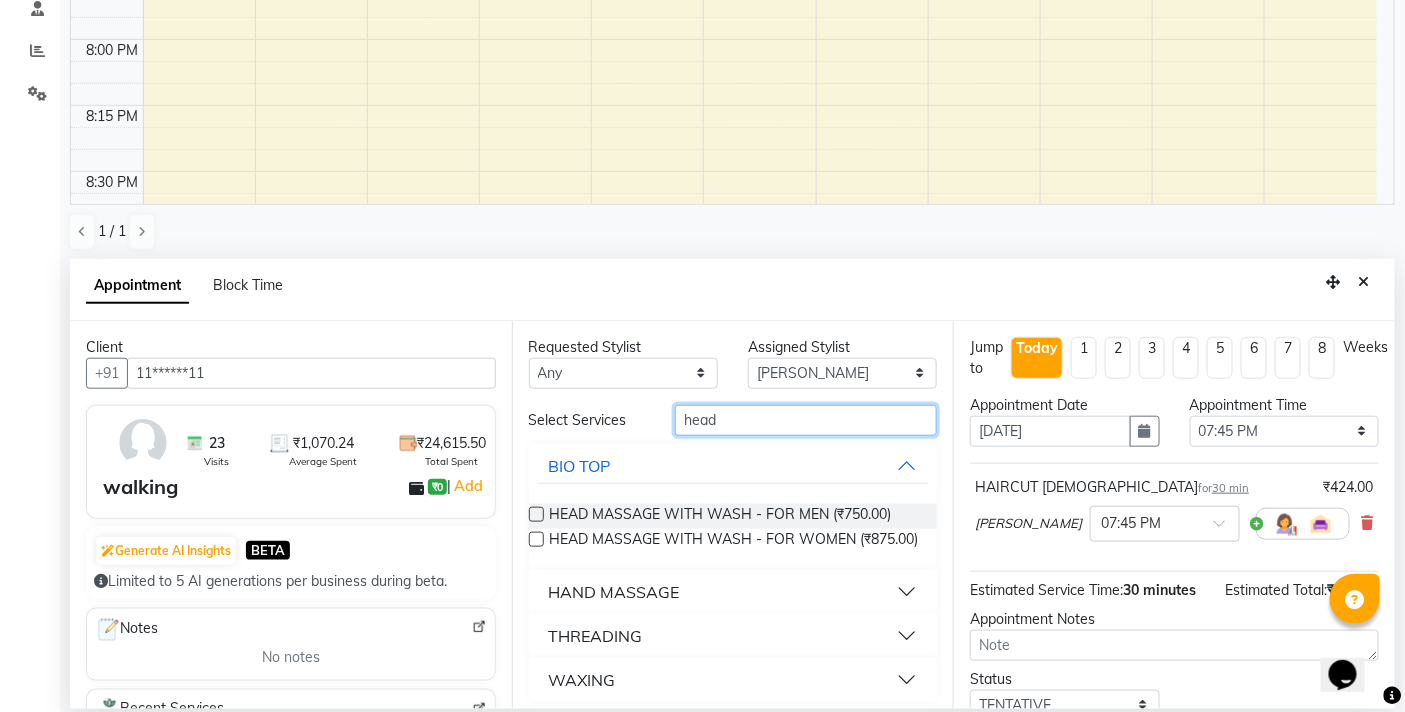 type on "head" 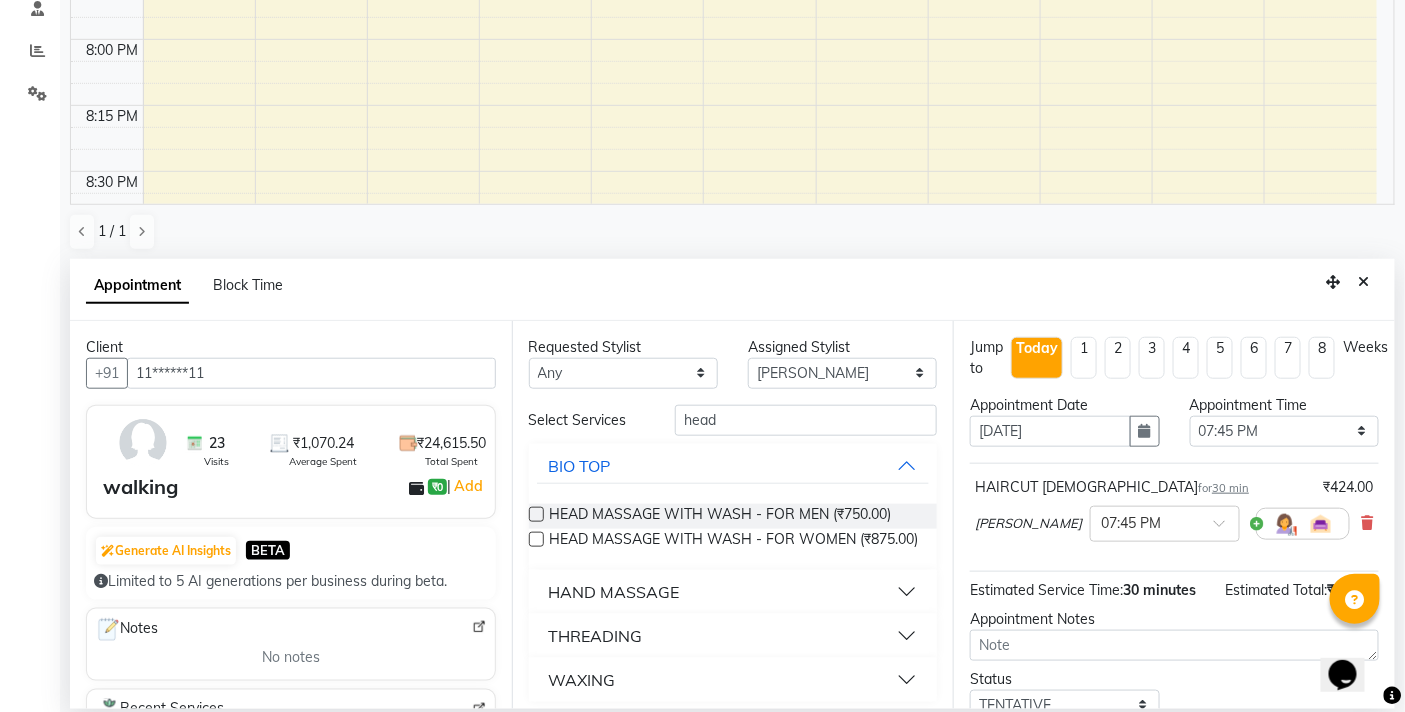click at bounding box center [536, 514] 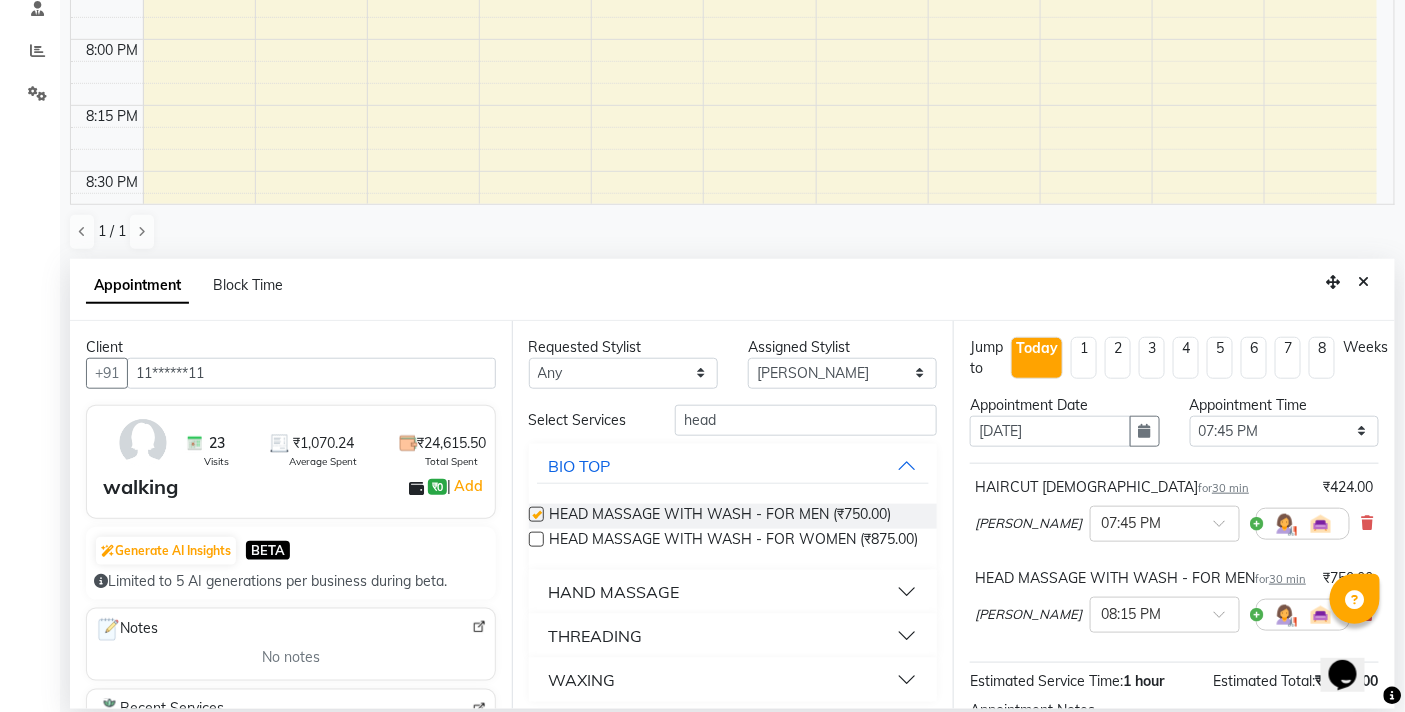 checkbox on "false" 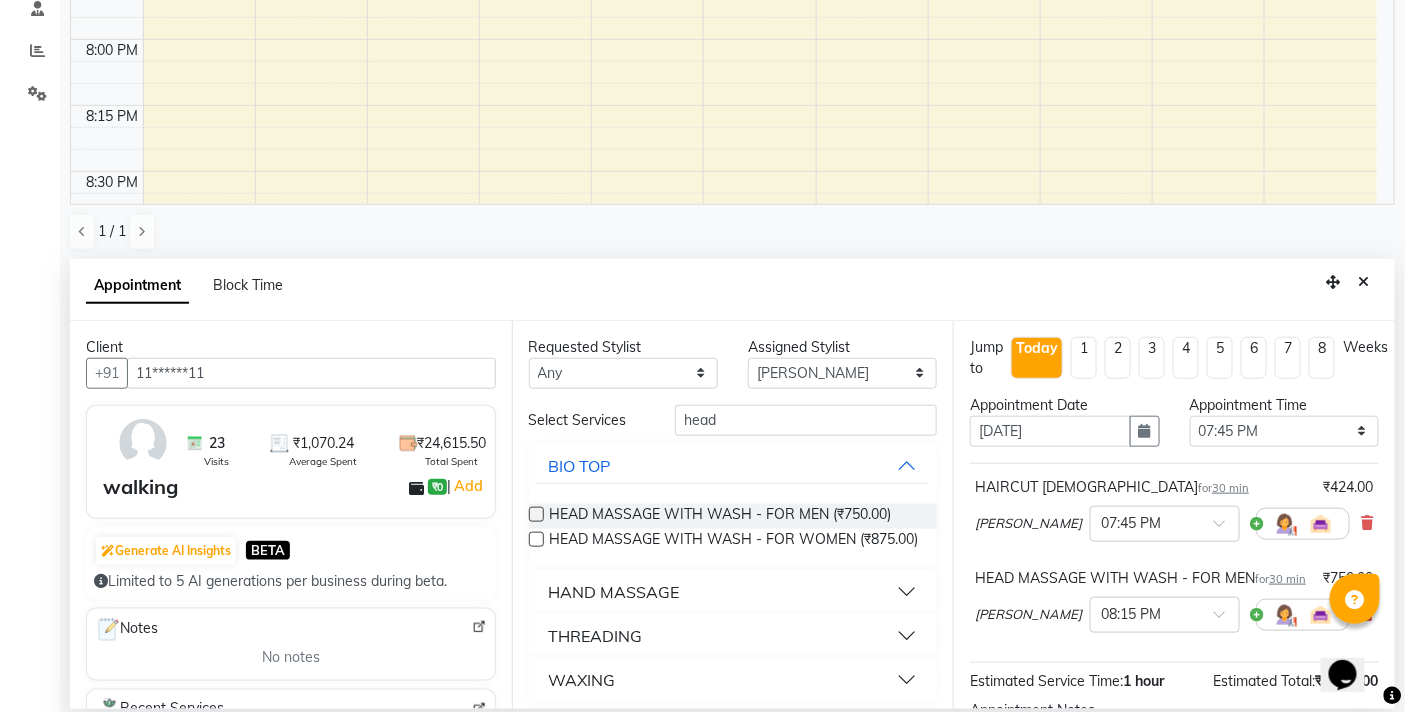 scroll, scrollTop: 256, scrollLeft: 0, axis: vertical 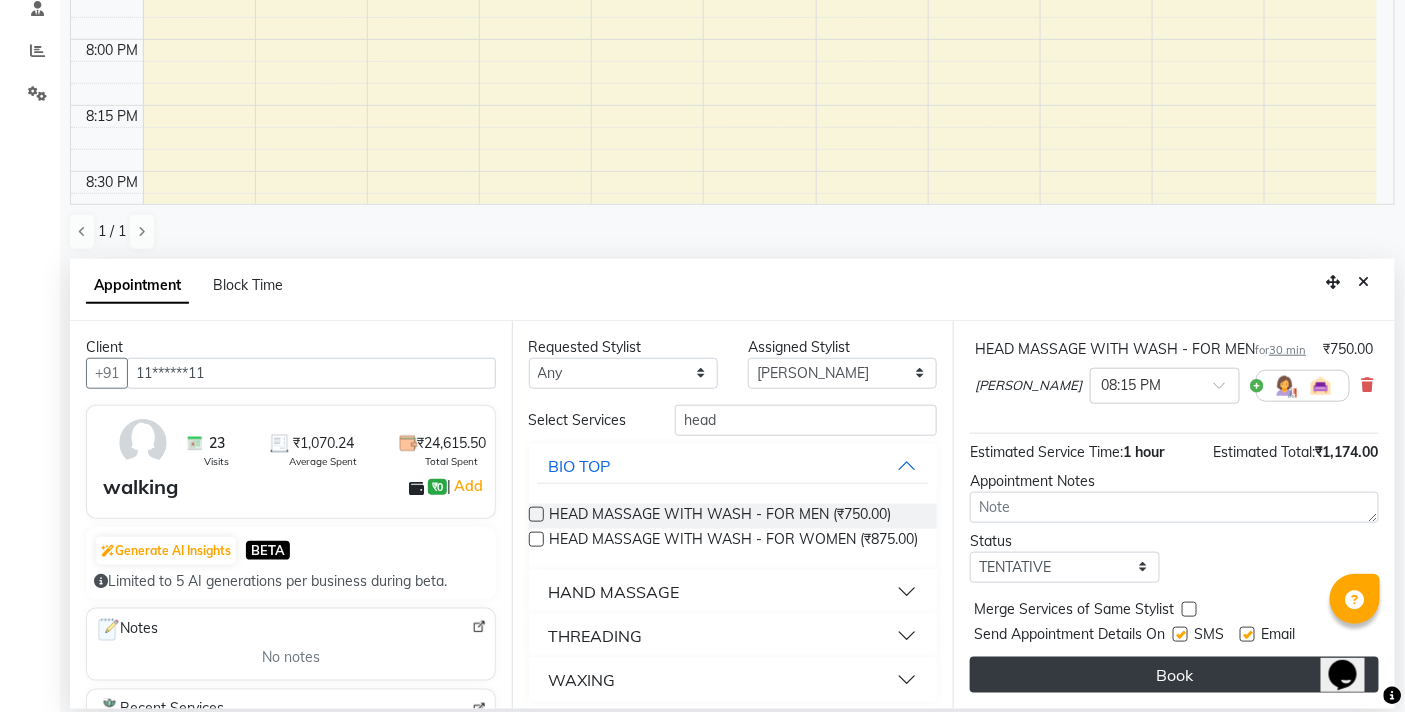 click on "Book" at bounding box center [1174, 675] 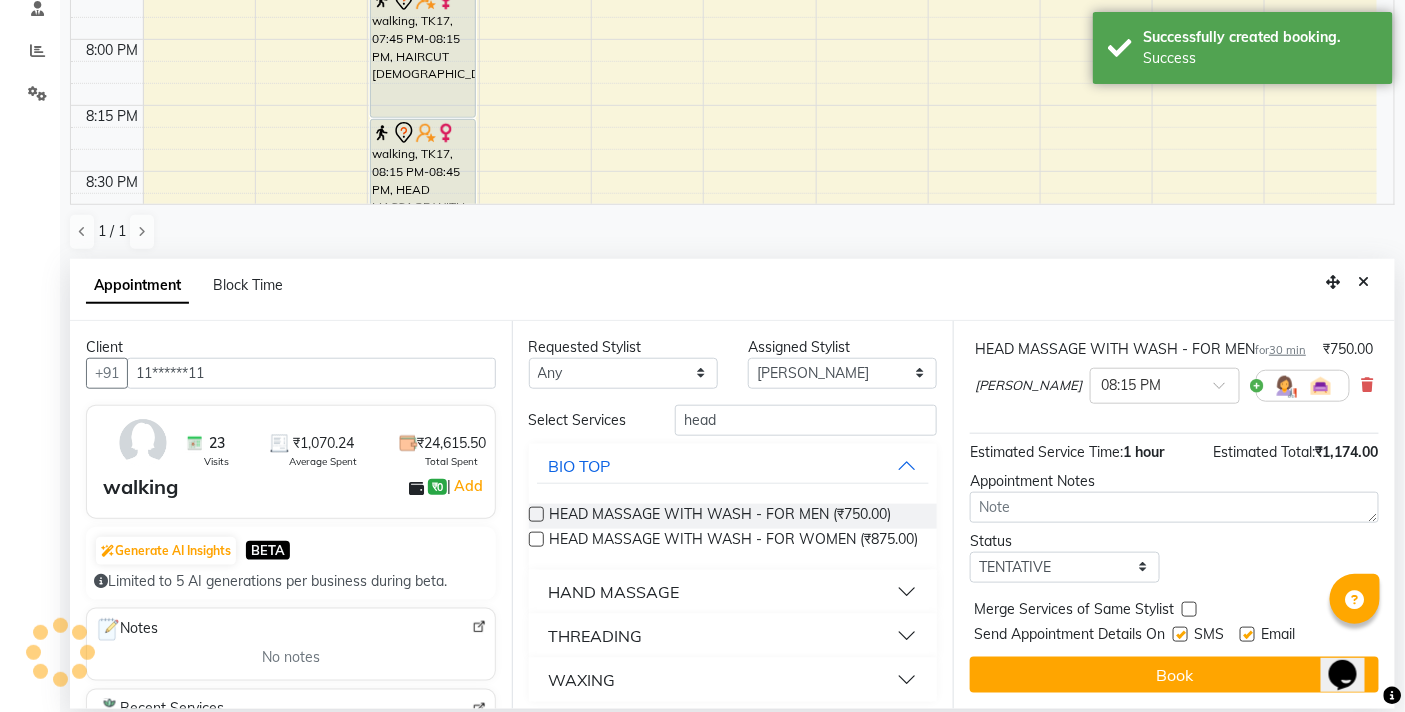 scroll, scrollTop: 276, scrollLeft: 0, axis: vertical 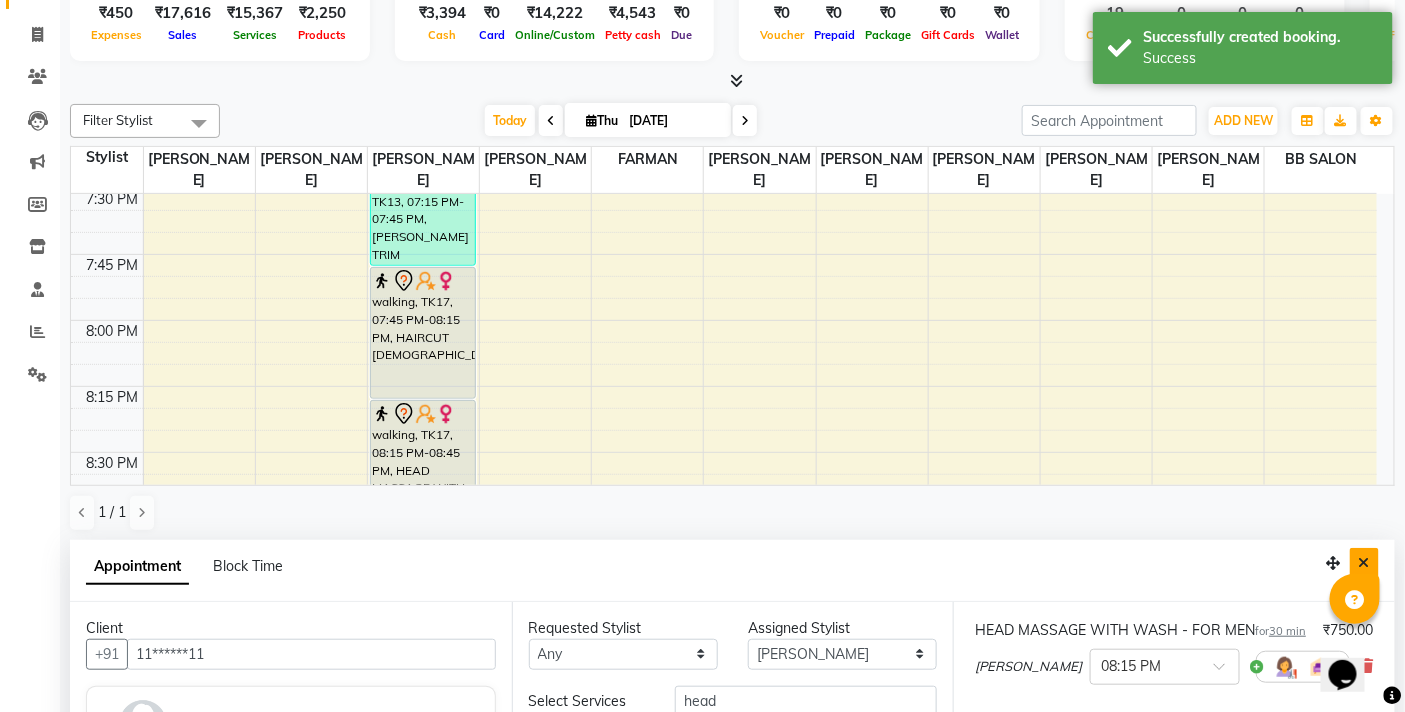 click at bounding box center [1364, 563] 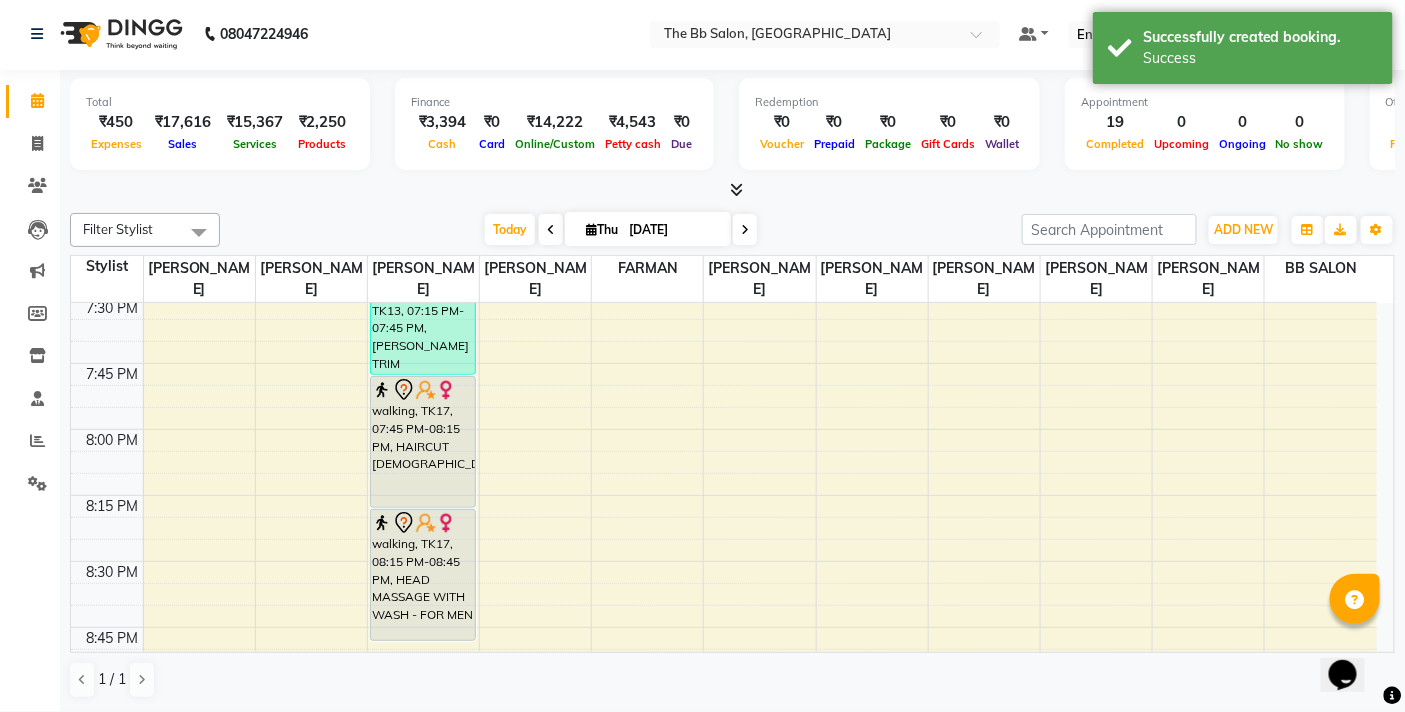 scroll, scrollTop: 1, scrollLeft: 0, axis: vertical 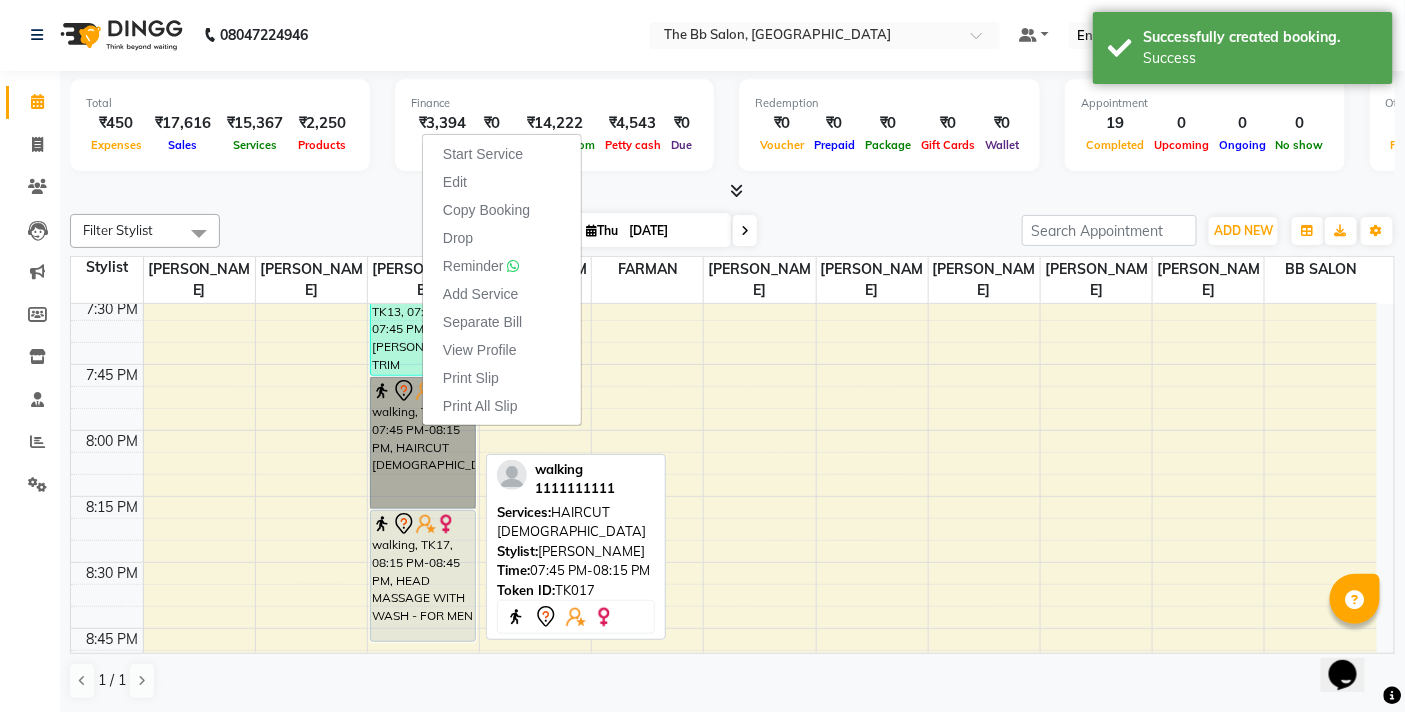 click on "walking, TK17, 07:45 PM-08:15 PM, HAIRCUT [DEMOGRAPHIC_DATA]" at bounding box center [423, 443] 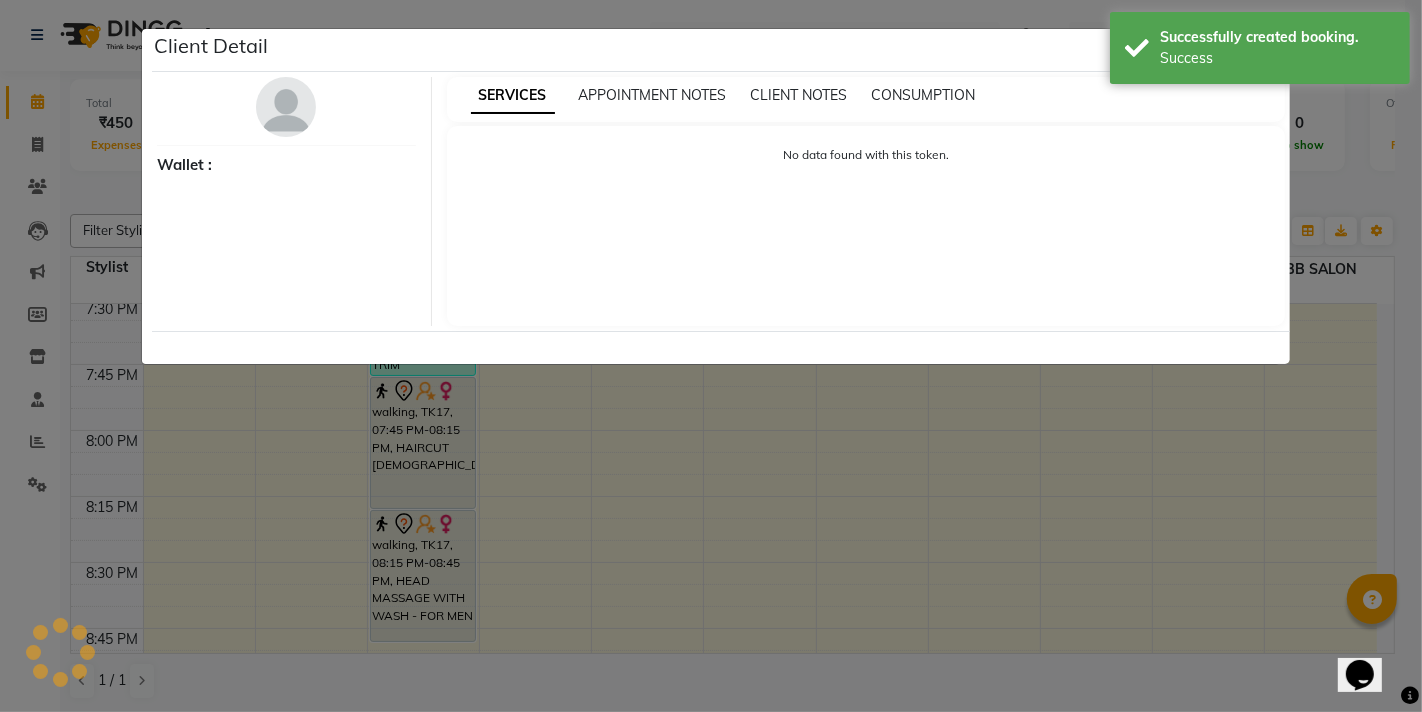 select on "7" 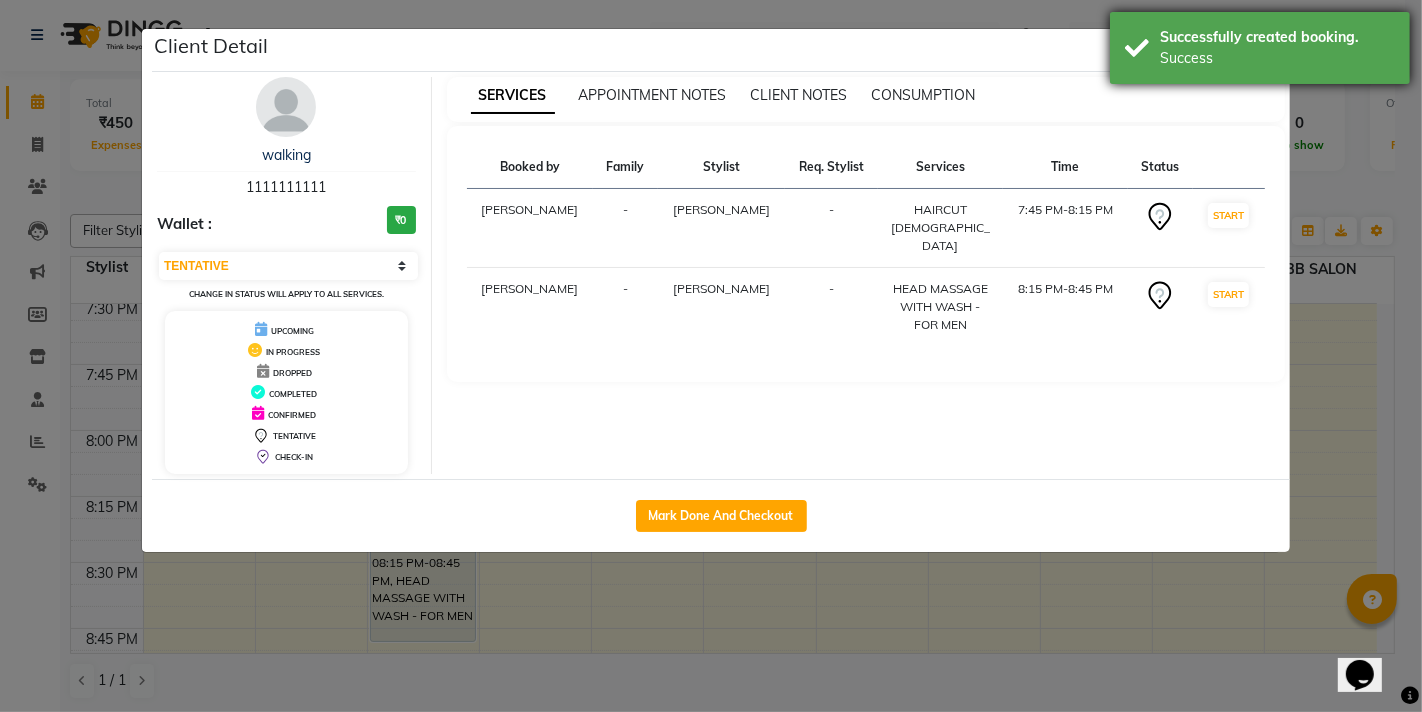 click on "Success" at bounding box center (1277, 58) 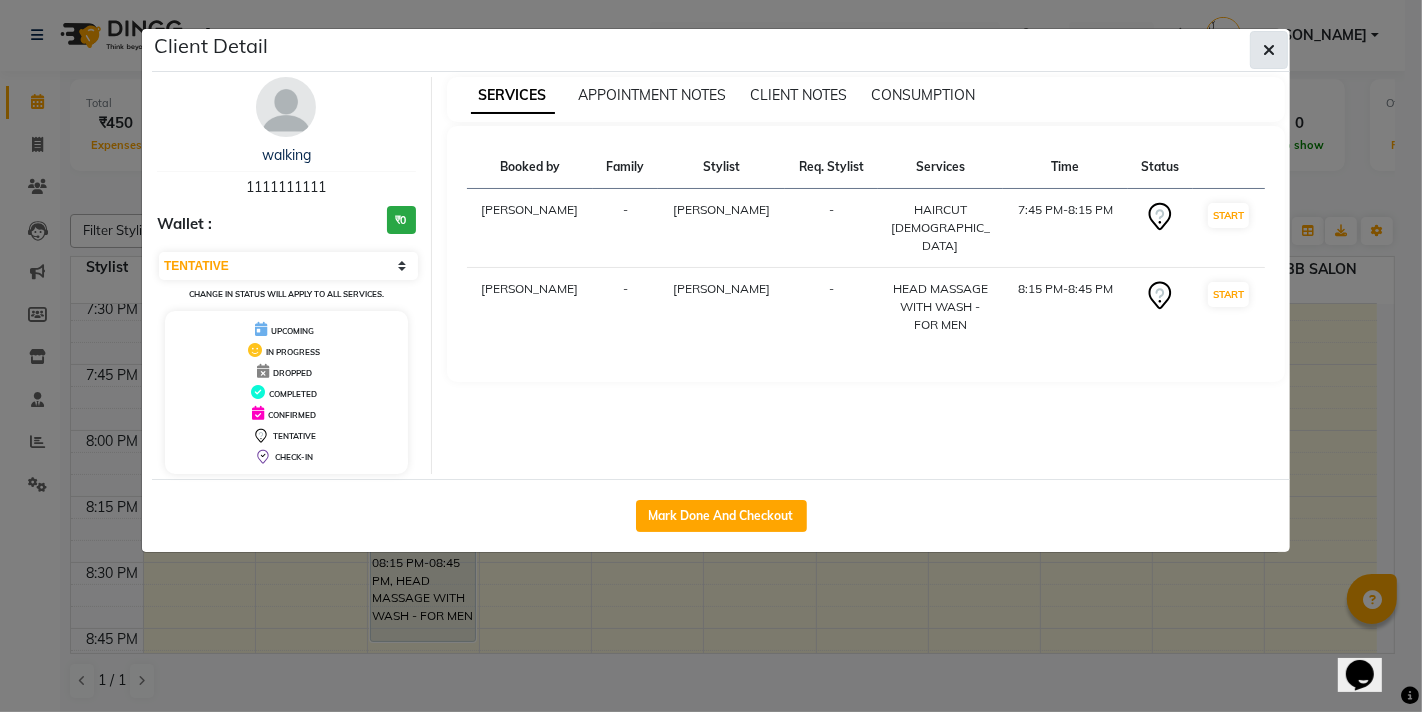 click 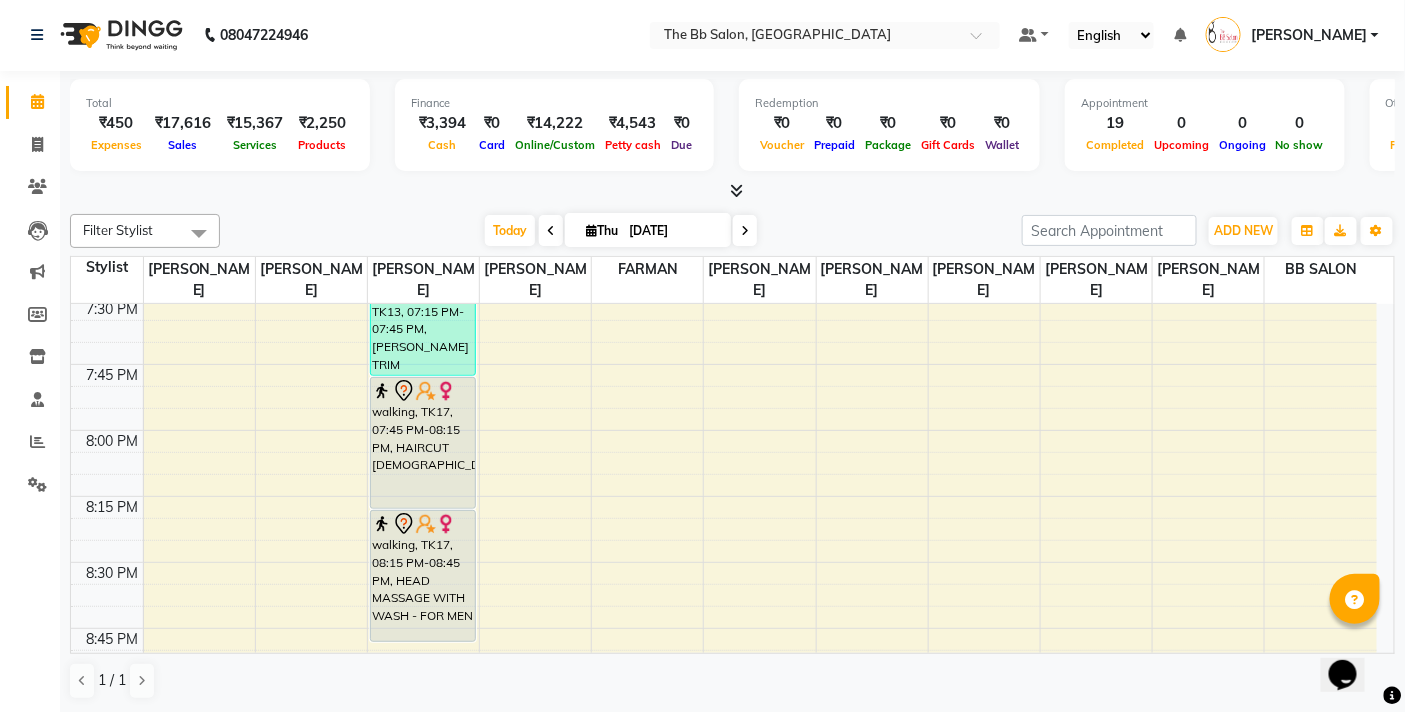 click at bounding box center [745, 231] 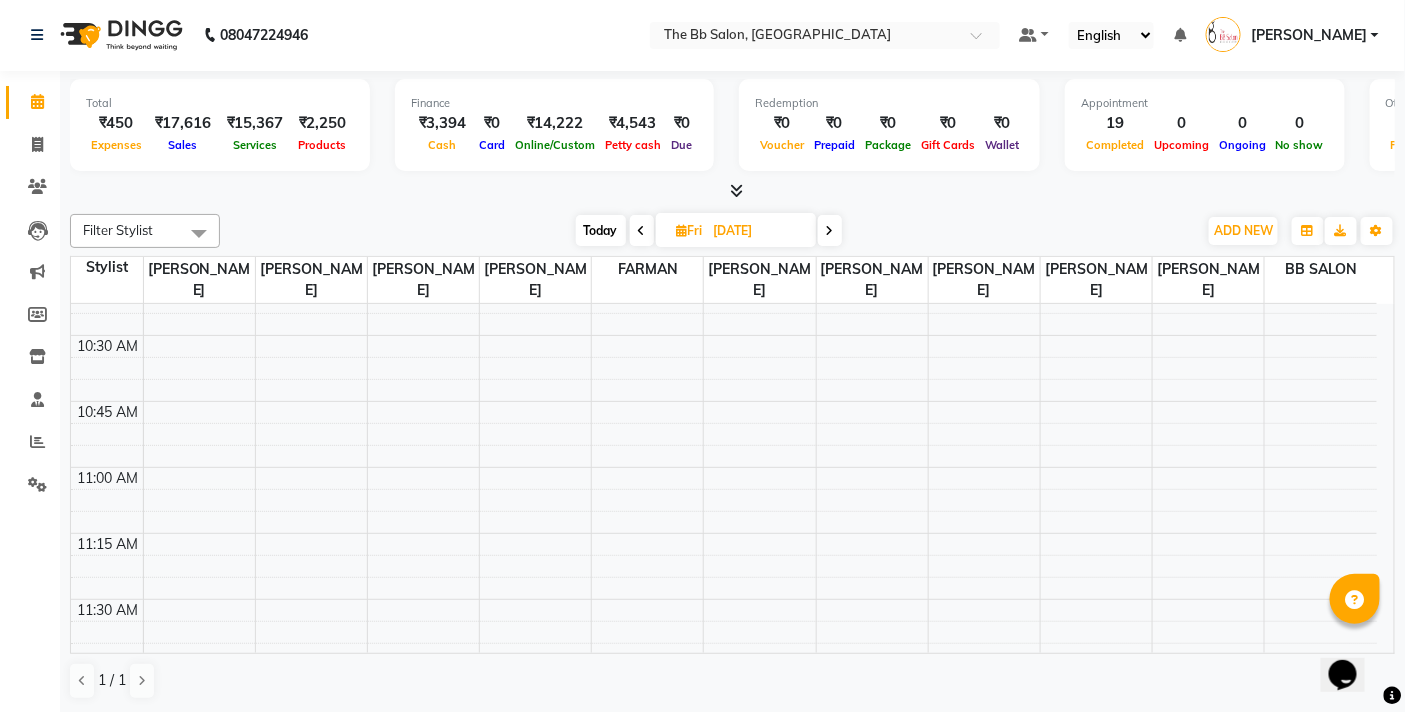 scroll, scrollTop: 0, scrollLeft: 0, axis: both 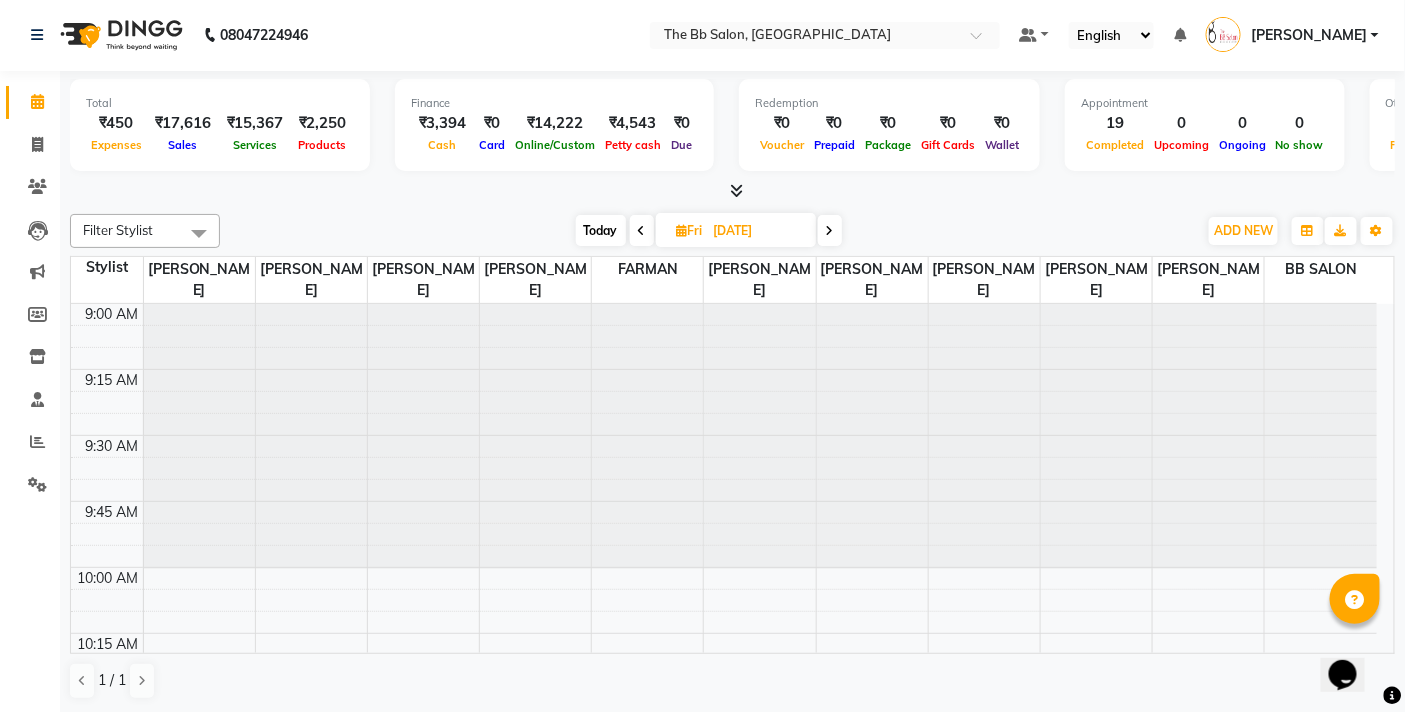 click on "Today" at bounding box center [601, 230] 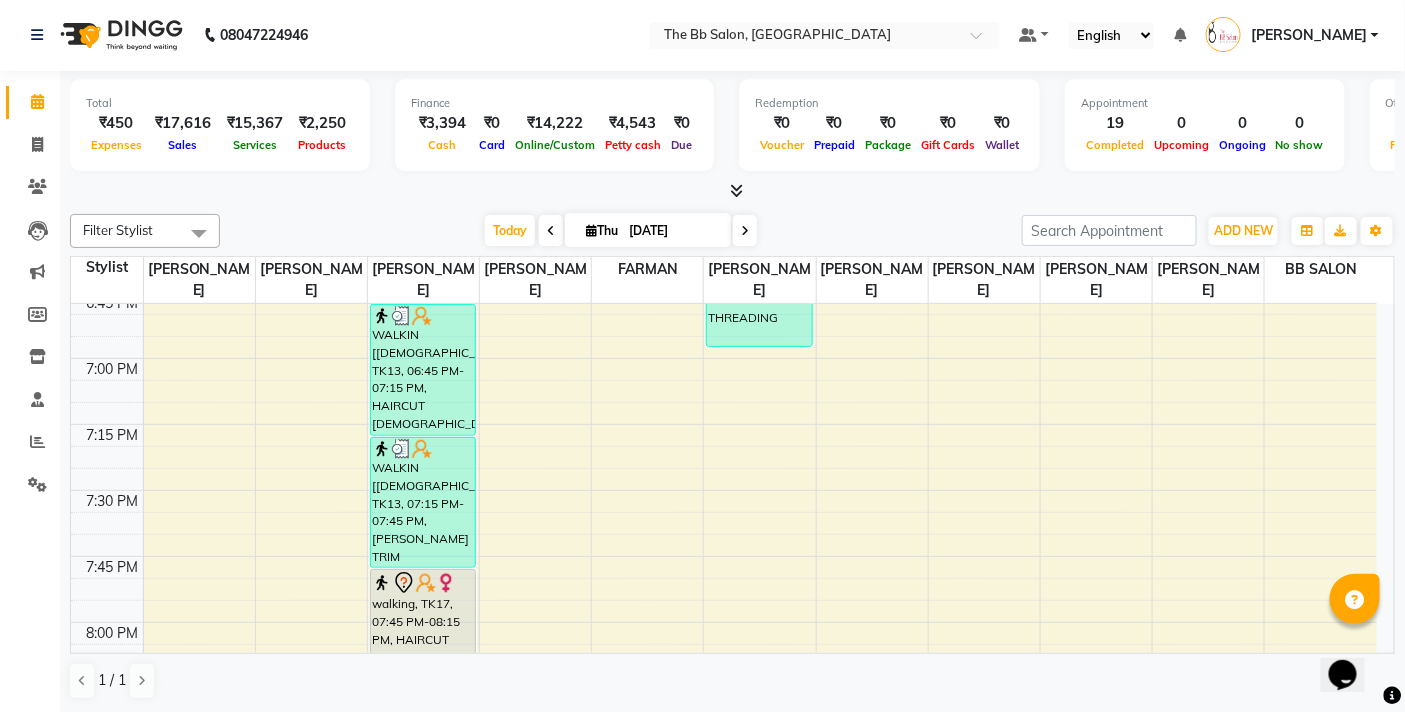 scroll, scrollTop: 2807, scrollLeft: 0, axis: vertical 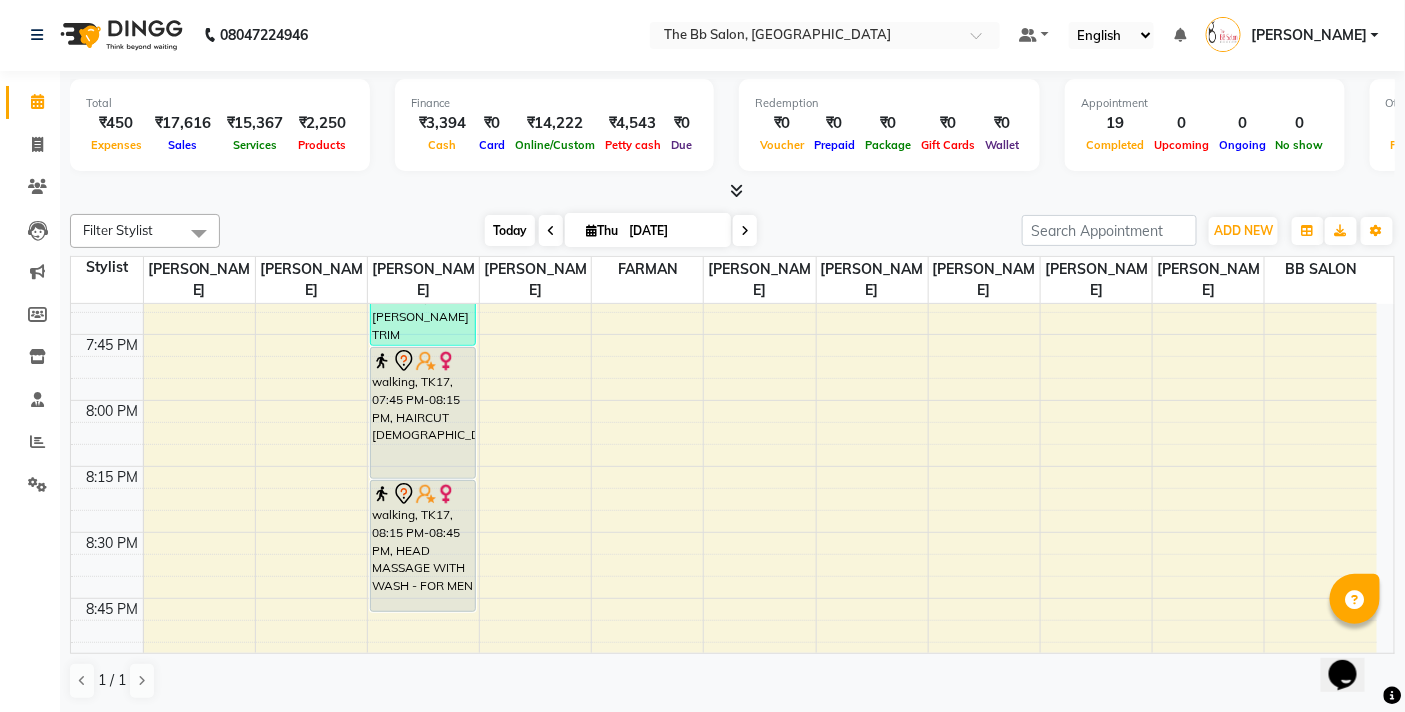 click on "Today" at bounding box center [510, 230] 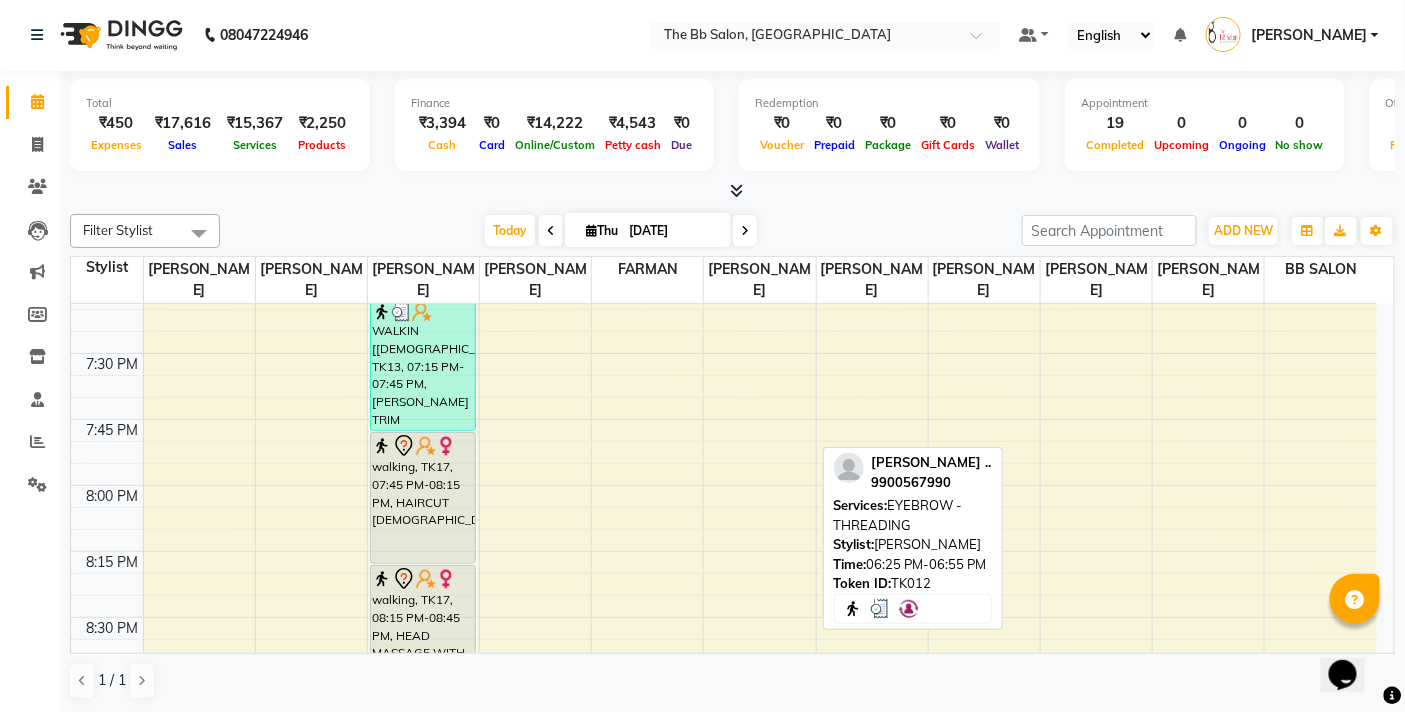 scroll, scrollTop: 2807, scrollLeft: 0, axis: vertical 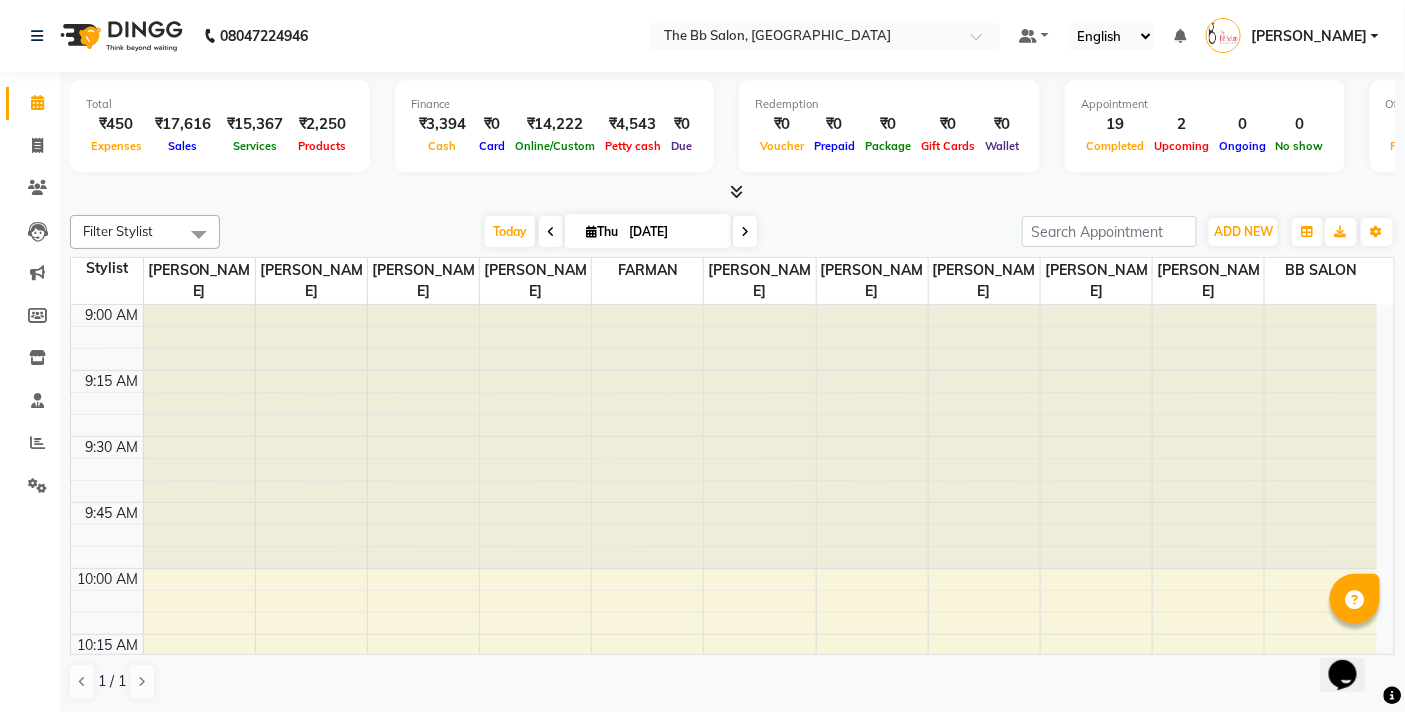 drag, startPoint x: 808, startPoint y: 180, endPoint x: 1002, endPoint y: 324, distance: 241.60298 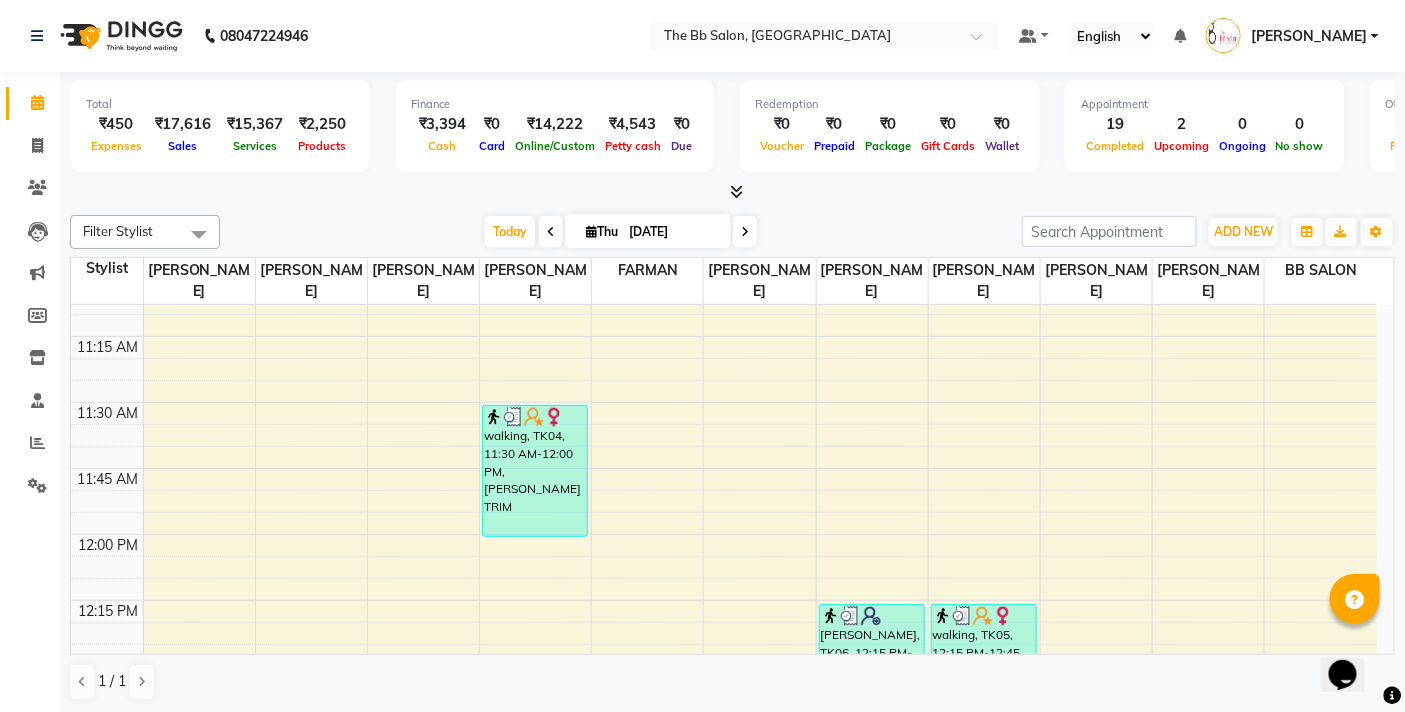 scroll, scrollTop: 555, scrollLeft: 0, axis: vertical 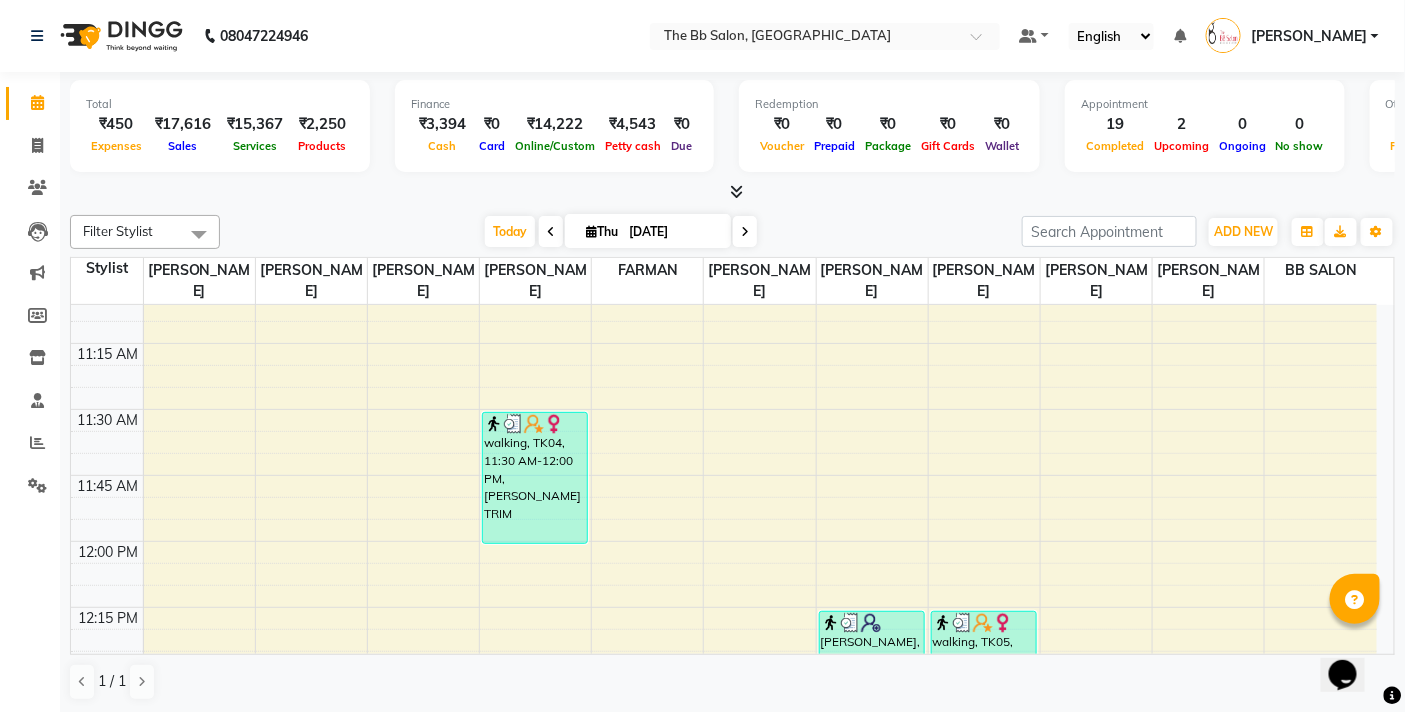 click at bounding box center (732, 192) 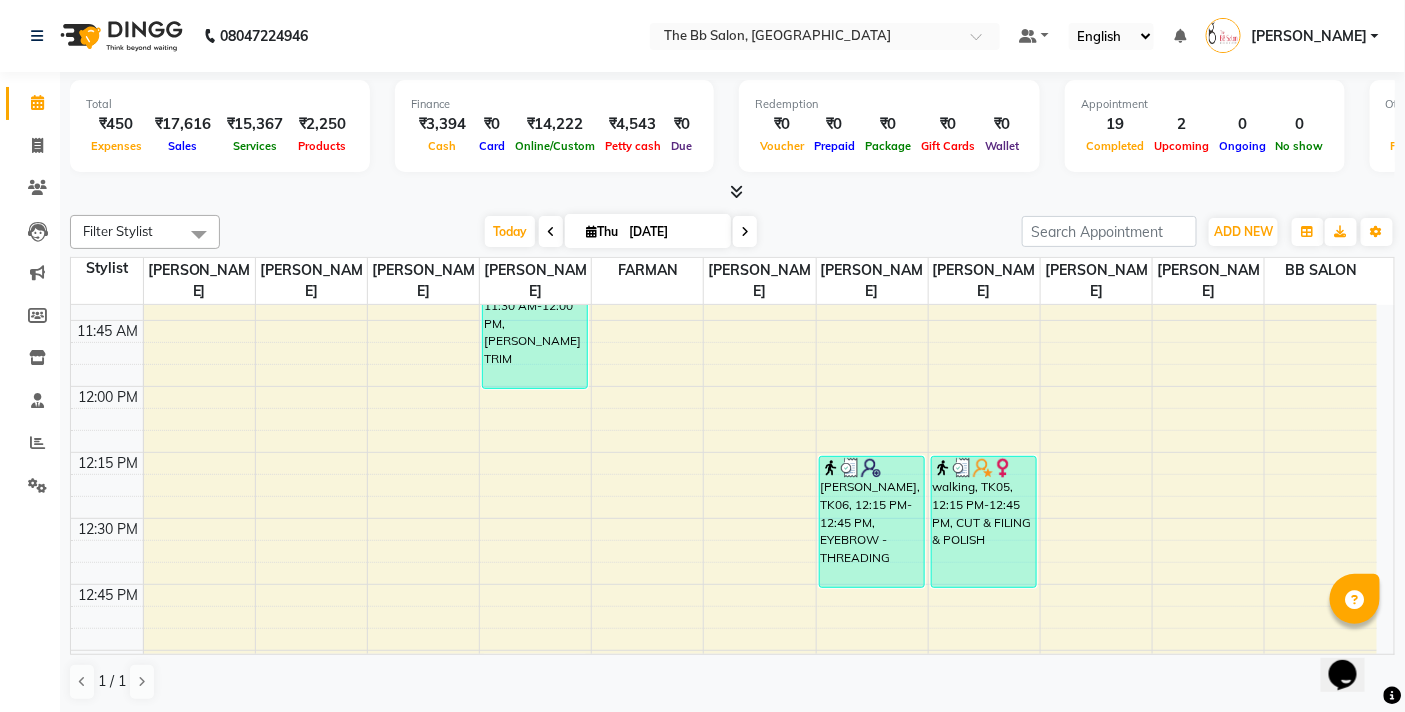 scroll, scrollTop: 555, scrollLeft: 0, axis: vertical 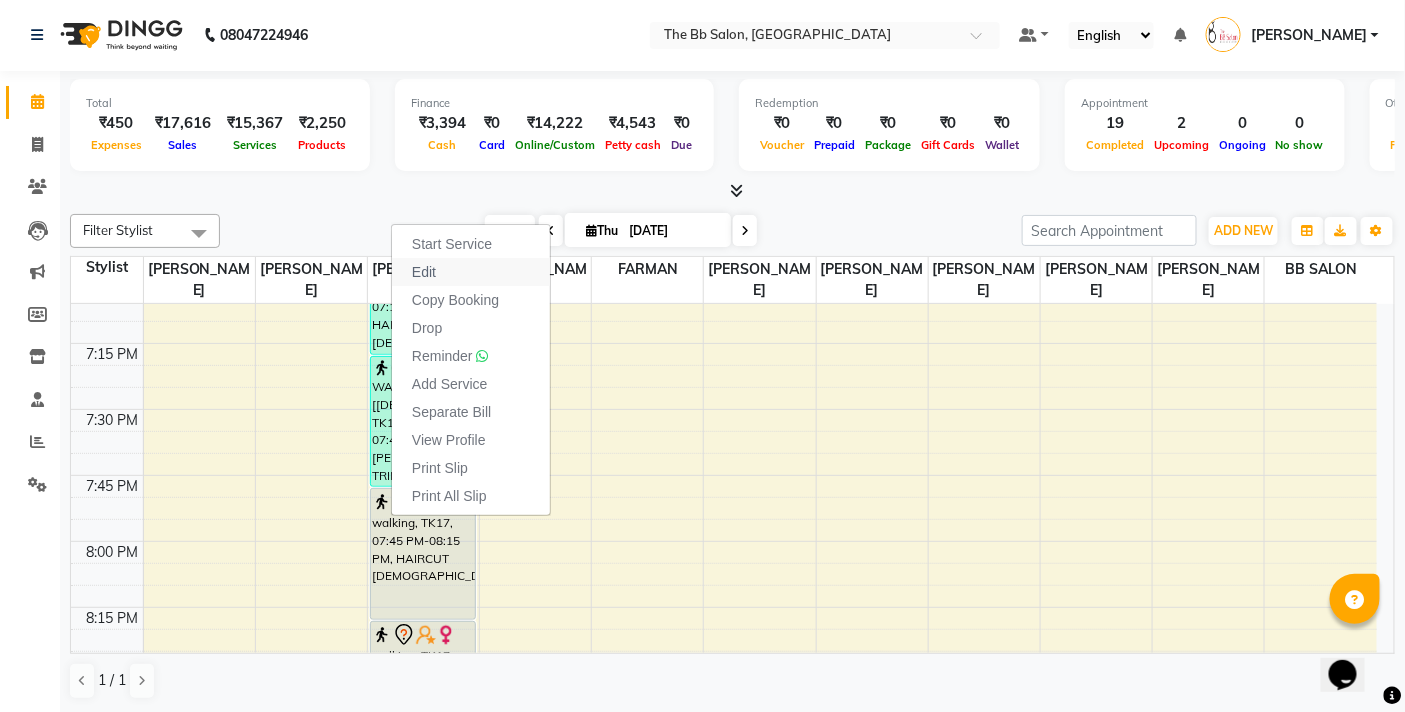 click on "Edit" at bounding box center [471, 272] 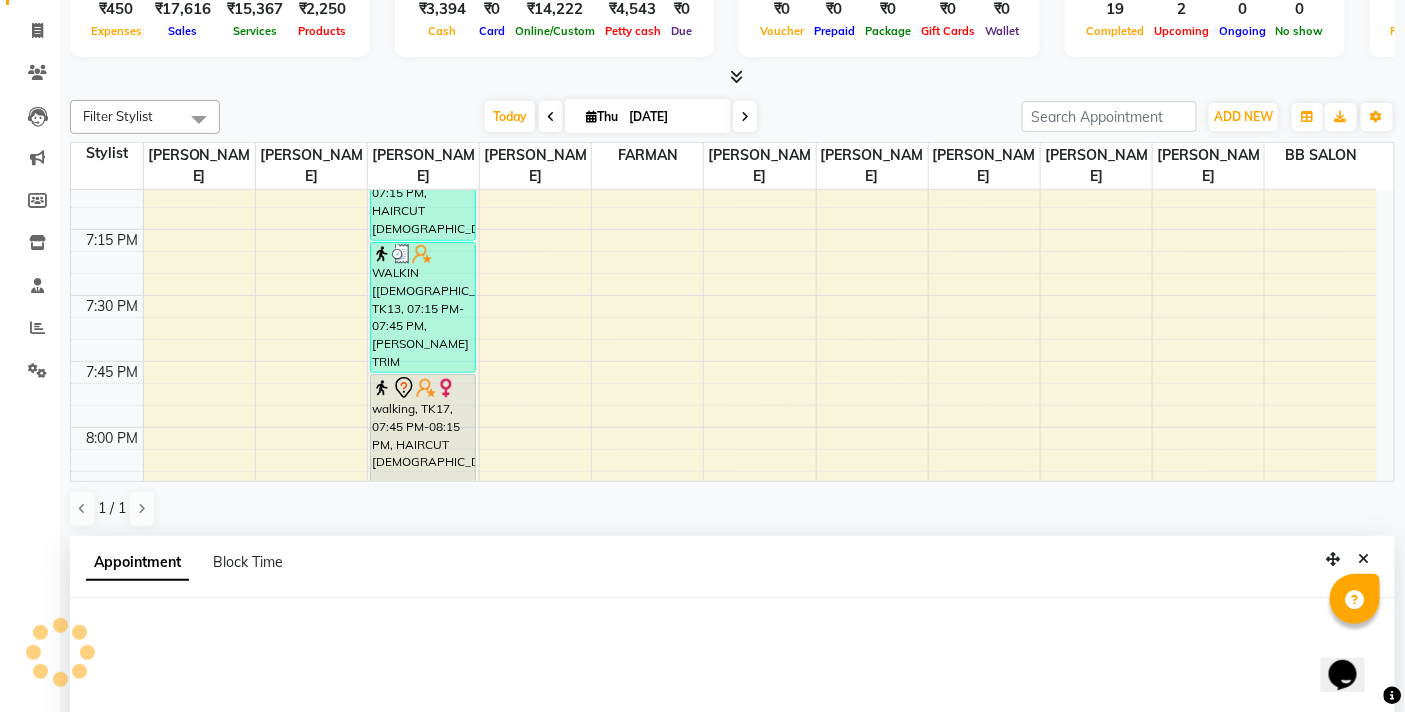 select on "tentative" 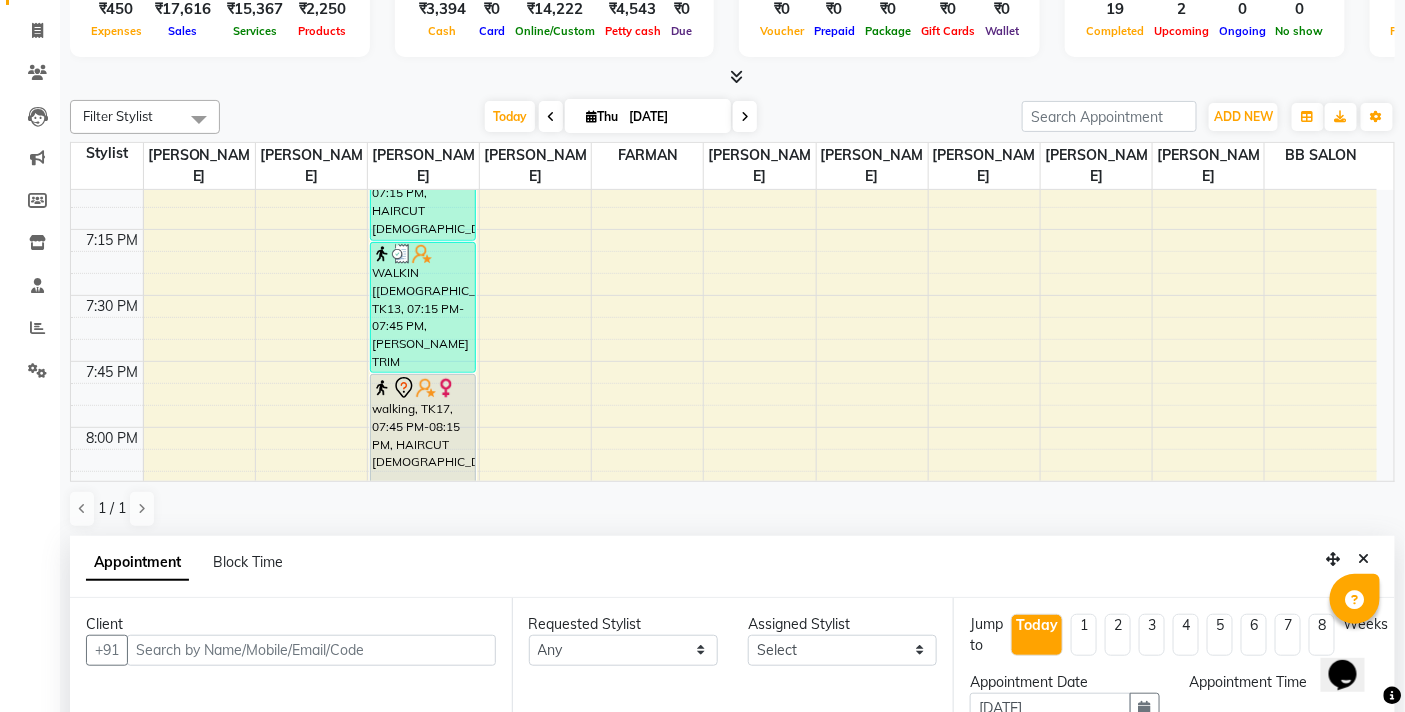 scroll, scrollTop: 392, scrollLeft: 0, axis: vertical 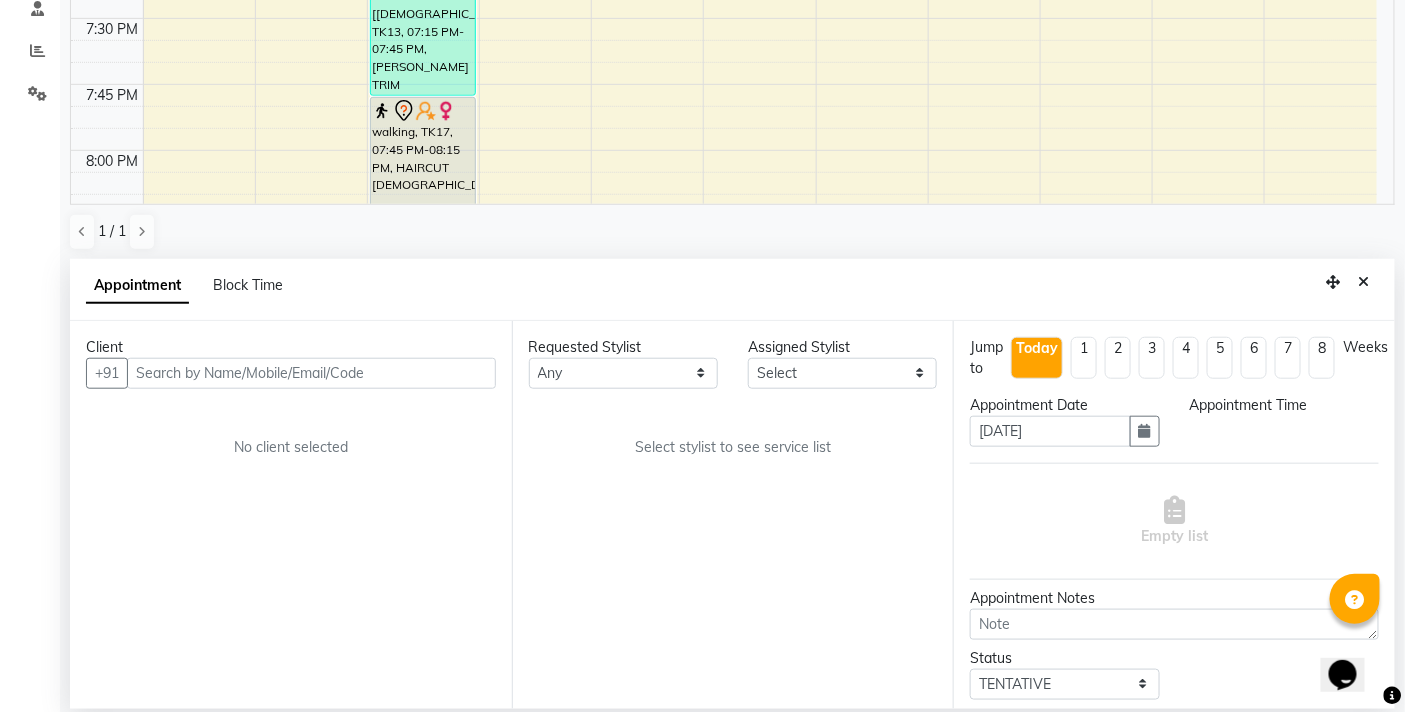 select on "83659" 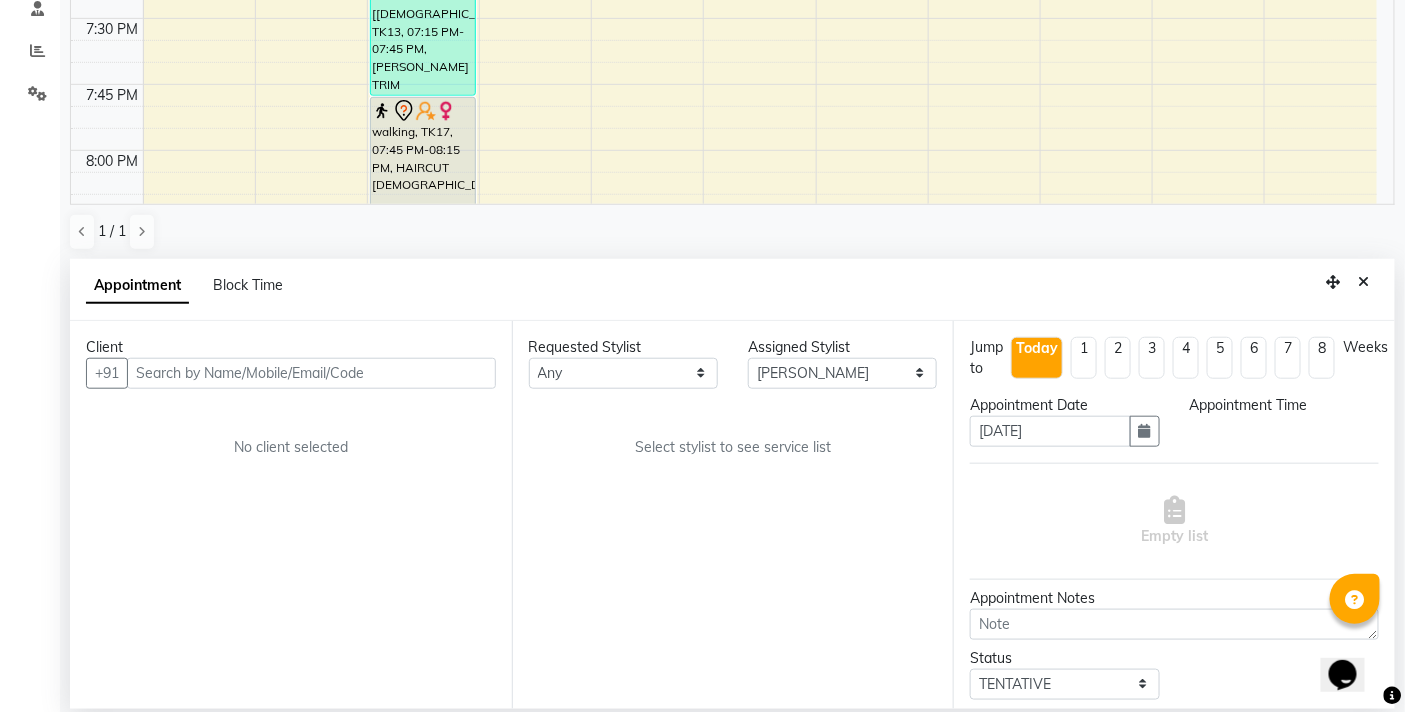 select on "1185" 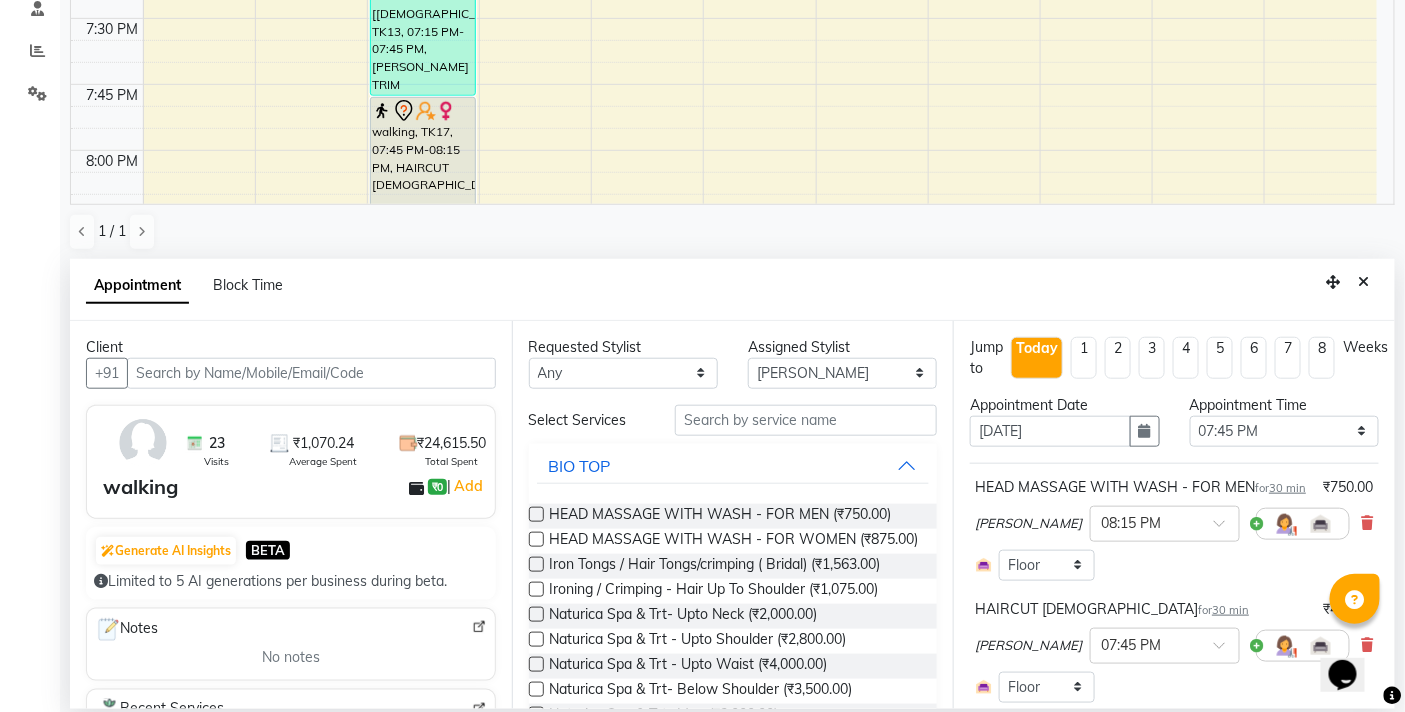 scroll, scrollTop: 3183, scrollLeft: 0, axis: vertical 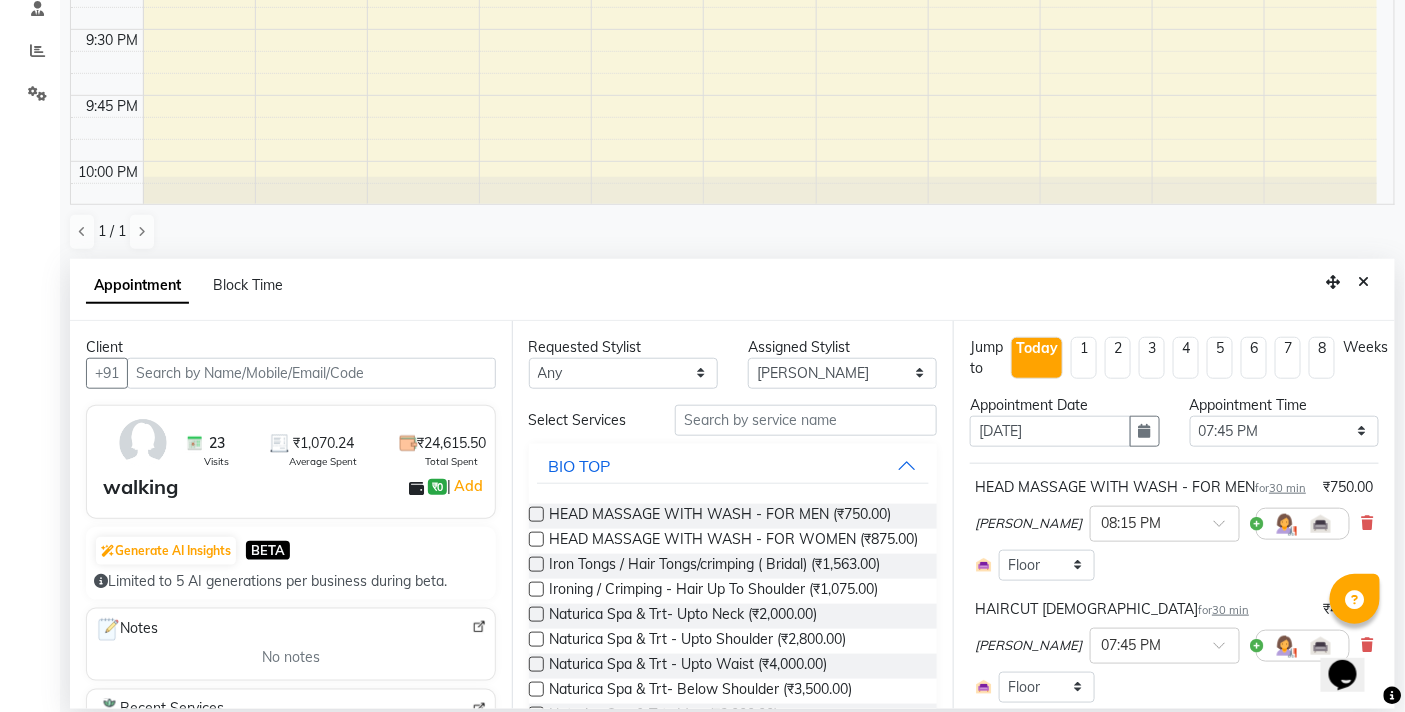 click at bounding box center (311, 373) 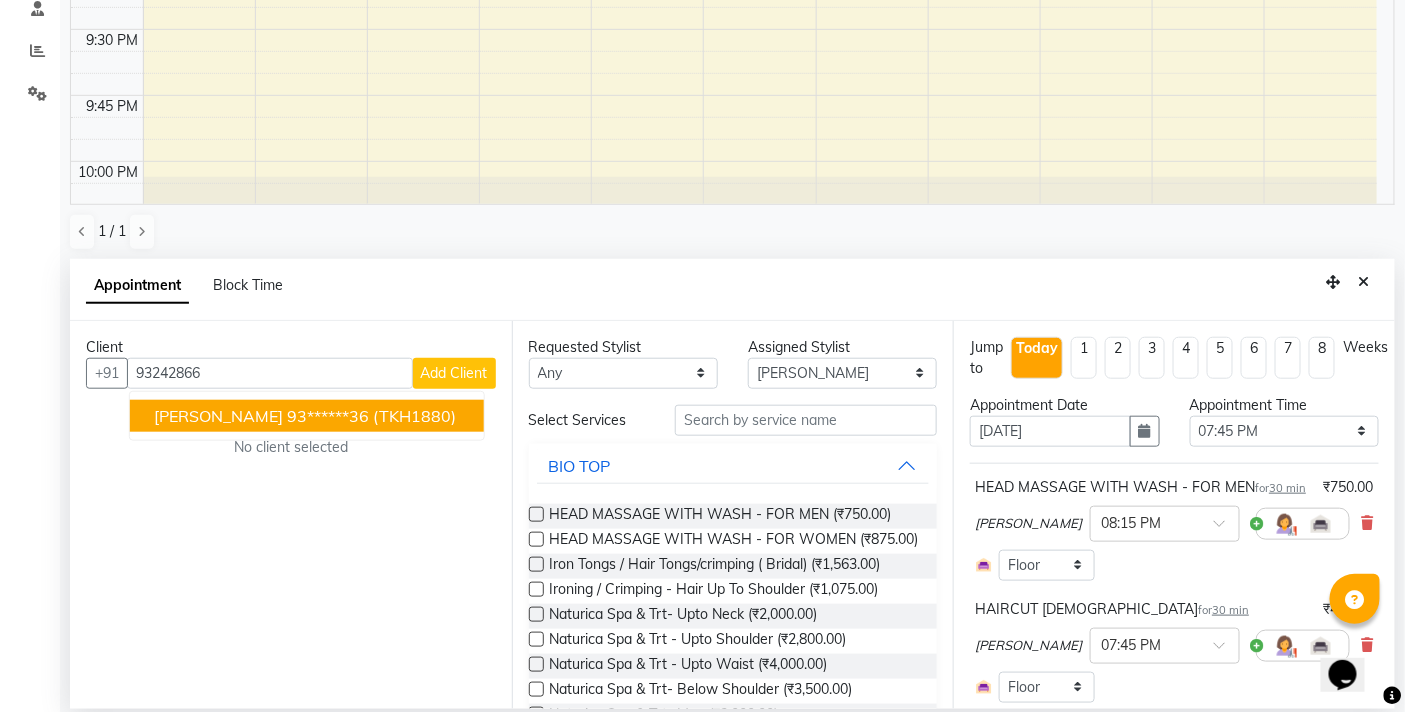 click on "[PERSON_NAME]" at bounding box center (218, 416) 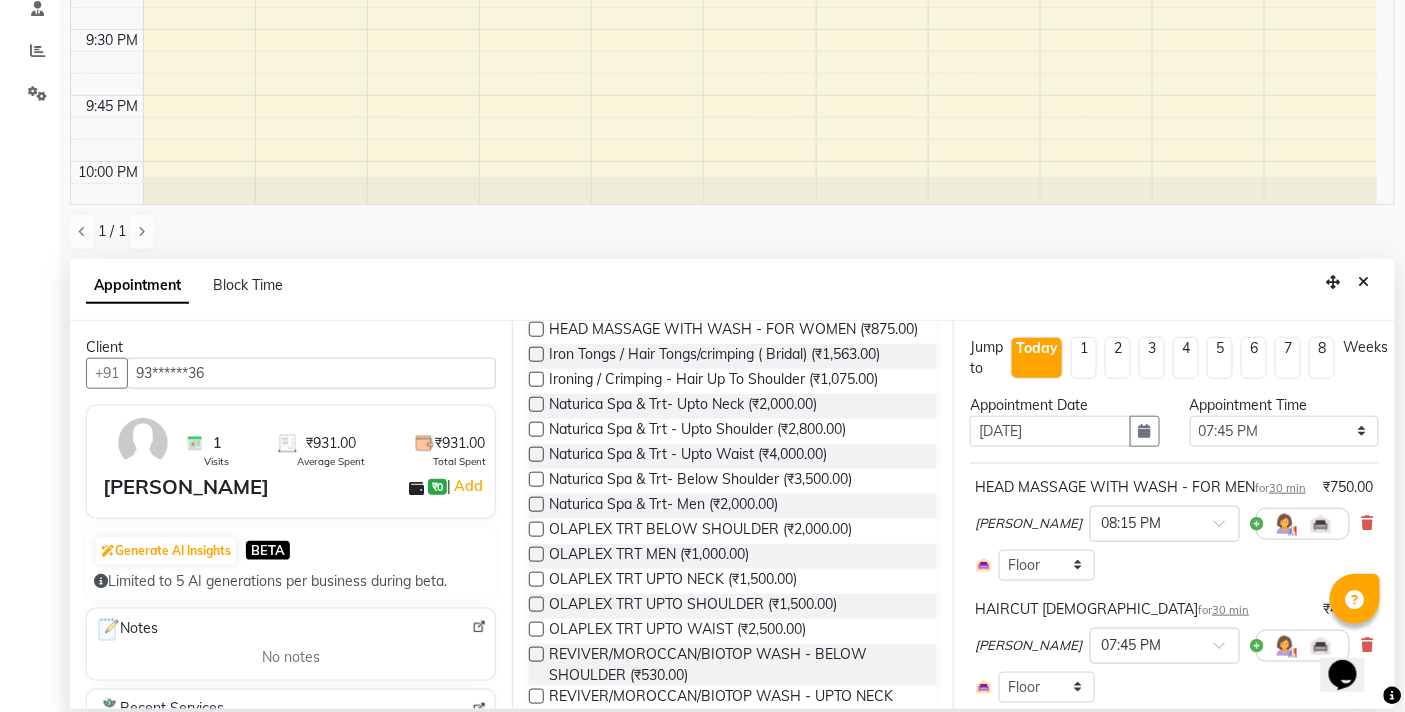 scroll, scrollTop: 444, scrollLeft: 0, axis: vertical 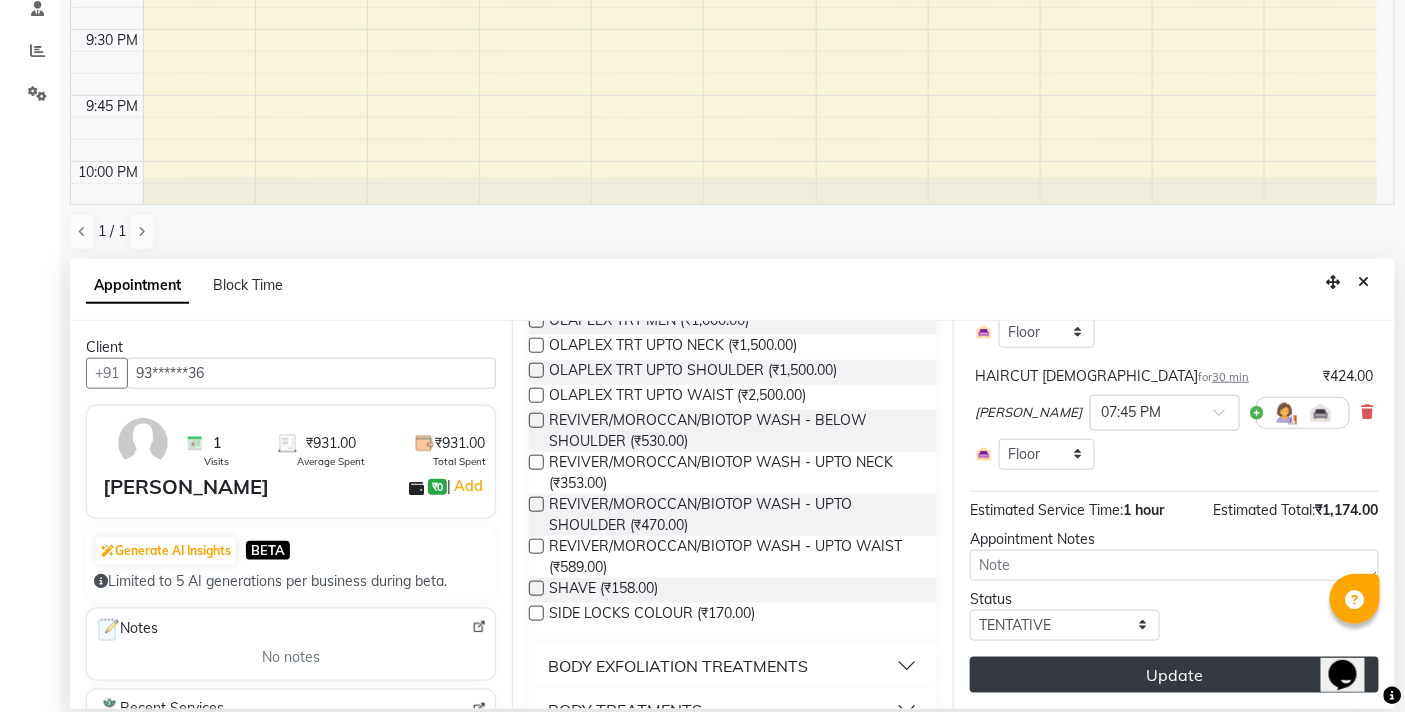 type on "93******36" 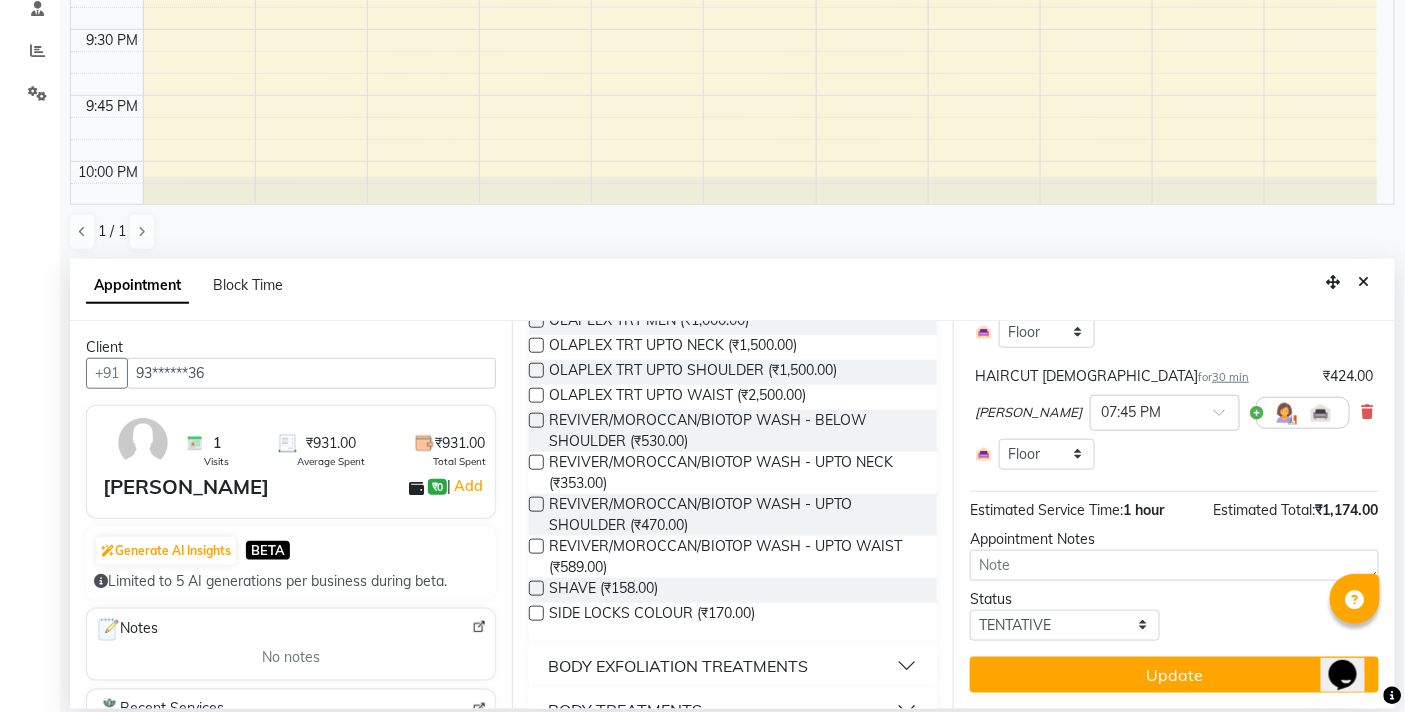 click on "Update" at bounding box center [1174, 675] 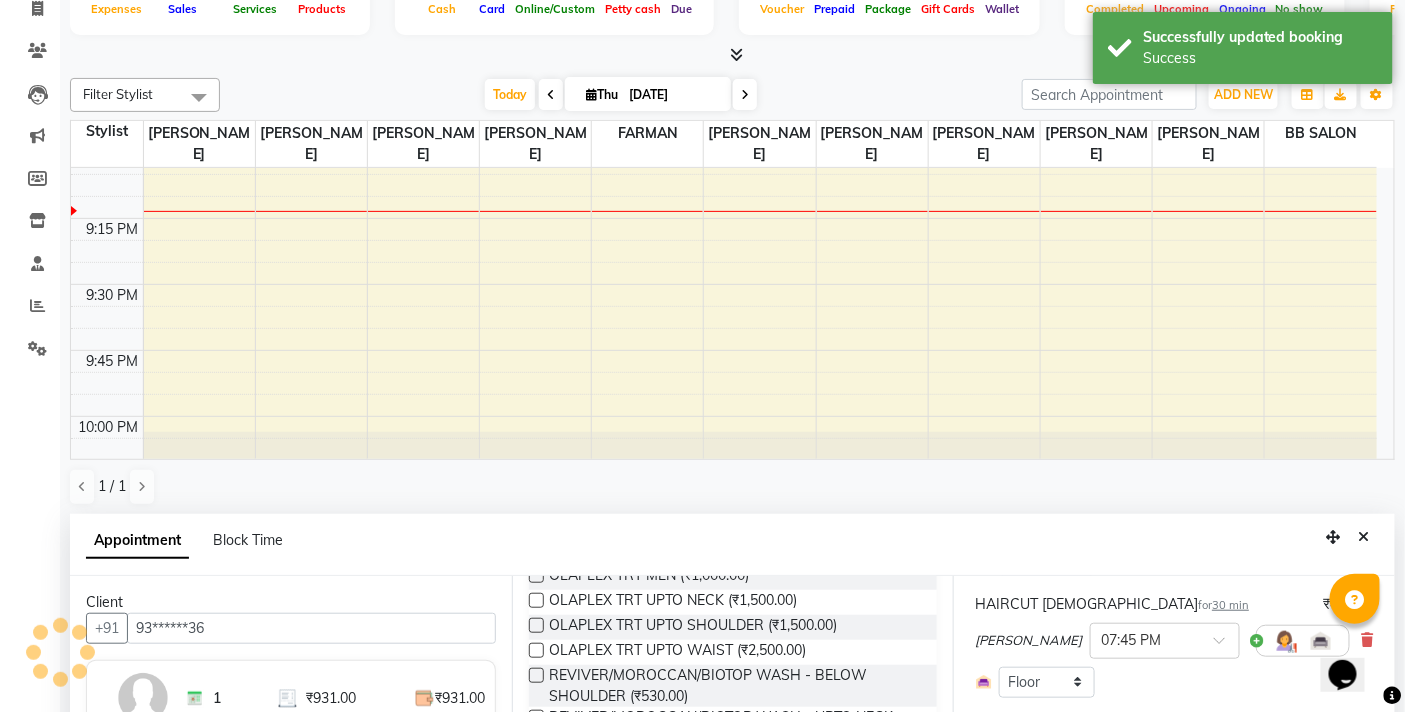 scroll, scrollTop: 0, scrollLeft: 0, axis: both 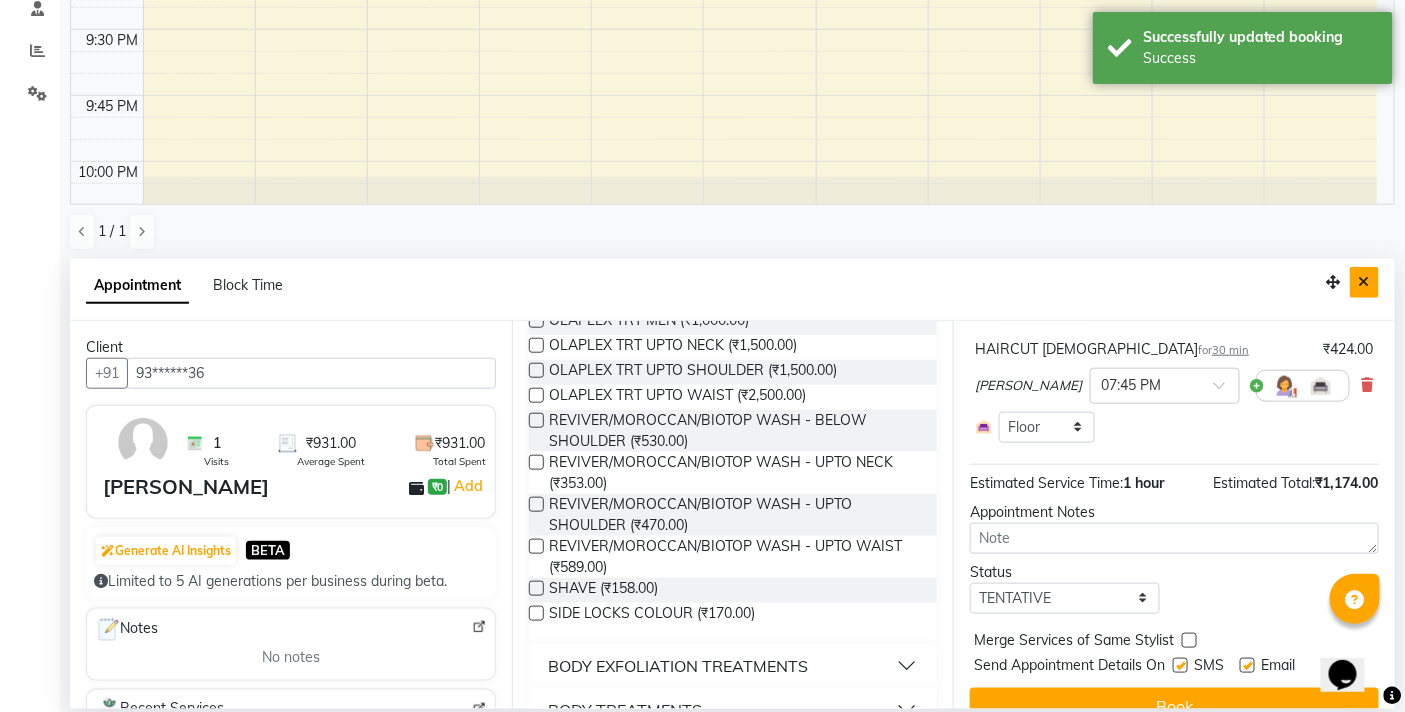 click at bounding box center [1364, 282] 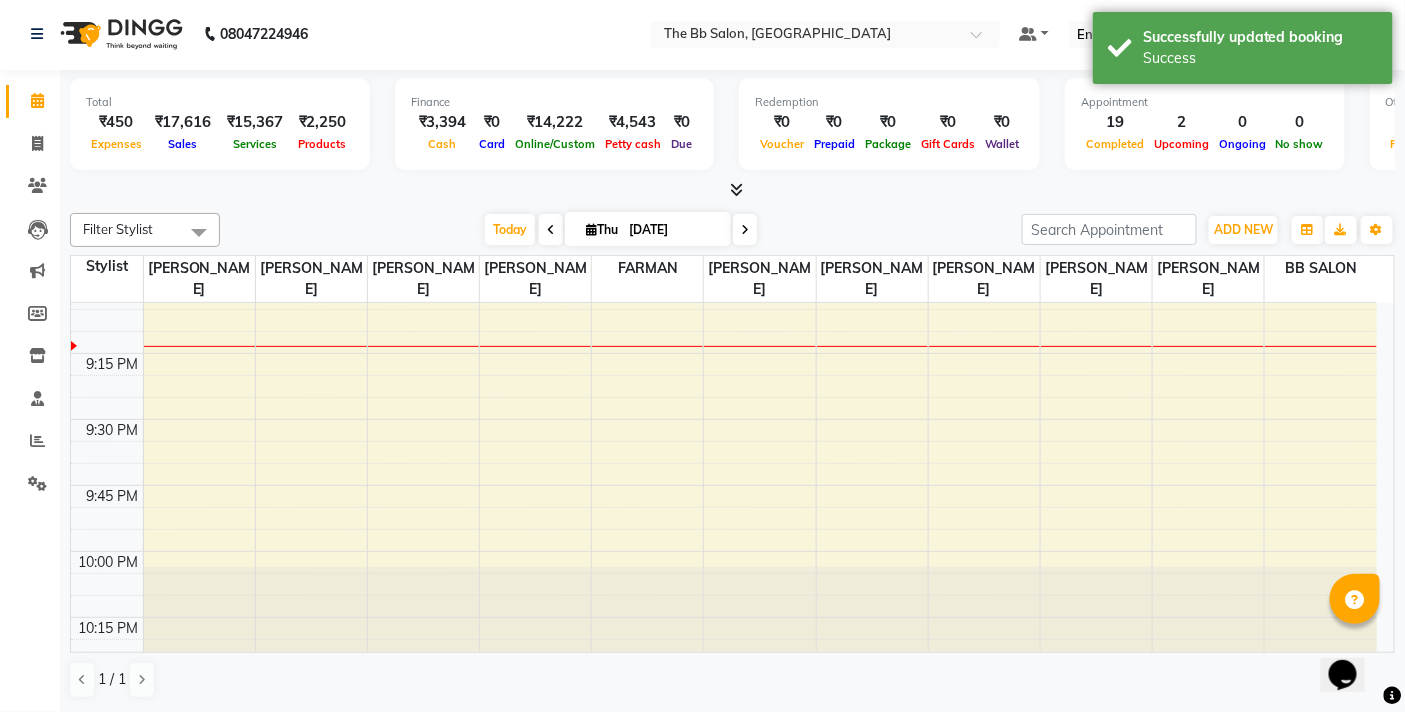 scroll, scrollTop: 1, scrollLeft: 0, axis: vertical 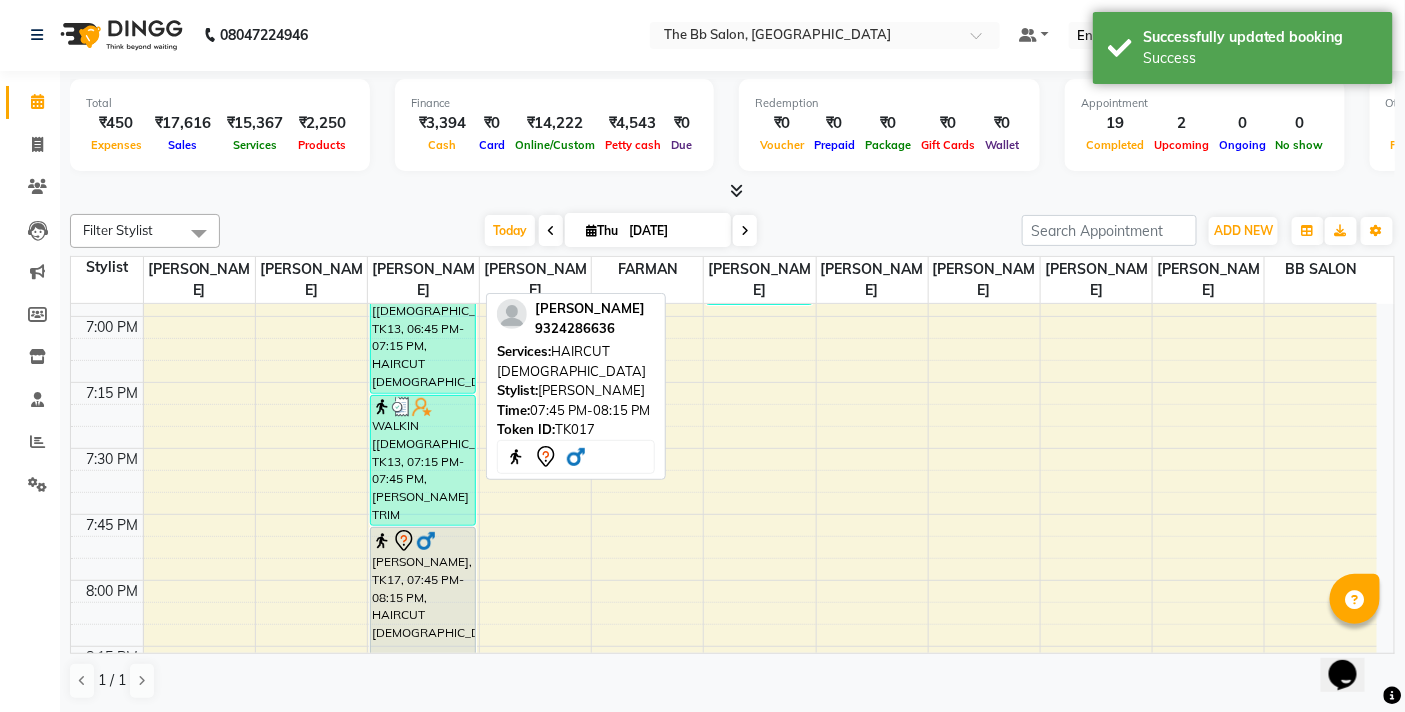 click on "[PERSON_NAME], TK17, 07:45 PM-08:15 PM, HAIRCUT [DEMOGRAPHIC_DATA]" at bounding box center [423, 593] 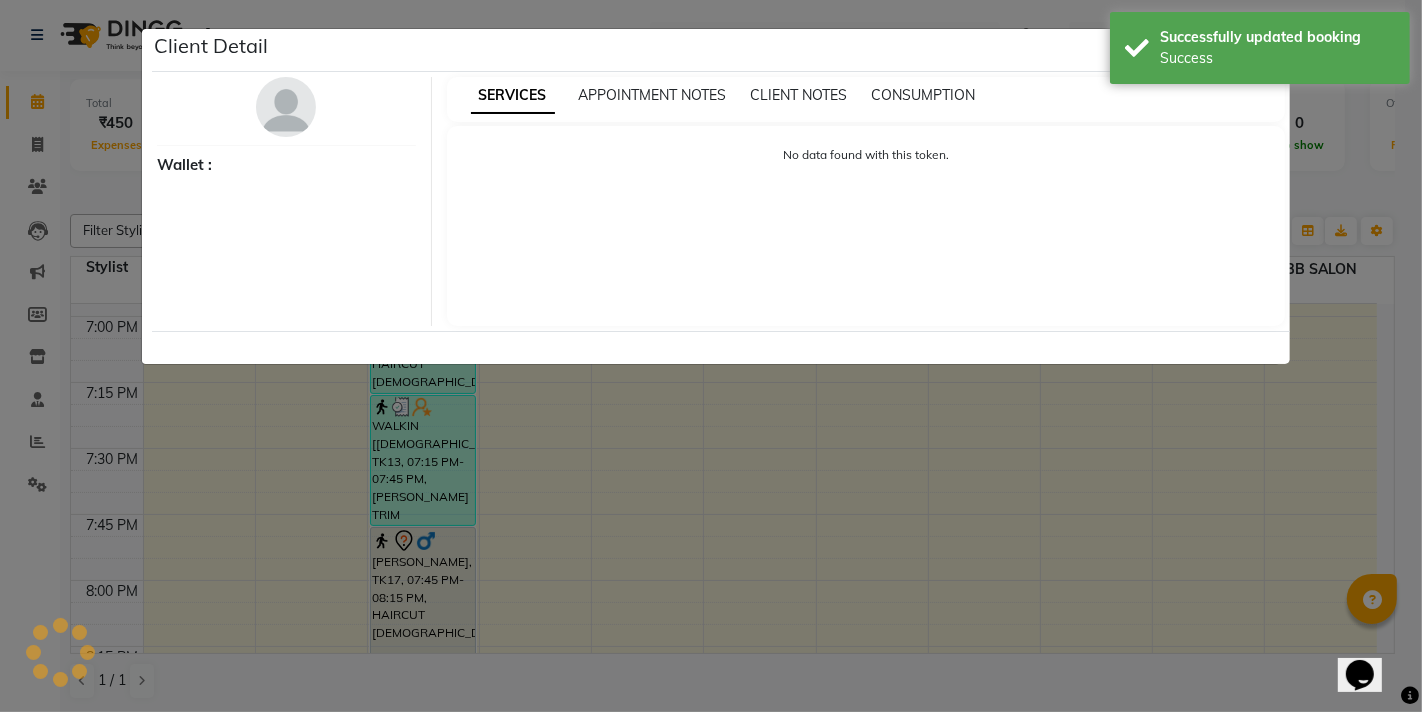 select on "7" 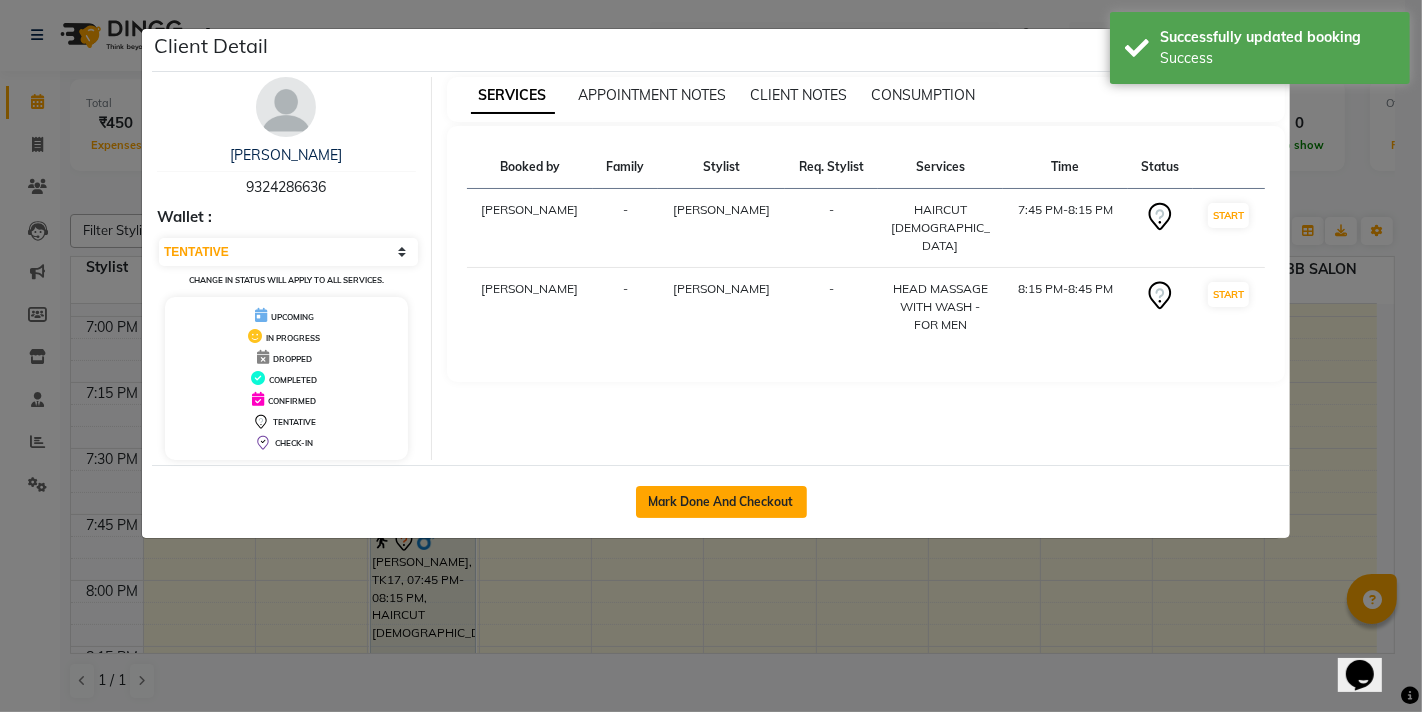 click on "Mark Done And Checkout" 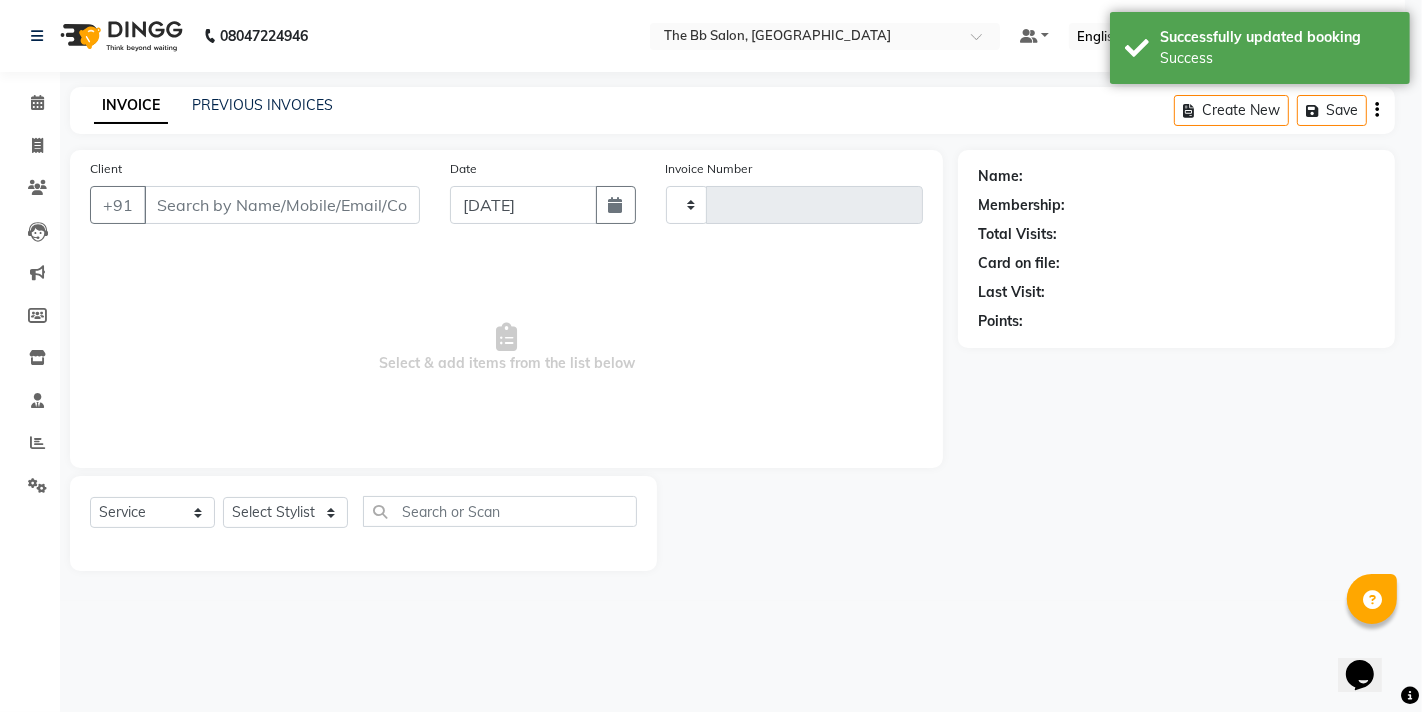 select on "3" 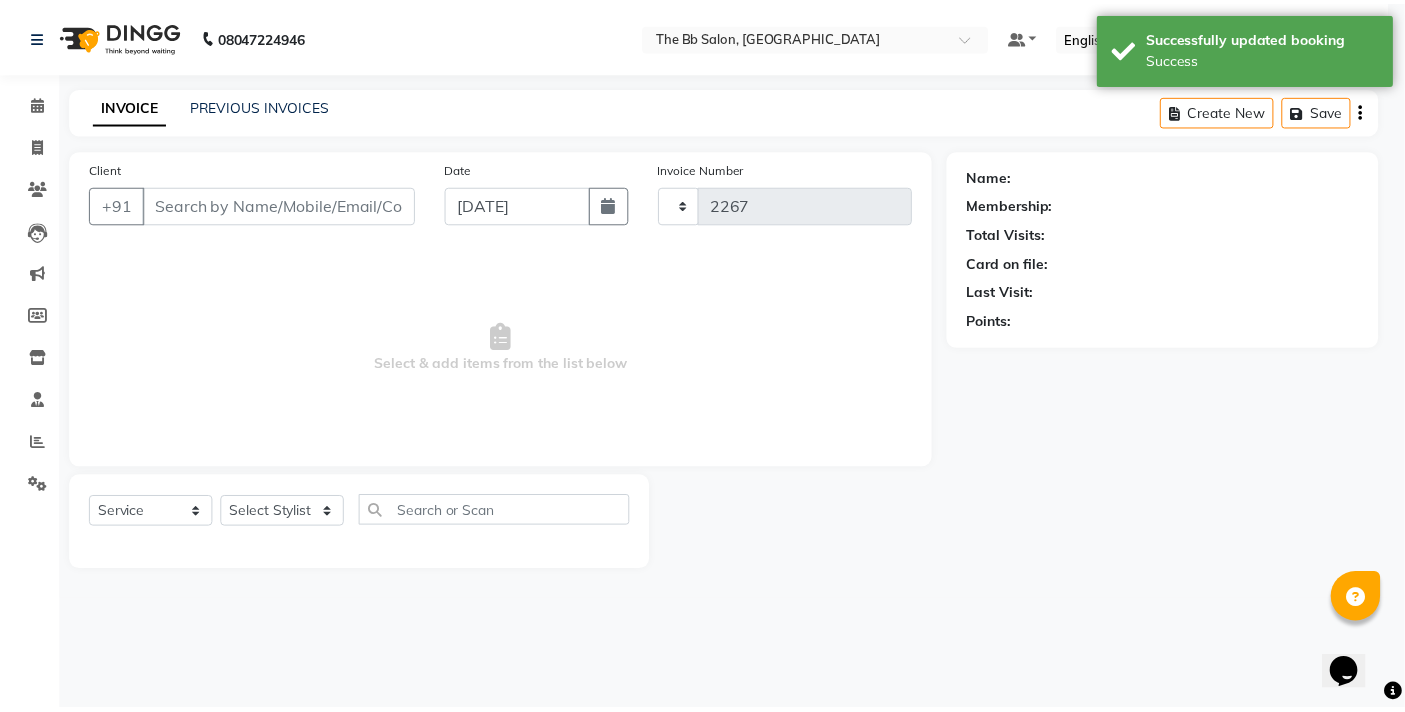 scroll, scrollTop: 0, scrollLeft: 0, axis: both 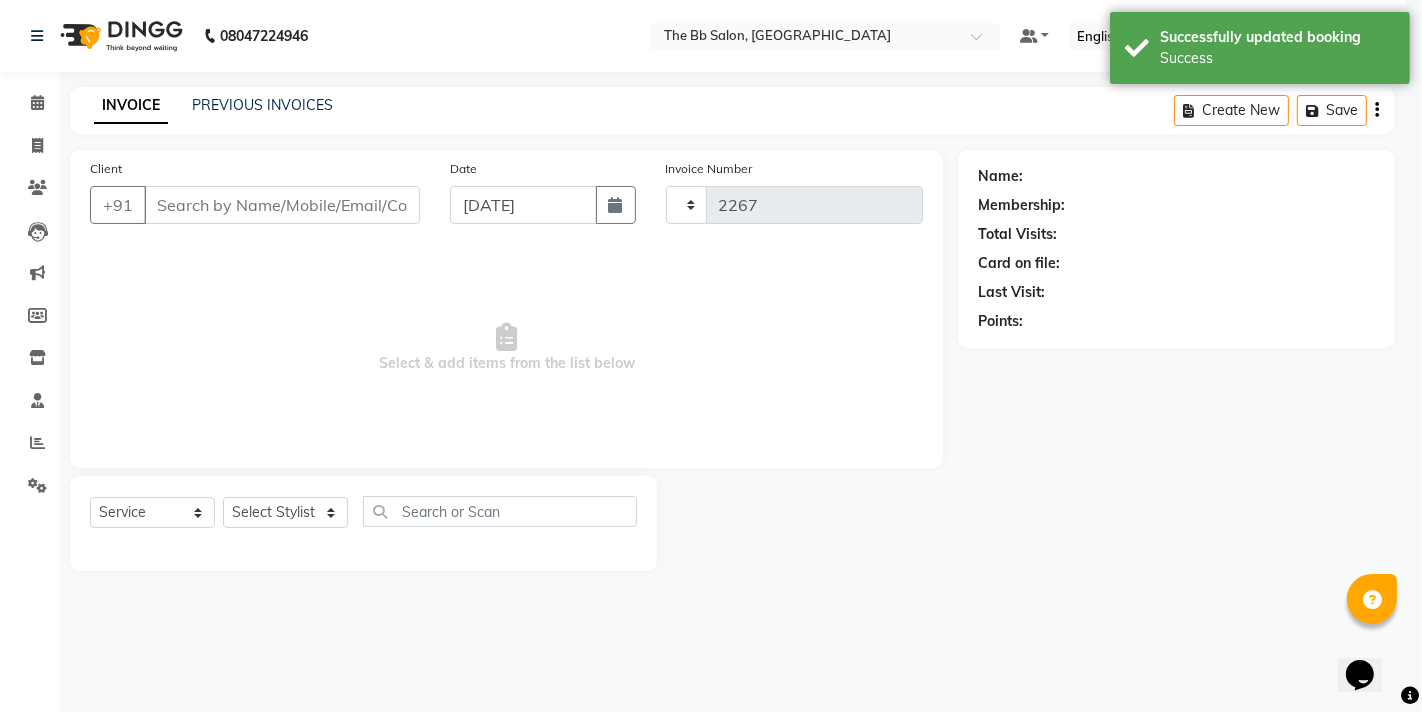 select on "6231" 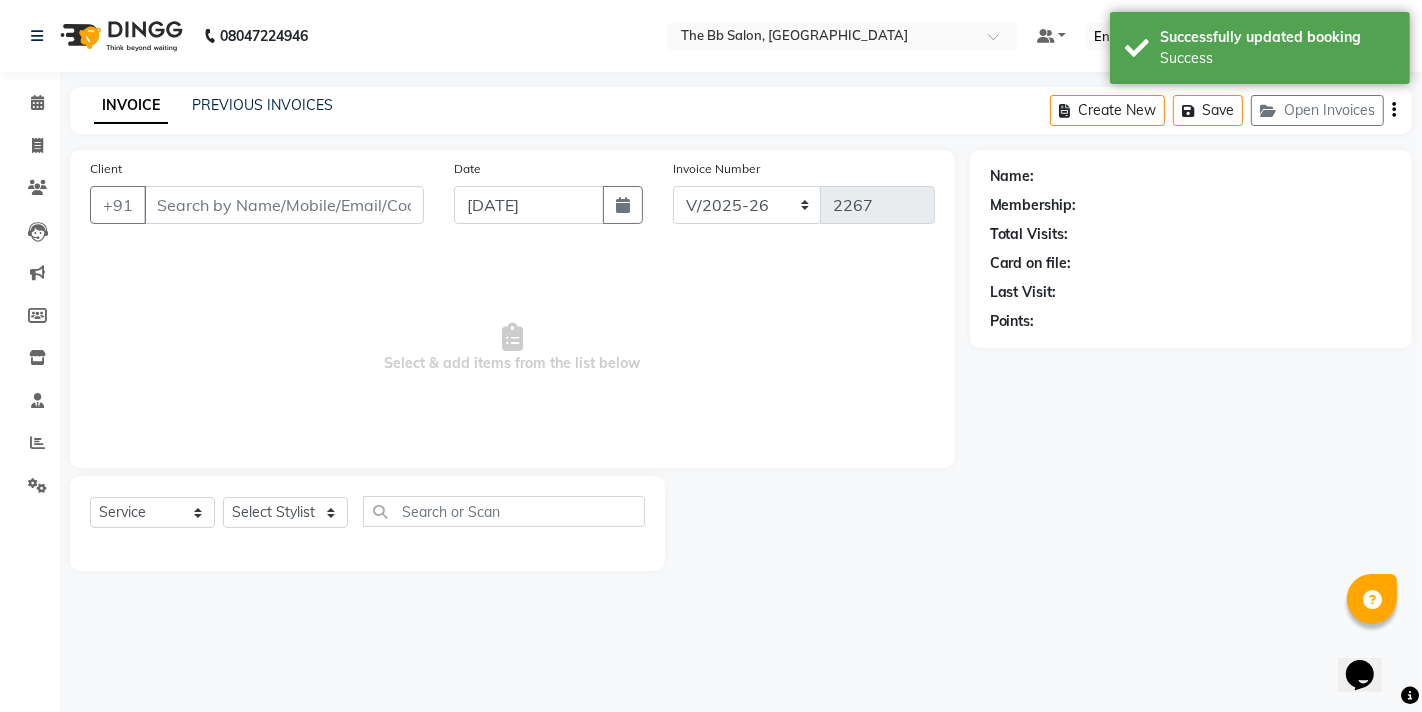 type on "93******36" 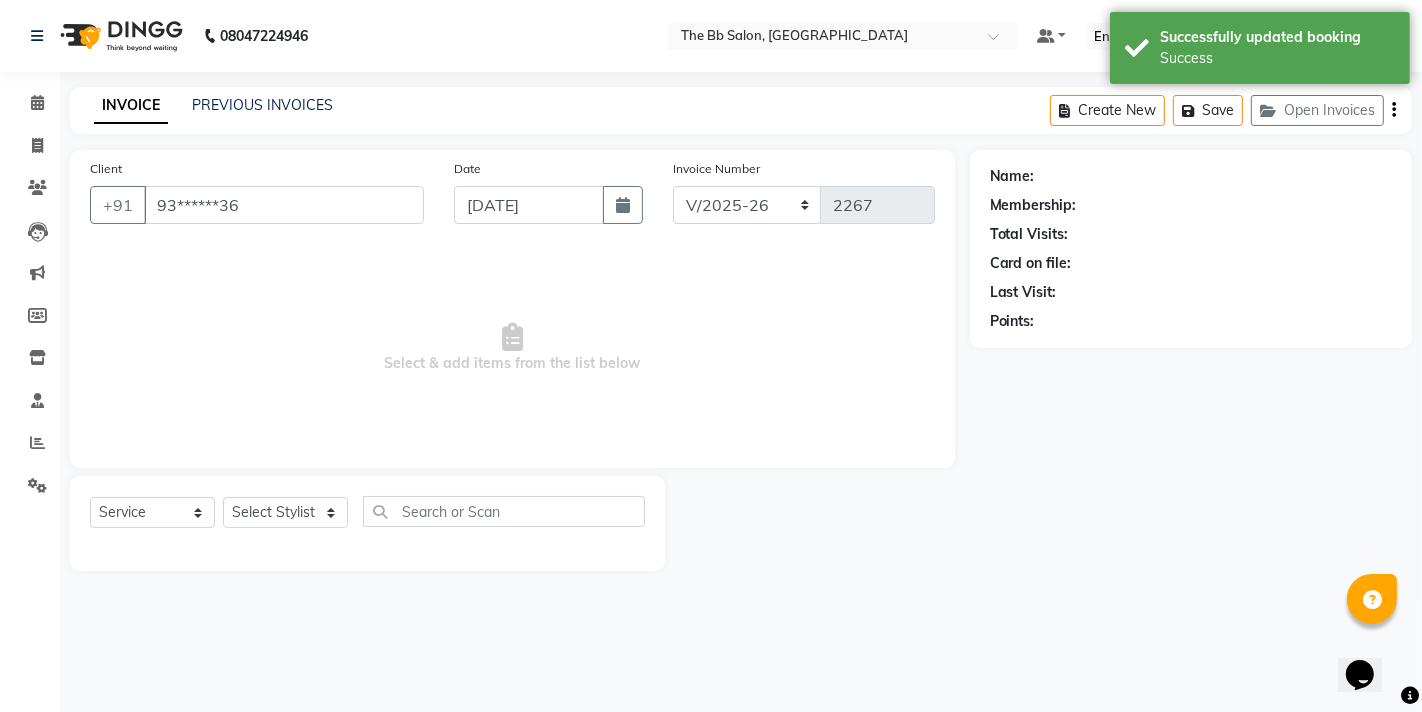 select on "83659" 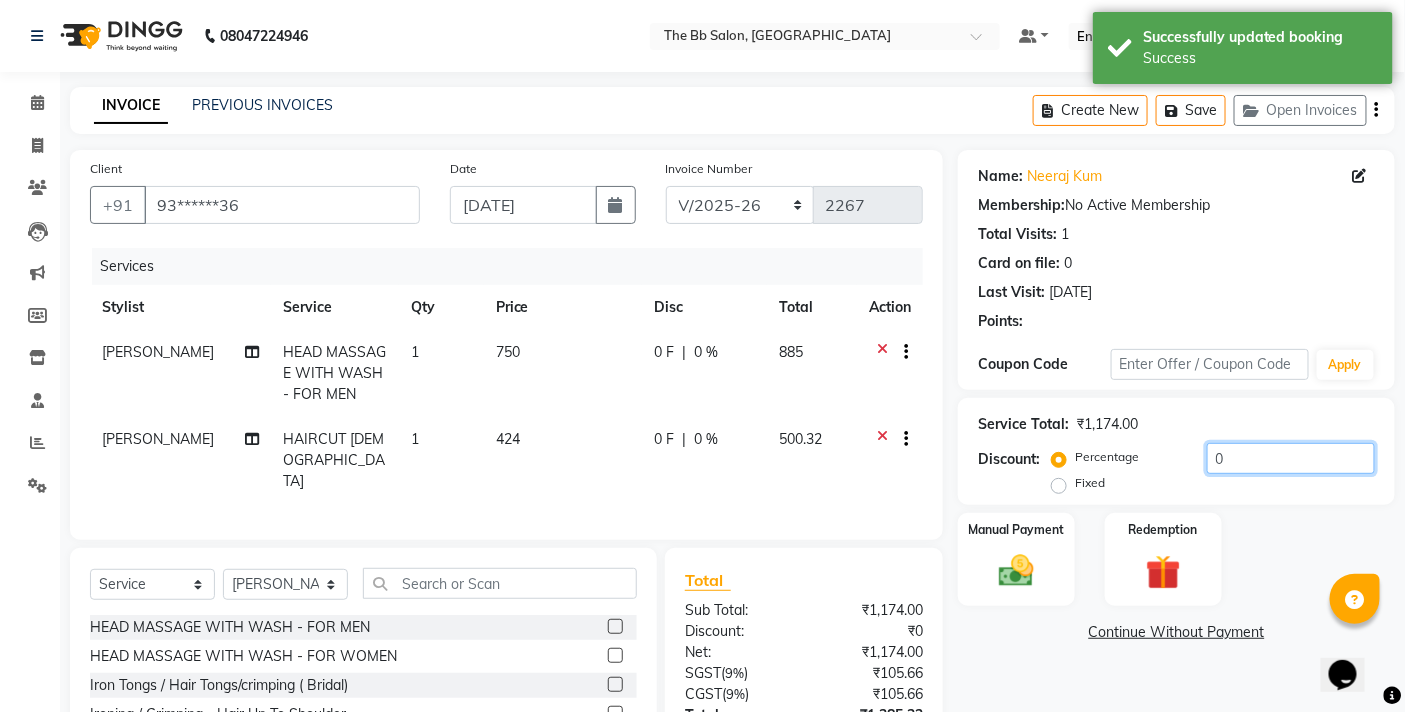 click on "0" 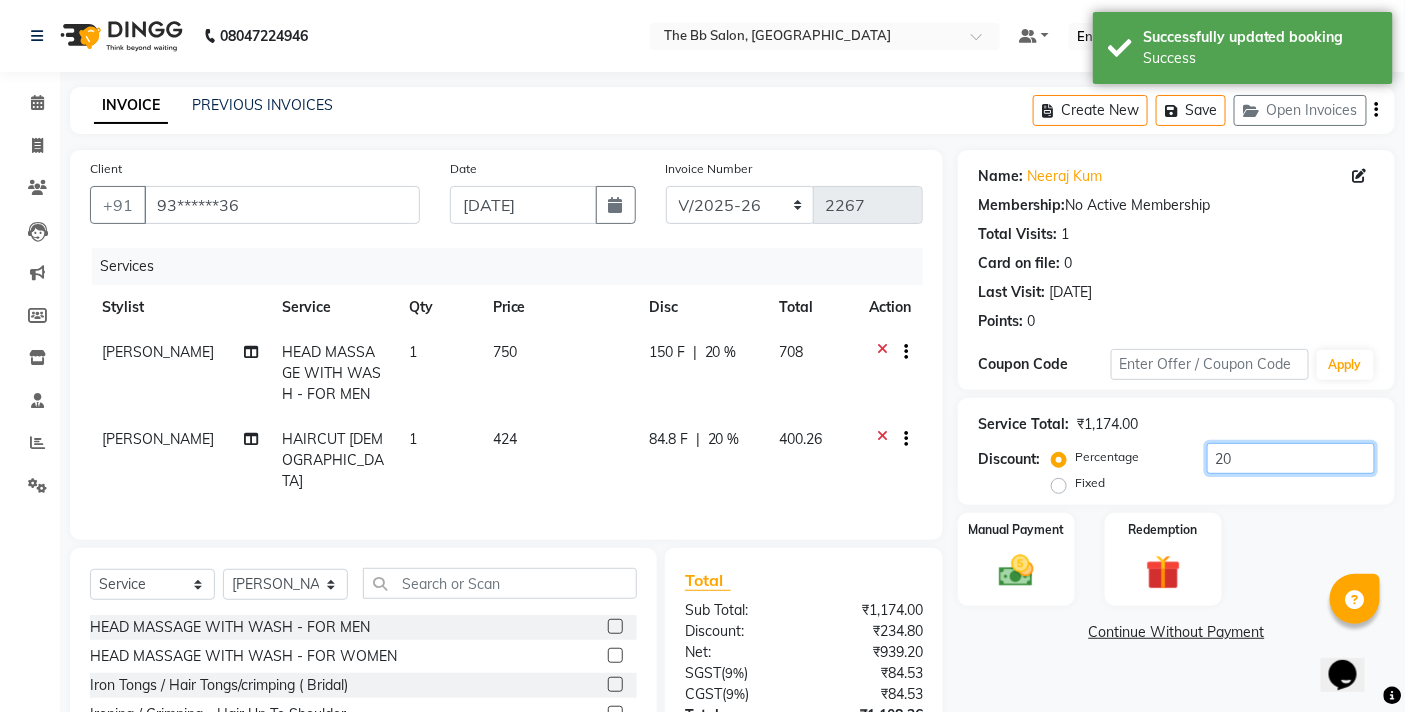 scroll, scrollTop: 160, scrollLeft: 0, axis: vertical 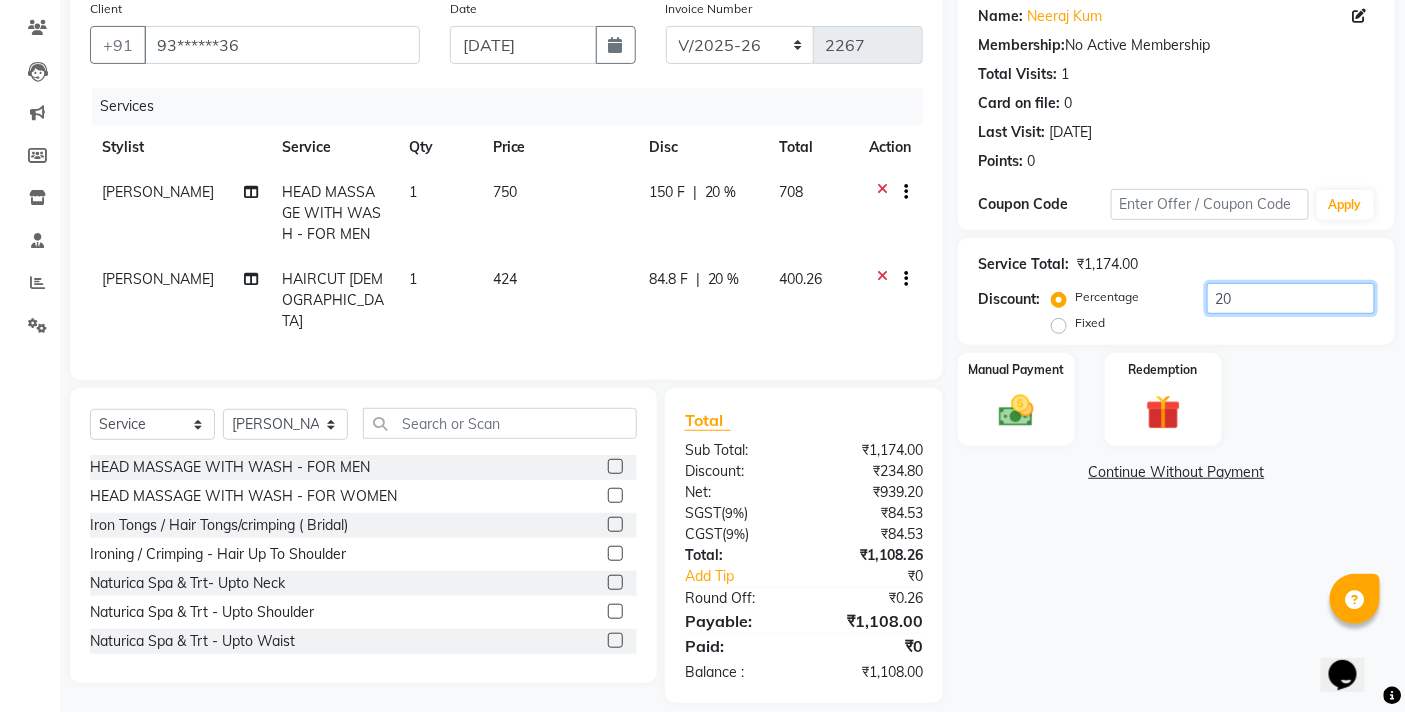 click on "20" 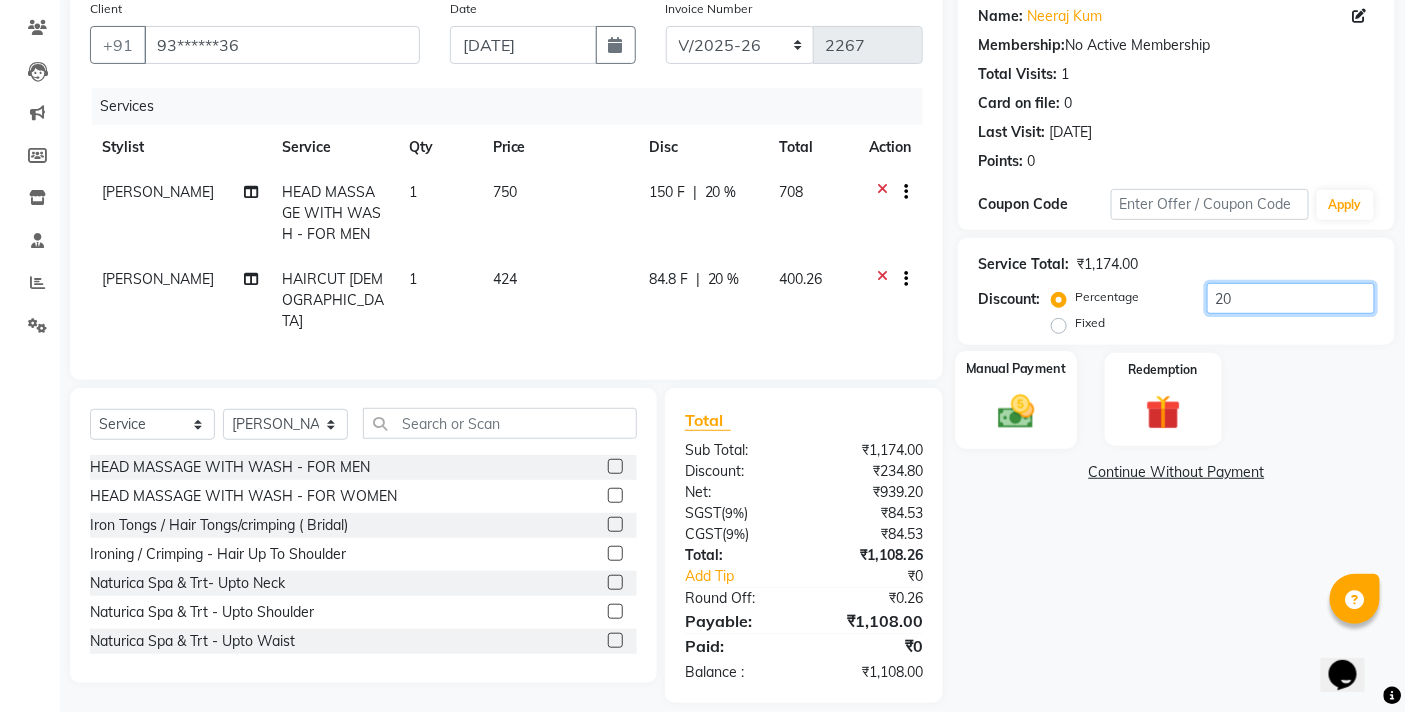 type on "20" 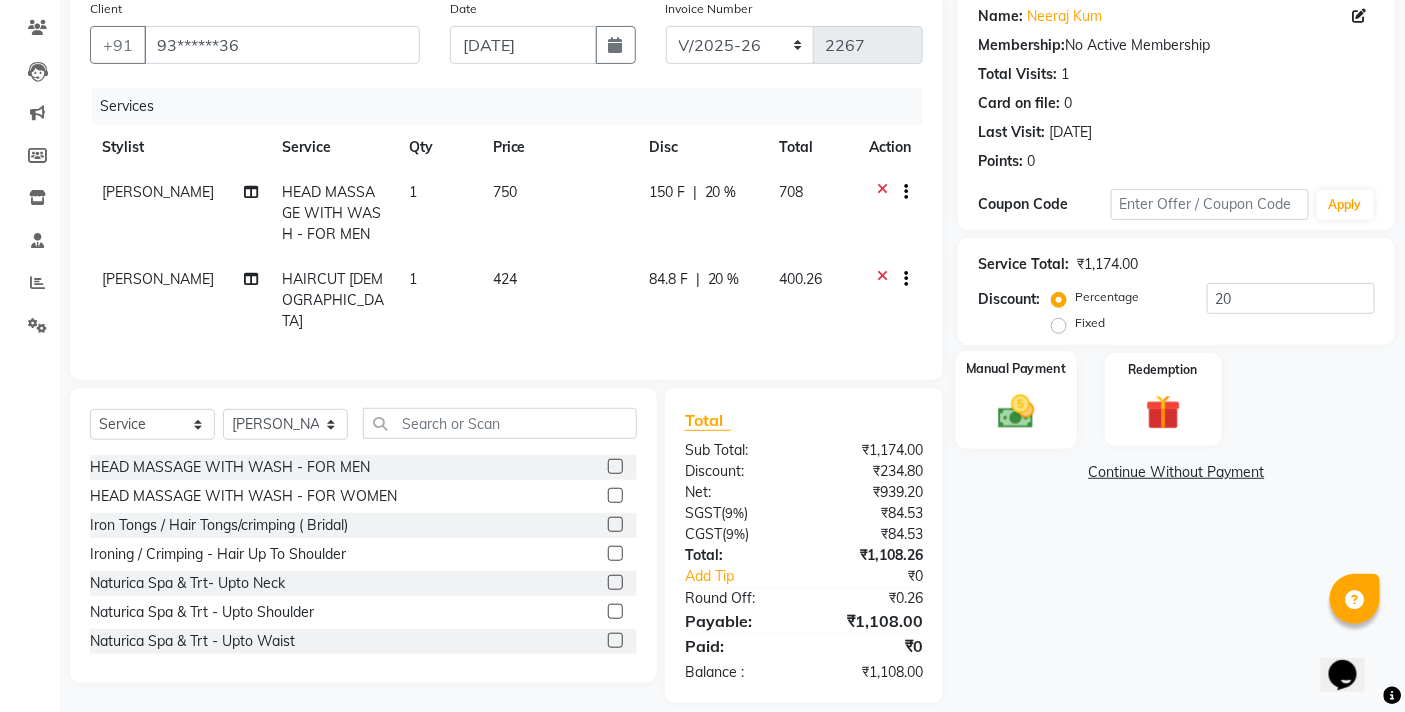 click on "Manual Payment" 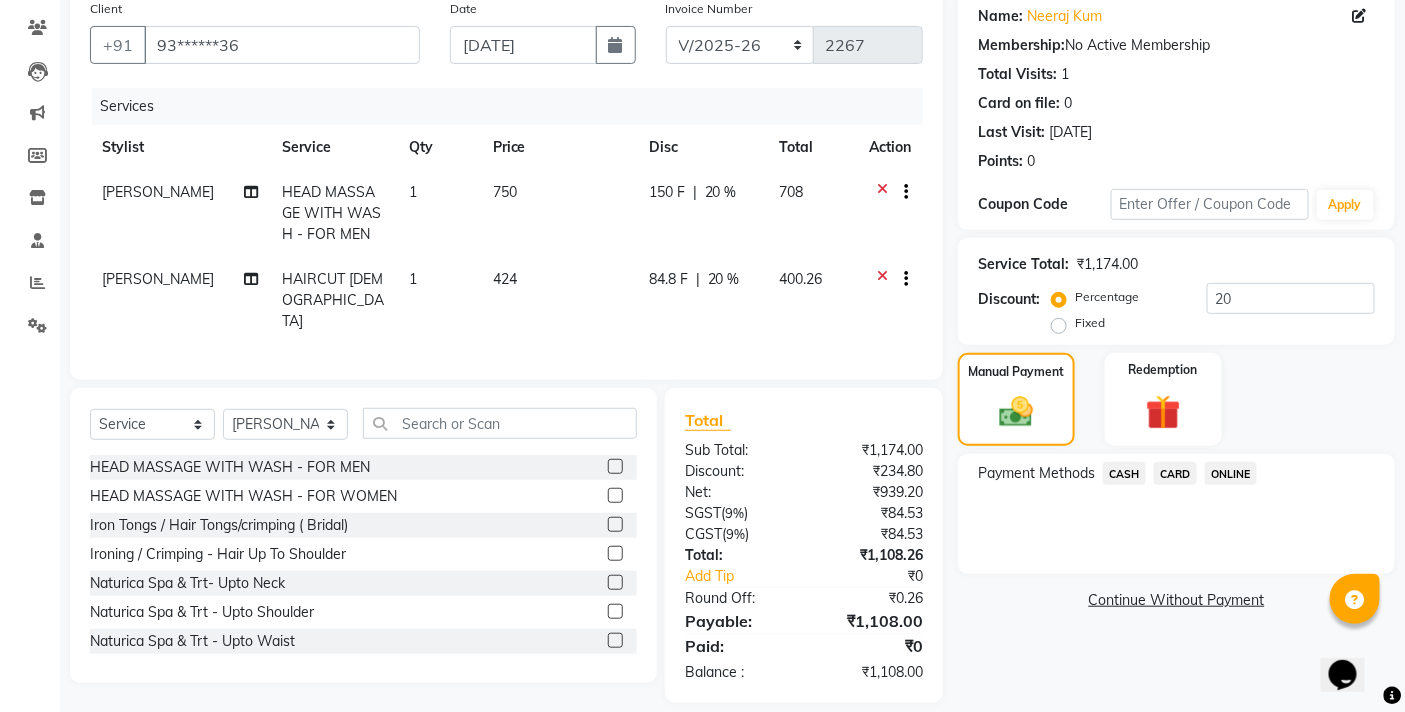 click on "ONLINE" 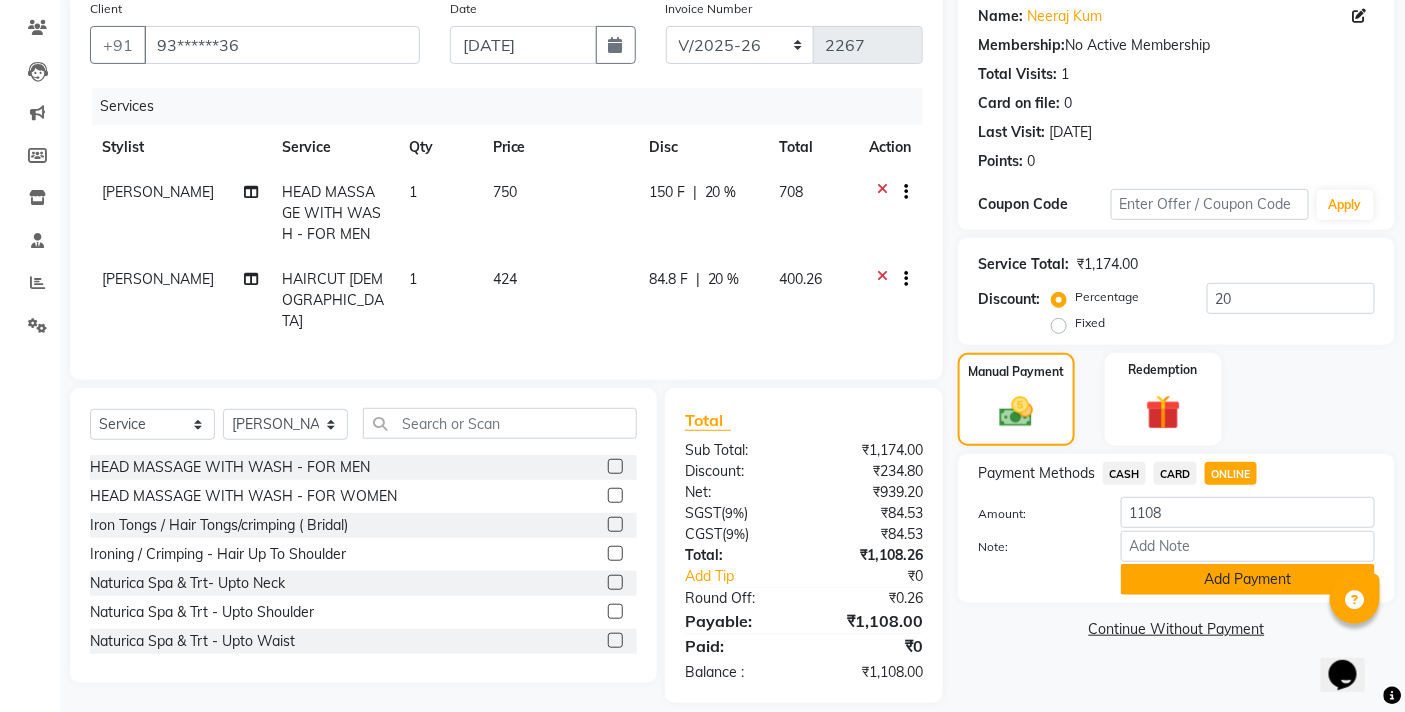 click on "Add Payment" 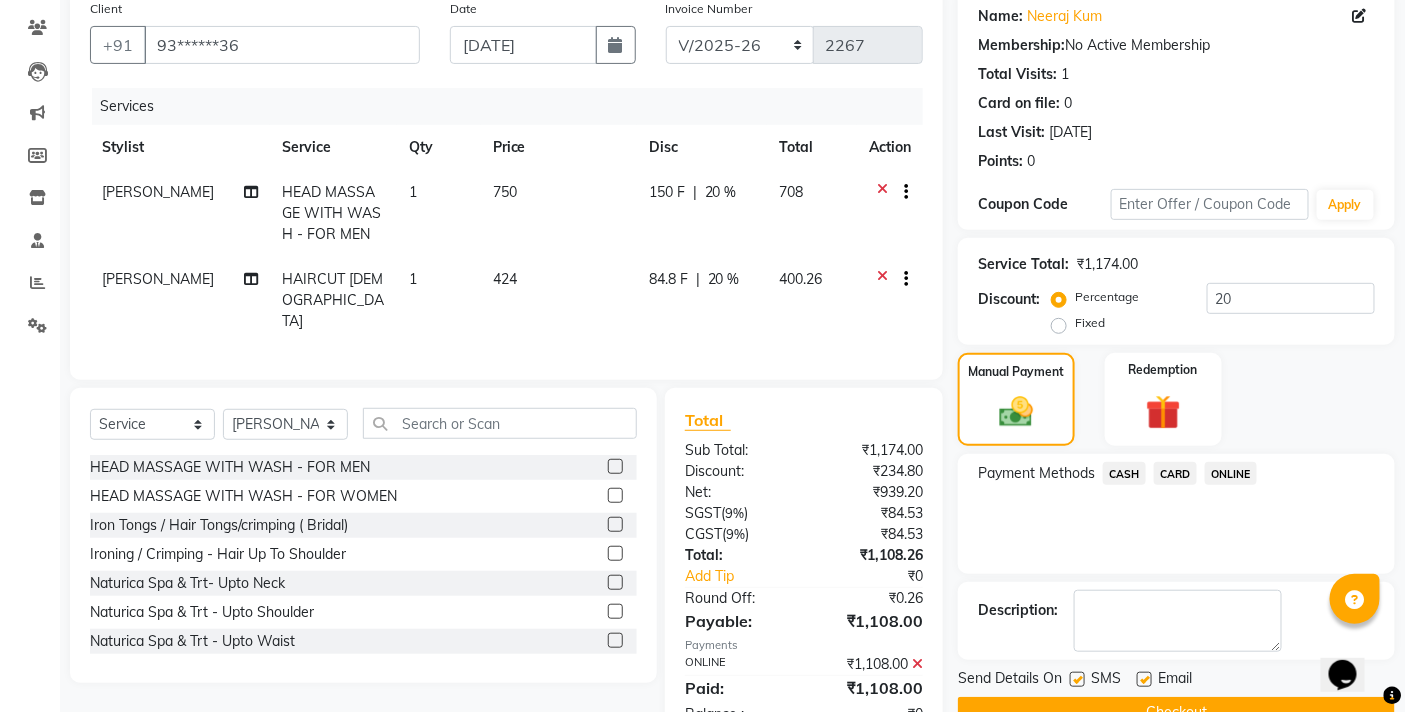 scroll, scrollTop: 206, scrollLeft: 0, axis: vertical 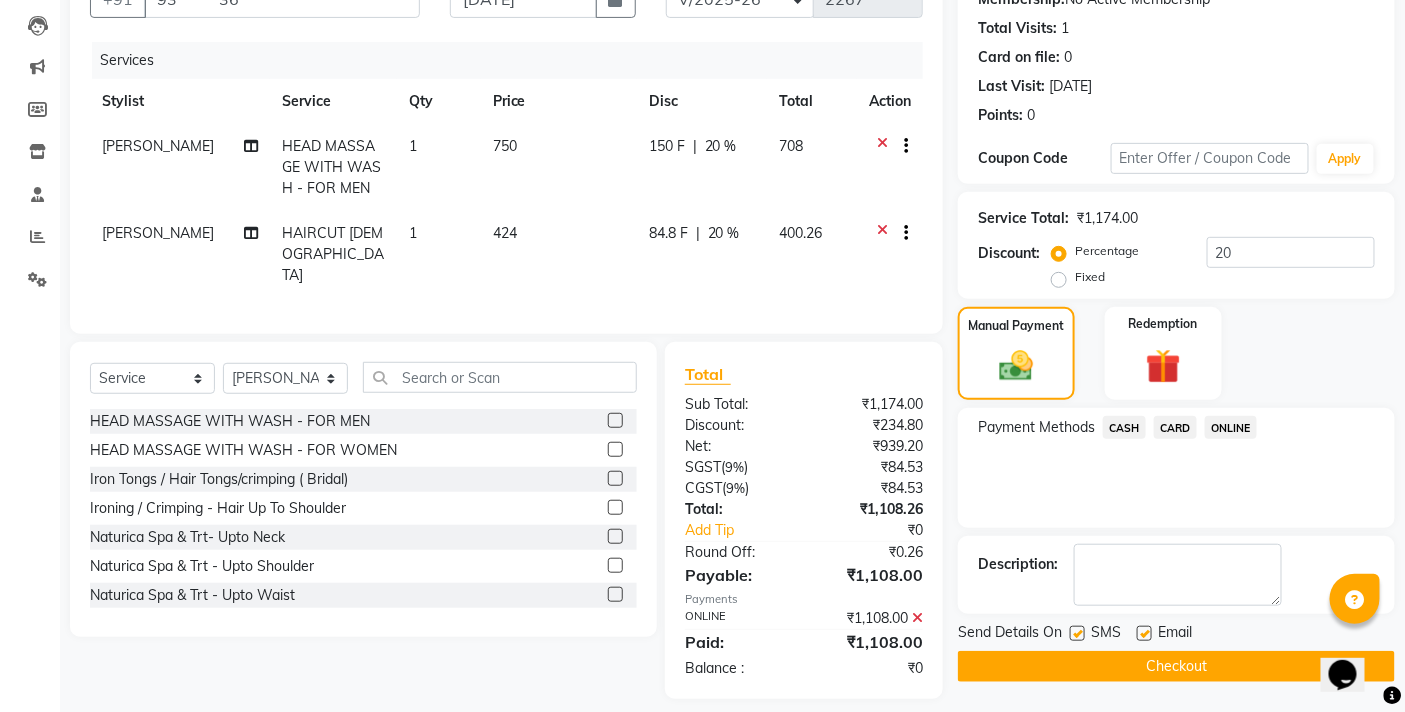 click on "Checkout" 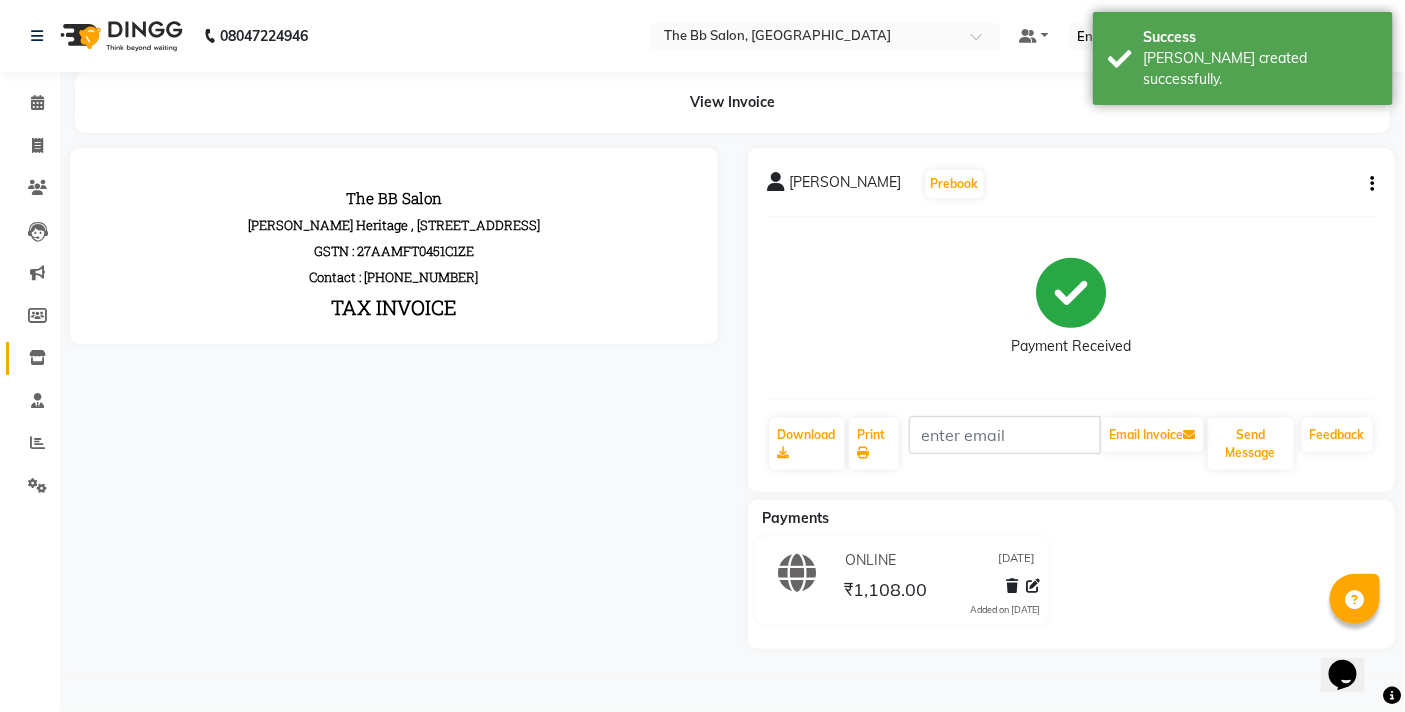 scroll, scrollTop: 0, scrollLeft: 0, axis: both 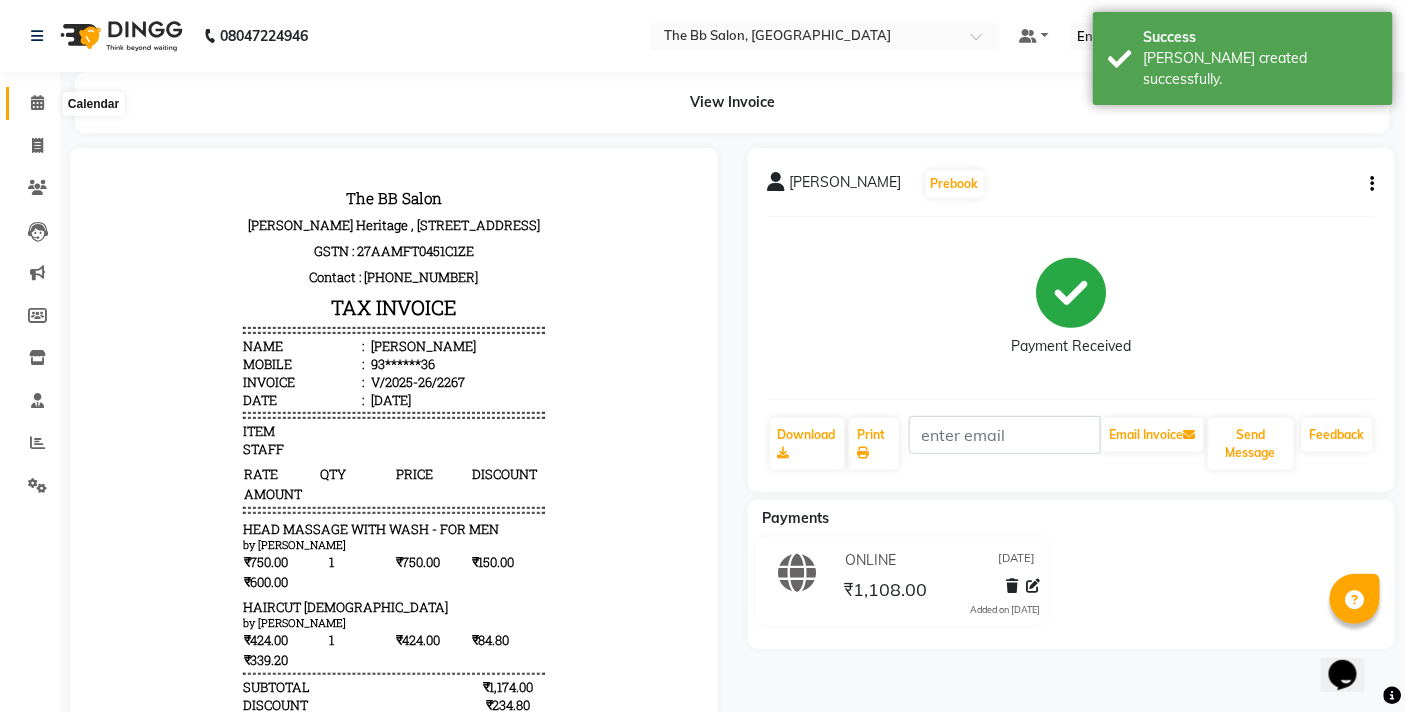 click 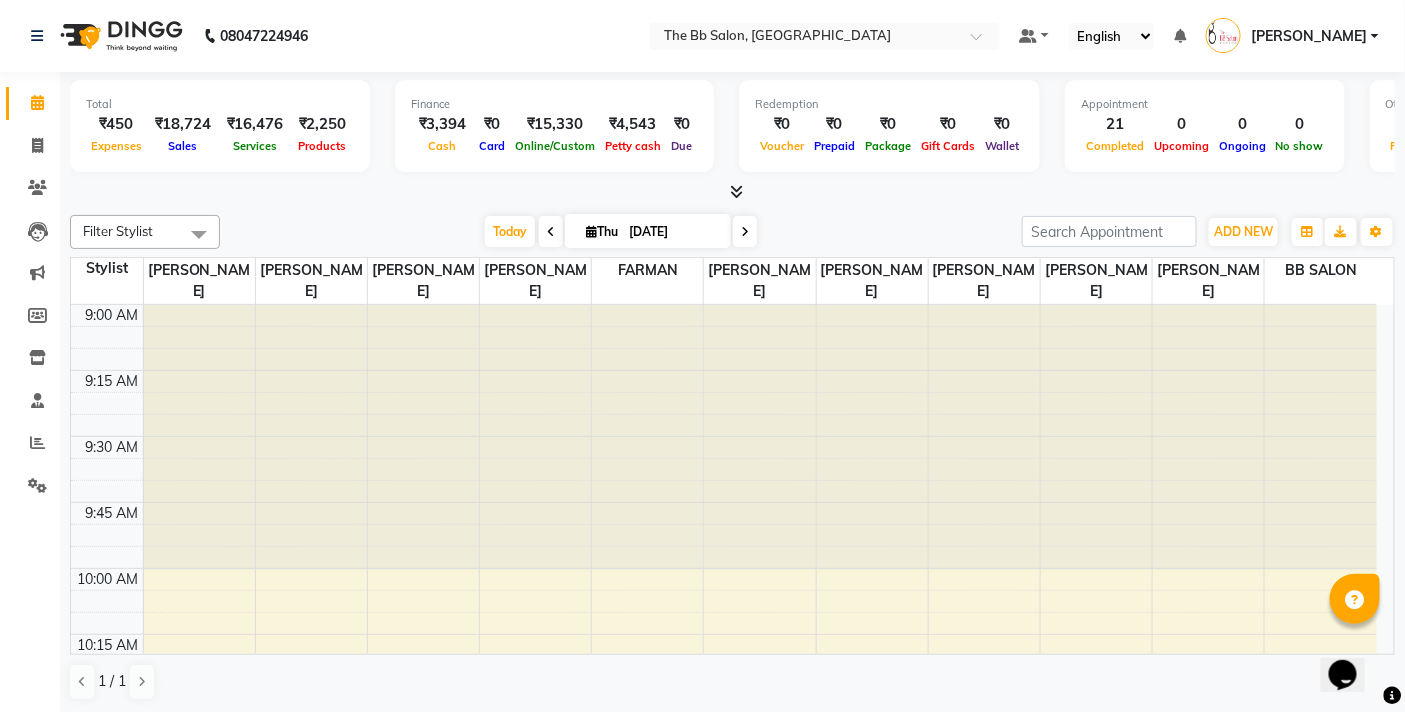 drag, startPoint x: 81, startPoint y: 212, endPoint x: 147, endPoint y: 253, distance: 77.698135 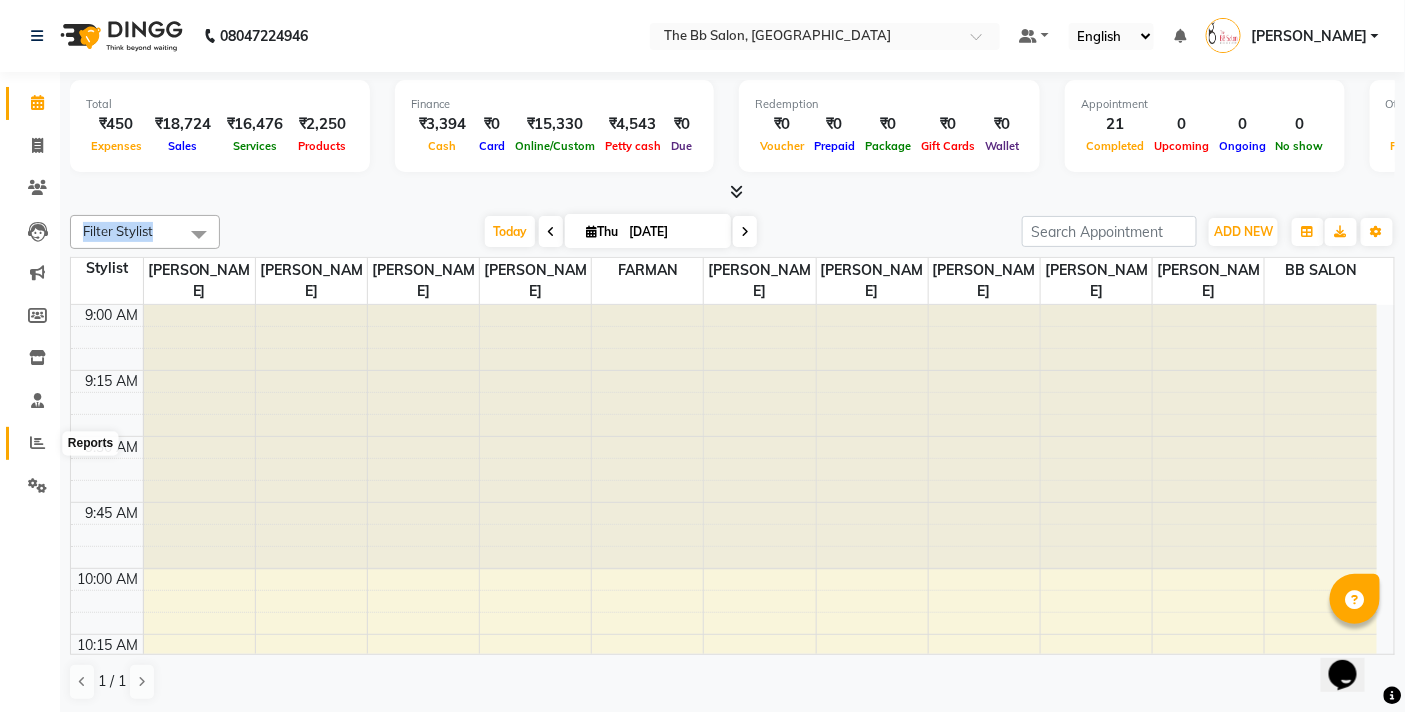 click 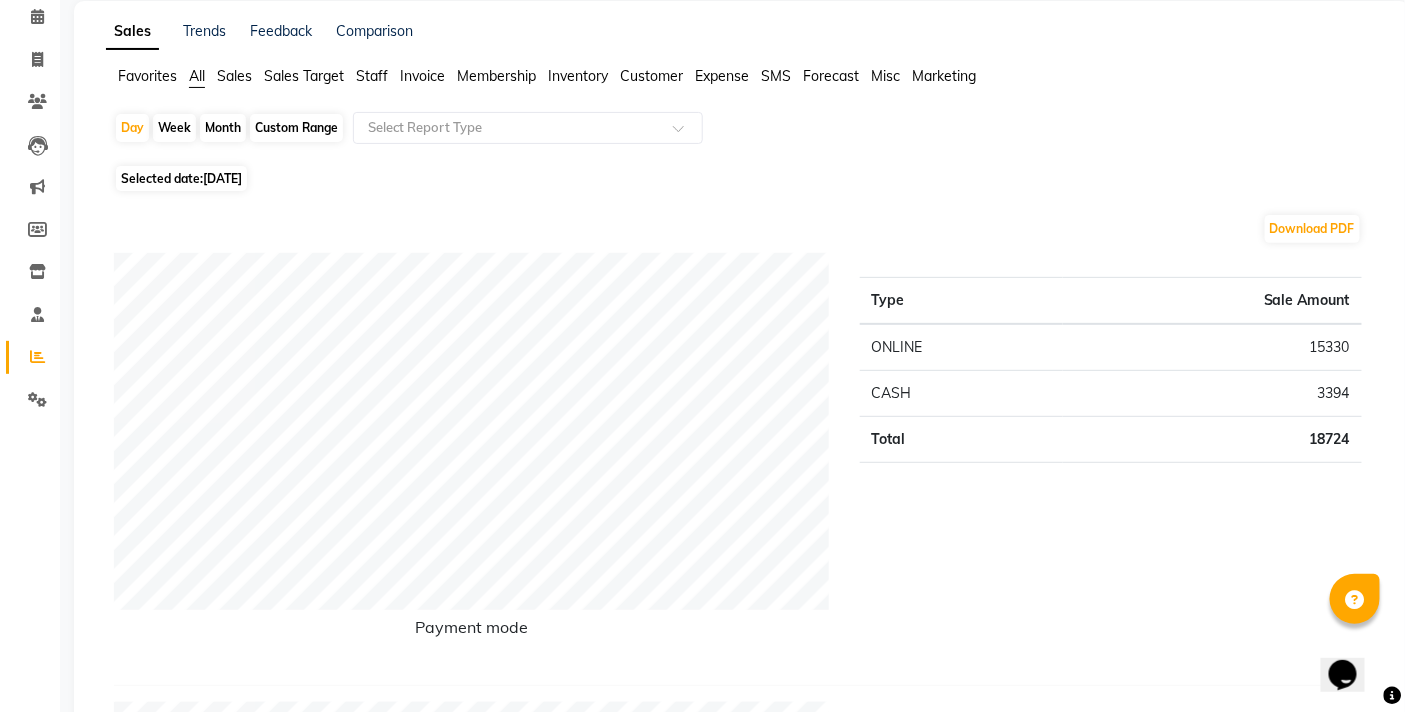scroll, scrollTop: 111, scrollLeft: 0, axis: vertical 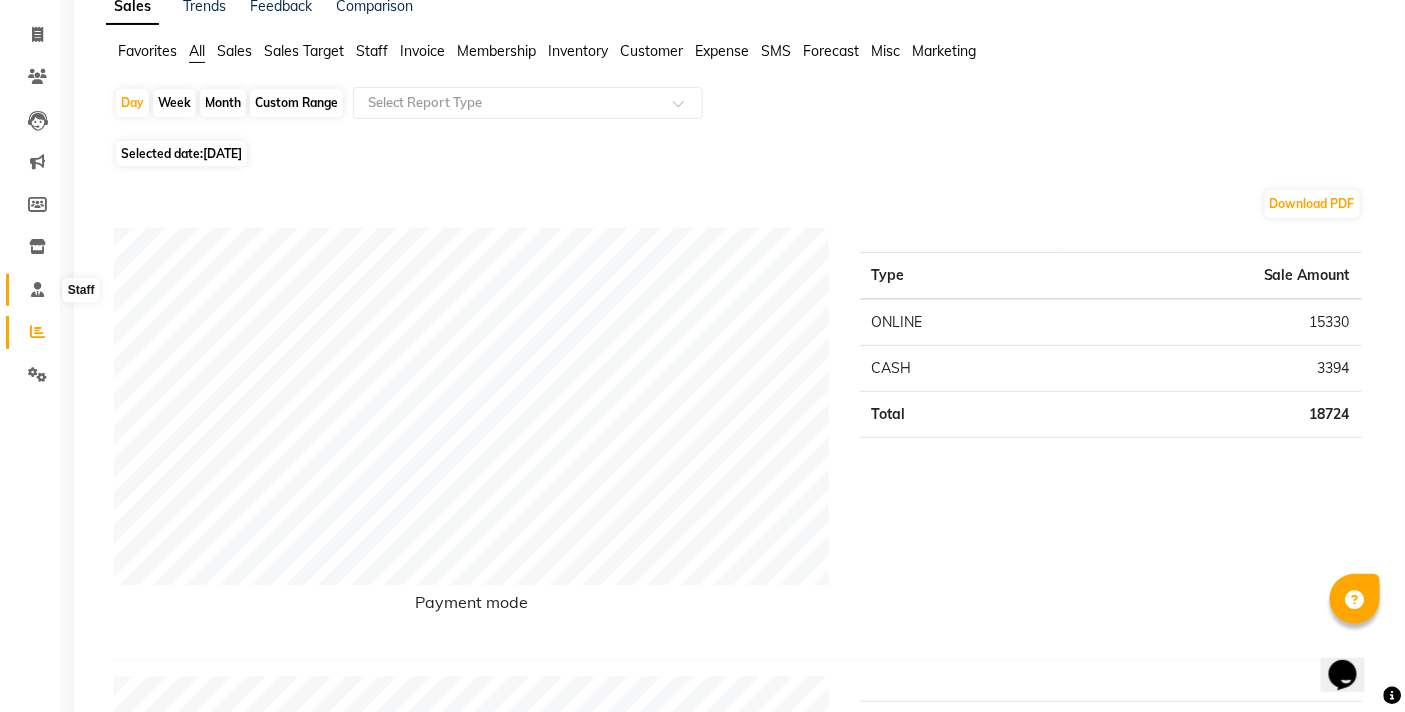 click 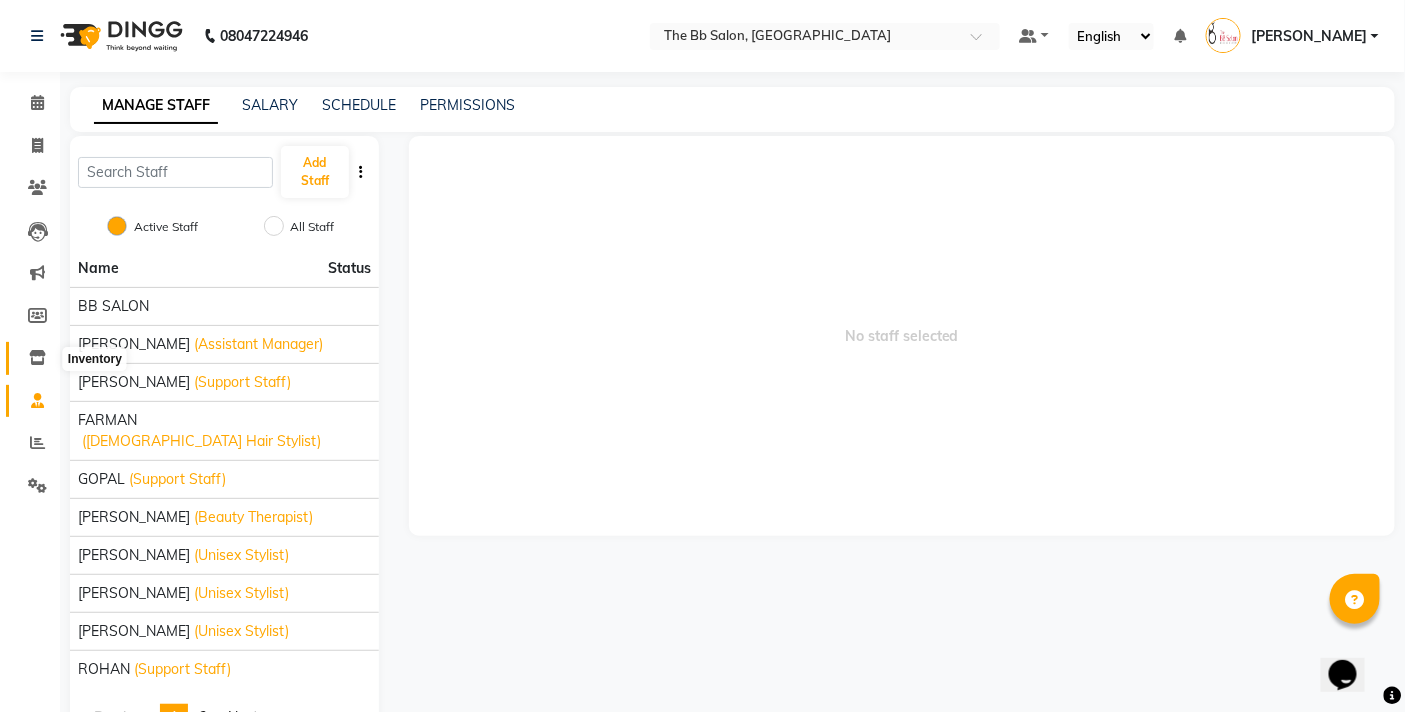 click 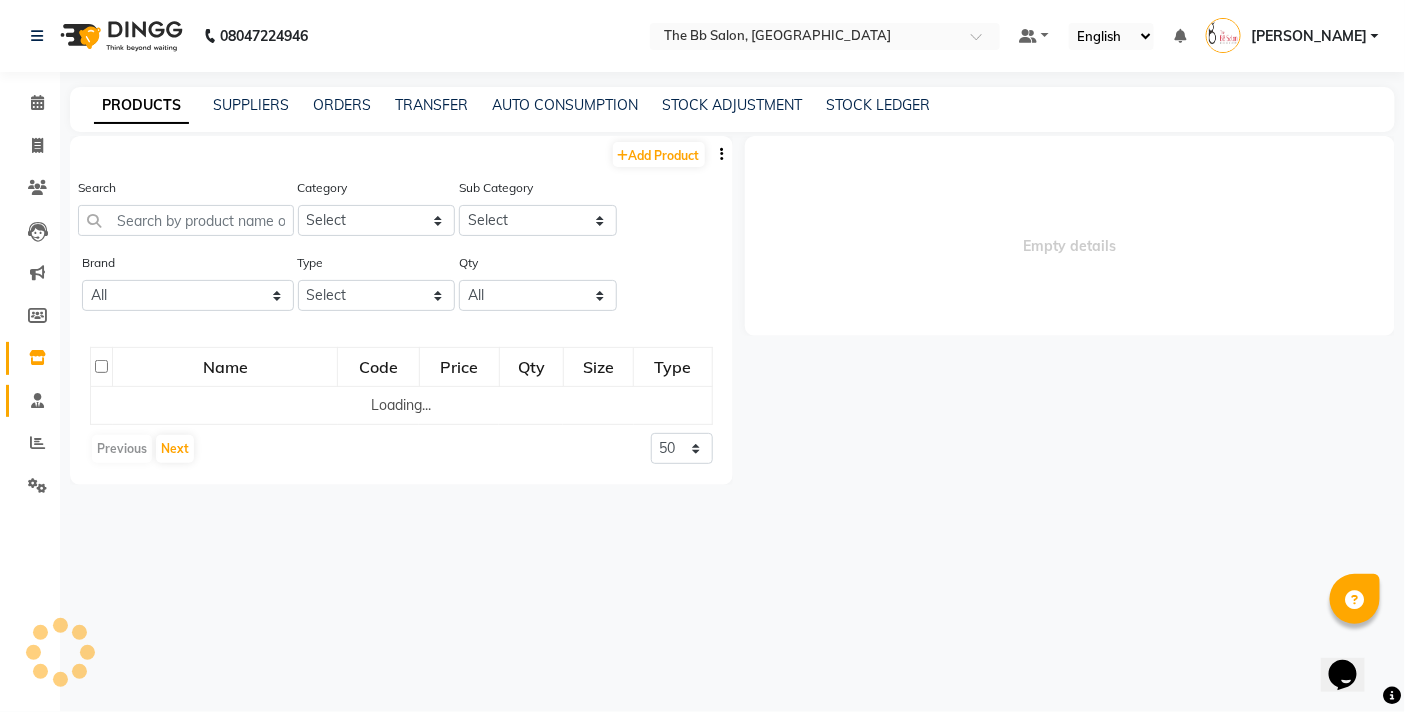 select 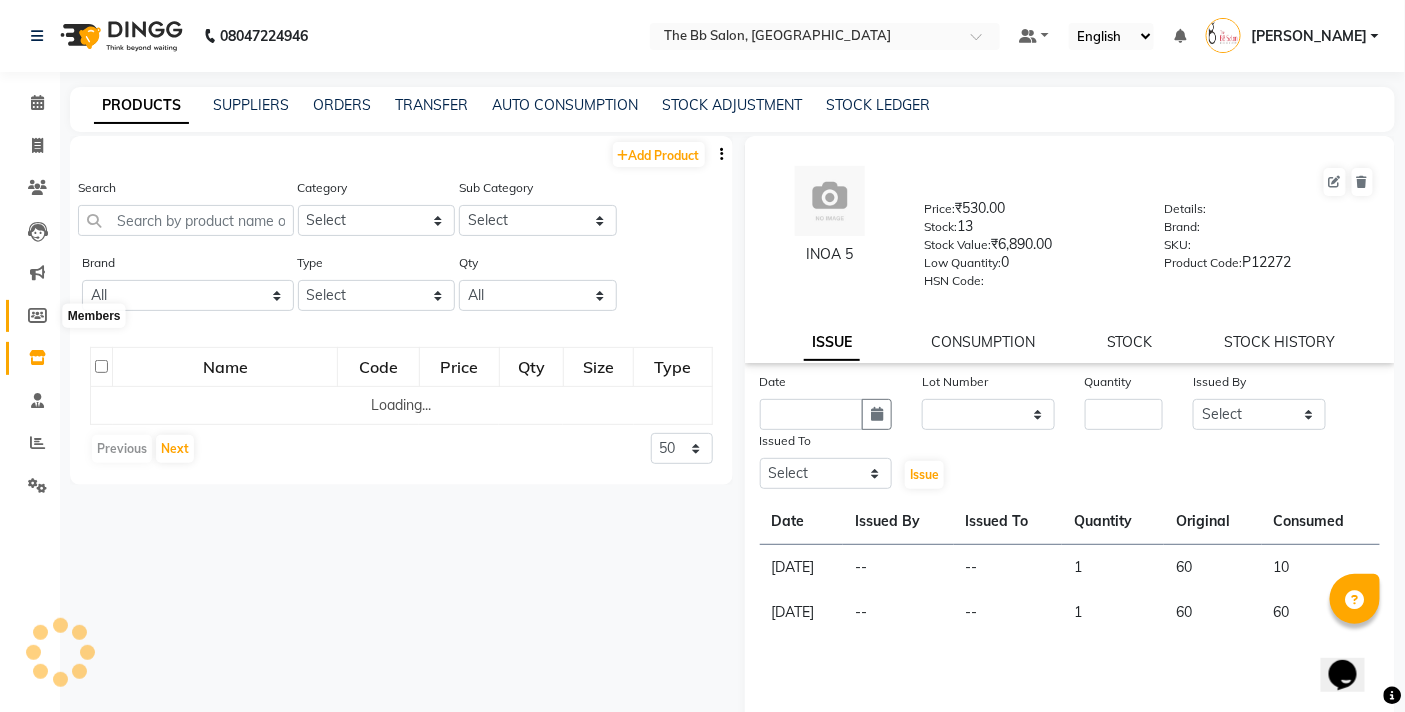 click 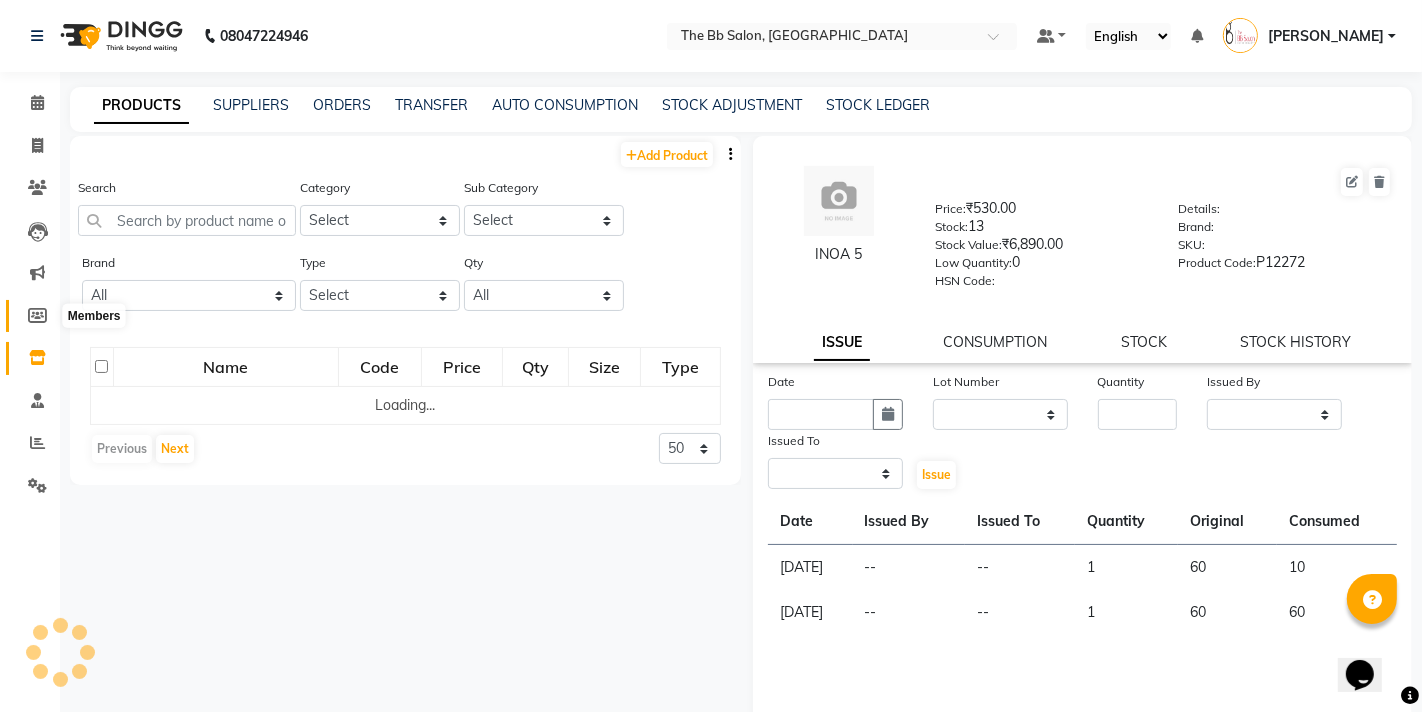 select 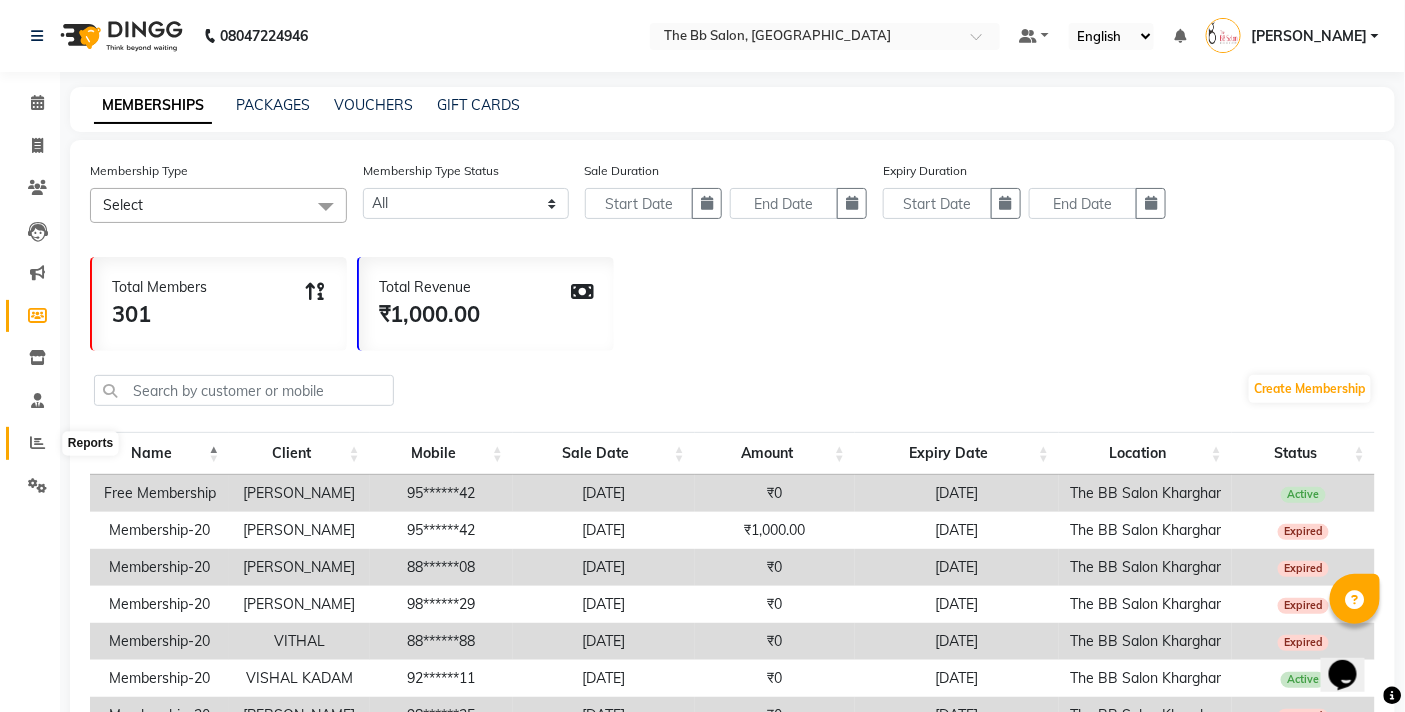 click 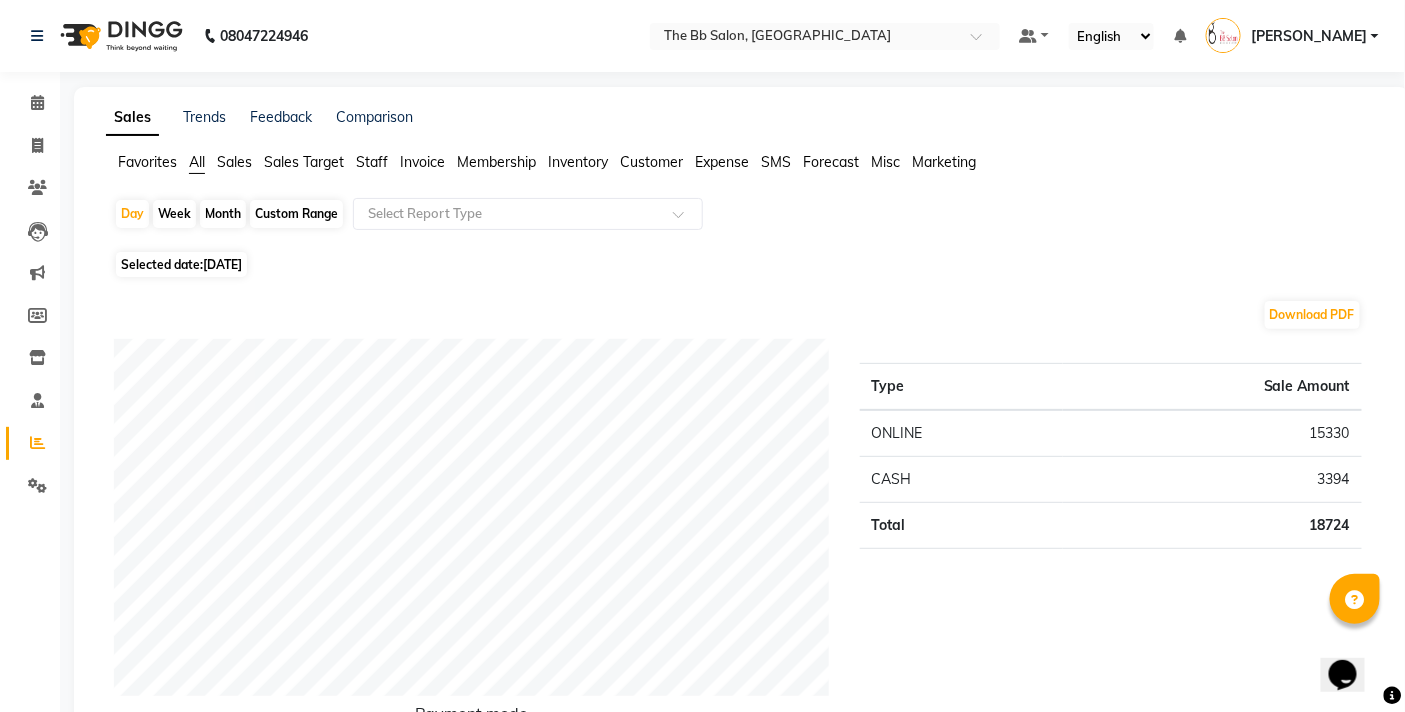 click on "Staff" 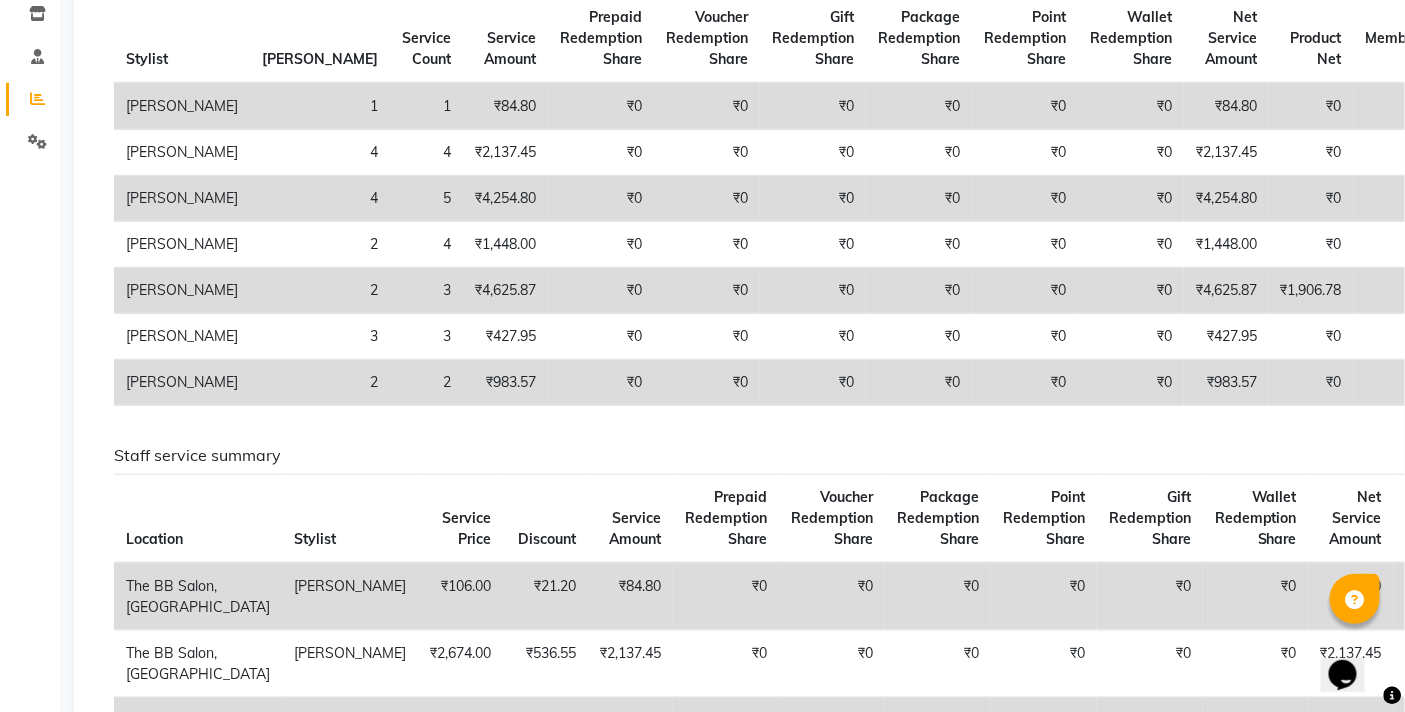 scroll, scrollTop: 333, scrollLeft: 0, axis: vertical 